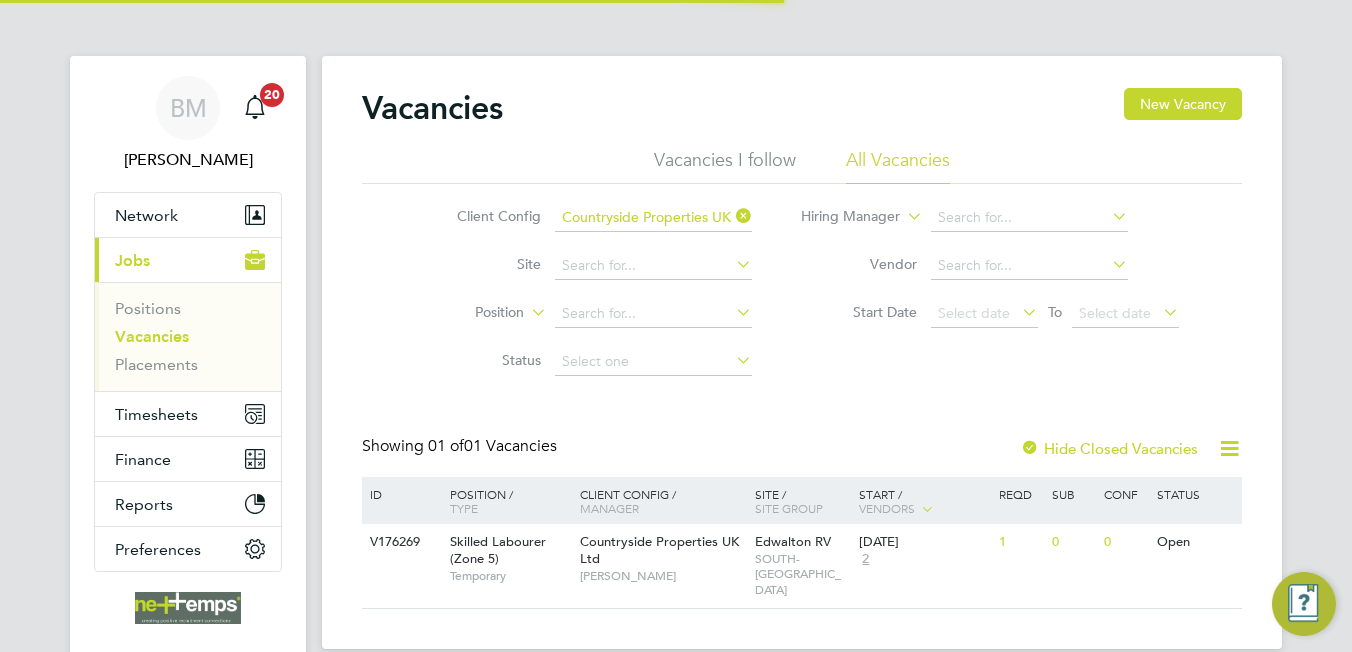 scroll, scrollTop: 0, scrollLeft: 0, axis: both 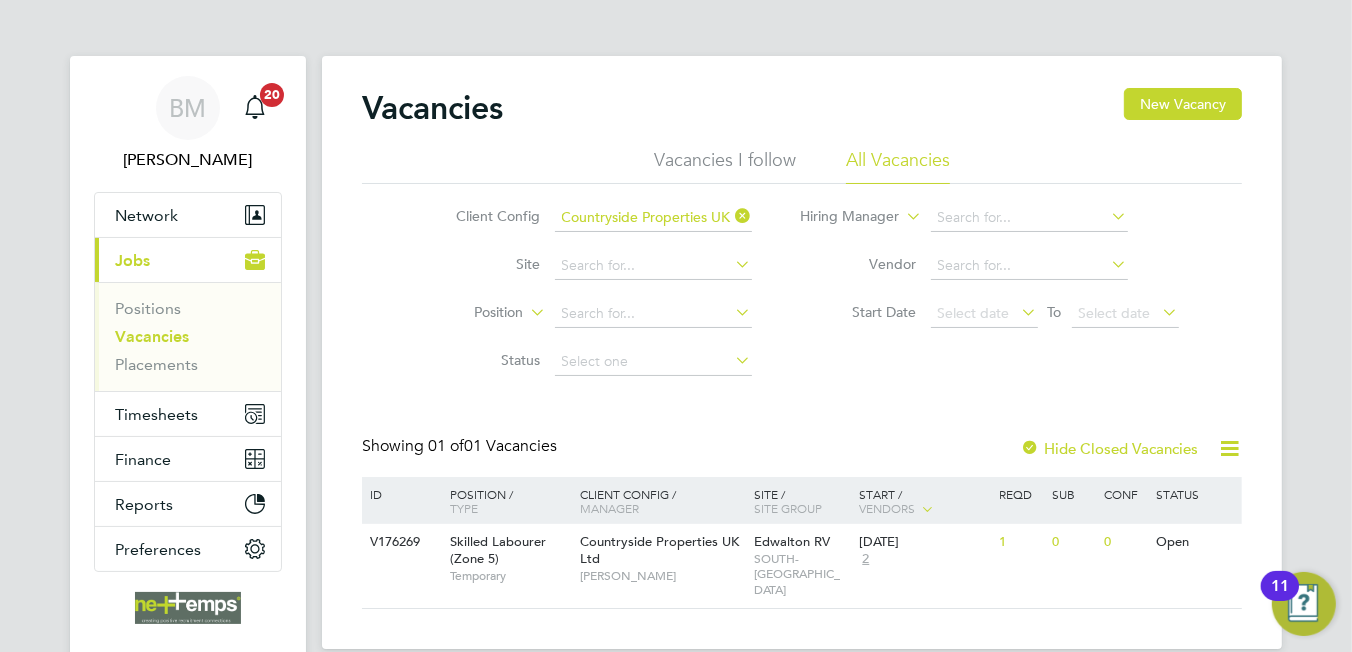 click 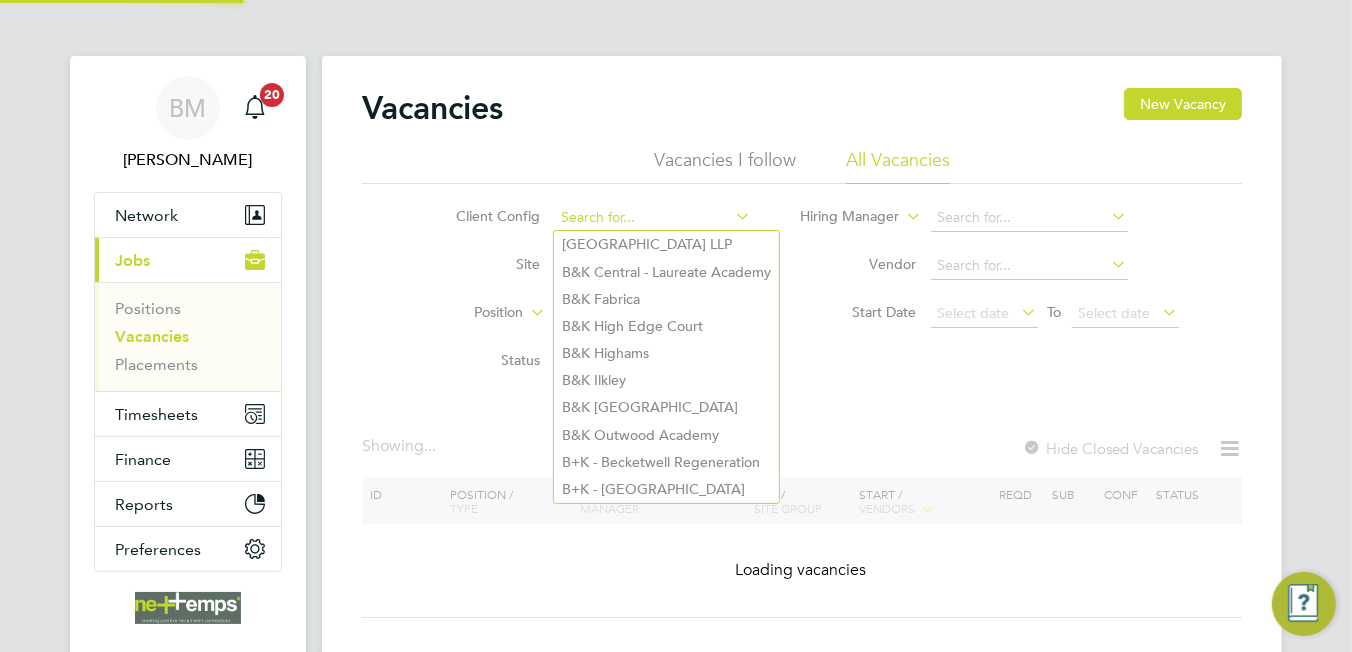 click 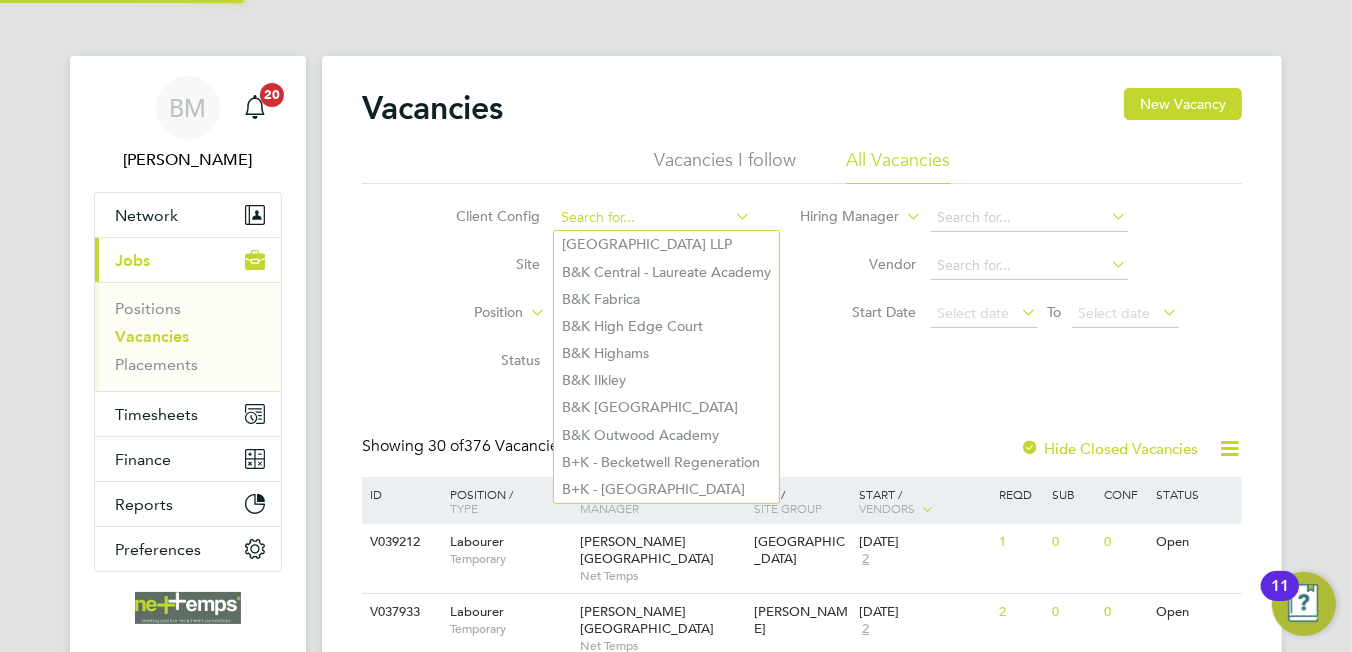 click 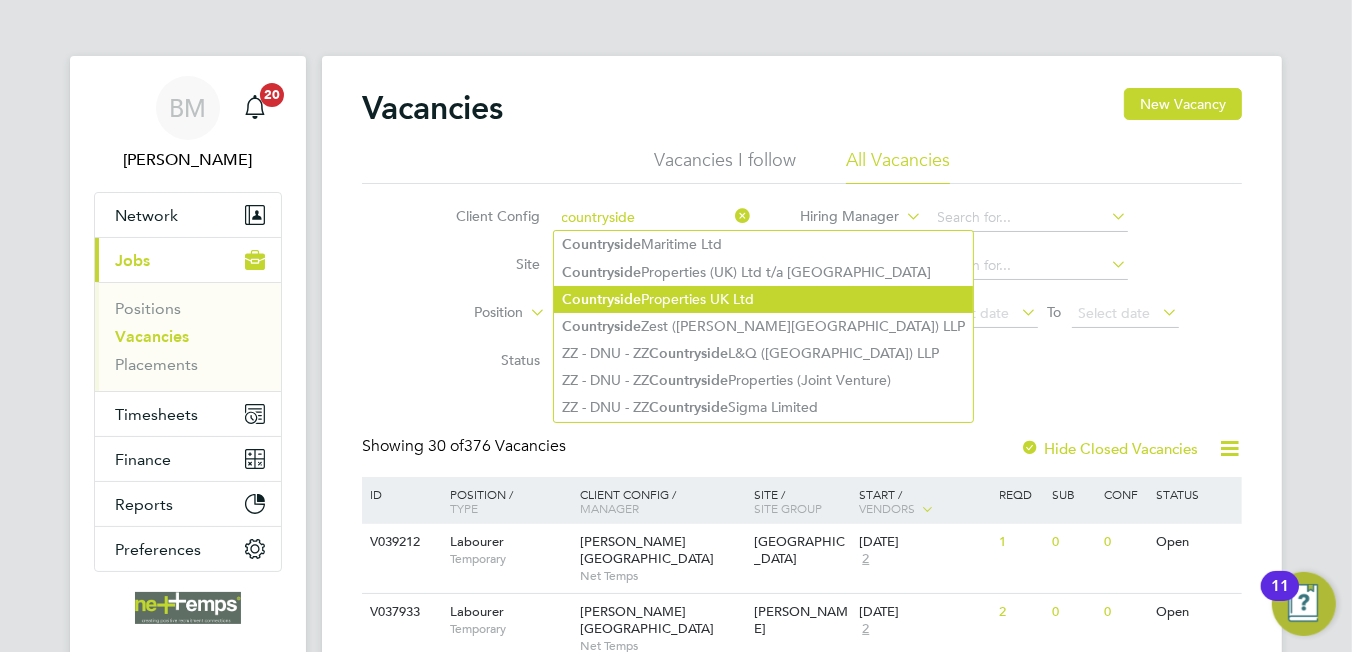 click on "Countryside  Properties UK Ltd" 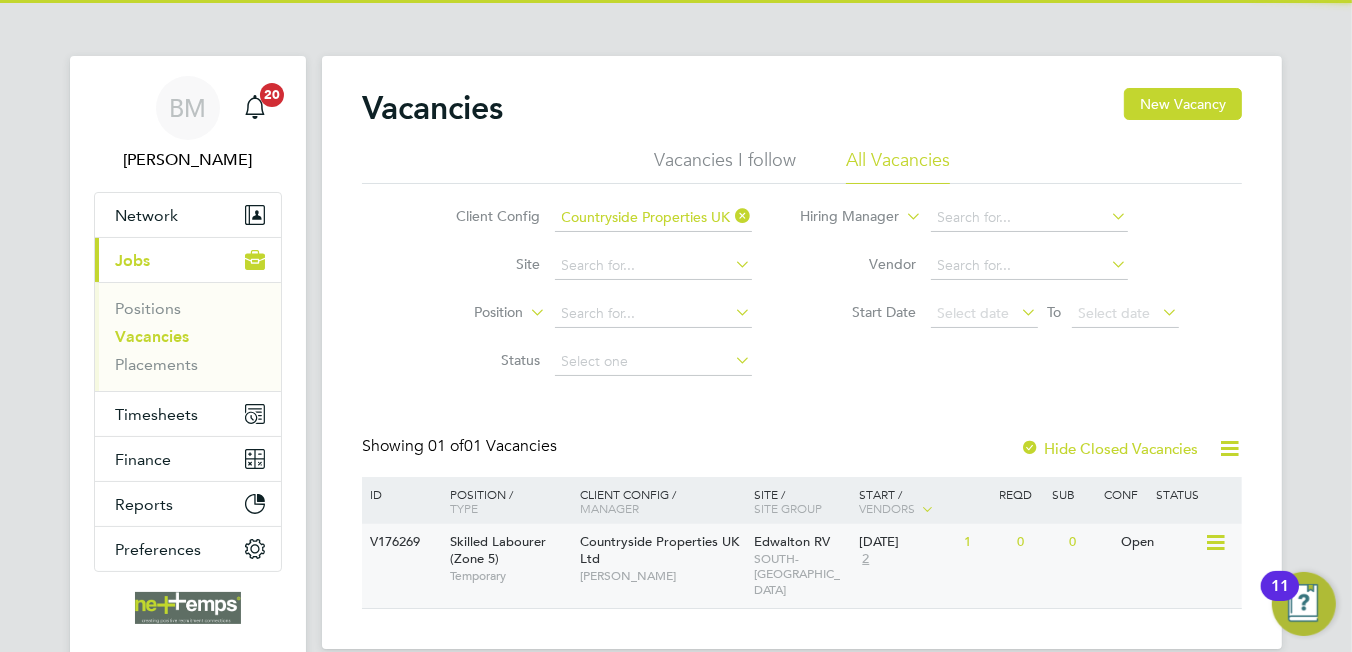 scroll, scrollTop: 91, scrollLeft: 0, axis: vertical 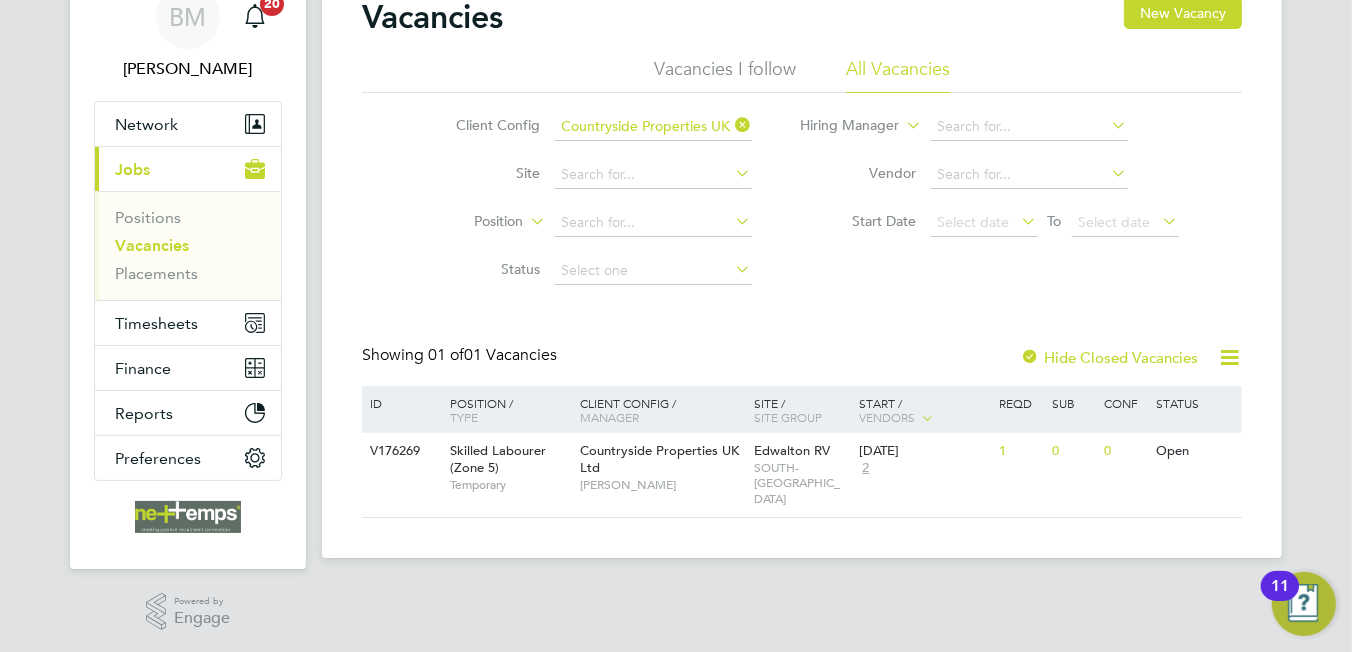 click on "Hide Closed Vacancies" 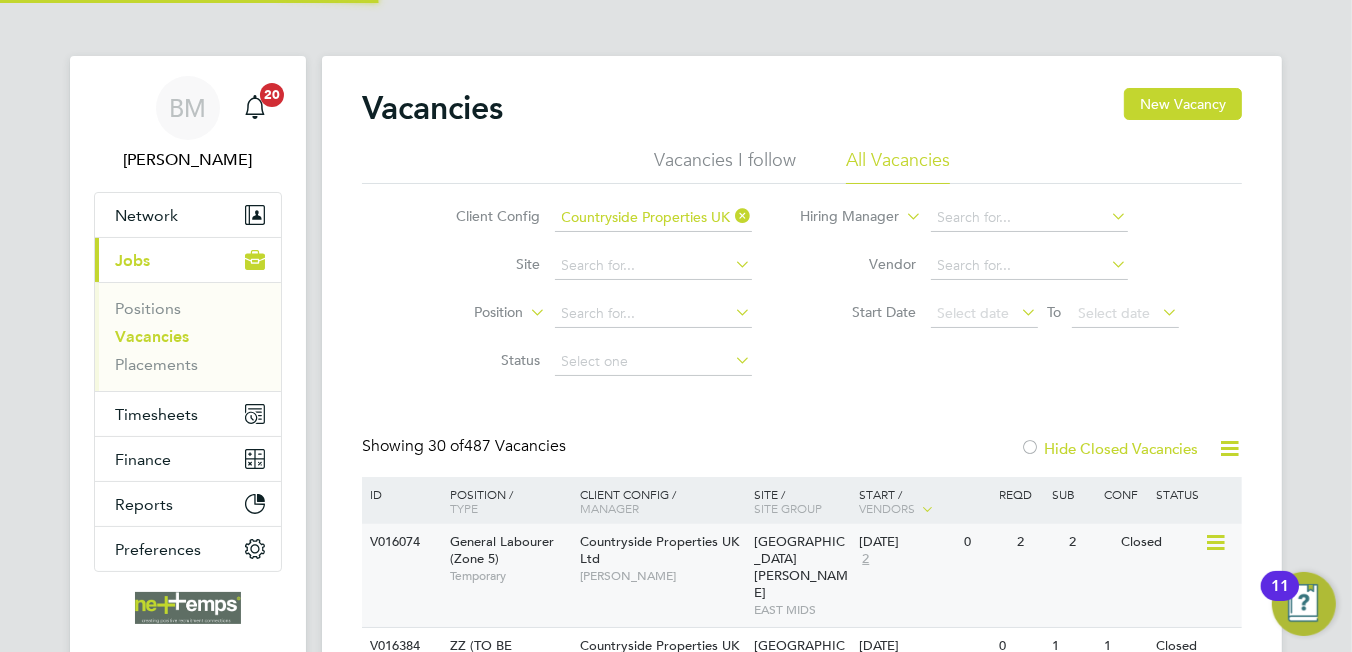 scroll, scrollTop: 200, scrollLeft: 0, axis: vertical 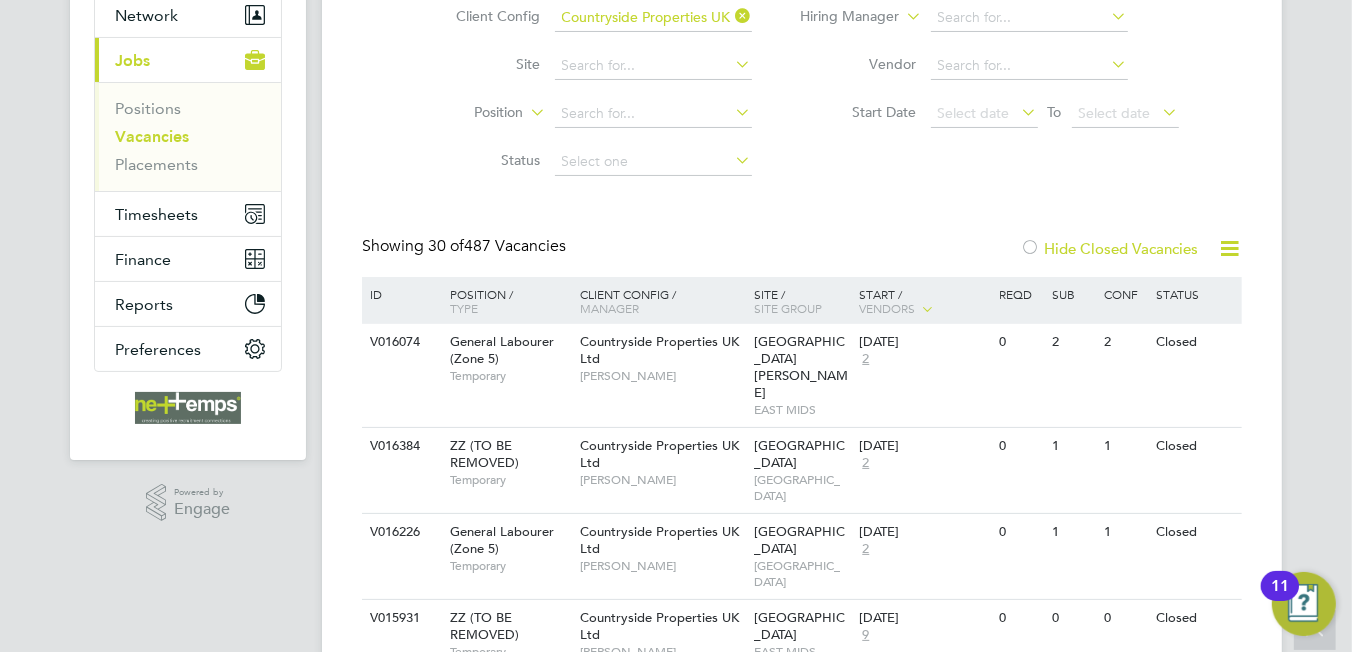 click on "Start / Vendors" 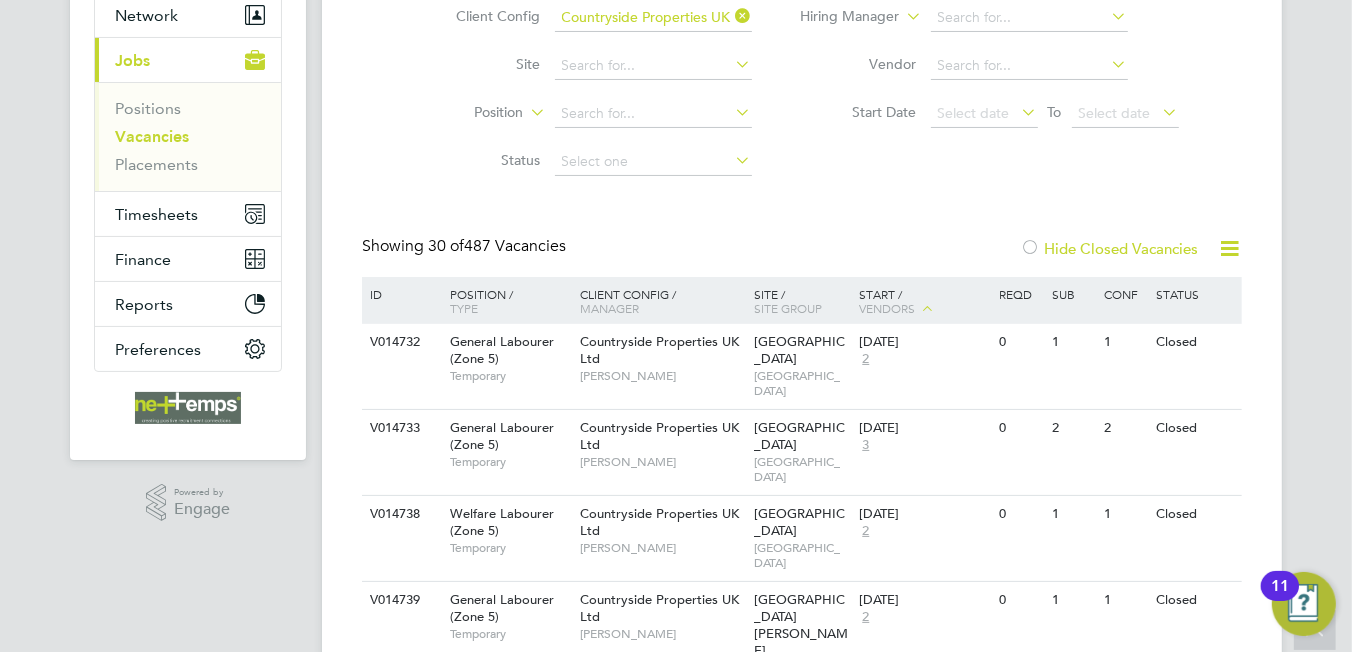 click on "Start / Vendors" 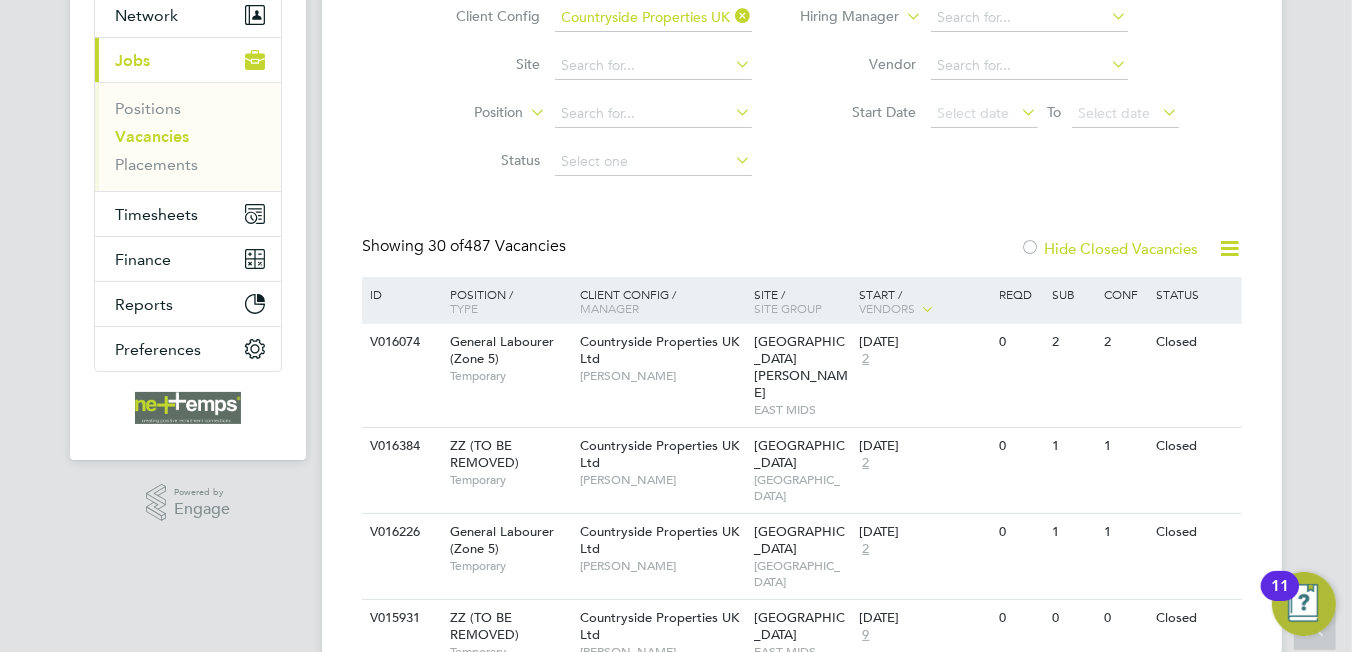 click 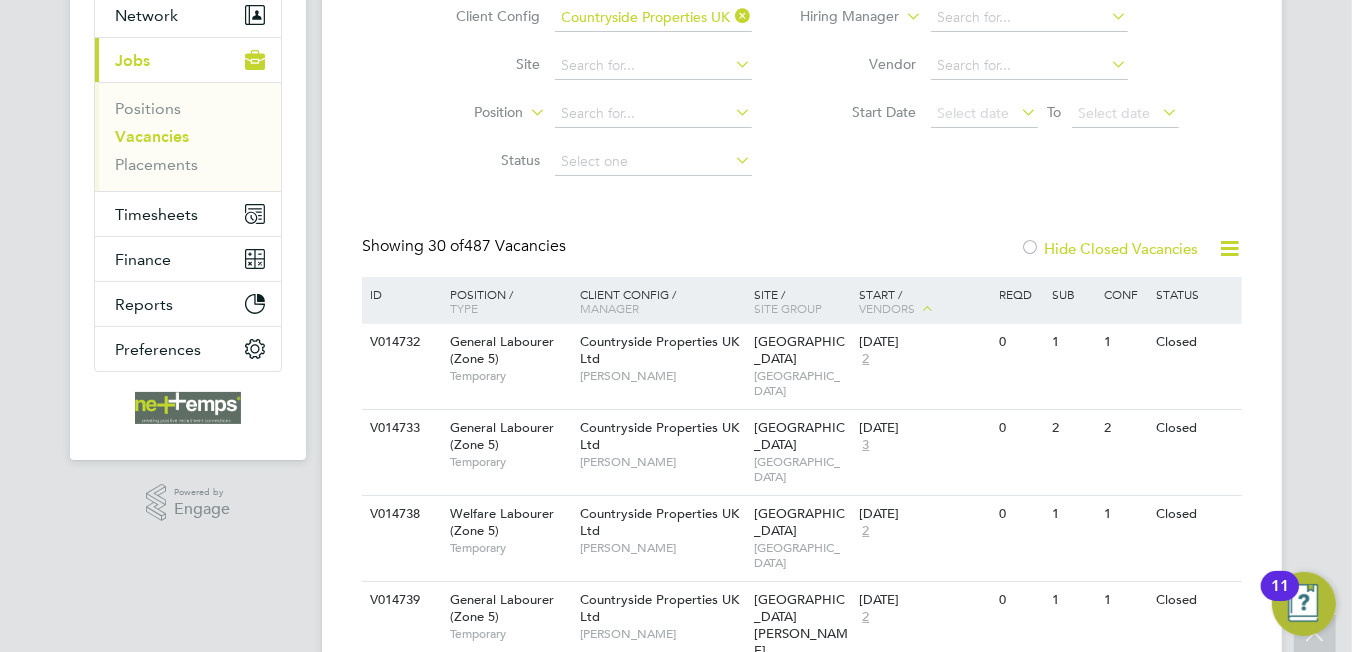 scroll, scrollTop: 0, scrollLeft: 0, axis: both 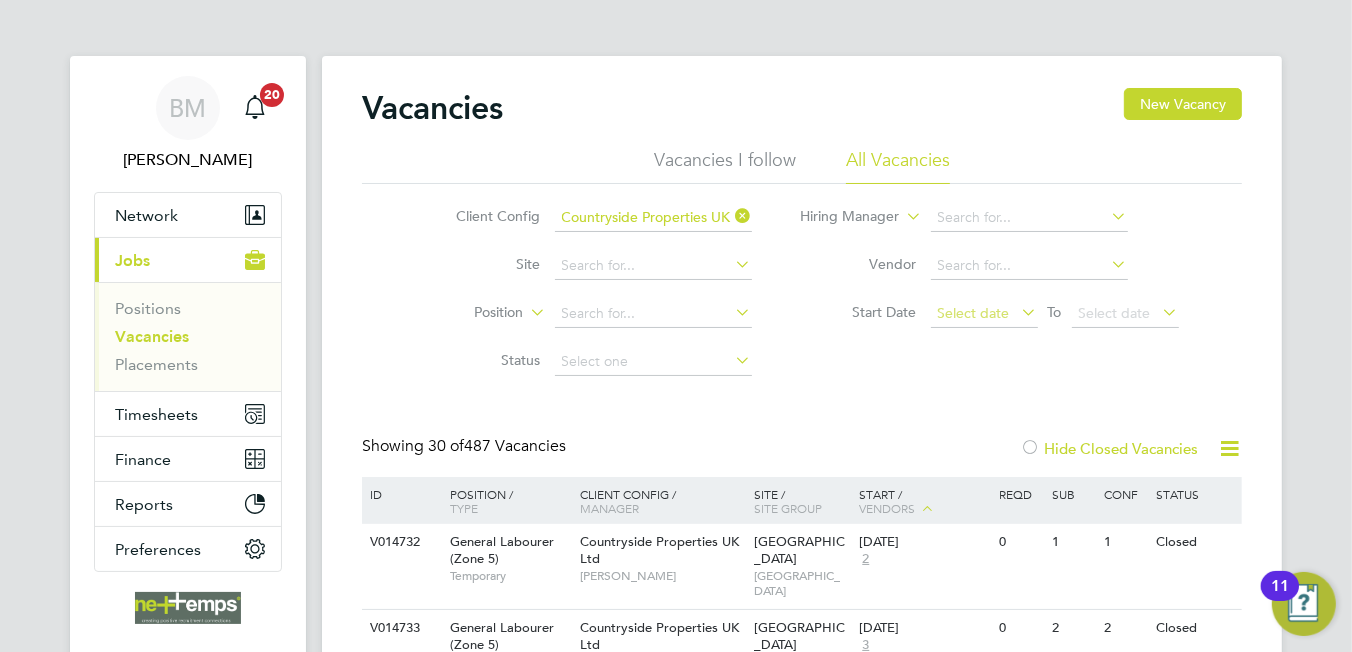 click on "Select date" 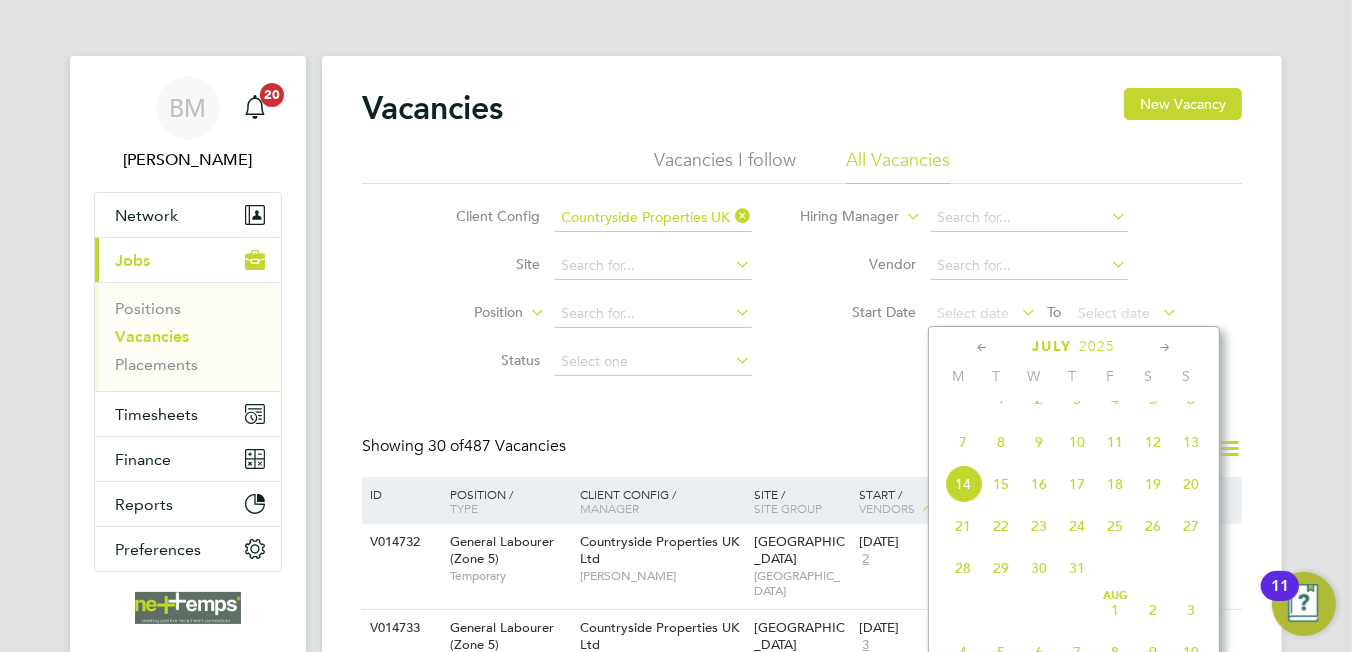click on "11" 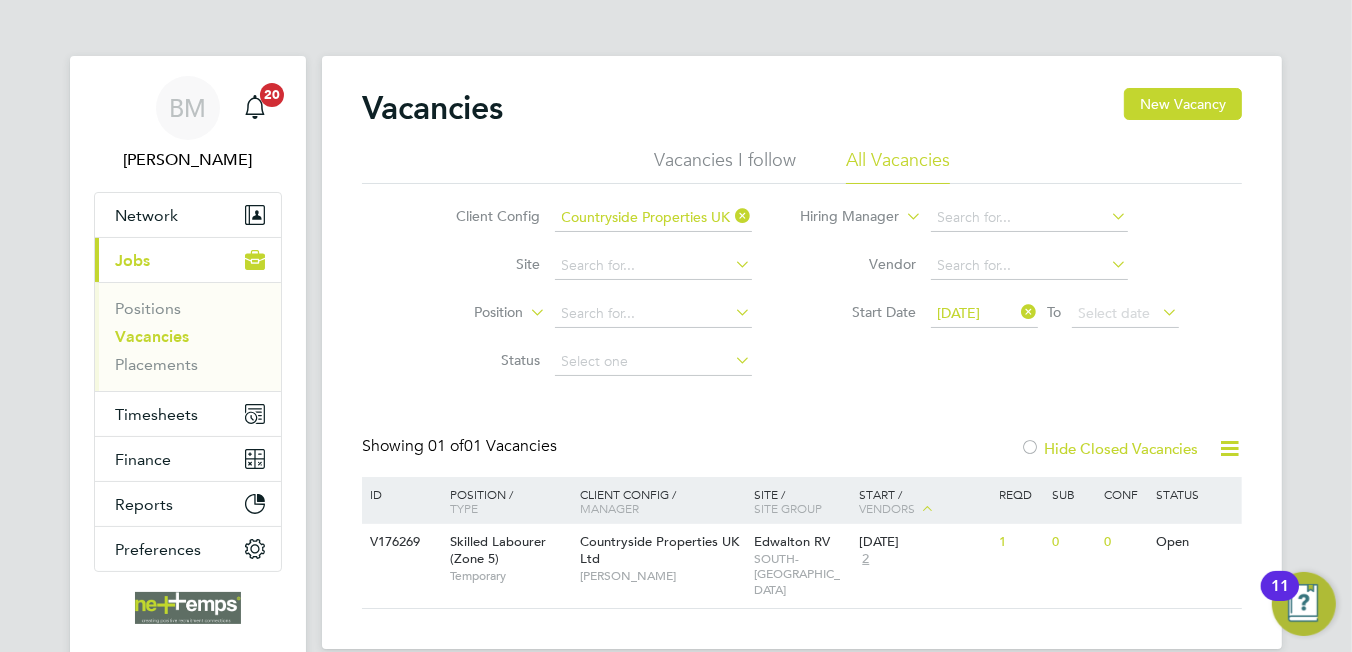 scroll, scrollTop: 91, scrollLeft: 0, axis: vertical 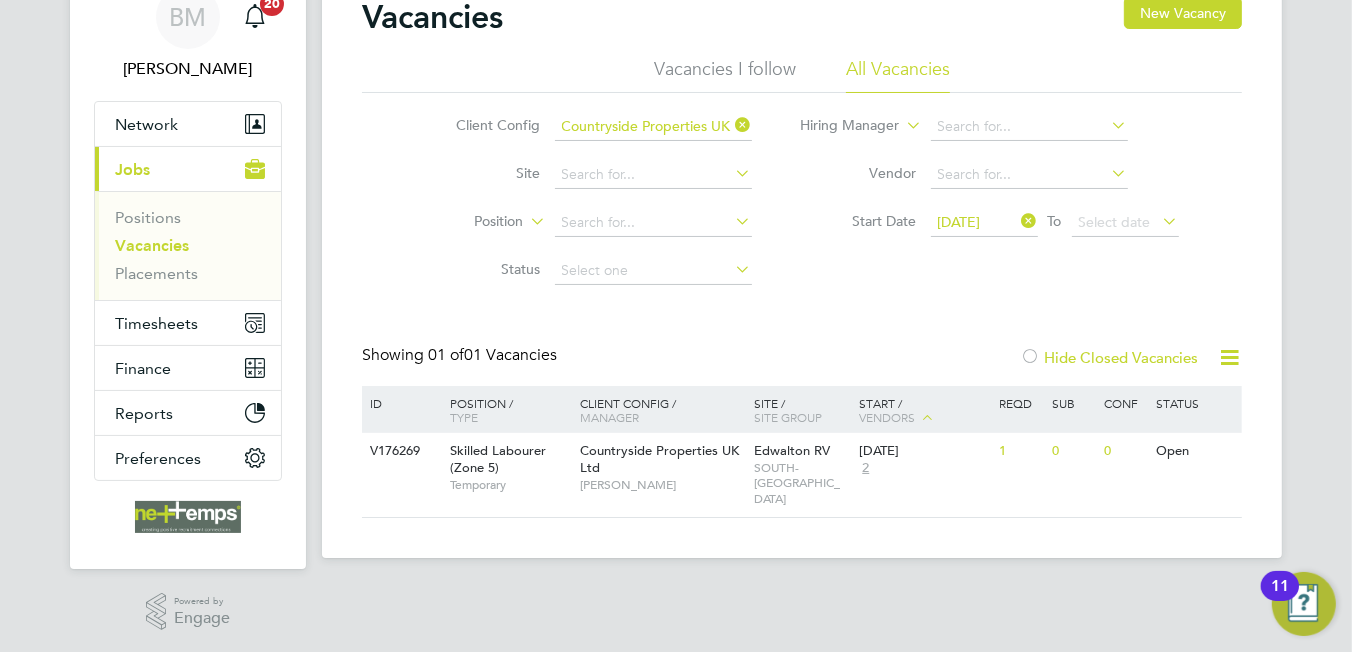 click 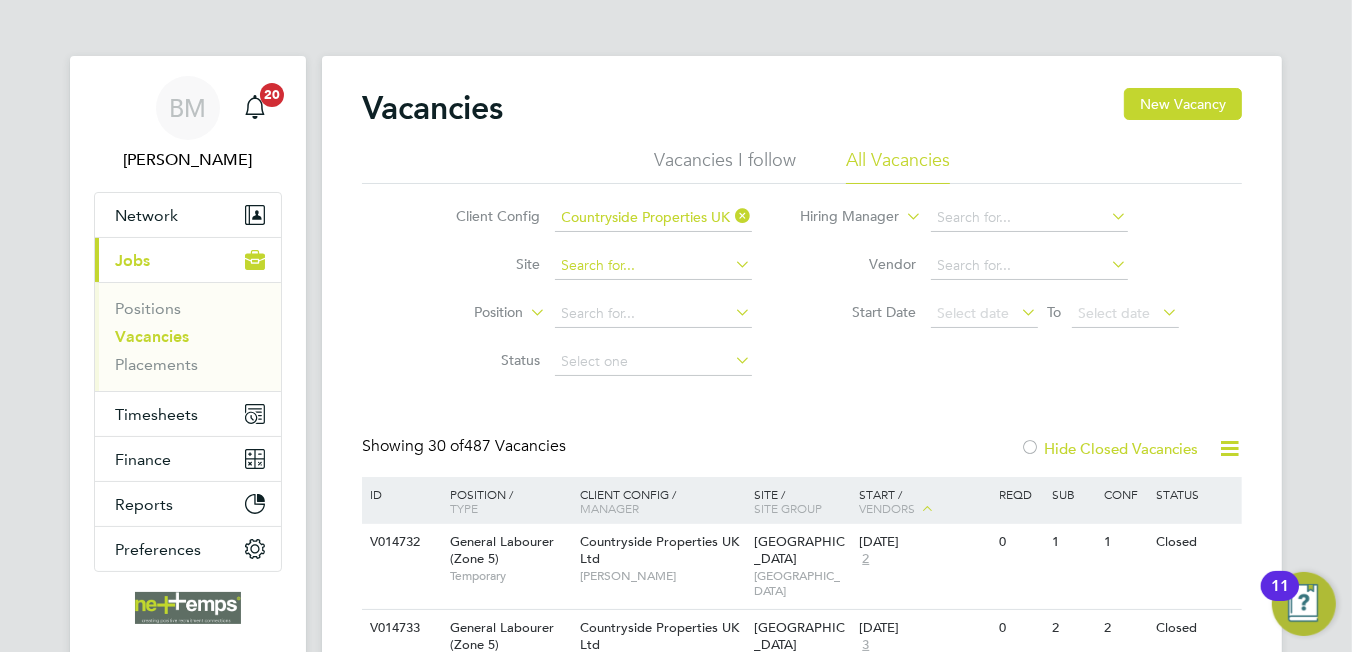 click 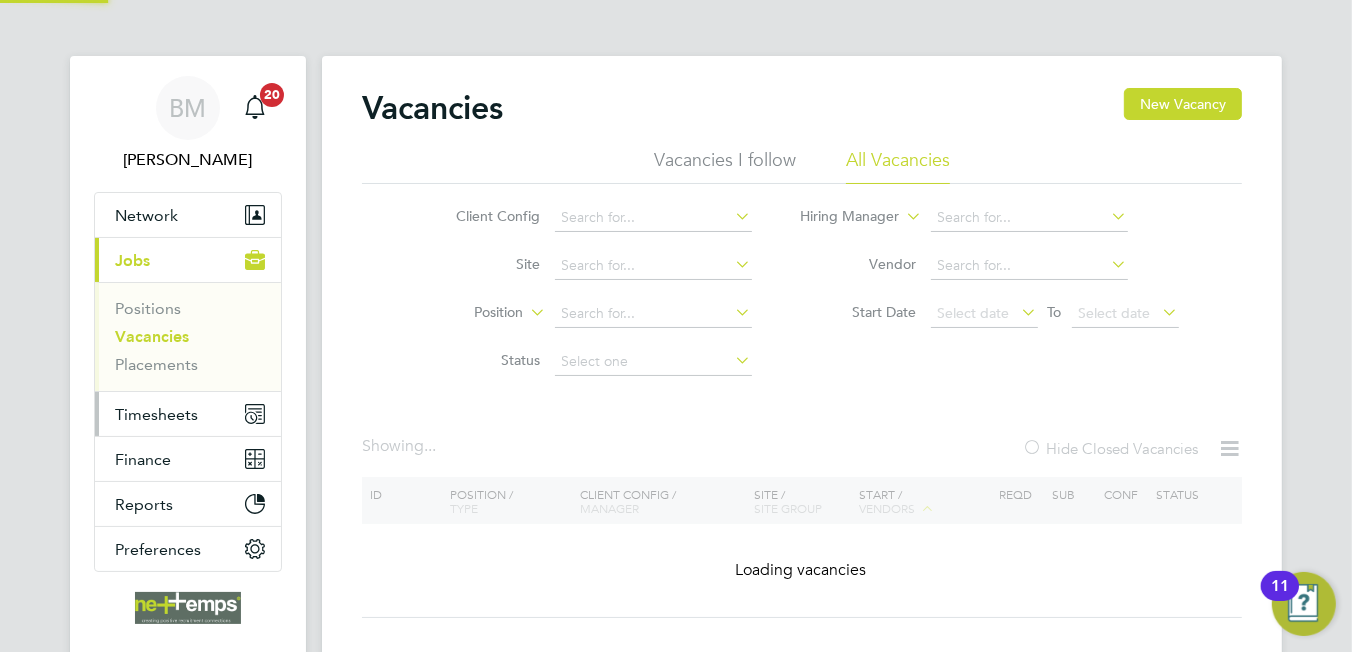 click on "Timesheets" at bounding box center (156, 414) 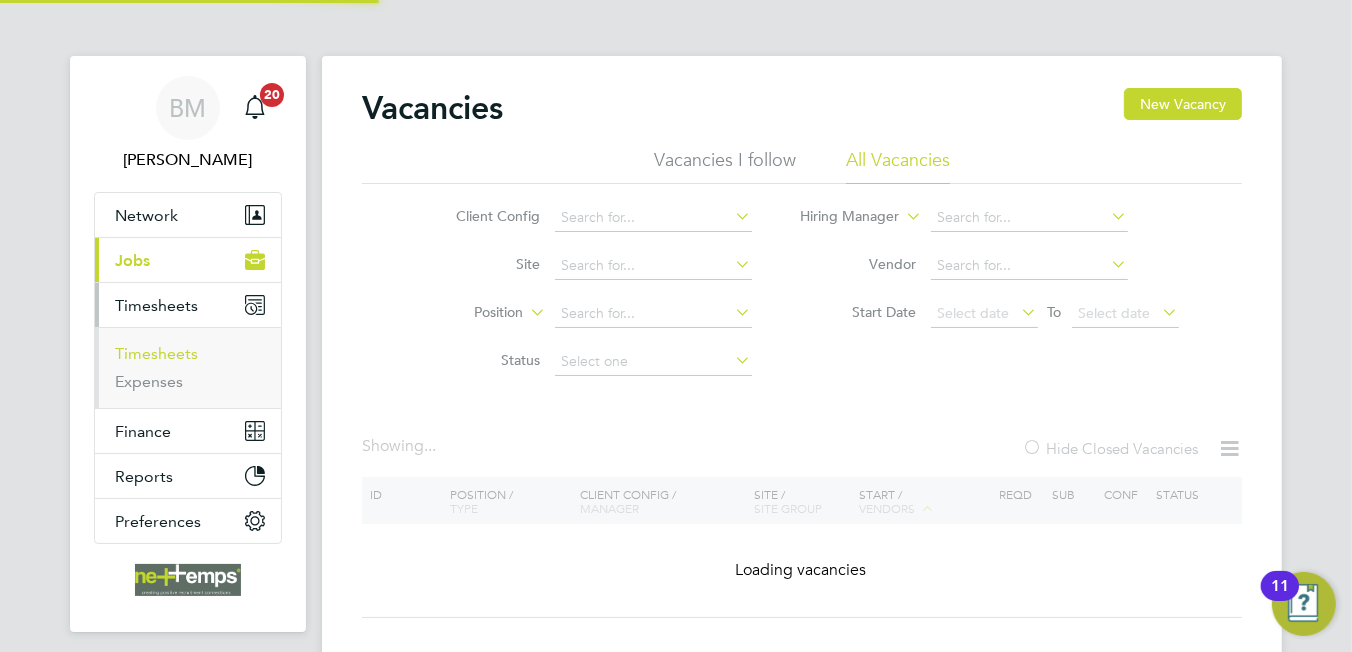 click on "Timesheets" at bounding box center (156, 353) 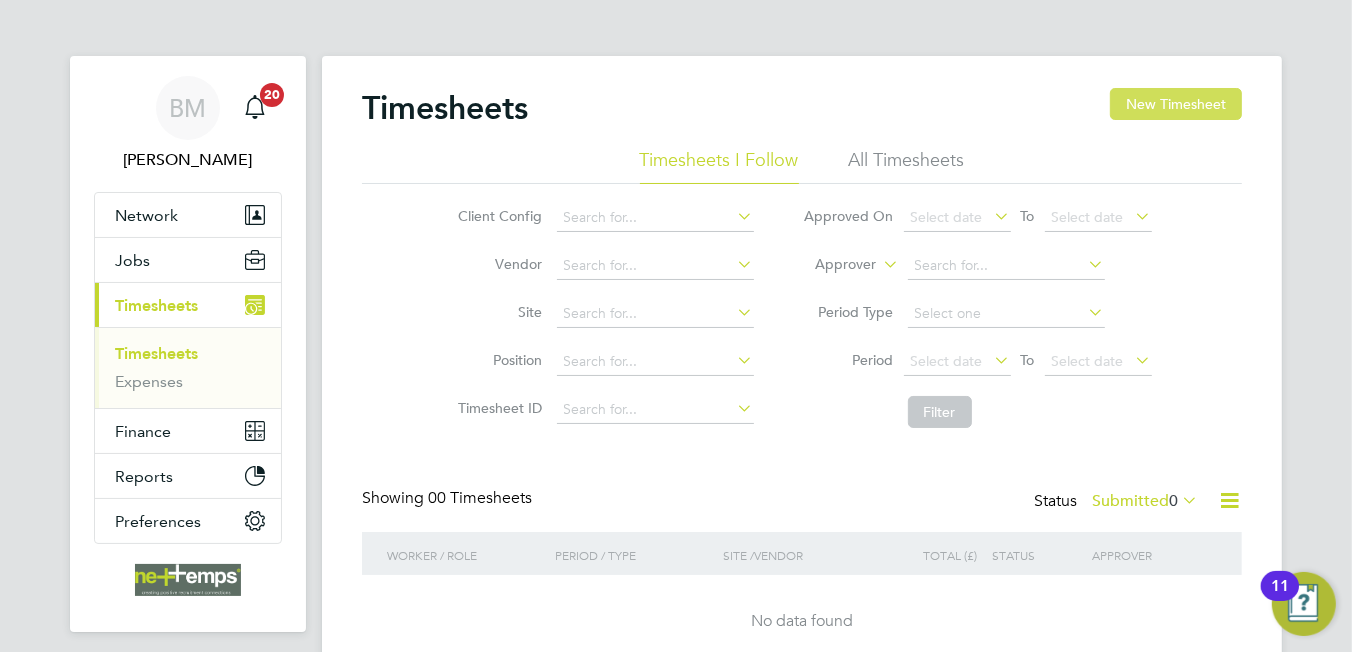 click on "New Timesheet" 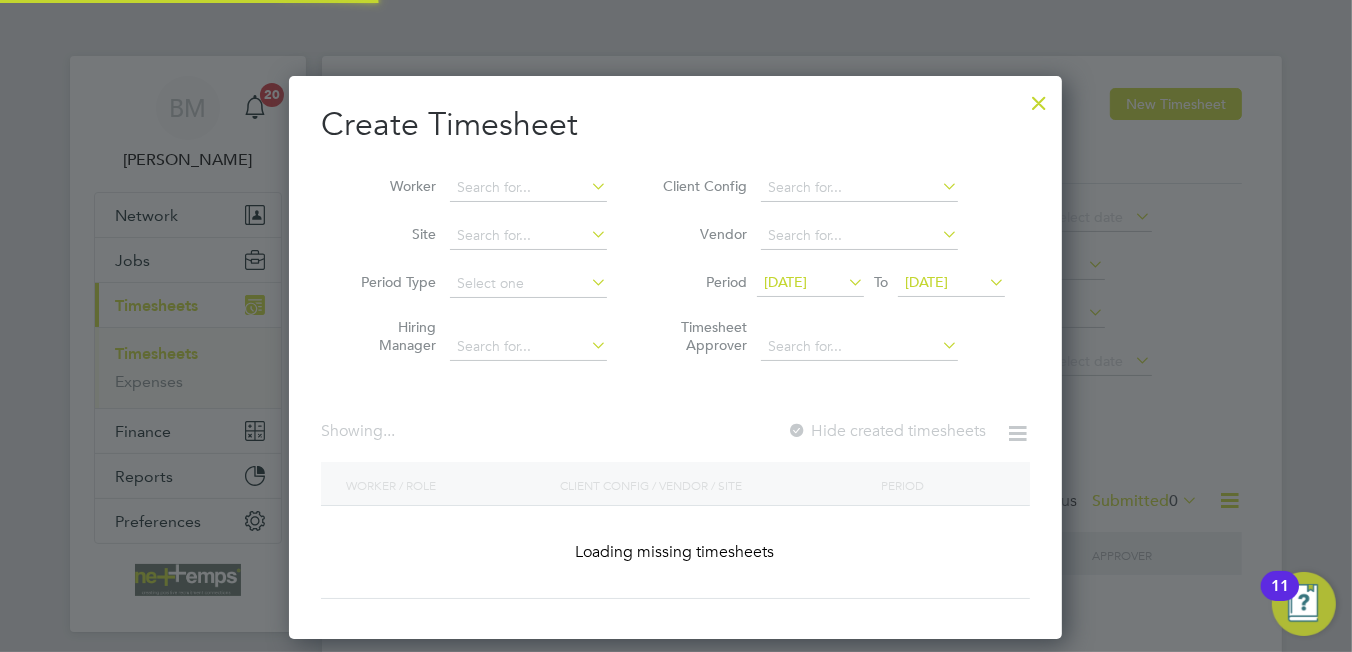 scroll, scrollTop: 9, scrollLeft: 9, axis: both 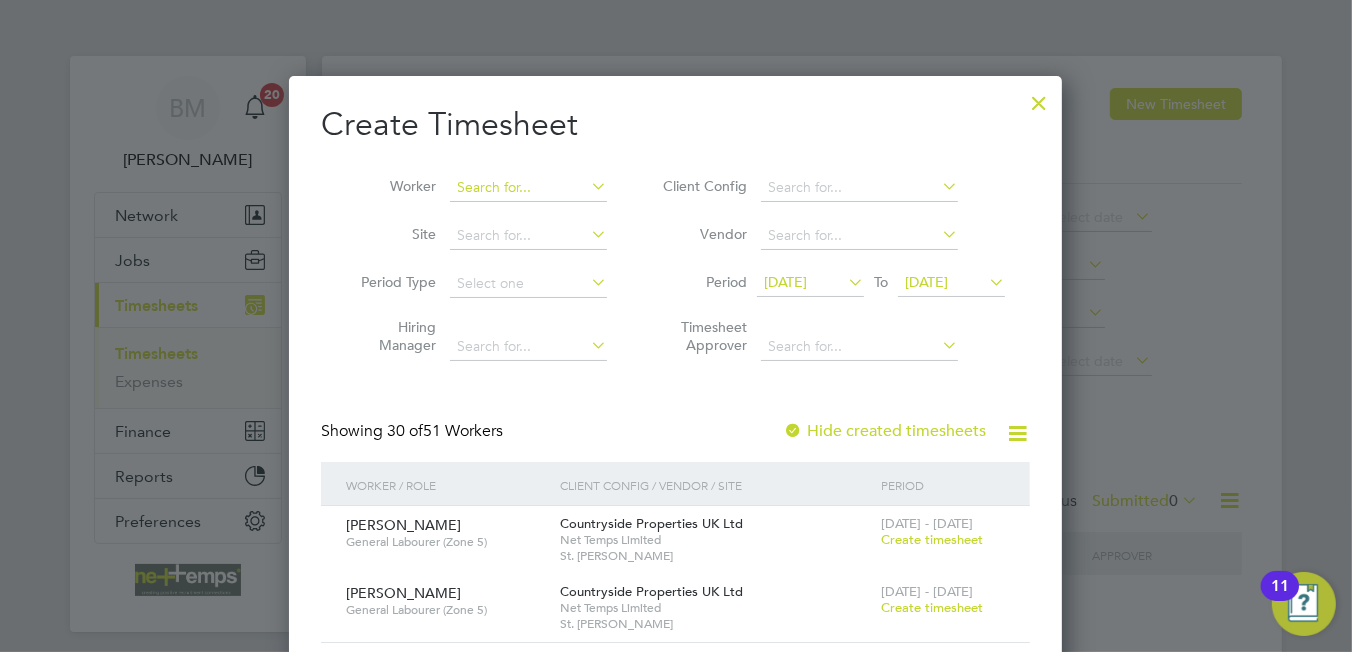 click at bounding box center (528, 188) 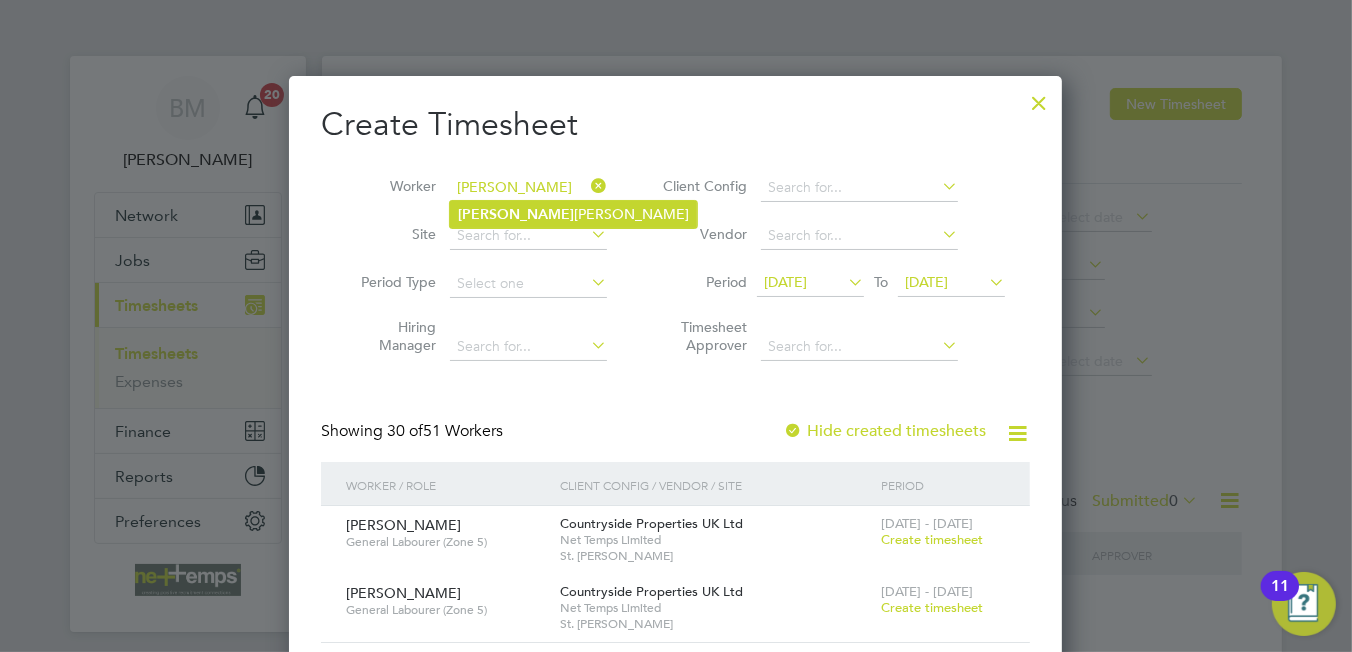 click on "Filip  Targowski" 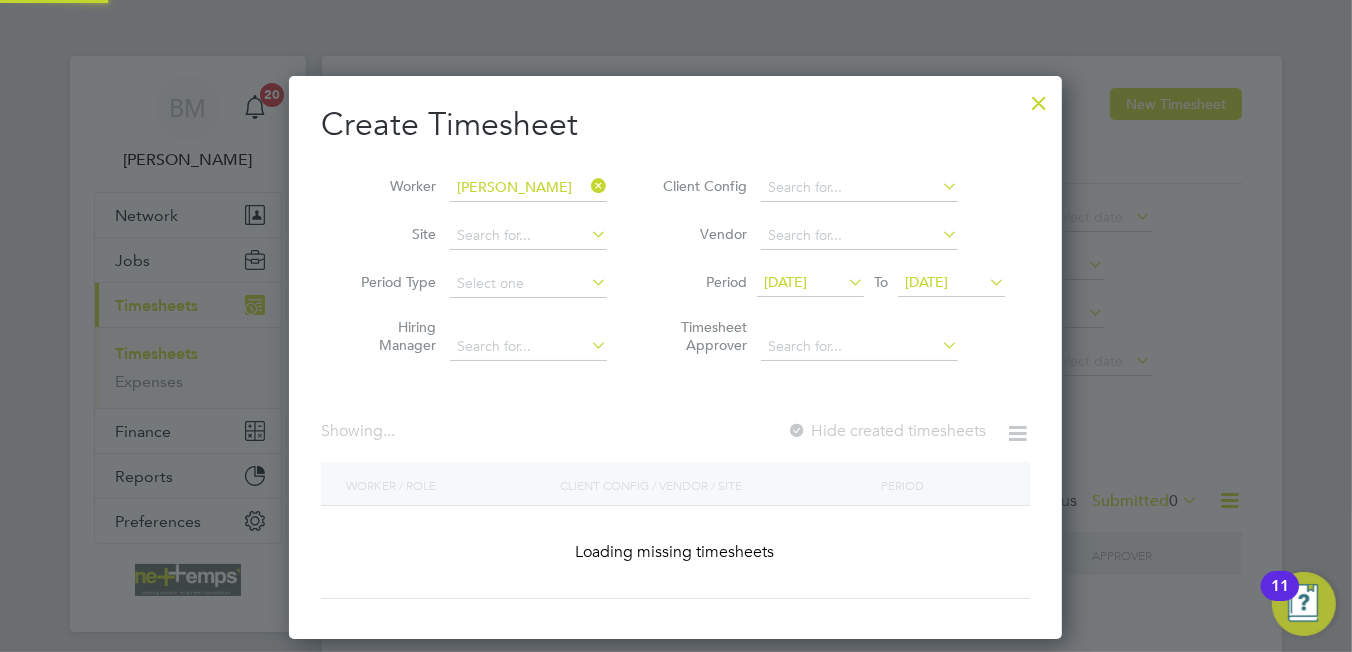 scroll, scrollTop: 9, scrollLeft: 9, axis: both 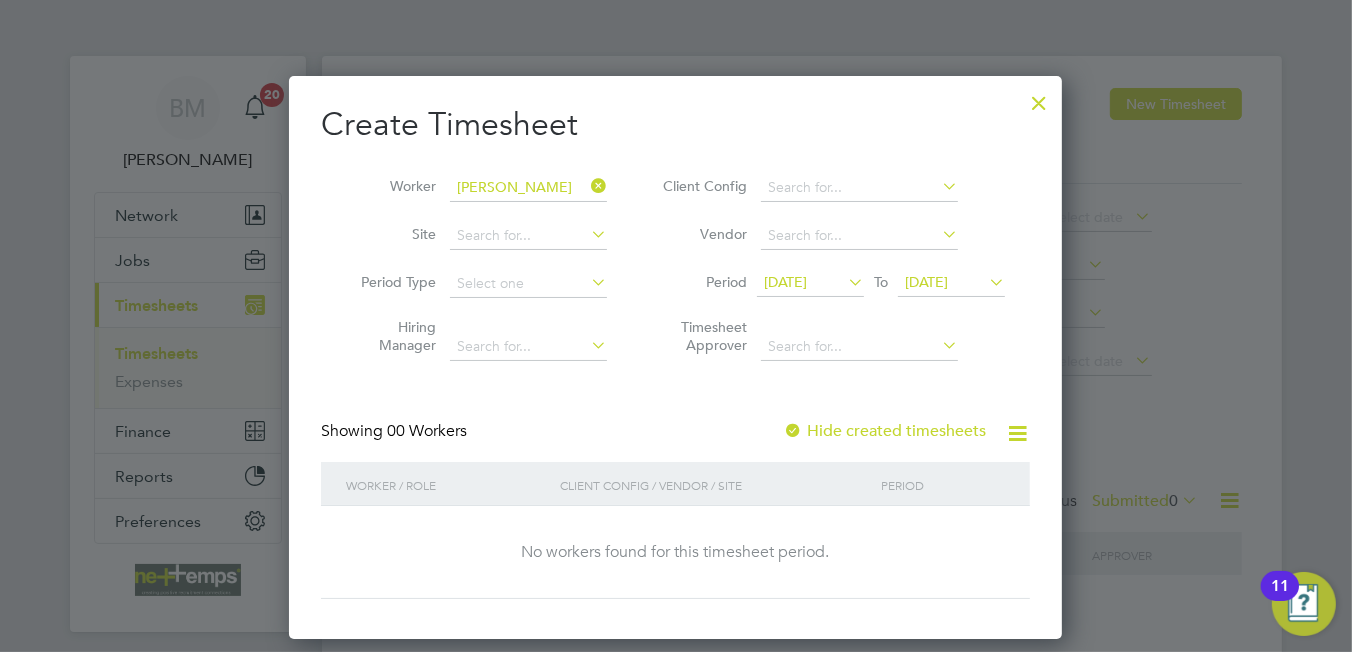 click on "30 Jun 2025" at bounding box center [785, 282] 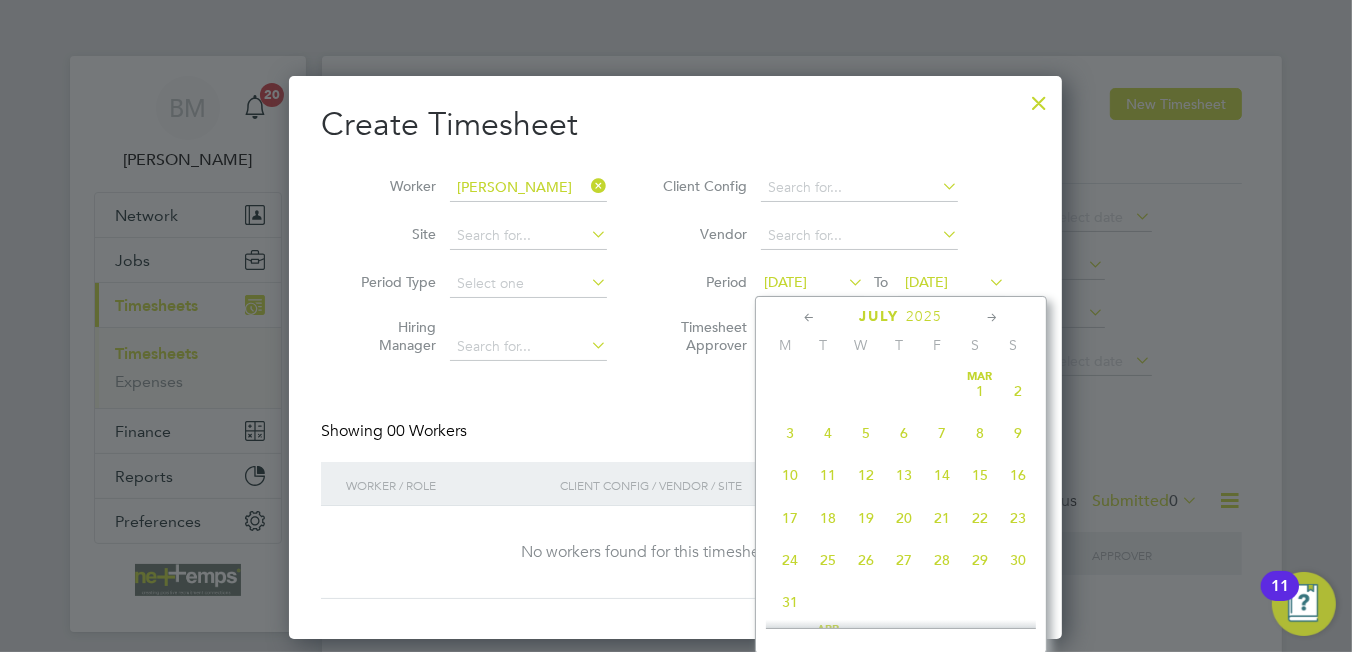 scroll, scrollTop: 827, scrollLeft: 0, axis: vertical 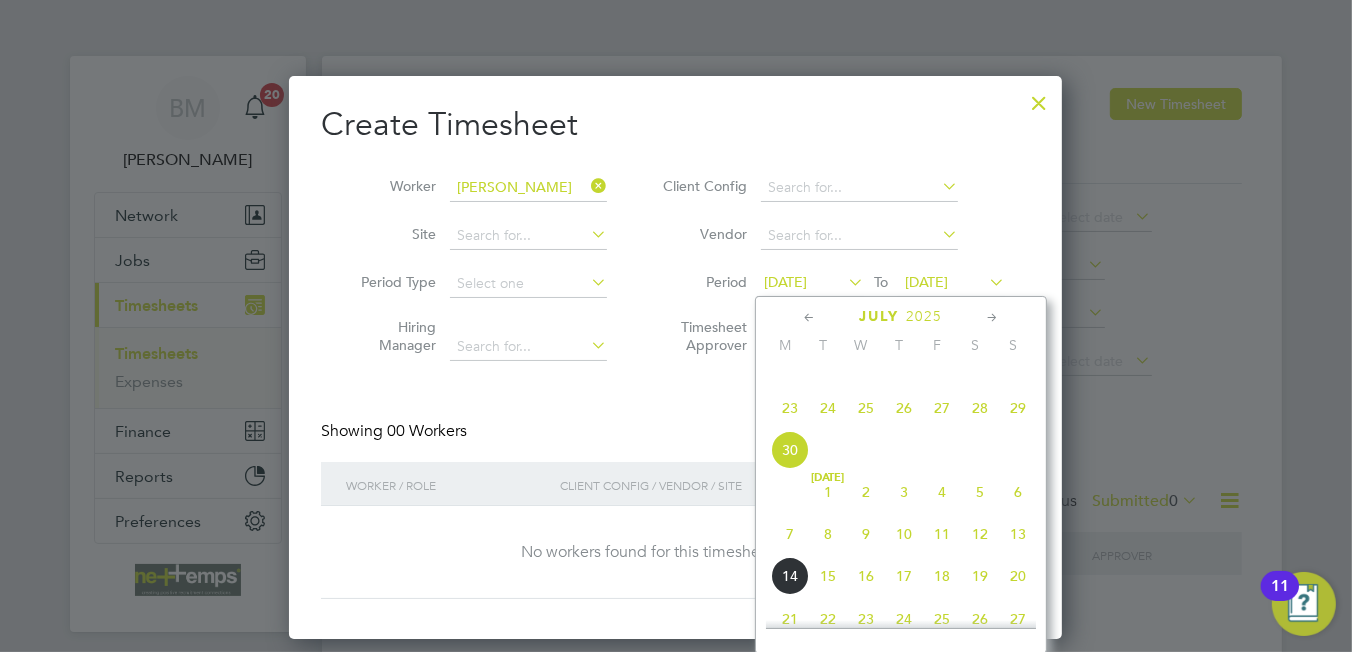 click on "7" 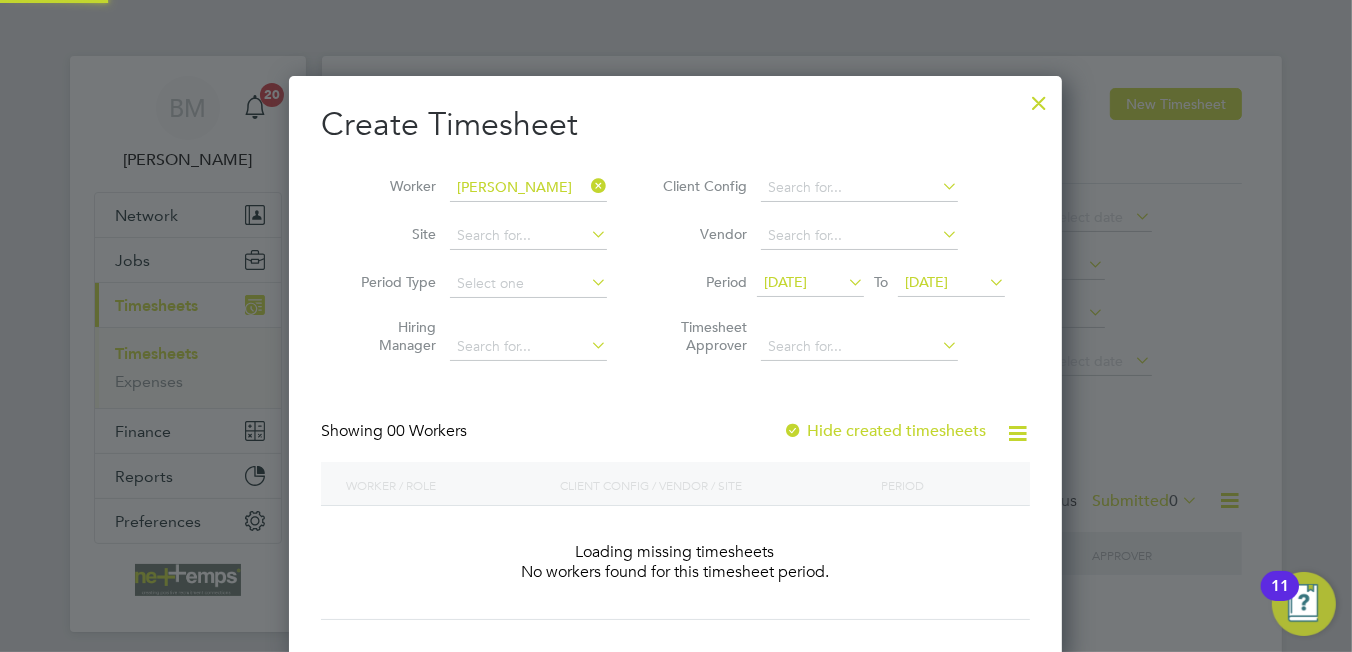scroll, scrollTop: 9, scrollLeft: 9, axis: both 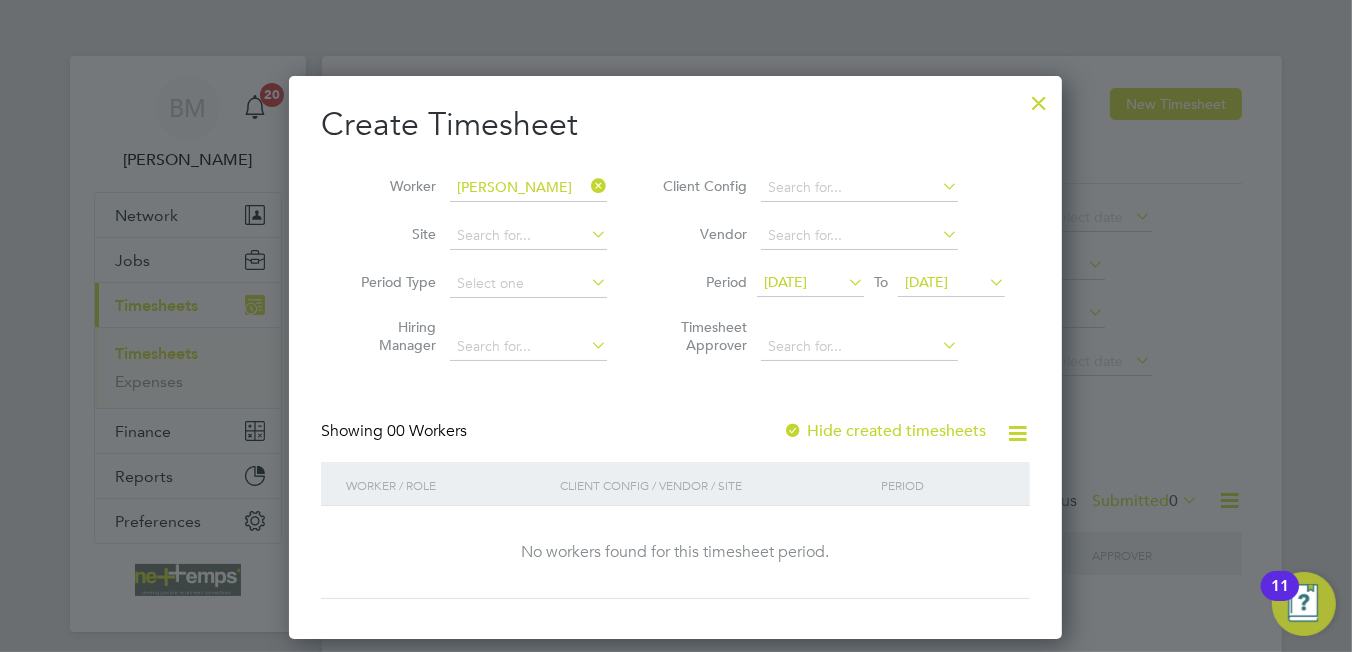 click on "07 Jul 2025" at bounding box center (926, 282) 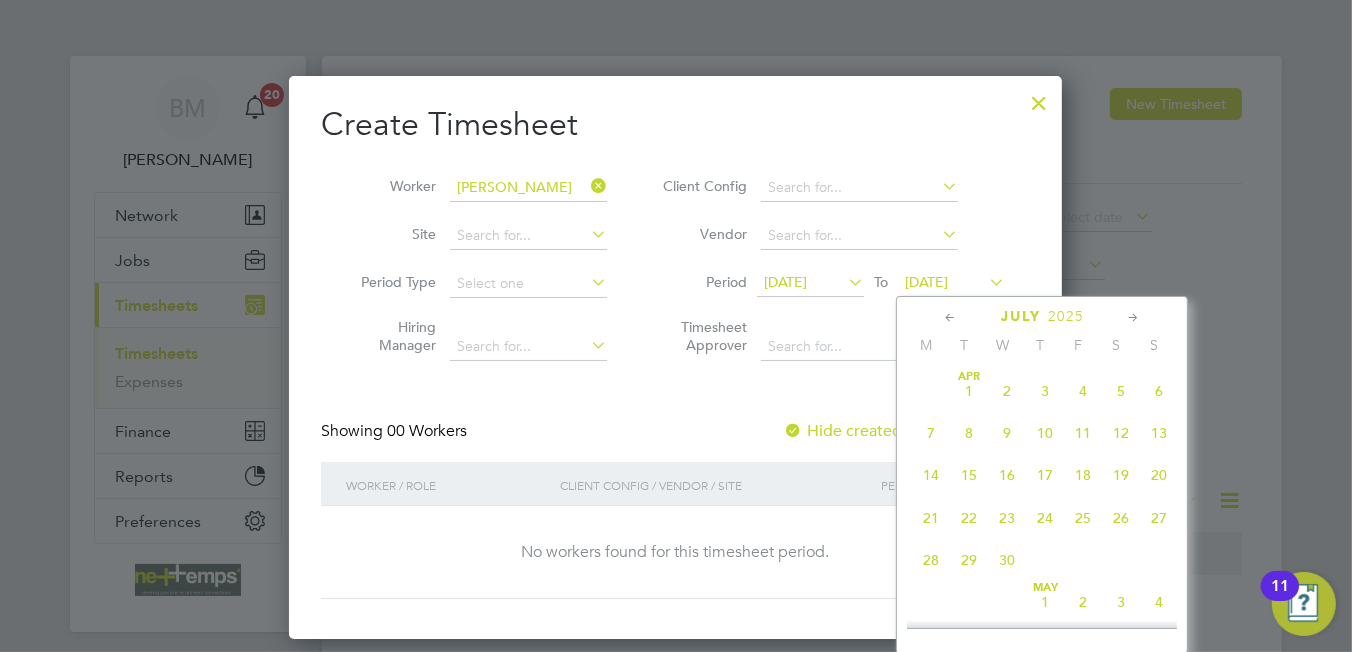 scroll, scrollTop: 653, scrollLeft: 0, axis: vertical 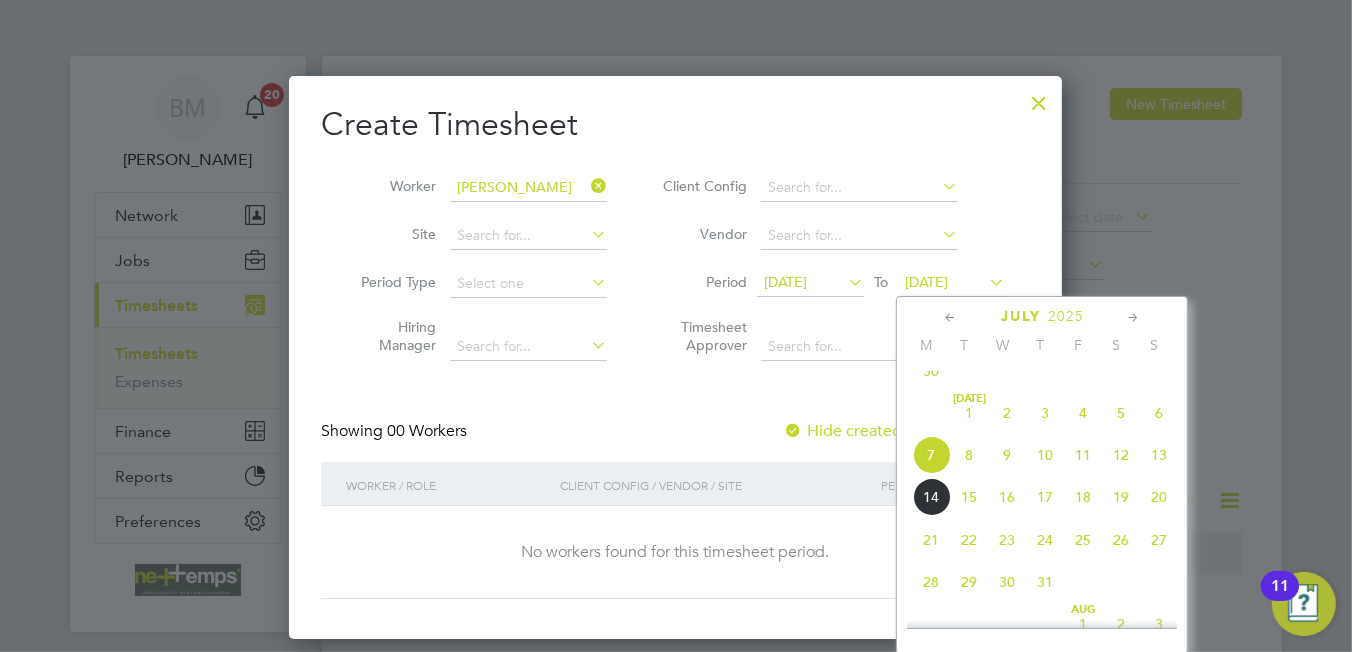 click on "13" 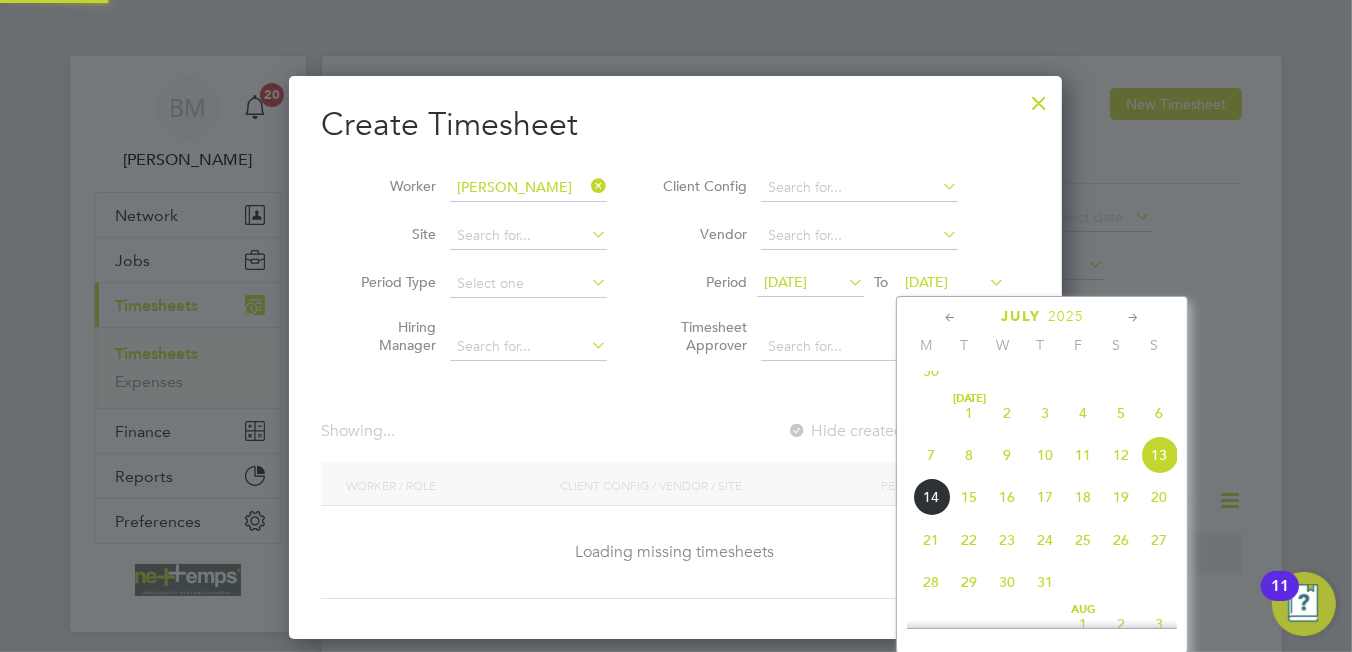 scroll, scrollTop: 9, scrollLeft: 9, axis: both 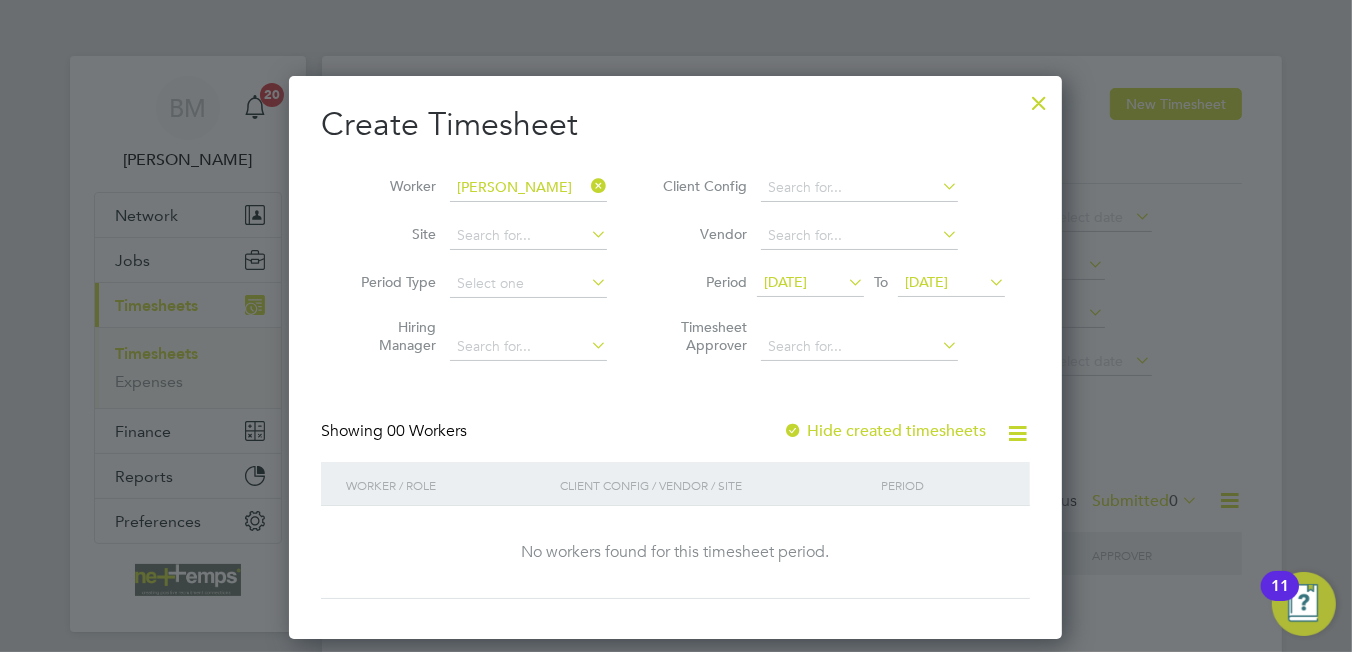 click on "Hide created timesheets" at bounding box center [884, 431] 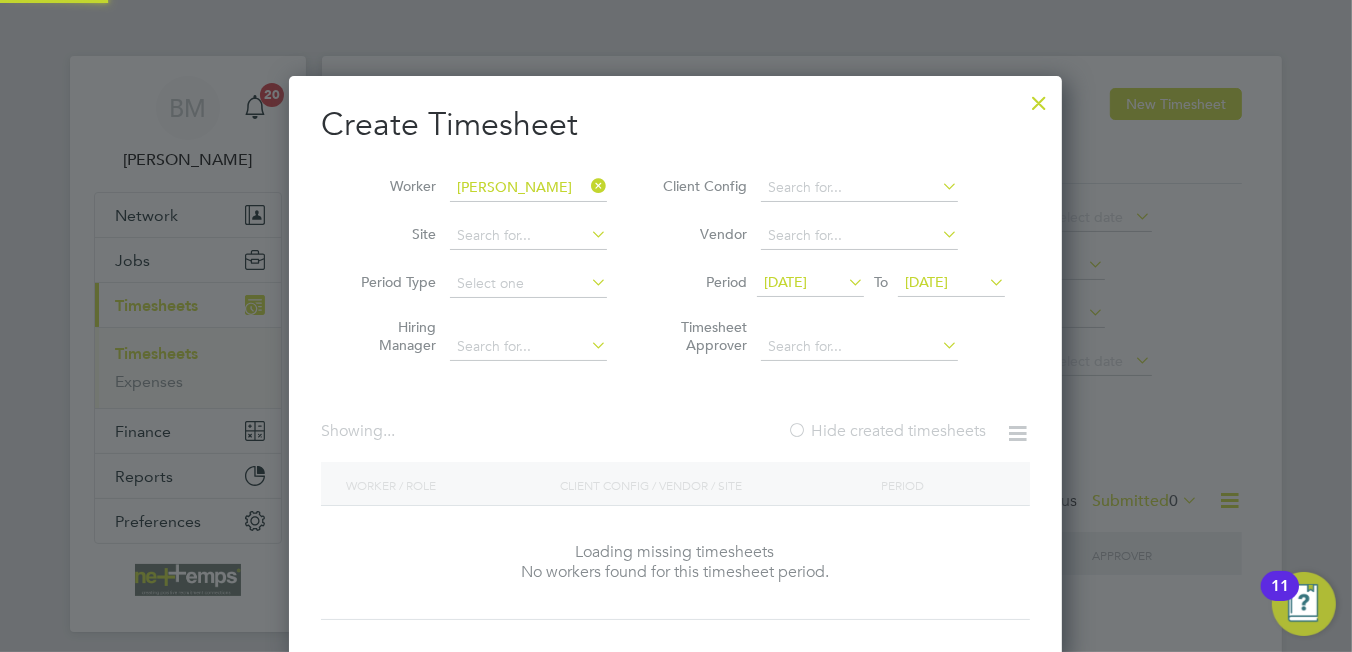 scroll, scrollTop: 9, scrollLeft: 9, axis: both 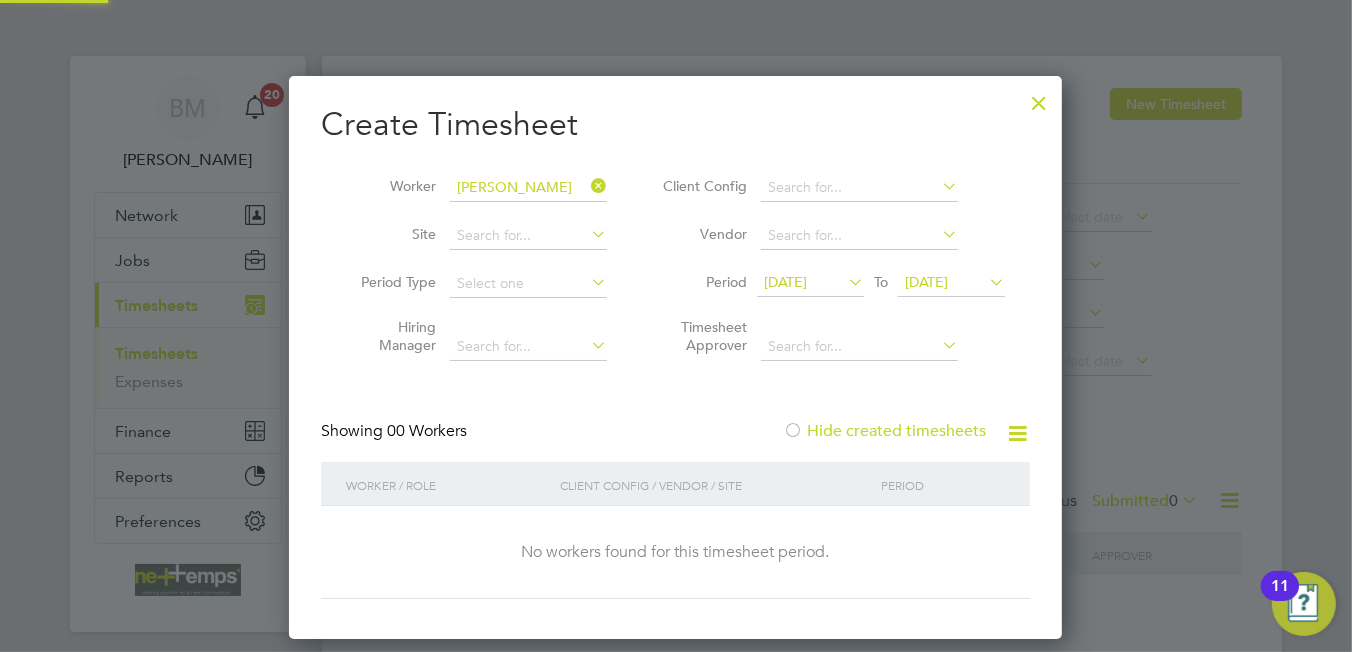 click on "Hide created timesheets" at bounding box center [884, 431] 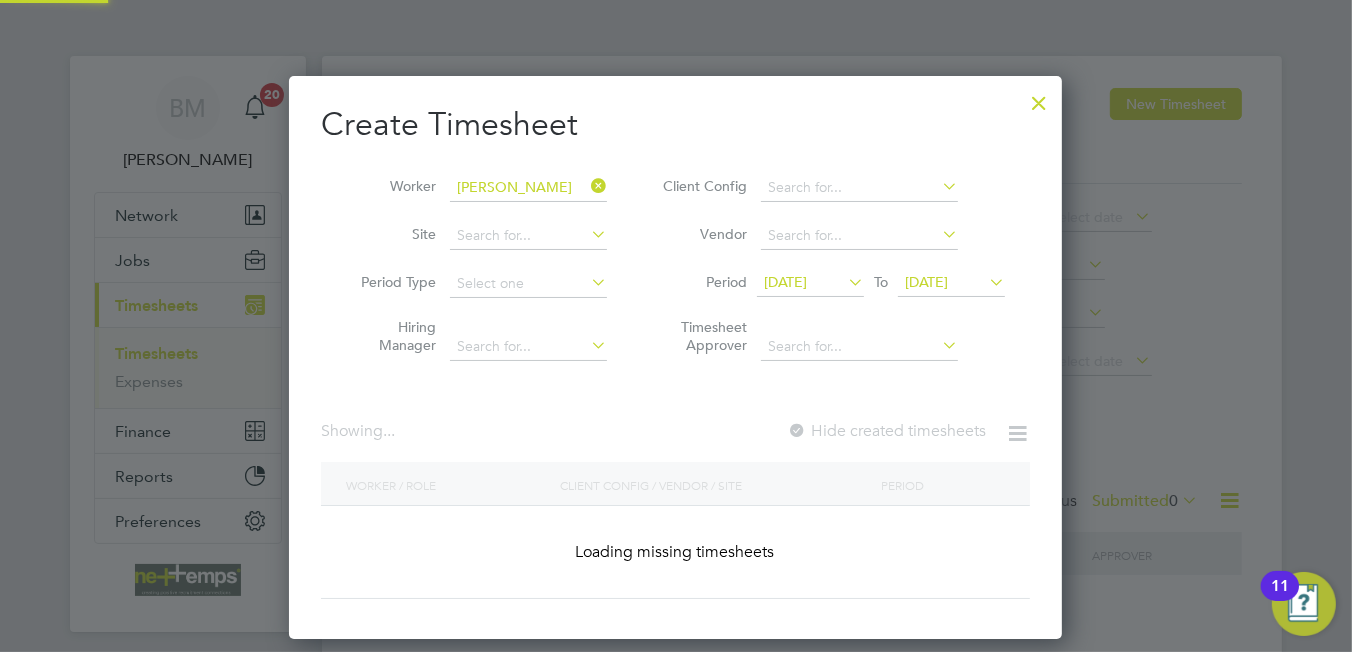 scroll, scrollTop: 9, scrollLeft: 9, axis: both 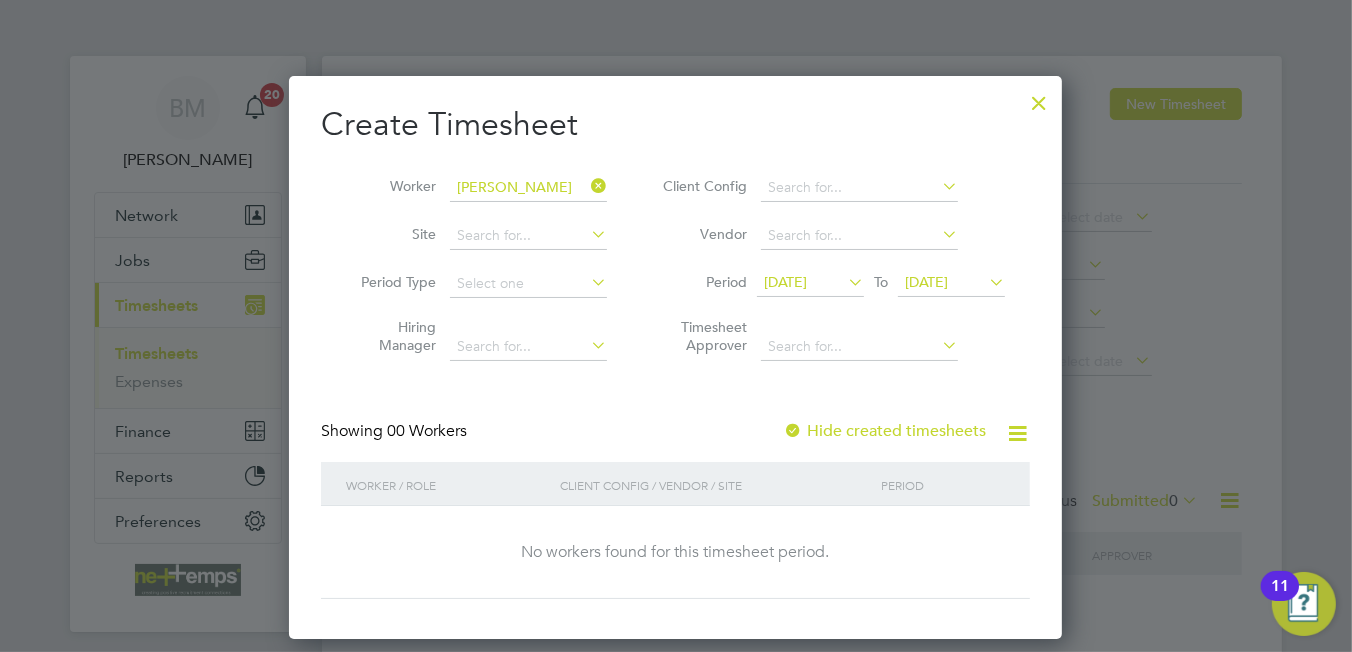 click on "Hide created timesheets" at bounding box center (884, 431) 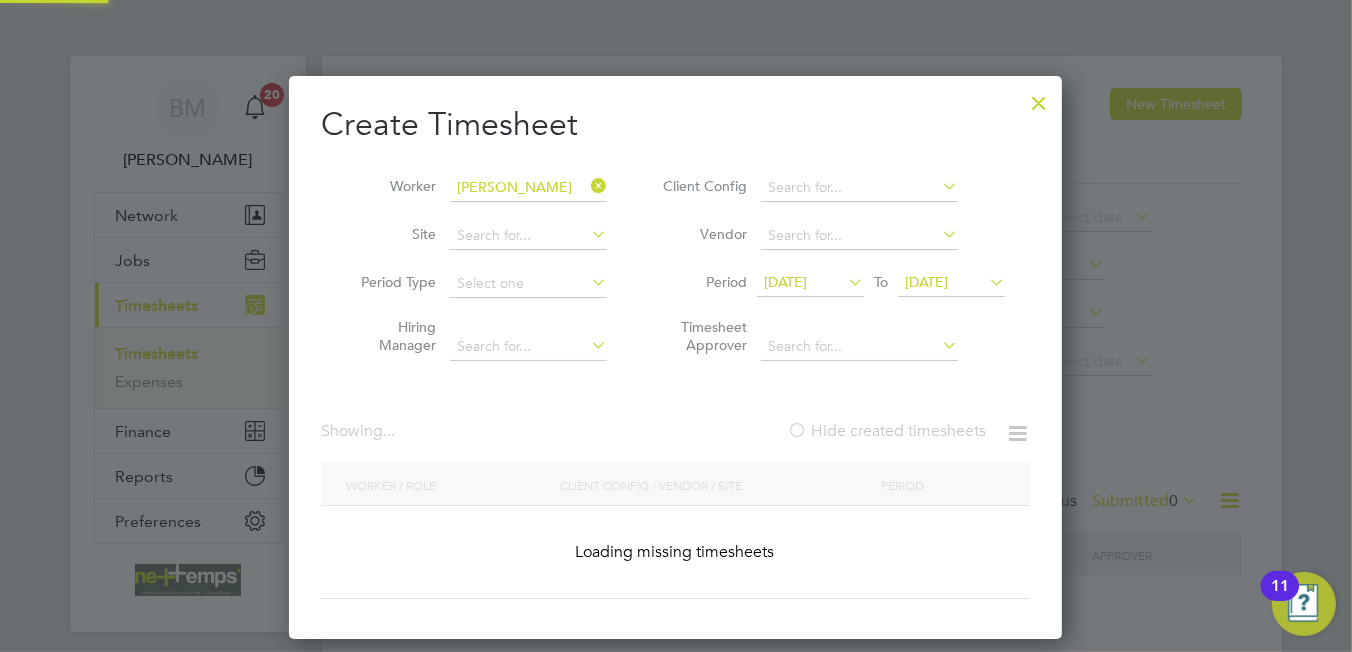 scroll 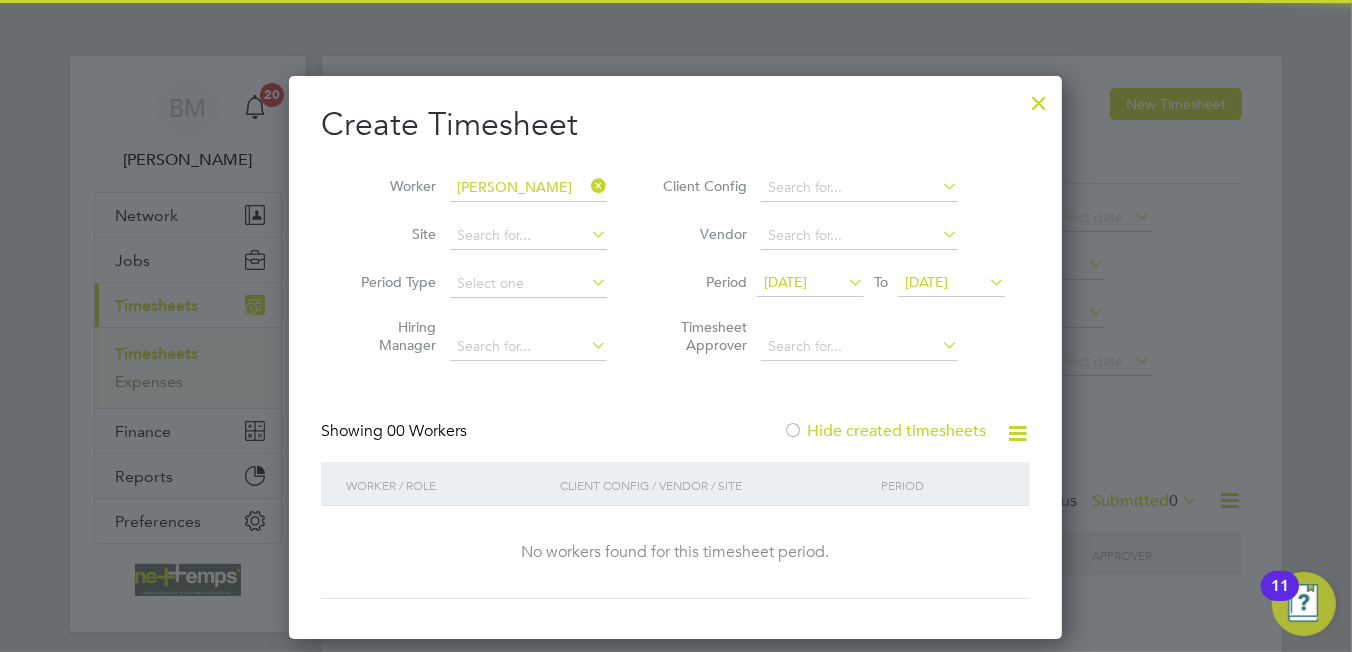 click at bounding box center (793, 432) 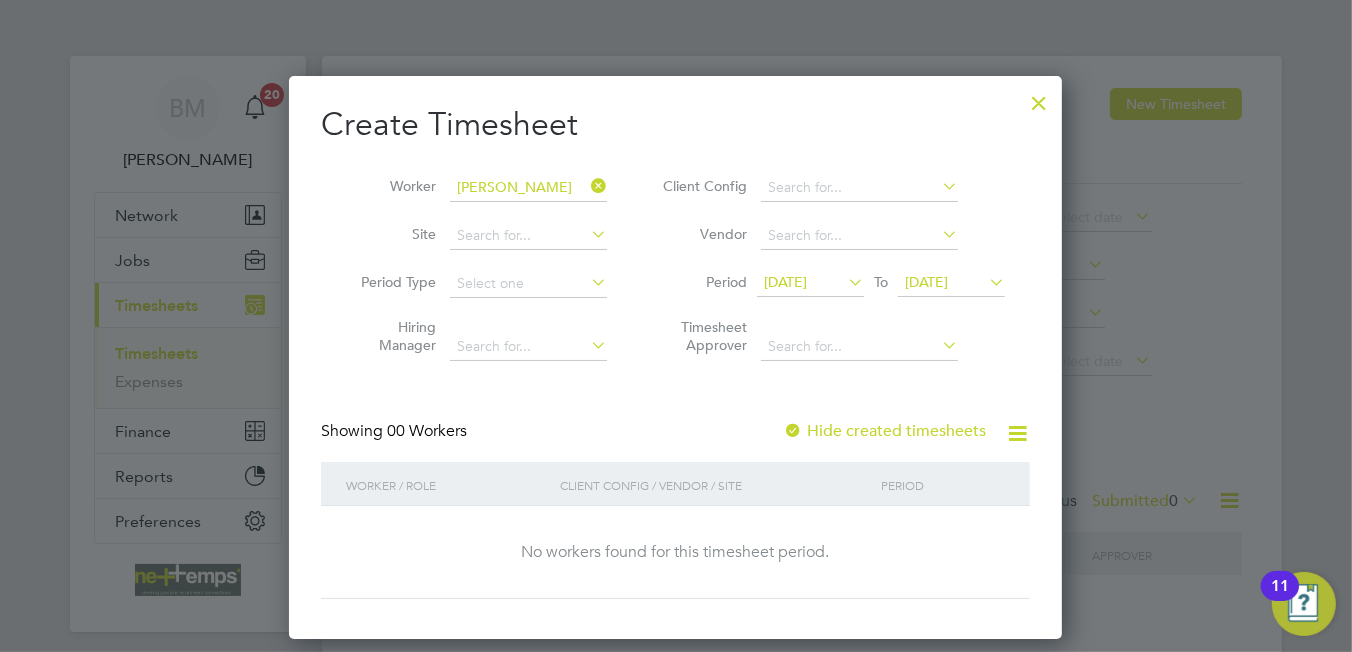 click on "07 Jul 2025" at bounding box center (785, 282) 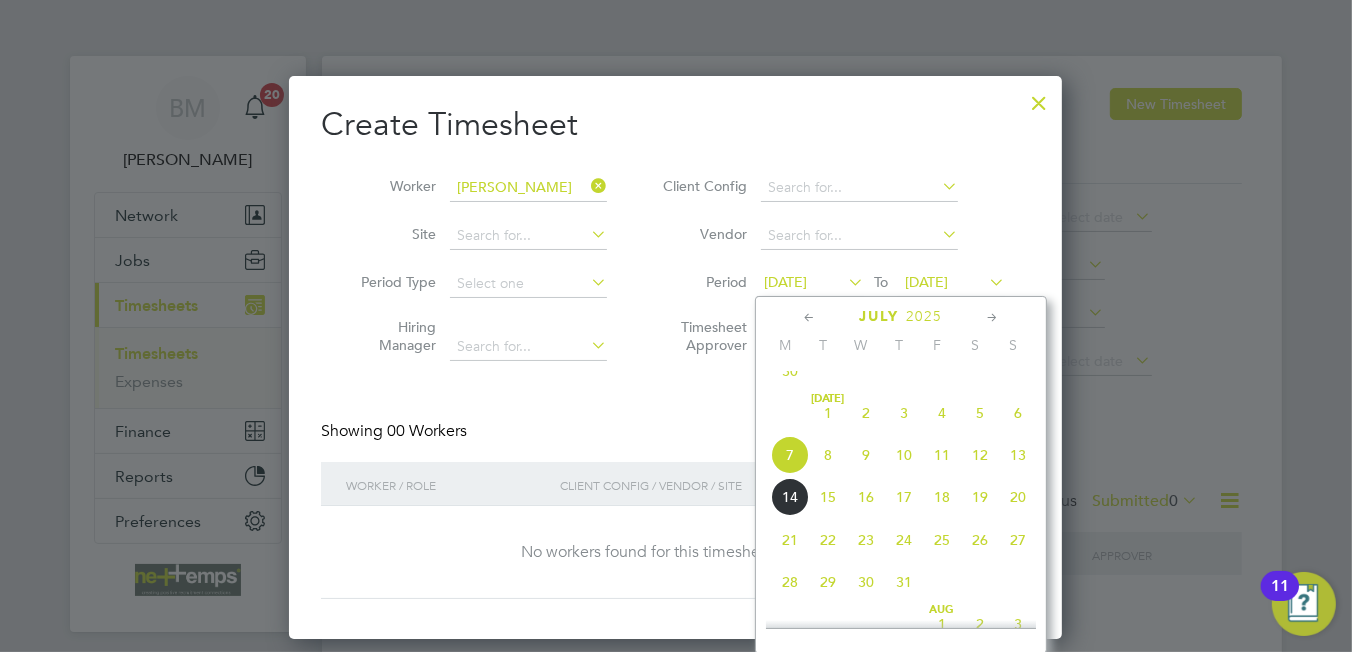 click on "6" 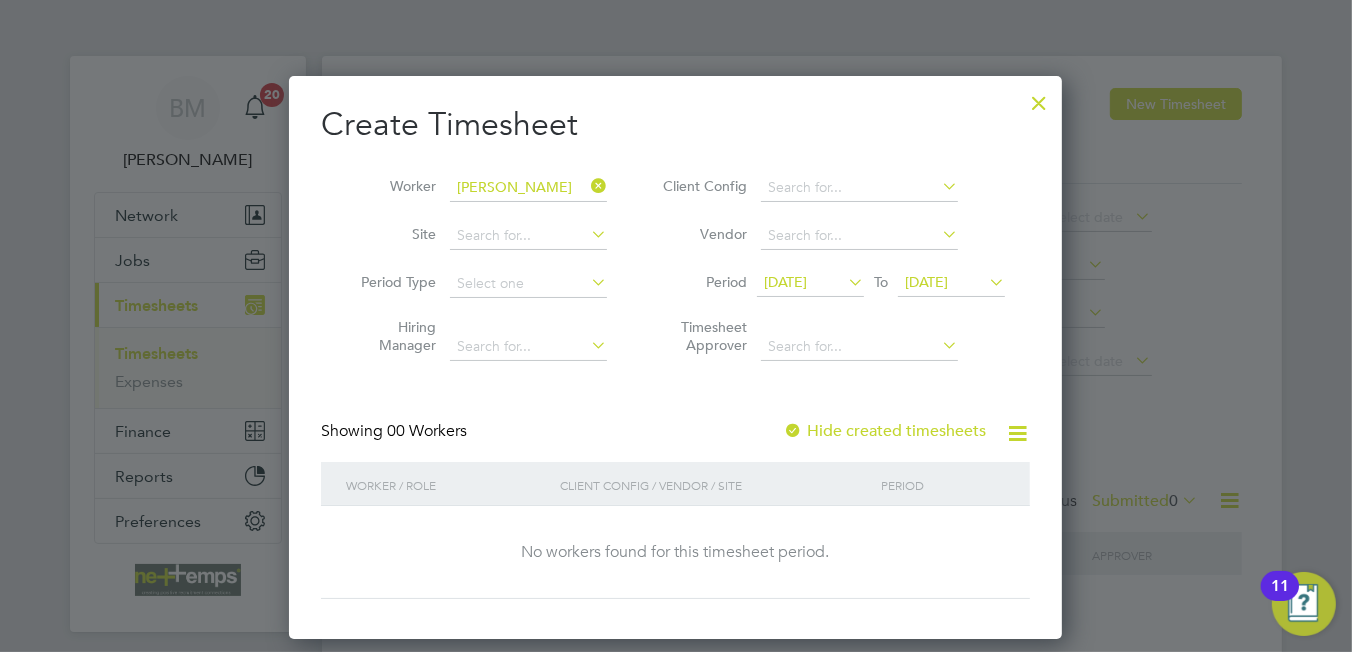 click on "Create Timesheet Worker   Filip Targowski Site   Period Type   Hiring Manager   Client Config   Vendor   Period
06 Jul 2025
To
13 Jul 2025
Timesheet Approver   Showing   00 Workers Hide created timesheets Worker / Role Client Config / Vendor / Site Period No workers found for this timesheet period. Show  21  more" at bounding box center (675, 351) 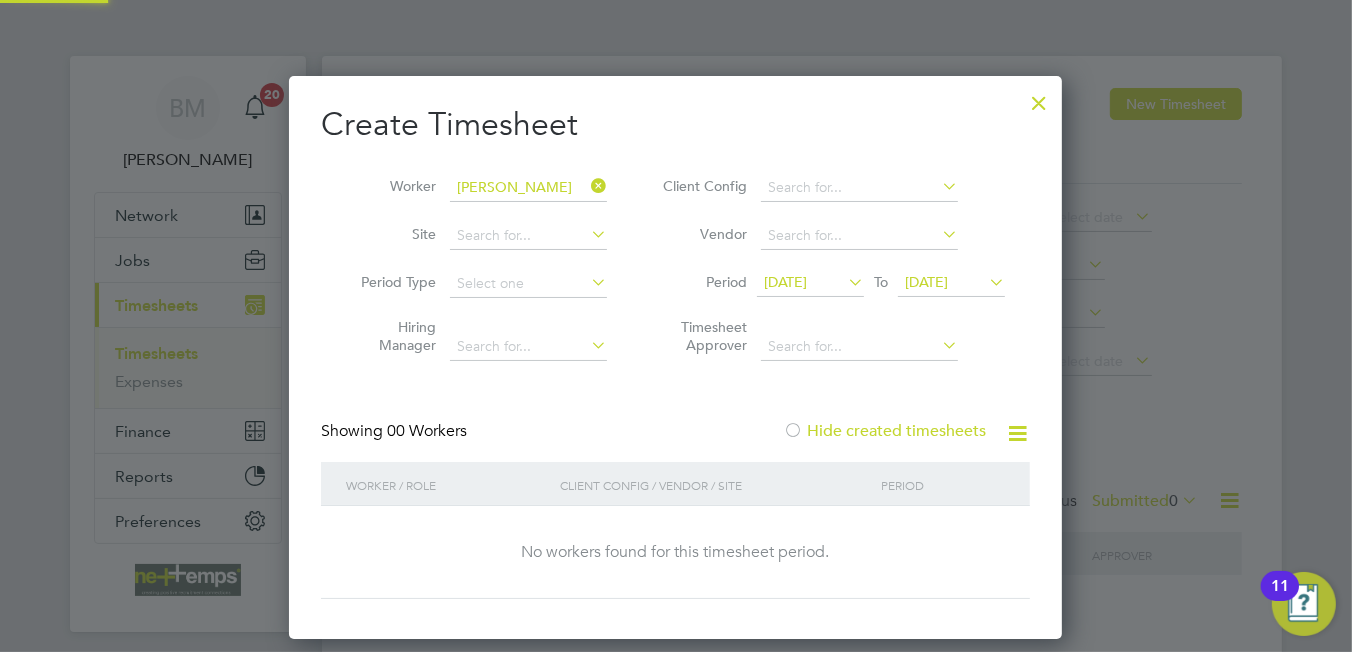 click at bounding box center (793, 432) 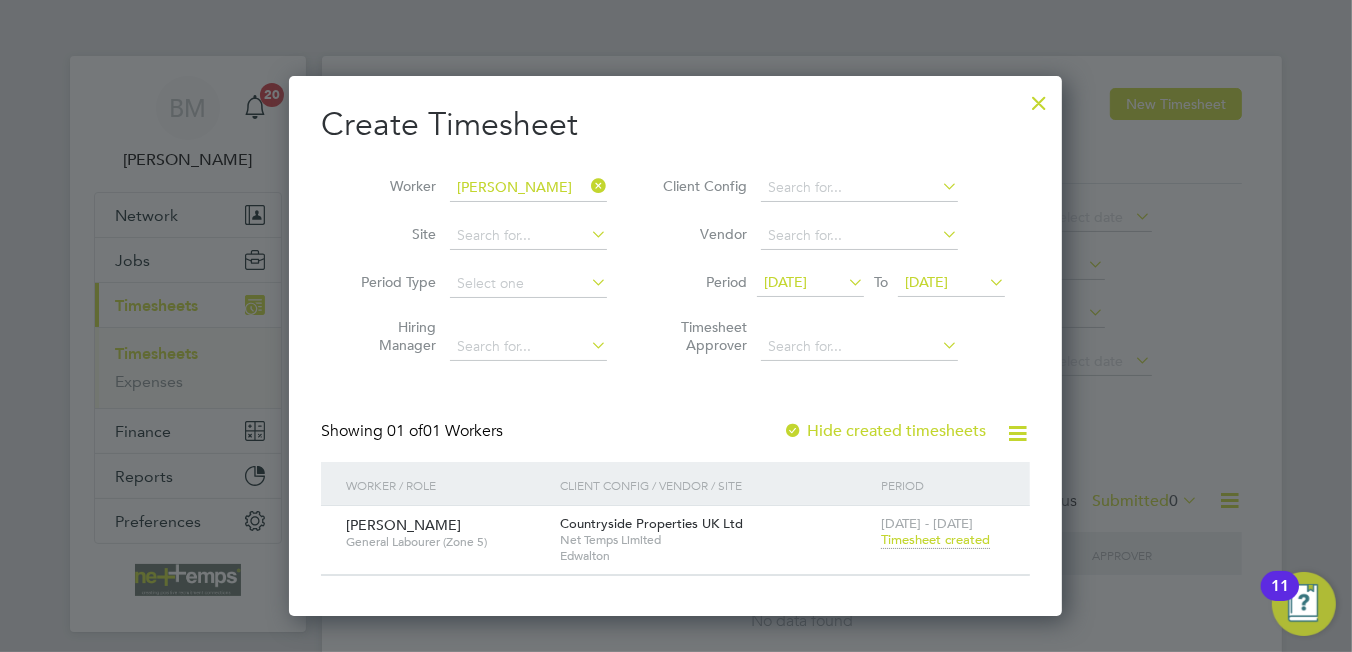 click at bounding box center [1039, 98] 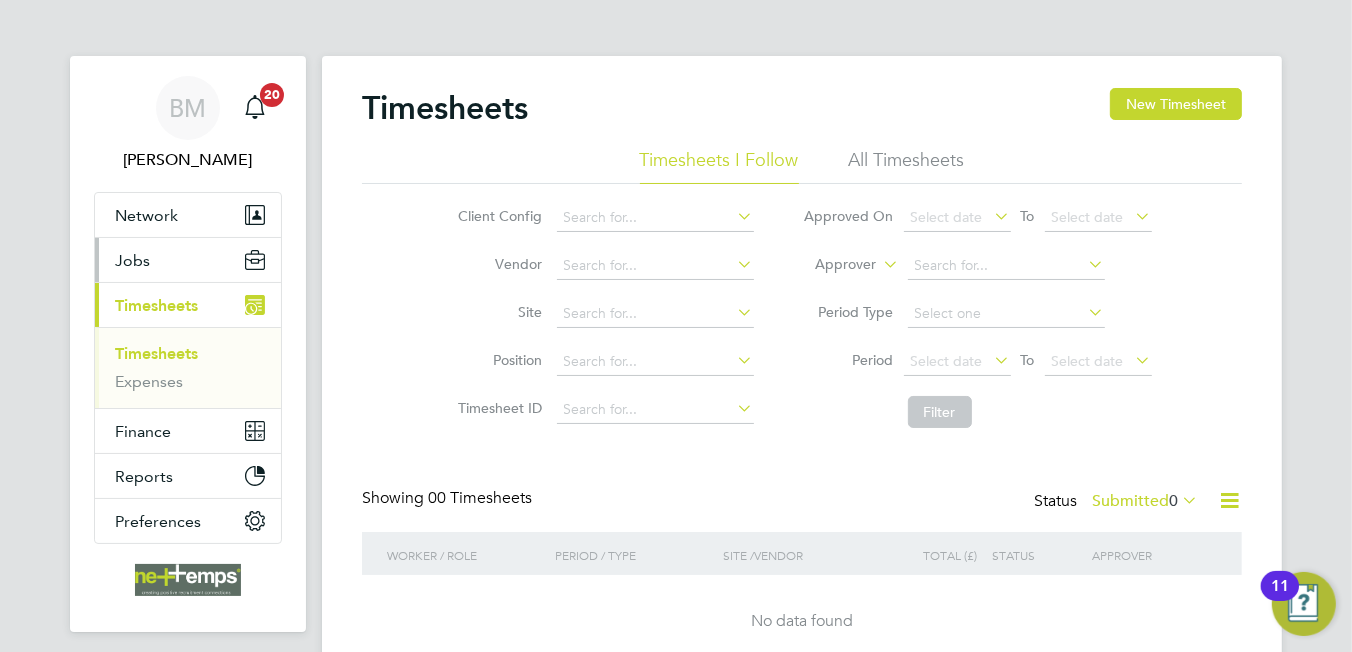 click on "Jobs" at bounding box center (188, 260) 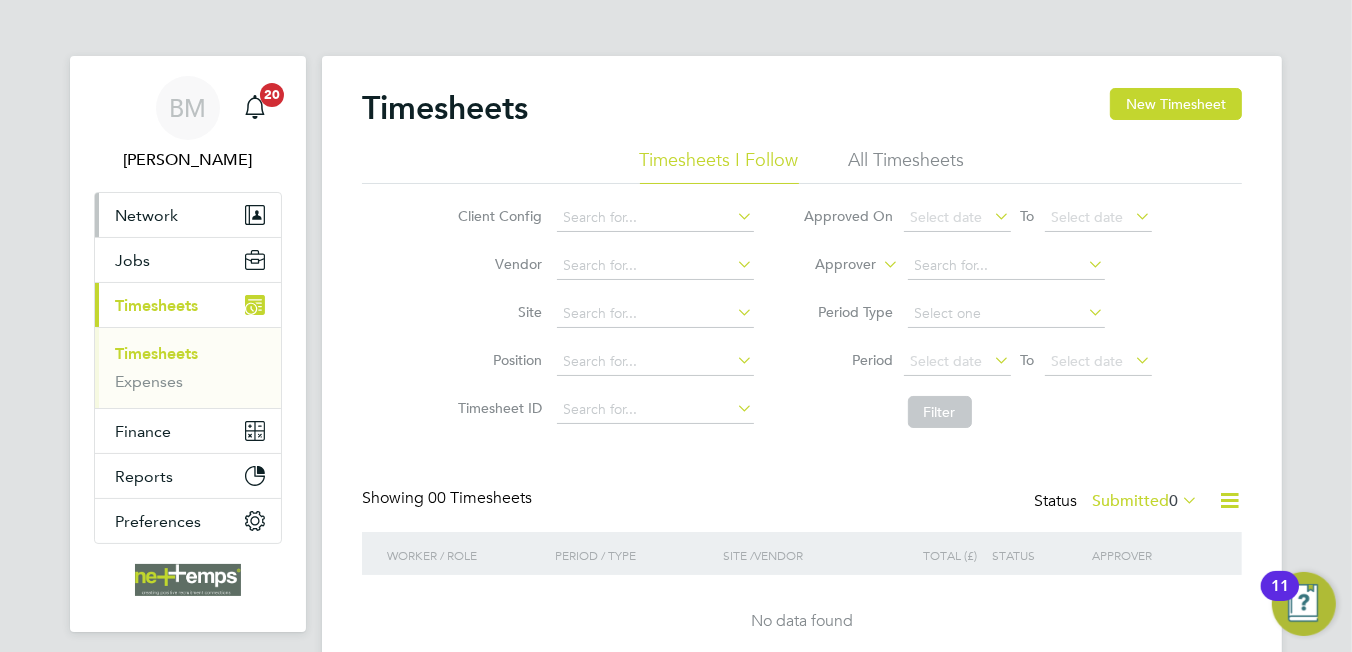 click on "Network" at bounding box center (188, 215) 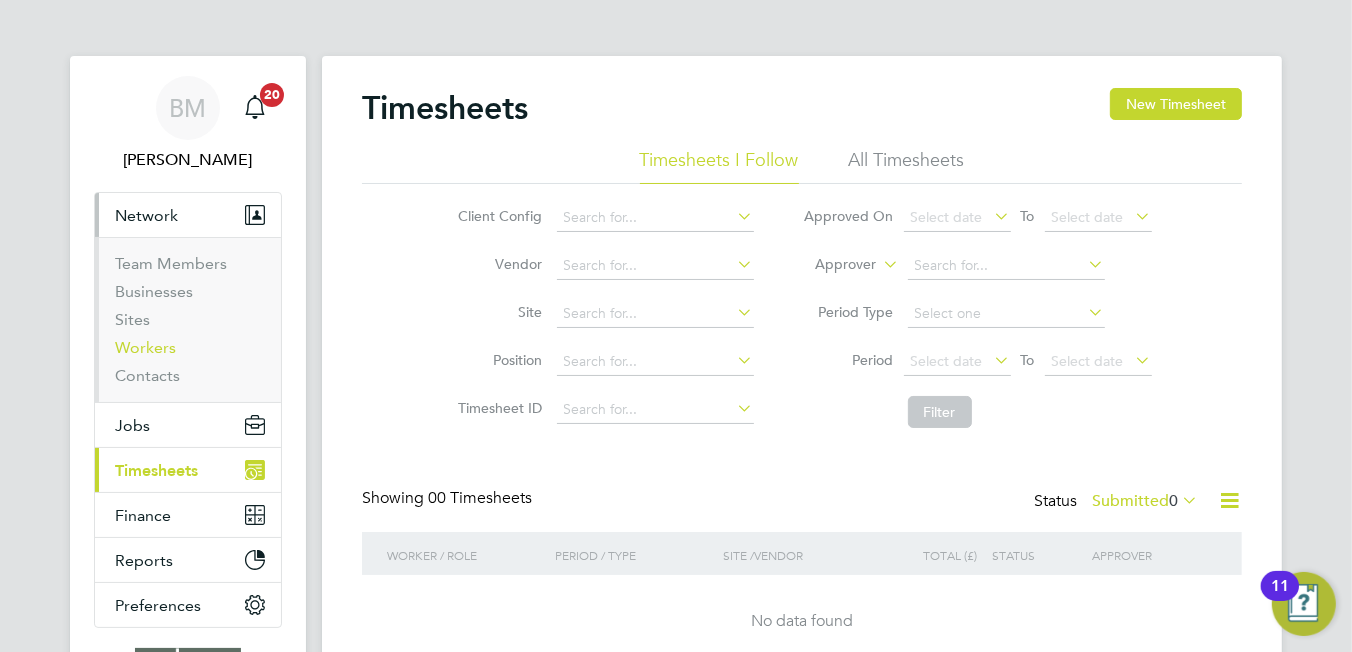 click on "Workers" at bounding box center (145, 347) 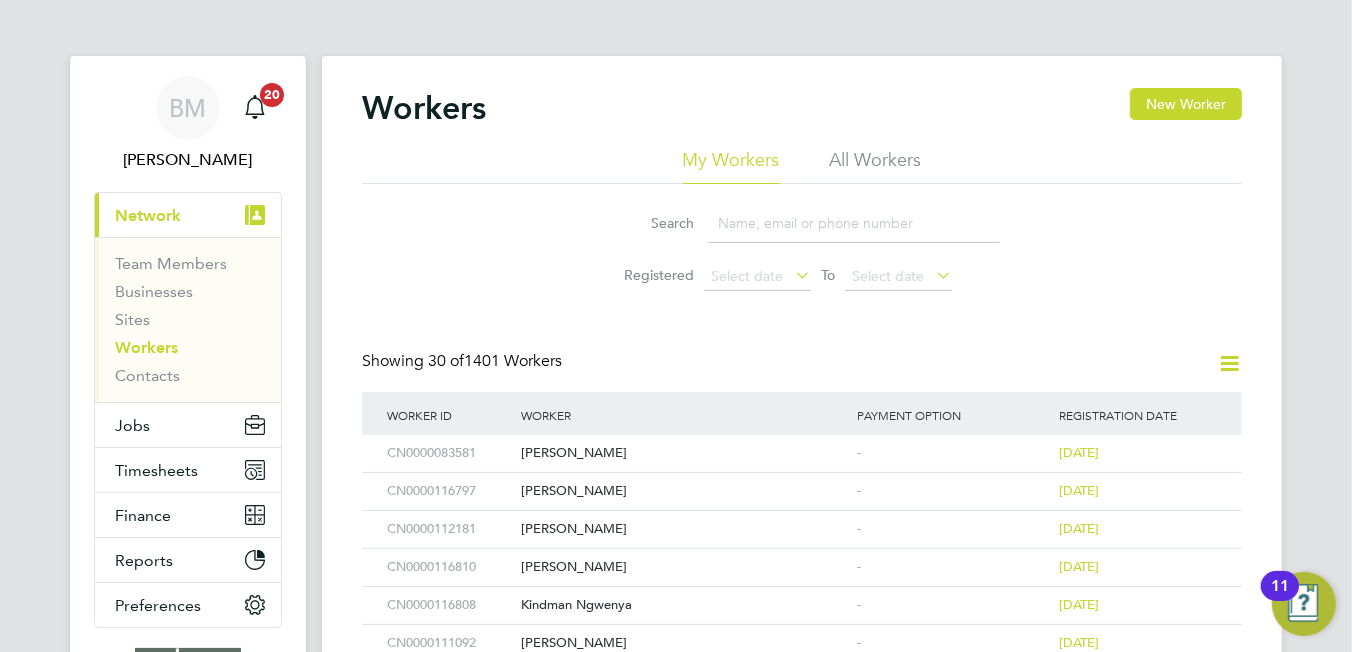 click 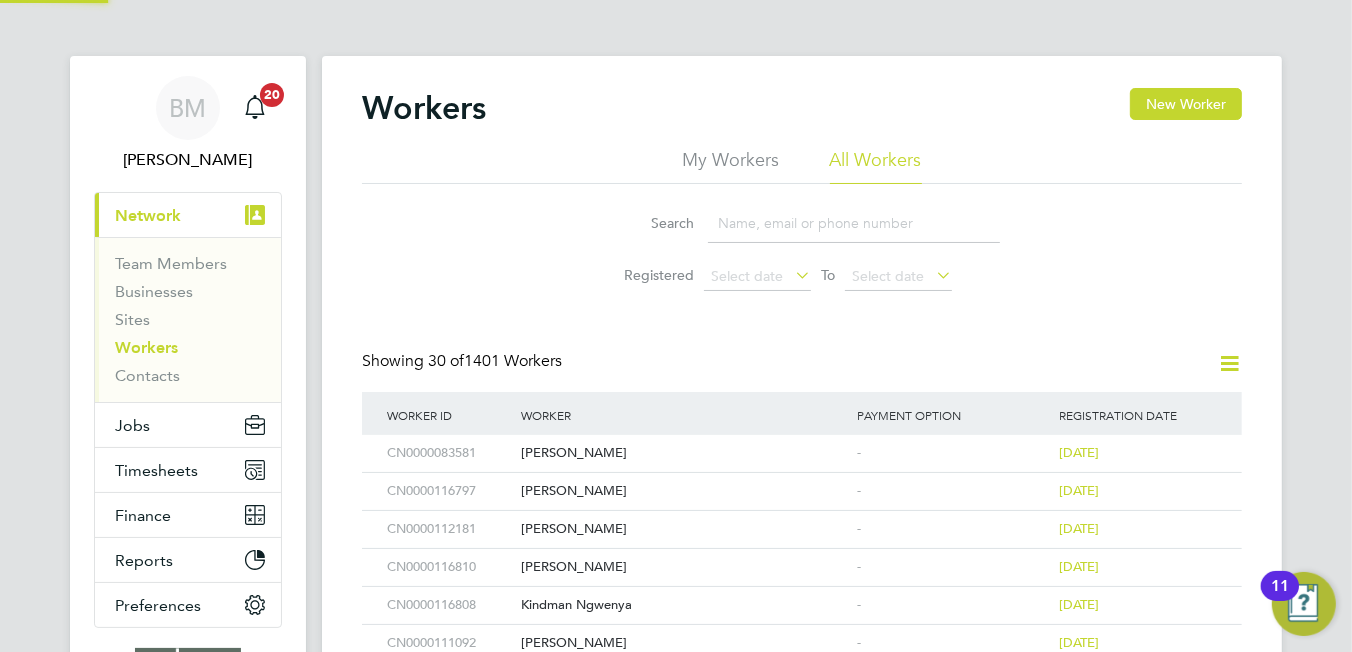 click 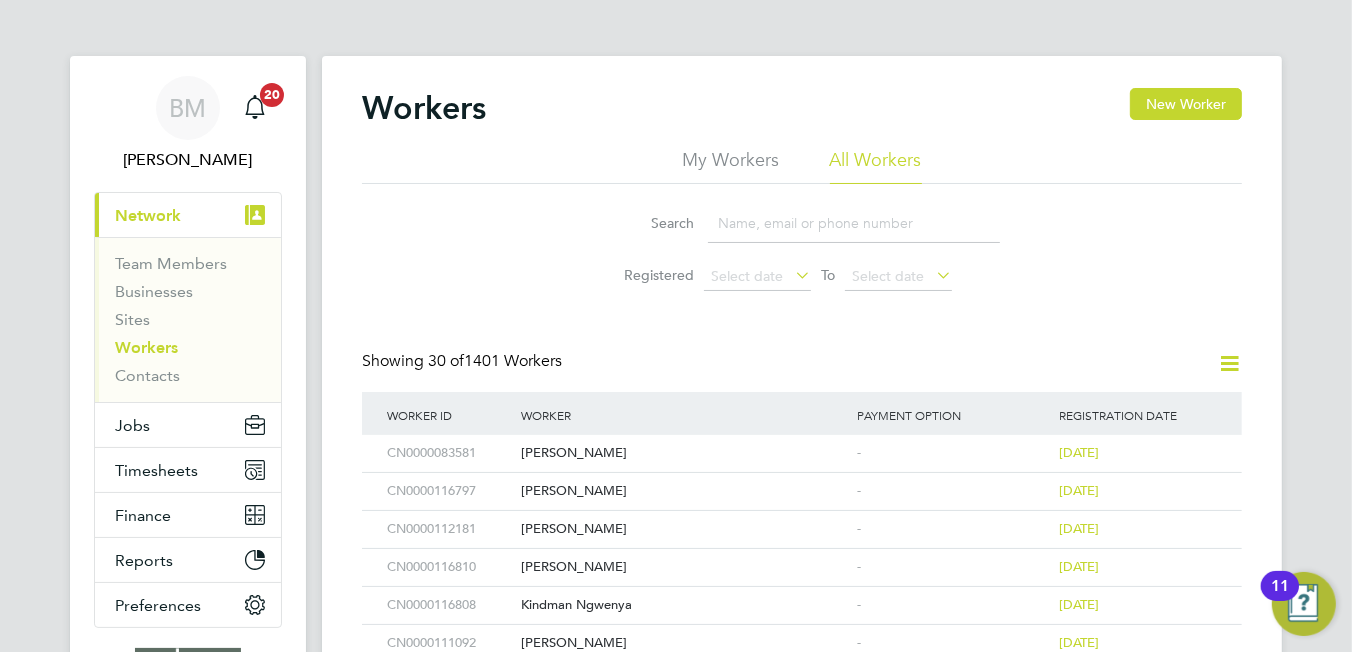 click 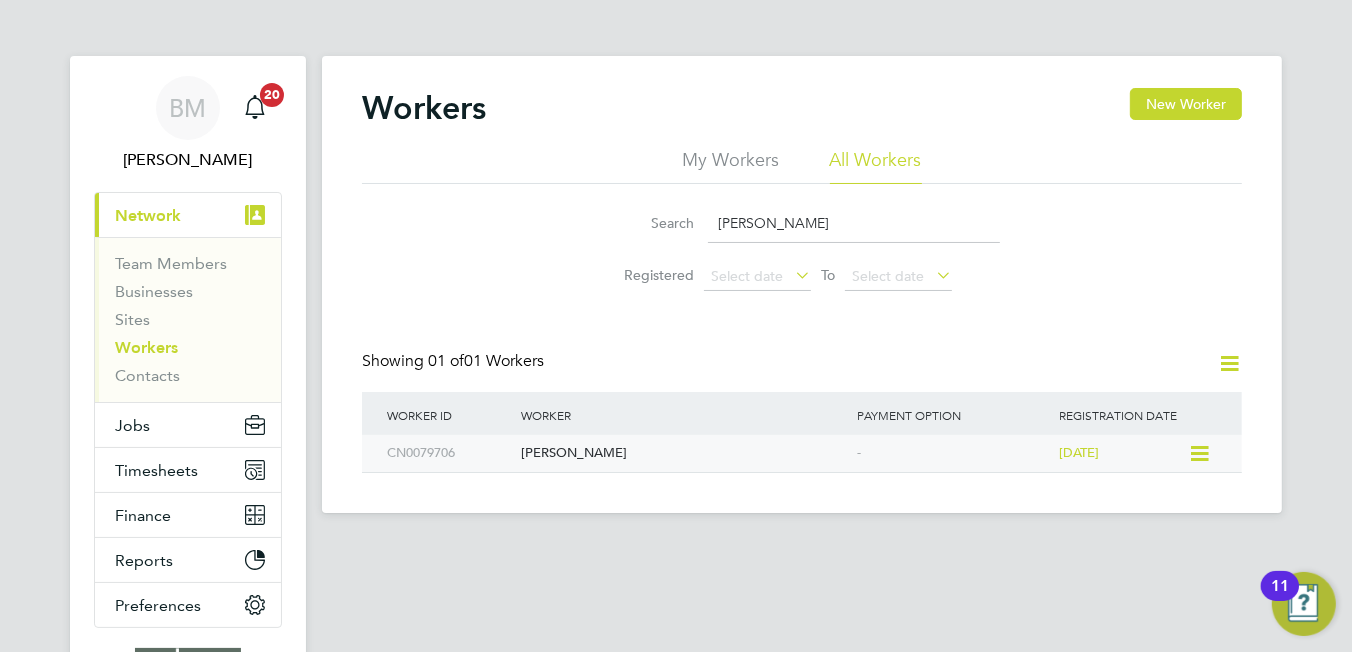 type on "tobias" 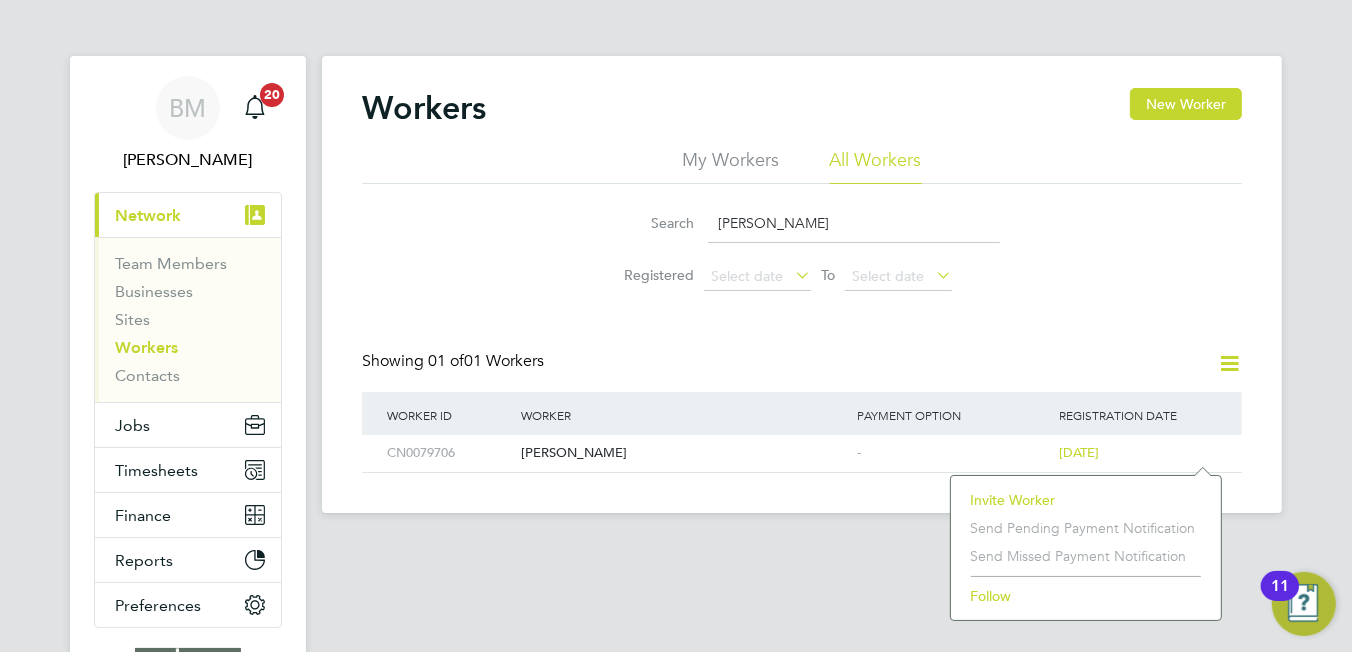 click on "Workers New Worker My Workers All Workers Search   tobias Registered
Select date
To
Select date
Showing   01 of  01 Workers   Worker ID Worker Payment Option Registration Date CN0079706 Tobias North - 5 years ago Show  30  more Countryside  Maritime Ltd Countryside  Properties (UK) Ltd t/a Rochester Riverside Countryside  Properties UK Ltd Countryside  Zest (Beaulieu Park) LLP ZZ - DNU - ZZ  Countryside  L&Q (Oaks Village) LLP ZZ - DNU - ZZ  Countryside  Properties (Joint Venture) ZZ - DNU - ZZ  Countryside  Sigma Limited Filip  Targowski M T W T F S S M T W T F S S Create Workers Report Invite Worker Send pending payment notification Send missed payment notification Follow" at bounding box center (802, 401) 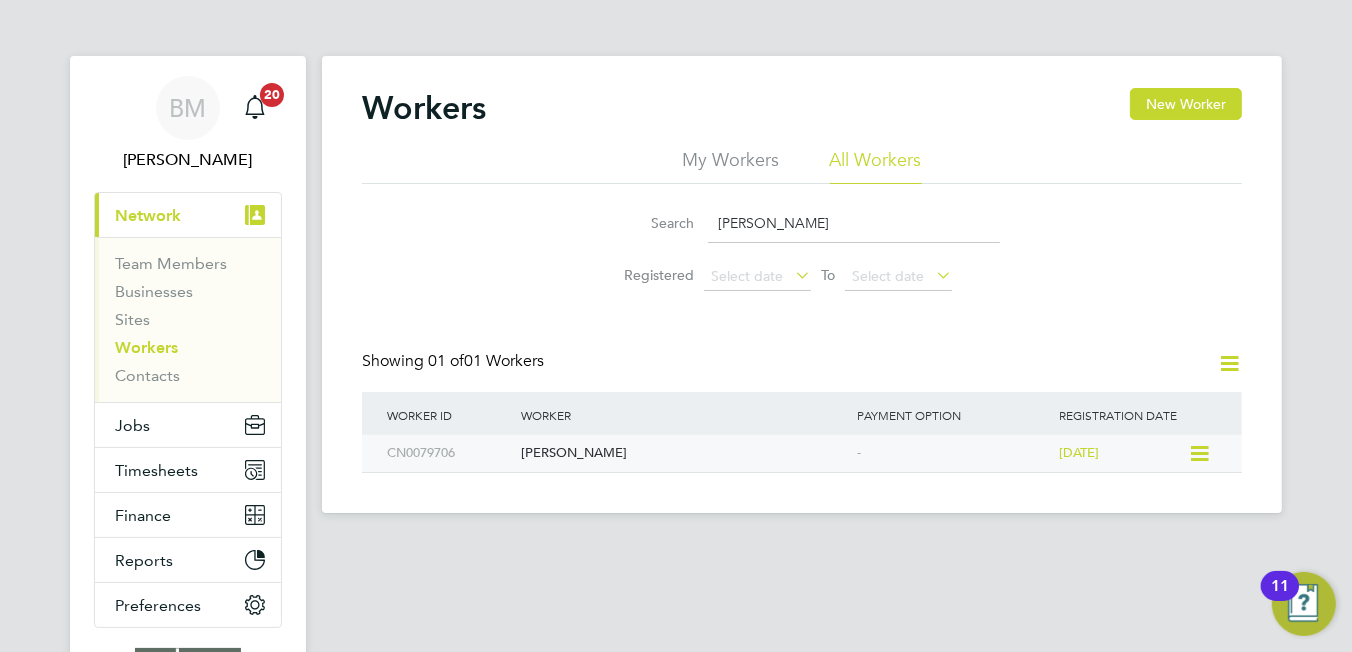 click on "Tobias North" 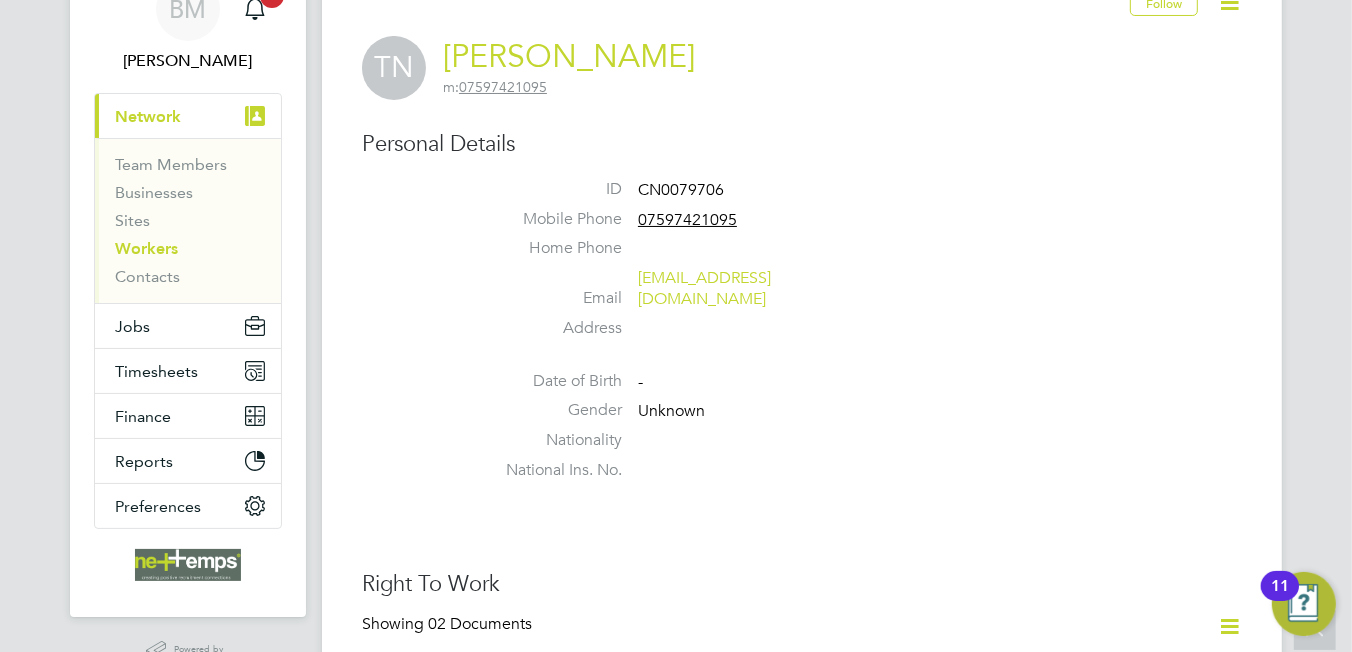 scroll, scrollTop: 0, scrollLeft: 0, axis: both 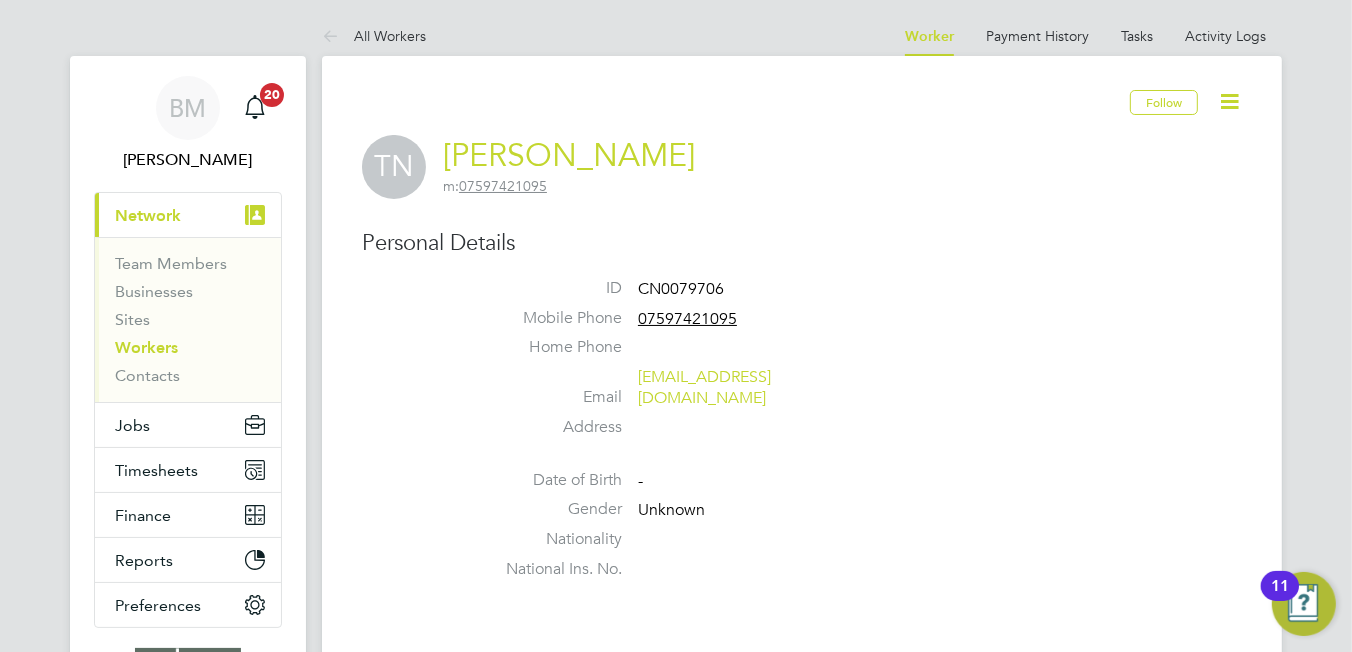 click 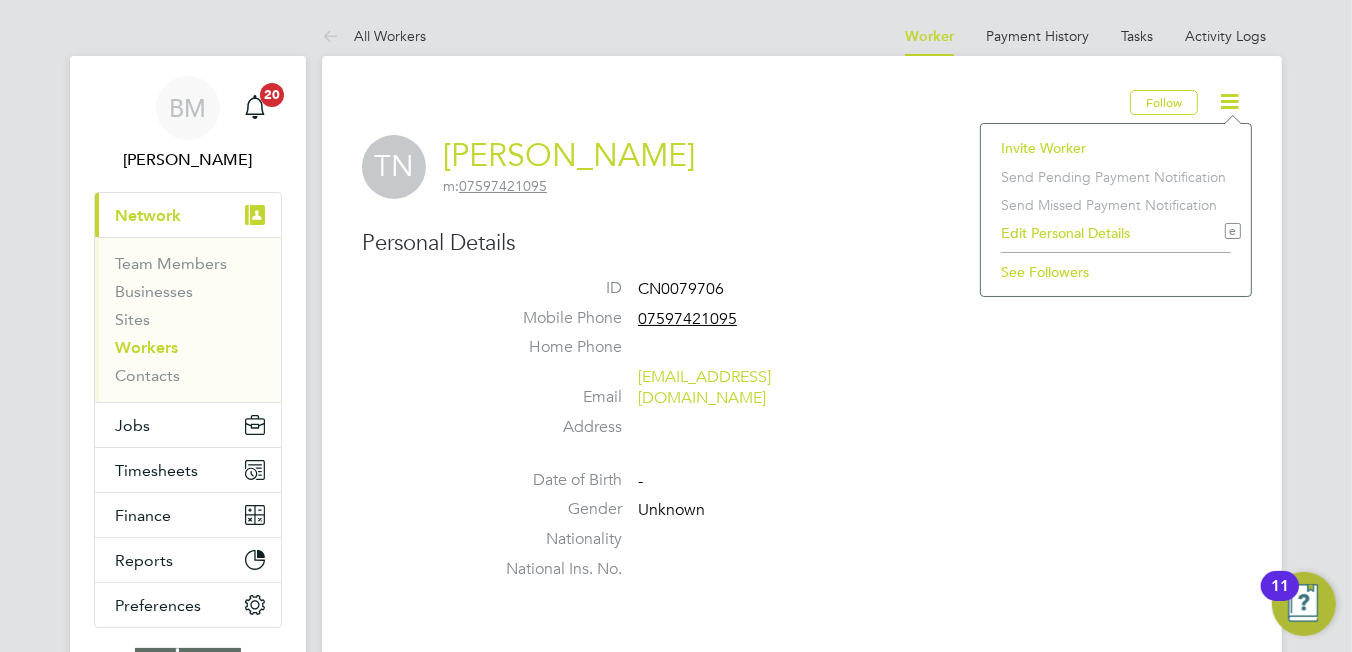 click on "Edit Personal Details e" 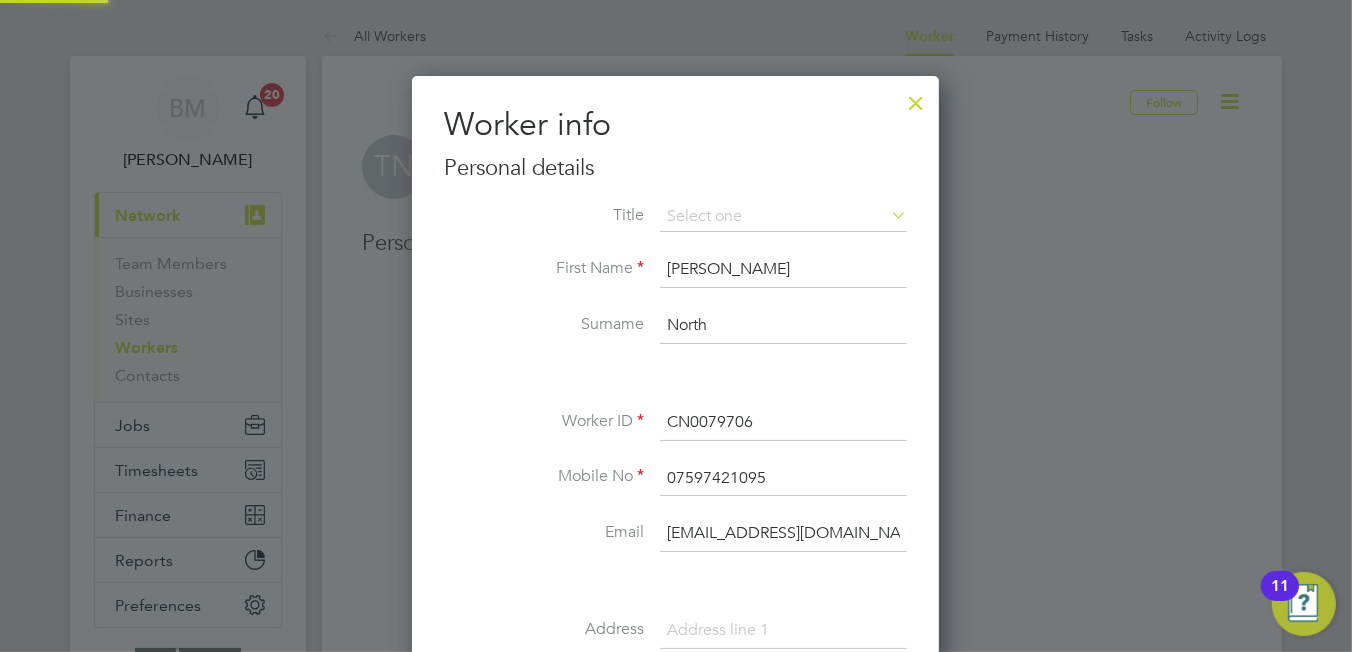 scroll, scrollTop: 9, scrollLeft: 9, axis: both 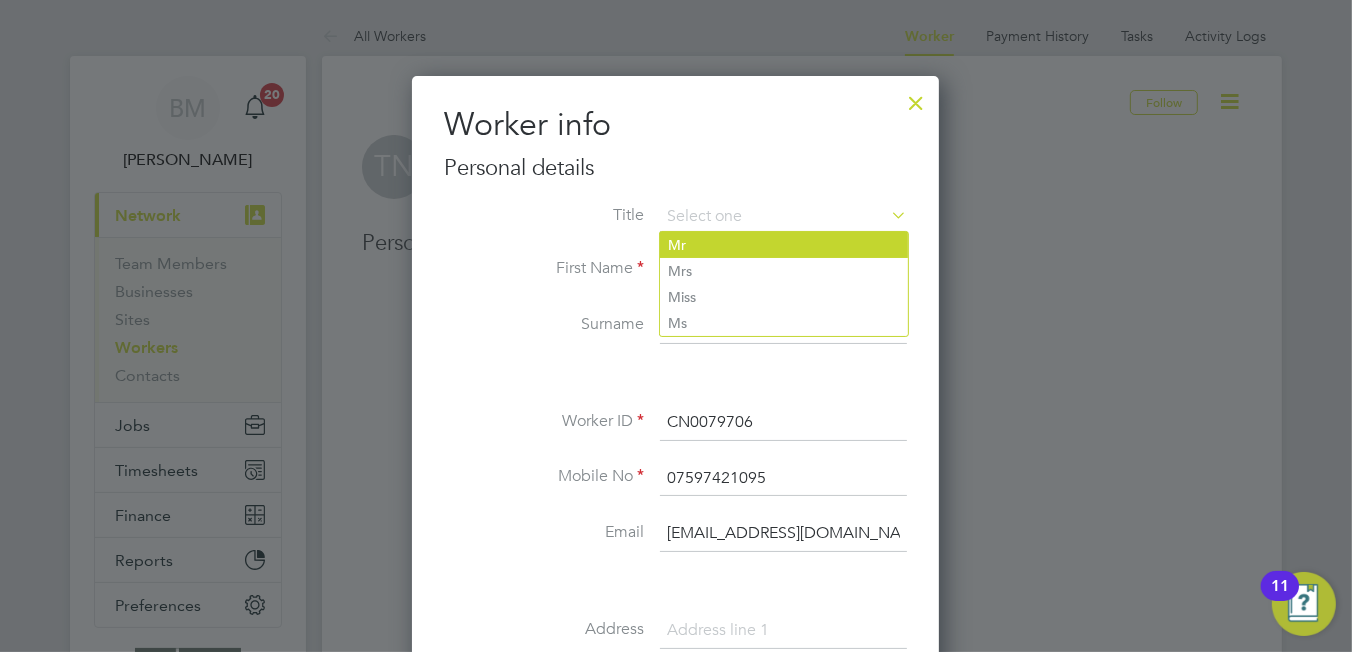 click on "Mr" 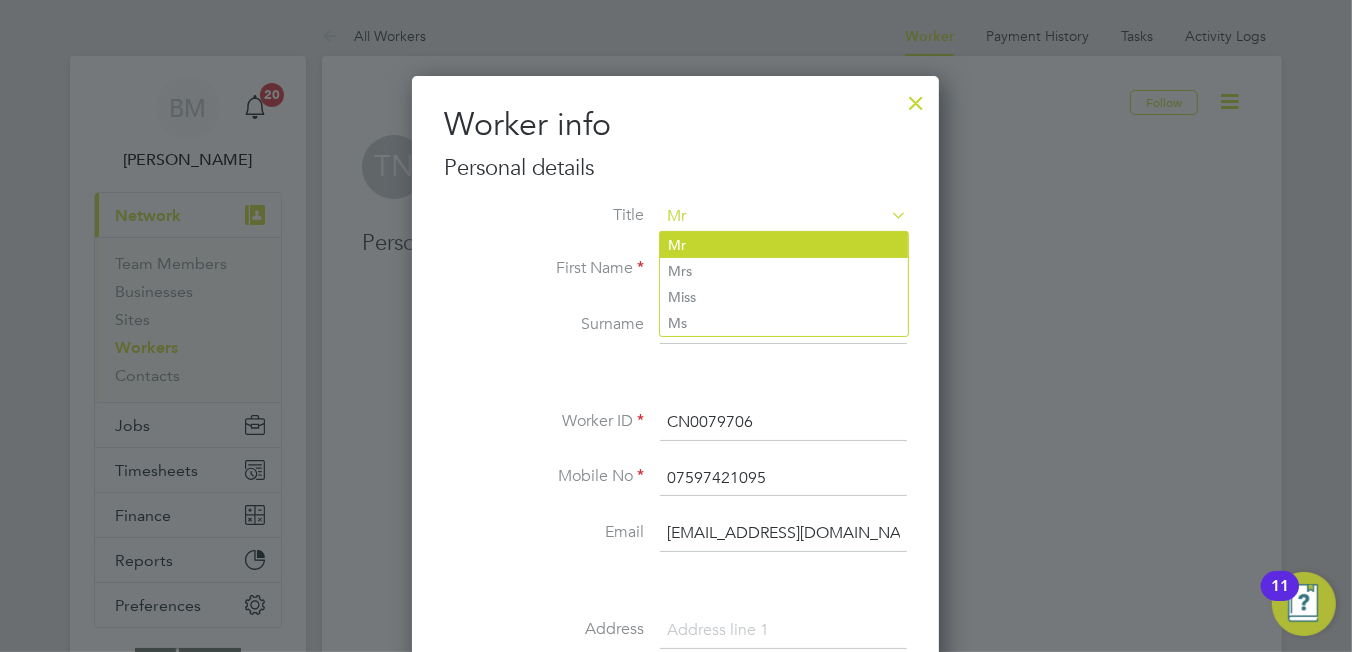 scroll, scrollTop: 1126, scrollLeft: 528, axis: both 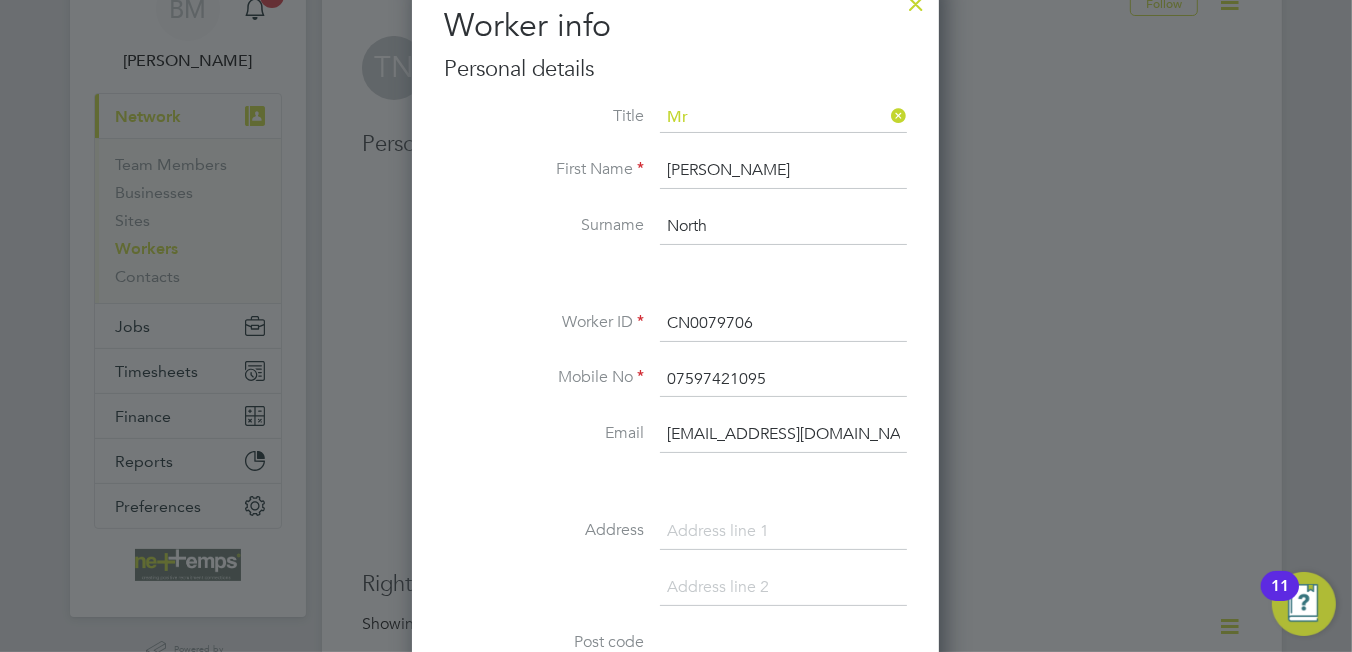 drag, startPoint x: 752, startPoint y: 319, endPoint x: 526, endPoint y: 318, distance: 226.00221 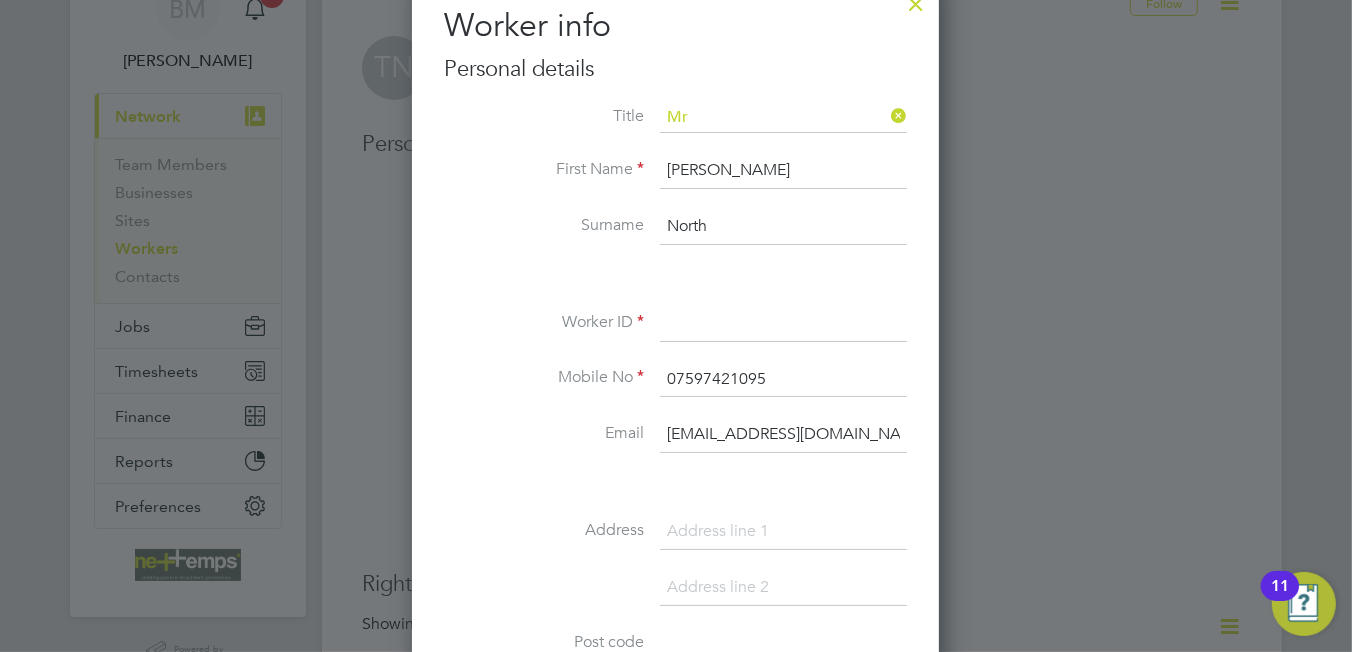 click at bounding box center (783, 324) 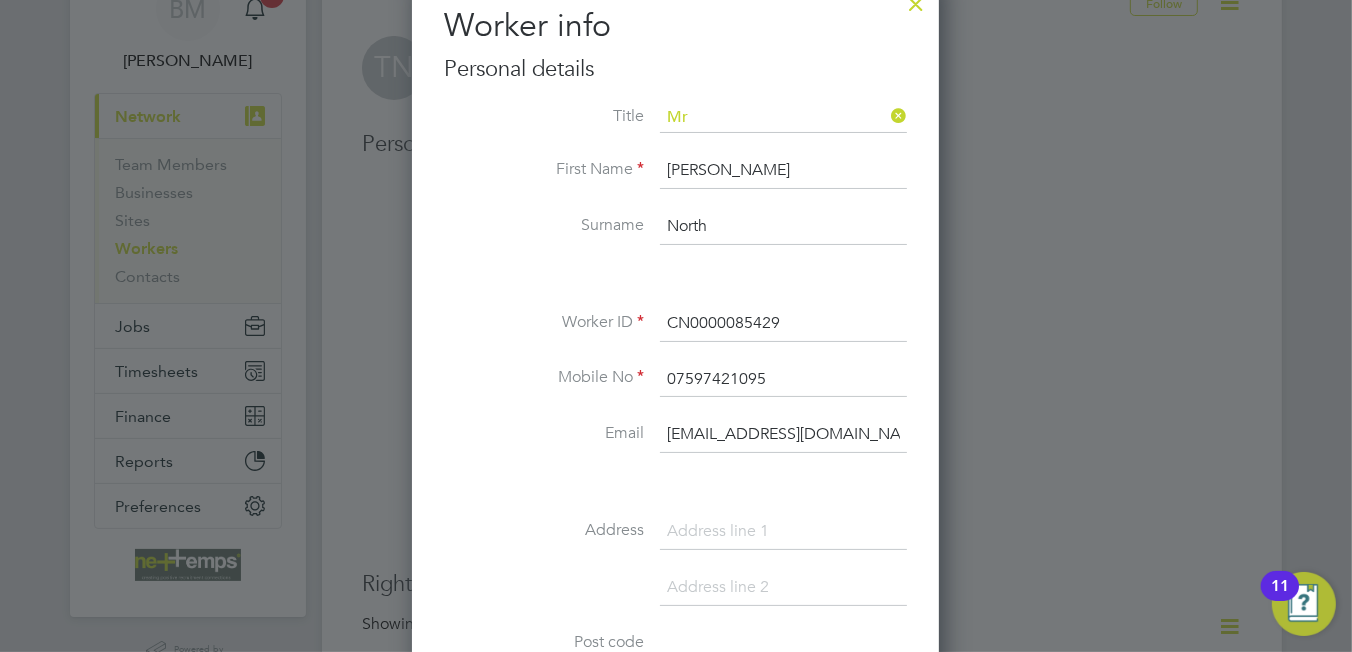 scroll, scrollTop: 400, scrollLeft: 0, axis: vertical 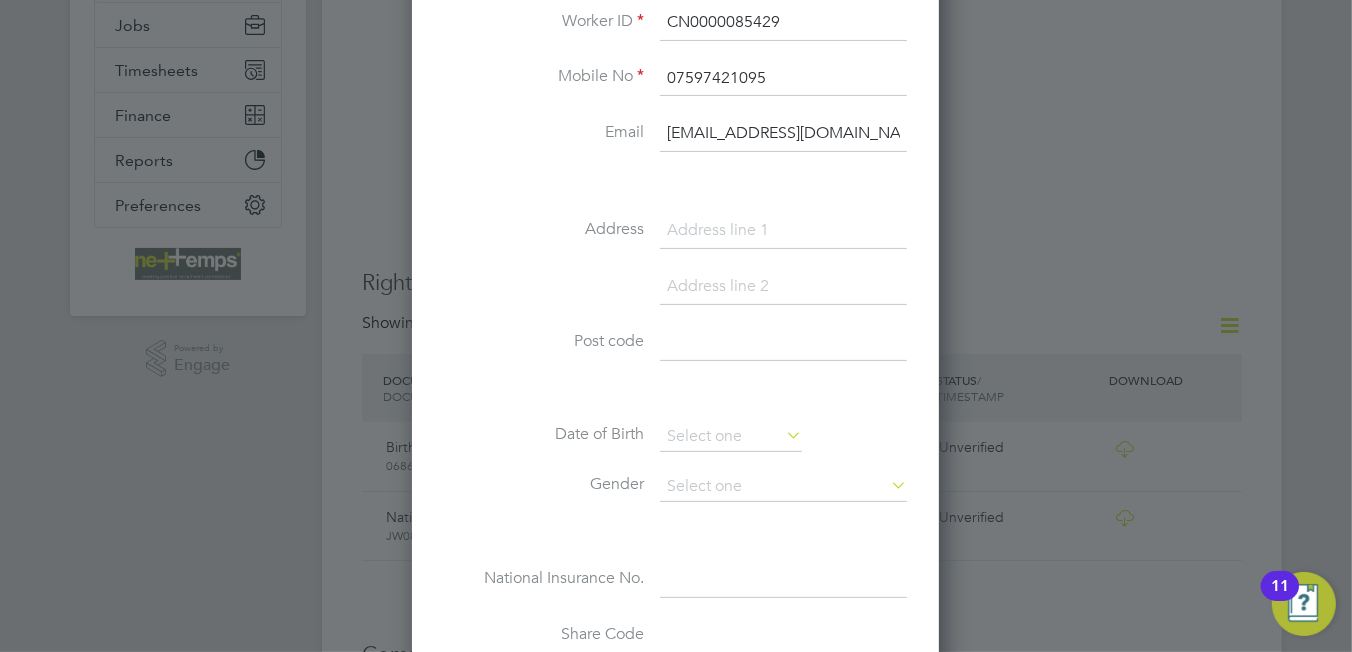 type on "CN0000085429" 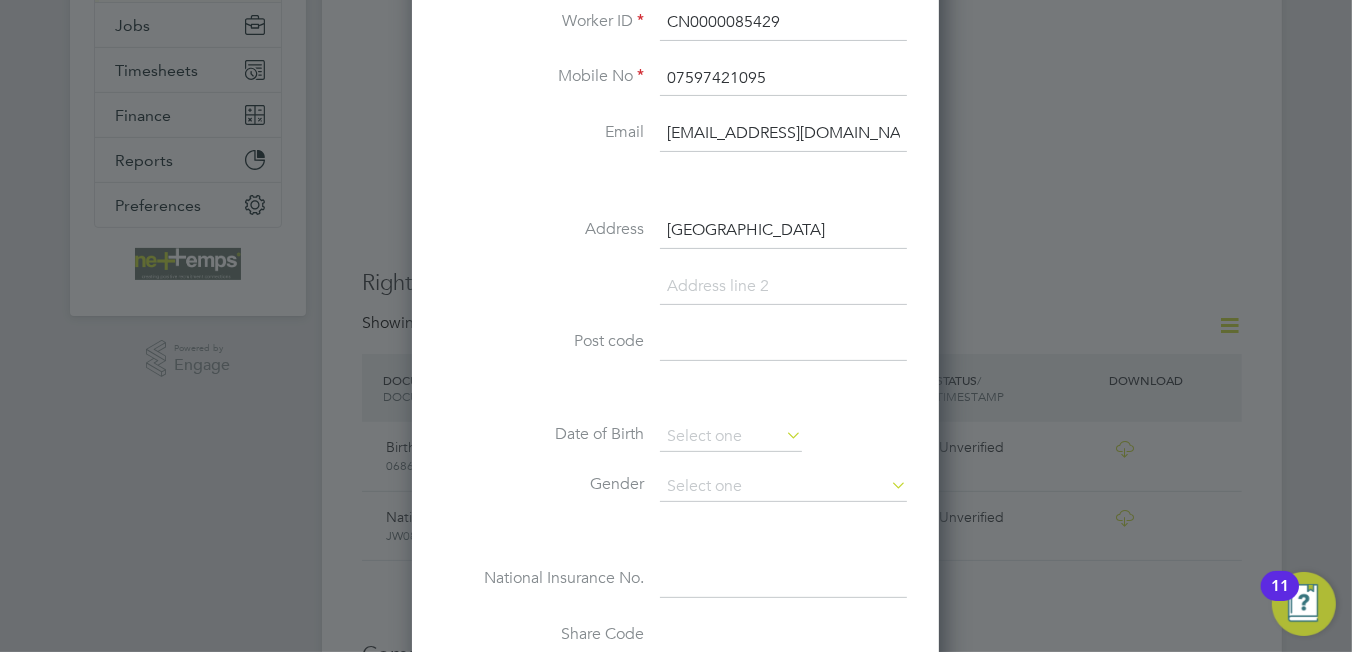 type on "[GEOGRAPHIC_DATA]" 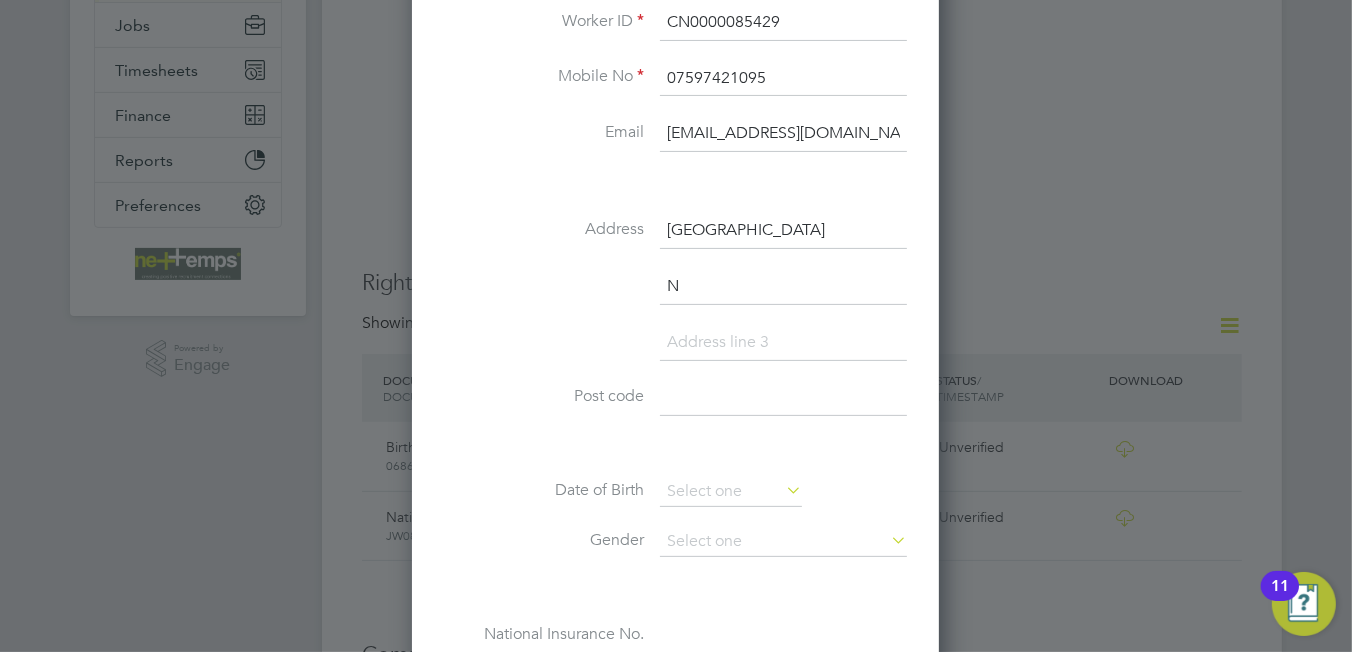 scroll, scrollTop: 10, scrollLeft: 9, axis: both 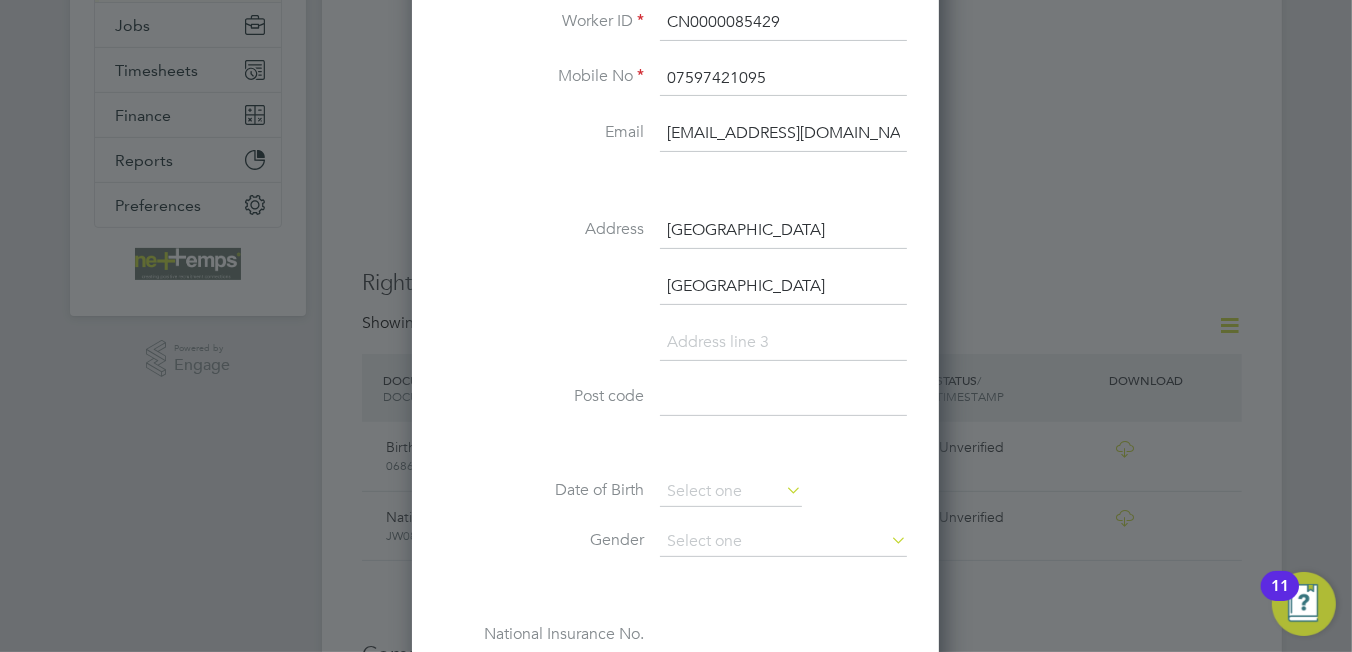 type on "[GEOGRAPHIC_DATA]" 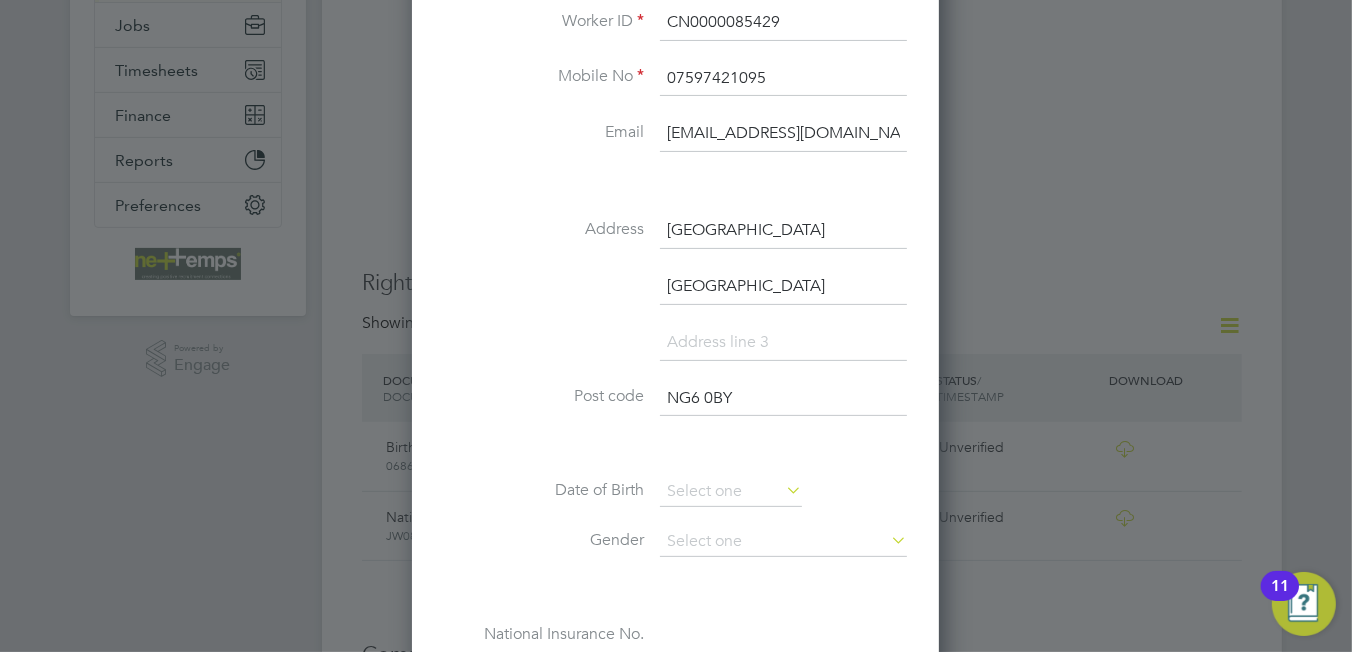 scroll, scrollTop: 499, scrollLeft: 0, axis: vertical 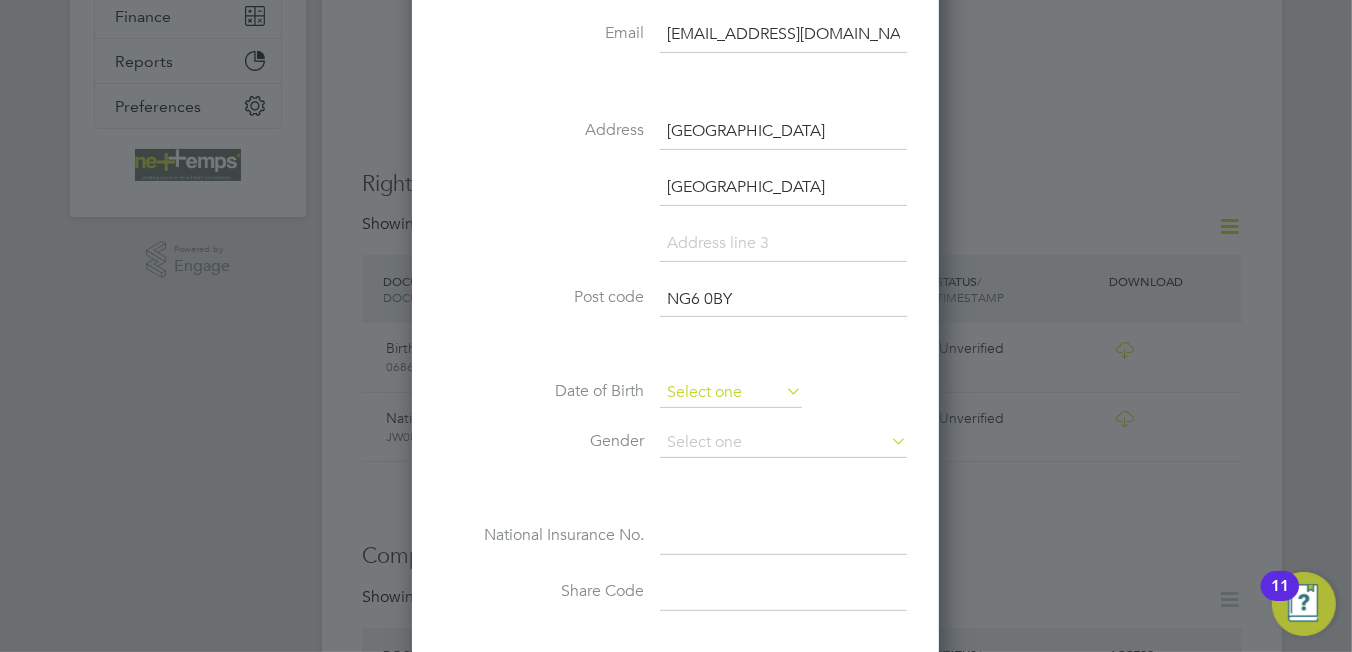 type on "NG6 0BY" 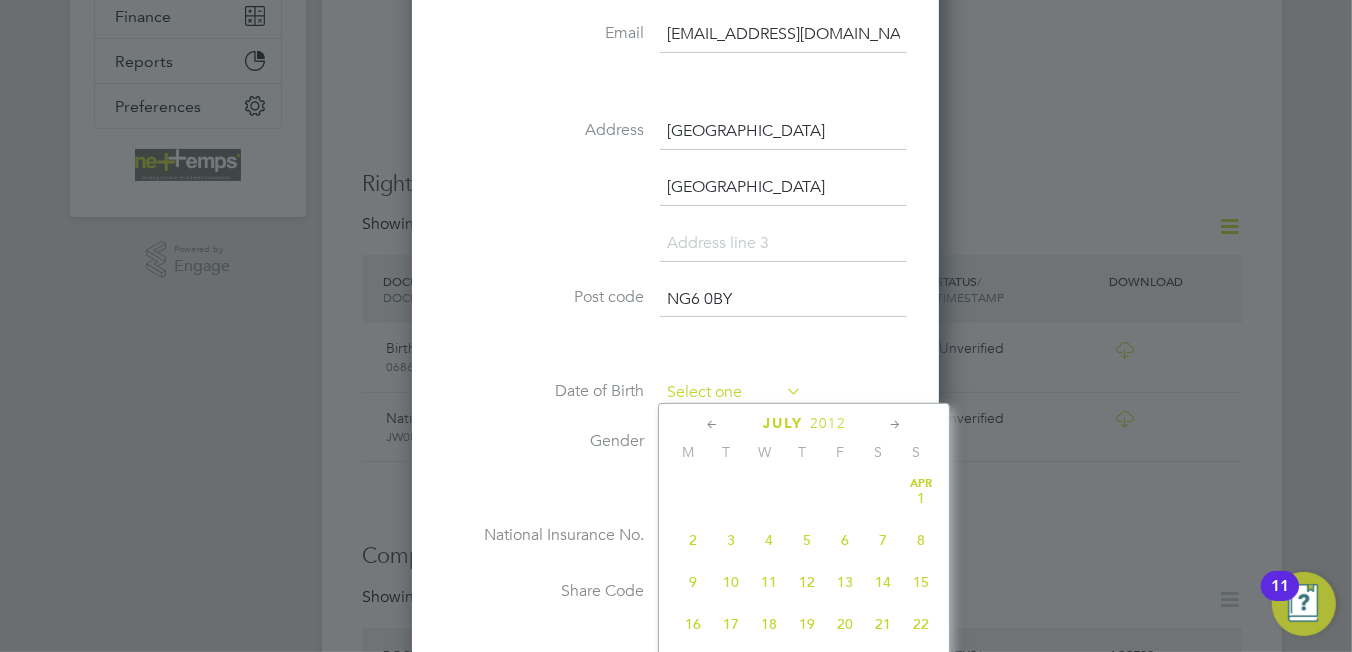 scroll, scrollTop: 697, scrollLeft: 0, axis: vertical 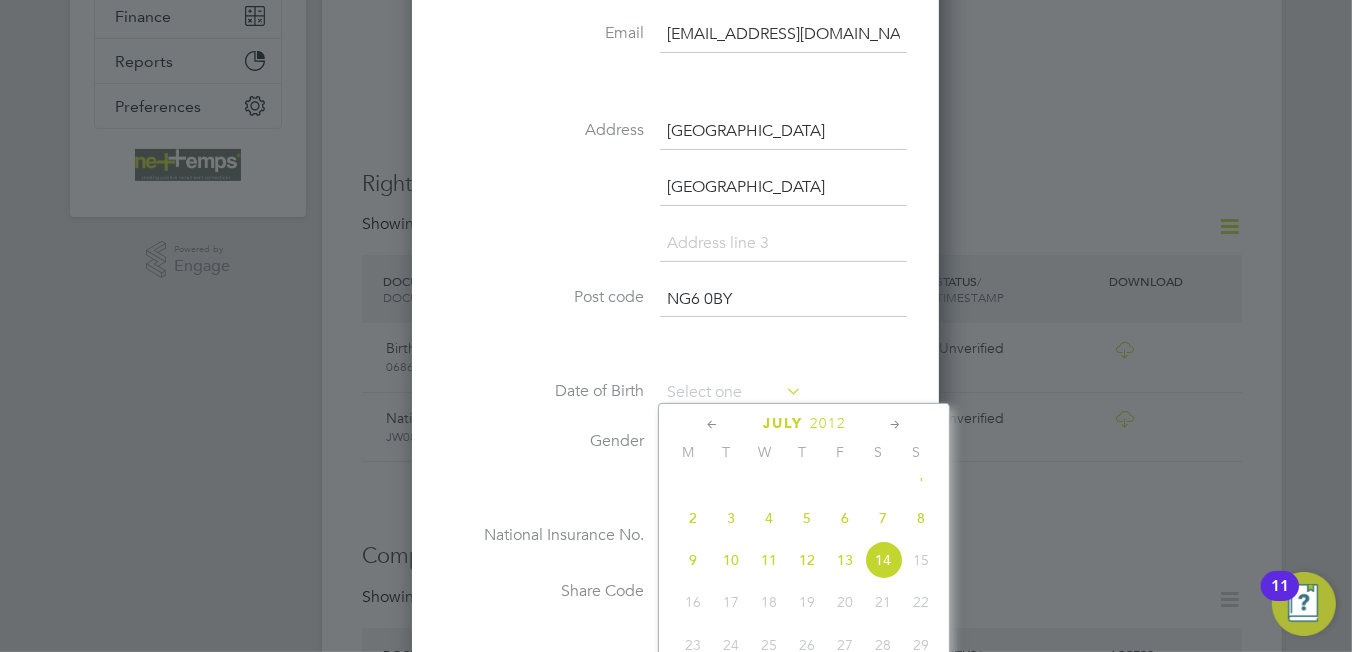 click at bounding box center [675, 347] 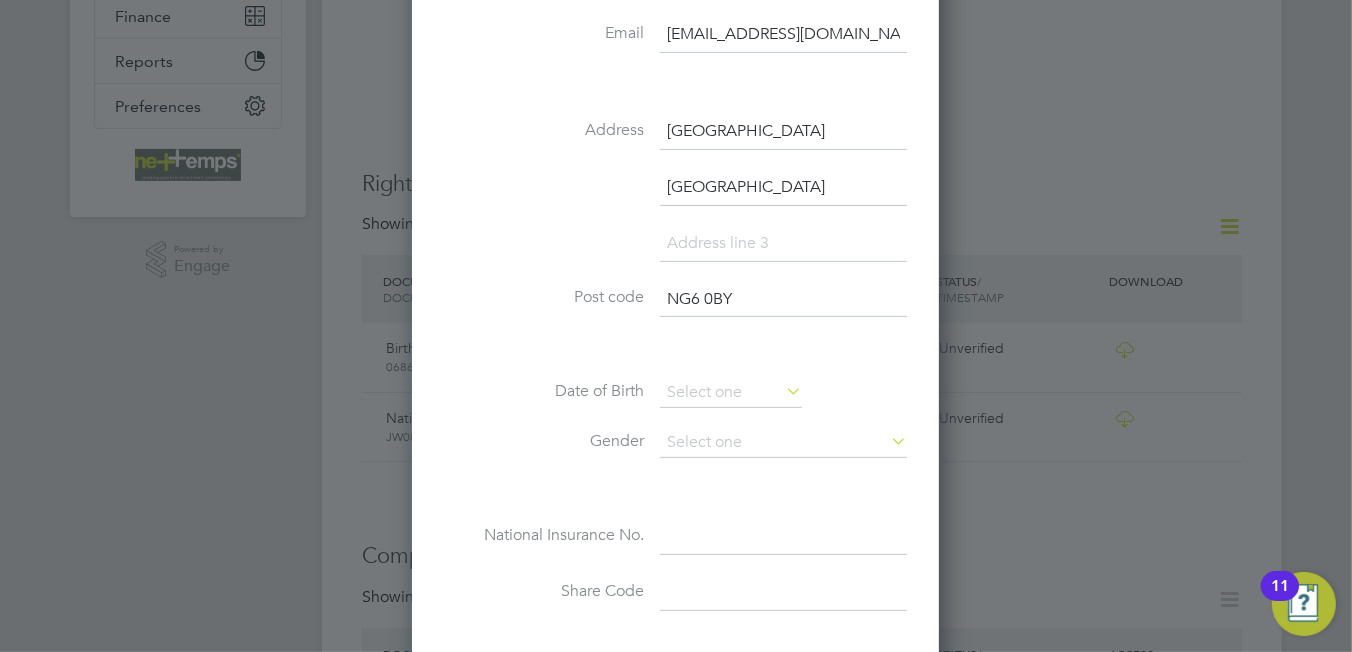 scroll, scrollTop: 600, scrollLeft: 0, axis: vertical 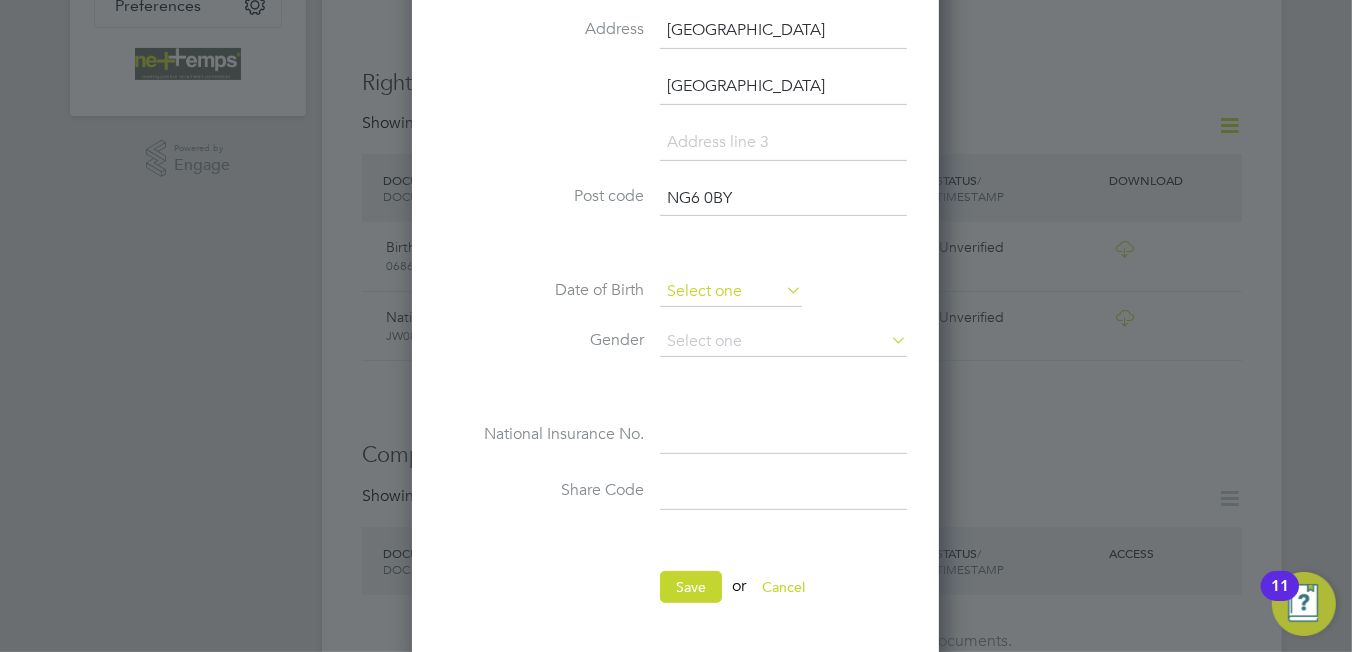 click at bounding box center (731, 292) 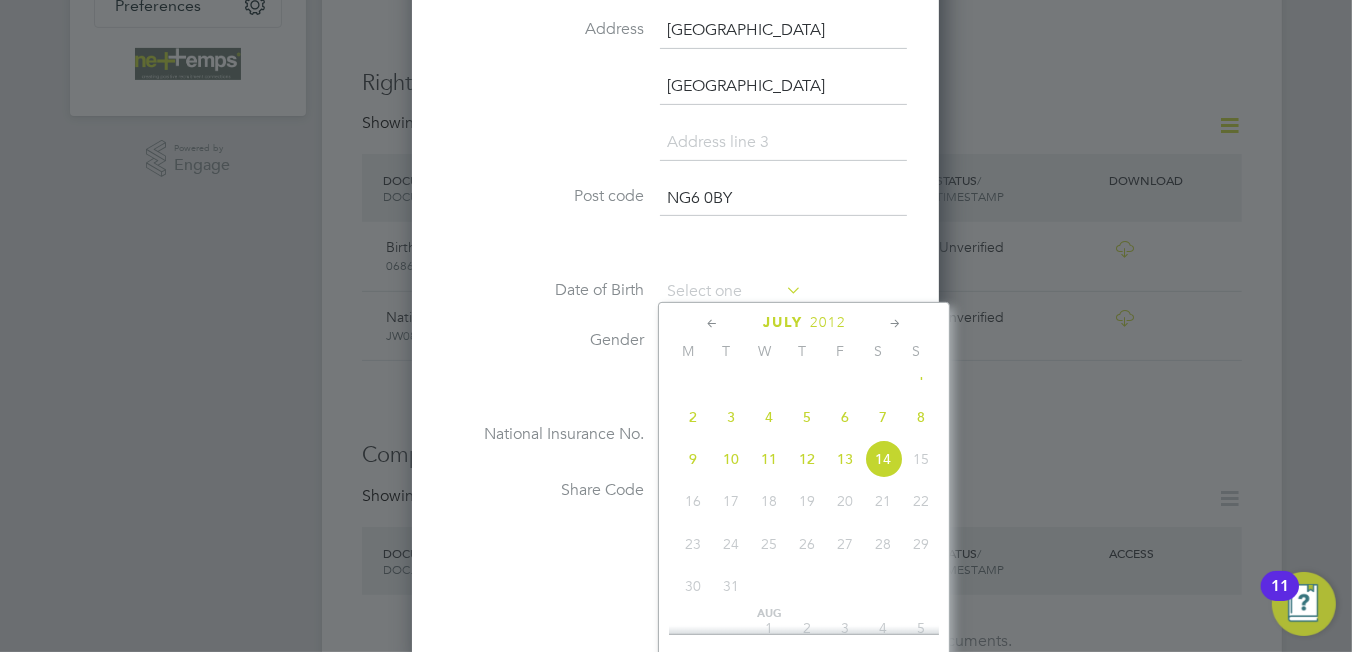 click on "2012" 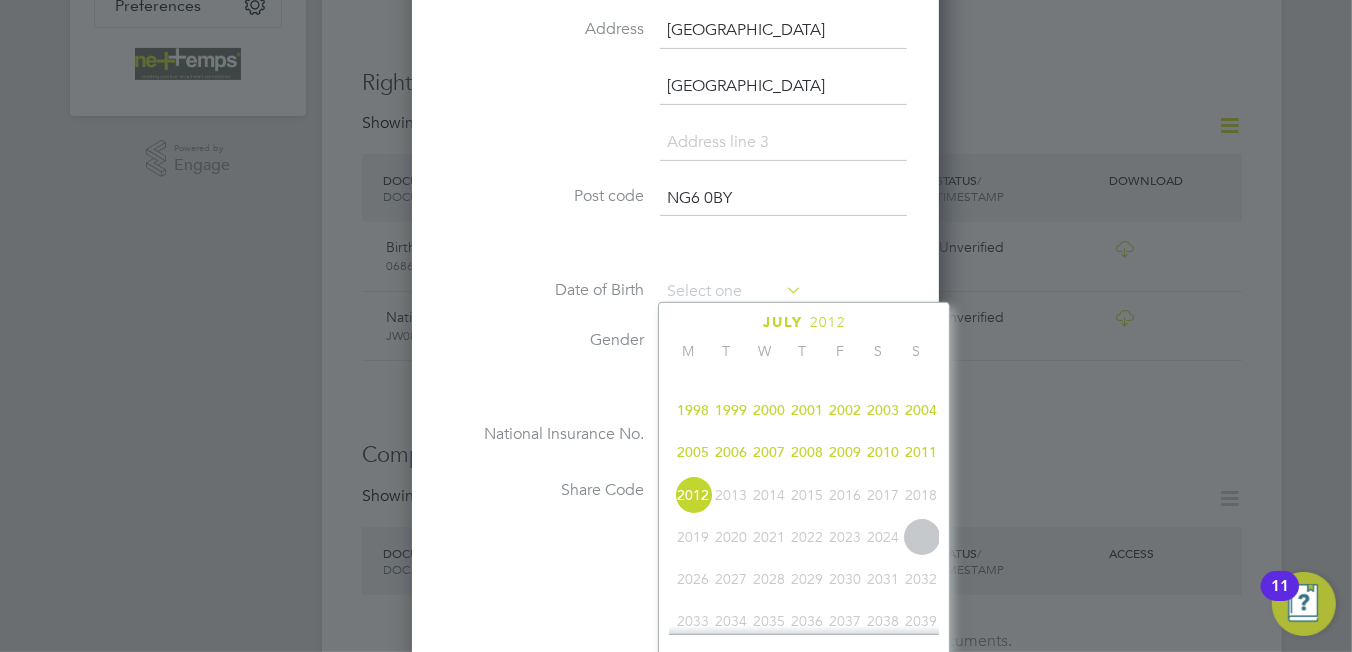 scroll, scrollTop: 435, scrollLeft: 0, axis: vertical 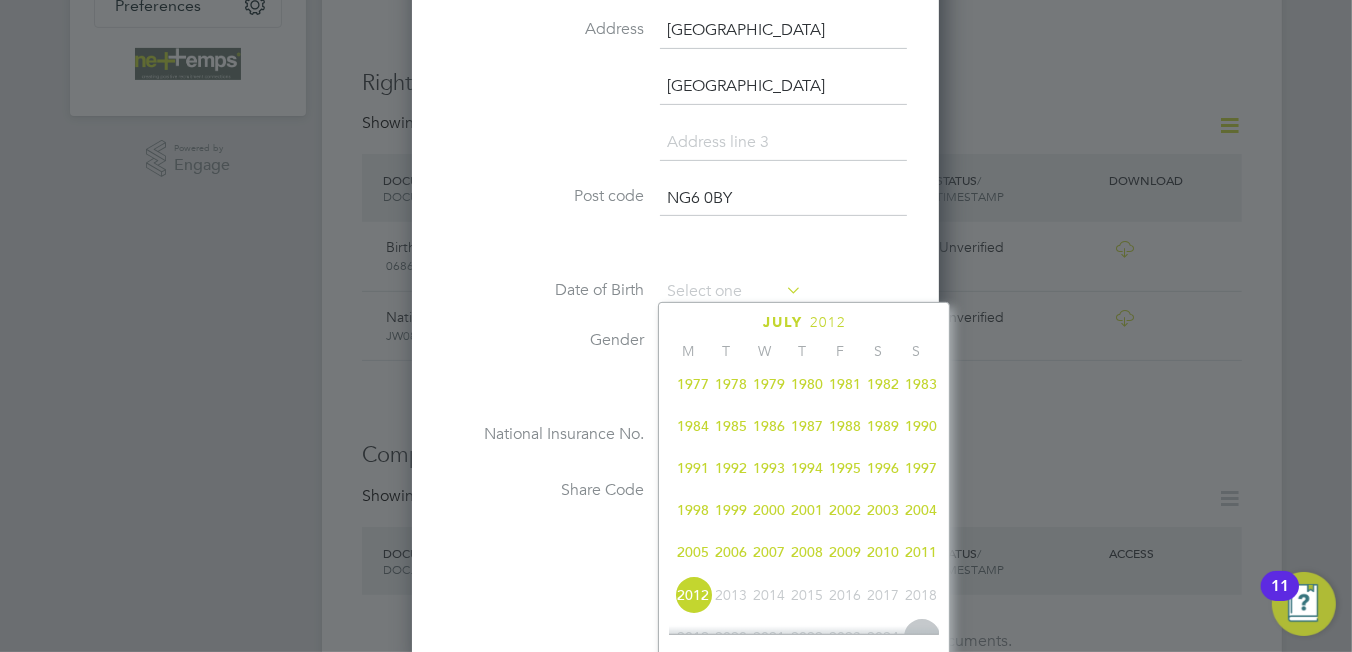 click on "1983" 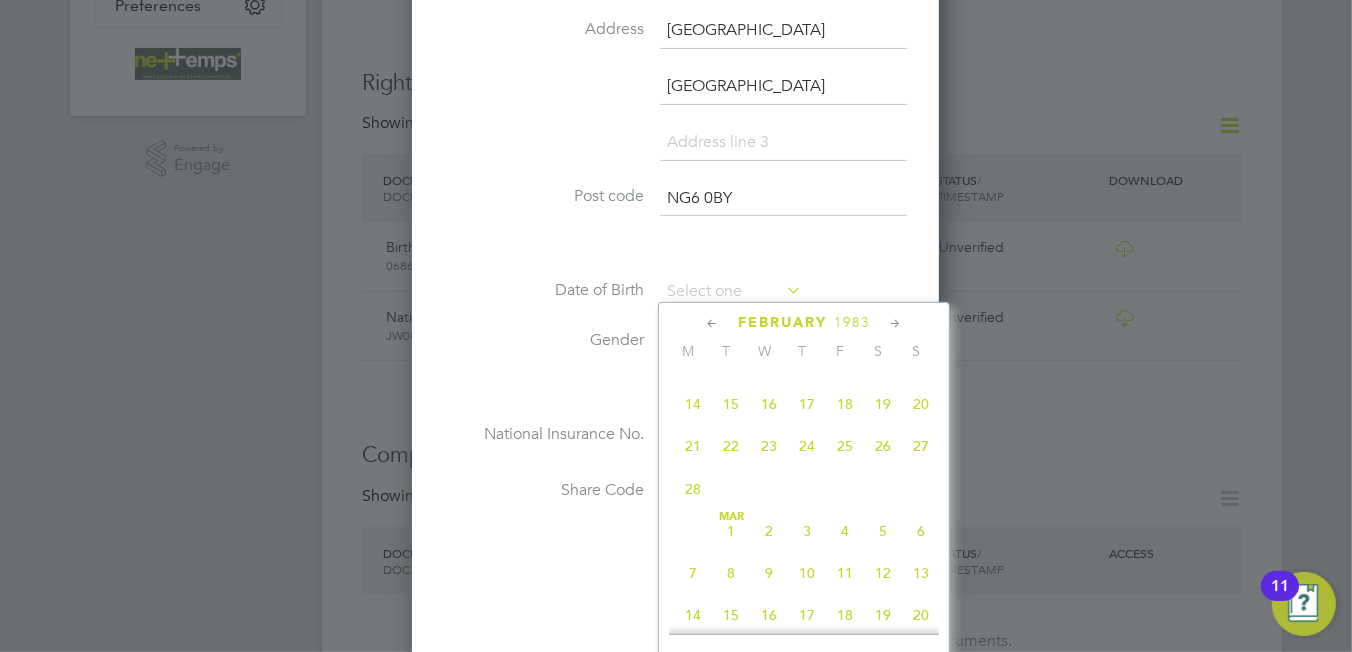scroll, scrollTop: 230, scrollLeft: 0, axis: vertical 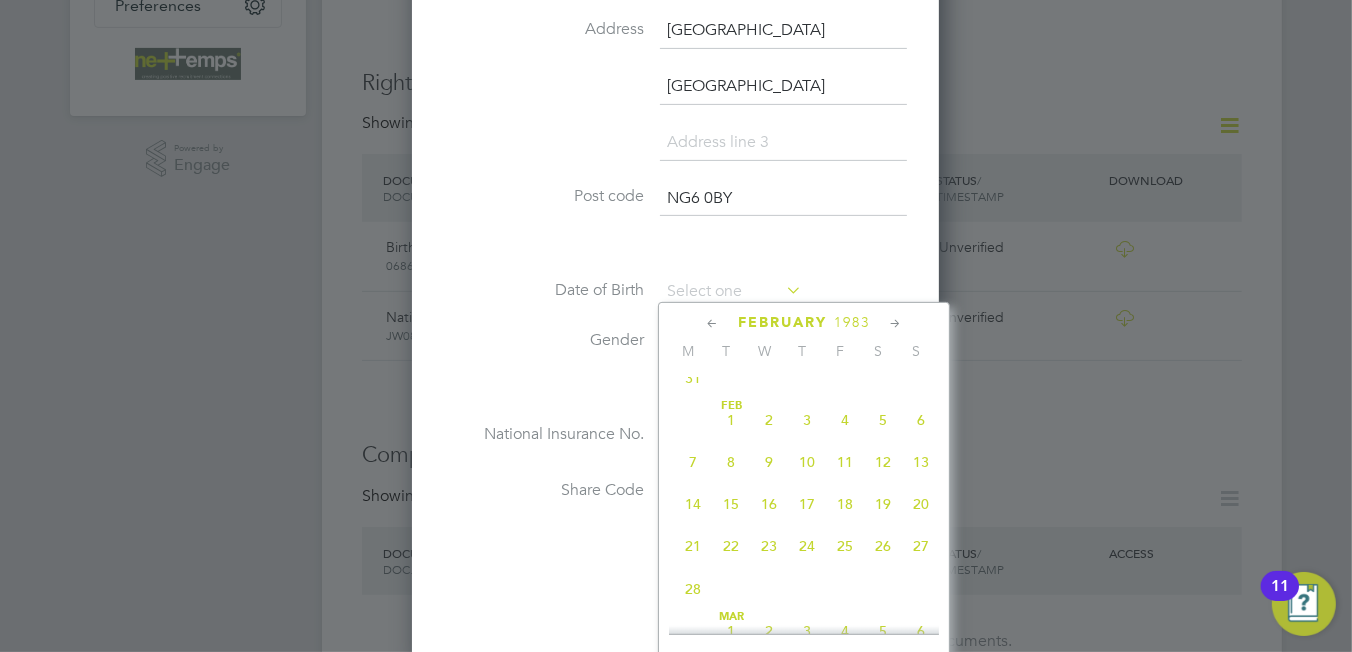 click on "27" 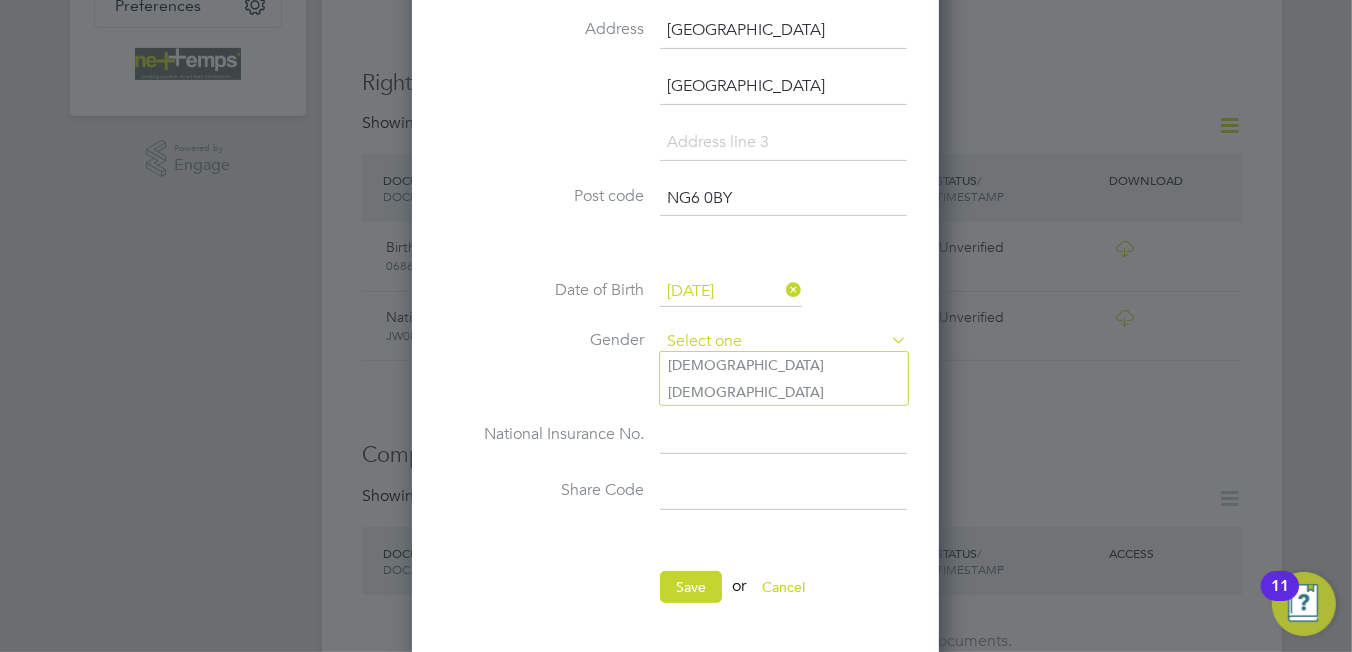 click at bounding box center (783, 342) 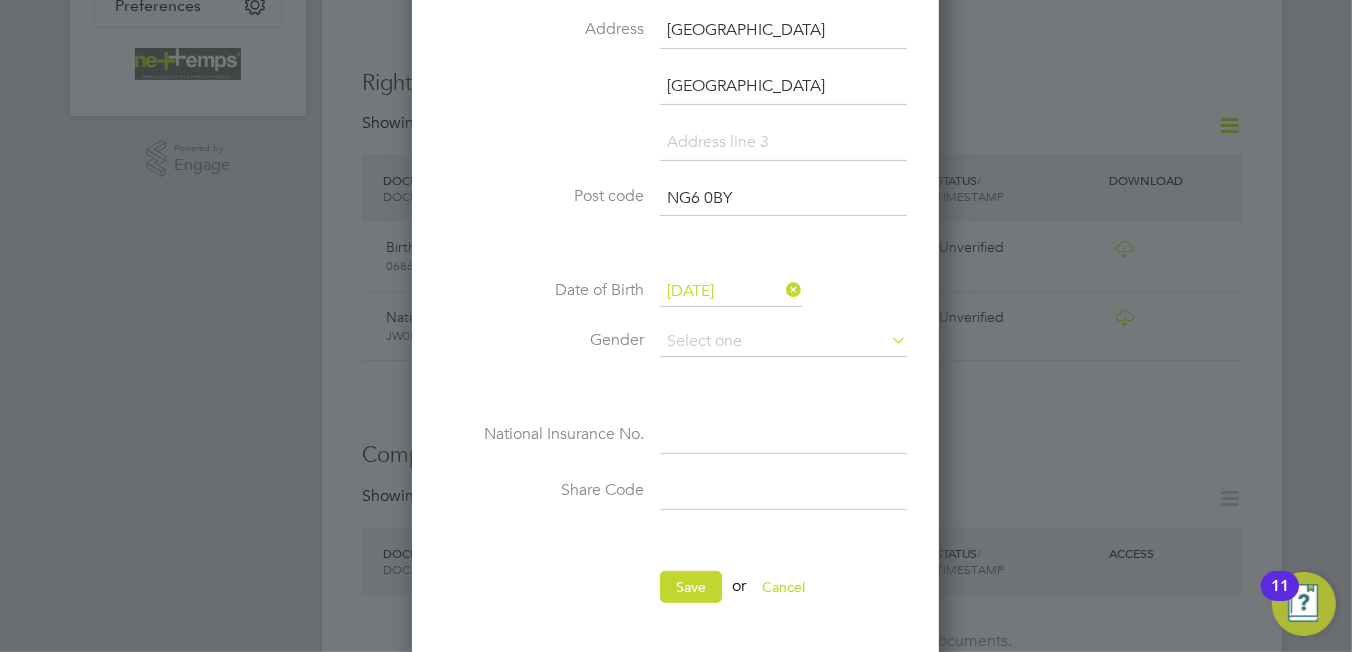click on "Male" 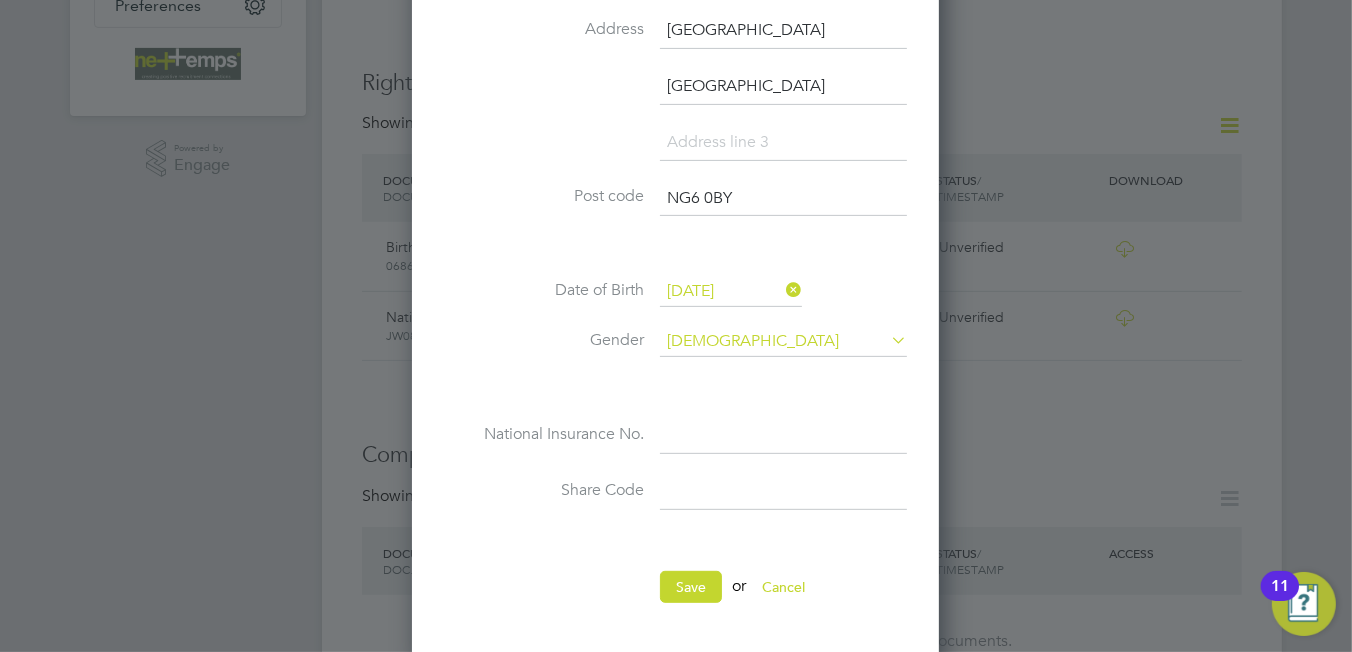 scroll, scrollTop: 1181, scrollLeft: 528, axis: both 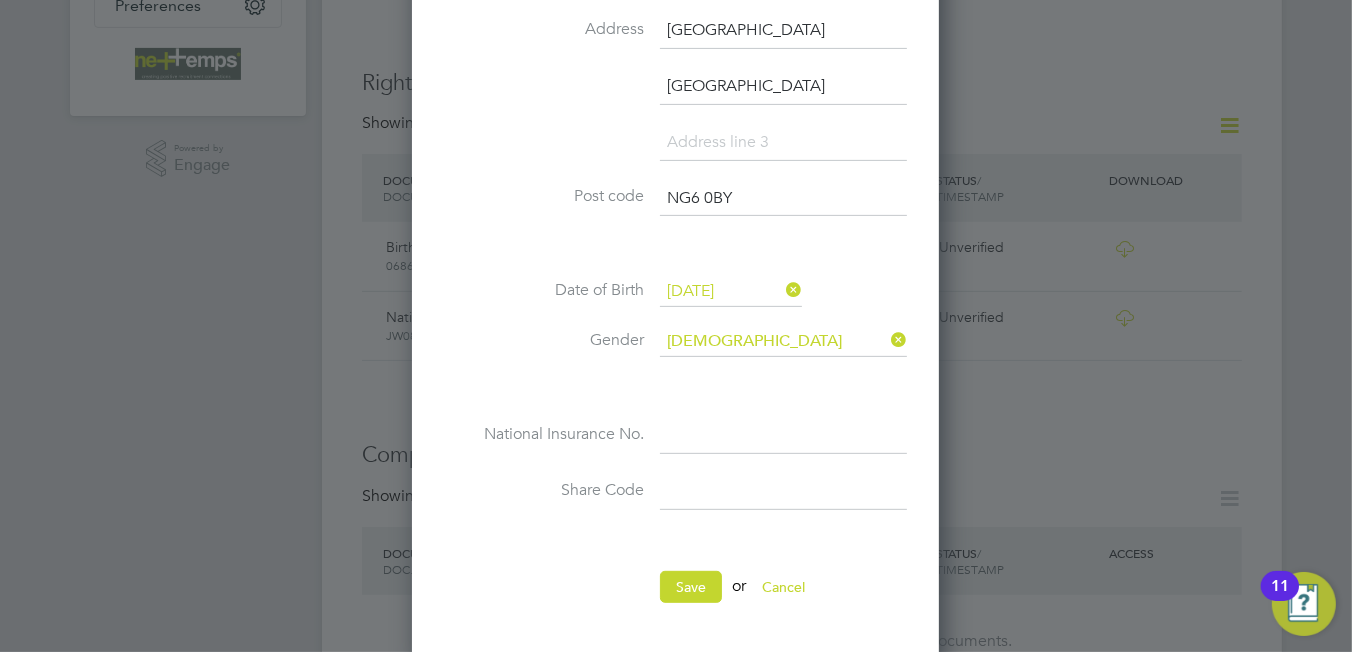 click at bounding box center (783, 436) 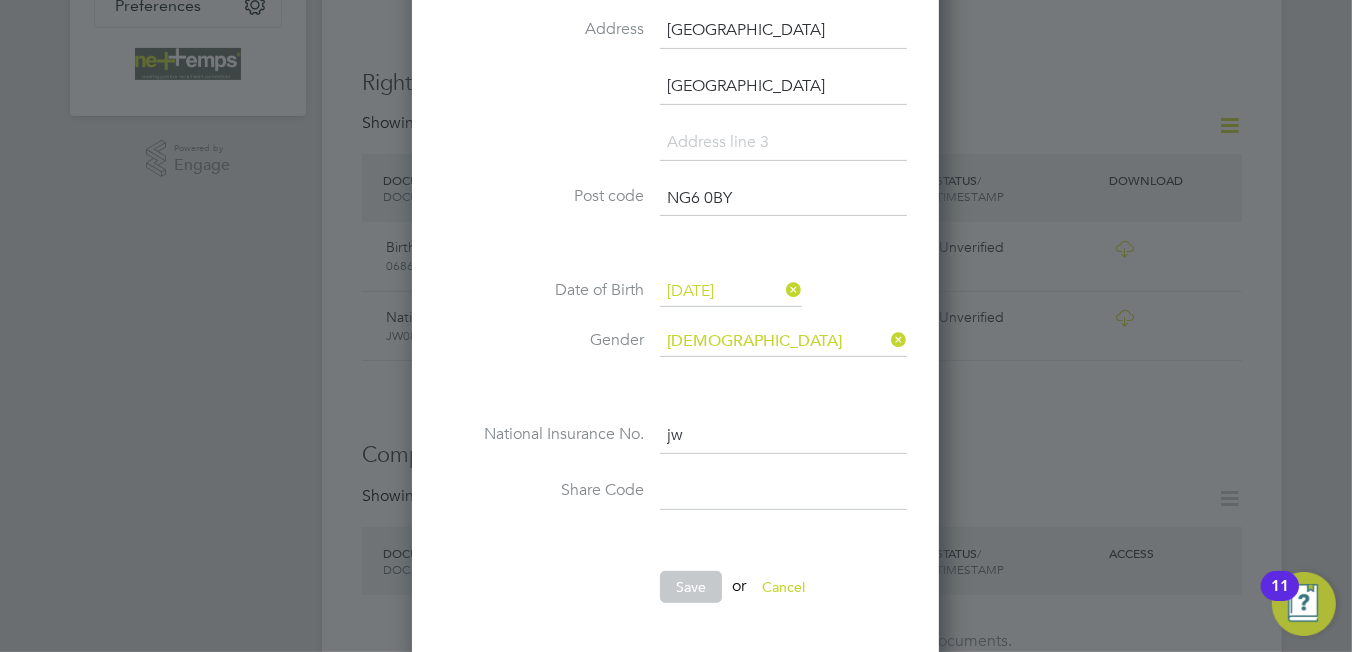 type on "j" 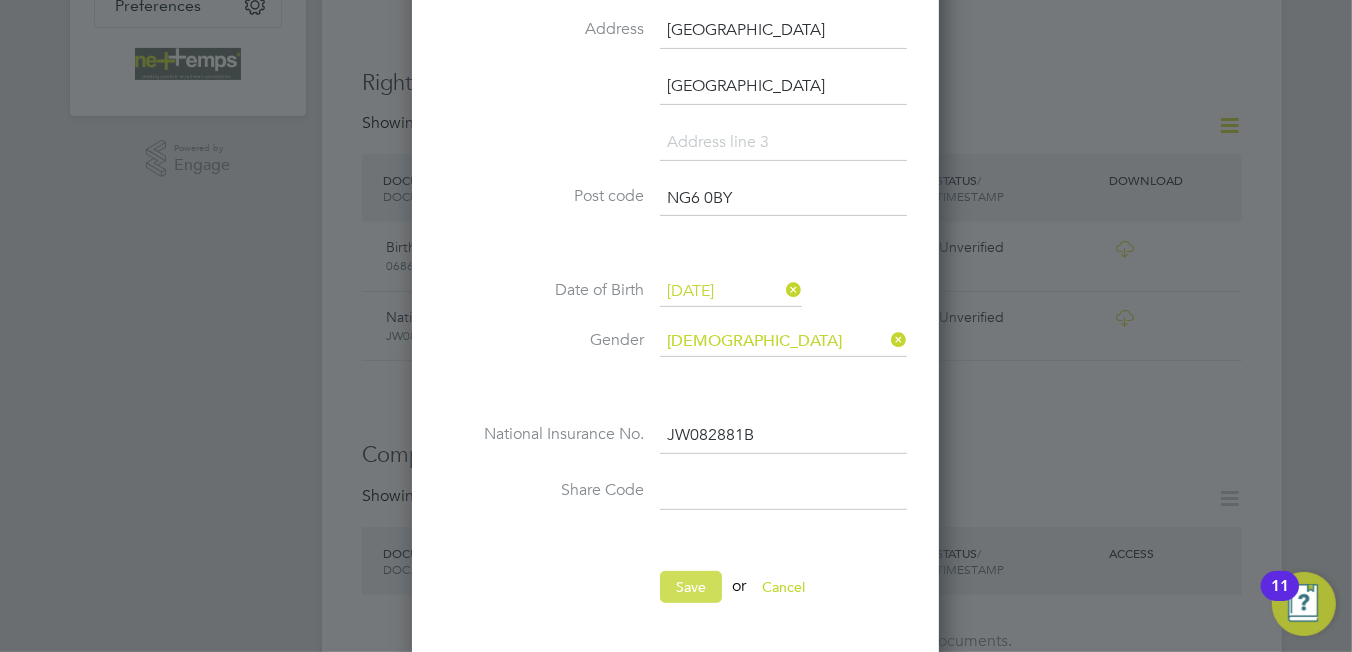 type on "JW 08 28 81 B" 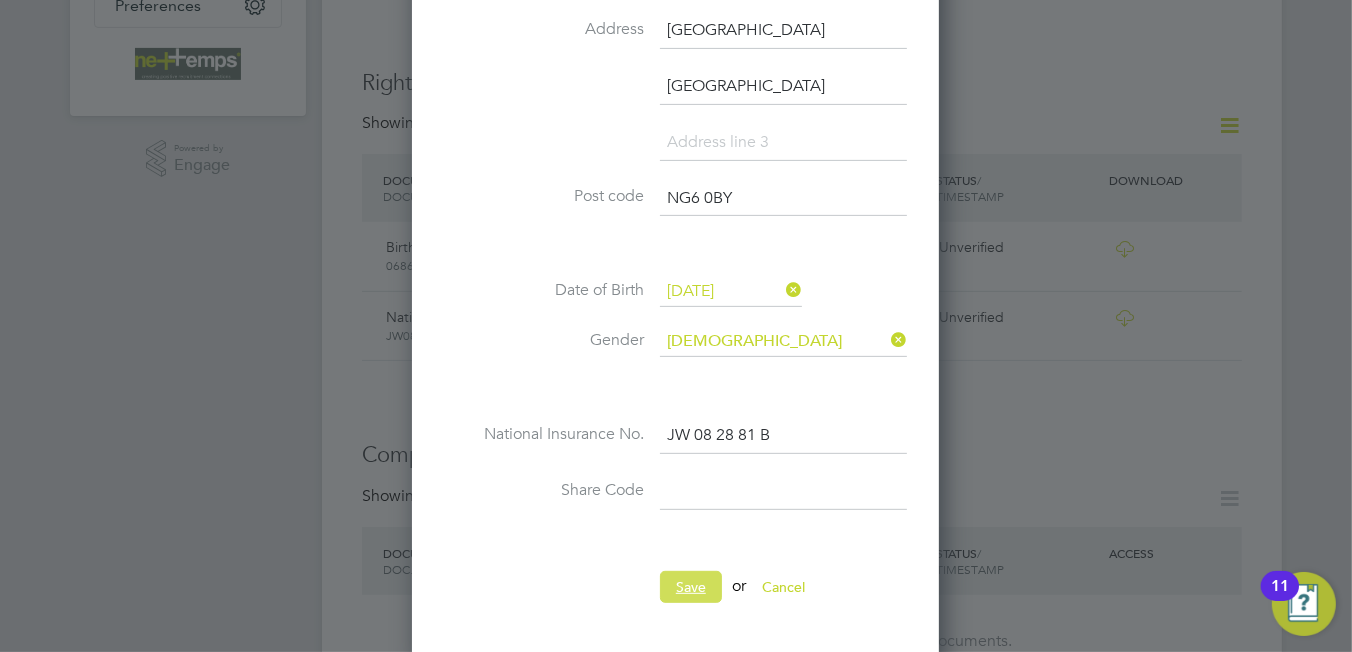 click on "Save" at bounding box center [691, 587] 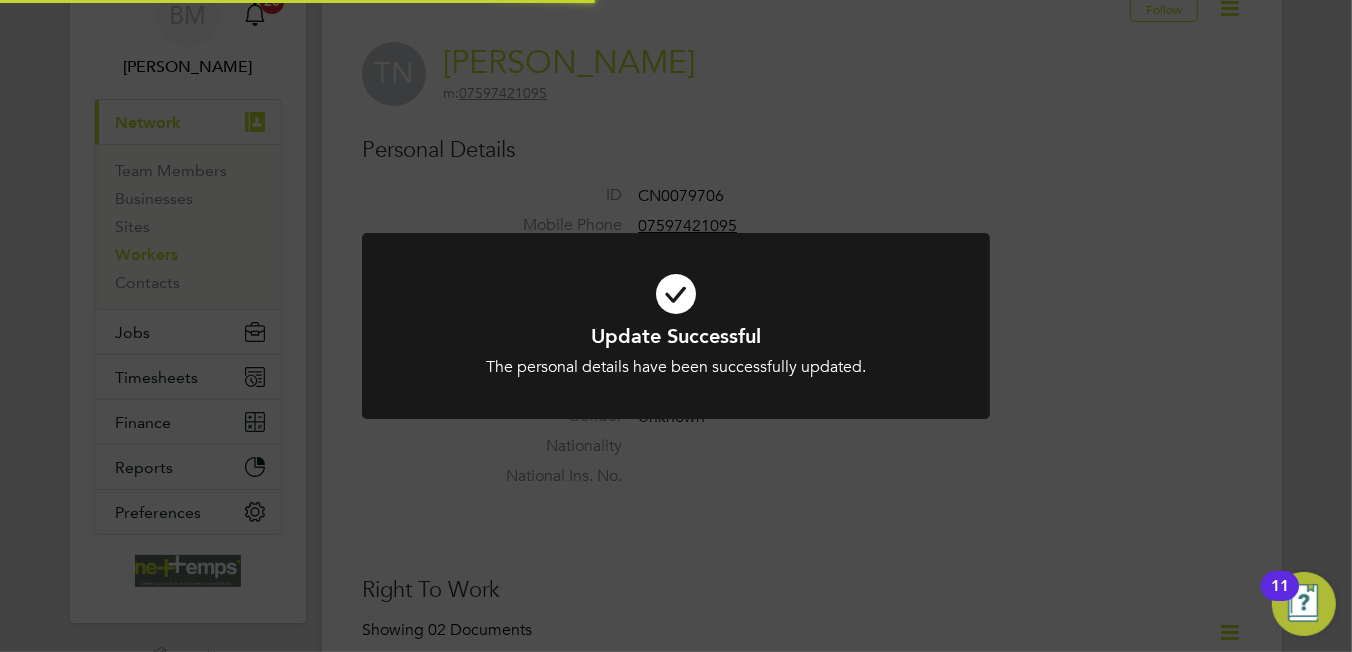 scroll, scrollTop: 0, scrollLeft: 0, axis: both 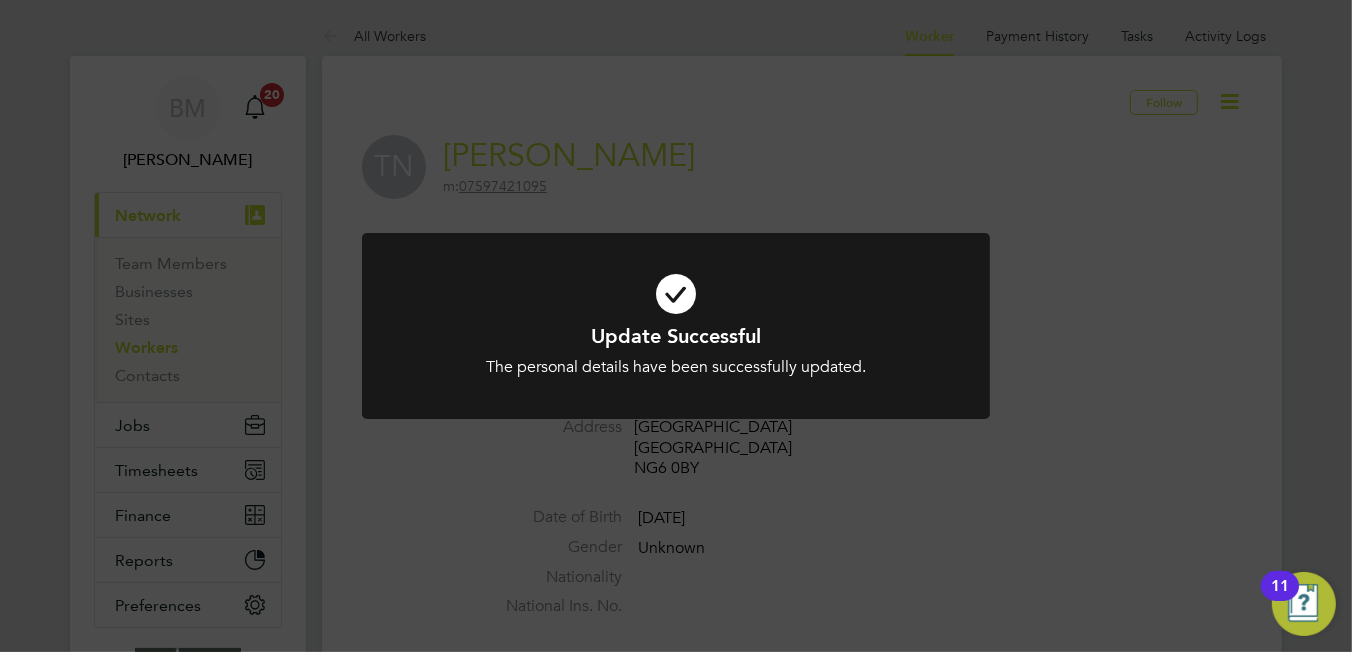 click at bounding box center (676, 294) 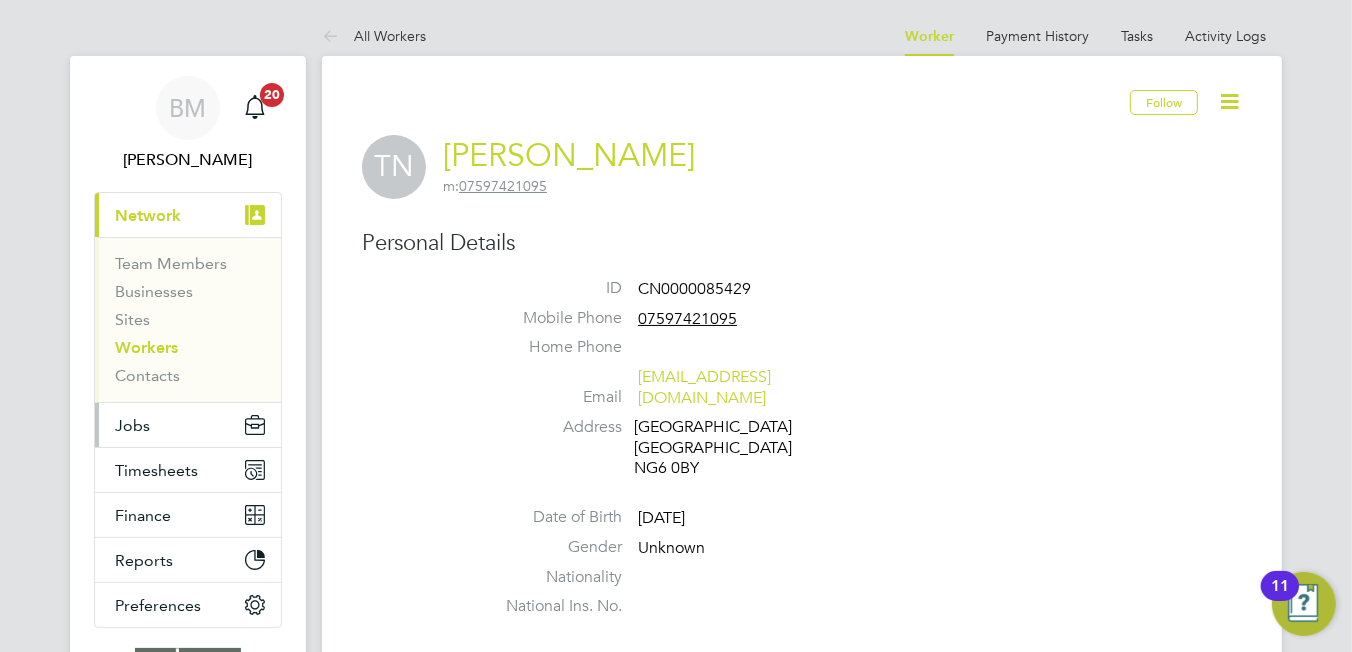 click on "Jobs" at bounding box center (132, 425) 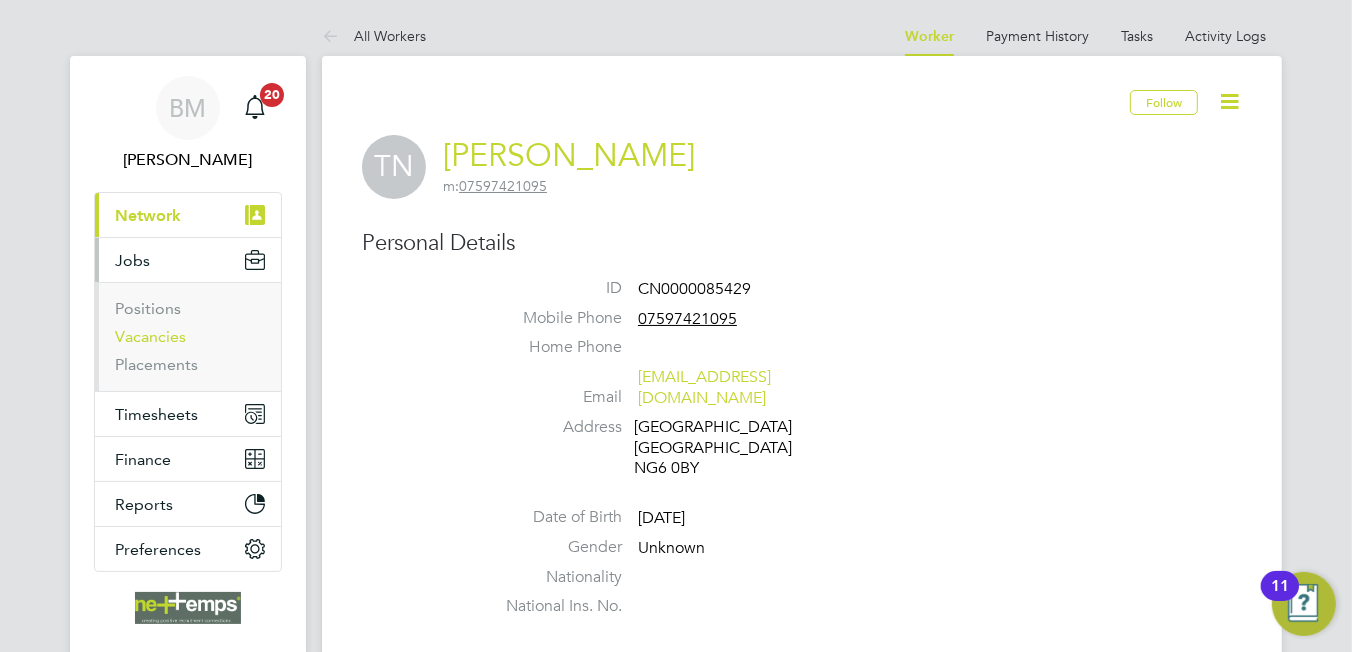 click on "Vacancies" at bounding box center (150, 336) 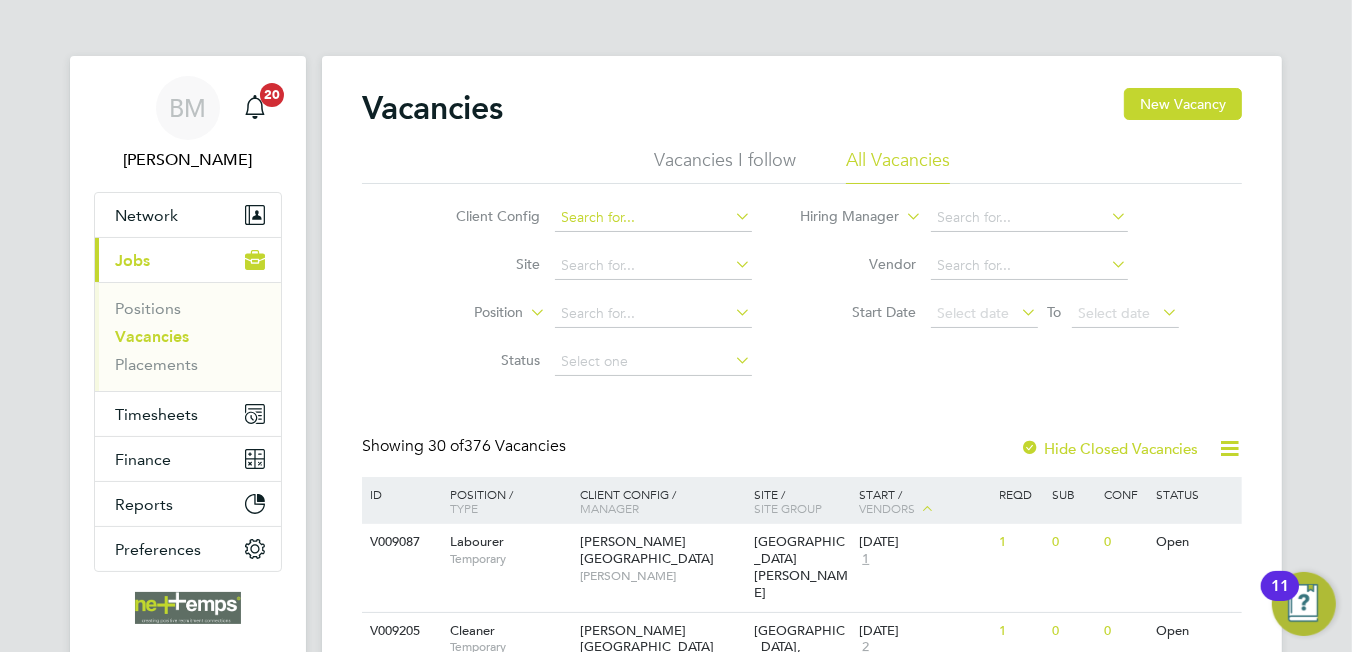 click 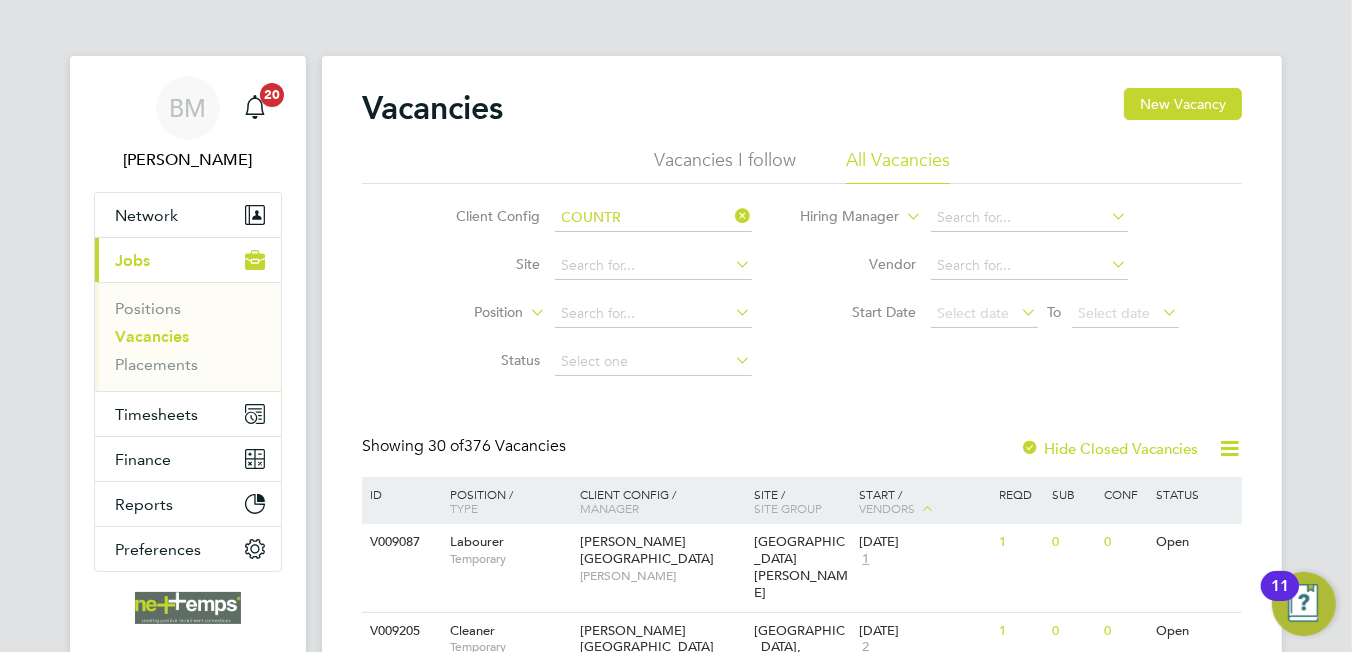 click on "Countr yside Properties UK Ltd" 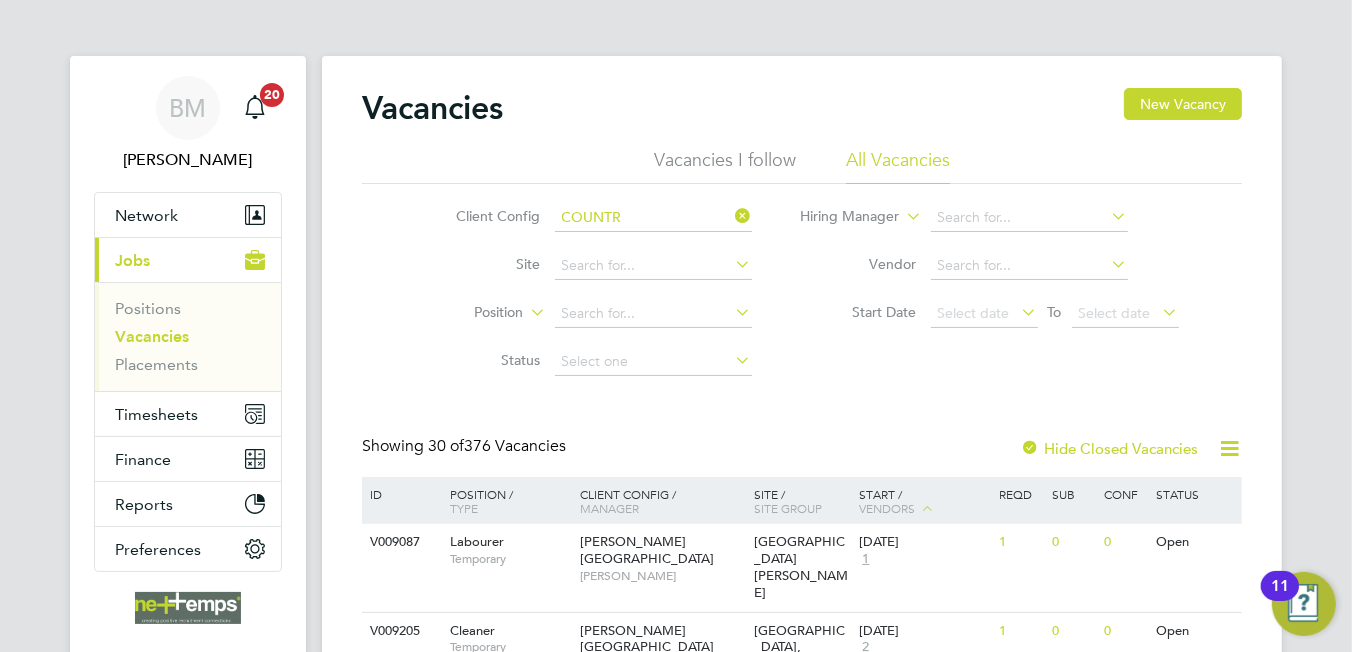 type on "Countryside Properties UK Ltd" 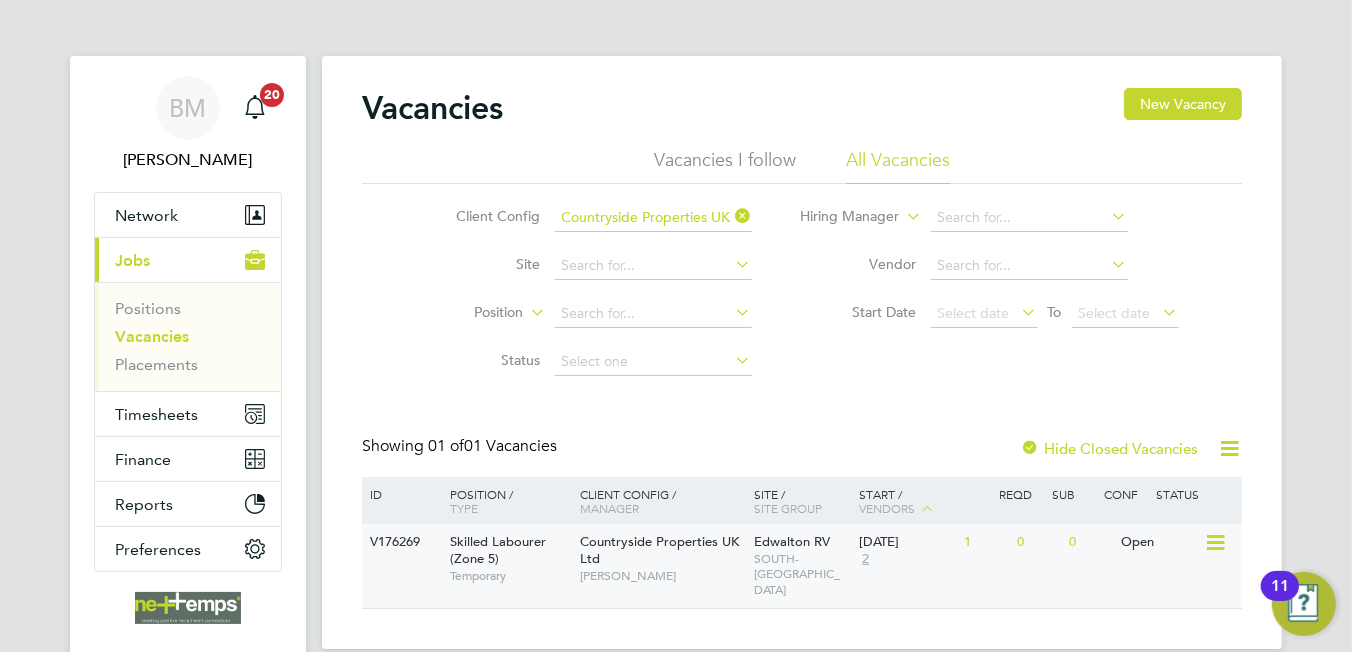 click on "Countryside Properties UK Ltd   Taj Khambay" 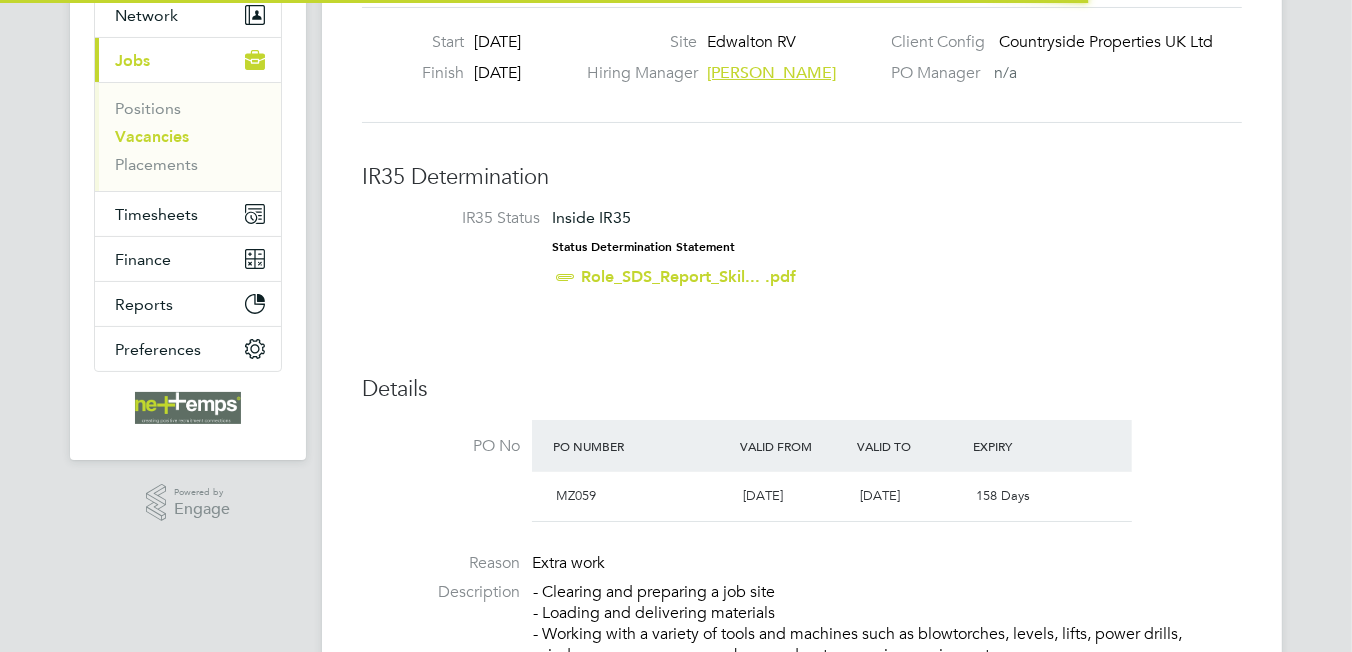 scroll, scrollTop: 400, scrollLeft: 0, axis: vertical 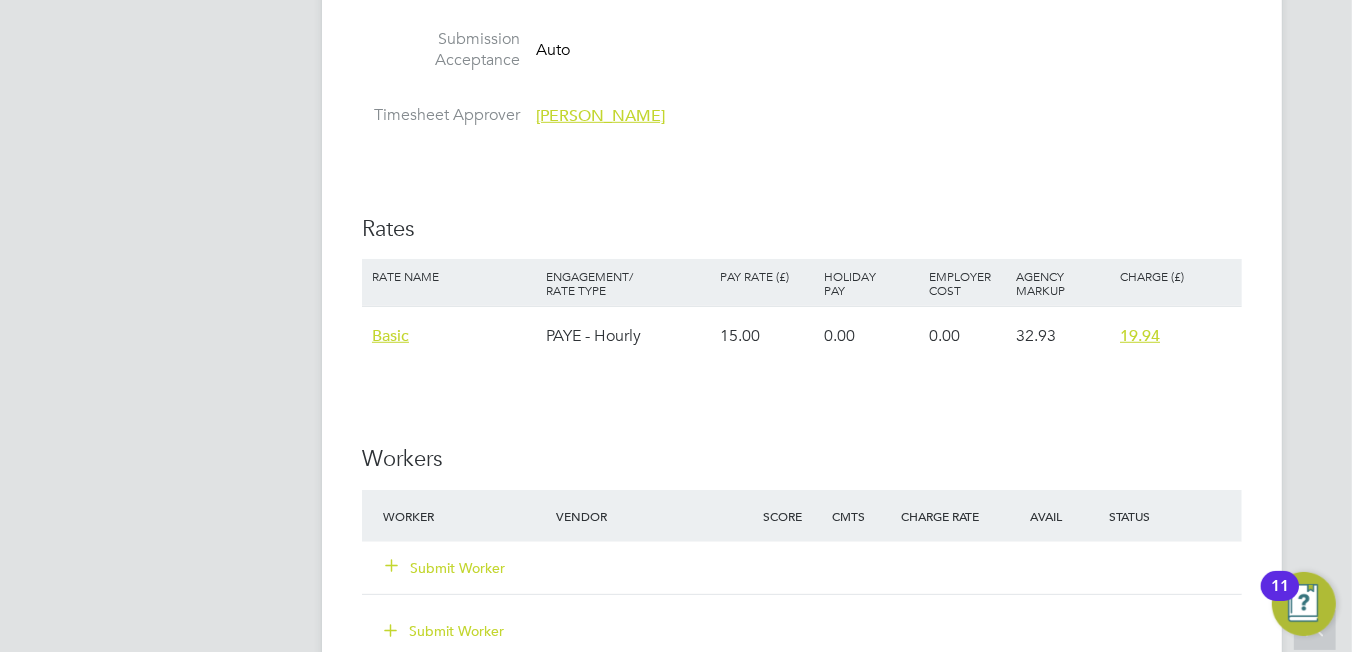 click on "Submit Worker" 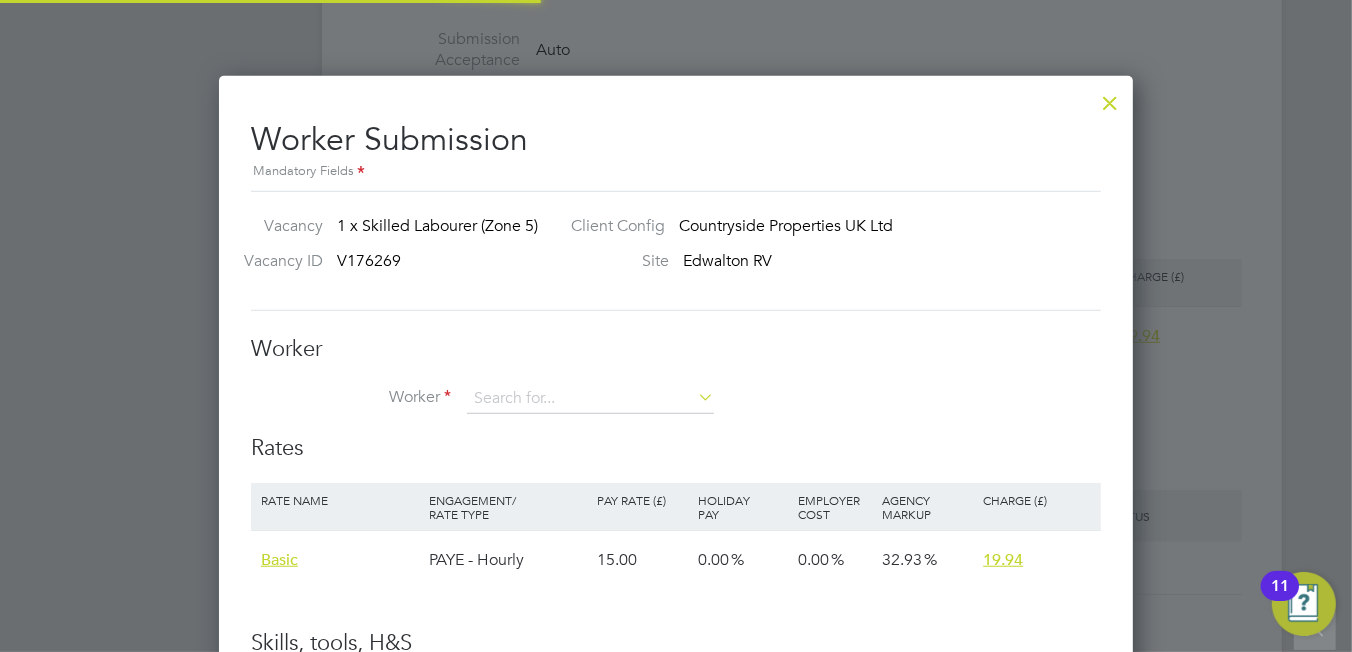 scroll, scrollTop: 10, scrollLeft: 9, axis: both 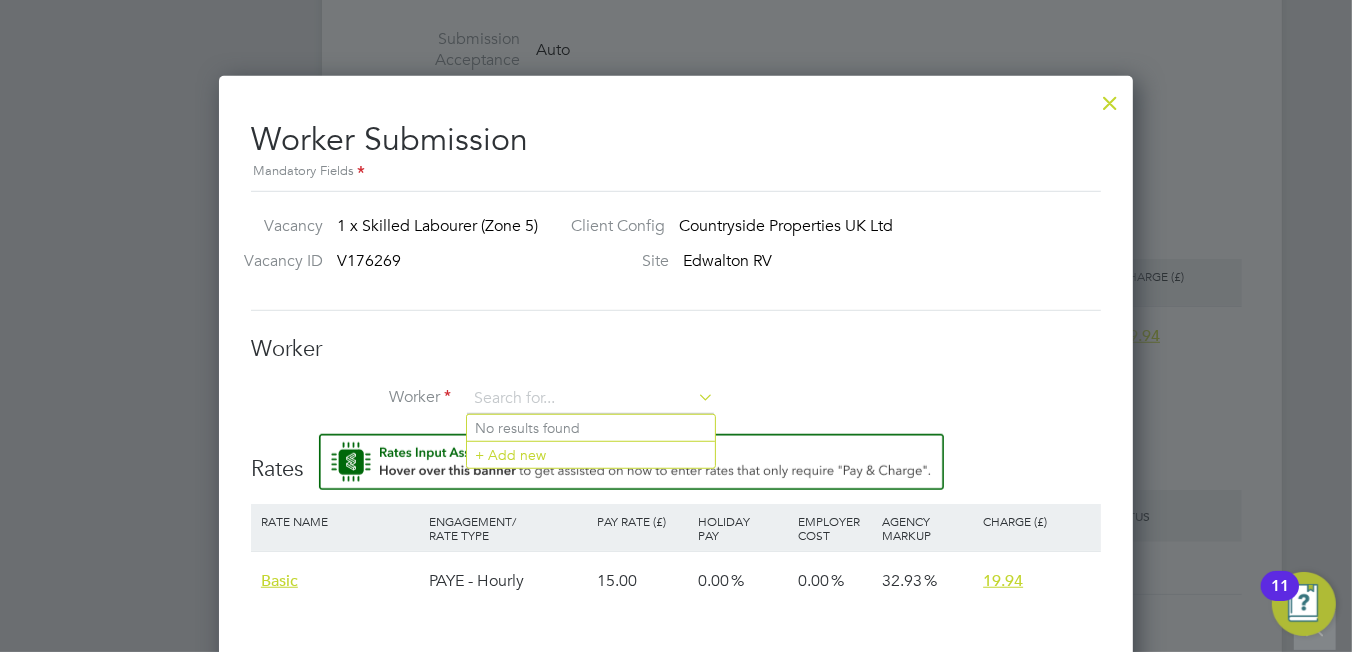 click on "Worker Submission Mandatory Fields Vacancy   1 x Skilled Labourer (Zone 5) Client Config   Countryside Properties UK Ltd Vacancy ID   V176269 Site   Edwalton RV Worker Worker     Worker Engagement Type   Rates Rate Name Engagement/ Rate Type Pay Rate (£) Holiday Pay Employer Cost Agency Markup Charge (£) Basic PAYE - Hourly 15.00 0.00   0.00   32.93 19.94 Skills, tools, H&S Skills / Qualifications The list will appear here... Right to Work  x CSCS  x Tools The list will appear here... Additional H&S The list will appear here... Summary   Cancel   Save and Add Another Worker   Save" at bounding box center [676, 642] 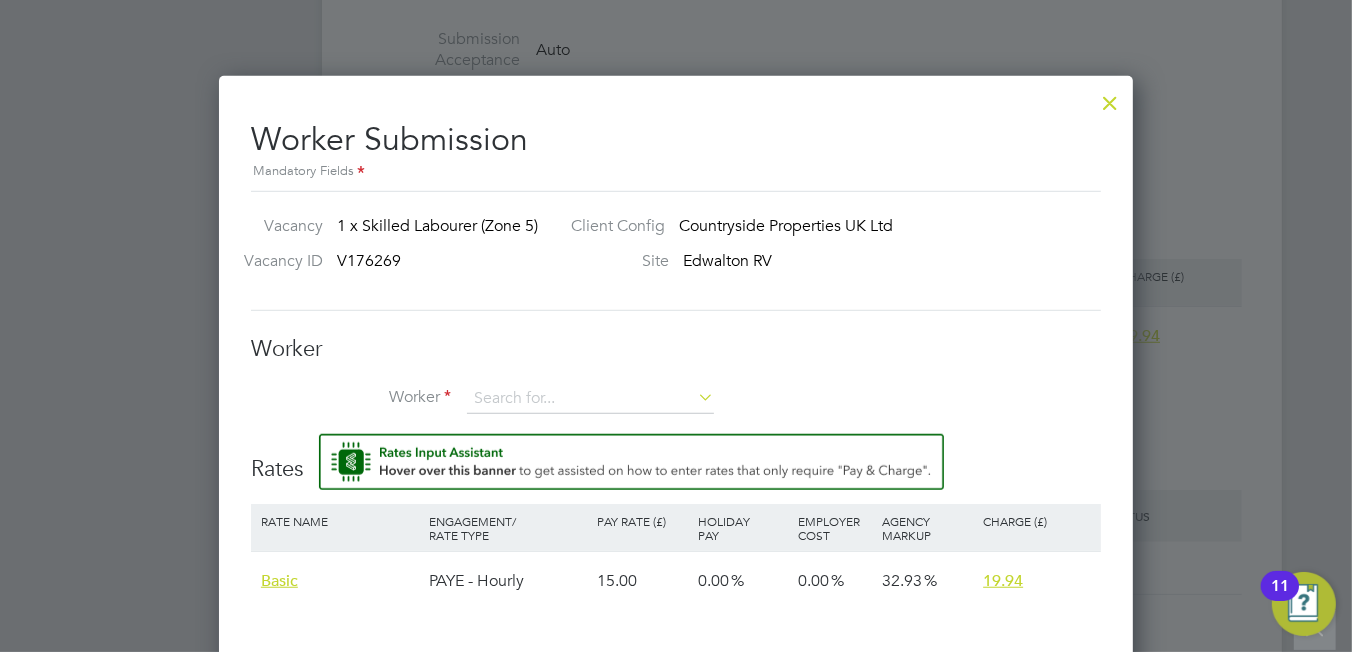 scroll, scrollTop: 1299, scrollLeft: 0, axis: vertical 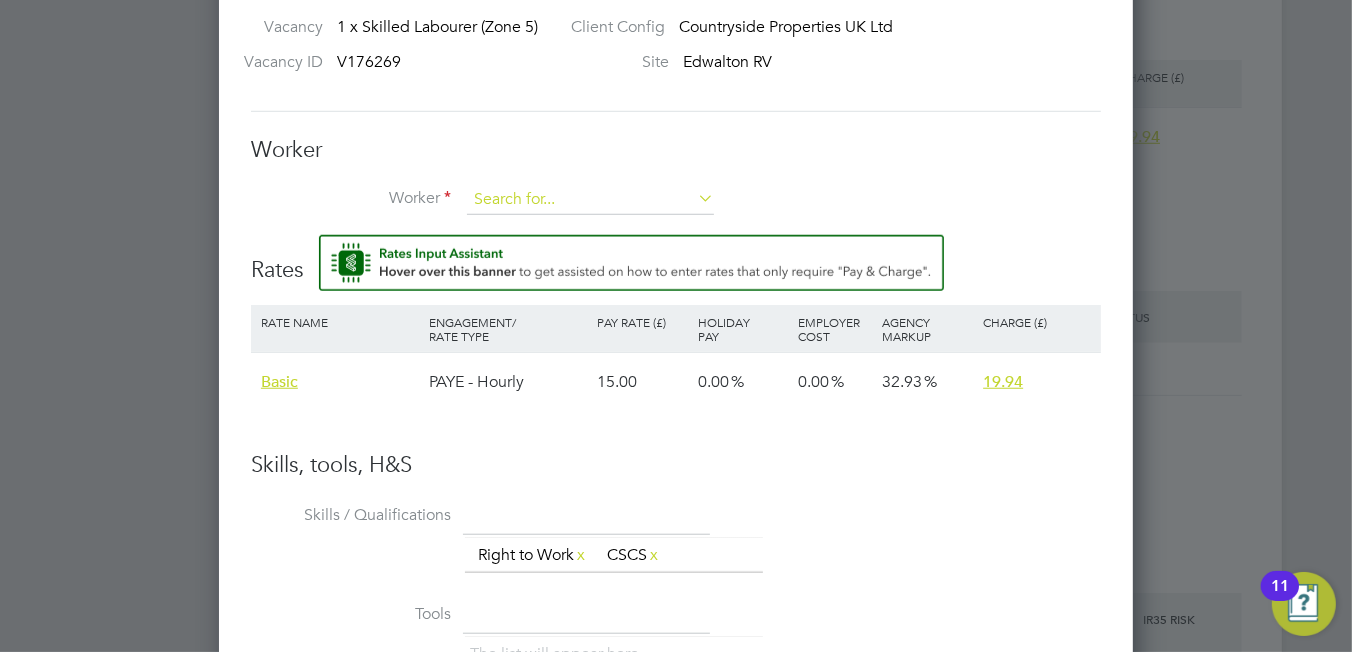 drag, startPoint x: 602, startPoint y: 202, endPoint x: 595, endPoint y: 211, distance: 11.401754 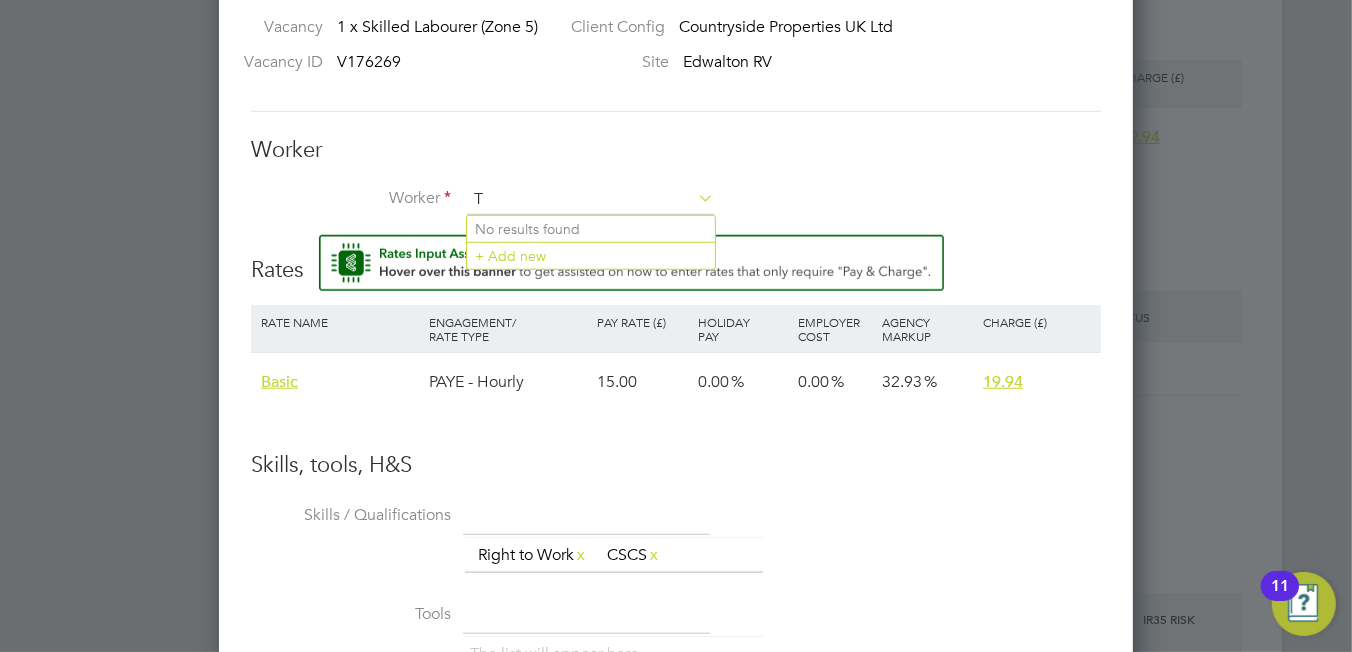 scroll, scrollTop: 1143, scrollLeft: 915, axis: both 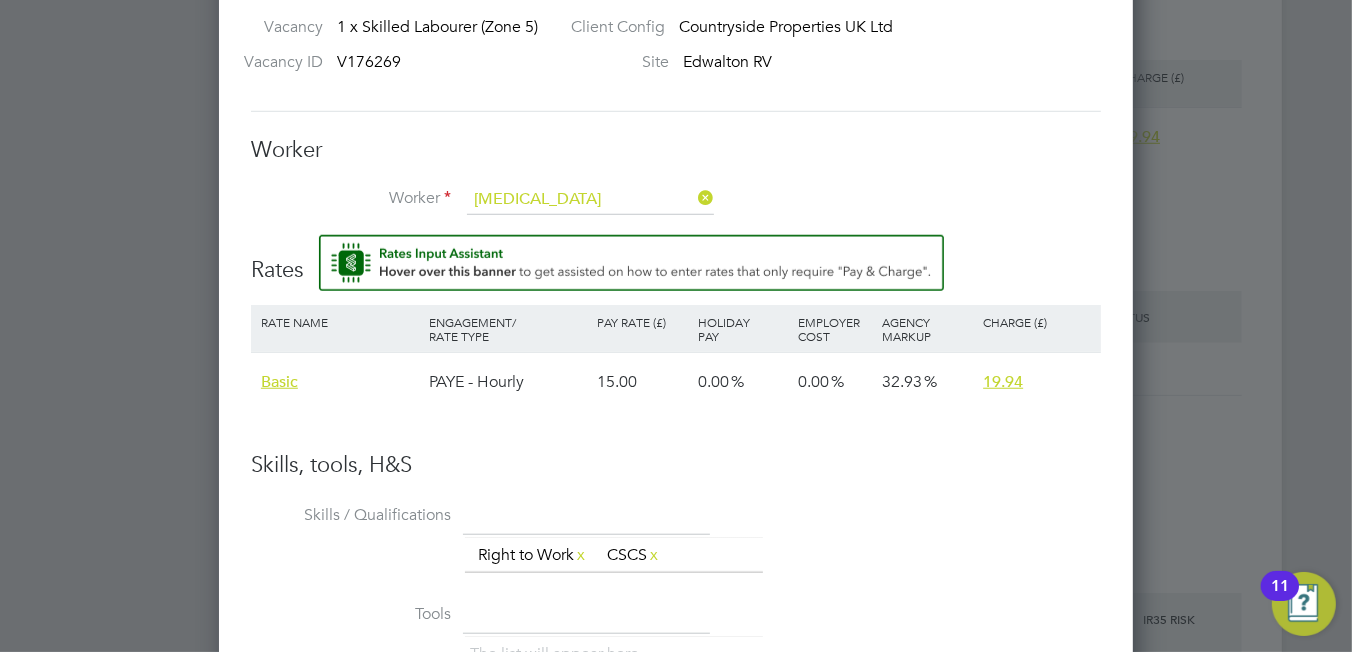 click on "Tobi as North (CN0000085429)" 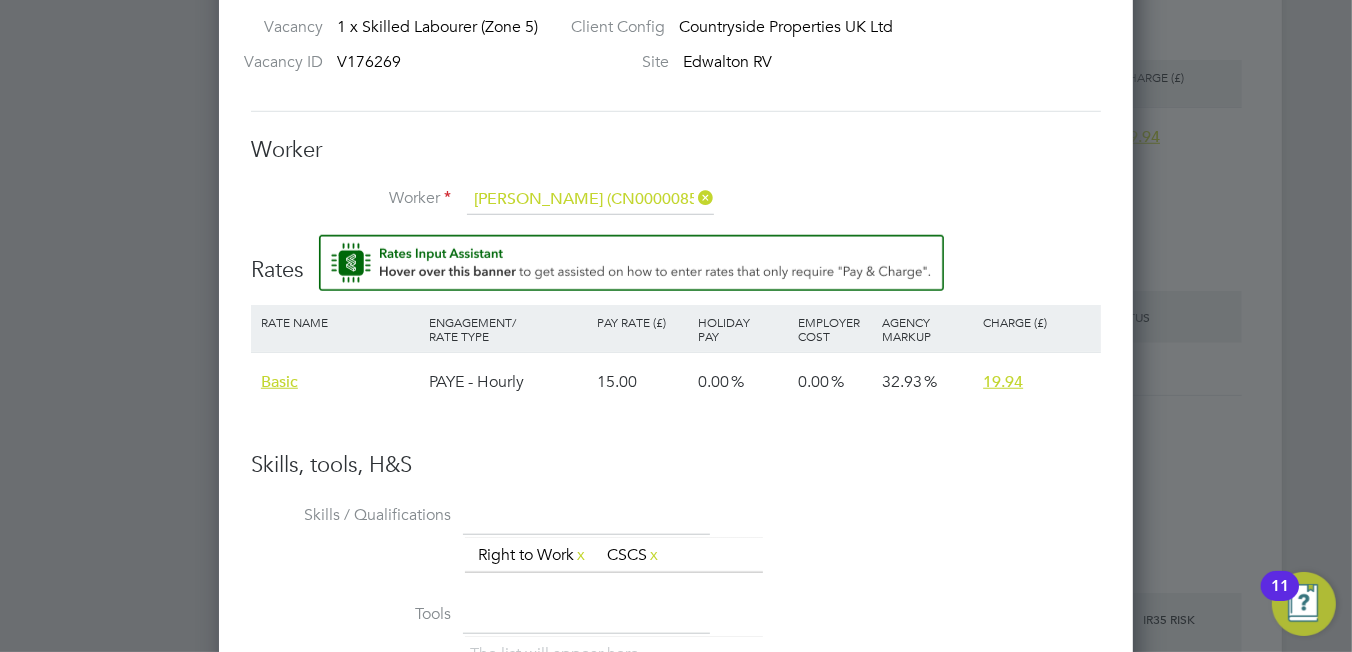 scroll, scrollTop: 9, scrollLeft: 10, axis: both 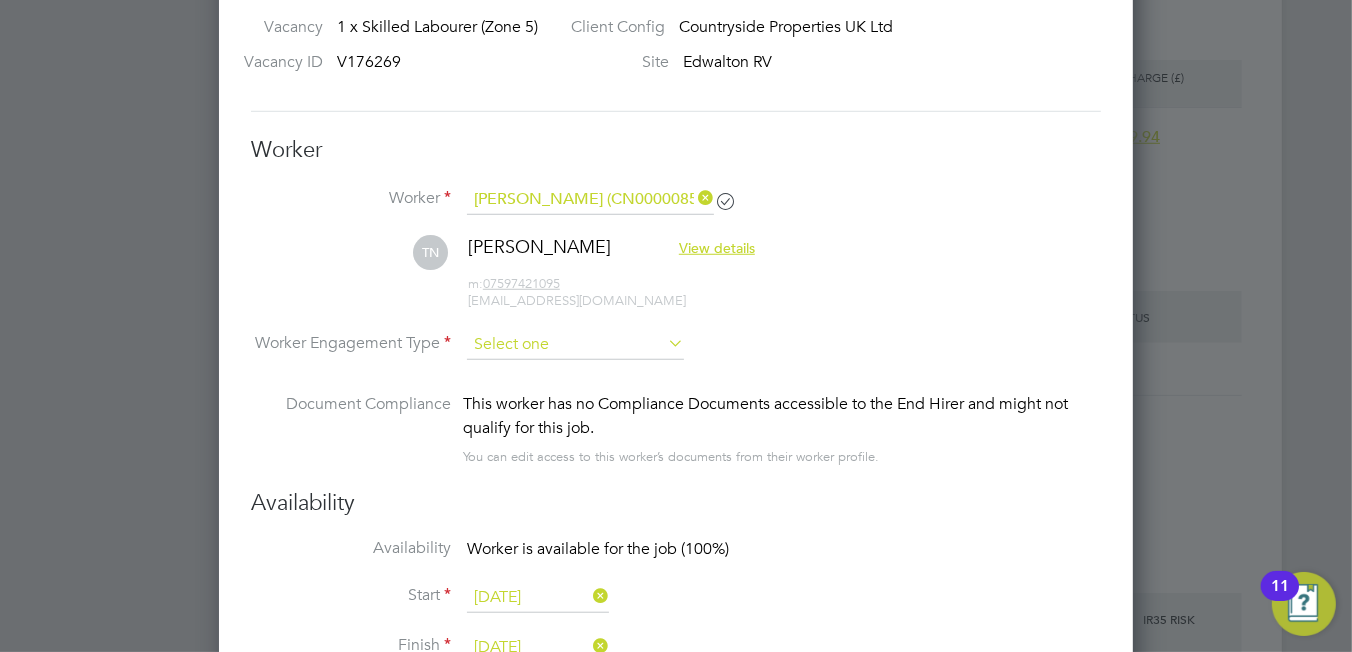 click at bounding box center (575, 345) 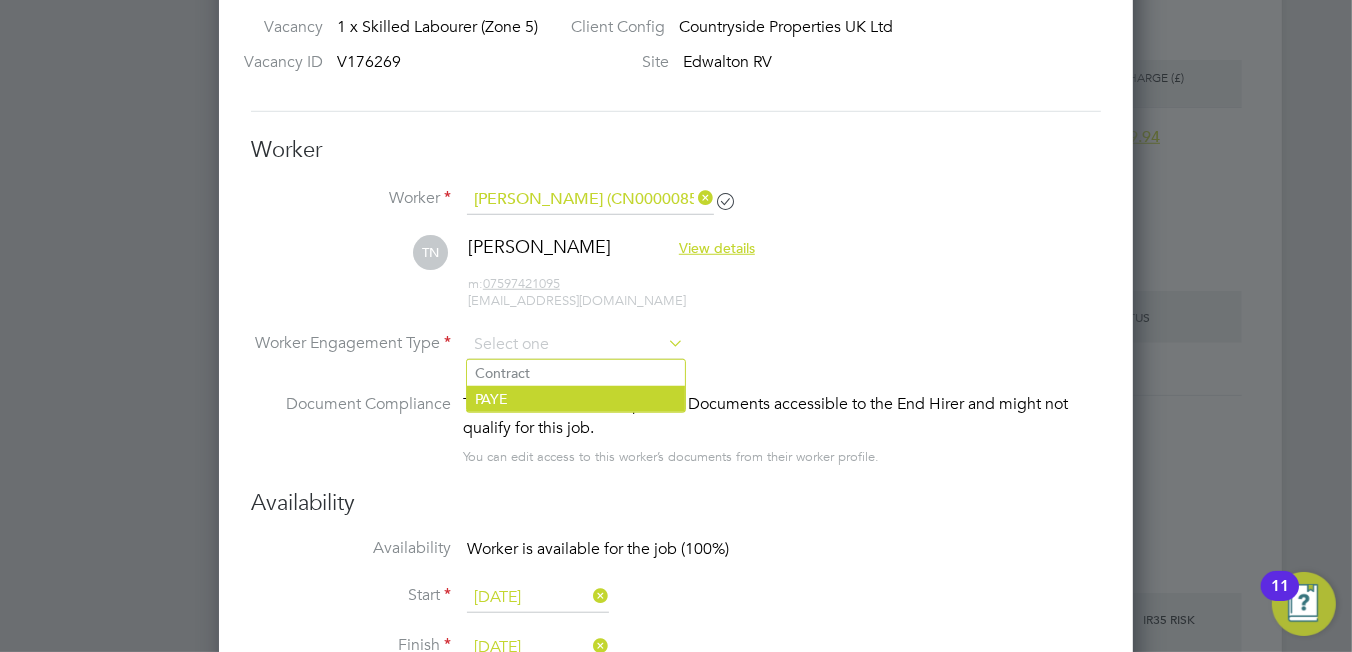 click on "PAYE" 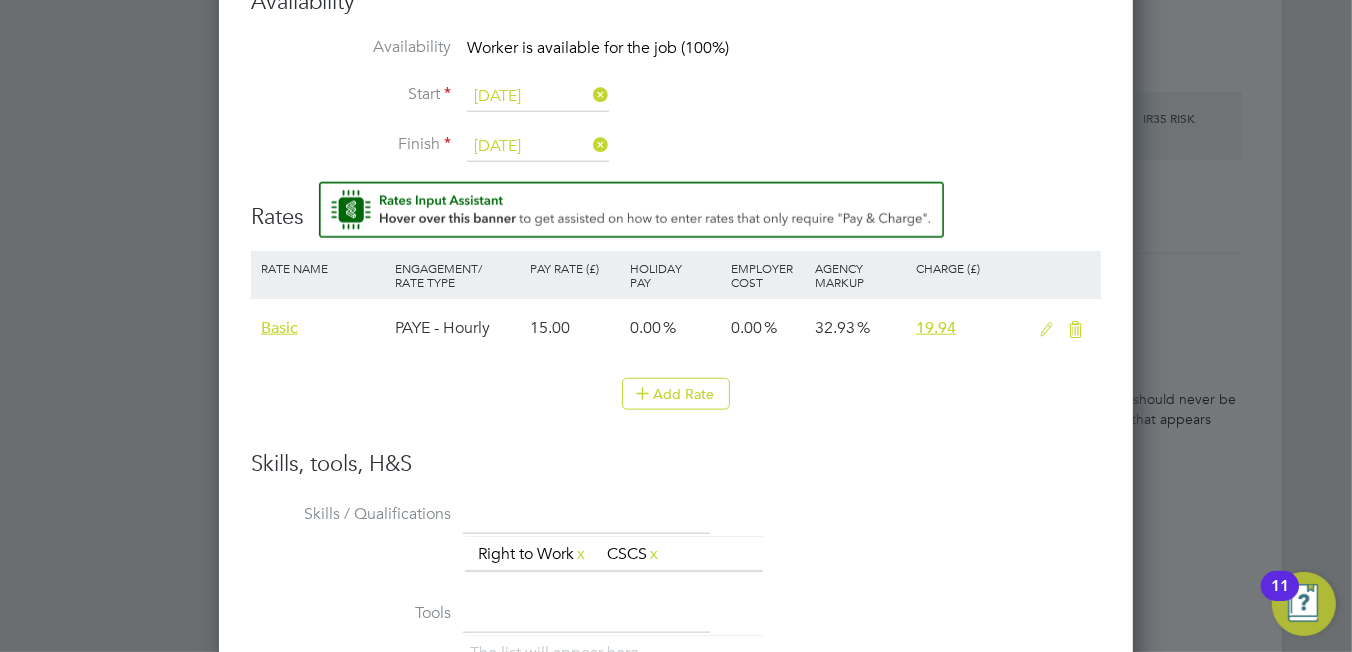 click at bounding box center [1046, 330] 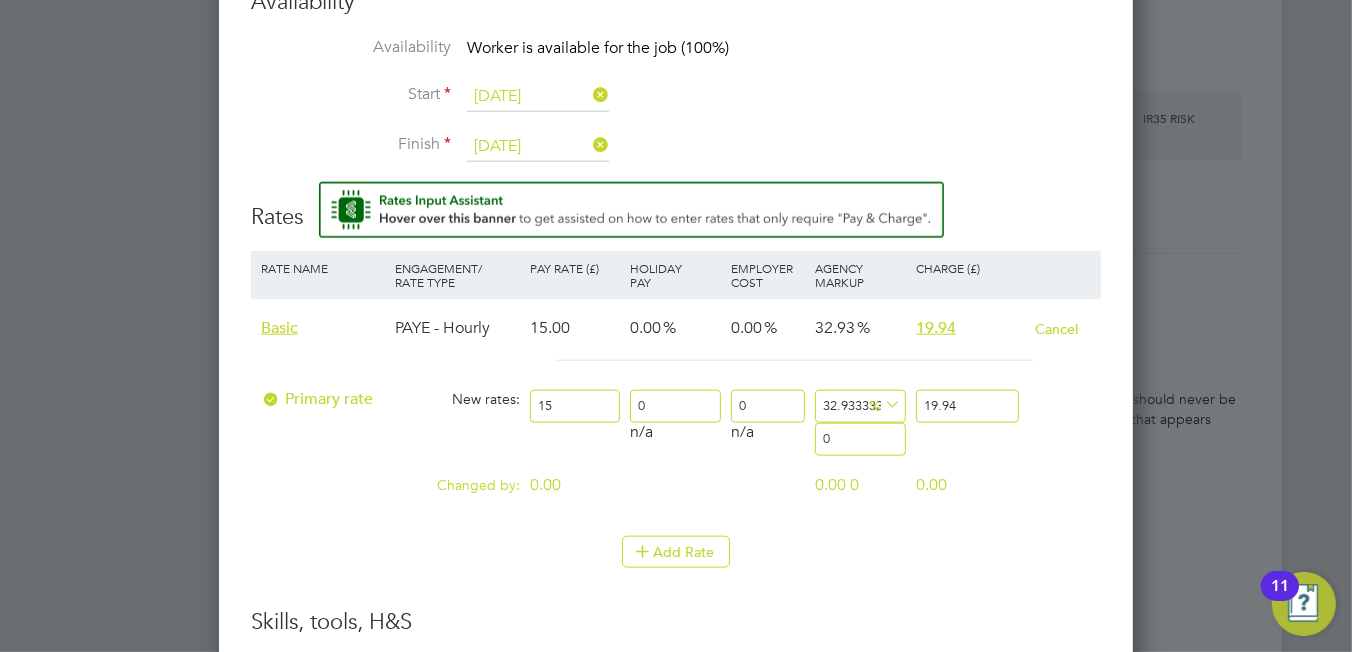 scroll, scrollTop: 9, scrollLeft: 10, axis: both 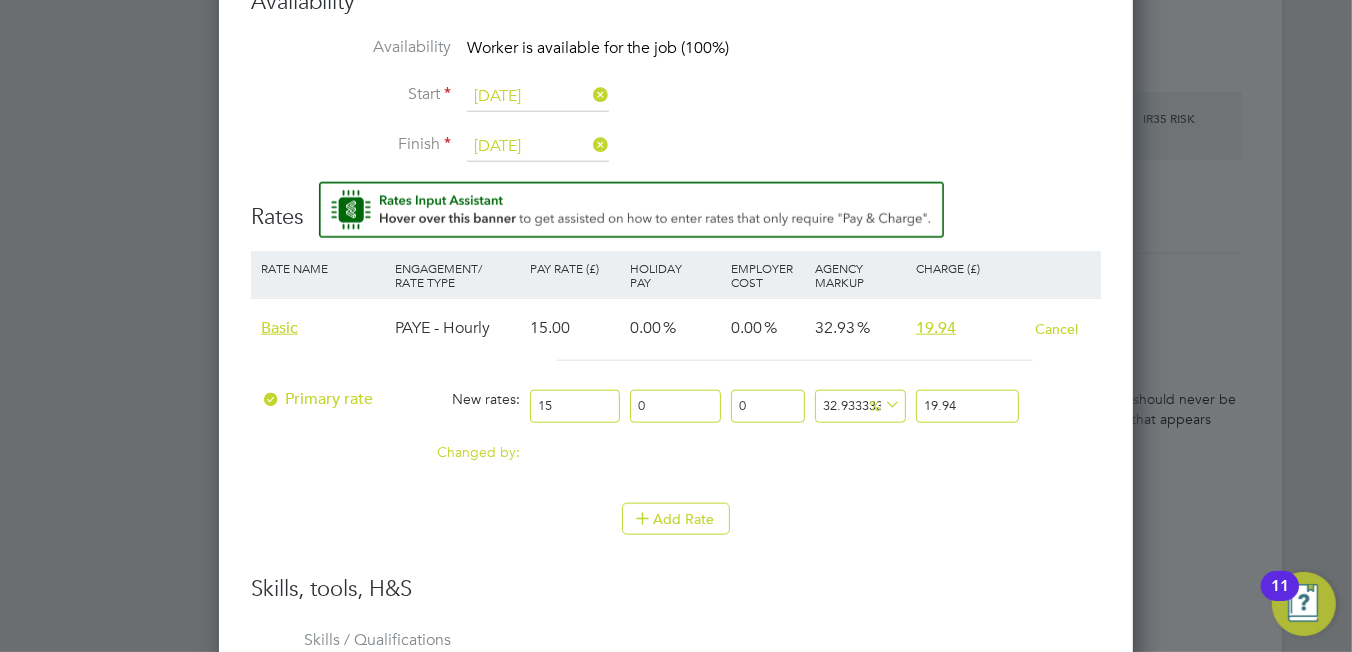 click on "15" at bounding box center [575, 406] 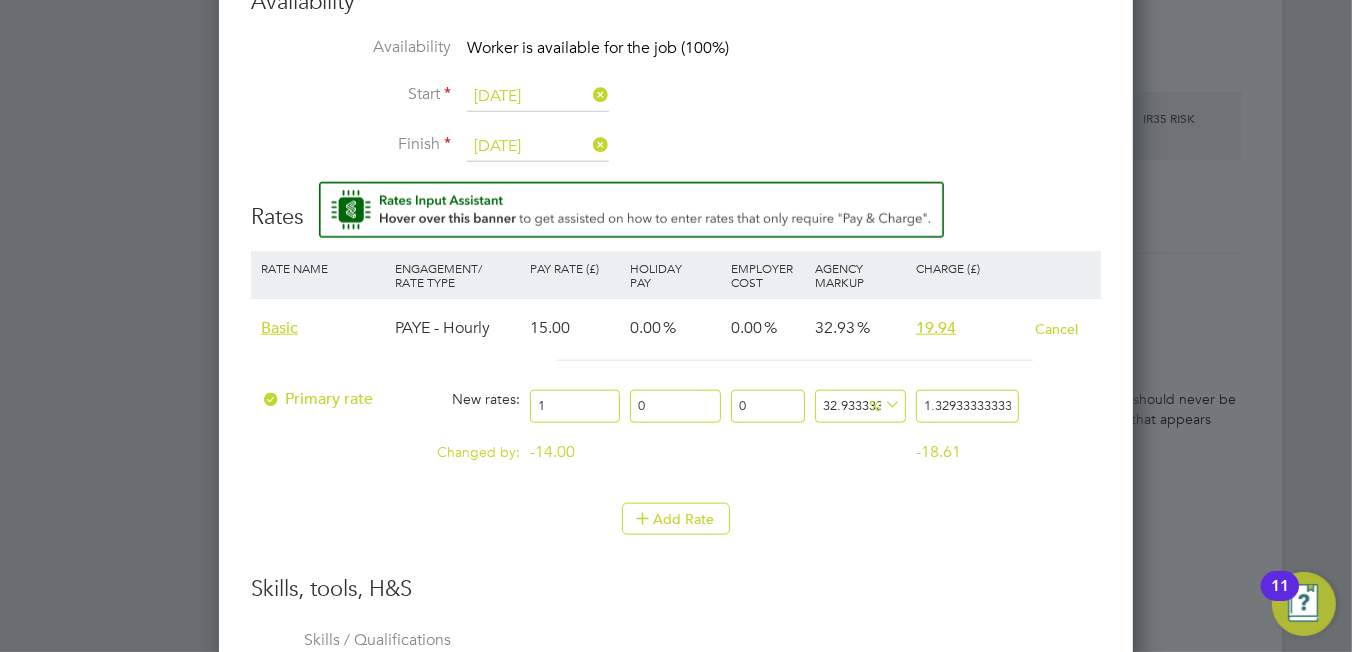 type on "13" 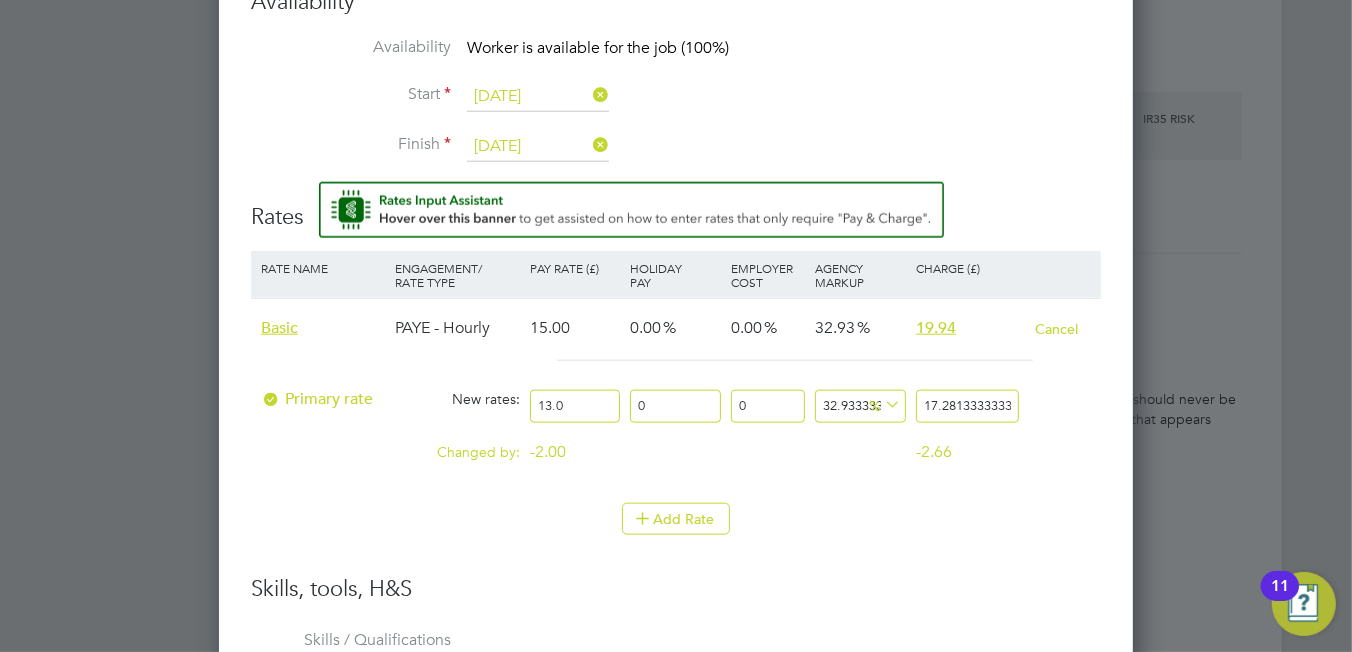type on "13.05" 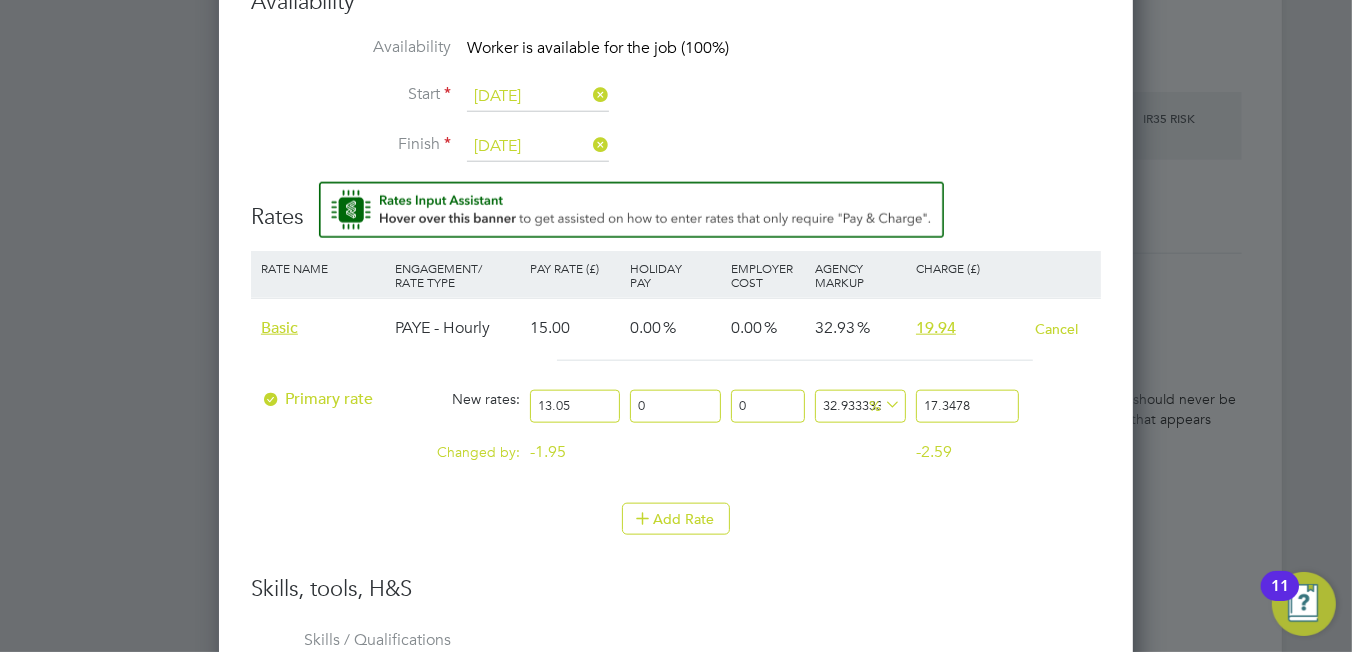 type on "13.05" 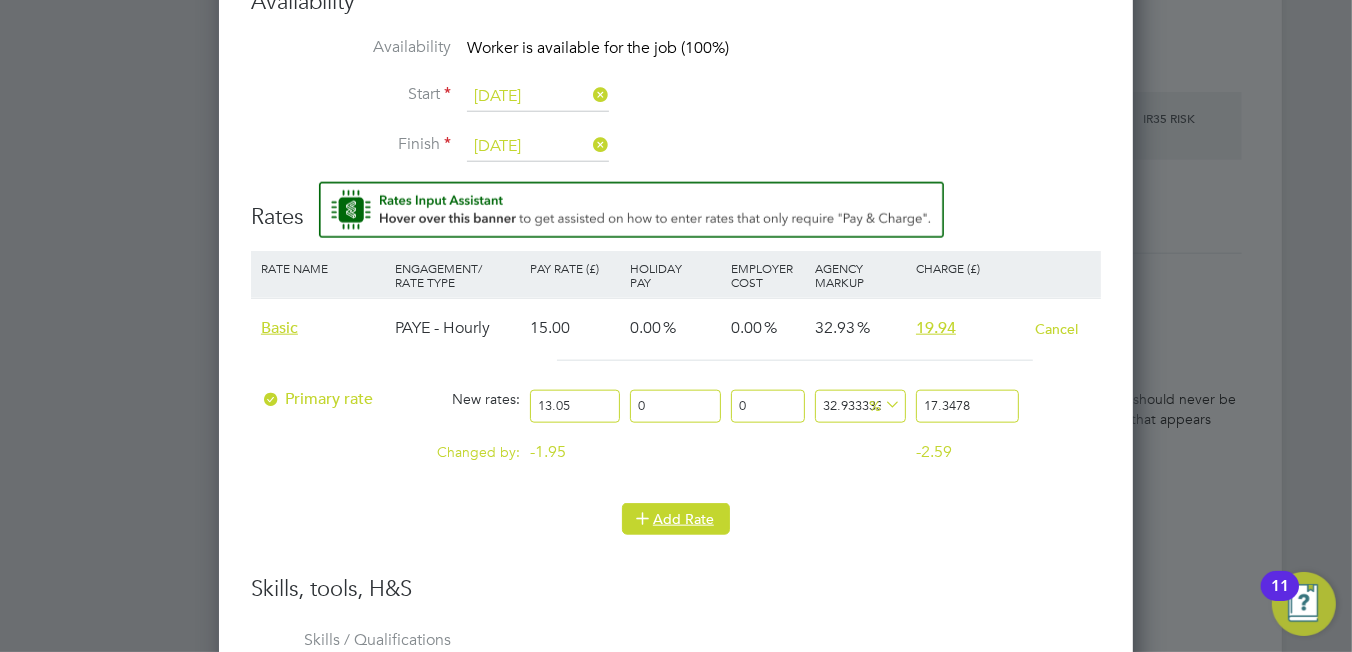 click on "Add Rate" at bounding box center (676, 519) 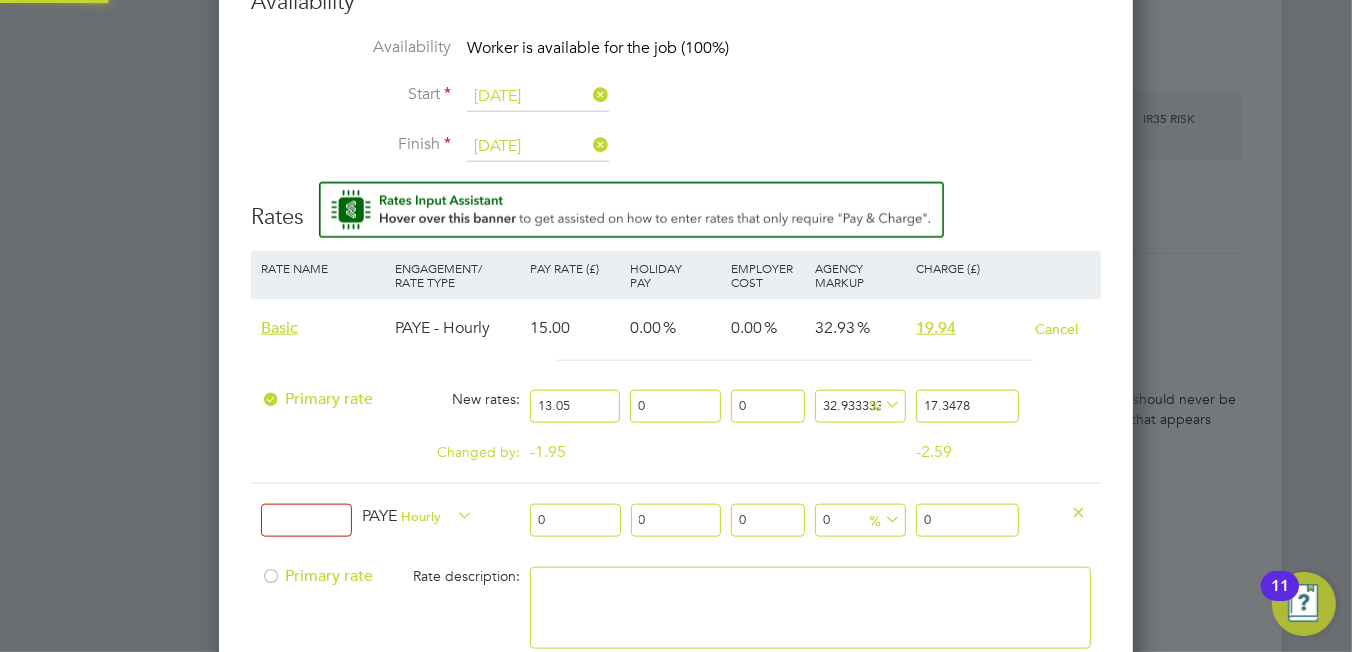 scroll, scrollTop: 9, scrollLeft: 10, axis: both 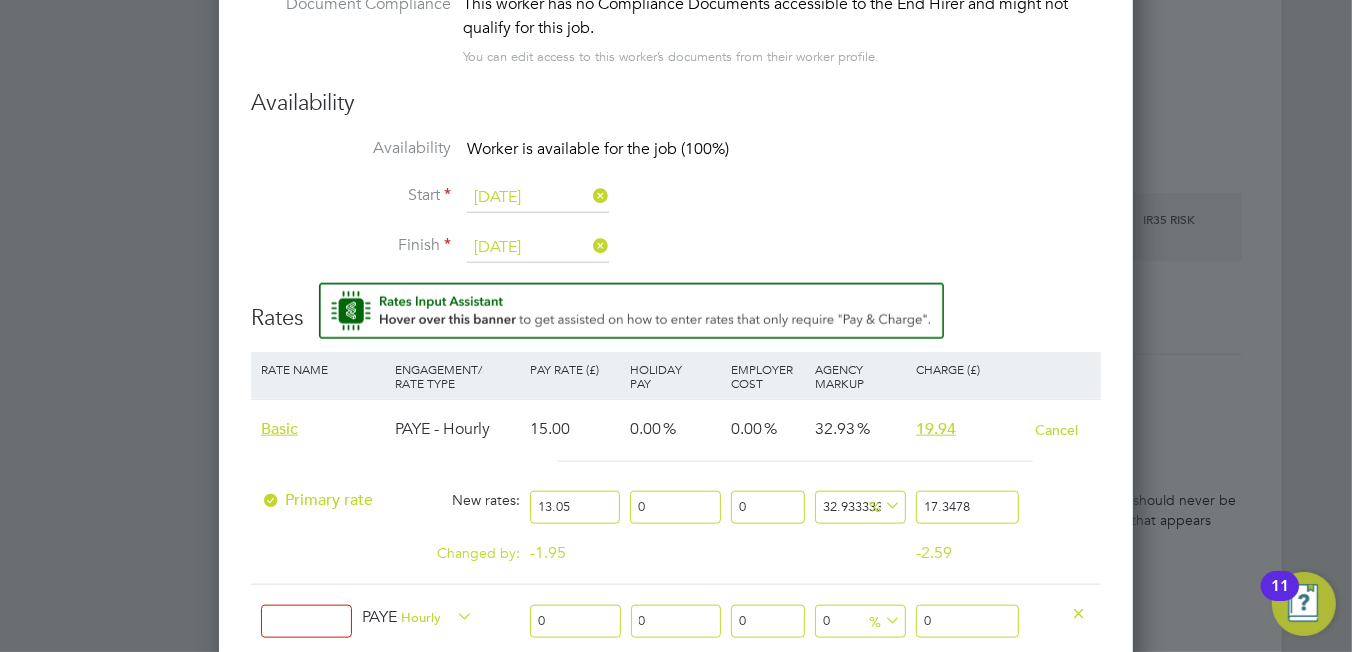 click on "Cancel" at bounding box center [1056, 430] 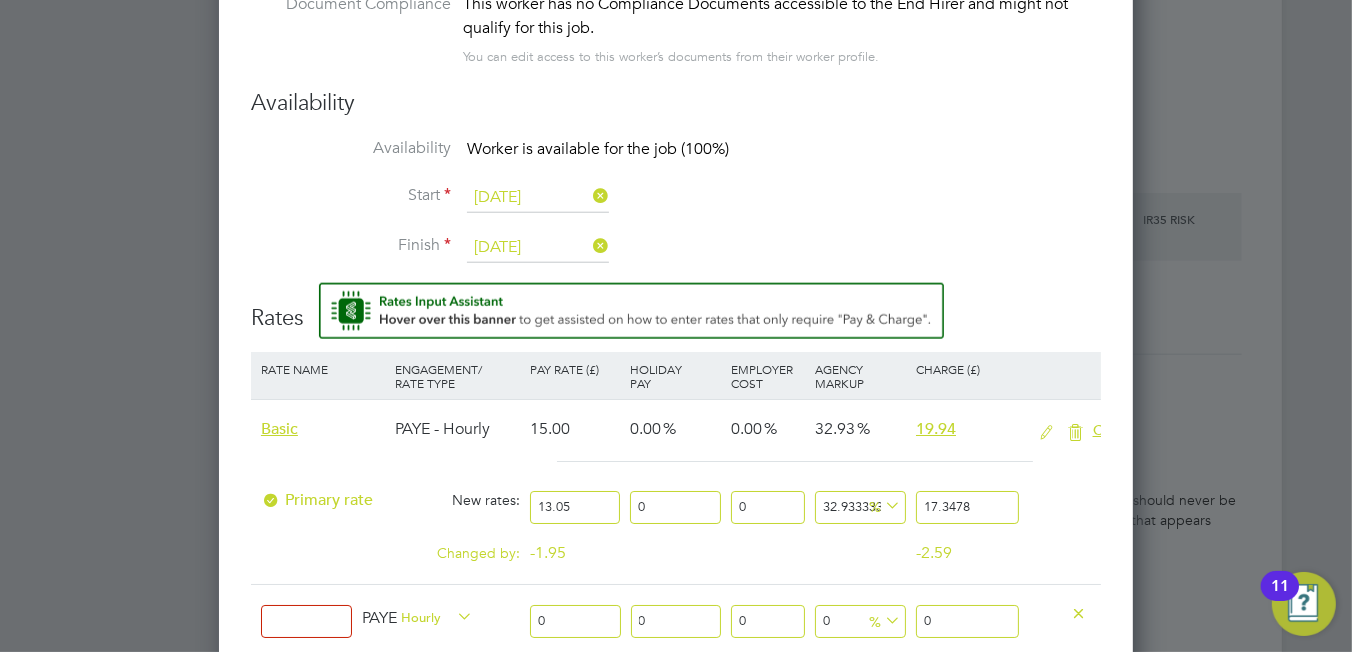 scroll, scrollTop: 1834, scrollLeft: 915, axis: both 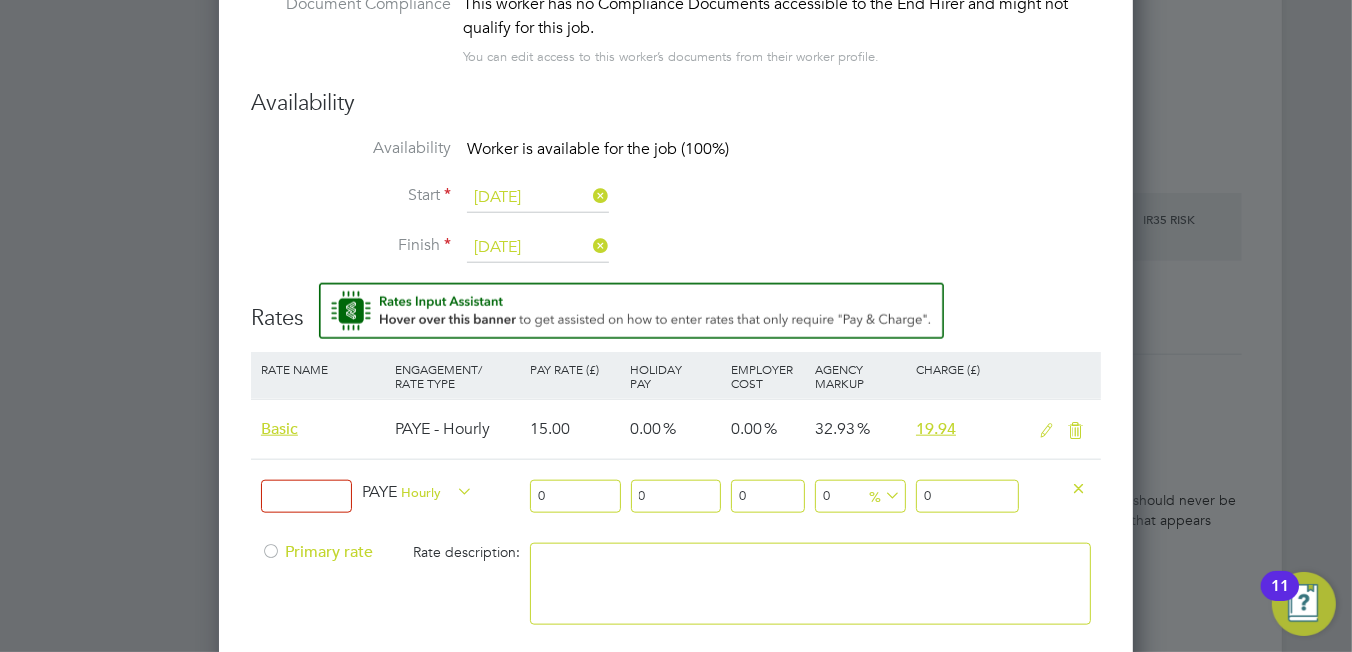 click on "15.00" at bounding box center [575, 429] 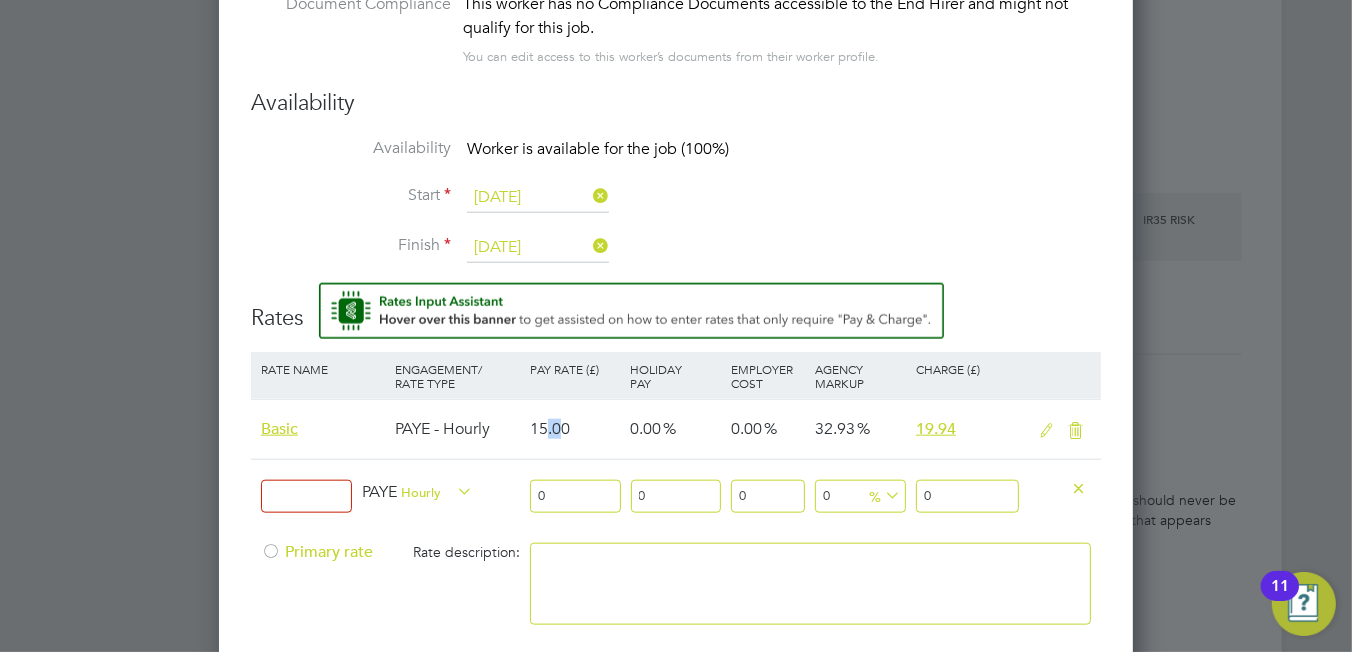 click at bounding box center (1078, 487) 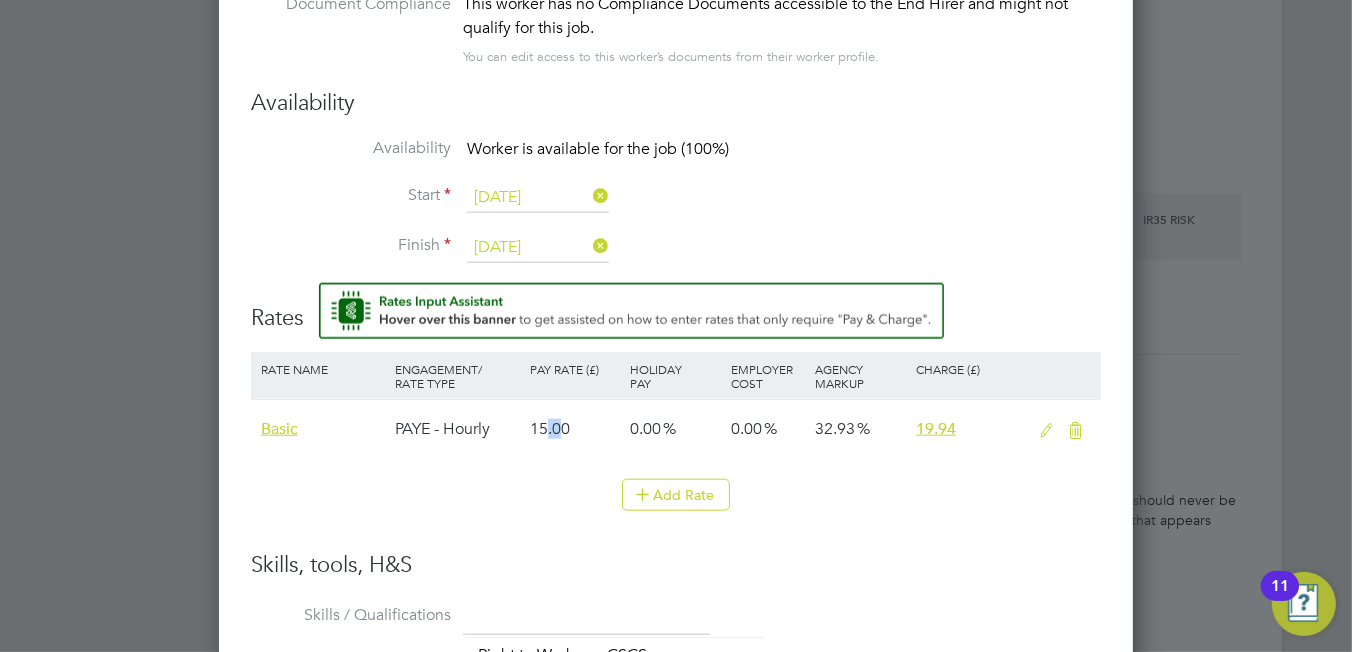 click at bounding box center (1046, 431) 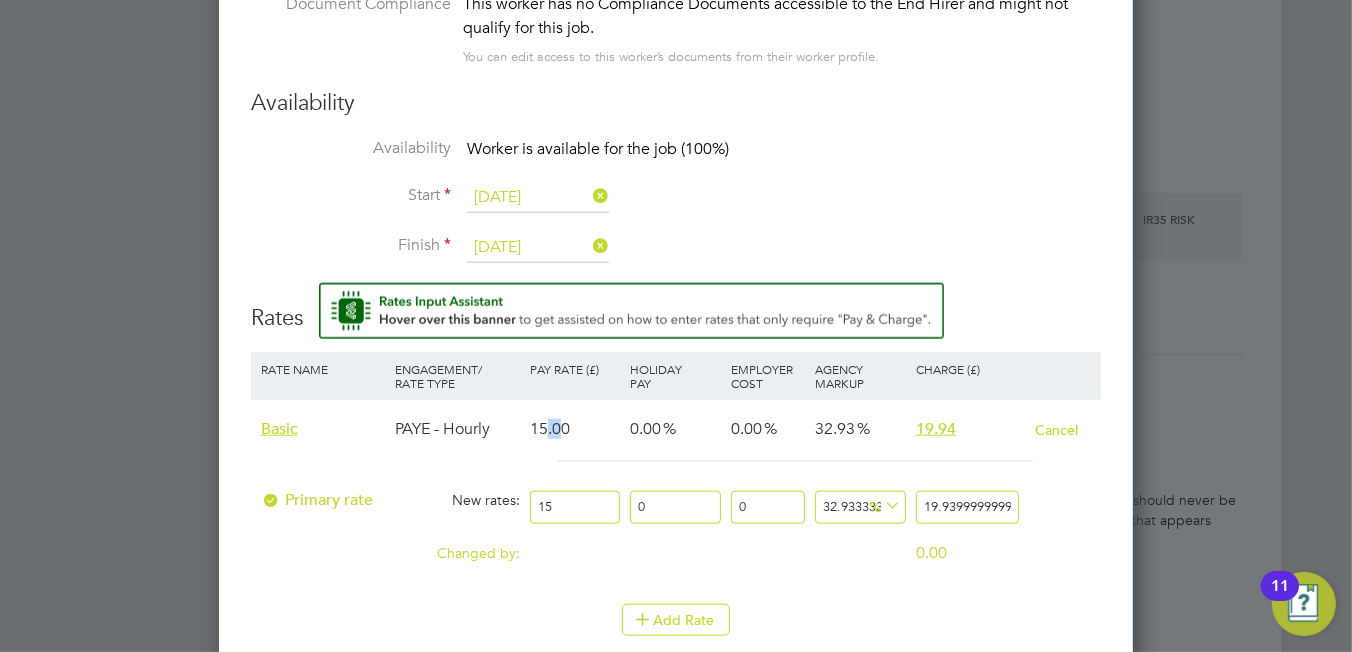 click on "15.00" at bounding box center [575, 429] 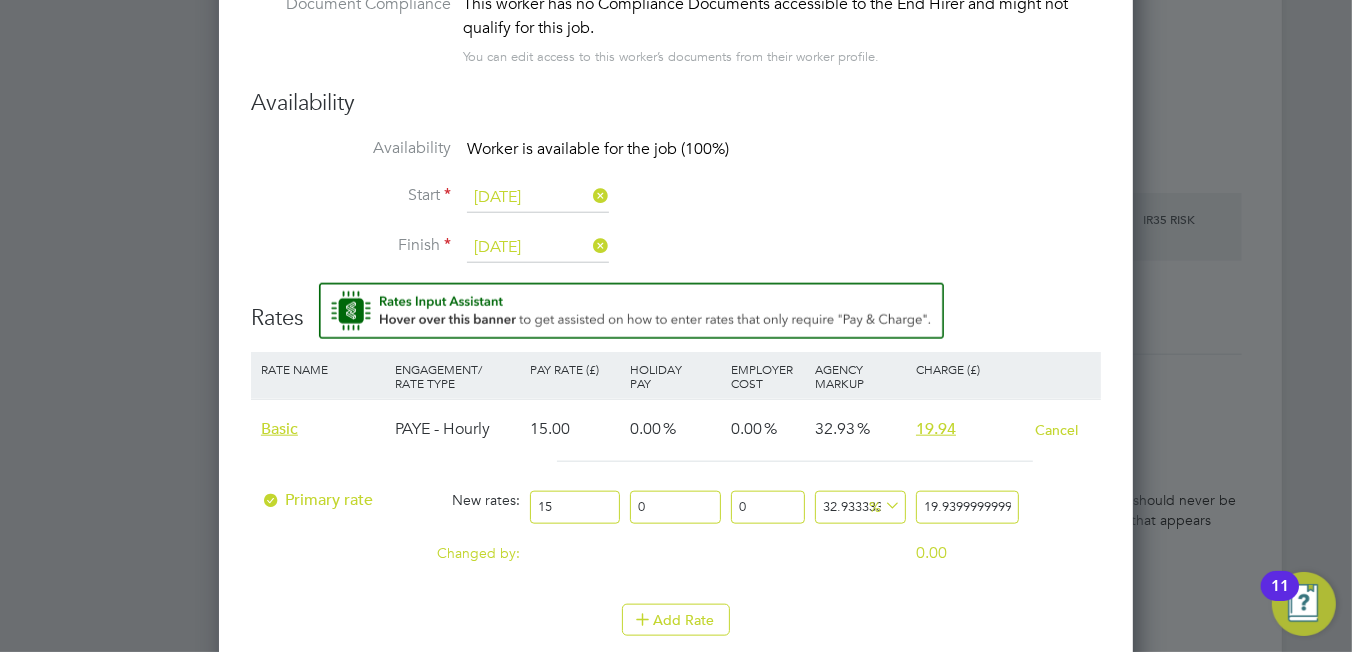 scroll, scrollTop: 1800, scrollLeft: 0, axis: vertical 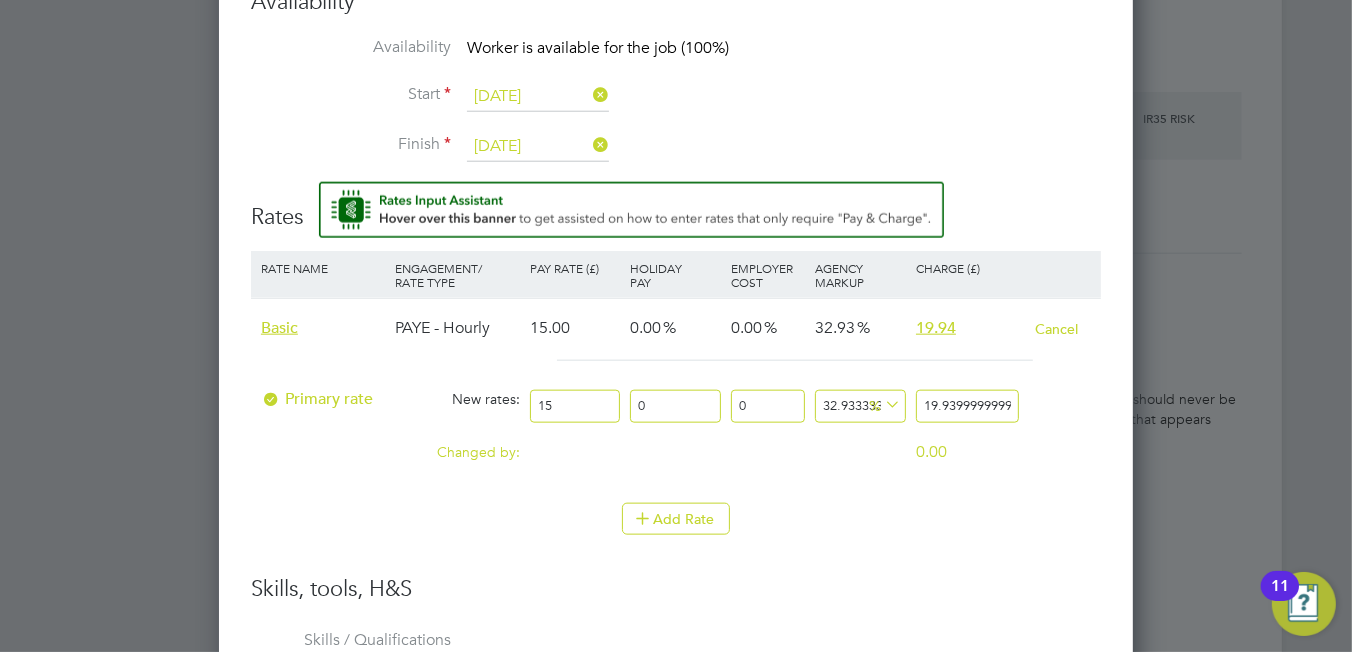 click on "15" at bounding box center (575, 406) 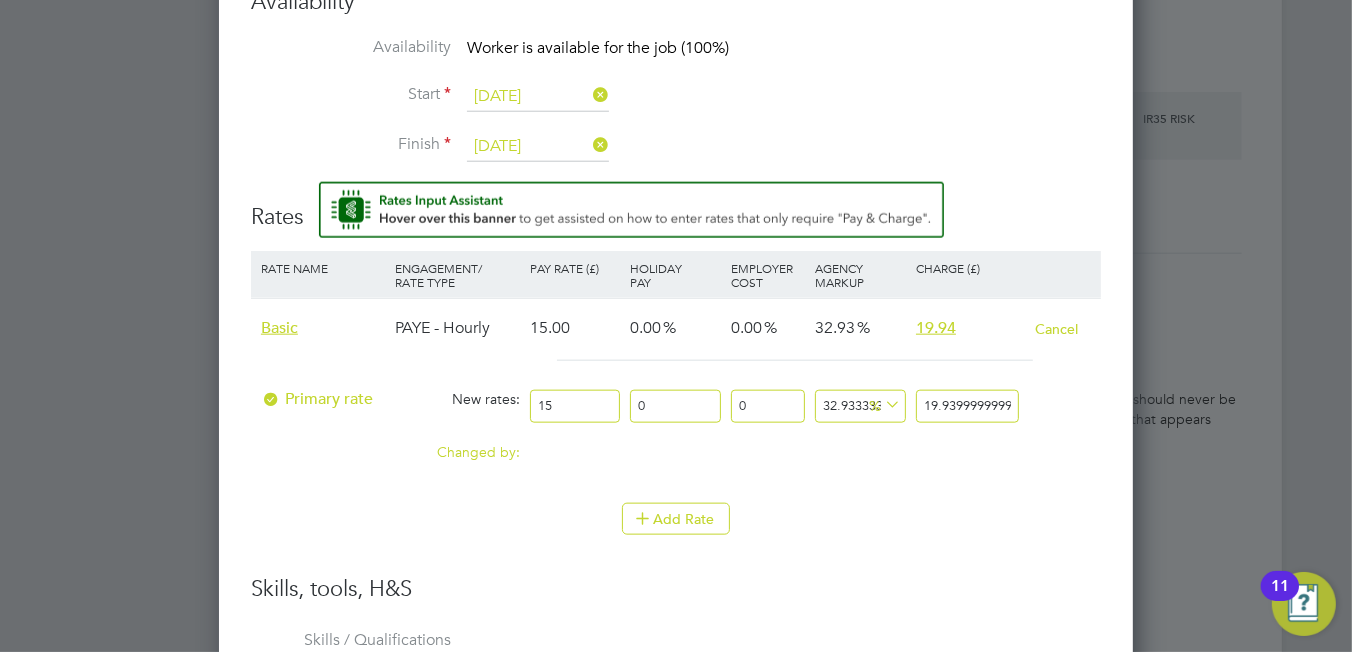 click on "Primary rate" at bounding box center [317, 399] 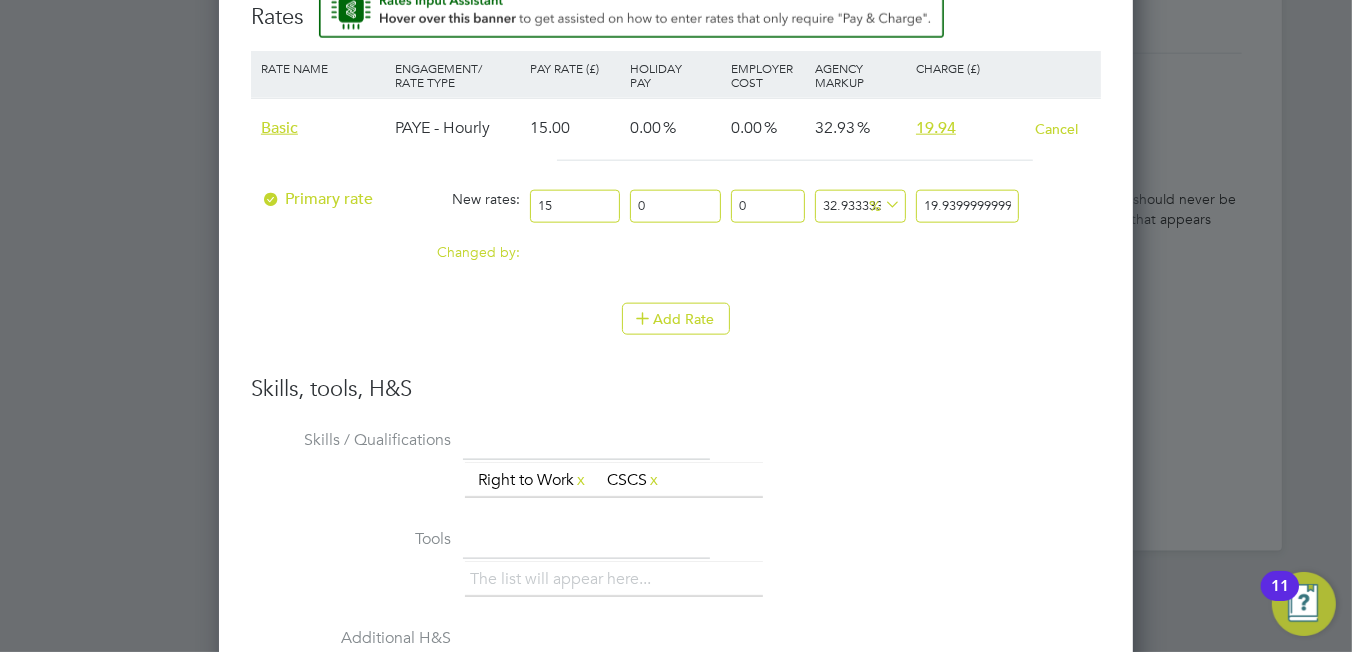 scroll, scrollTop: 1800, scrollLeft: 0, axis: vertical 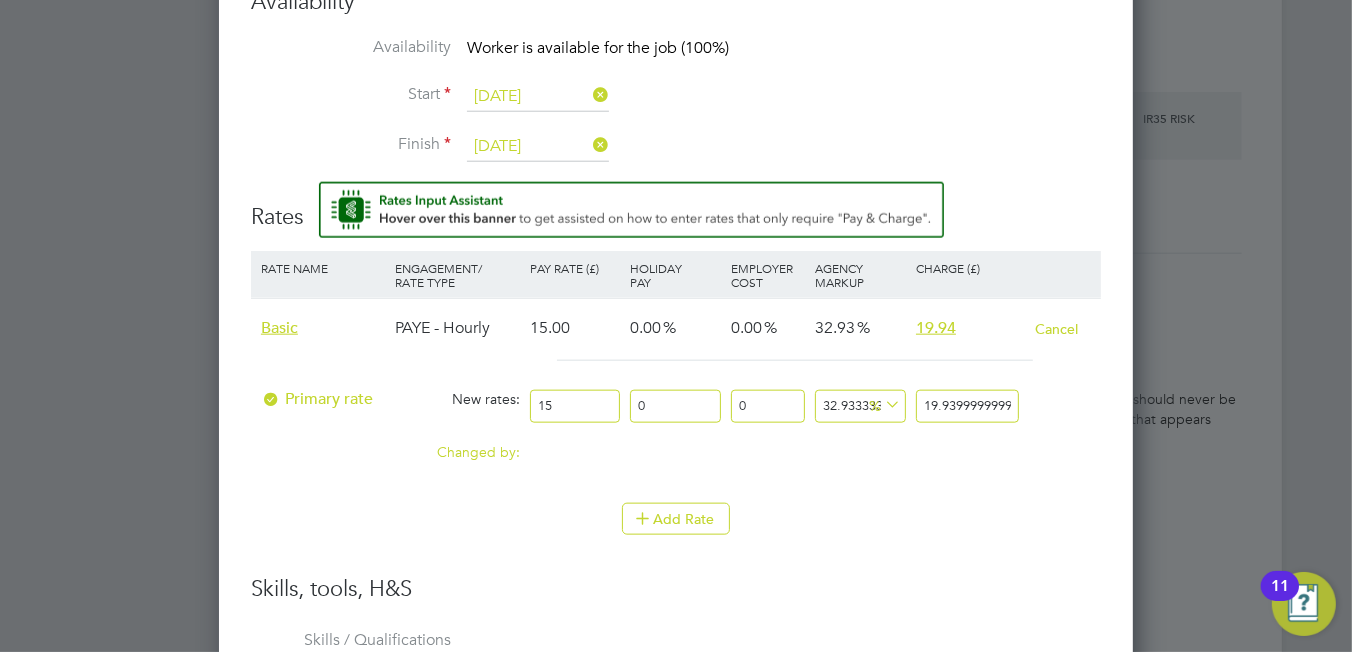 drag, startPoint x: 552, startPoint y: 406, endPoint x: 514, endPoint y: 402, distance: 38.209946 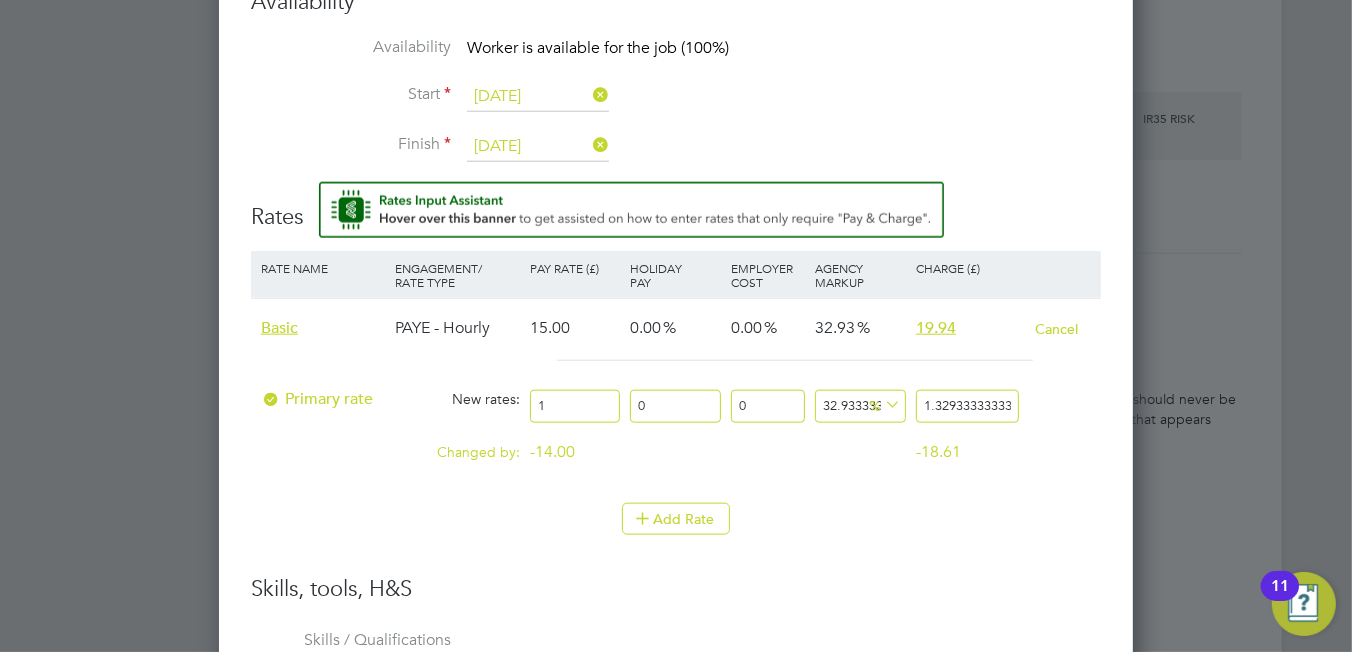 type on "13" 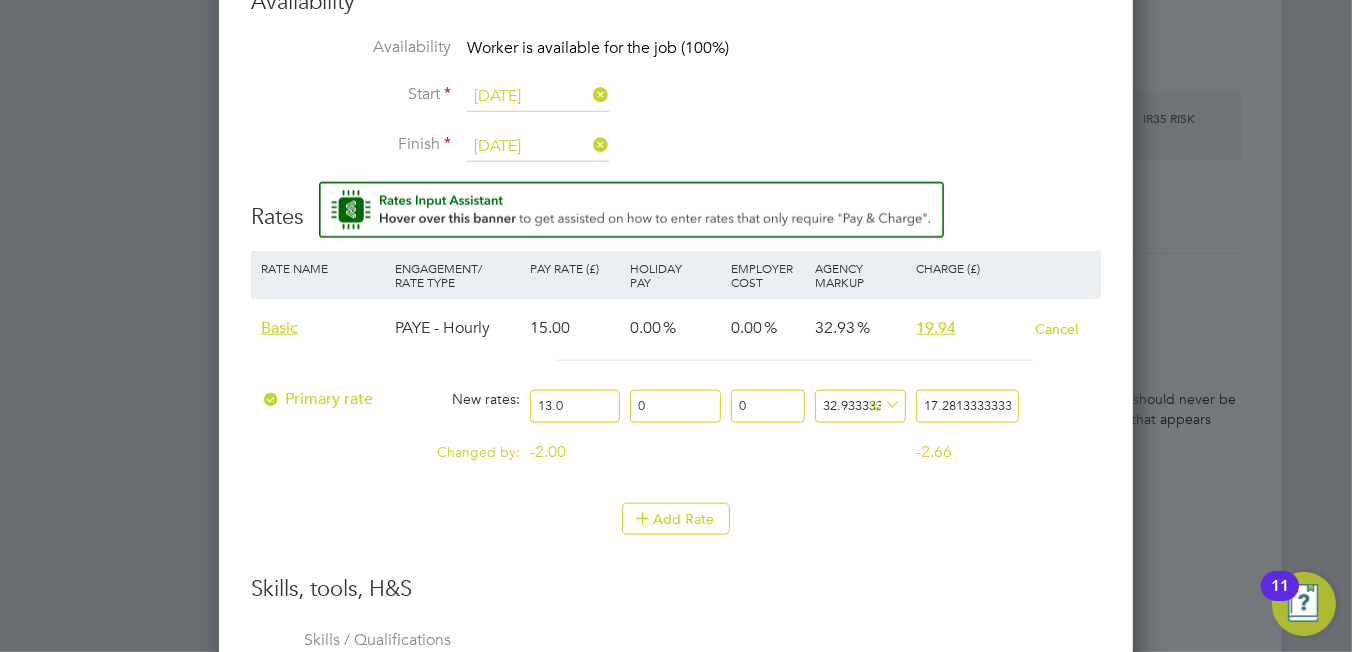 type on "13.05" 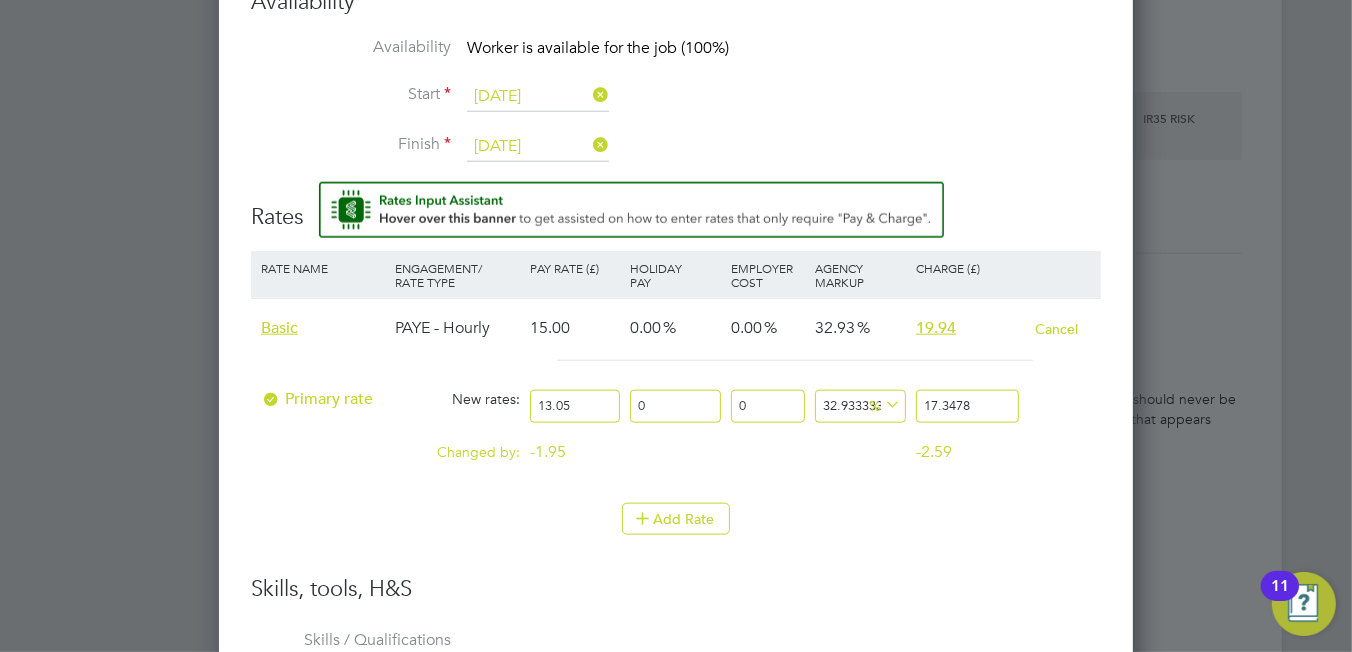 type on "13.05" 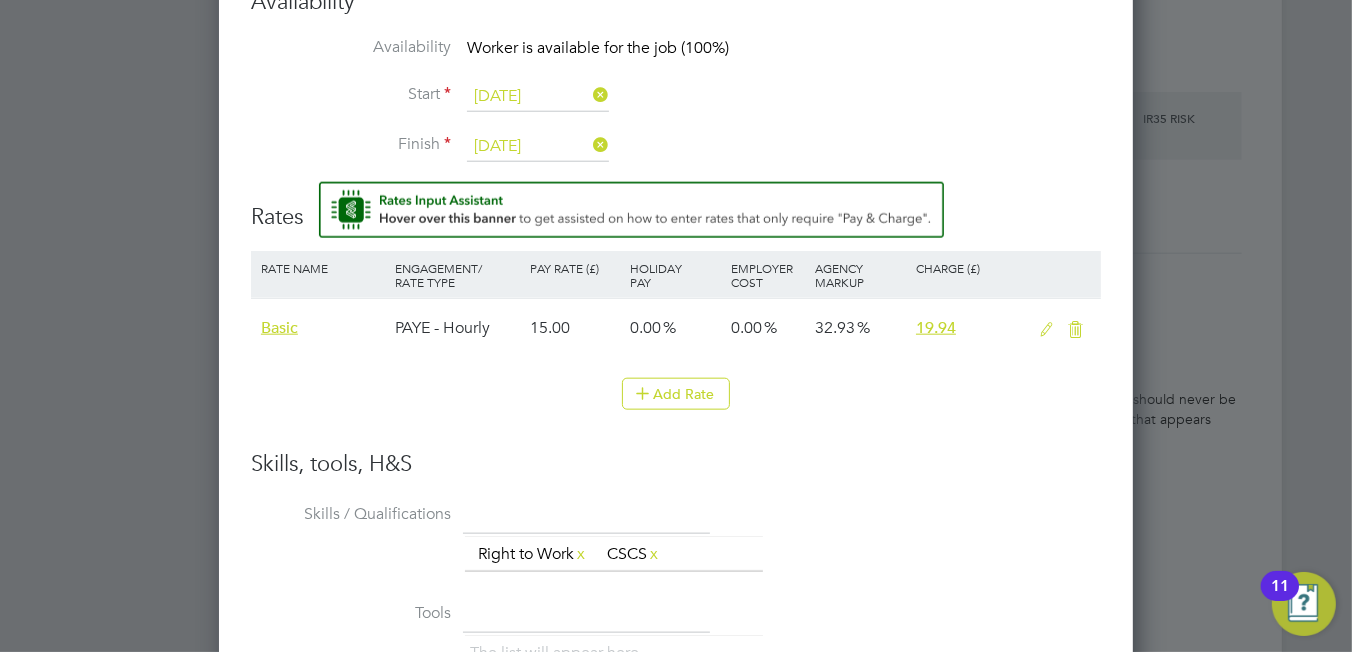 scroll, scrollTop: 1639, scrollLeft: 915, axis: both 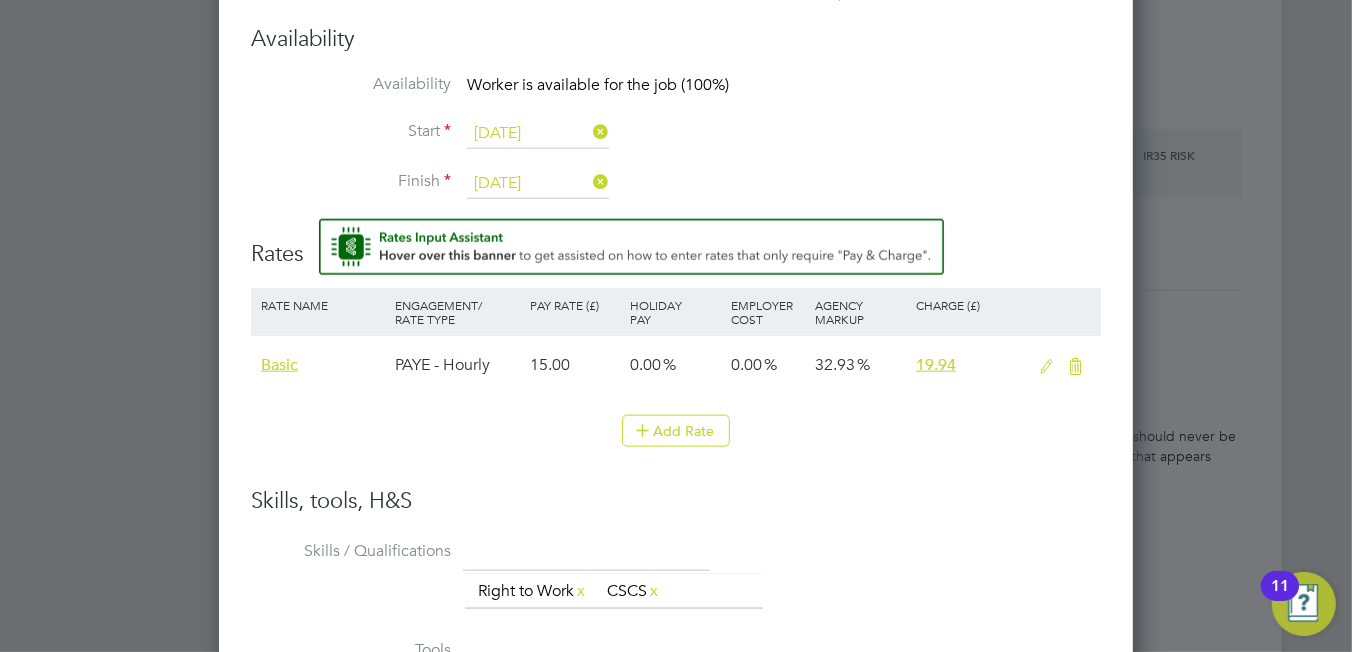 click at bounding box center [1046, 367] 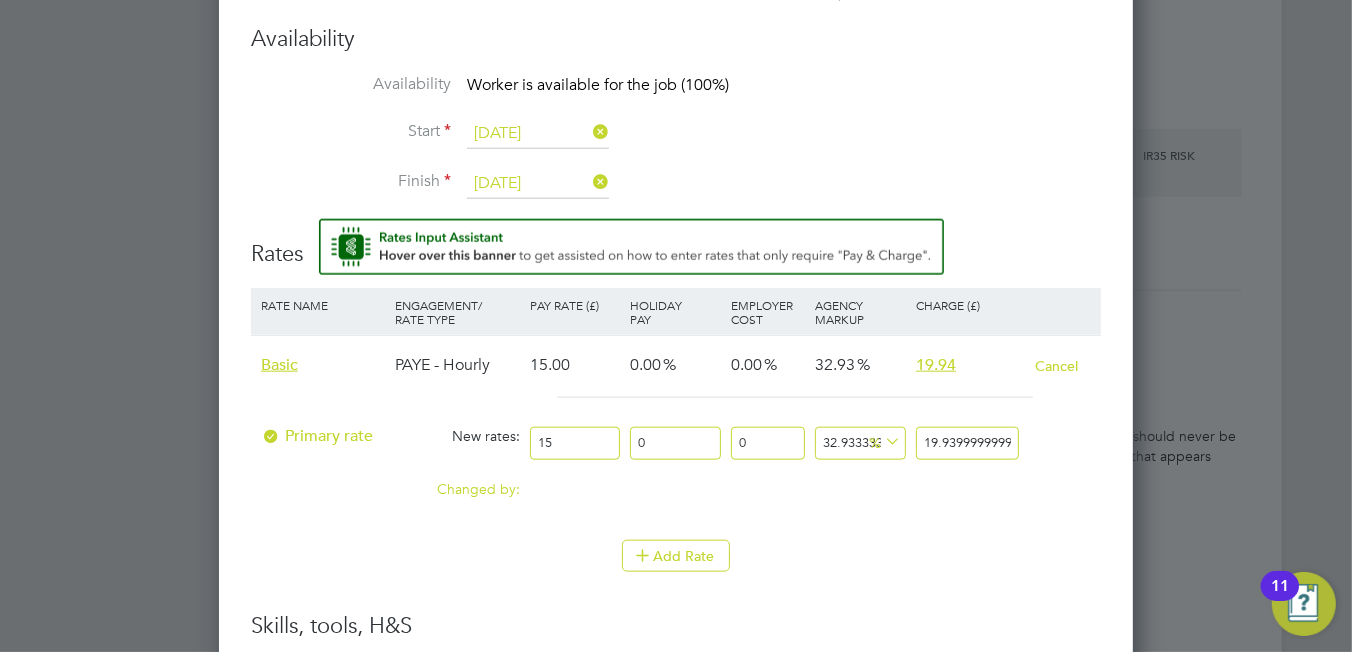 click on "15" at bounding box center [575, 443] 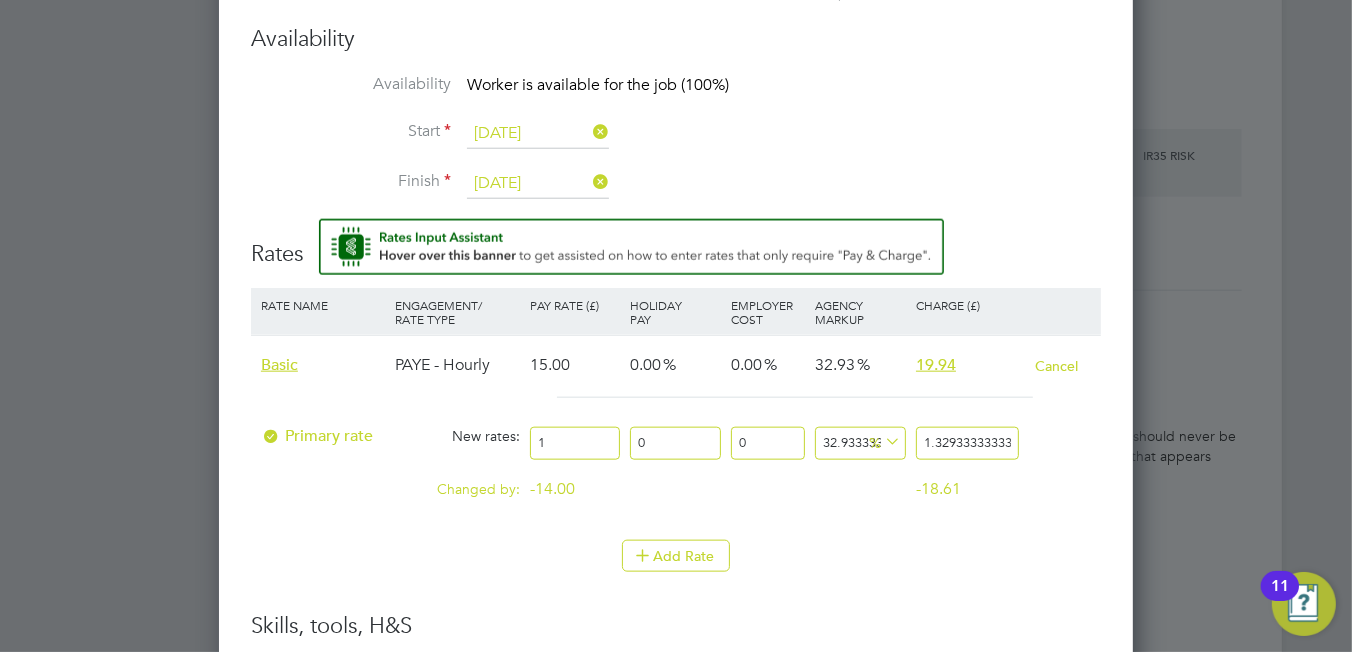 type on "13" 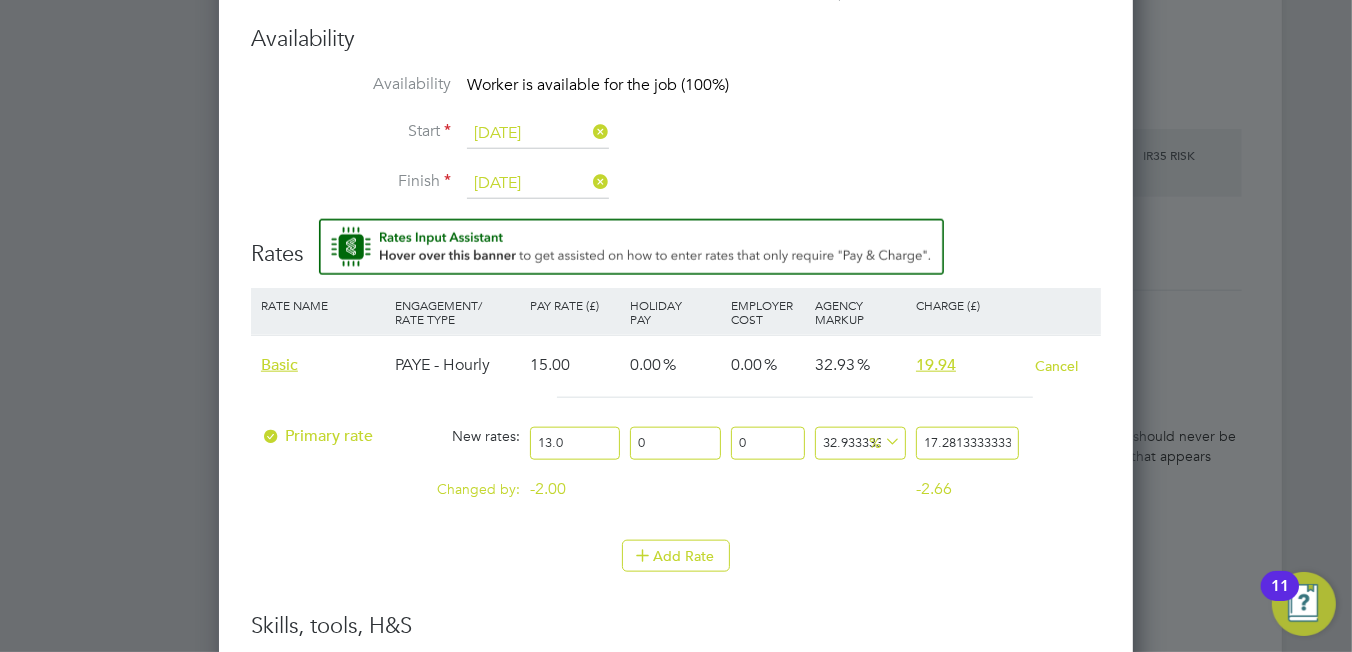 type on "13.05" 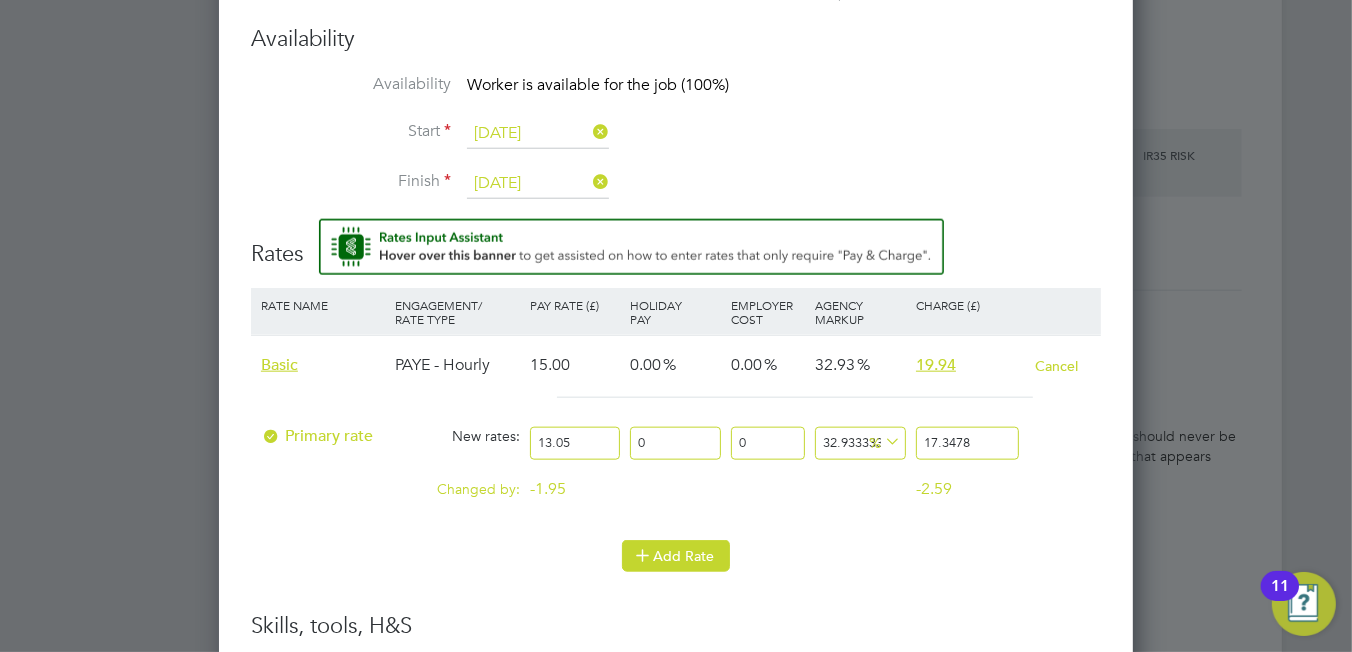 type on "13.05" 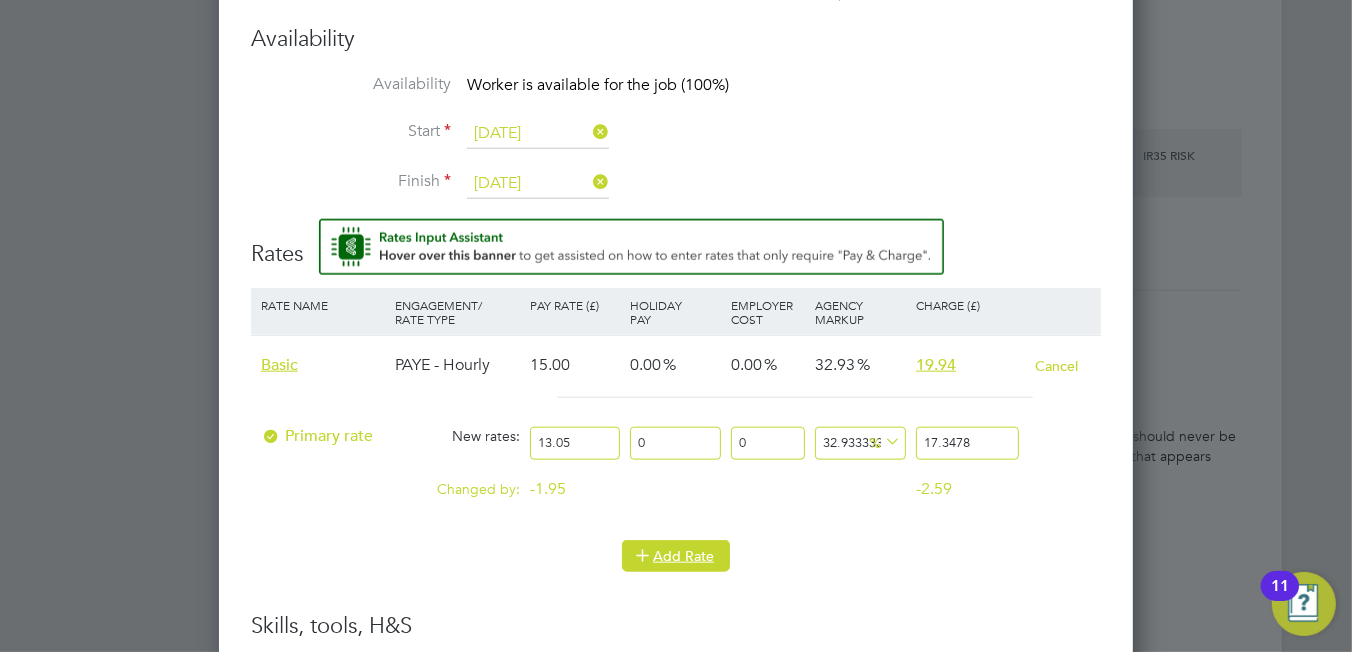 click on "Add Rate" at bounding box center [676, 556] 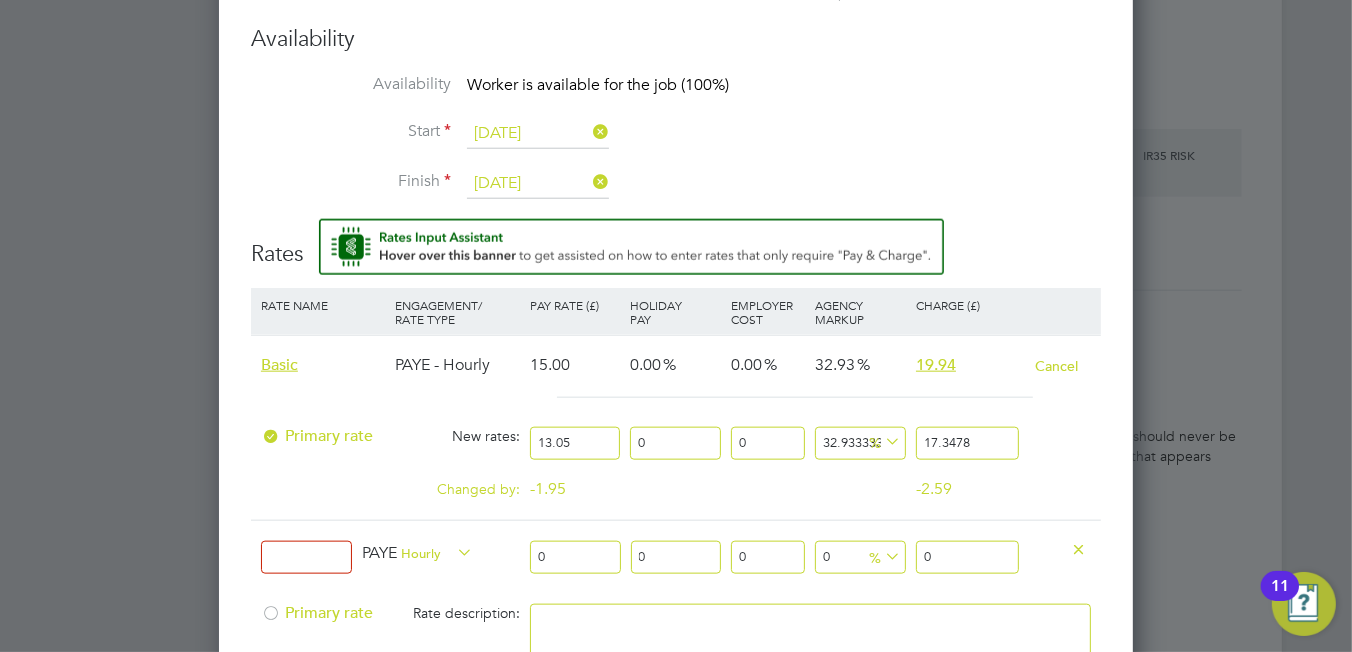 scroll, scrollTop: 2063, scrollLeft: 0, axis: vertical 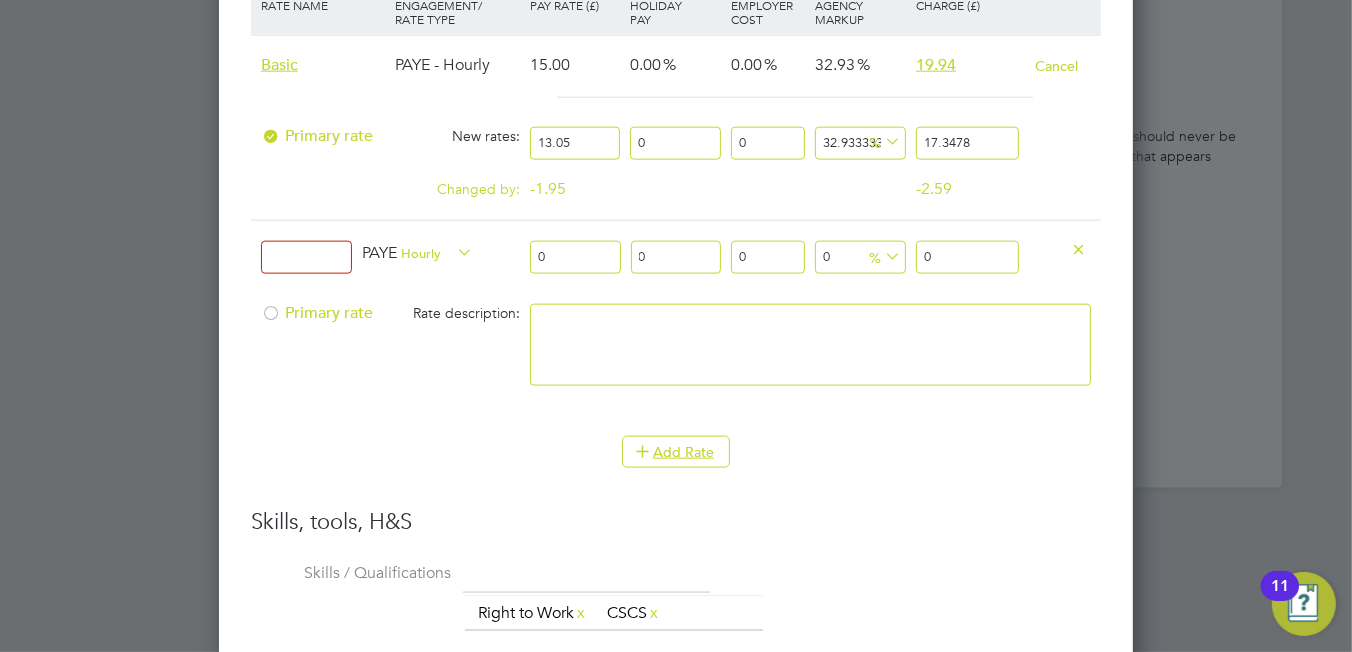 click at bounding box center [1078, 248] 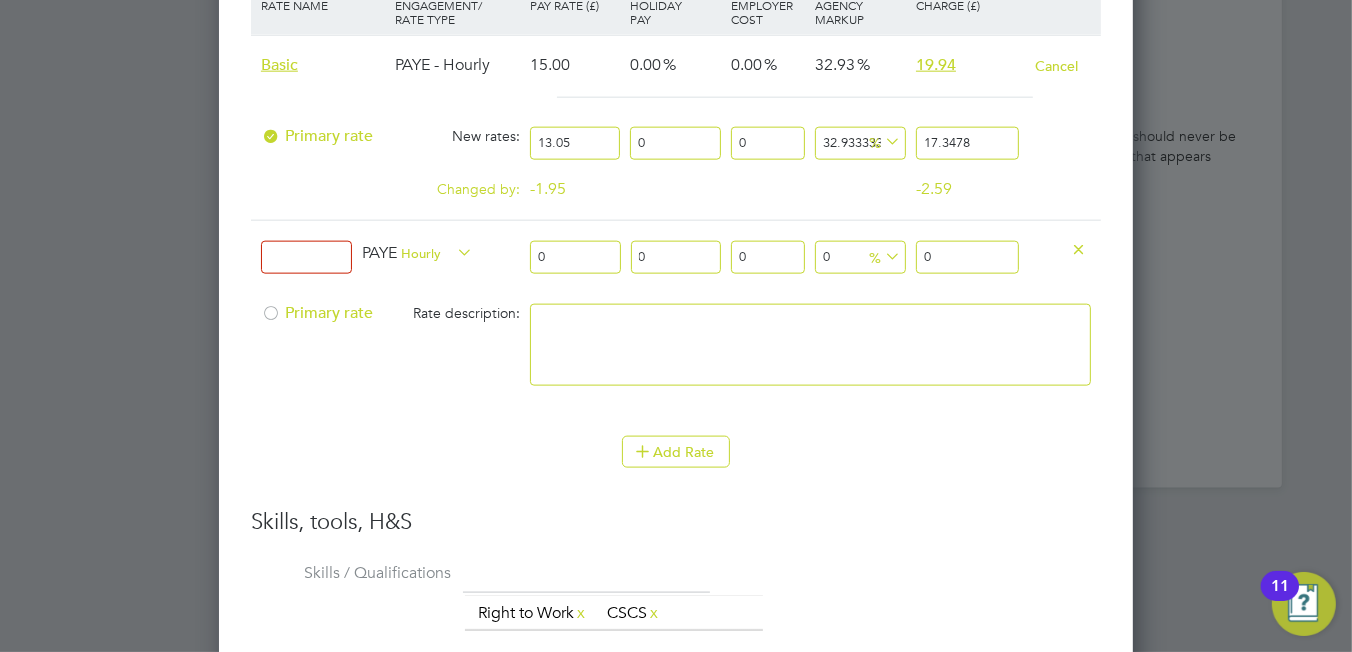 scroll, scrollTop: 1763, scrollLeft: 915, axis: both 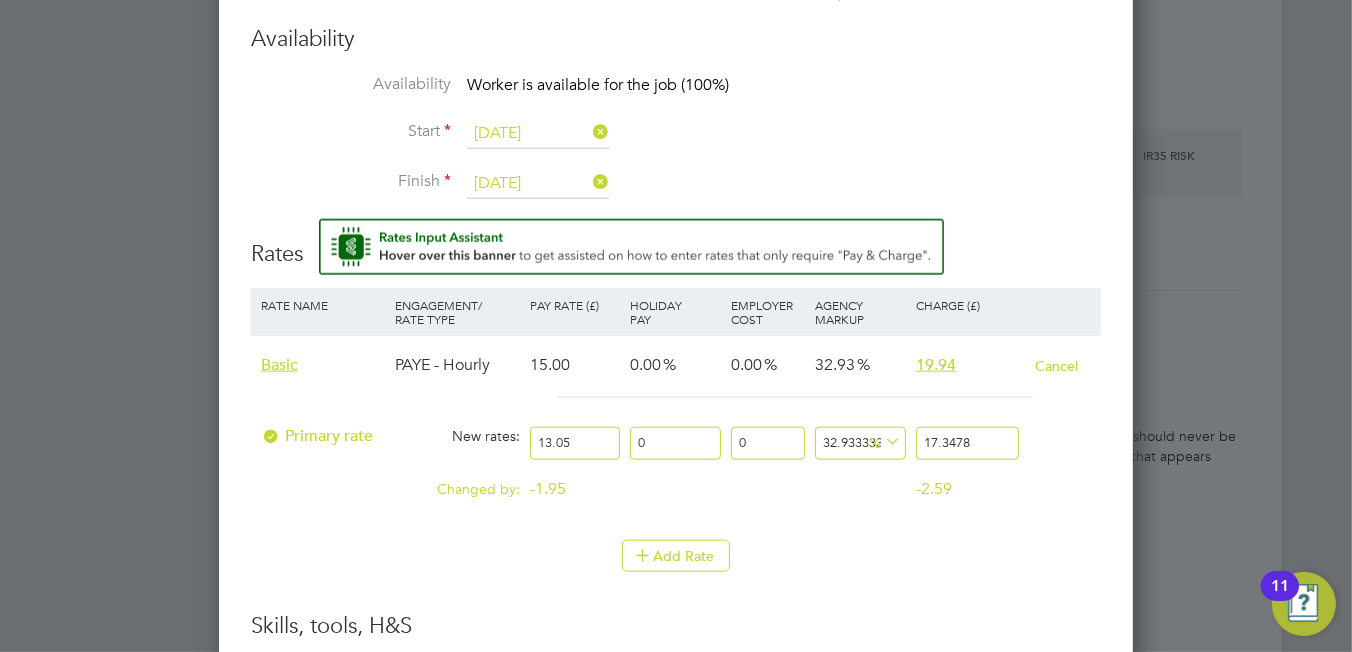 drag, startPoint x: 569, startPoint y: 366, endPoint x: 541, endPoint y: 355, distance: 30.083218 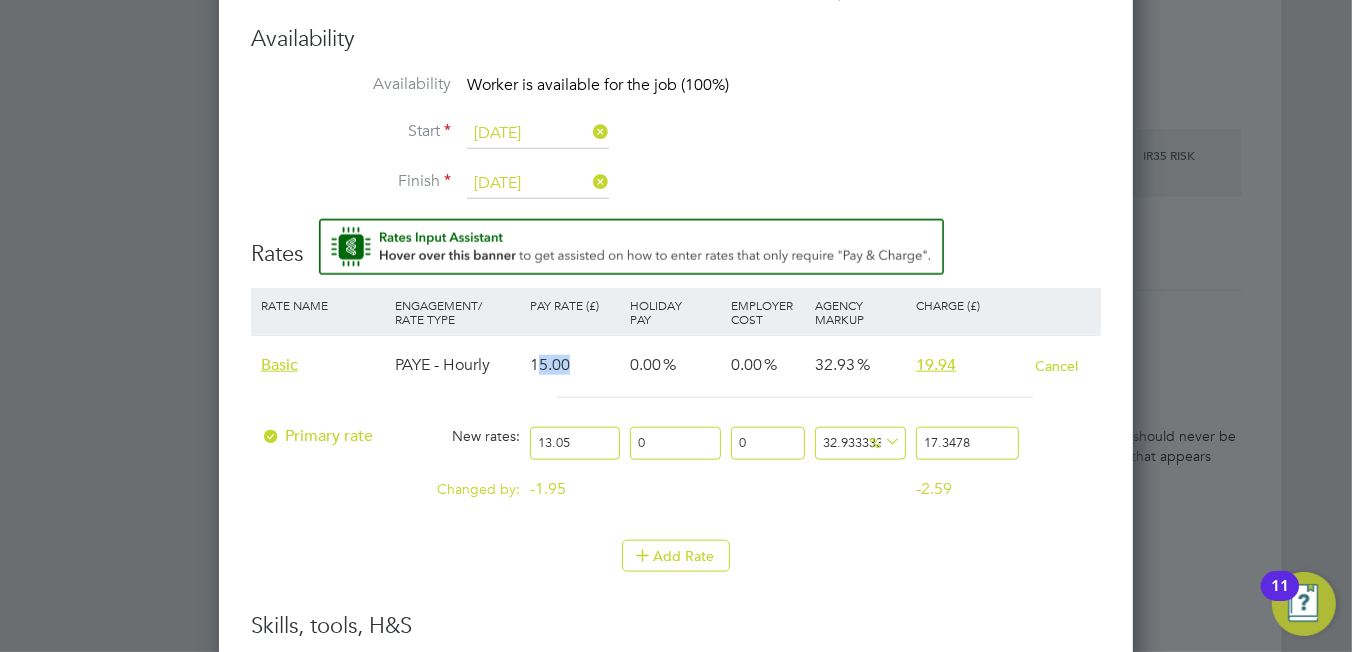 drag, startPoint x: 541, startPoint y: 355, endPoint x: 608, endPoint y: 359, distance: 67.11929 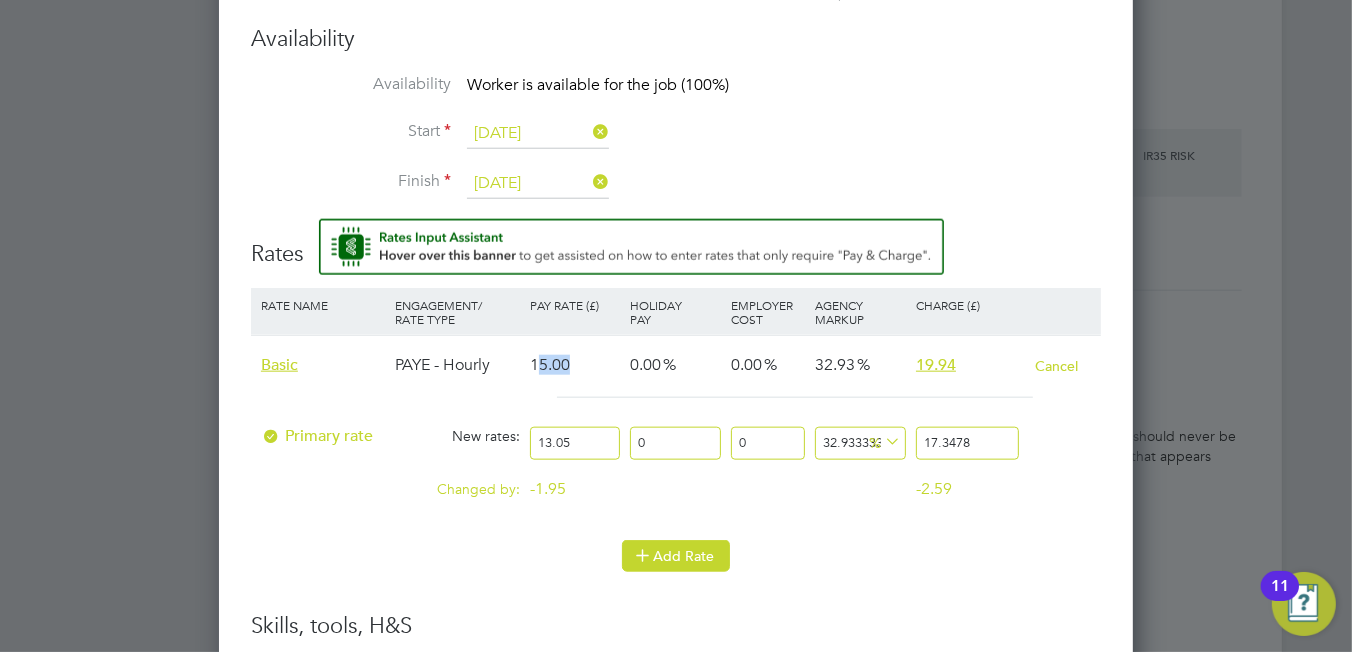 scroll, scrollTop: 1863, scrollLeft: 0, axis: vertical 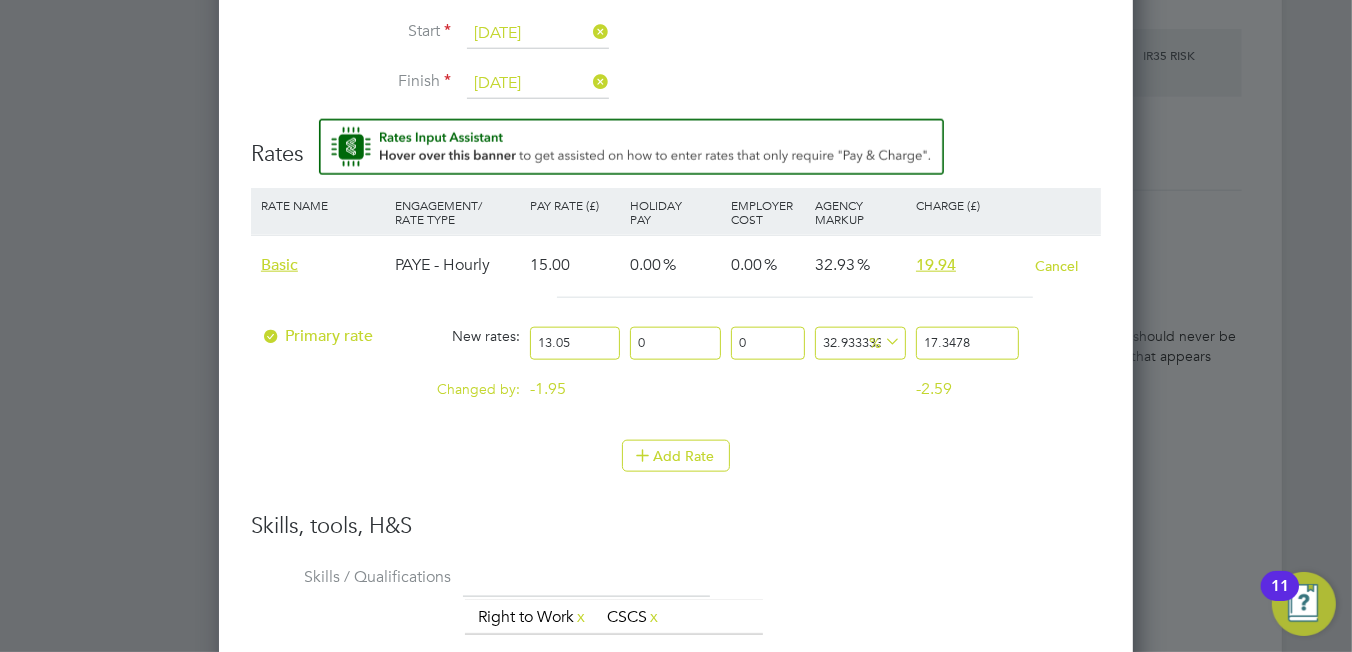 click on "0.00" at bounding box center [768, 380] 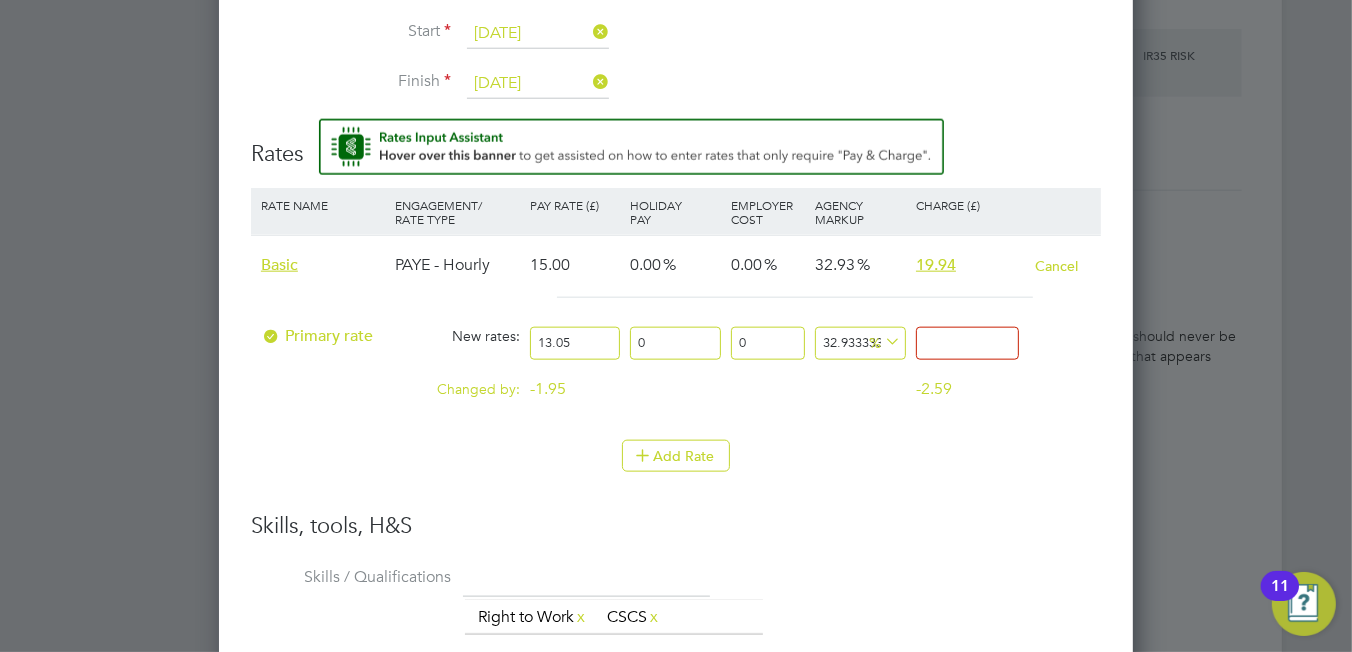 type on "-92.33716475095785" 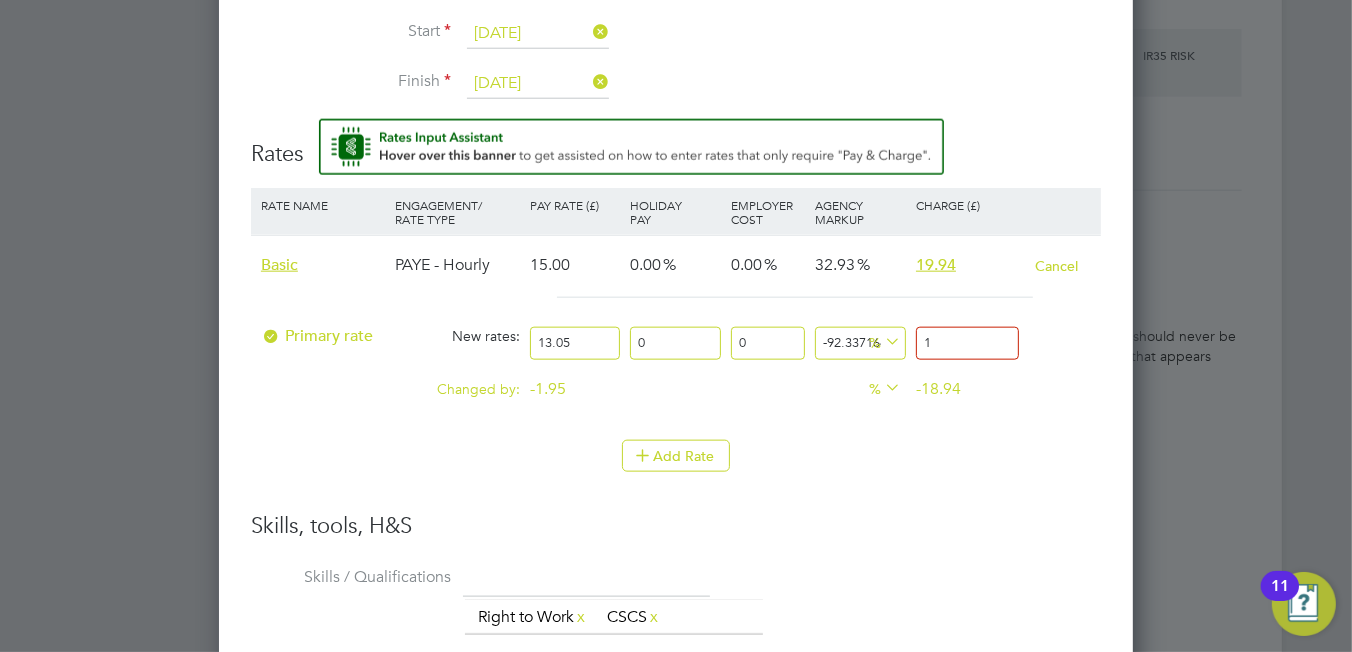type on "45.593869731800766" 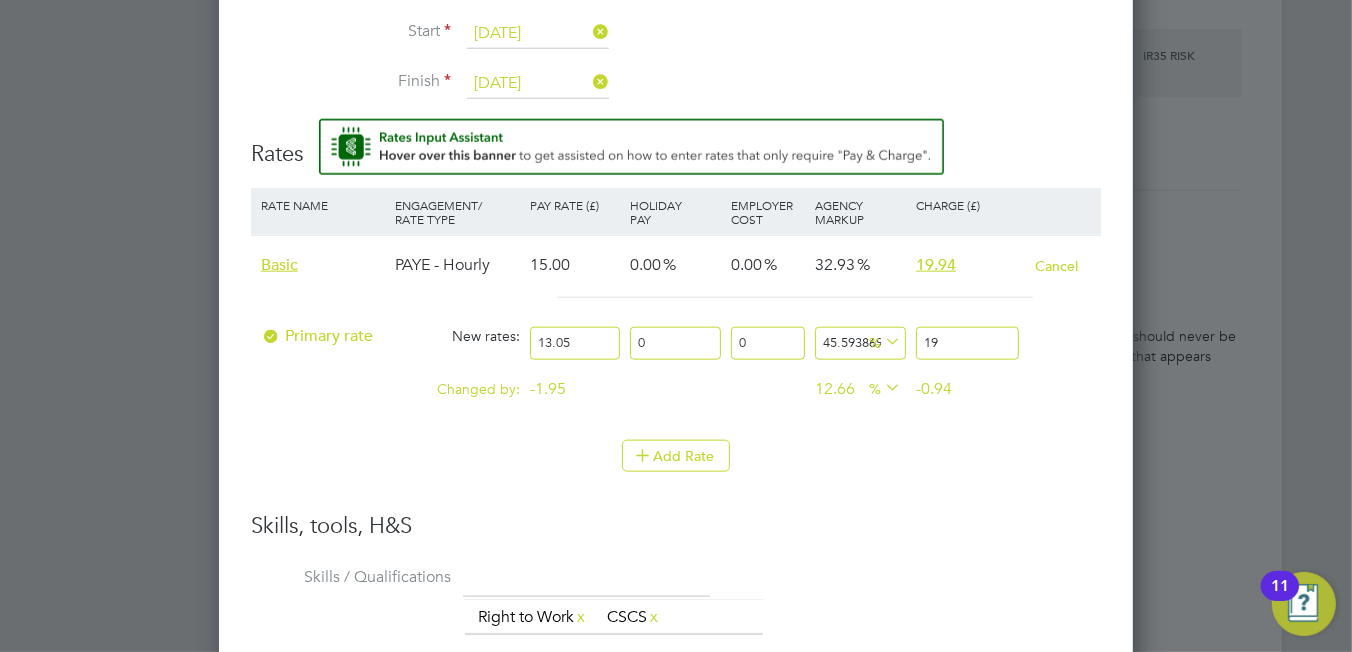 type on "52.490421455938694" 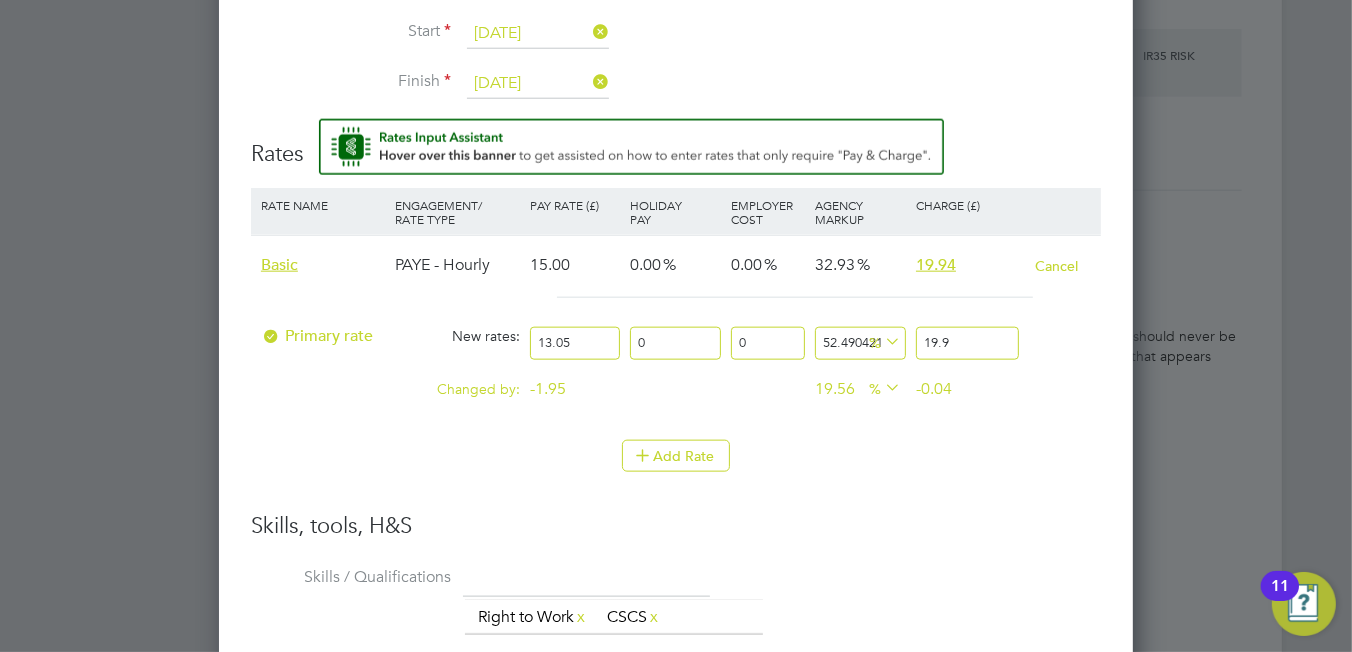 type on "52.79693486590038" 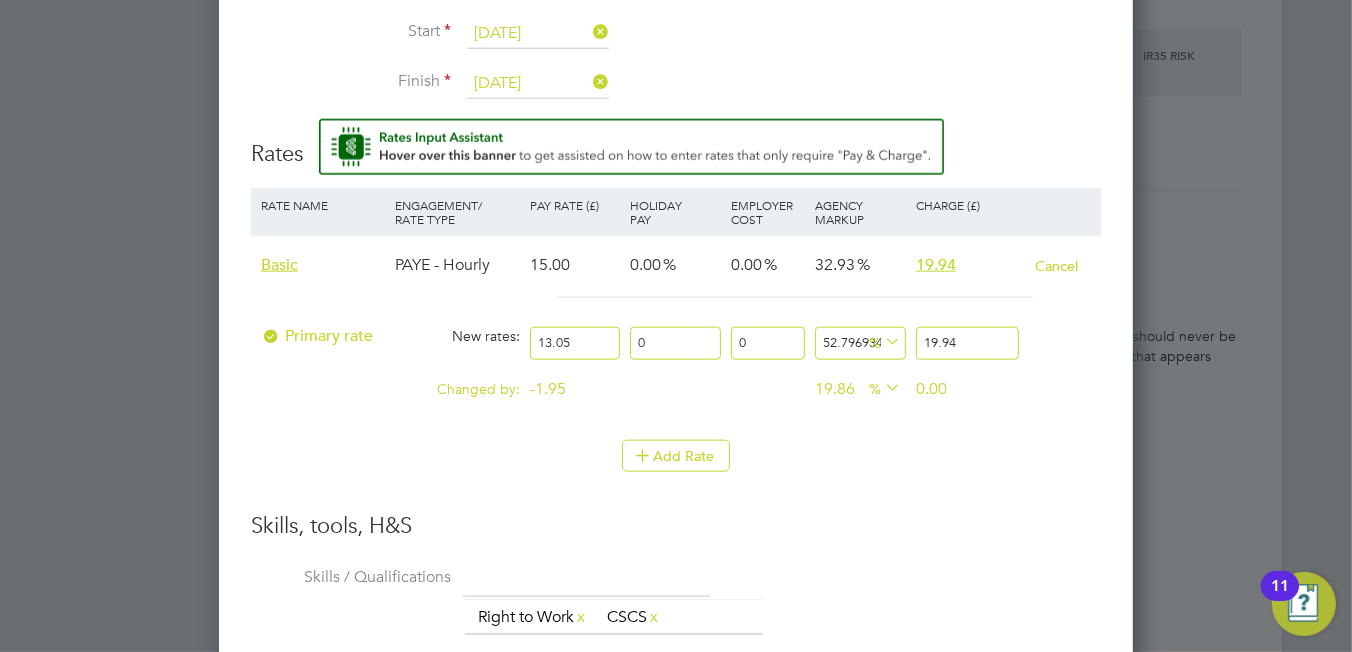 type on "19.94" 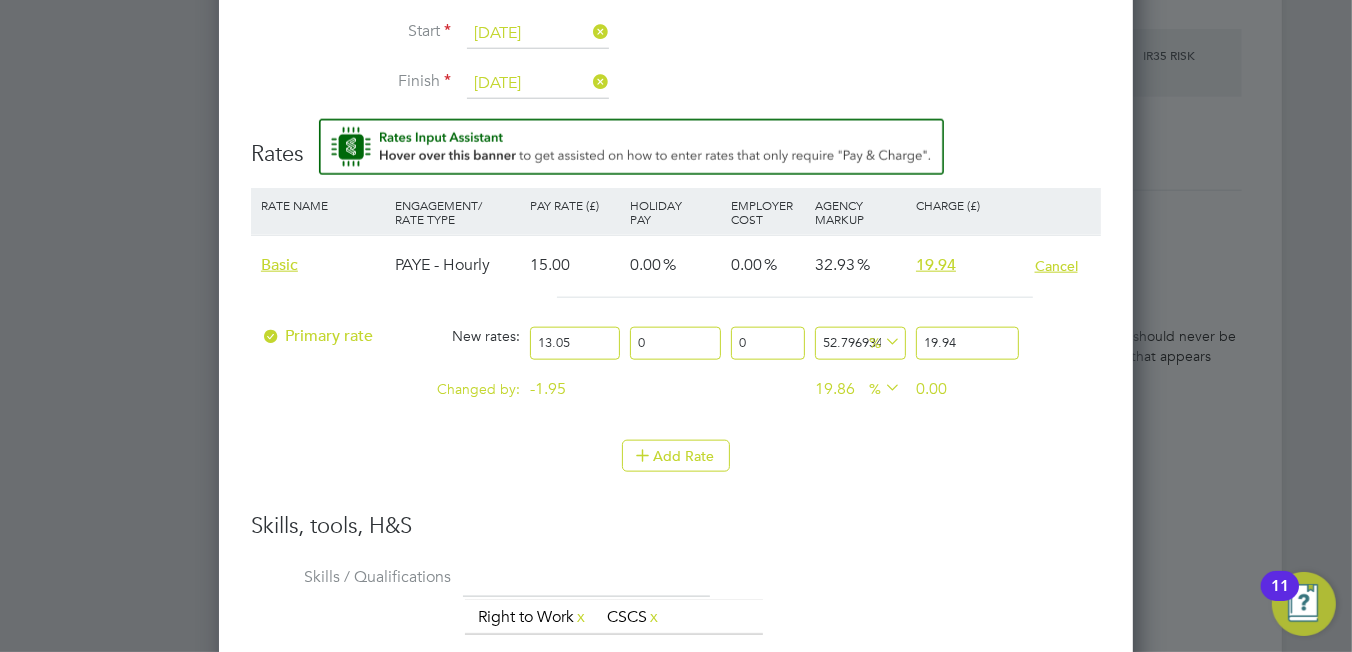 click on "Cancel" at bounding box center (1056, 266) 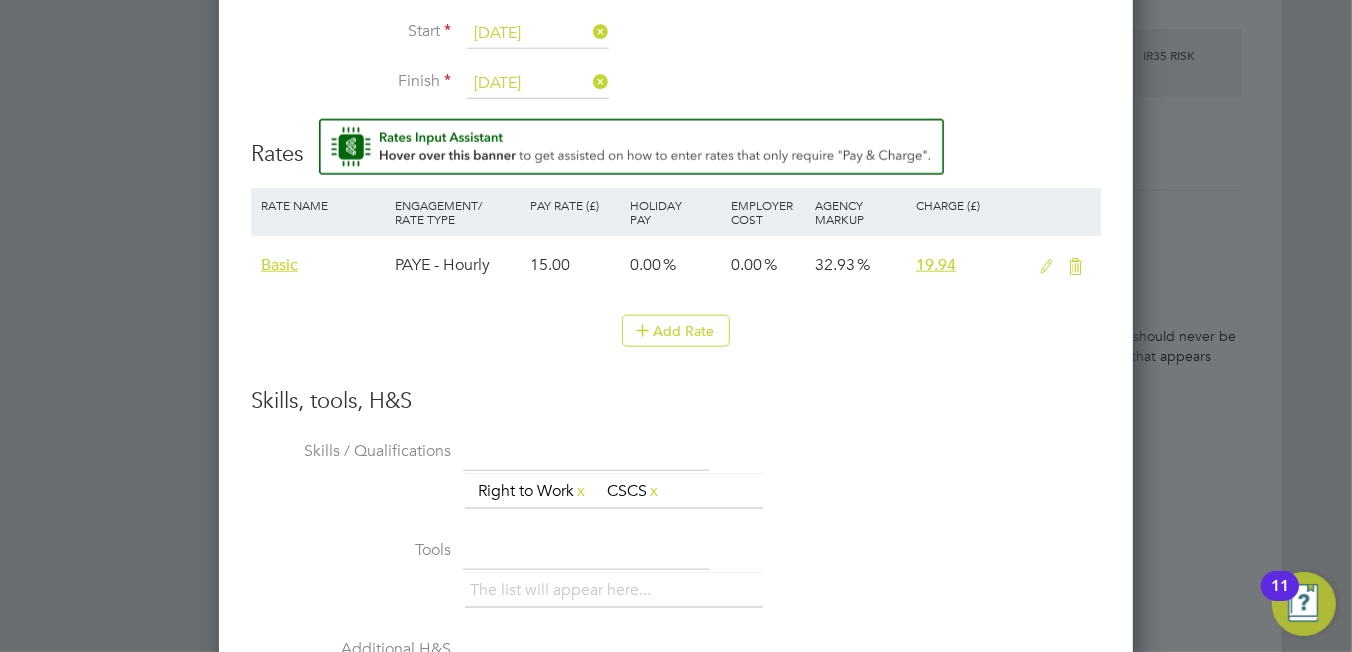 scroll, scrollTop: 1639, scrollLeft: 915, axis: both 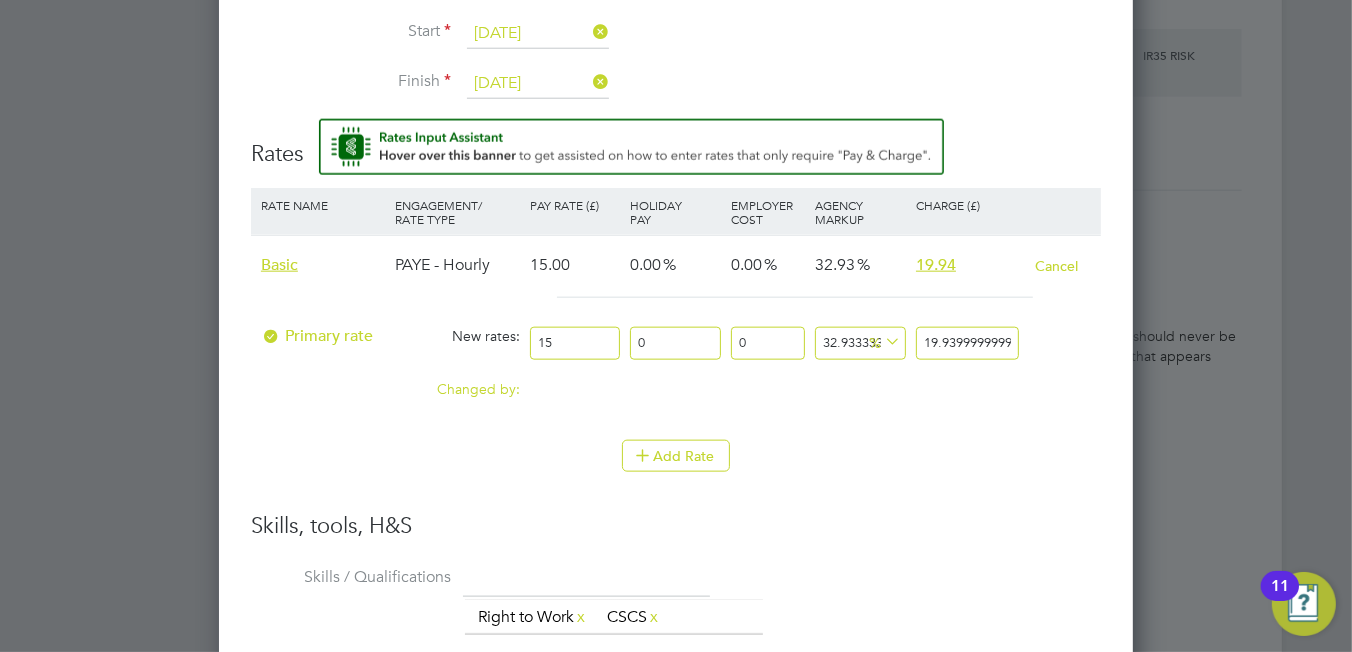 click on "19.939999999999998" at bounding box center (967, 343) 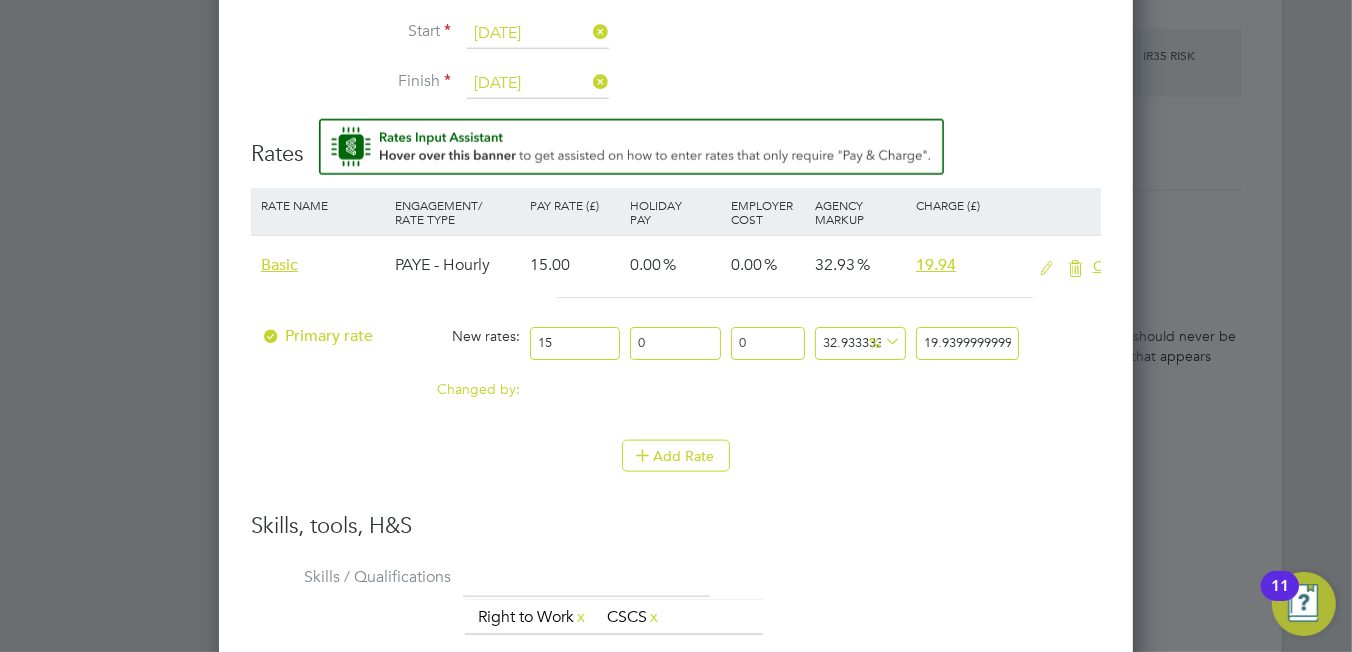 scroll, scrollTop: 1639, scrollLeft: 915, axis: both 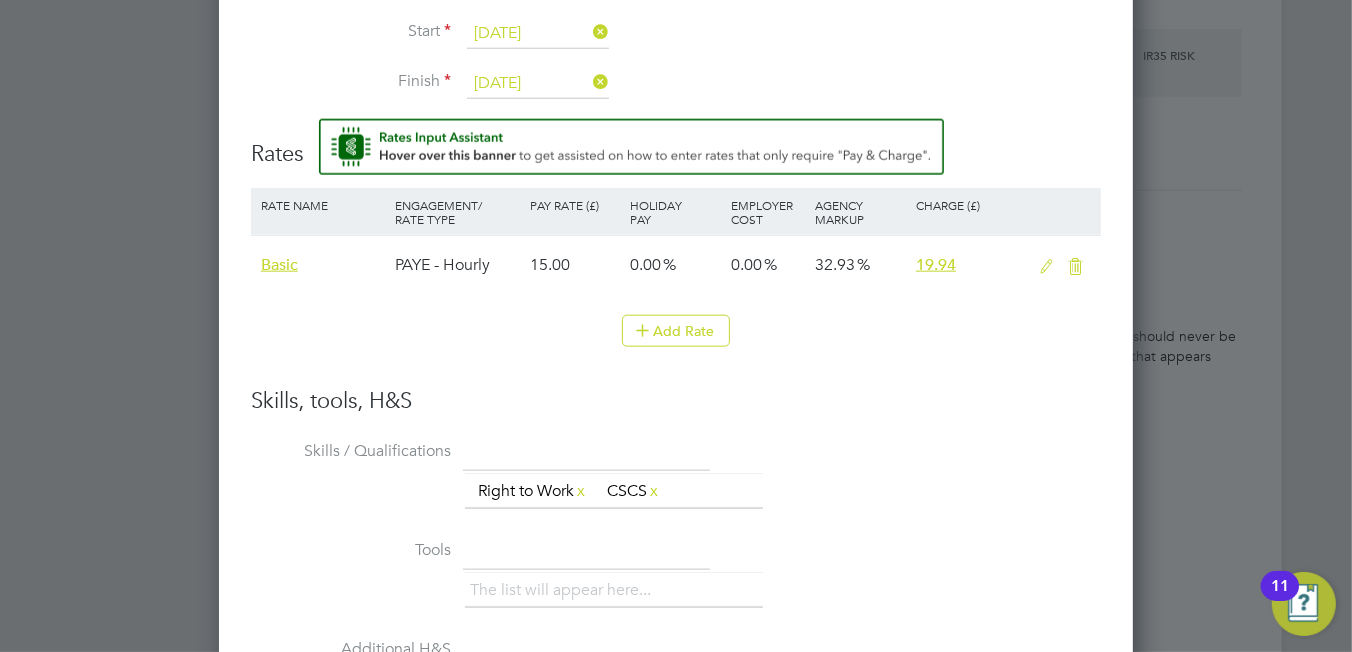 click at bounding box center [1046, 267] 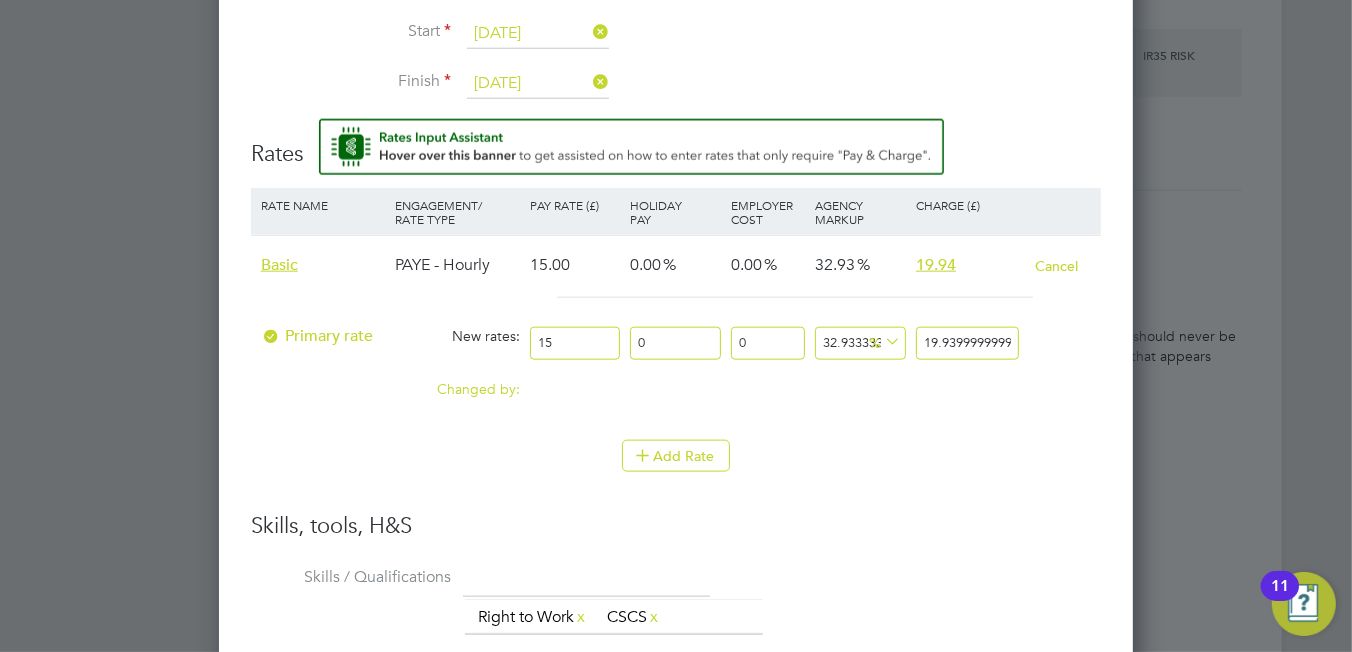 click on "15" at bounding box center (575, 343) 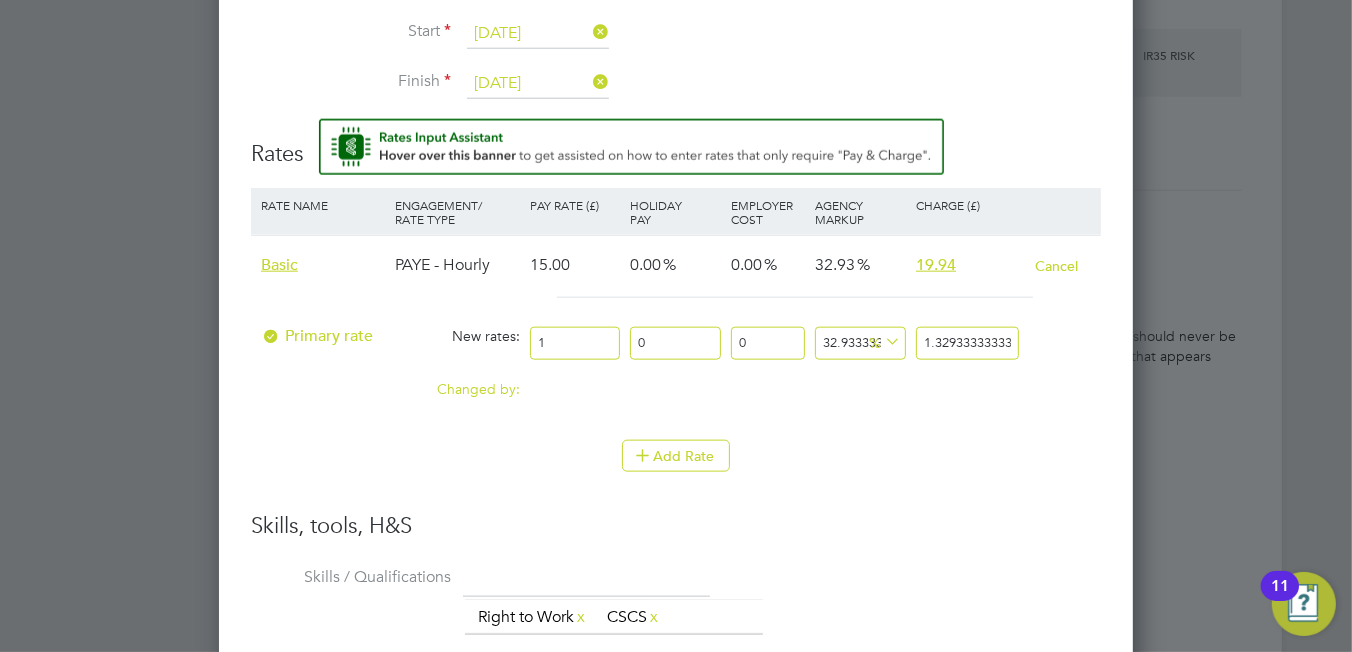type on "13" 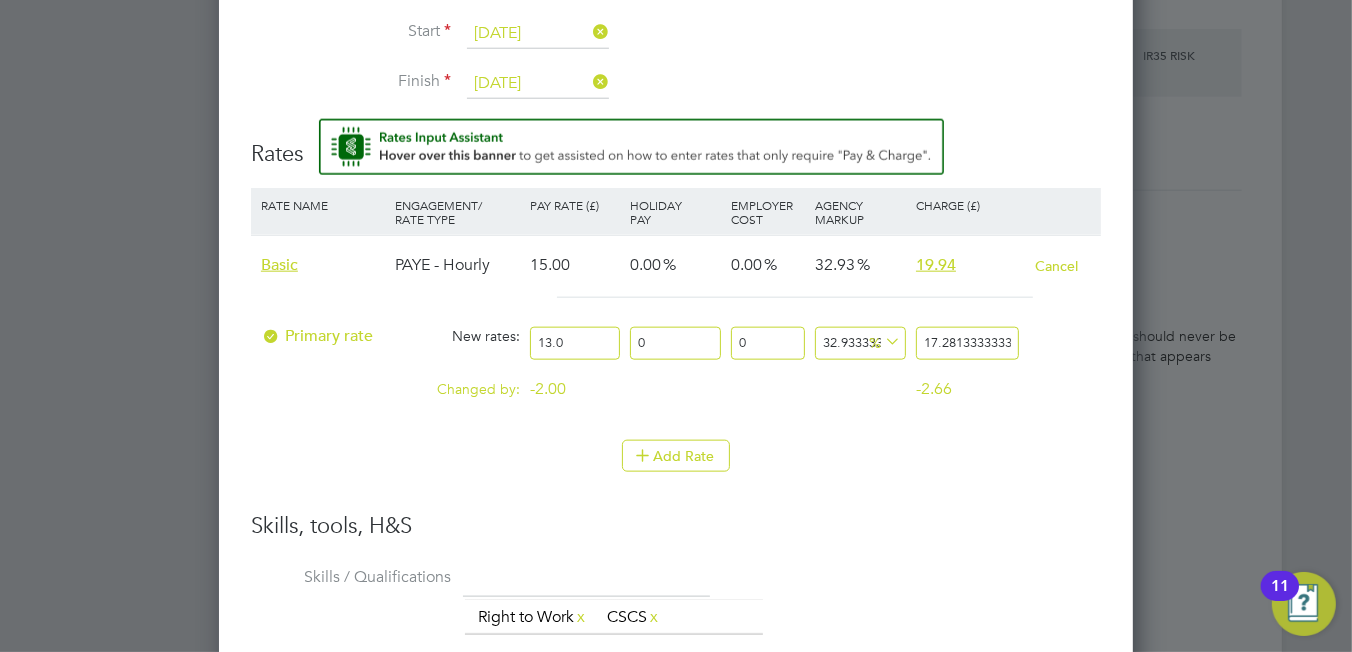 type on "13.05" 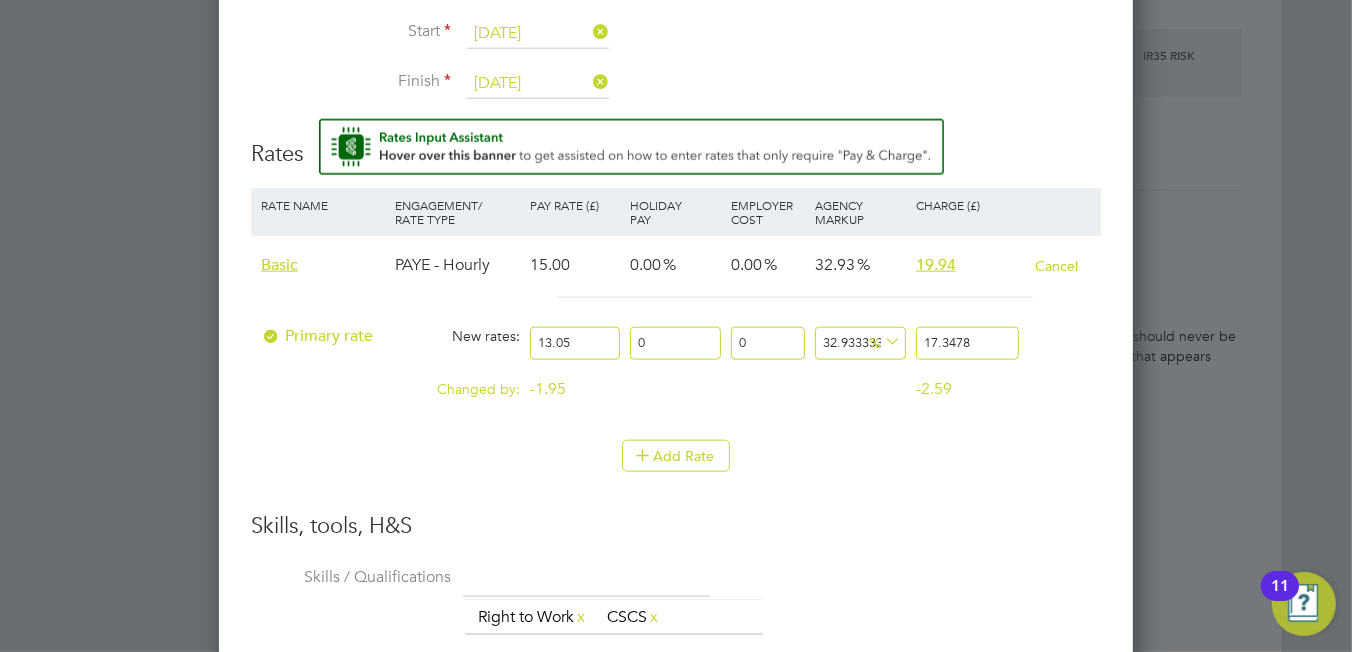 type on "13.05" 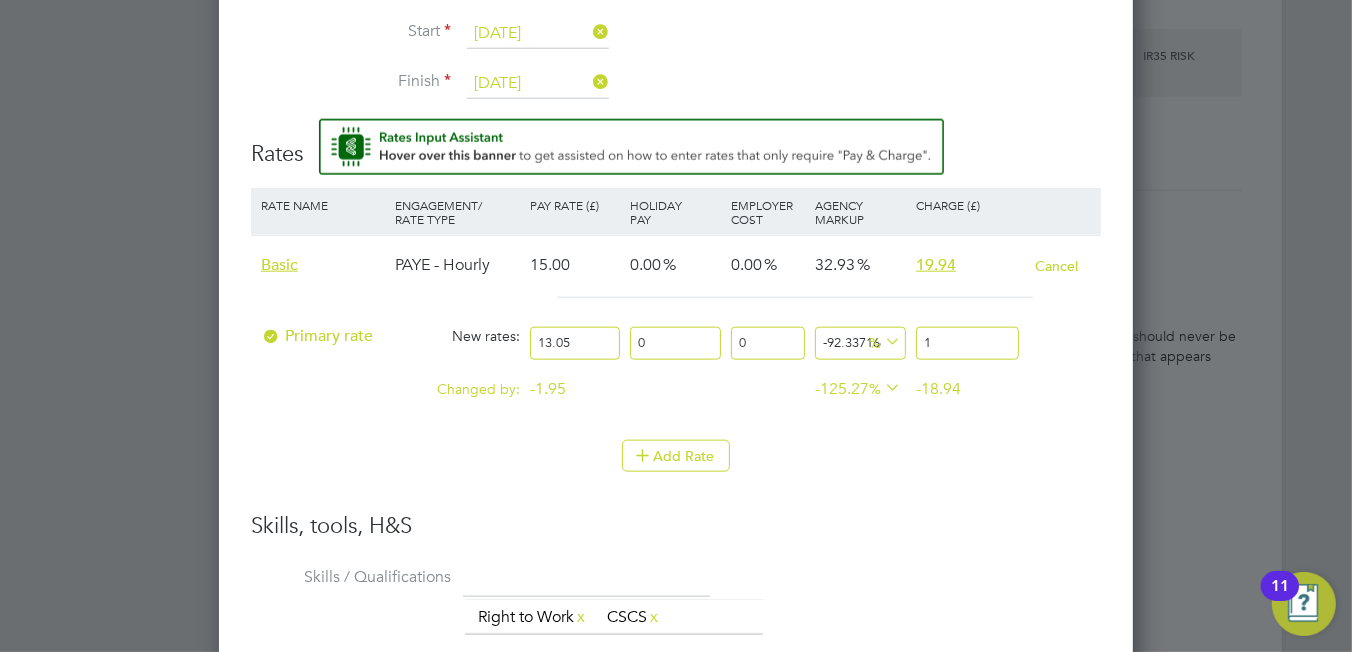 type on "45.593869731800766" 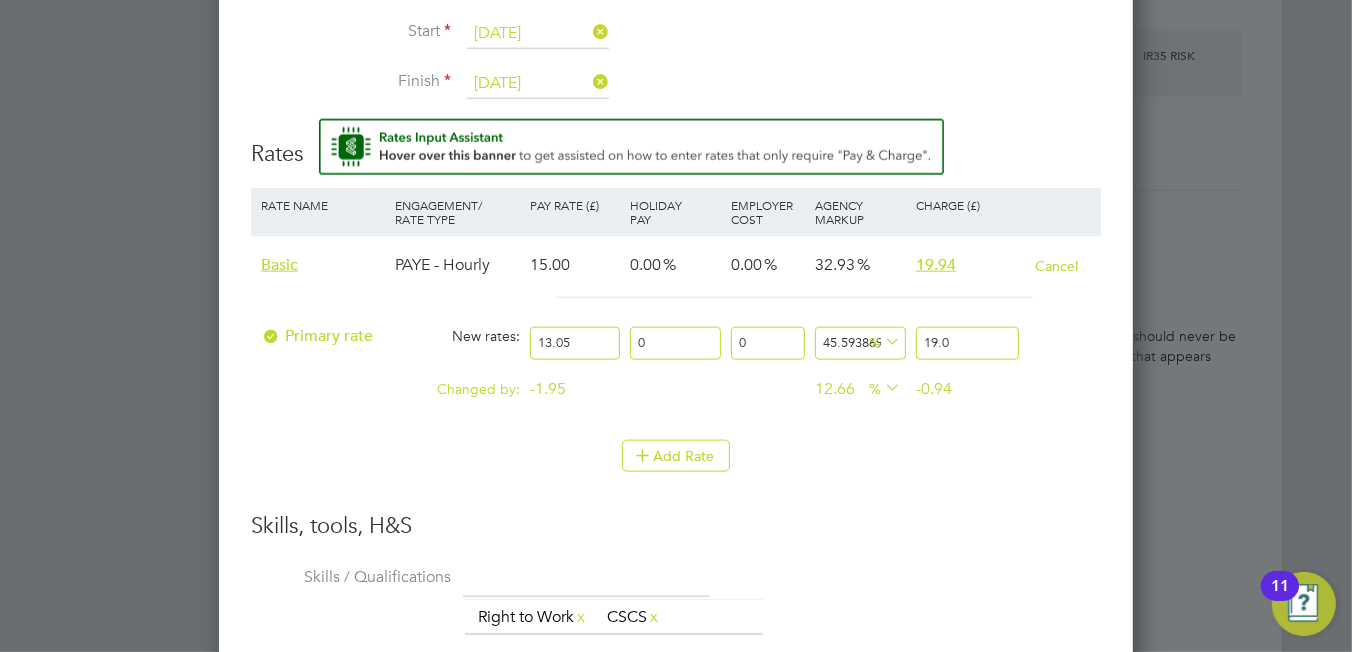 type on "19" 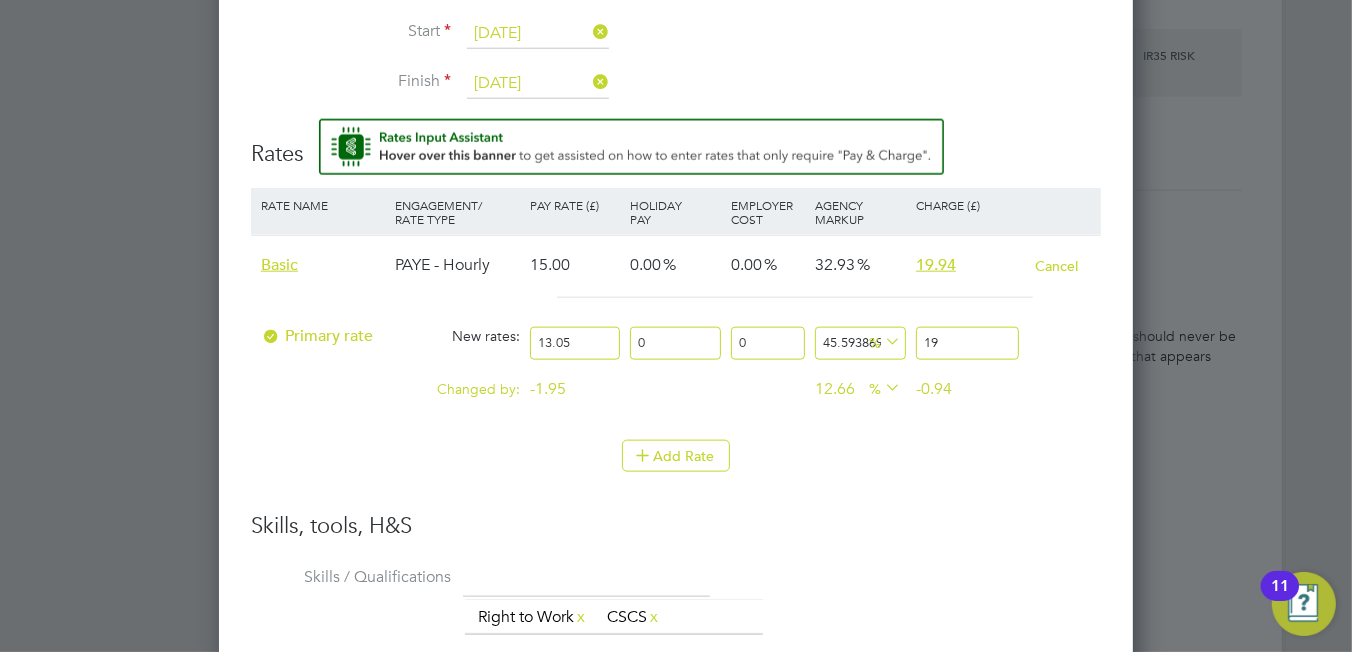 type on "52.490421455938694" 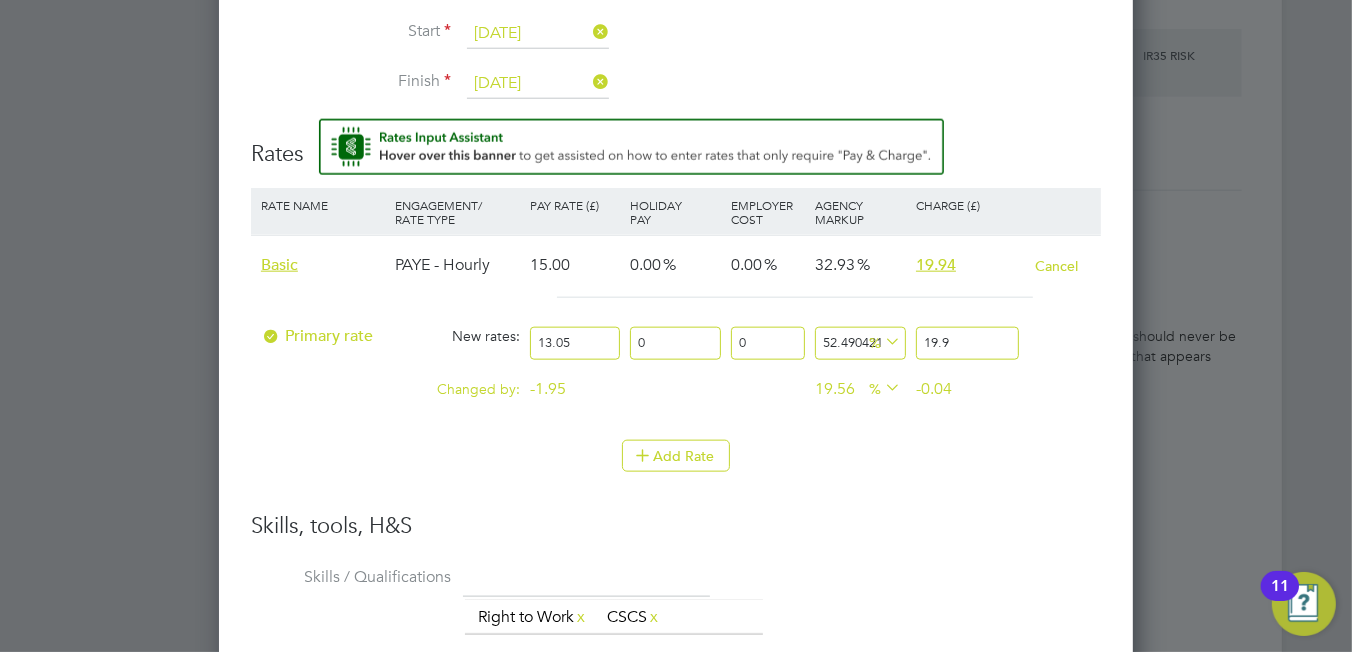 type on "52.79693486590038" 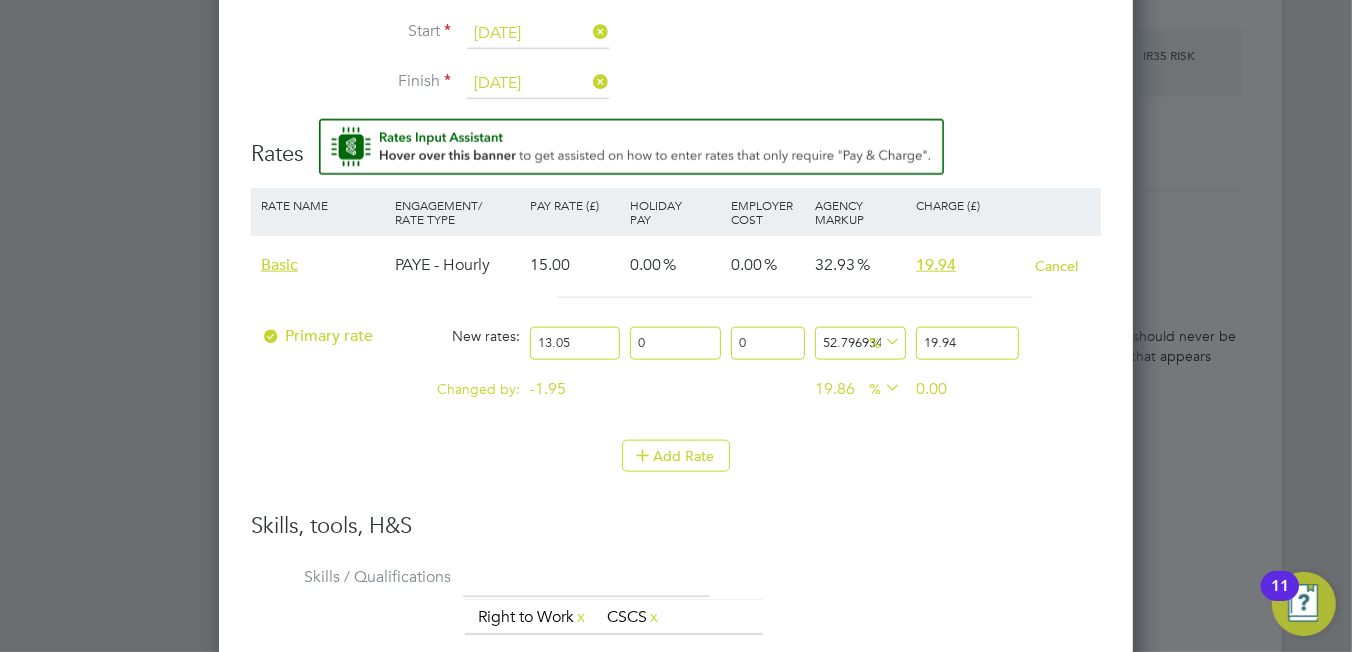 type on "19.94" 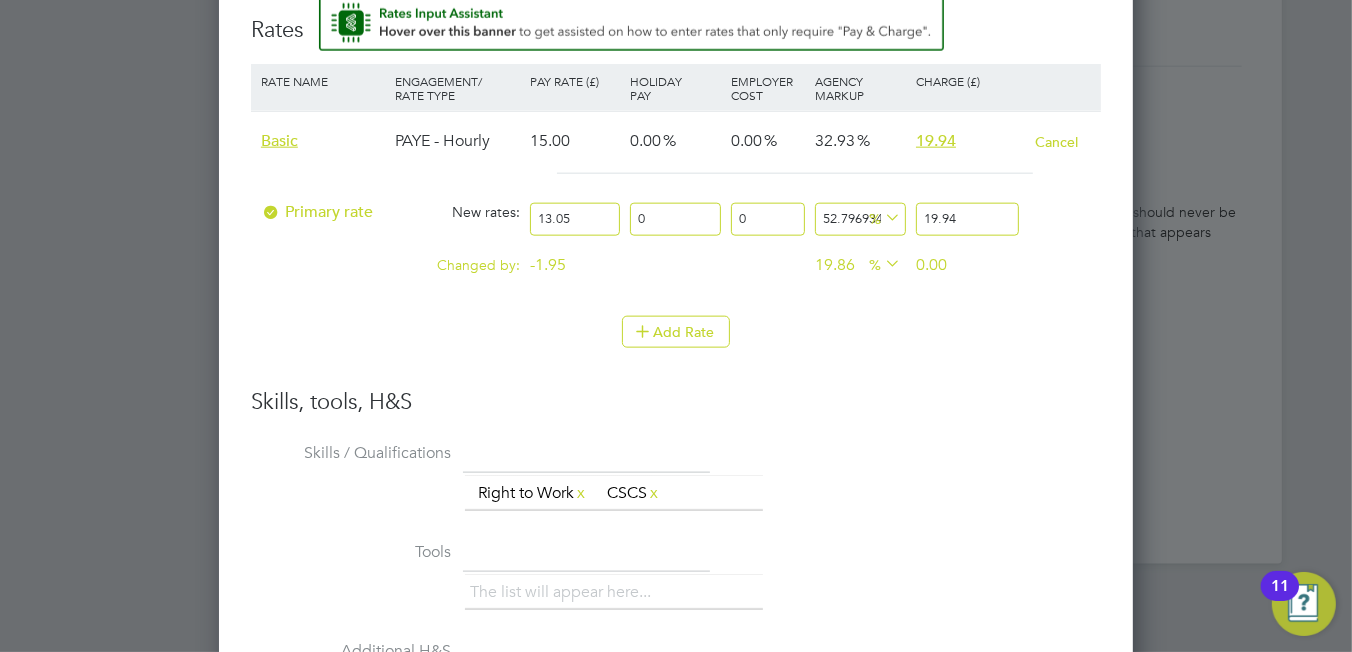 scroll, scrollTop: 2287, scrollLeft: 0, axis: vertical 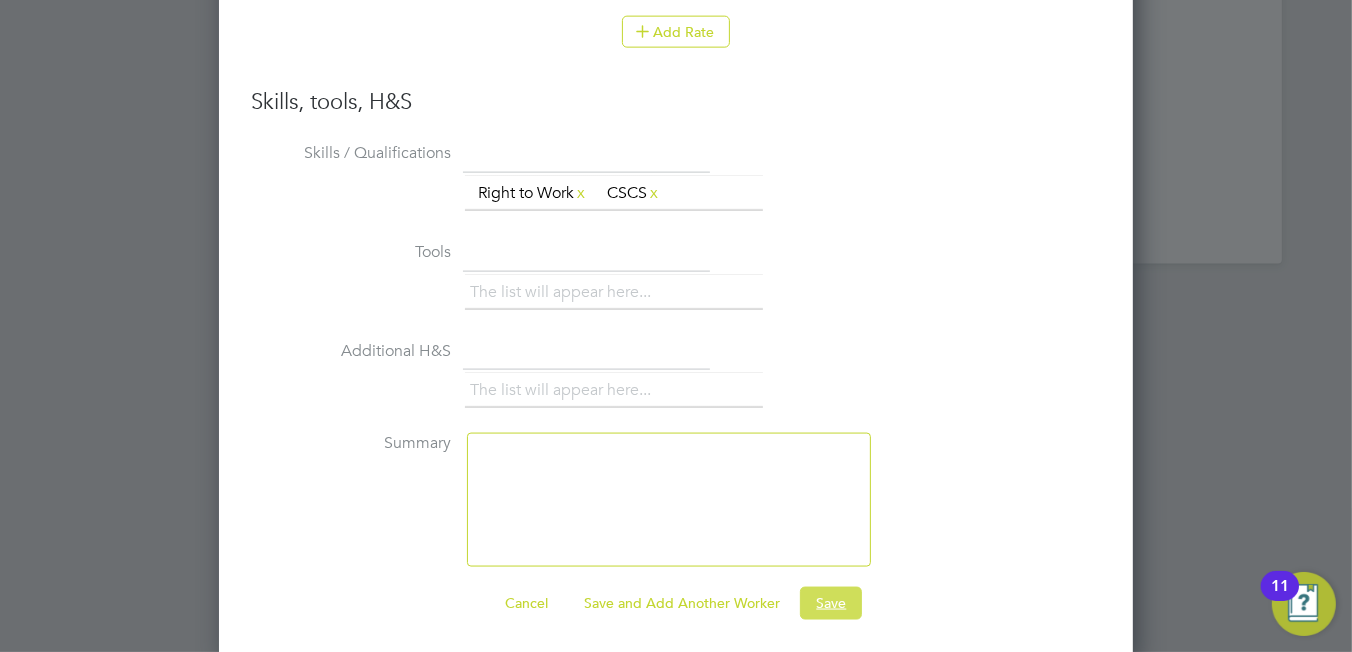 click on "Save" at bounding box center [831, 603] 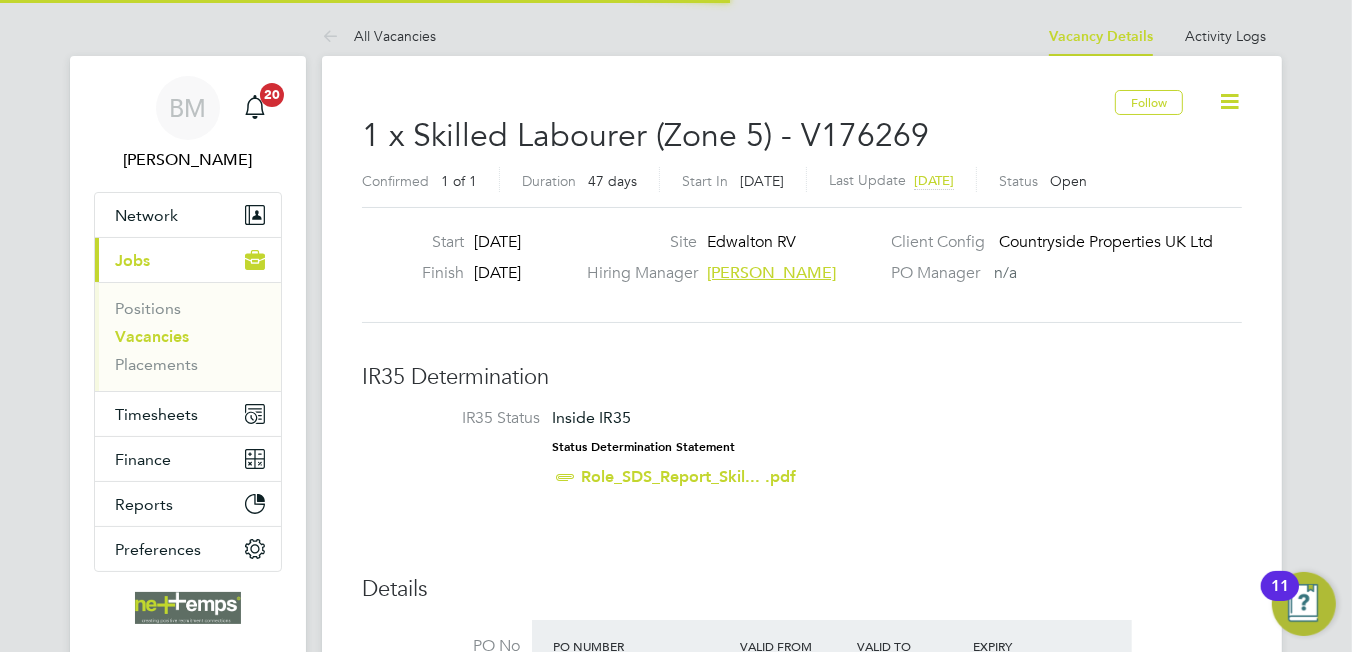 scroll, scrollTop: 1150, scrollLeft: 0, axis: vertical 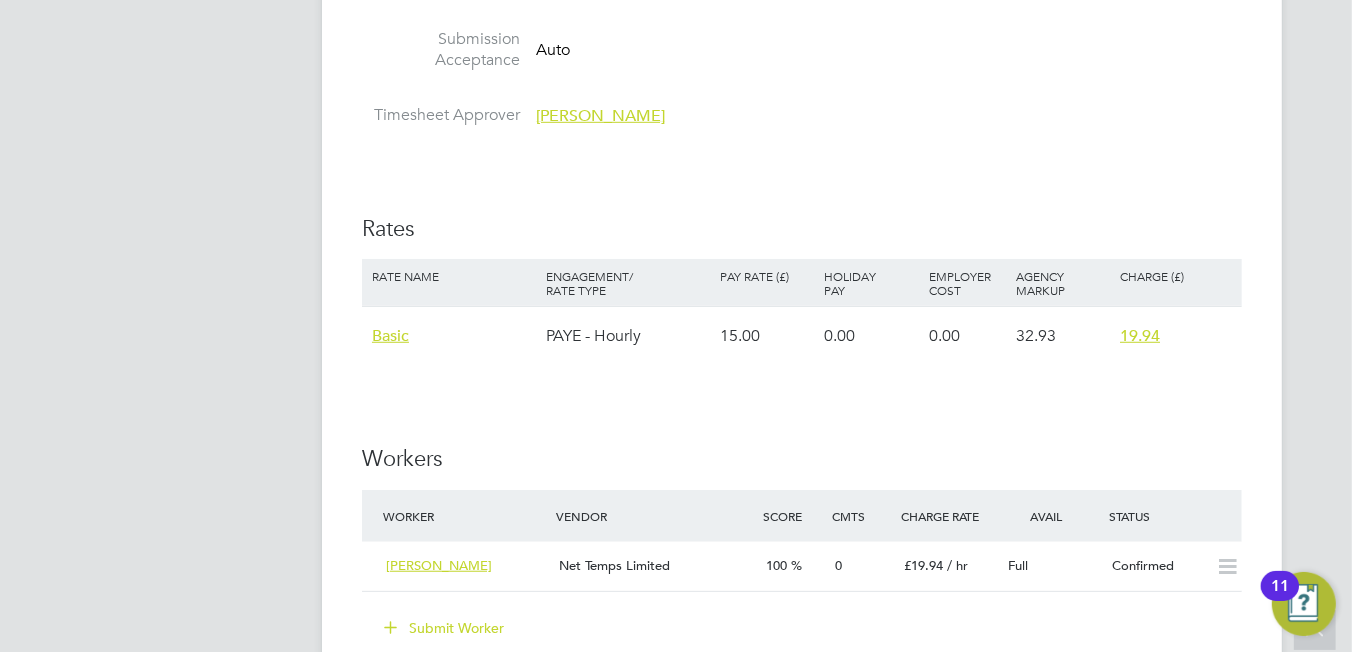 click on "Basic" 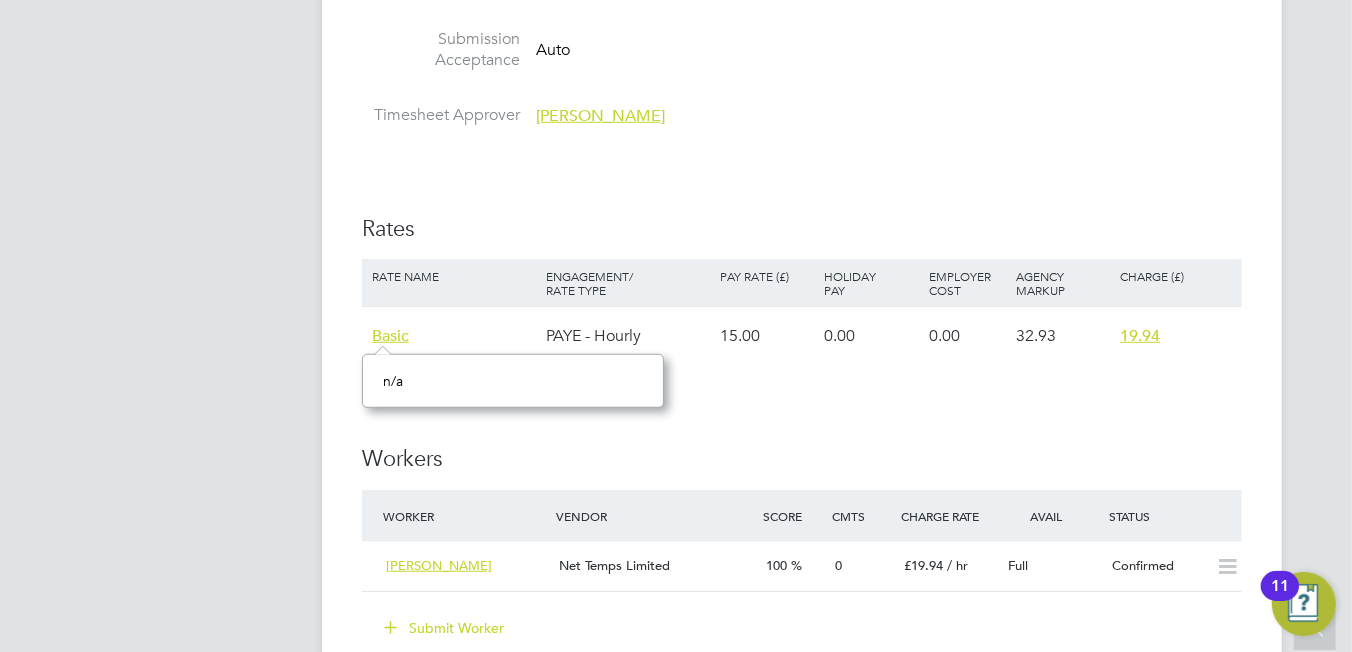 scroll, scrollTop: 12, scrollLeft: 11, axis: both 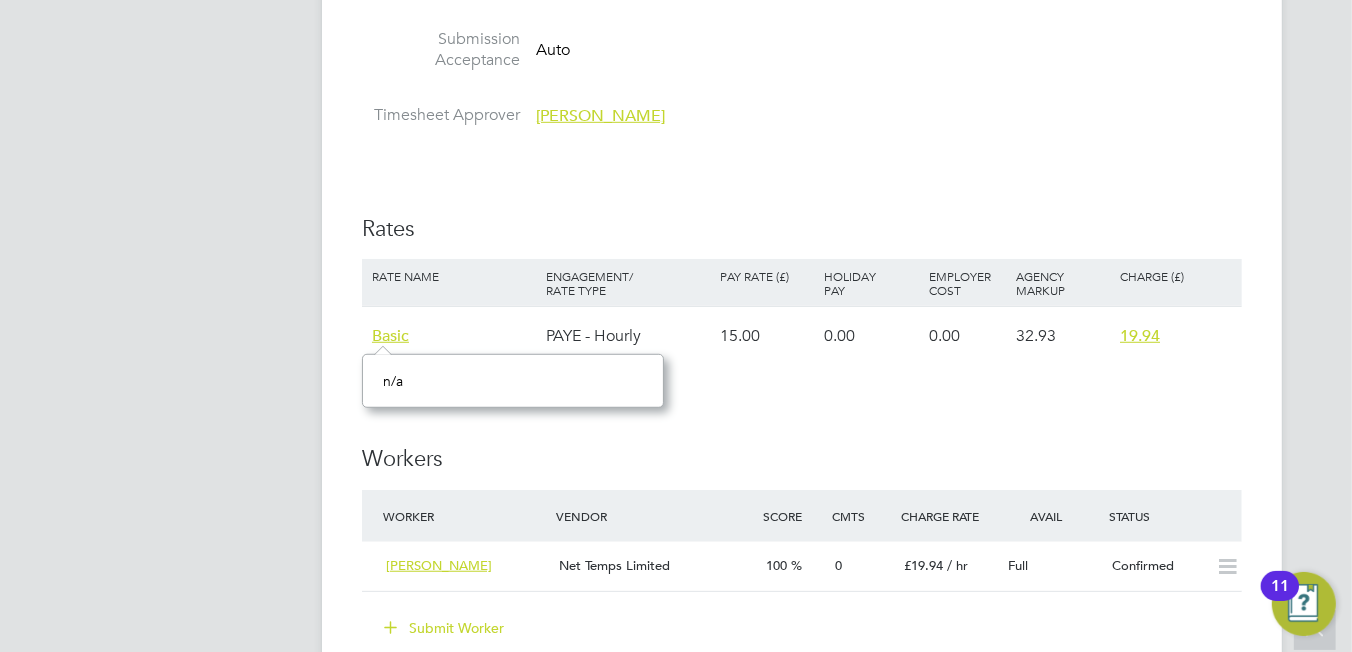 drag, startPoint x: 718, startPoint y: 339, endPoint x: 771, endPoint y: 330, distance: 53.75872 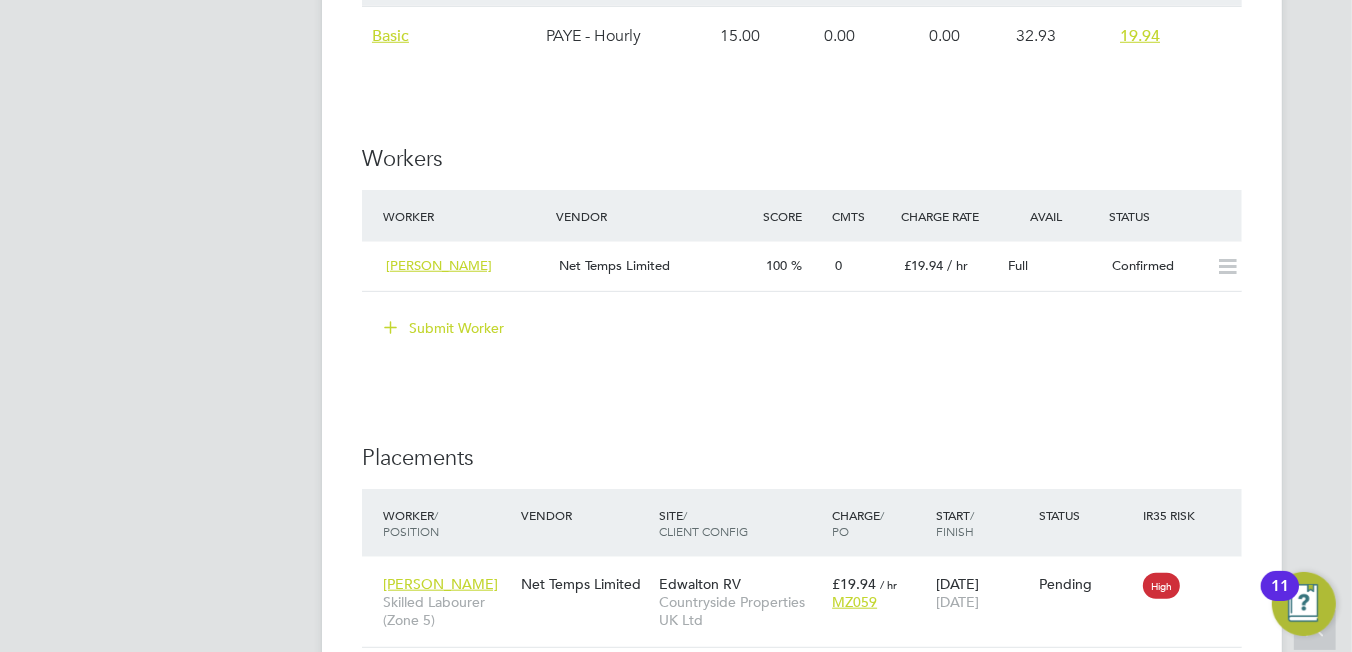 scroll, scrollTop: 1300, scrollLeft: 0, axis: vertical 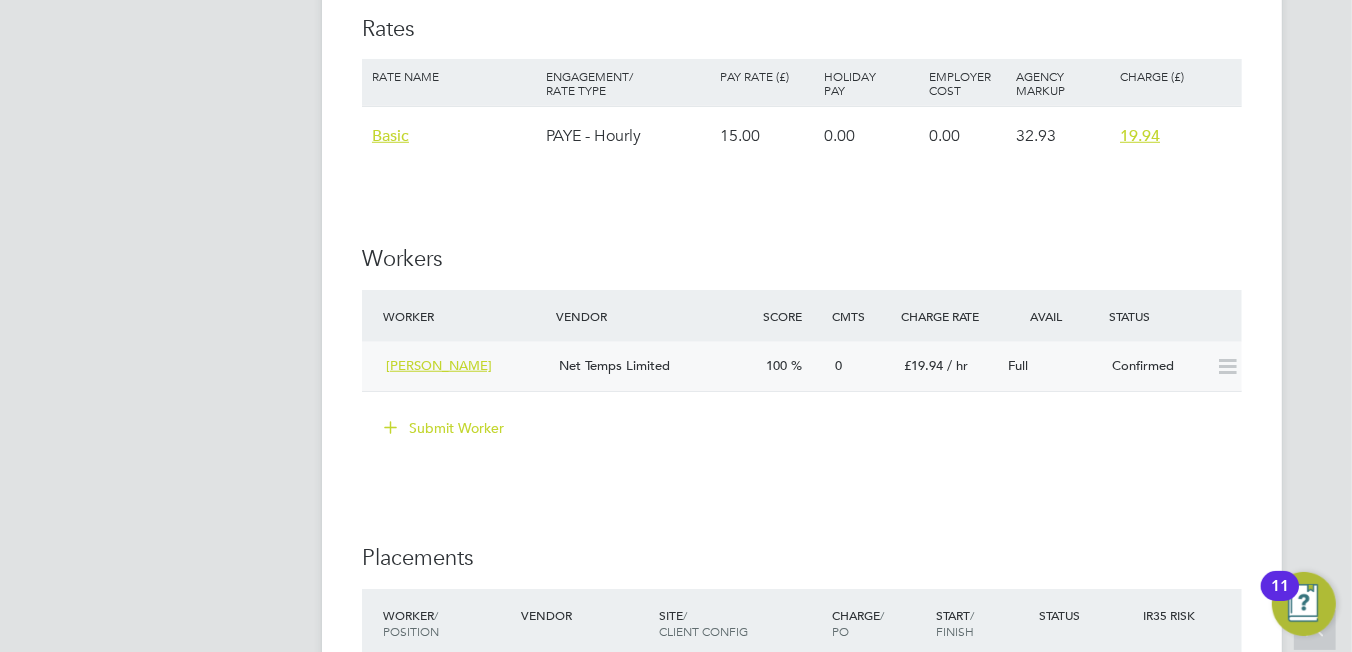 click on "100" 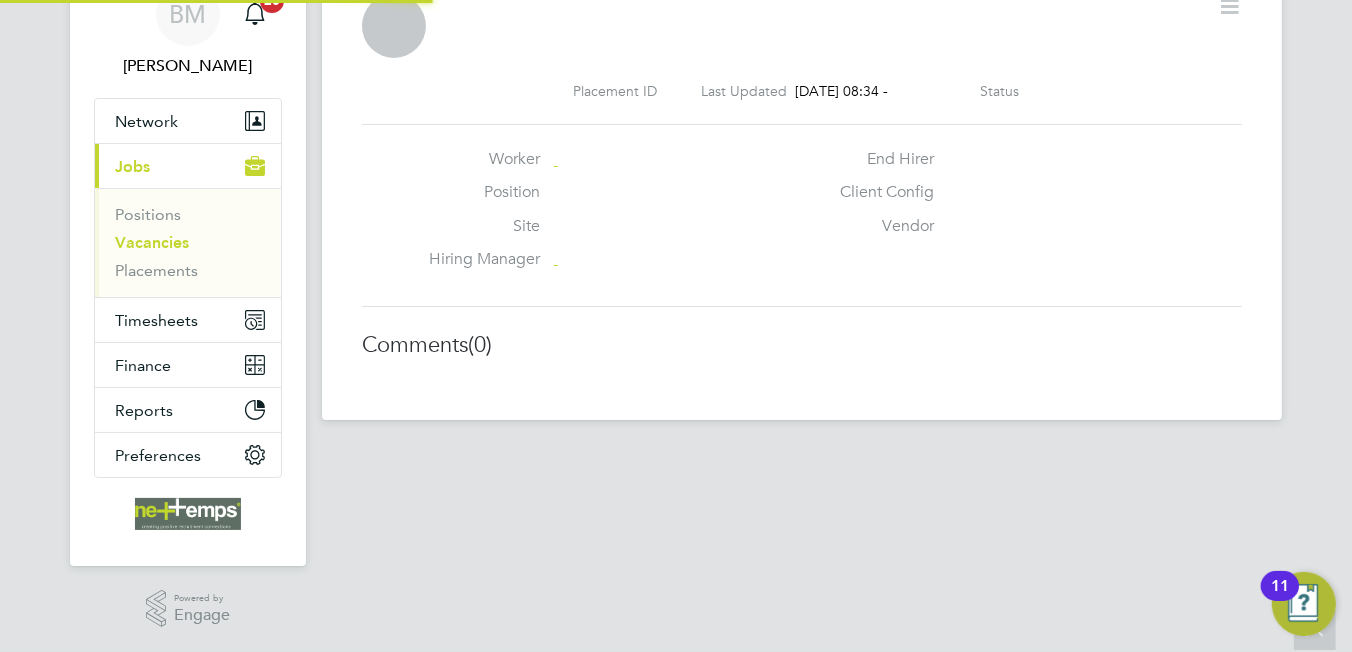 scroll, scrollTop: 91, scrollLeft: 0, axis: vertical 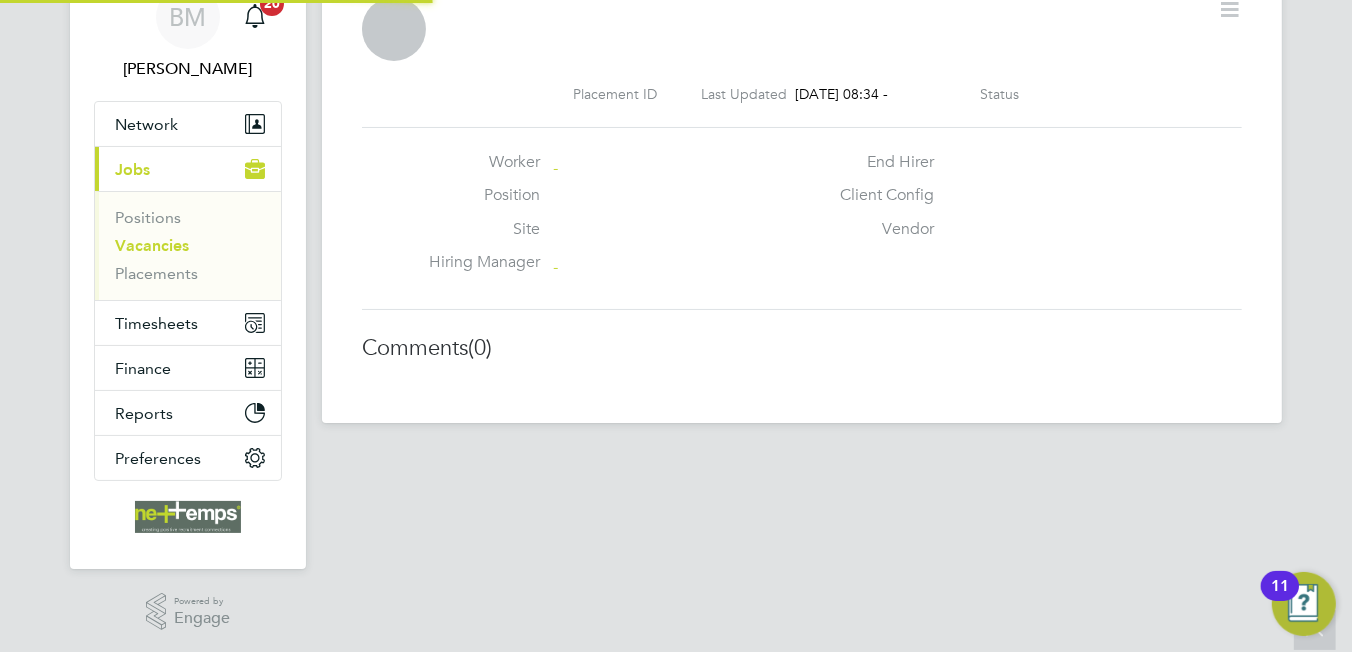 click on "Comments  (0)" 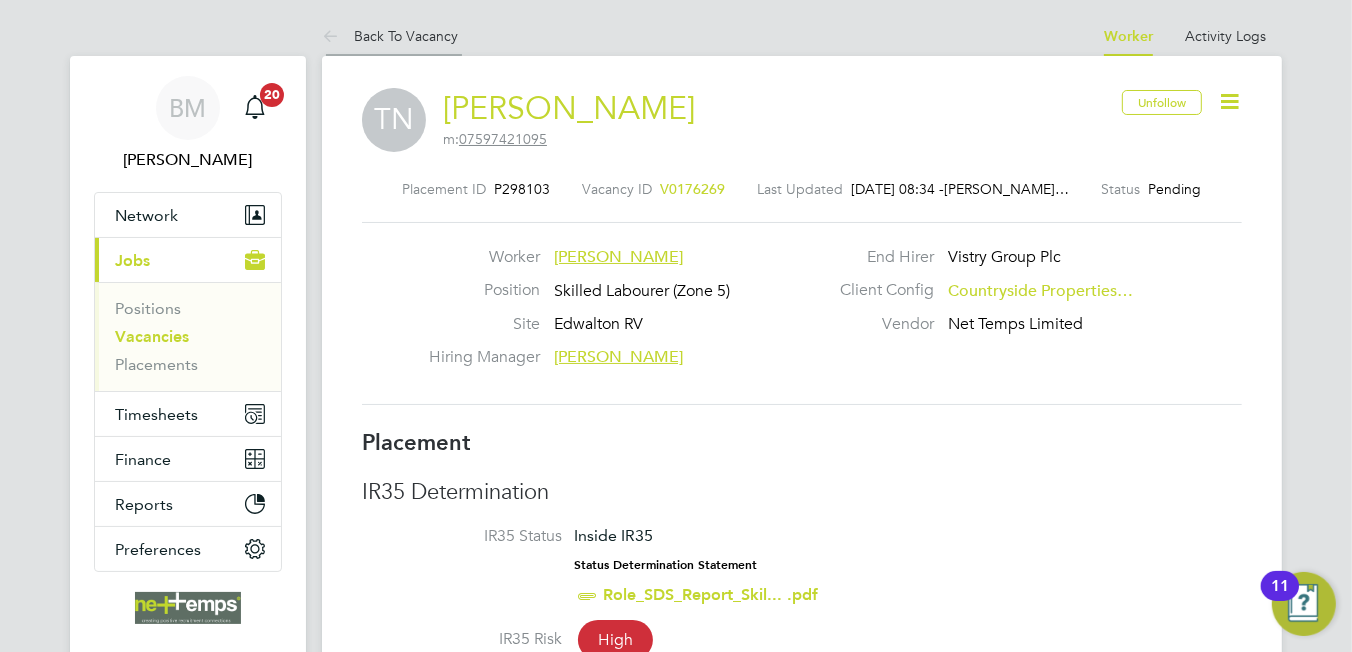 click on "Back To Vacancy" at bounding box center (390, 36) 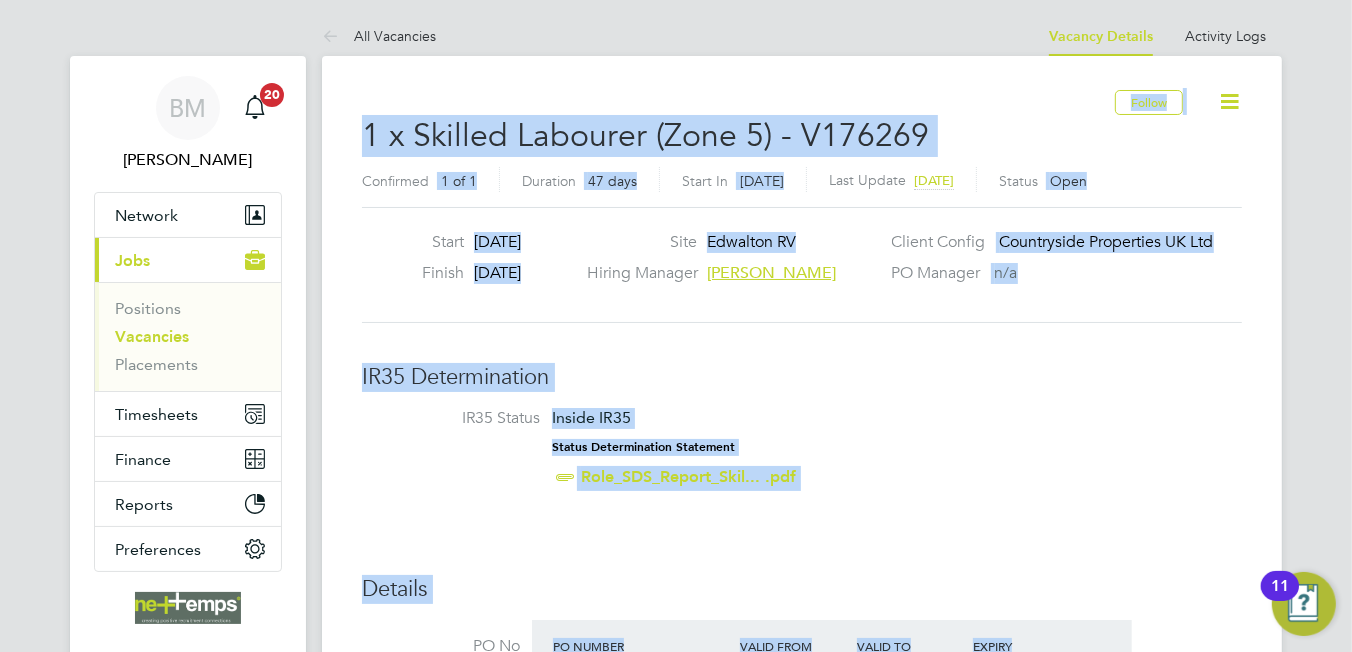 click on "Vacancies" at bounding box center [152, 336] 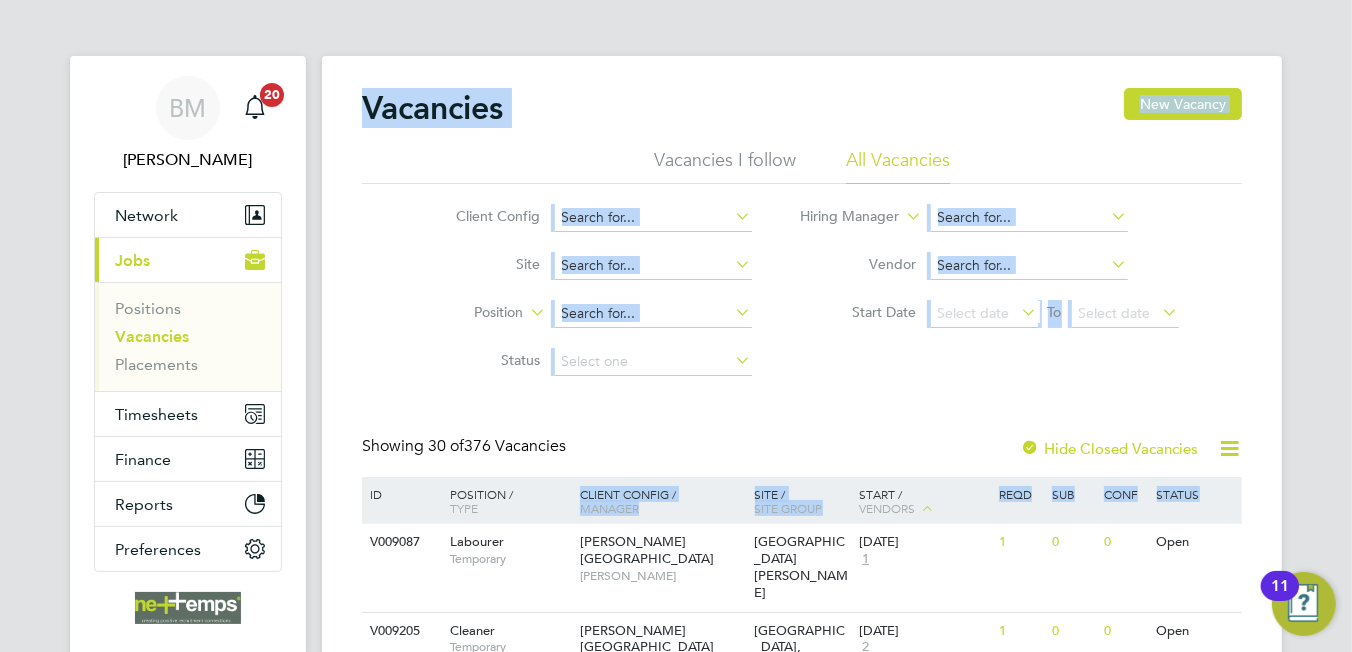 click on "Showing   30 of  376 Vacancies Hide Closed Vacancies" 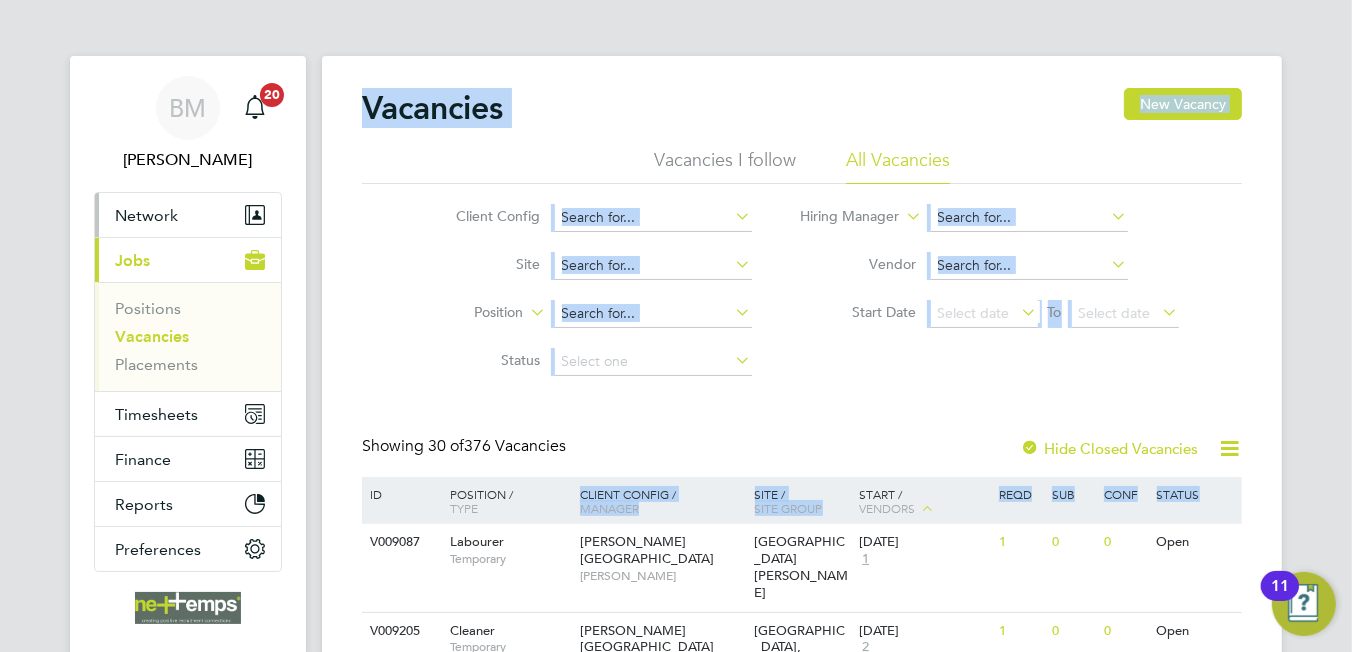 click on "Network" at bounding box center (146, 215) 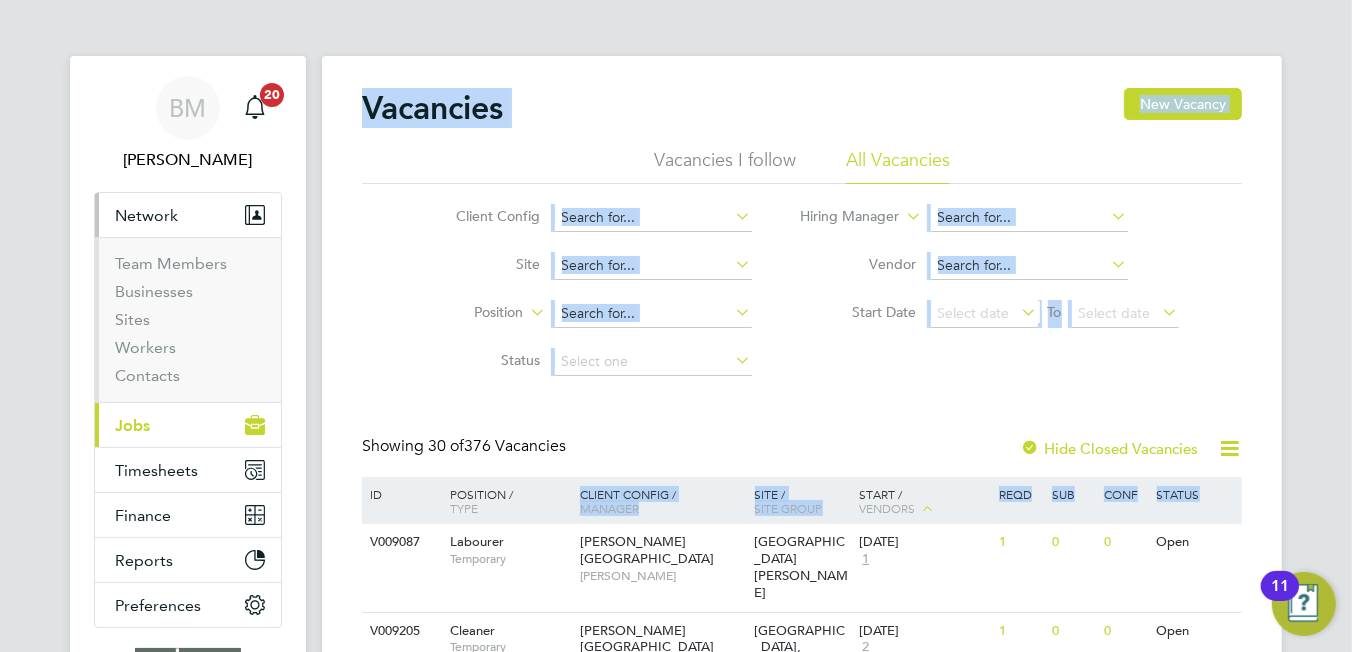 click on "Network" at bounding box center [188, 215] 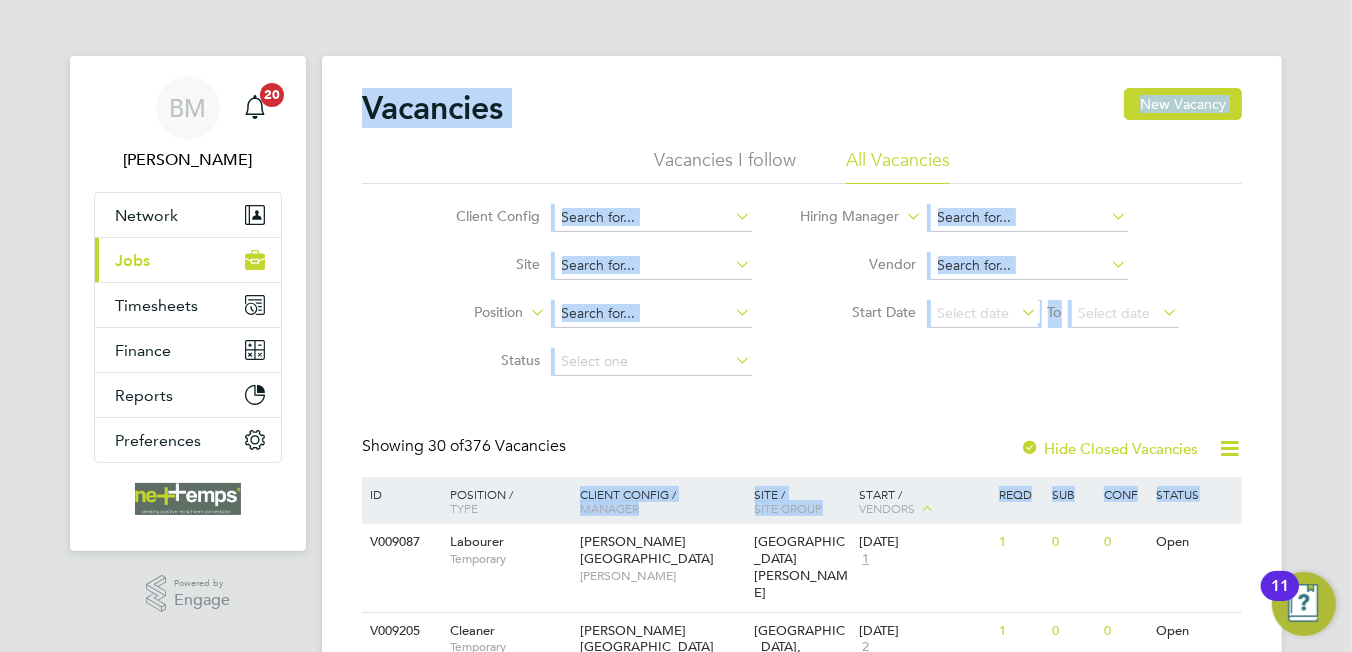 click on "Current page:   Jobs" at bounding box center (188, 260) 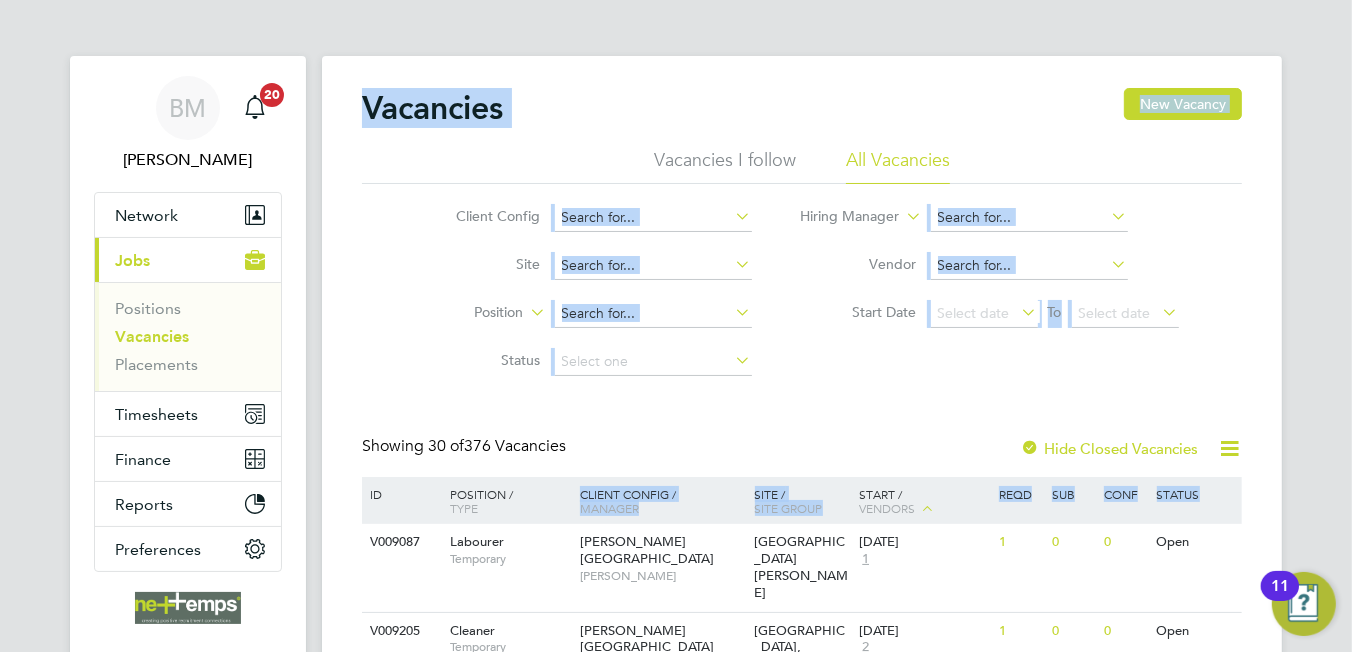 click on "Vacancies" at bounding box center [152, 336] 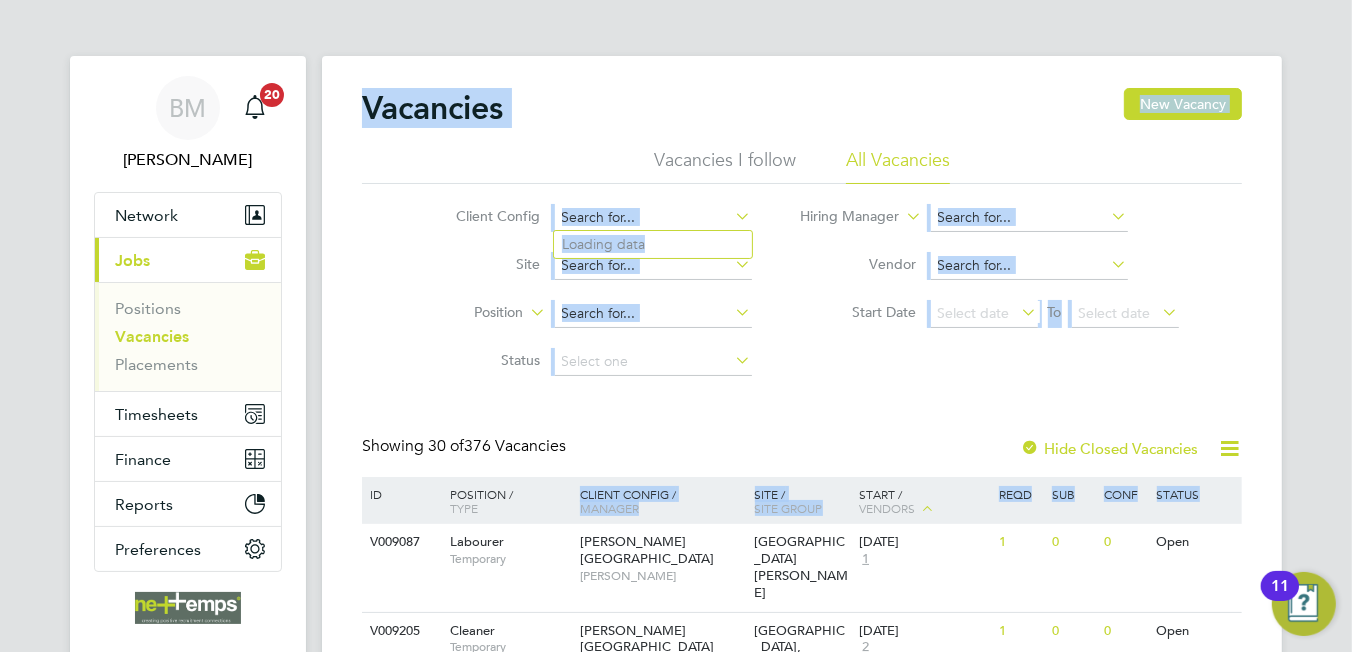 click 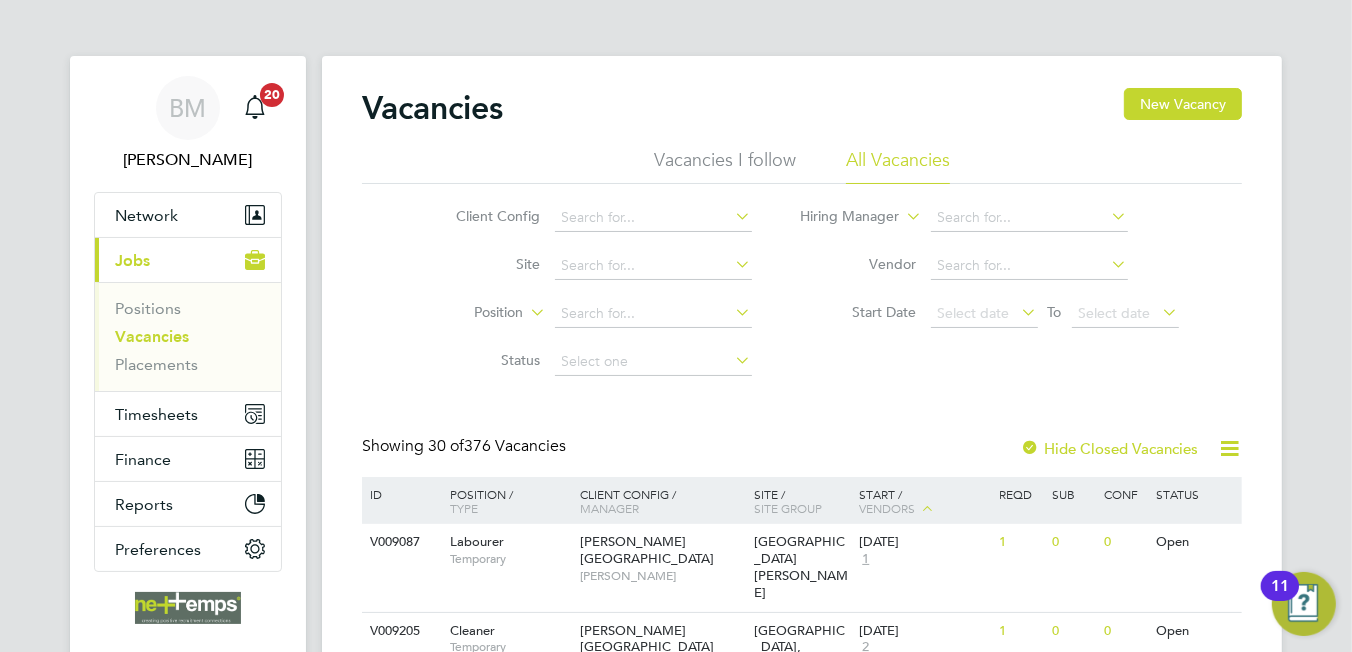 click on "Vacancies New Vacancy Vacancies I follow All Vacancies Client Config     Site     Position     Status   Hiring Manager     Vendor   Start Date
Select date
To
Select date
Showing   30 of  376 Vacancies Hide Closed Vacancies ID  Position / Type   Client Config / Manager Site / Site Group Start / Vendors   Reqd Sub Conf Status V009087 Labourer   Temporary G.F. Tomlinson Building   Jason Clarke St Oswald's School   03 Jul 2019 1 1 0 0 Open V009205 Cleaner   Temporary G.F. Tomlinson Building   Mark Tripp Tower Gardens, Skegness   15 Jul 2019 2 1 0 0 Open V009236 Labourer   Temporary G.F. Tomlinson Building   Phil Laverick The Green   22 Jul 2019 2 1 0 0 Open V009351 Telehandler   Temporary G.F. Tomlinson Building   Mark Tripp Tower Gardens, Skegness   22 Jul 2019 2 1 0 0 Open V009432 Labourer   Temporary G.F. Tomlinson Building   Steve Green Pye Green School   24 Jul 2019 2 1 0 0 Open V009241 Labourer   Temporary G.F. Tomlinson Building   Nathan Smith The Lanes Primary School   1 1 0 0" 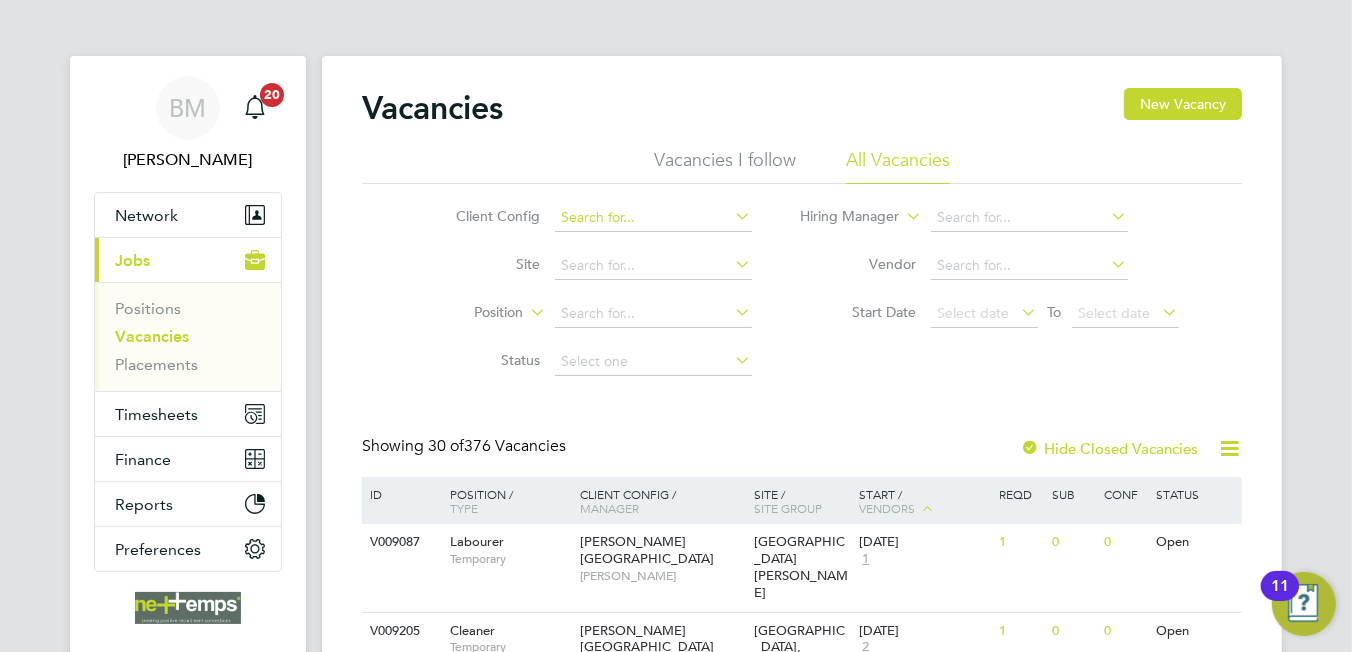 click 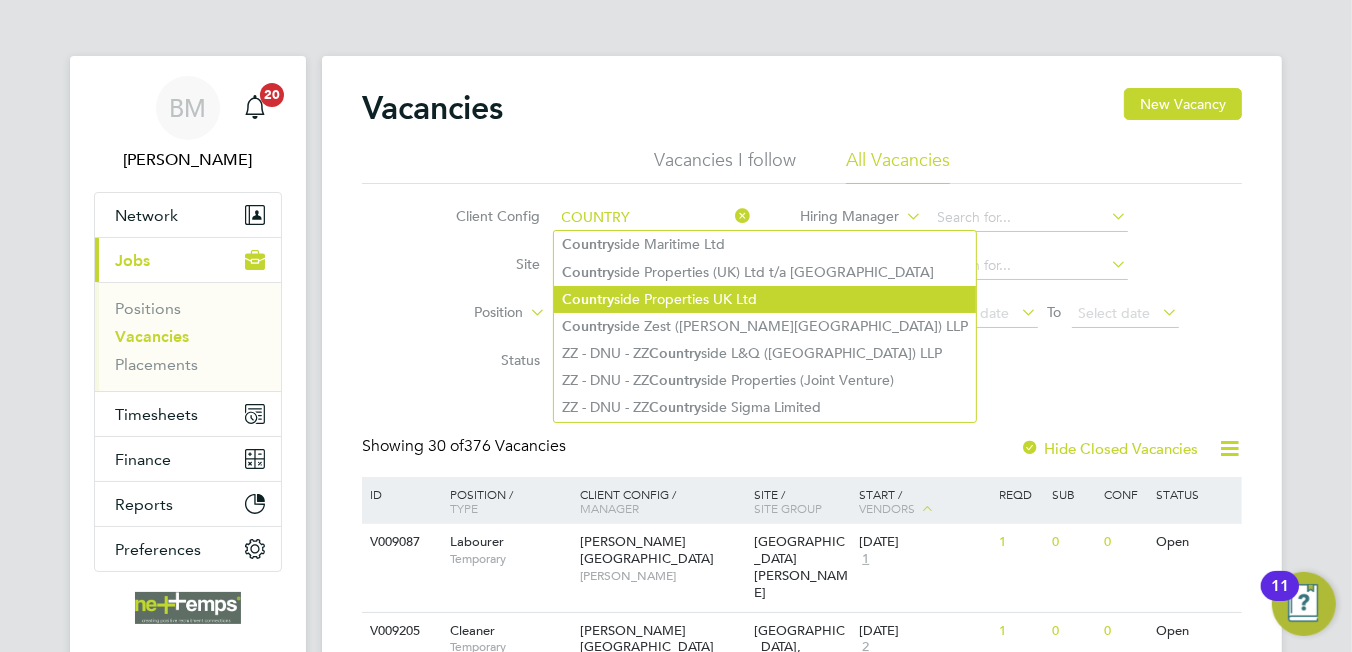 click on "Country side Properties UK Ltd" 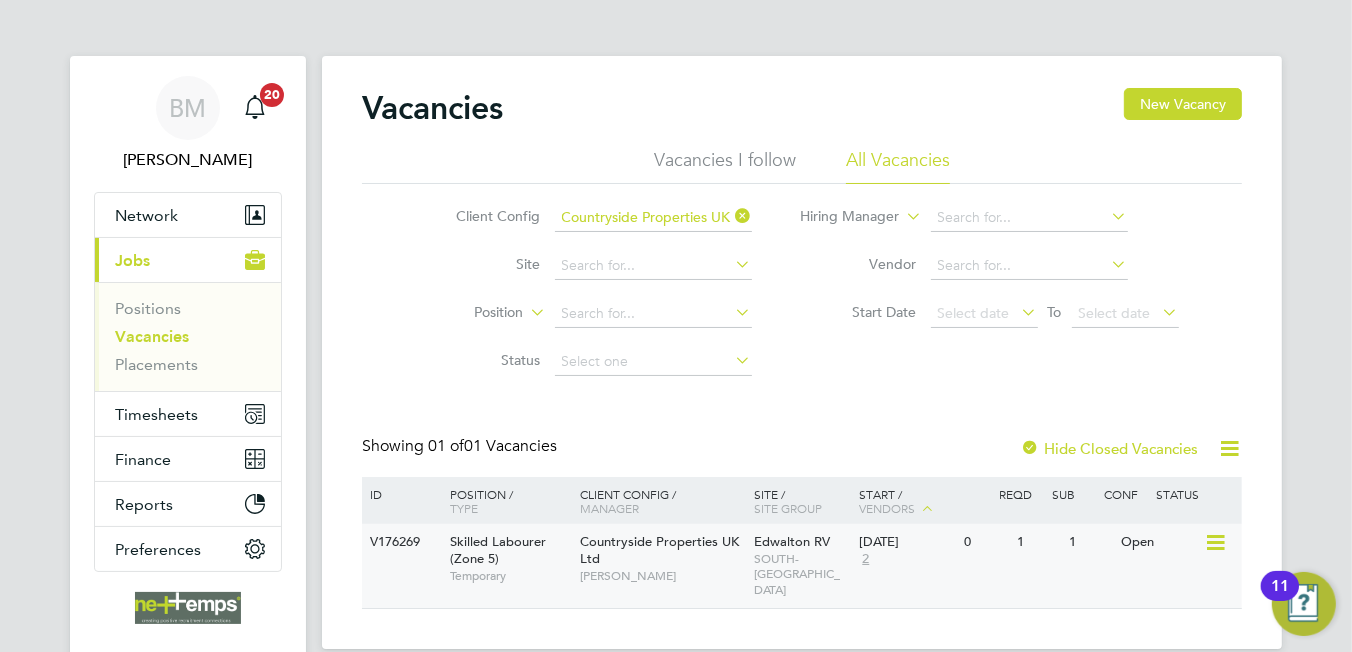 click on "Countryside Properties UK Ltd   [PERSON_NAME]" 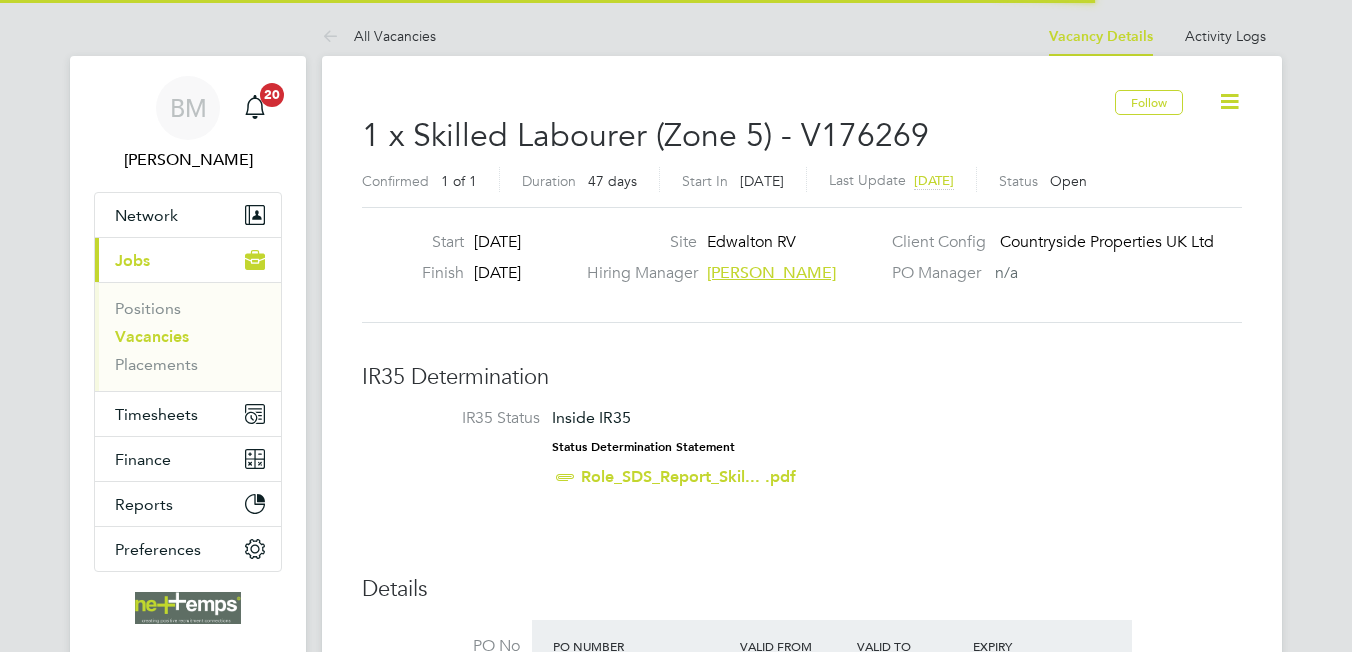 scroll, scrollTop: 0, scrollLeft: 0, axis: both 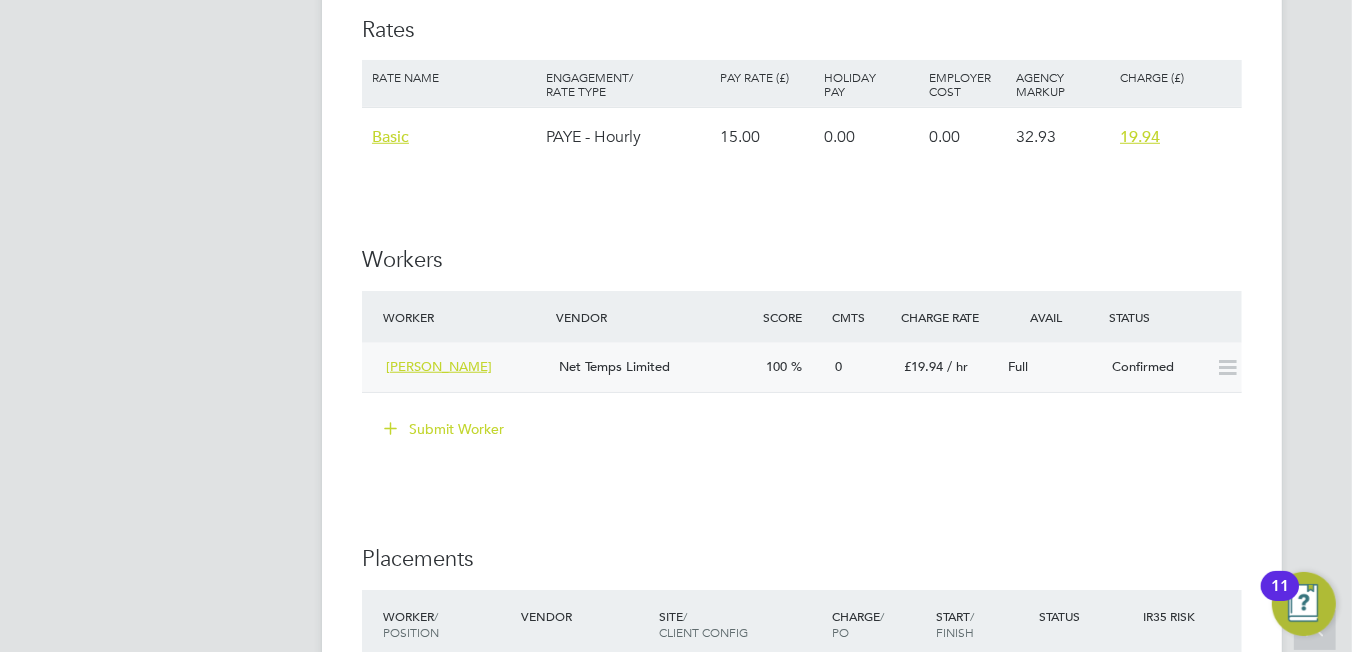 click on "Confirmed" 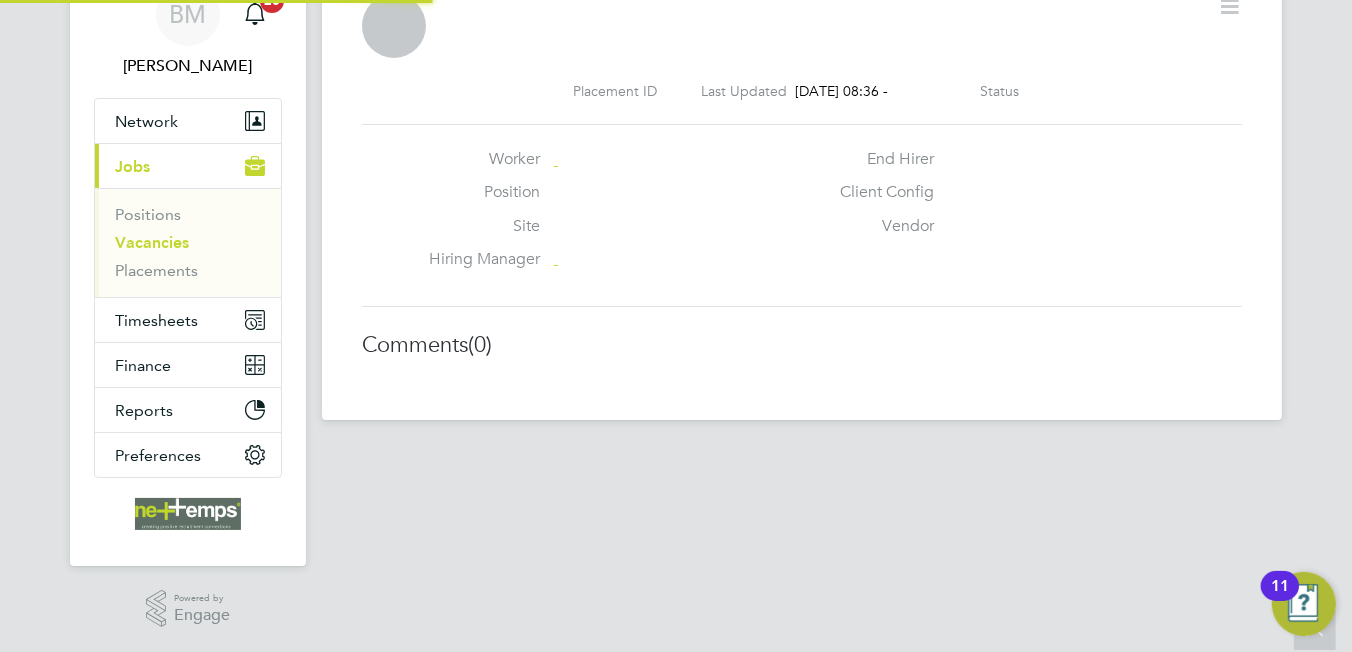 scroll, scrollTop: 91, scrollLeft: 0, axis: vertical 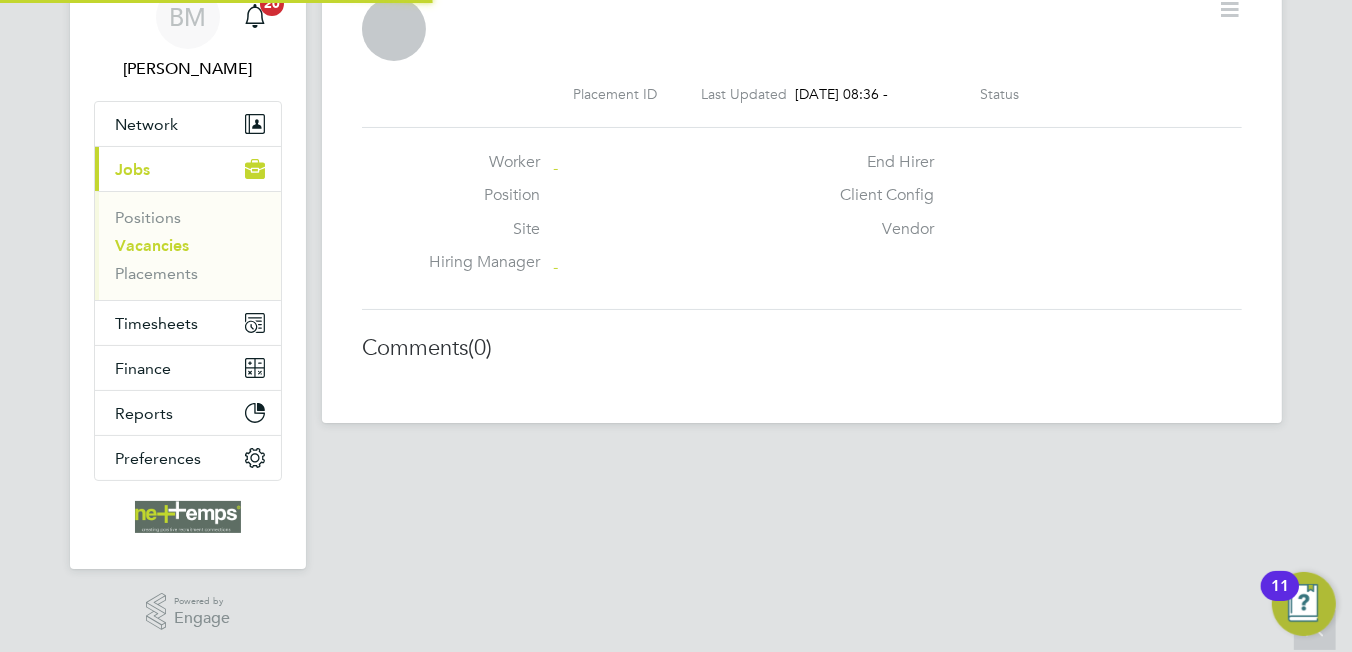click on "Comments  (0)" 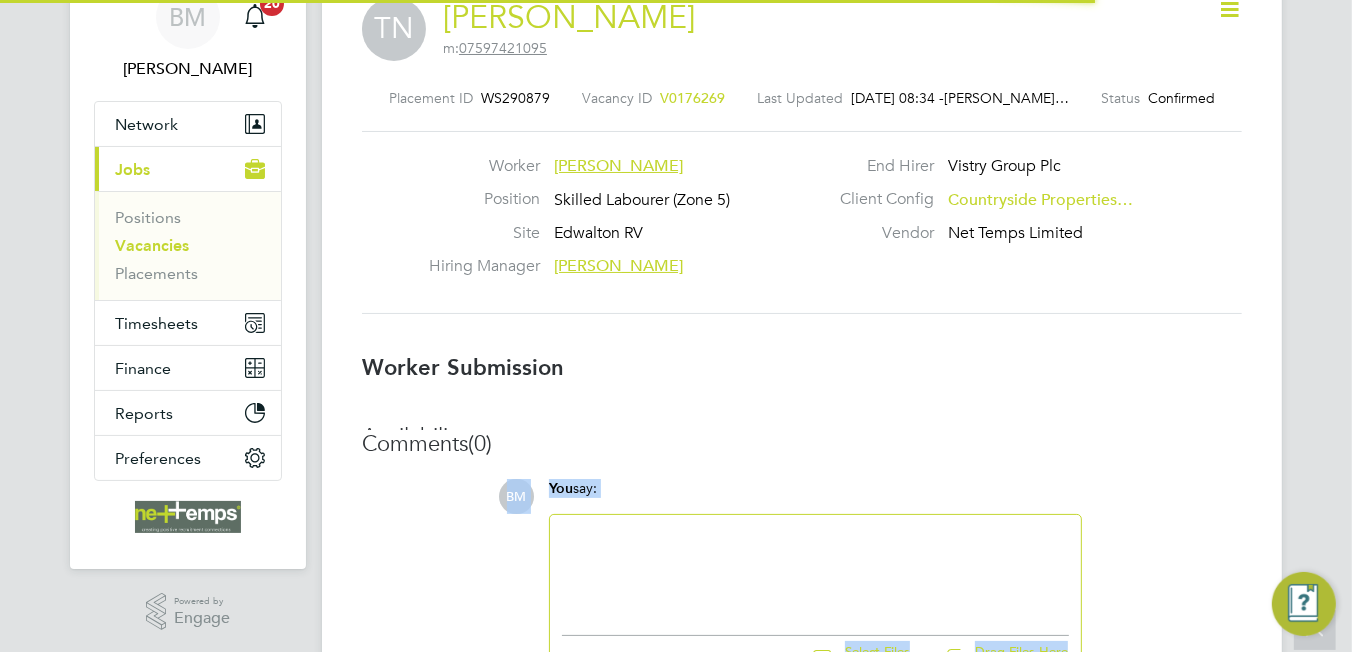 scroll, scrollTop: 9, scrollLeft: 9, axis: both 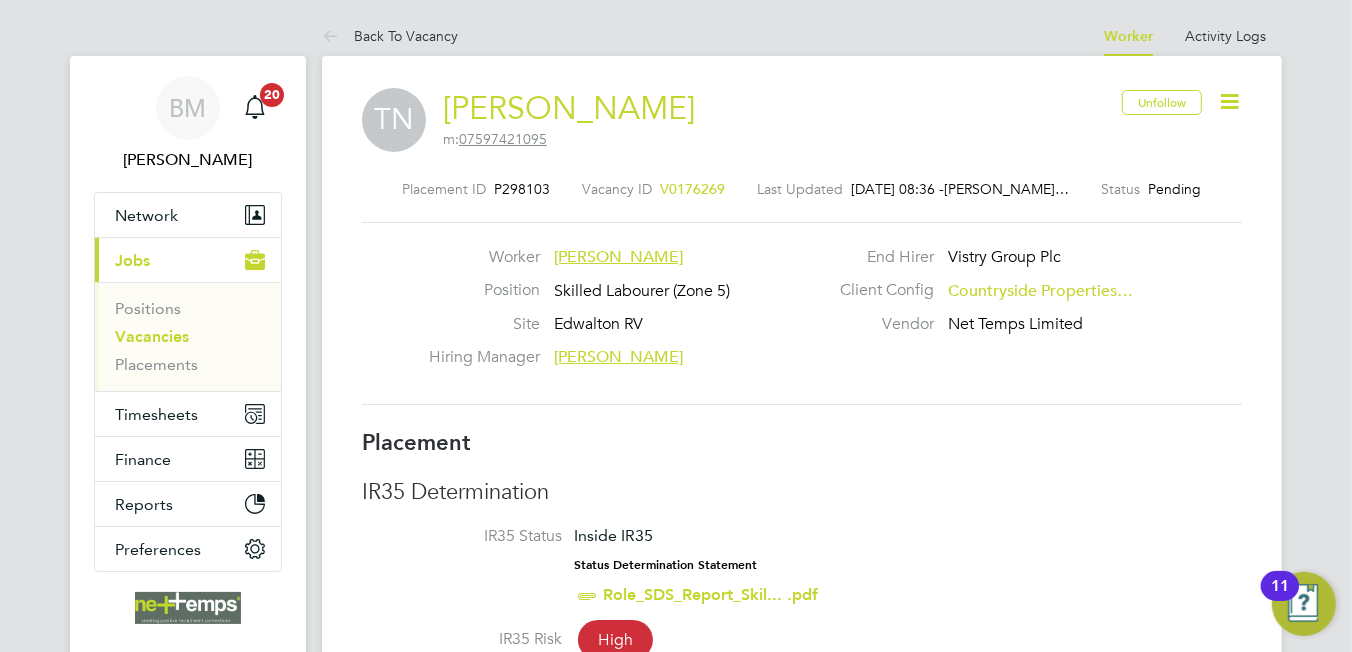 click 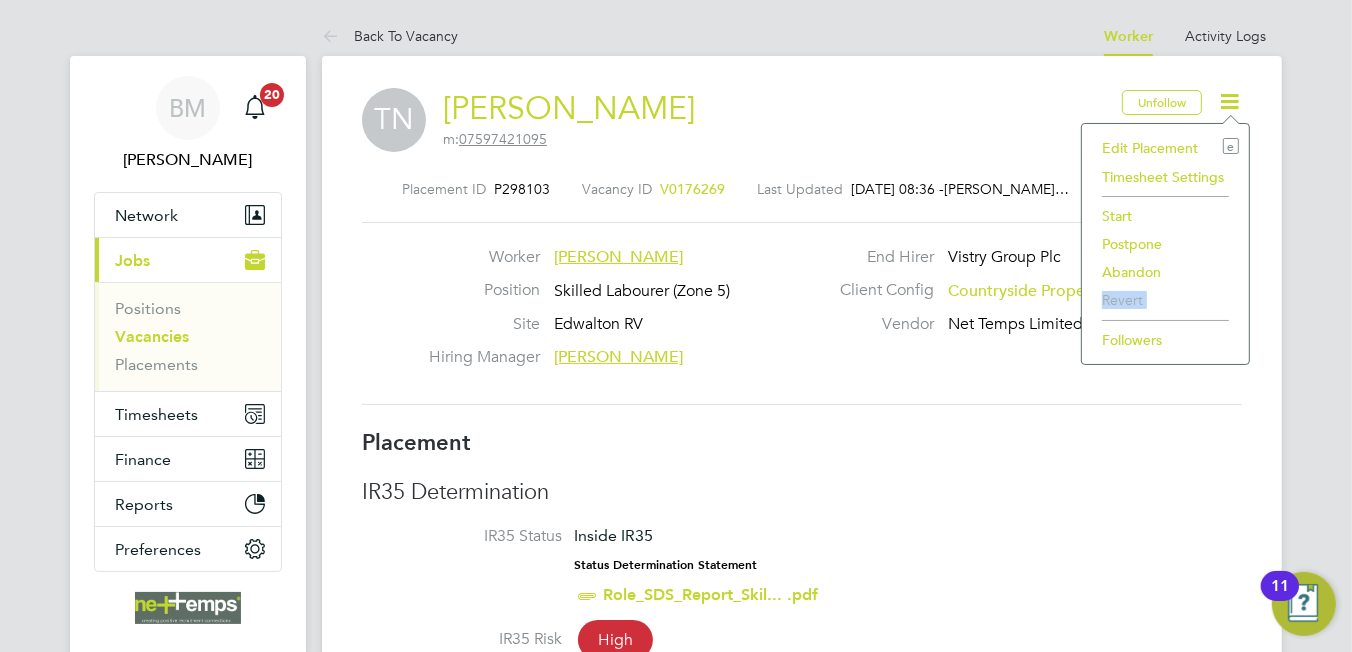 click on "Start" 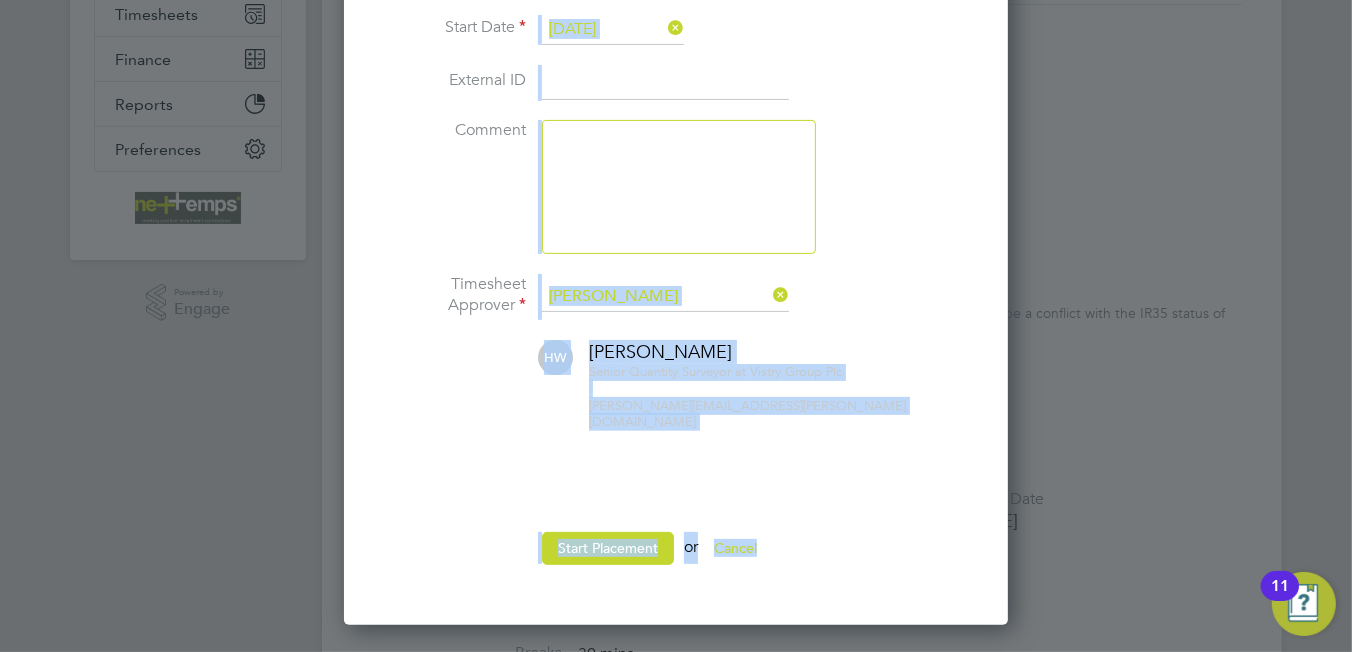 click 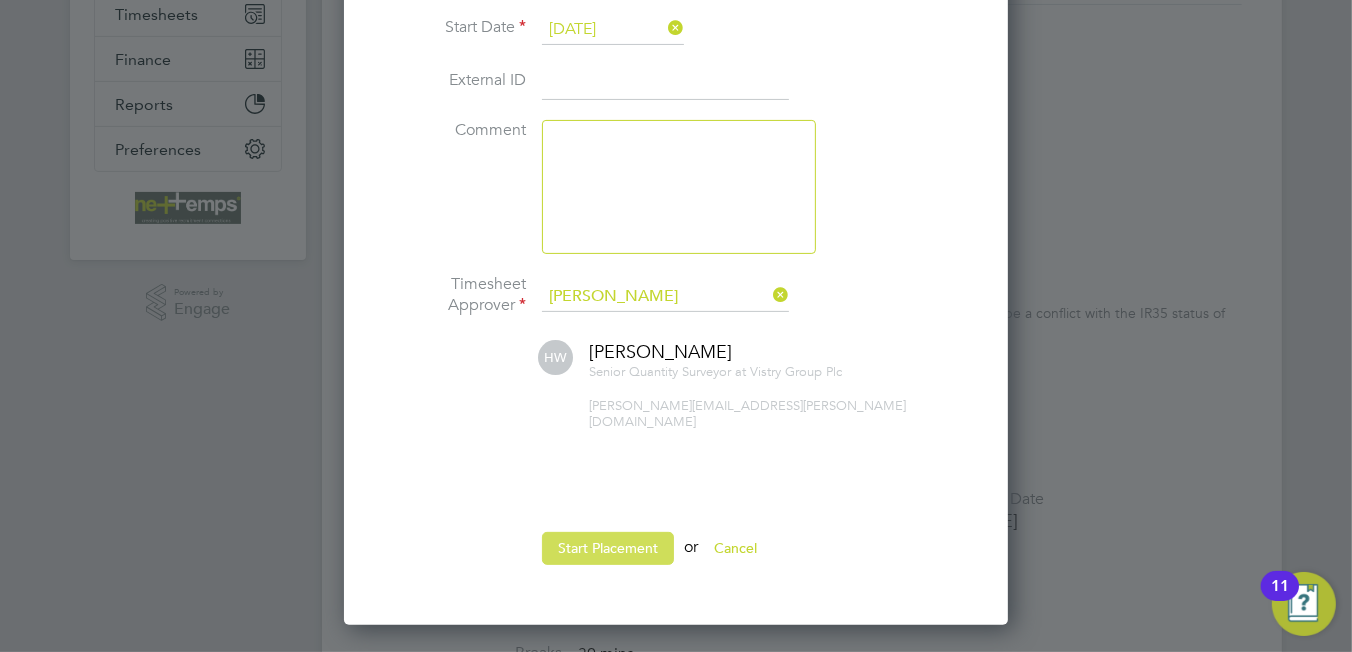 click on "Start Placement" 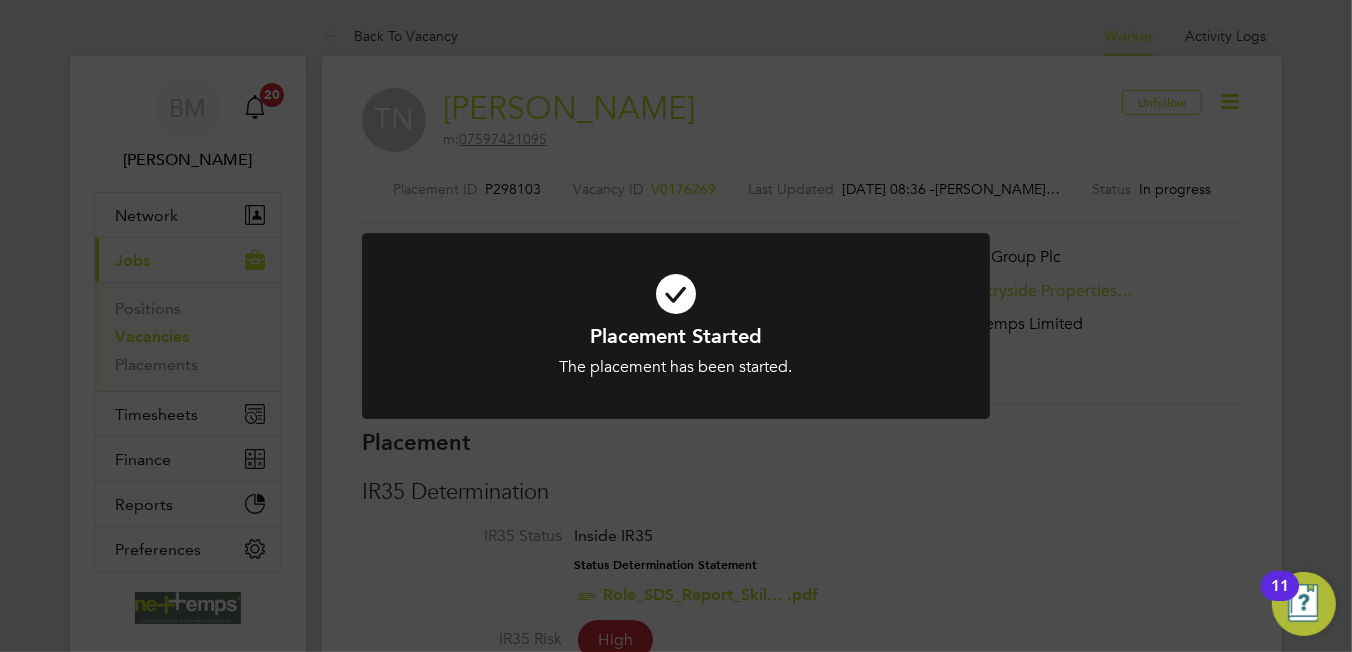 click at bounding box center [676, 294] 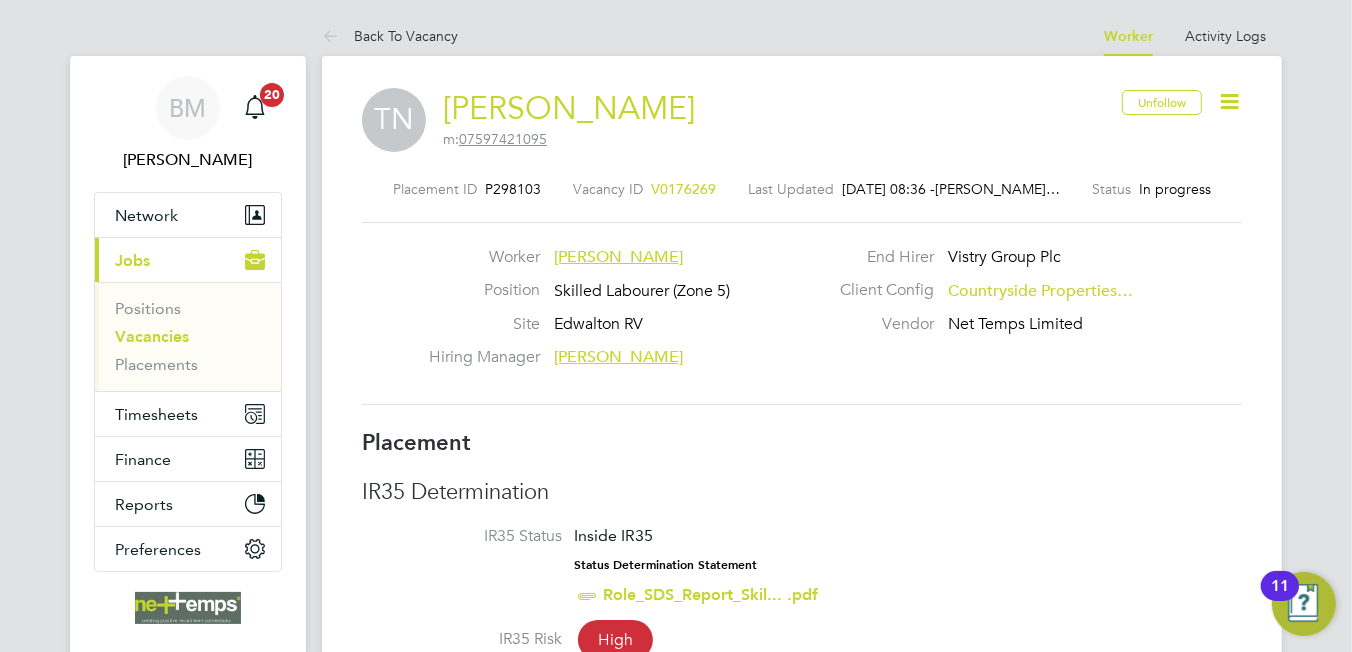 click on "Current page:   Jobs" at bounding box center (188, 260) 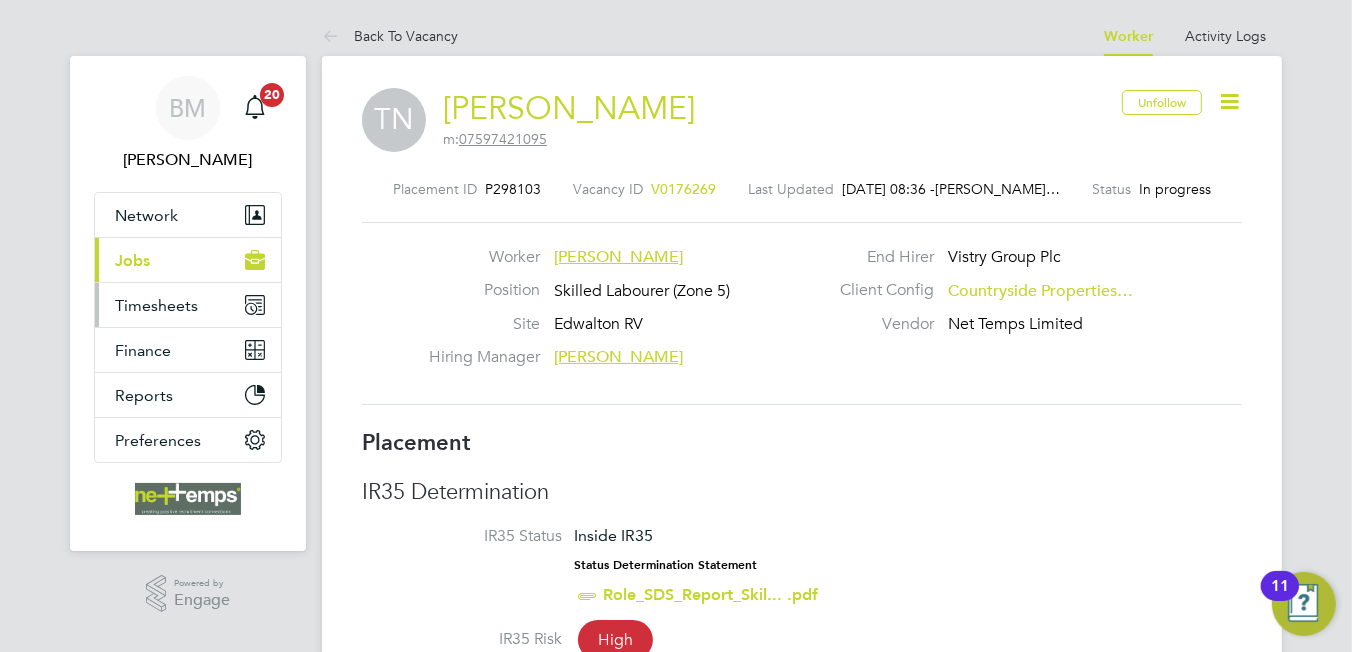 click on "Timesheets" at bounding box center (156, 305) 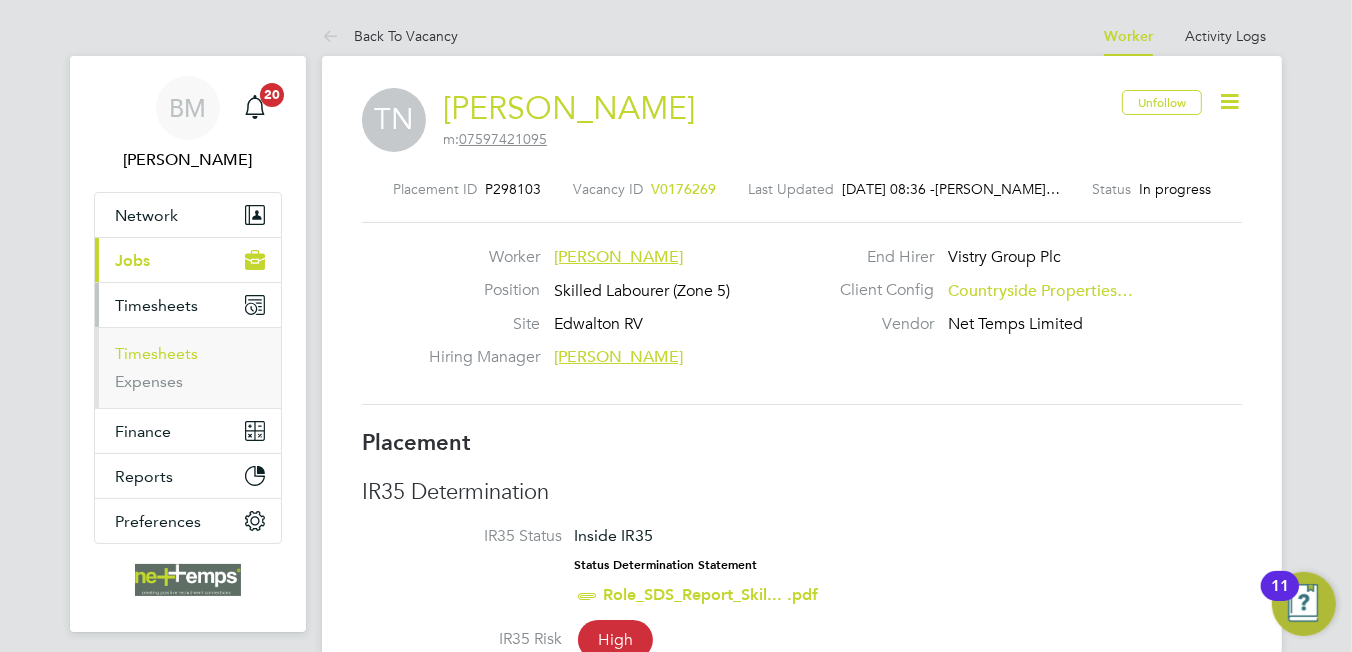 click on "Timesheets" at bounding box center (156, 353) 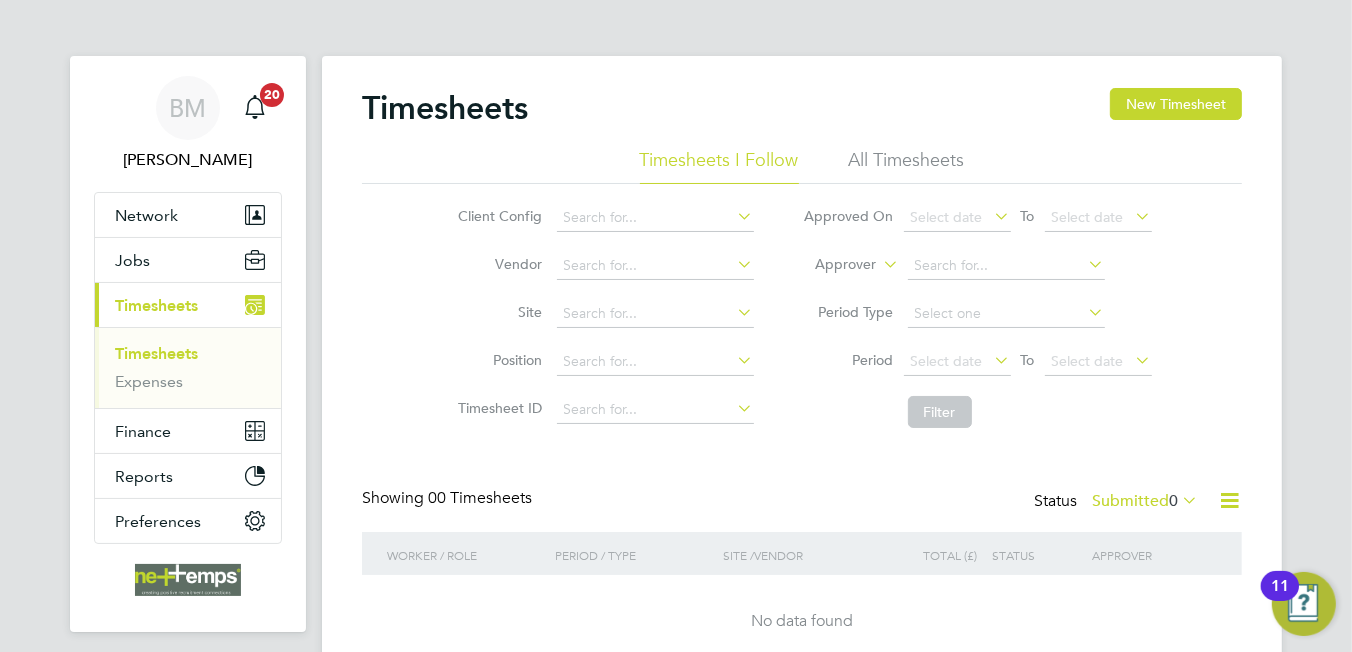 click on "All Timesheets" 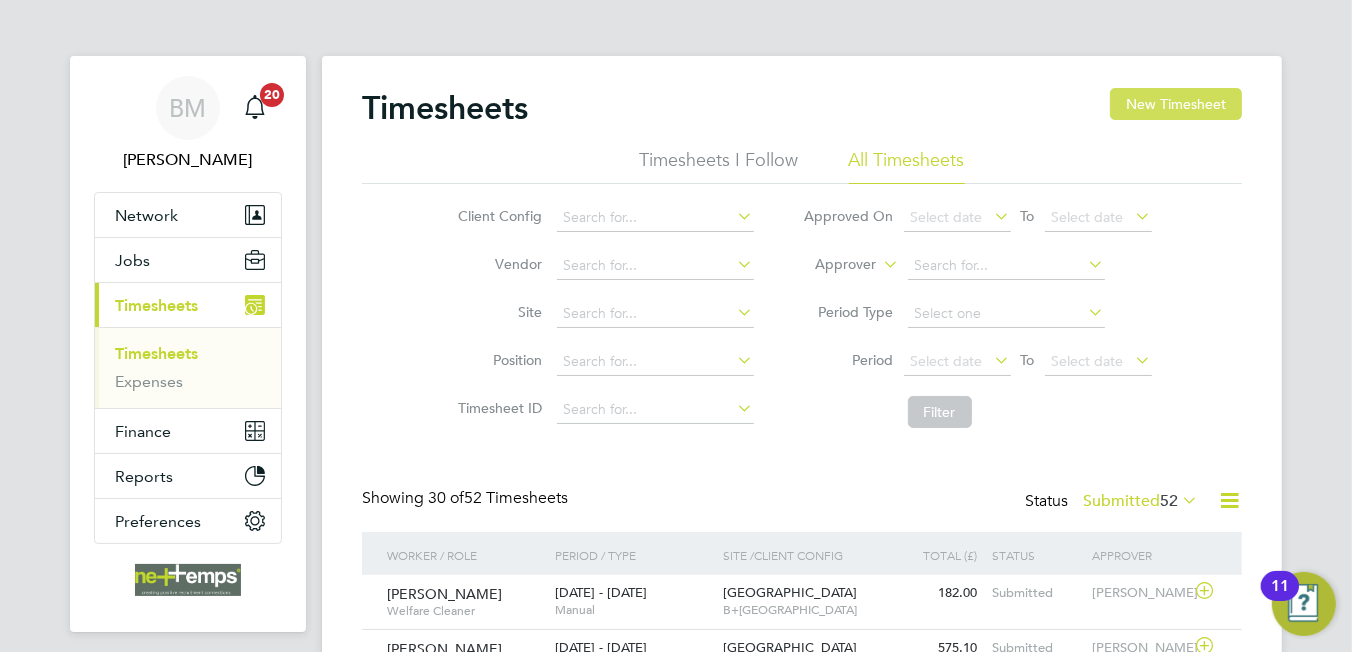 click on "New Timesheet" 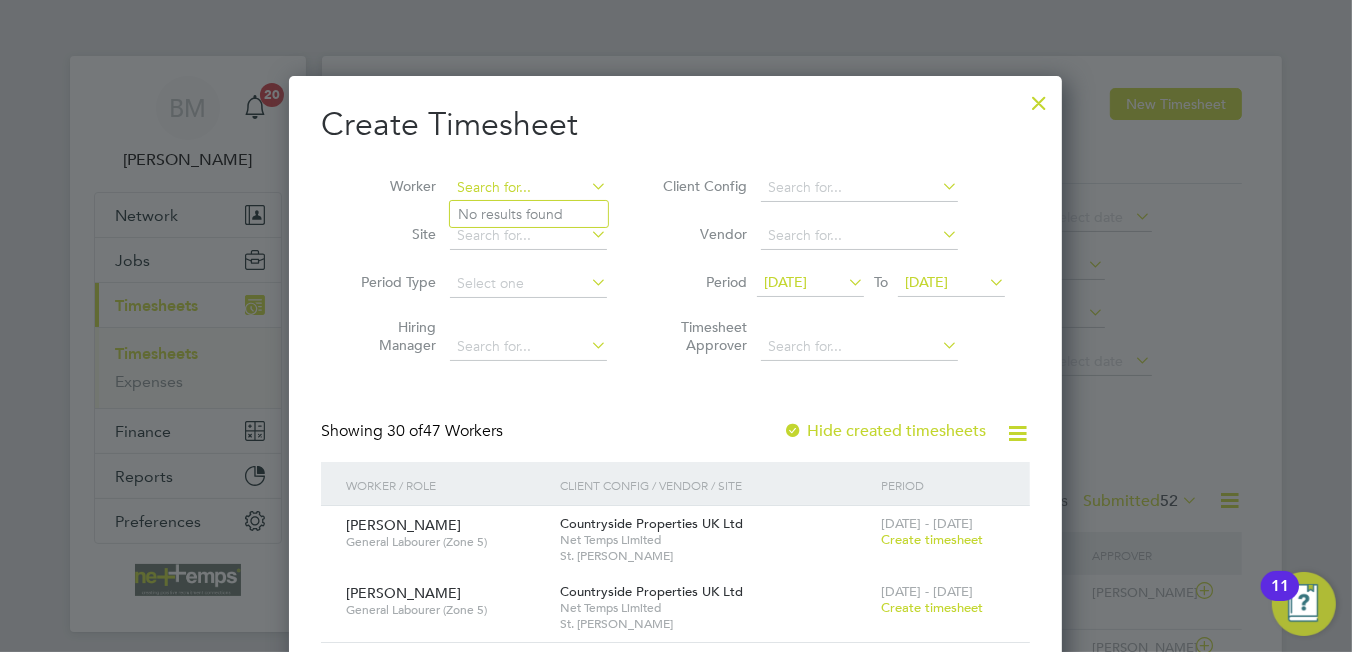 click at bounding box center (528, 188) 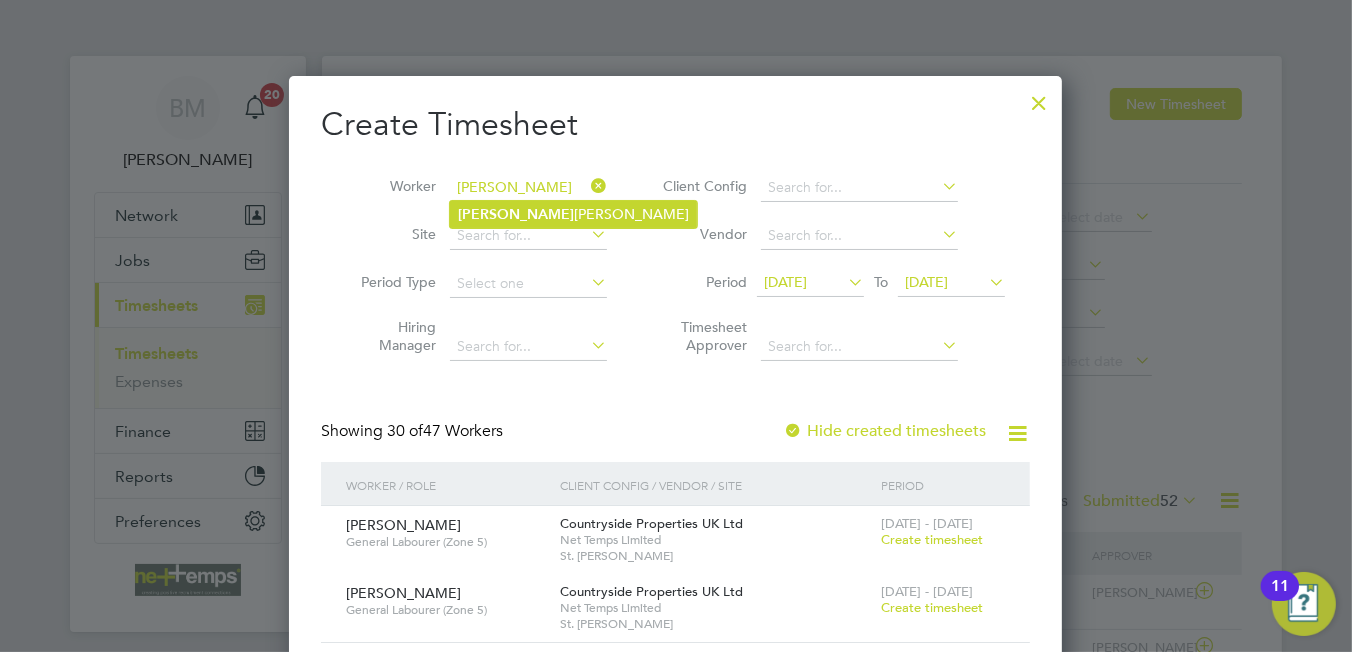 click on "Filip  Targowski" 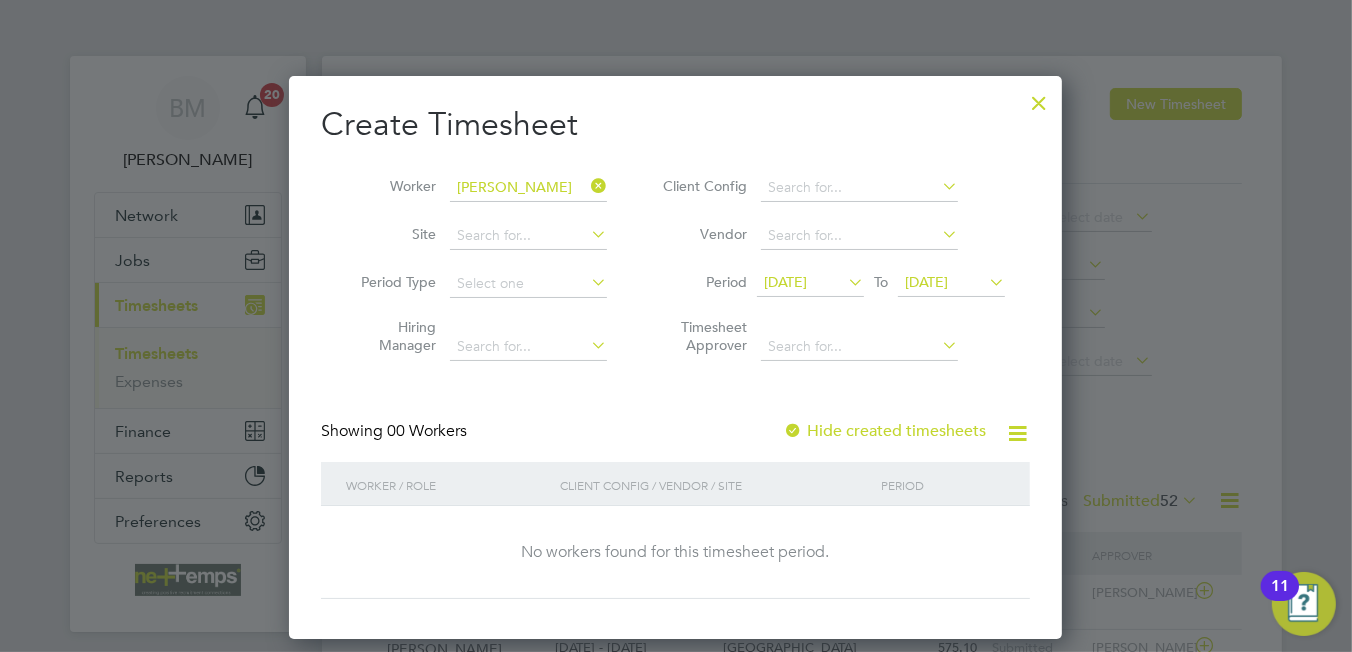click on "30 Jun 2025" at bounding box center (785, 282) 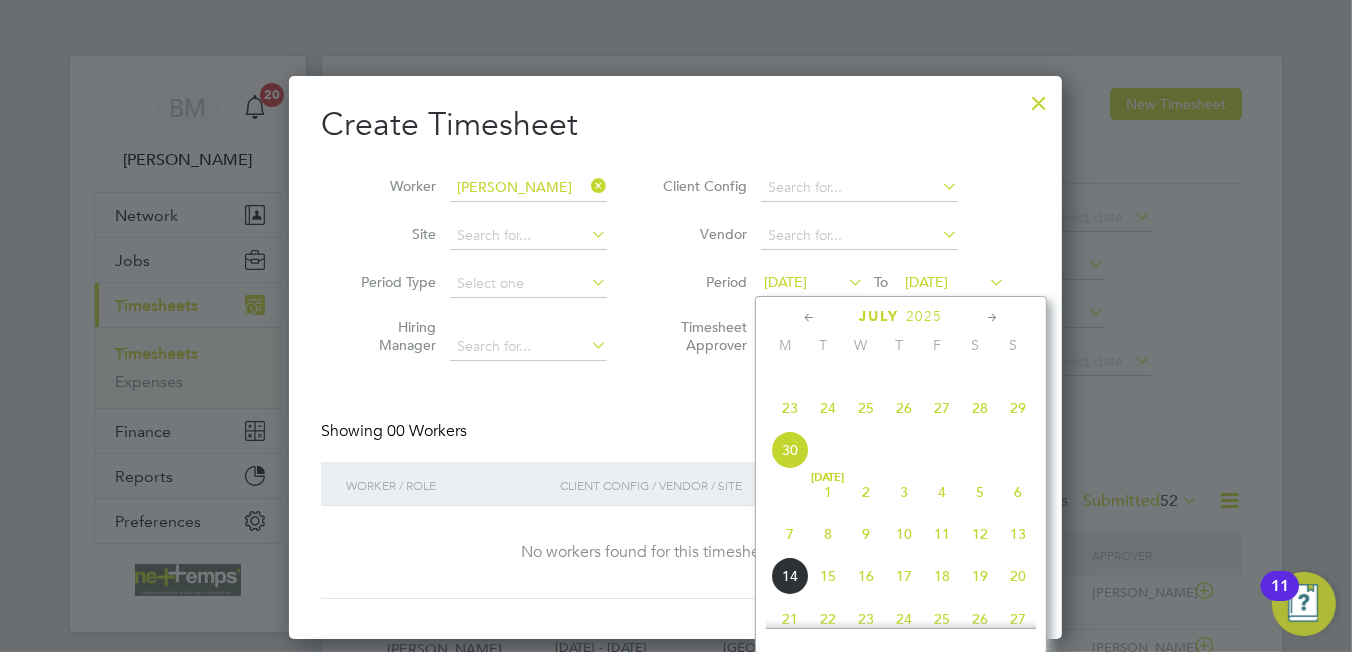 click on "Create Timesheet Worker   Filip Targowski Site   Period Type   Hiring Manager   Client Config   Vendor   Period
30 Jun 2025
To
07 Jul 2025
Timesheet Approver   Showing   00 Workers Hide created timesheets Worker / Role Client Config / Vendor / Site Period No workers found for this timesheet period. Show  17  more" at bounding box center (675, 351) 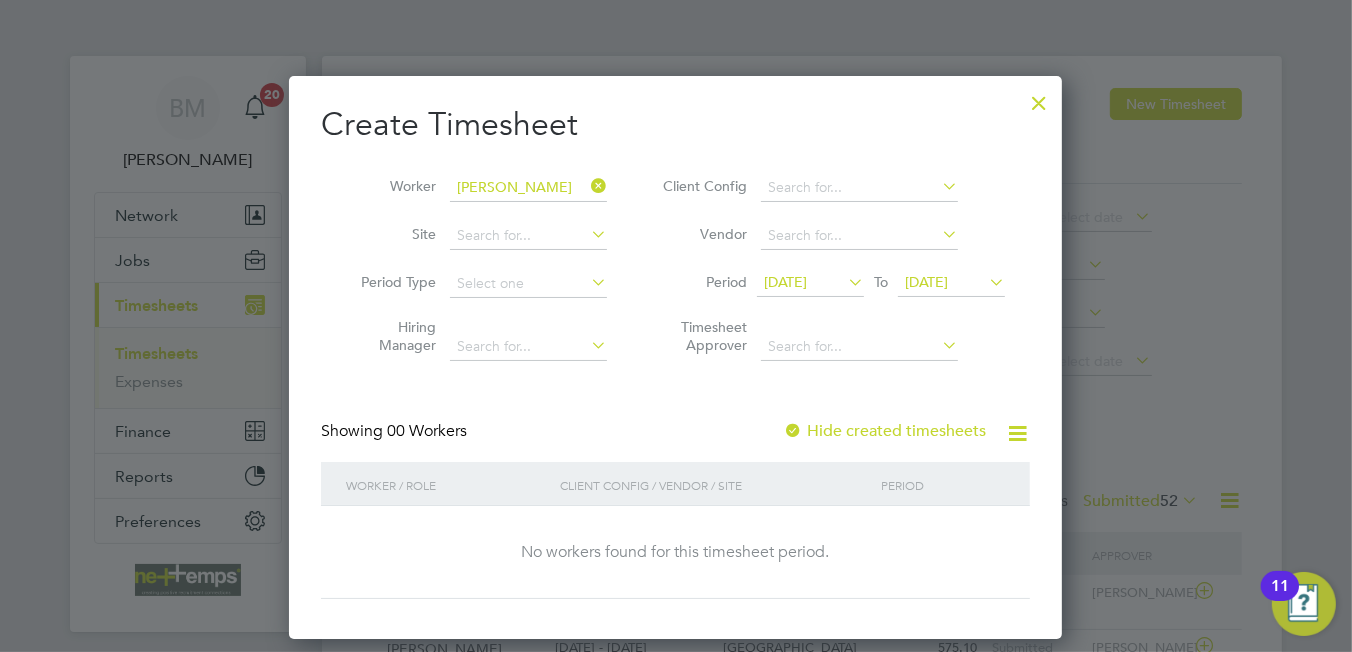click on "07 Jul 2025" at bounding box center (951, 283) 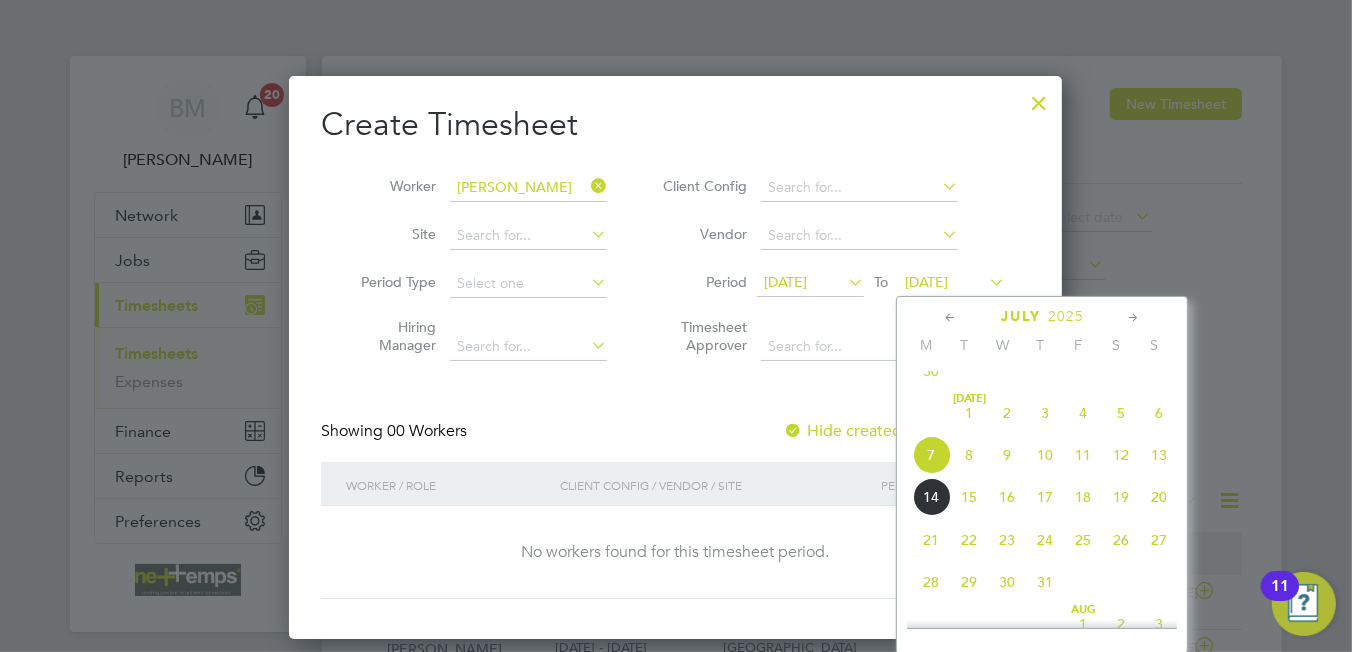 drag, startPoint x: 1157, startPoint y: 476, endPoint x: 1142, endPoint y: 473, distance: 15.297058 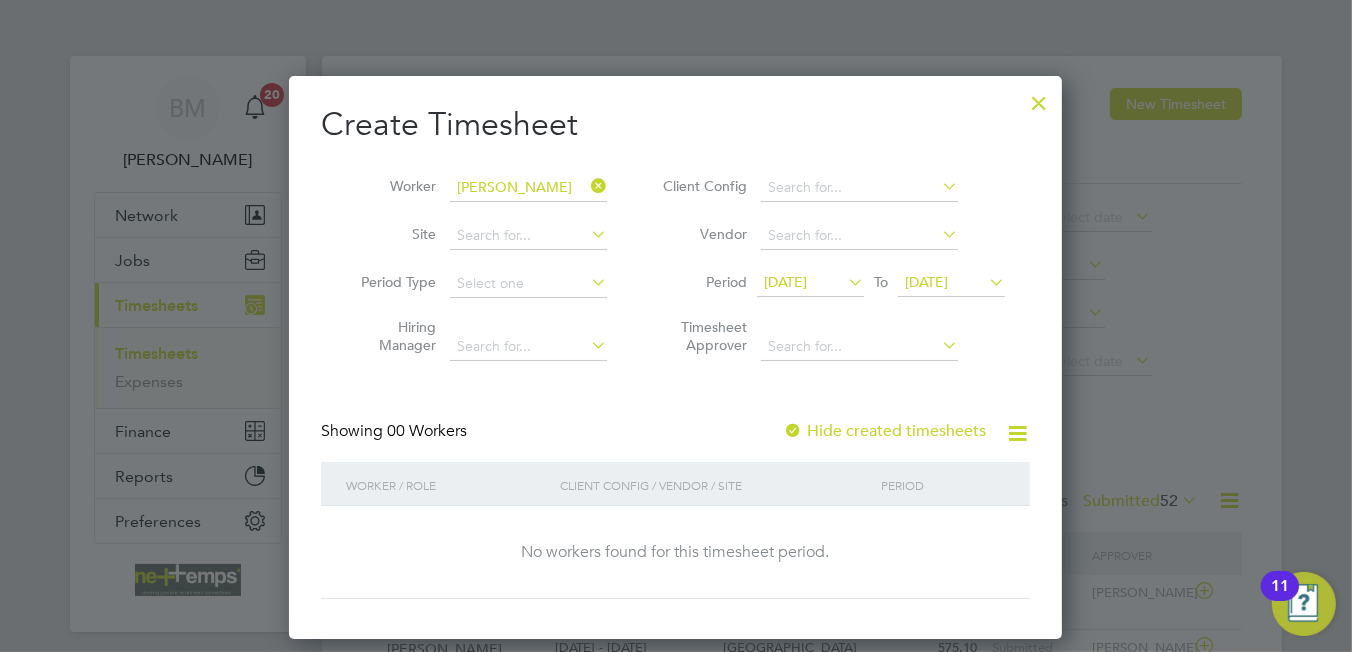 click on "Showing   00 Workers Hide created timesheets" at bounding box center (675, 441) 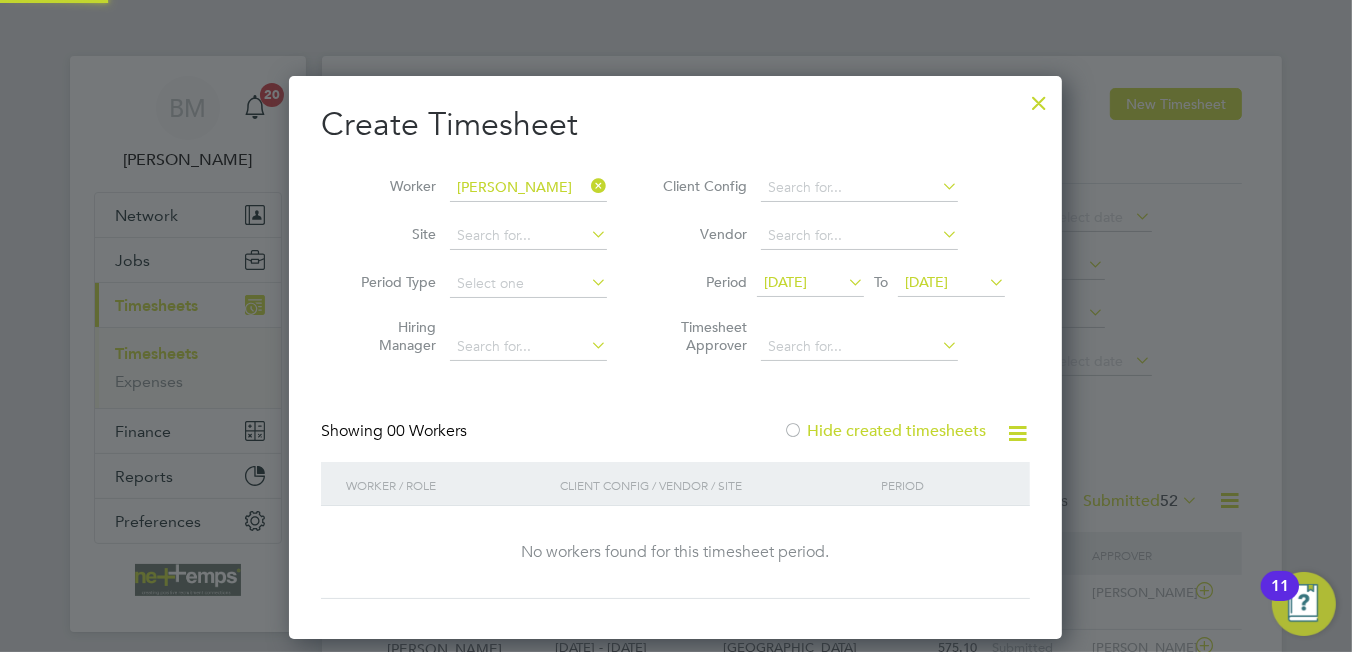 click on "Hide created timesheets" at bounding box center [884, 431] 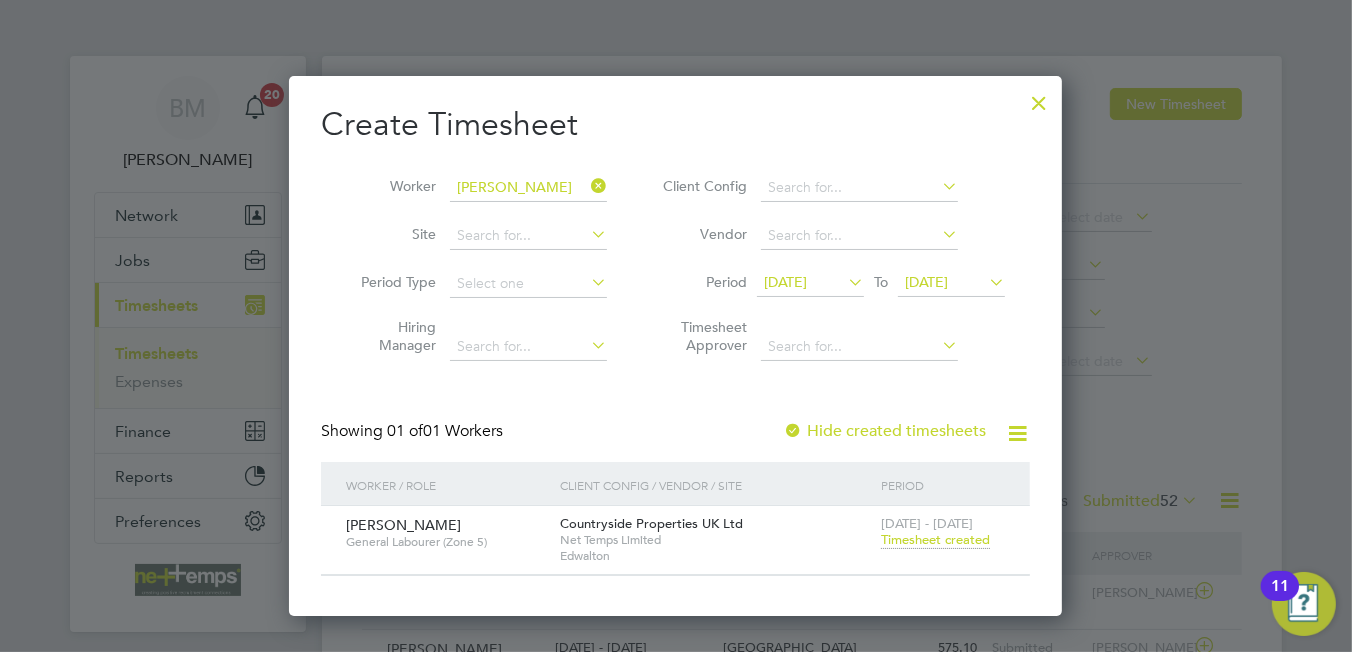 drag, startPoint x: 826, startPoint y: 289, endPoint x: 831, endPoint y: 313, distance: 24.5153 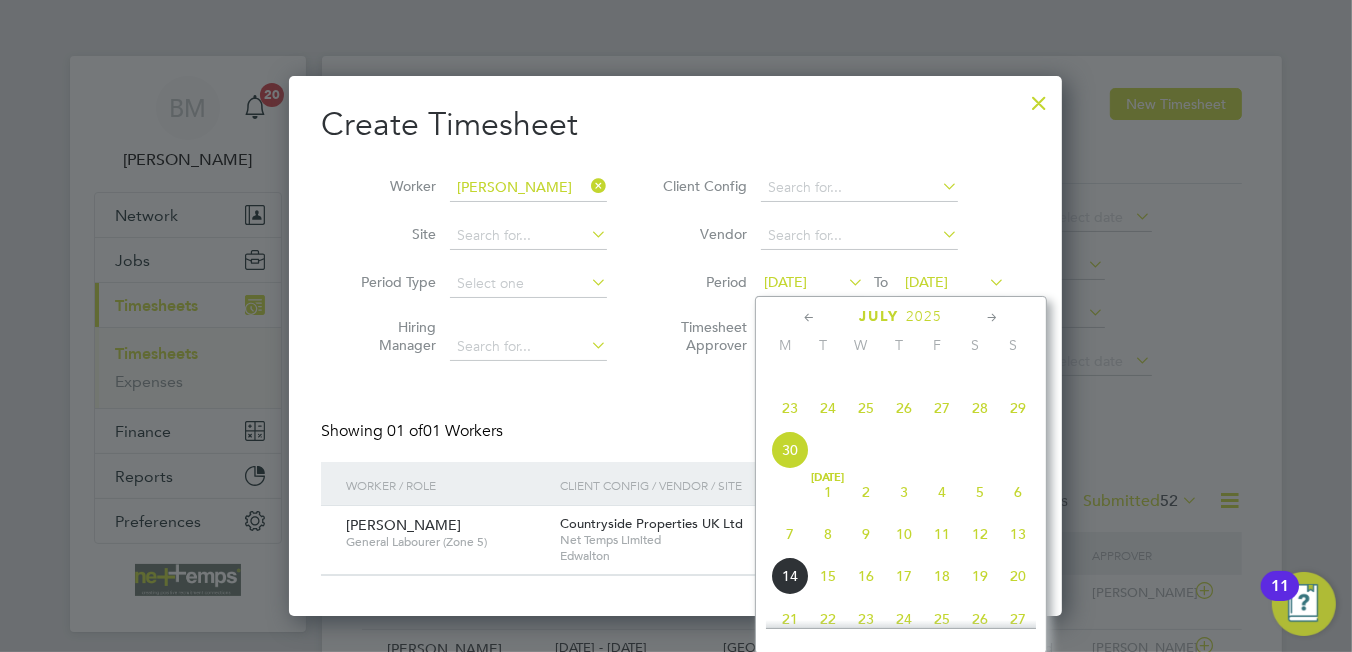 click on "7" 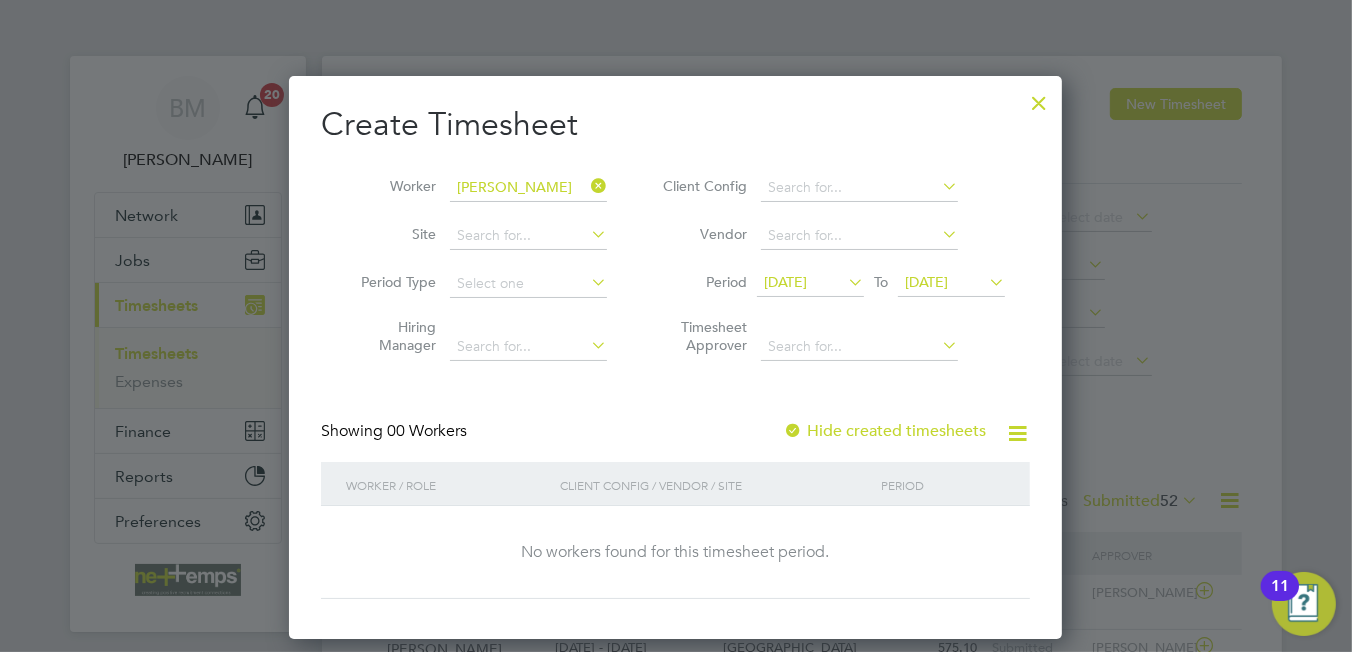 click at bounding box center [793, 432] 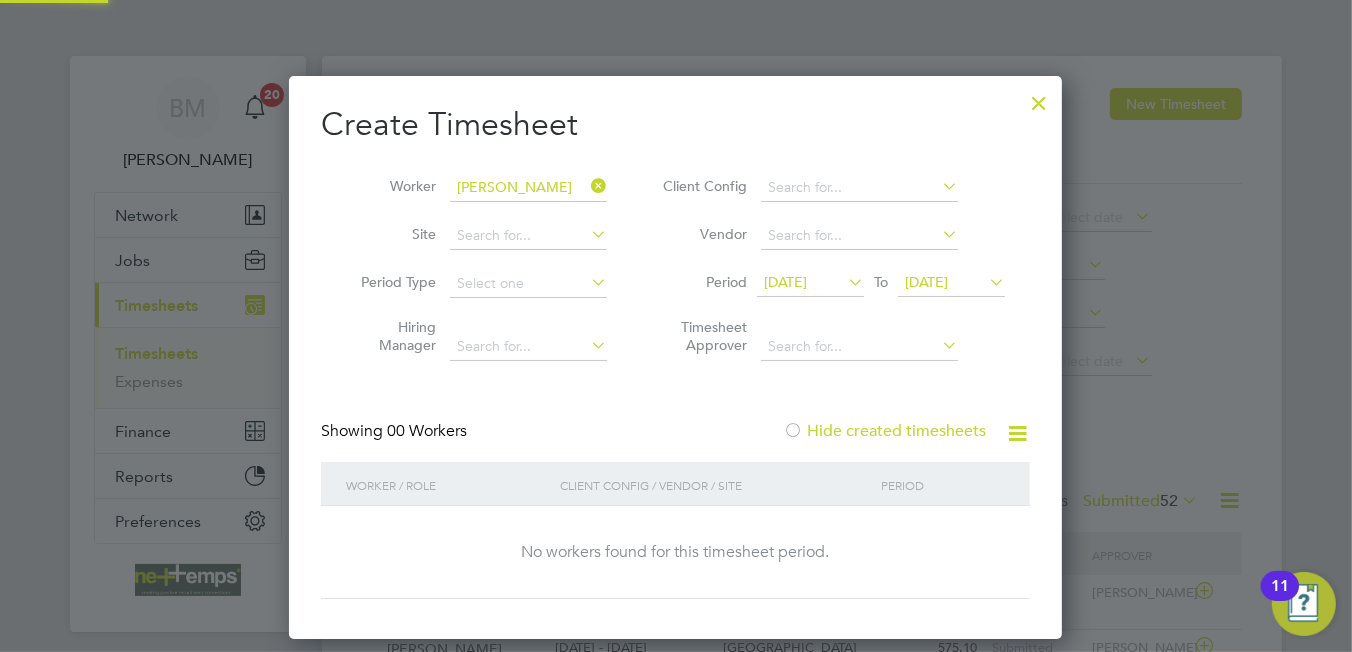 click at bounding box center (793, 432) 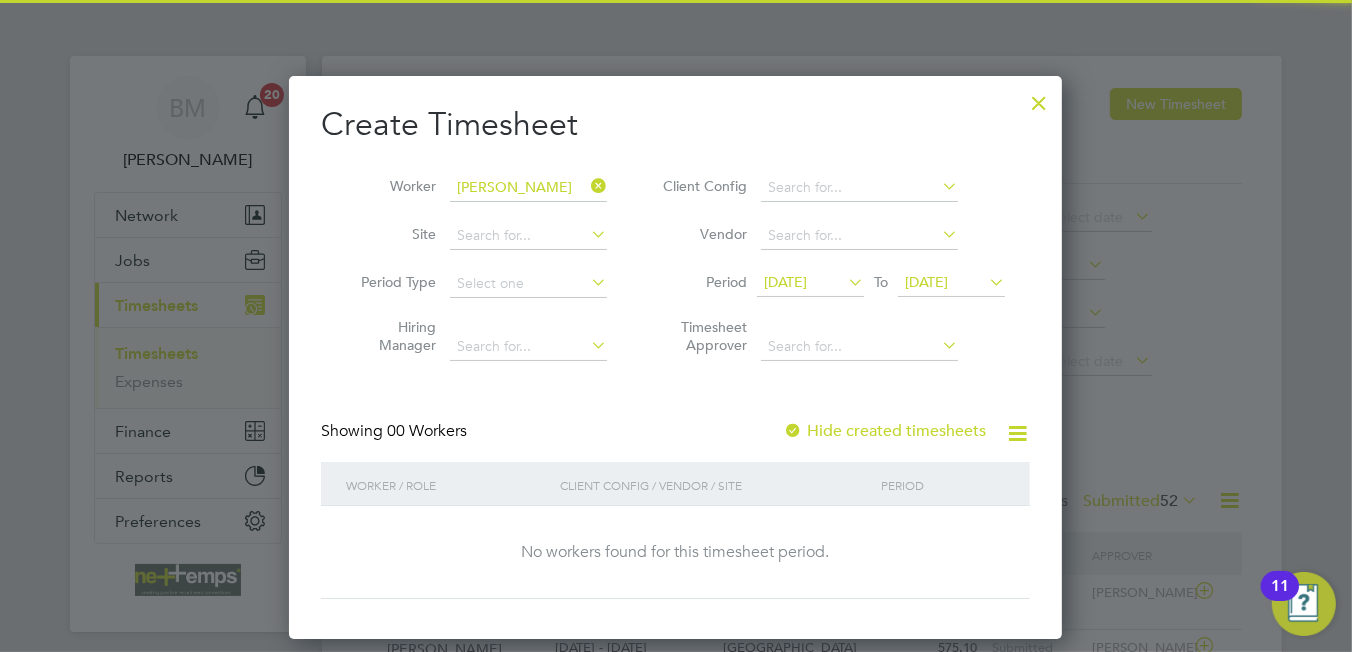 click on "07 Jul 2025" at bounding box center (785, 282) 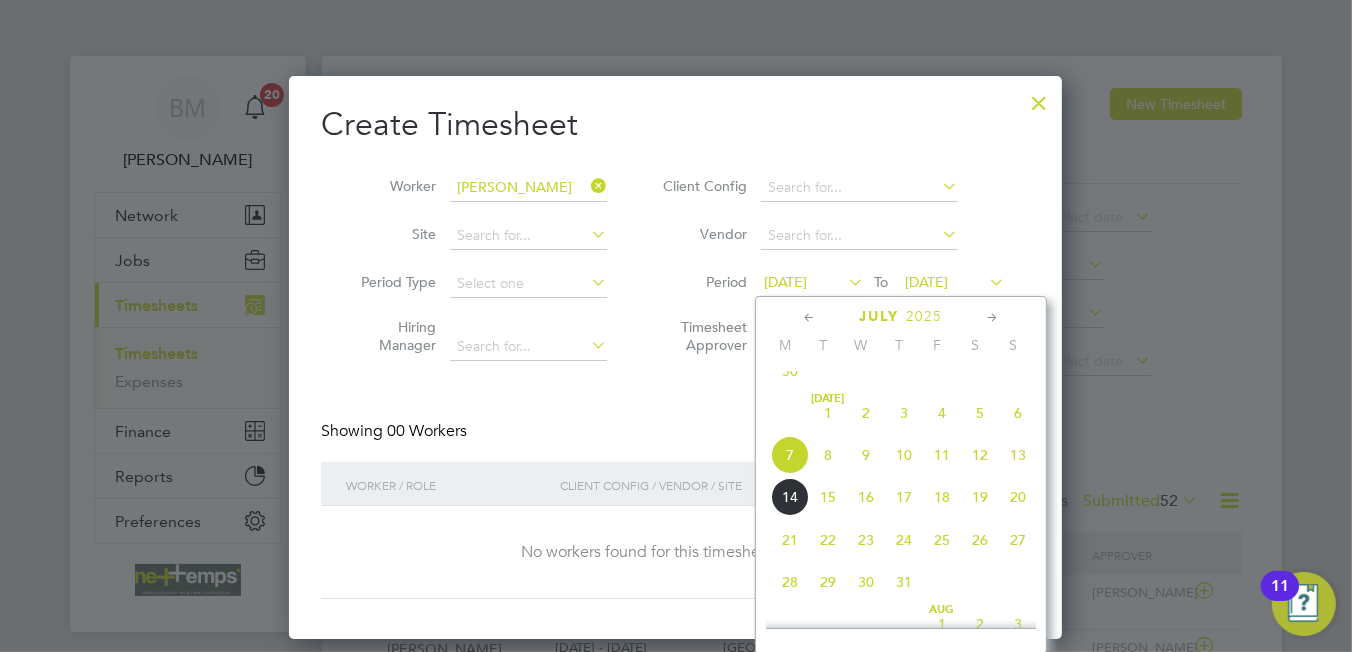click on "13" 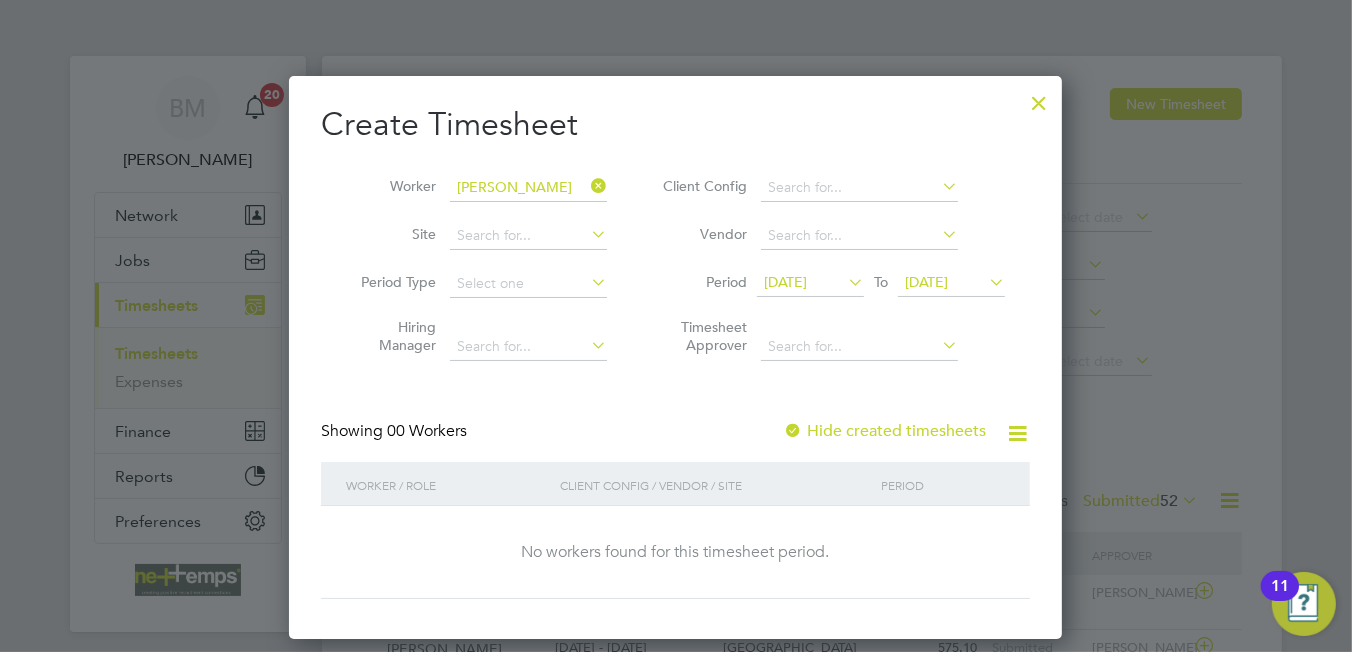 click on "13 Jul 2025" at bounding box center [785, 282] 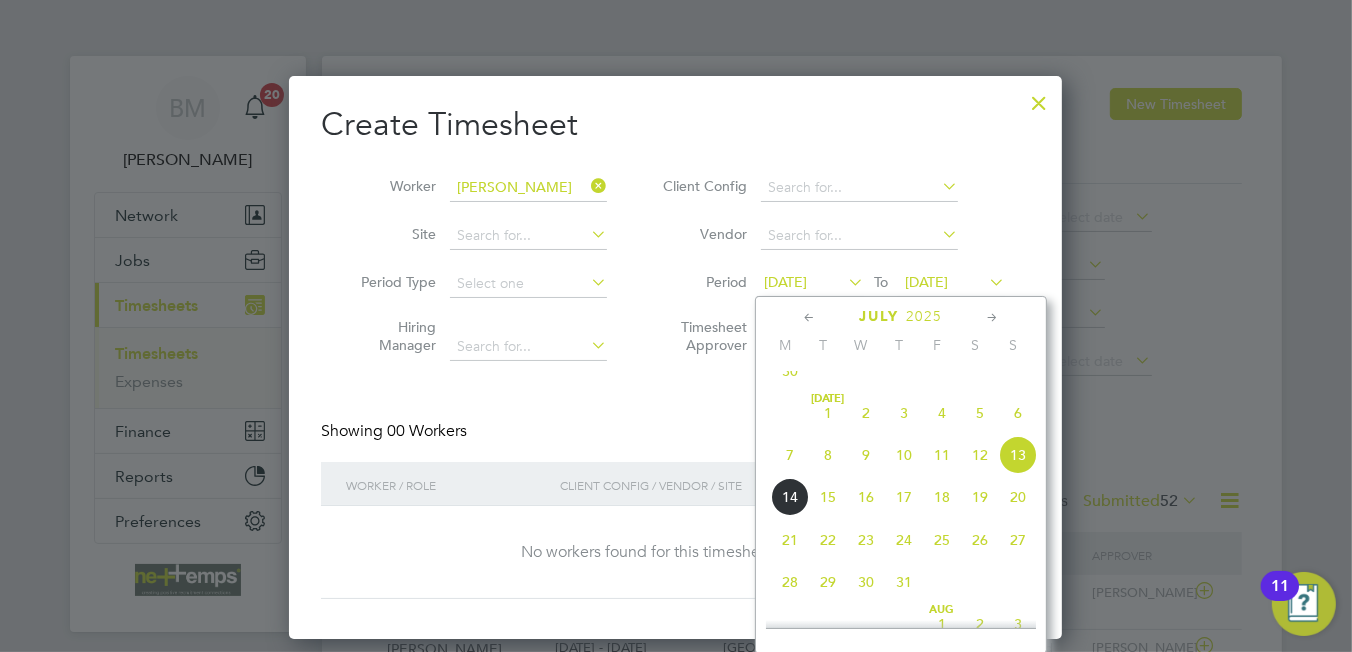 click on "6" 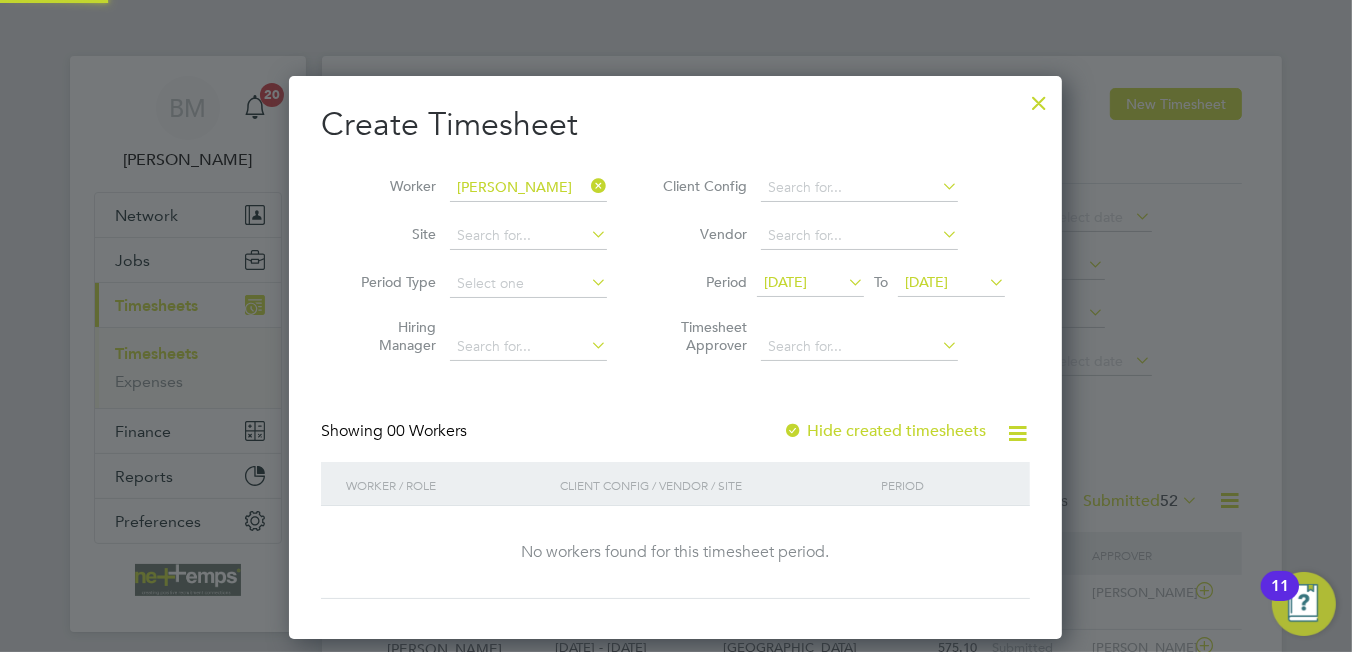 click on "Showing   00 Workers Hide created timesheets" at bounding box center [675, 441] 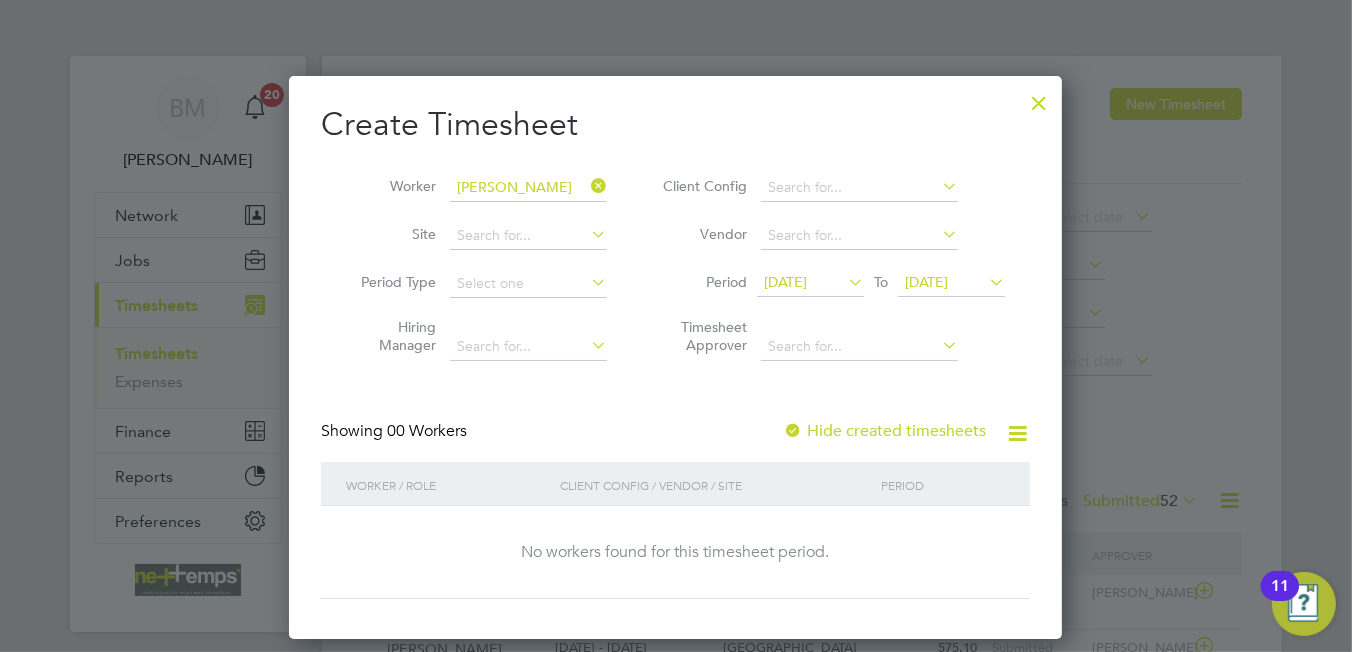 click on "Hide created timesheets" at bounding box center [884, 431] 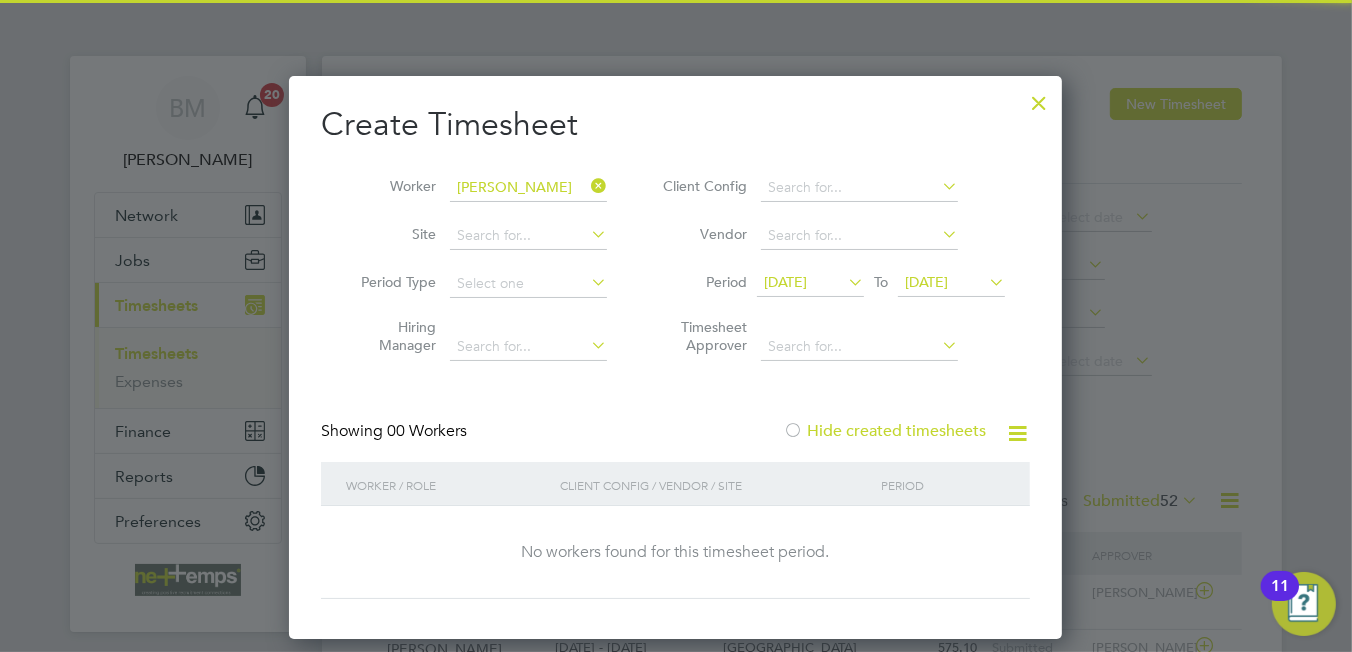 click on "Hide created timesheets" at bounding box center [884, 431] 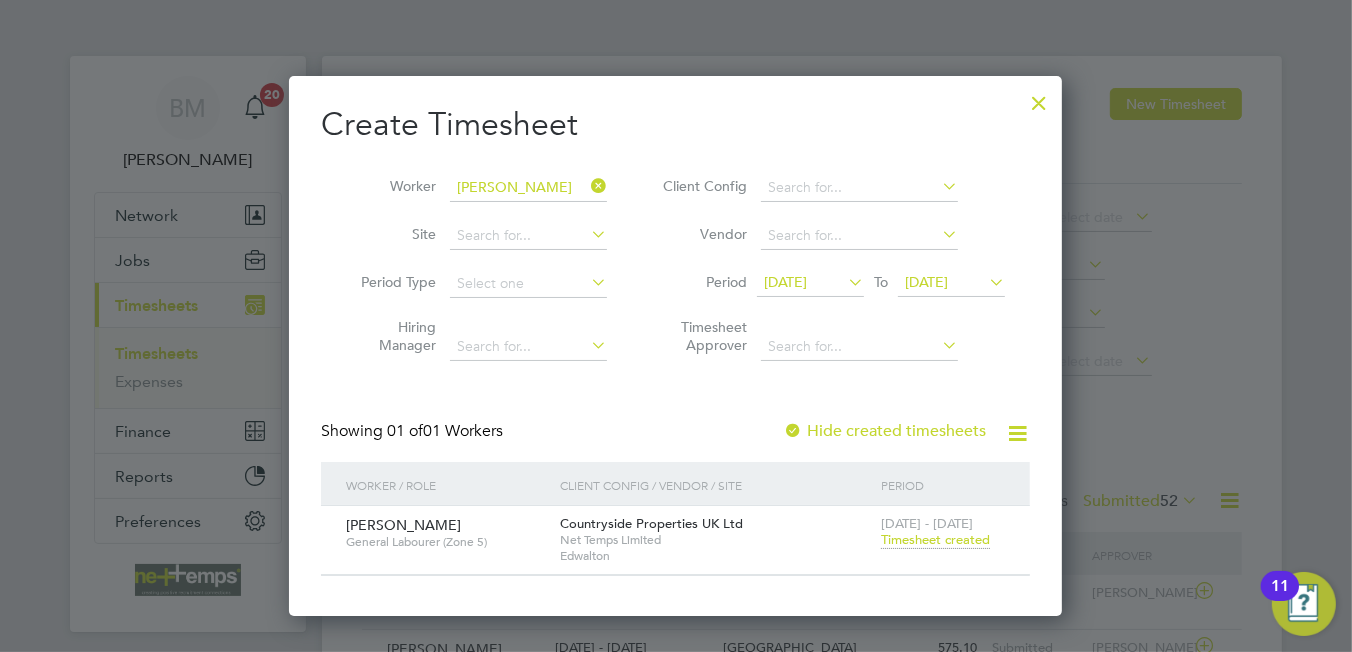 click on "06 Jul 2025" at bounding box center [785, 282] 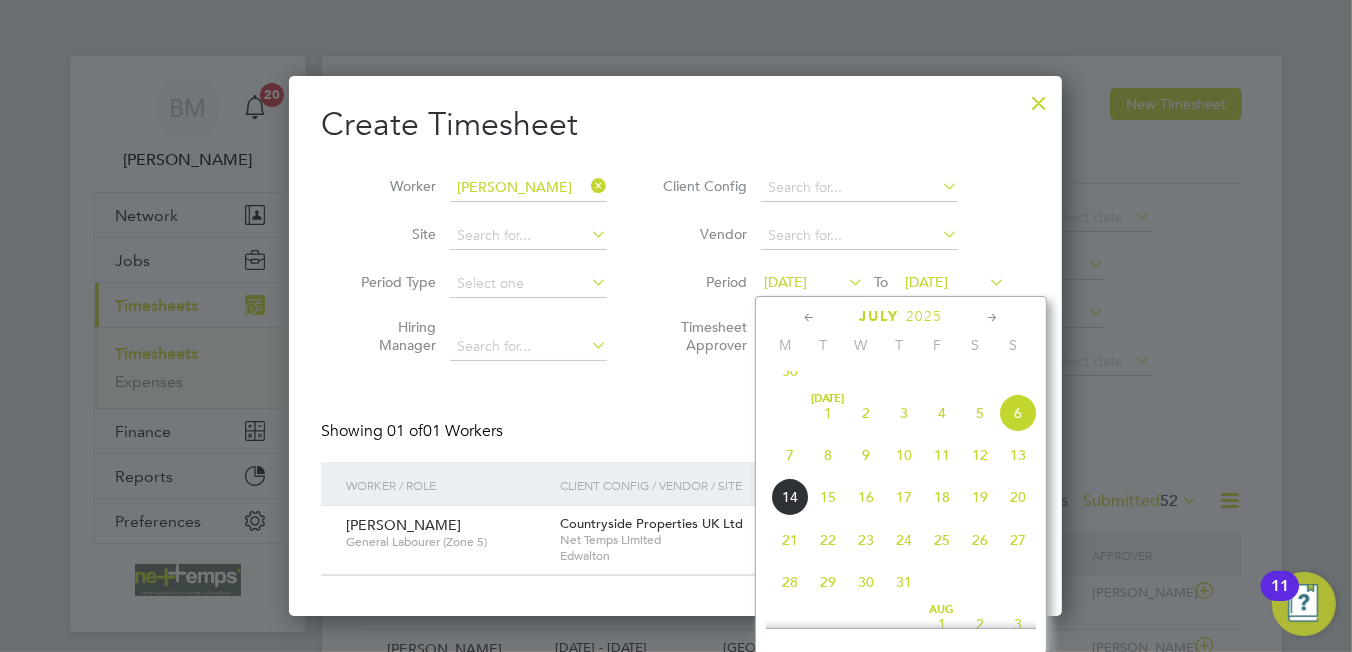 scroll, scrollTop: 610, scrollLeft: 0, axis: vertical 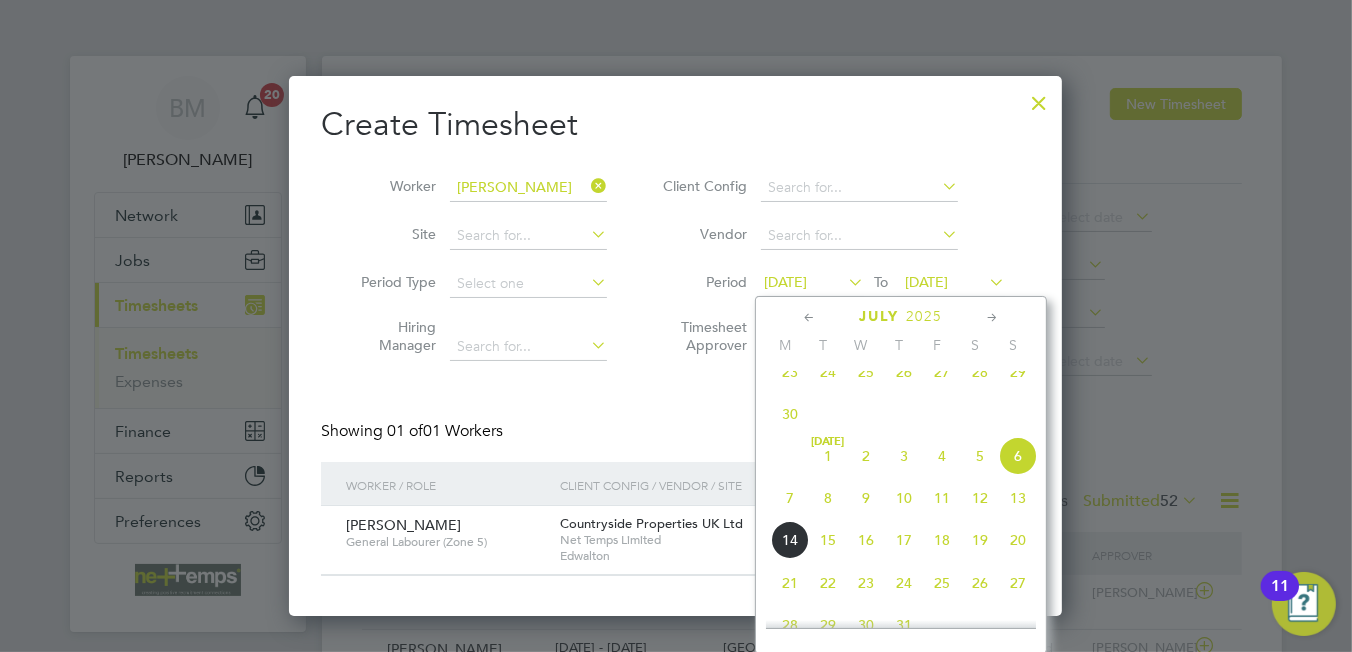 click on "7" 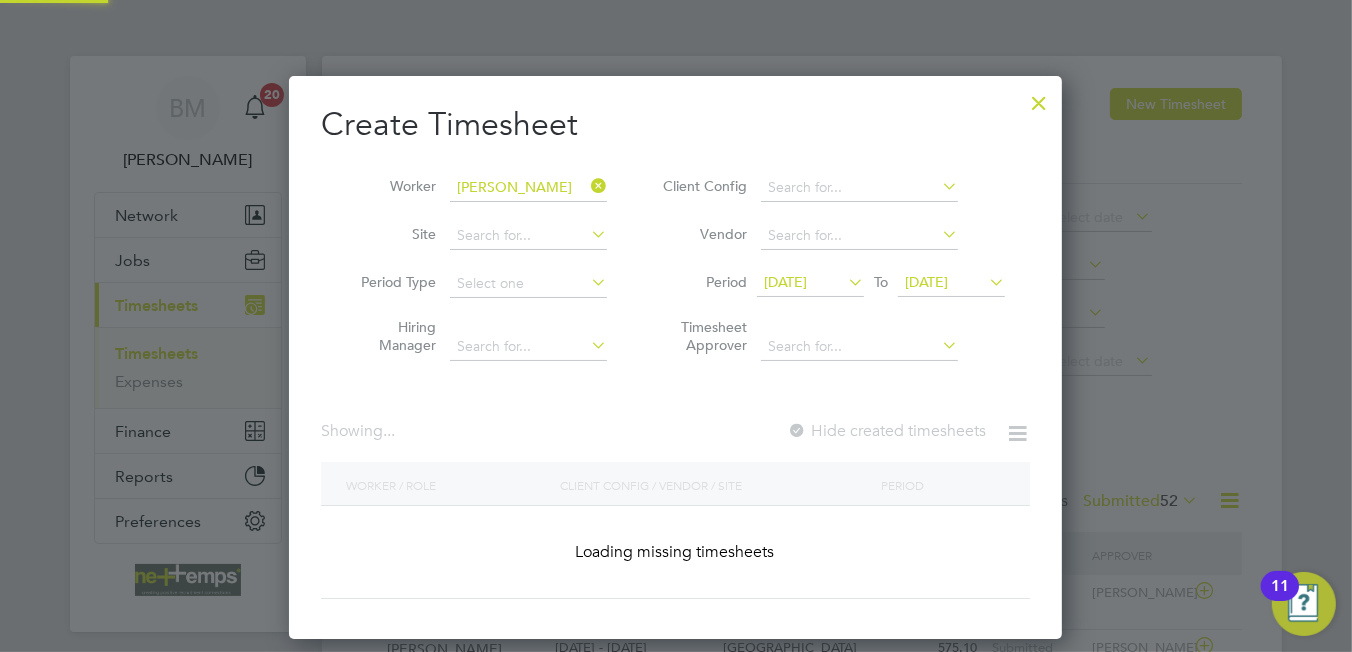 scroll, scrollTop: 9, scrollLeft: 9, axis: both 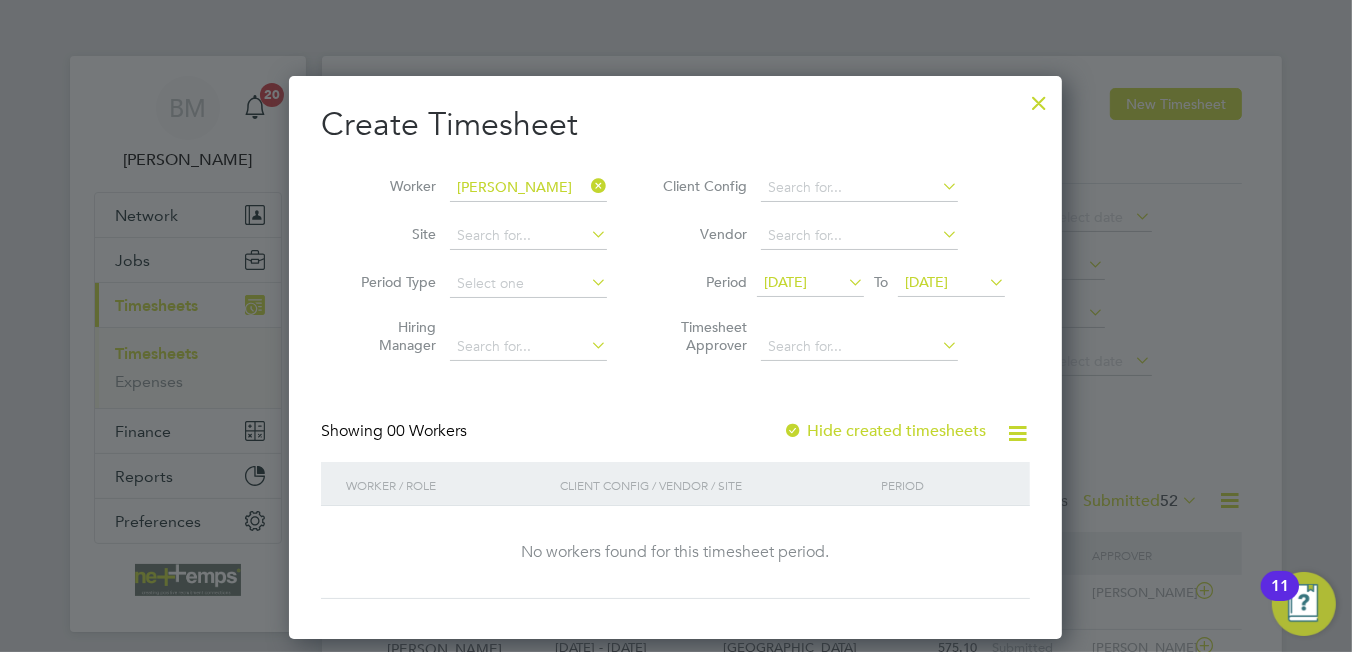 click on "13 Jul 2025" at bounding box center [926, 282] 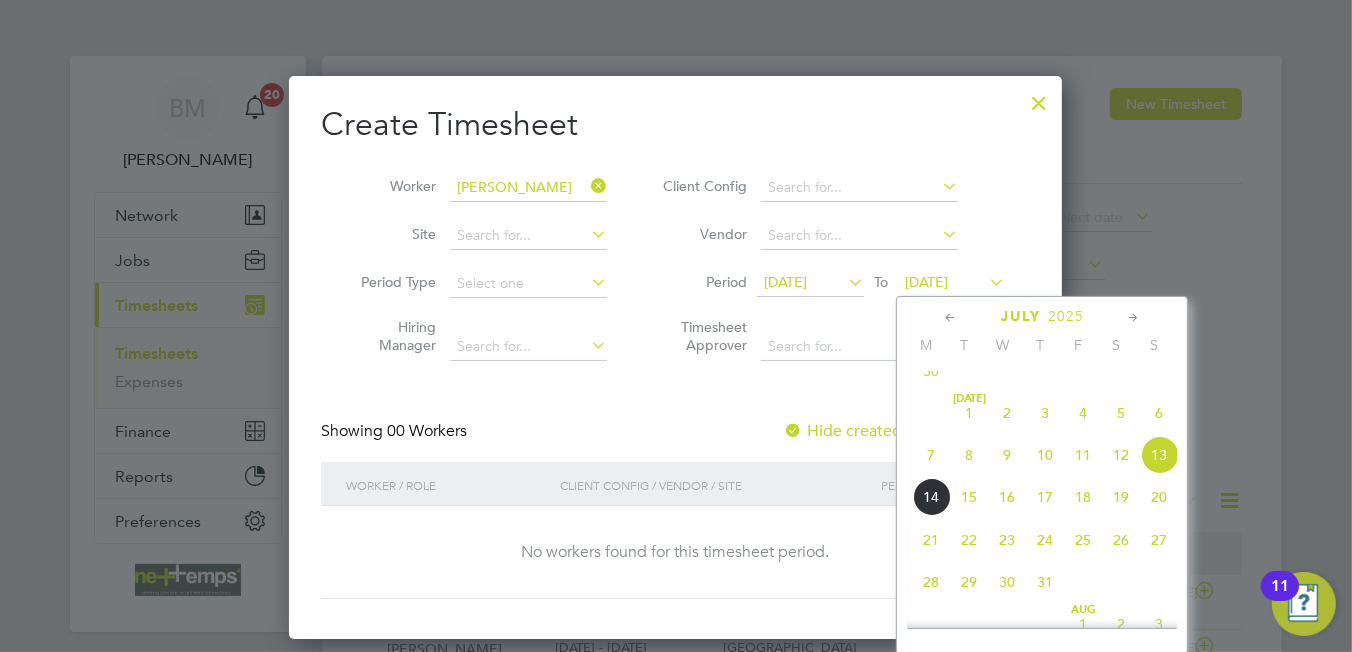 click on "13" 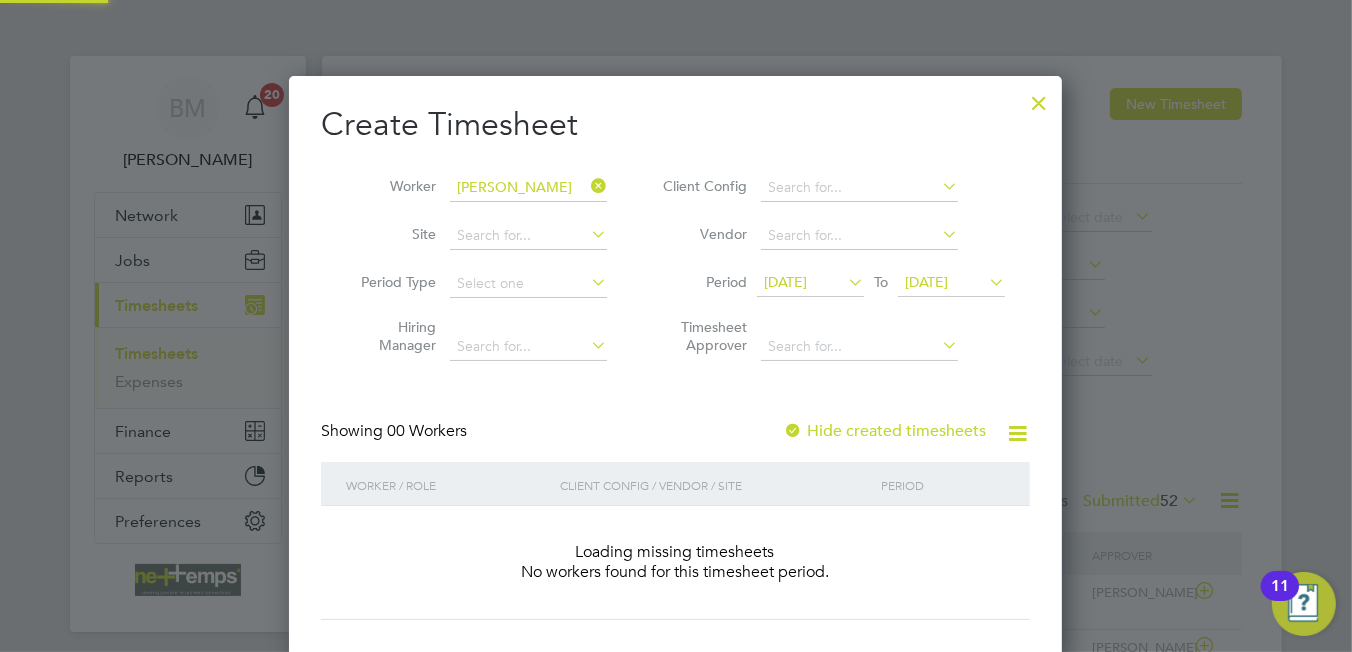 scroll, scrollTop: 9, scrollLeft: 9, axis: both 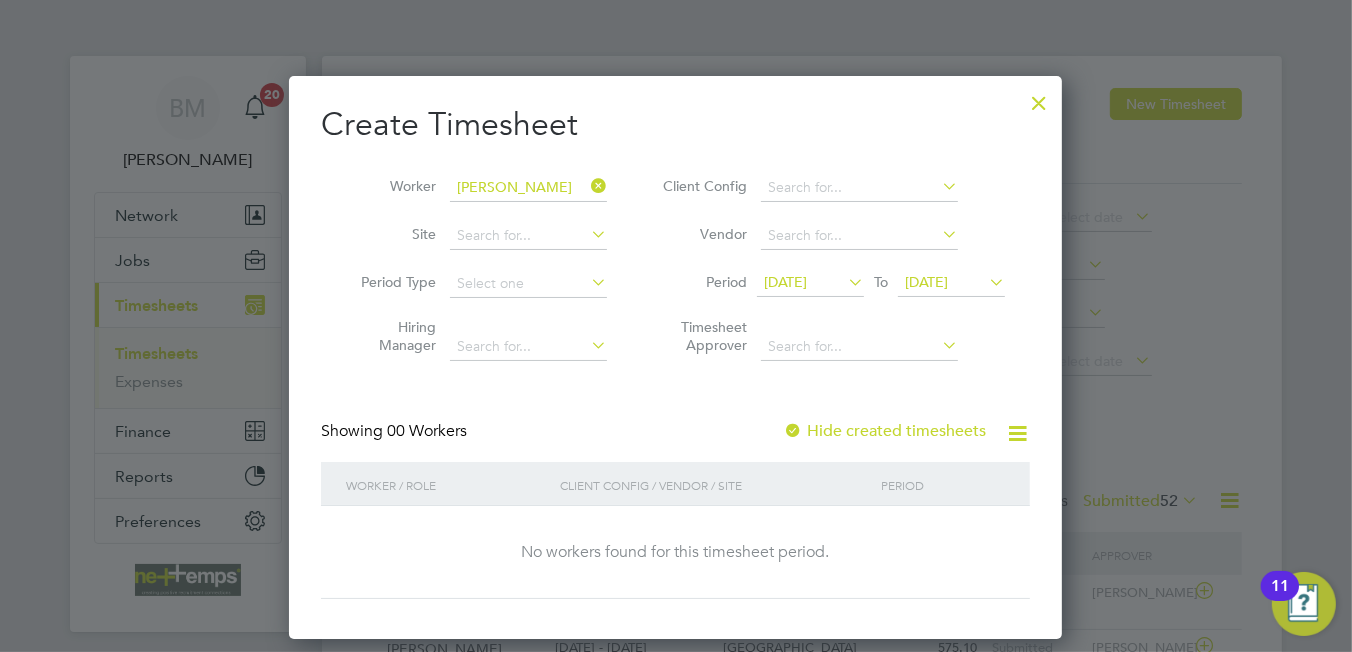 click on "Hide created timesheets" at bounding box center (884, 431) 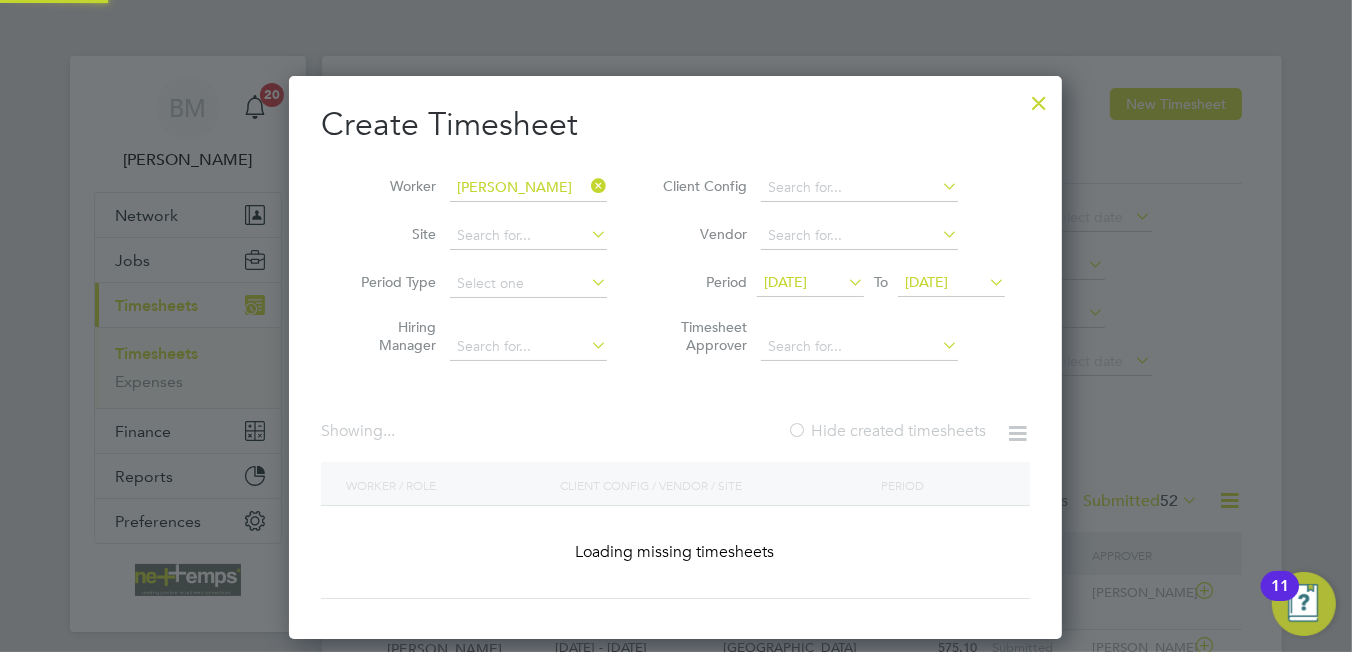 scroll, scrollTop: 9, scrollLeft: 9, axis: both 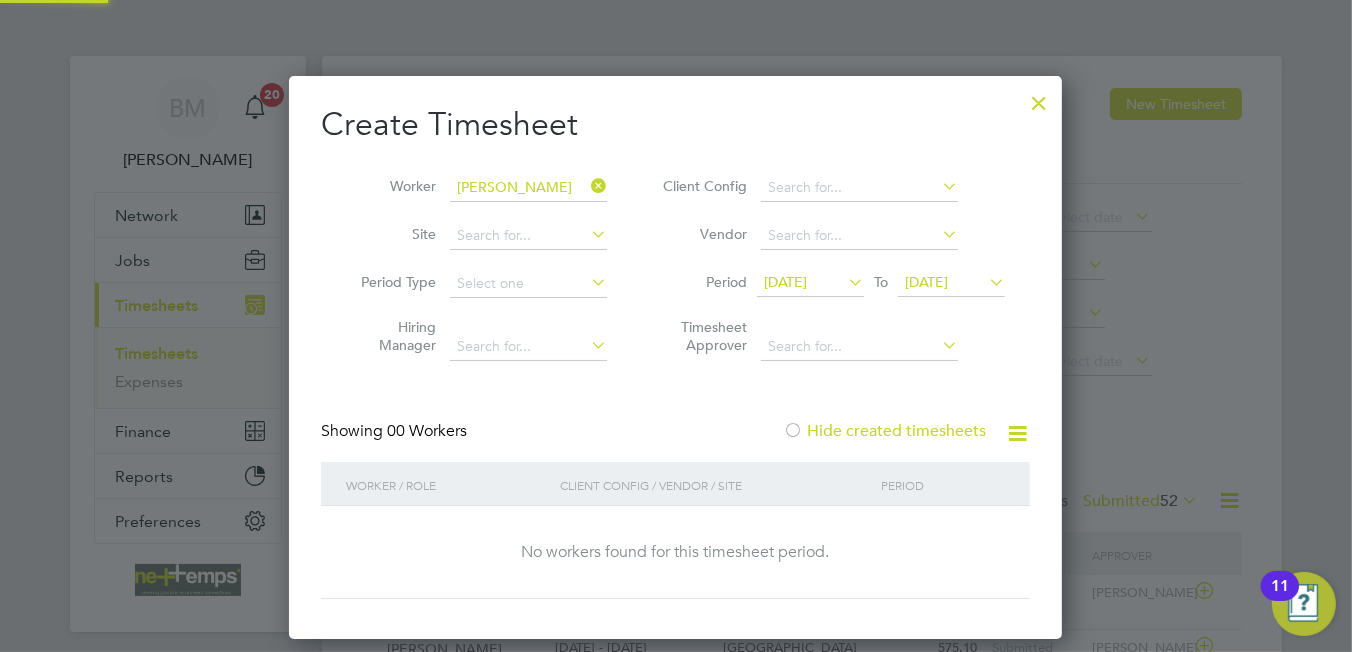 click on "Hide created timesheets" at bounding box center [884, 431] 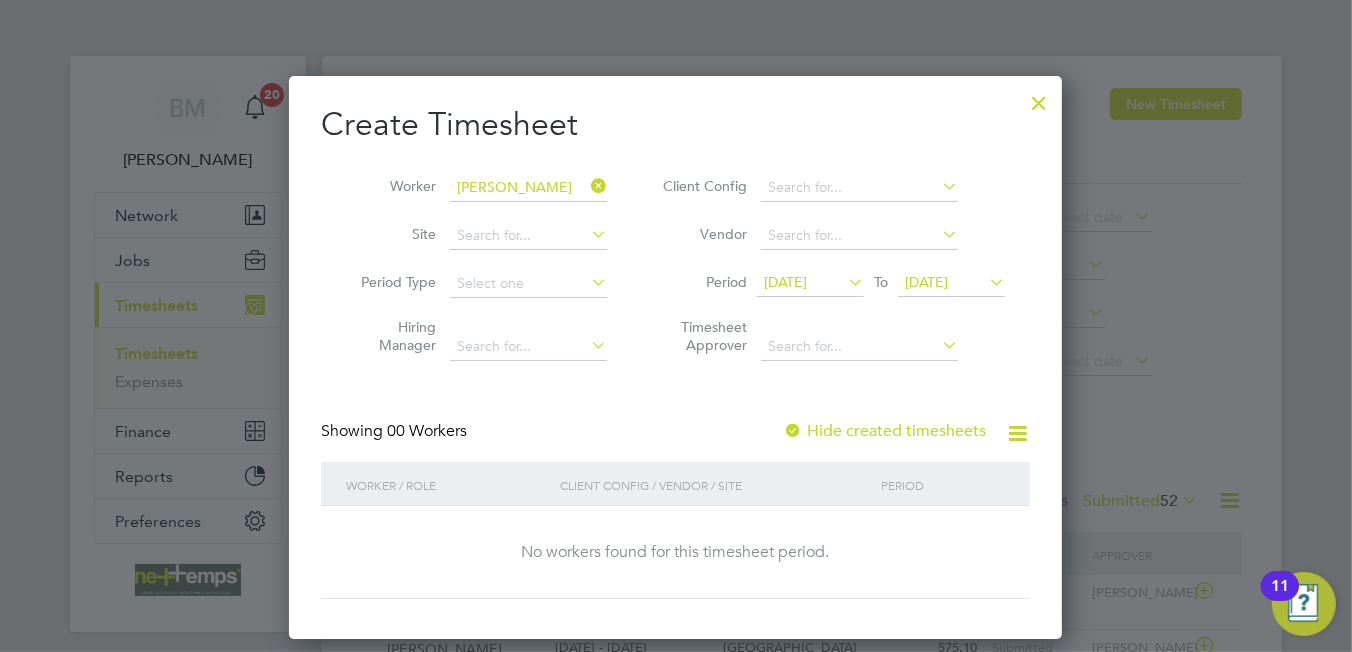 scroll, scrollTop: 562, scrollLeft: 774, axis: both 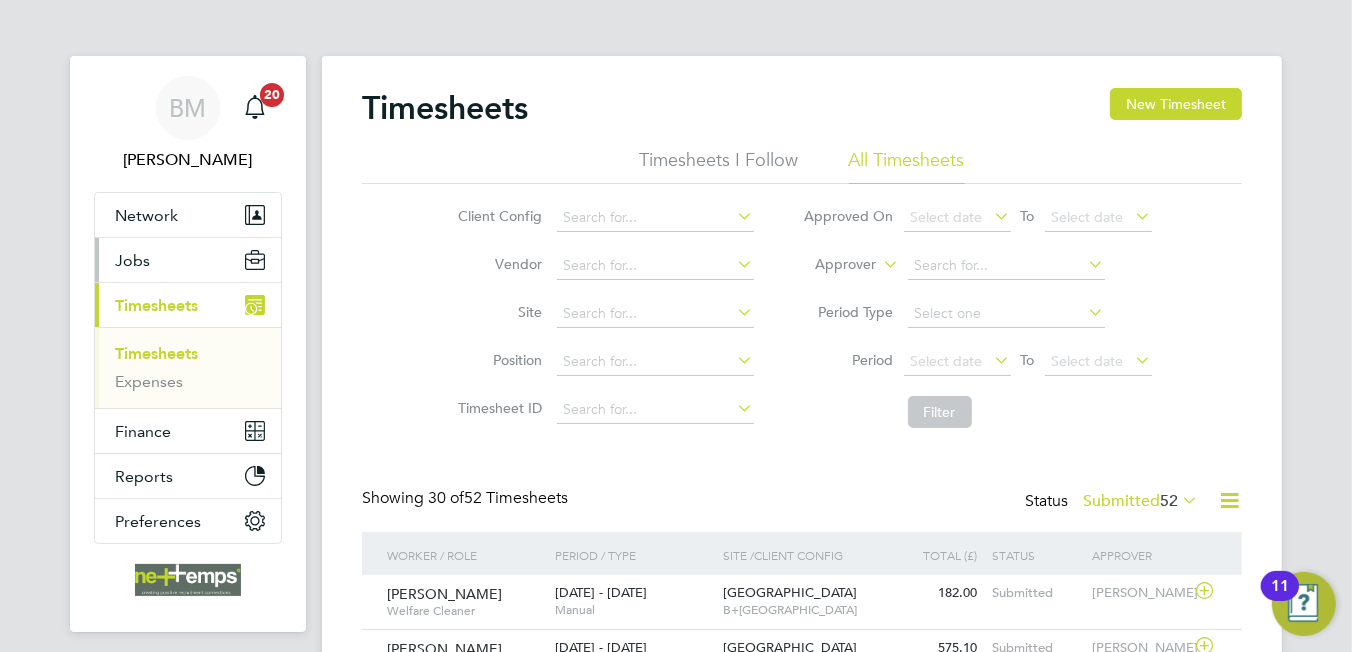 click on "Jobs" at bounding box center [188, 260] 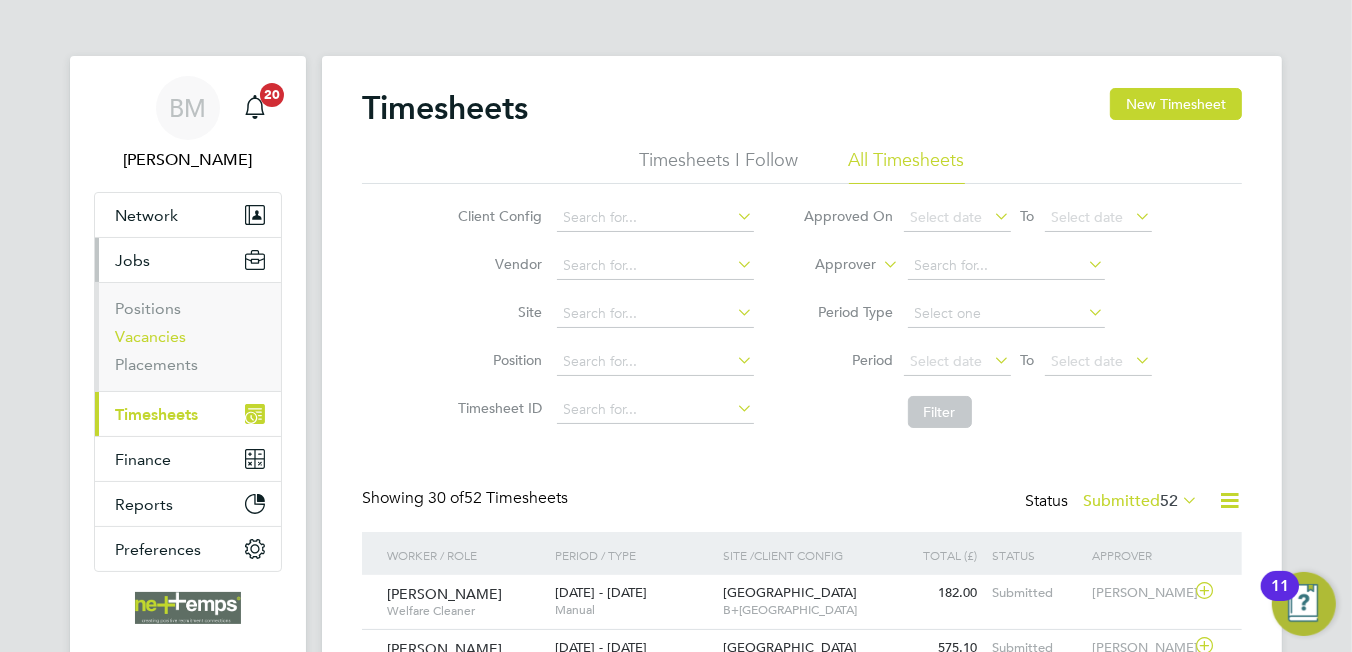 click on "Vacancies" at bounding box center [150, 336] 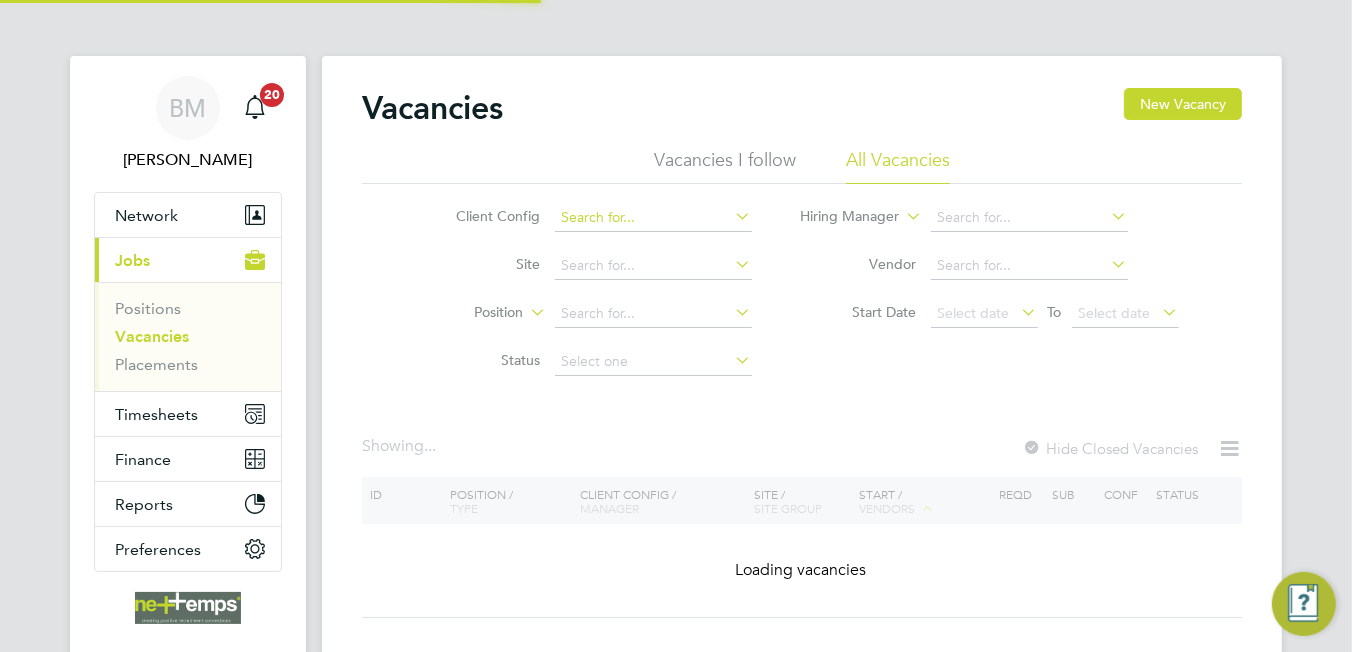 click 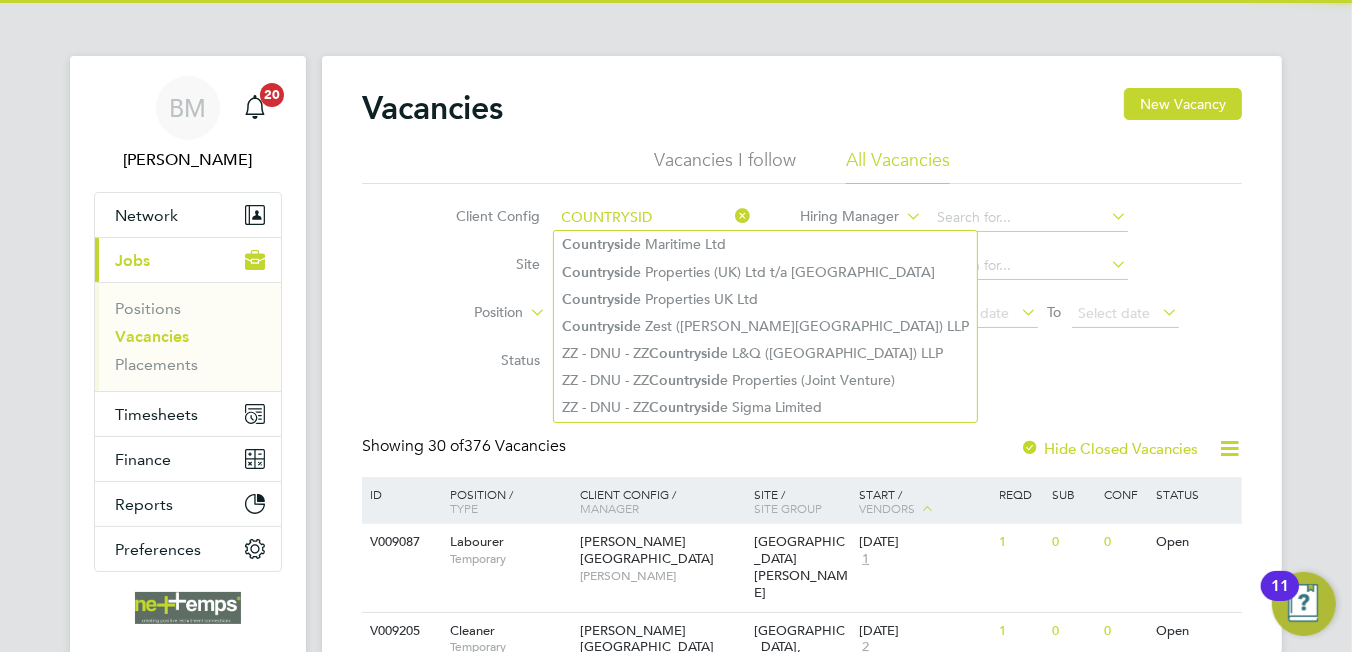 type on "COUNTRYSID" 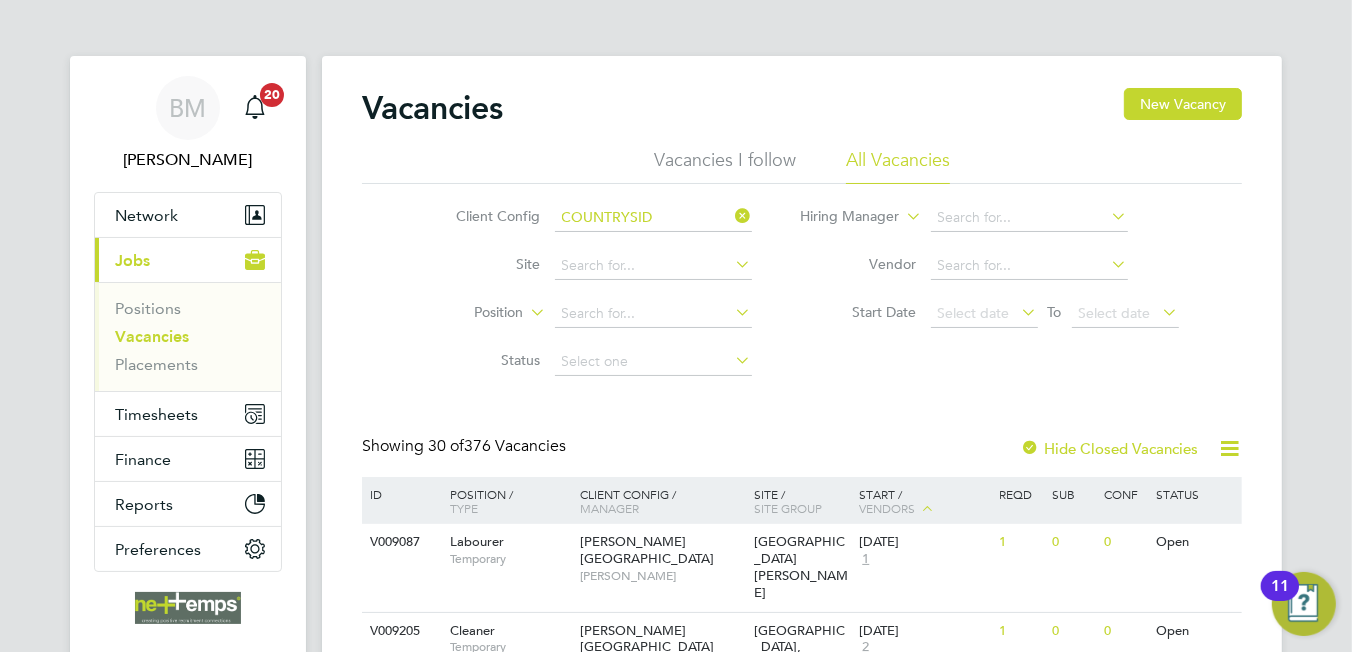 click on "Vacancies" at bounding box center [190, 341] 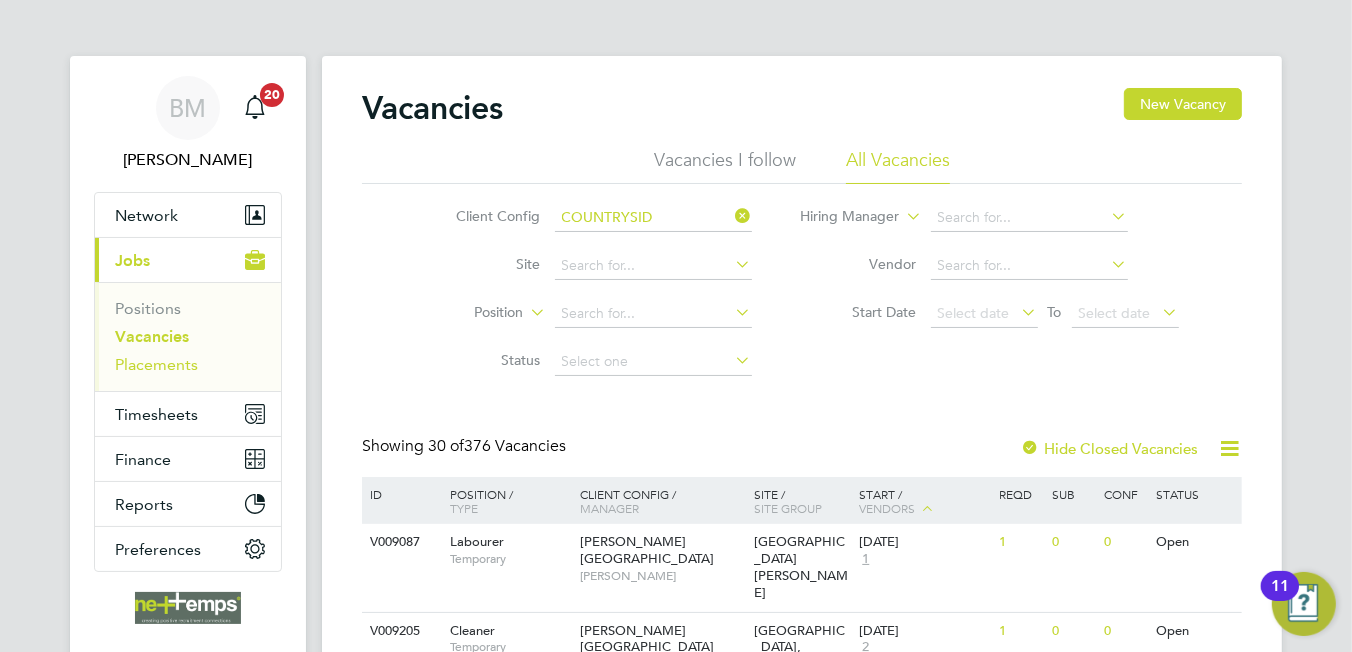 type 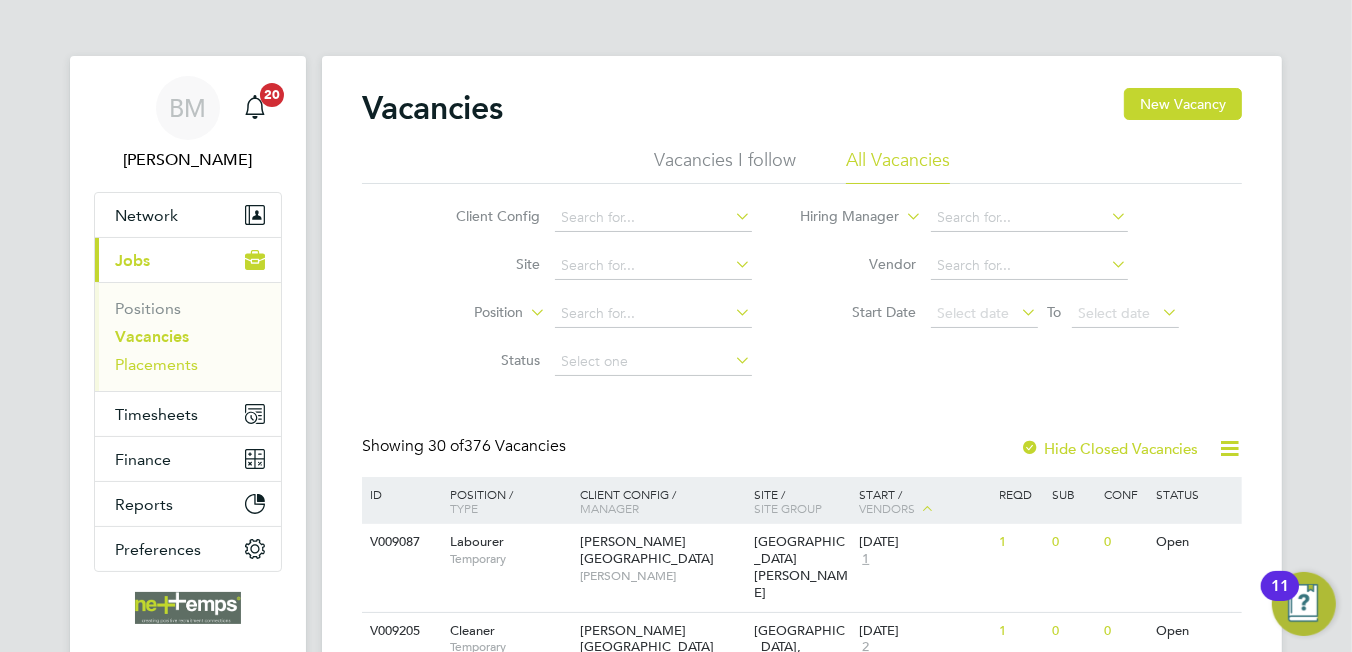 click on "Placements" at bounding box center (156, 364) 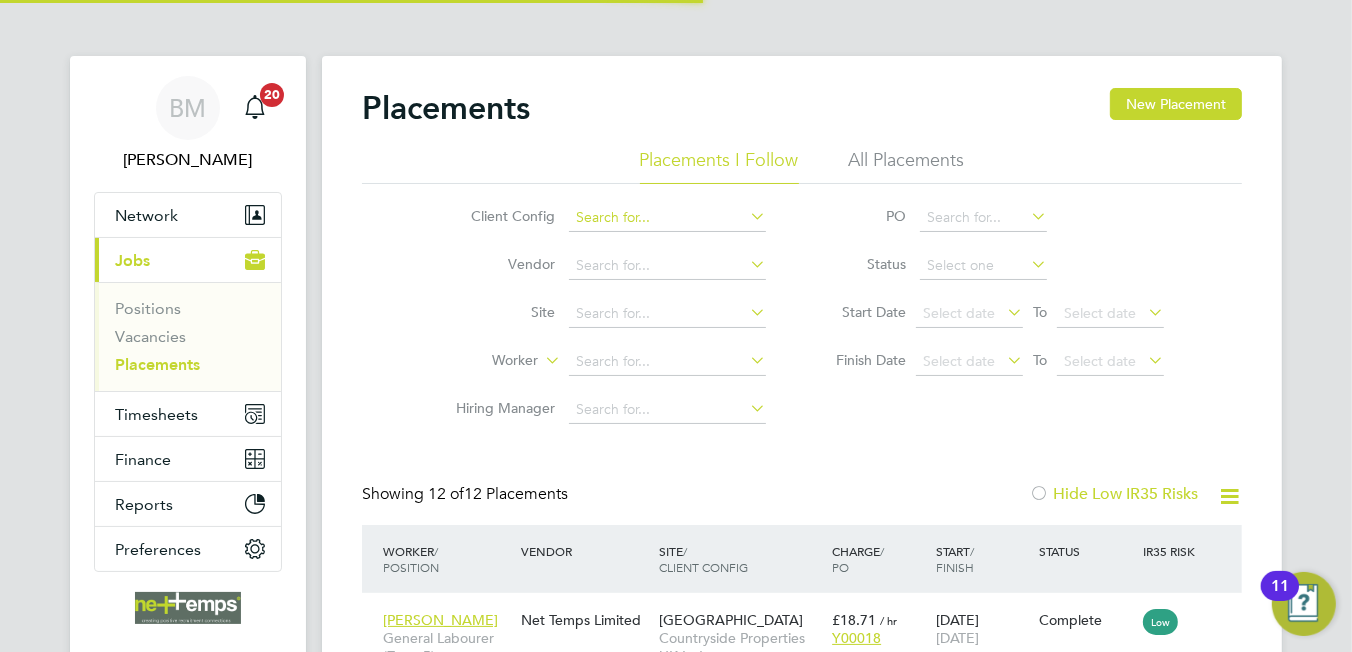 click 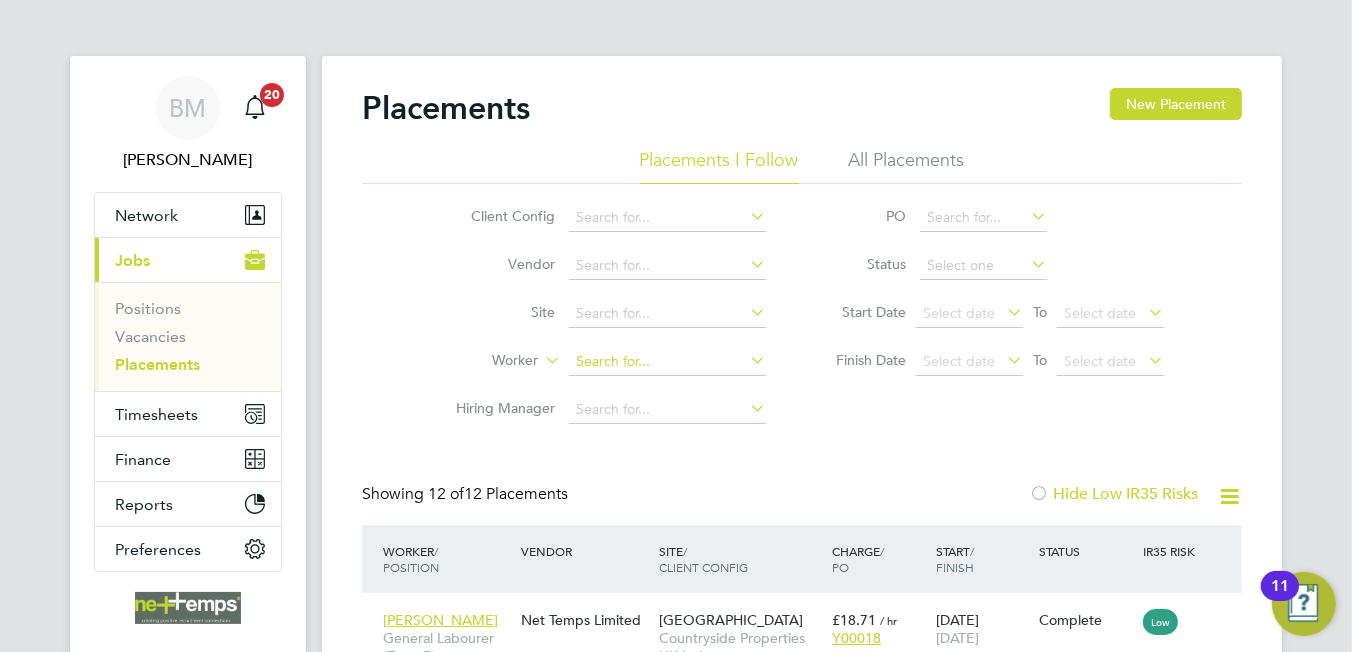 drag, startPoint x: 415, startPoint y: 303, endPoint x: 574, endPoint y: 365, distance: 170.66048 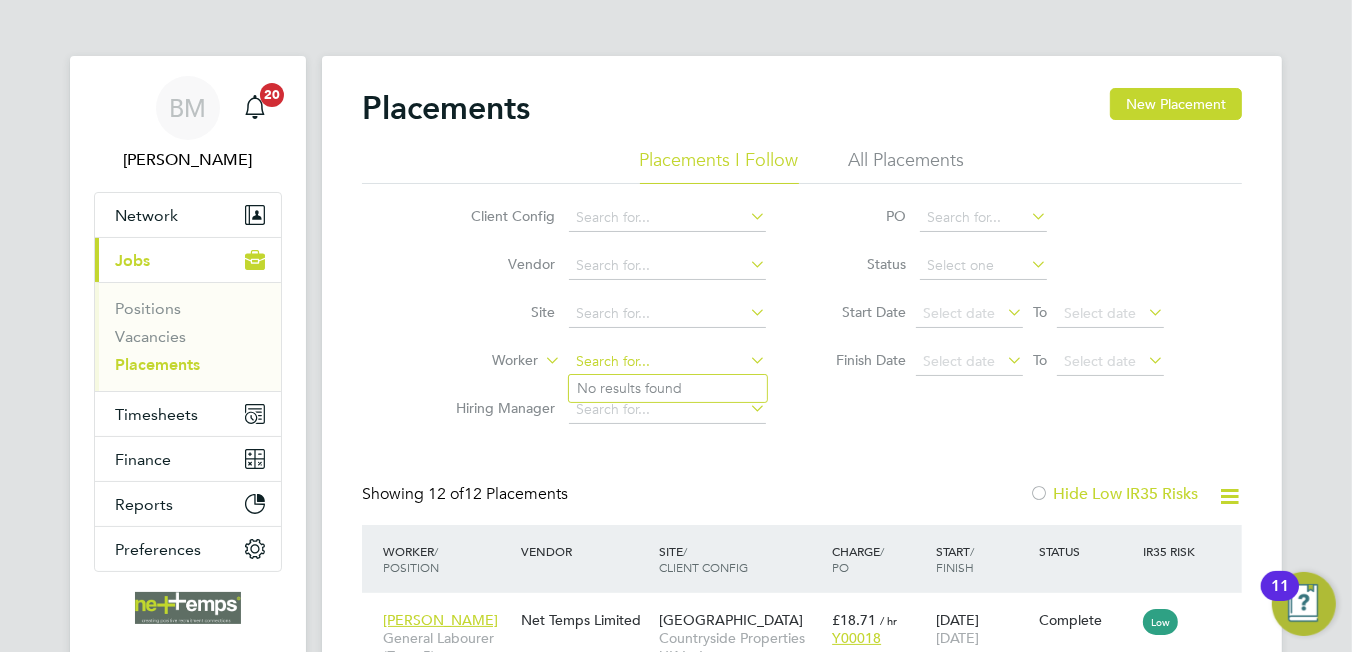 drag, startPoint x: 646, startPoint y: 362, endPoint x: 606, endPoint y: 360, distance: 40.04997 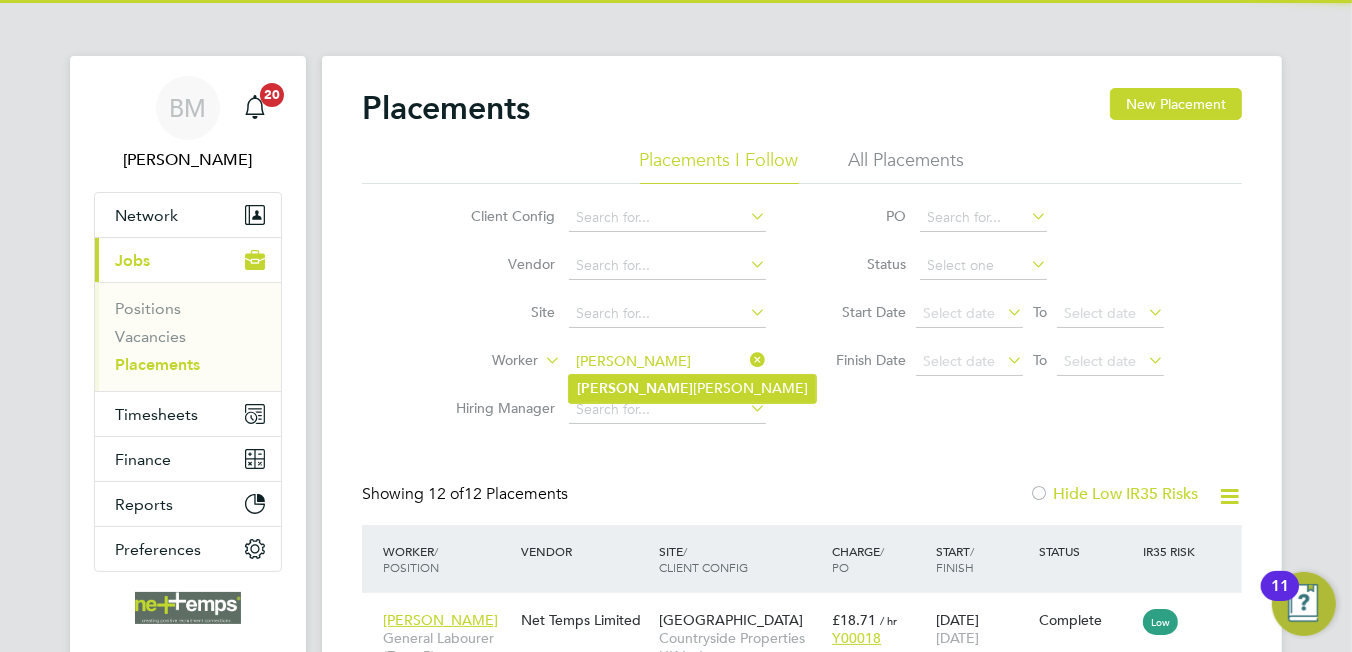 click on "Filip  Targowski" 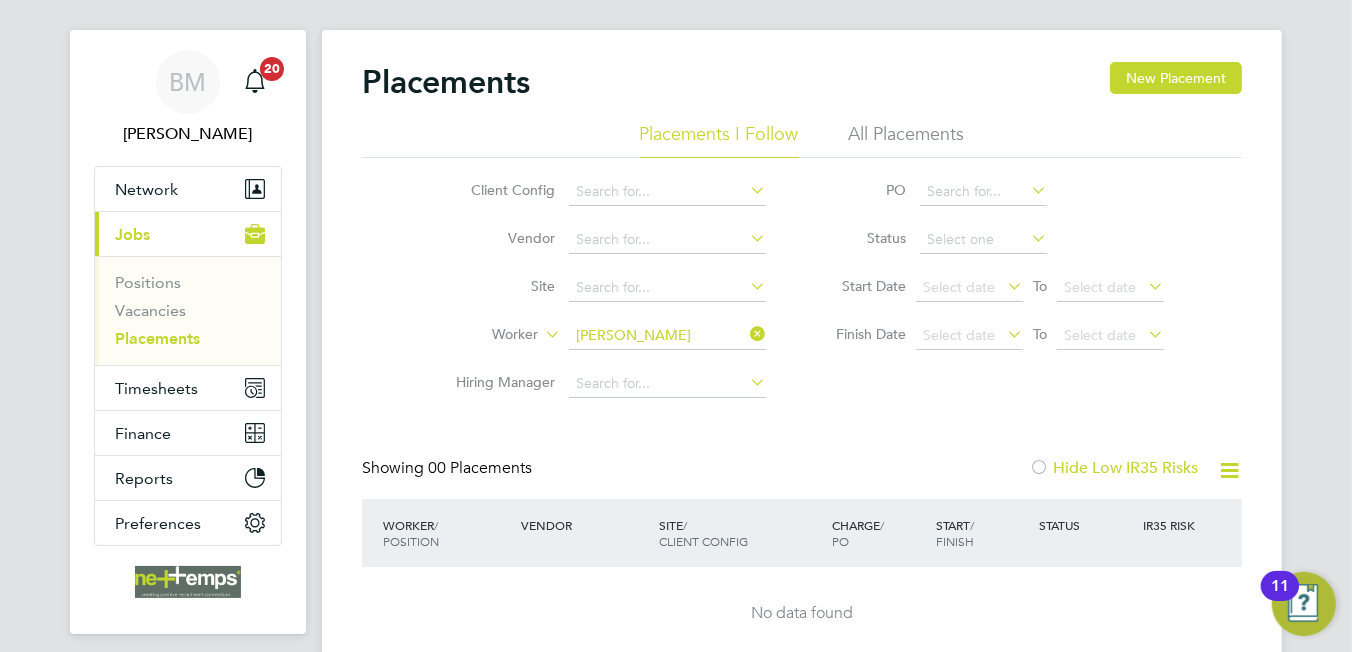 drag, startPoint x: 757, startPoint y: 331, endPoint x: 740, endPoint y: 292, distance: 42.544094 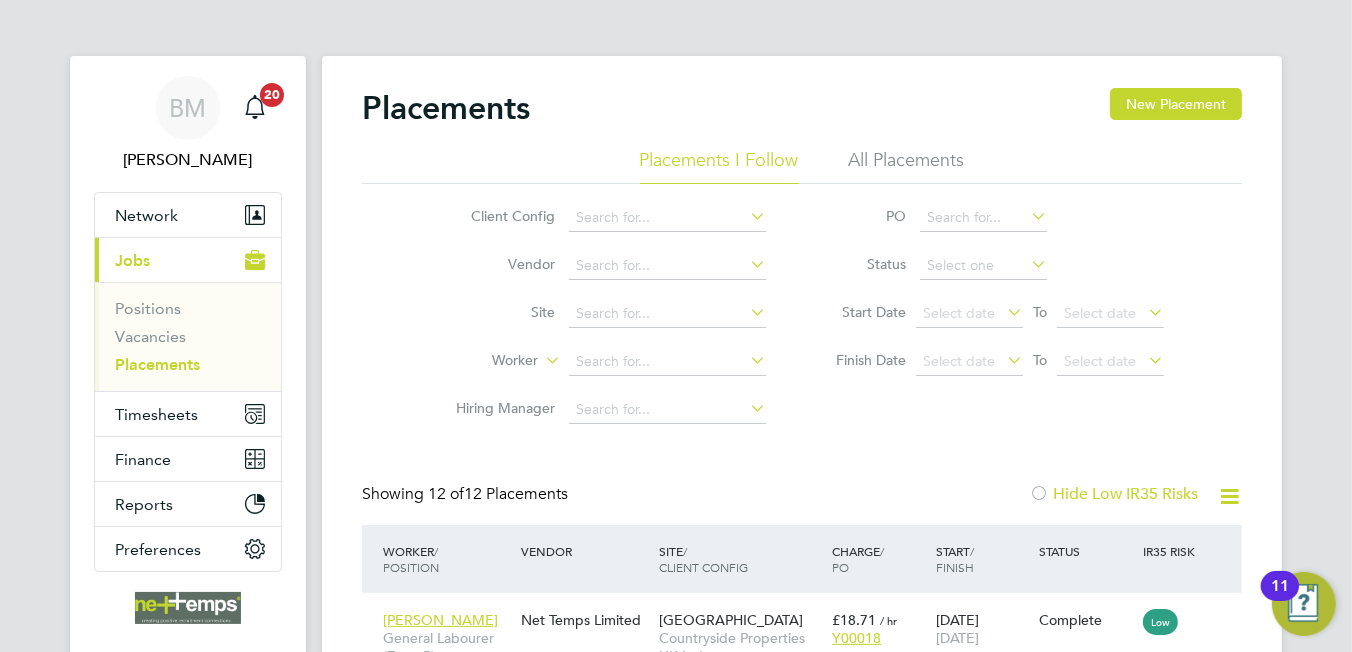 click on "All Placements" 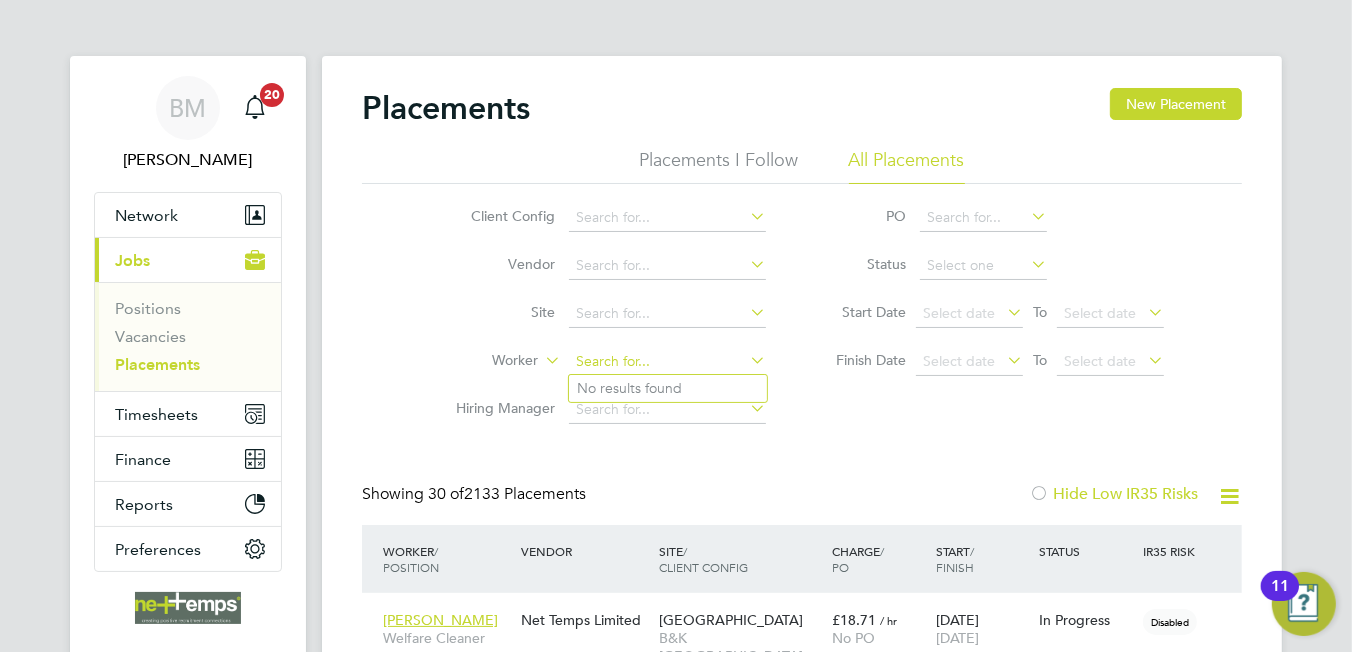 click 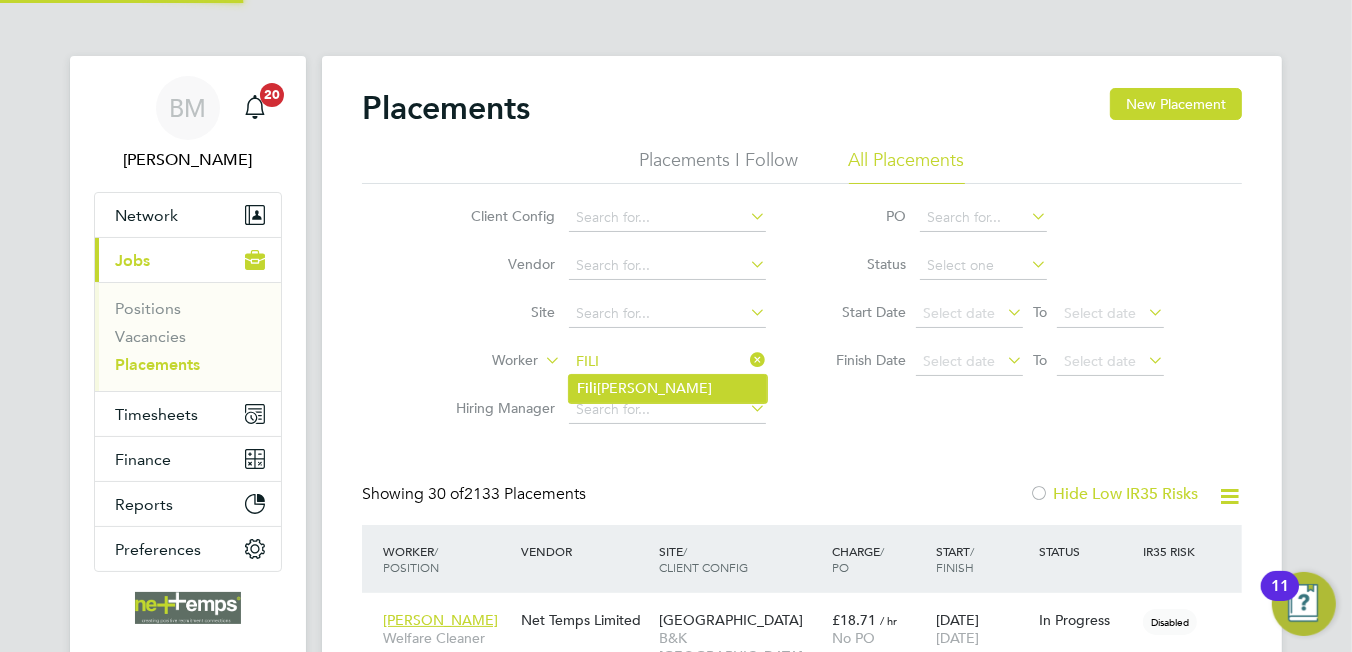 click on "Fili p Targowski" 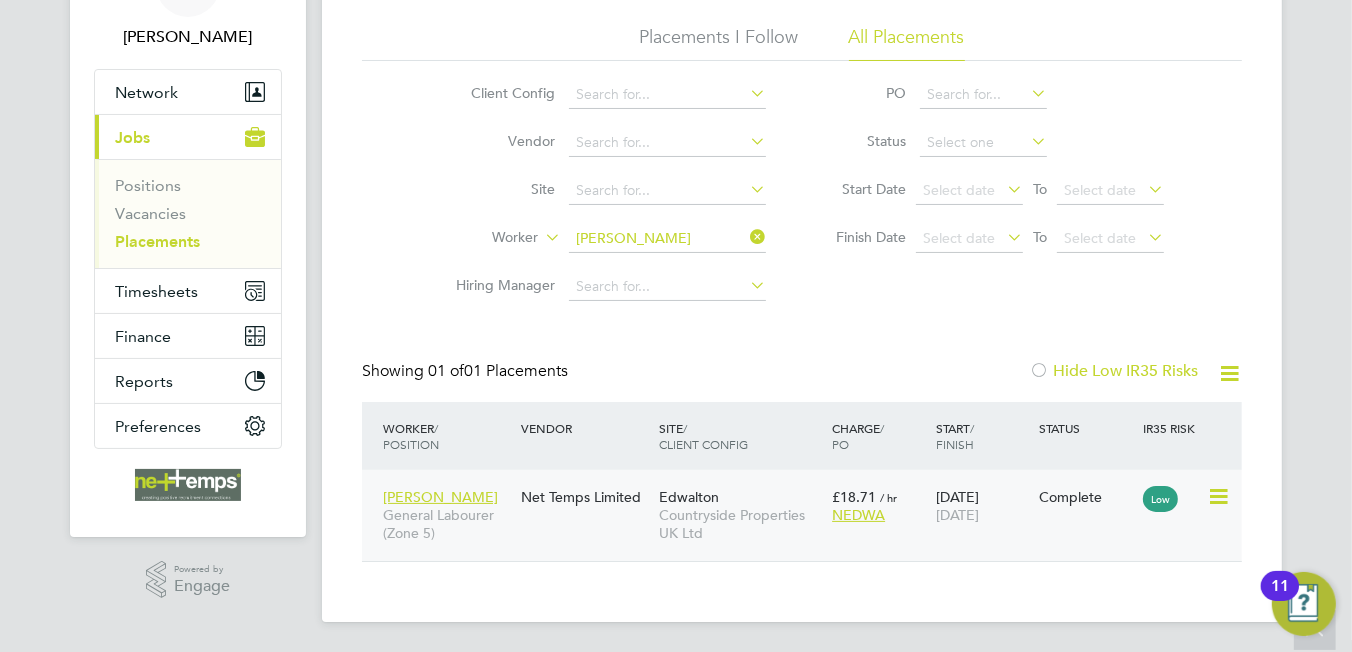 click on "Complete" 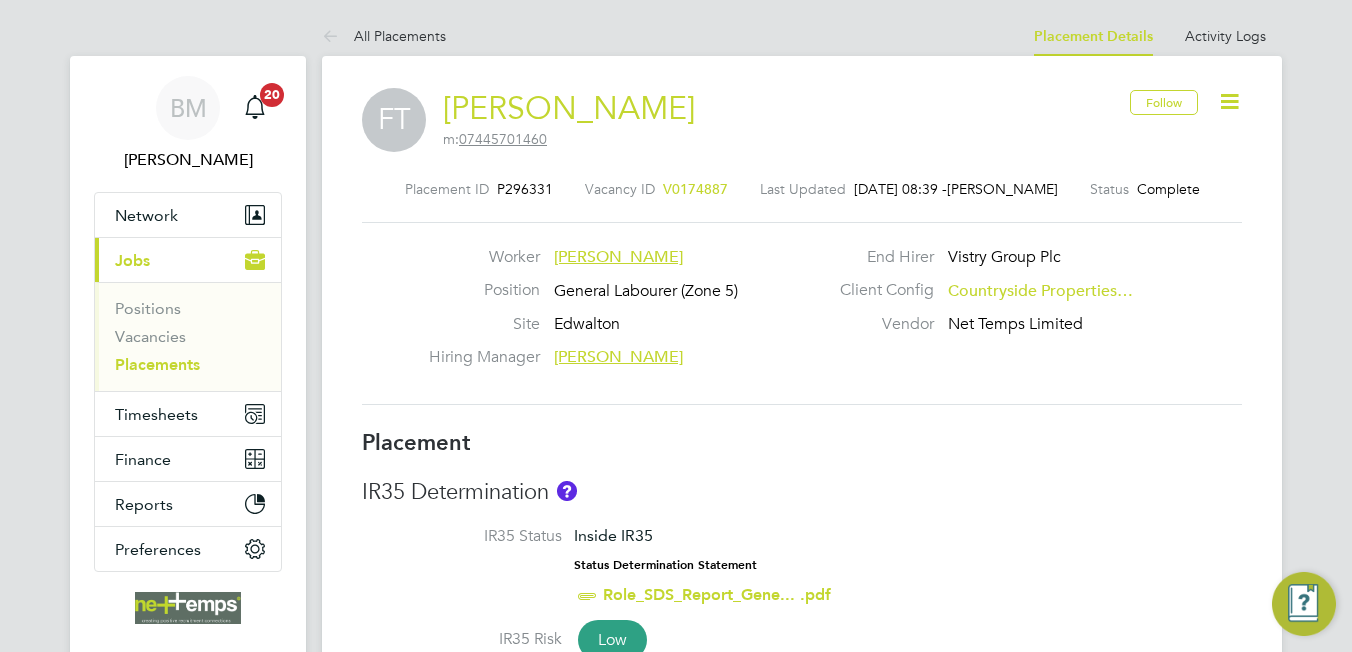 scroll, scrollTop: 0, scrollLeft: 0, axis: both 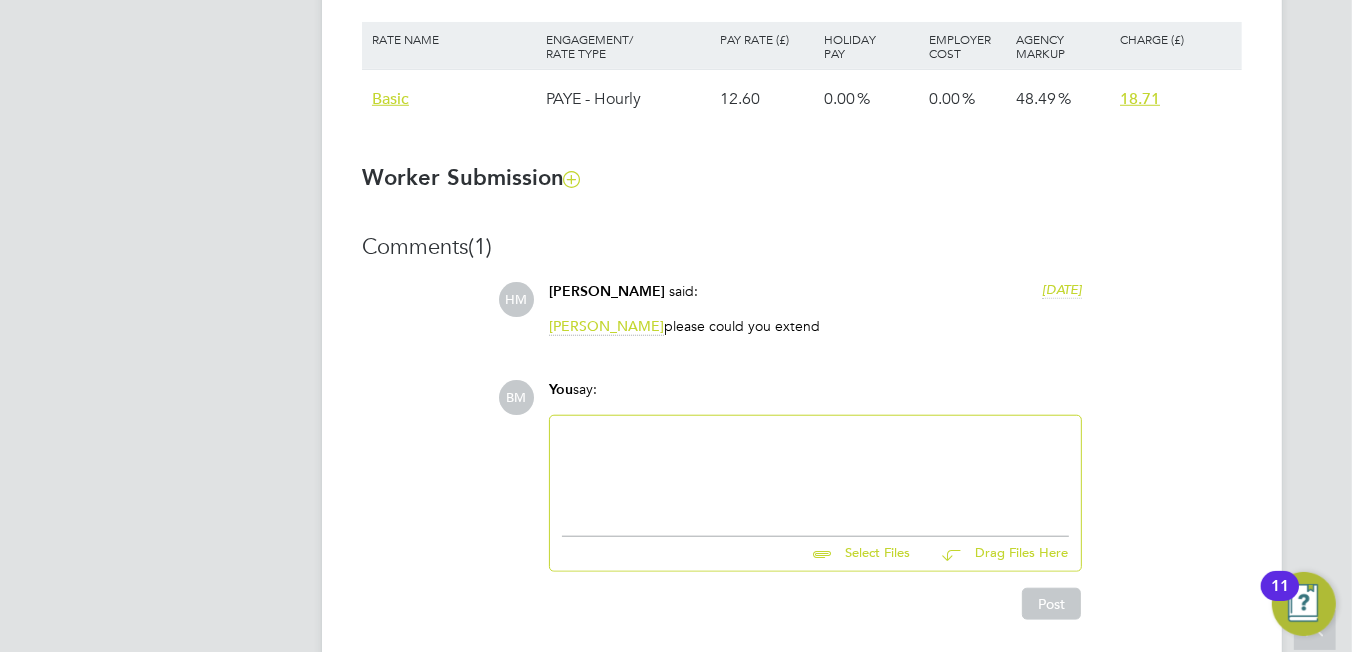 click 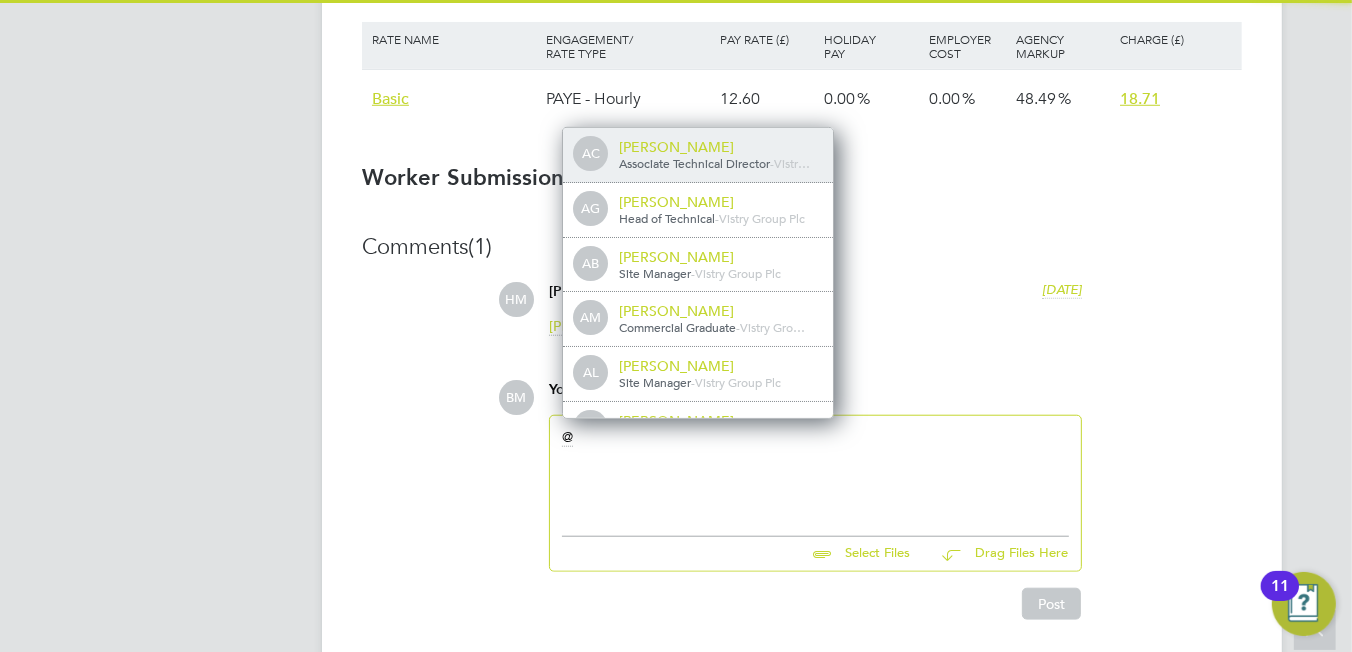 type 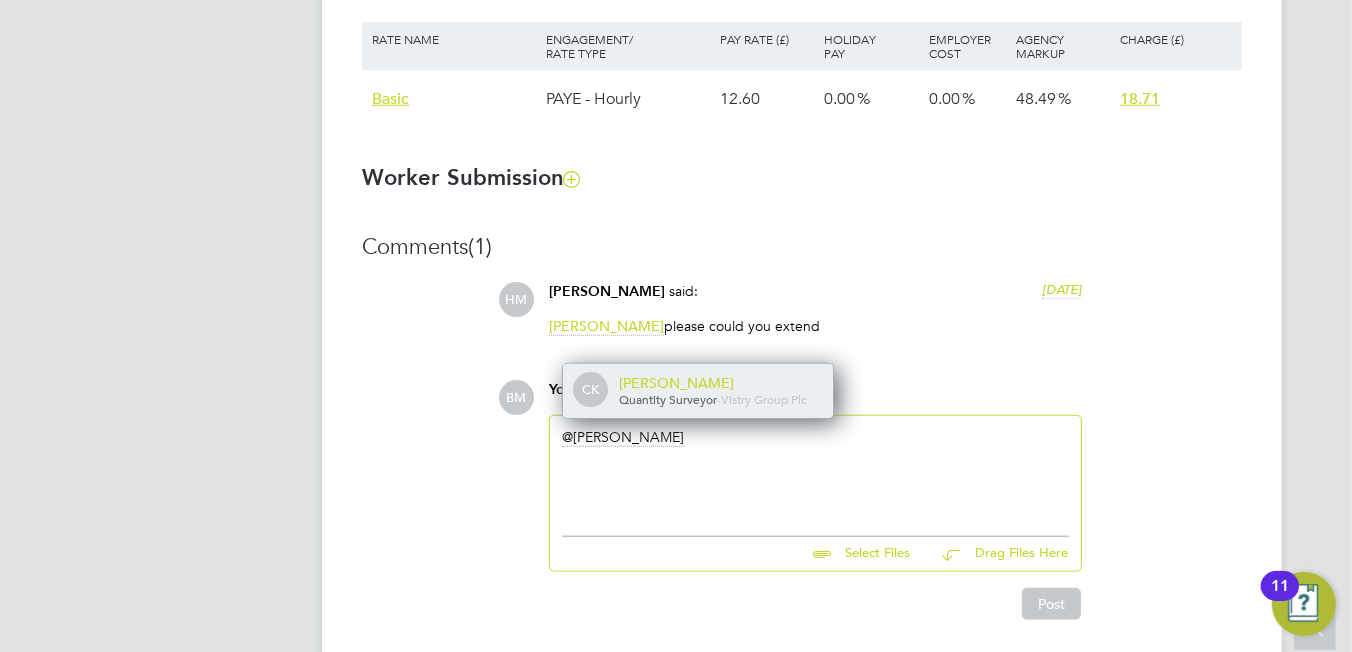 click on "Craig Kennedy" 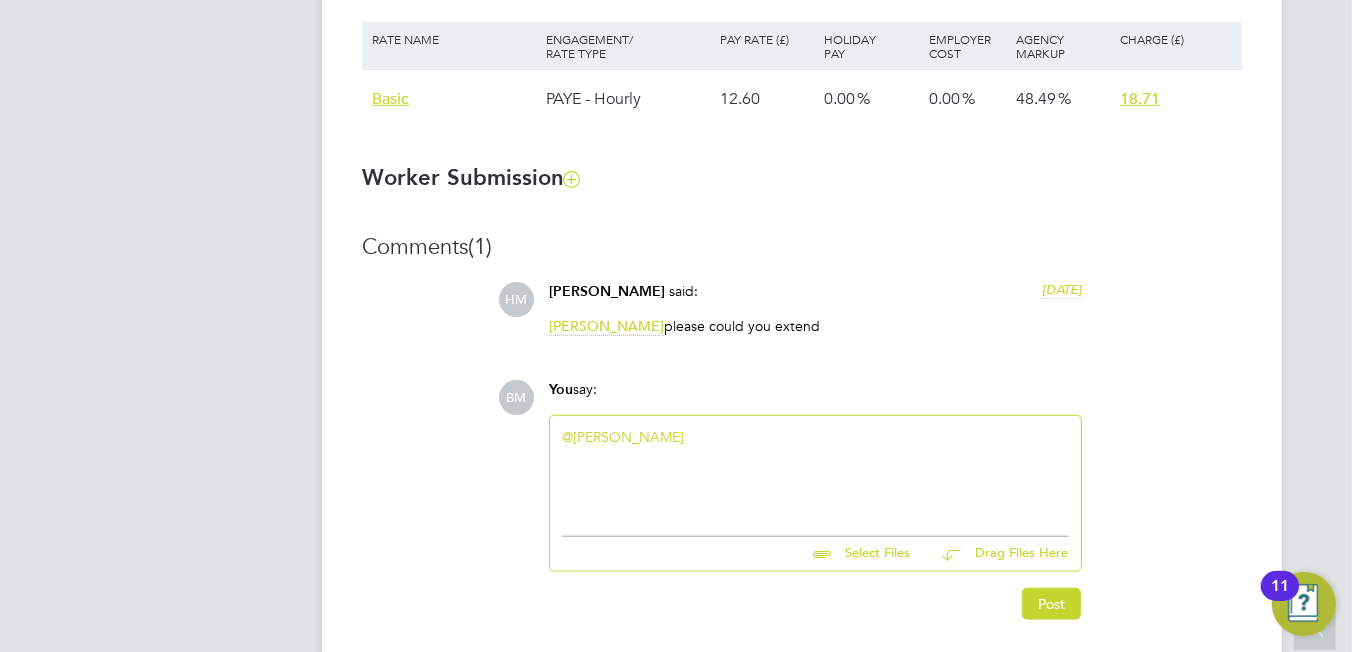 type 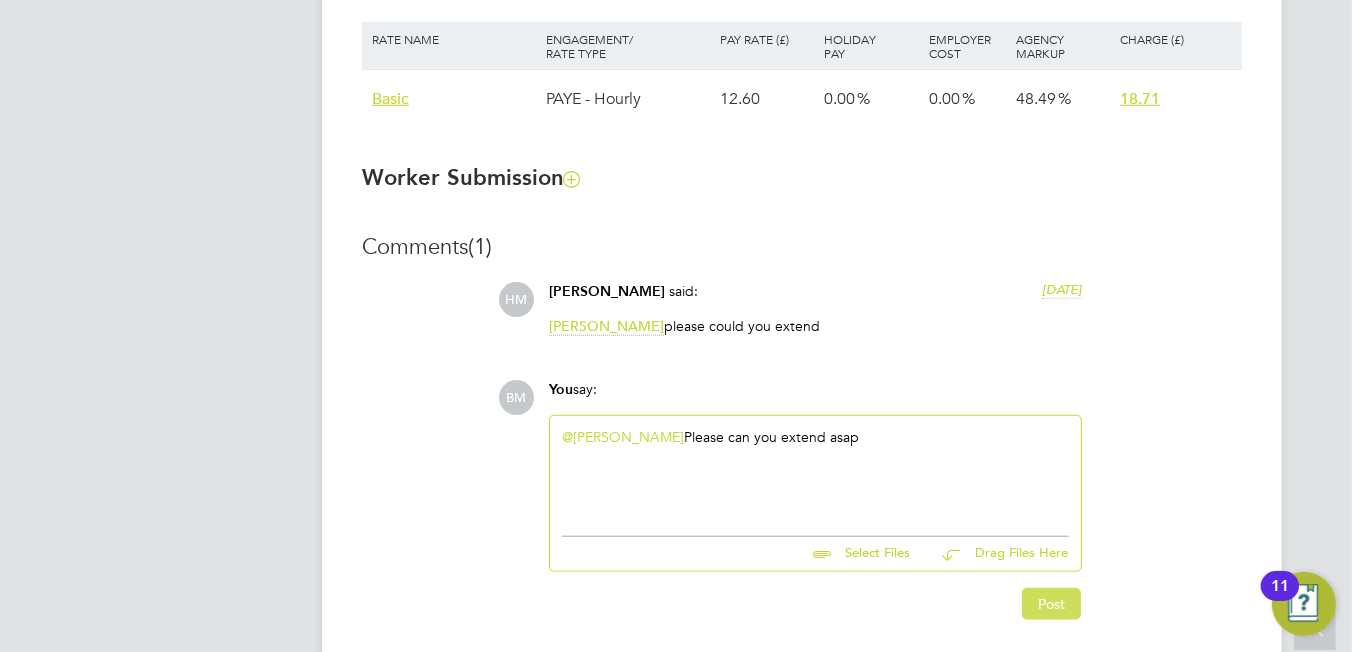 click on "Post" 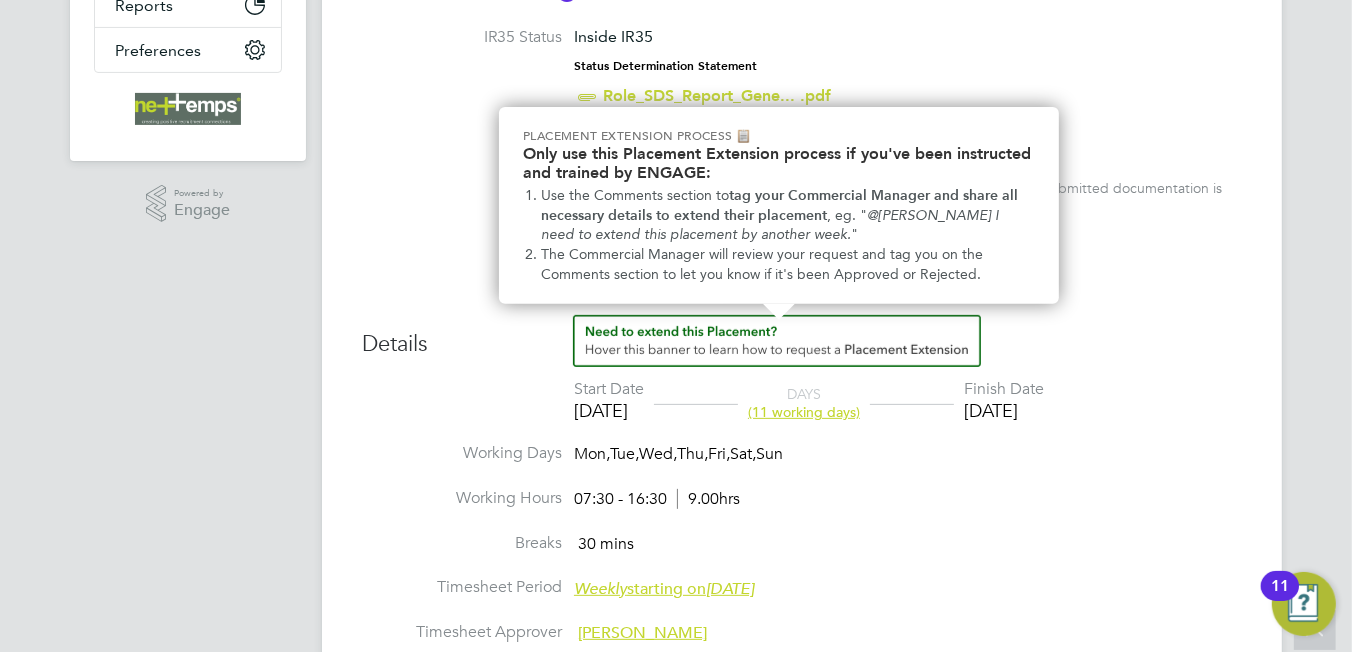 scroll, scrollTop: 518, scrollLeft: 0, axis: vertical 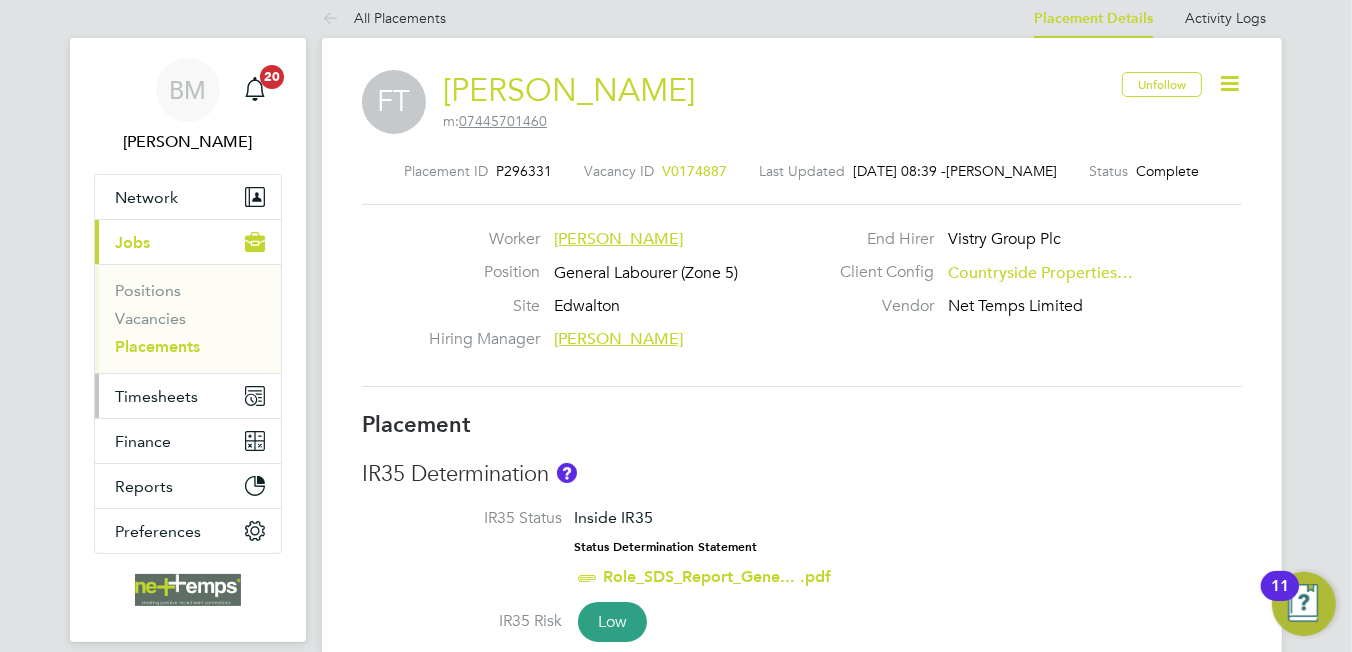 click on "Timesheets" at bounding box center (156, 396) 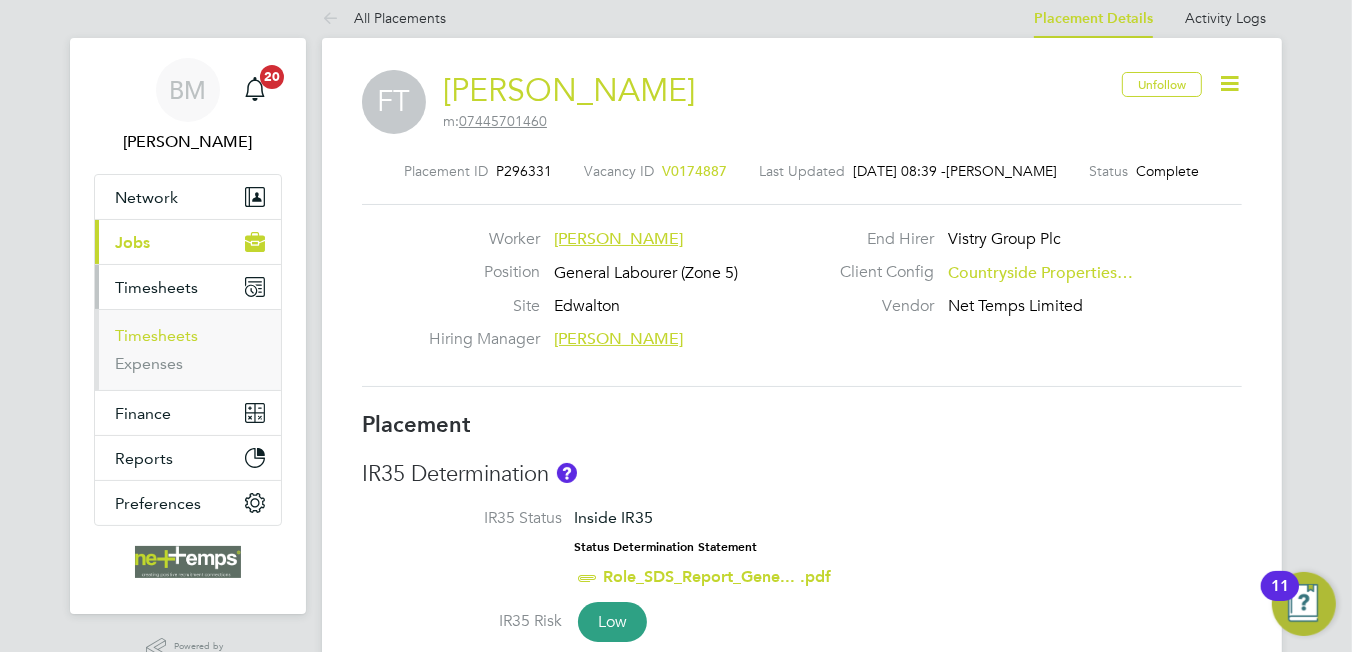 click on "Timesheets" at bounding box center [156, 335] 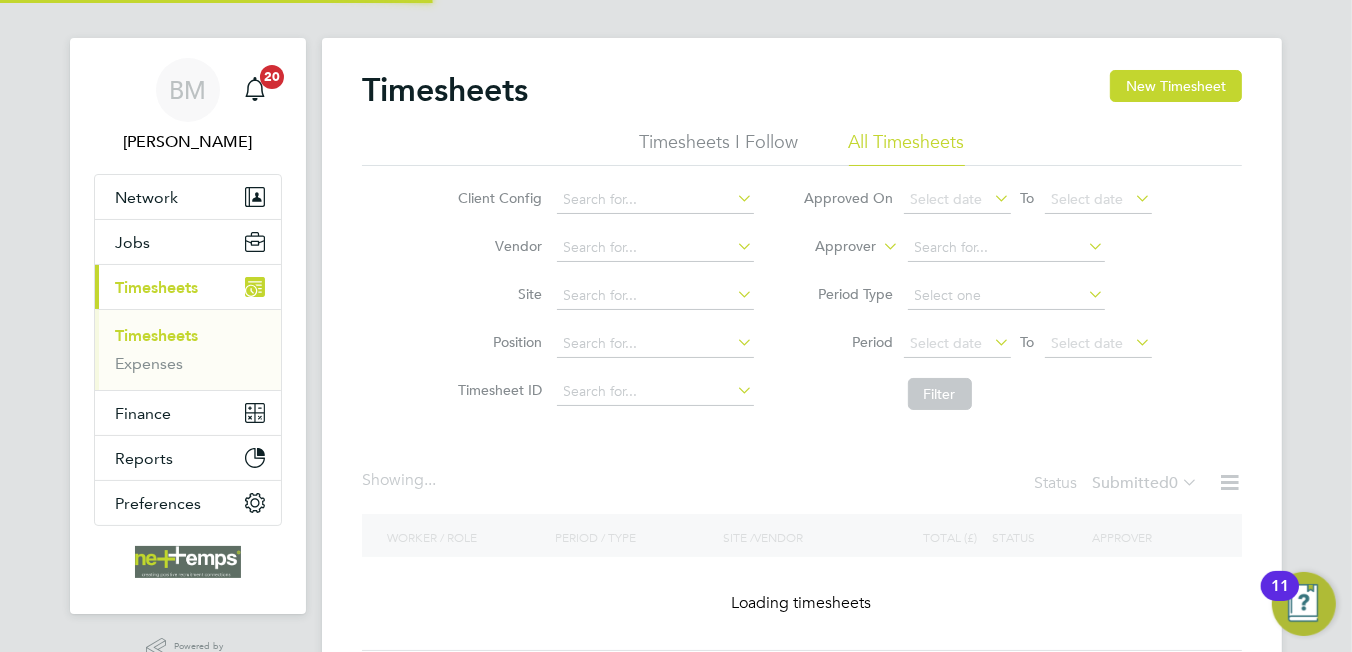 scroll, scrollTop: 0, scrollLeft: 0, axis: both 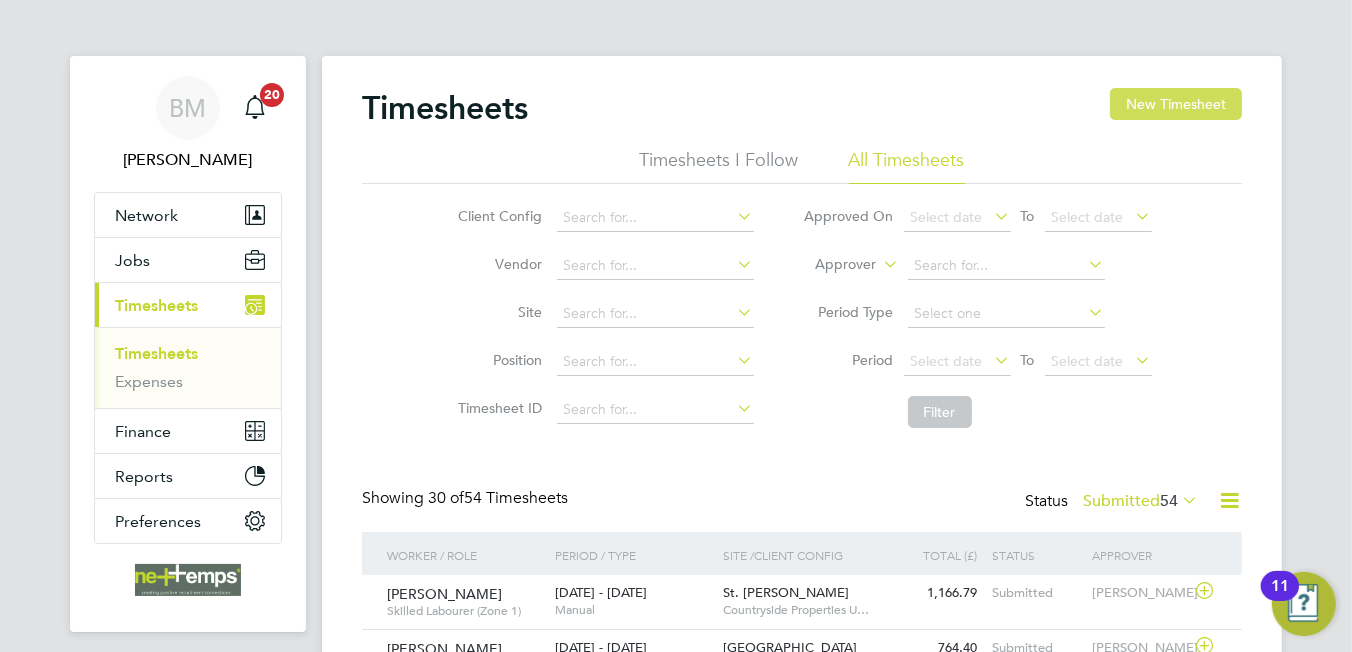 click on "New Timesheet" 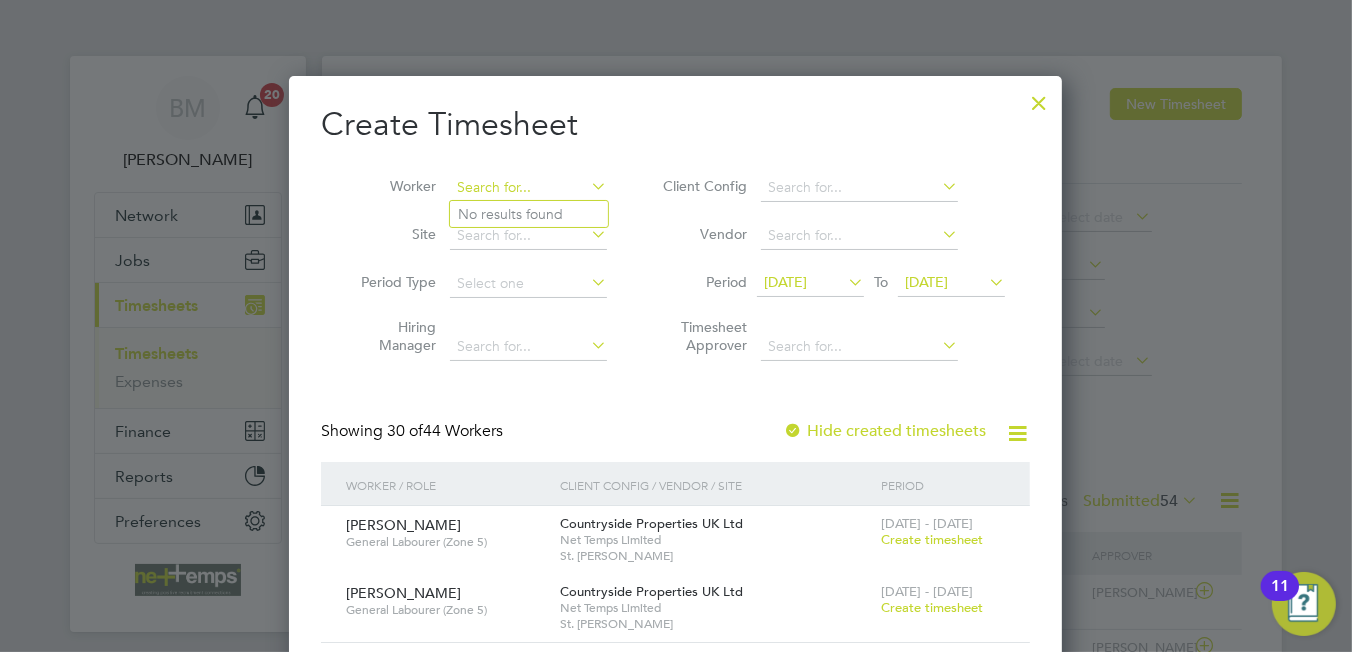 drag, startPoint x: 509, startPoint y: 187, endPoint x: 488, endPoint y: 198, distance: 23.70654 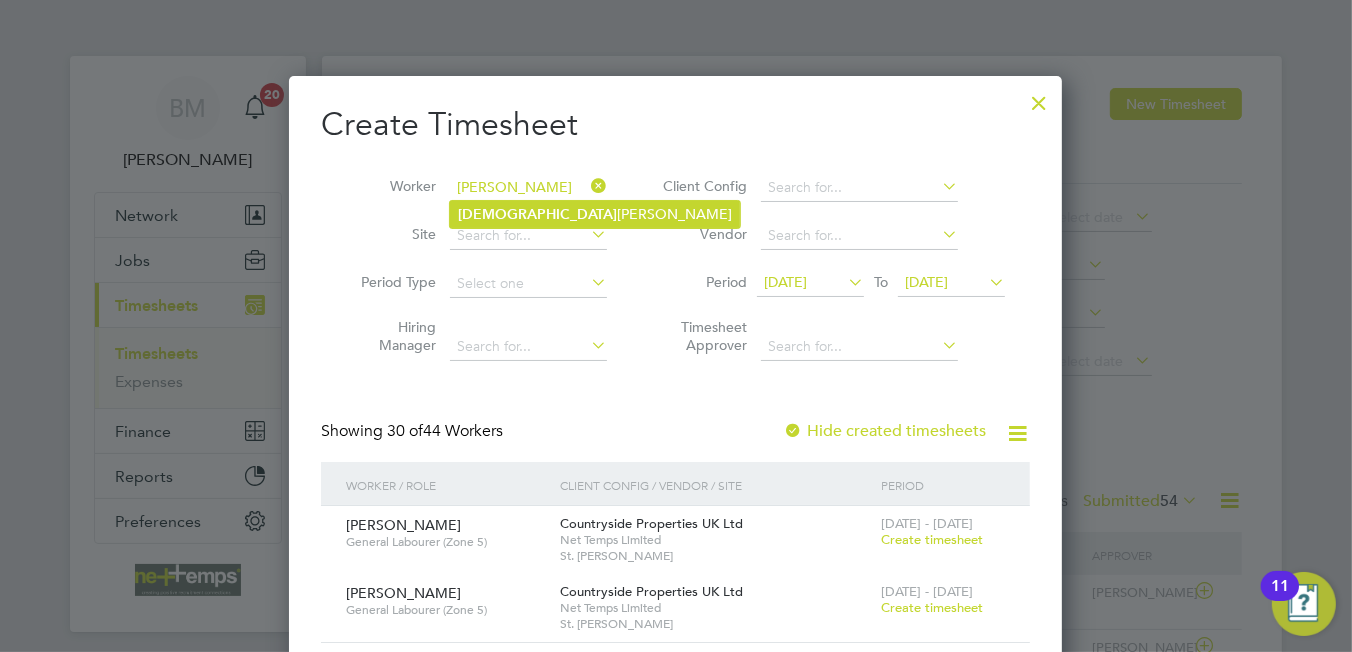 click on "Avtar  Singh" 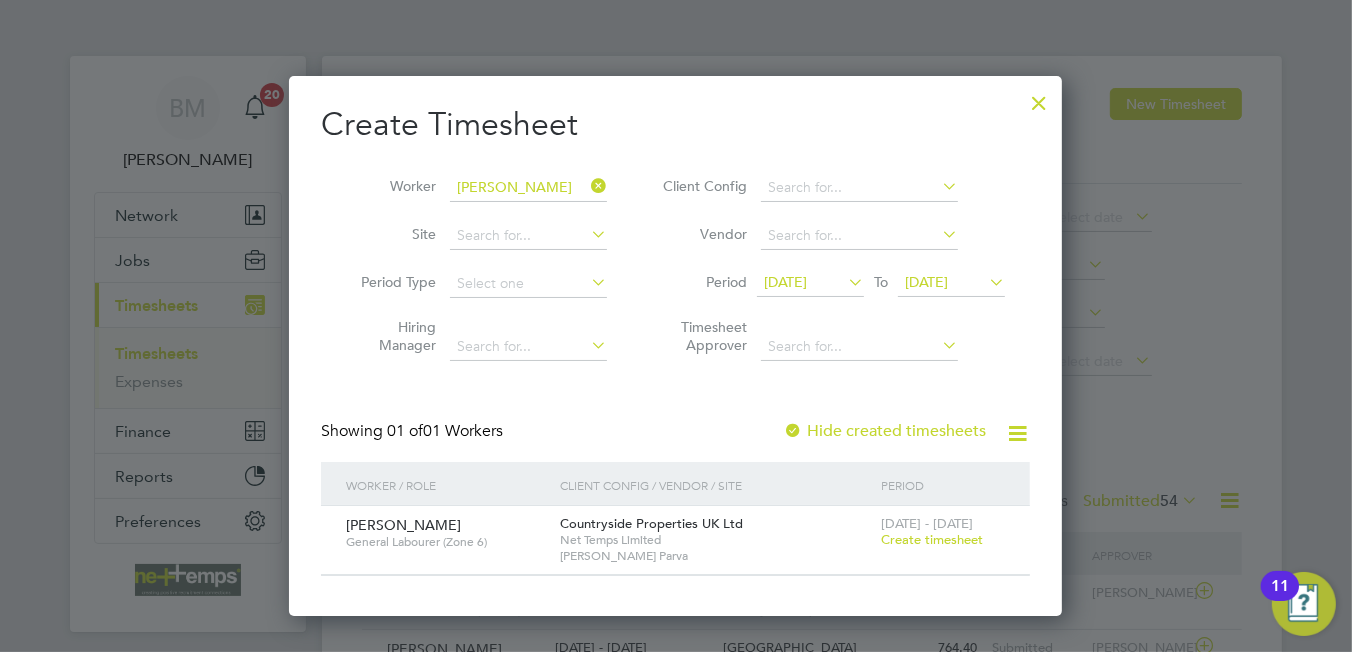 click on "[DATE] - [DATE]" at bounding box center [927, 523] 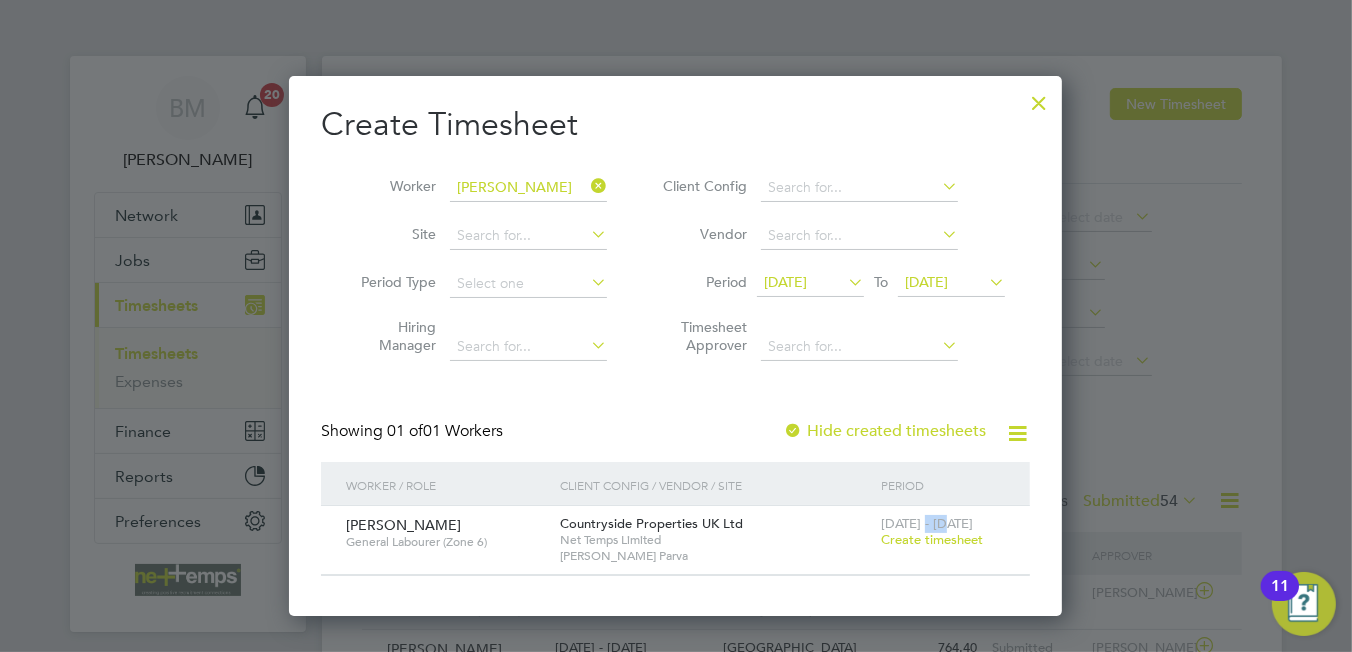 click on "[DATE] - [DATE]" at bounding box center (927, 523) 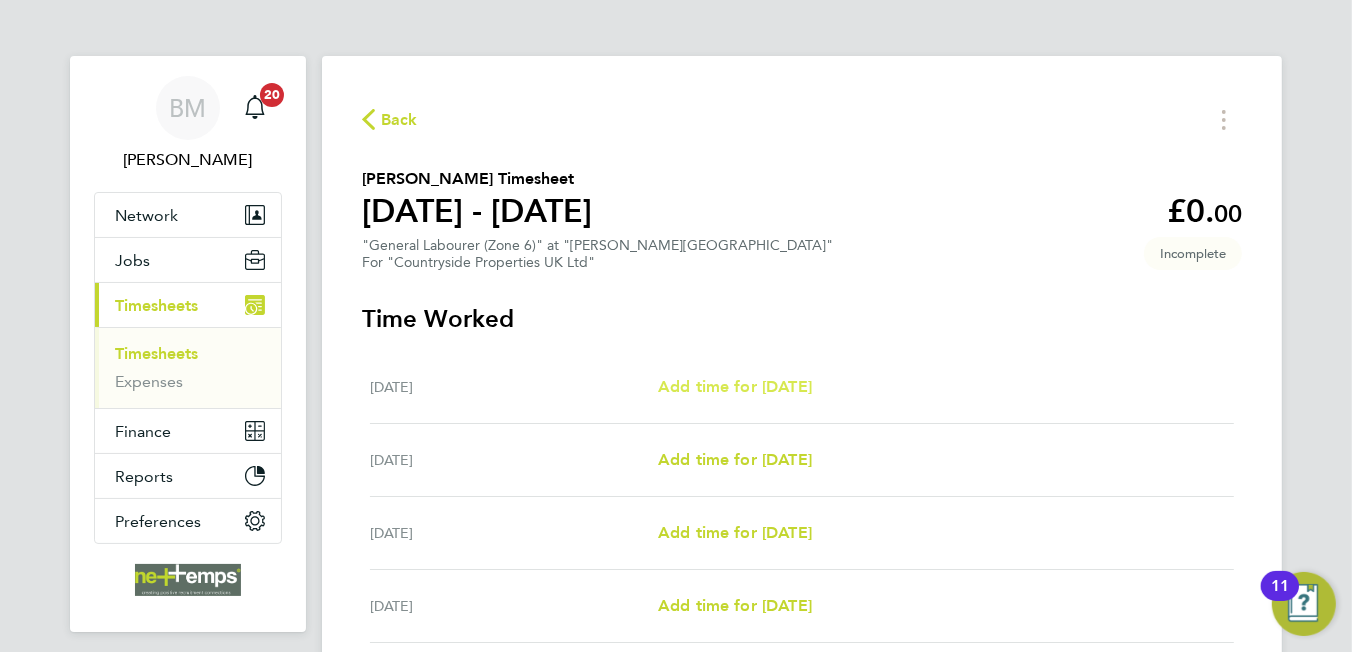 click on "Add time for Mon 07 Jul" at bounding box center [735, 386] 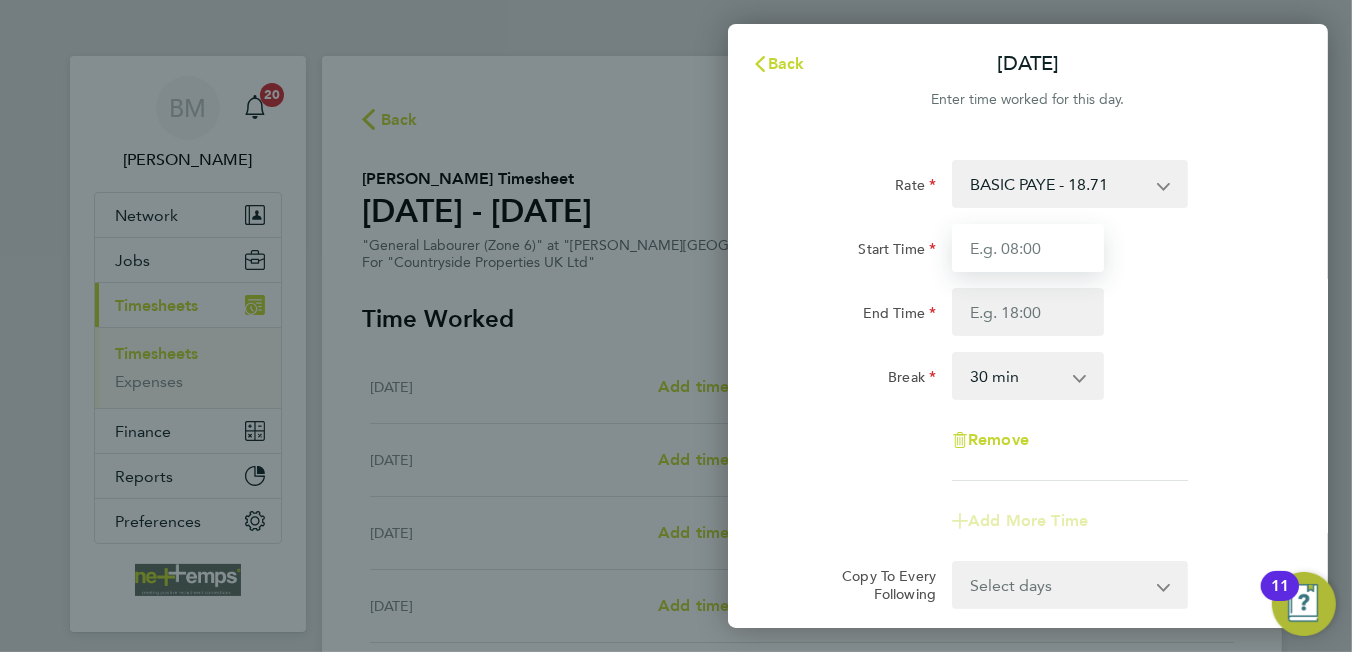 click on "Start Time" at bounding box center [1028, 248] 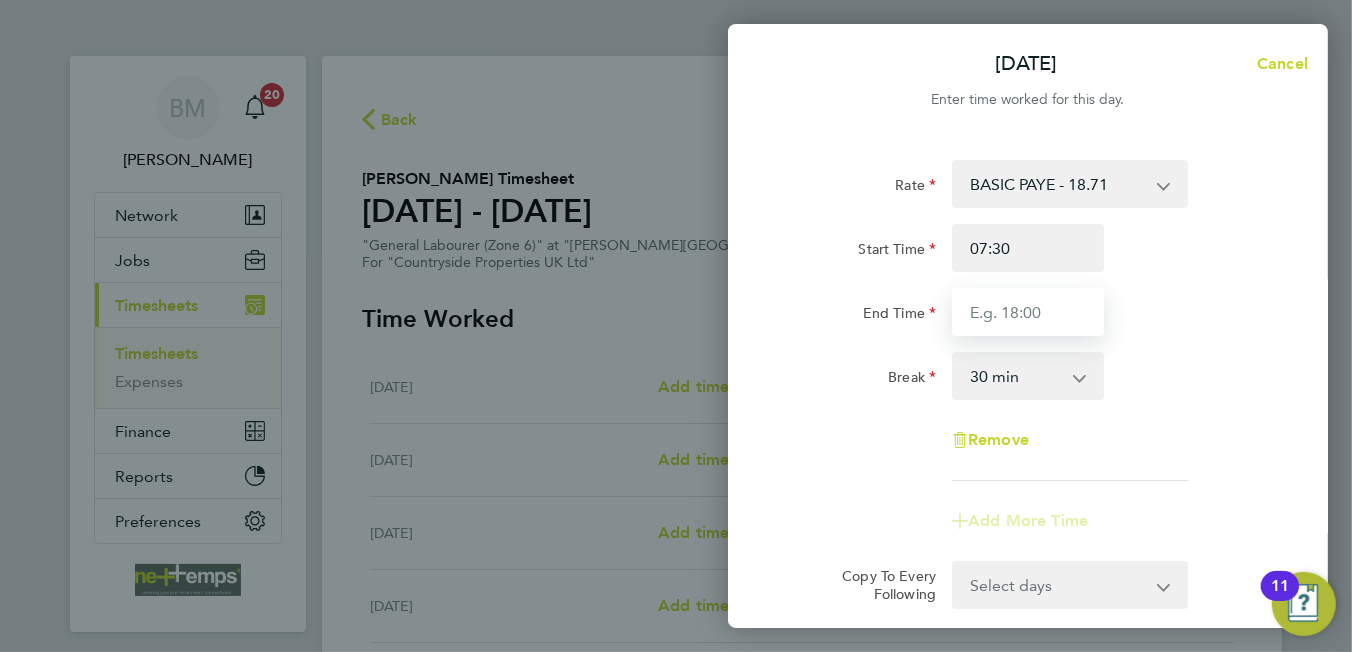 type on "16:30" 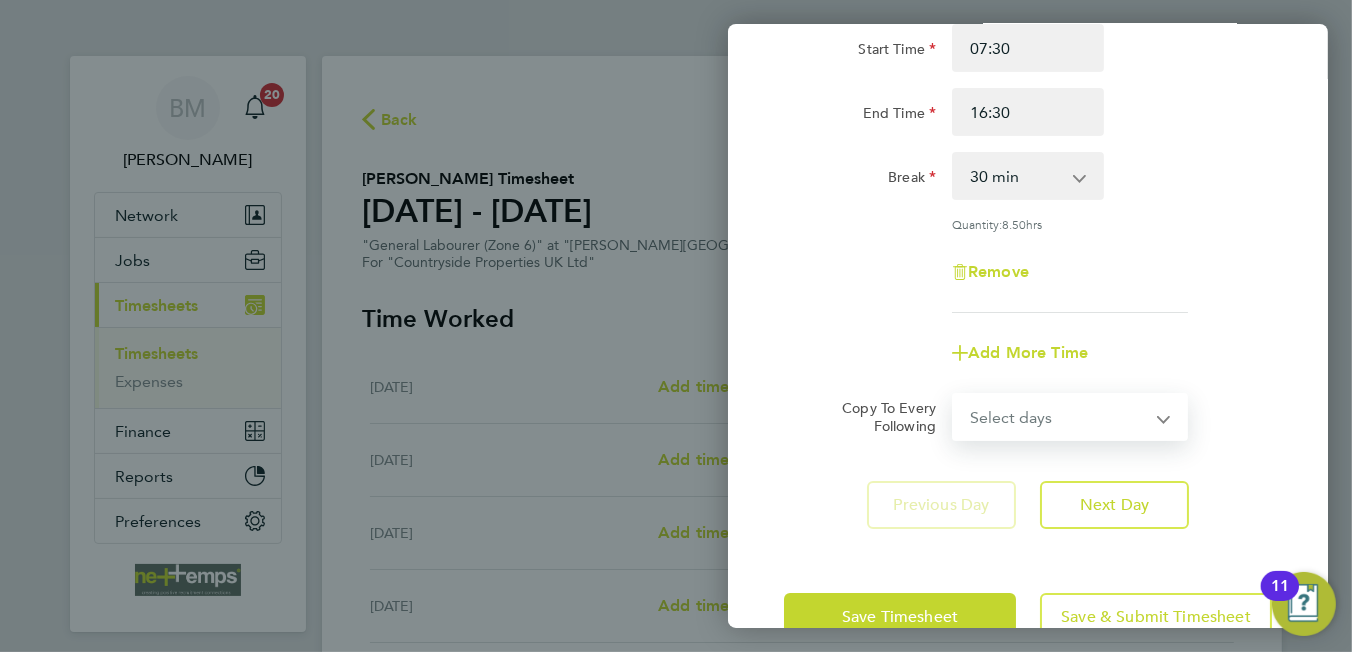 drag, startPoint x: 1060, startPoint y: 383, endPoint x: 1052, endPoint y: 413, distance: 31.04835 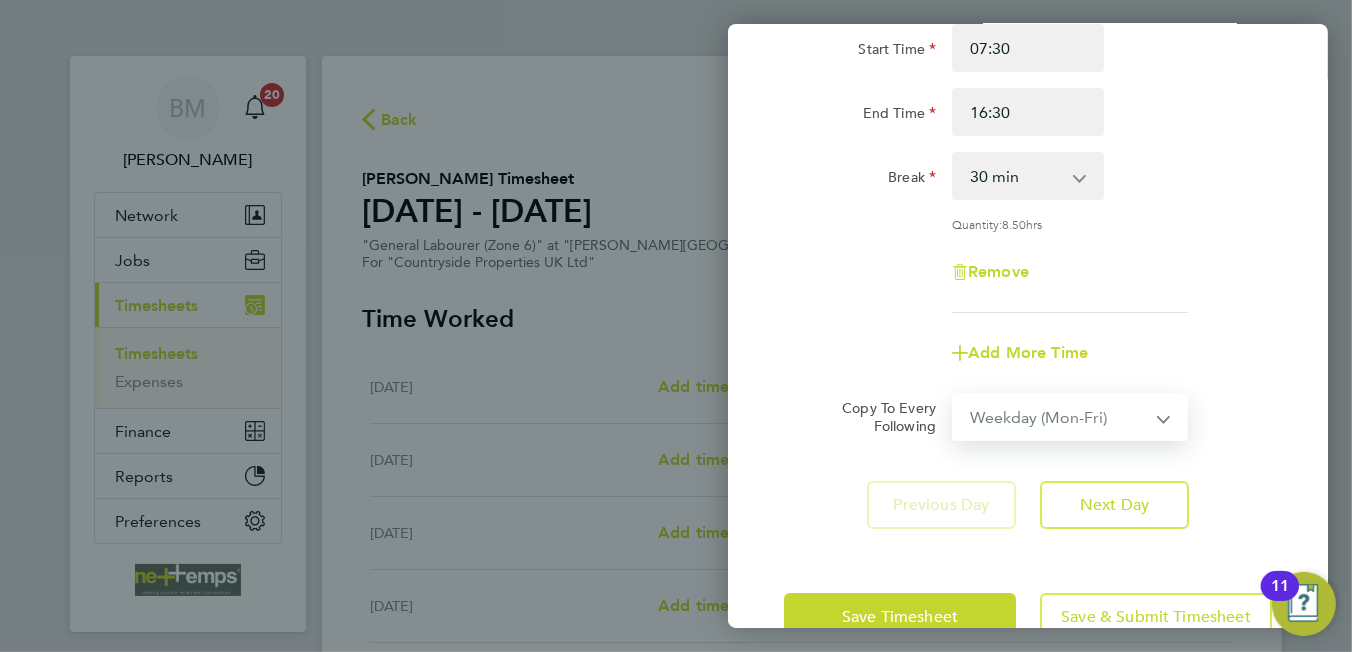 click on "Select days   Day   Weekday (Mon-Fri)   Weekend (Sat-Sun)   Tuesday   Wednesday   Thursday   Friday   Saturday   Sunday" at bounding box center (1059, 417) 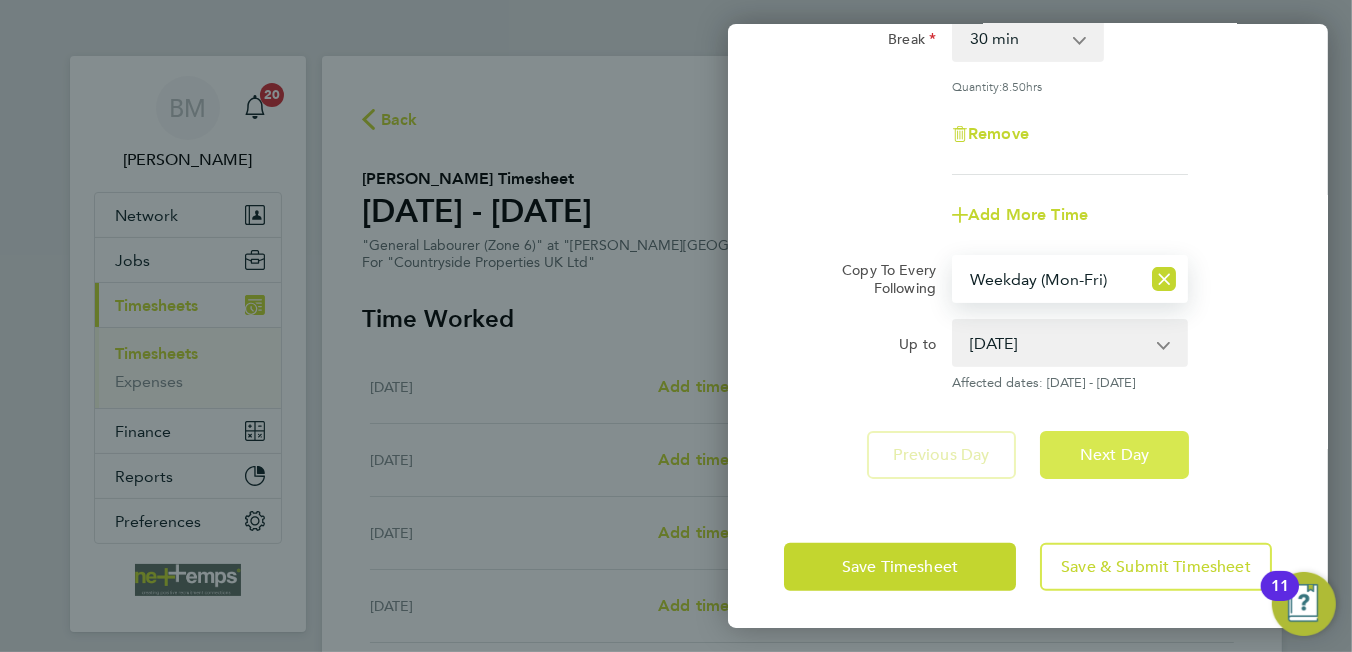 click on "Next Day" 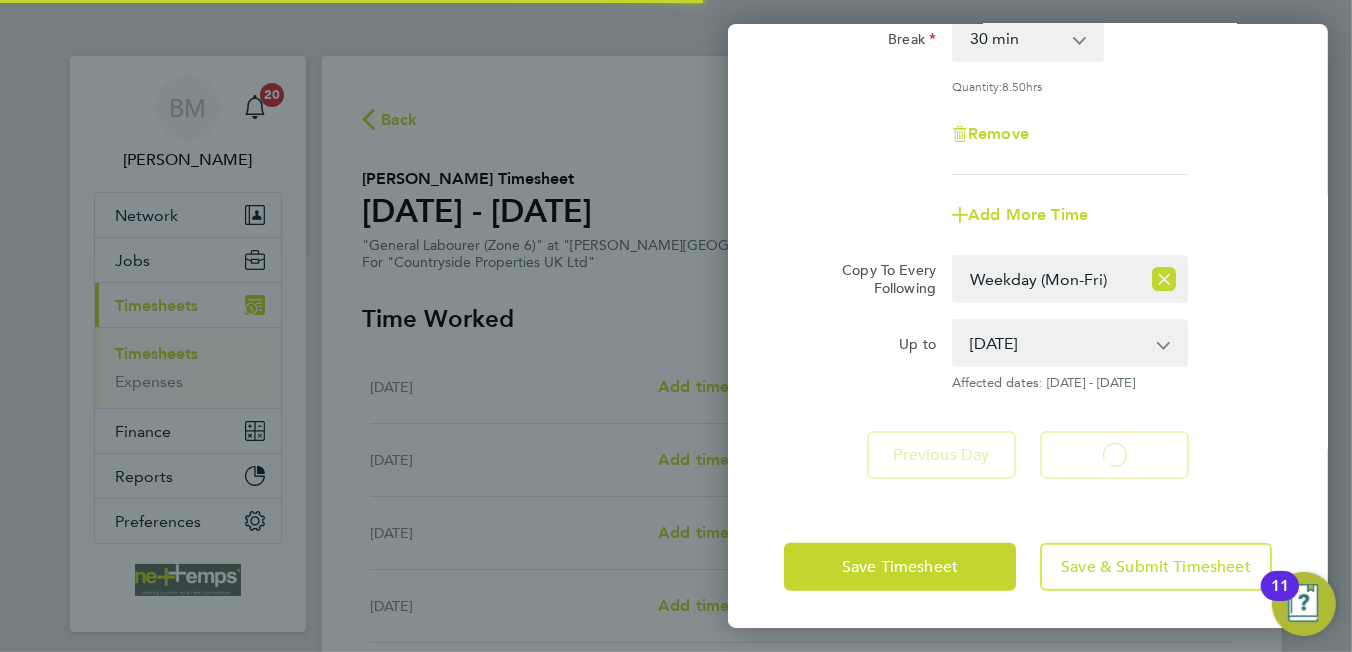 select on "30" 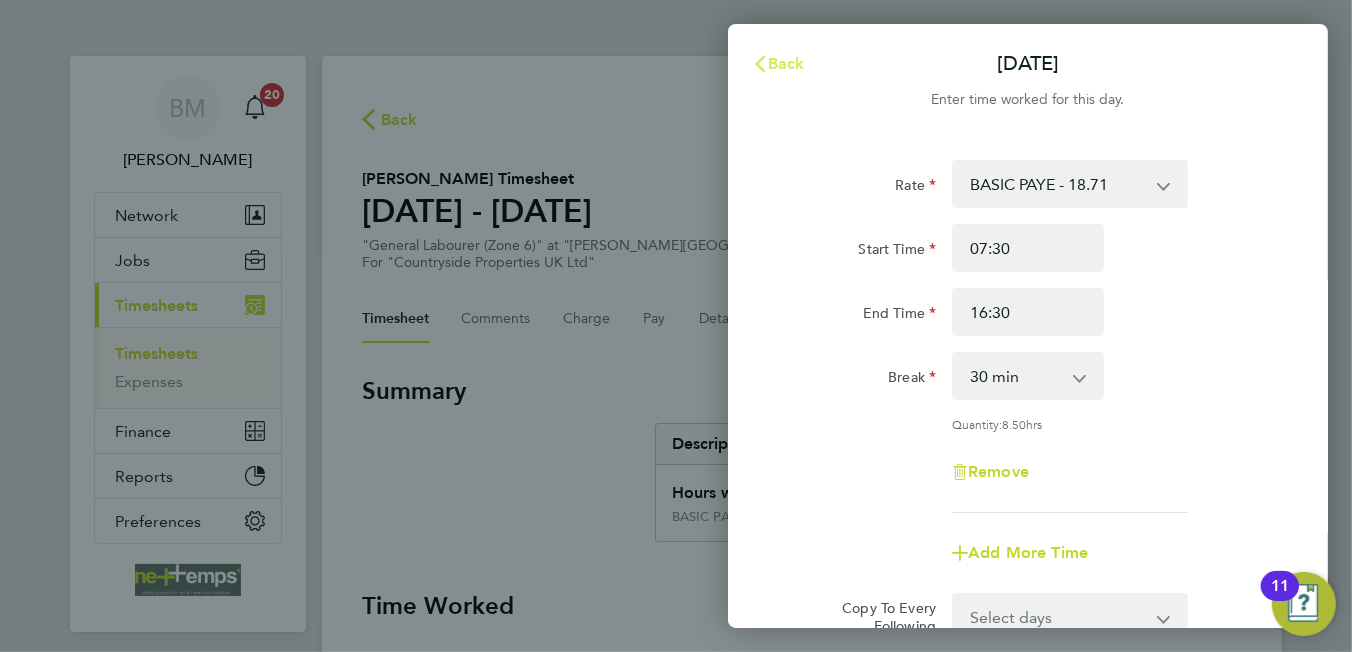 click on "Back" 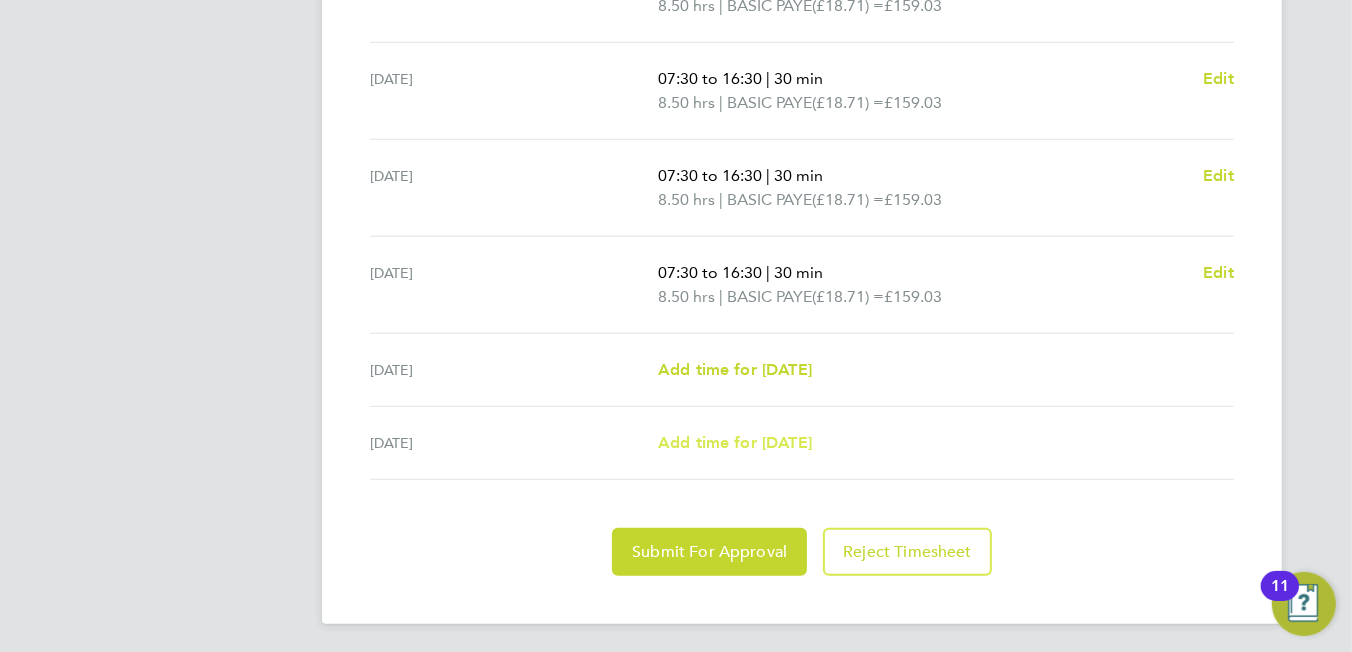 click on "Add time for Sun 13 Jul" at bounding box center [735, 442] 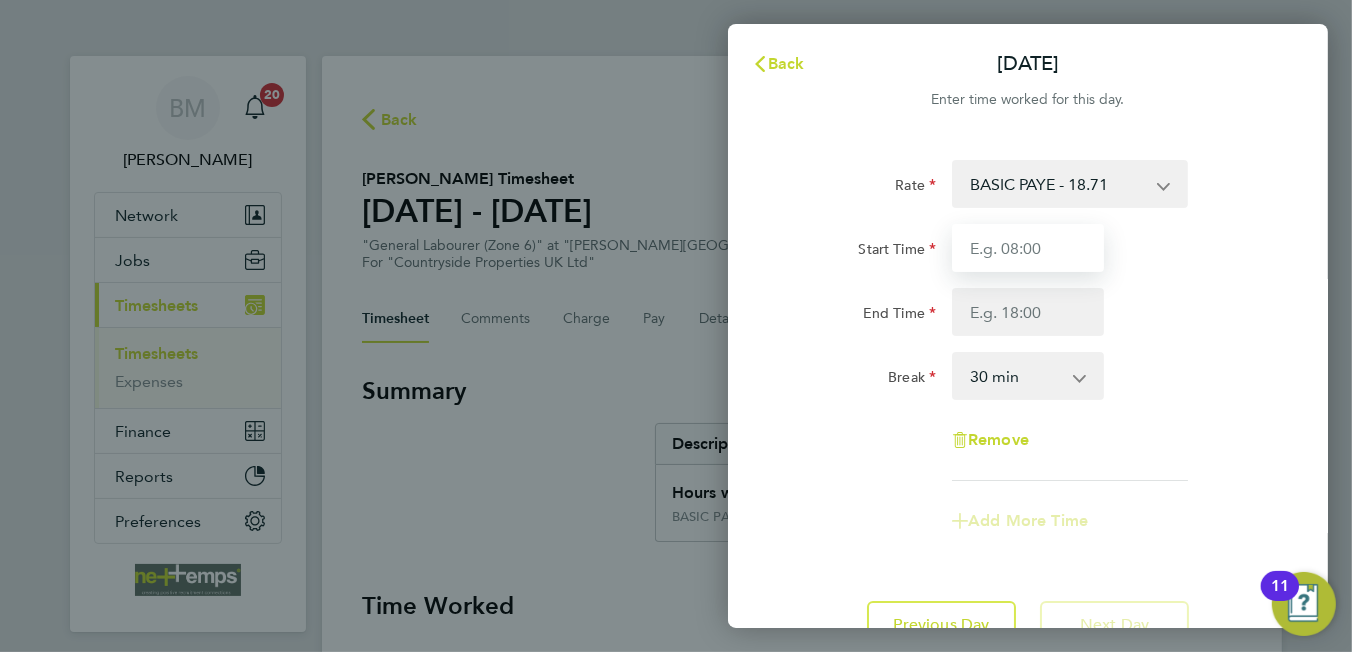 click on "Start Time" at bounding box center [1028, 248] 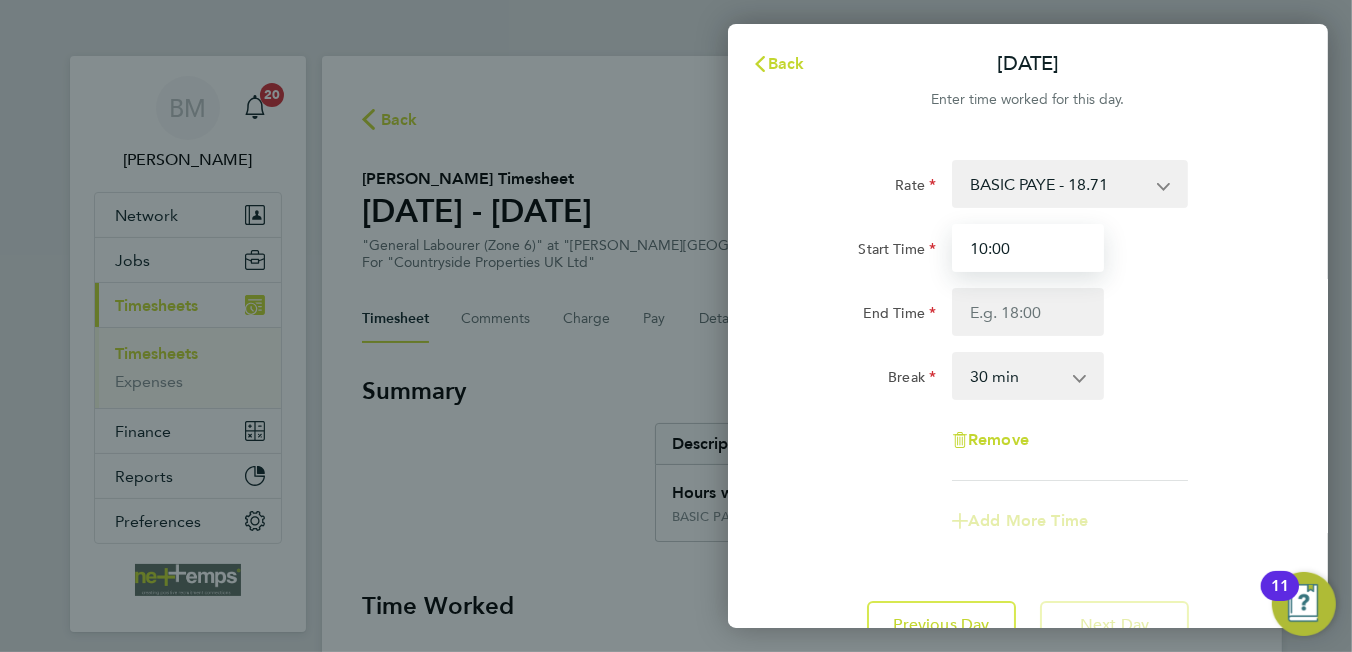 type on "10:00" 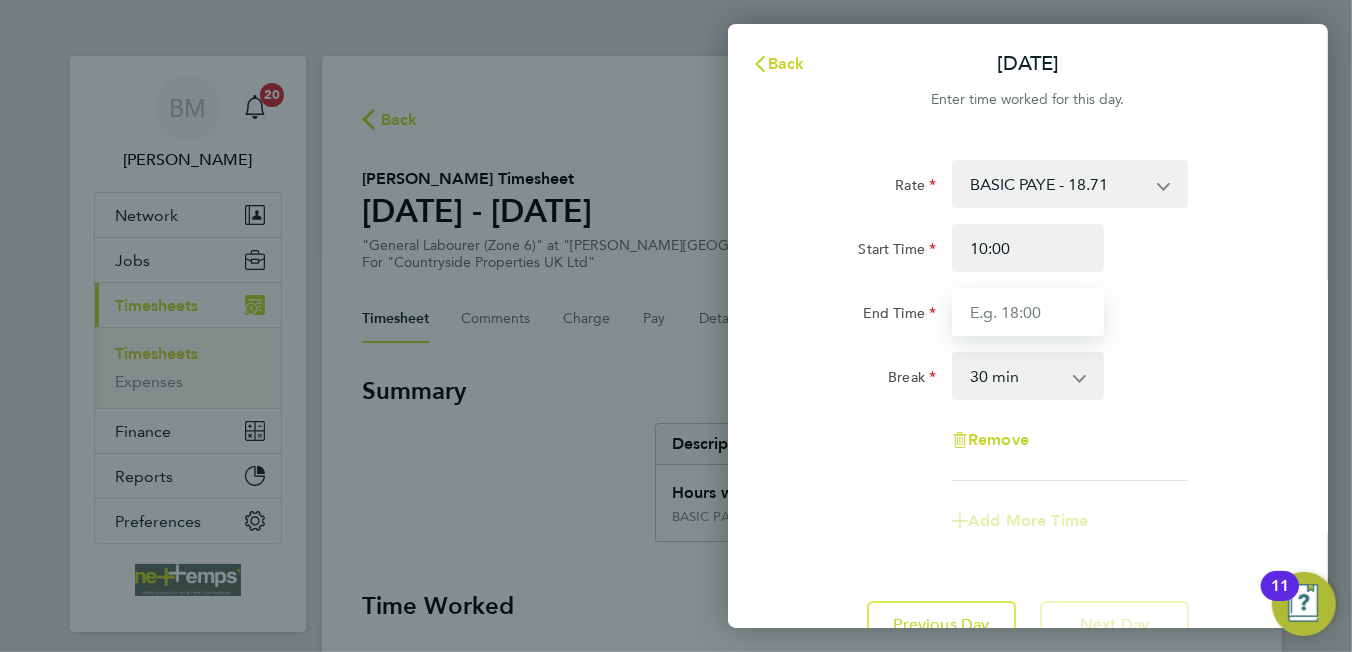 click on "End Time" at bounding box center (1028, 312) 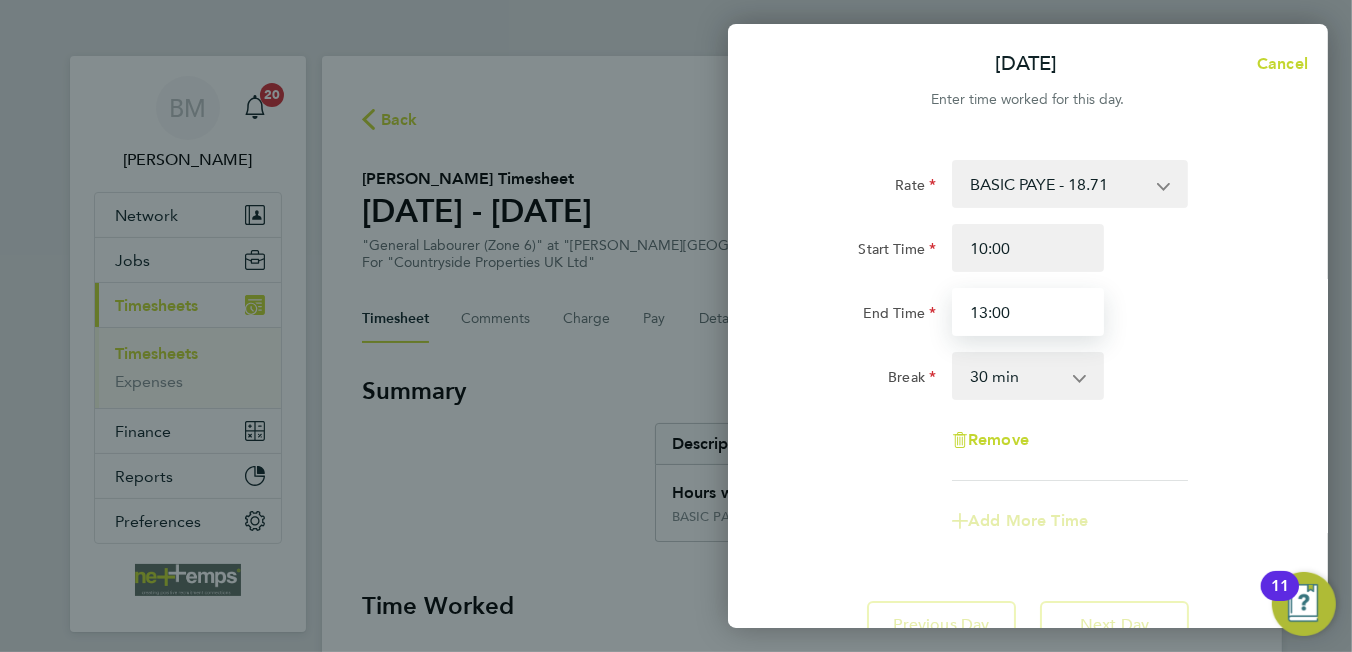 type on "13:00" 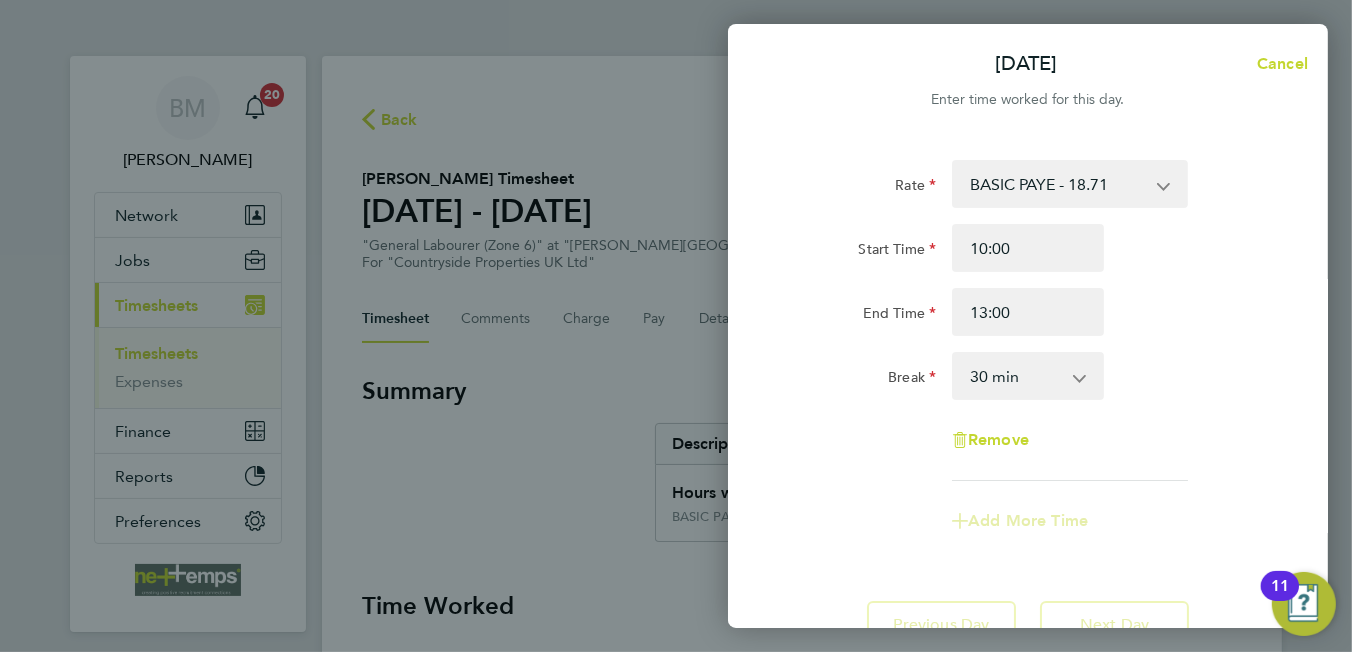 click on "0 min   15 min   30 min   45 min   60 min   75 min   90 min" at bounding box center (1016, 376) 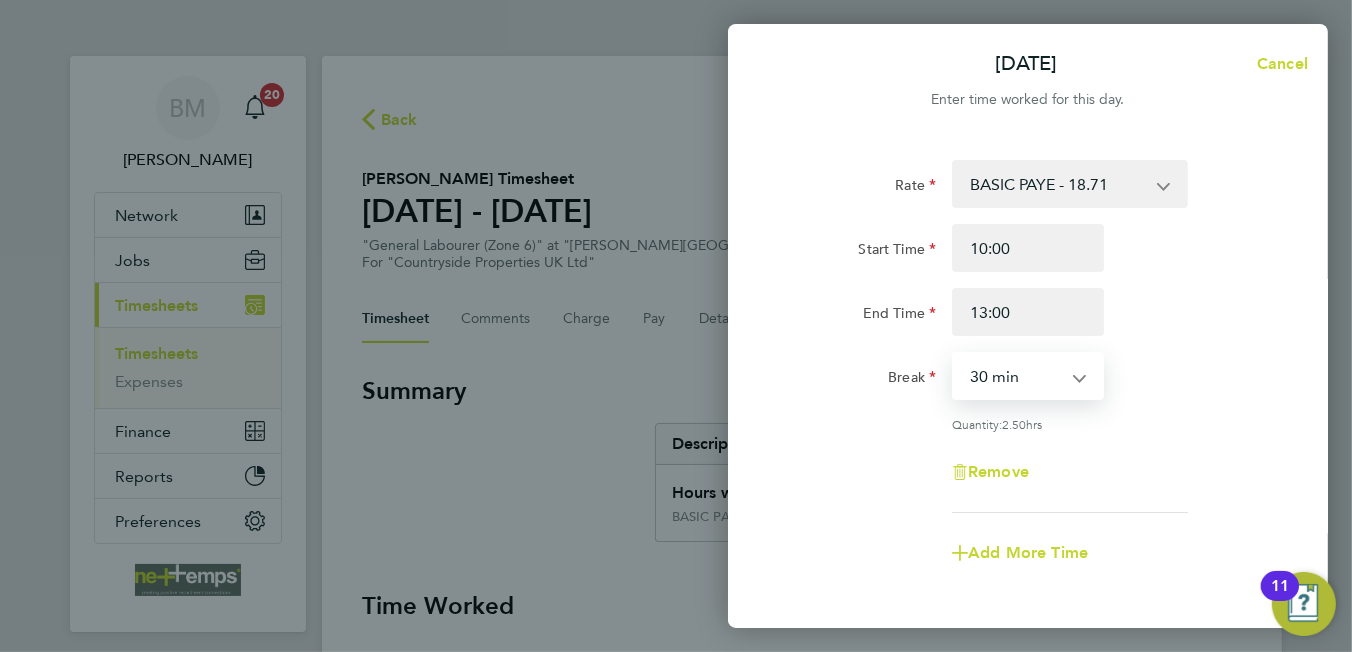 select on "0" 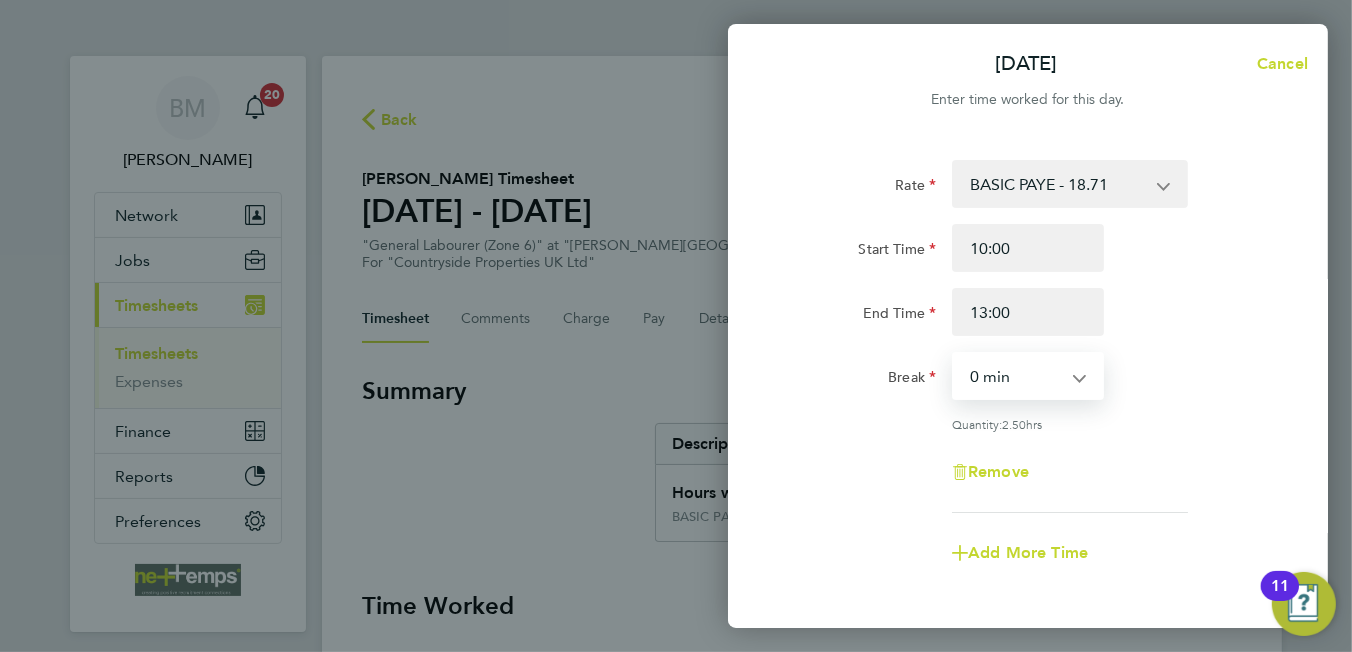 click on "0 min   15 min   30 min   45 min   60 min   75 min   90 min" at bounding box center [1016, 376] 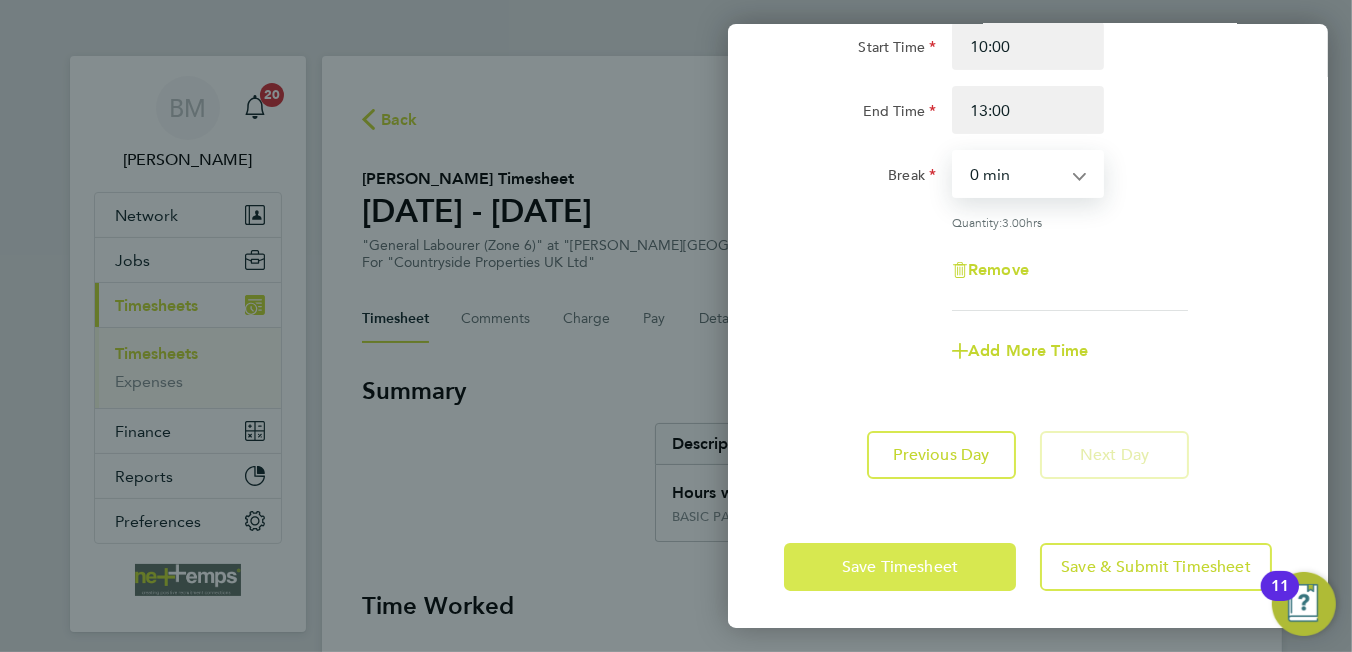 click on "Save Timesheet" 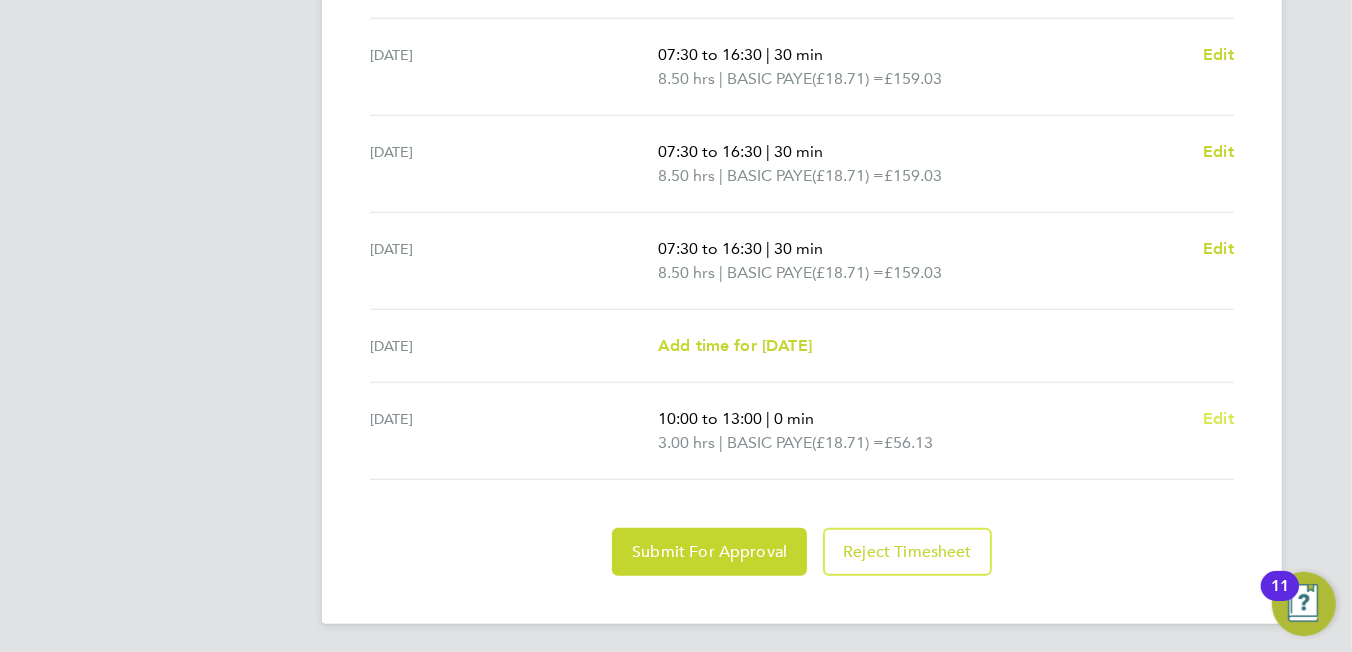 click on "Edit" at bounding box center (1218, 418) 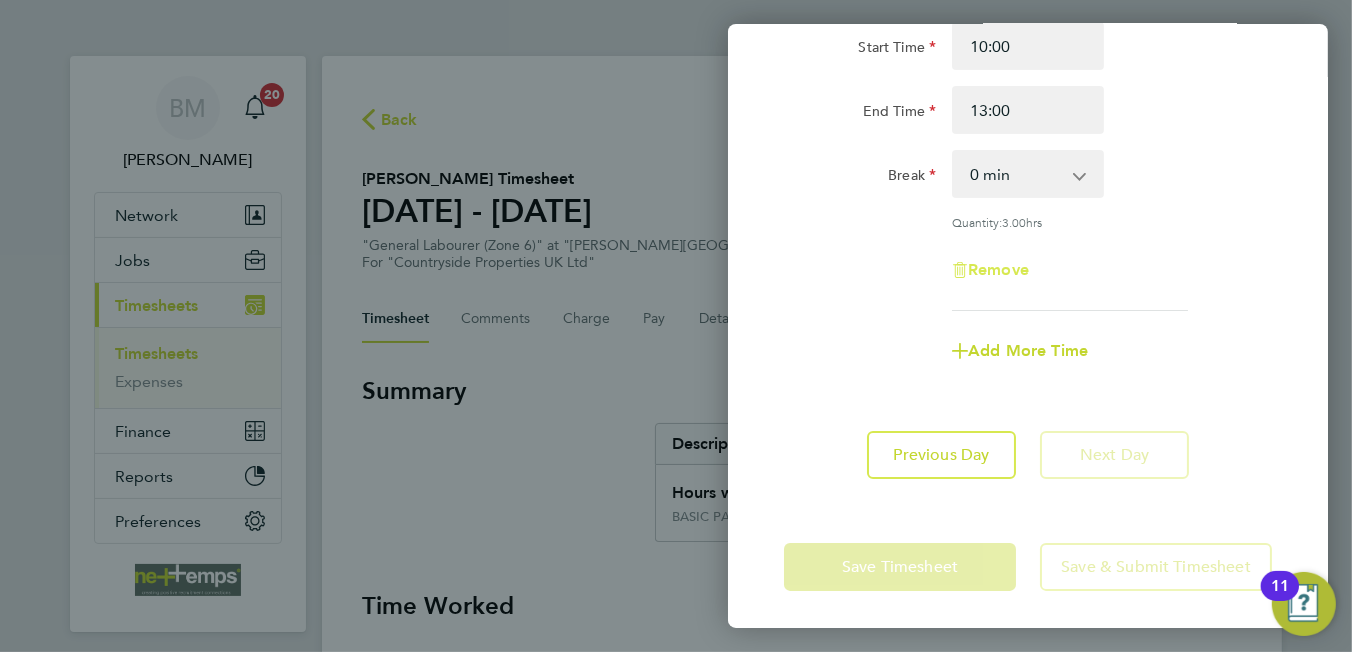 click on "Remove" 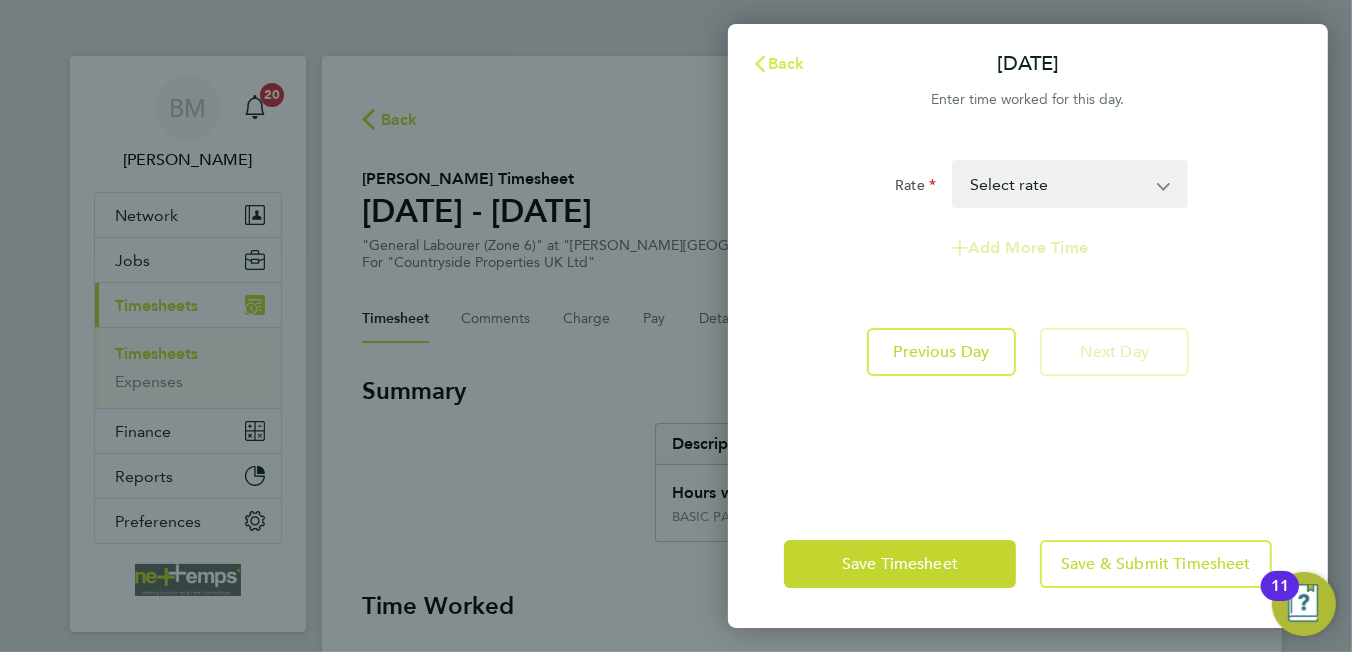 click on "Back" 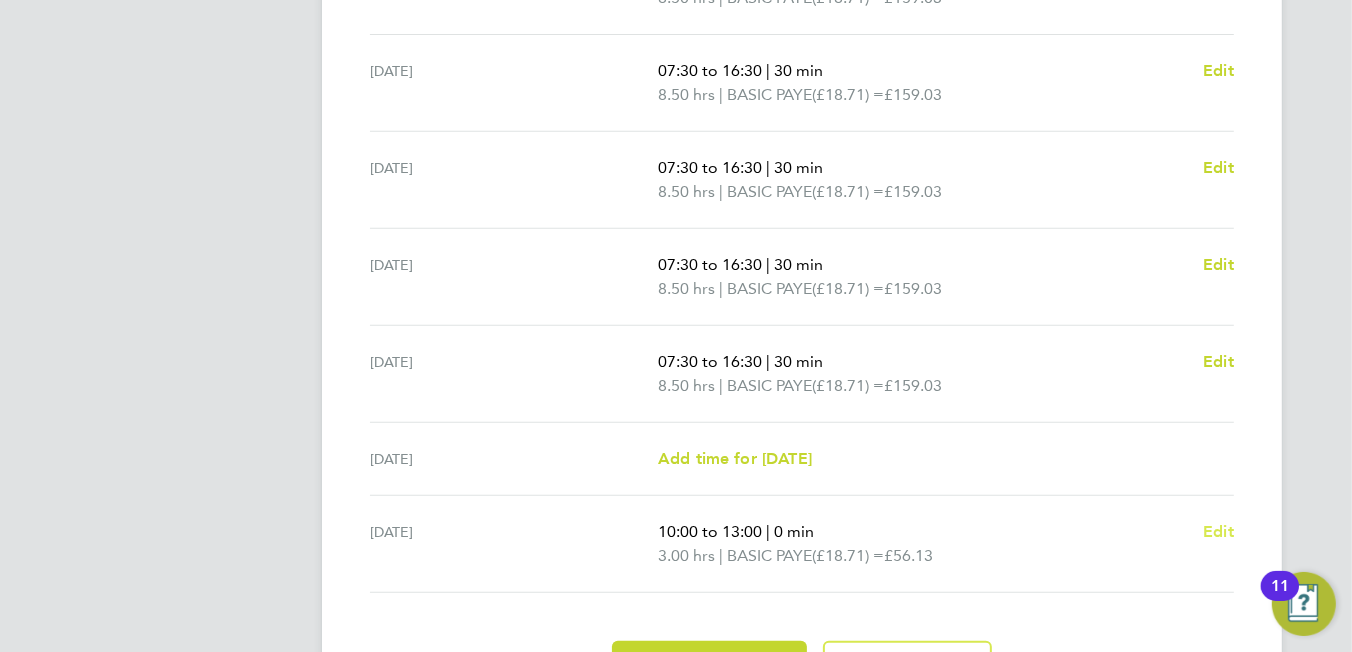 click on "Edit" at bounding box center (1218, 531) 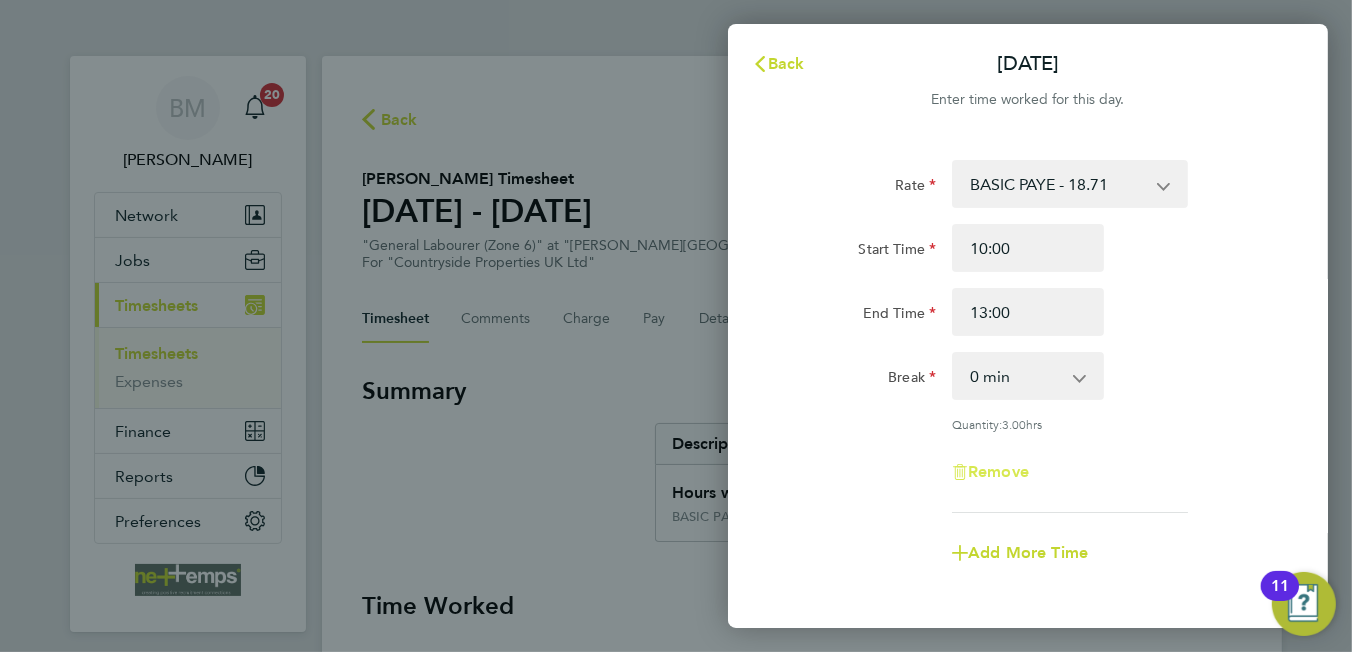 click on "Remove" 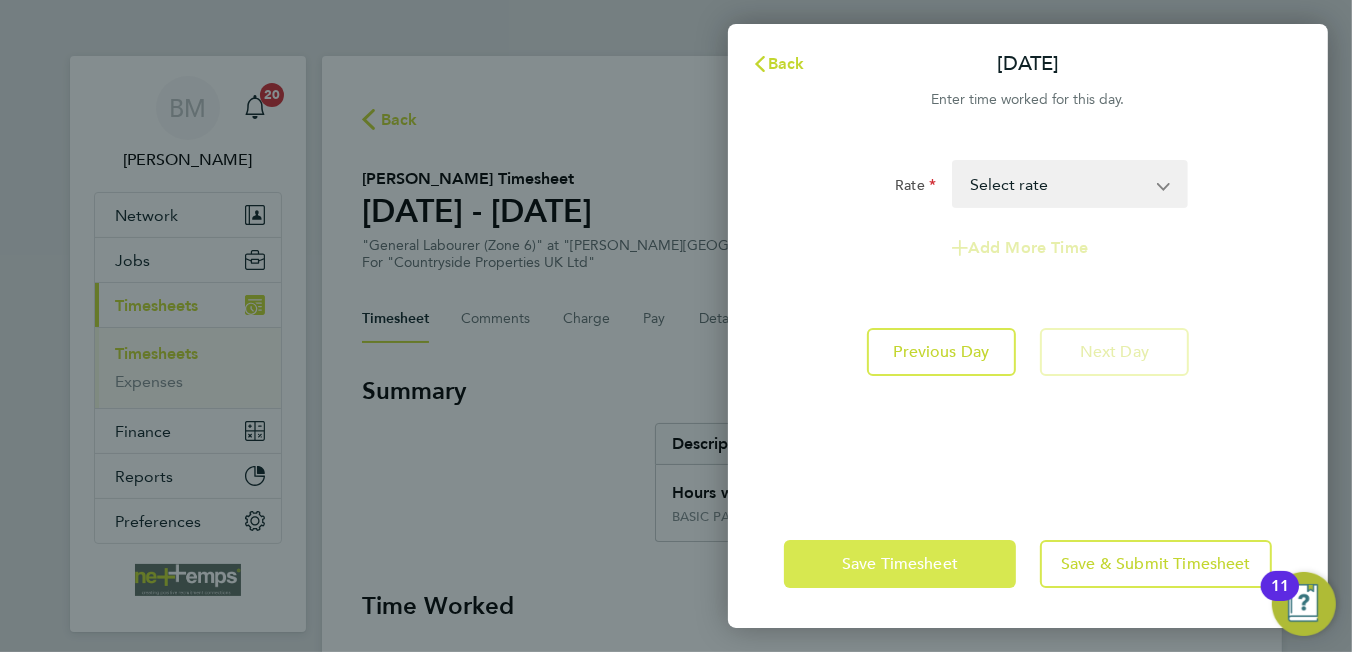 click on "Save Timesheet" 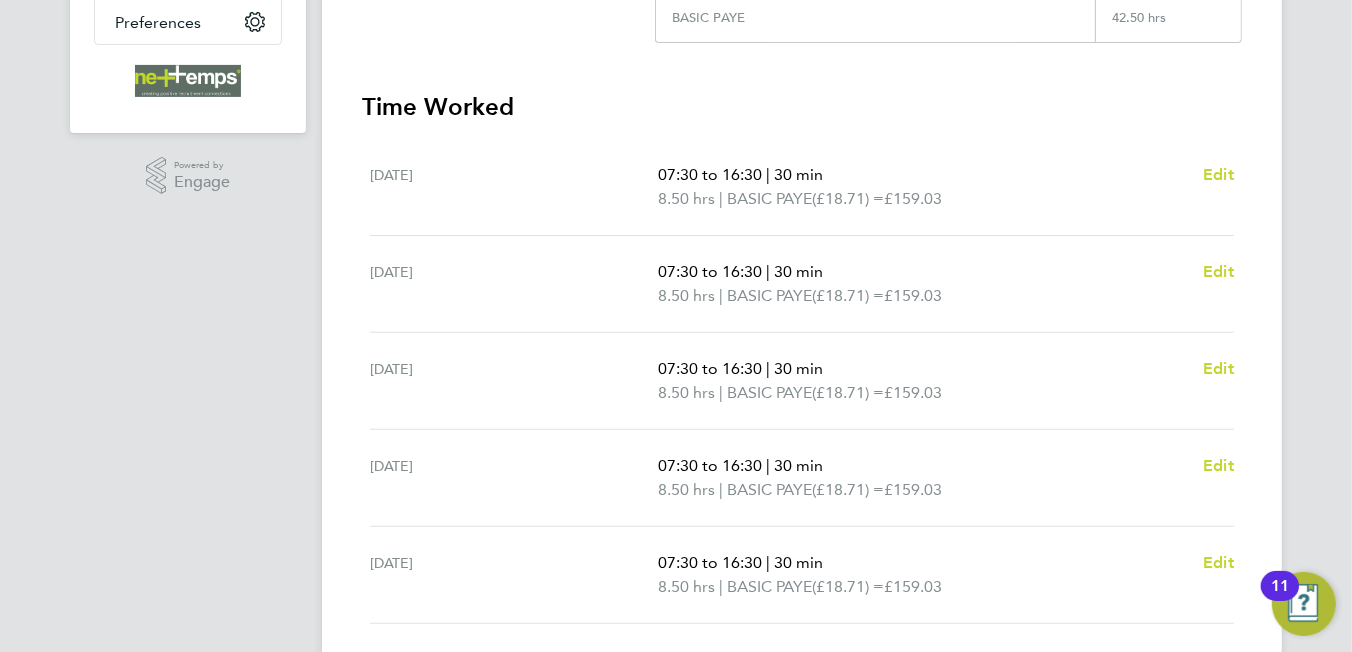 scroll, scrollTop: 700, scrollLeft: 0, axis: vertical 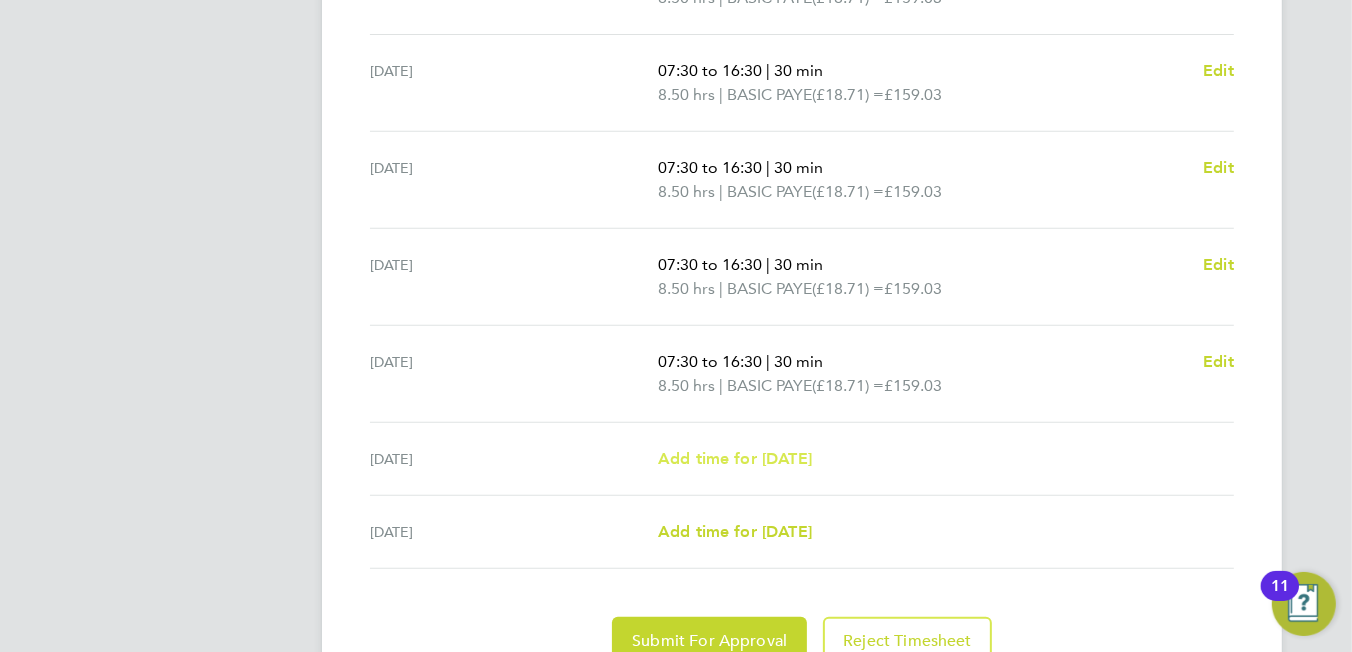 click on "Add time for Sat 12 Jul" at bounding box center (735, 458) 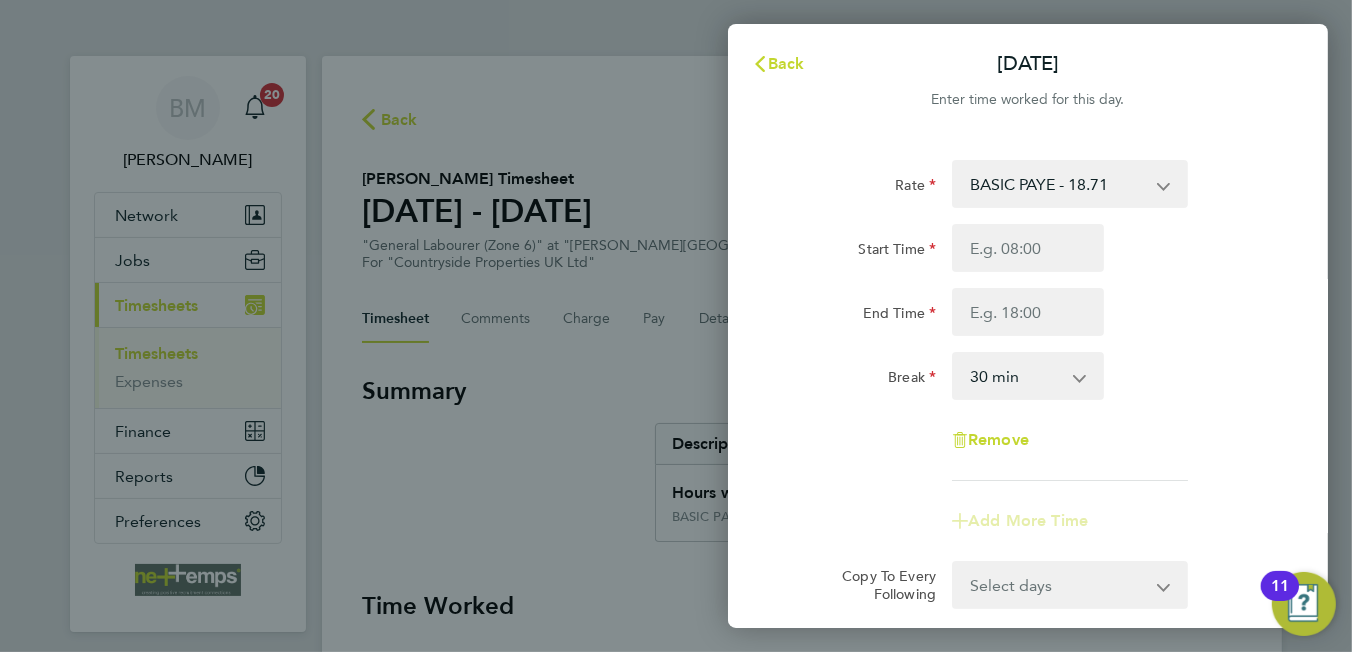 scroll, scrollTop: 0, scrollLeft: 0, axis: both 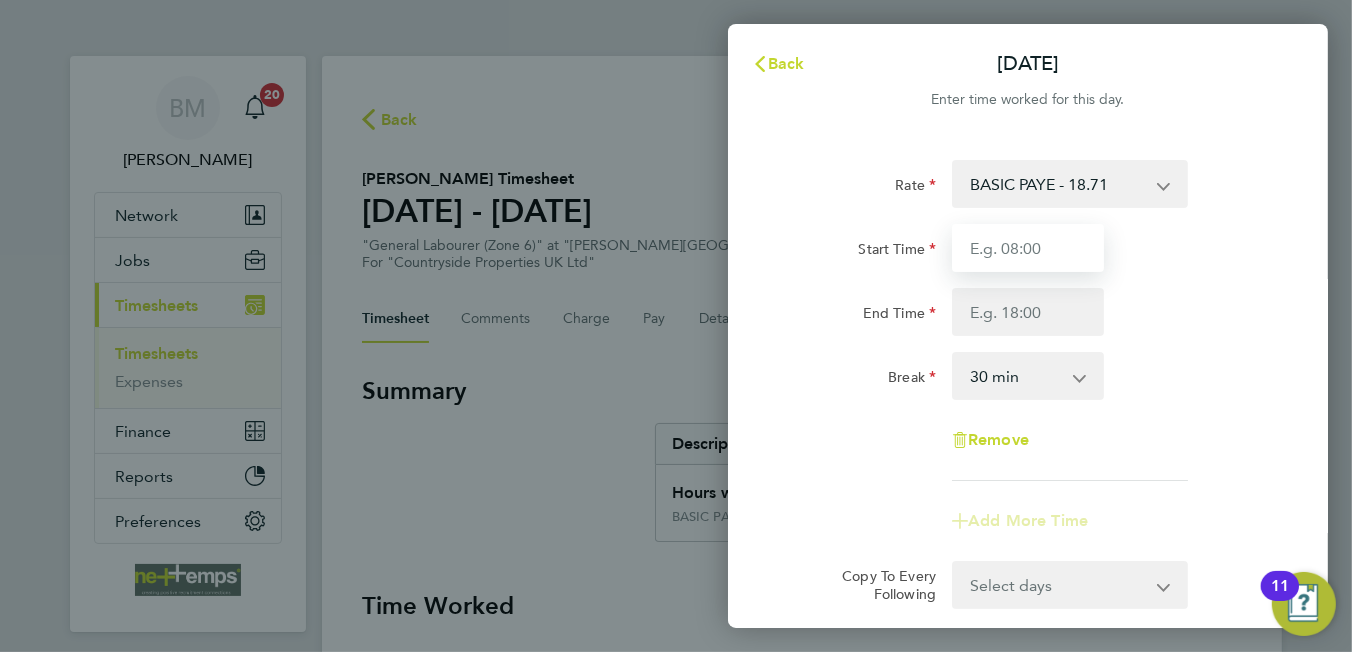 click on "Start Time" at bounding box center (1028, 248) 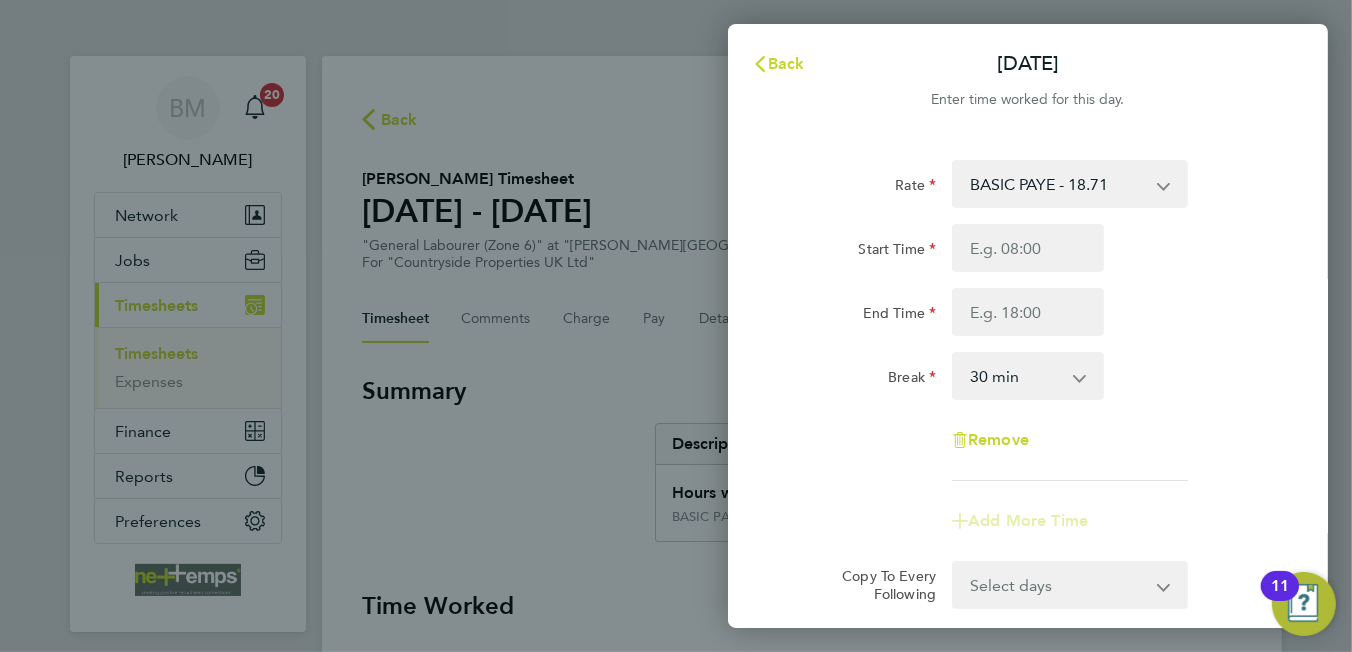 click on "Start Time" 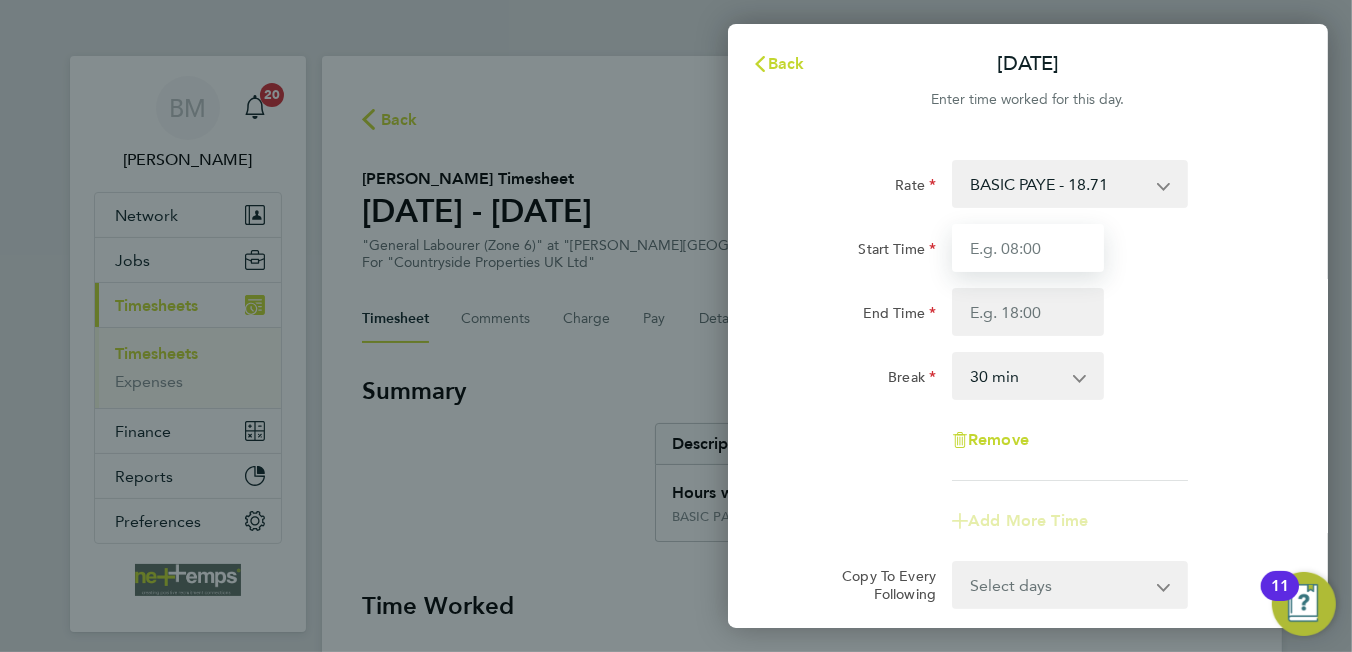 click on "Start Time" at bounding box center [1028, 248] 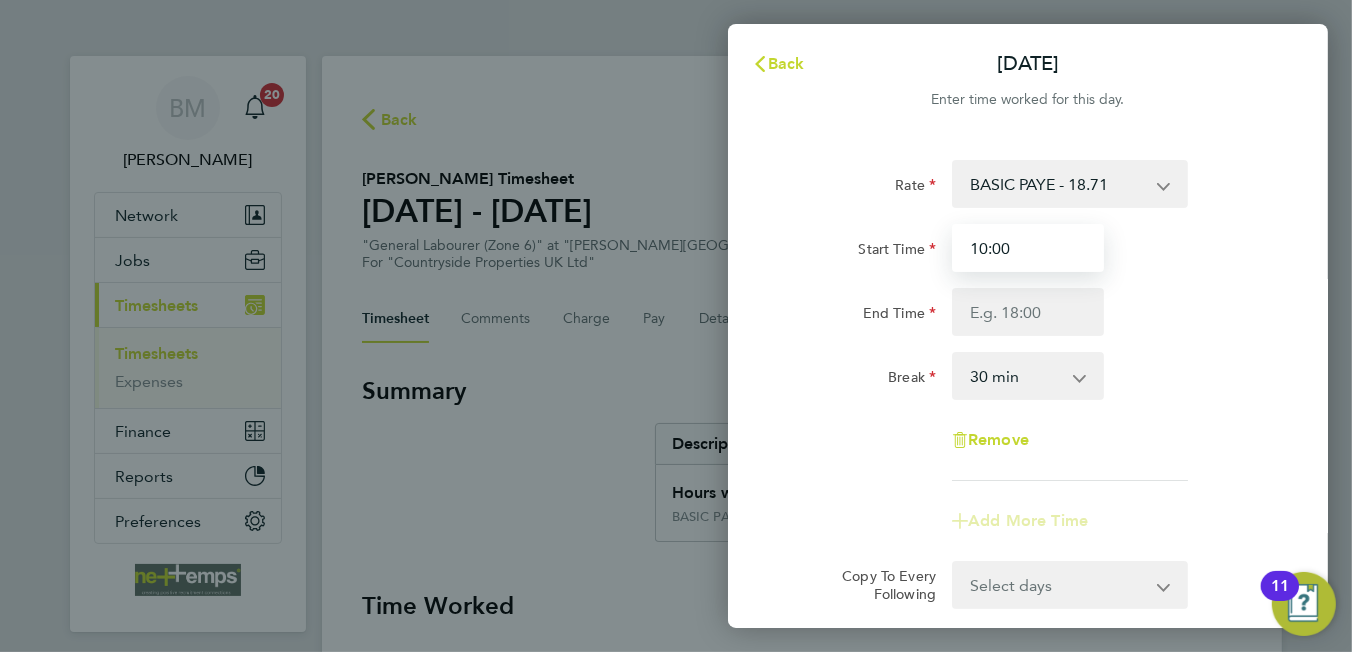 type on "10:00" 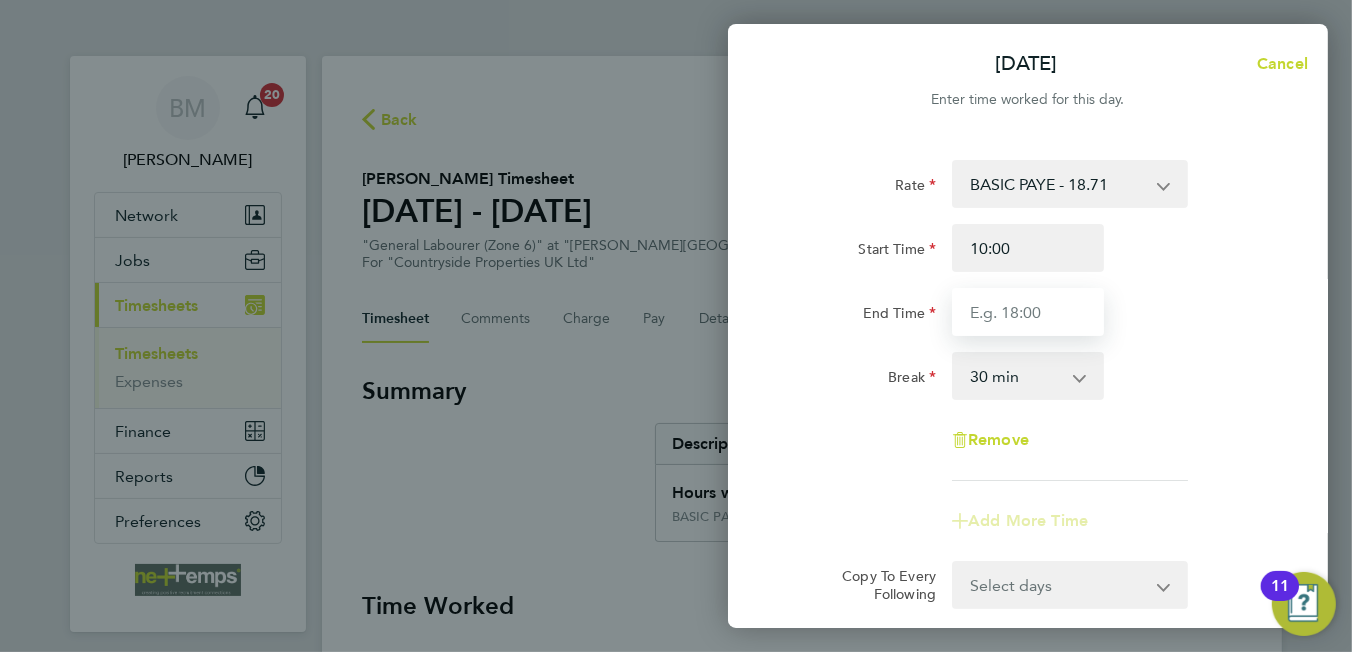 click on "End Time" at bounding box center (1028, 312) 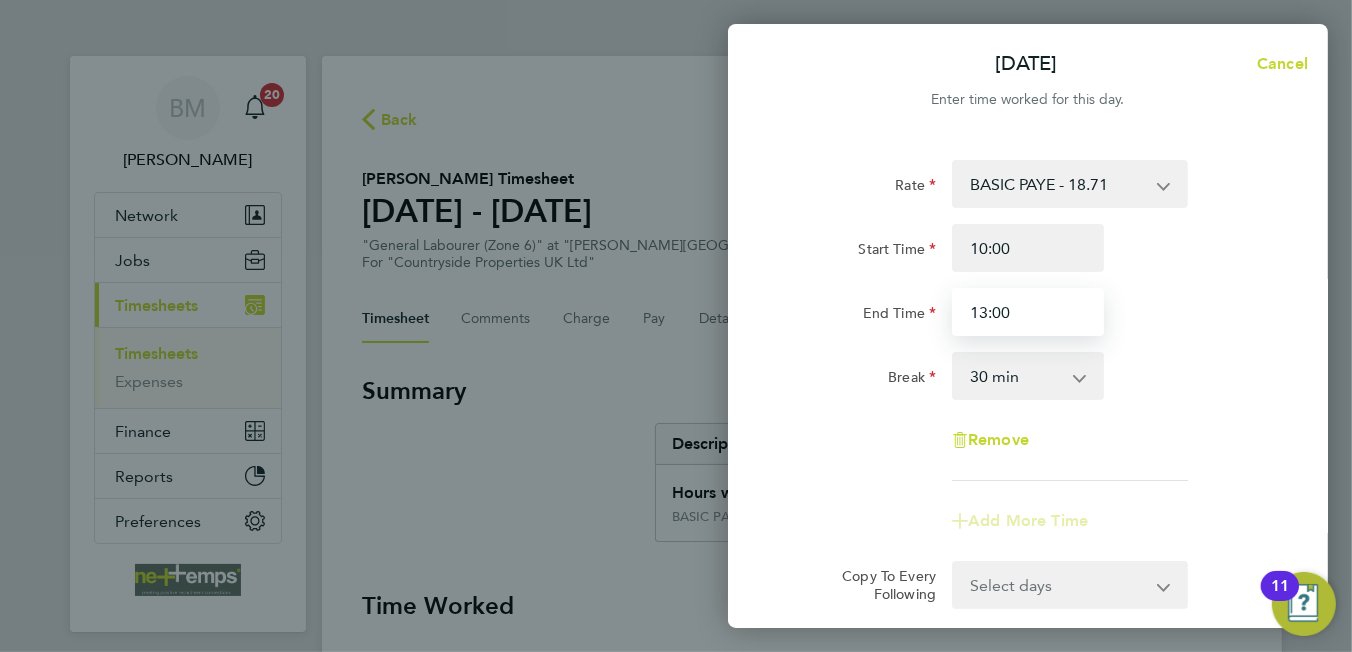 type on "13:00" 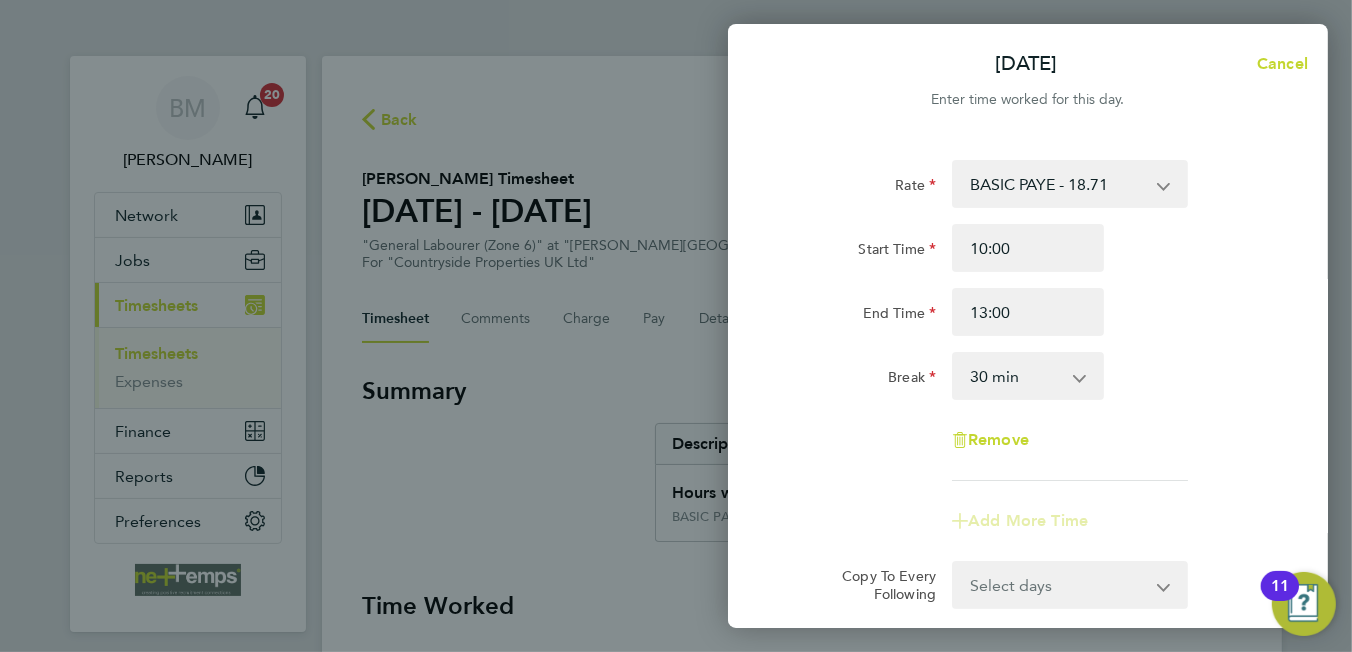 drag, startPoint x: 992, startPoint y: 404, endPoint x: 994, endPoint y: 387, distance: 17.117243 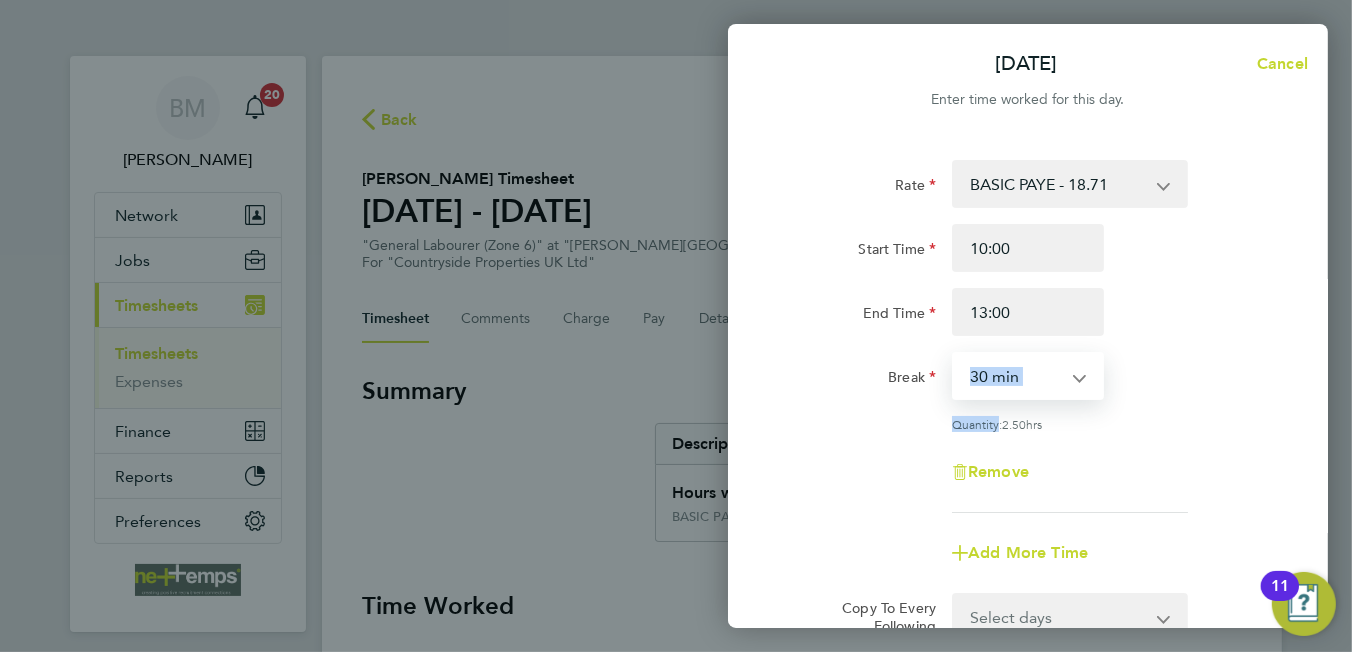 drag, startPoint x: 994, startPoint y: 387, endPoint x: 963, endPoint y: 376, distance: 32.89377 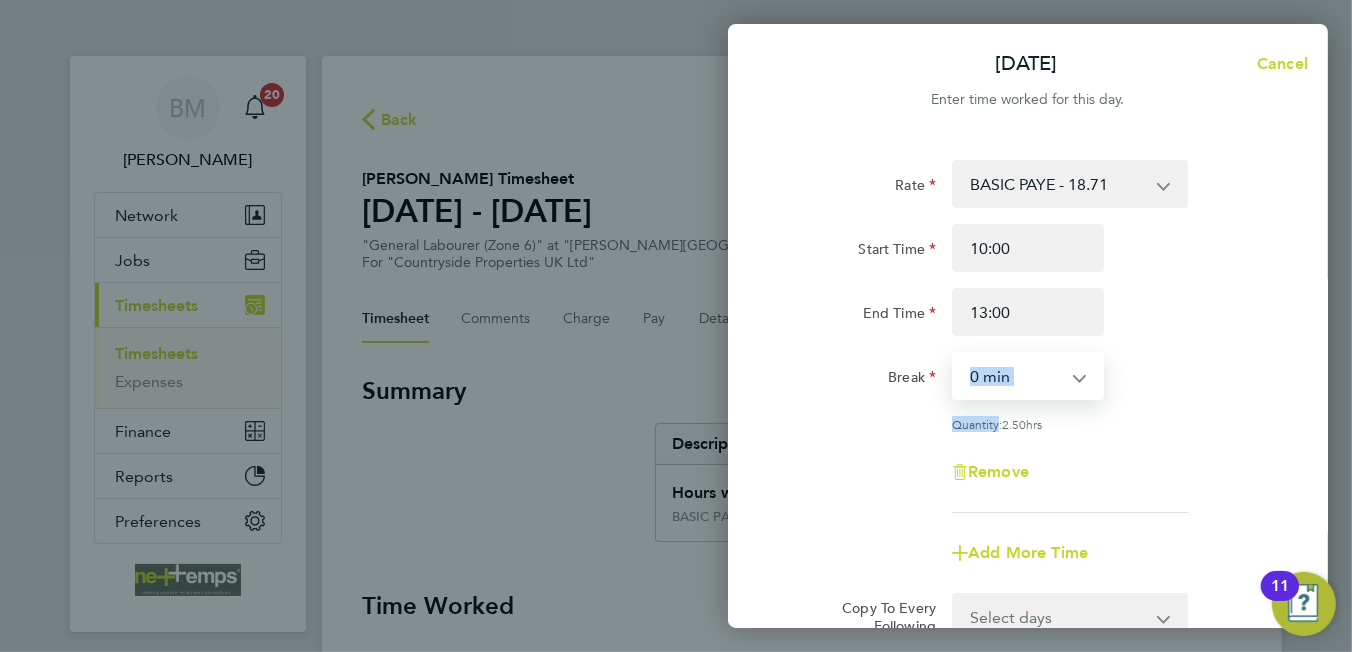 click on "0 min   15 min   30 min   45 min   60 min   75 min   90 min" at bounding box center (1016, 376) 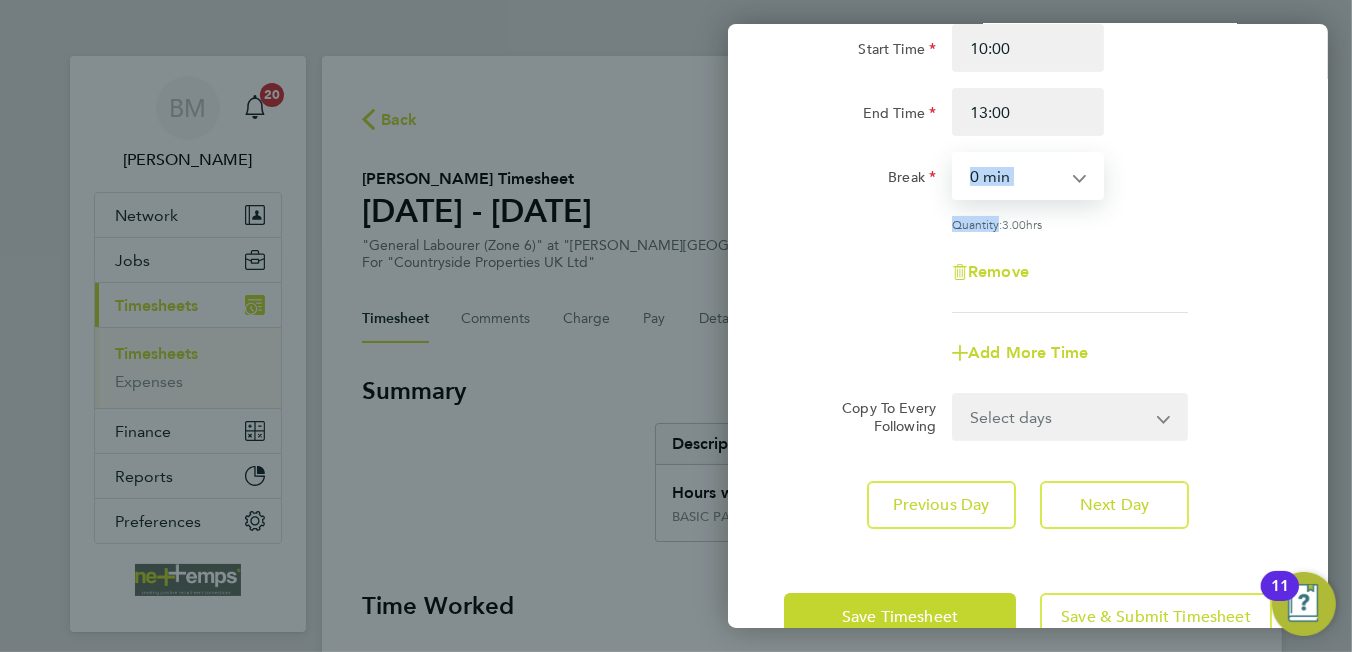 scroll, scrollTop: 250, scrollLeft: 0, axis: vertical 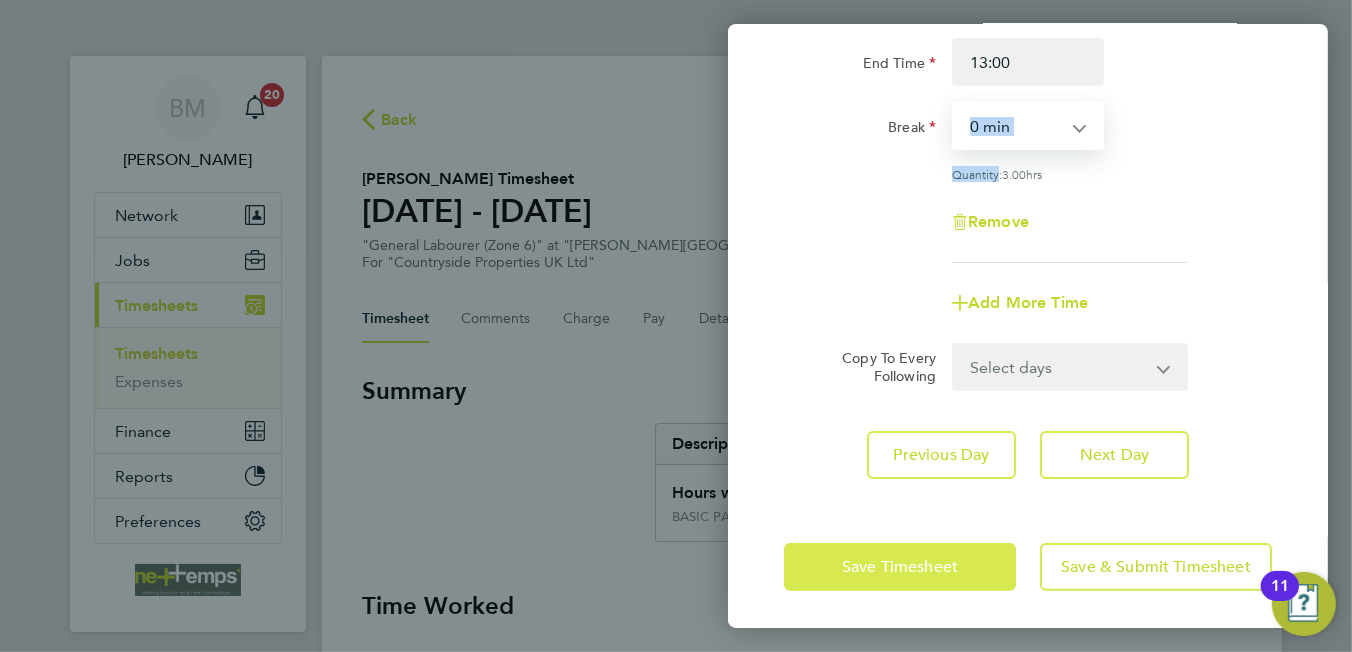 click on "Save Timesheet" 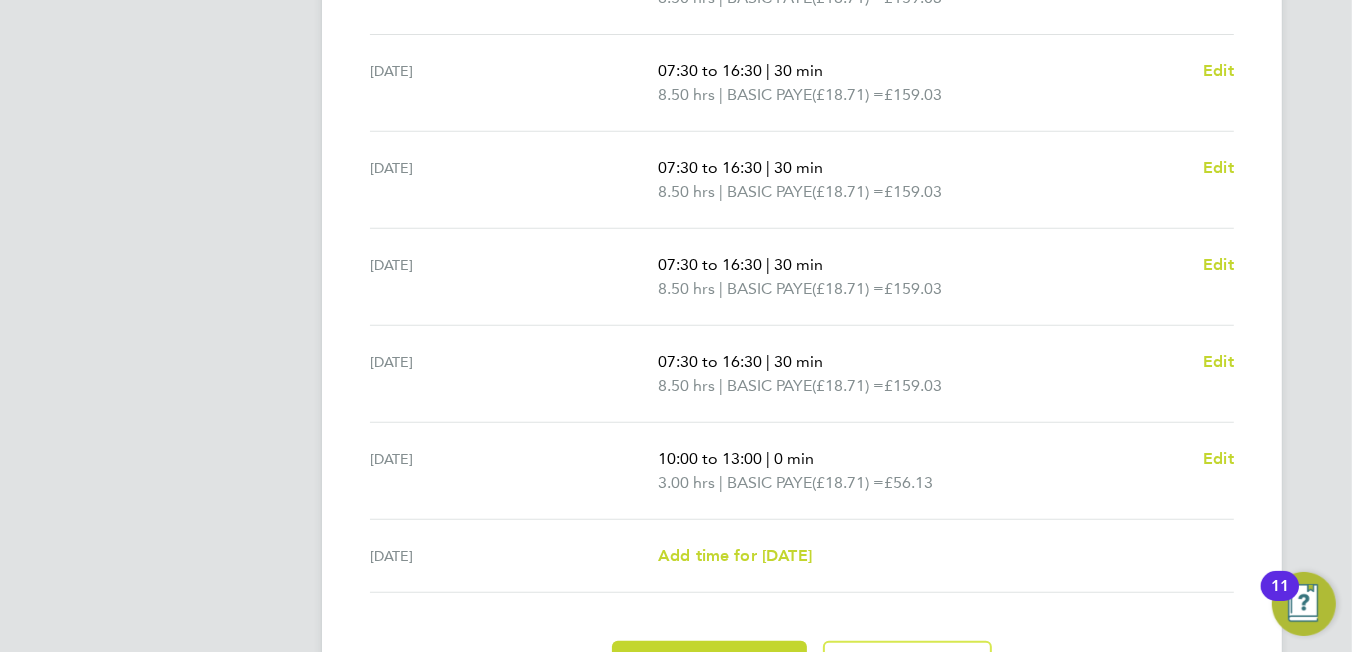 scroll, scrollTop: 813, scrollLeft: 0, axis: vertical 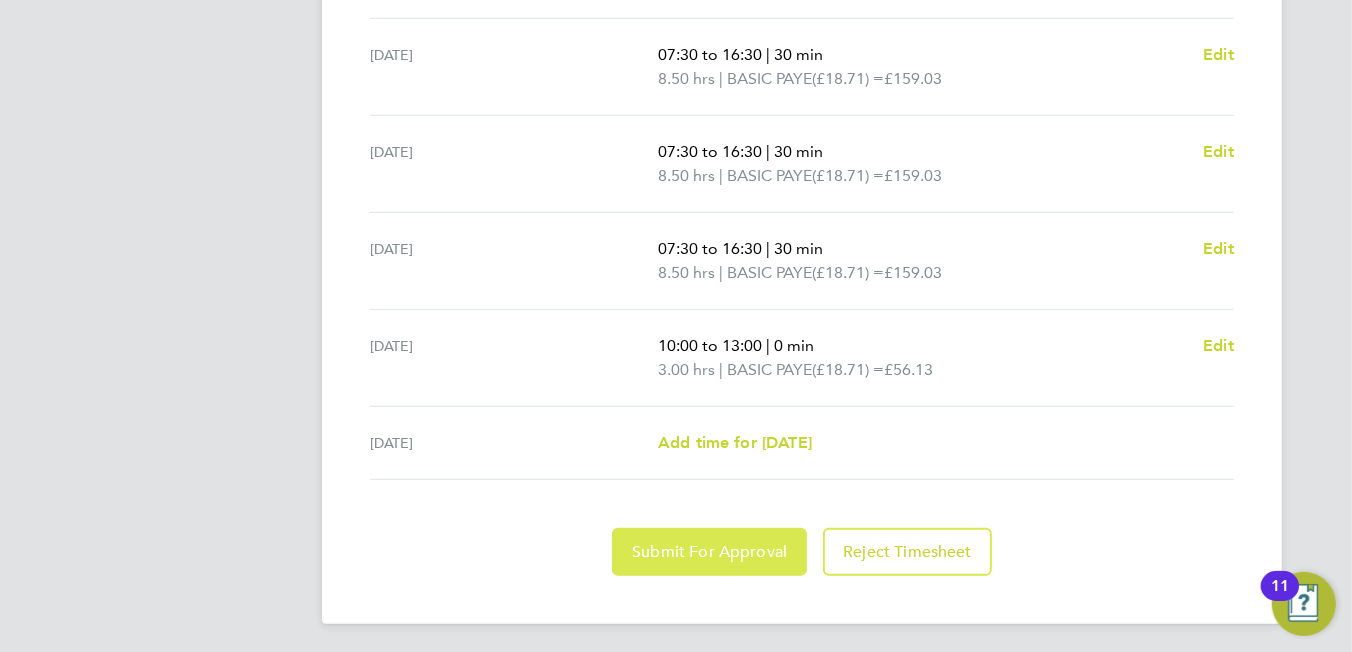 click on "Submit For Approval" 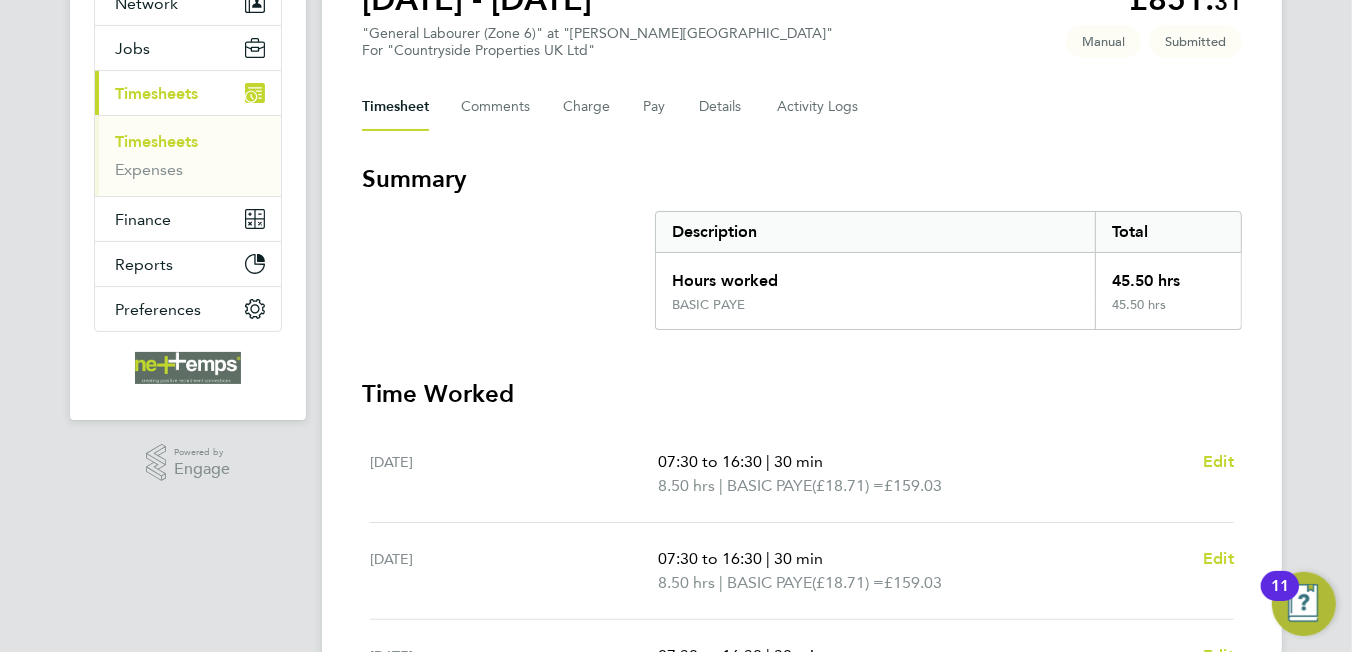 scroll, scrollTop: 111, scrollLeft: 0, axis: vertical 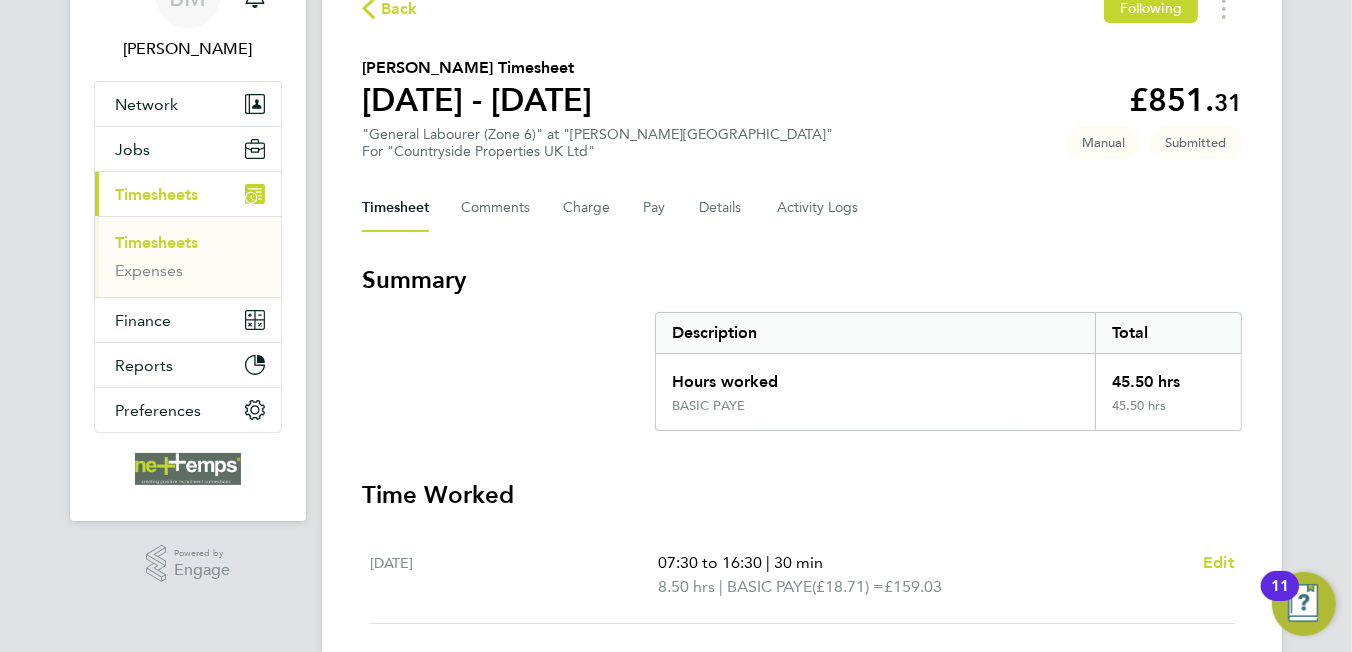 click on "Back" 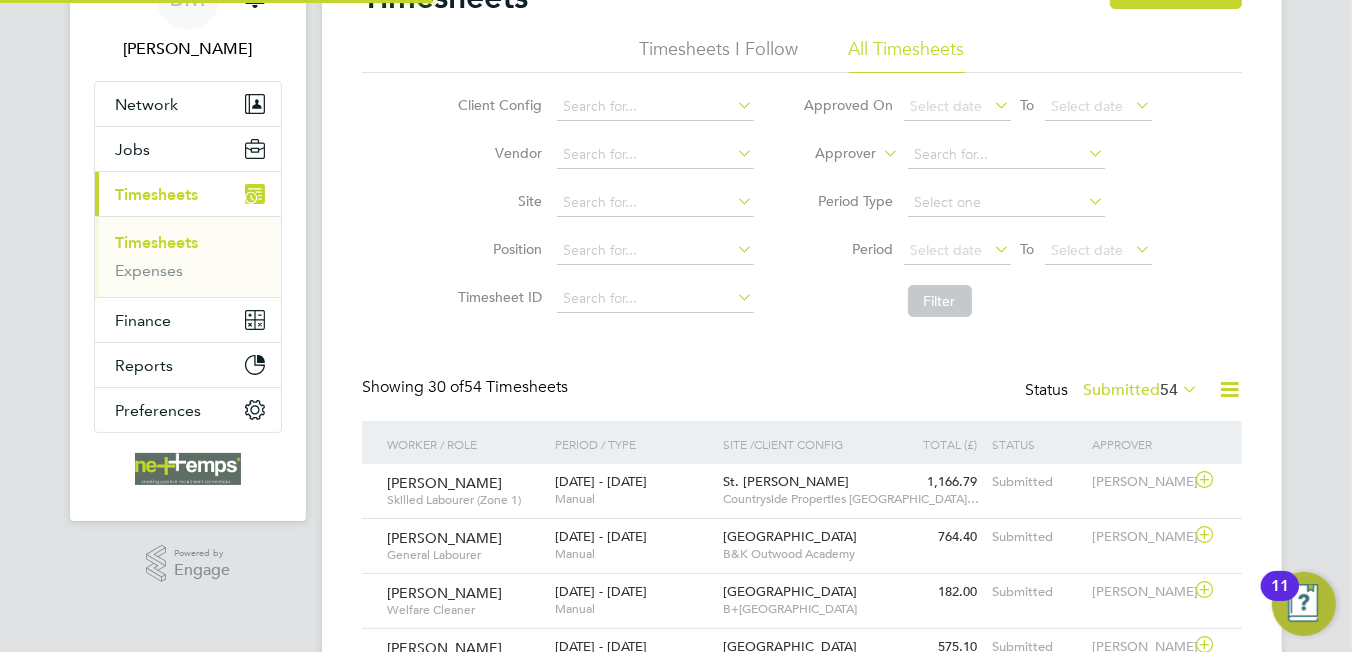 scroll, scrollTop: 0, scrollLeft: 0, axis: both 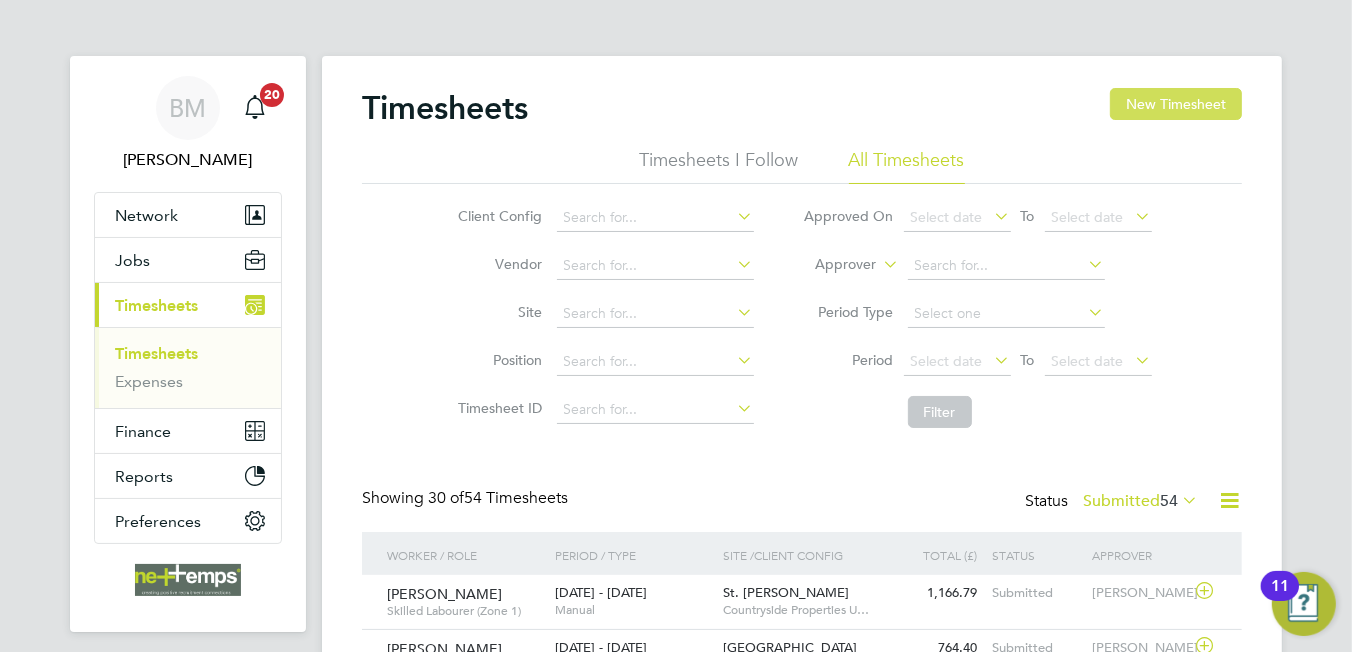 click on "New Timesheet" 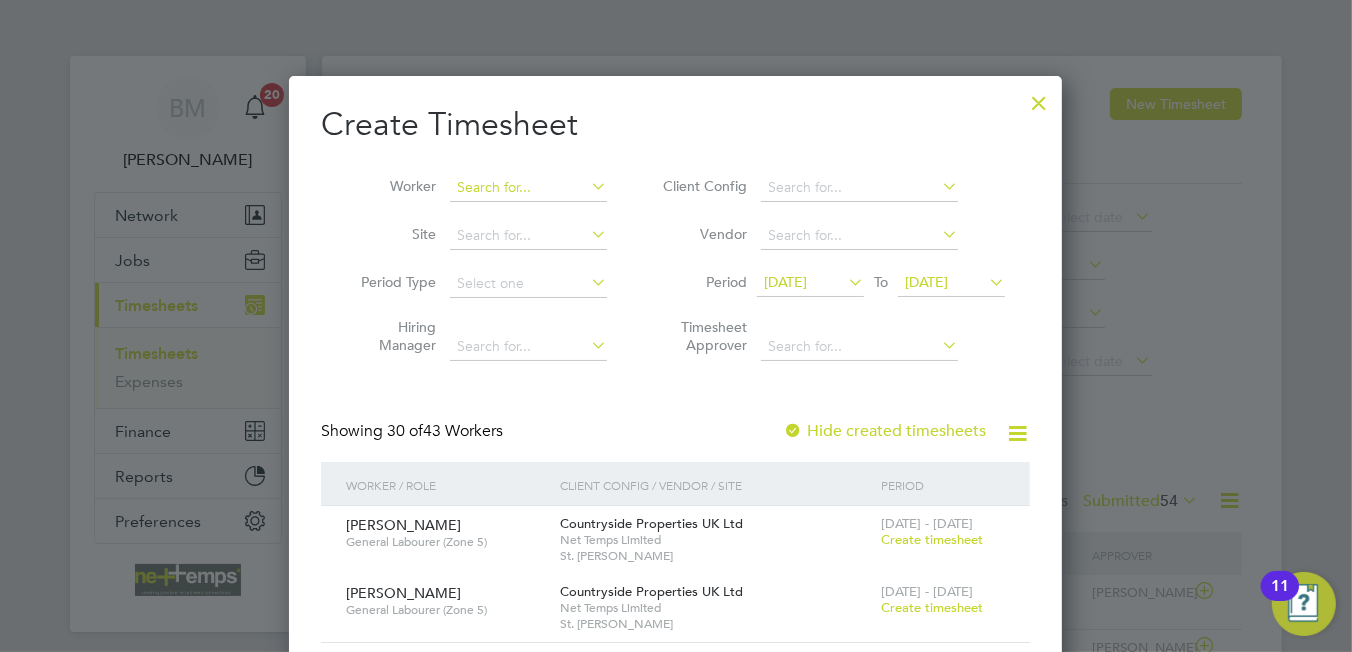 click at bounding box center [528, 188] 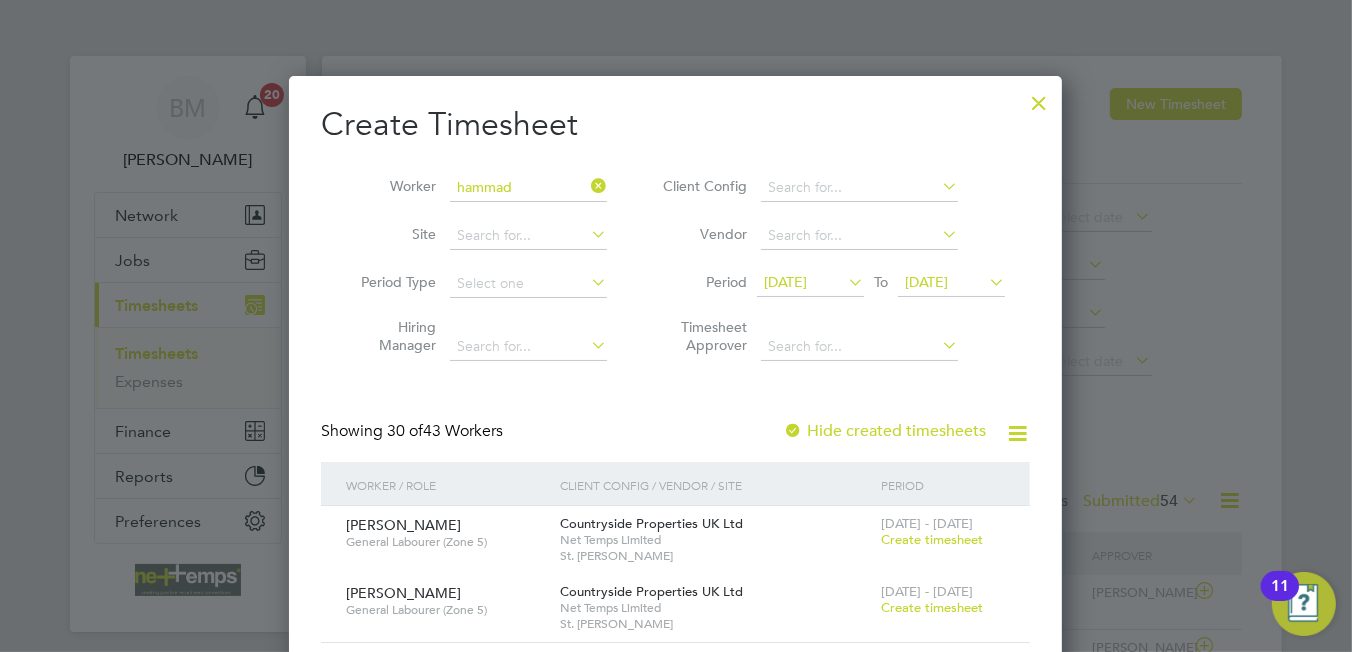 click on "Hammad  Sakhi" 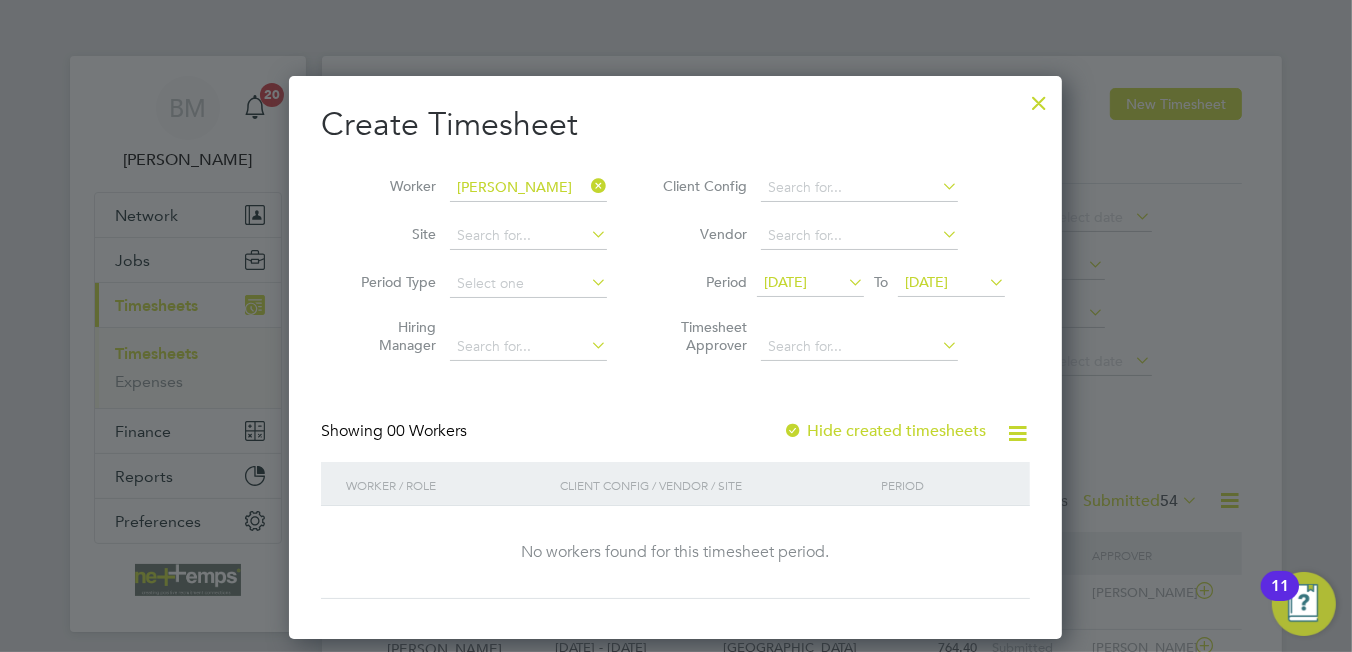 click on "Hide created timesheets" at bounding box center (884, 431) 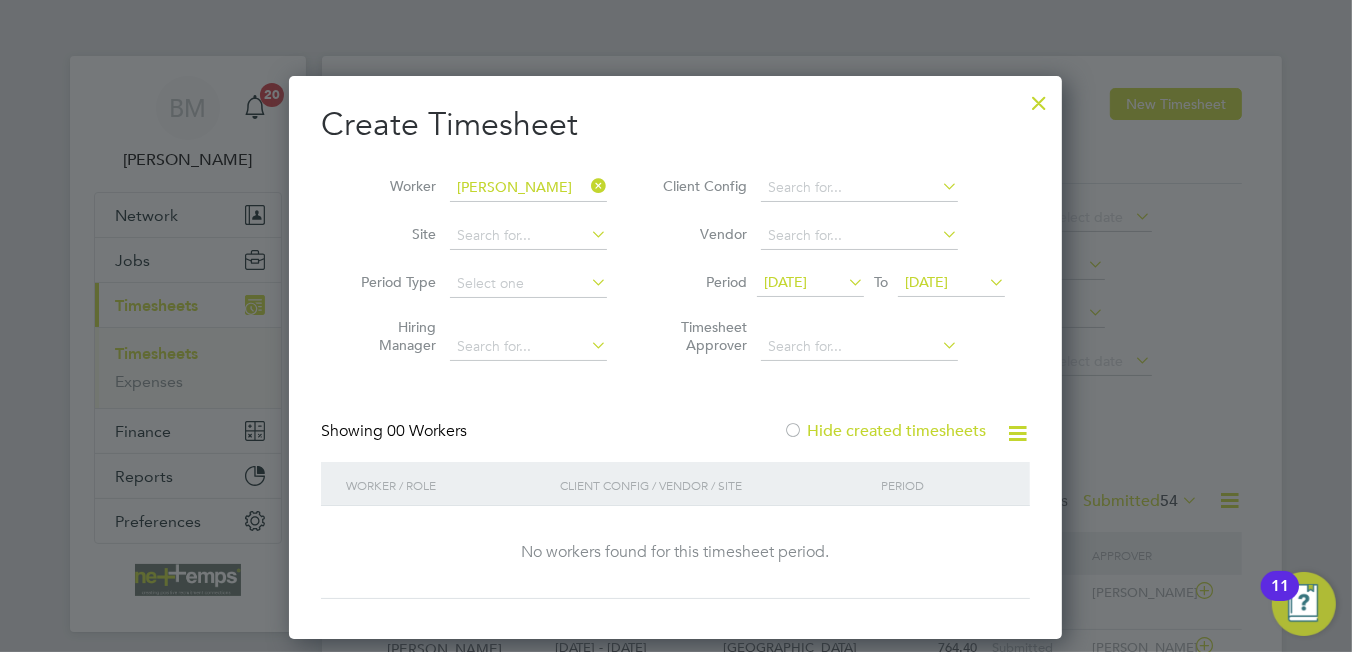 click on "Hide created timesheets" at bounding box center (884, 431) 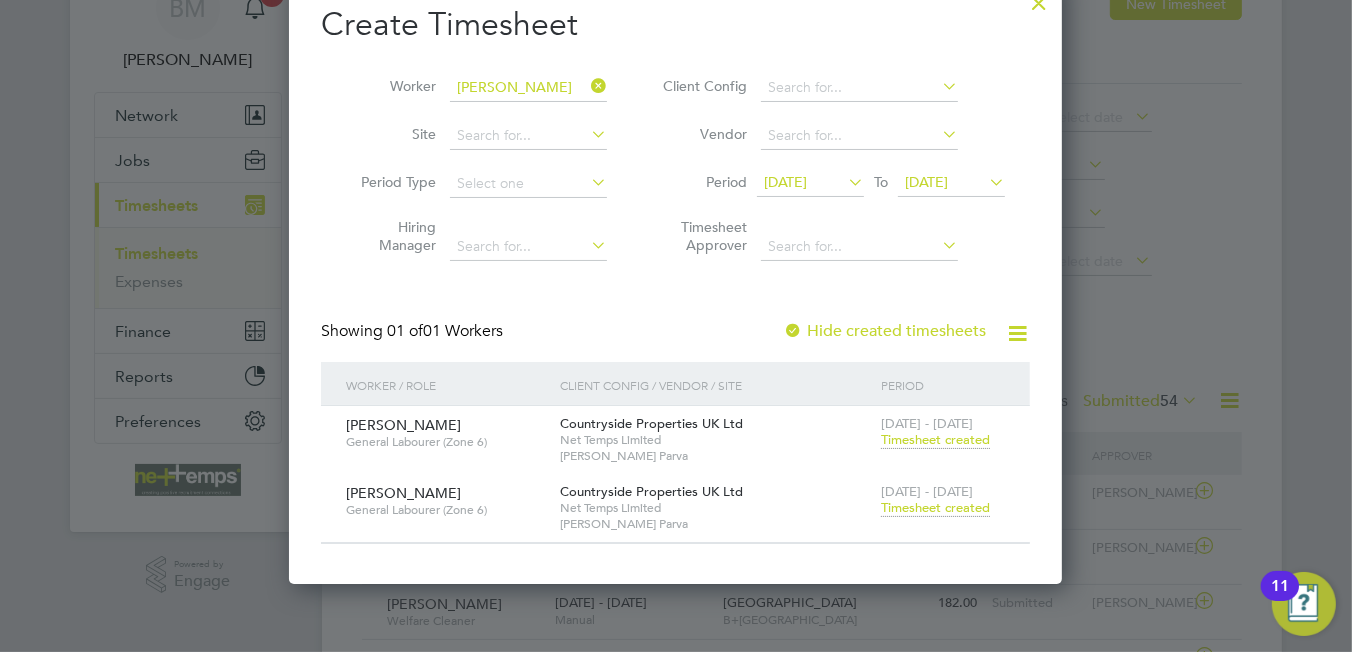 click on "Timesheet created" at bounding box center [935, 508] 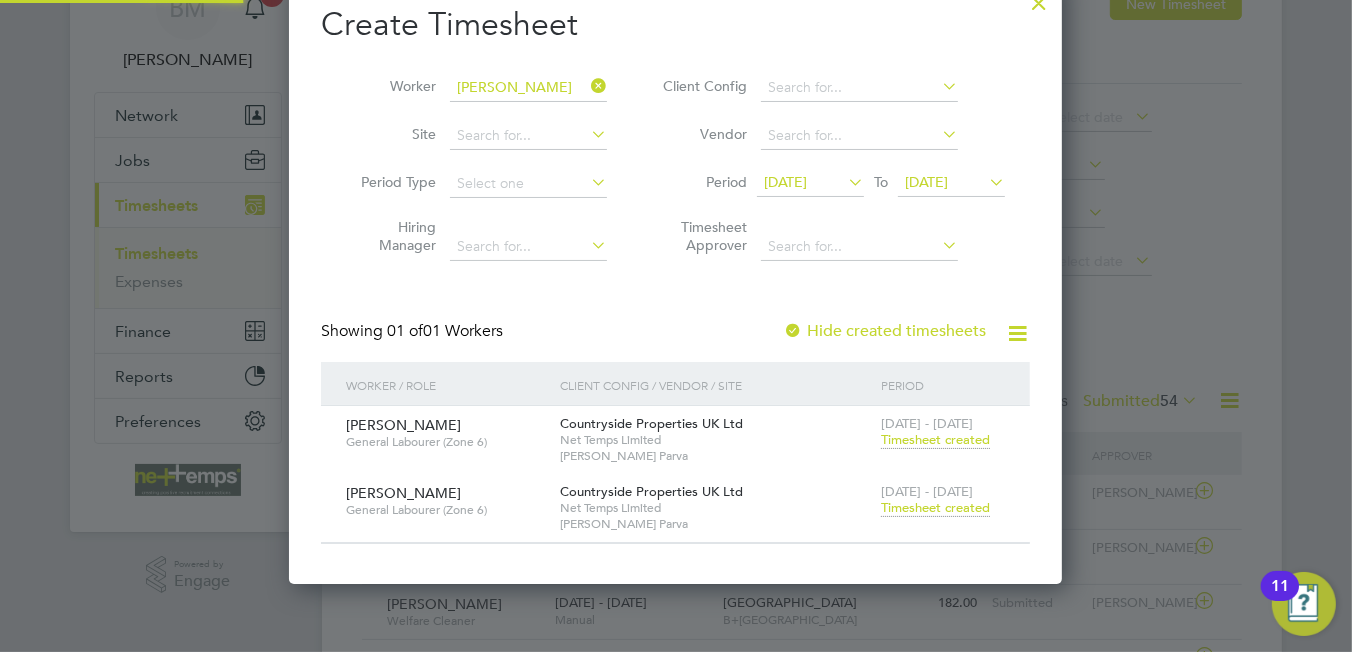 click on "Timesheet created" at bounding box center (935, 508) 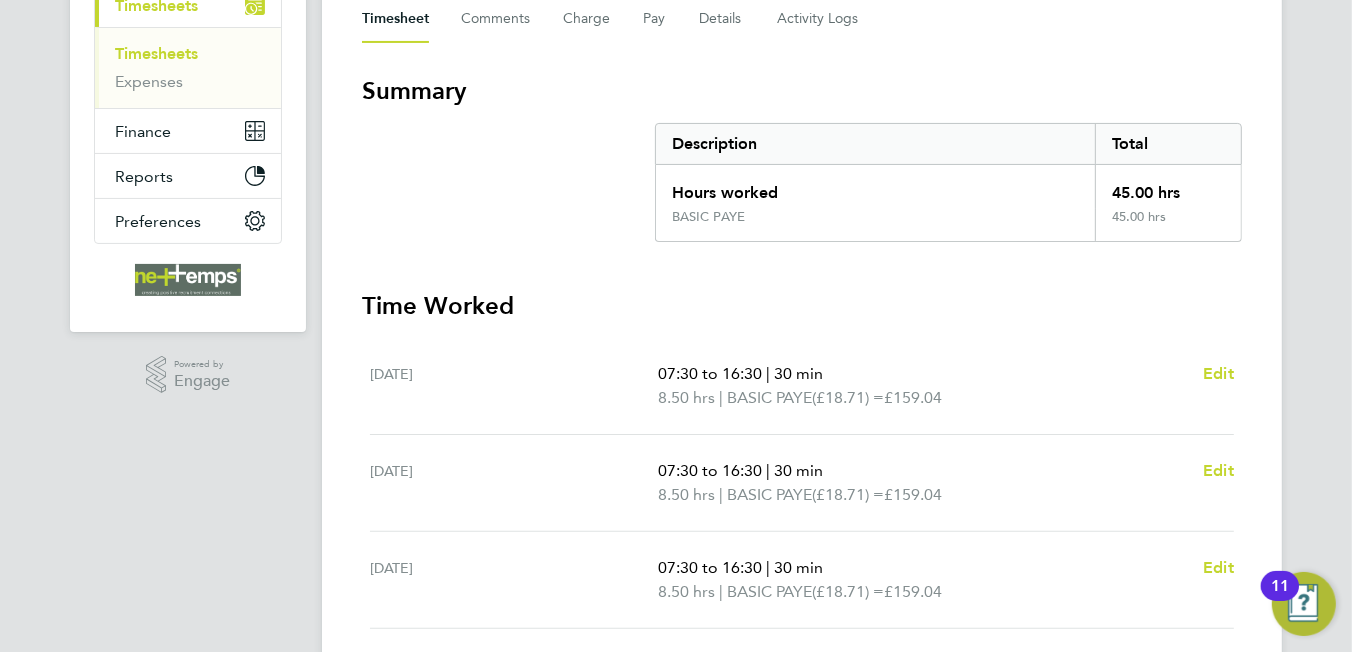 scroll, scrollTop: 0, scrollLeft: 0, axis: both 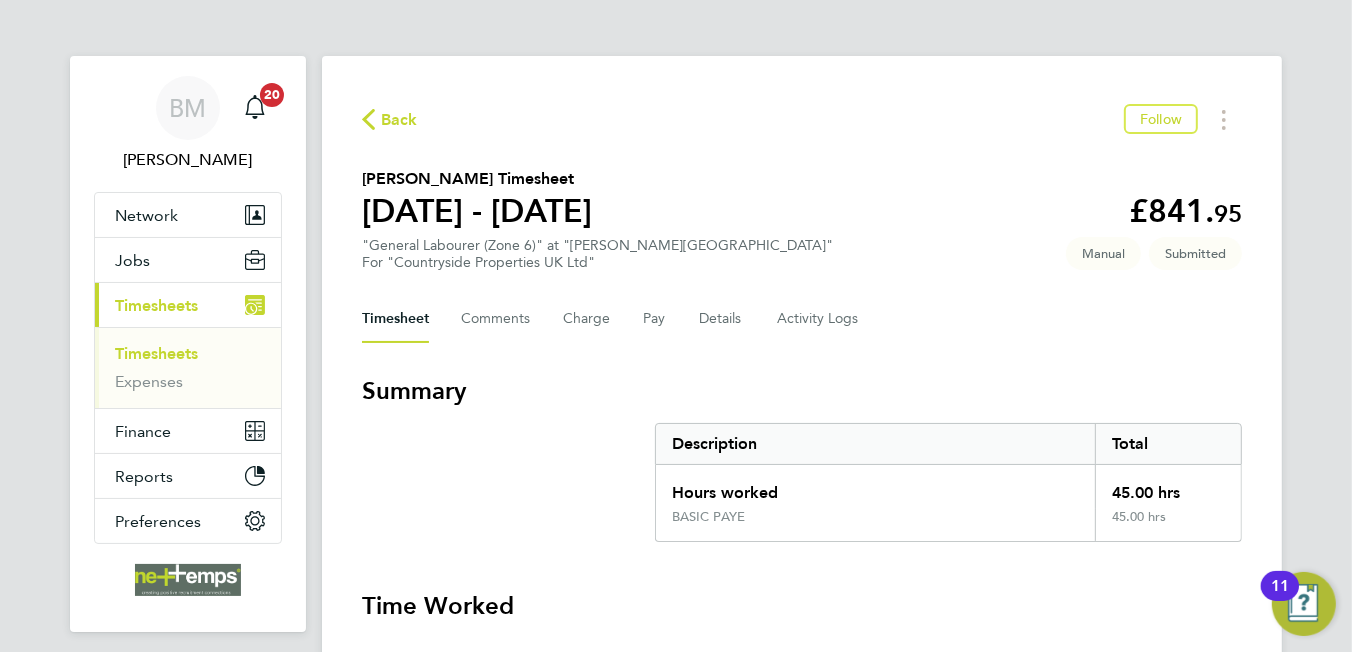 click on "Back" 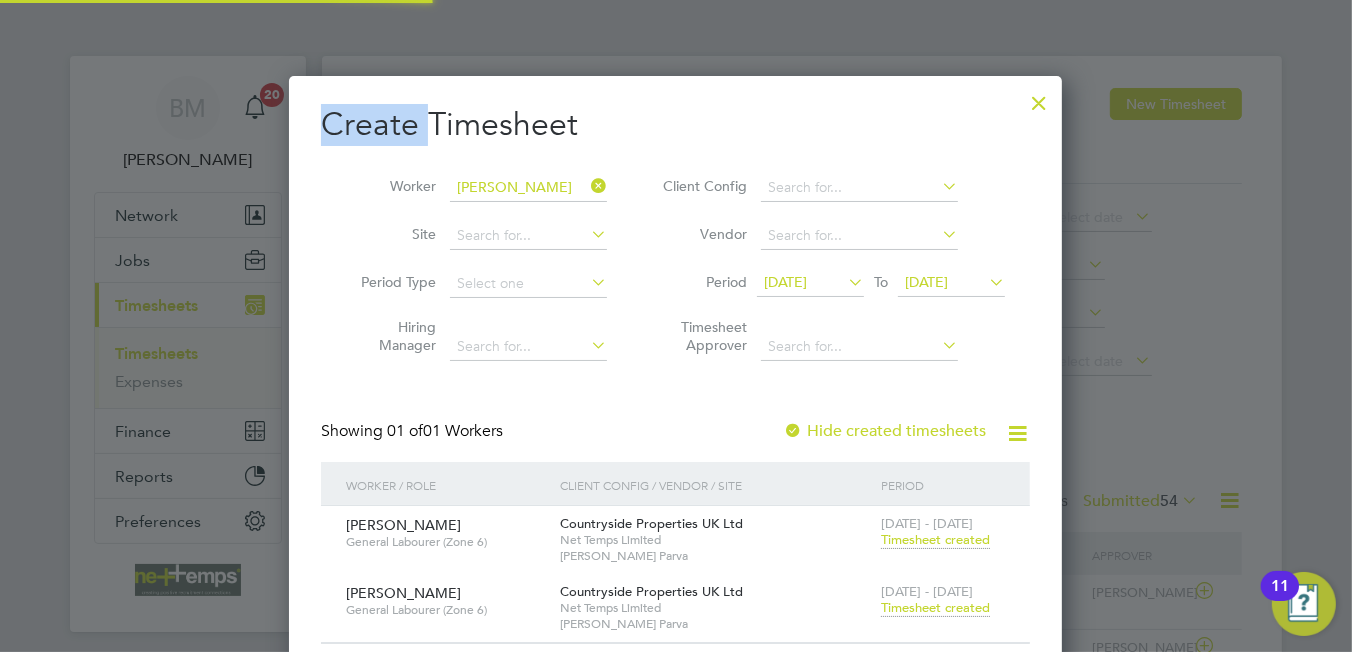 scroll, scrollTop: 606, scrollLeft: 774, axis: both 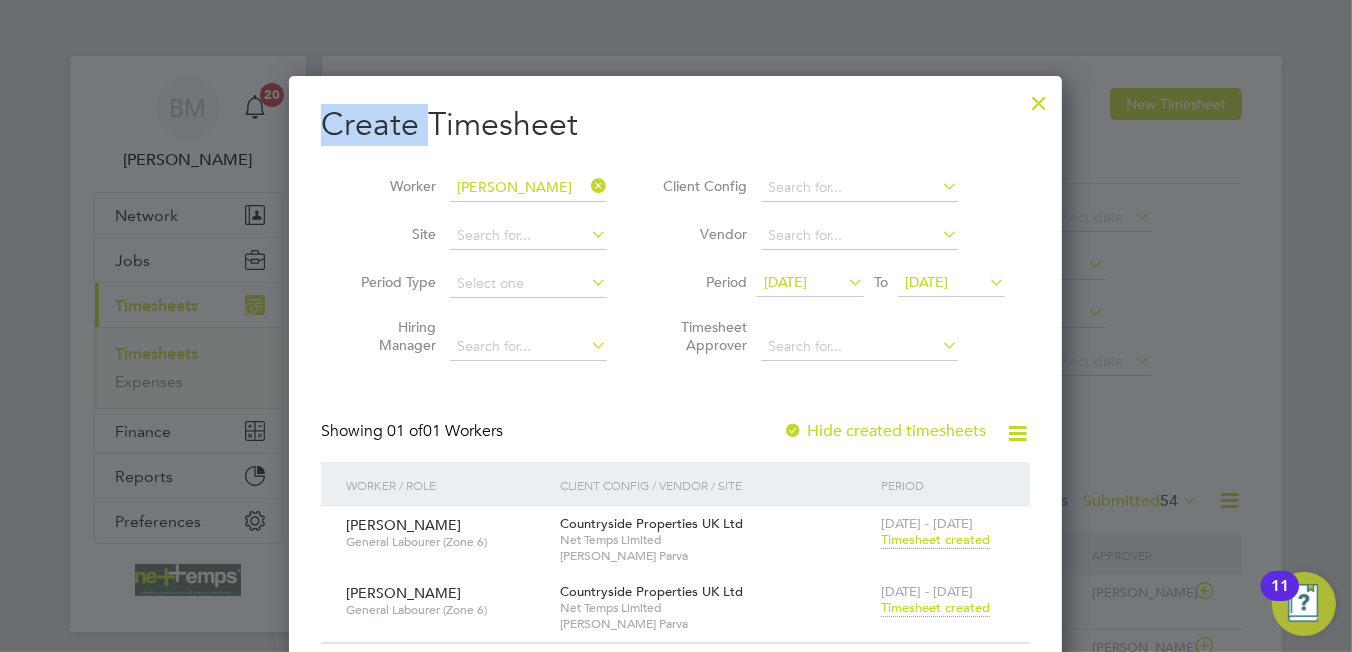 click at bounding box center (1039, 98) 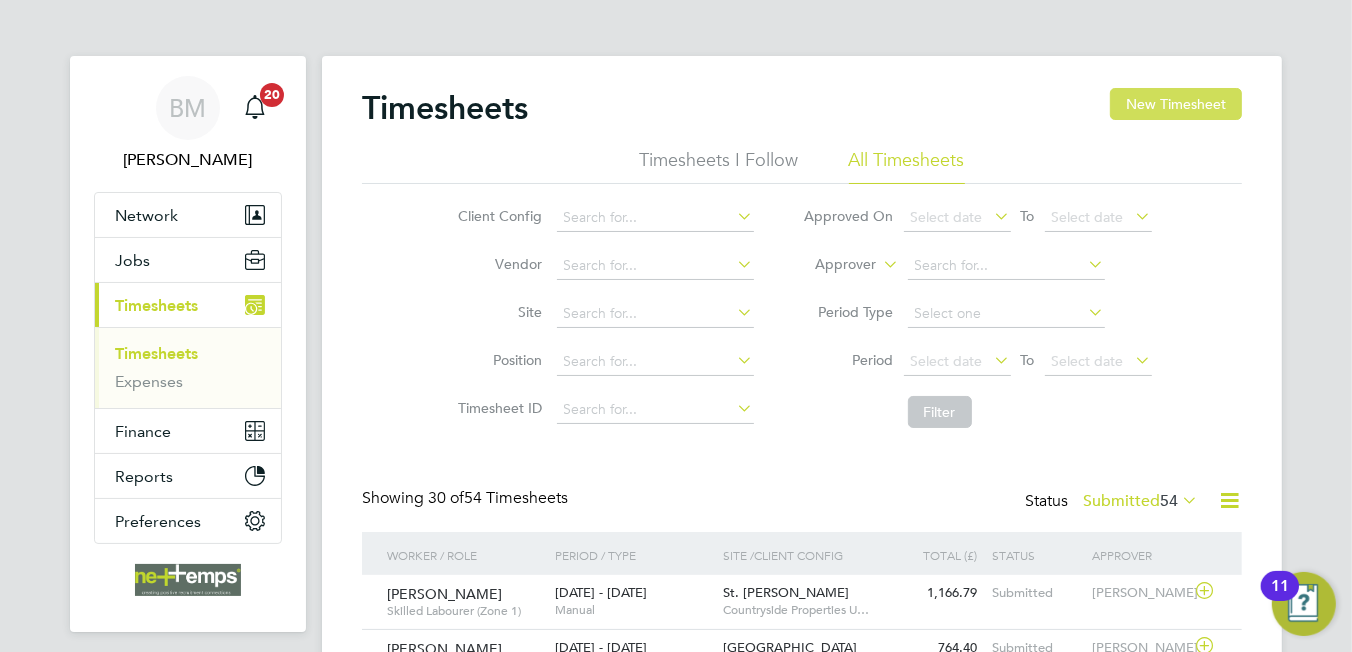 click on "New Timesheet" 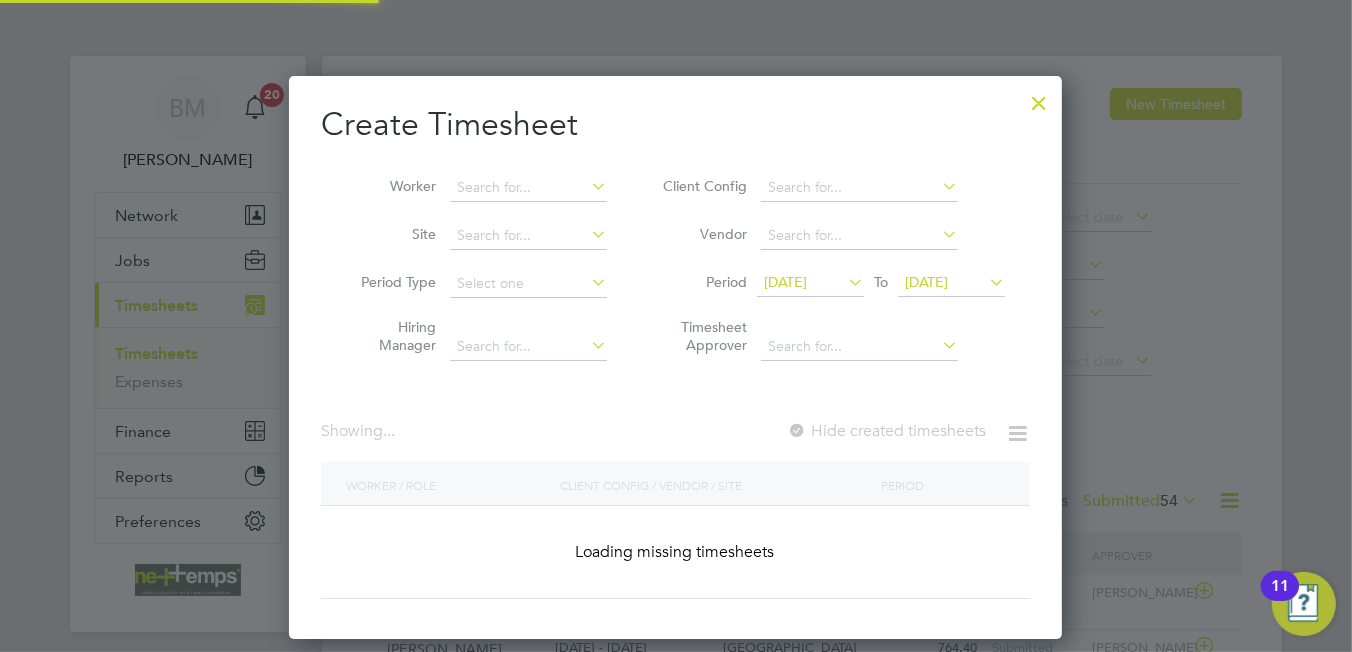 scroll, scrollTop: 9, scrollLeft: 9, axis: both 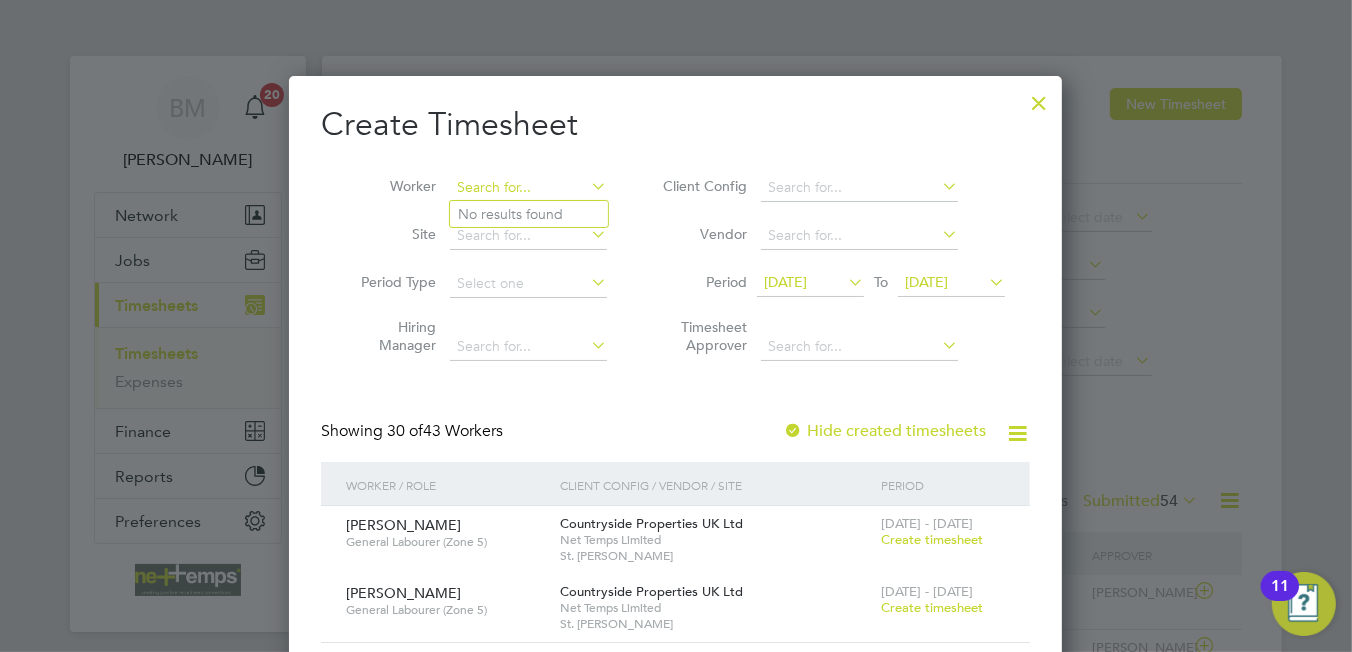 click at bounding box center [528, 188] 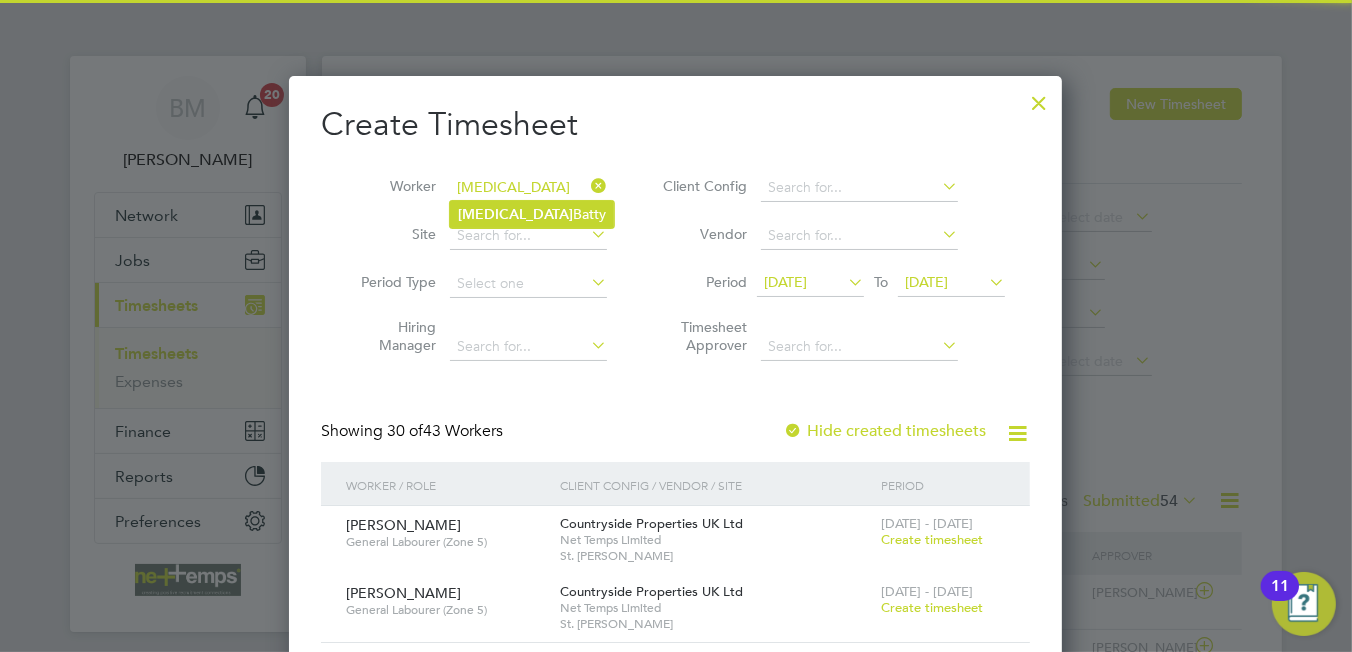 click on "Nikita  Batty" 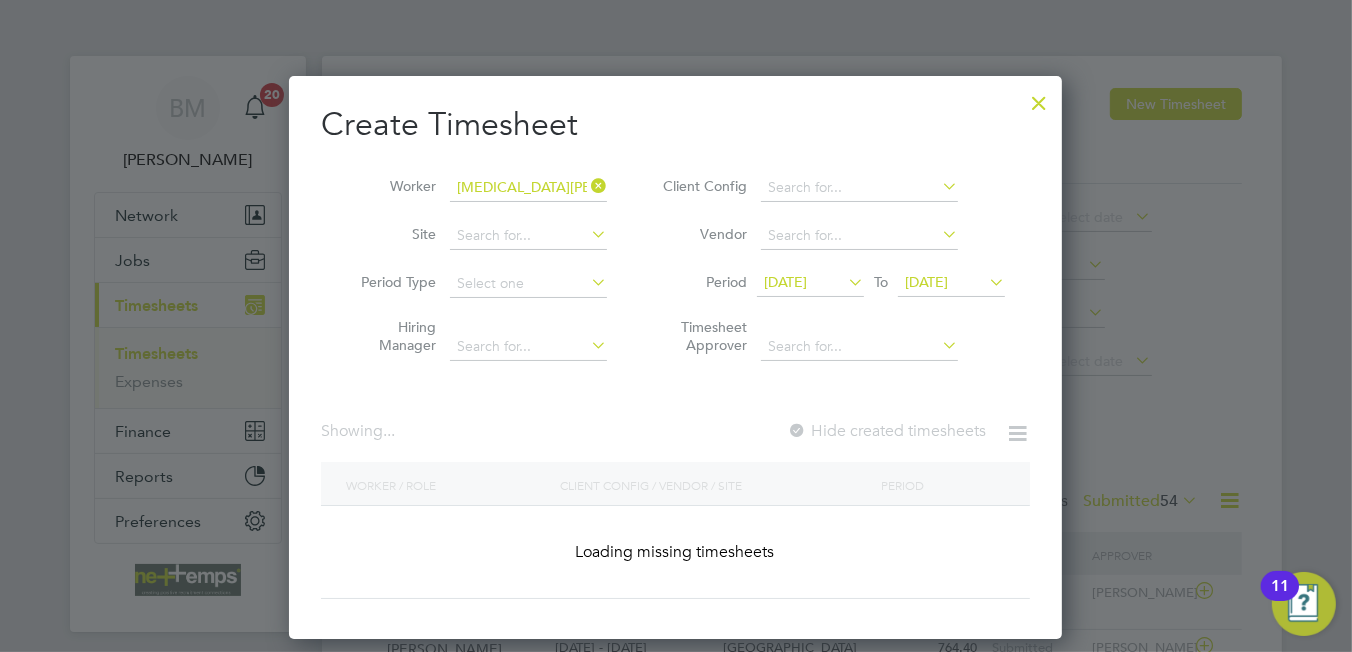 scroll, scrollTop: 9, scrollLeft: 9, axis: both 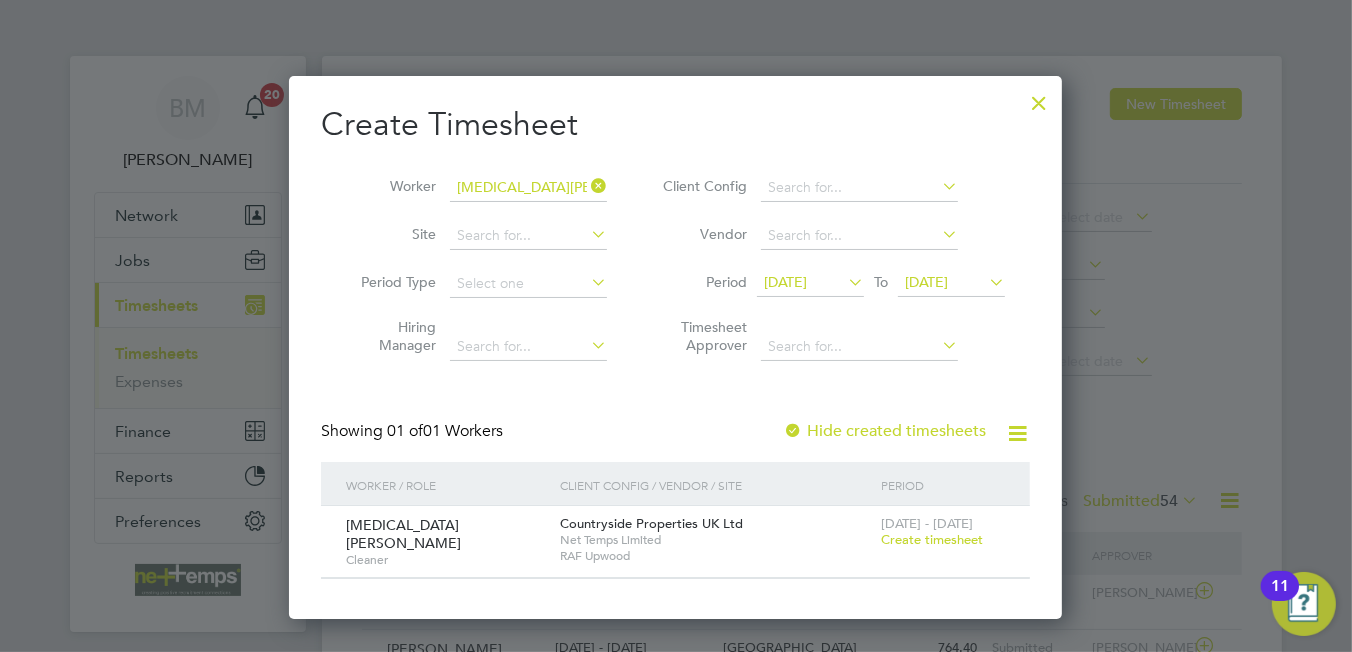 click on "Create timesheet" at bounding box center [932, 539] 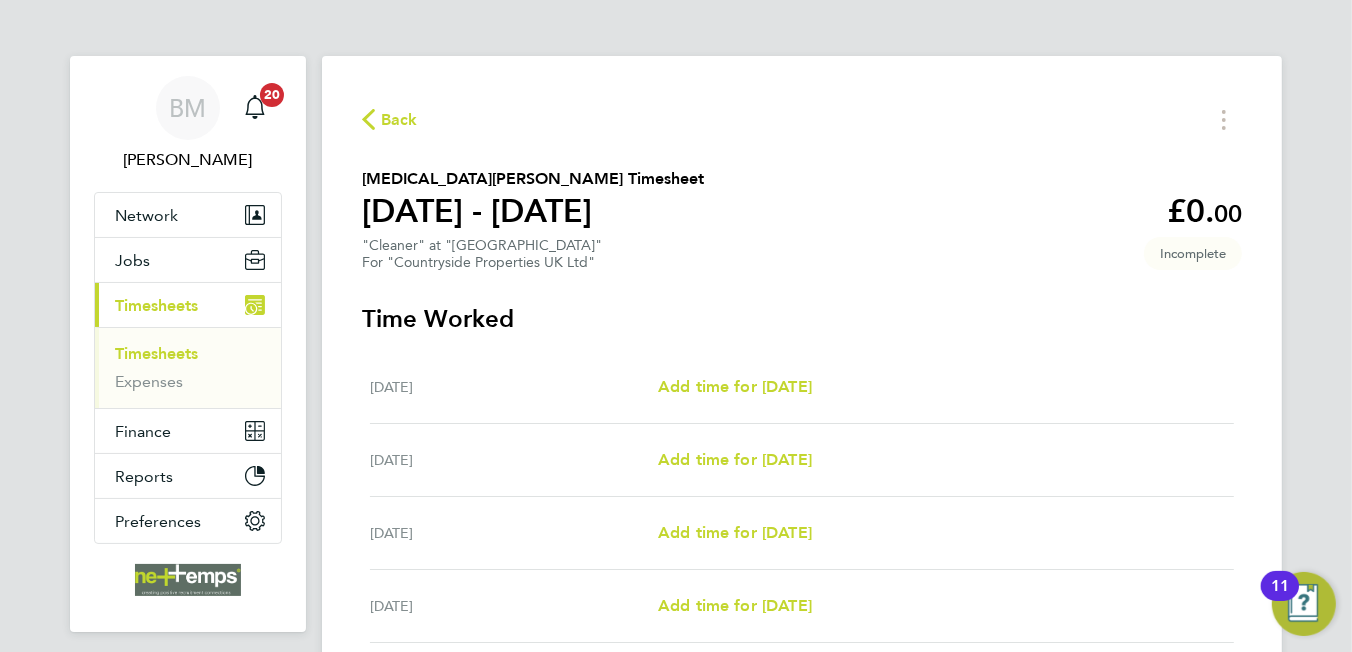click on "Back" 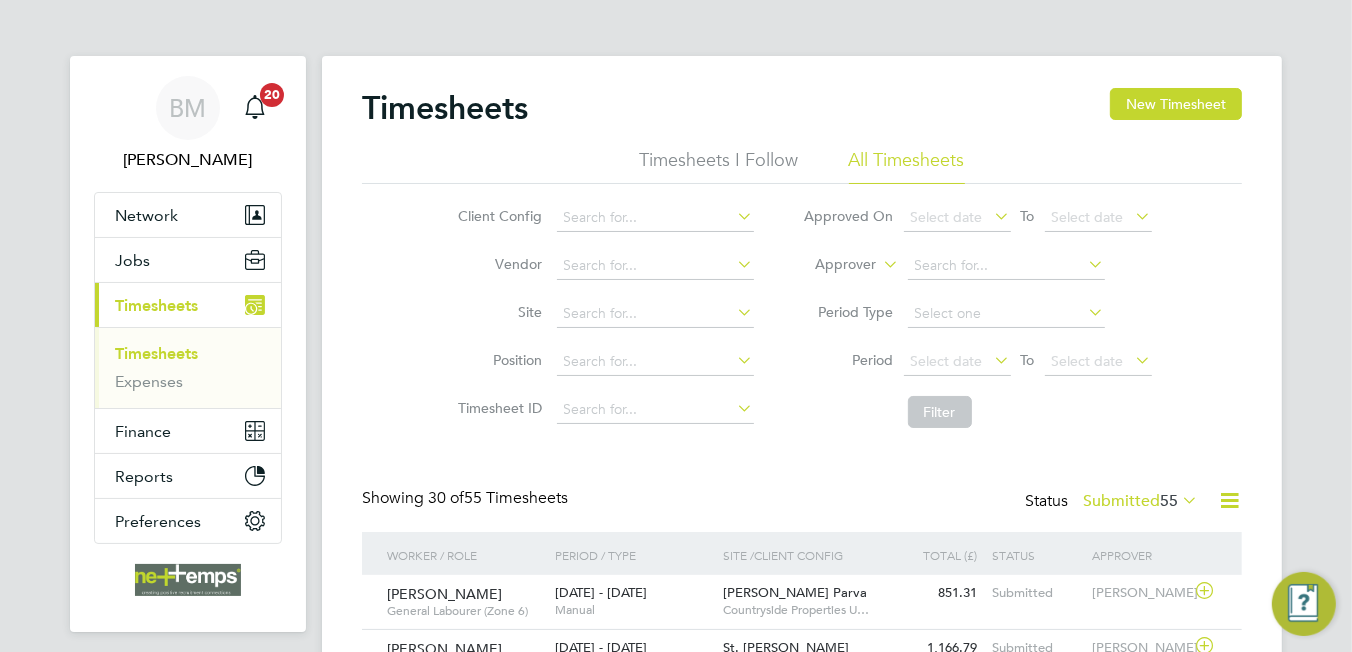 scroll, scrollTop: 10, scrollLeft: 9, axis: both 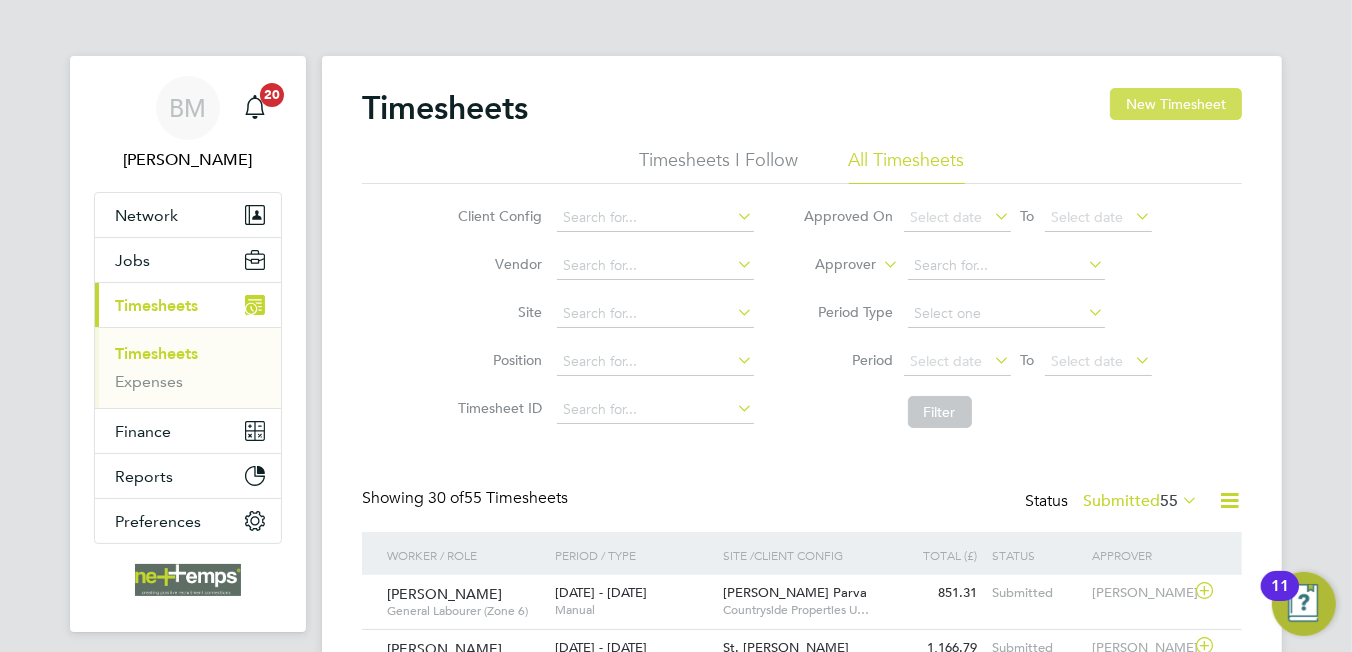 click on "New Timesheet" 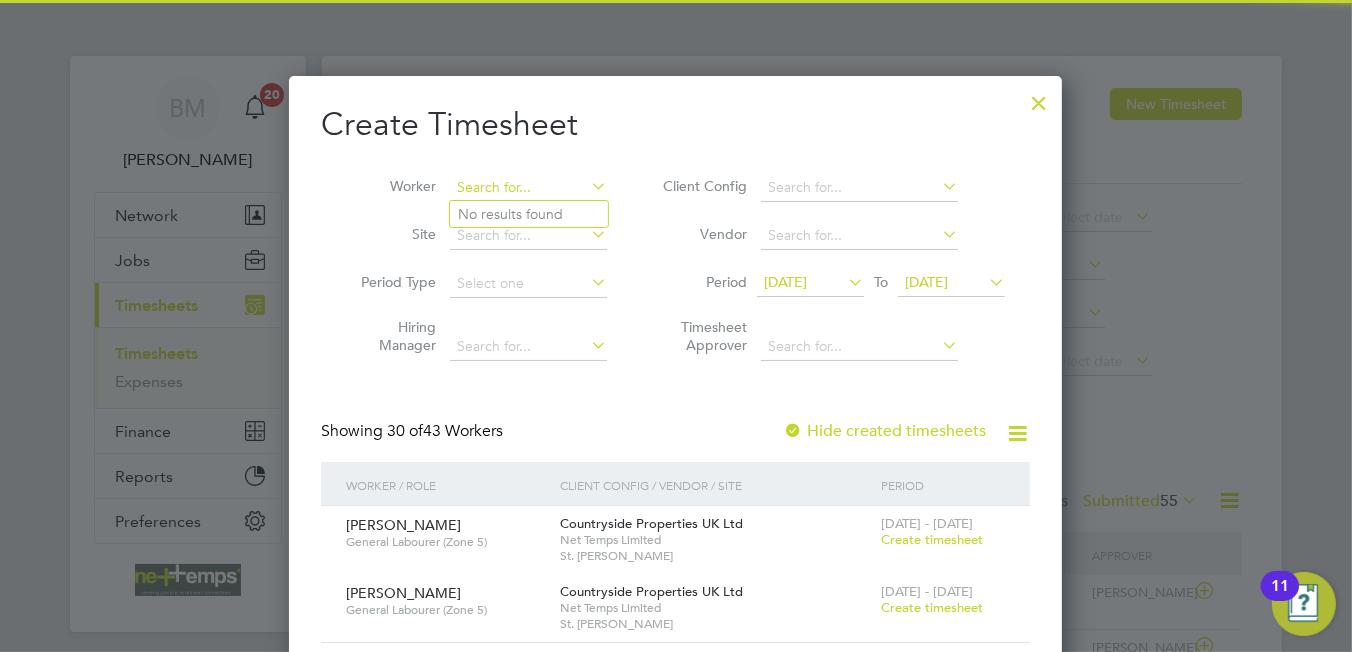 click at bounding box center [528, 188] 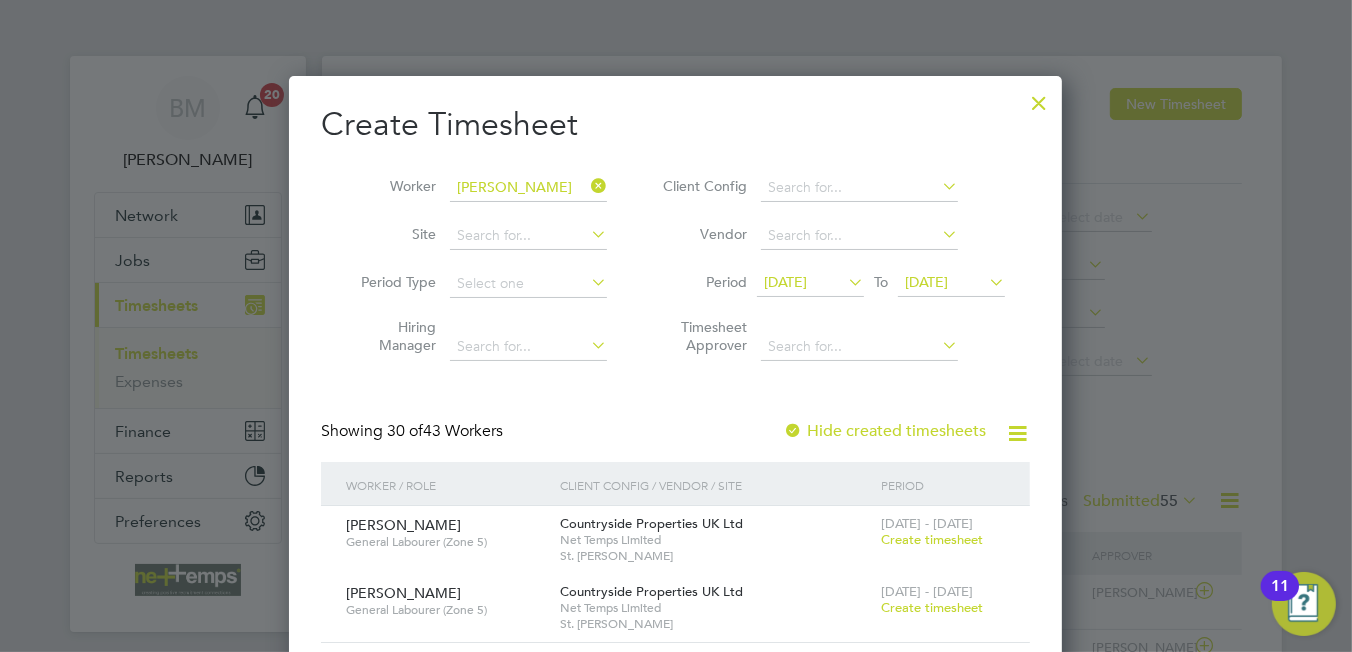 click on "Philip  Gordon" 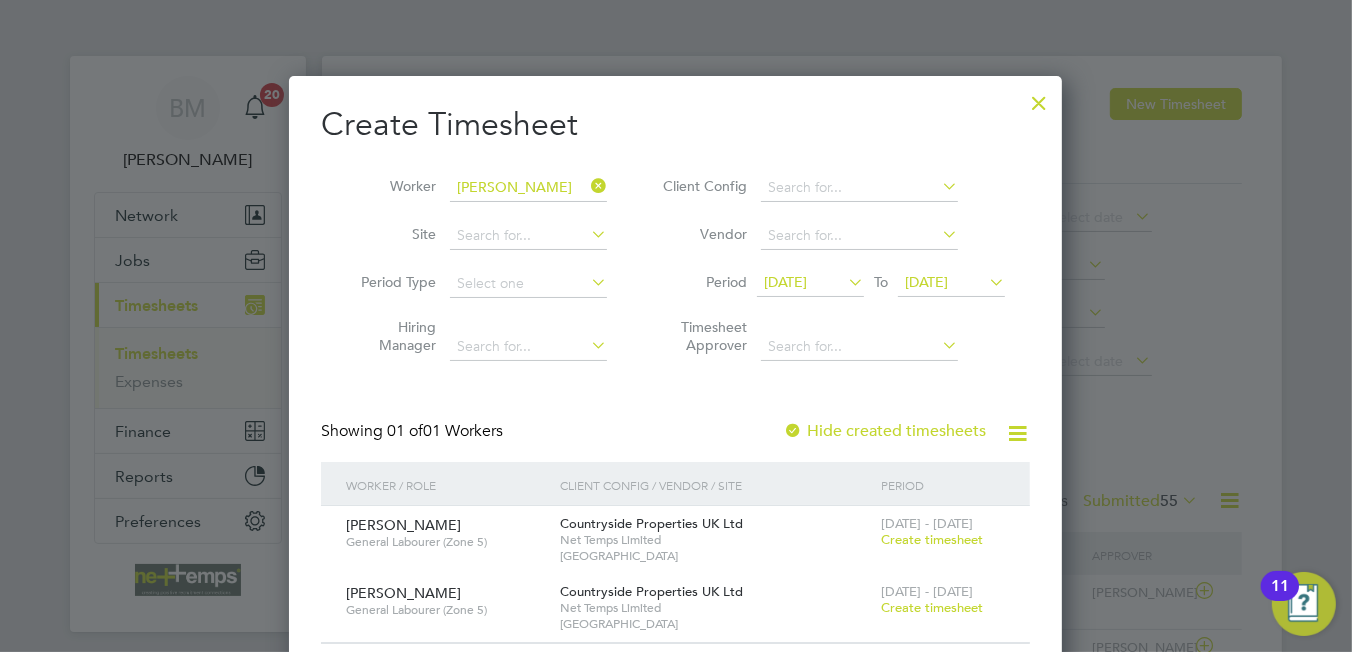 click on "Create timesheet" at bounding box center (932, 607) 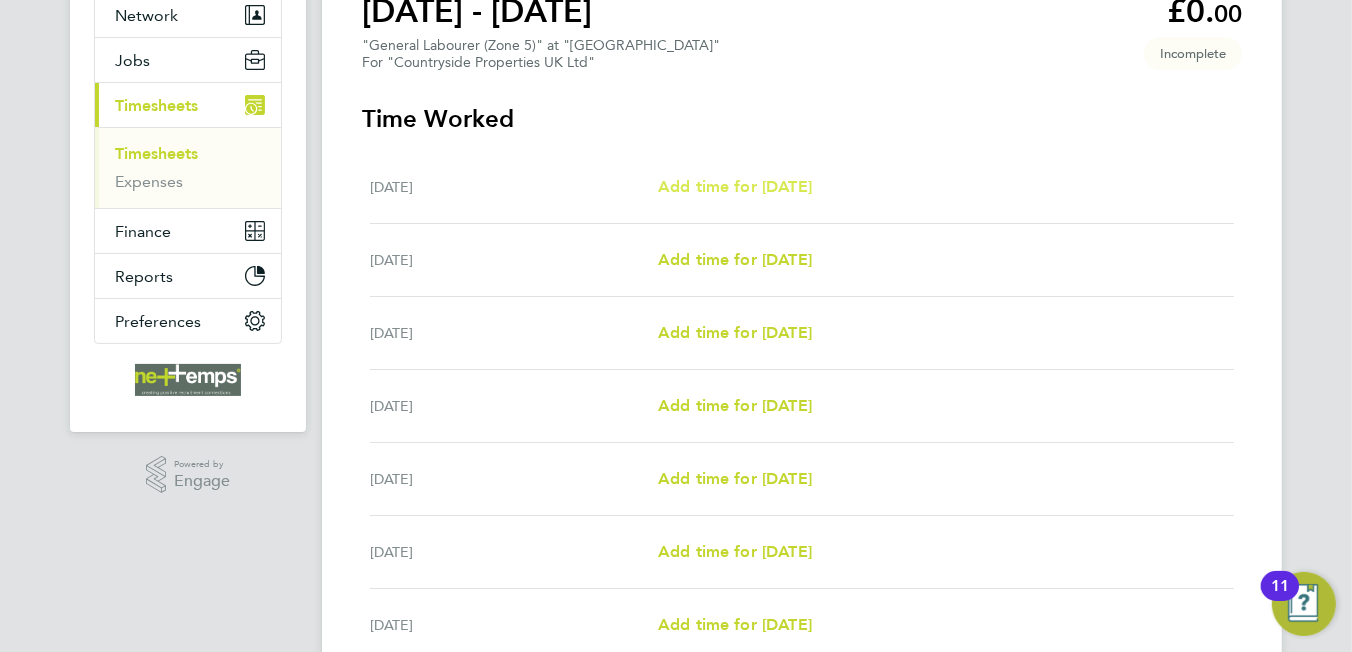 click on "Add time for Mon 07 Jul" at bounding box center (735, 186) 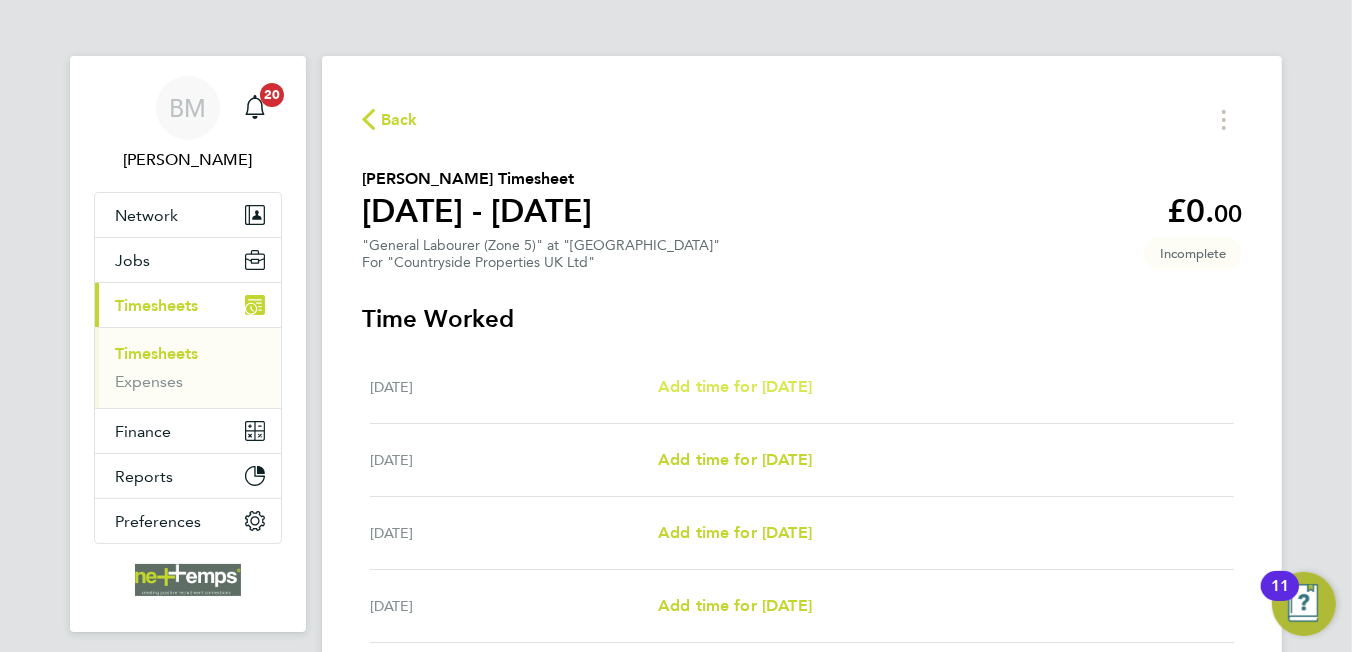 select on "30" 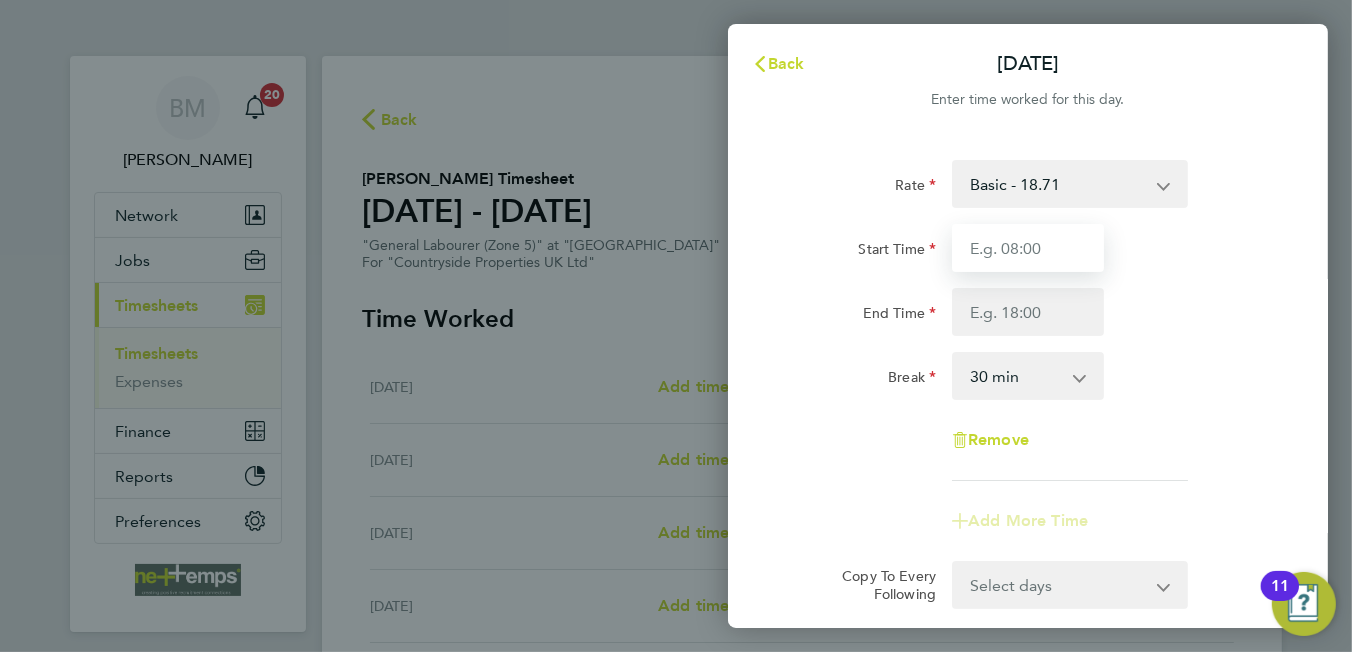 click on "Start Time" at bounding box center [1028, 248] 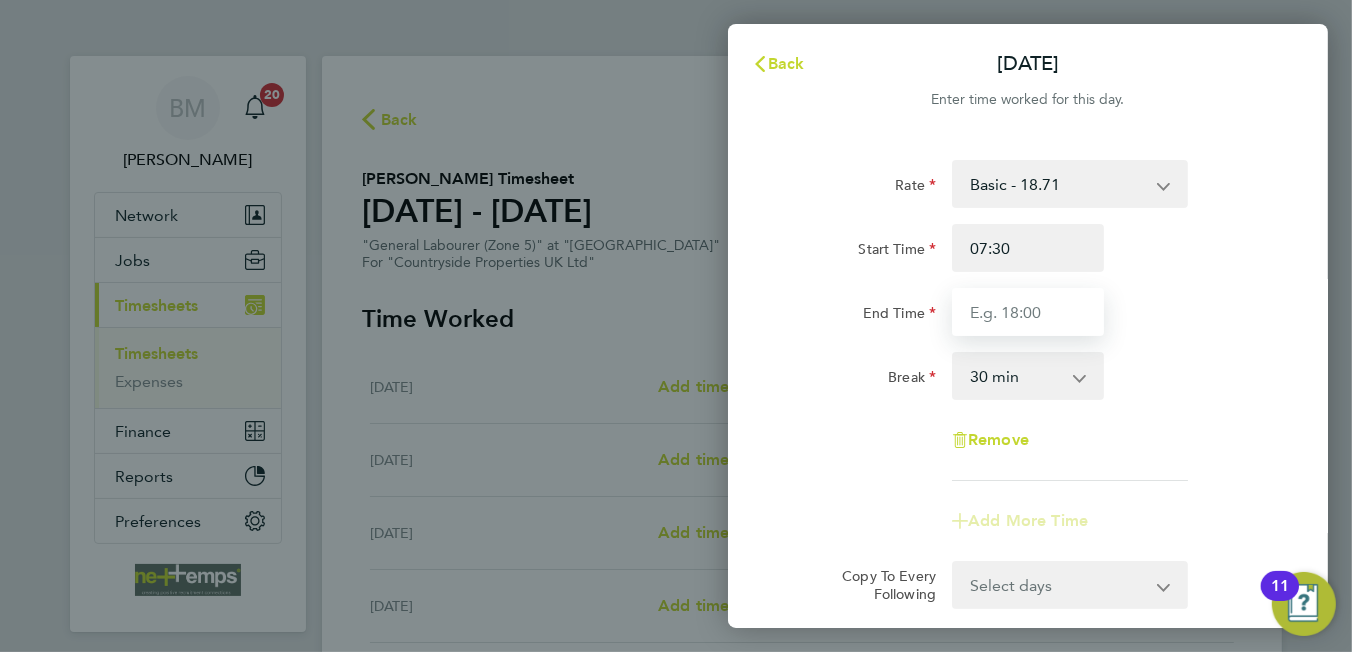click on "End Time" at bounding box center (1028, 312) 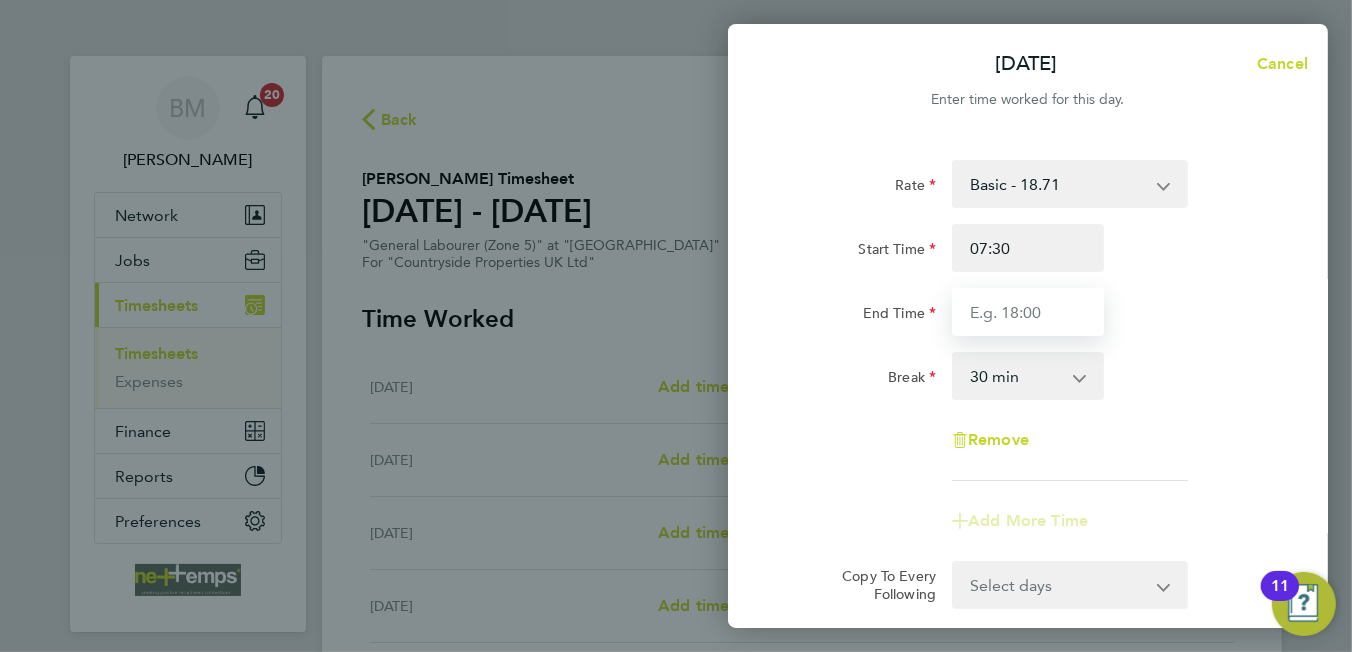type on "16:30" 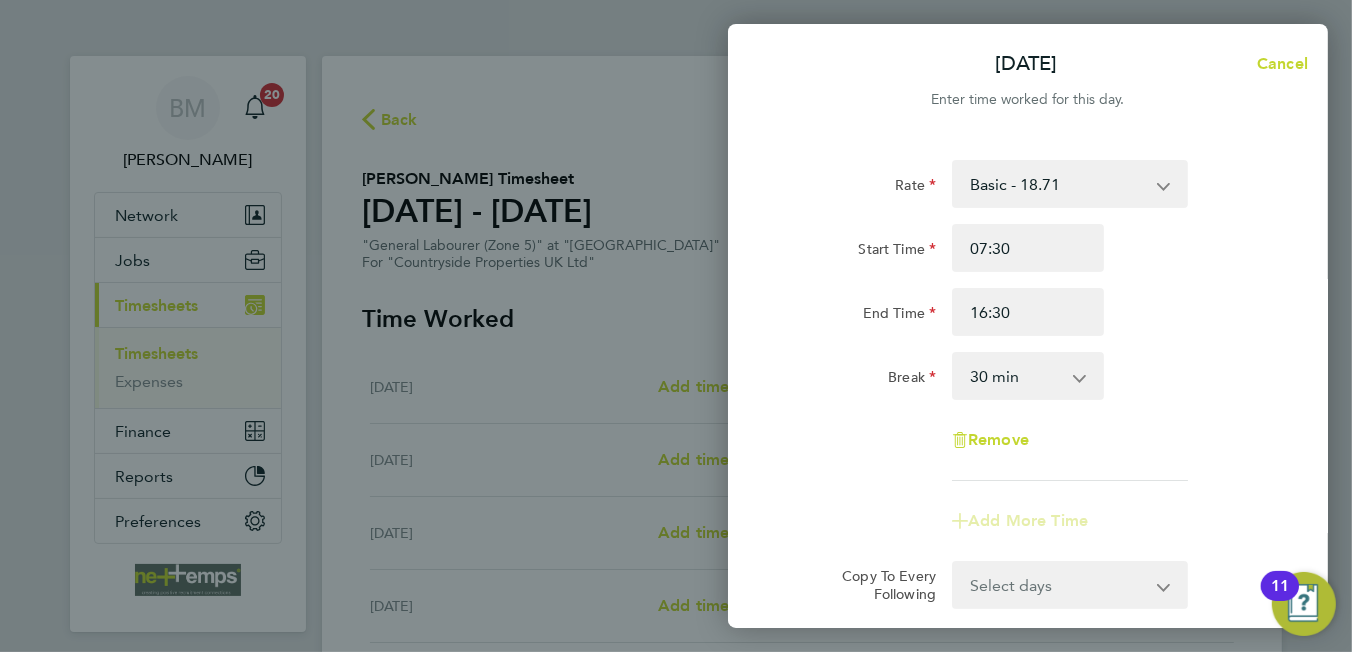 click on "0 min   15 min   30 min   45 min   60 min   75 min   90 min" at bounding box center [1016, 376] 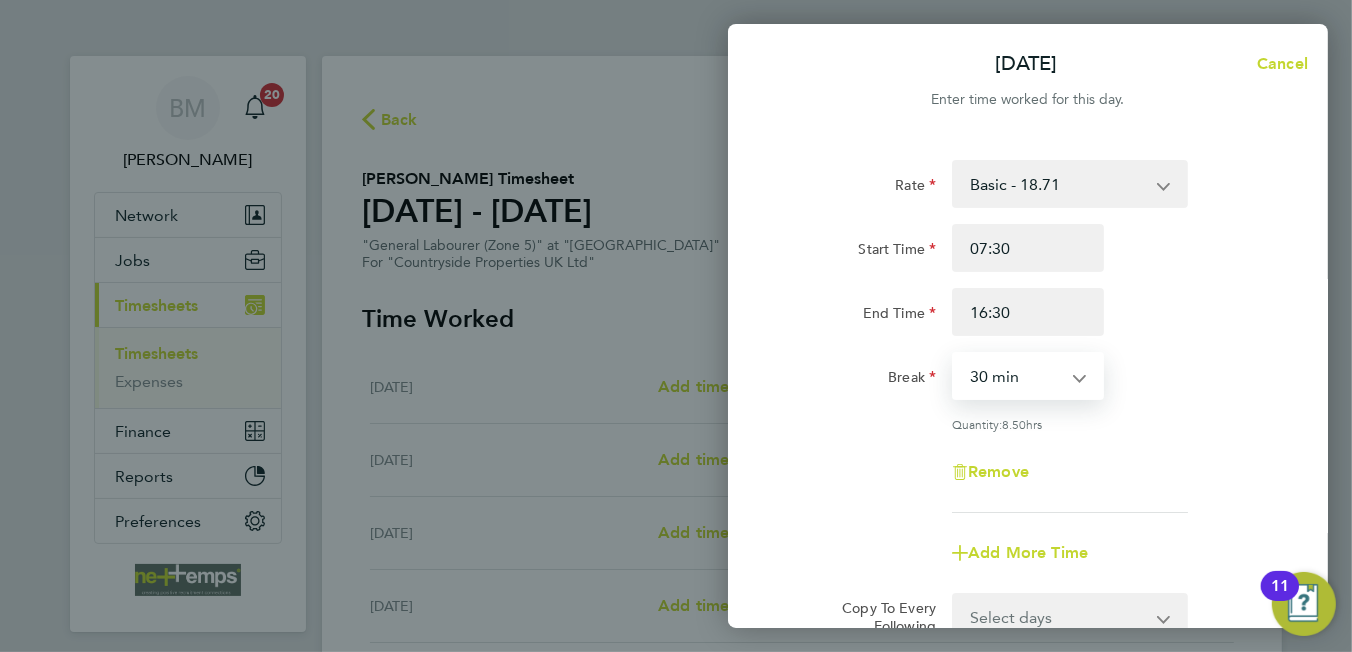 click on "Break  0 min   15 min   30 min   45 min   60 min   75 min   90 min" 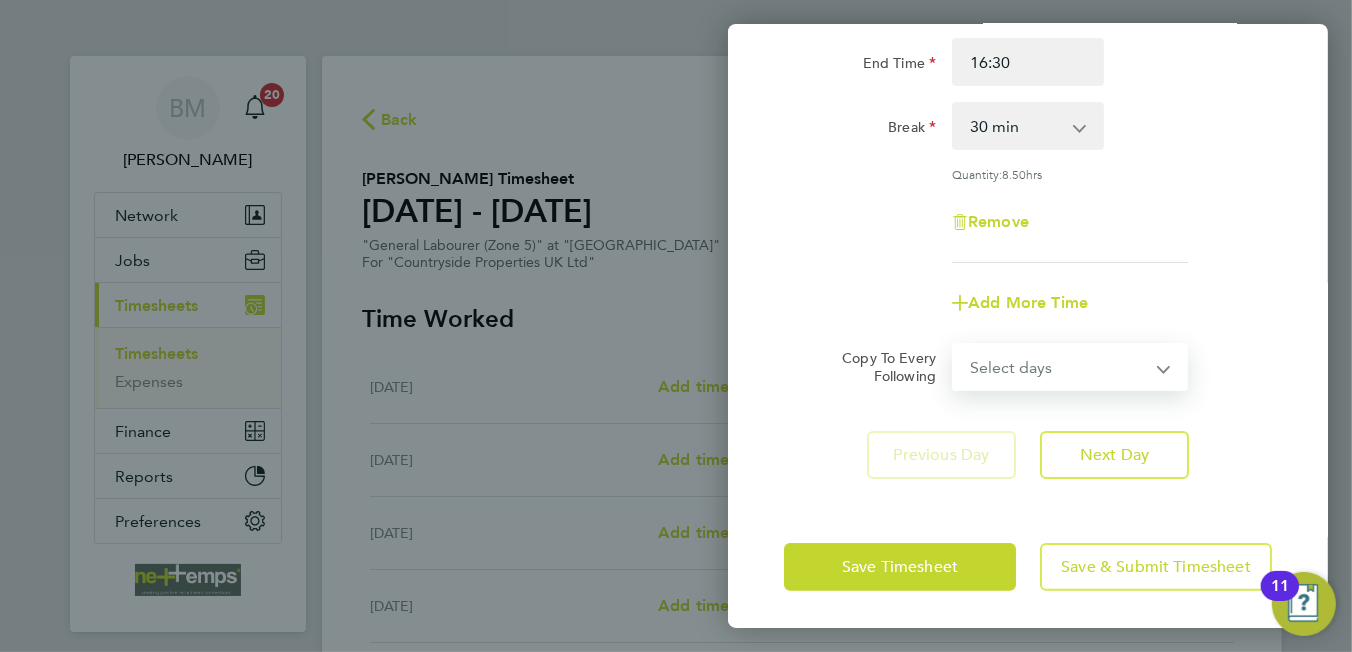click on "Select days   Day   Weekday (Mon-Fri)   Weekend (Sat-Sun)   Tuesday   Wednesday   Thursday   Friday   Saturday   Sunday" at bounding box center (1059, 367) 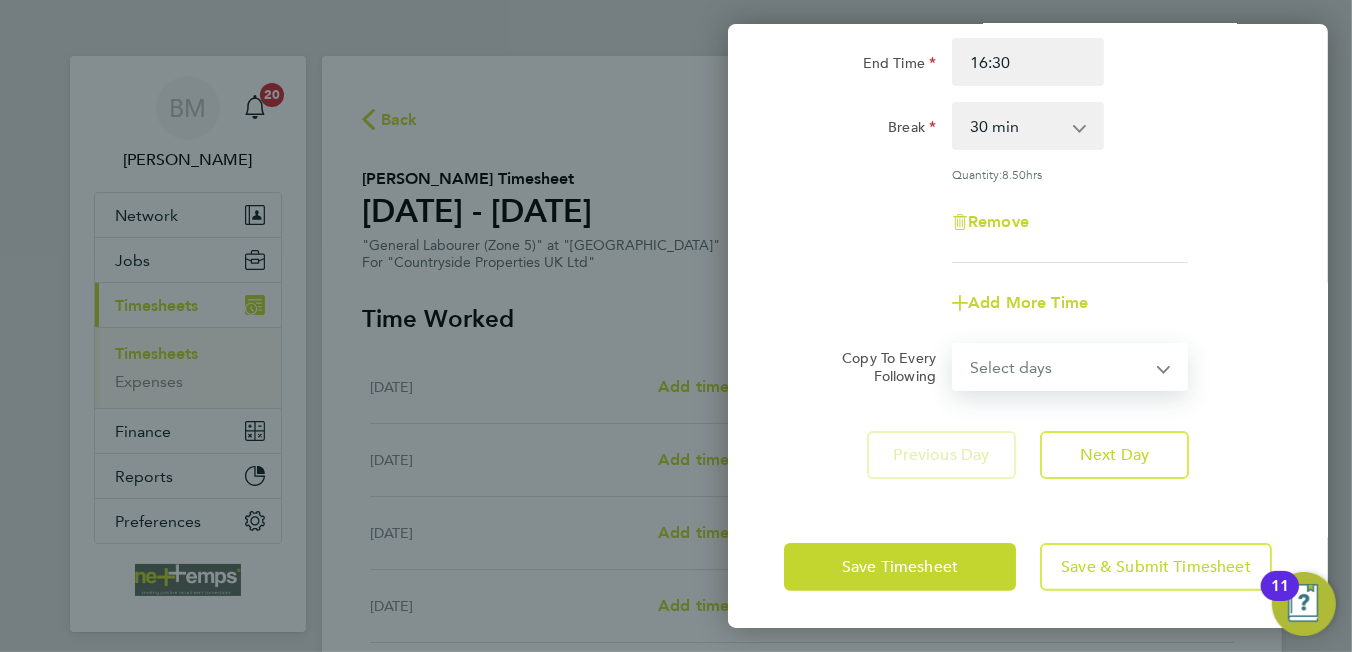 select on "WEEKDAY" 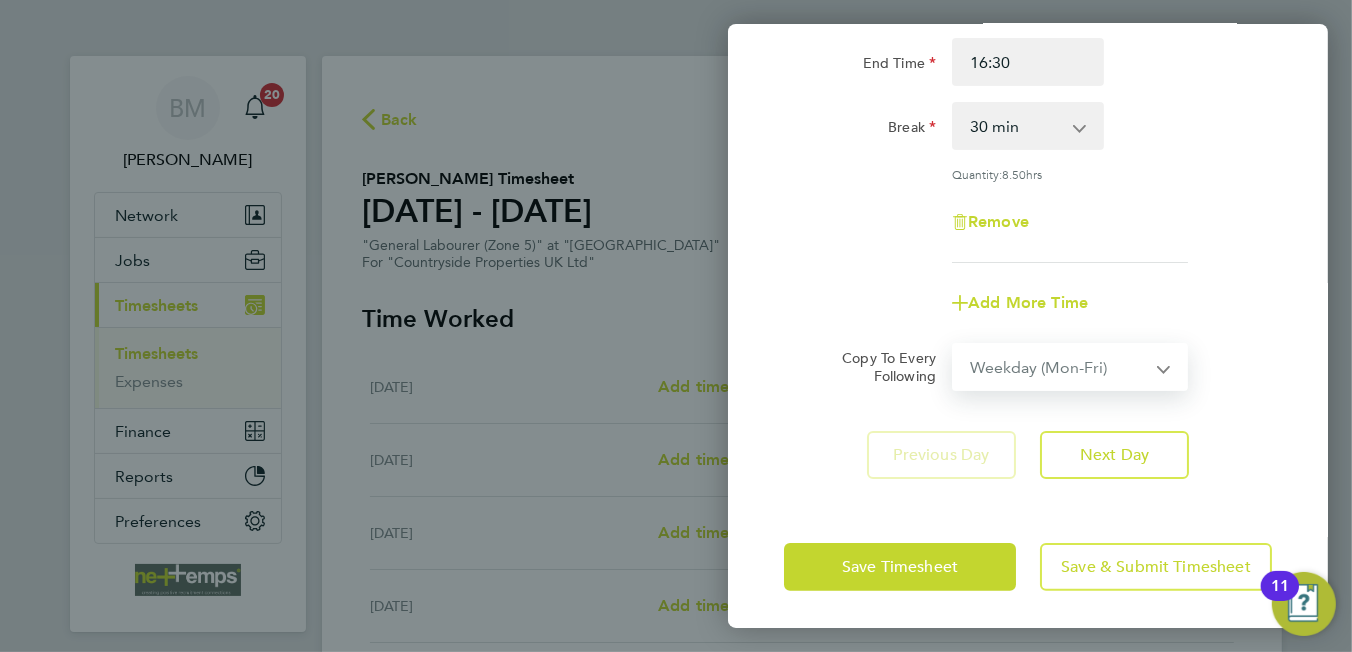 click on "Select days   Day   Weekday (Mon-Fri)   Weekend (Sat-Sun)   Tuesday   Wednesday   Thursday   Friday   Saturday   Sunday" at bounding box center [1059, 367] 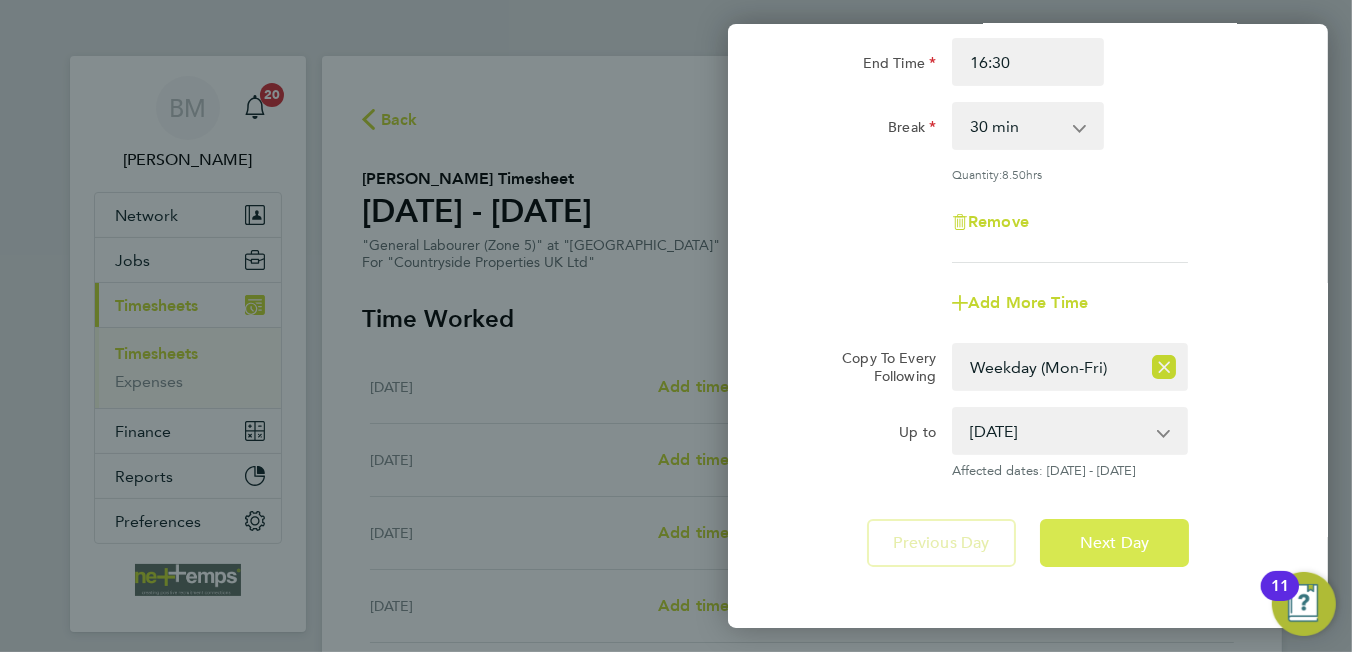 click on "Next Day" 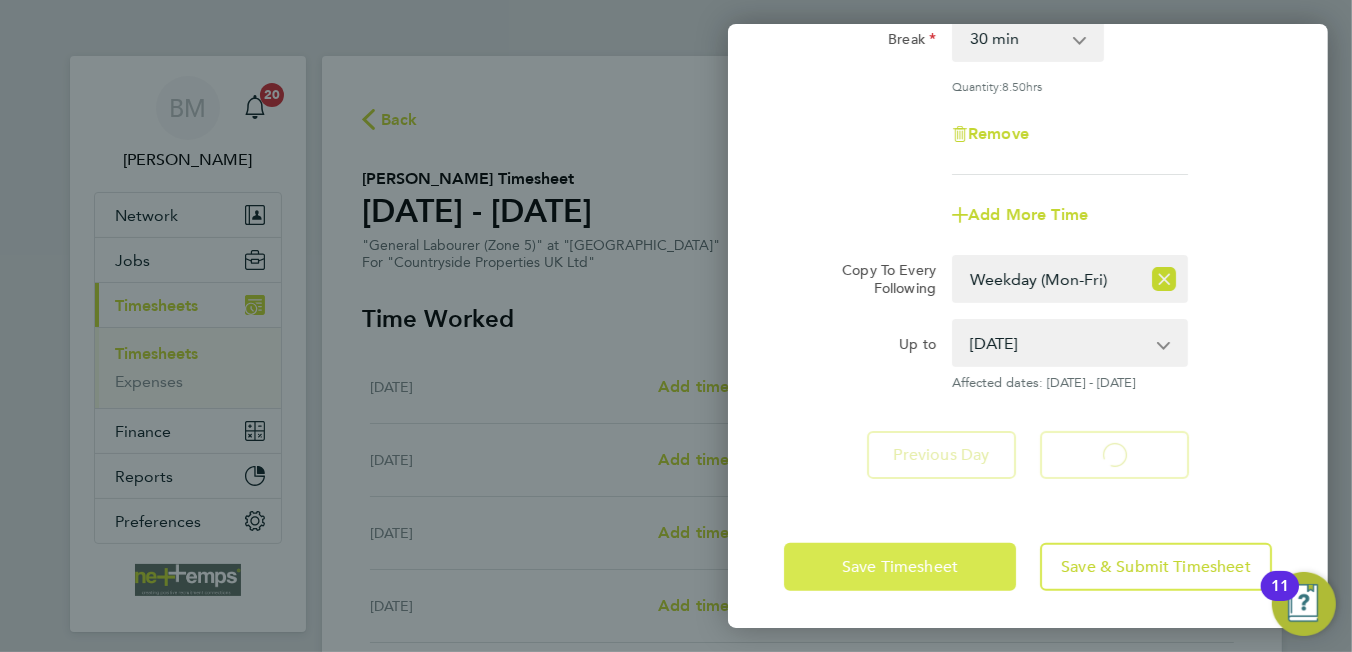 click on "Save Timesheet" 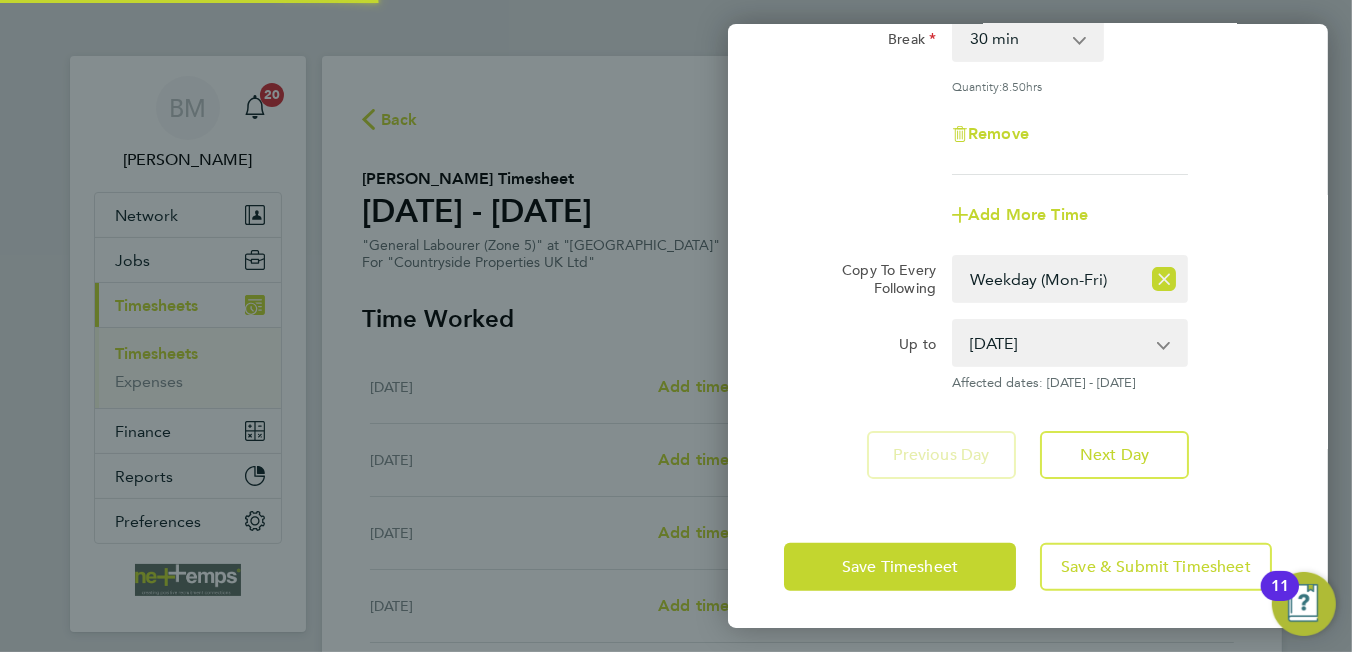 click on "Mon 07 Jul  Cancel  Enter time worked for this day.  Rate  Basic - 18.71
Start Time 07:30 End Time 16:30 Break  0 min   15 min   30 min   45 min   60 min   75 min   90 min
Quantity:  8.50  hrs
Remove
Add More Time  Copy To Every Following  Select days   Day   Weekday (Mon-Fri)   Weekend (Sat-Sun)   Tuesday   Wednesday   Thursday   Friday   Saturday   Sunday
Up to  08 Jul 2025   09 Jul 2025   10 Jul 2025   11 Jul 2025   12 Jul 2025   13 Jul 2025
Affected dates: 08 - 11 Jul 2025   Previous Day   Next Day   Save Timesheet   Save & Submit Timesheet" 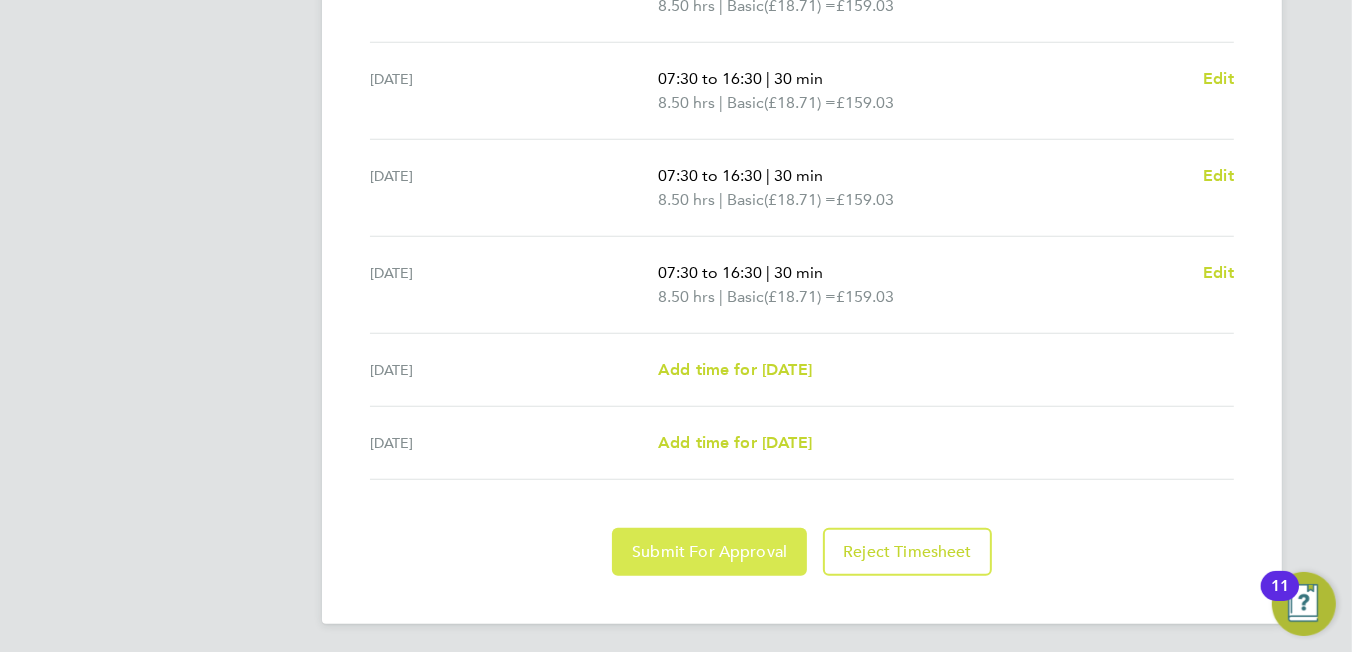 click on "Submit For Approval" 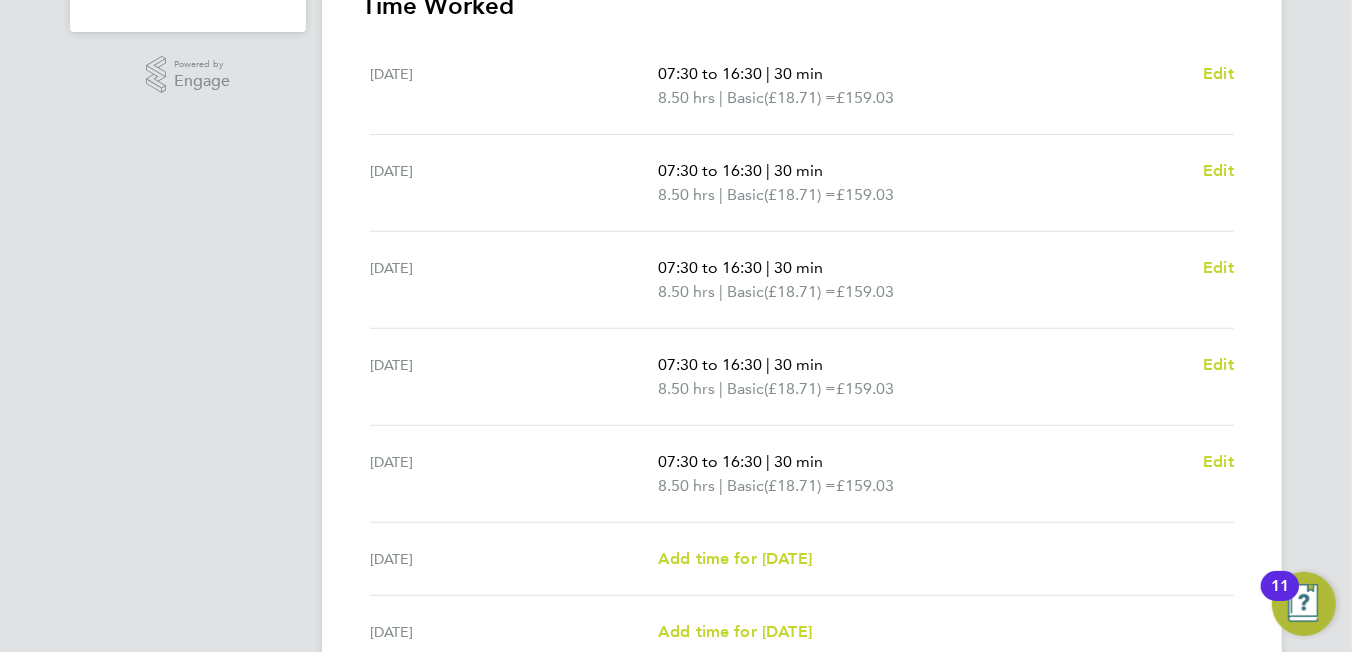 scroll, scrollTop: 787, scrollLeft: 0, axis: vertical 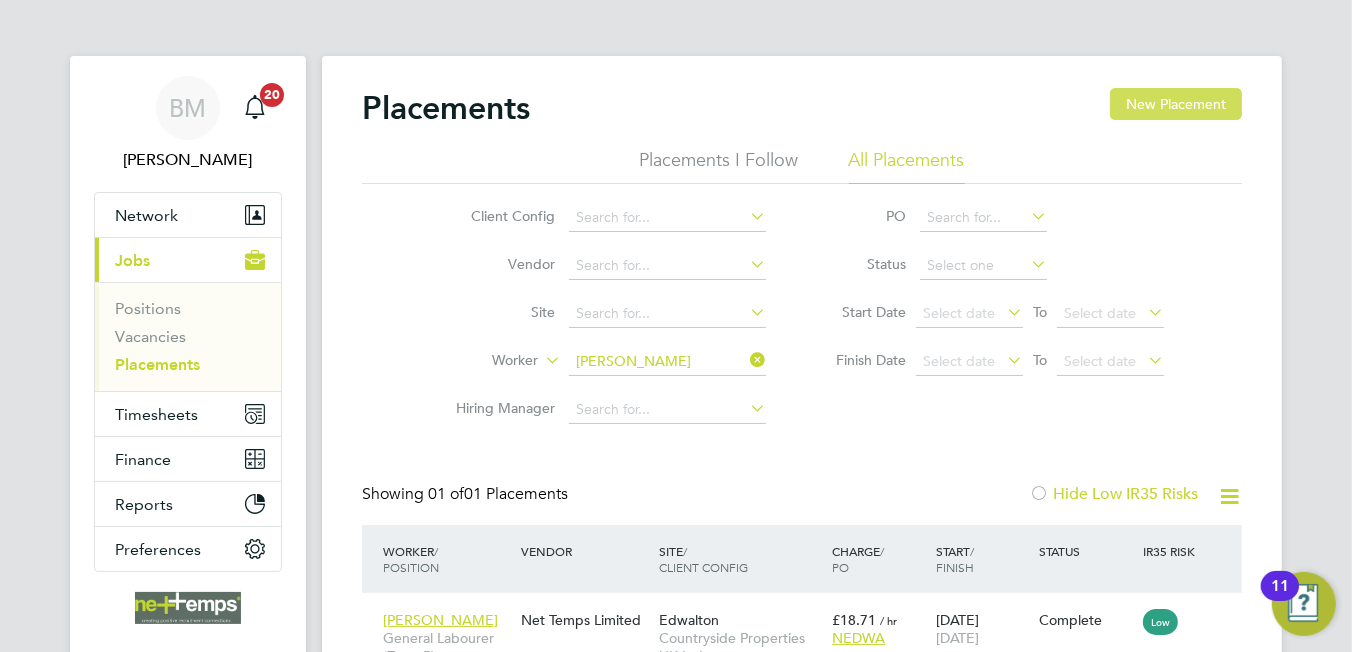 click on "New Placement" 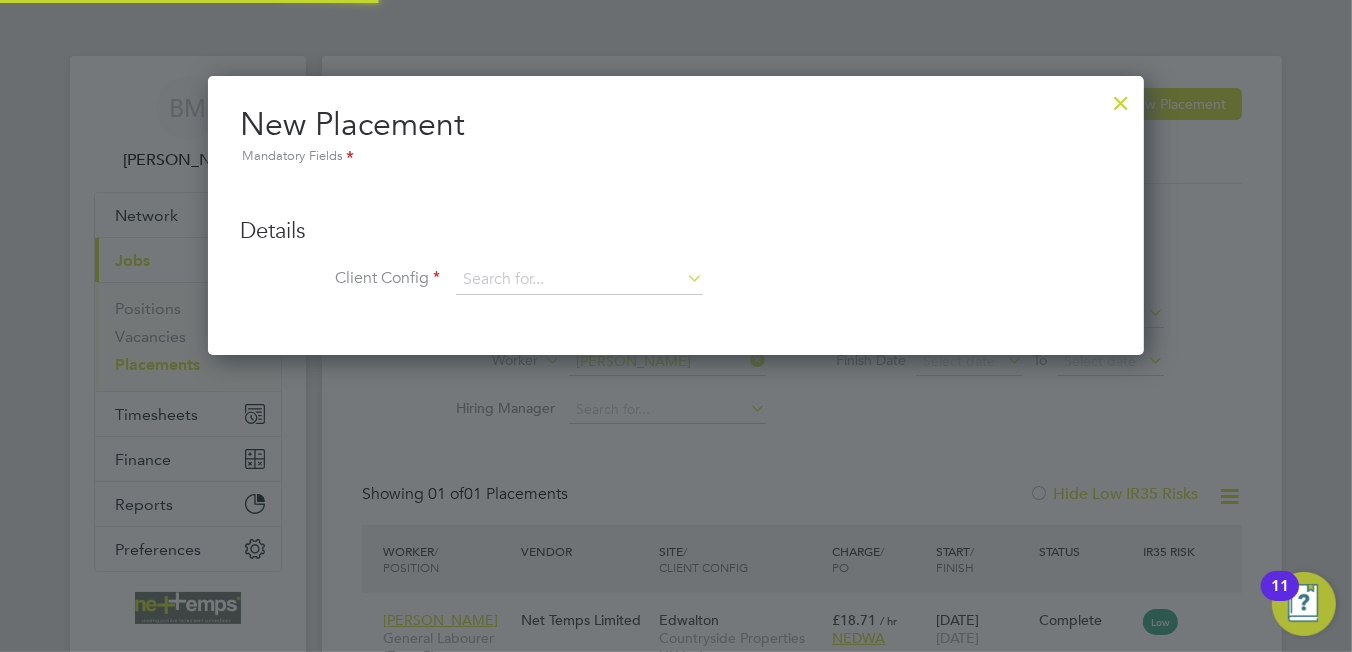 scroll, scrollTop: 10, scrollLeft: 10, axis: both 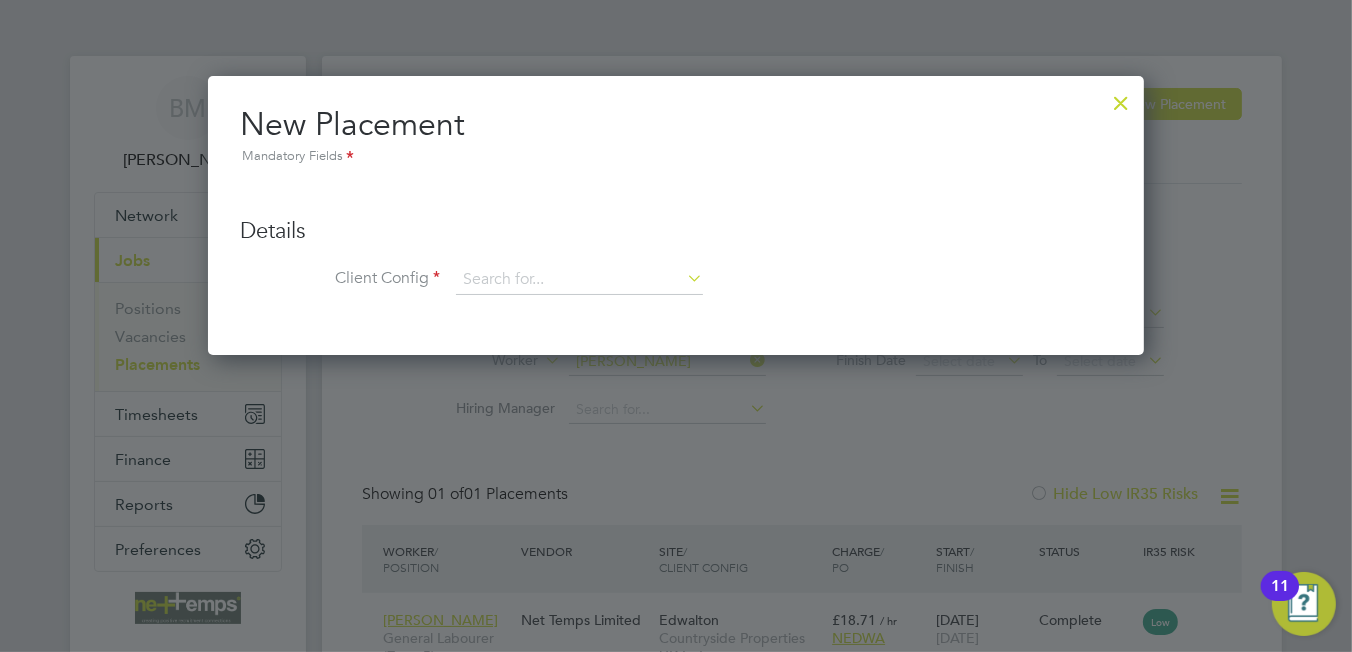 click at bounding box center [1121, 98] 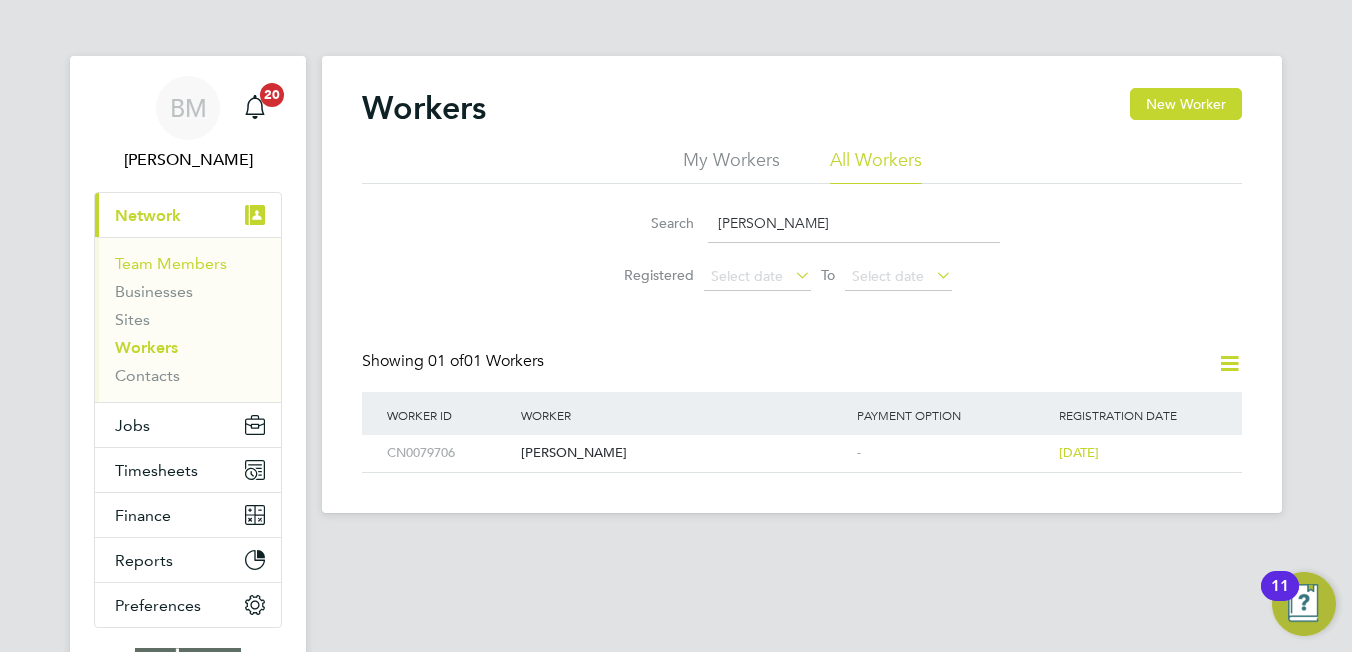 scroll, scrollTop: 0, scrollLeft: 0, axis: both 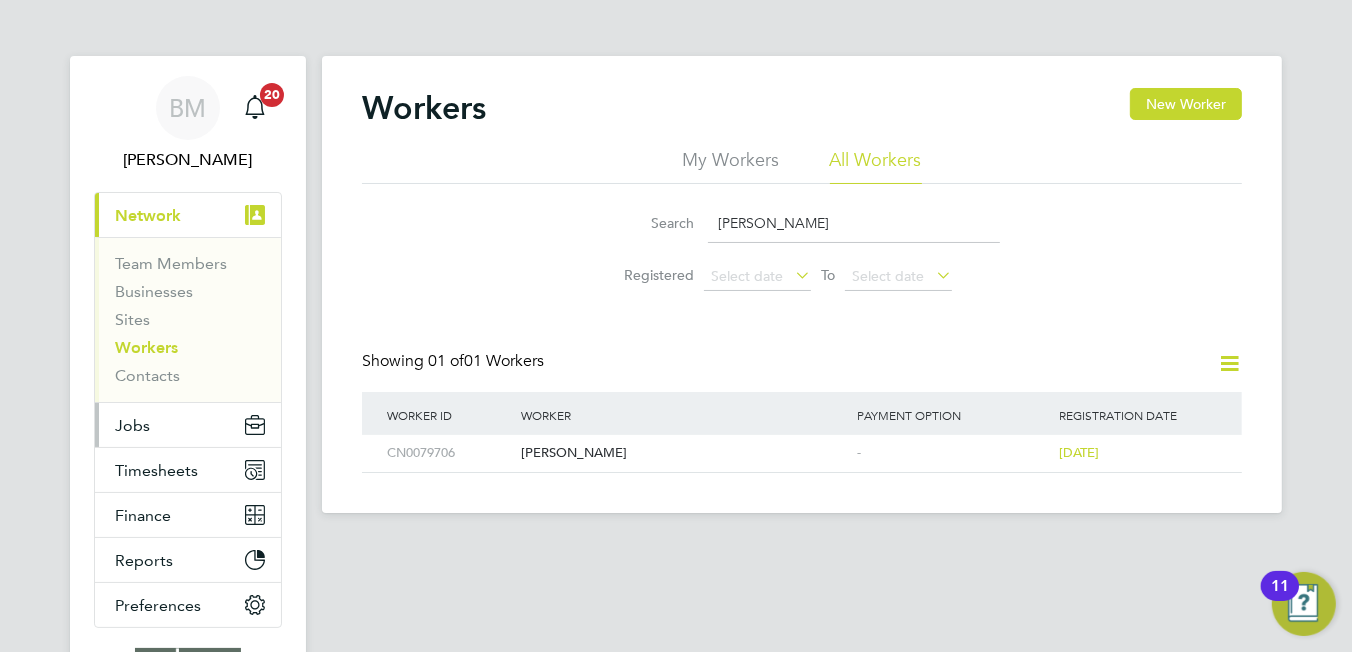 click on "Jobs" at bounding box center [188, 425] 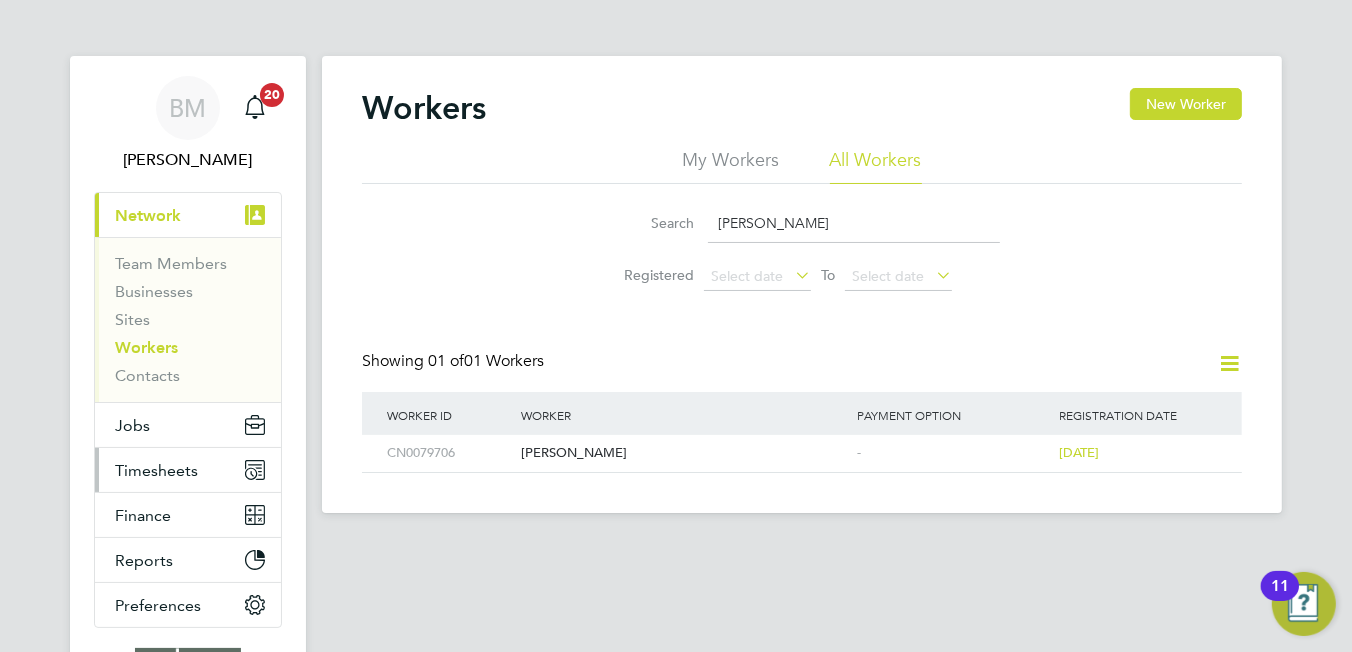 click on "Timesheets" at bounding box center (156, 470) 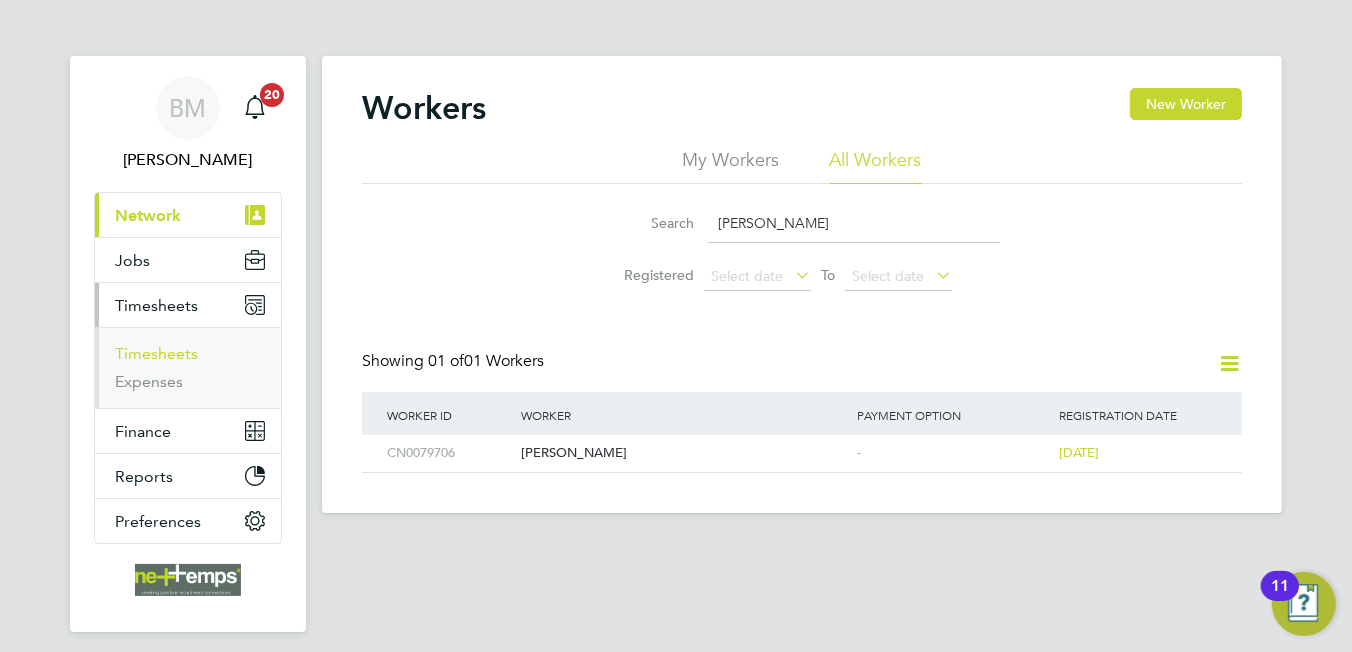 click on "Timesheets" at bounding box center [156, 353] 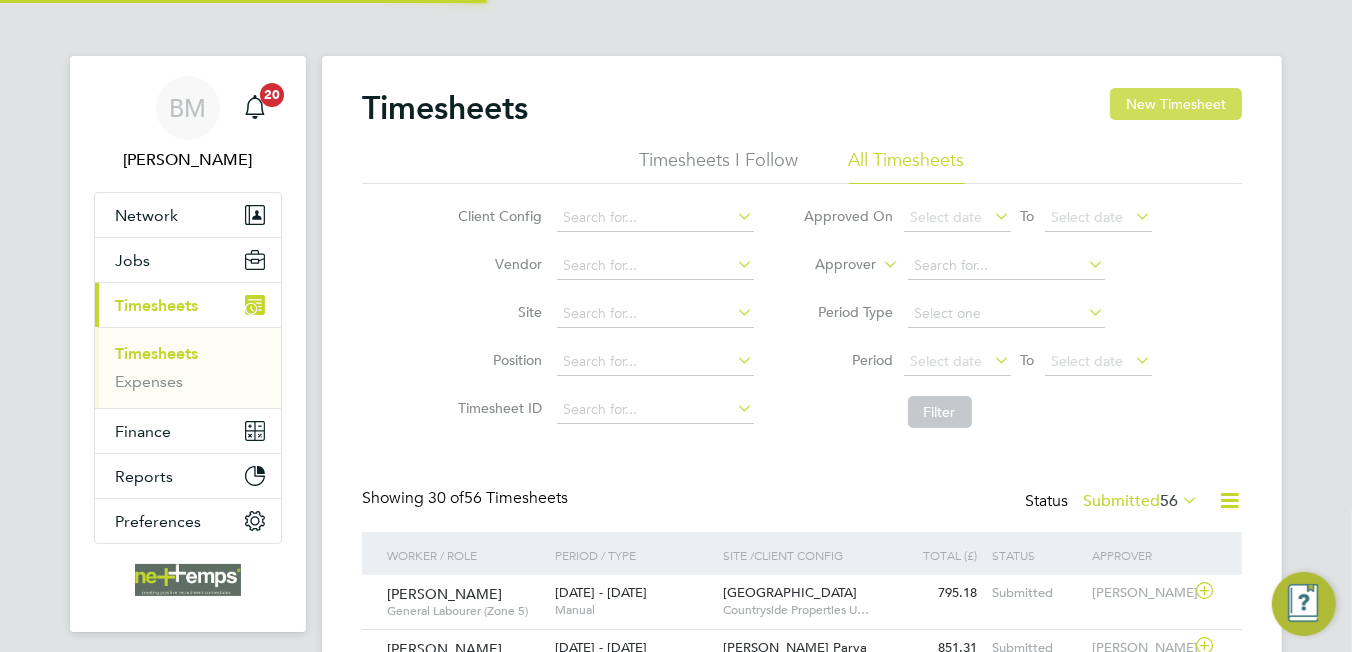 click on "New Timesheet" 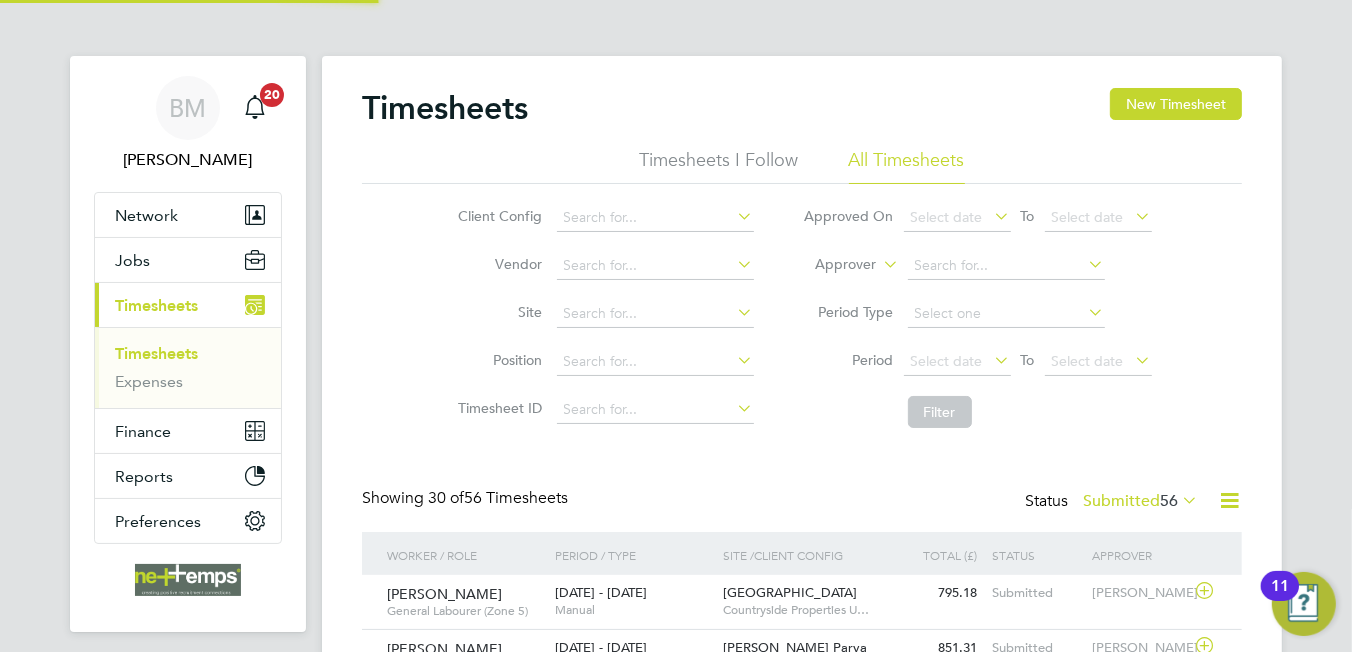 scroll, scrollTop: 10, scrollLeft: 9, axis: both 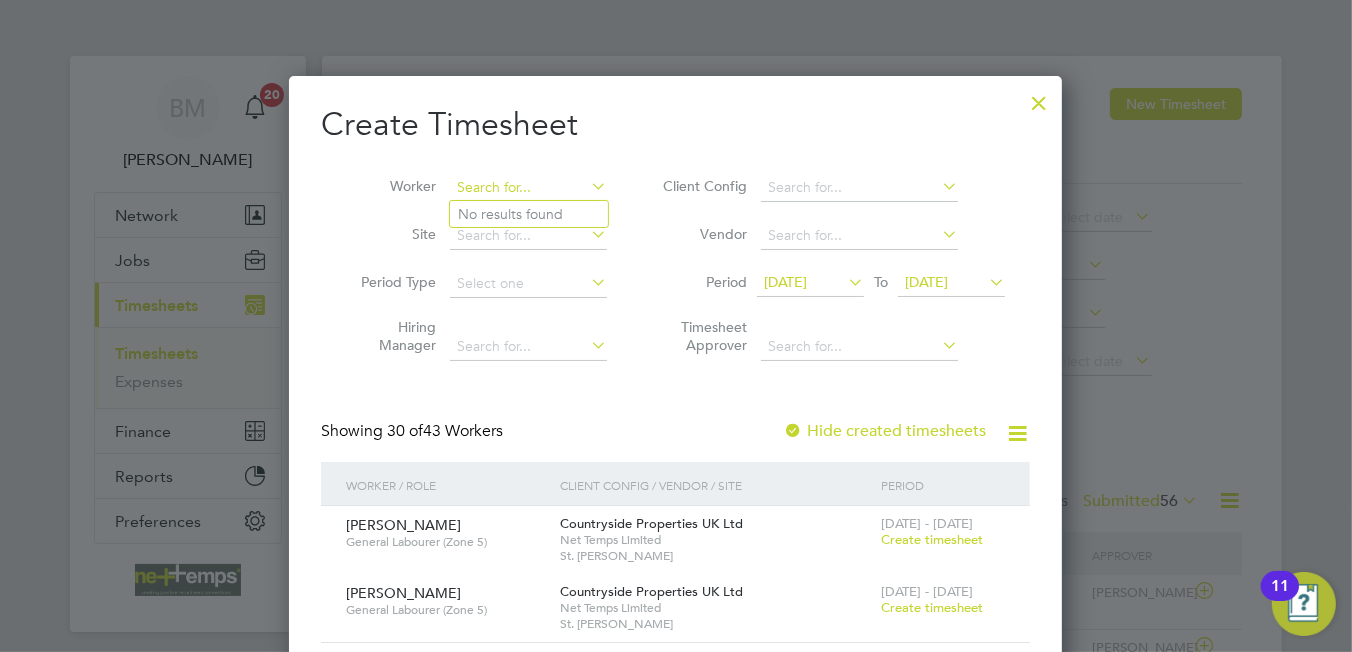 click at bounding box center [528, 188] 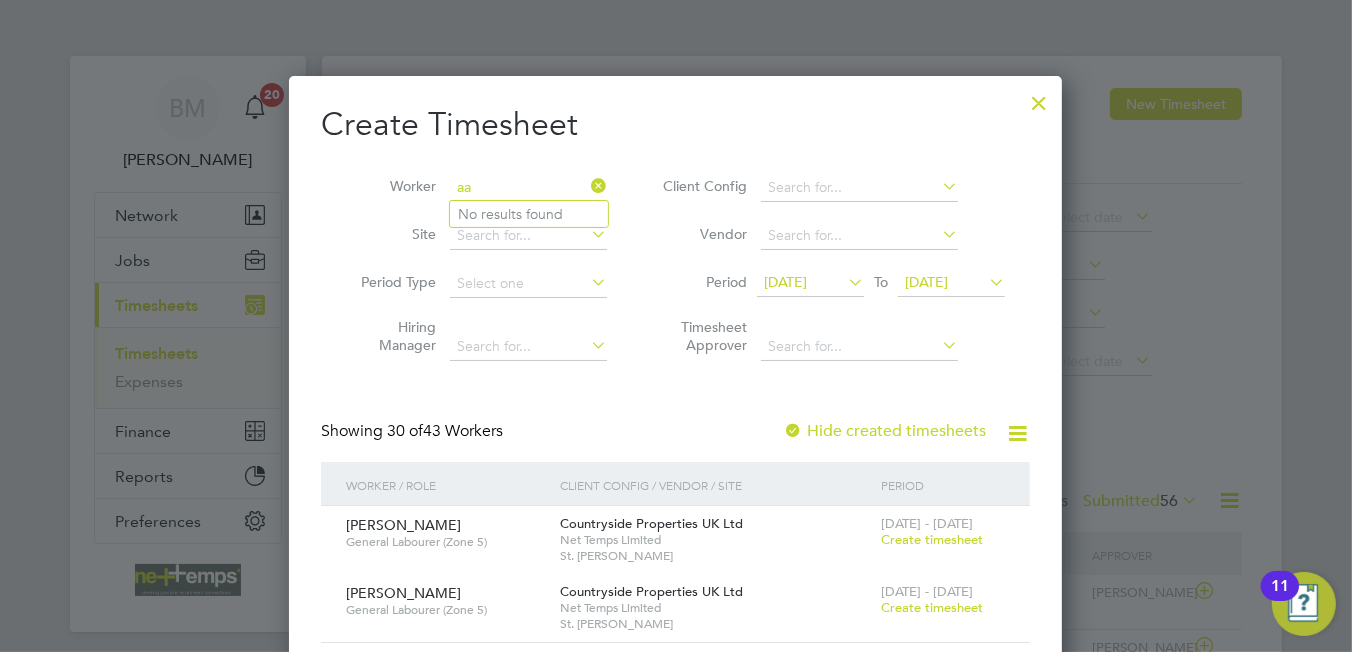type on "a" 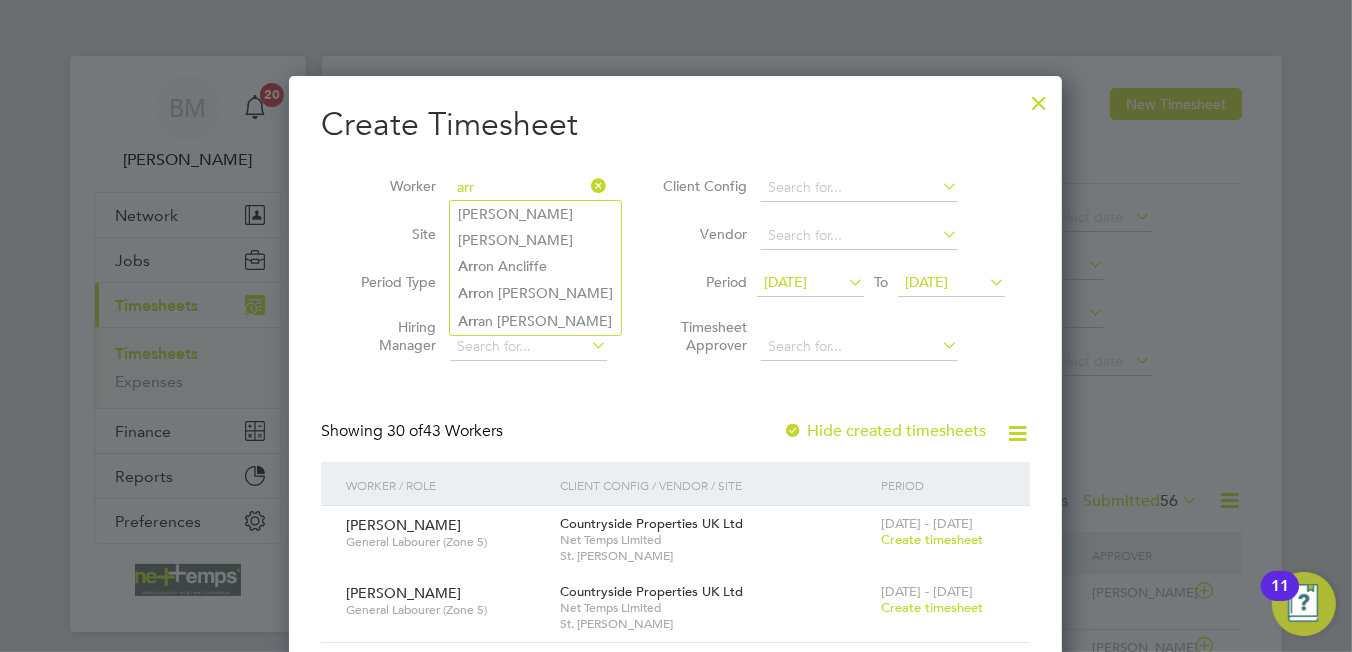 type on "arr" 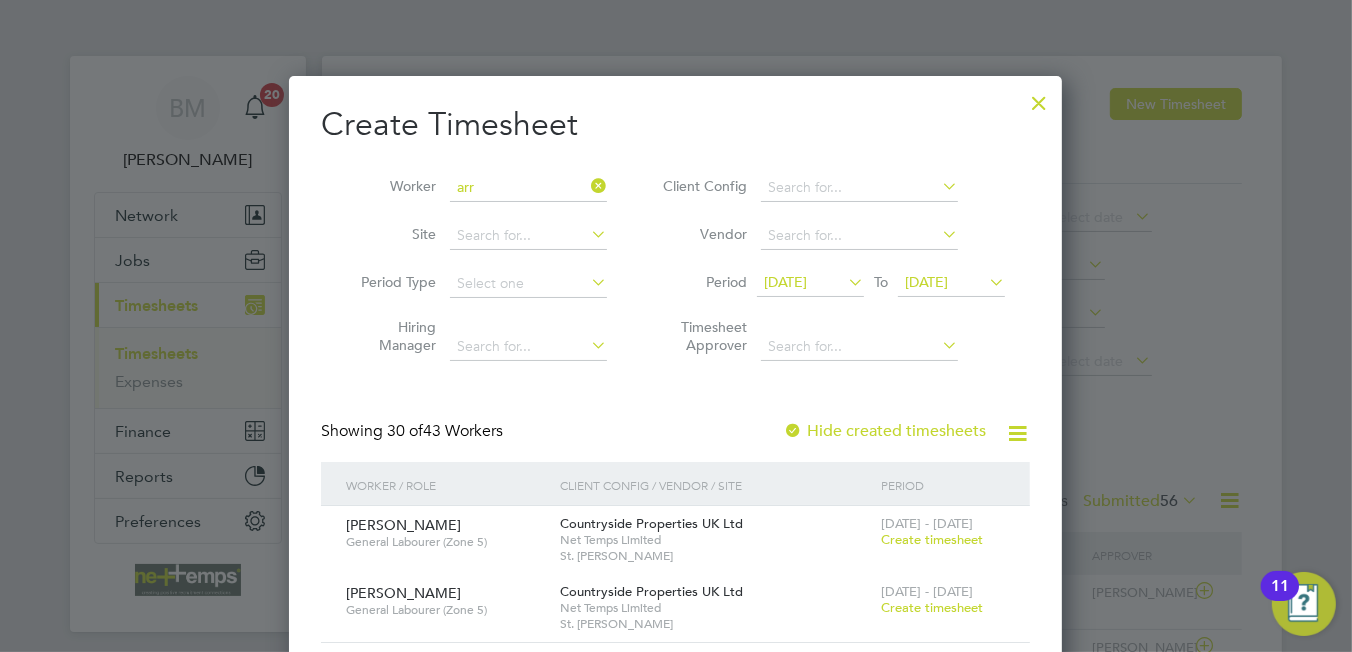 click at bounding box center (1039, 98) 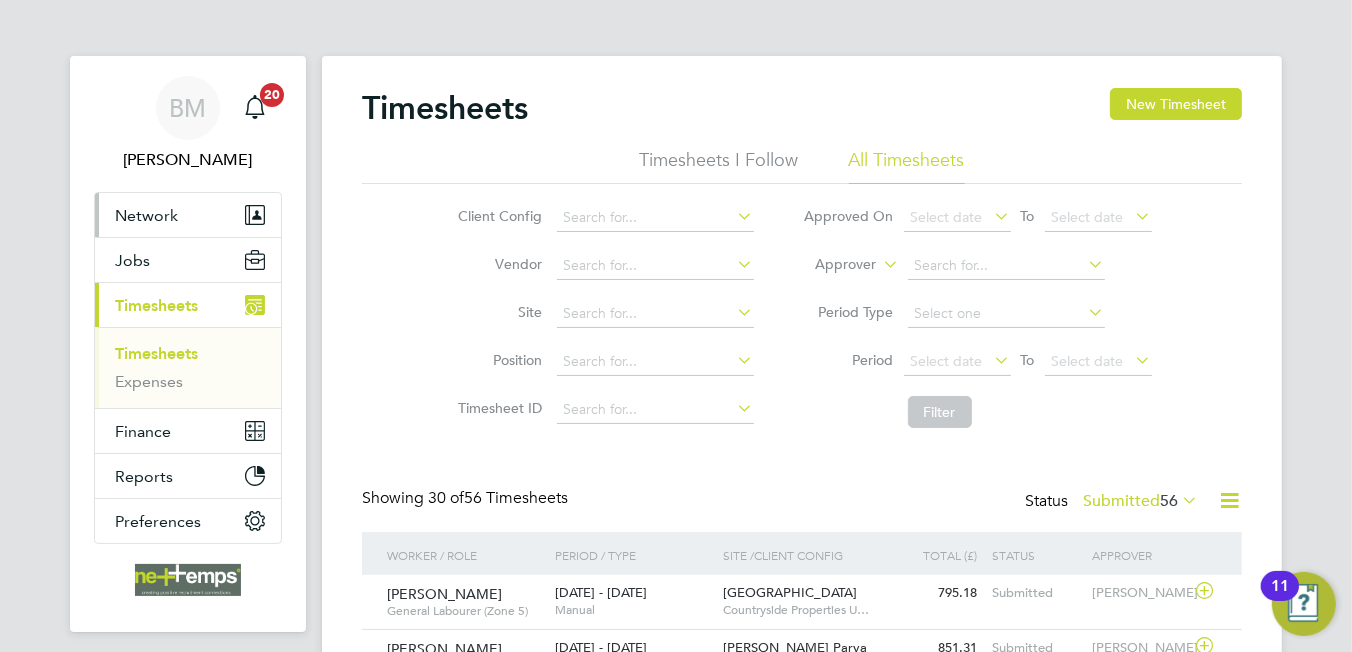 click on "Network" at bounding box center (146, 215) 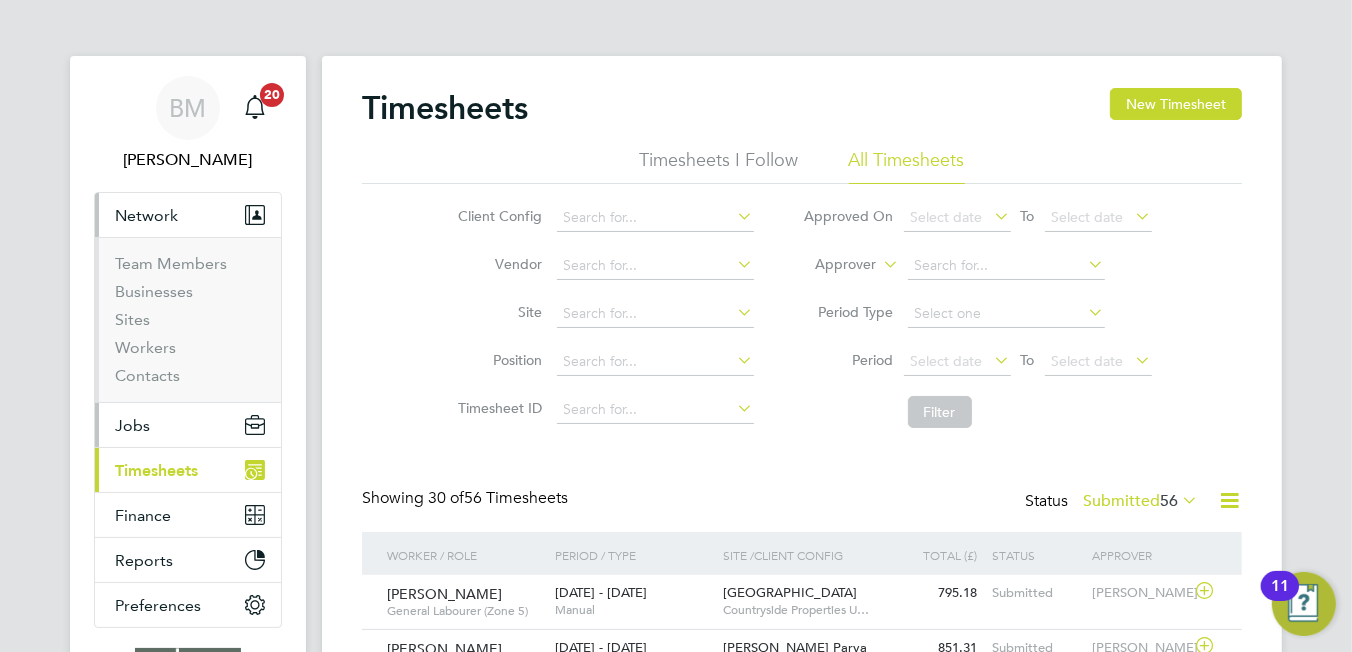 click on "Jobs" at bounding box center (188, 425) 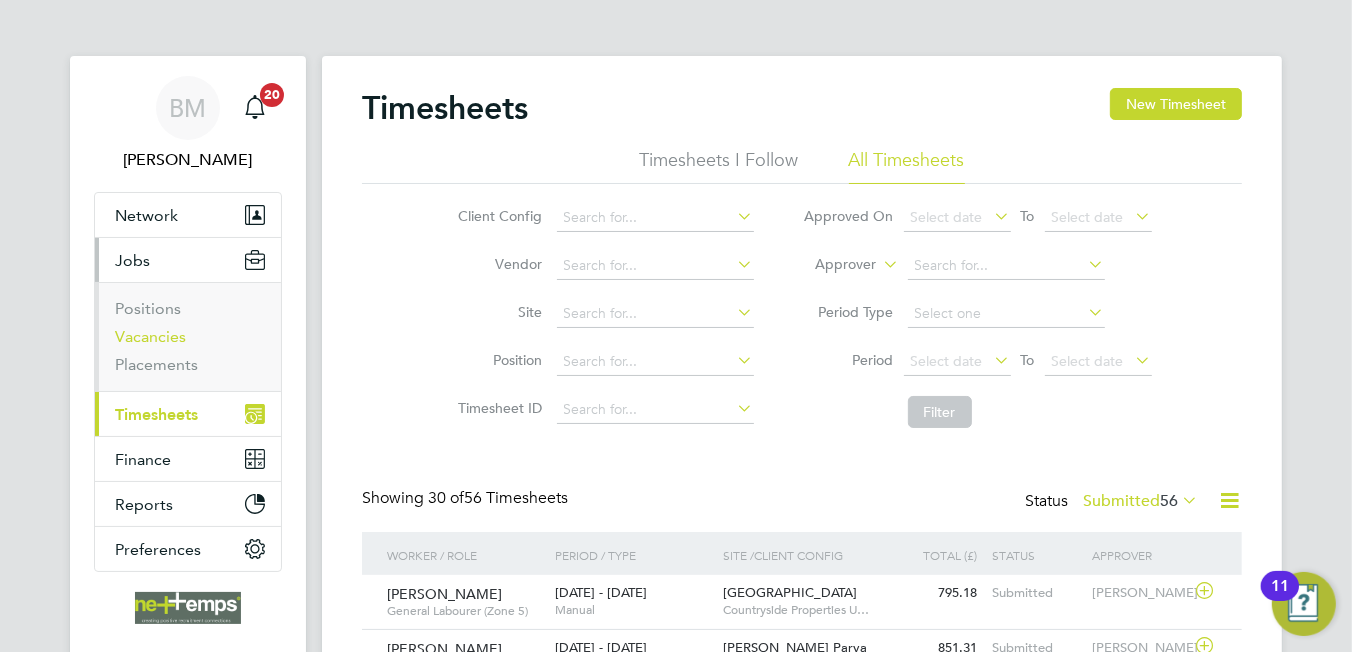 click on "Vacancies" at bounding box center [150, 336] 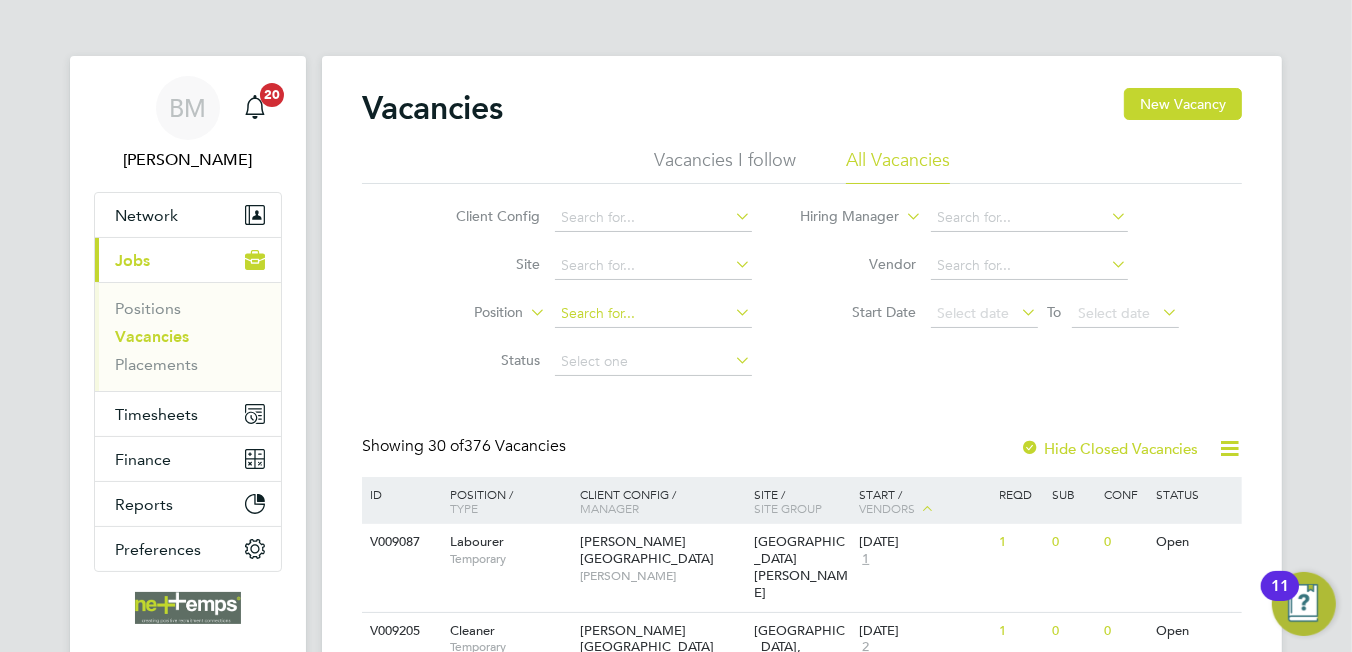 click 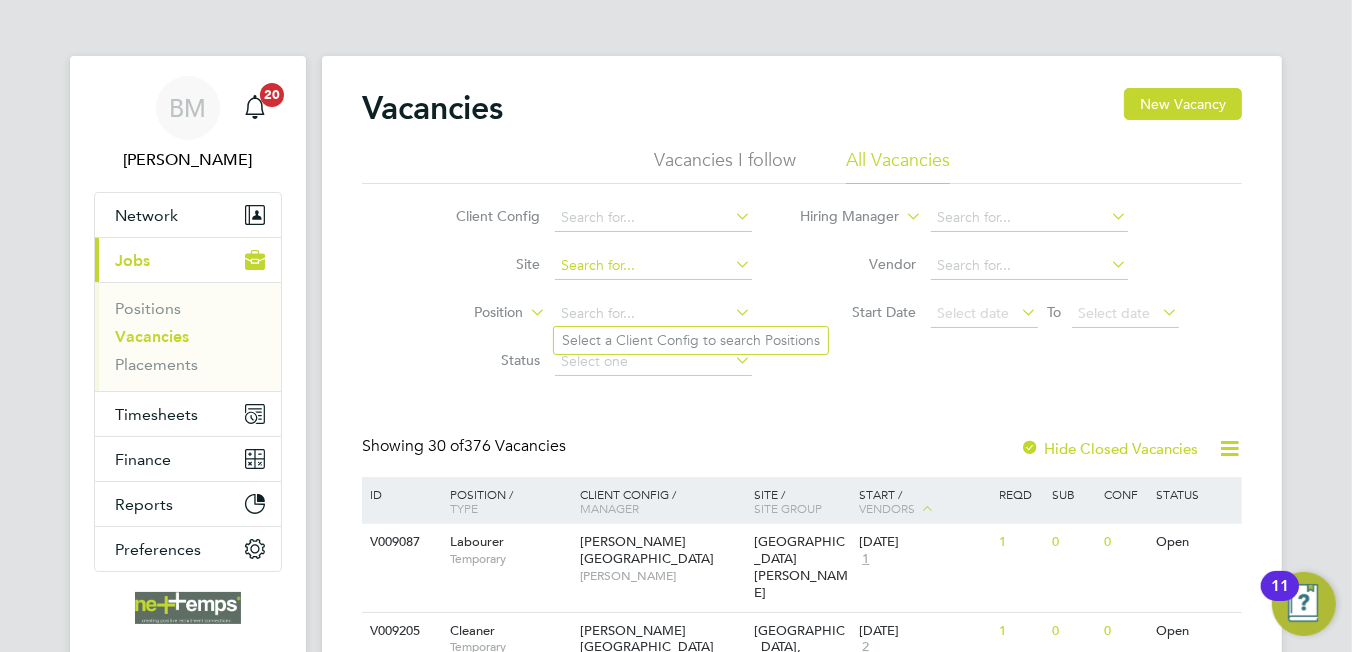 click 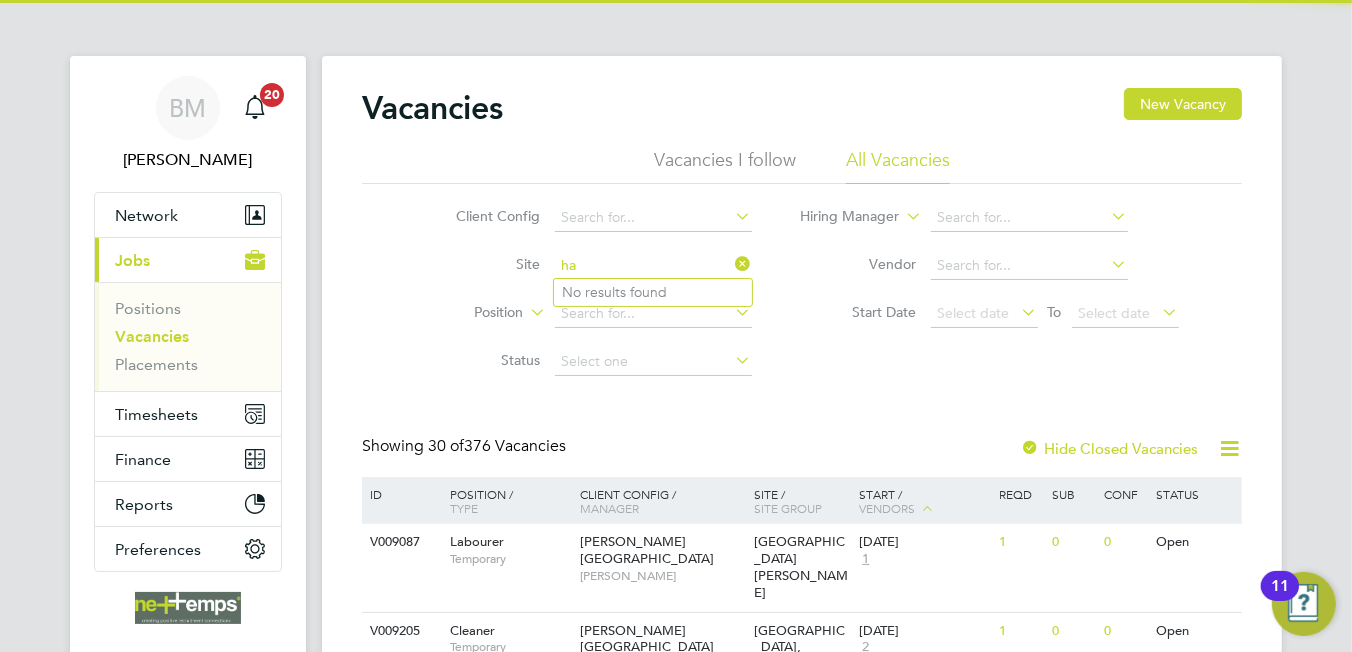 type on "h" 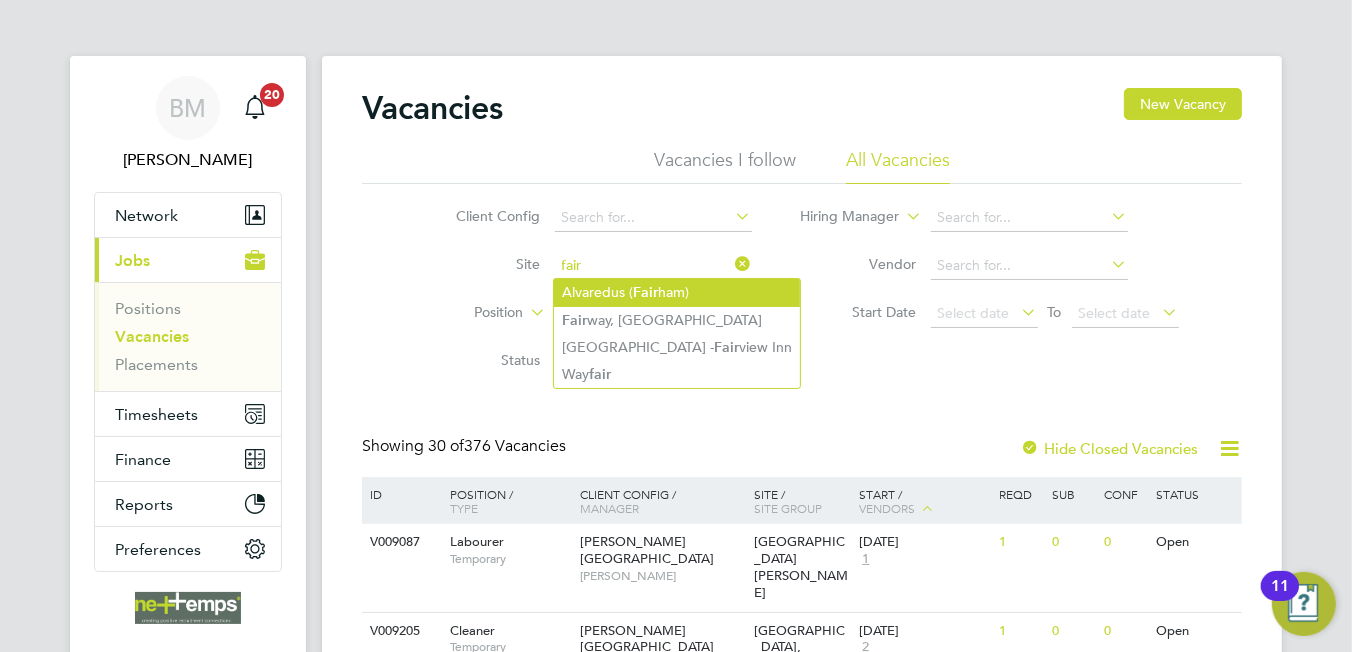 click on "Alvaredus ( Fair ham)" 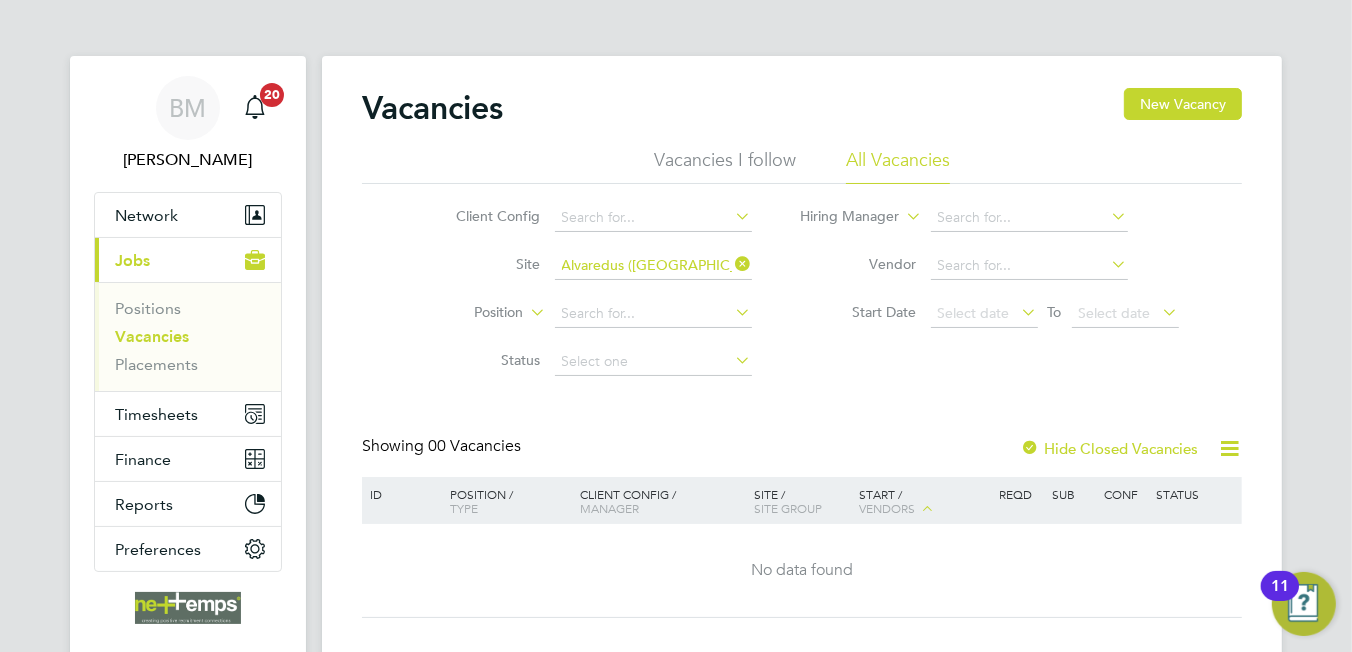 click on "Hide Closed Vacancies" 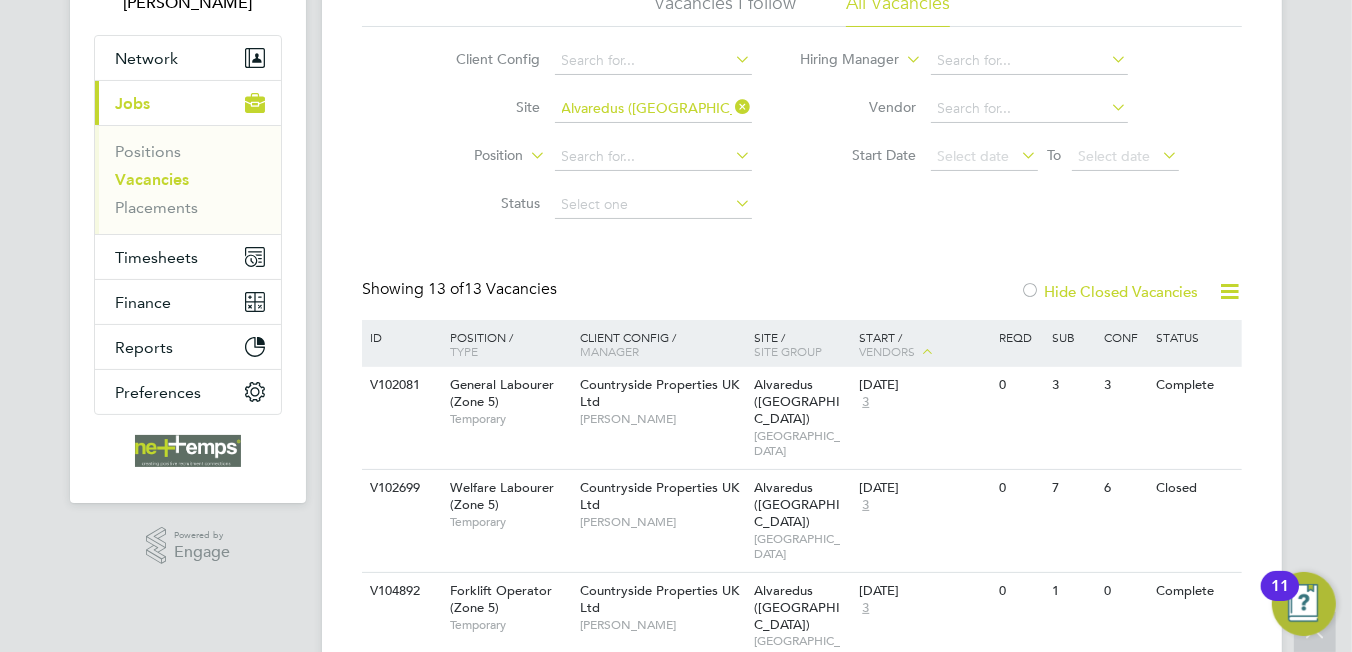 scroll, scrollTop: 0, scrollLeft: 0, axis: both 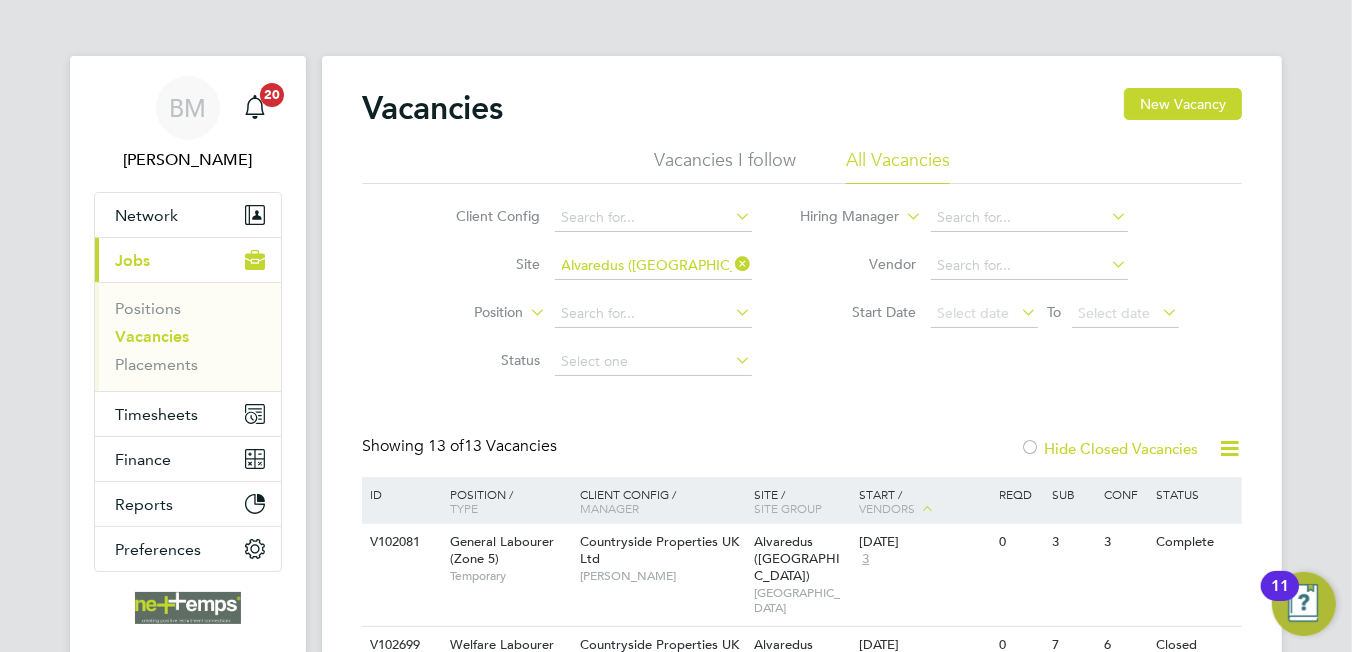 click 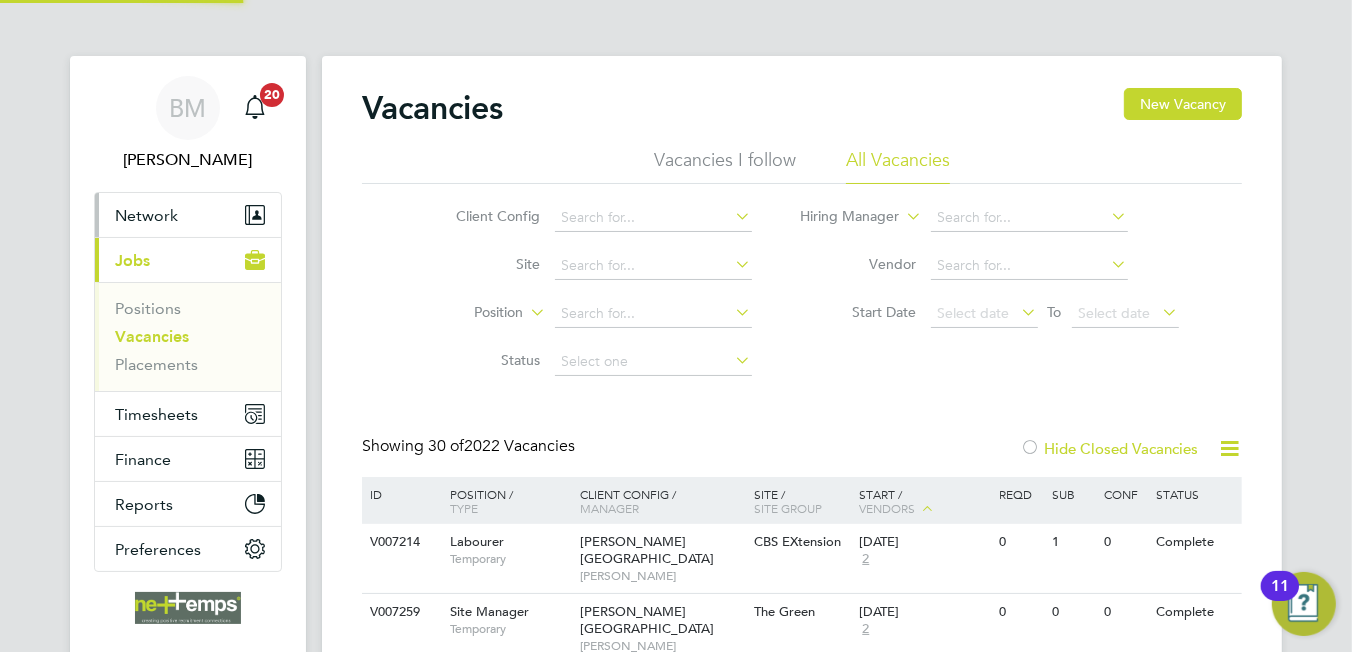 click on "Network" at bounding box center [188, 215] 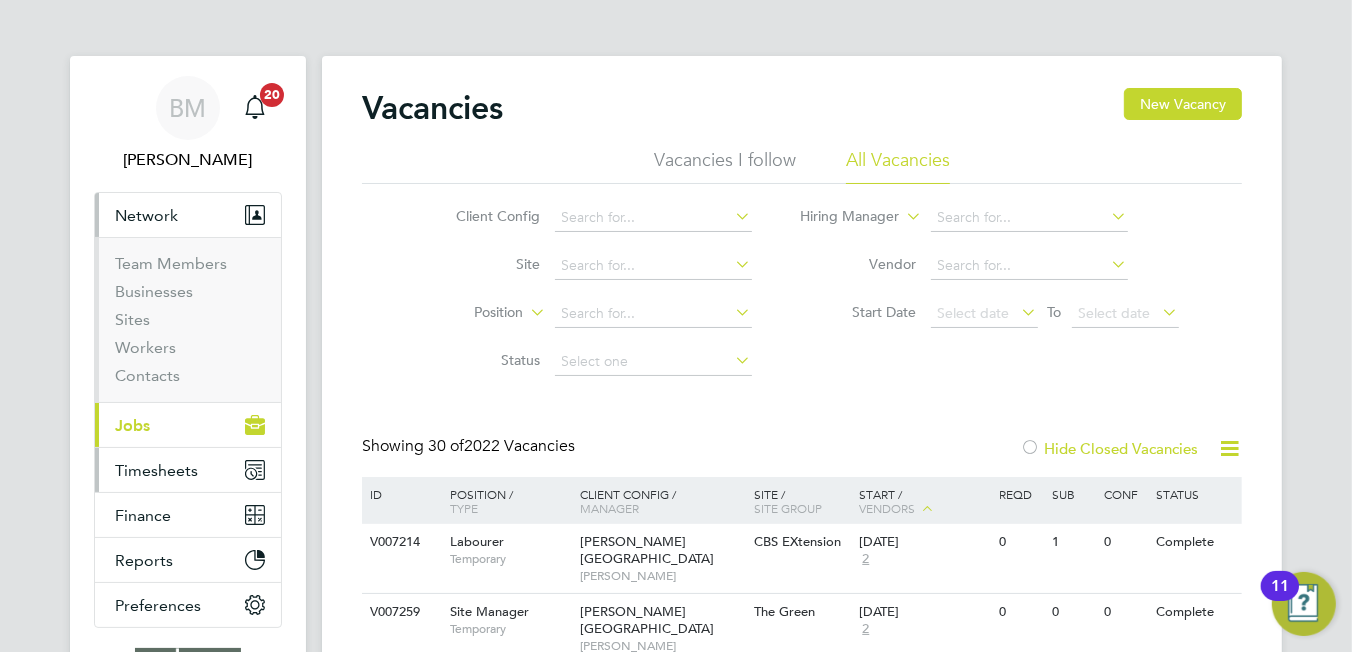 click on "Timesheets" at bounding box center [156, 470] 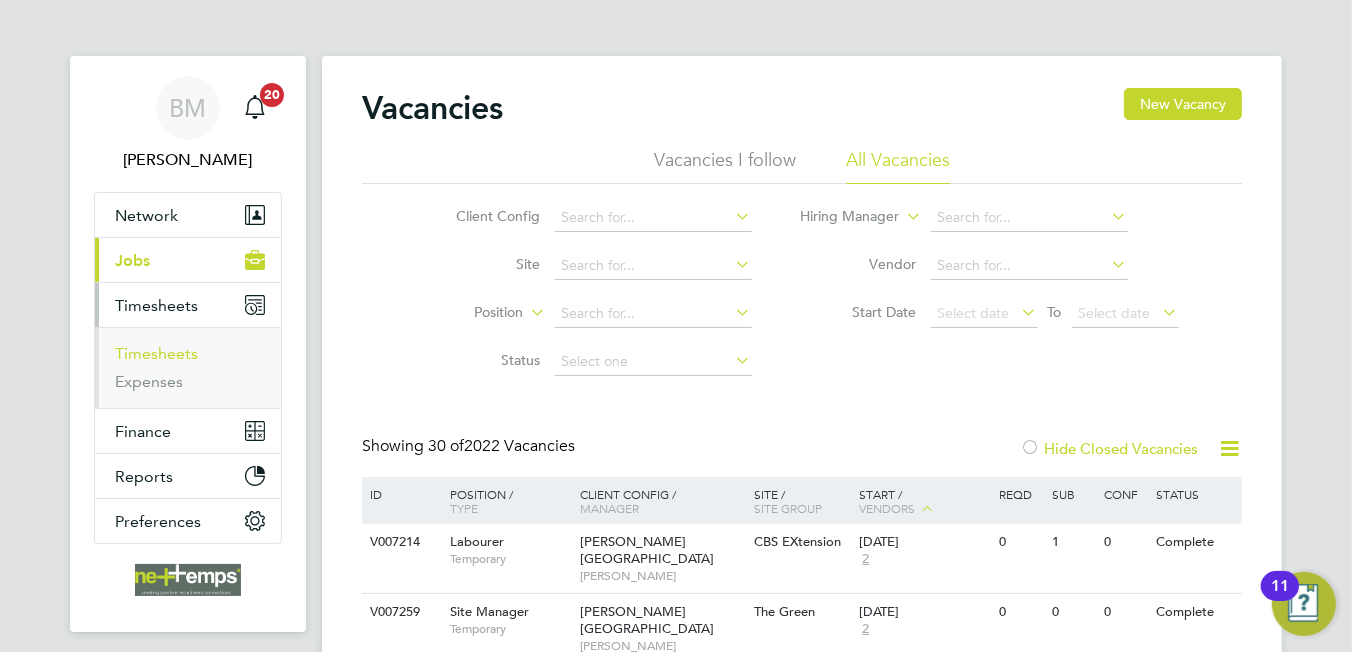 click on "Timesheets" at bounding box center (156, 353) 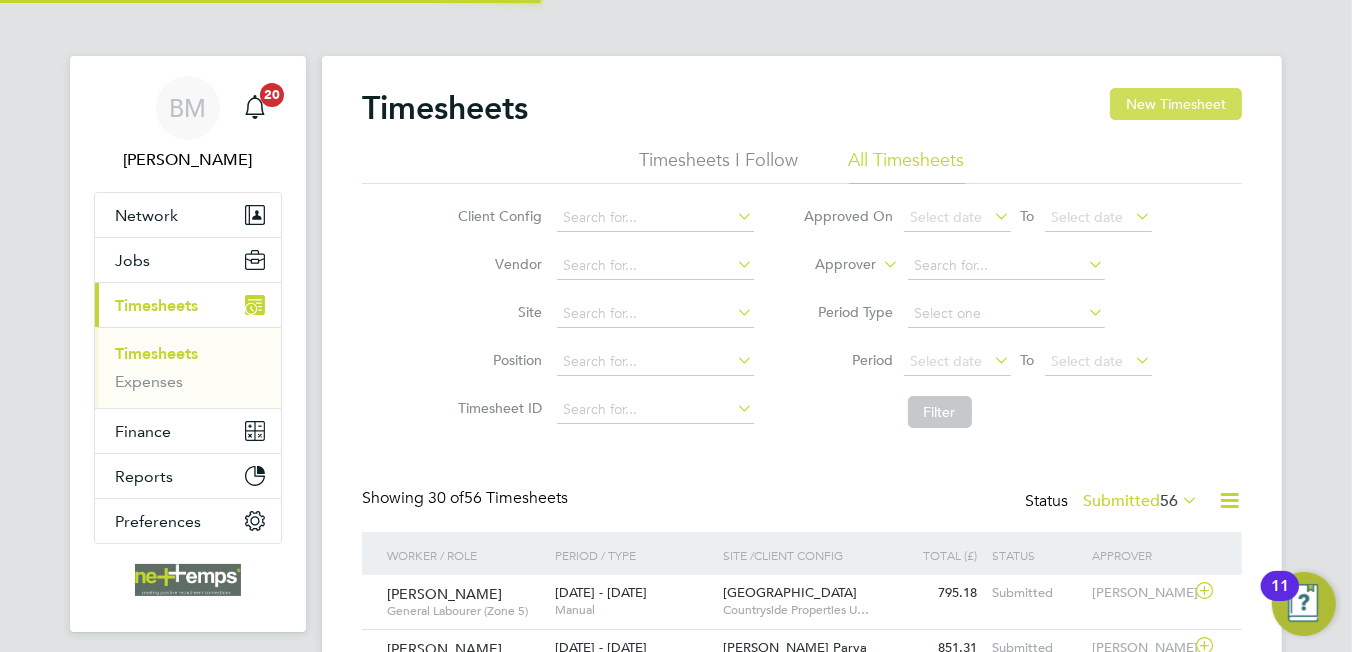 click on "New Timesheet" 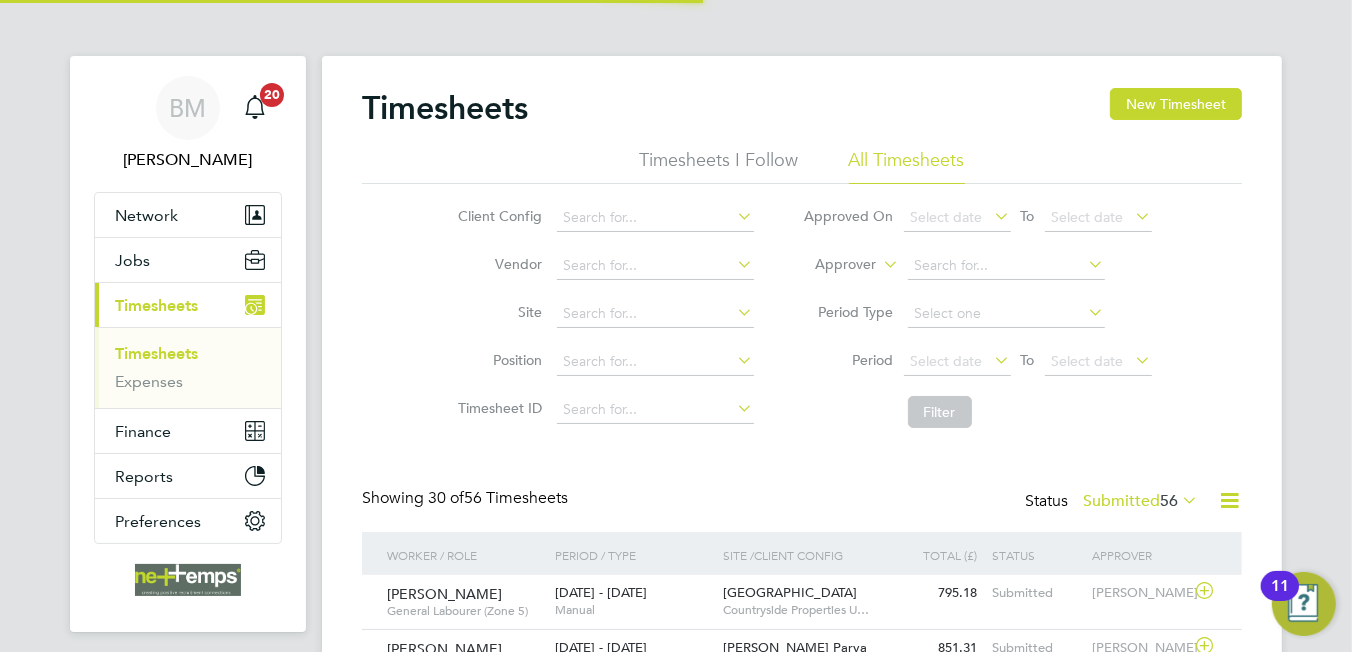 scroll, scrollTop: 10, scrollLeft: 9, axis: both 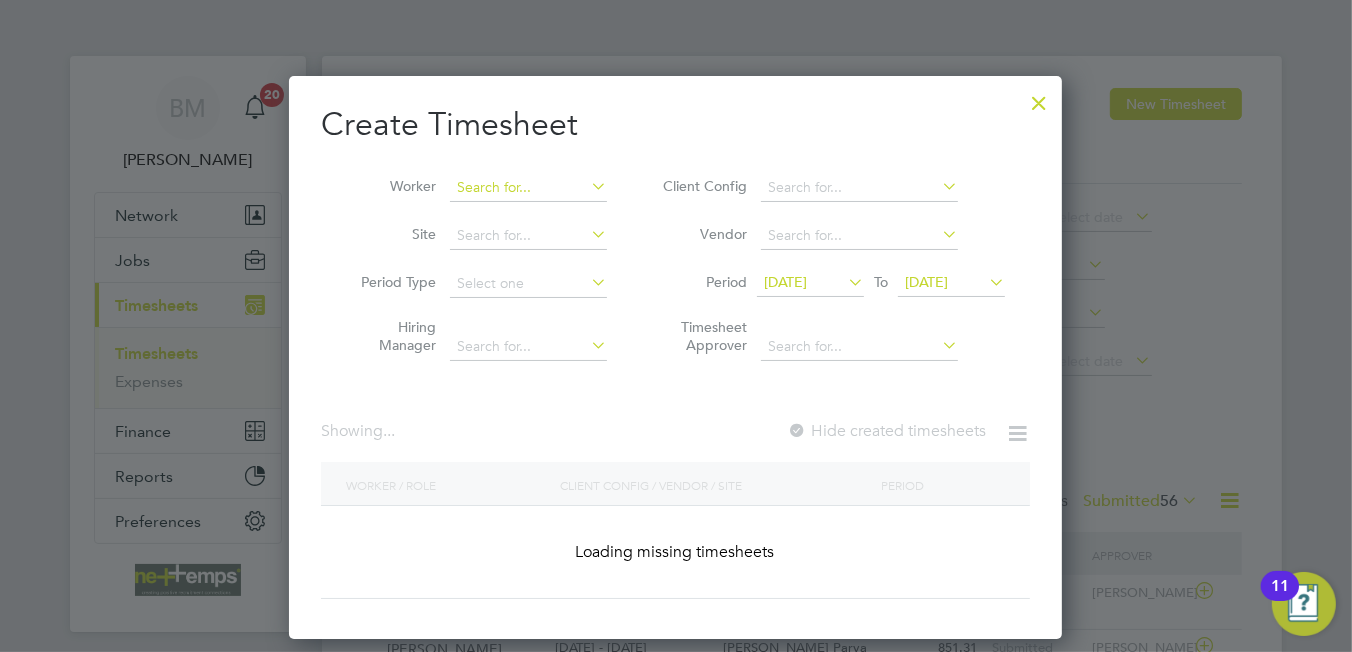 click at bounding box center (528, 188) 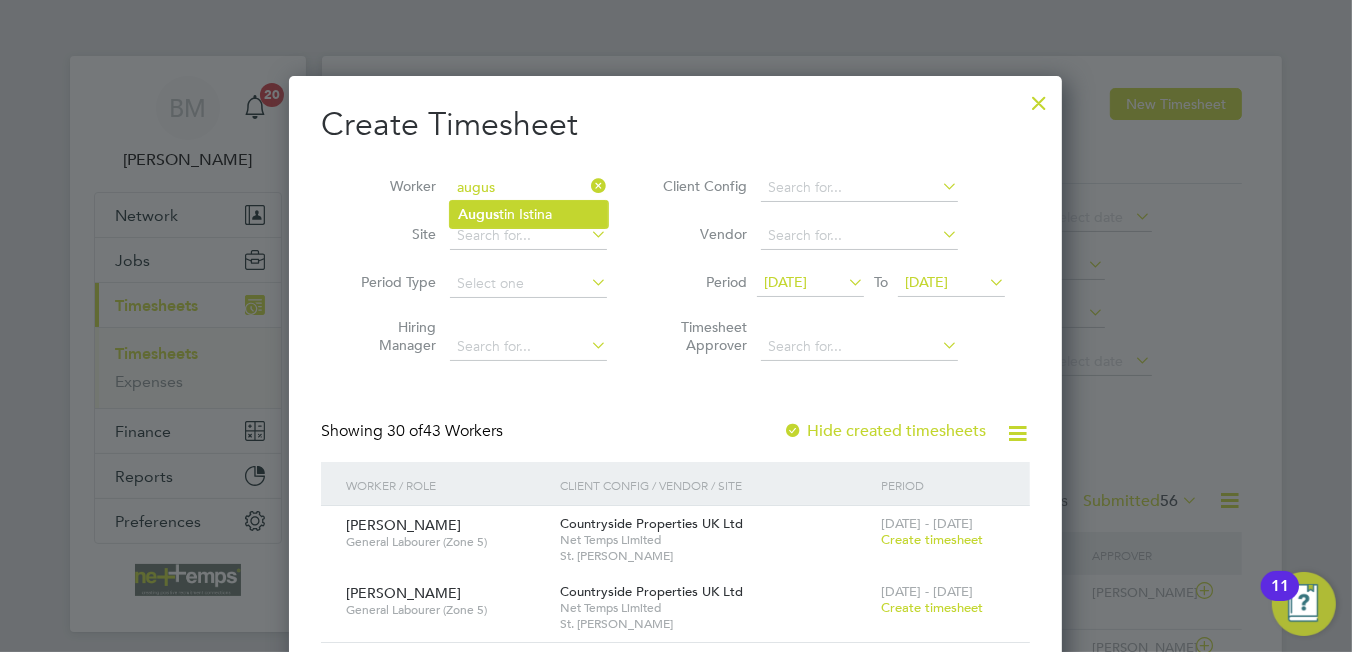 click on "Augus tin Istina" 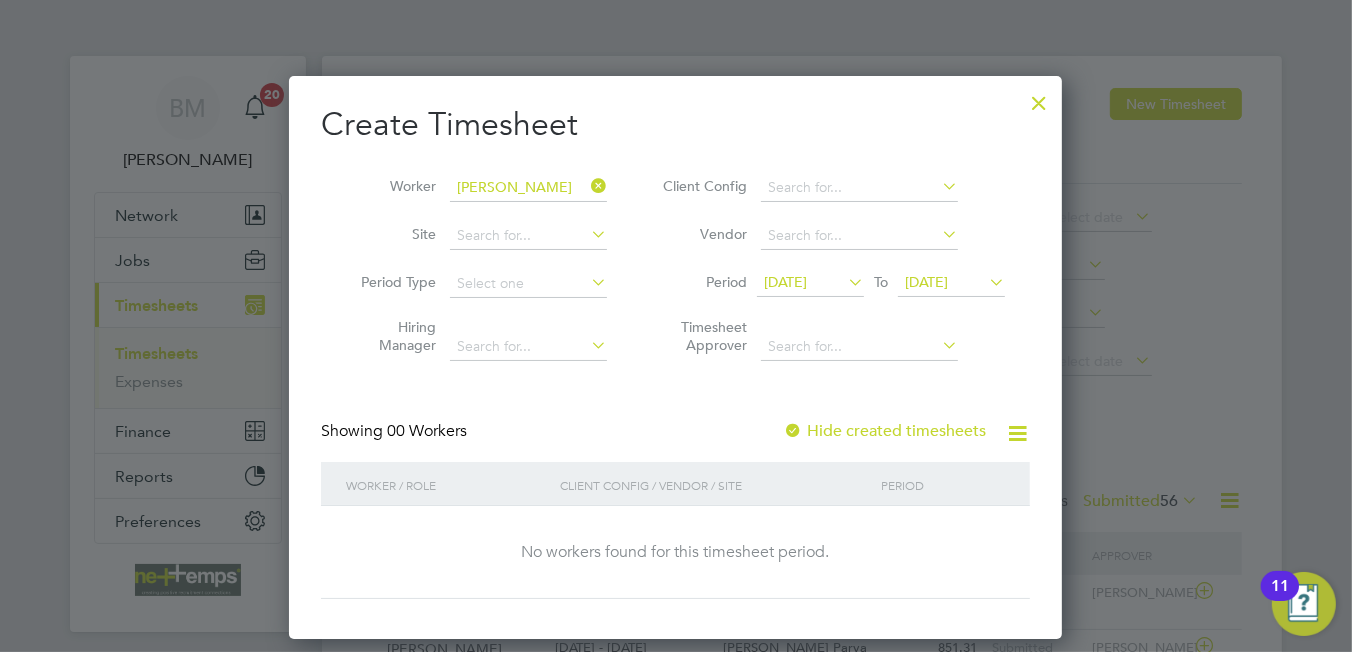 click on "[DATE]" at bounding box center (785, 282) 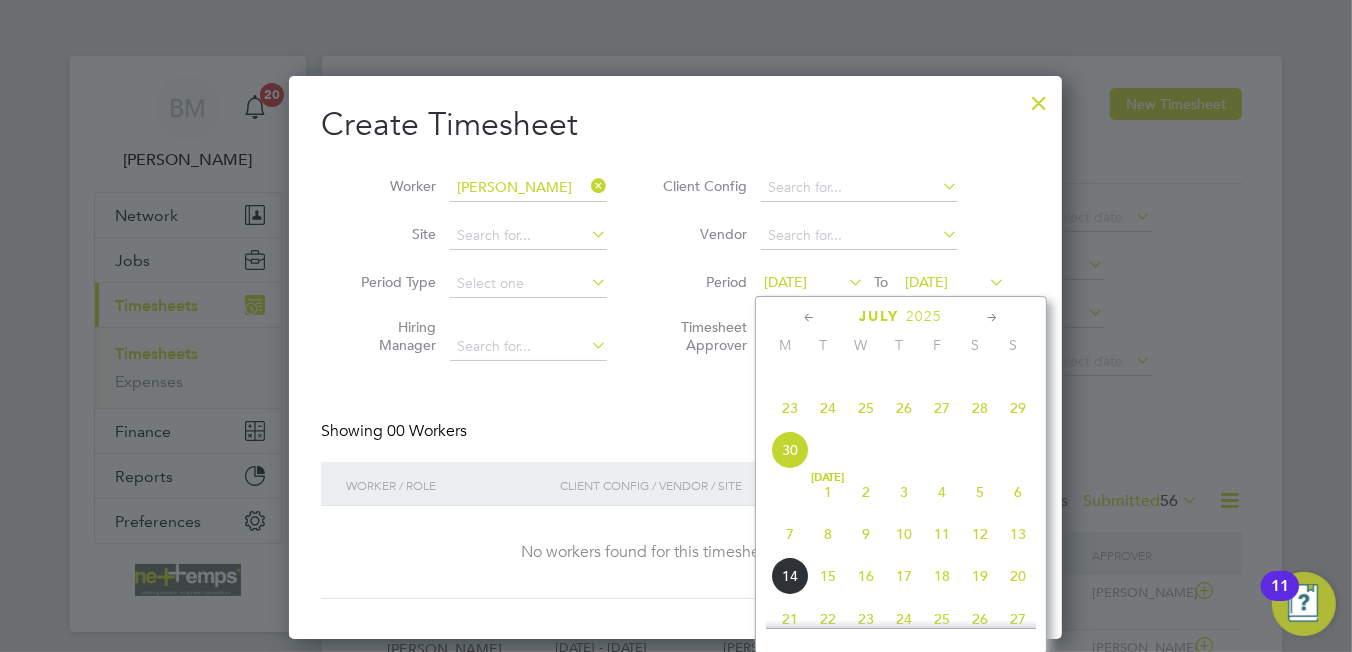 click on "7" 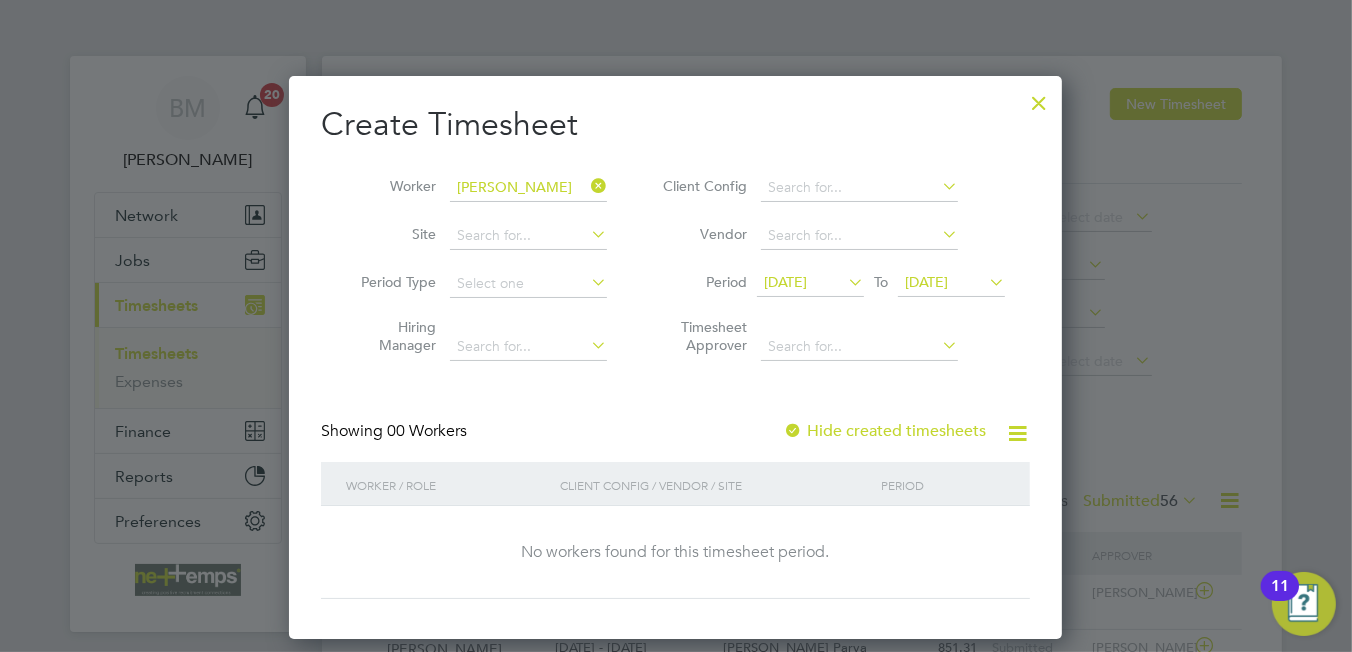 click on "[DATE]" at bounding box center (926, 282) 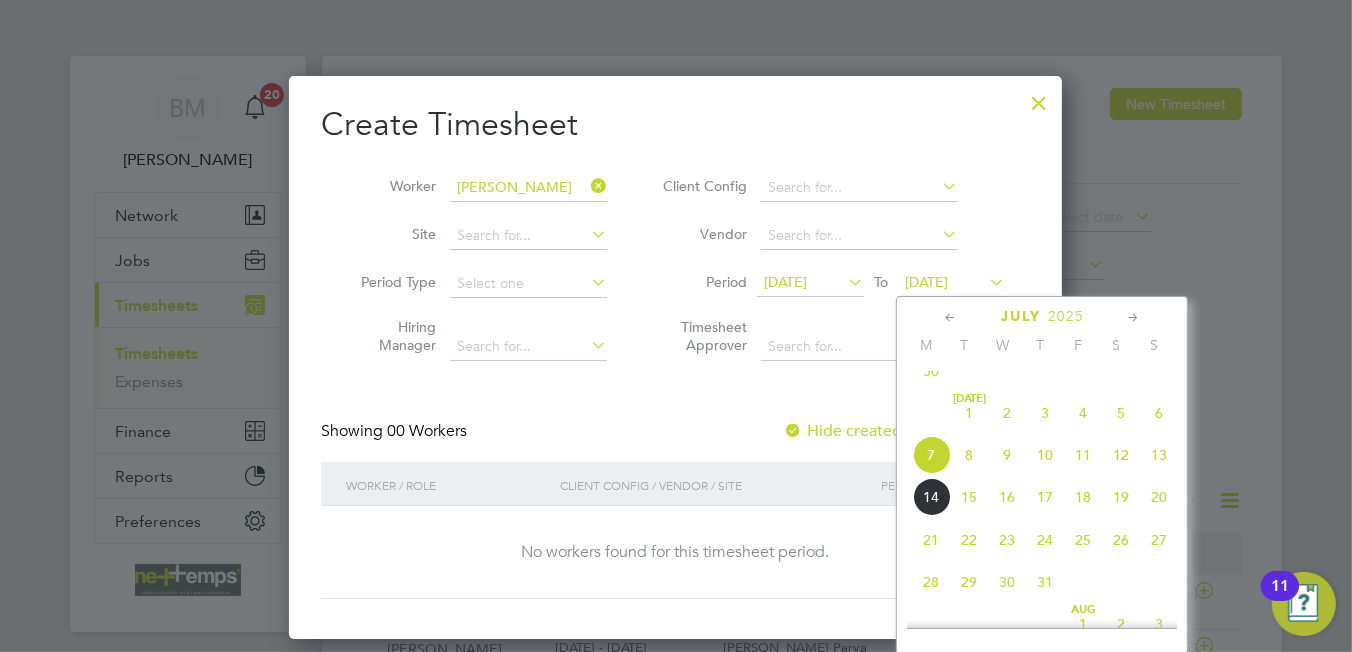 click on "13" 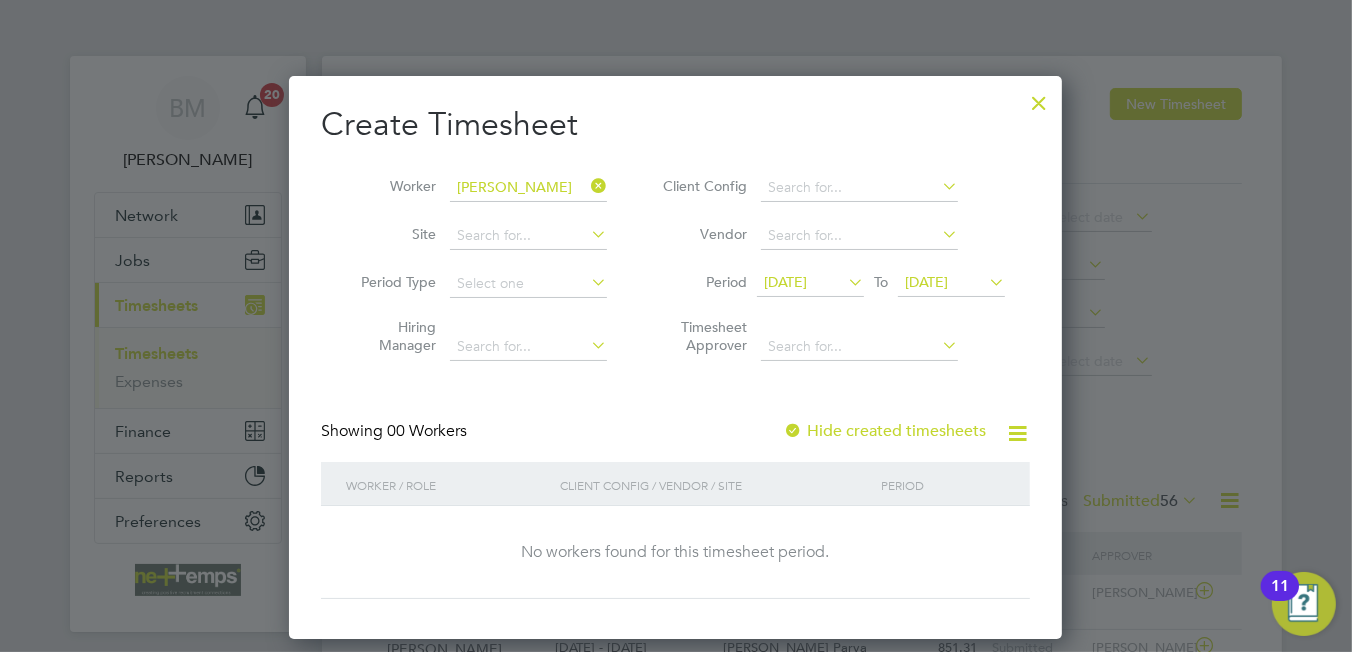click on "Hide created timesheets" at bounding box center [884, 431] 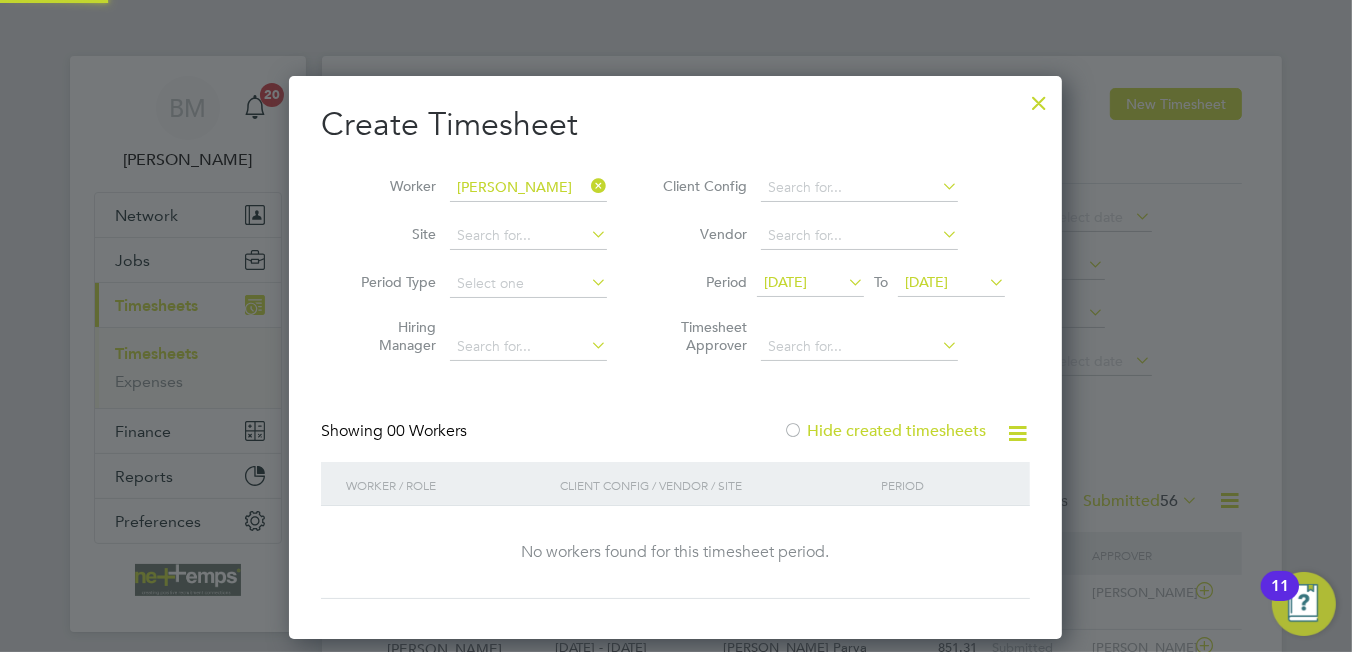 click on "Hide created timesheets" at bounding box center (884, 431) 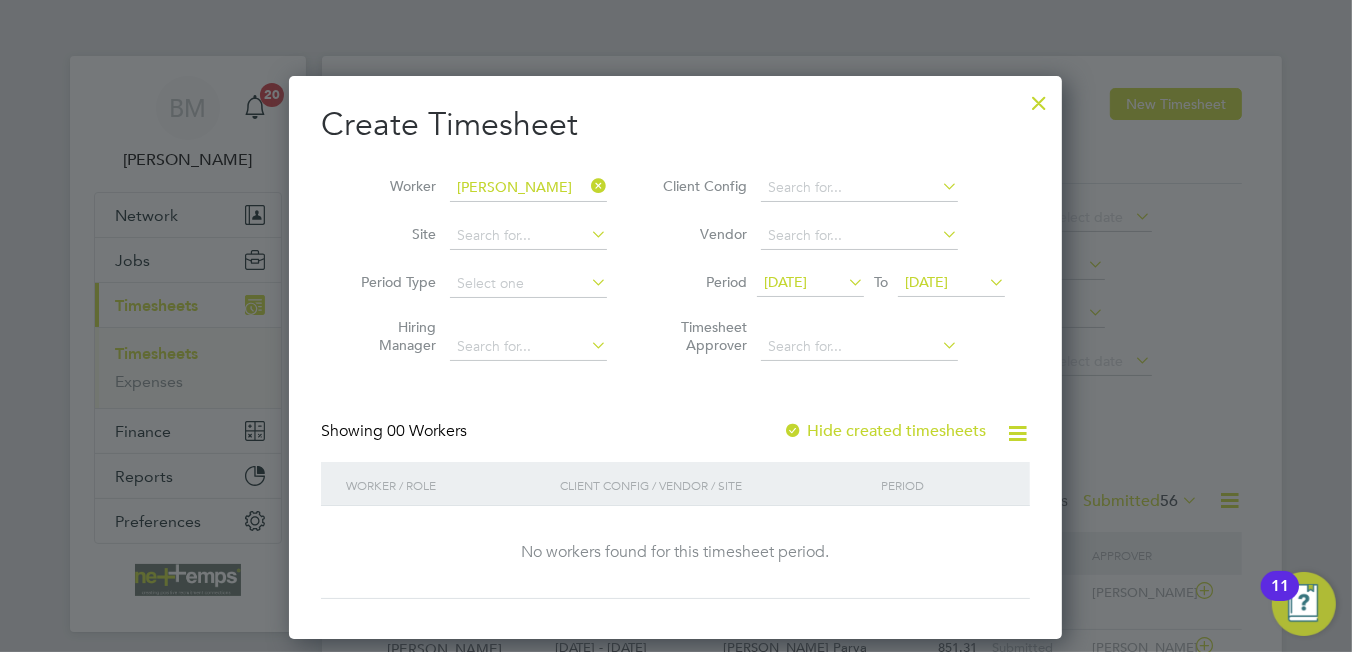 click on "Hide created timesheets" at bounding box center [884, 431] 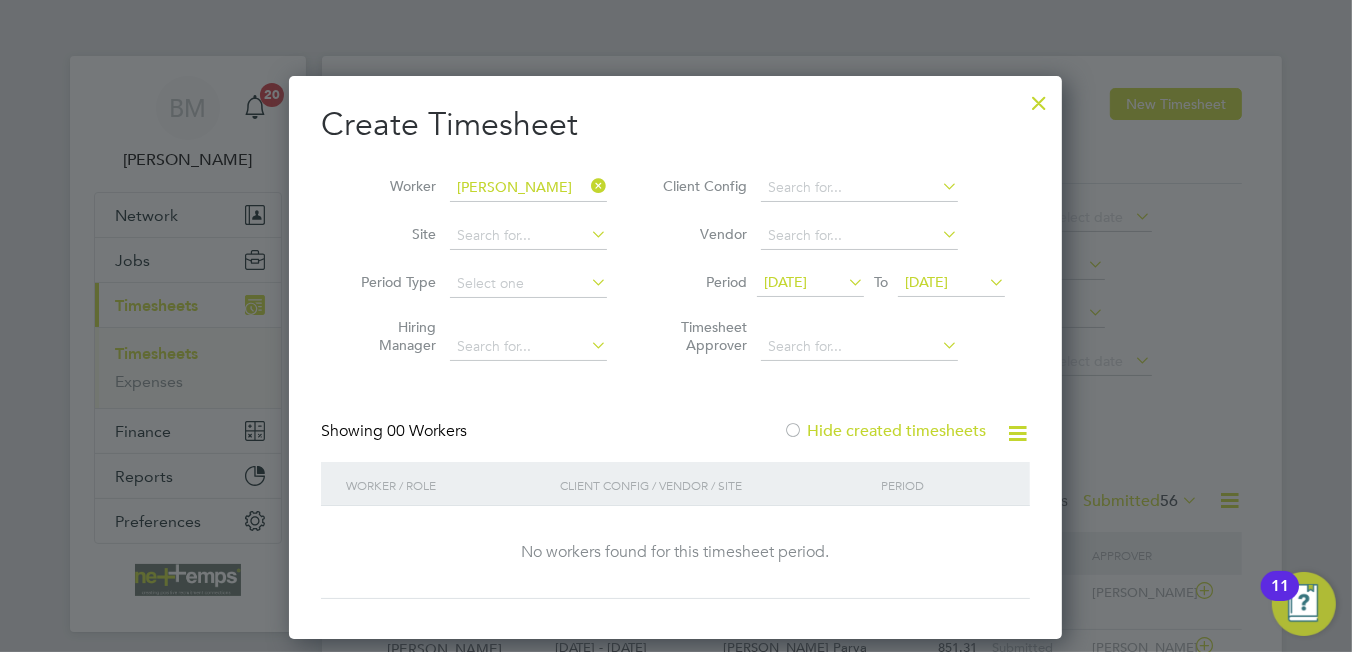 click on "Hide created timesheets" at bounding box center (884, 431) 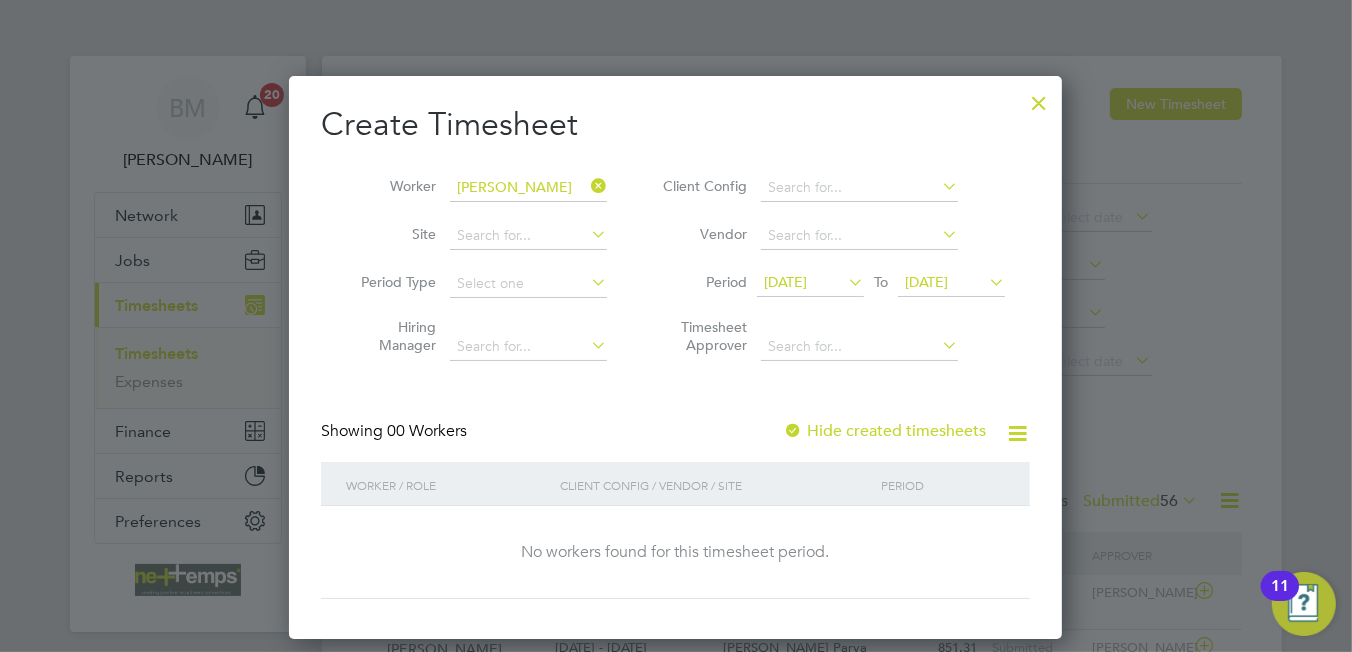 click at bounding box center (1039, 98) 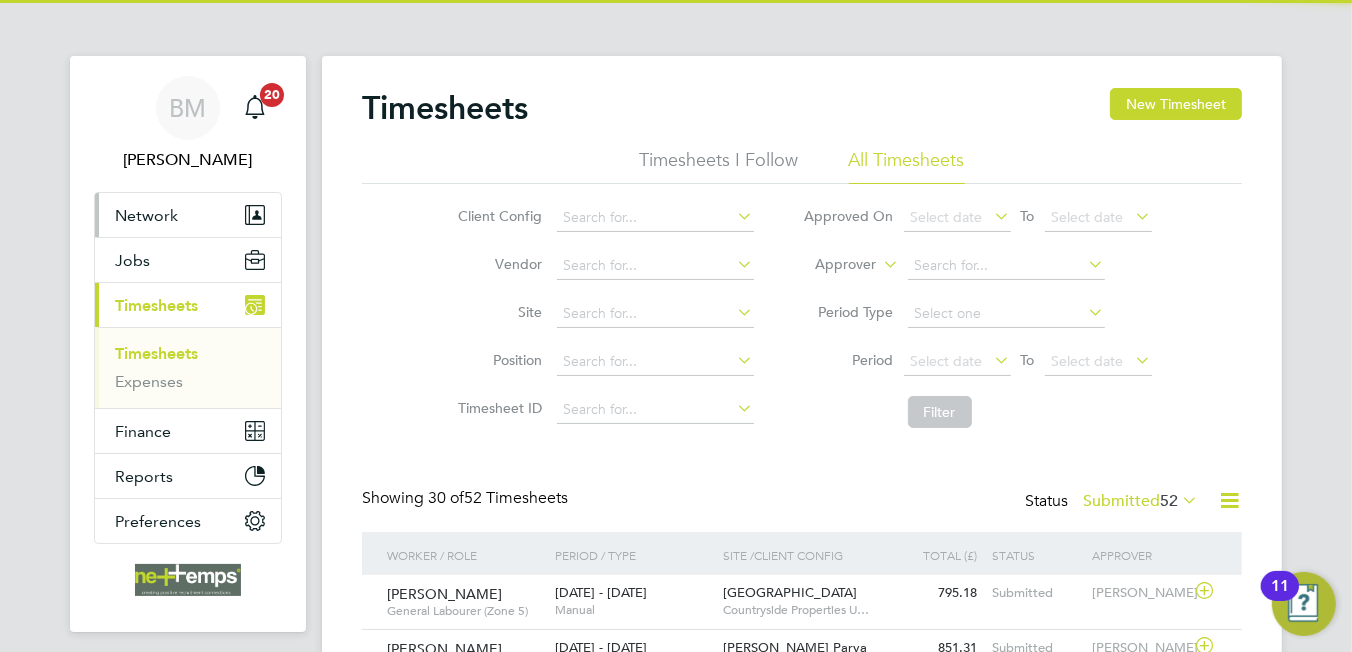 scroll, scrollTop: 10, scrollLeft: 9, axis: both 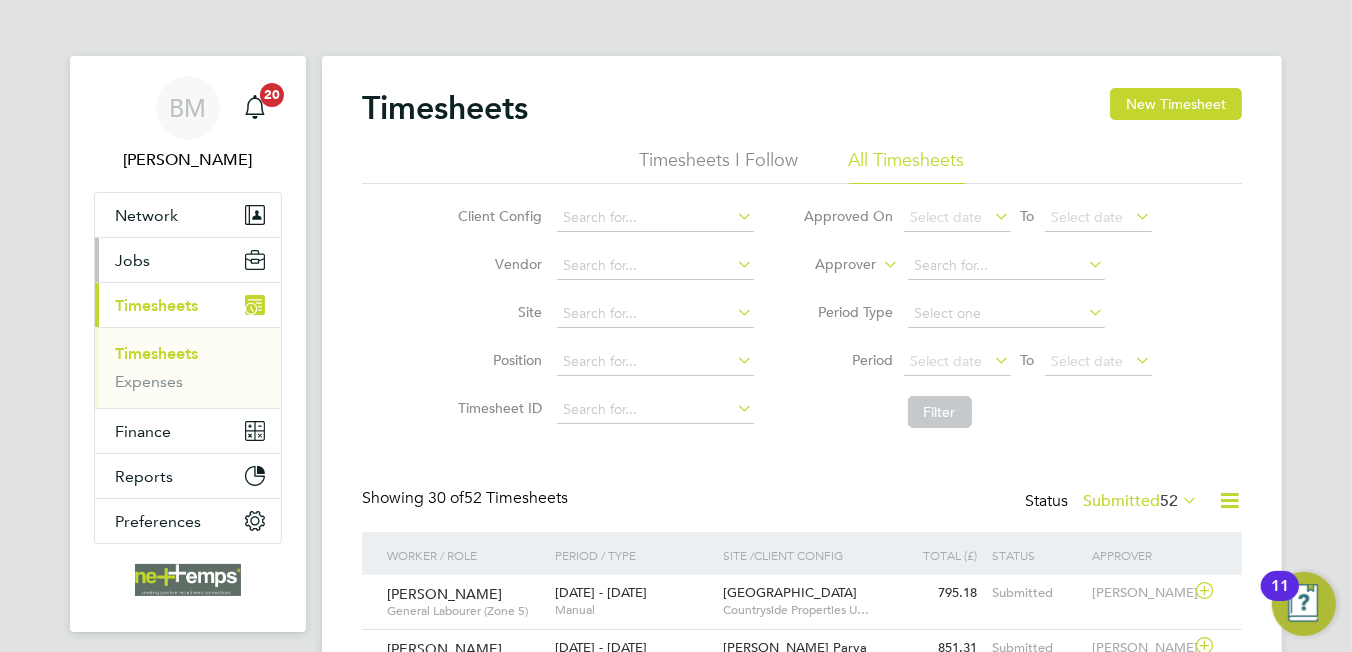 click on "Jobs" at bounding box center [132, 260] 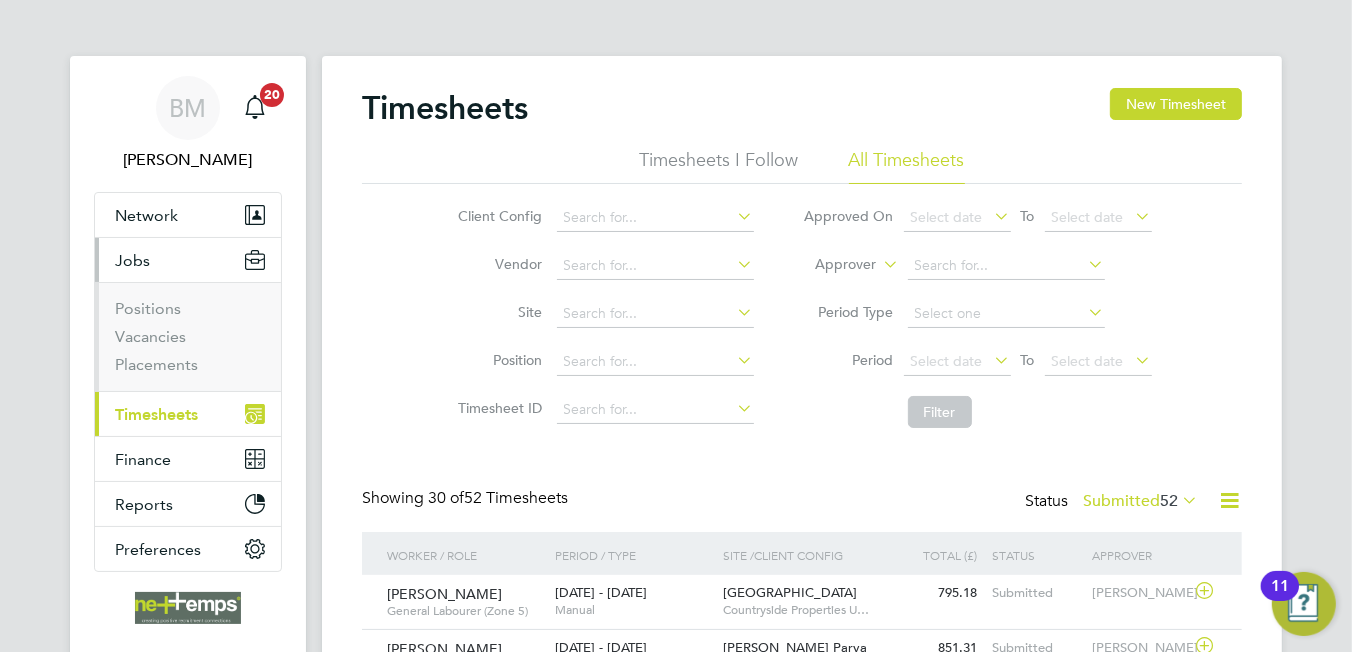 click on "Vacancies" at bounding box center [190, 341] 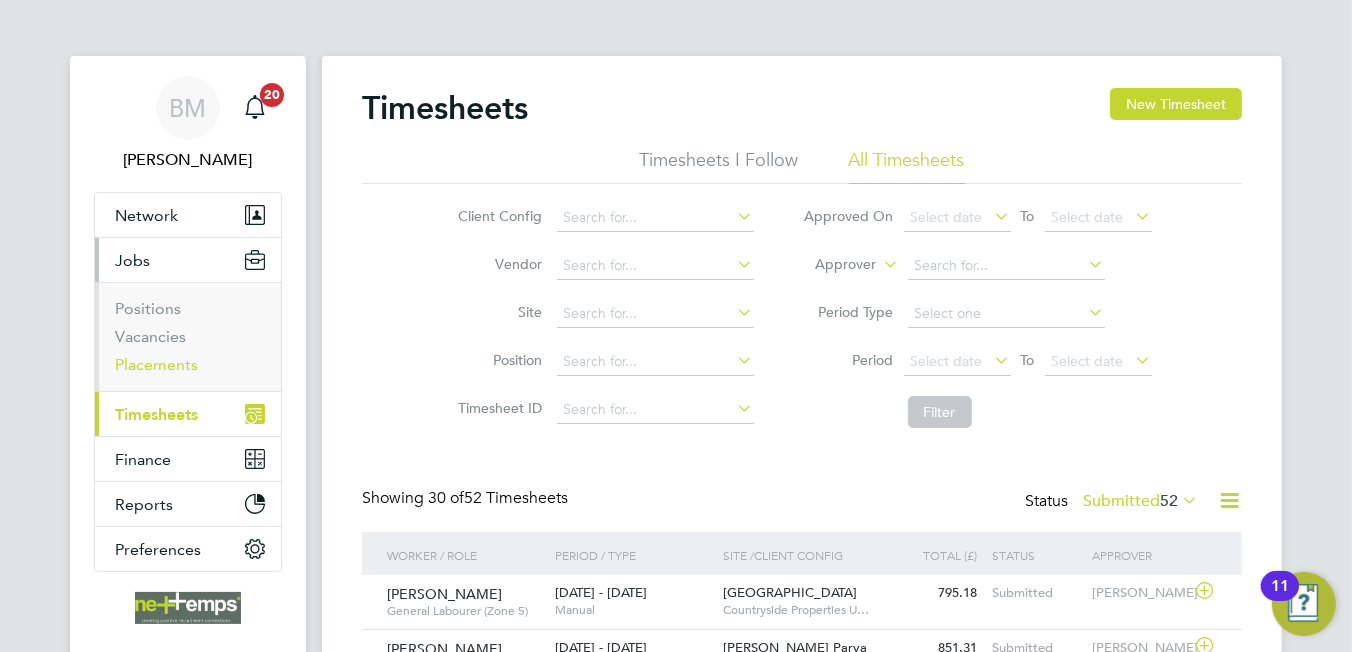 click on "Placements" at bounding box center [156, 364] 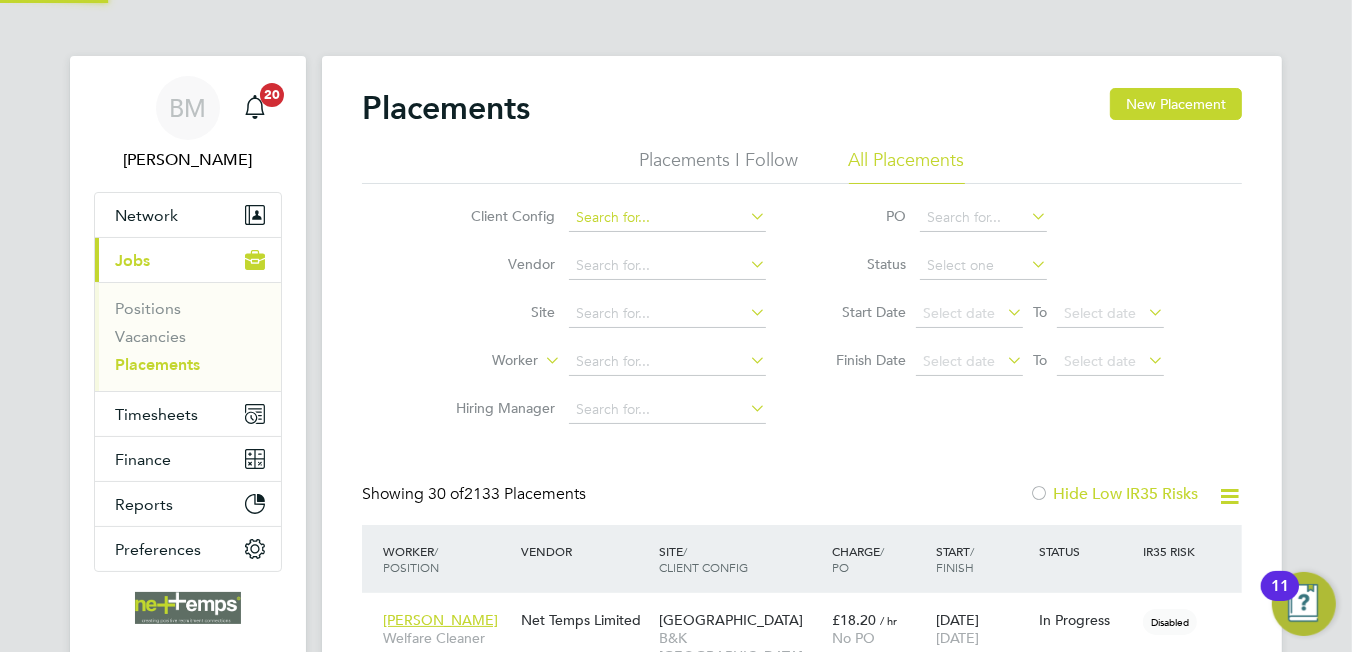 click 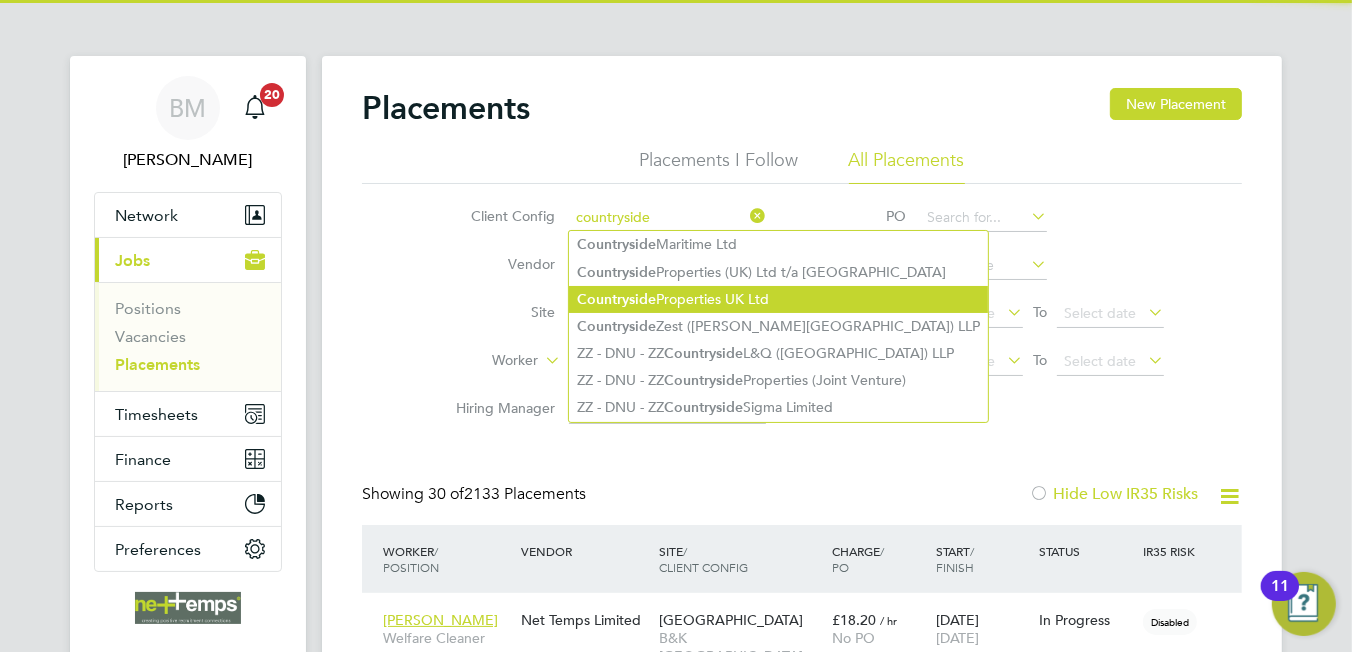 click on "Countryside  Properties UK Ltd" 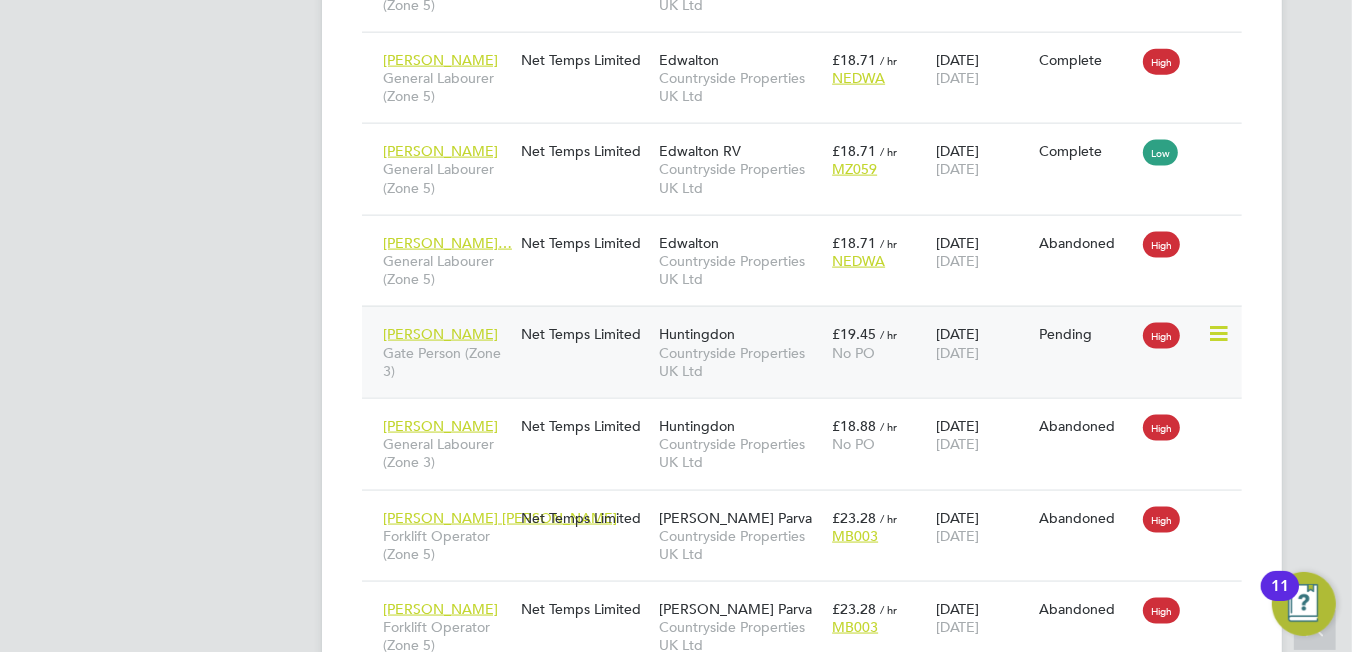 click 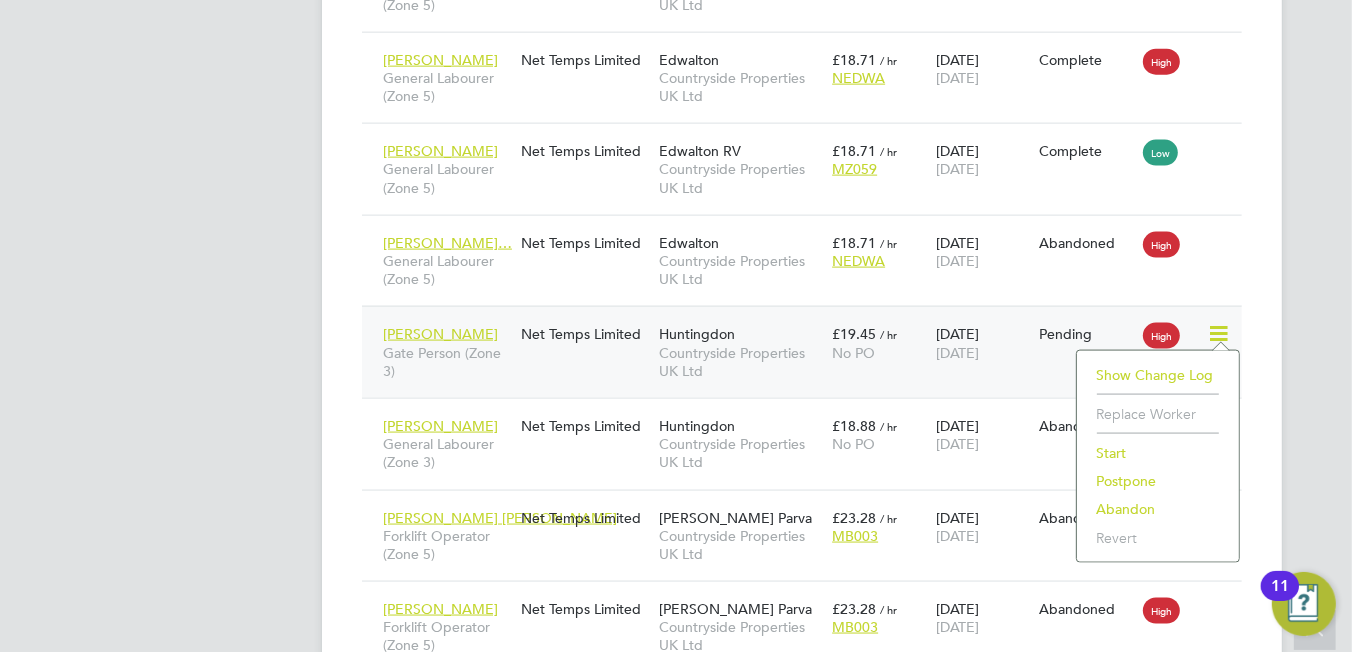 click on "Start" 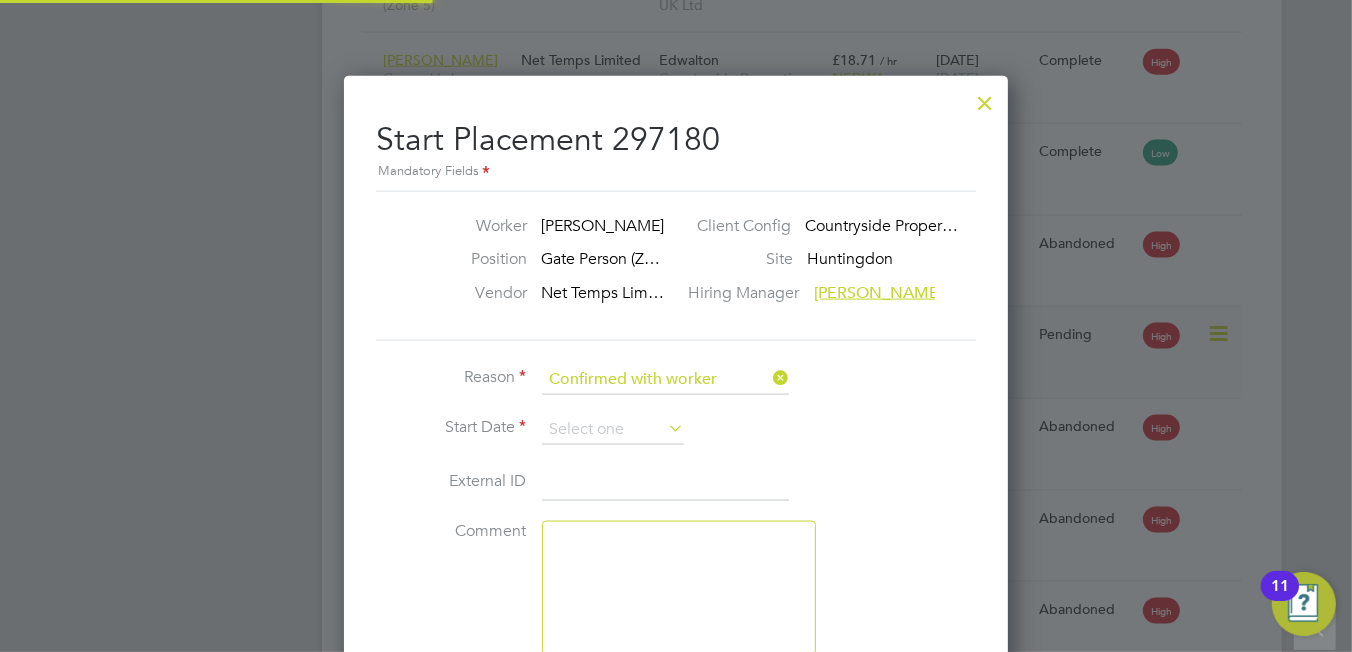 scroll, scrollTop: 931, scrollLeft: 665, axis: both 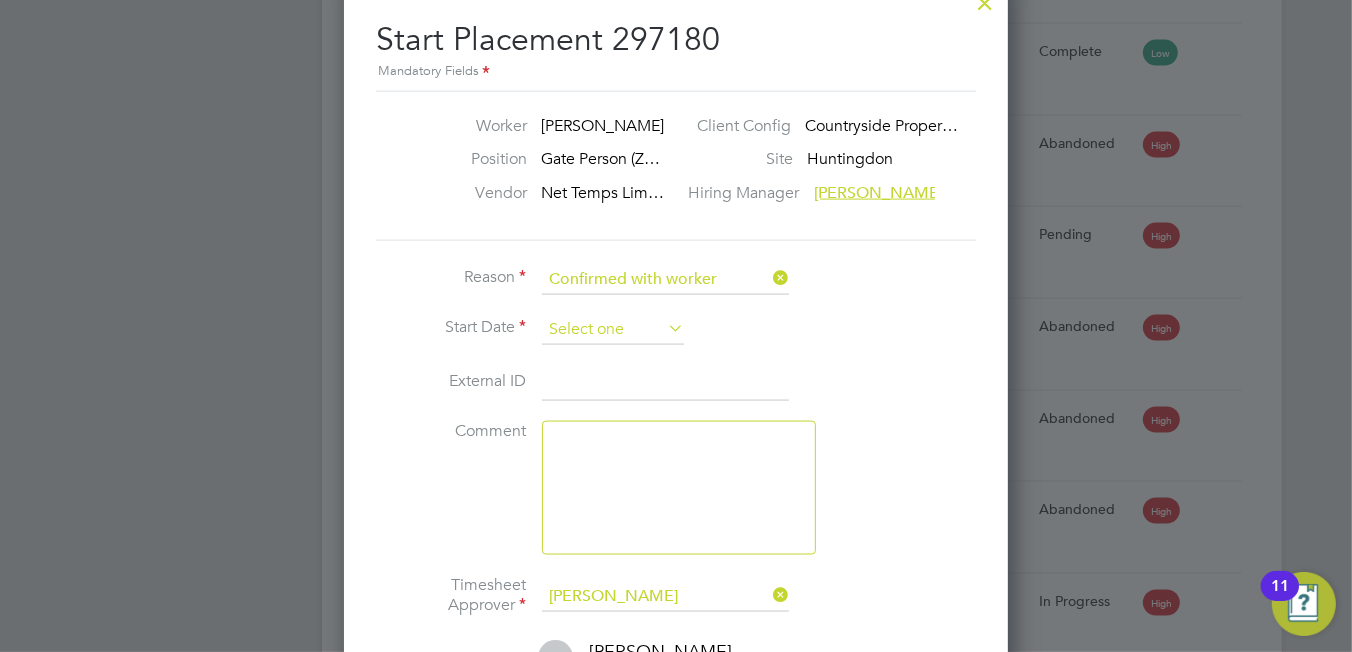 click 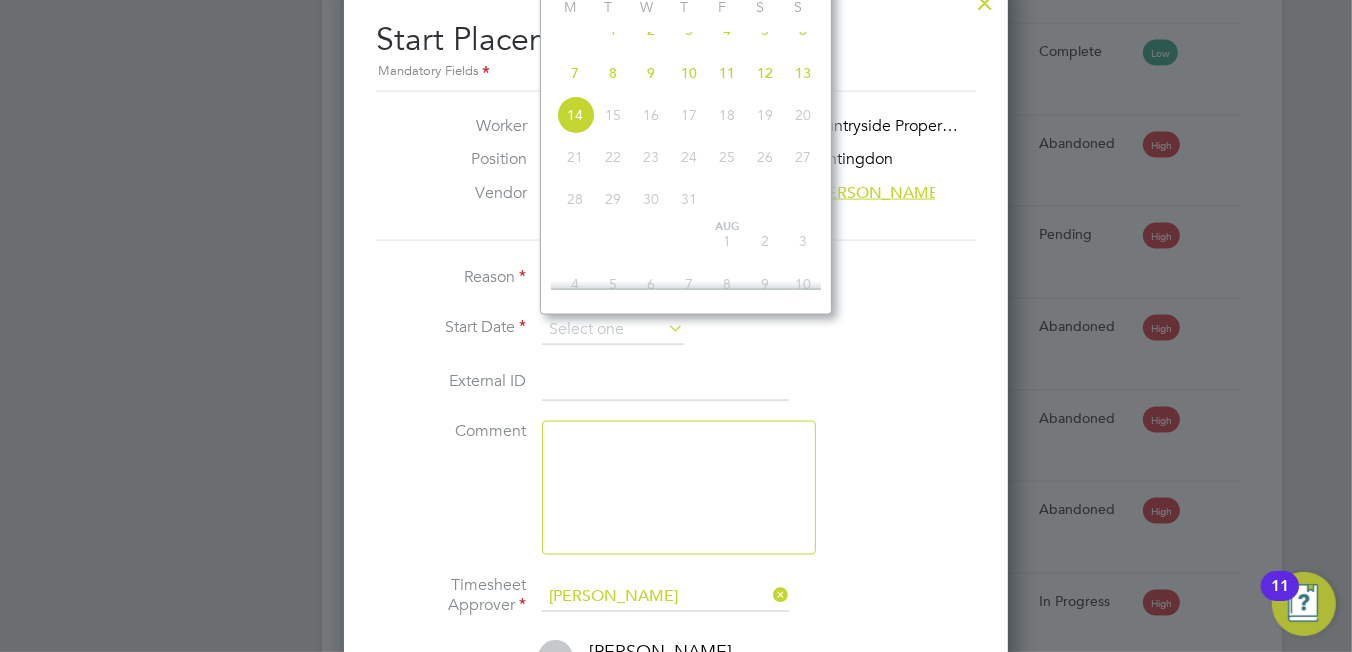click on "7" 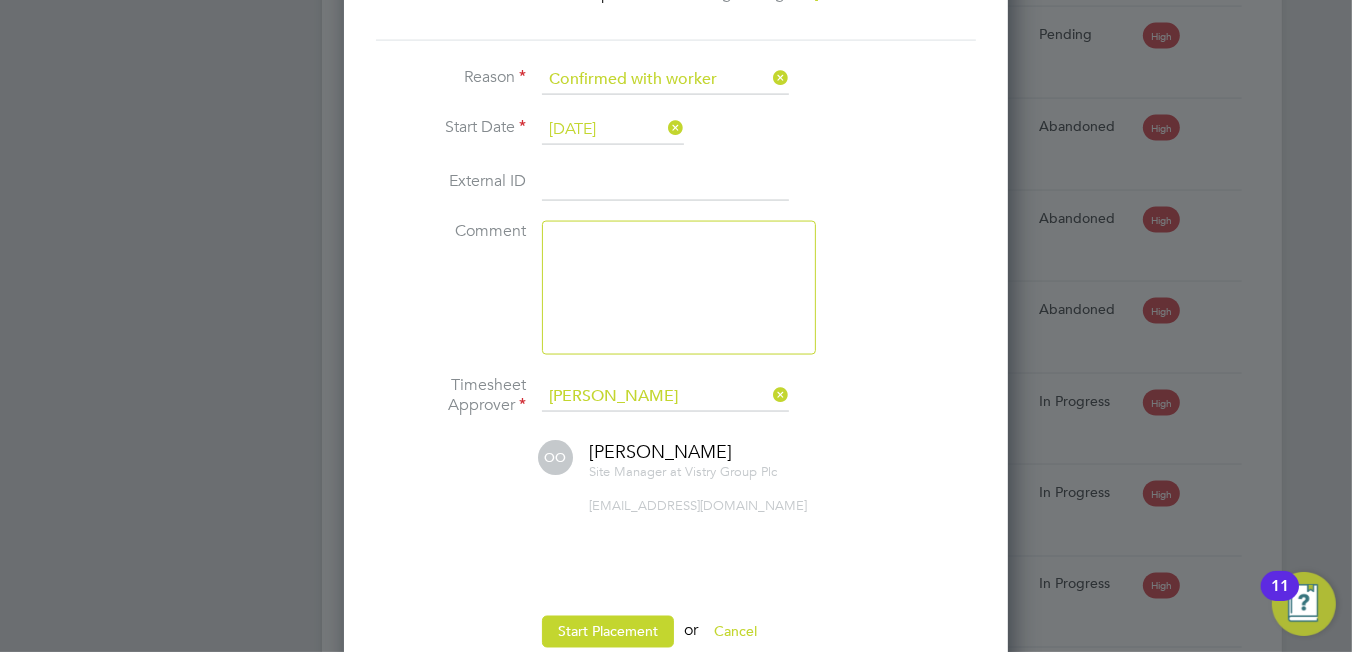 scroll, scrollTop: 2800, scrollLeft: 0, axis: vertical 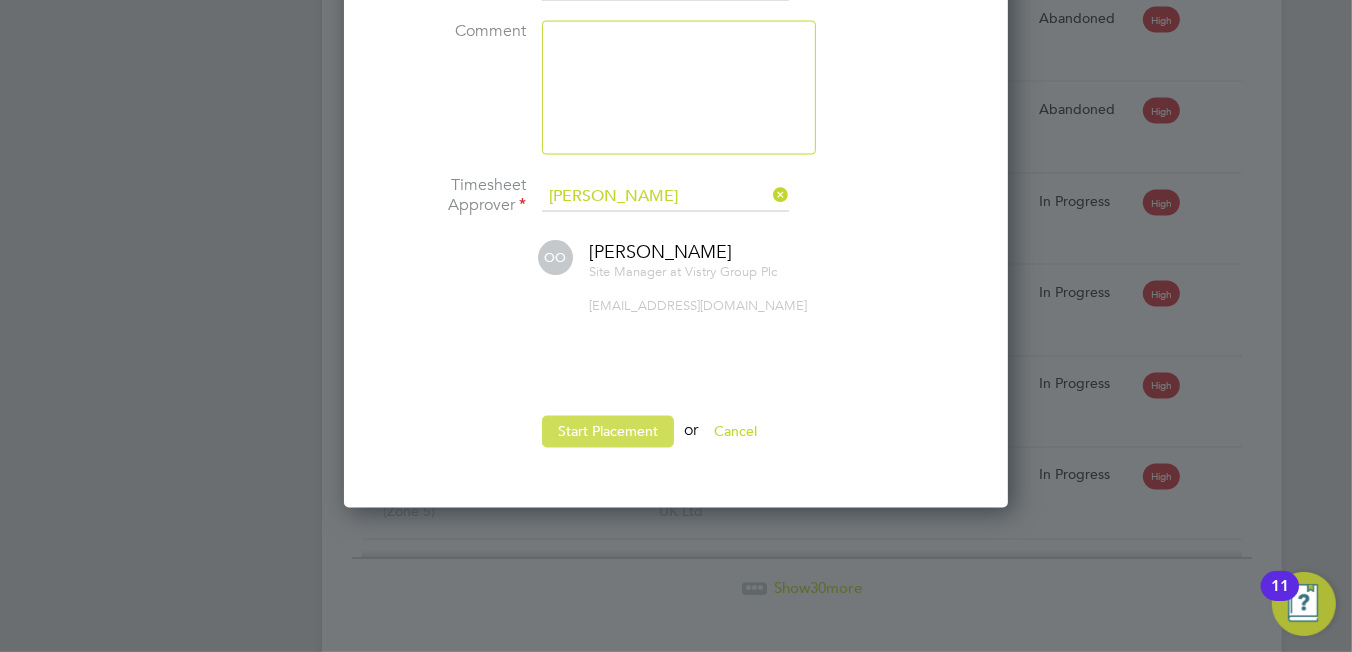 click on "Start Placement" 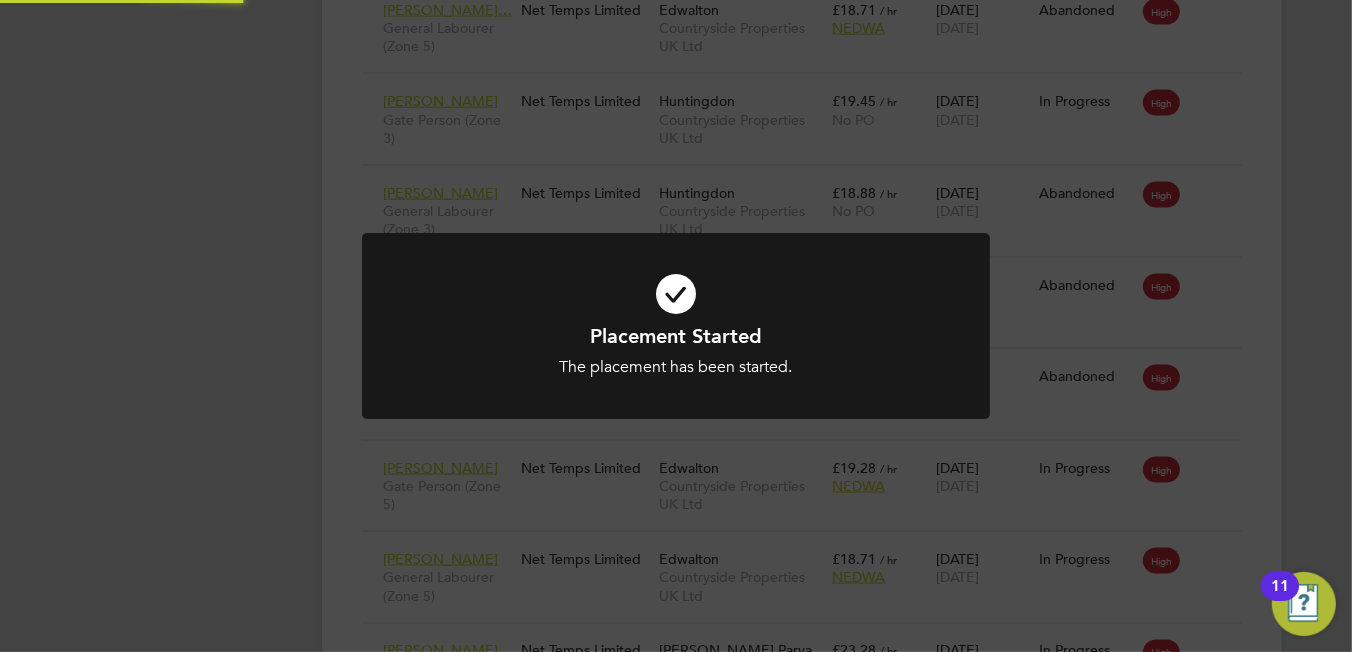 scroll, scrollTop: 2300, scrollLeft: 0, axis: vertical 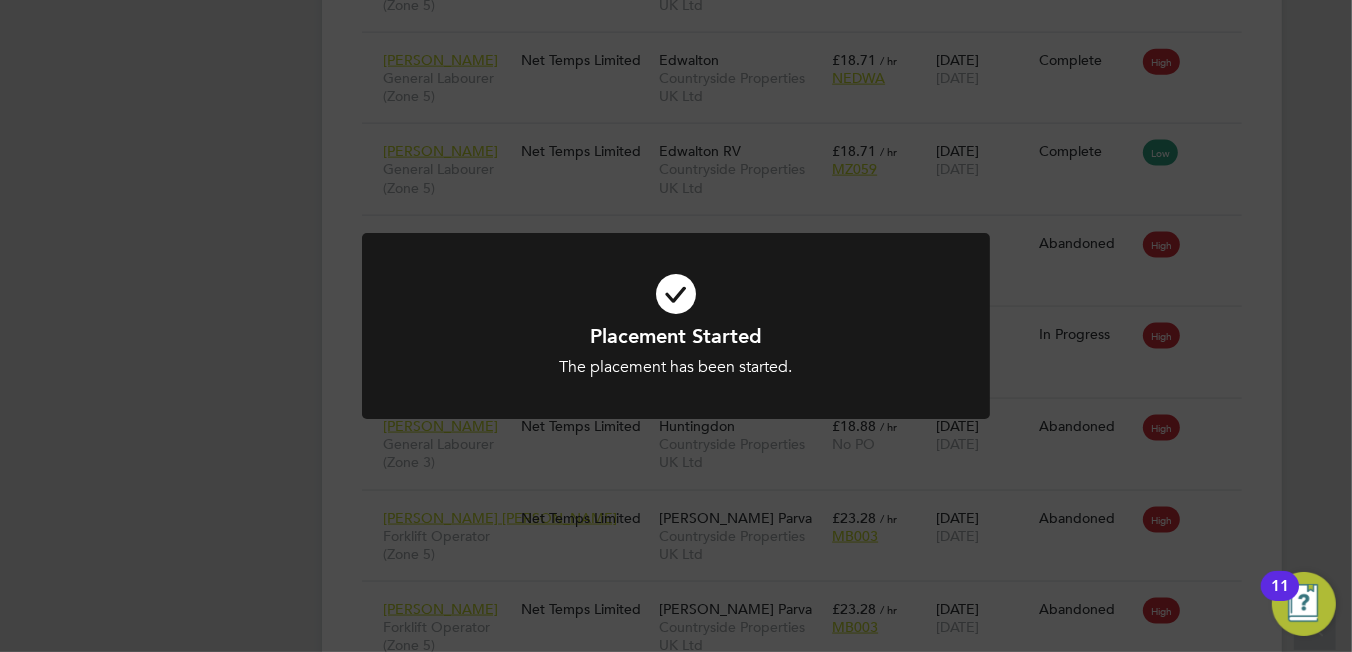 click at bounding box center (676, 294) 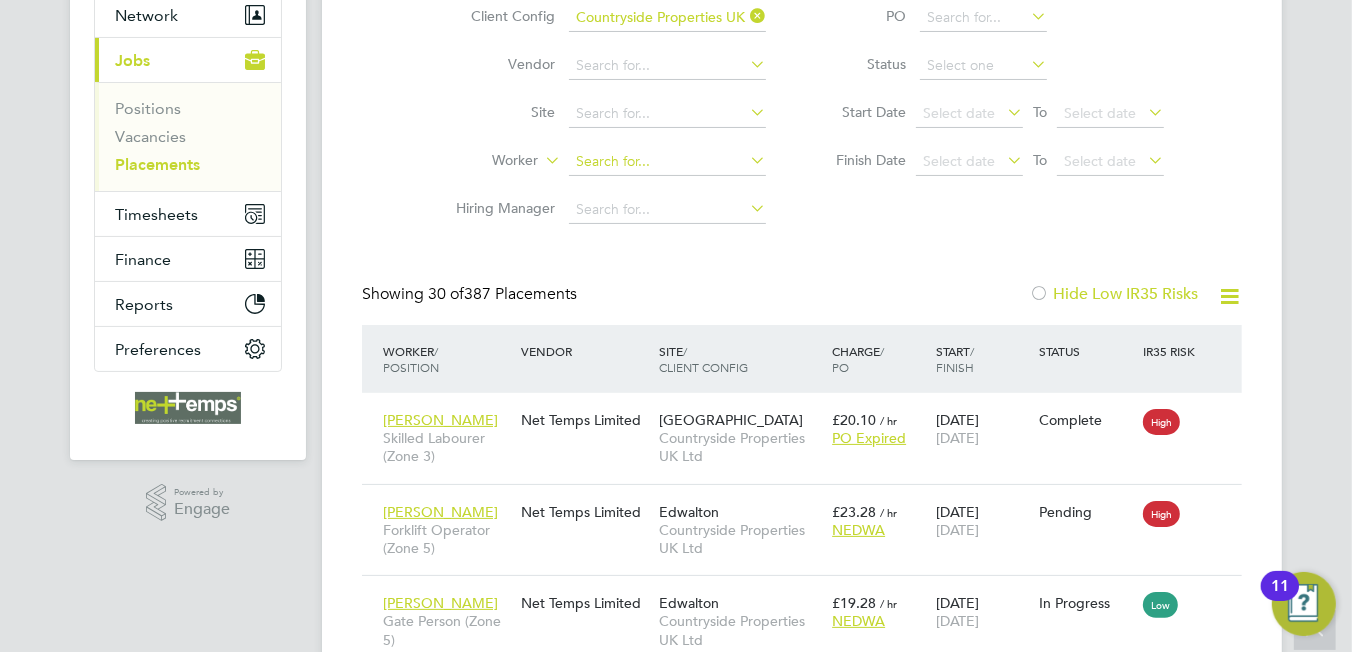 scroll, scrollTop: 0, scrollLeft: 0, axis: both 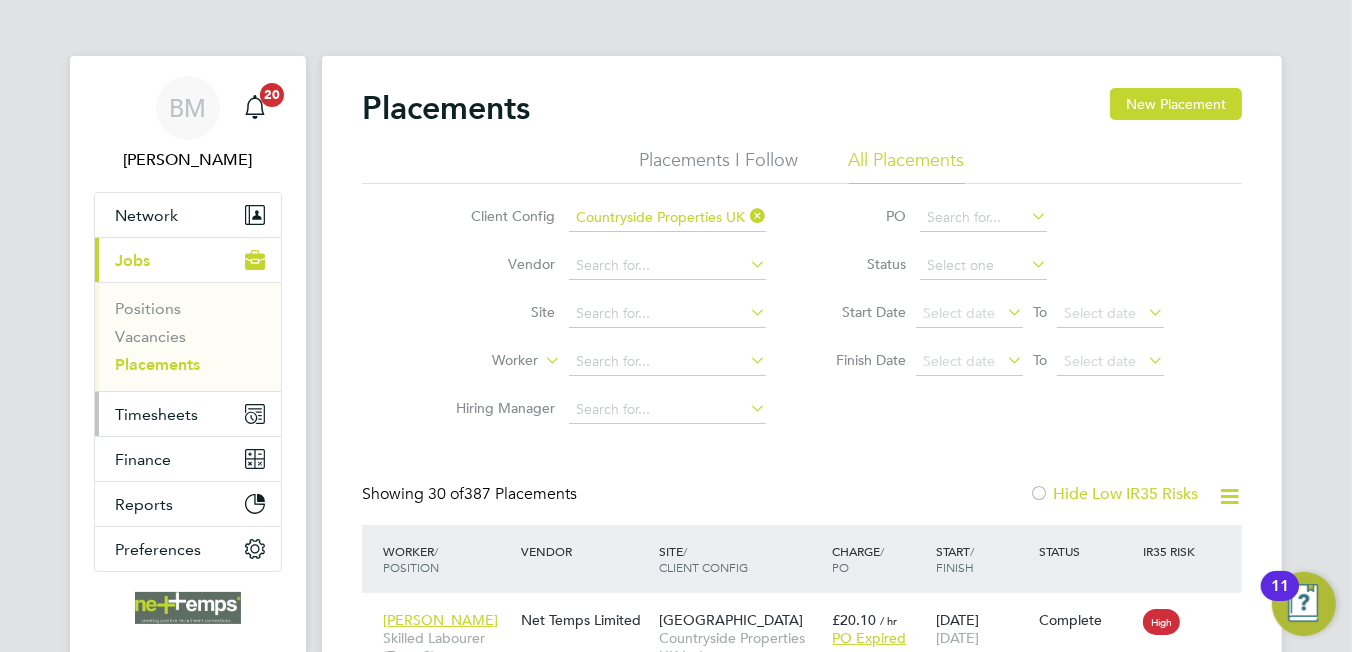 click on "Timesheets" at bounding box center [156, 414] 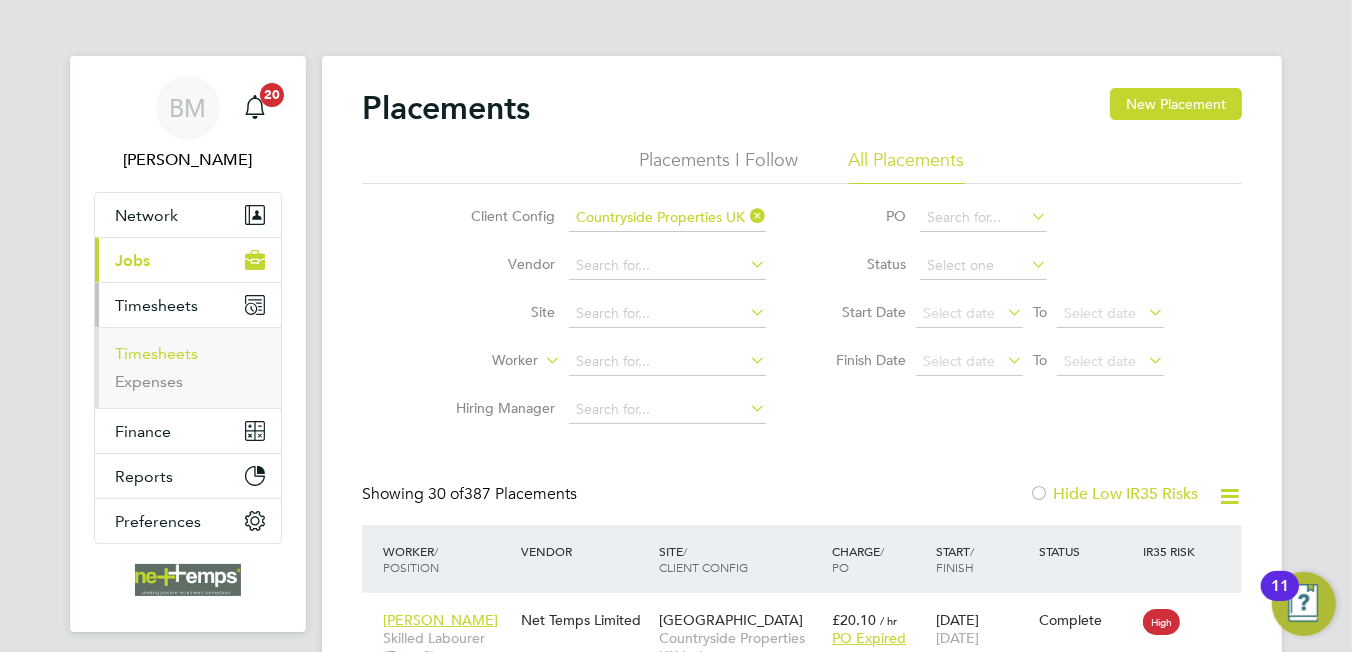 click on "Timesheets" at bounding box center (156, 353) 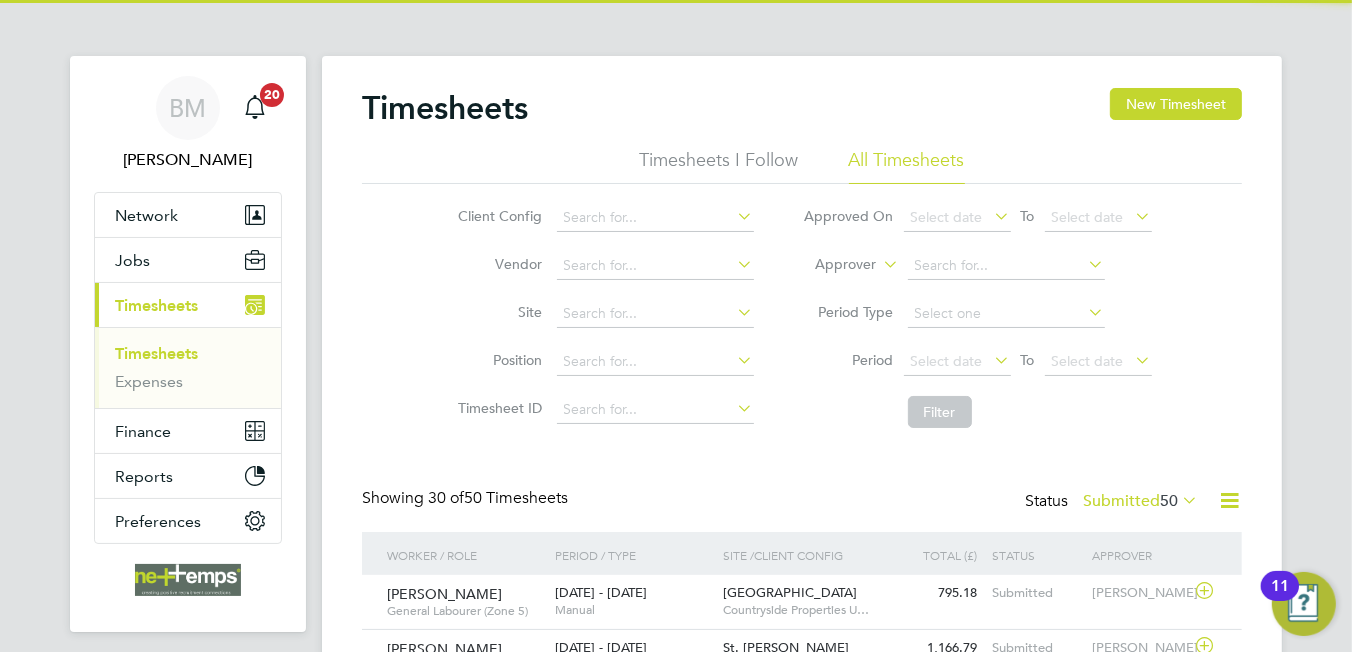 scroll, scrollTop: 10, scrollLeft: 9, axis: both 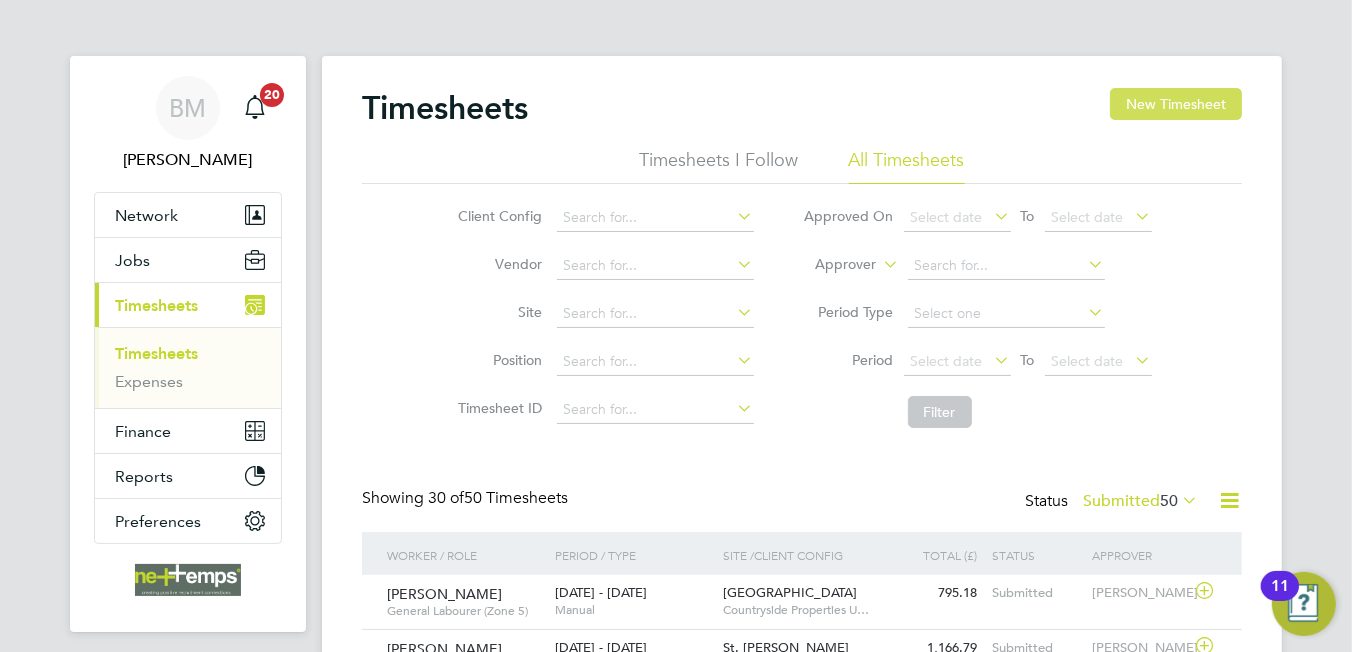 click on "New Timesheet" 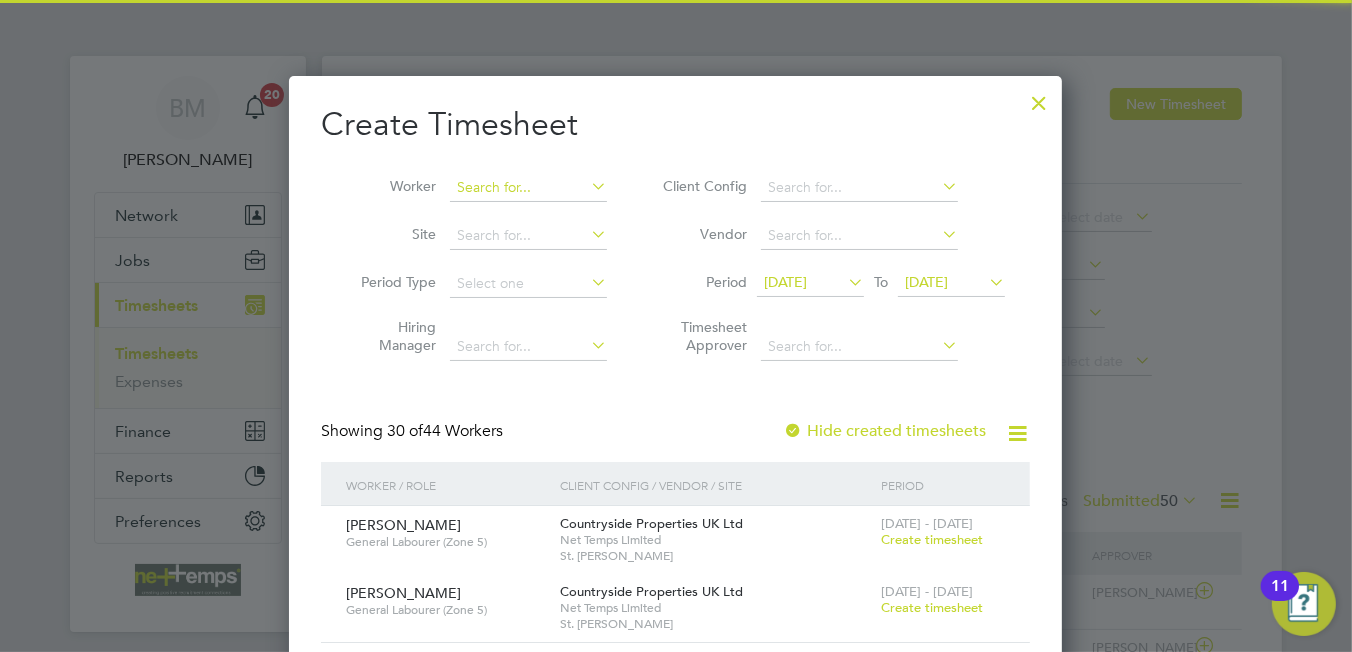 click on "Timesheets New Timesheet Timesheets I Follow All Timesheets Client Config   Vendor   Site   Position   Timesheet ID   Approved On
Select date
To
Select date
Approver     Period Type   Period
Select date
To
Select date
Filter Showing   30 of  50 Timesheets Status  Submitted  50  Worker / Role Worker / Period Period / Type Site /  Client Config Total (£)   Total / Status Status Approver Philip Gordon   General Labourer (Zone 5)   7 - 13 Jul 2025 7 - 13 Jul 2025   Manual Dracan Village     Countryside Properties U… 795.18 Submitted Submitted Chris Harrison Ricky Stanley   Skilled Labourer (Zone 1)   7 - 13 Jul 2025 7 - 13 Jul 2025   Manual St. Lawrence Fold     Countryside Properties U… 1,166.79 Submitted Submitted Rui Afonso Owen Fox   General Labourer   7 - 13 Jul 2025 7 - 13 Jul 2025   Manual Outwood Academy     B&K Outwood Academy 764.40 Submitted Submitted Gabriel Vieru Jermayne Levy   General Labourer (Zone 5)   7 - 13 Jul 2025 7 - 13 Jul 2025   Manual" 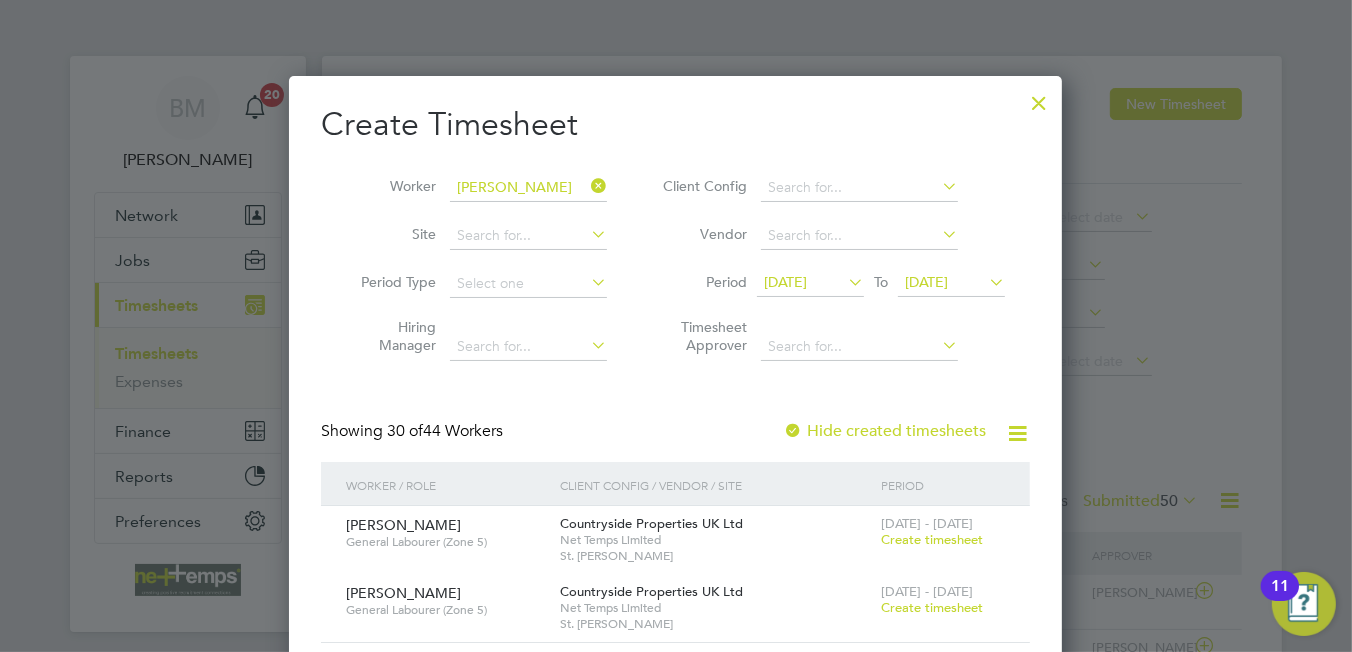 click on "Augustin  Istina" 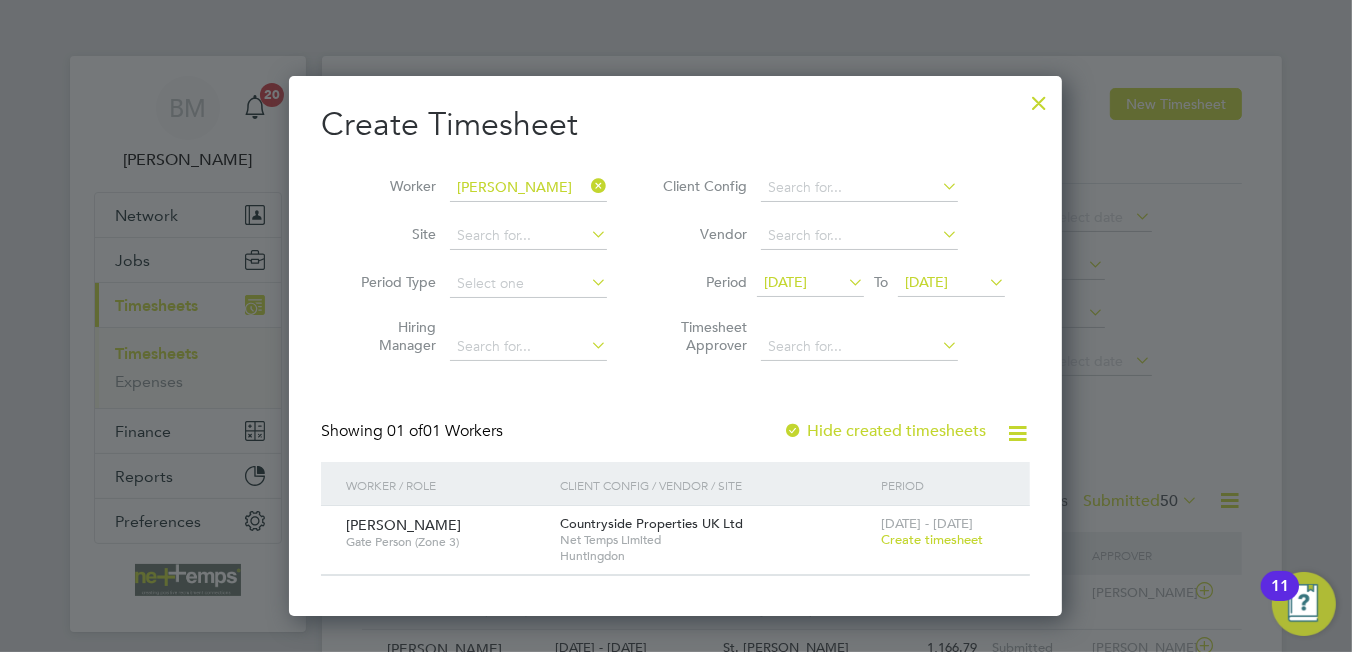 click on "Create timesheet" at bounding box center [932, 539] 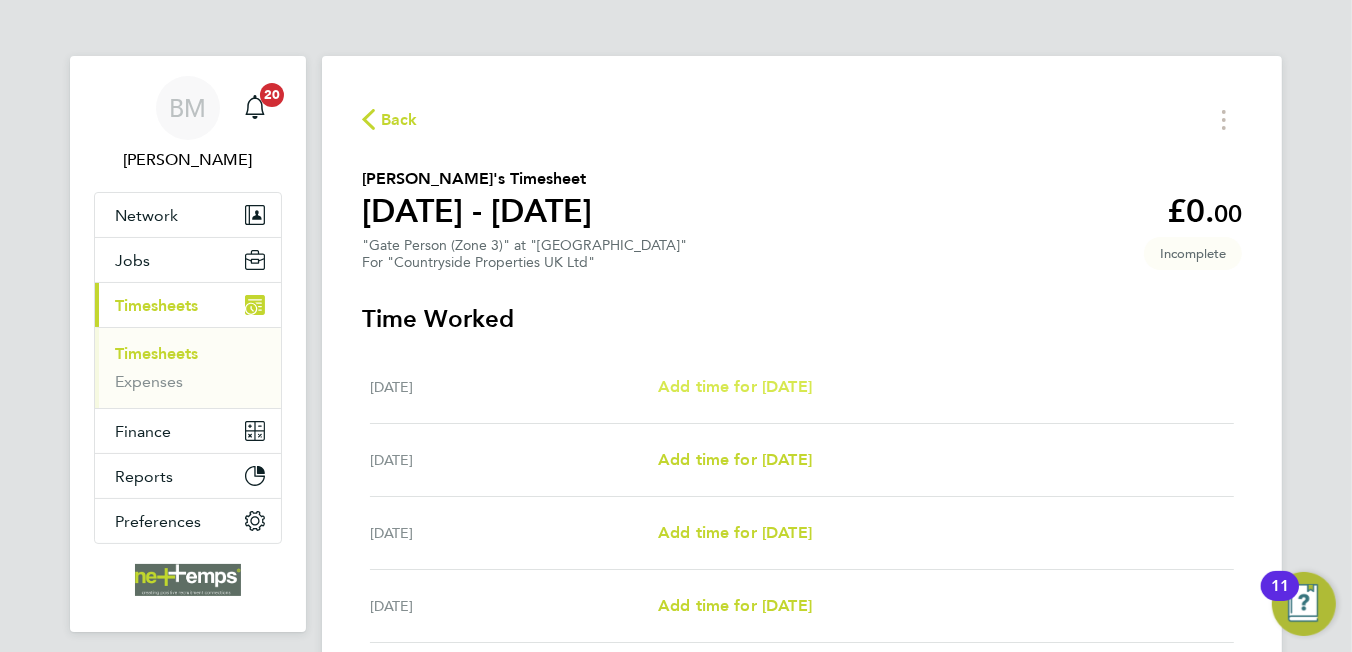 click on "Add time for Mon 07 Jul" at bounding box center (735, 386) 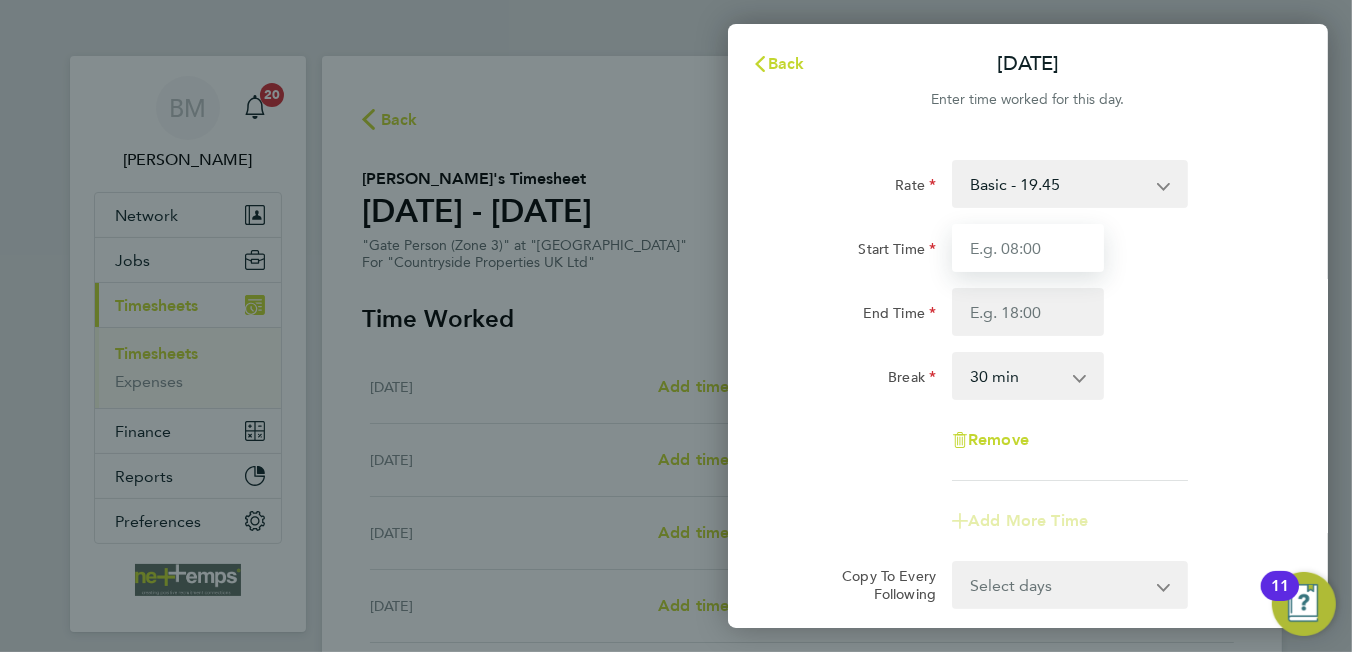 click on "Start Time" at bounding box center (1028, 248) 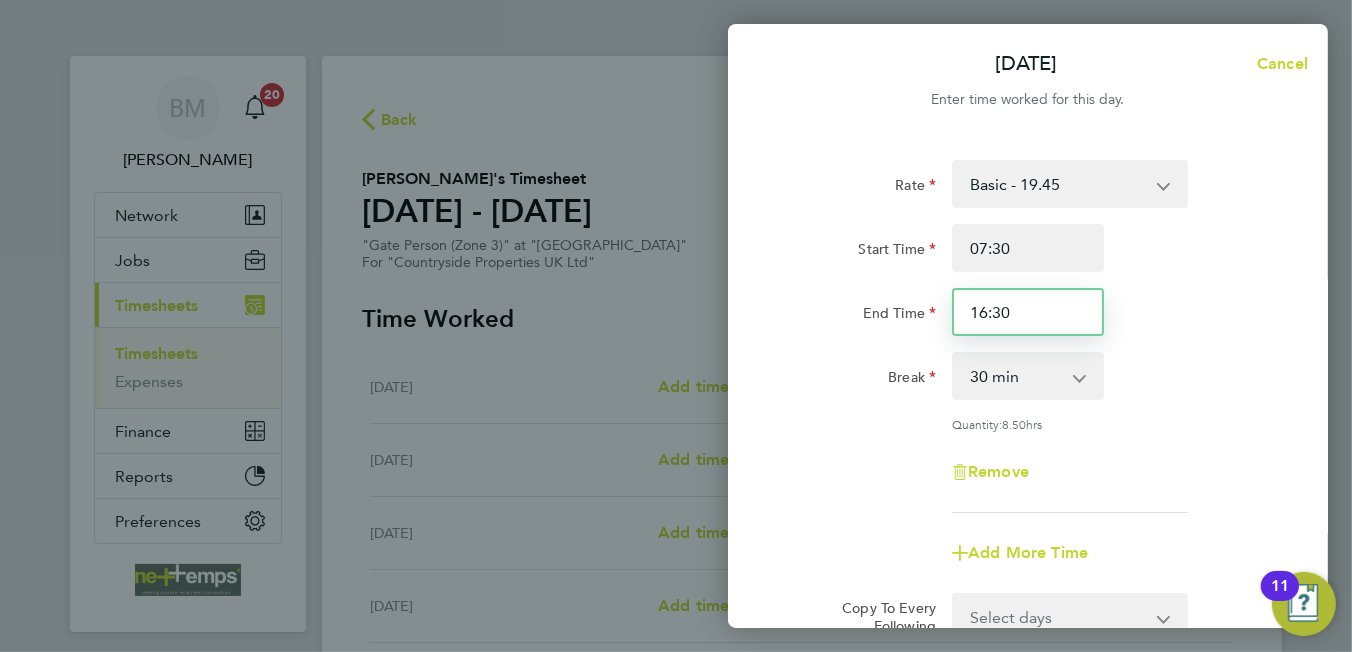 click on "16:30" at bounding box center (1028, 312) 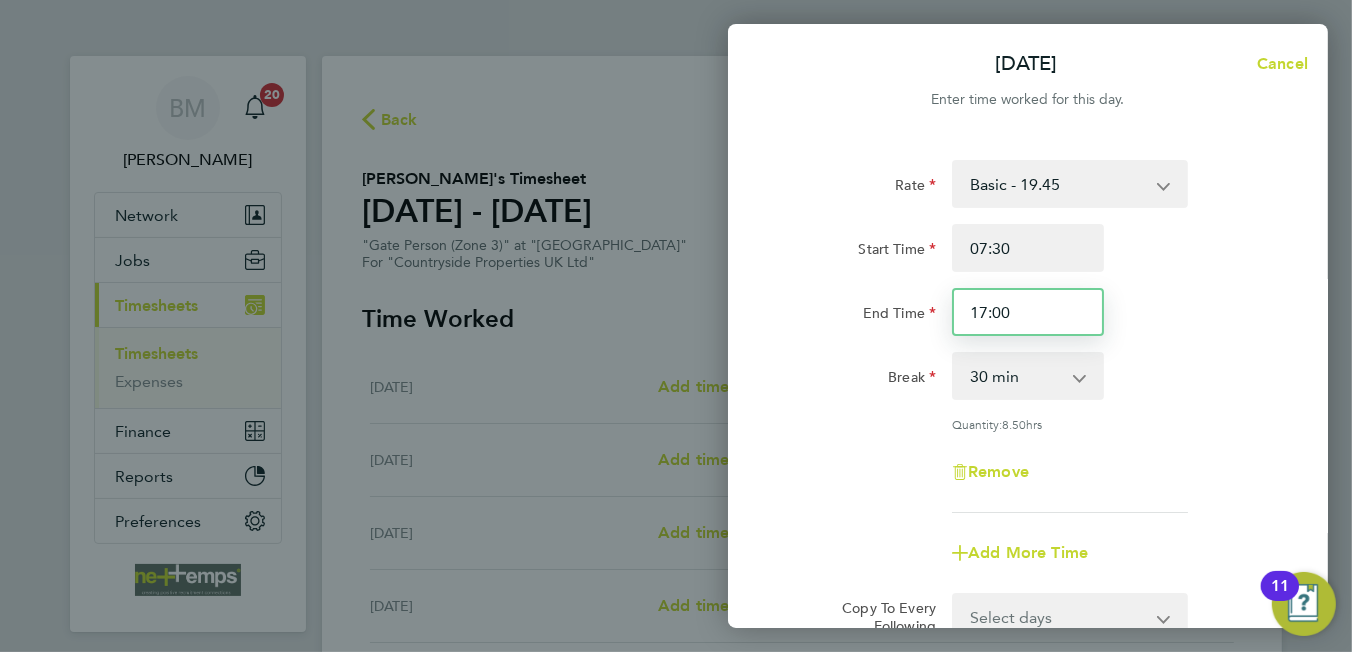 type on "17:00" 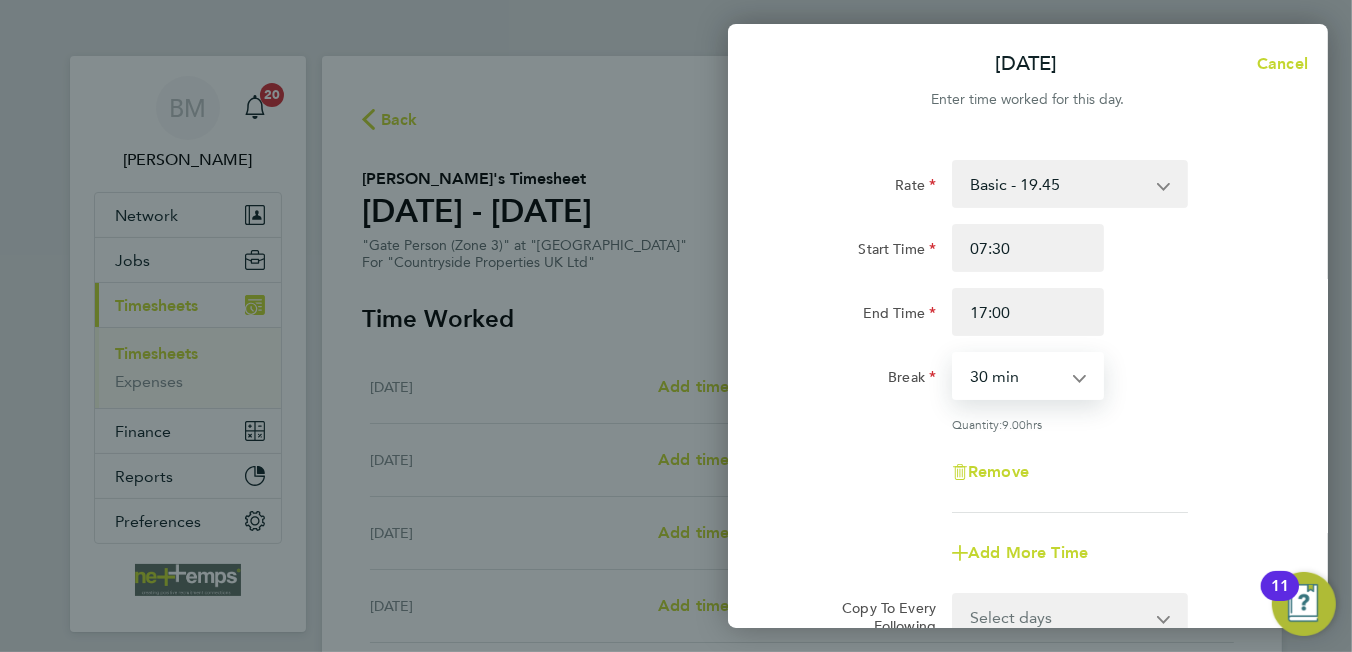 click on "0 min   15 min   30 min   45 min   60 min   75 min   90 min" at bounding box center [1016, 376] 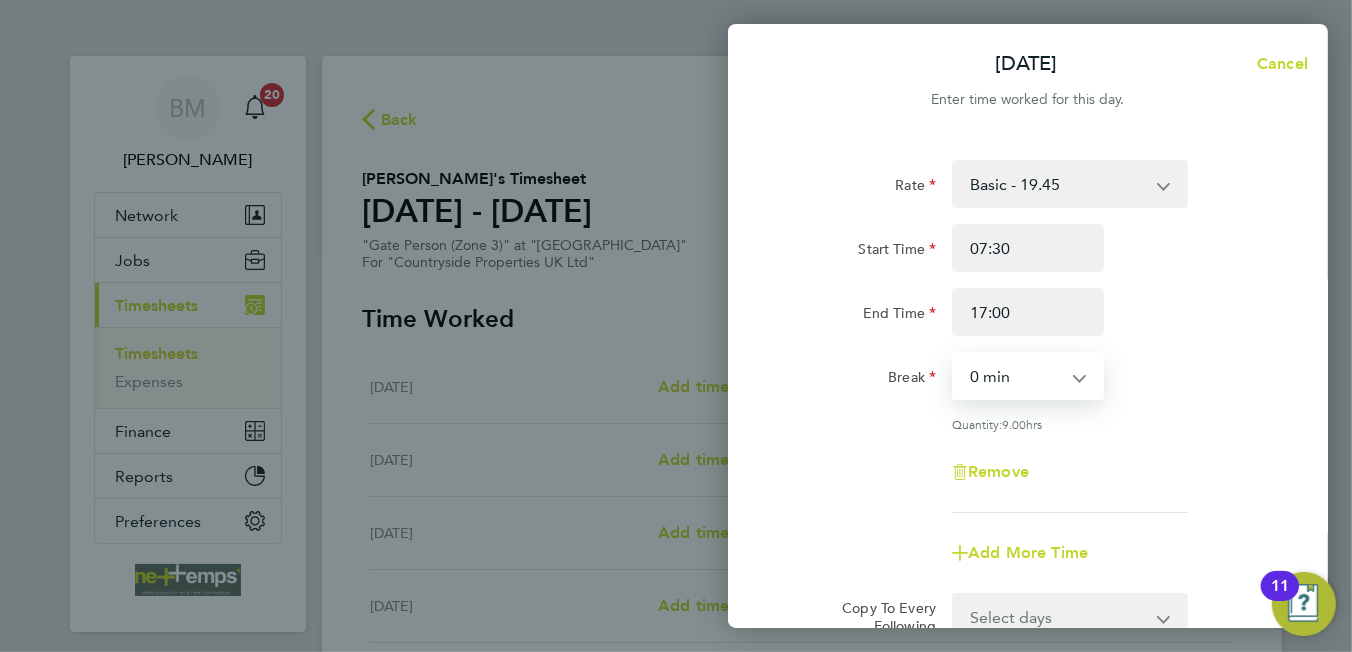 click on "0 min   15 min   30 min   45 min   60 min   75 min   90 min" at bounding box center [1016, 376] 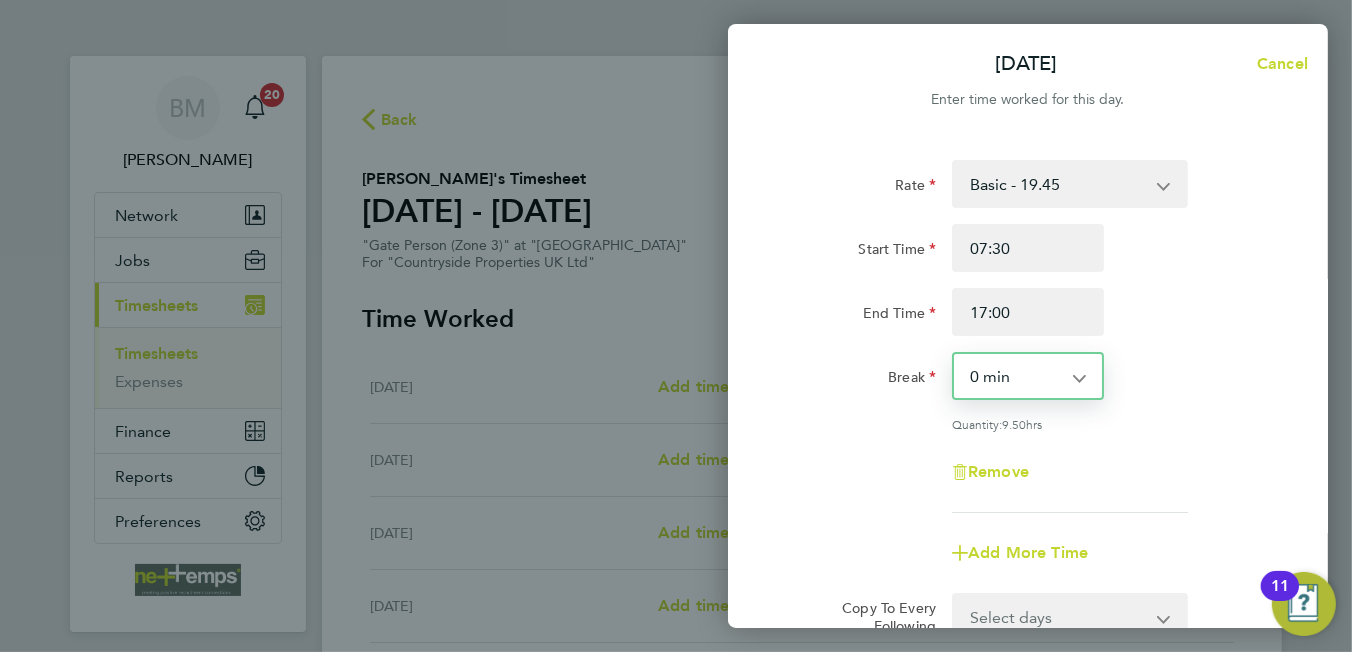 click on "0 min   15 min   30 min   45 min   60 min   75 min   90 min" at bounding box center (1016, 376) 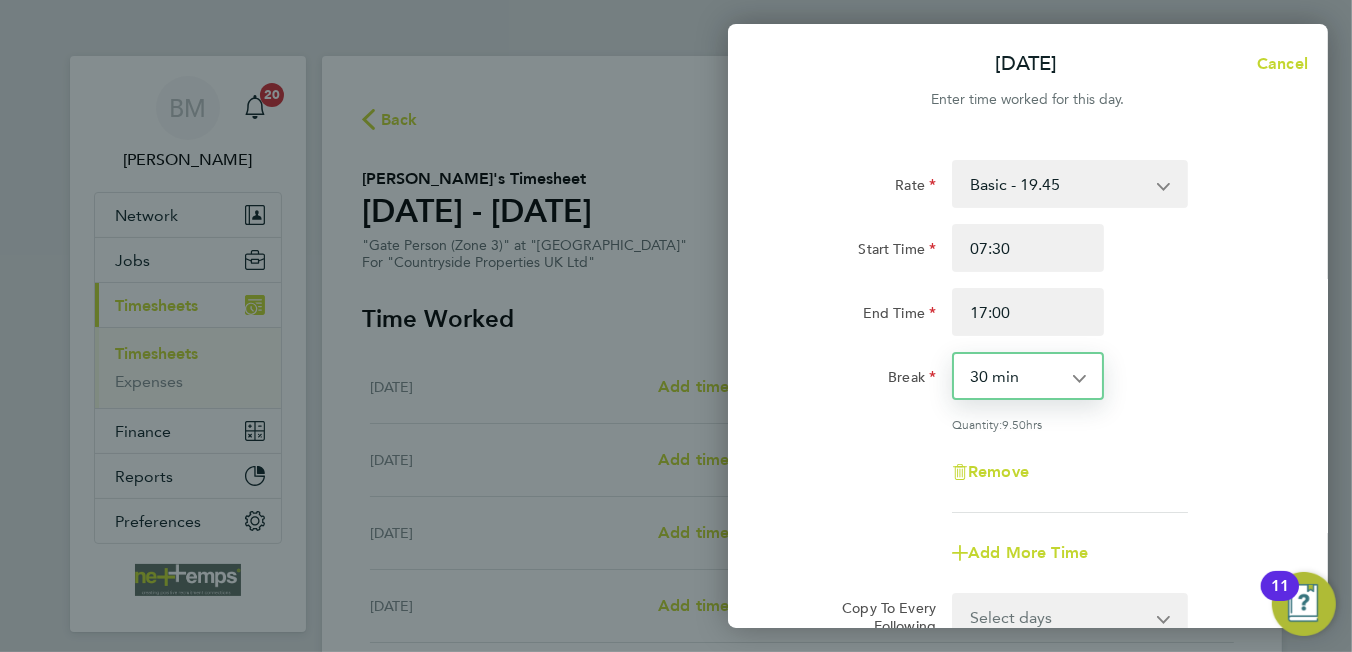 click on "0 min   15 min   30 min   45 min   60 min   75 min   90 min" at bounding box center [1016, 376] 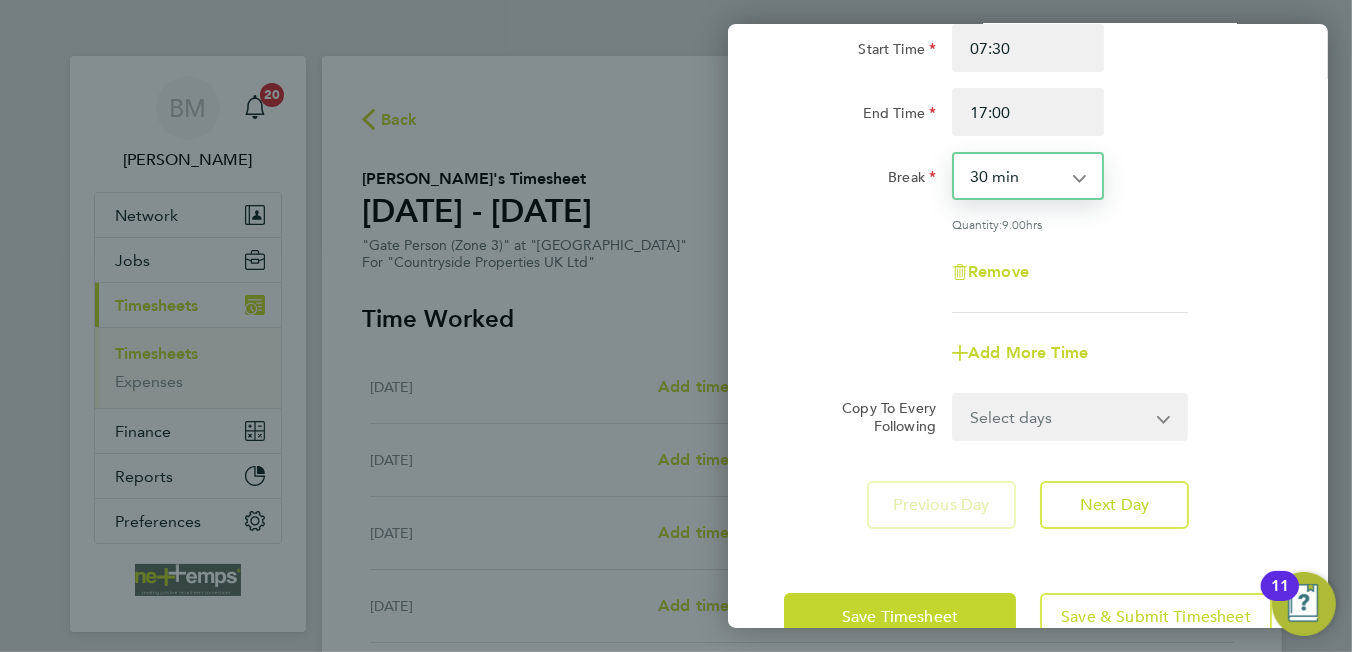 click on "Select days   Day   Tuesday   Wednesday   Thursday   Friday" at bounding box center [1059, 417] 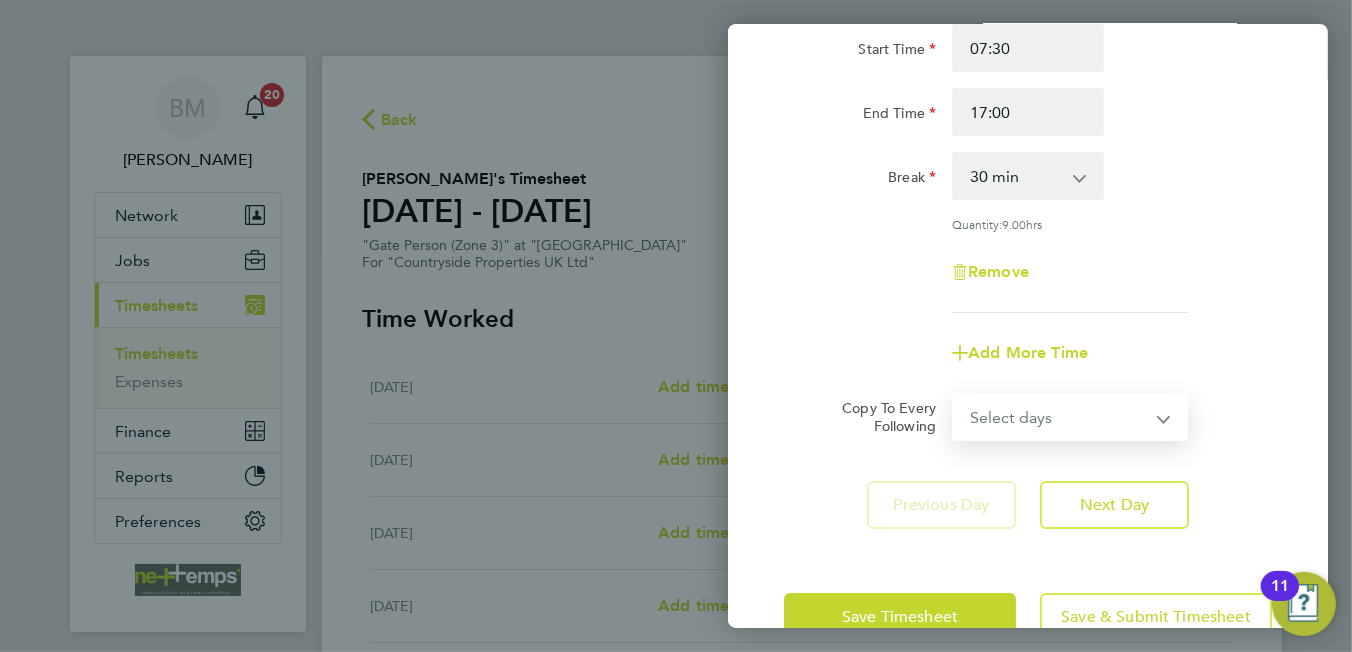 click on "Rate  Basic - 19.45
Start Time 07:30 End Time 17:00 Break  0 min   15 min   30 min   45 min   60 min   75 min   90 min
Quantity:  9.00  hrs
Remove
Add More Time" 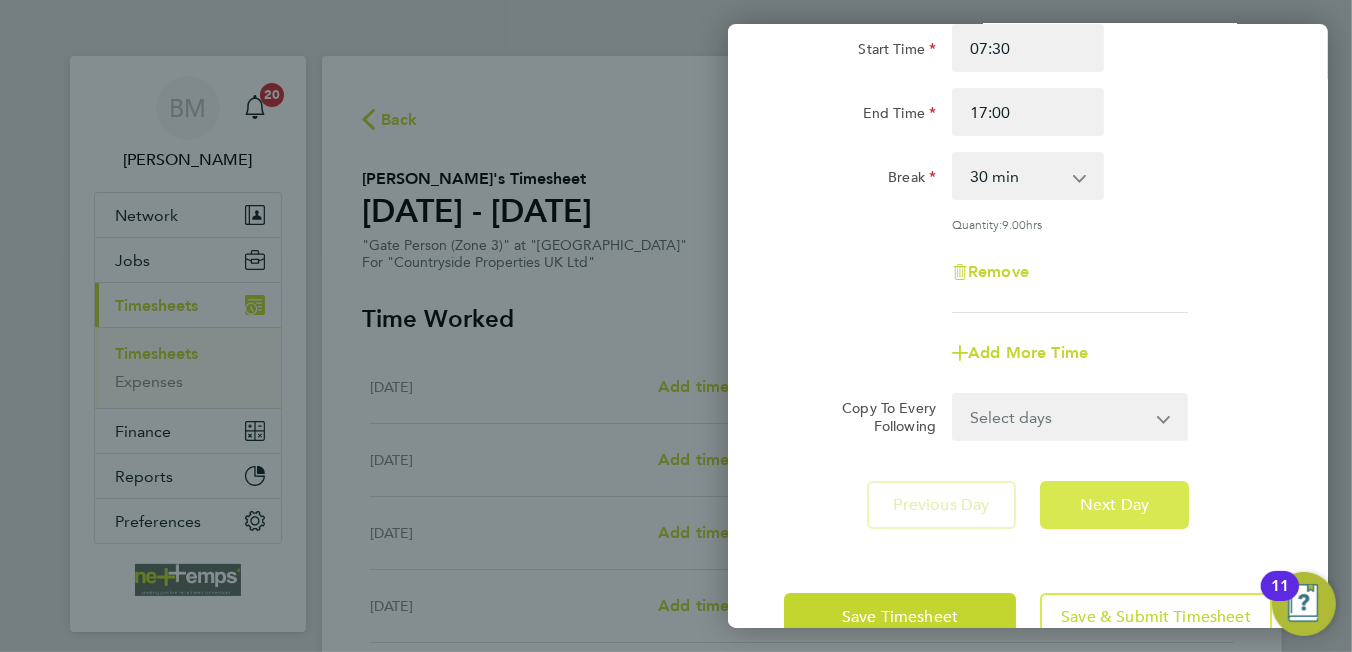 click on "Next Day" 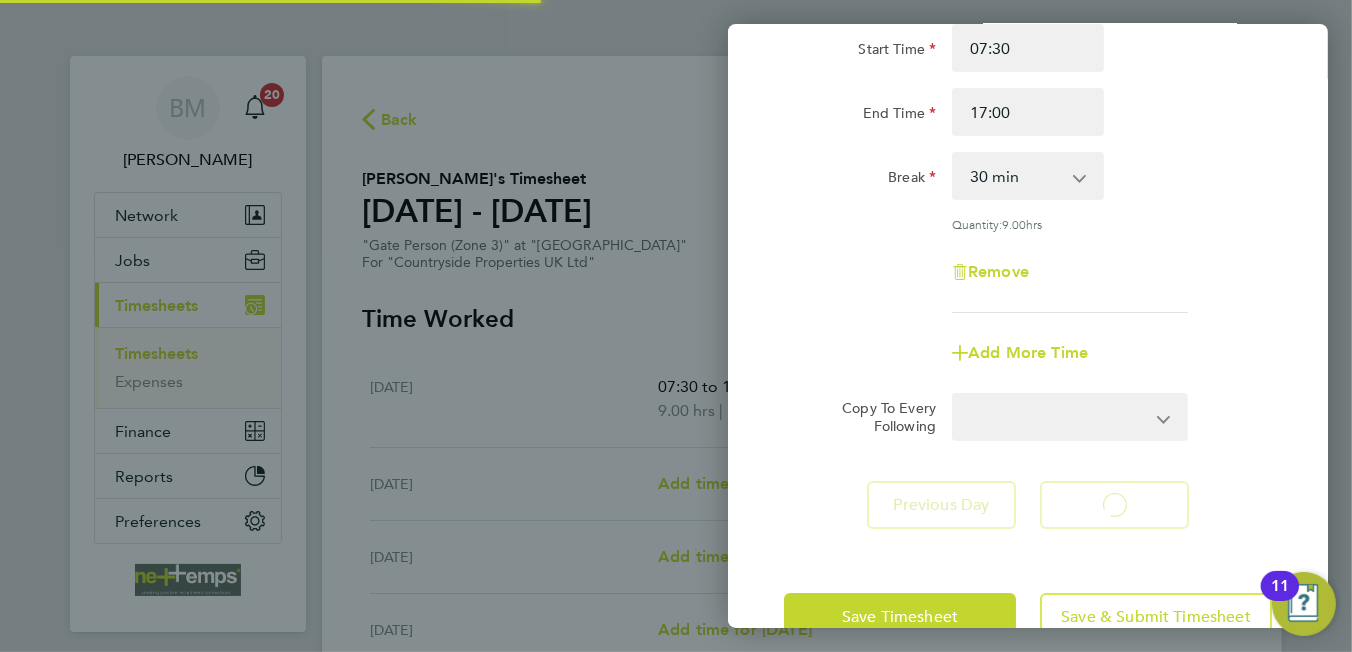 select on "30" 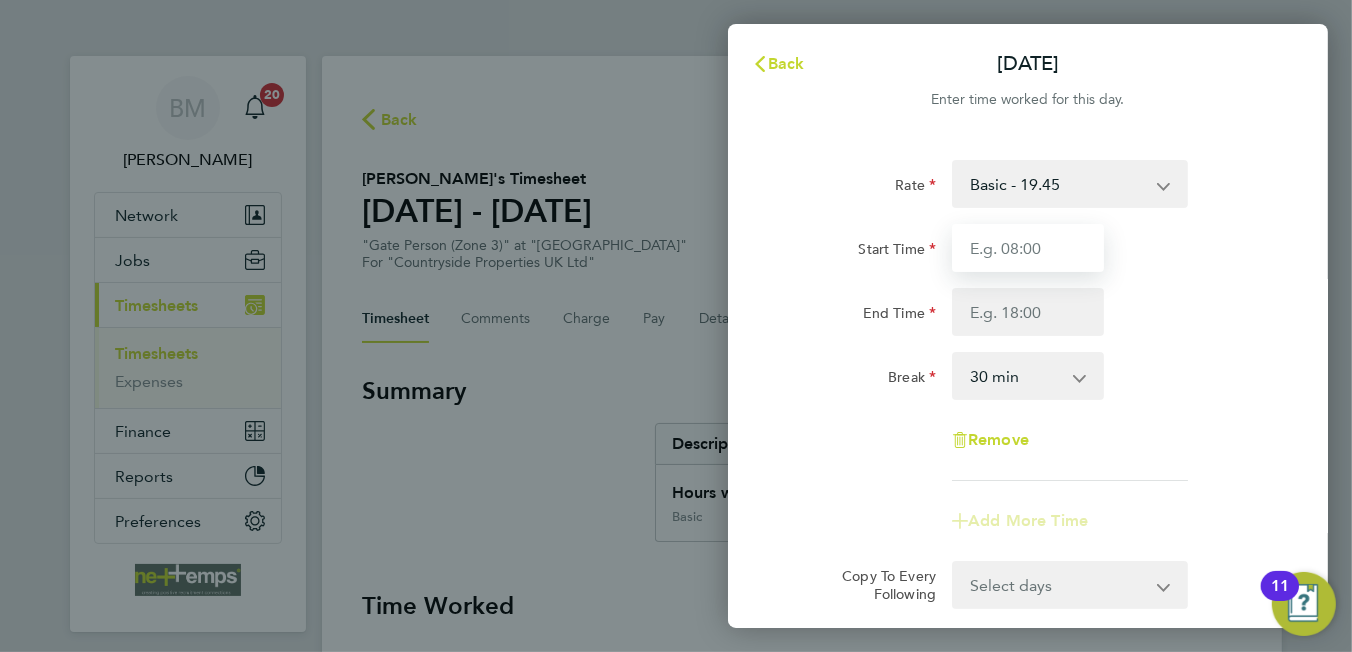 click on "Start Time" at bounding box center [1028, 248] 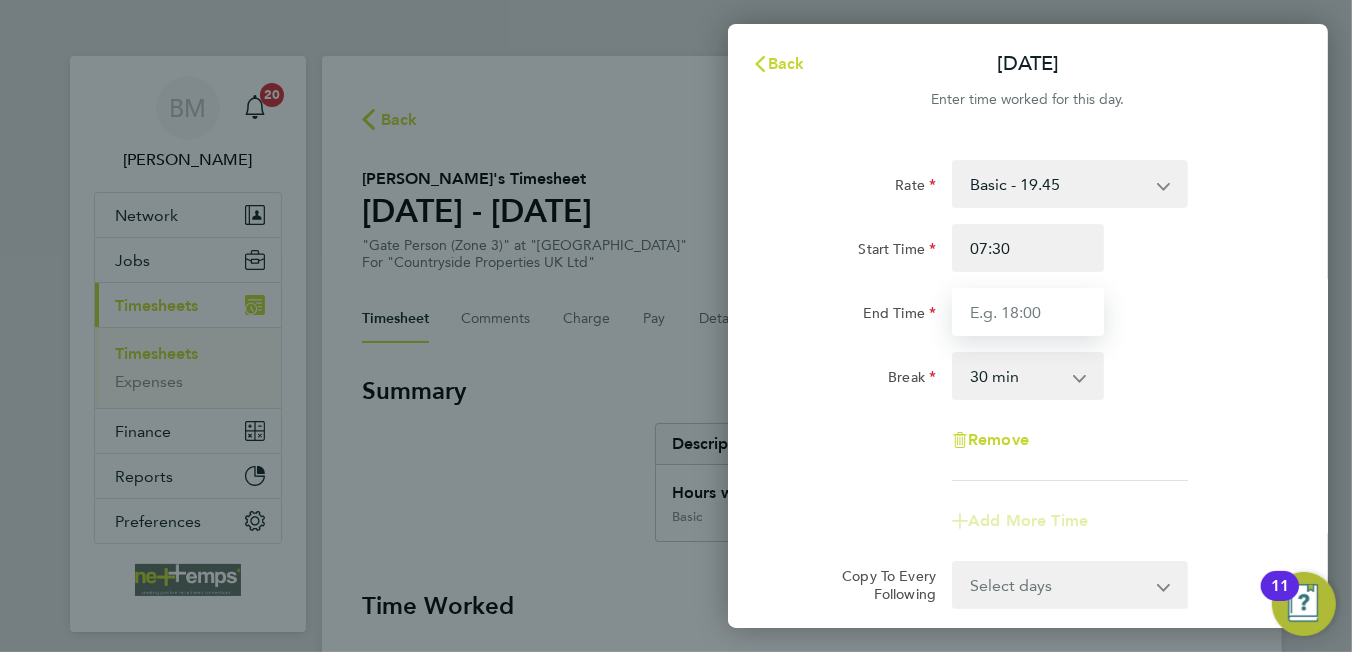 type on "17:00" 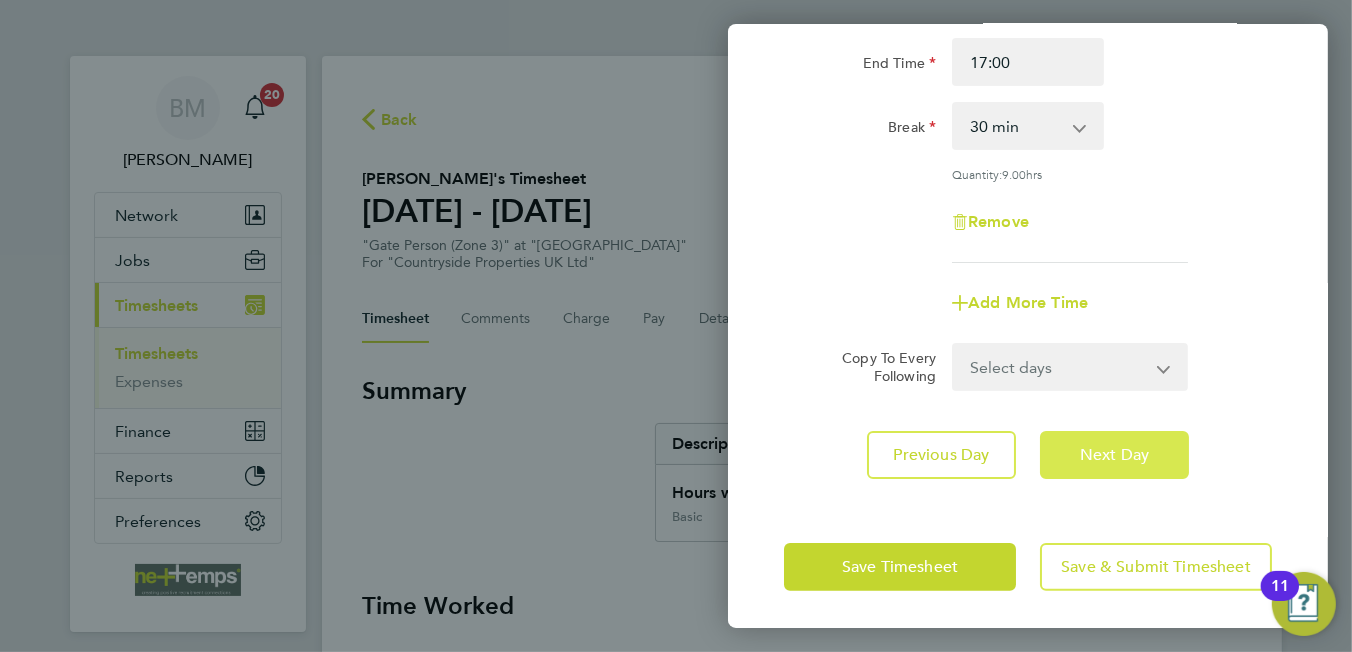 click on "Next Day" 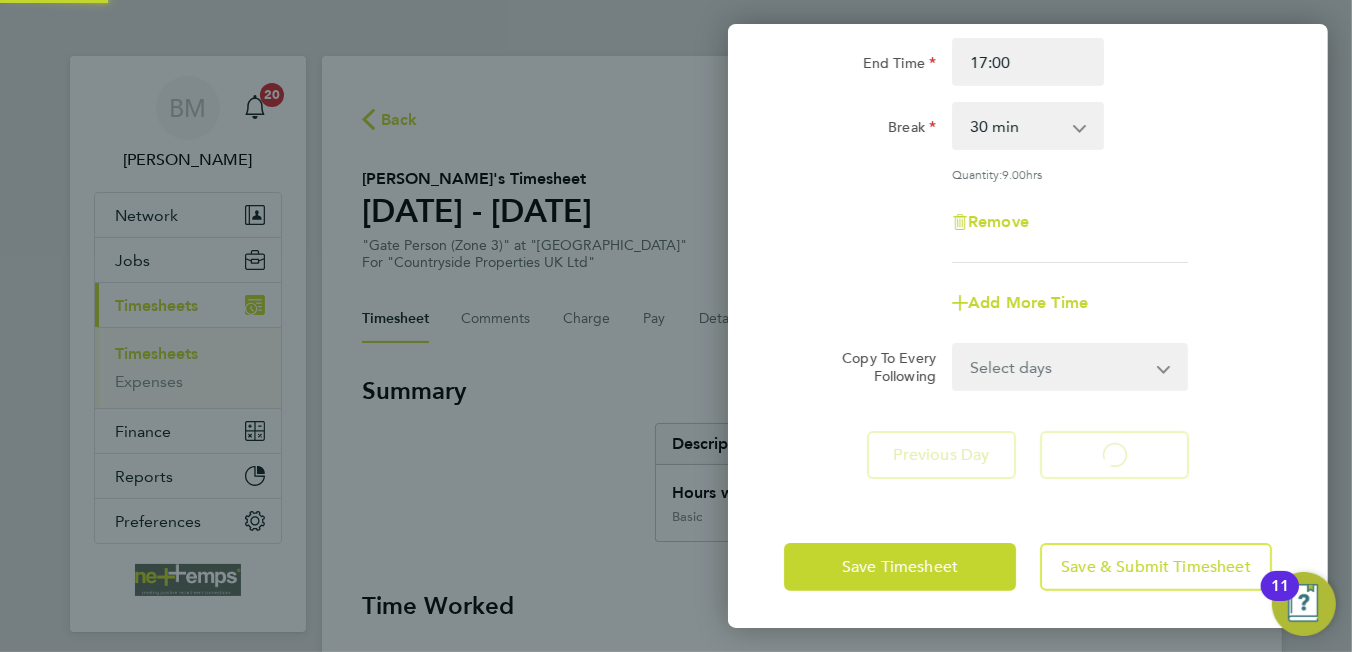 select on "30" 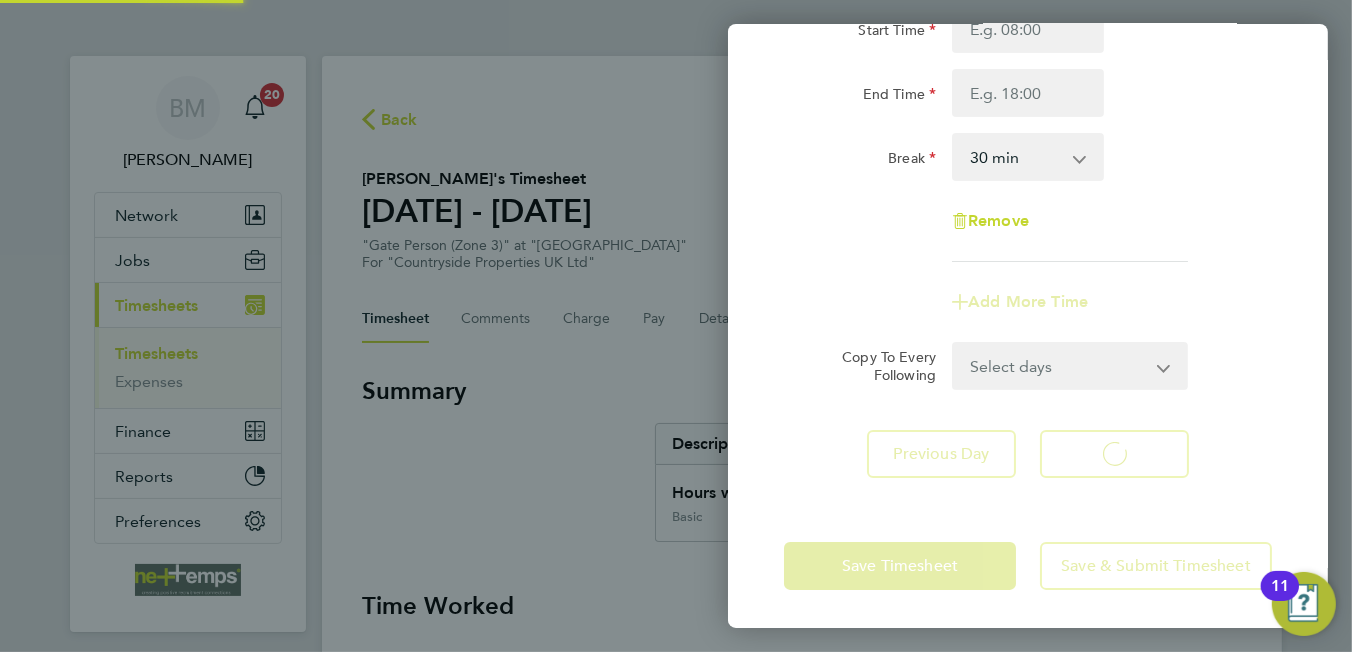 select on "30" 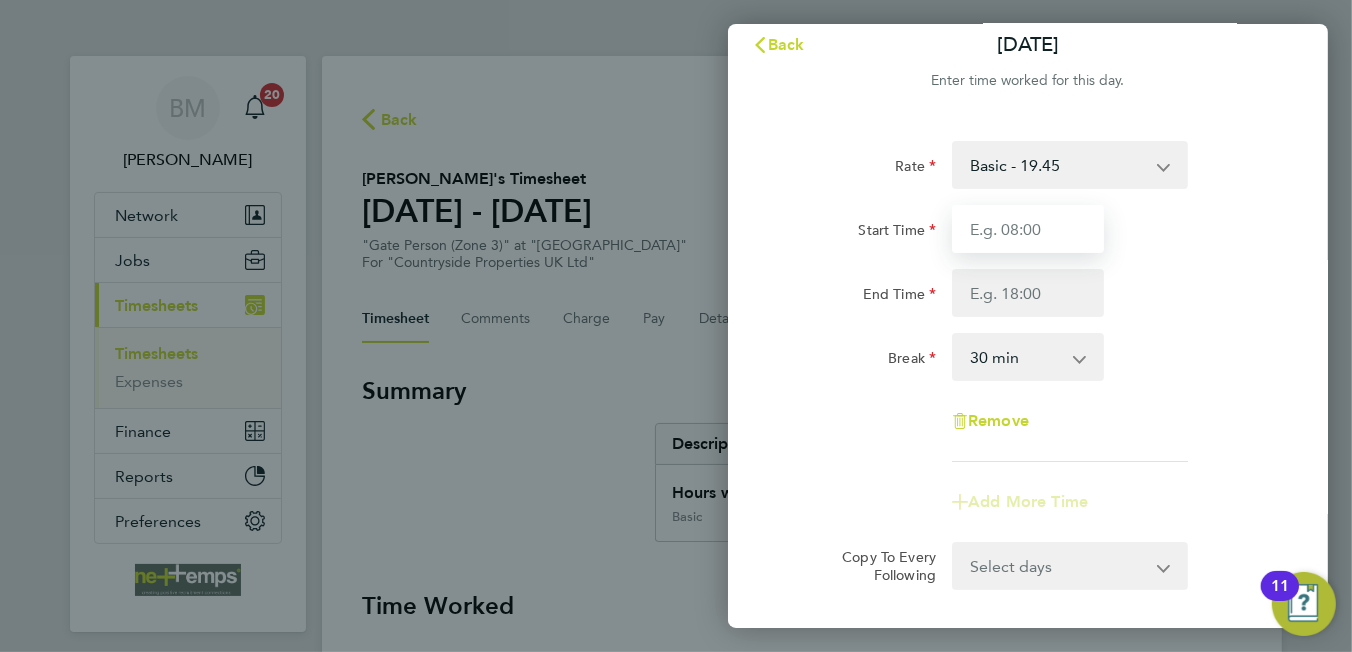 click on "Start Time" at bounding box center [1028, 229] 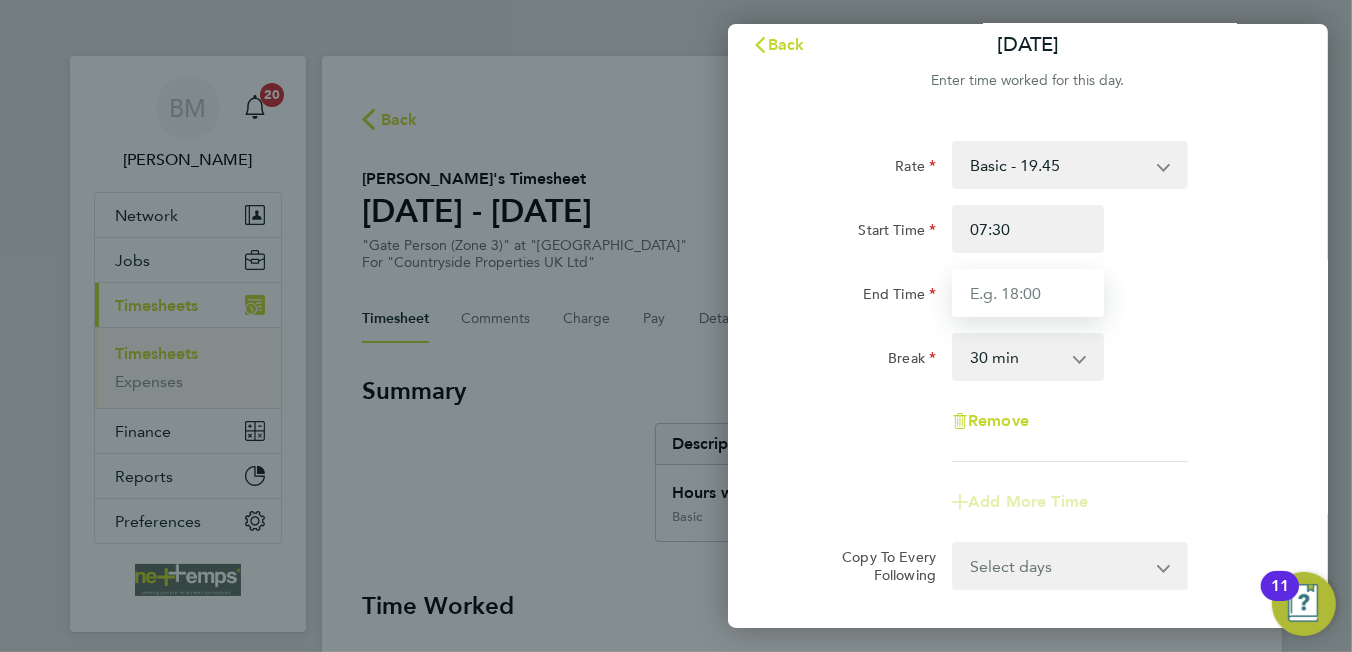 type on "17:00" 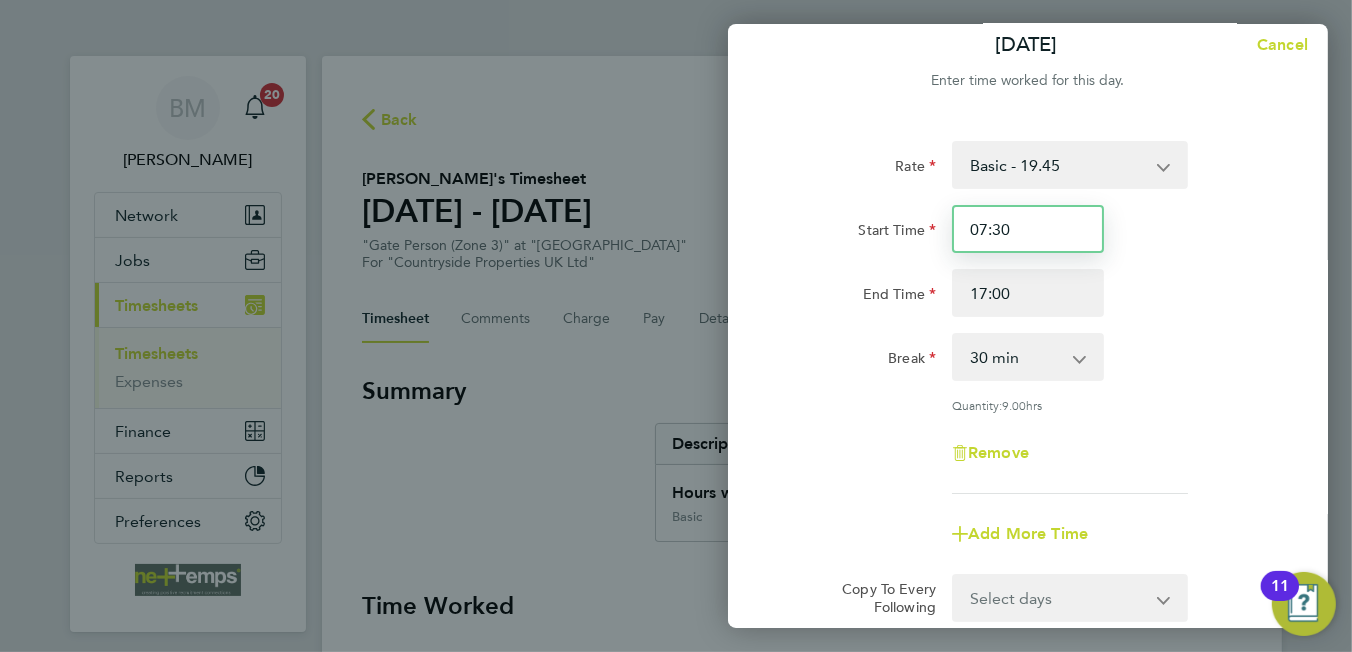scroll, scrollTop: 219, scrollLeft: 0, axis: vertical 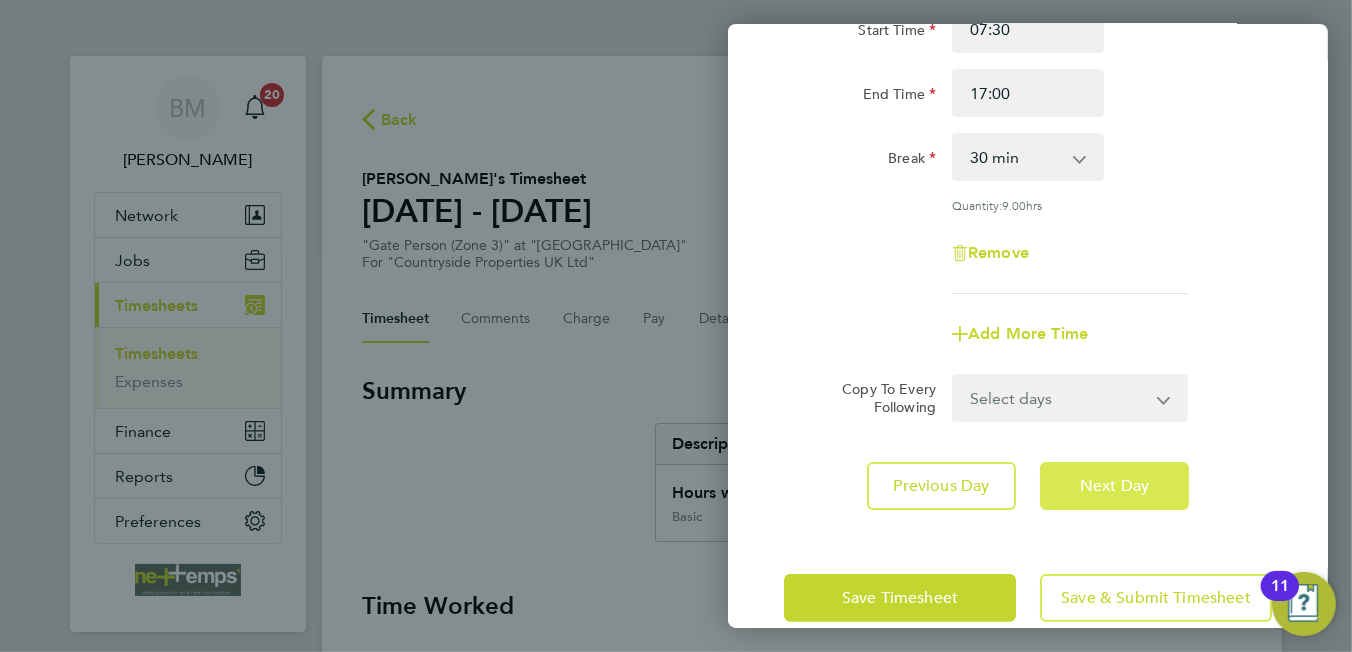 click on "Next Day" 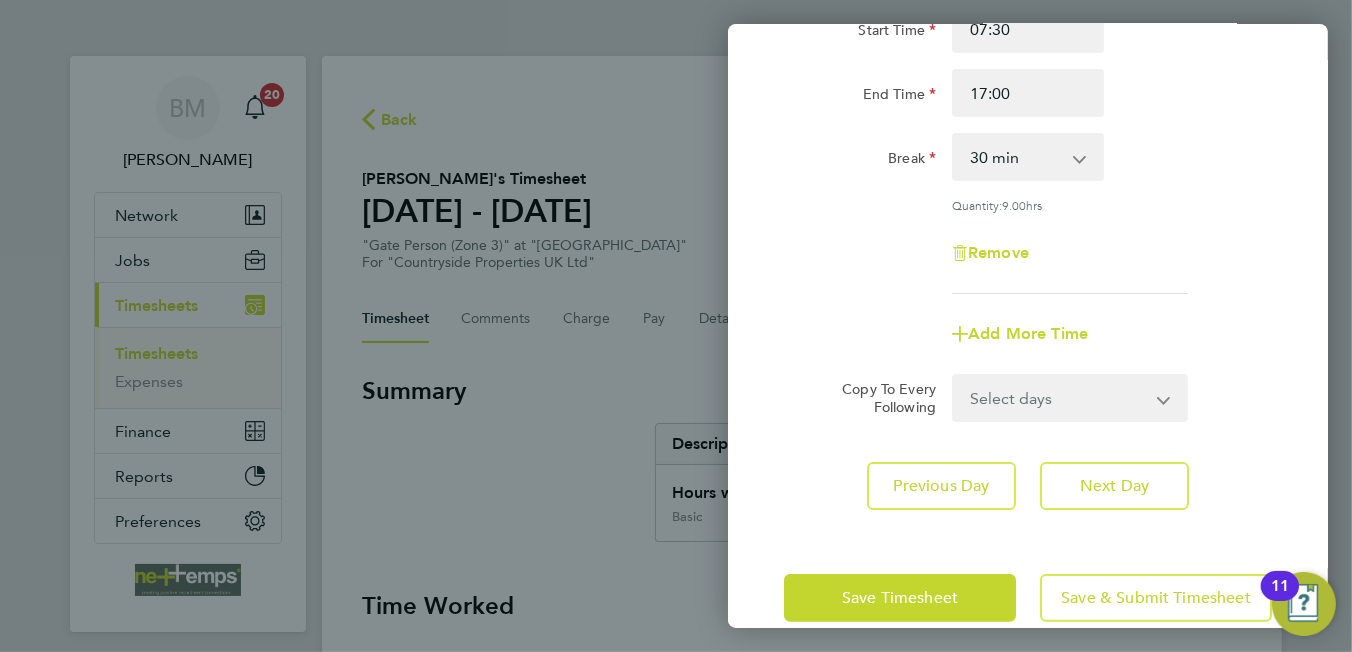 select on "30" 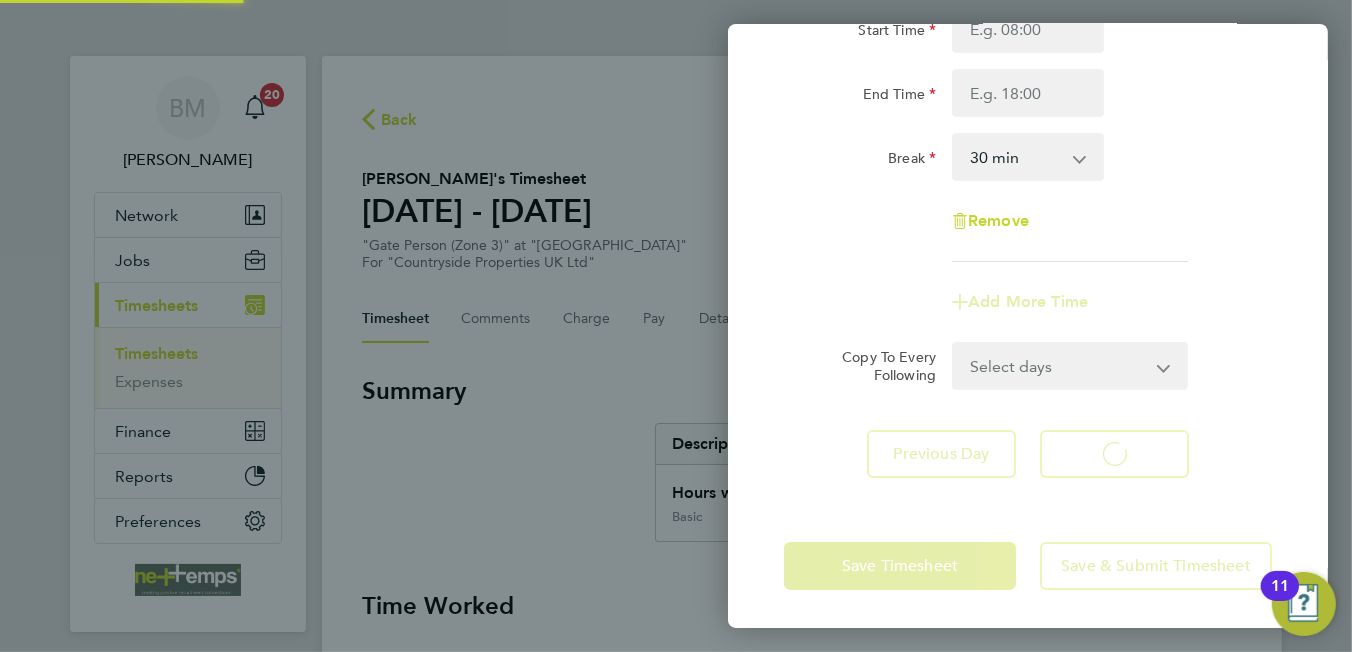 select on "30" 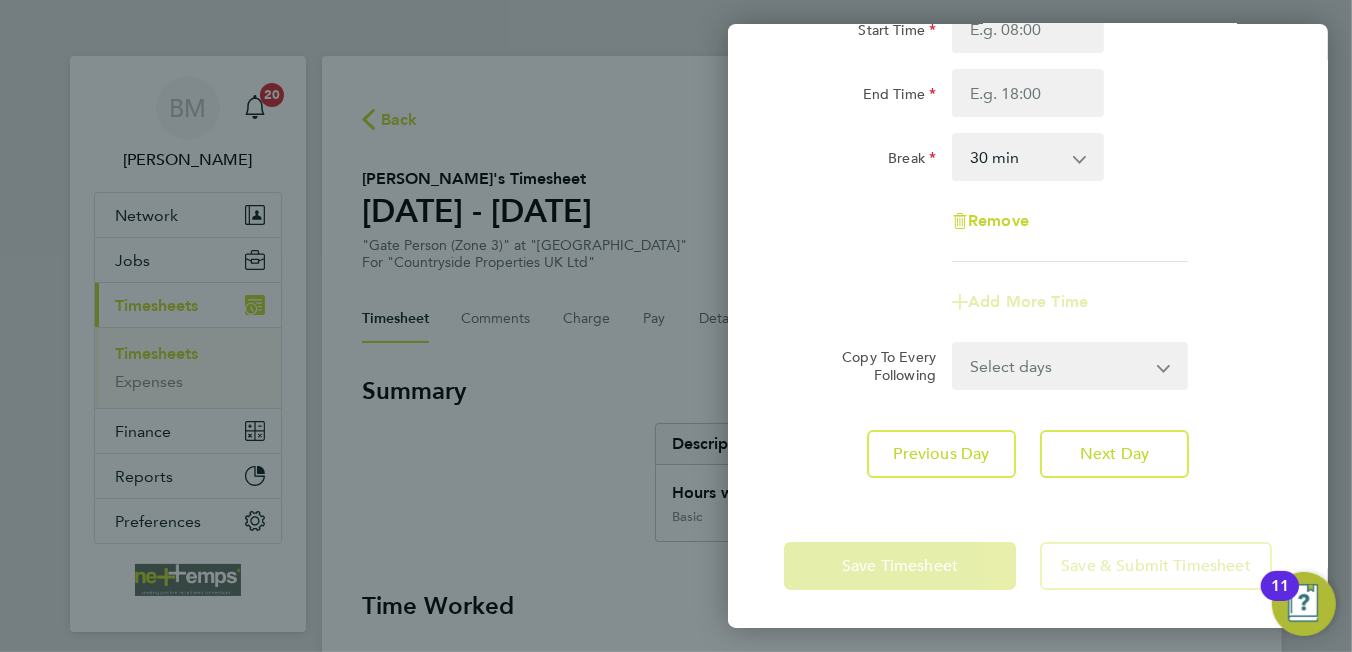 scroll, scrollTop: 19, scrollLeft: 0, axis: vertical 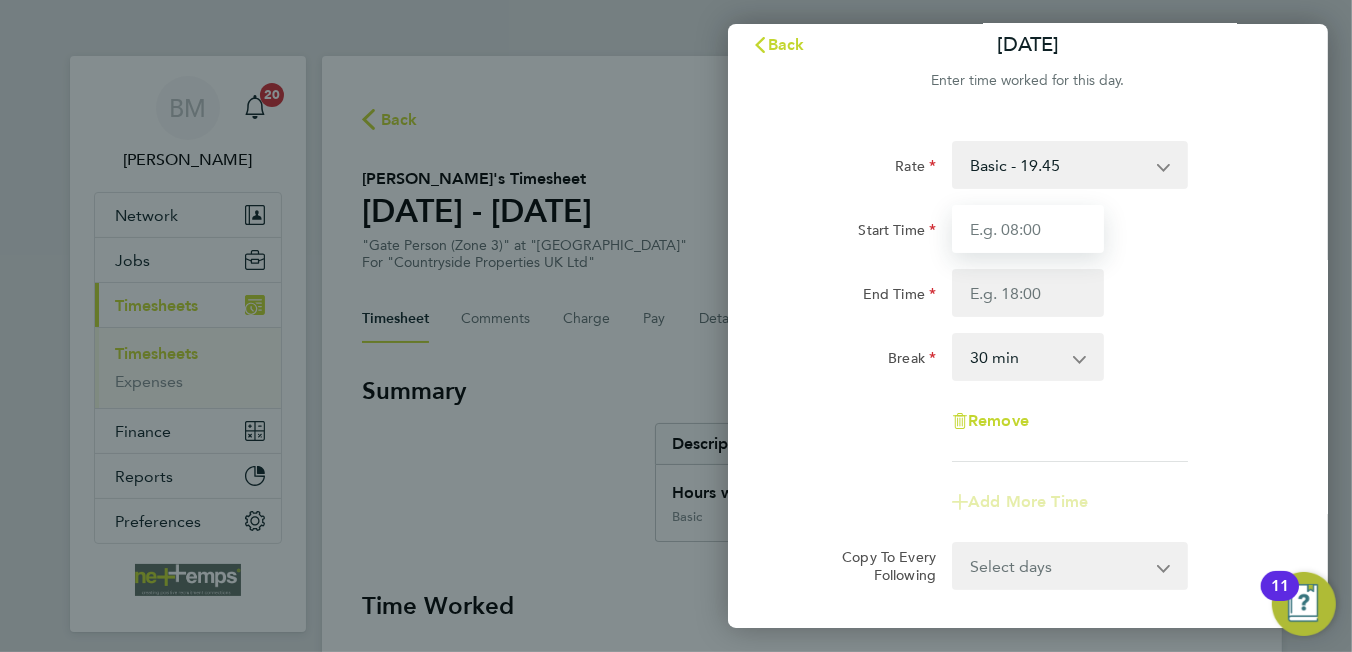 click on "Start Time" at bounding box center [1028, 229] 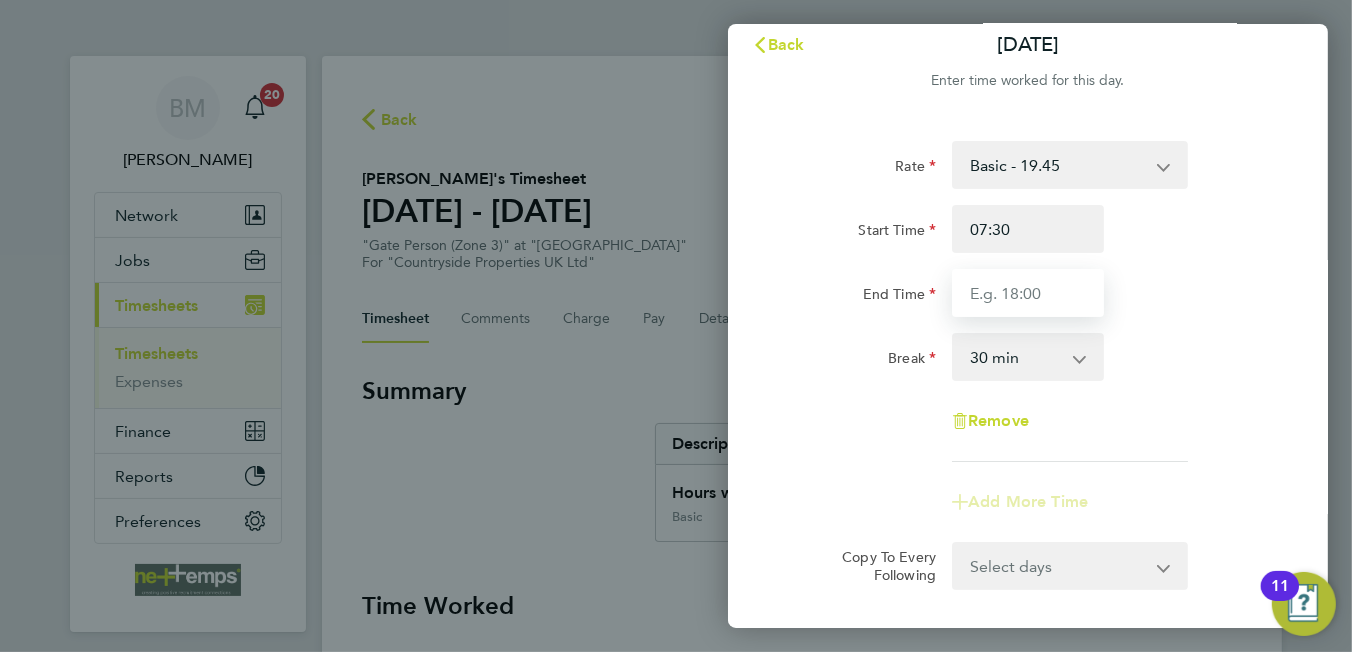 type on "17:00" 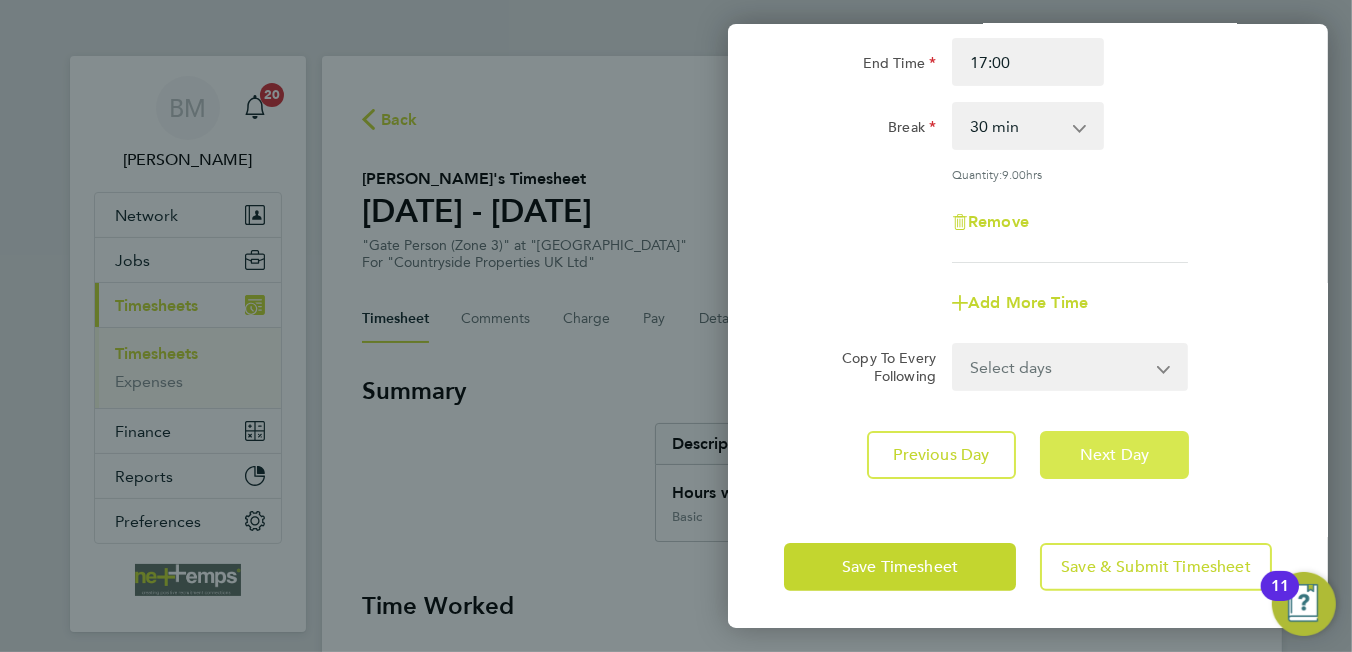 click on "Next Day" 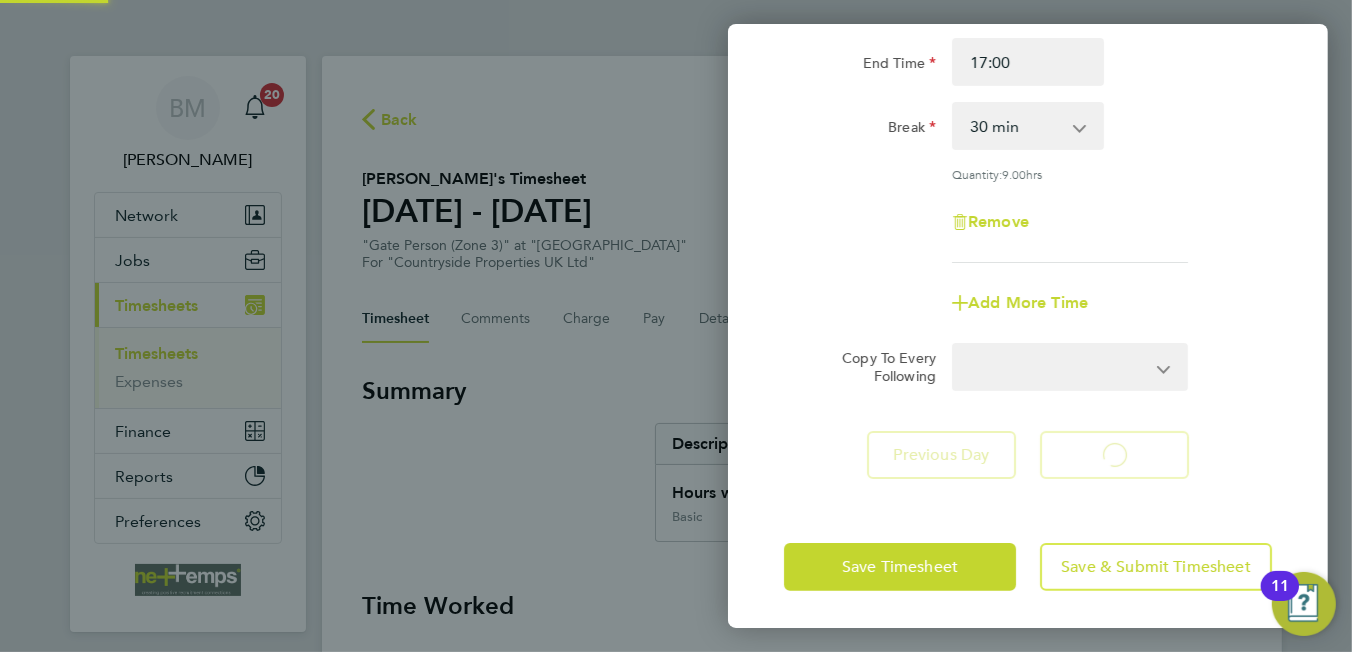select on "30" 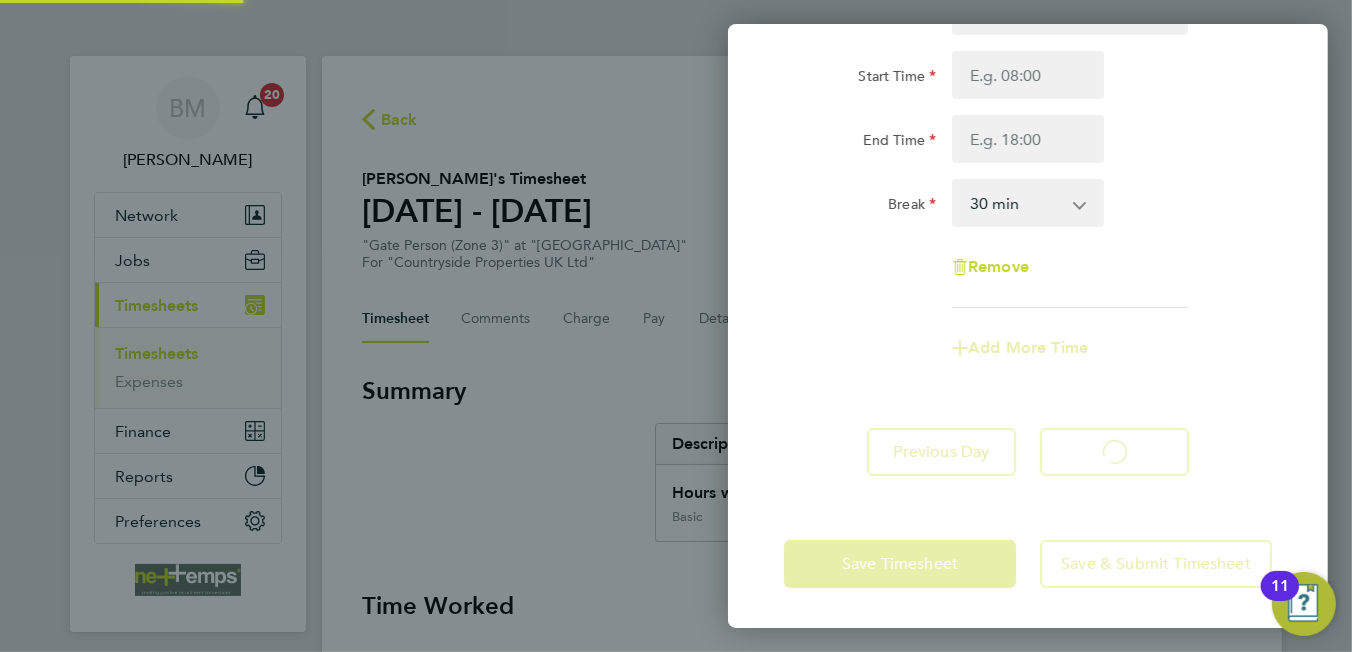 scroll, scrollTop: 171, scrollLeft: 0, axis: vertical 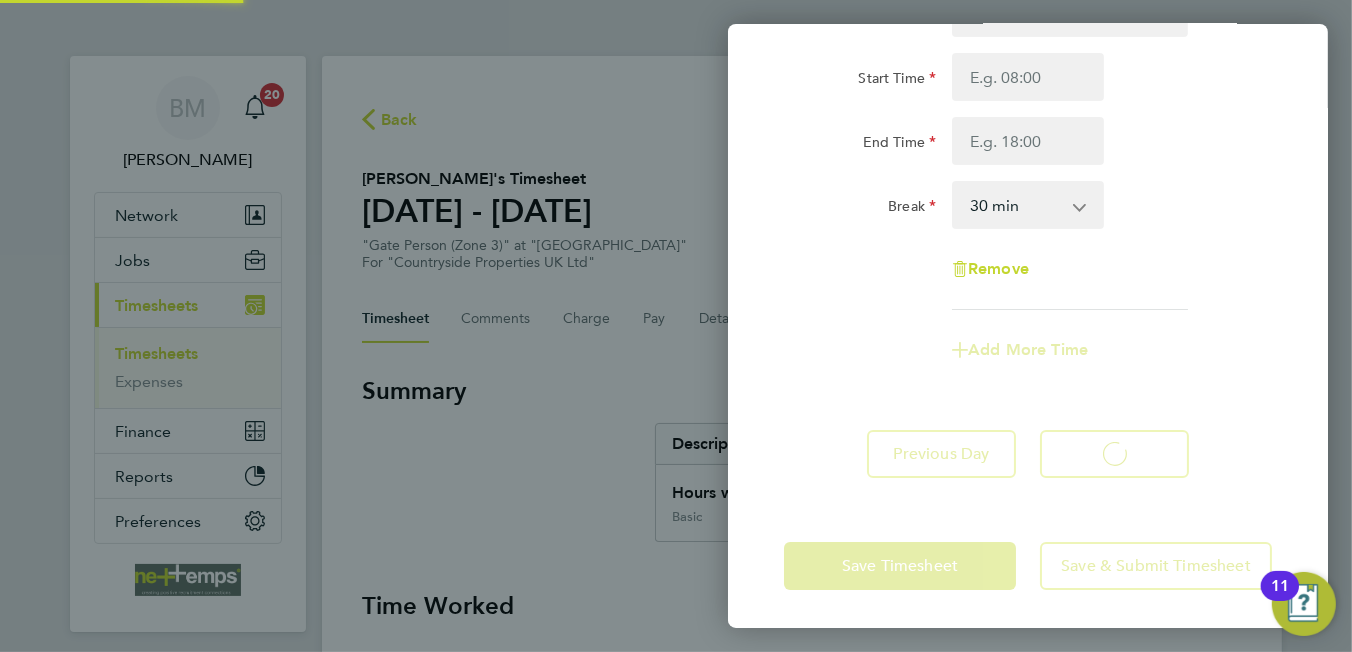 select on "30" 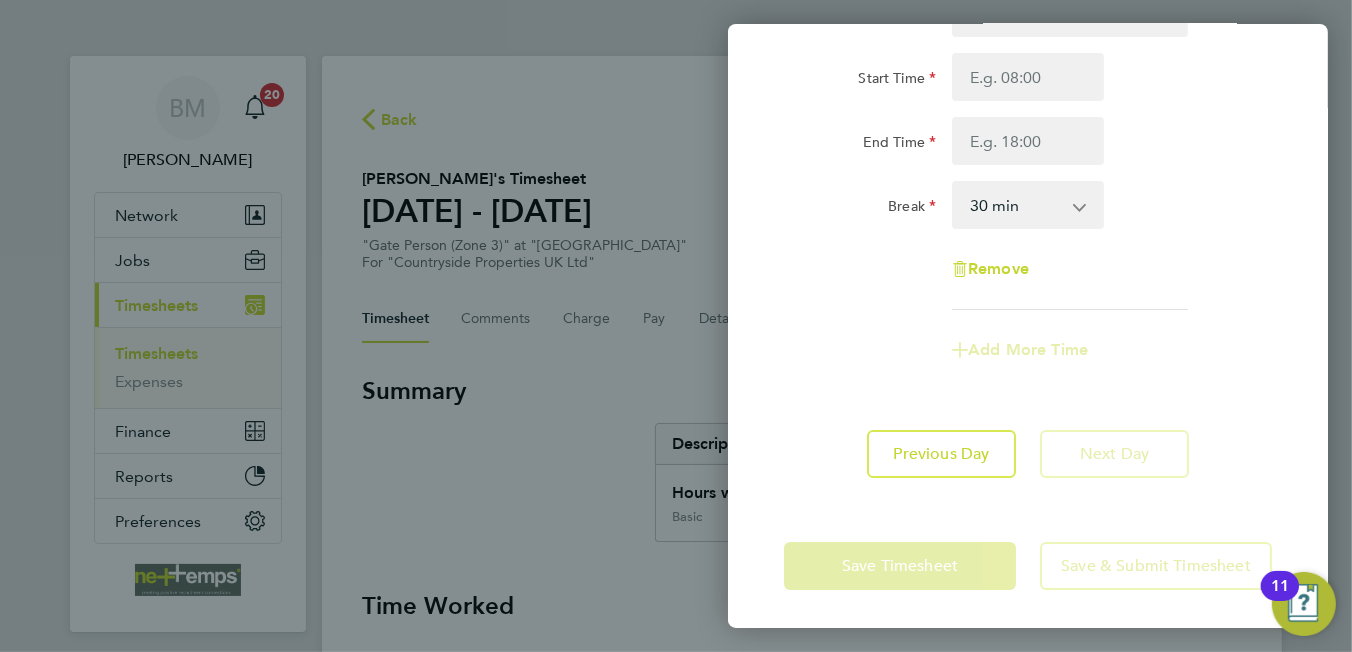 scroll, scrollTop: 0, scrollLeft: 0, axis: both 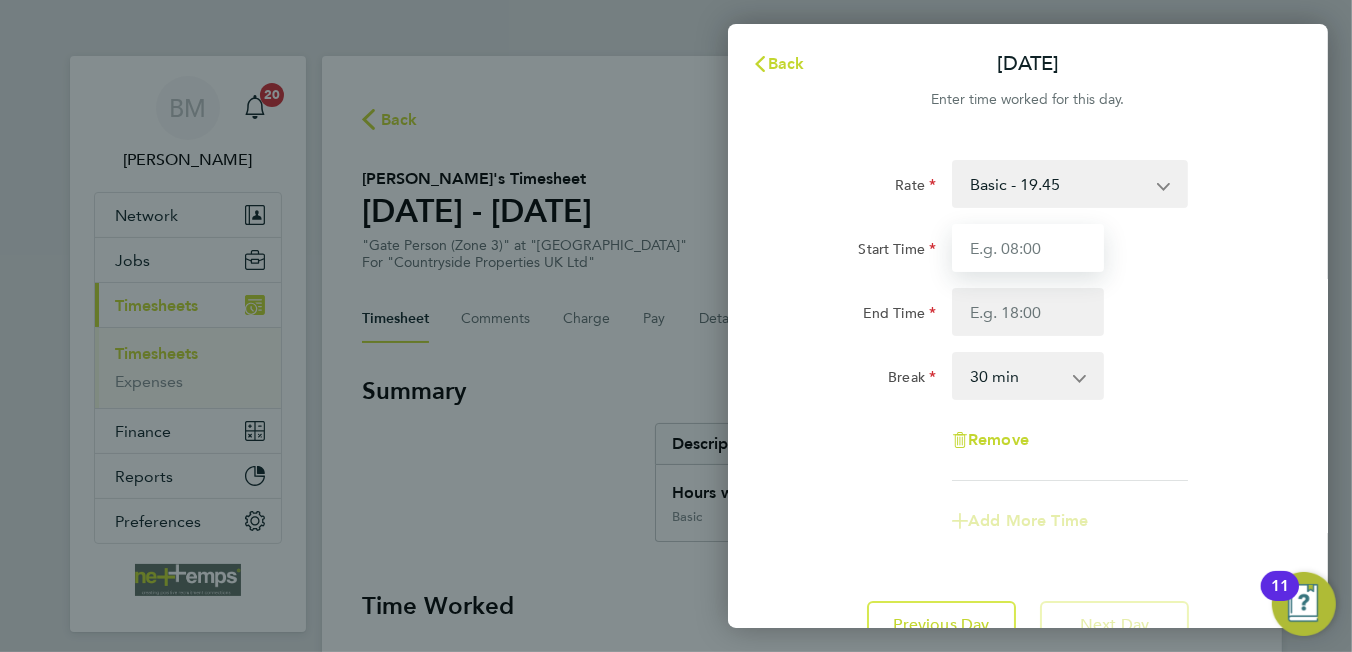 click on "Start Time" at bounding box center (1028, 248) 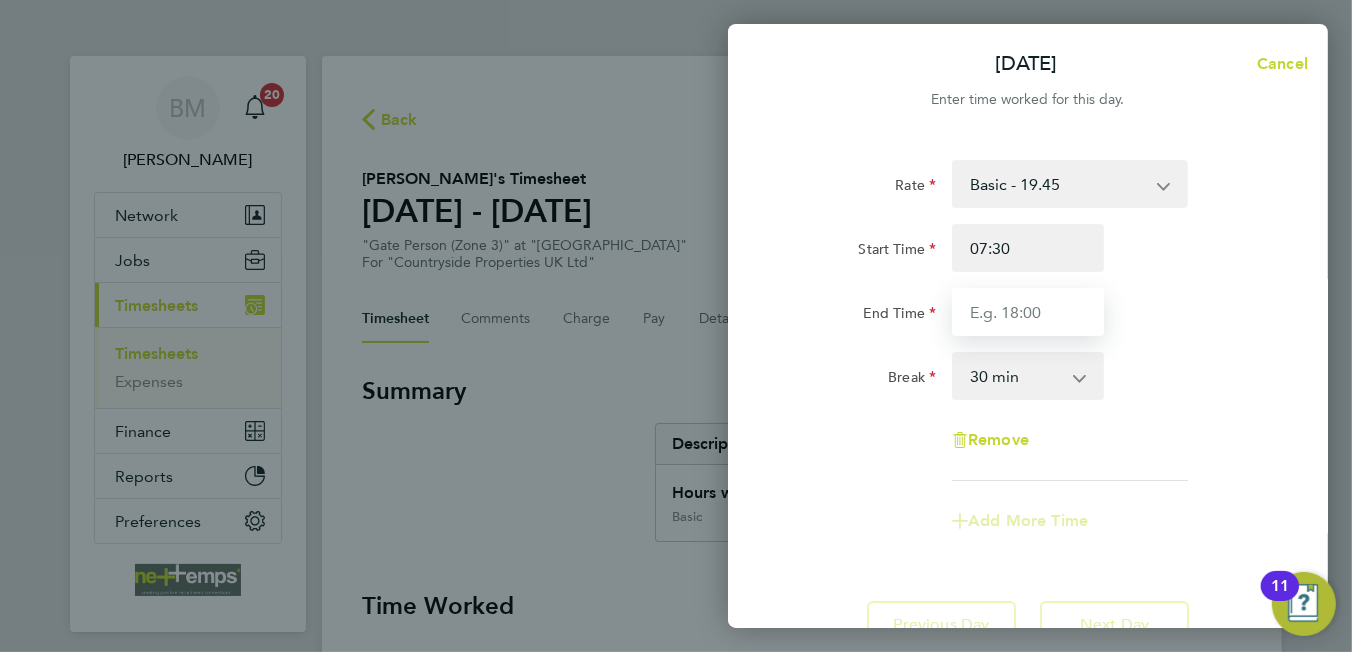 click on "End Time" at bounding box center (1028, 312) 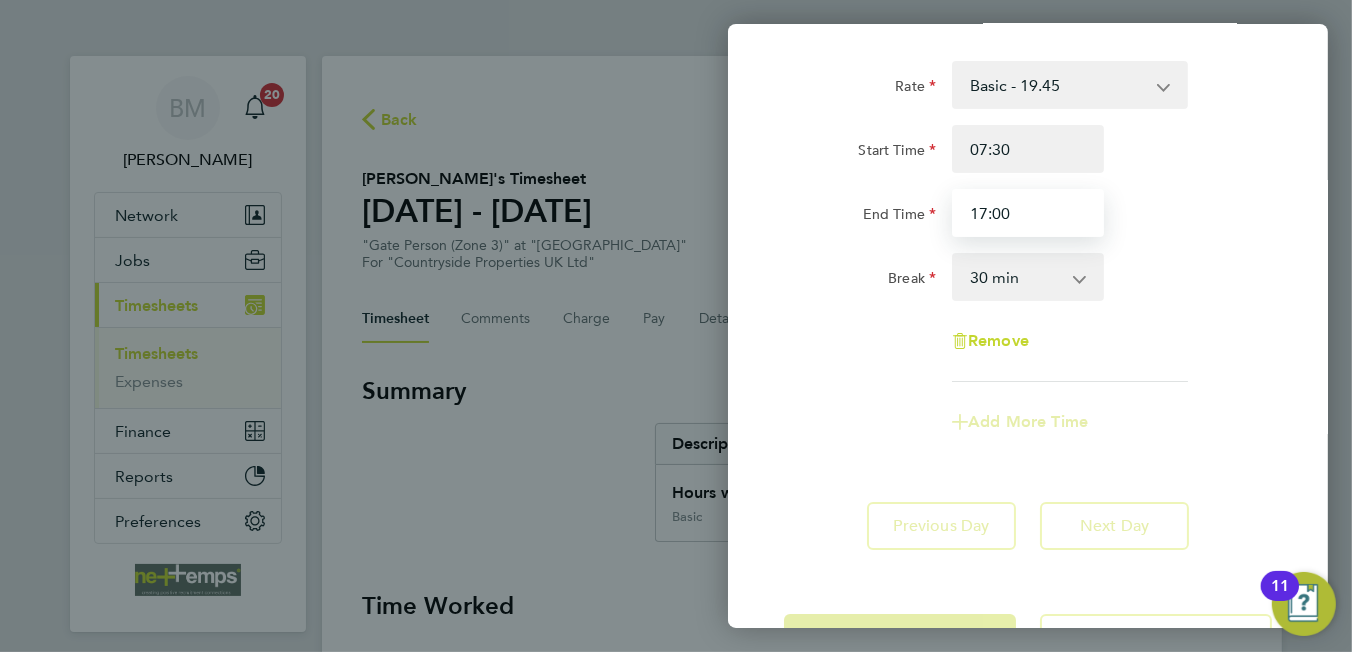 scroll, scrollTop: 171, scrollLeft: 0, axis: vertical 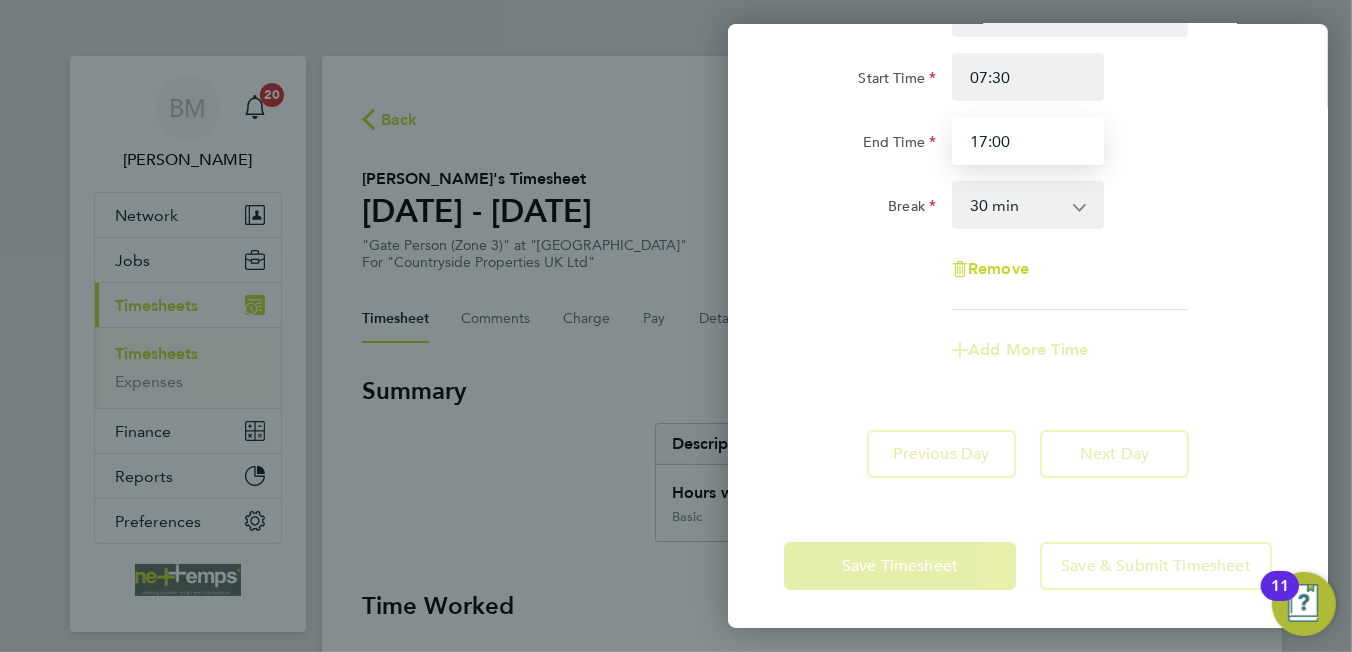 type on "17:00" 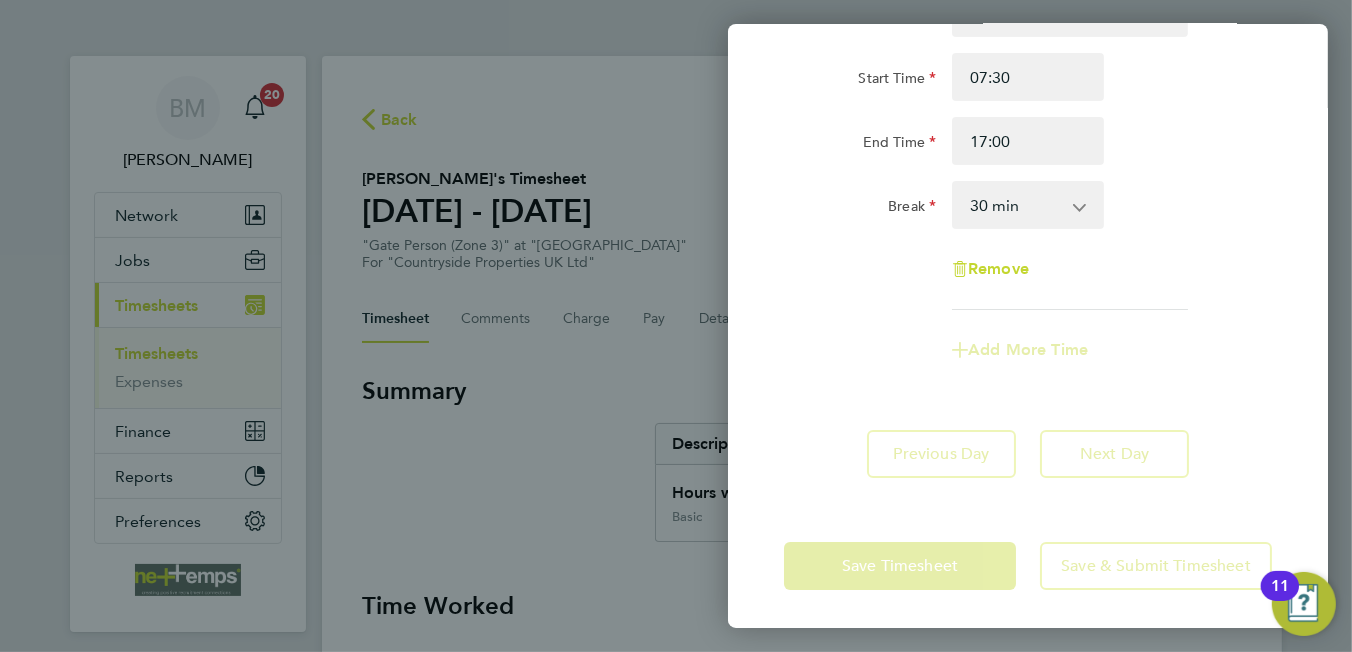 click on "Rate  Basic - 19.45
Start Time 07:30 End Time 17:00 Break  0 min   15 min   30 min   45 min   60 min   75 min   90 min
Remove
Add More Time   Previous Day   Next Day" 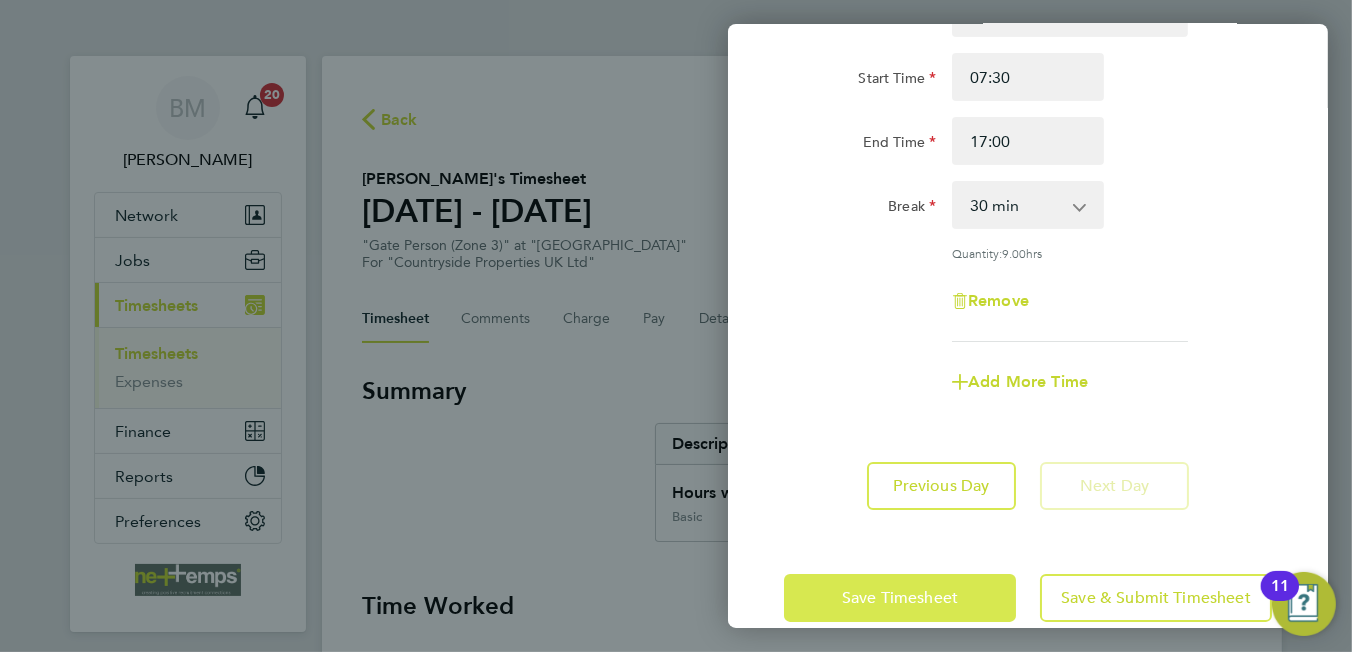 click on "Save Timesheet" 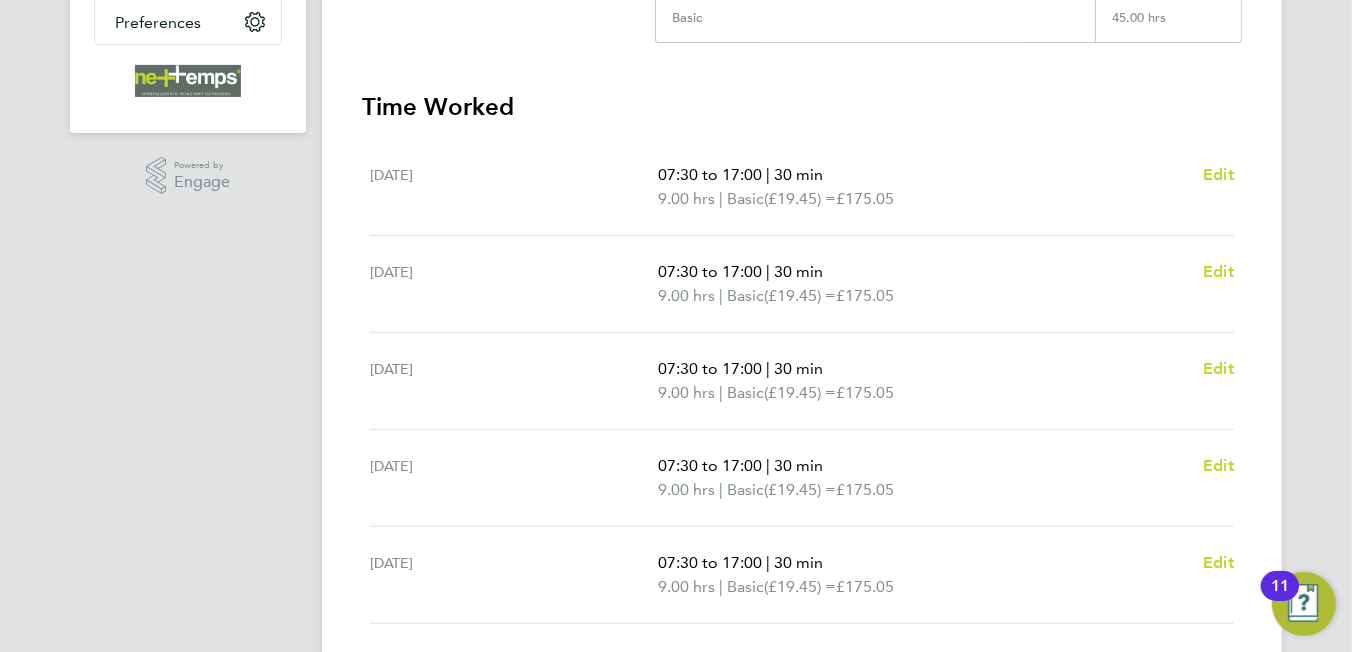 scroll, scrollTop: 600, scrollLeft: 0, axis: vertical 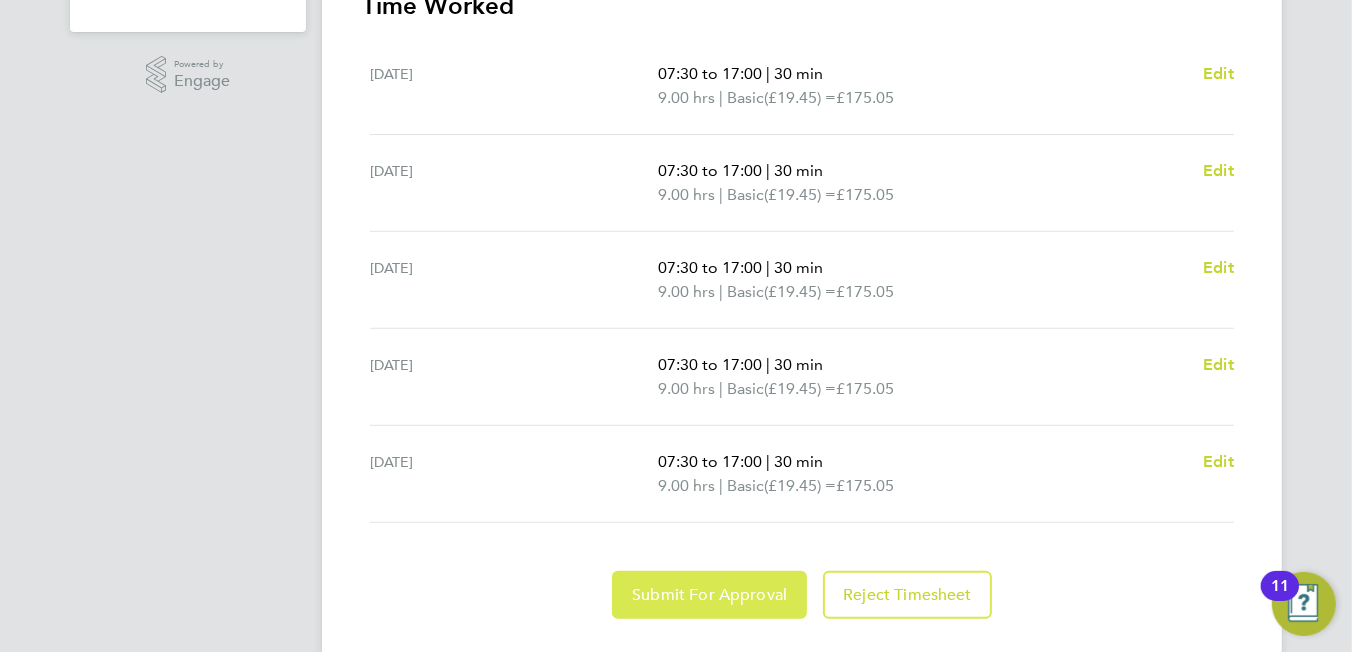 click on "Submit For Approval" 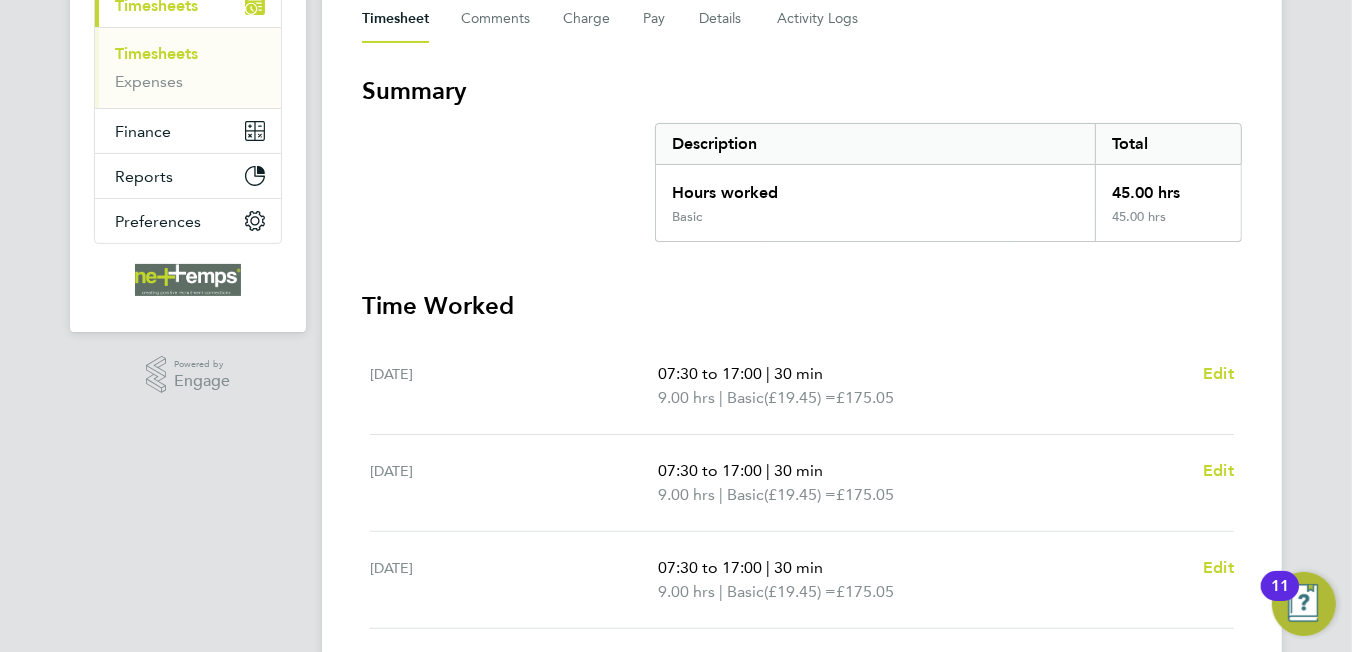 scroll, scrollTop: 0, scrollLeft: 0, axis: both 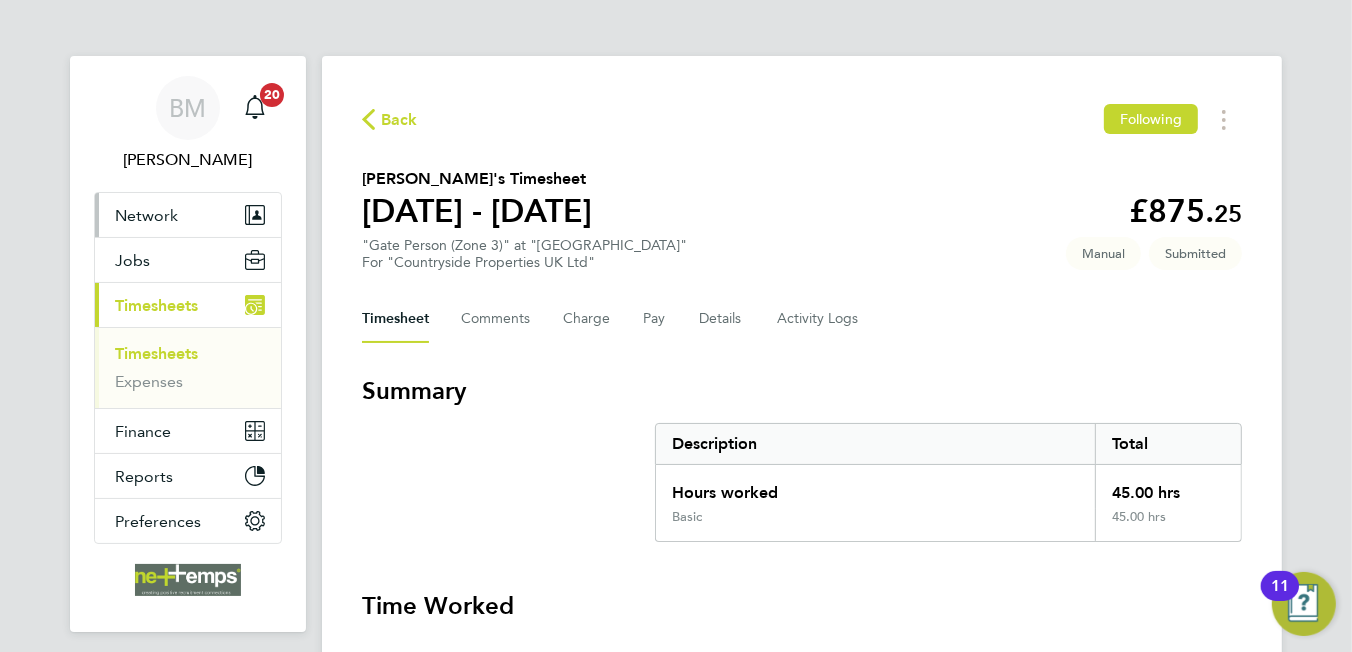 click on "Network" at bounding box center (146, 215) 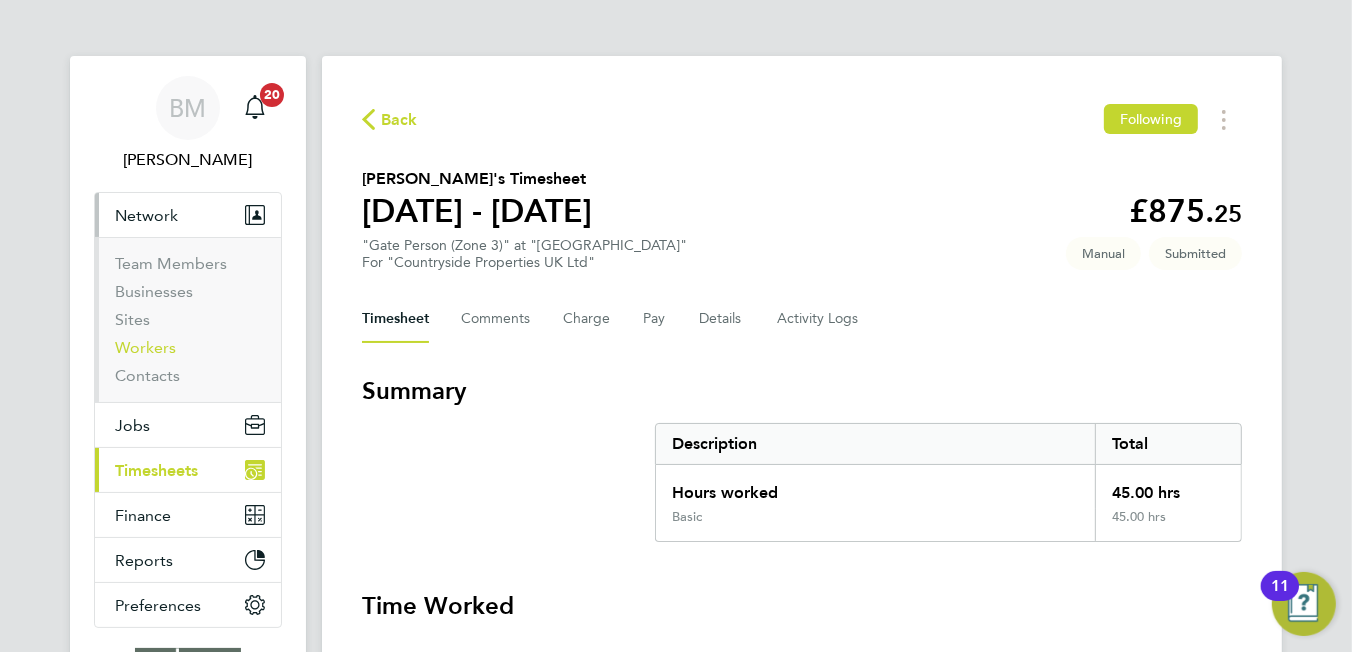 click on "Workers" at bounding box center (145, 347) 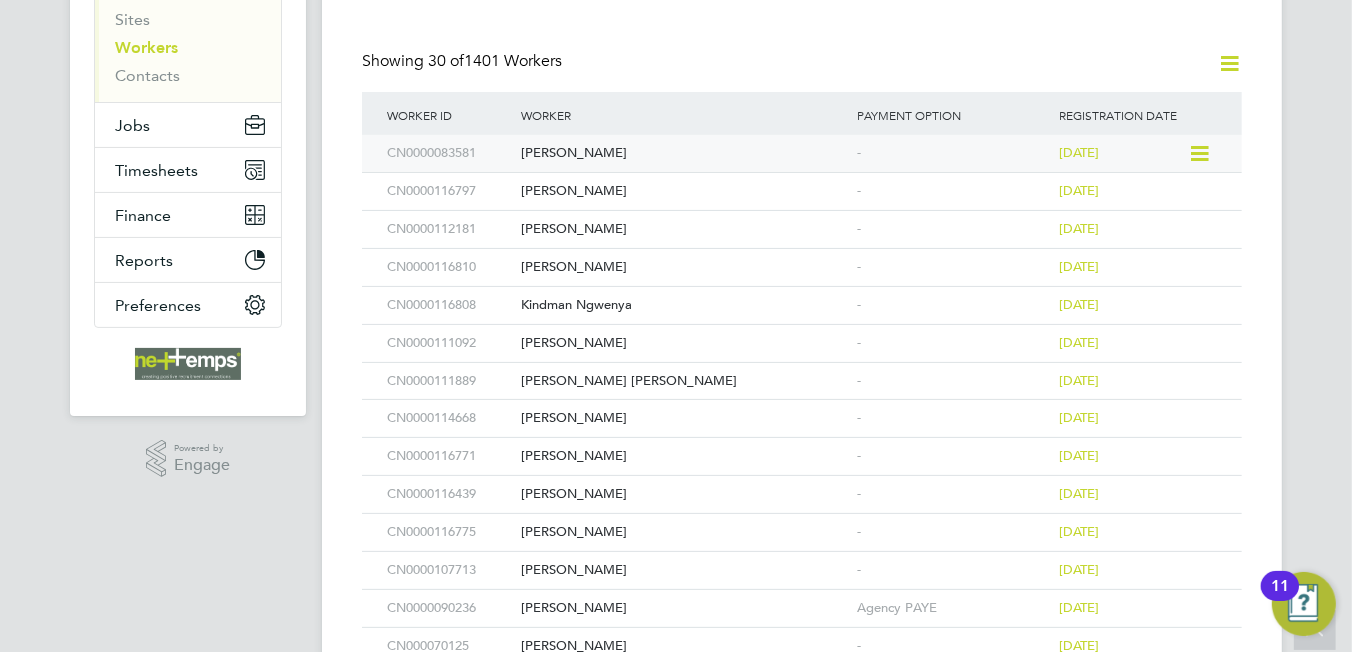 scroll, scrollTop: 0, scrollLeft: 0, axis: both 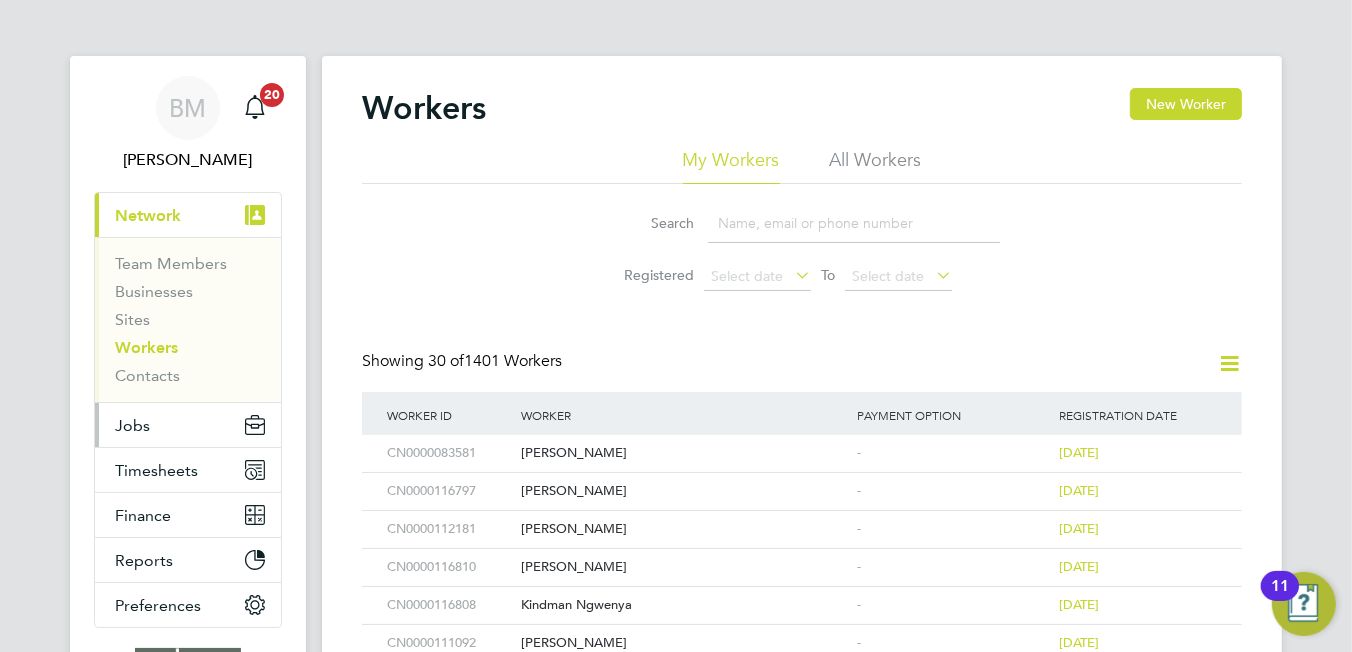 click on "Jobs" at bounding box center [188, 425] 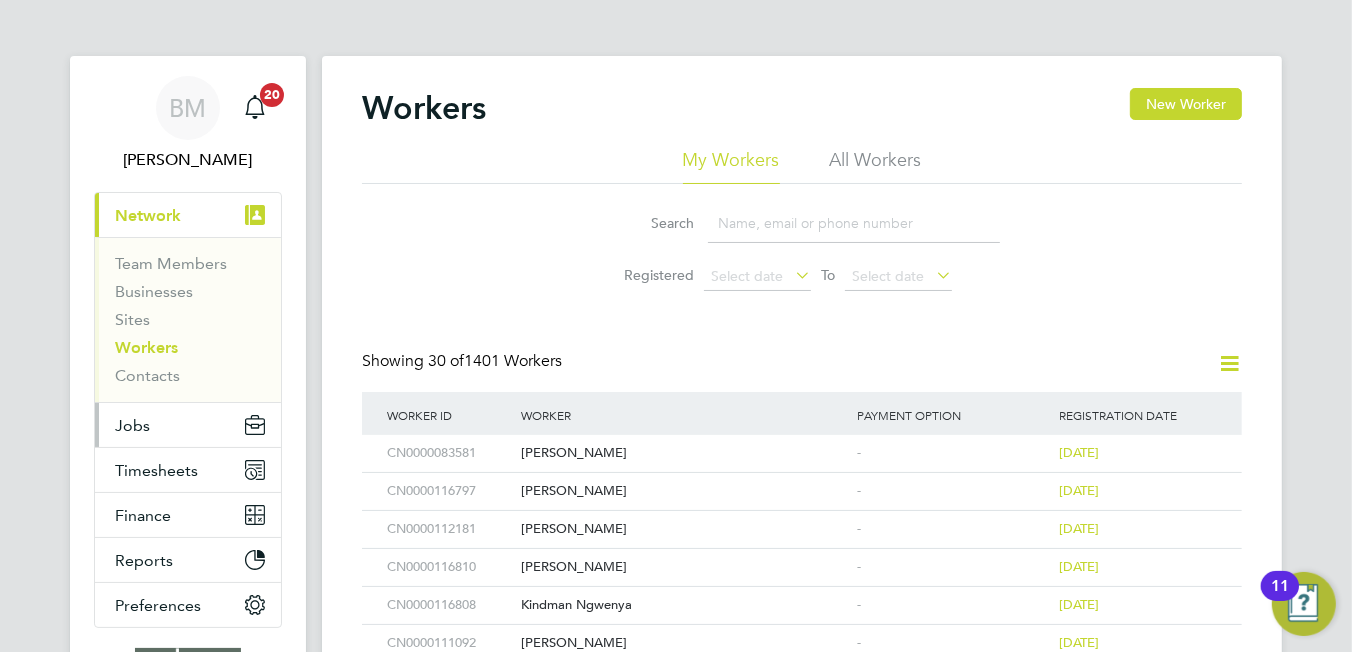 click on "Jobs" at bounding box center (188, 425) 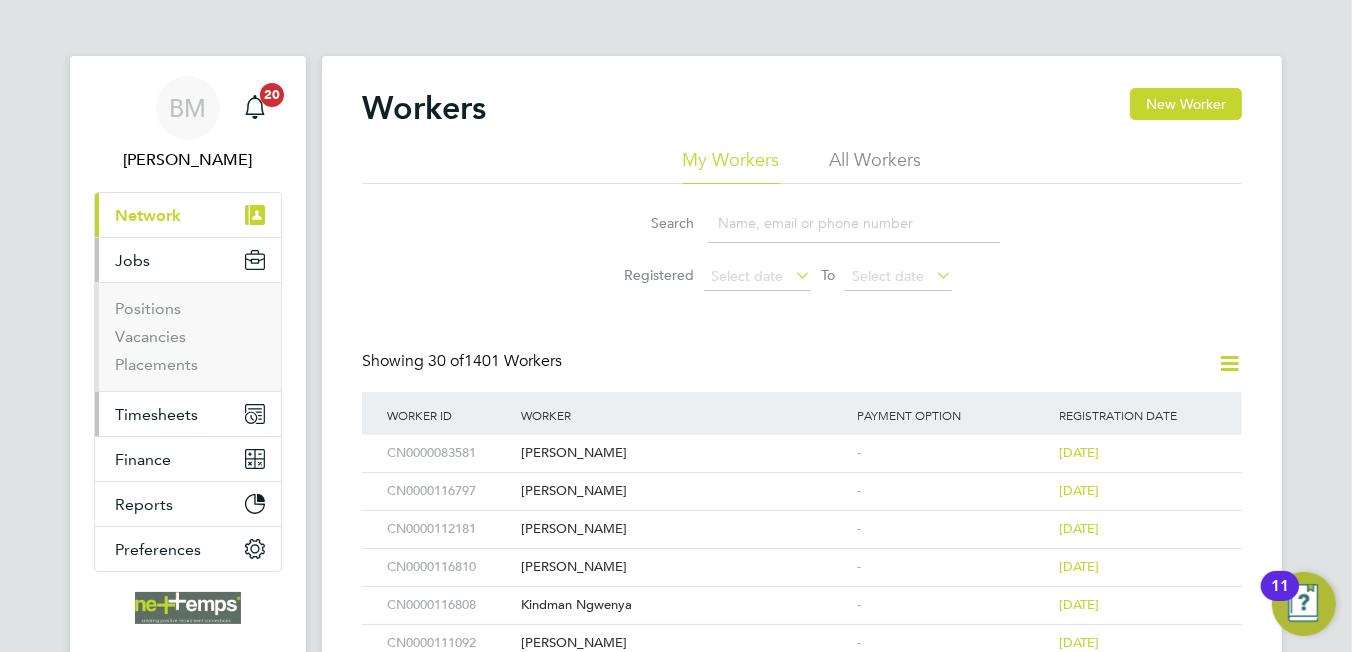 click on "Timesheets" at bounding box center [156, 414] 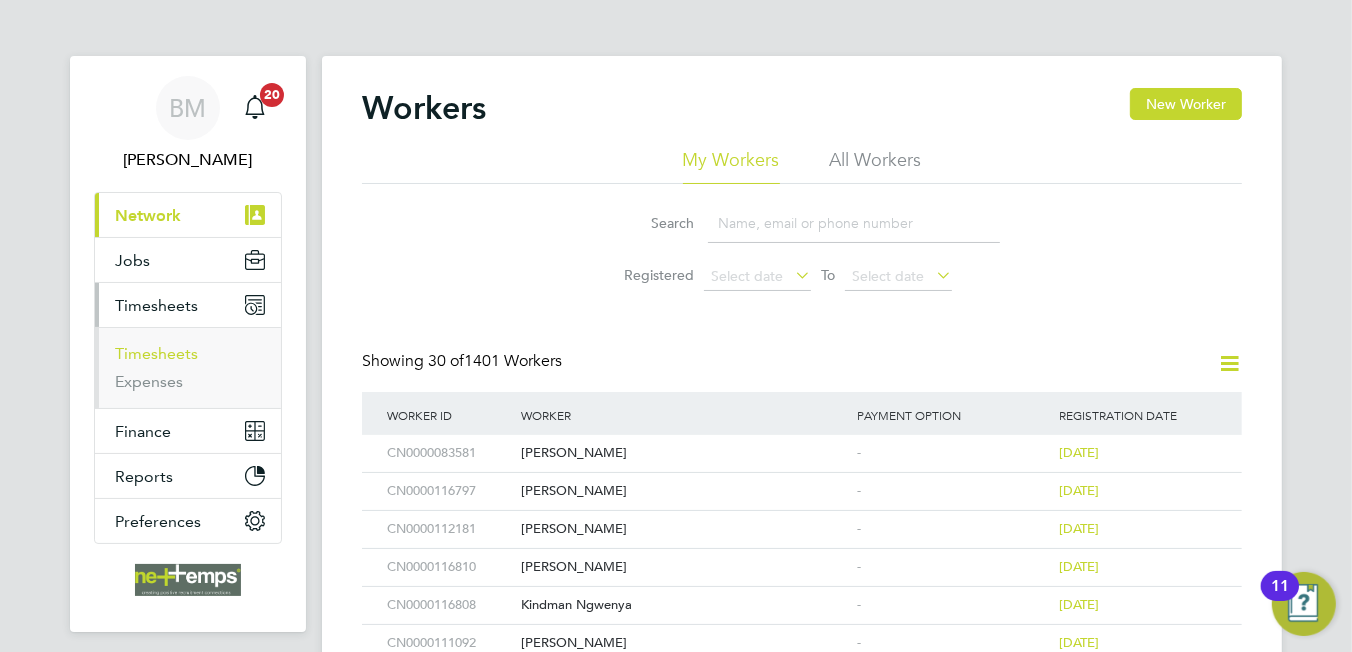 click on "Timesheets" at bounding box center (156, 353) 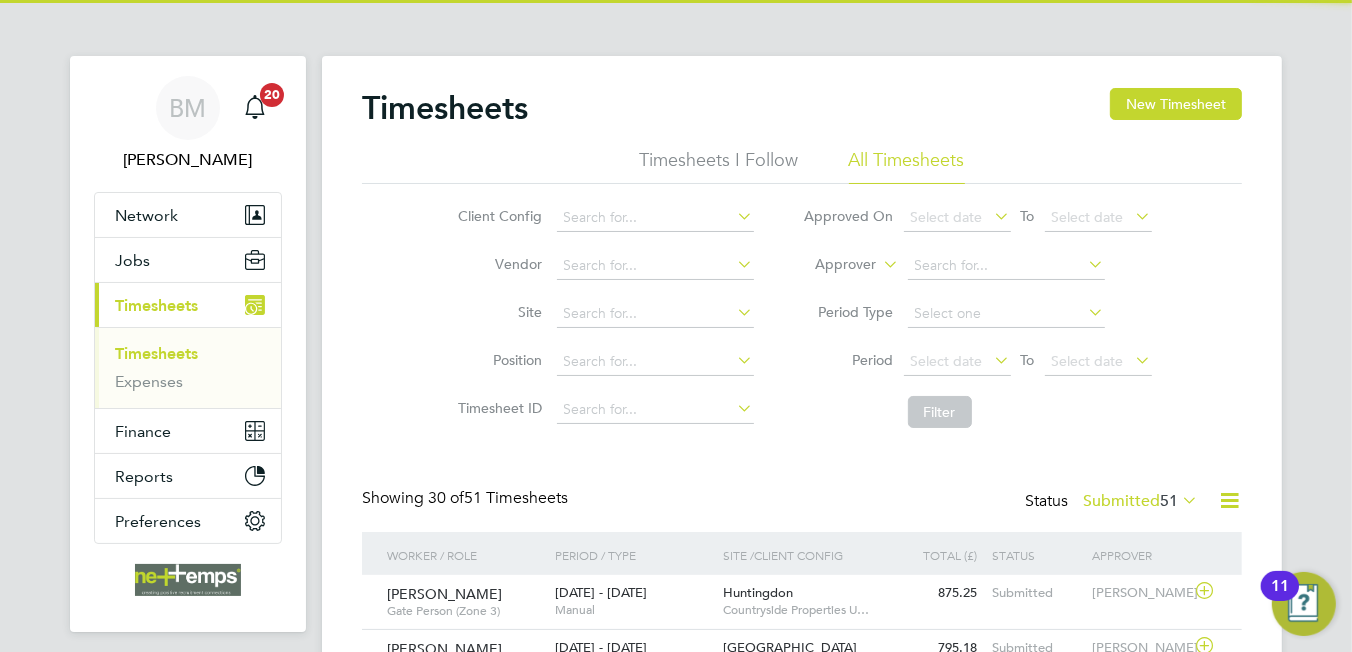 scroll, scrollTop: 10, scrollLeft: 9, axis: both 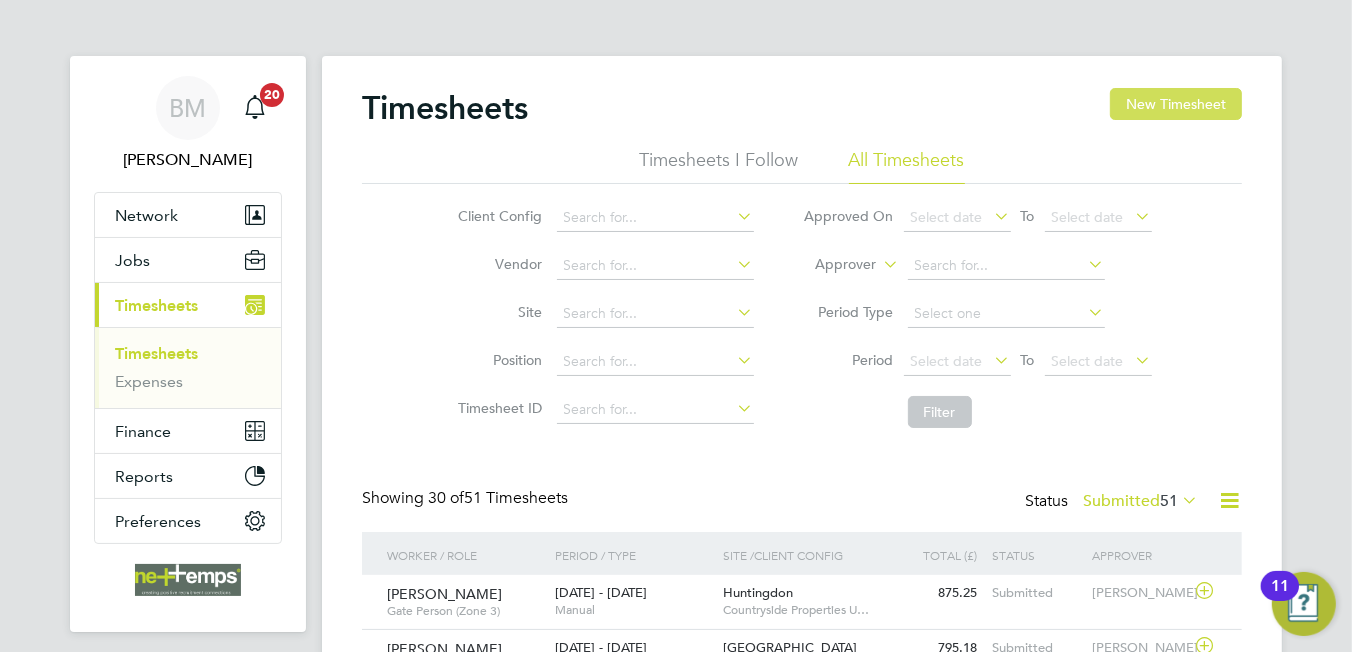click on "New Timesheet" 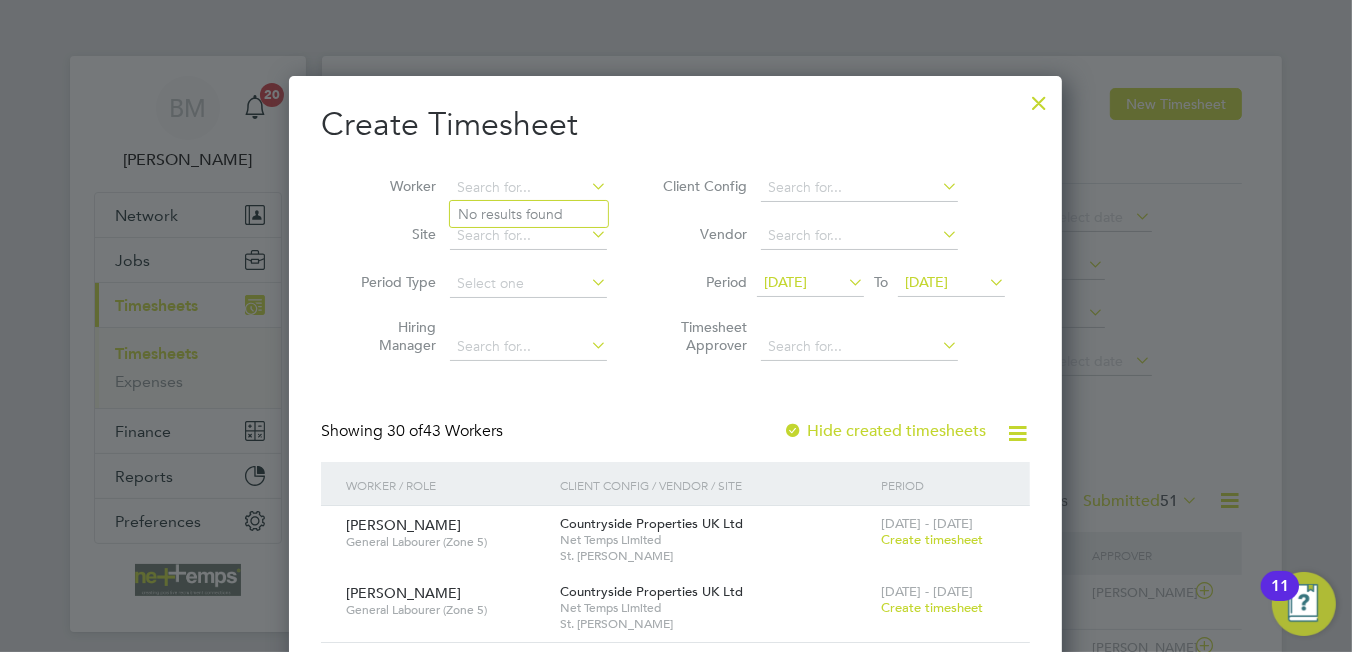 drag, startPoint x: 524, startPoint y: 180, endPoint x: 560, endPoint y: 168, distance: 37.94733 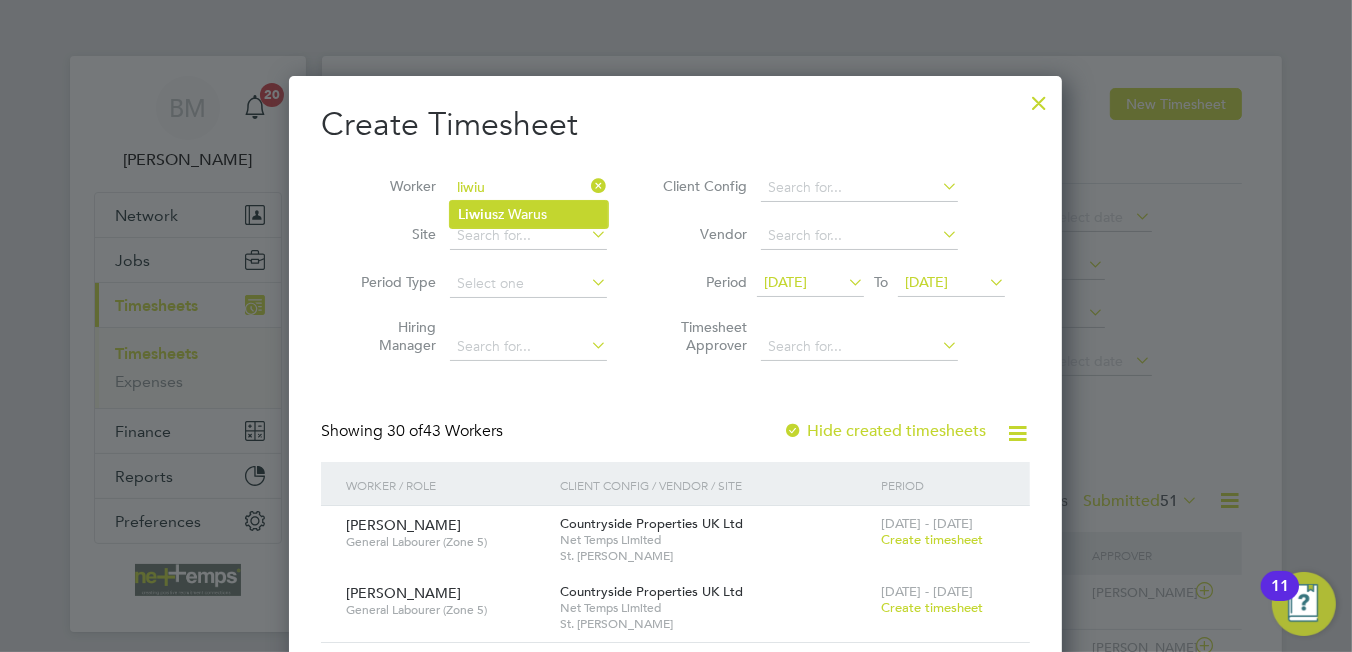 click on "Liwiu sz Warus" 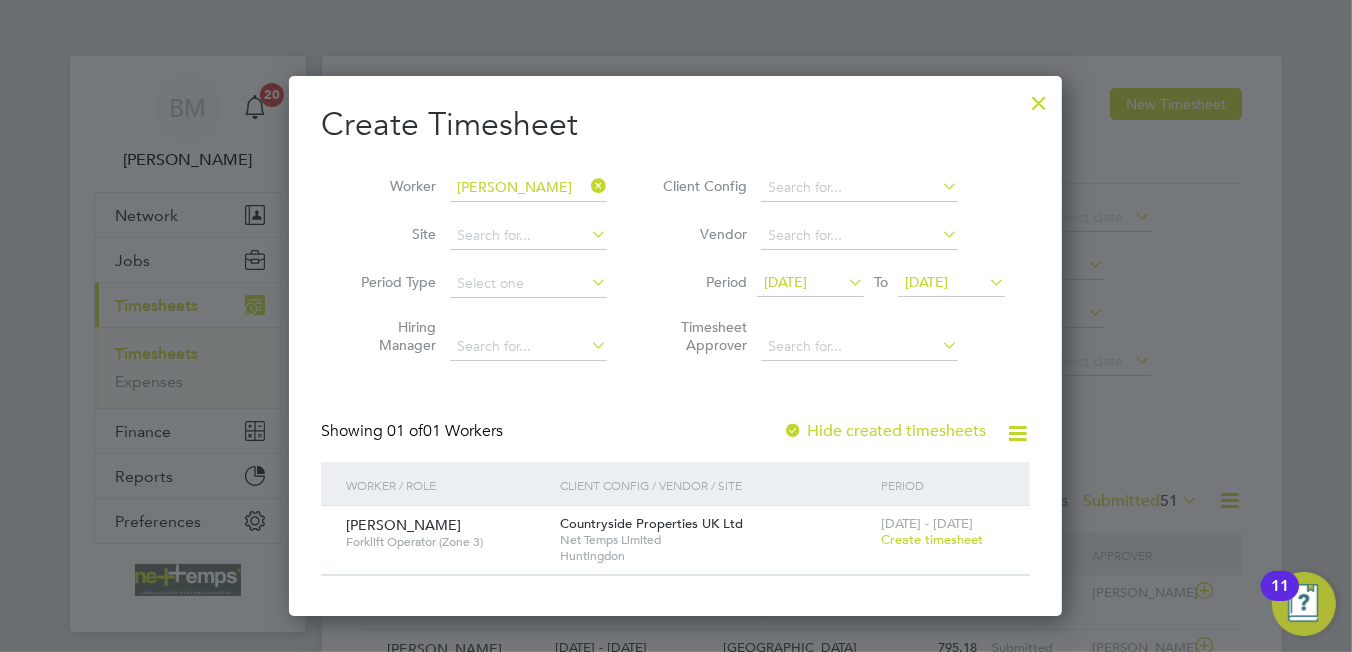 click on "Create timesheet" at bounding box center (932, 539) 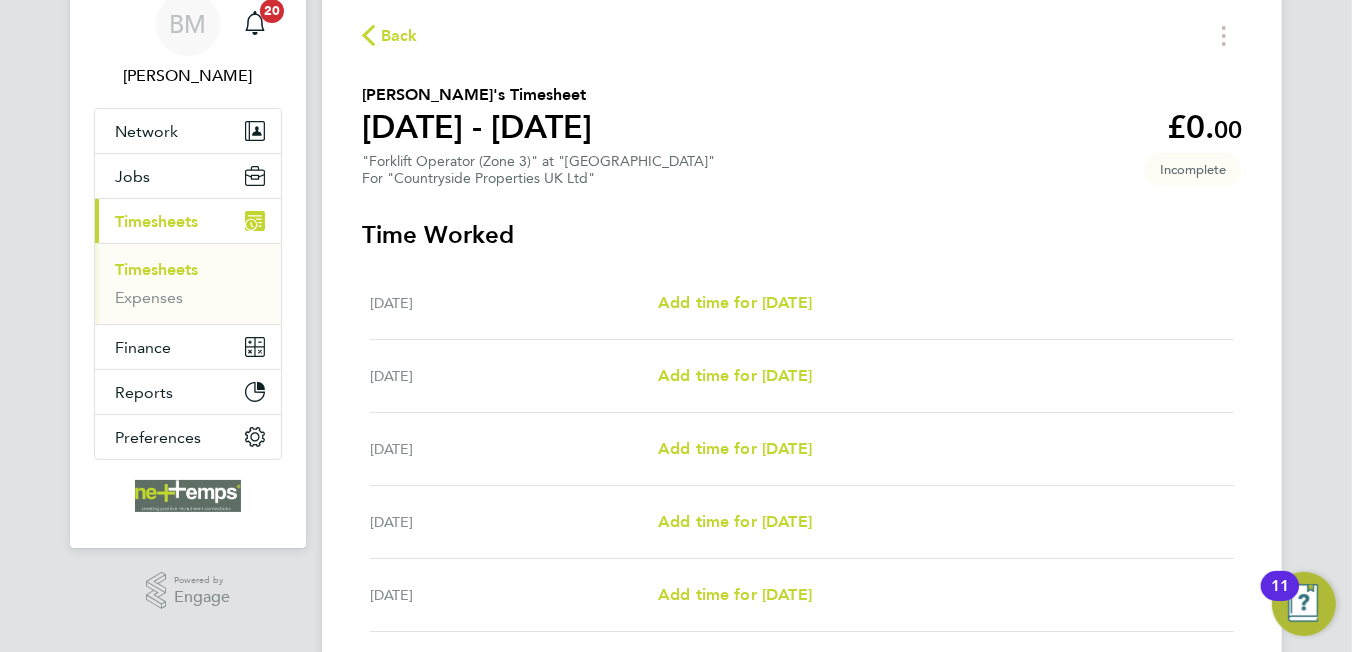 scroll, scrollTop: 0, scrollLeft: 0, axis: both 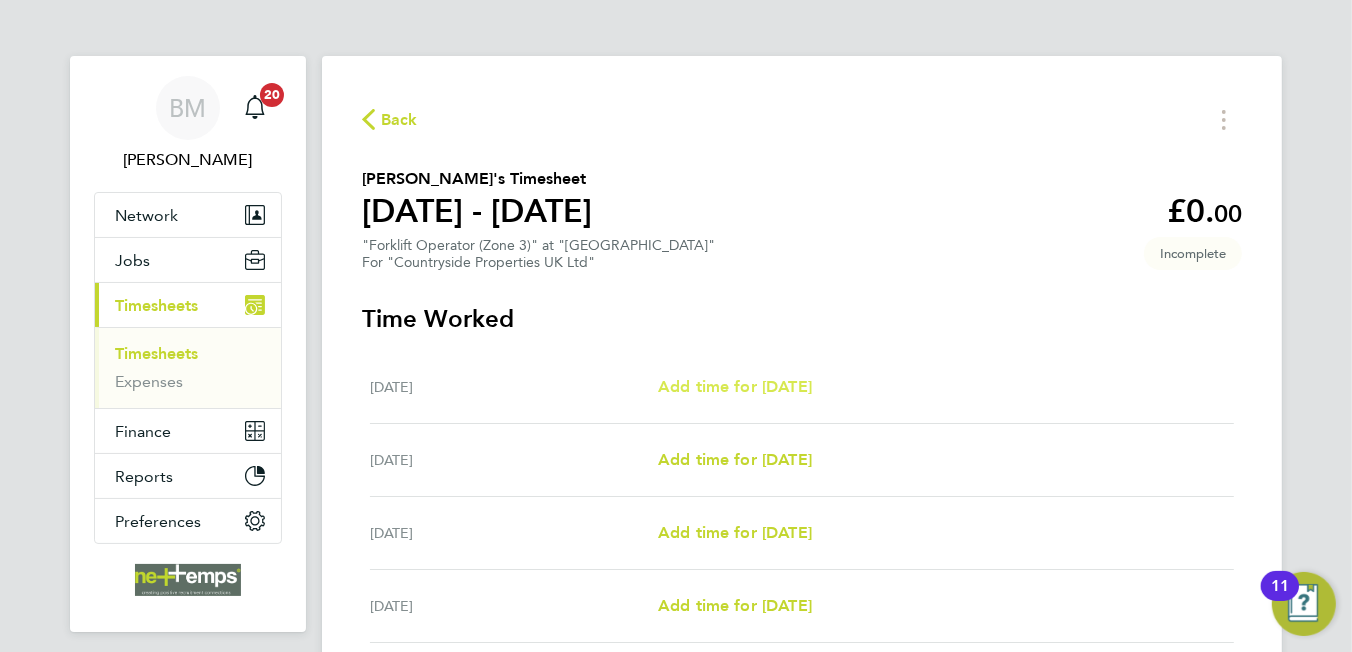 click on "Add time for Mon 07 Jul" at bounding box center (735, 386) 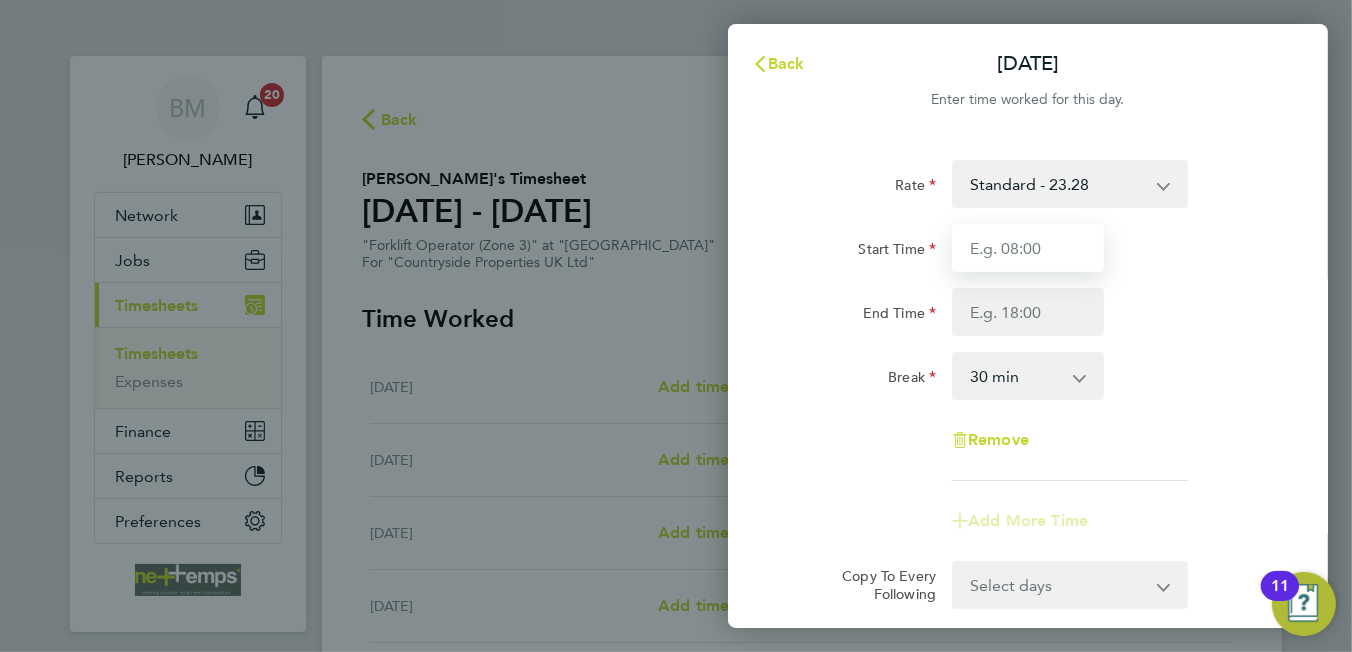 click on "Start Time" at bounding box center (1028, 248) 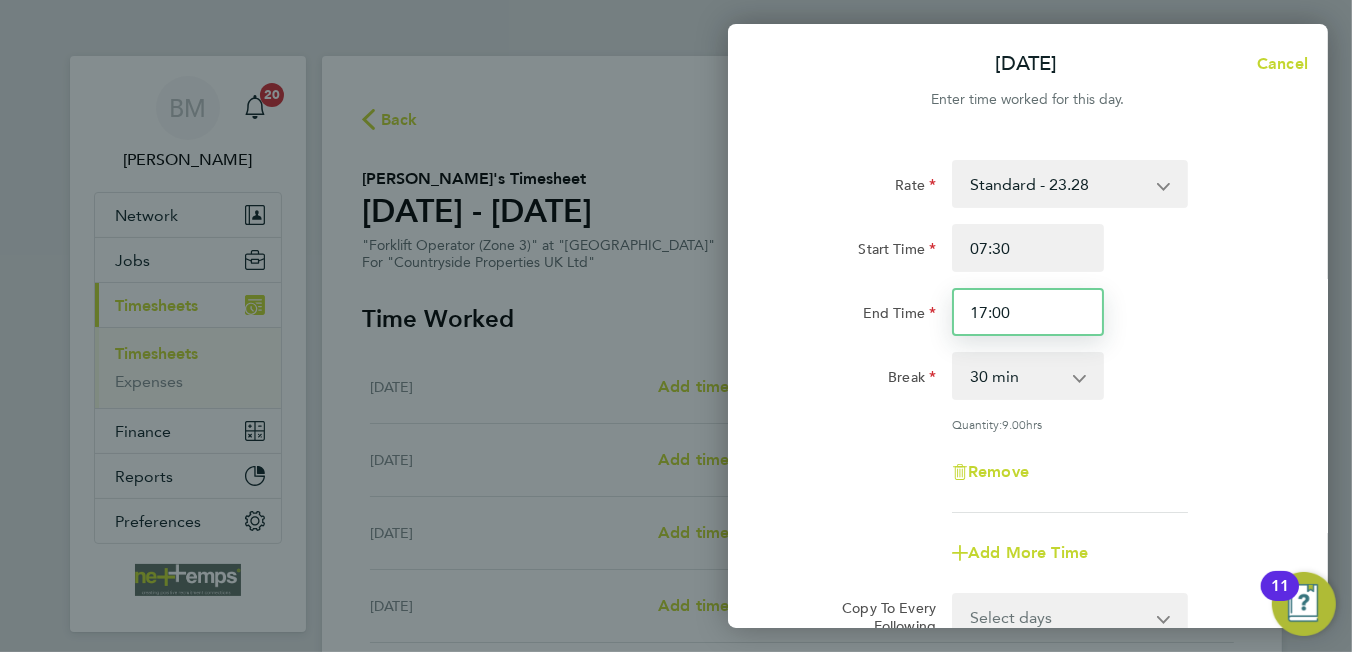 click on "17:00" at bounding box center (1028, 312) 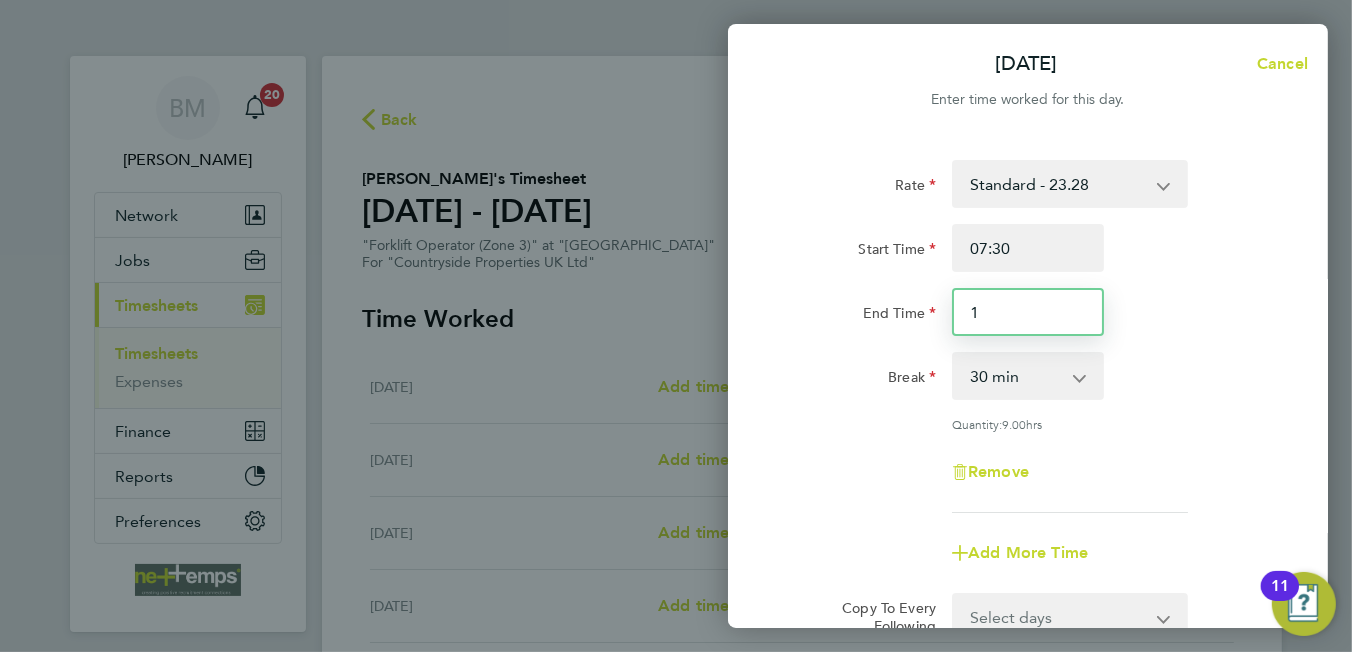 type on "16:30" 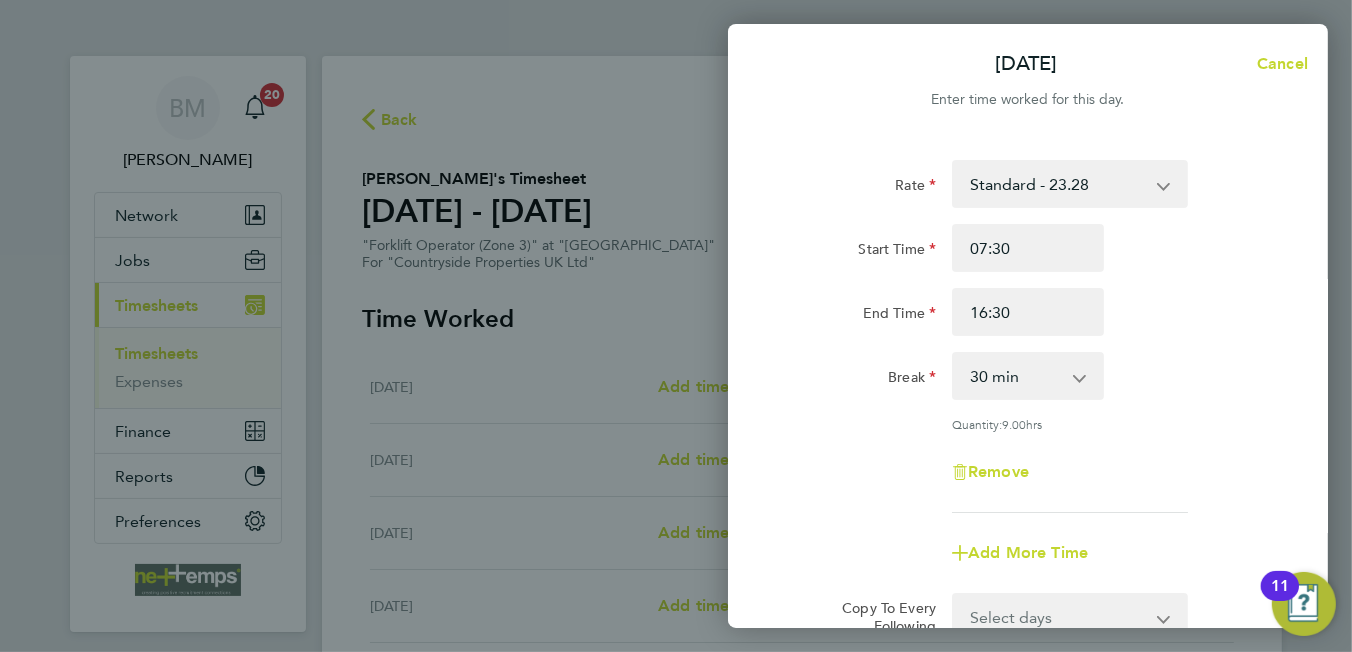 click on "0 min   15 min   30 min   45 min   60 min   75 min   90 min" at bounding box center (1016, 376) 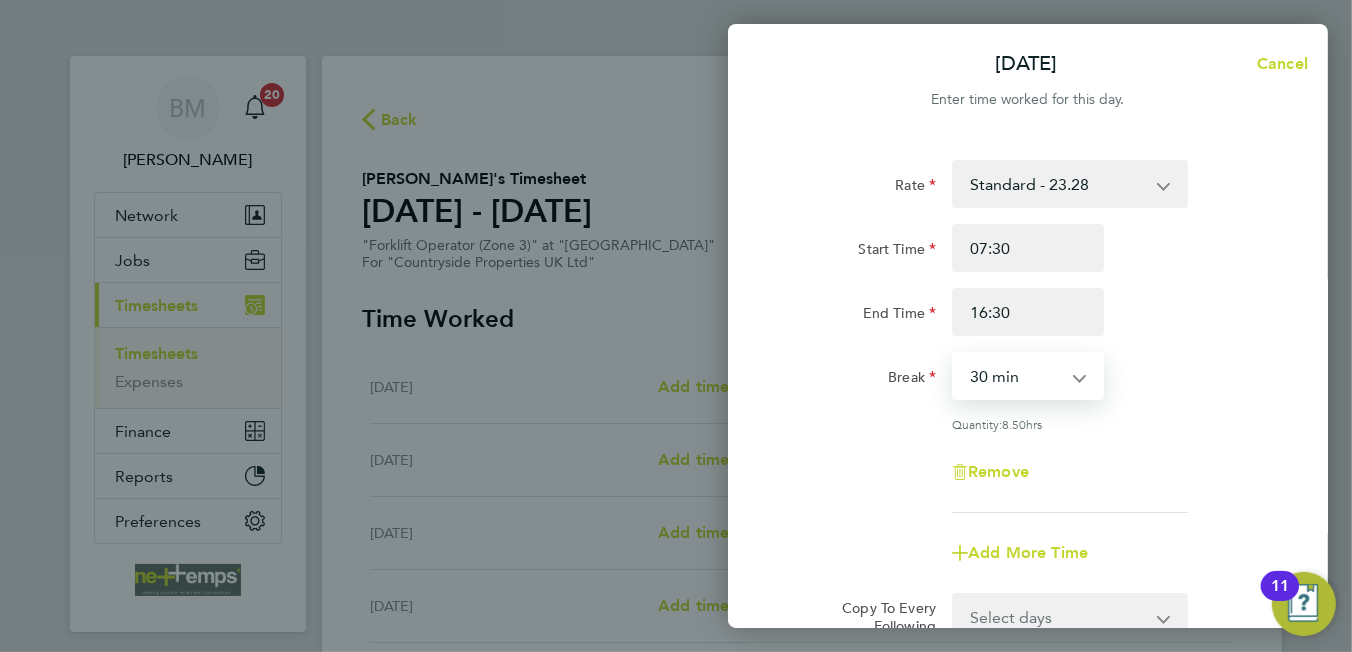 select on "0" 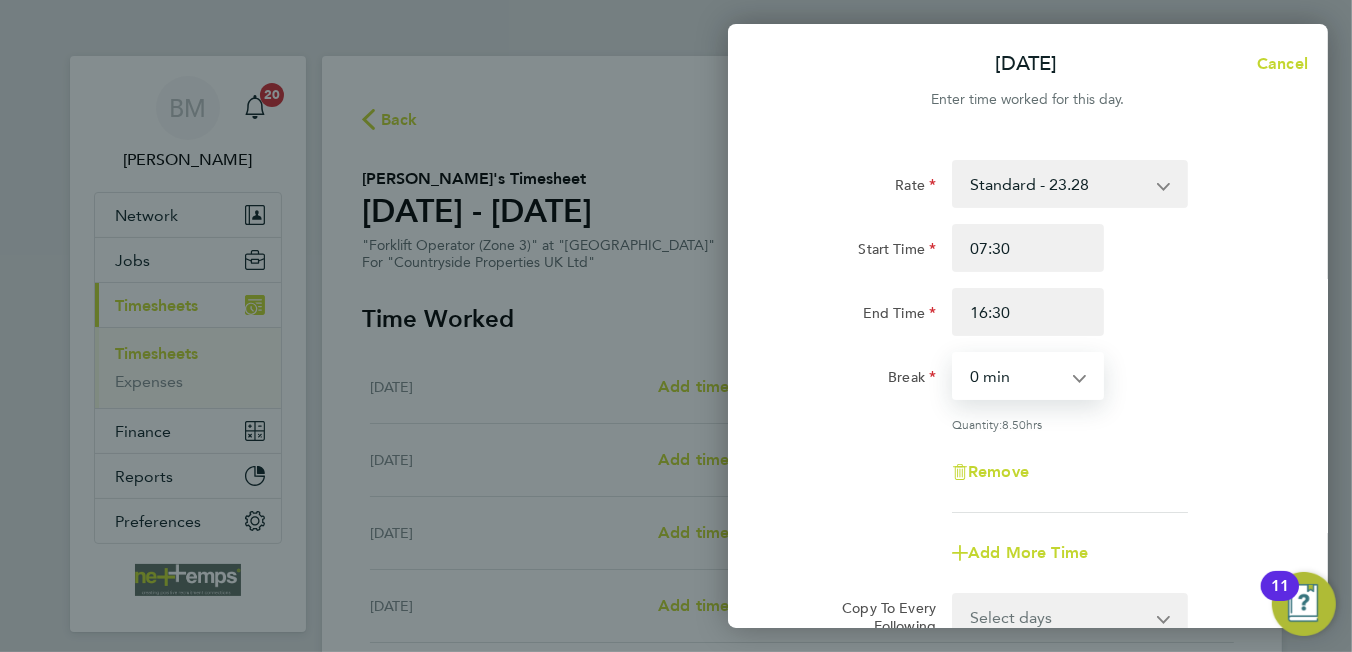 click on "0 min   15 min   30 min   45 min   60 min   75 min   90 min" at bounding box center [1016, 376] 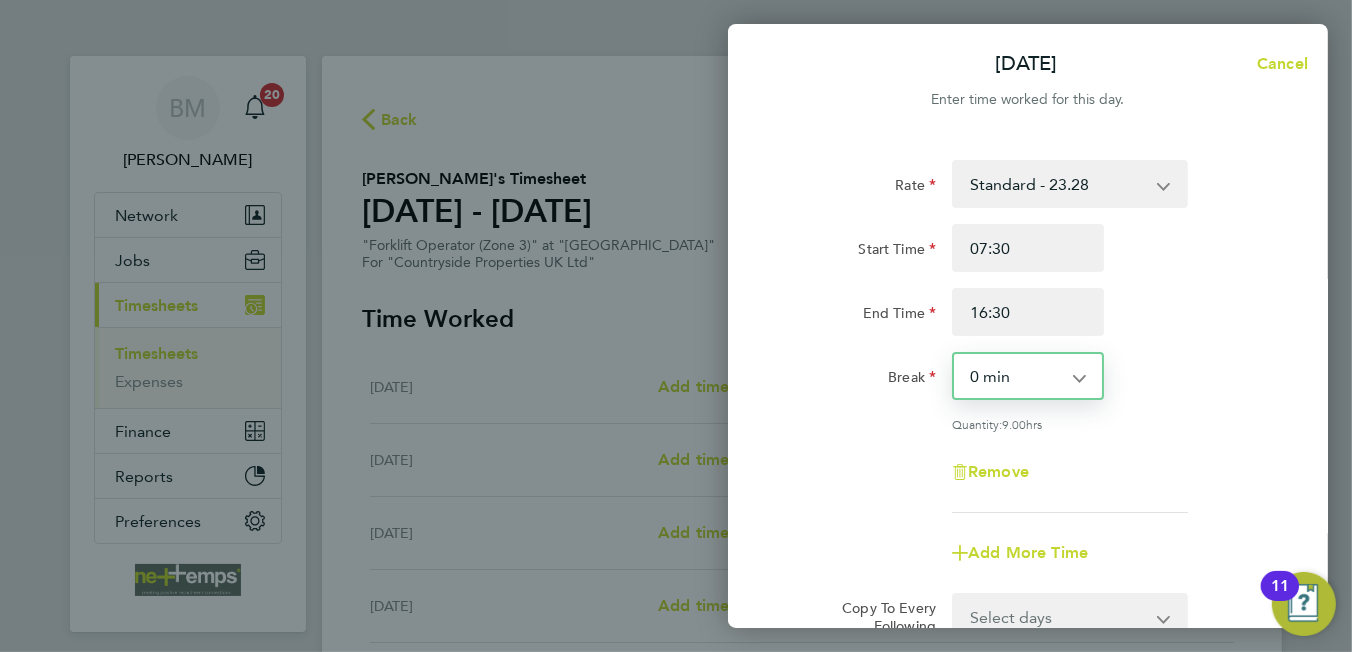 scroll, scrollTop: 250, scrollLeft: 0, axis: vertical 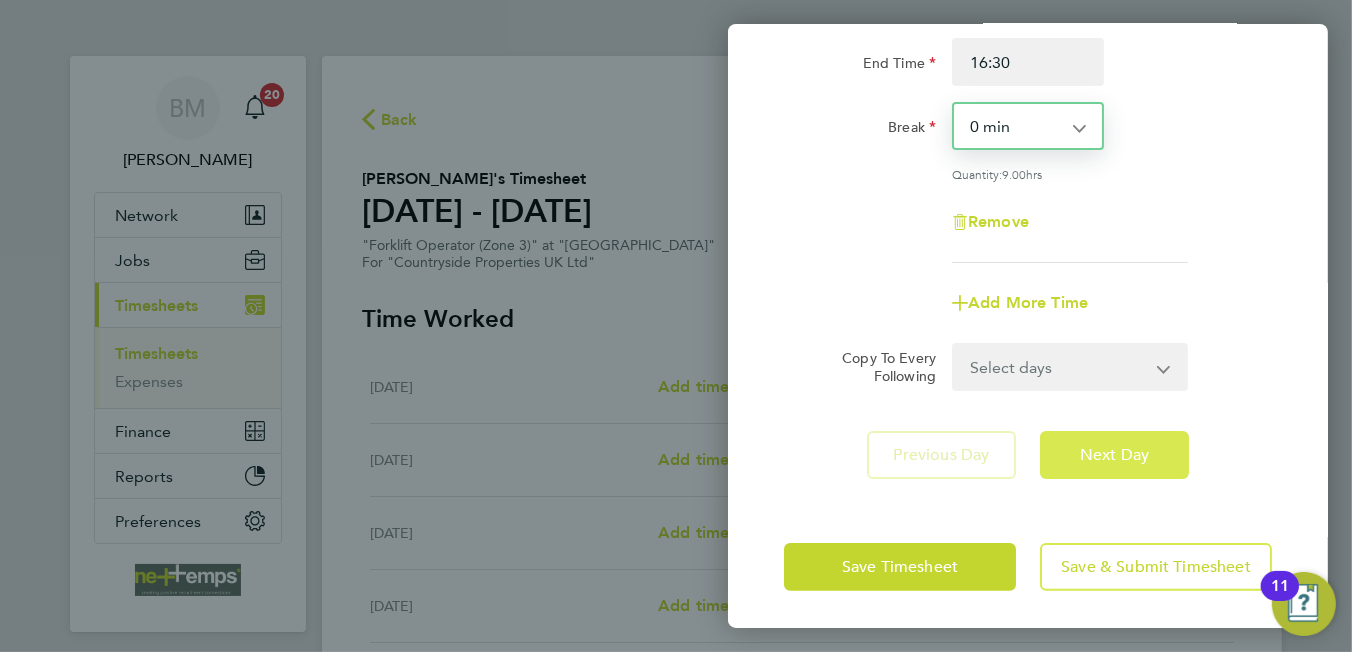 click on "Next Day" 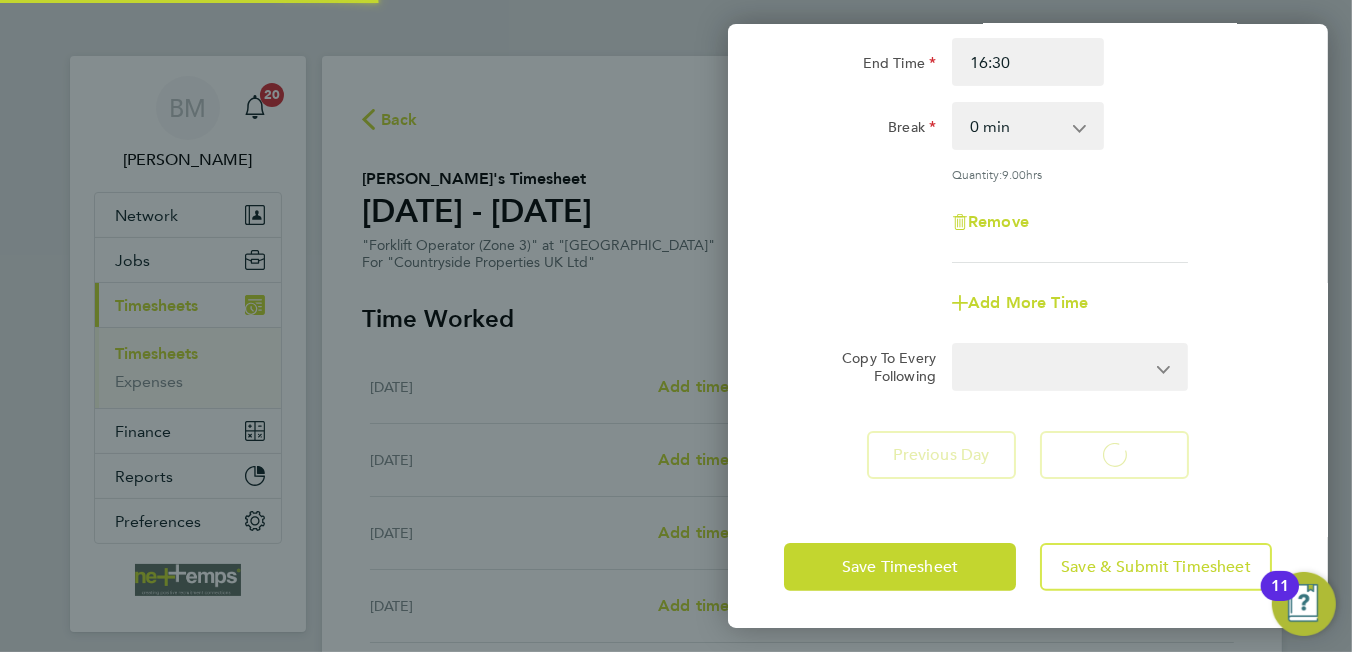 select on "30" 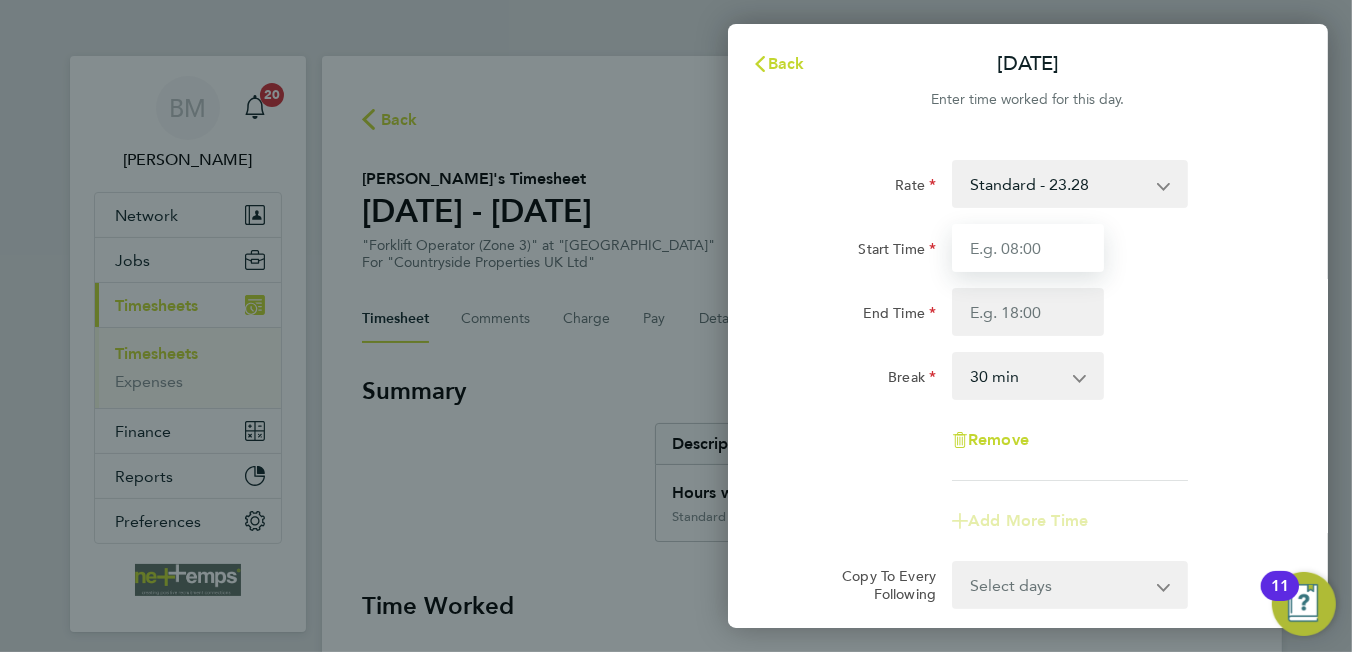 click on "Start Time" at bounding box center [1028, 248] 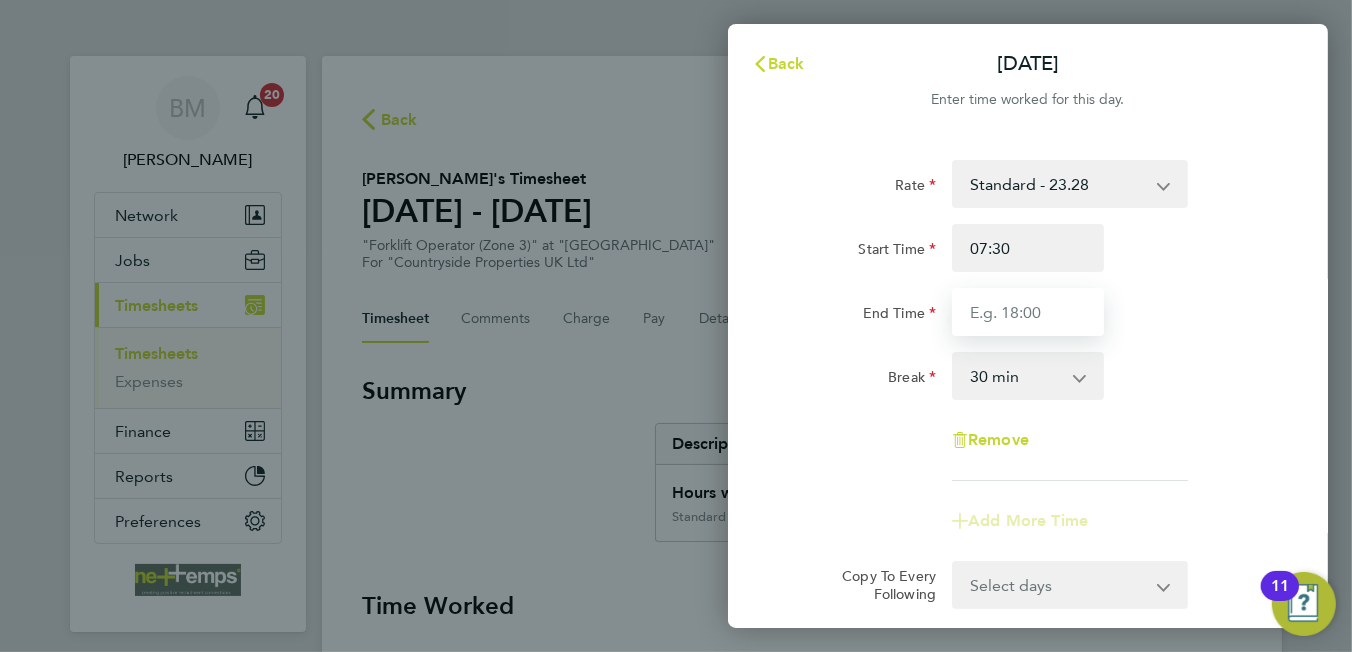 type on "16:30" 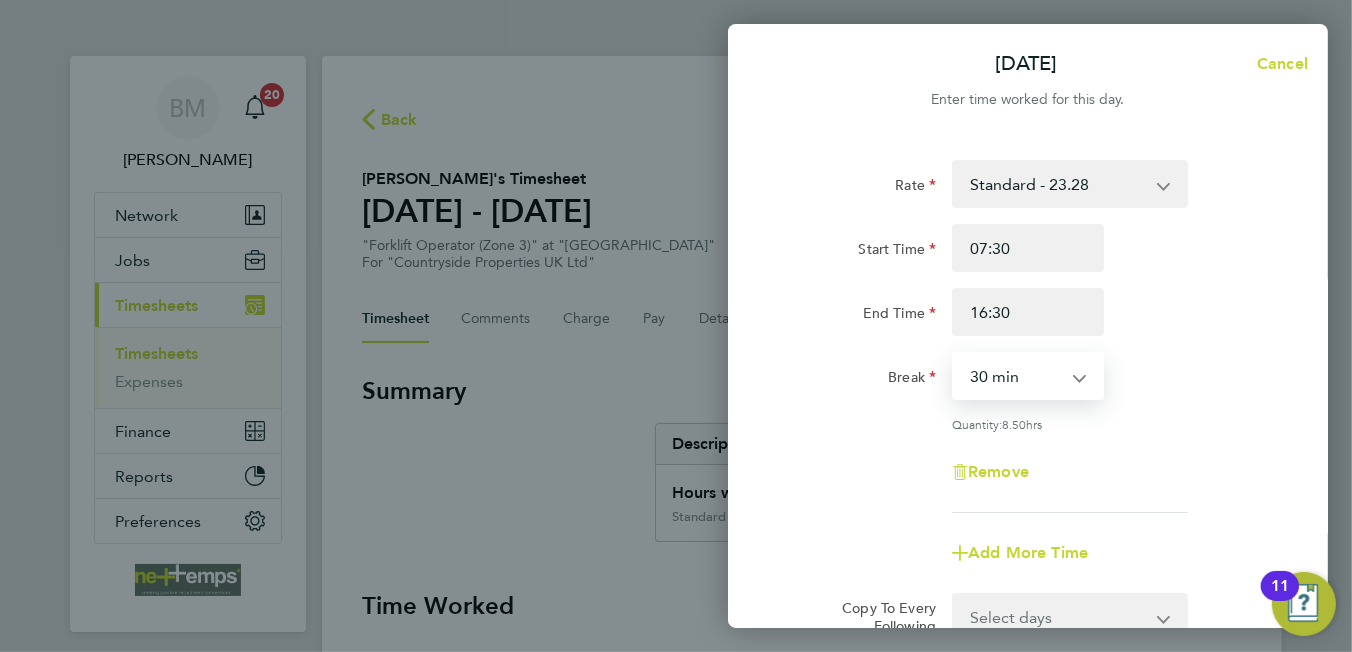 click on "0 min   15 min   30 min   45 min   60 min   75 min   90 min" at bounding box center [1016, 376] 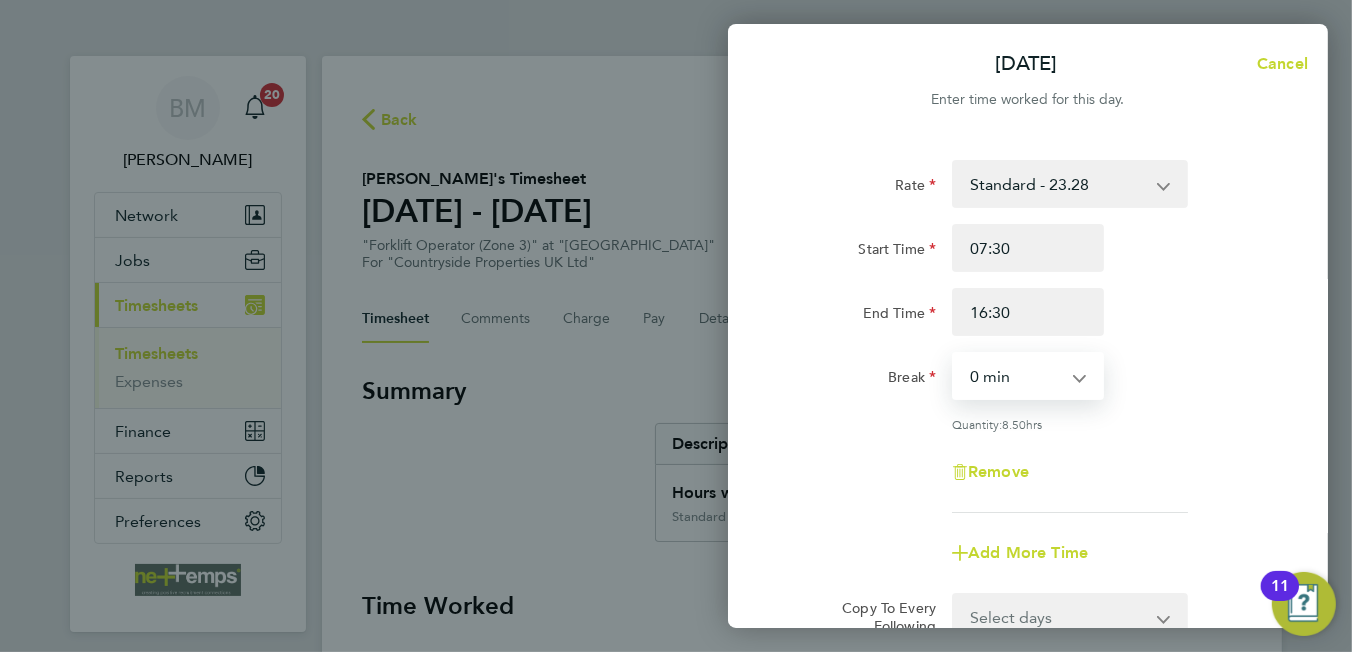 click on "0 min   15 min   30 min   45 min   60 min   75 min   90 min" at bounding box center [1016, 376] 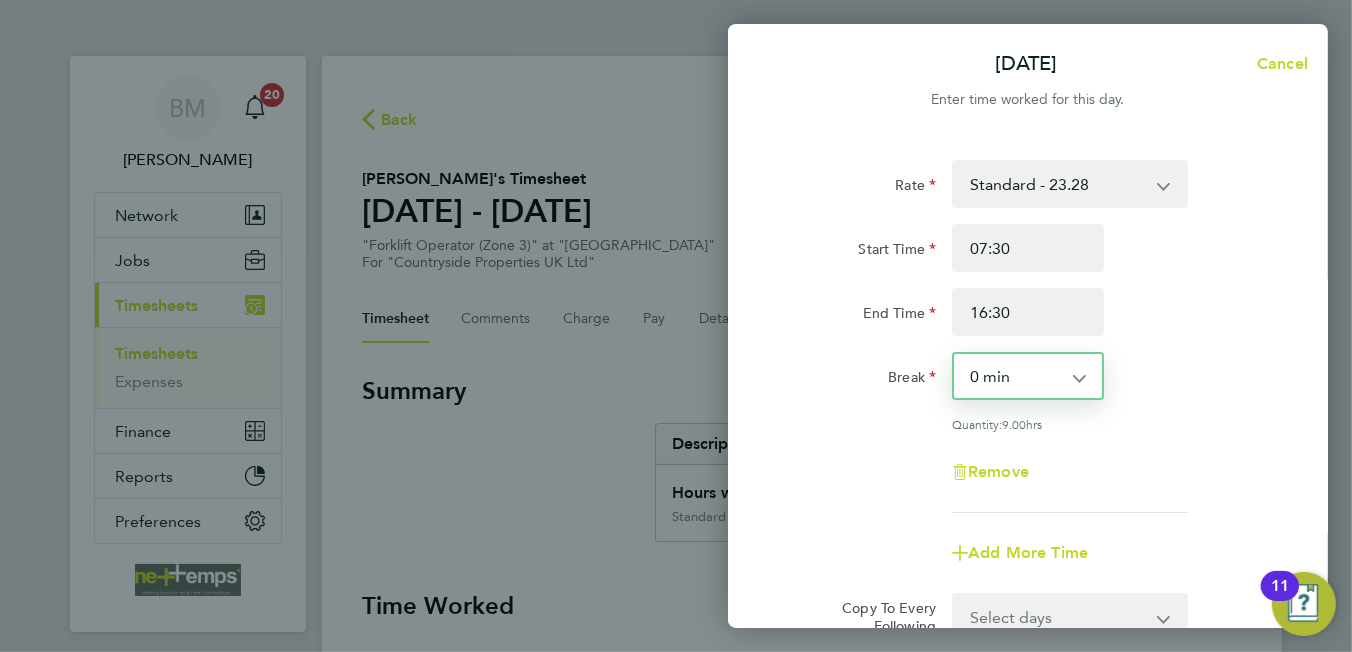 scroll, scrollTop: 250, scrollLeft: 0, axis: vertical 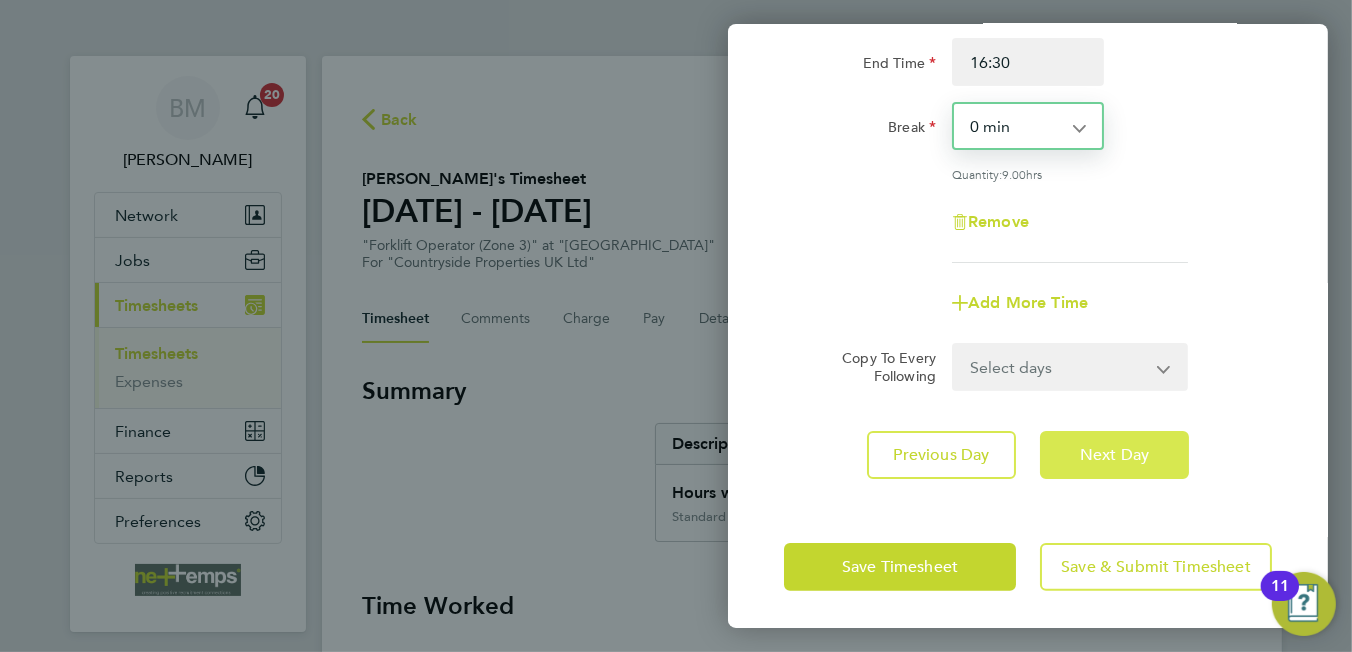 click on "Next Day" 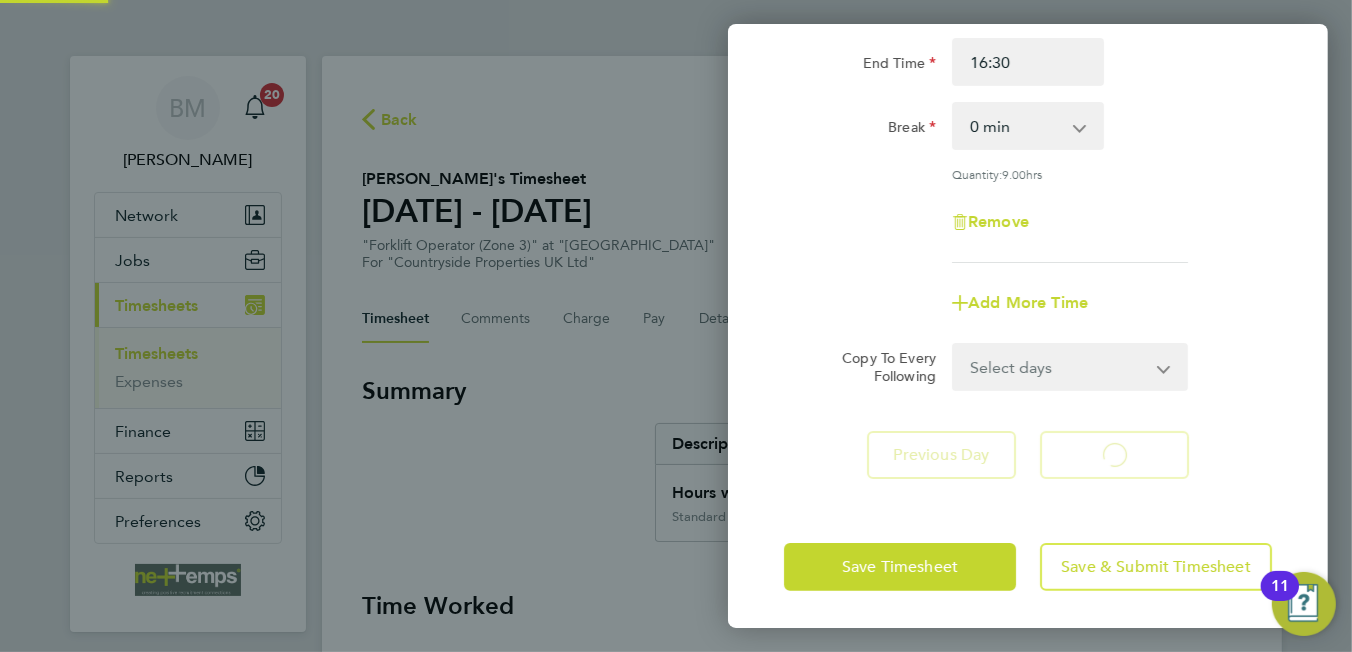 select on "30" 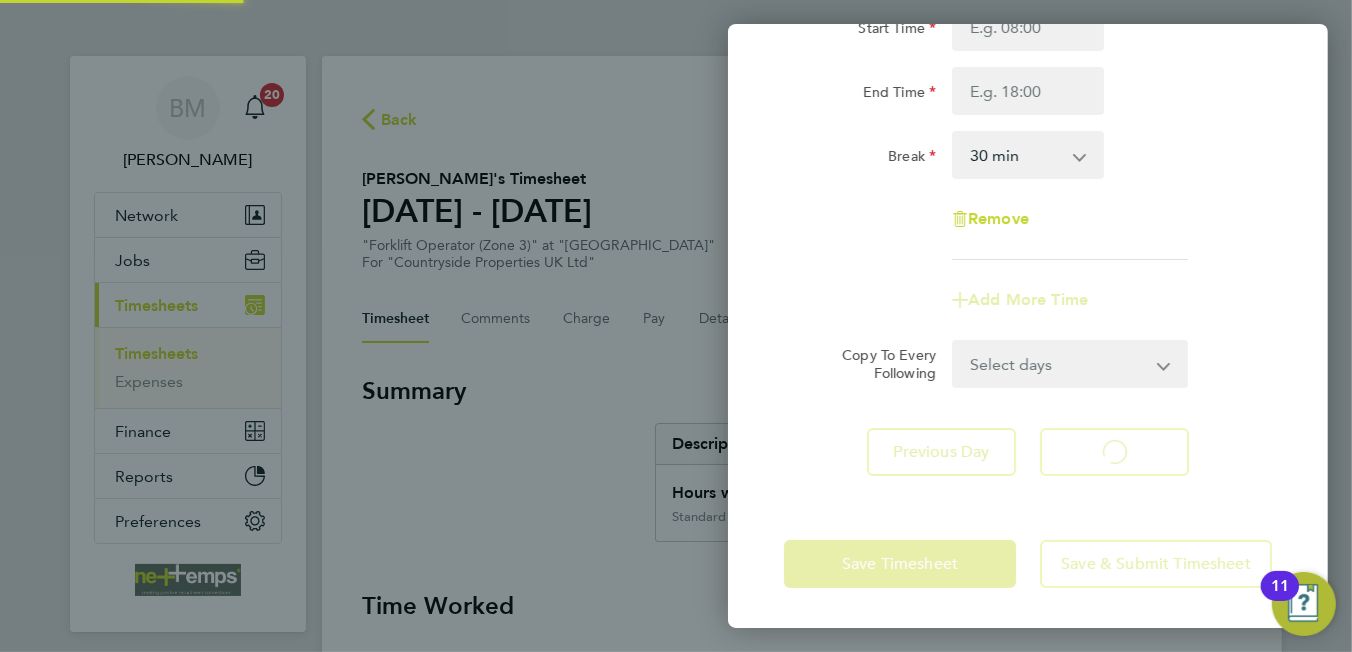 scroll, scrollTop: 219, scrollLeft: 0, axis: vertical 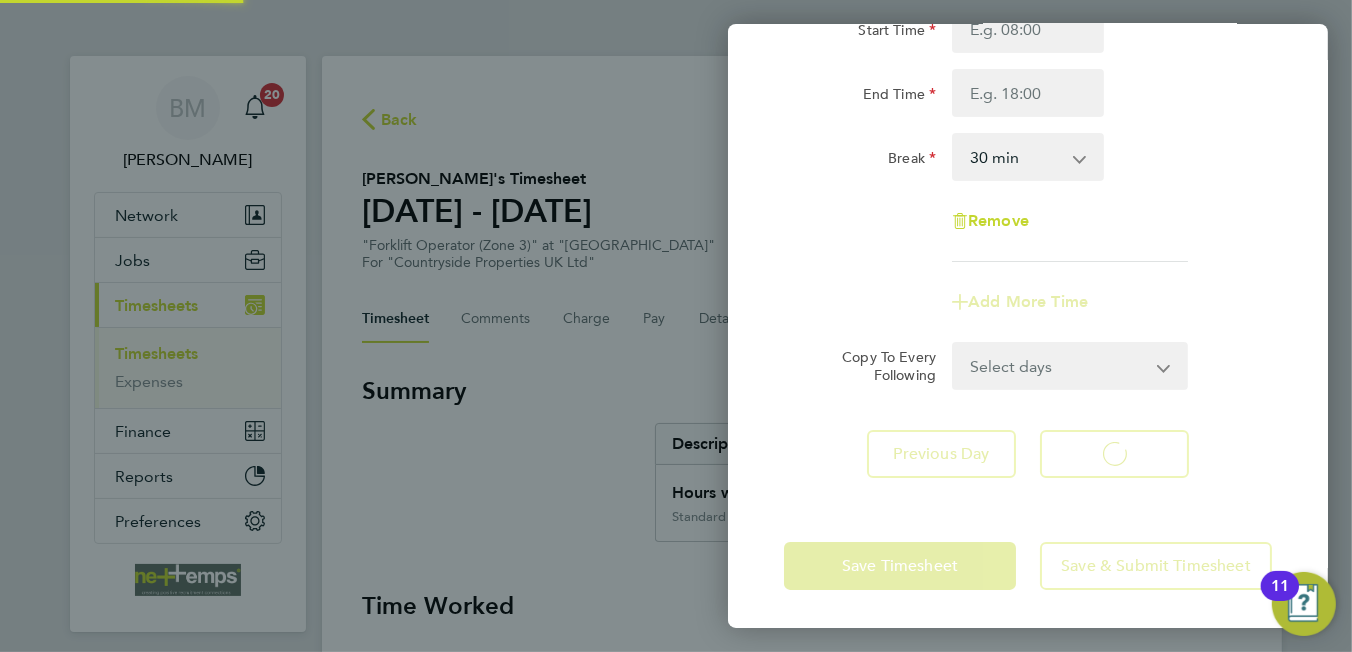 select on "30" 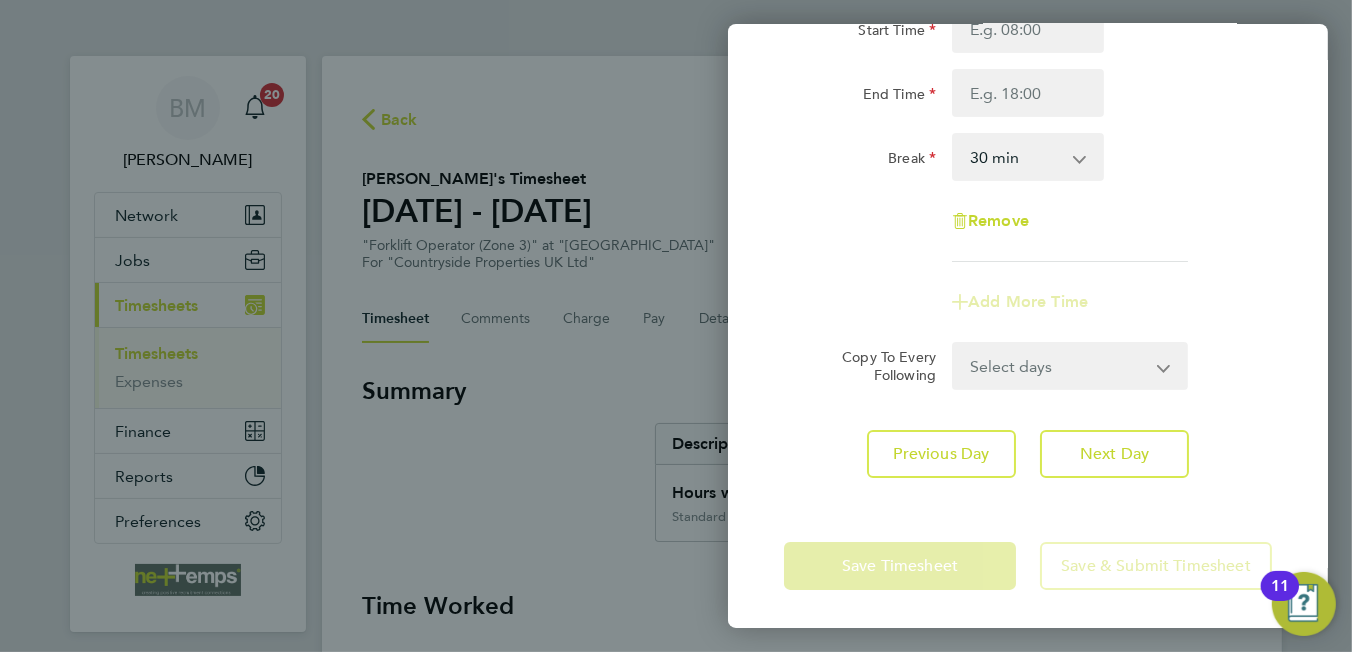 scroll, scrollTop: 0, scrollLeft: 0, axis: both 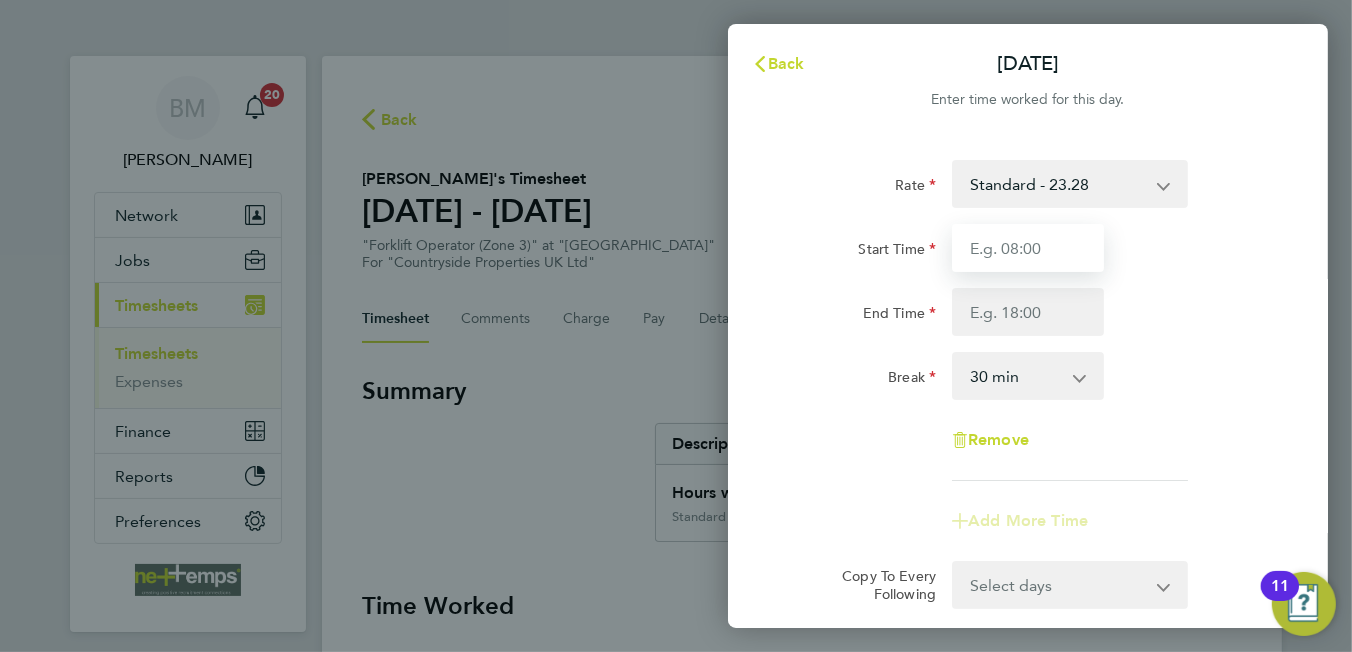 click on "Start Time" at bounding box center (1028, 248) 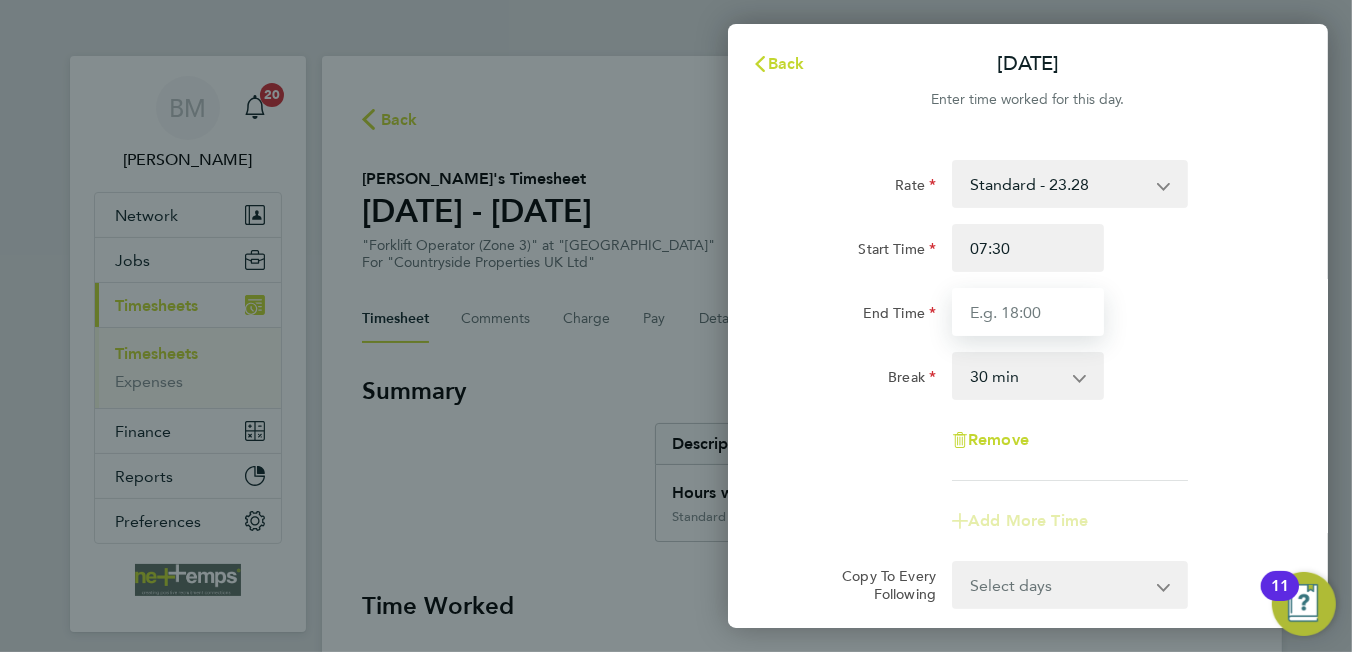 type on "16:30" 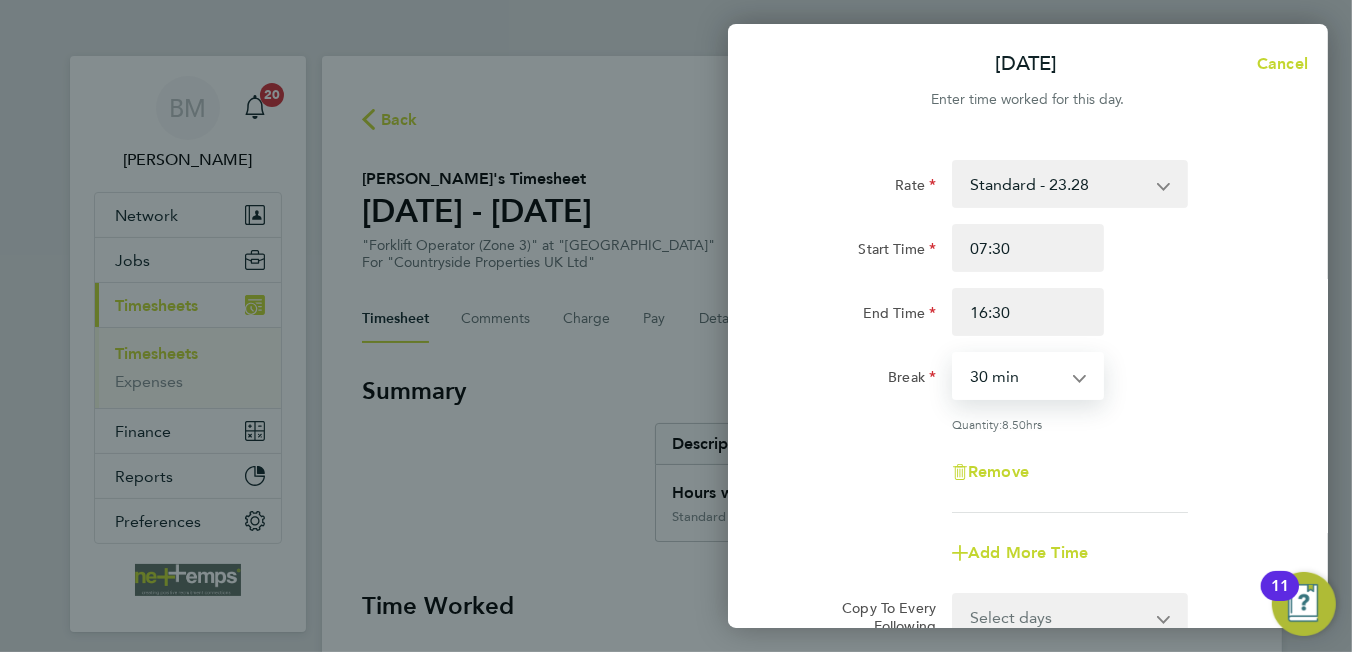 drag, startPoint x: 1011, startPoint y: 382, endPoint x: 1036, endPoint y: 376, distance: 25.70992 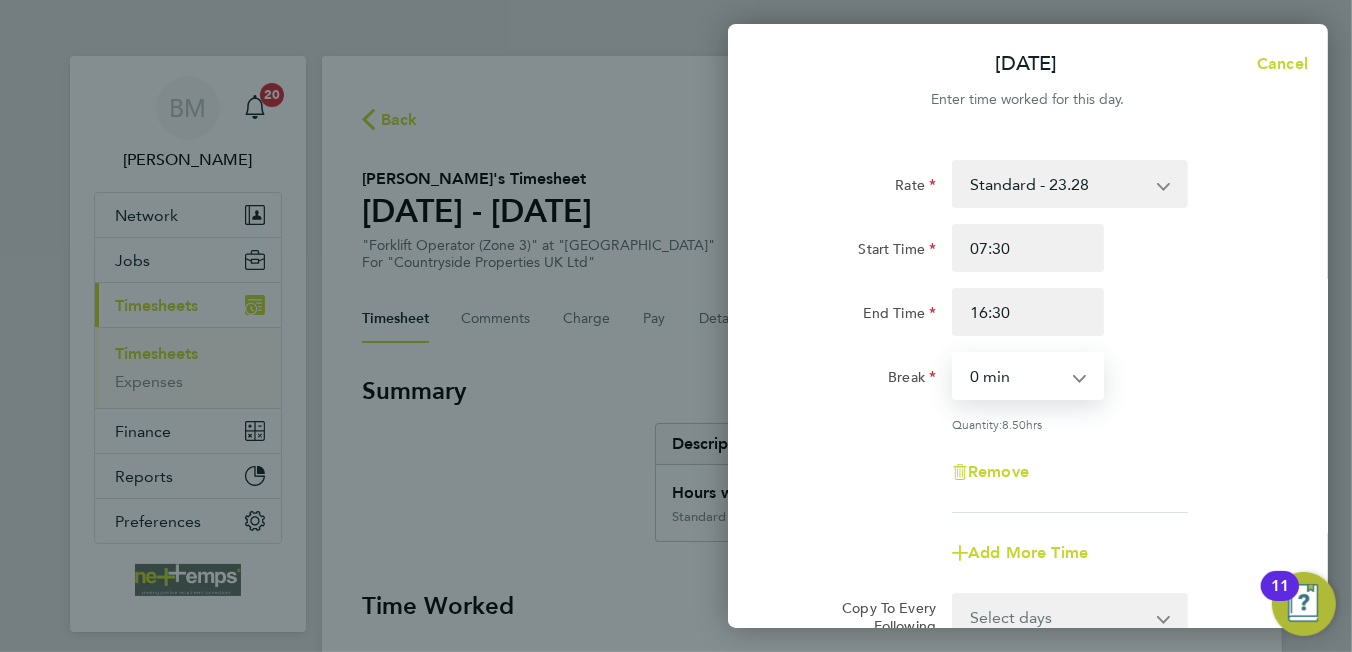 click on "0 min   15 min   30 min   45 min   60 min   75 min   90 min" at bounding box center [1016, 376] 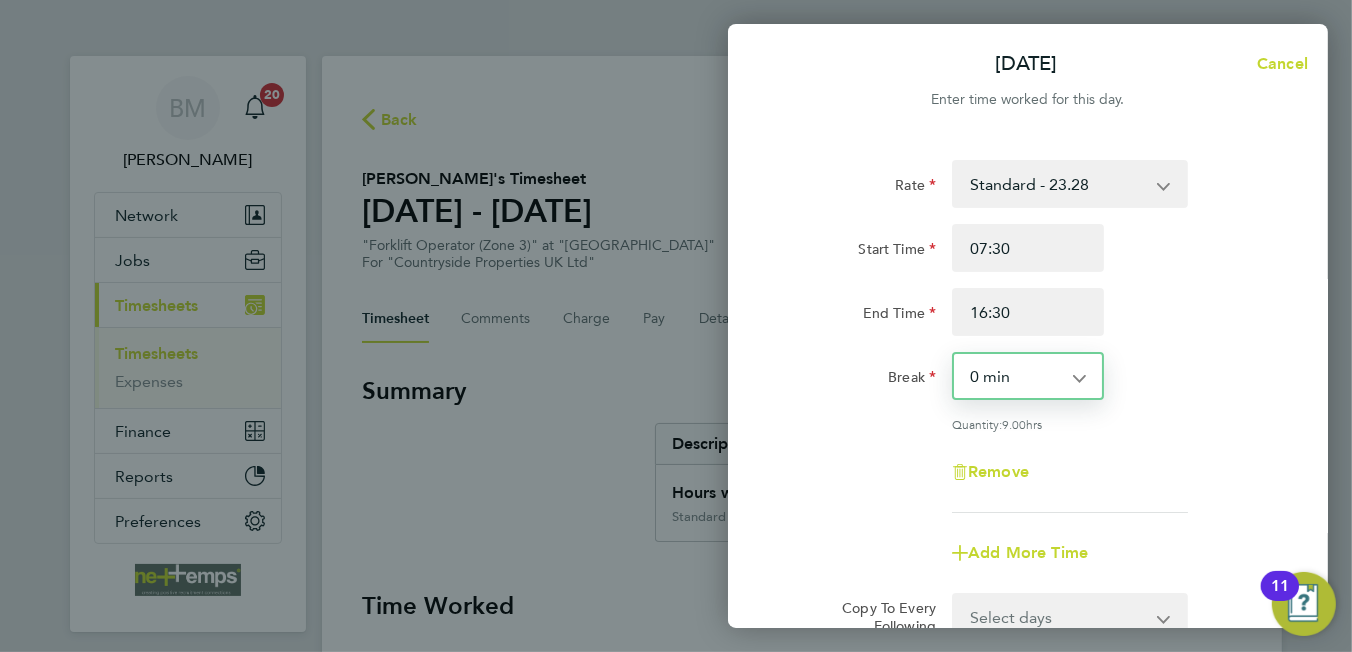 scroll, scrollTop: 250, scrollLeft: 0, axis: vertical 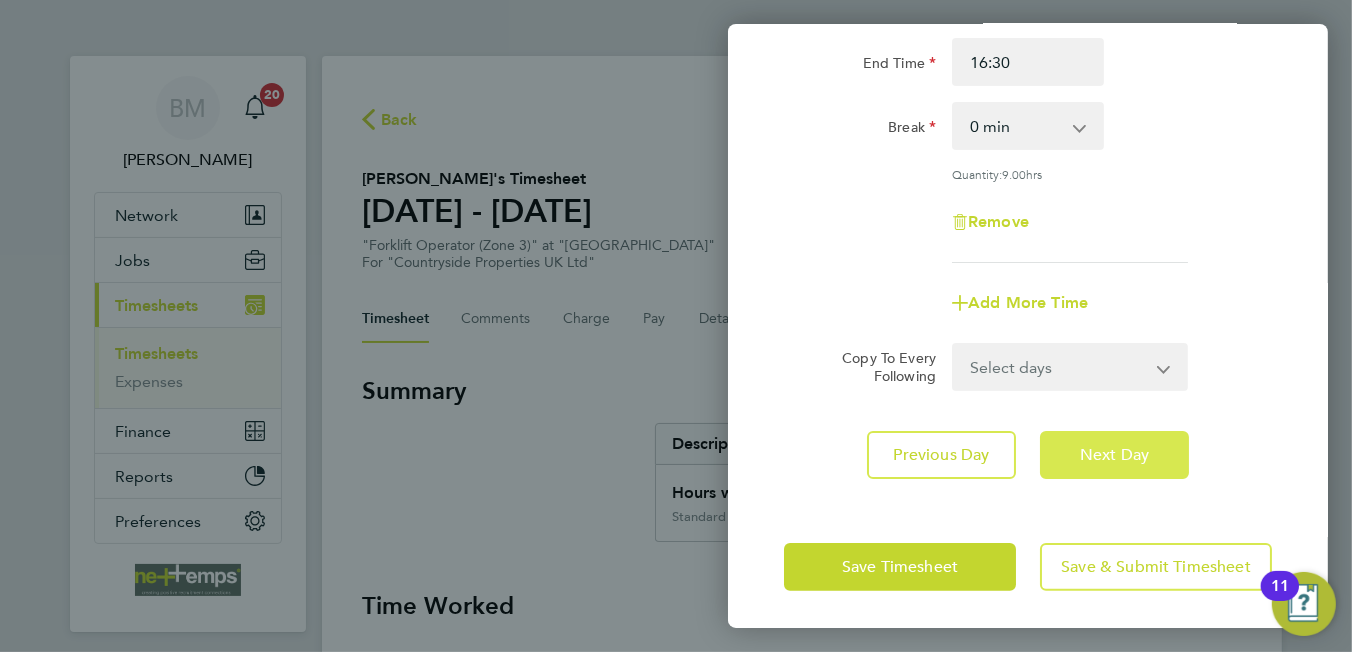 click on "Next Day" 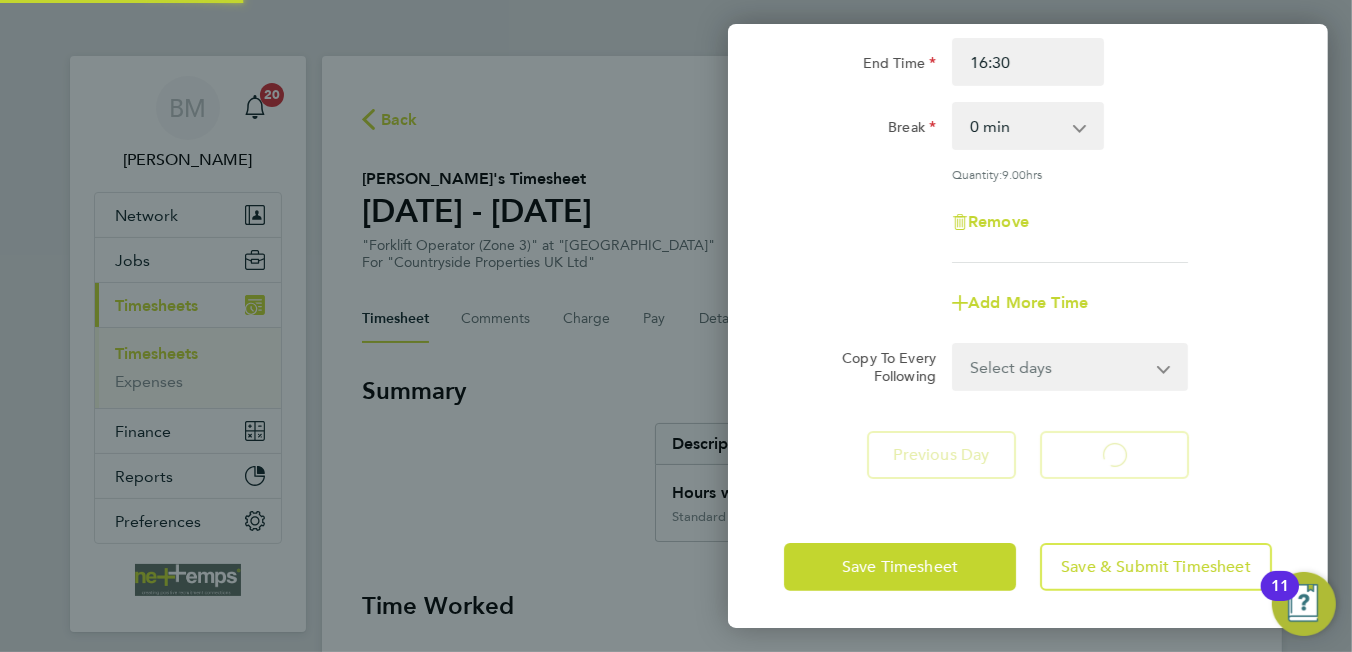 scroll, scrollTop: 219, scrollLeft: 0, axis: vertical 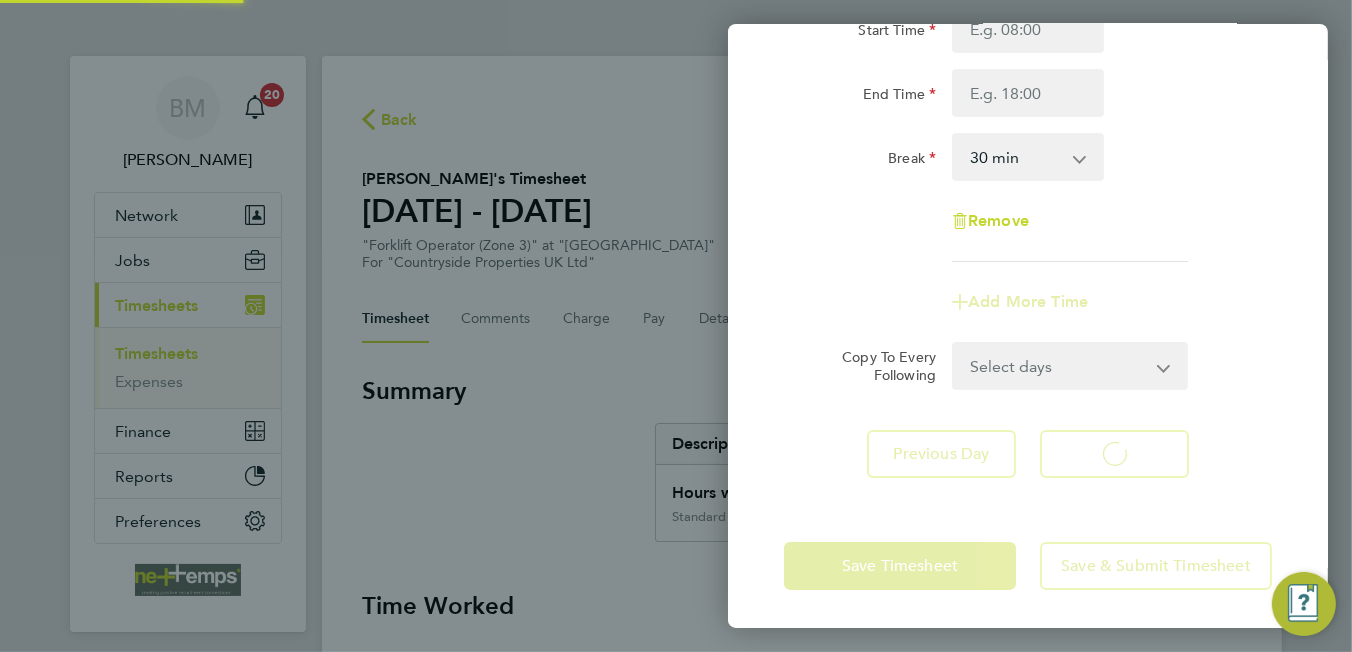 select on "30" 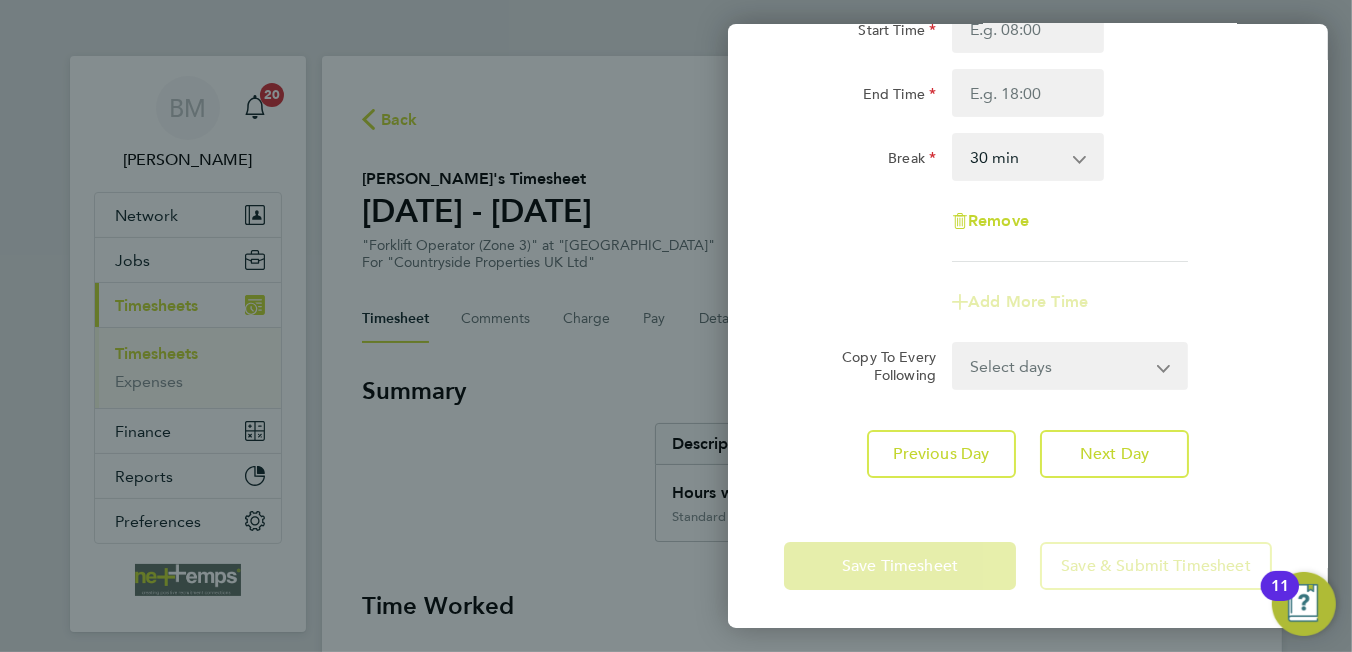 scroll, scrollTop: 0, scrollLeft: 0, axis: both 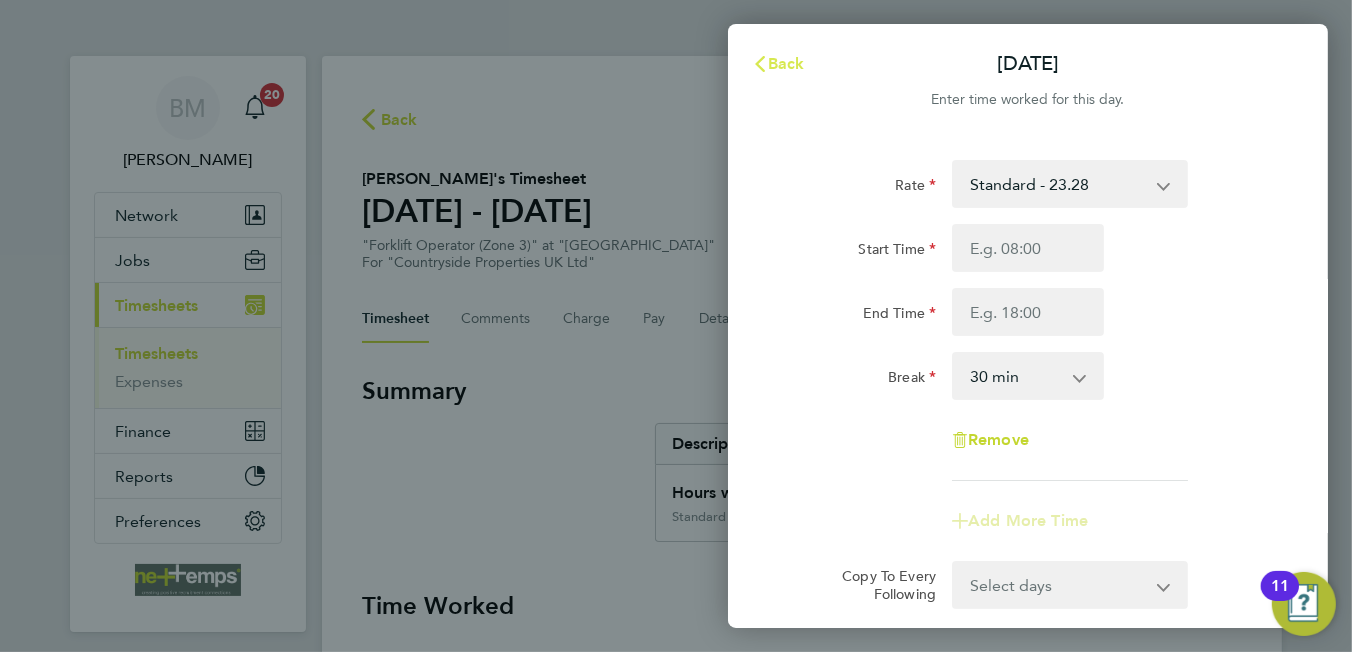 click on "Back" 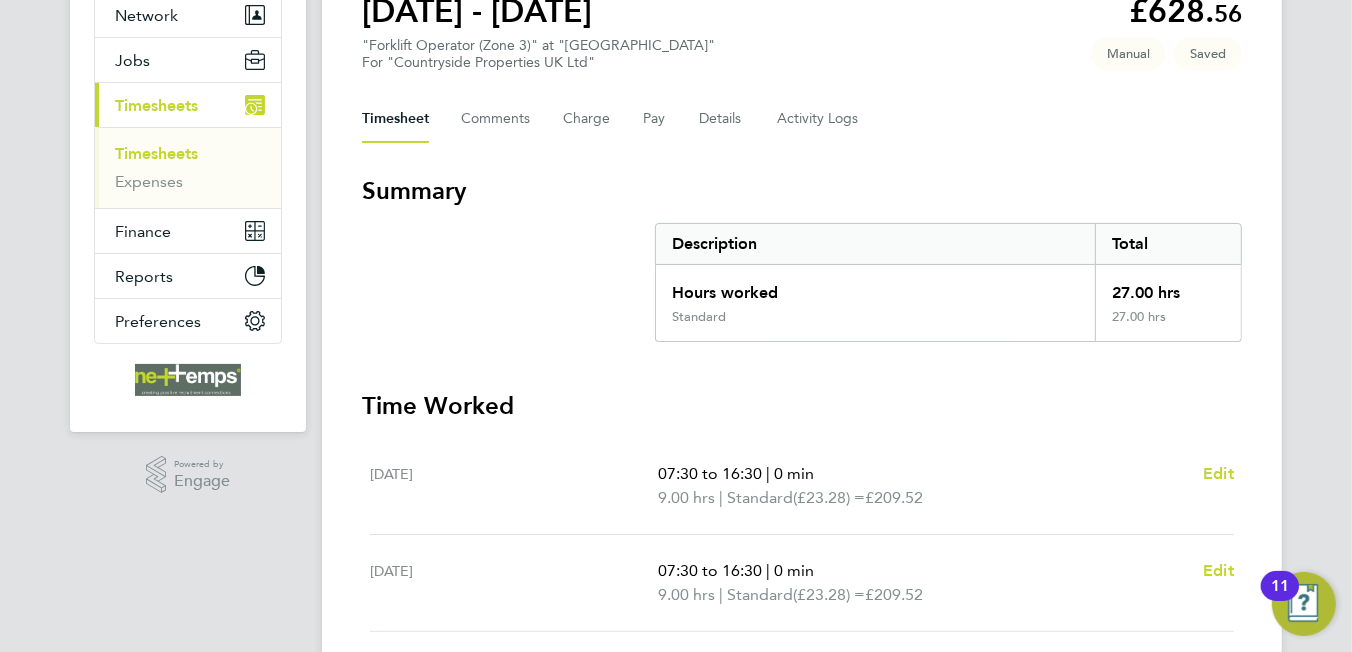 scroll, scrollTop: 400, scrollLeft: 0, axis: vertical 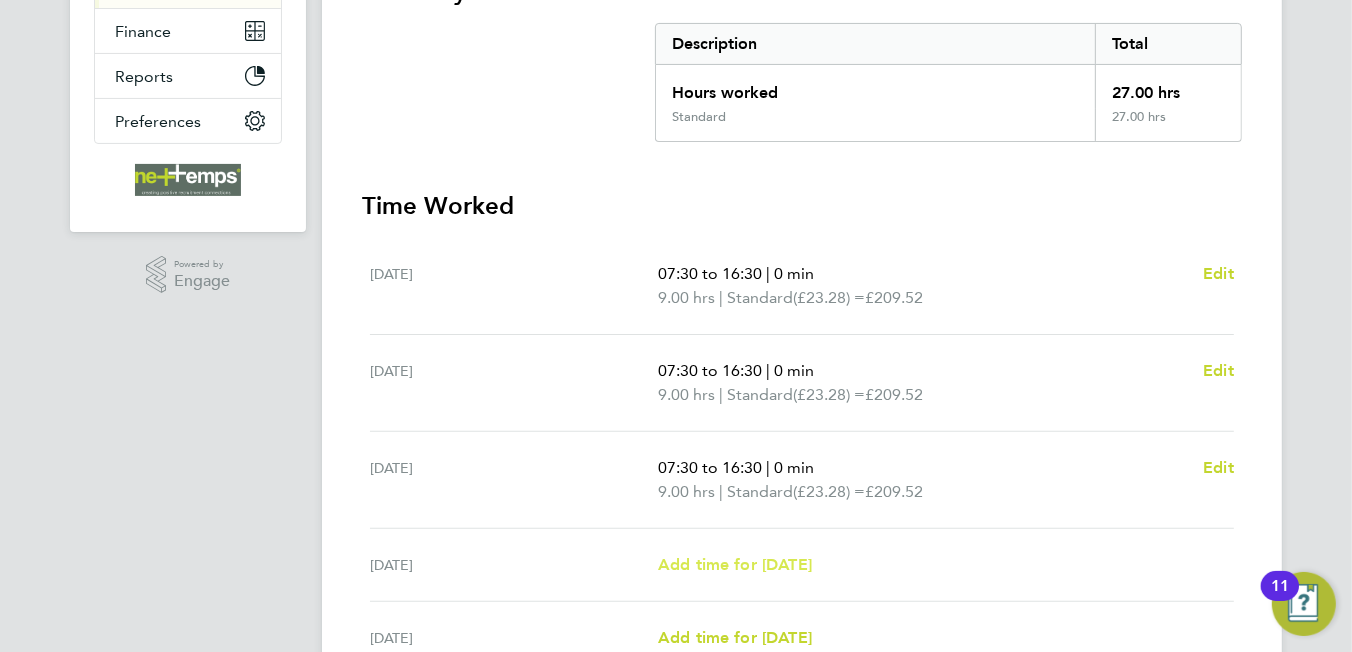 click on "Add time for Thu 10 Jul" at bounding box center (735, 564) 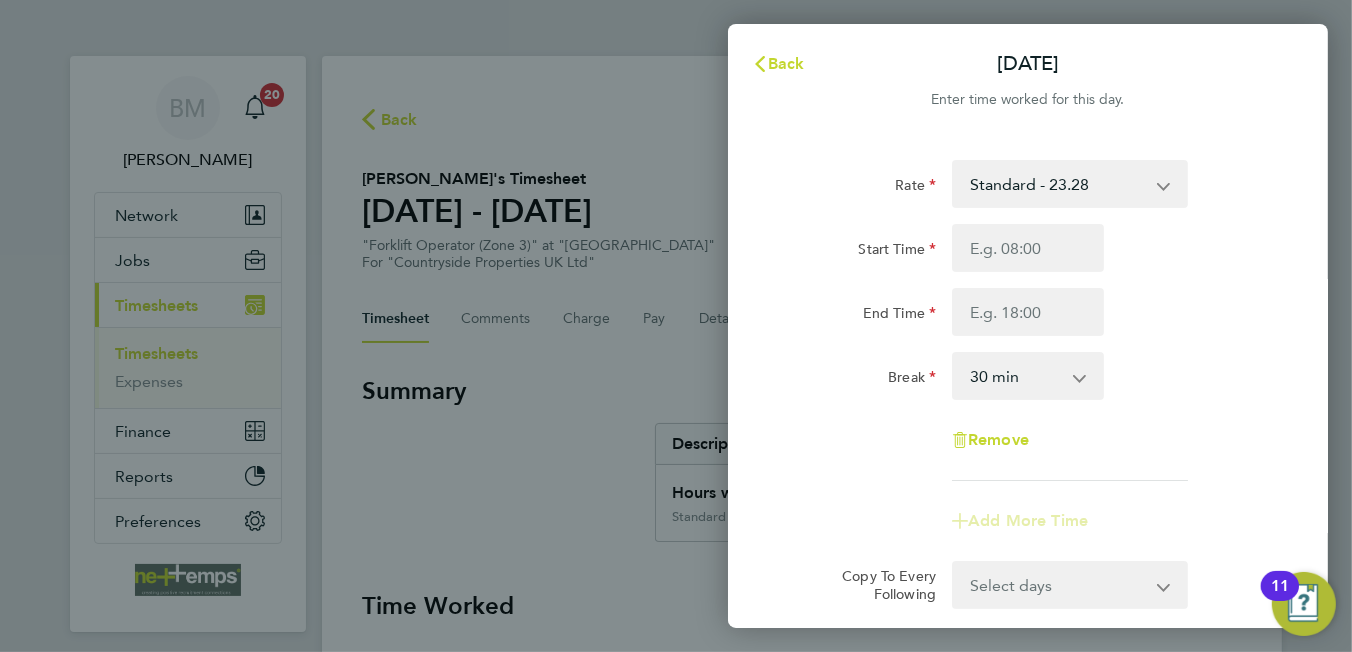 scroll, scrollTop: 0, scrollLeft: 0, axis: both 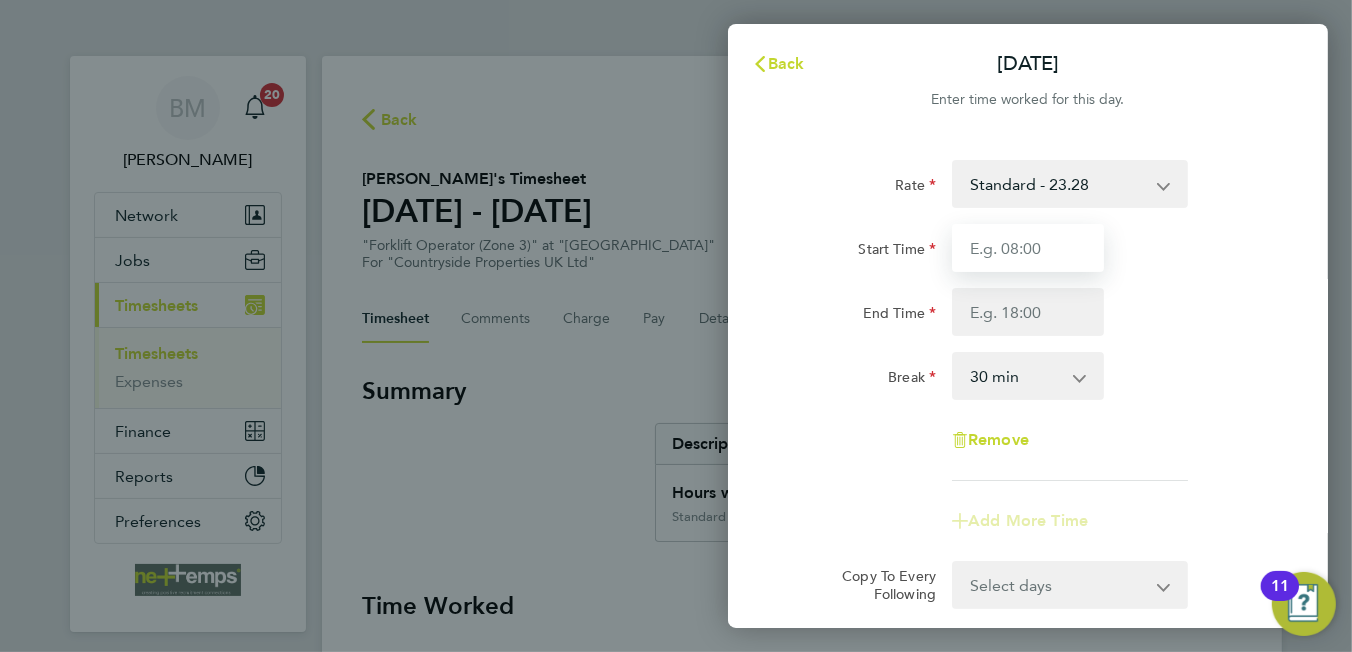 click on "Start Time" at bounding box center (1028, 248) 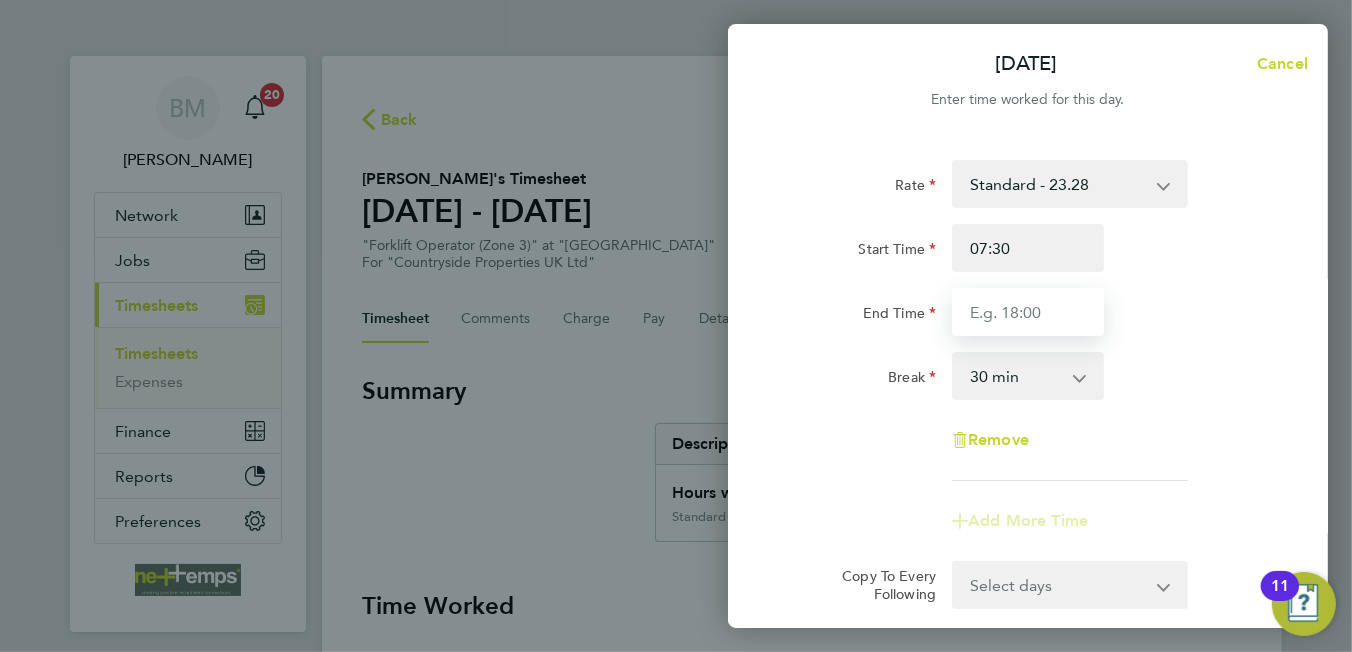 click on "End Time" at bounding box center (1028, 312) 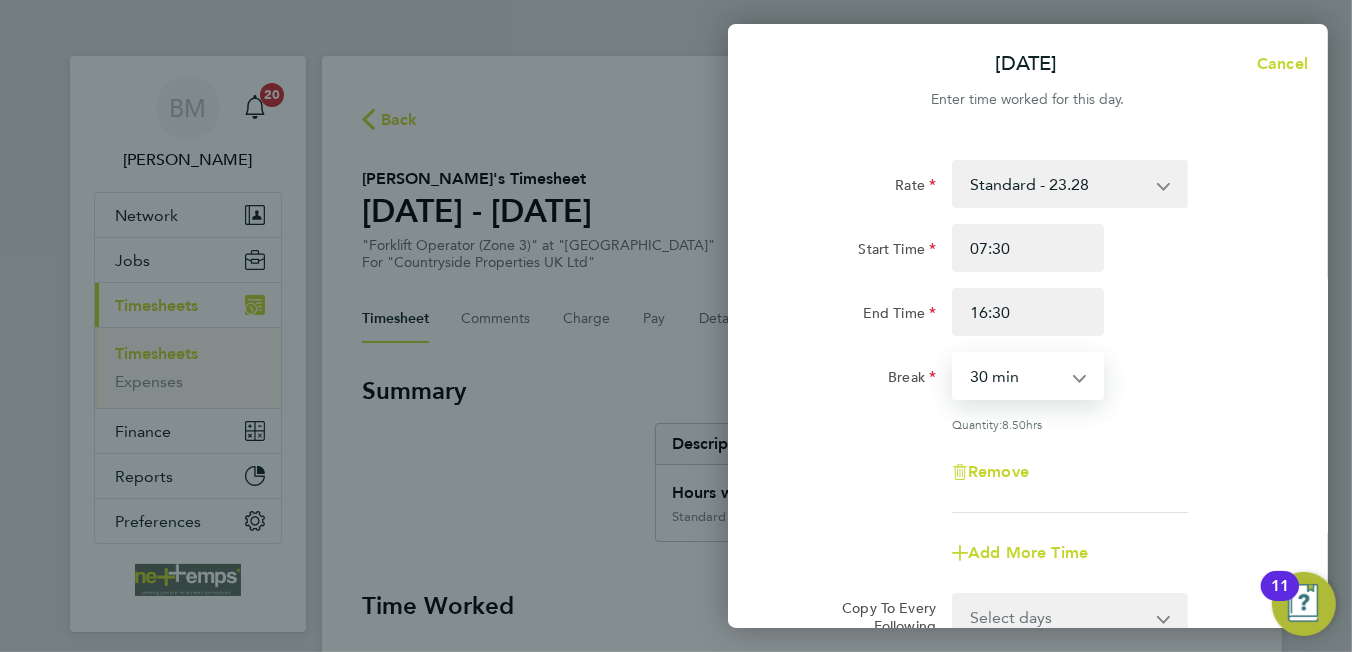 click on "0 min   15 min   30 min   45 min   60 min   75 min   90 min" at bounding box center (1016, 376) 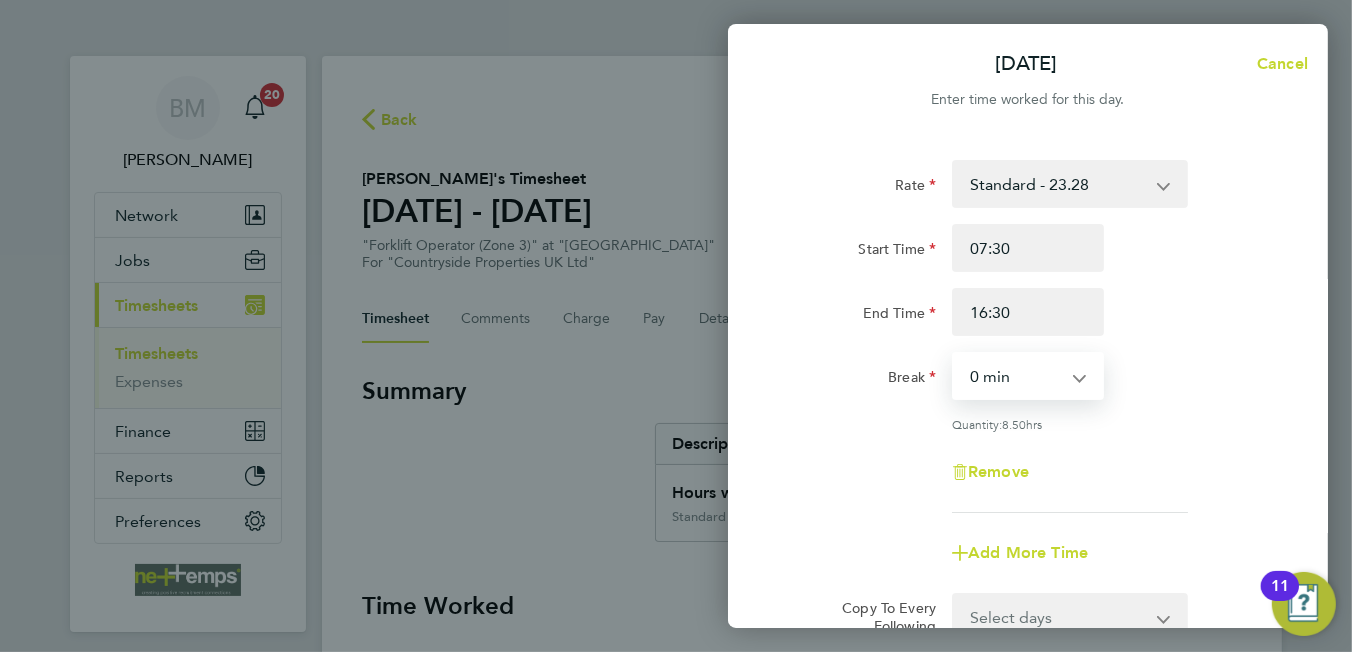 click on "0 min   15 min   30 min   45 min   60 min   75 min   90 min" at bounding box center (1016, 376) 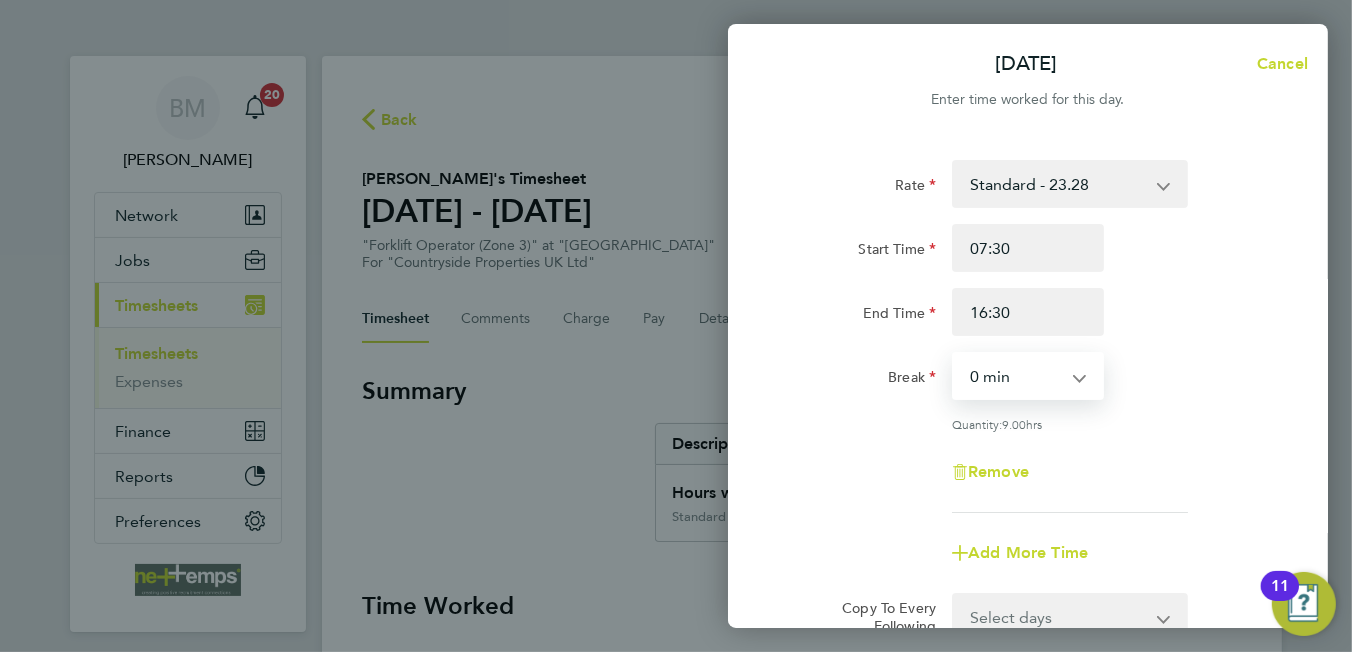 scroll, scrollTop: 250, scrollLeft: 0, axis: vertical 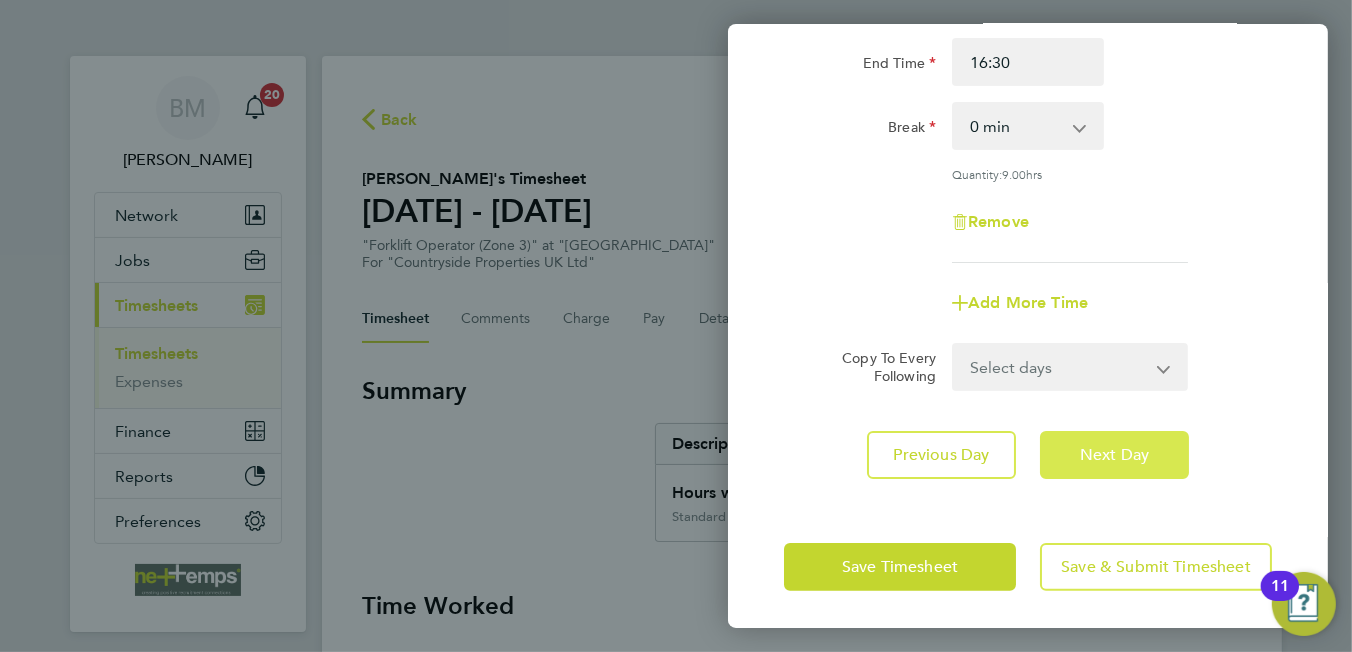 click on "Next Day" 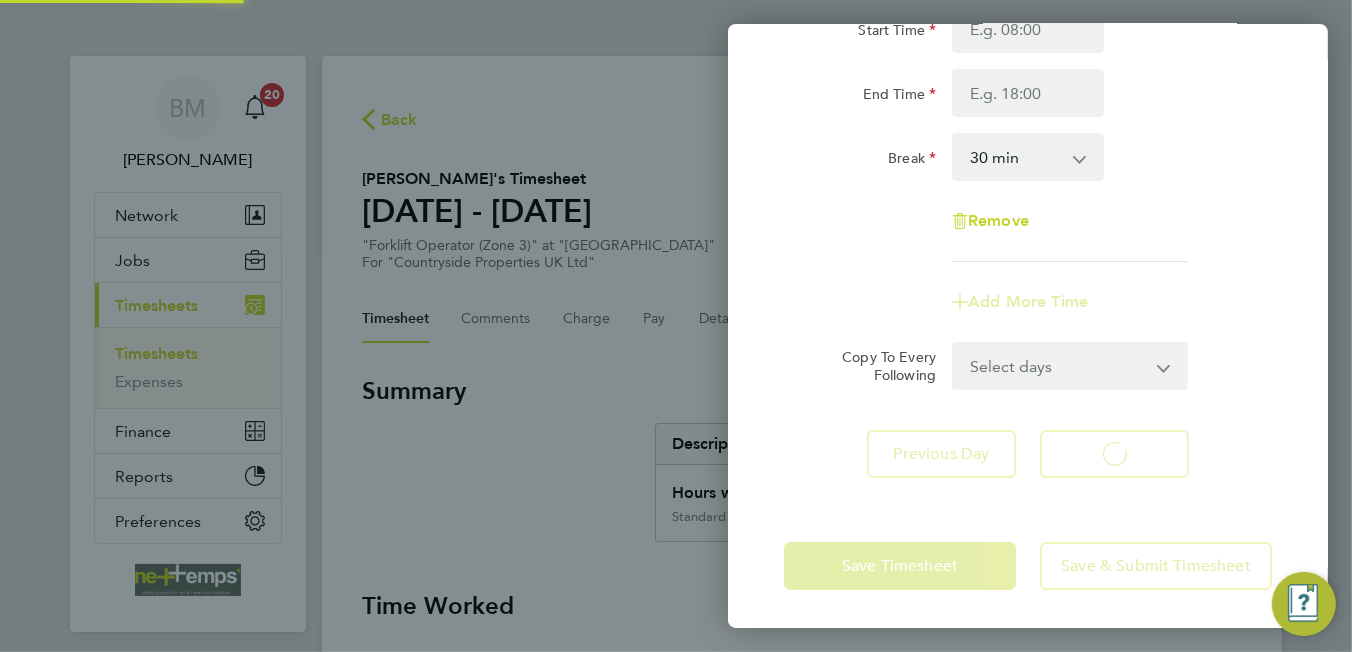 select on "30" 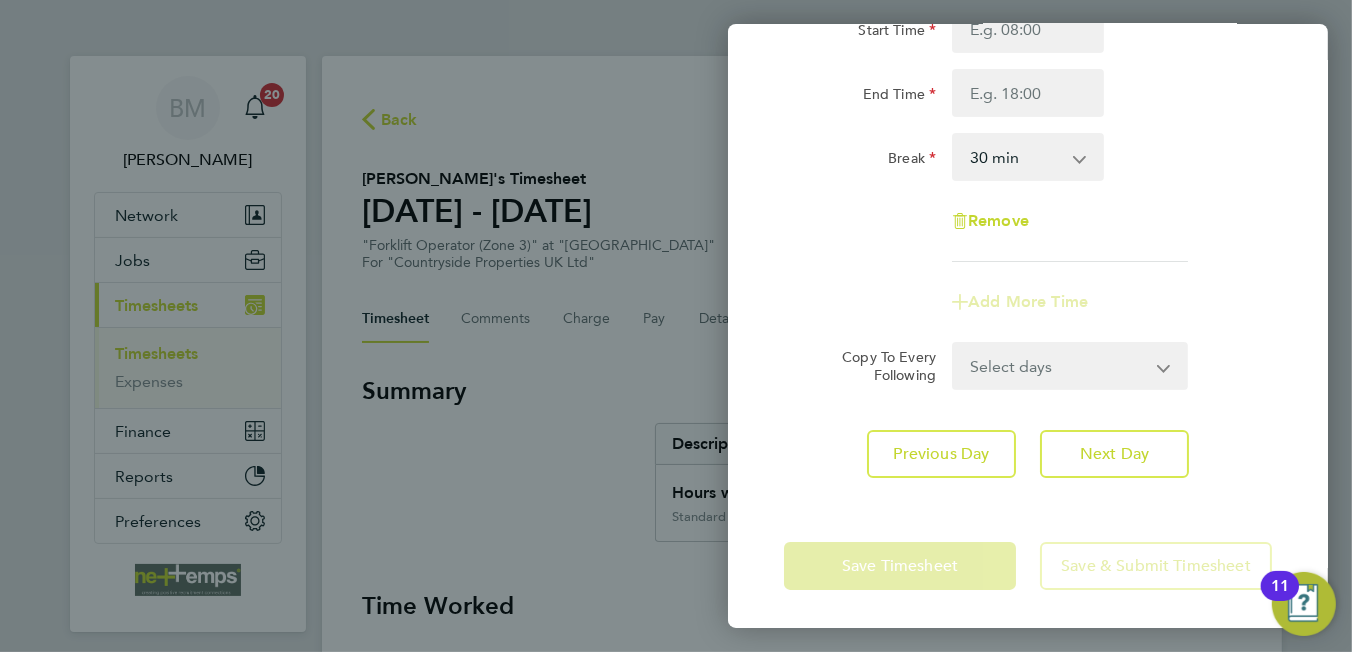 scroll, scrollTop: 19, scrollLeft: 0, axis: vertical 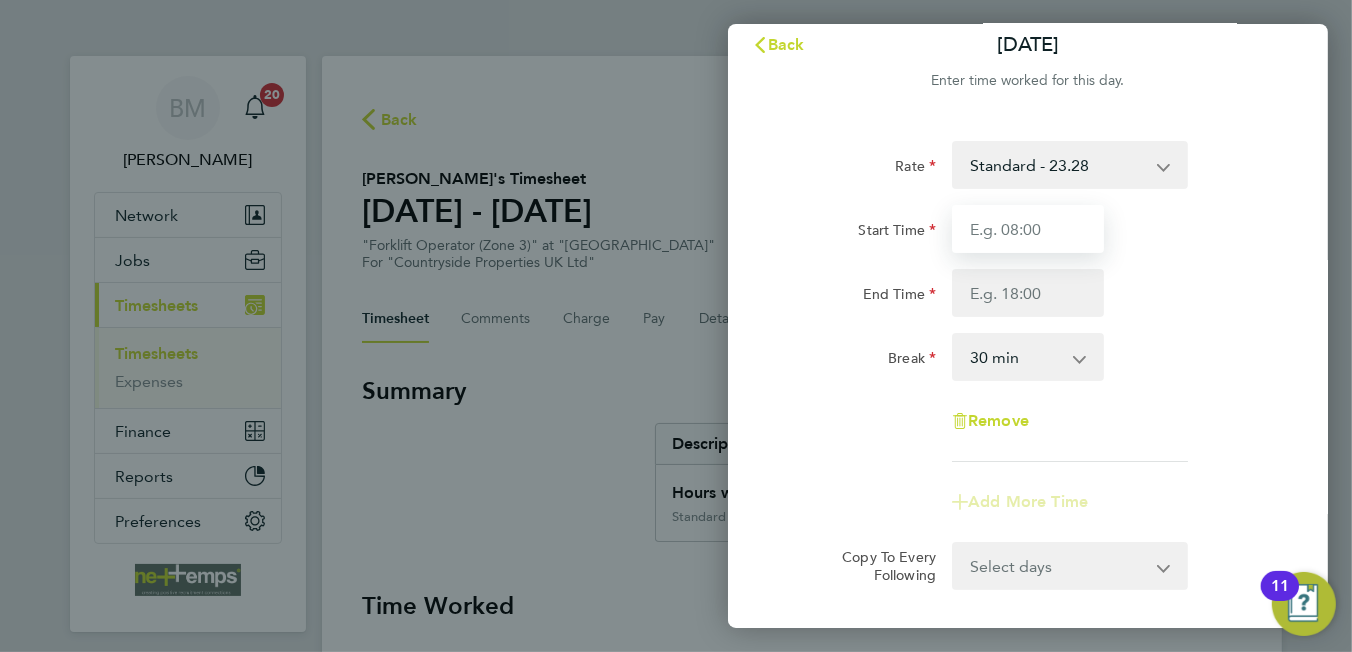 click on "Start Time" at bounding box center [1028, 229] 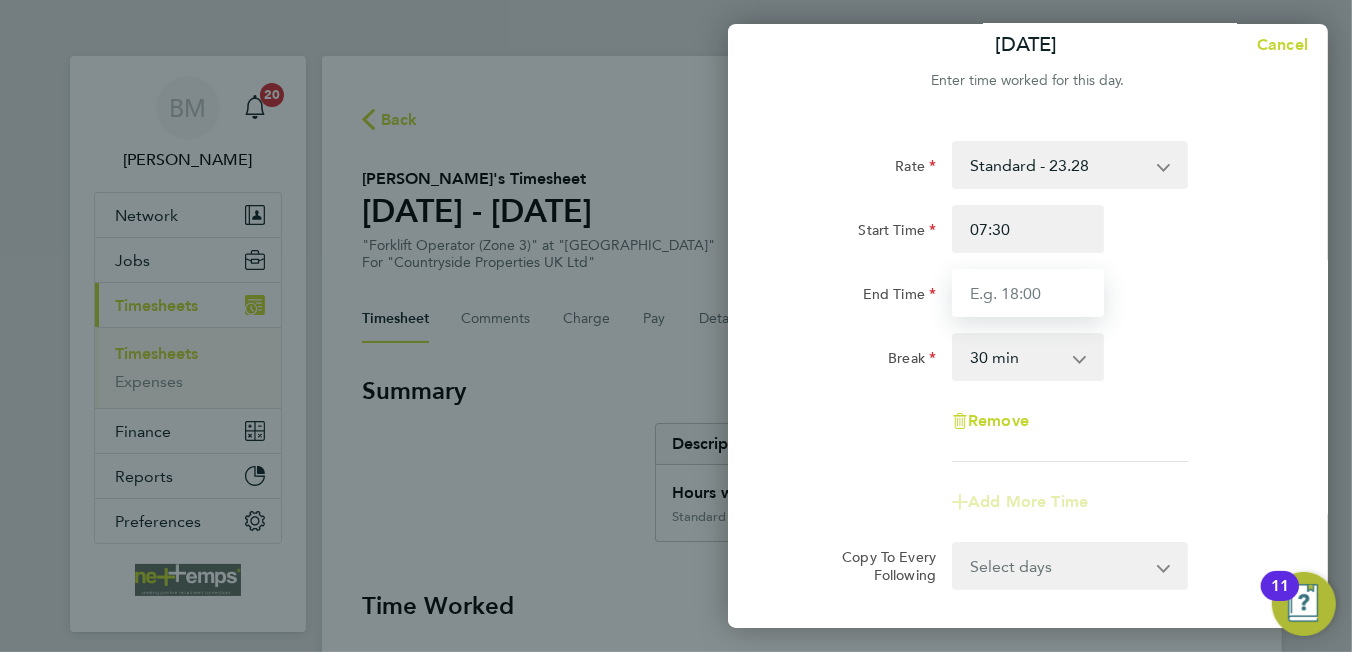 click on "End Time" at bounding box center [1028, 293] 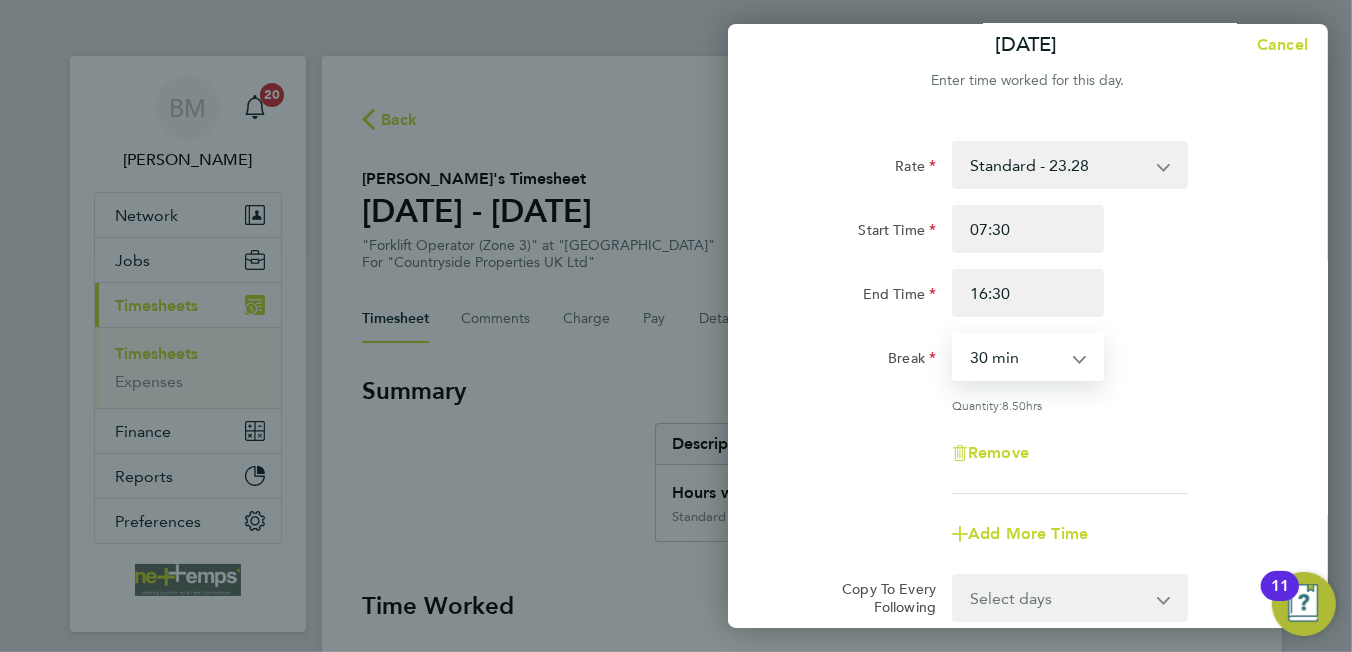 click on "0 min   15 min   30 min   45 min   60 min   75 min   90 min" at bounding box center [1016, 357] 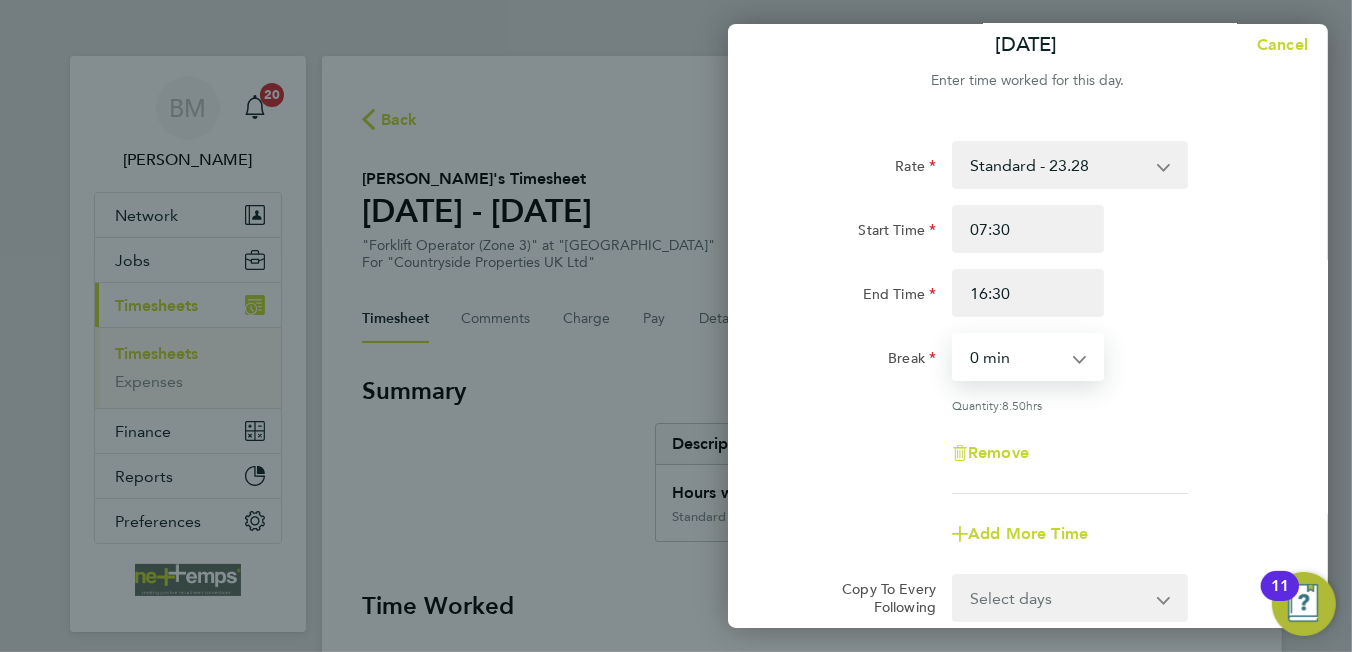 click on "0 min   15 min   30 min   45 min   60 min   75 min   90 min" at bounding box center [1016, 357] 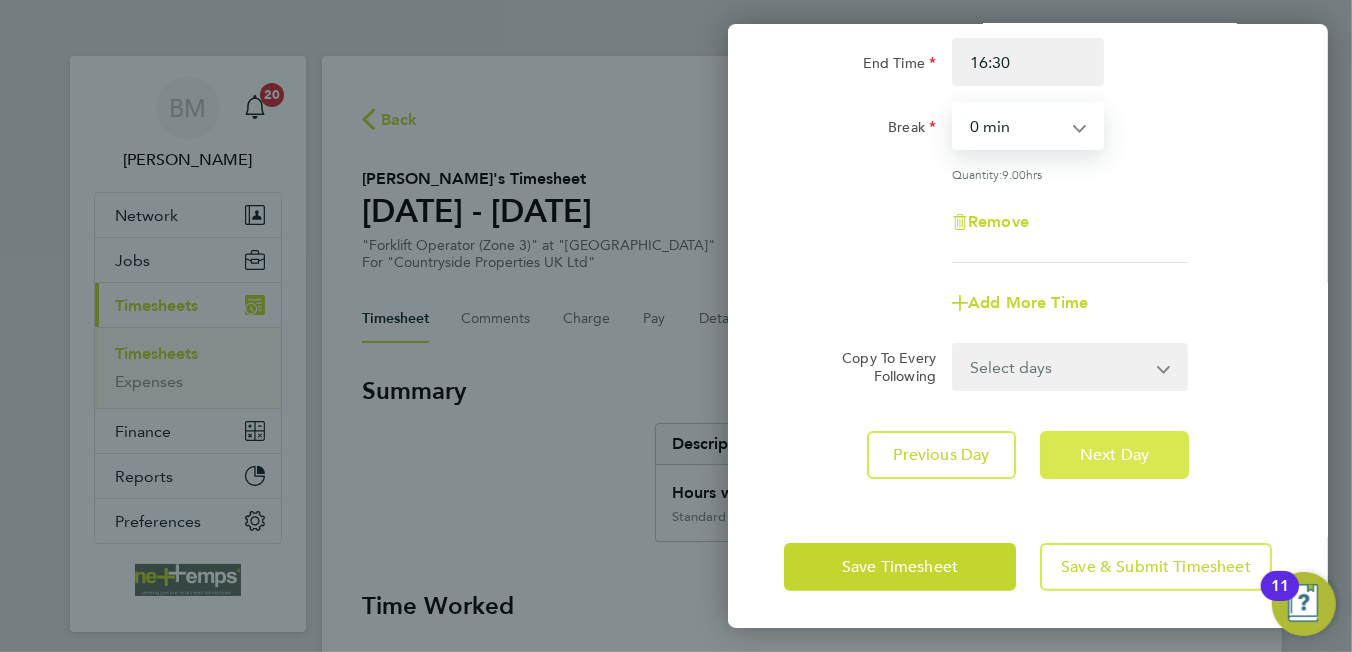 click on "Next Day" 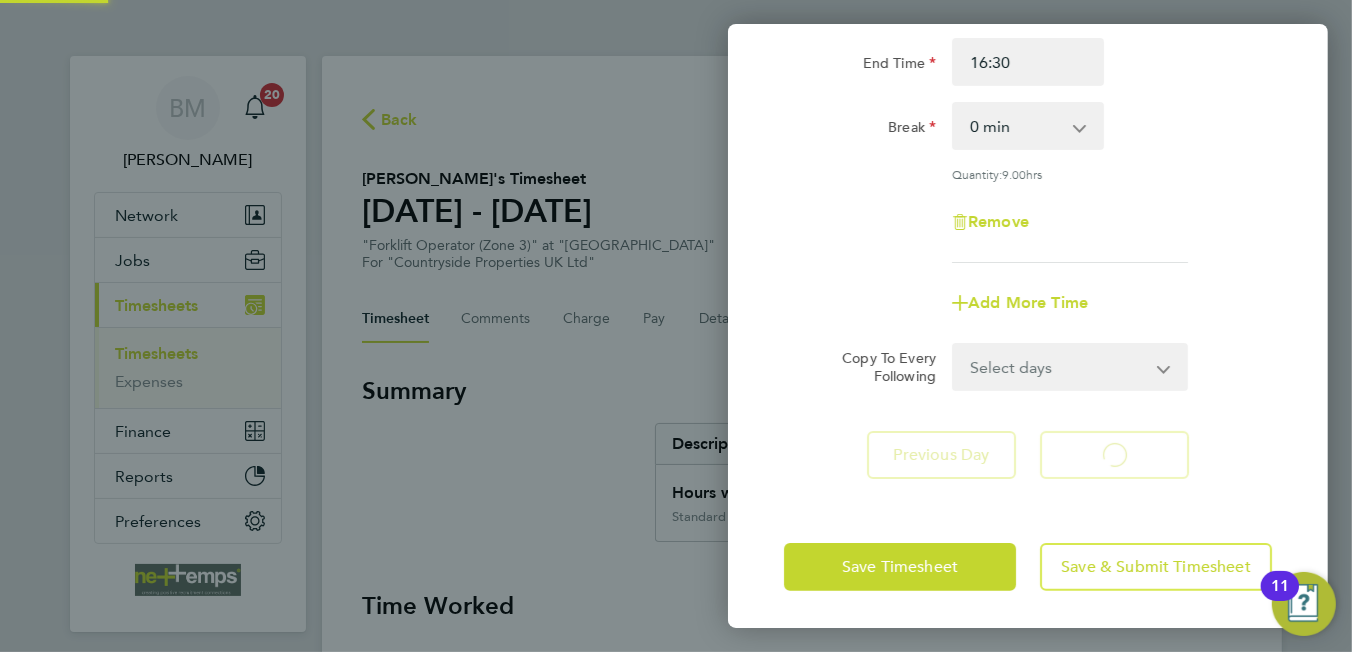 select on "30" 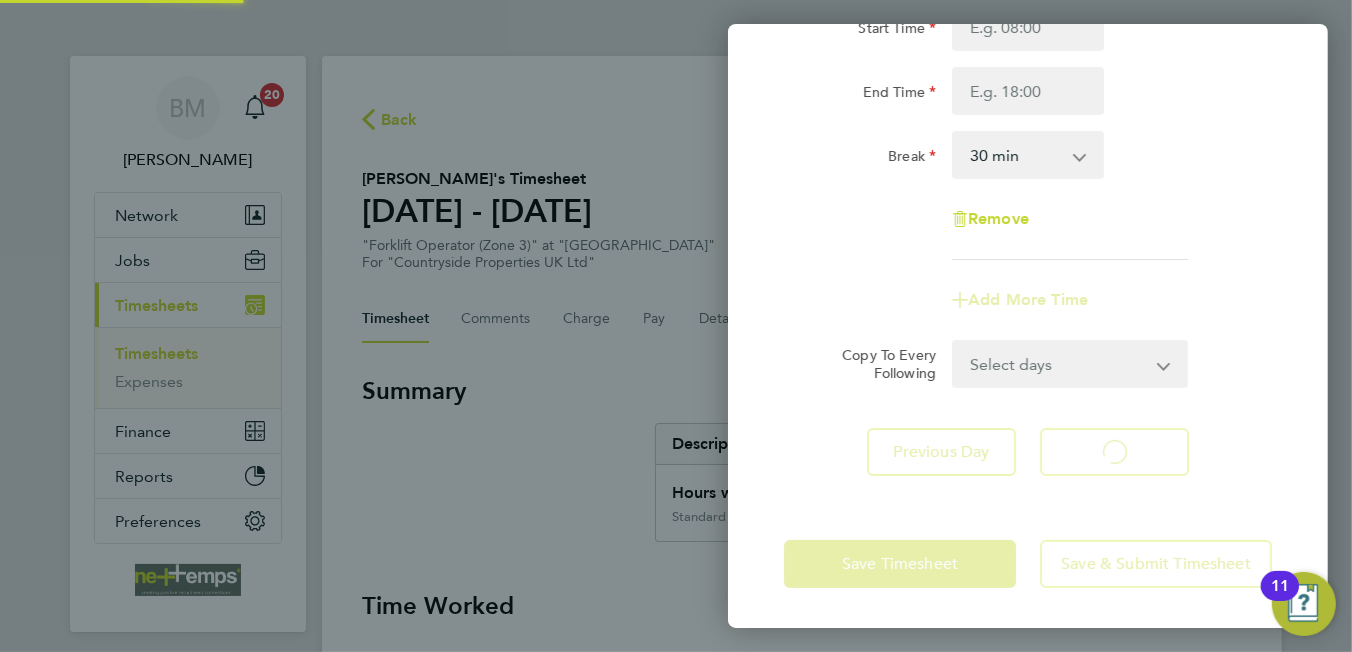 scroll, scrollTop: 219, scrollLeft: 0, axis: vertical 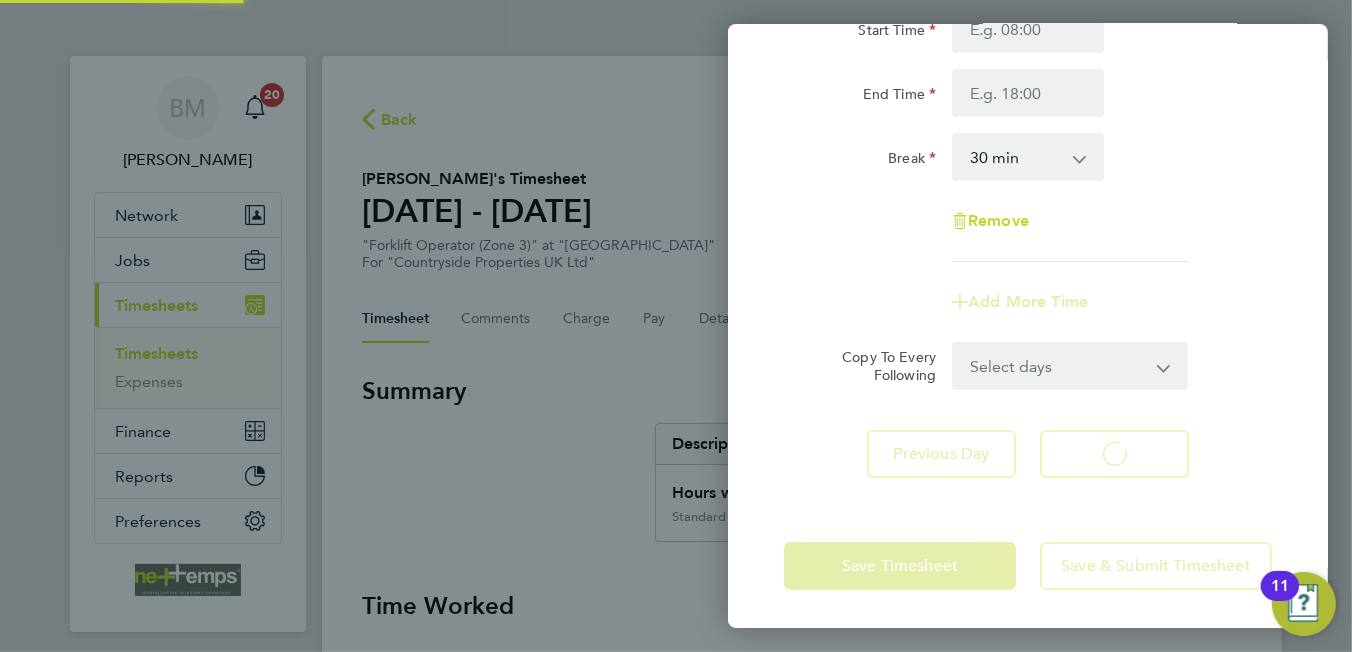 select on "30" 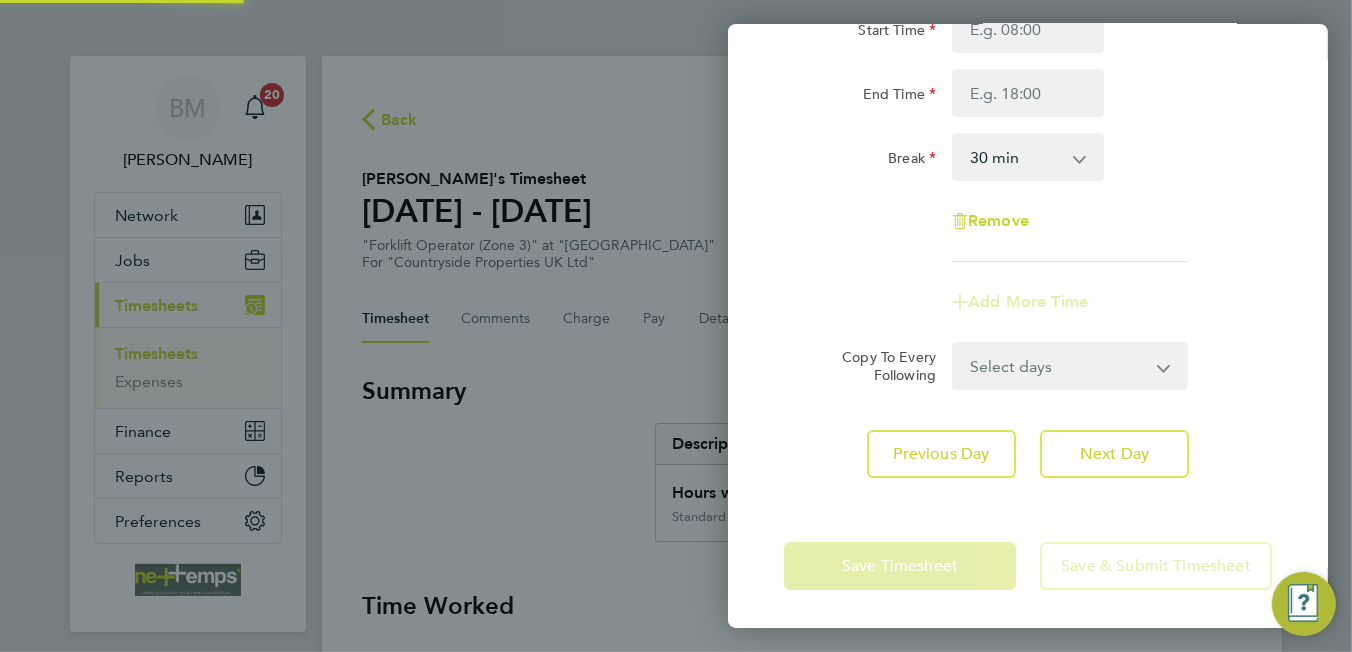 scroll, scrollTop: 0, scrollLeft: 0, axis: both 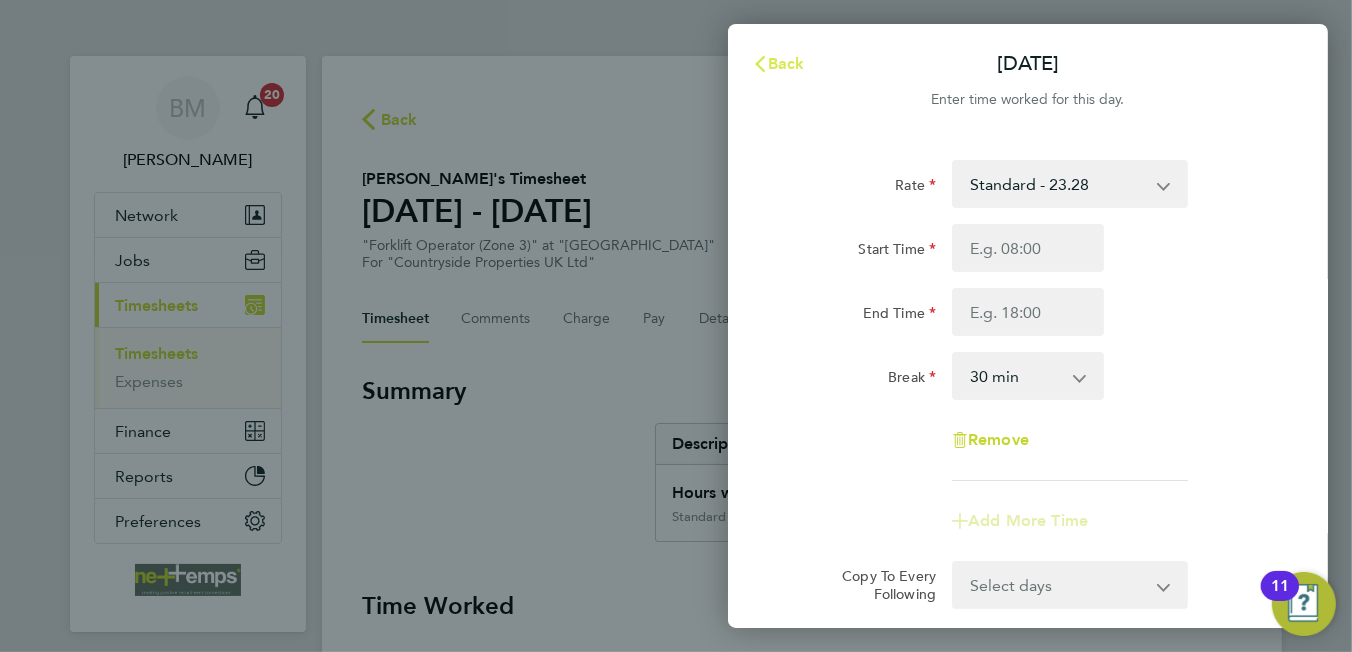 click on "Back" 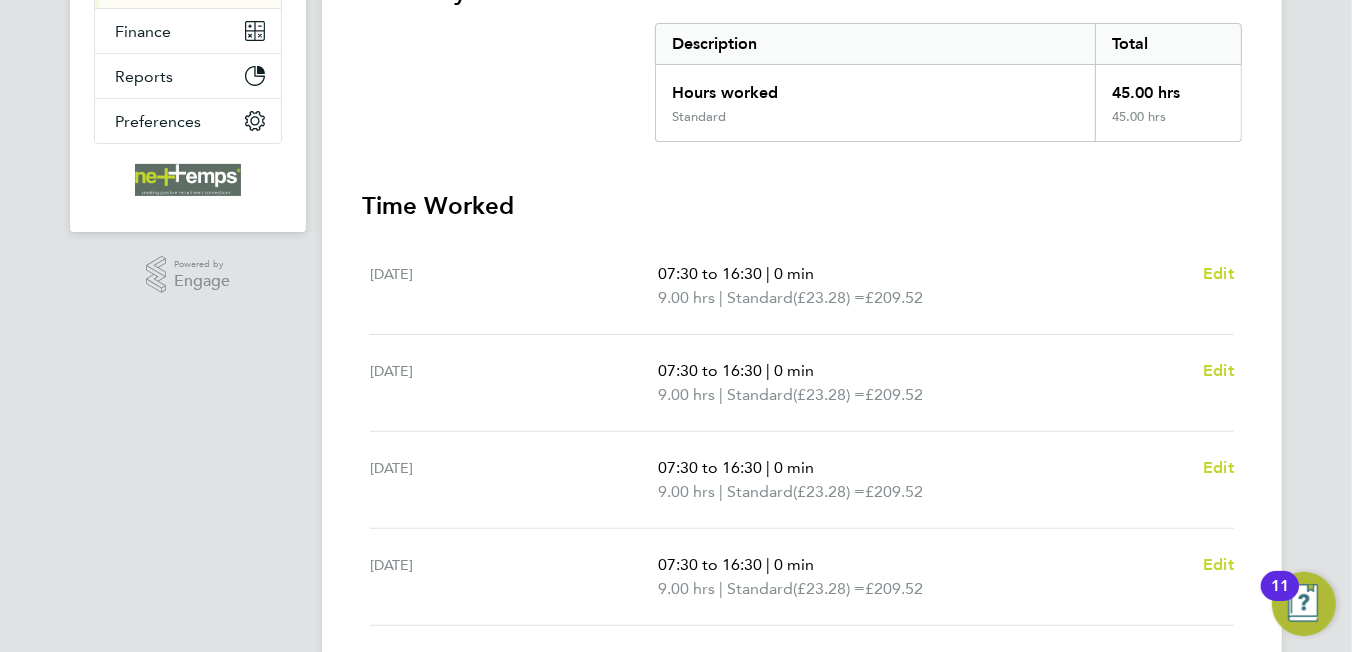 scroll, scrollTop: 600, scrollLeft: 0, axis: vertical 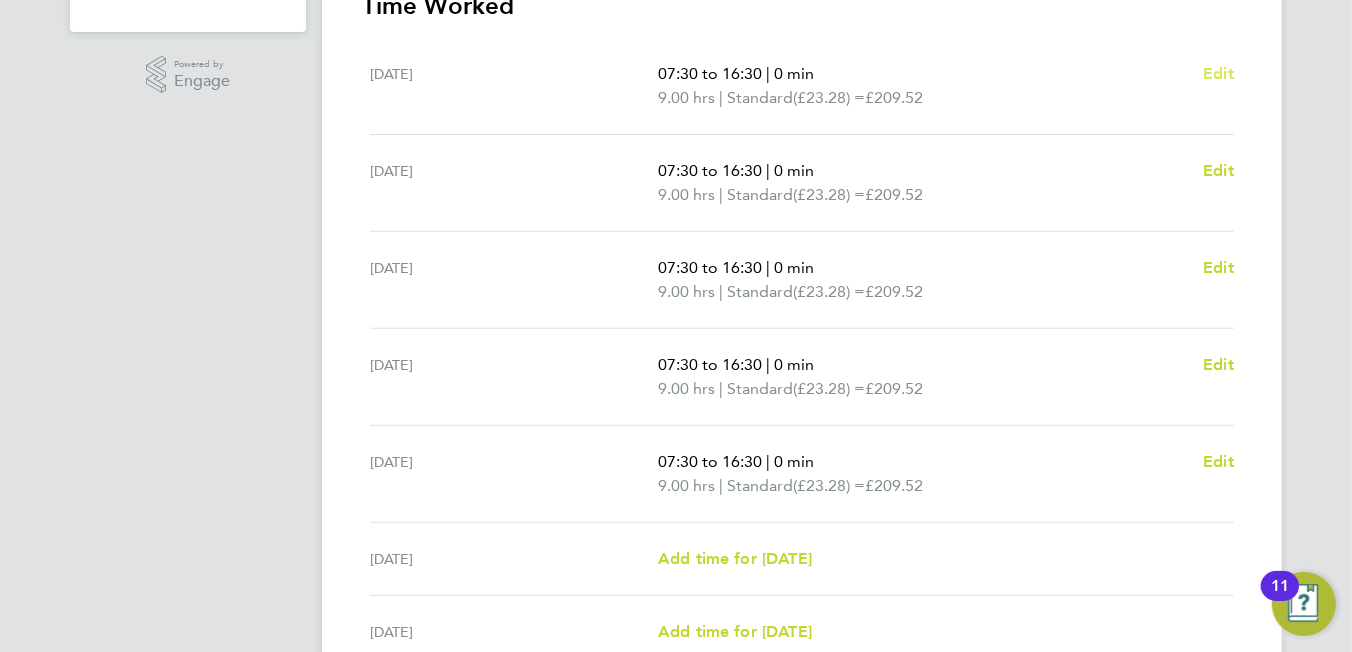 click on "Edit" at bounding box center [1218, 73] 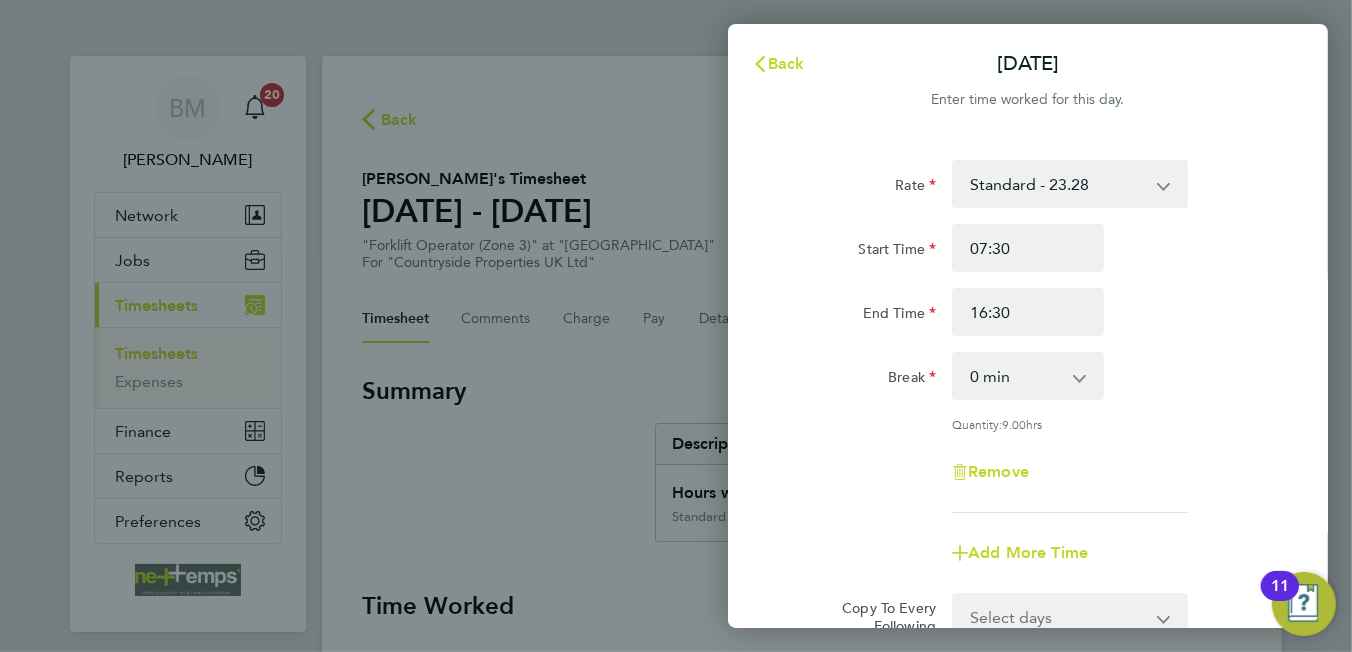 scroll, scrollTop: 0, scrollLeft: 0, axis: both 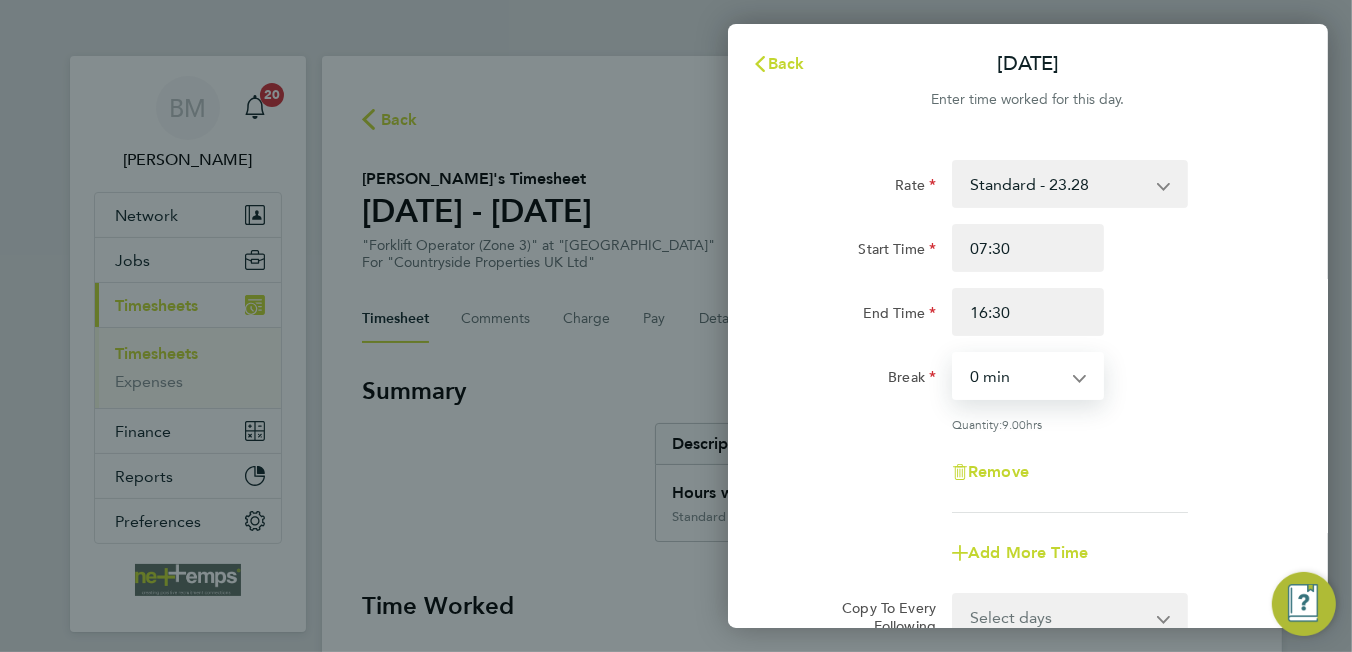 click on "0 min   15 min   30 min   45 min   60 min   75 min   90 min" at bounding box center (1016, 376) 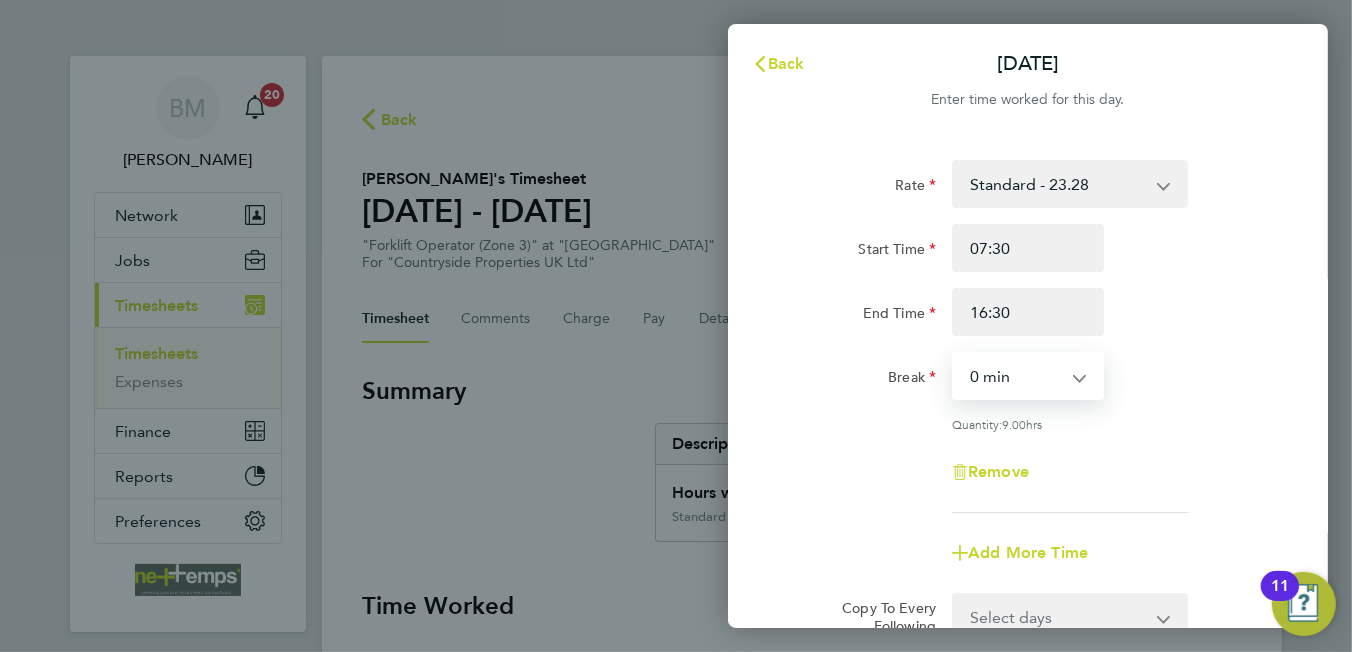 select on "30" 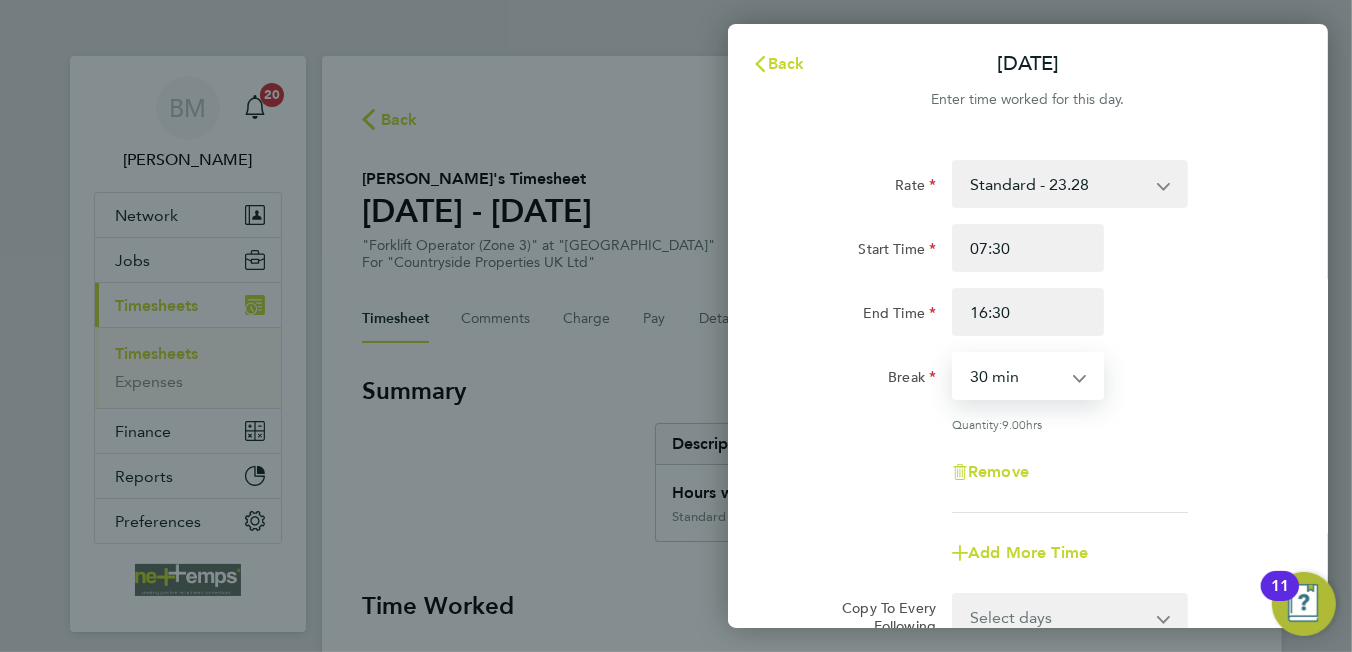 click on "0 min   15 min   30 min   45 min   60 min   75 min   90 min" at bounding box center (1016, 376) 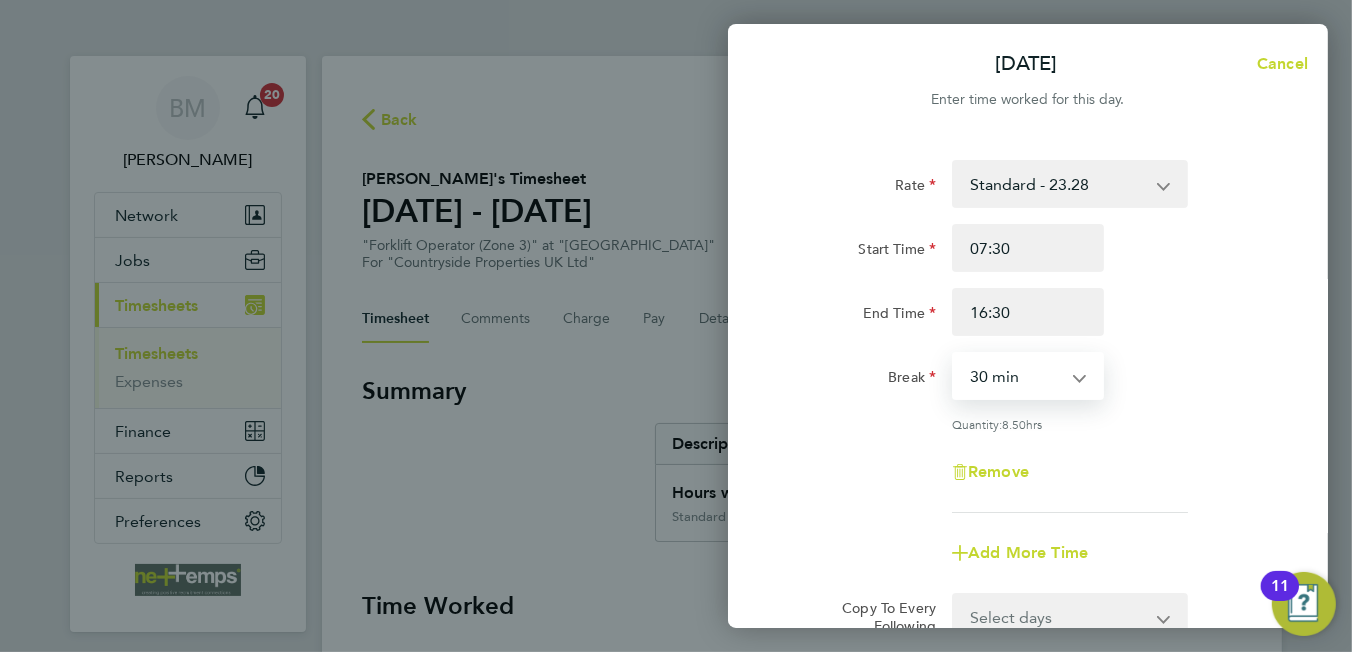 scroll, scrollTop: 200, scrollLeft: 0, axis: vertical 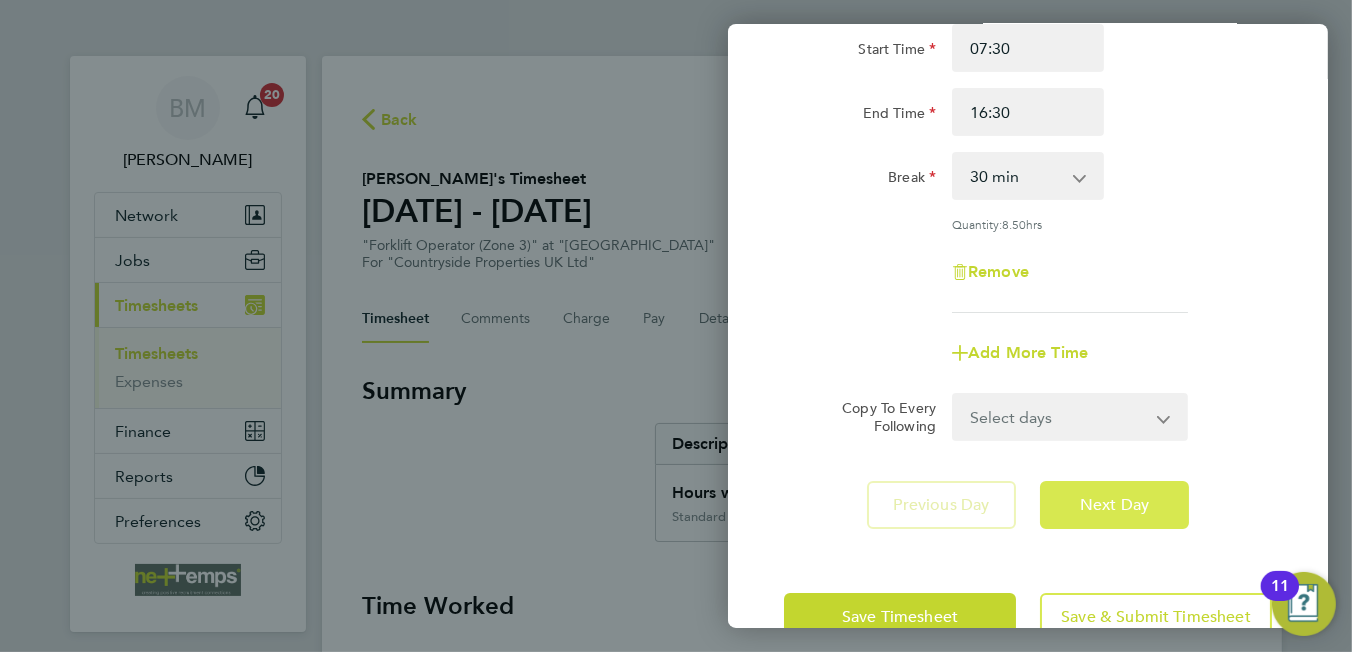 click on "Next Day" 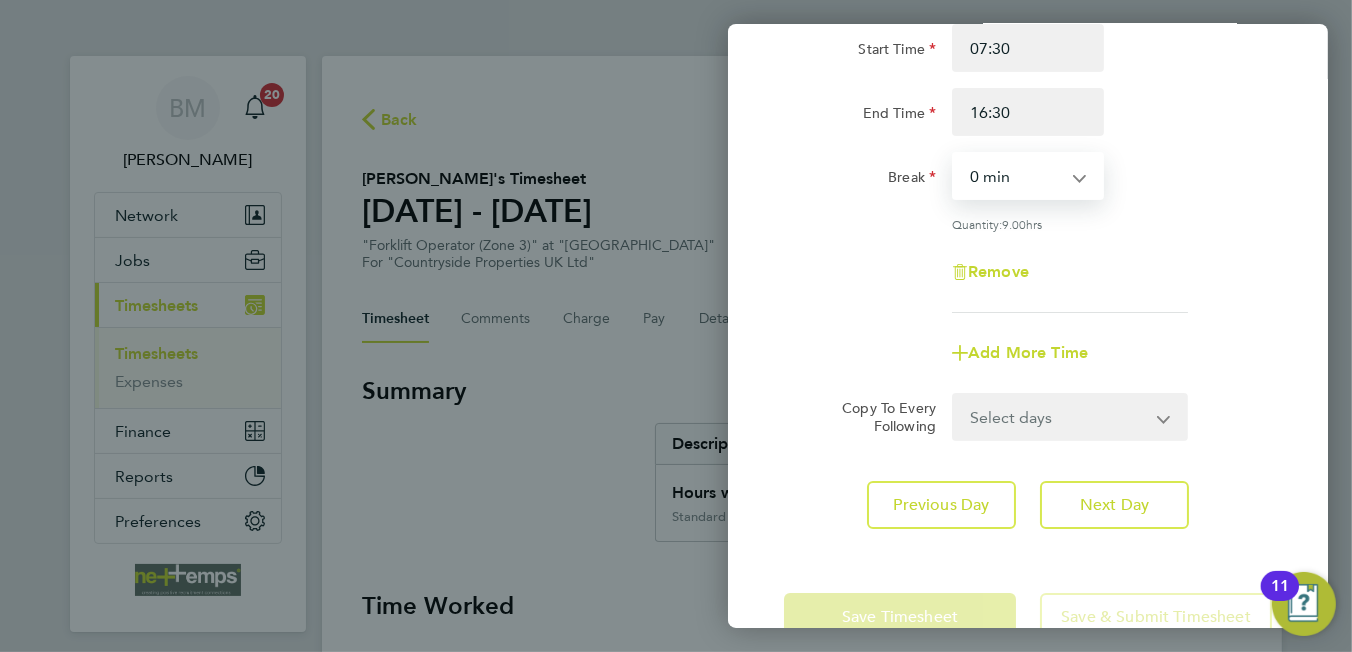 click on "0 min   15 min   30 min   45 min   60 min   75 min   90 min" at bounding box center [1016, 176] 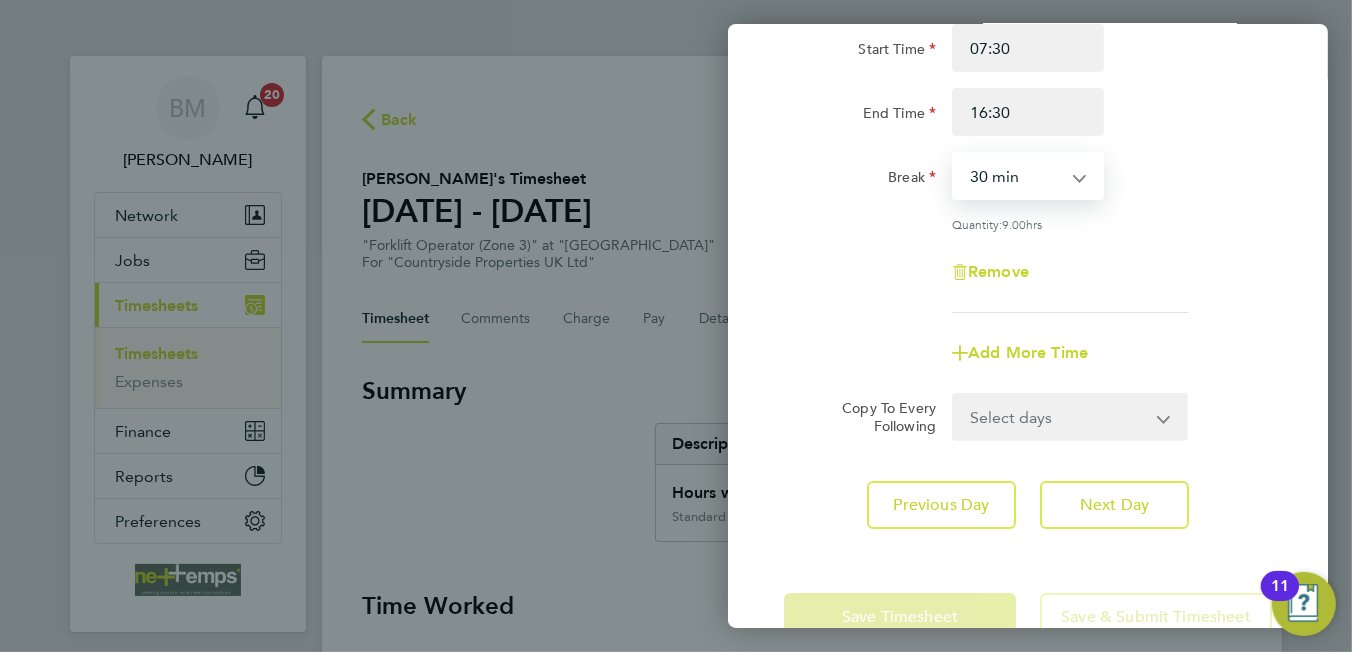 click on "0 min   15 min   30 min   45 min   60 min   75 min   90 min" at bounding box center [1016, 176] 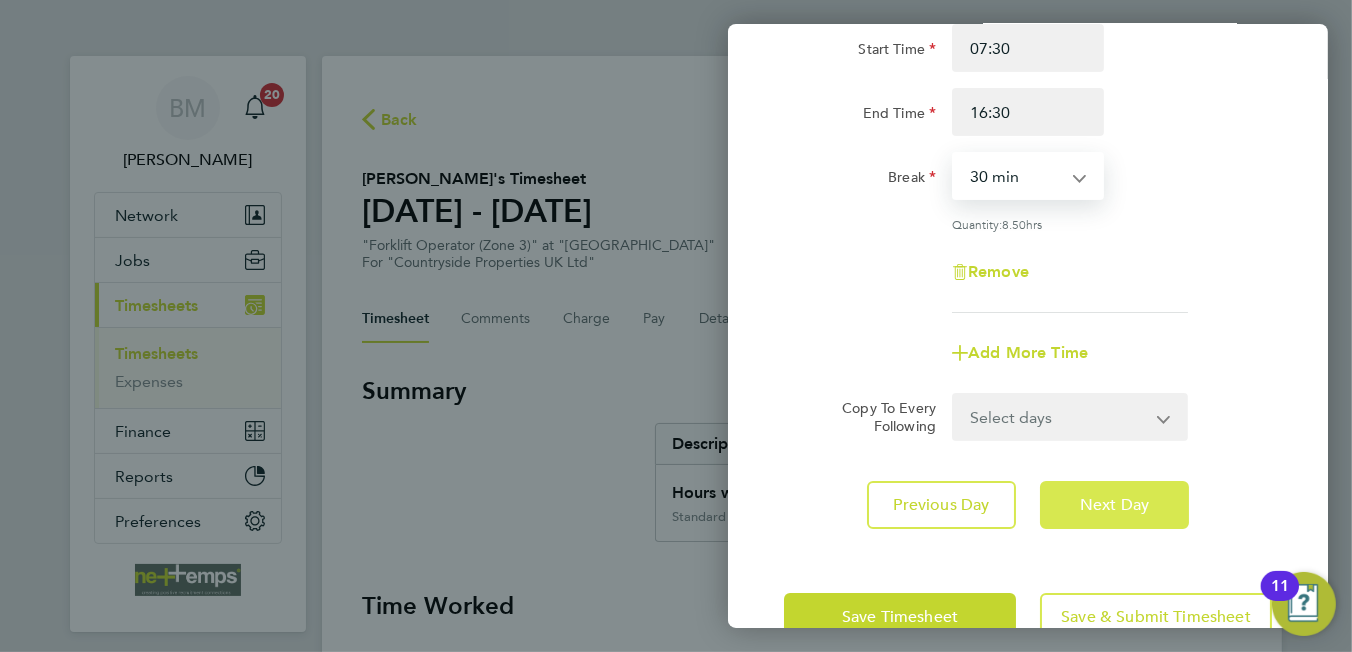 click on "Next Day" 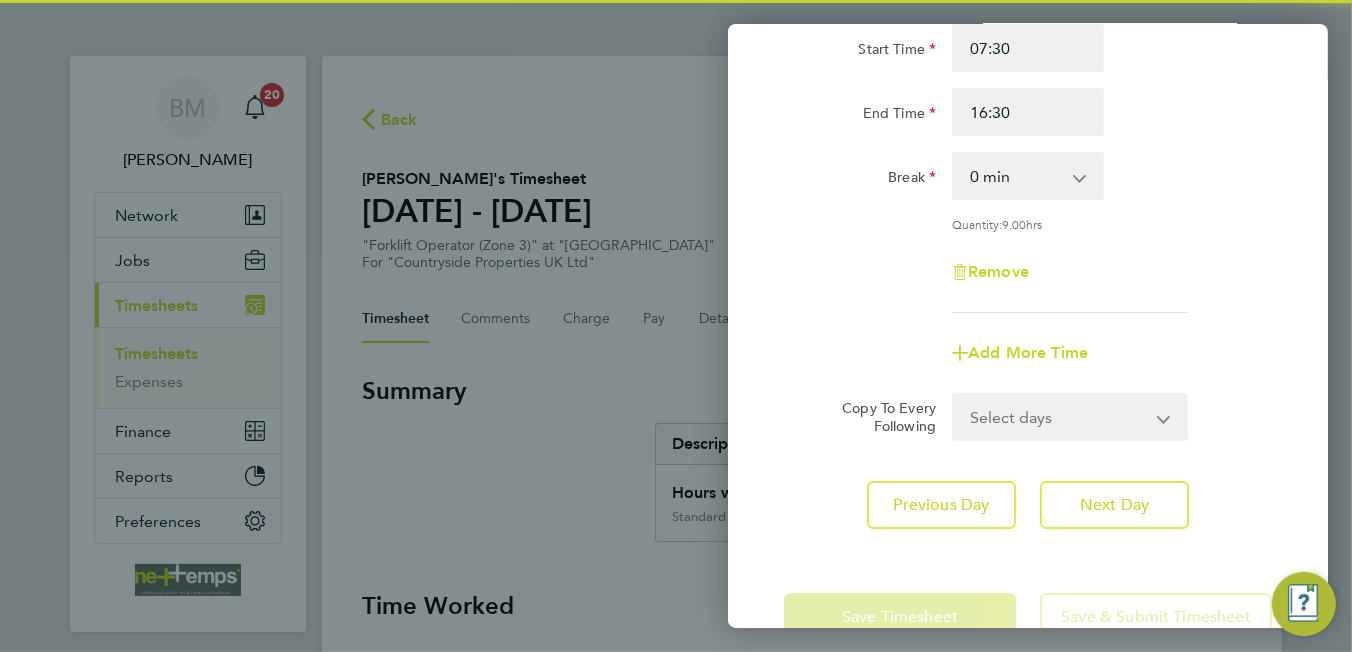 click on "0 min   15 min   30 min   45 min   60 min   75 min   90 min" at bounding box center (1016, 176) 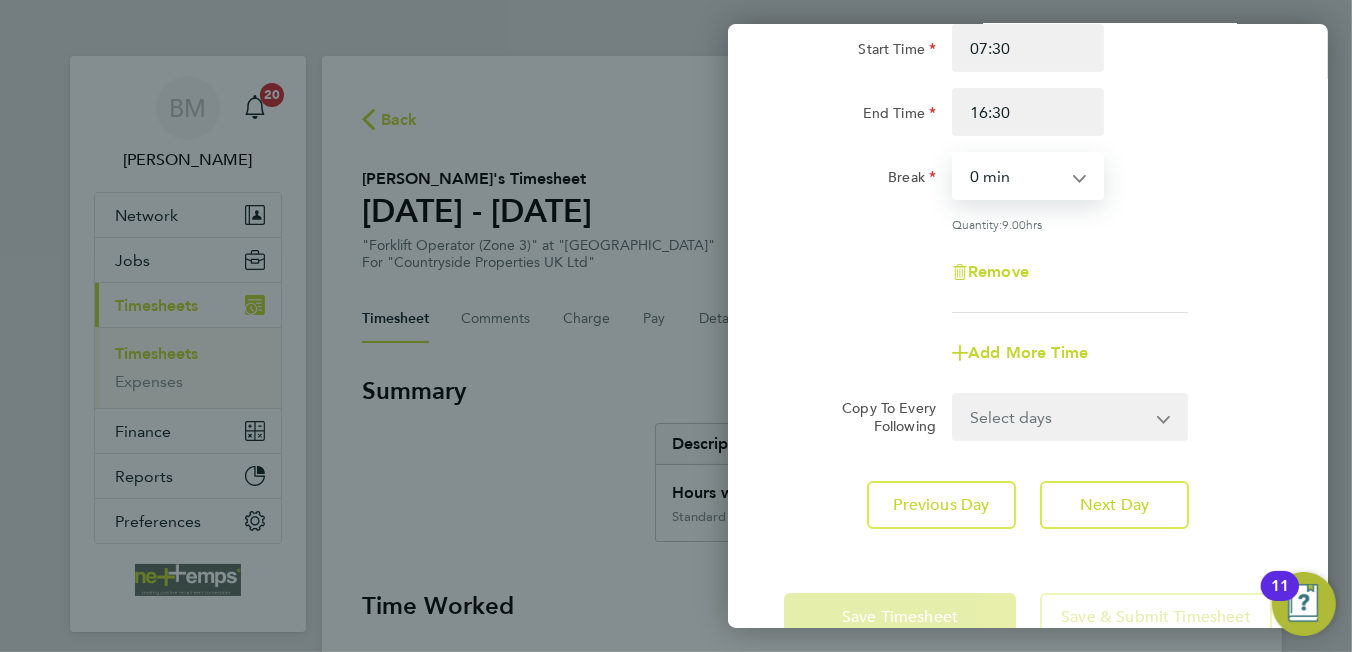 select on "30" 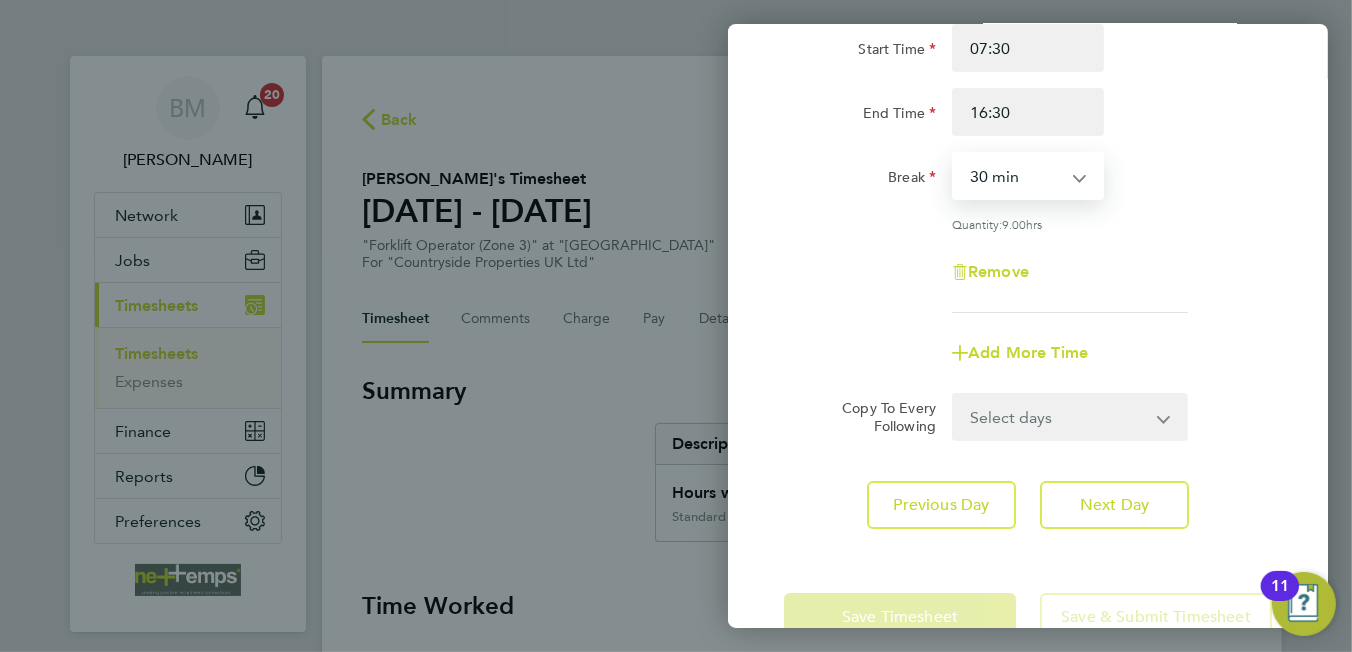 click on "0 min   15 min   30 min   45 min   60 min   75 min   90 min" at bounding box center [1016, 176] 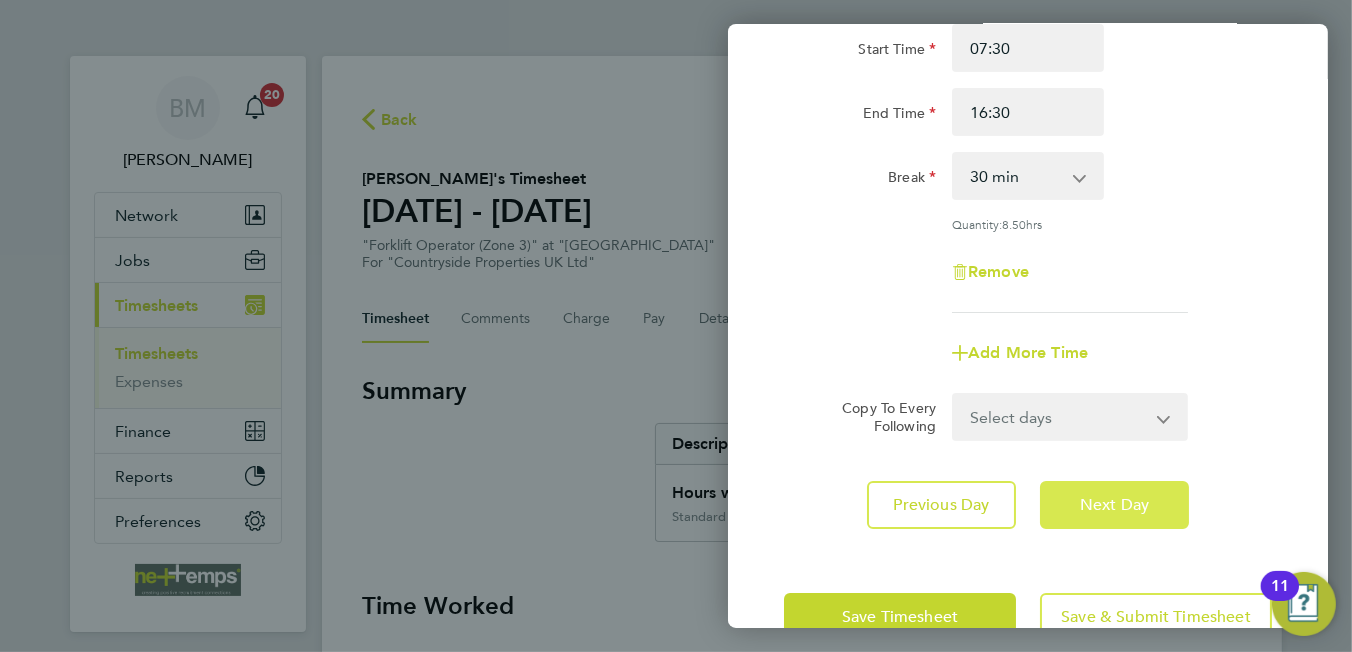 drag, startPoint x: 1067, startPoint y: 473, endPoint x: 1079, endPoint y: 492, distance: 22.472204 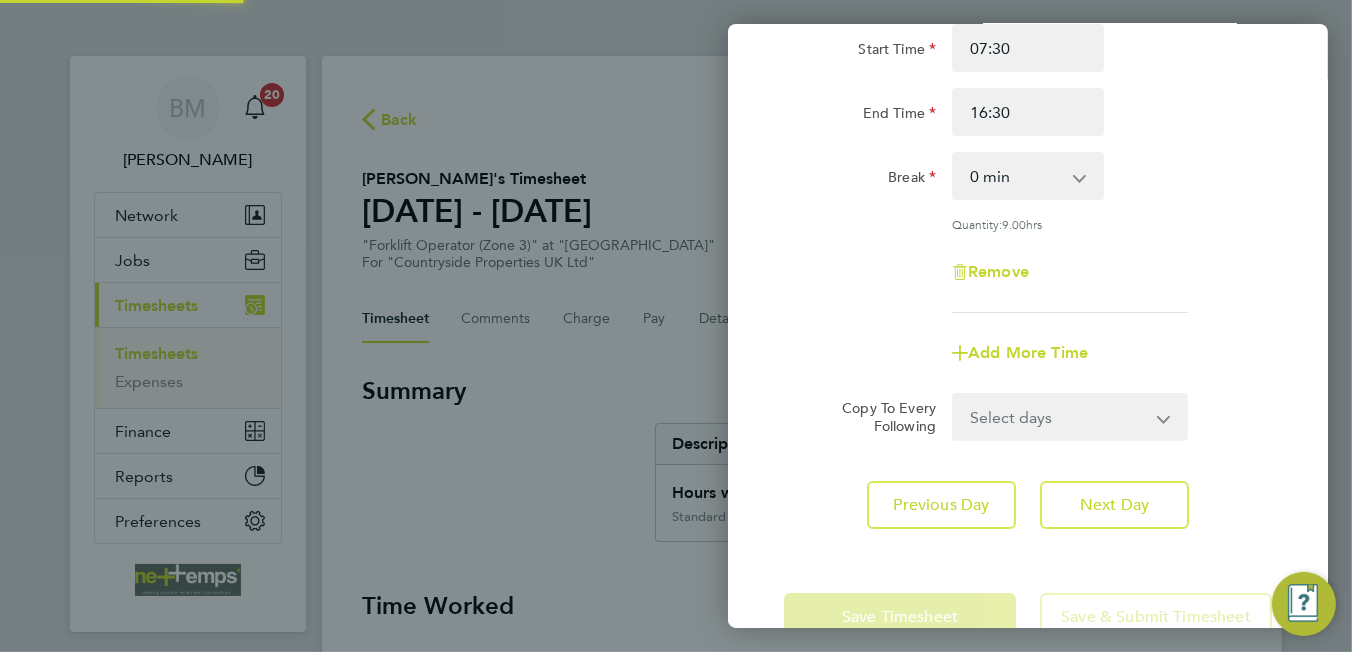 click on "0 min   15 min   30 min   45 min   60 min   75 min   90 min" at bounding box center [1016, 176] 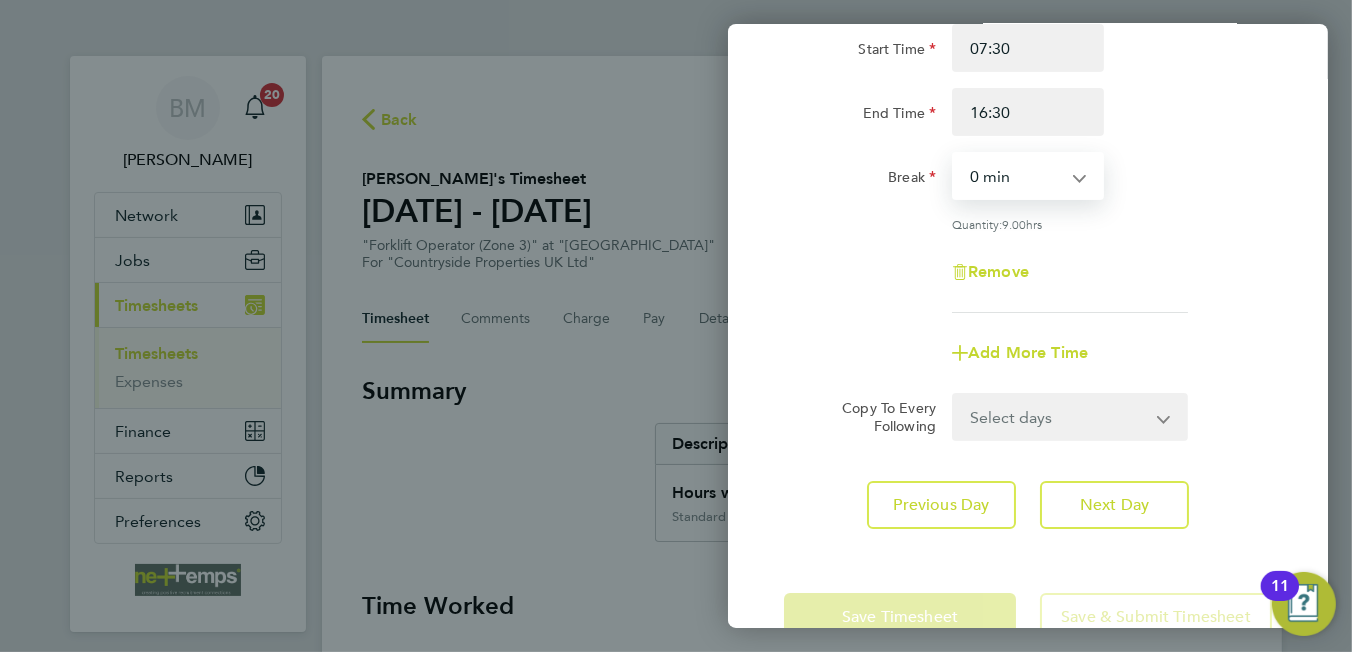 select on "30" 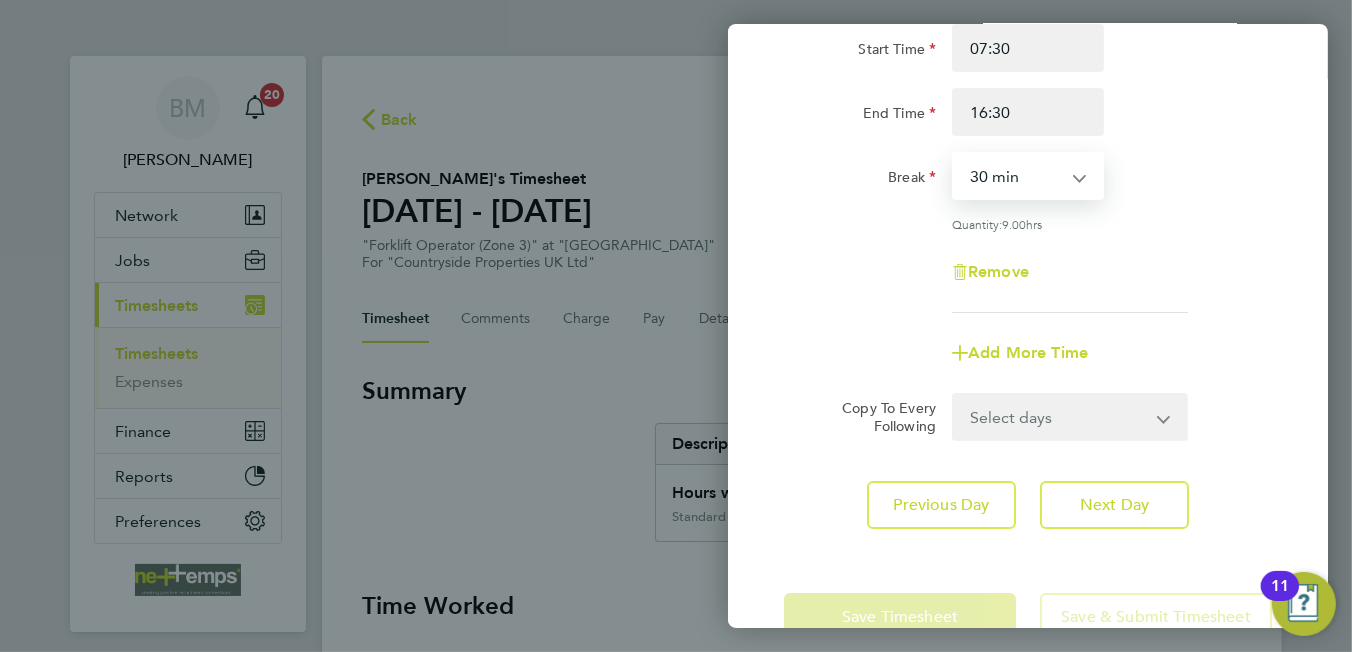 click on "0 min   15 min   30 min   45 min   60 min   75 min   90 min" at bounding box center [1016, 176] 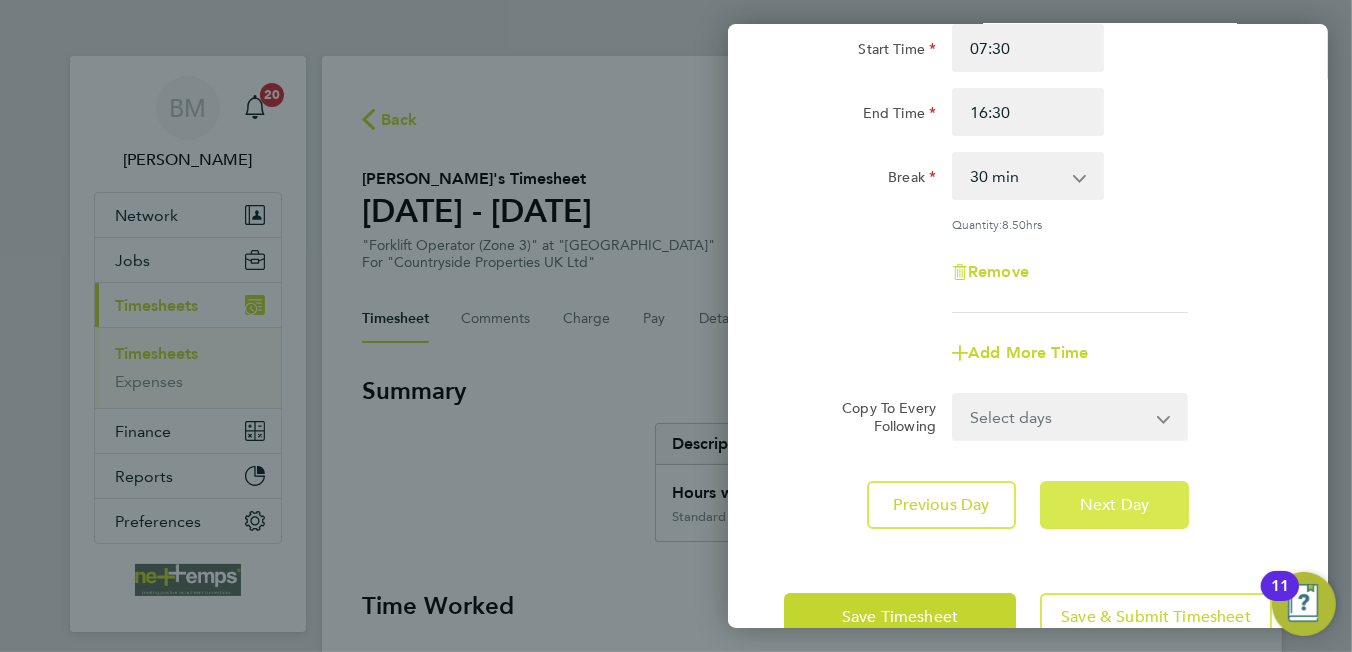 click on "Next Day" 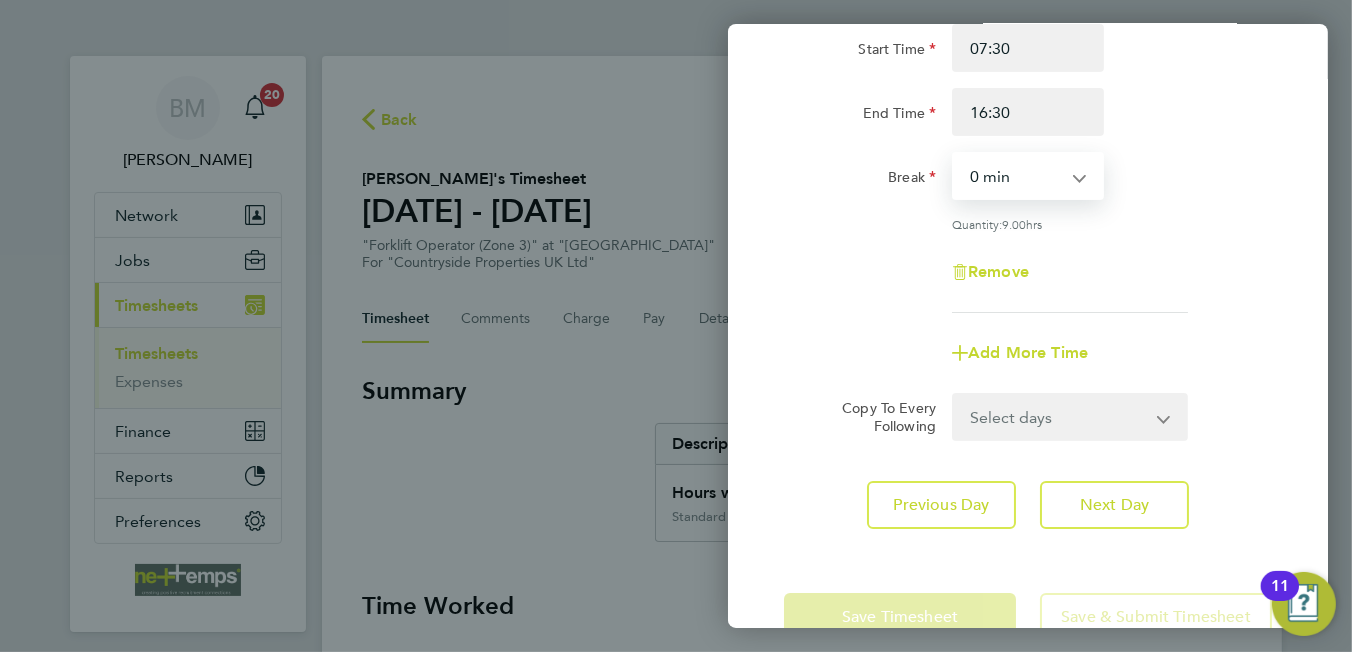 click on "0 min   15 min   30 min   45 min   60 min   75 min   90 min" at bounding box center [1016, 176] 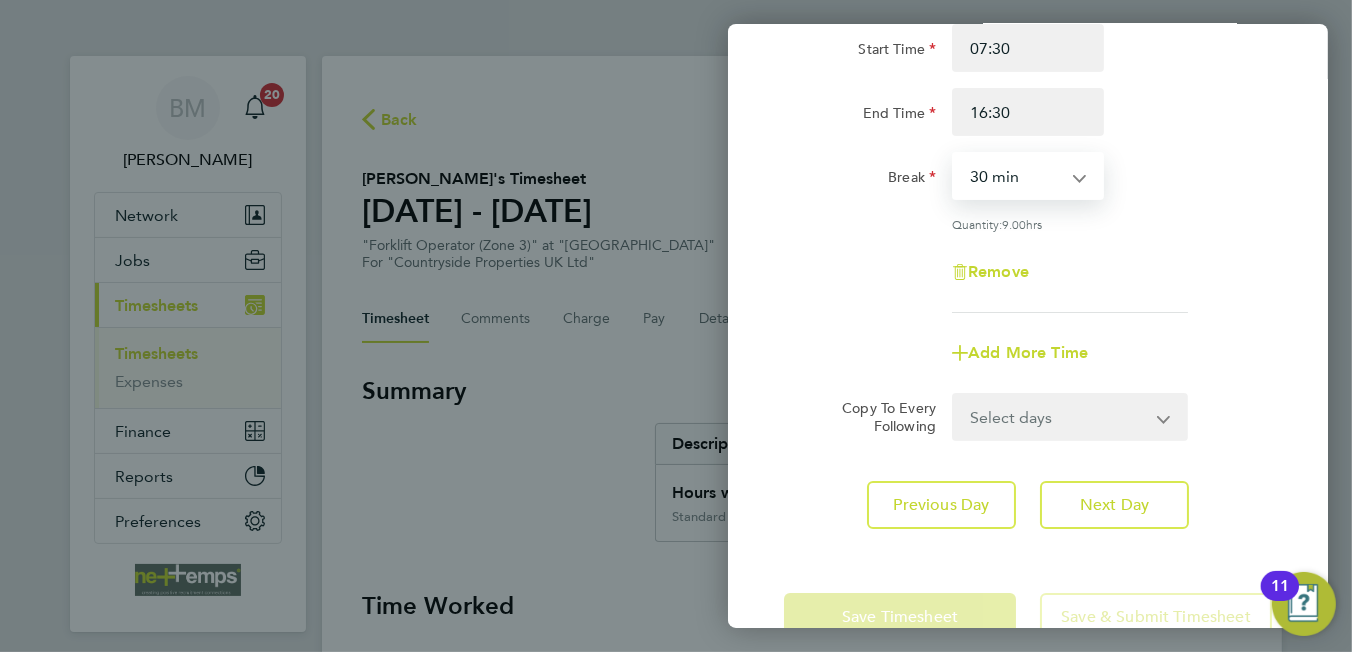 click on "0 min   15 min   30 min   45 min   60 min   75 min   90 min" at bounding box center (1016, 176) 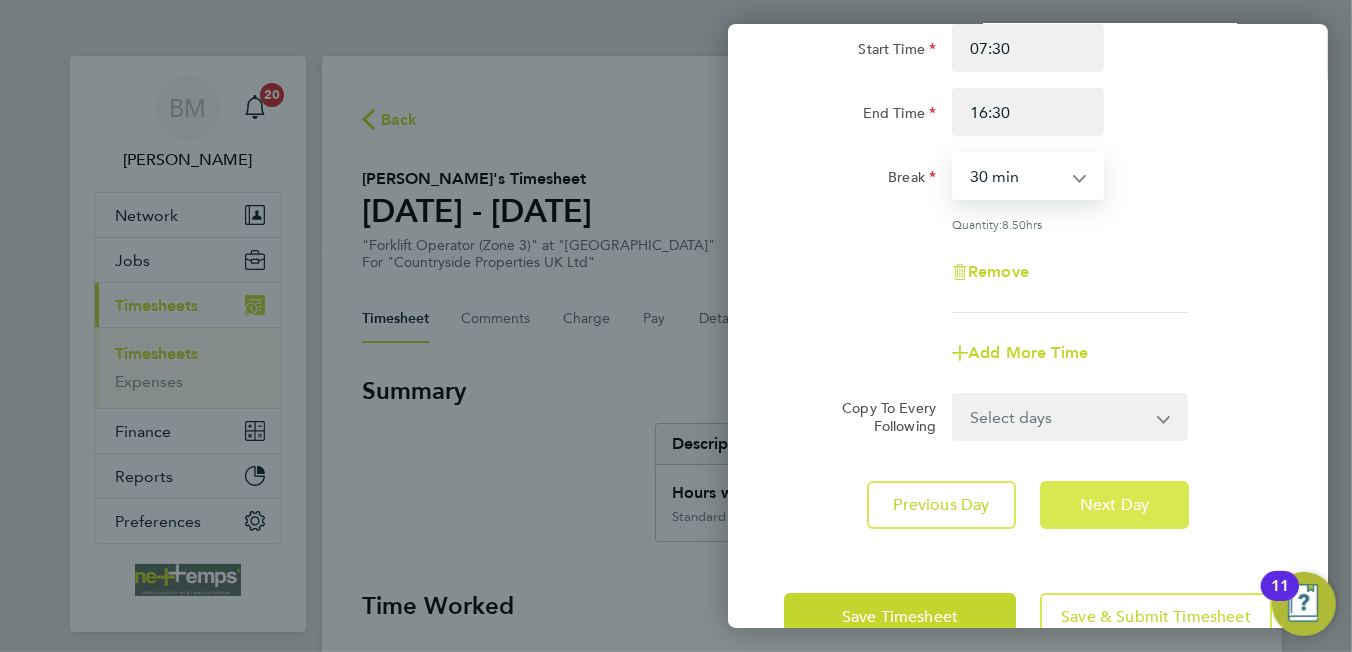 click on "Next Day" 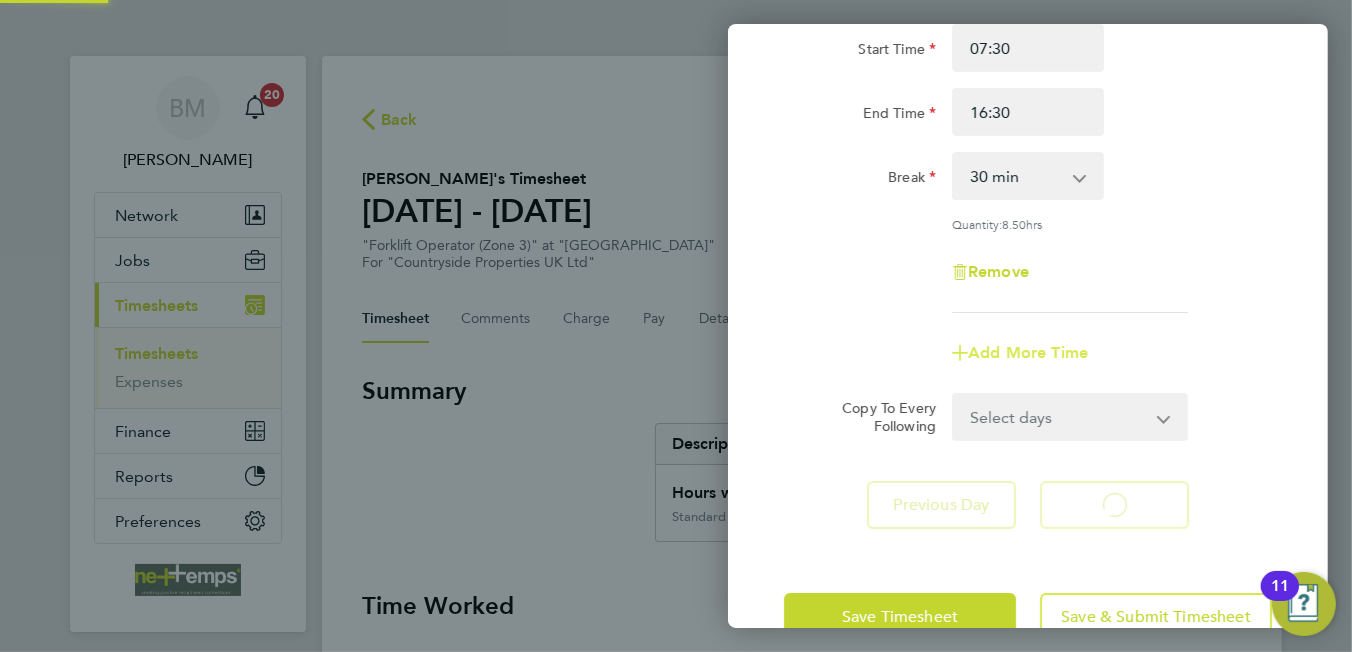 select on "30" 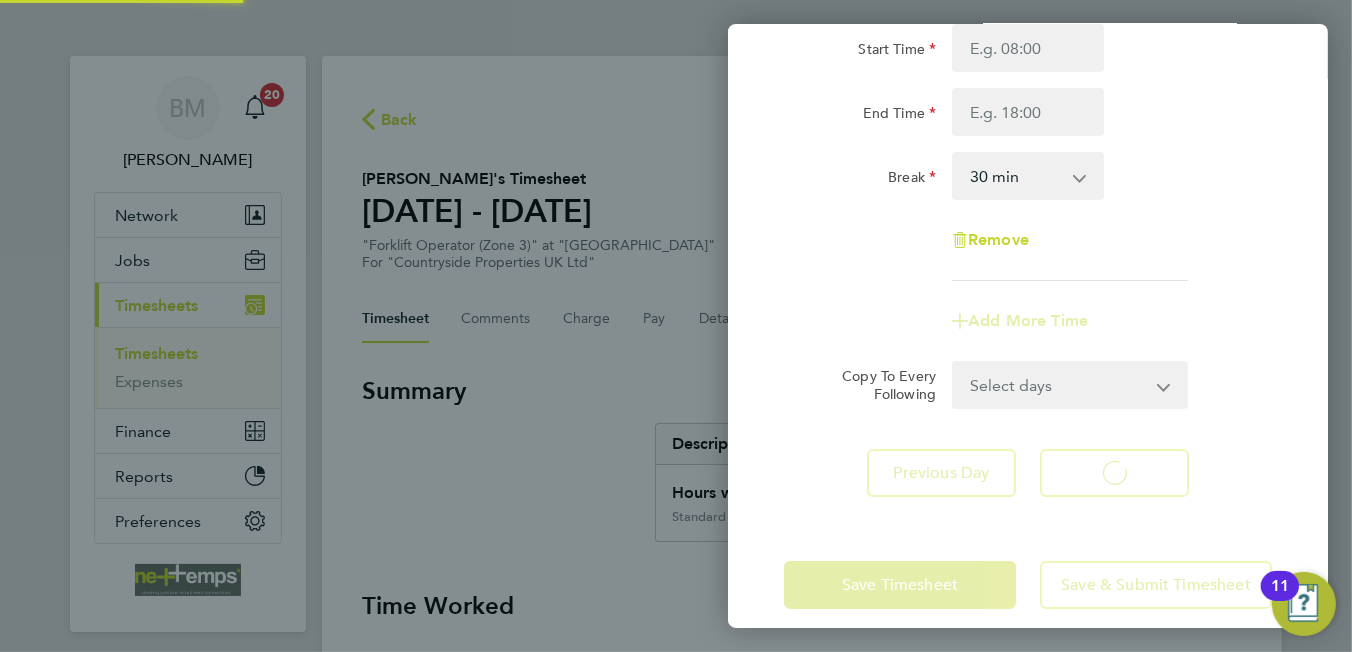 select on "30" 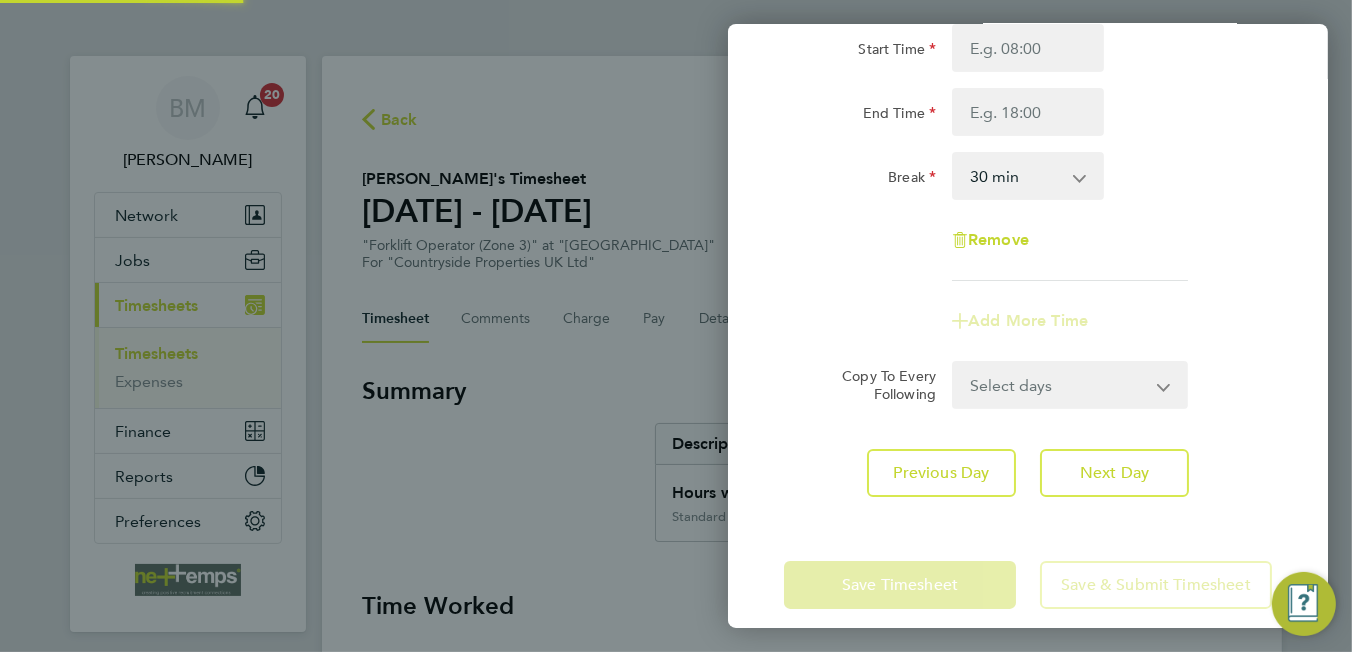 scroll, scrollTop: 0, scrollLeft: 0, axis: both 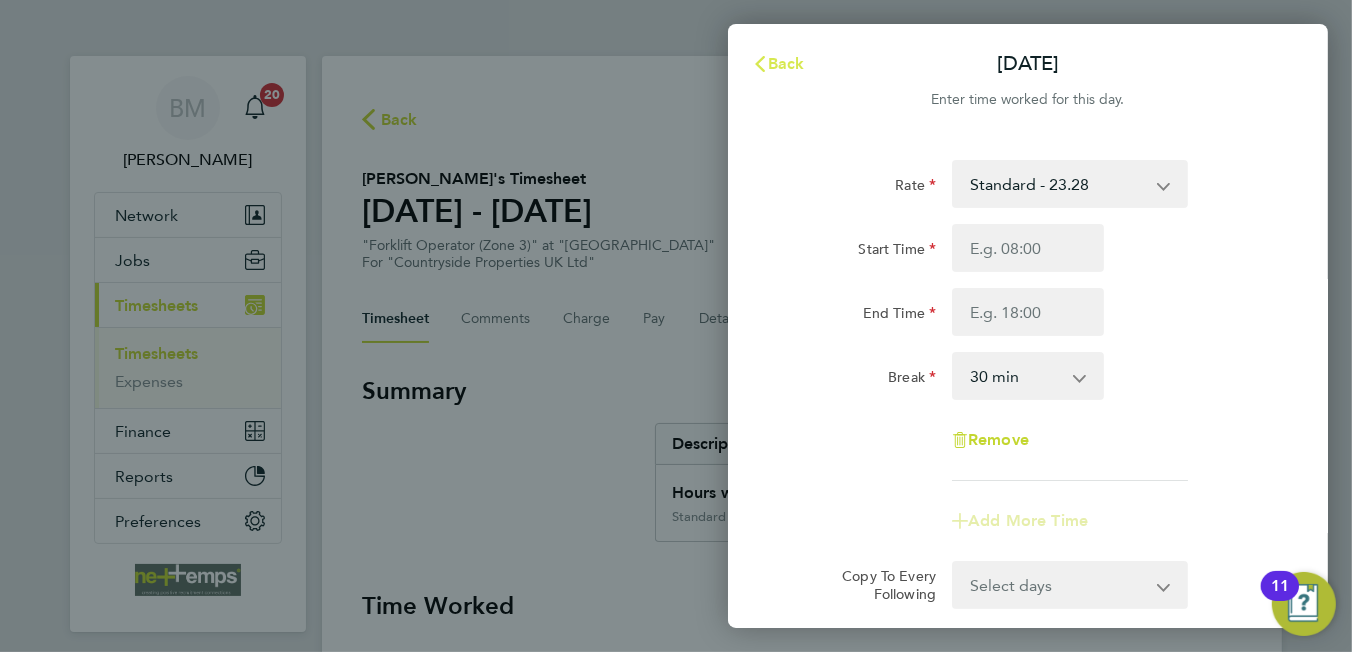 click on "Back" 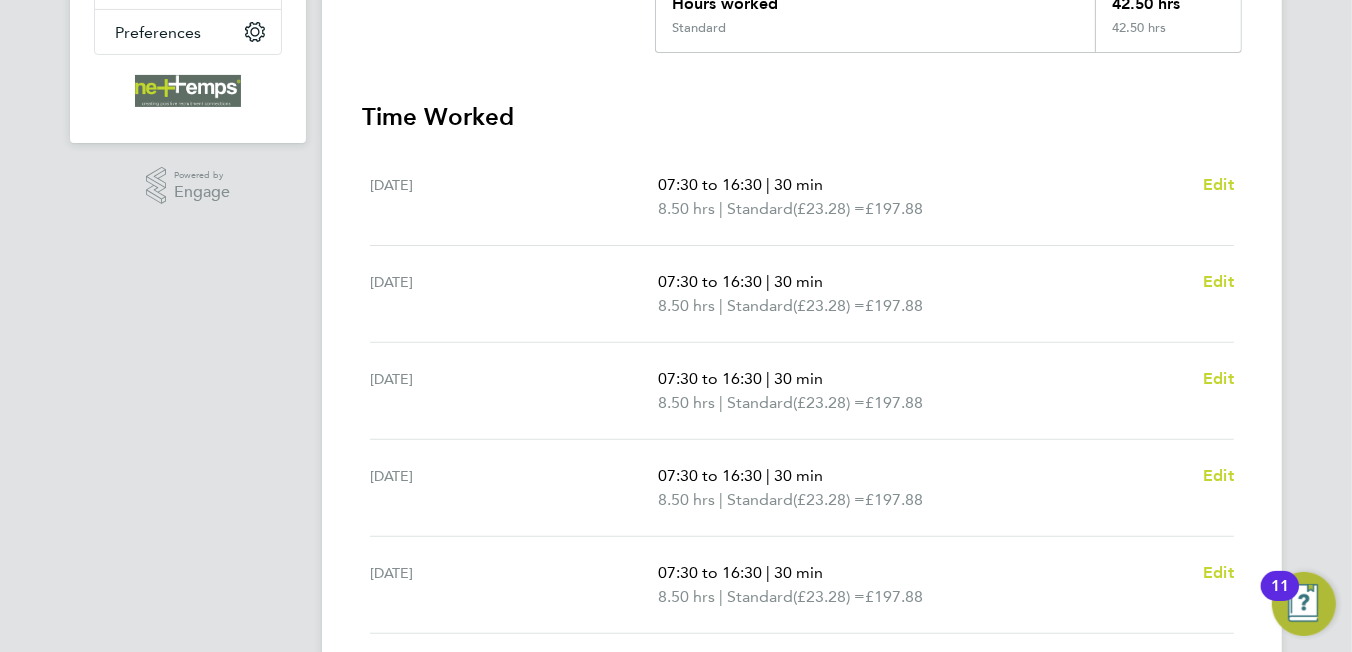 scroll, scrollTop: 389, scrollLeft: 0, axis: vertical 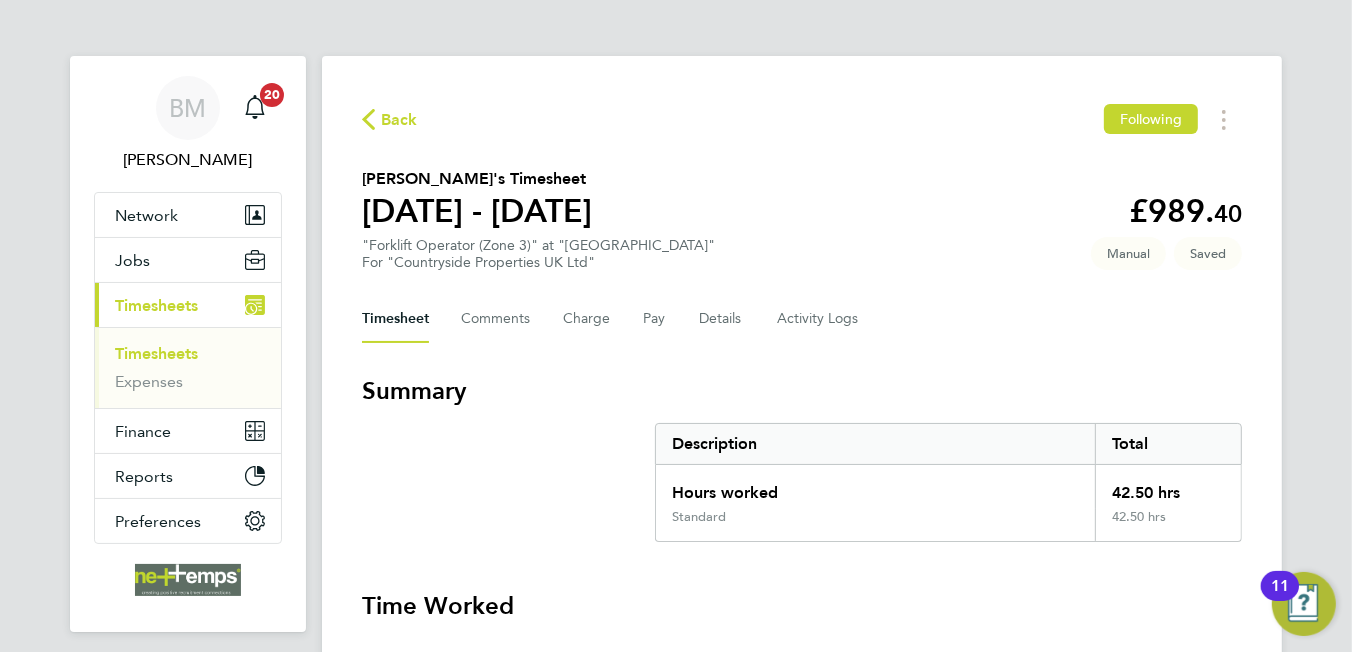 click on "Back" 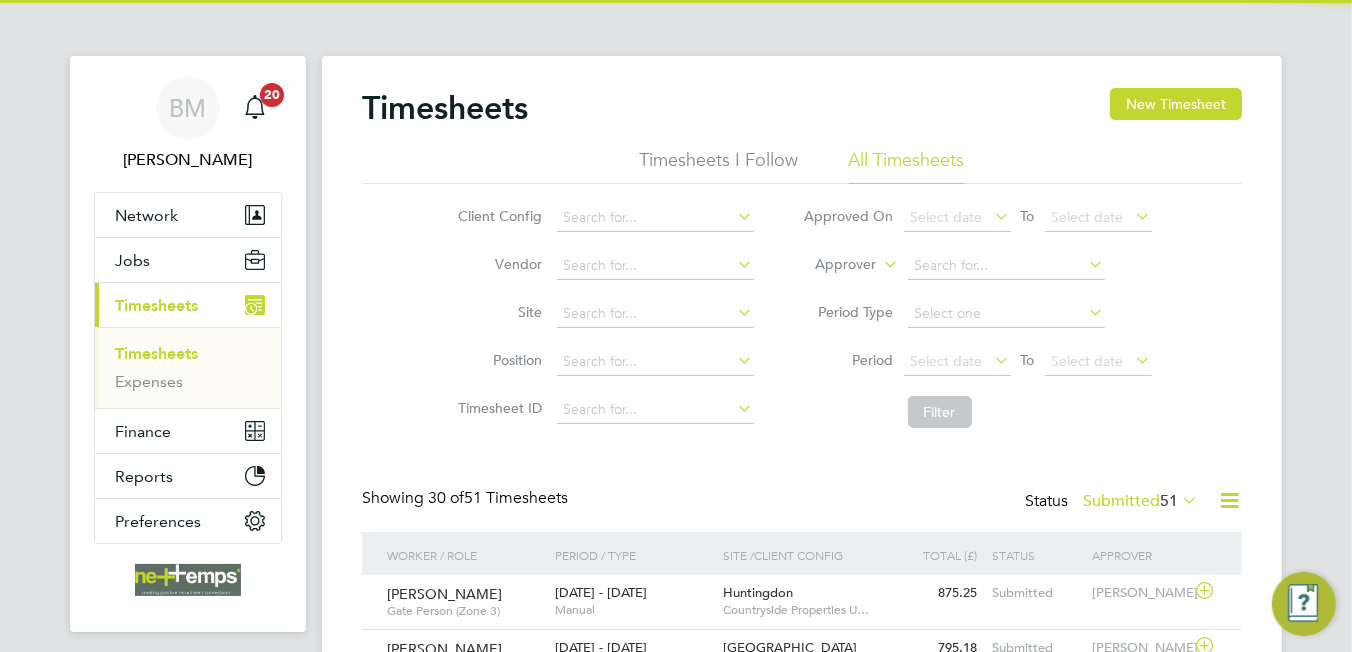 scroll, scrollTop: 10, scrollLeft: 9, axis: both 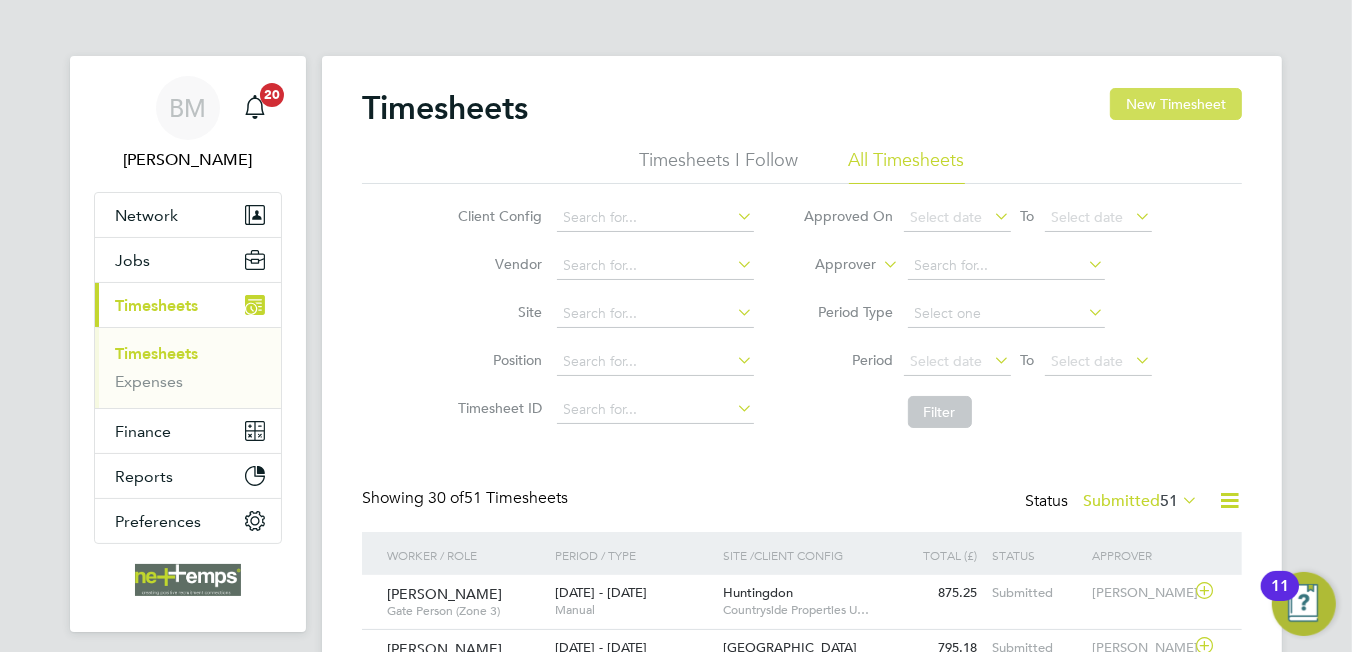 click on "New Timesheet" 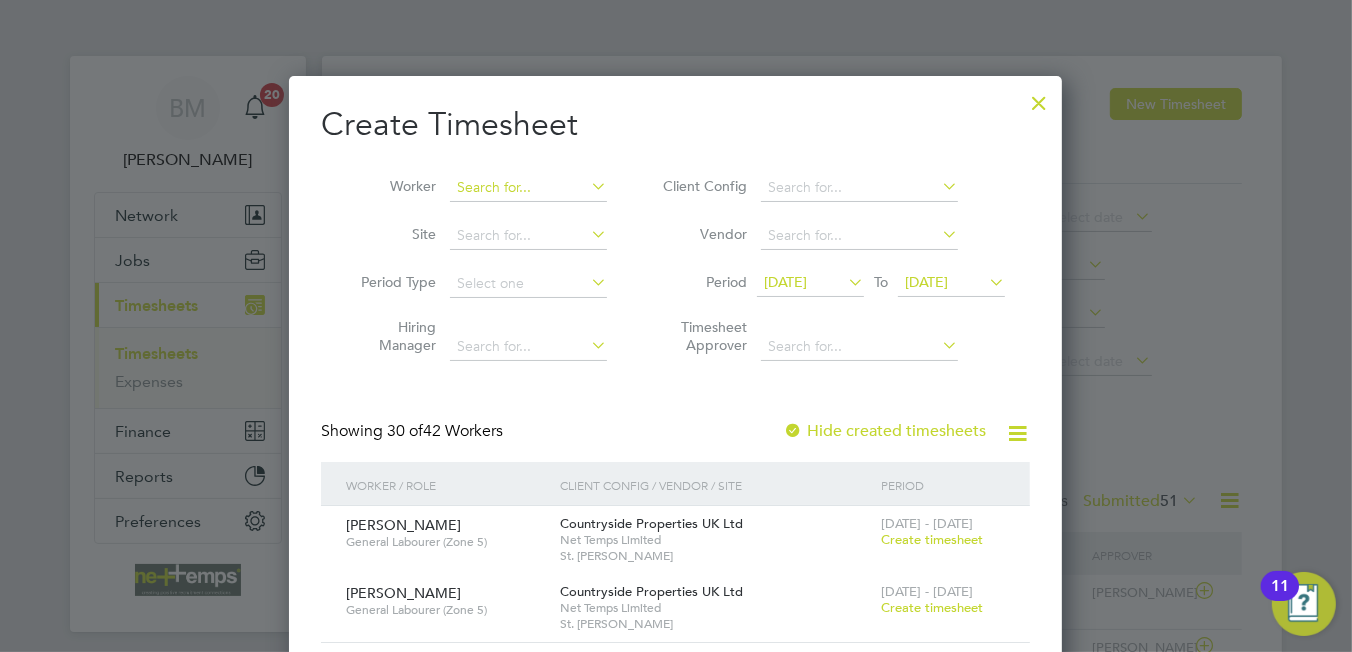 click at bounding box center [528, 188] 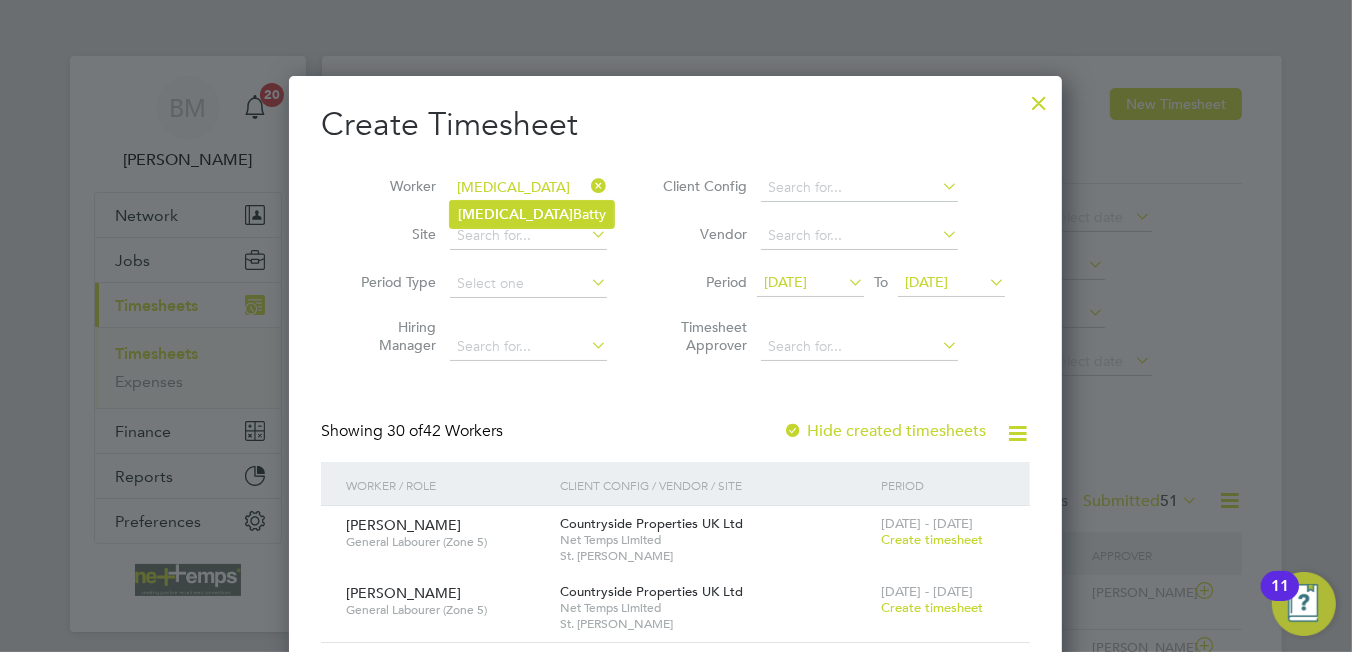 click on "Nikita  Batty" 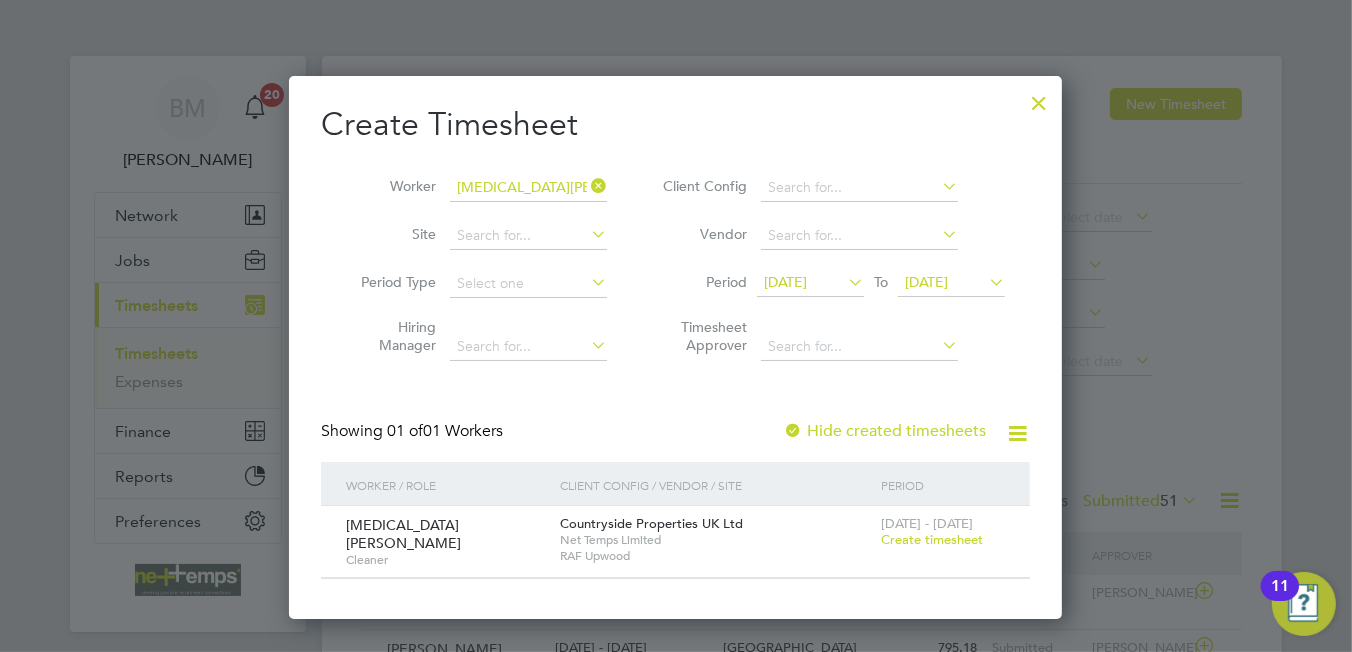 click on "Create timesheet" at bounding box center (932, 539) 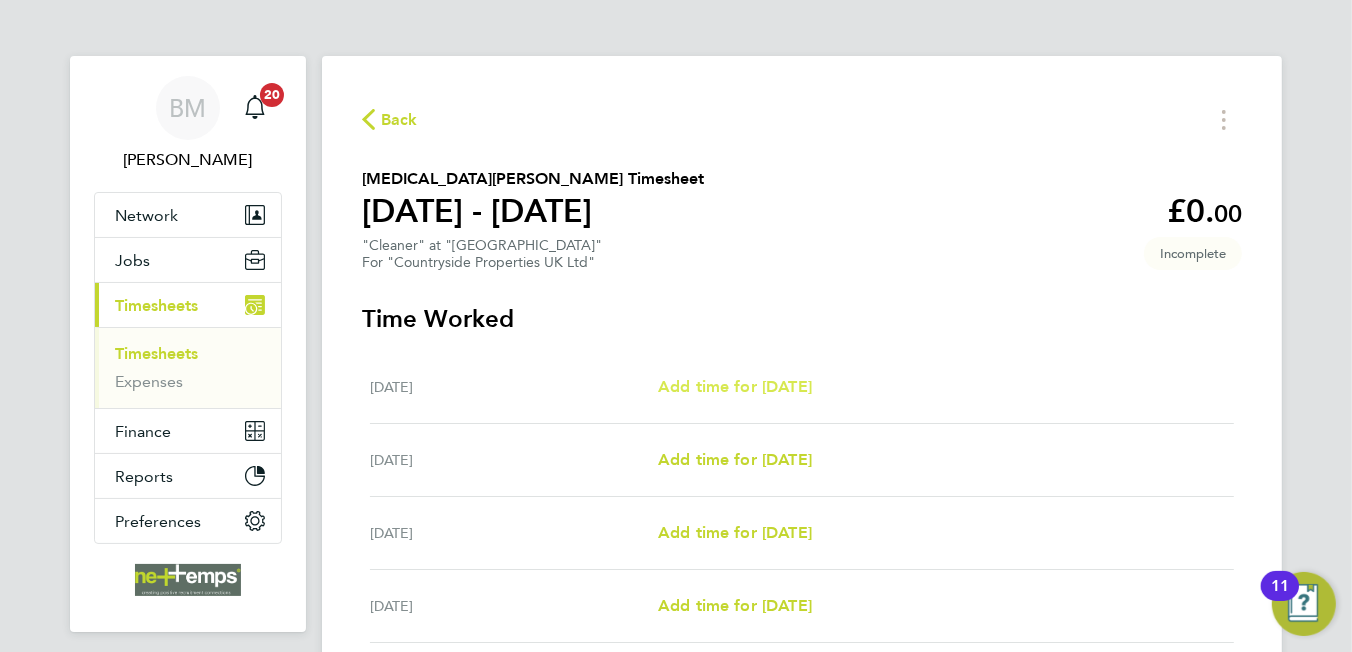 click on "Add time for Mon 07 Jul" at bounding box center (735, 386) 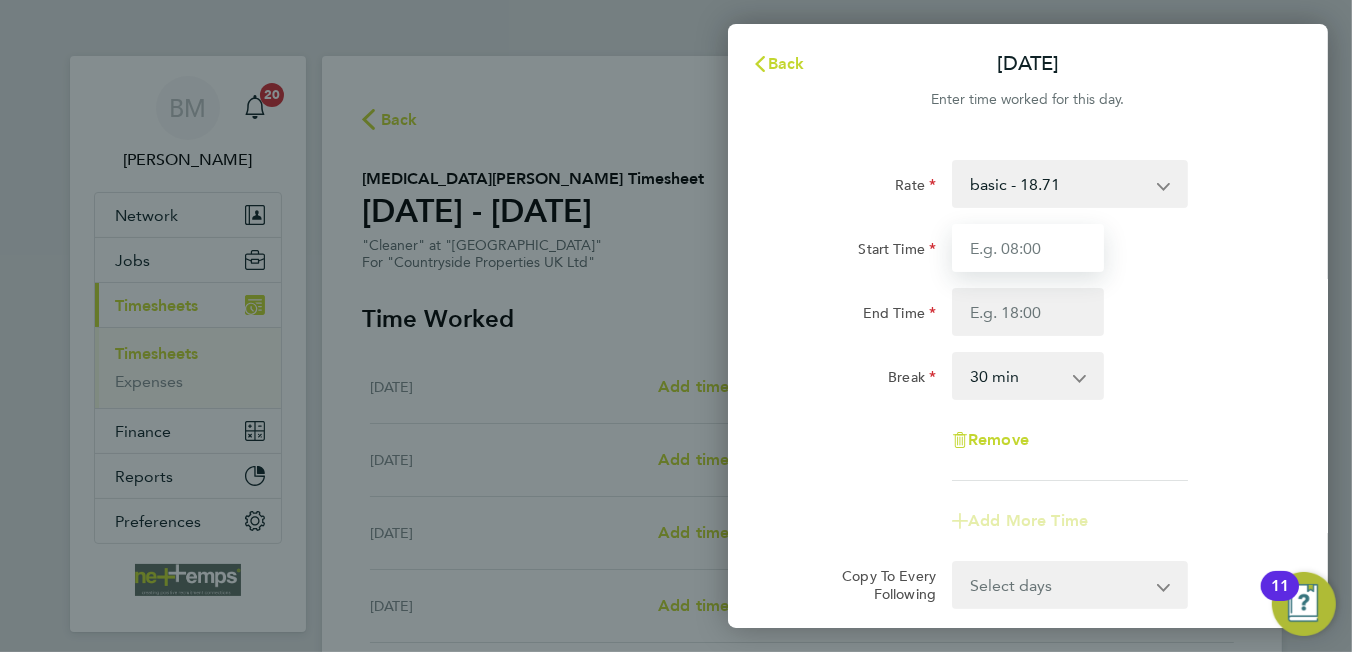 click on "Start Time" at bounding box center [1028, 248] 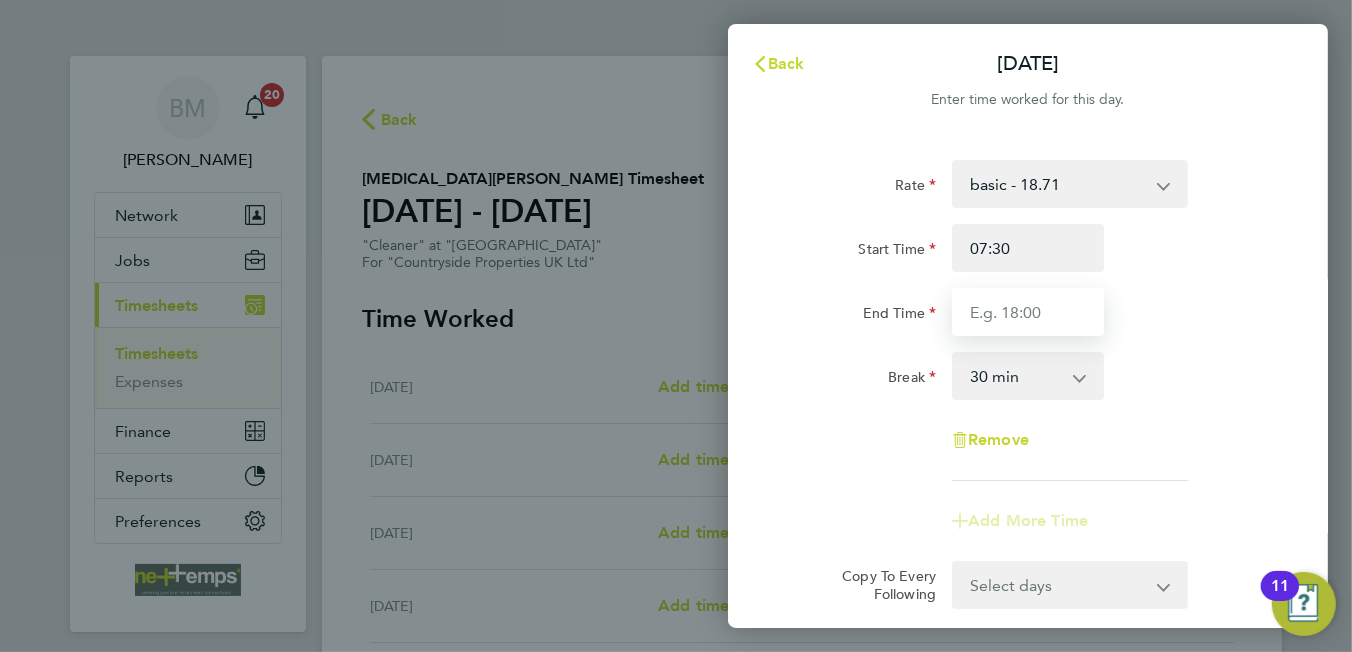 click on "End Time" at bounding box center [1028, 312] 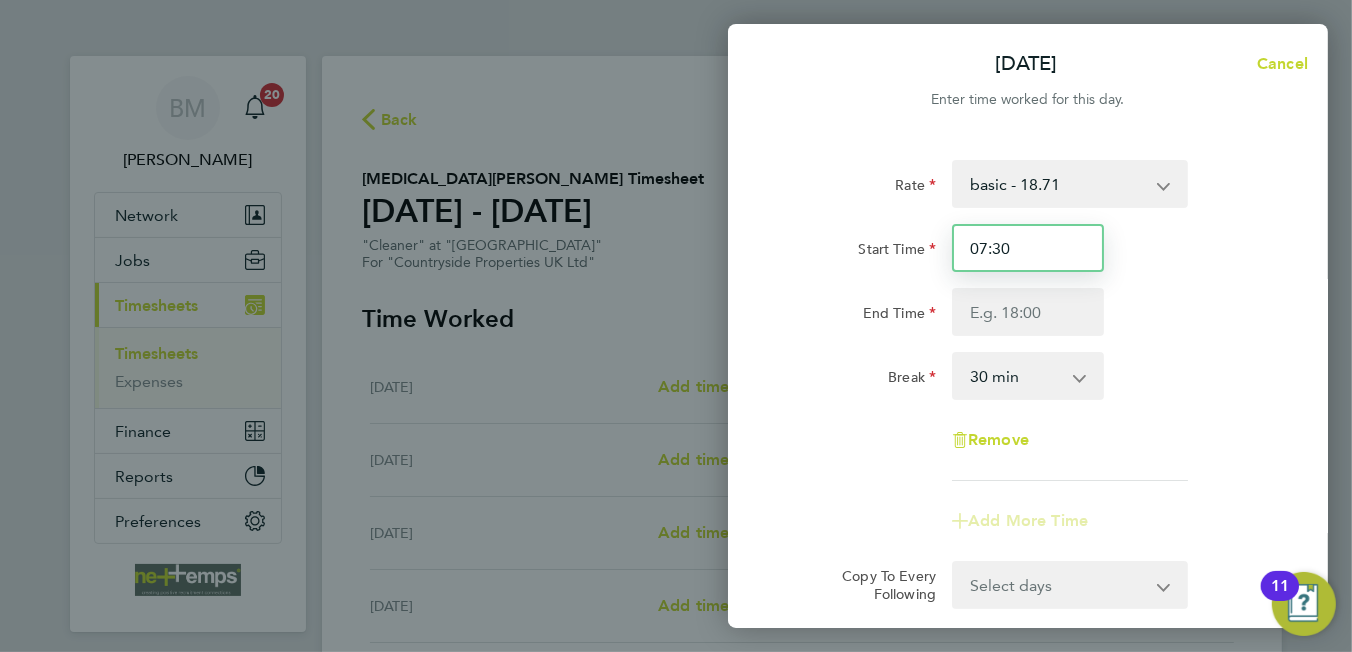 drag, startPoint x: 1015, startPoint y: 248, endPoint x: 759, endPoint y: 219, distance: 257.63733 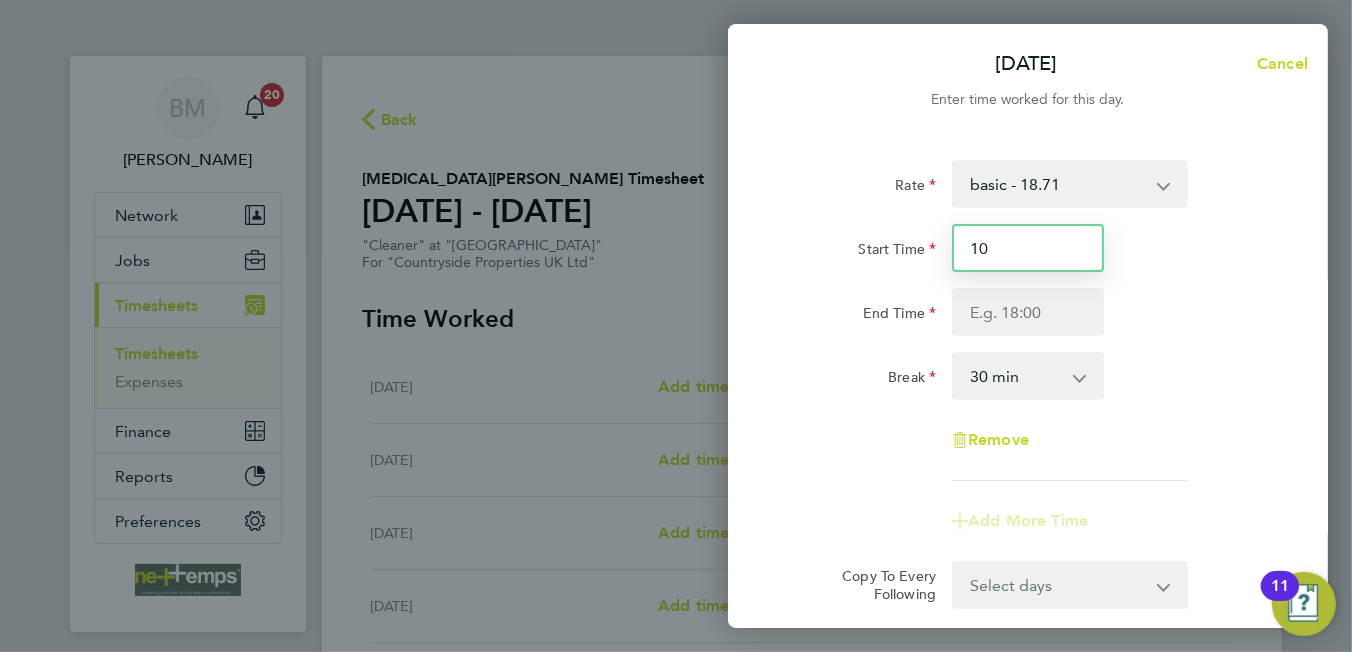 type on "10:00" 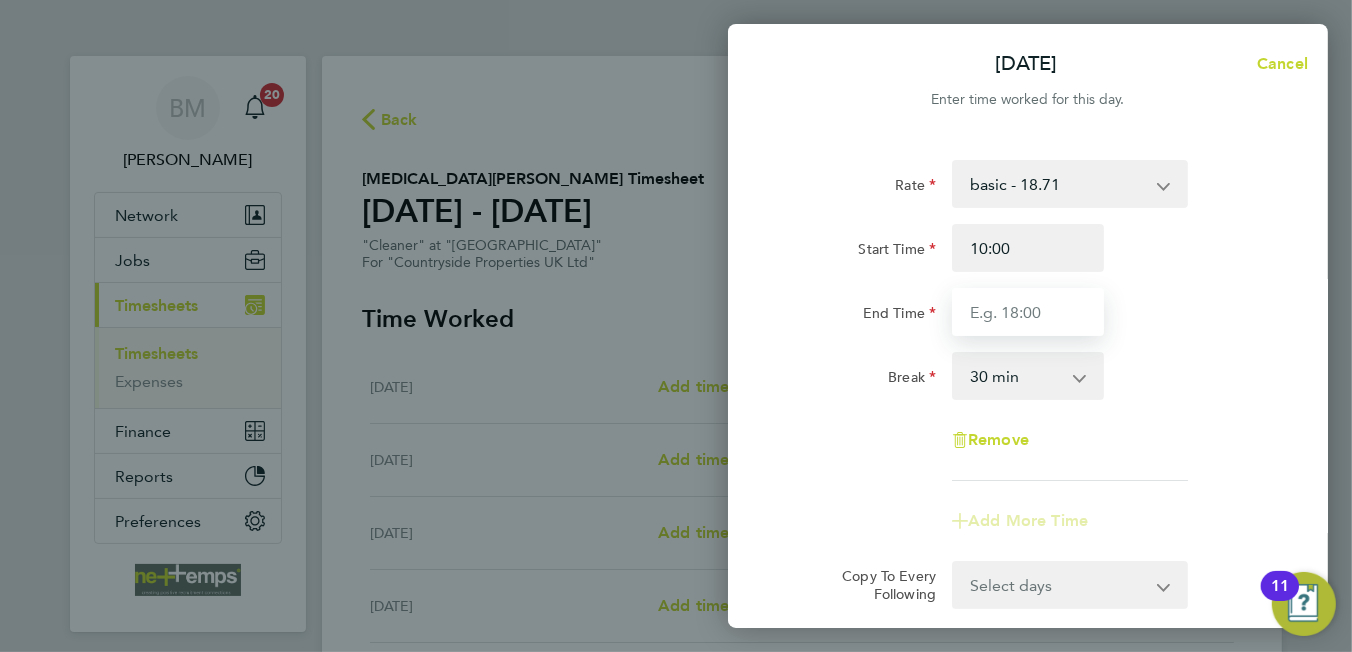 click on "End Time" at bounding box center (1028, 312) 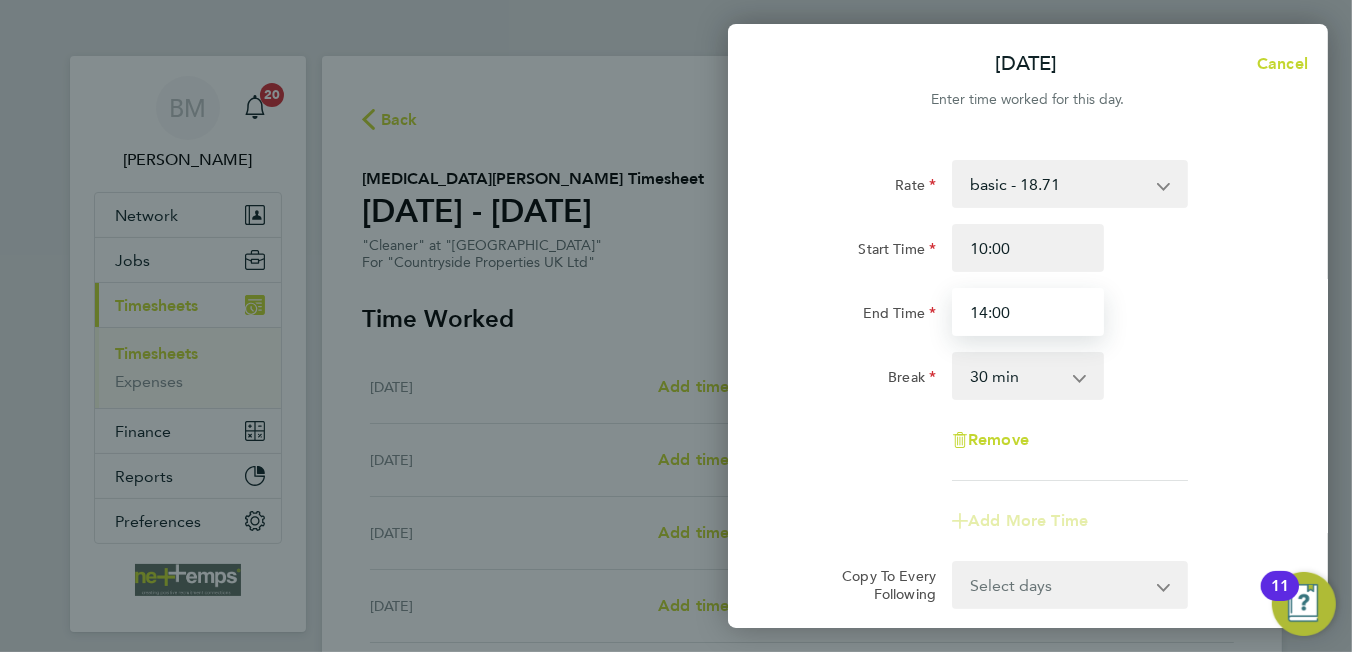 type on "14:00" 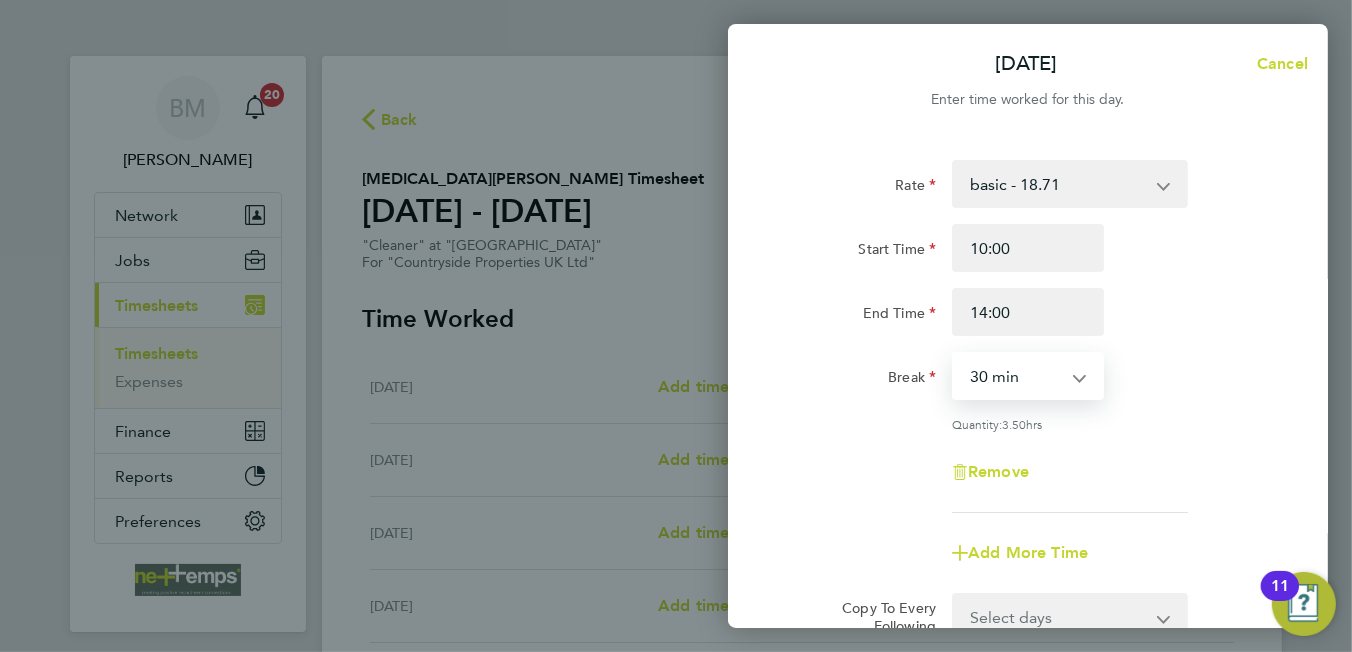 click on "0 min   15 min   30 min   45 min   60 min   75 min   90 min" at bounding box center [1016, 376] 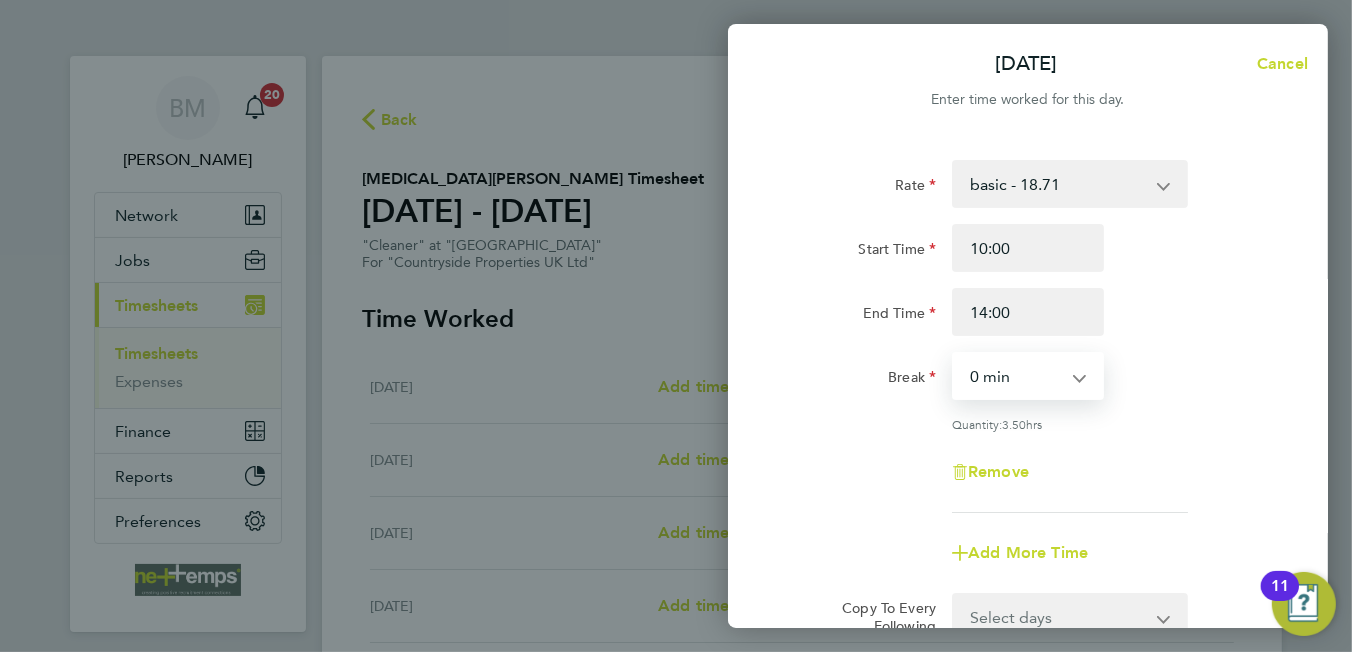 click on "0 min   15 min   30 min   45 min   60 min   75 min   90 min" at bounding box center [1016, 376] 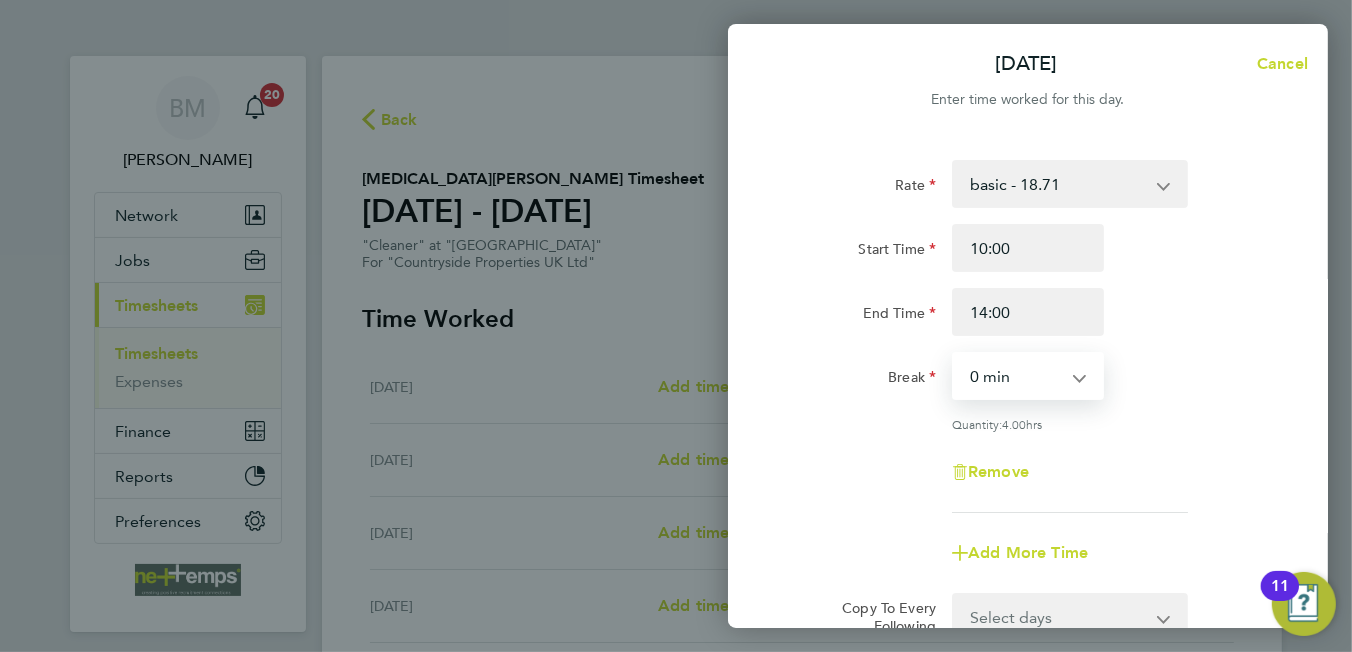 scroll, scrollTop: 200, scrollLeft: 0, axis: vertical 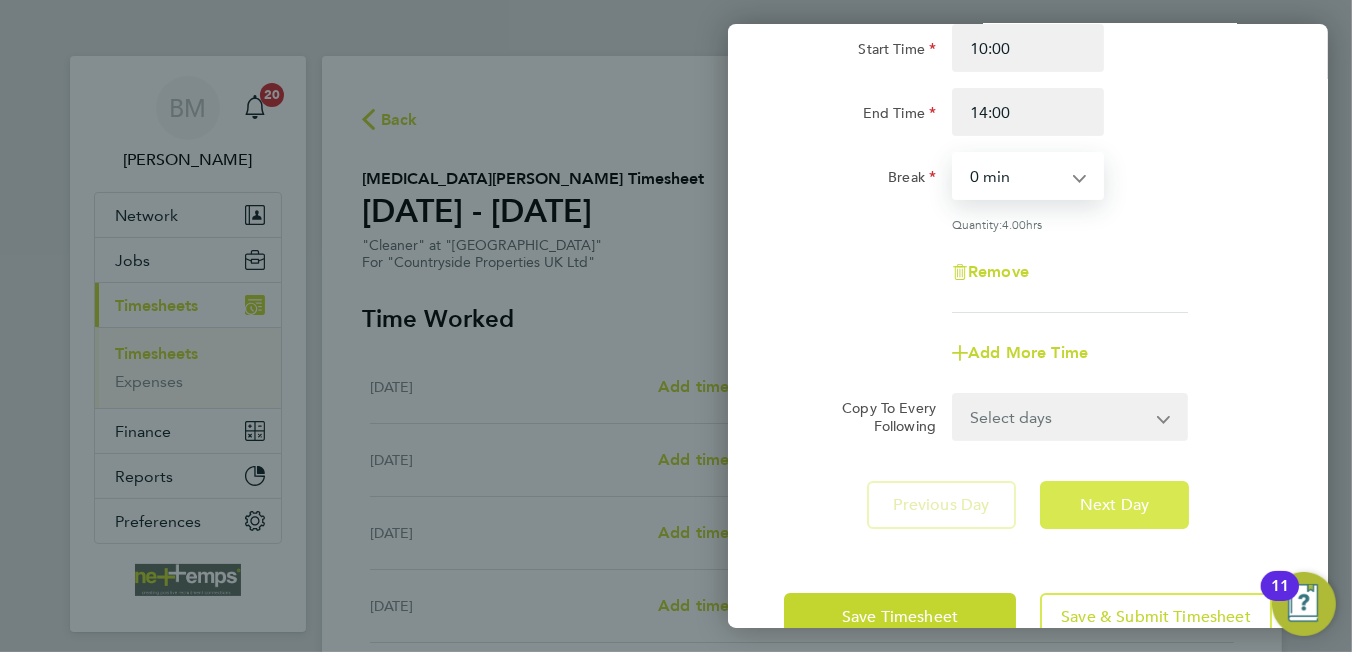 click on "Next Day" 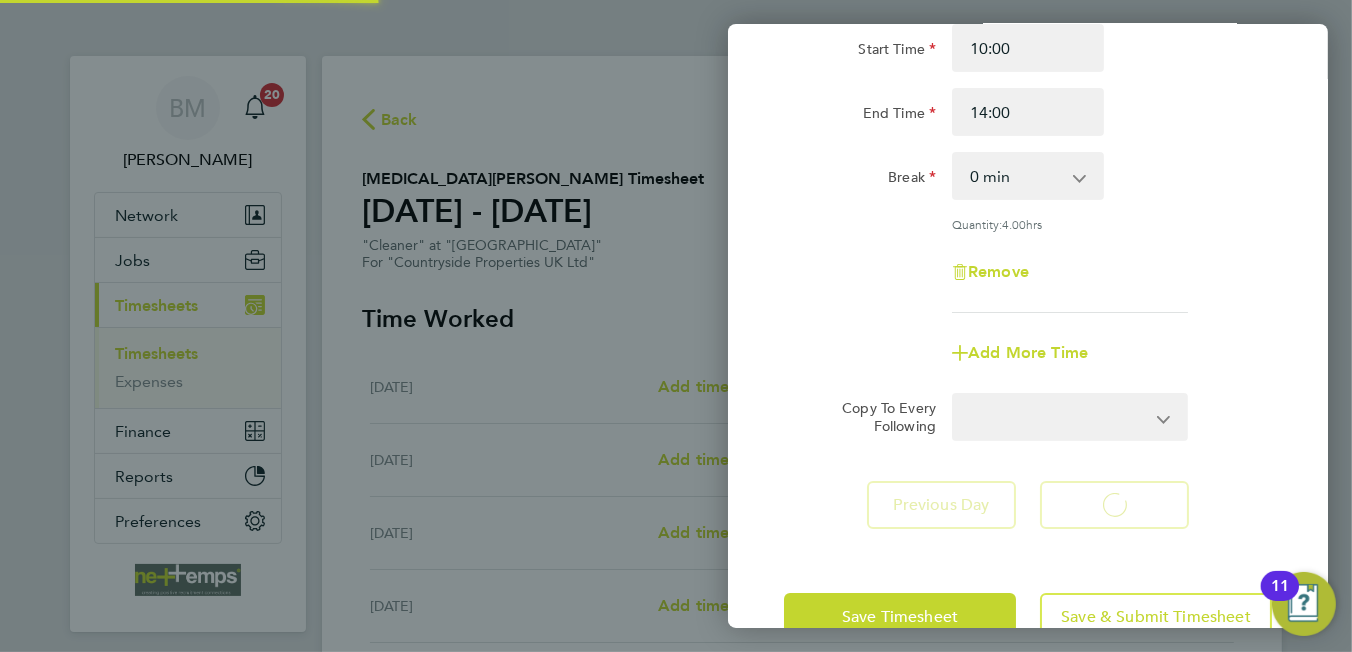 select on "30" 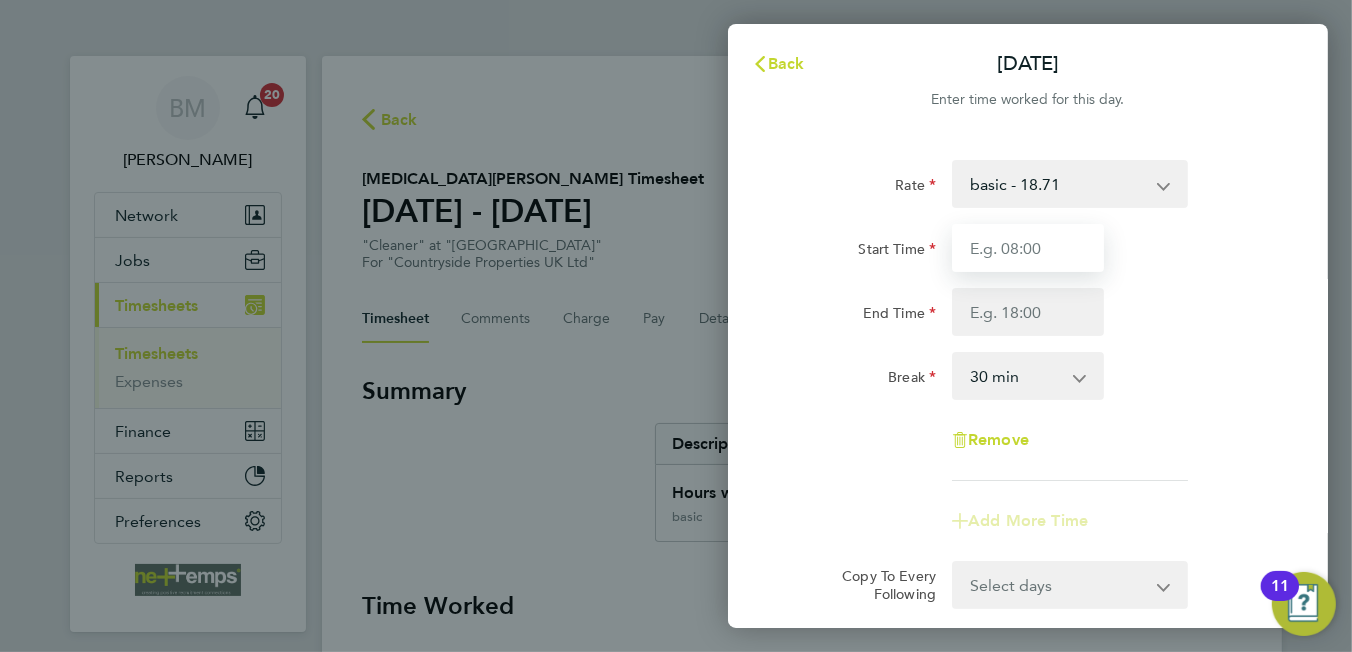 click on "Start Time" at bounding box center (1028, 248) 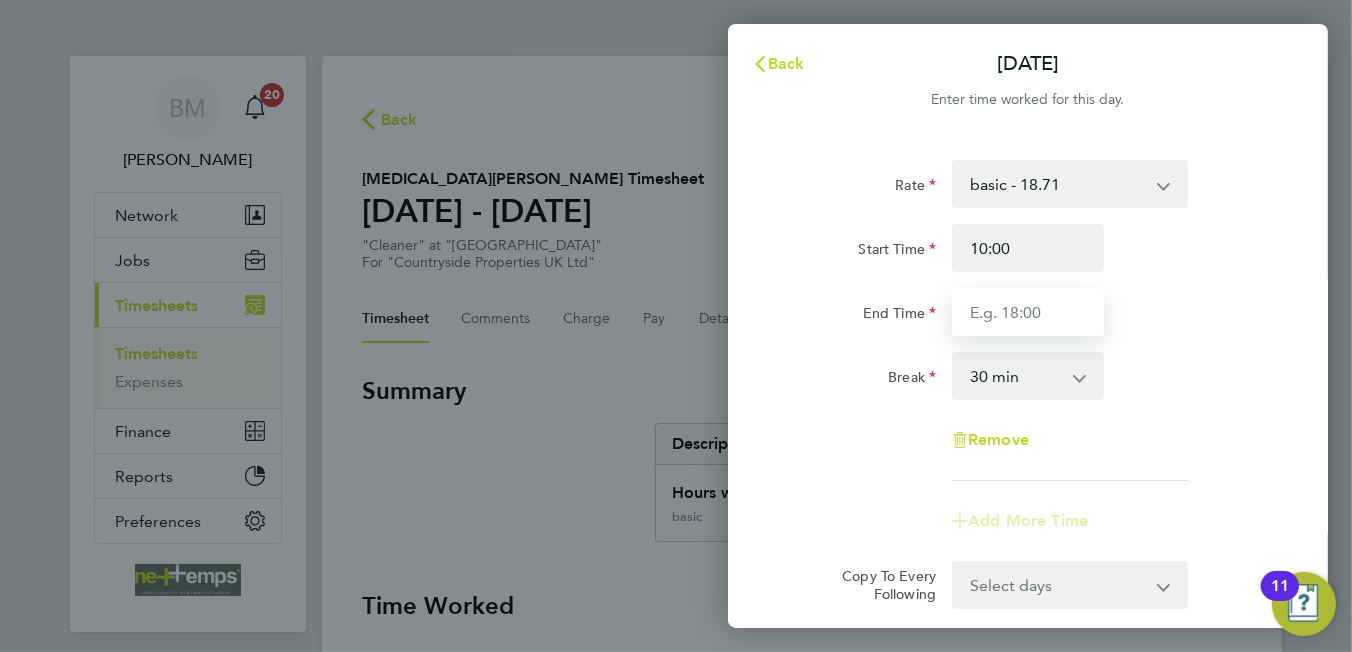 type on "14:00" 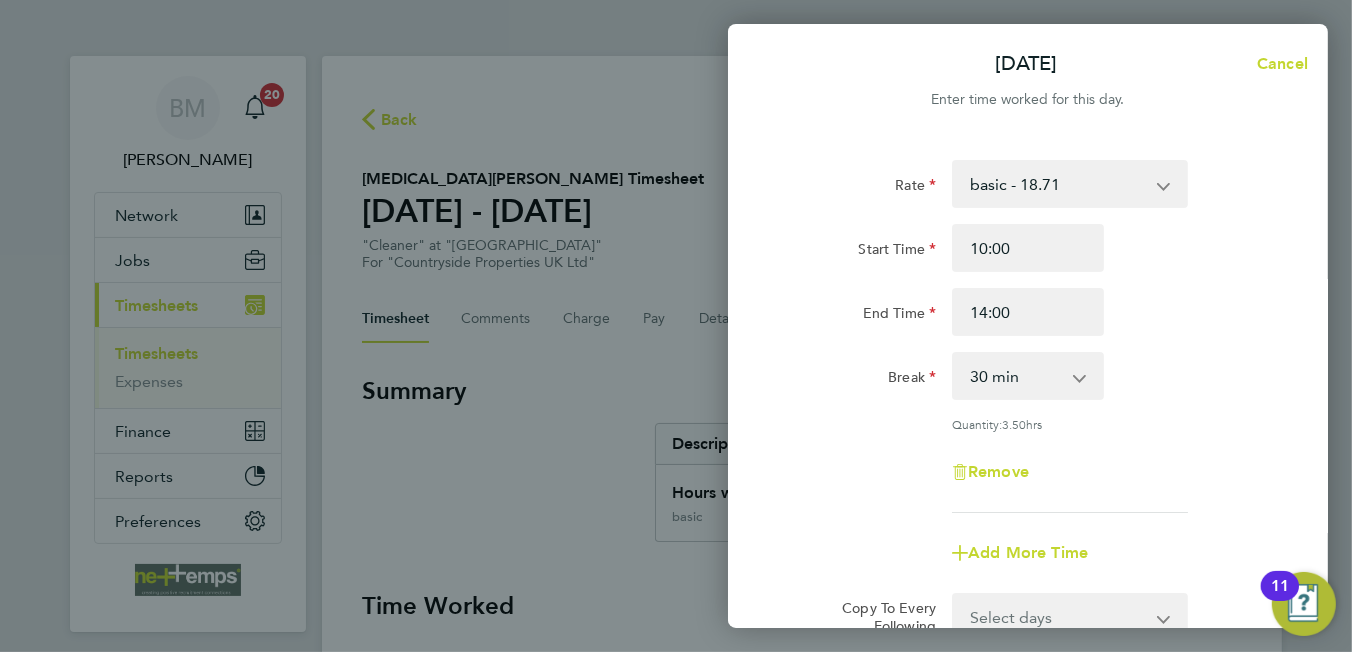 click on "0 min   15 min   30 min   45 min   60 min   75 min   90 min" at bounding box center (1016, 376) 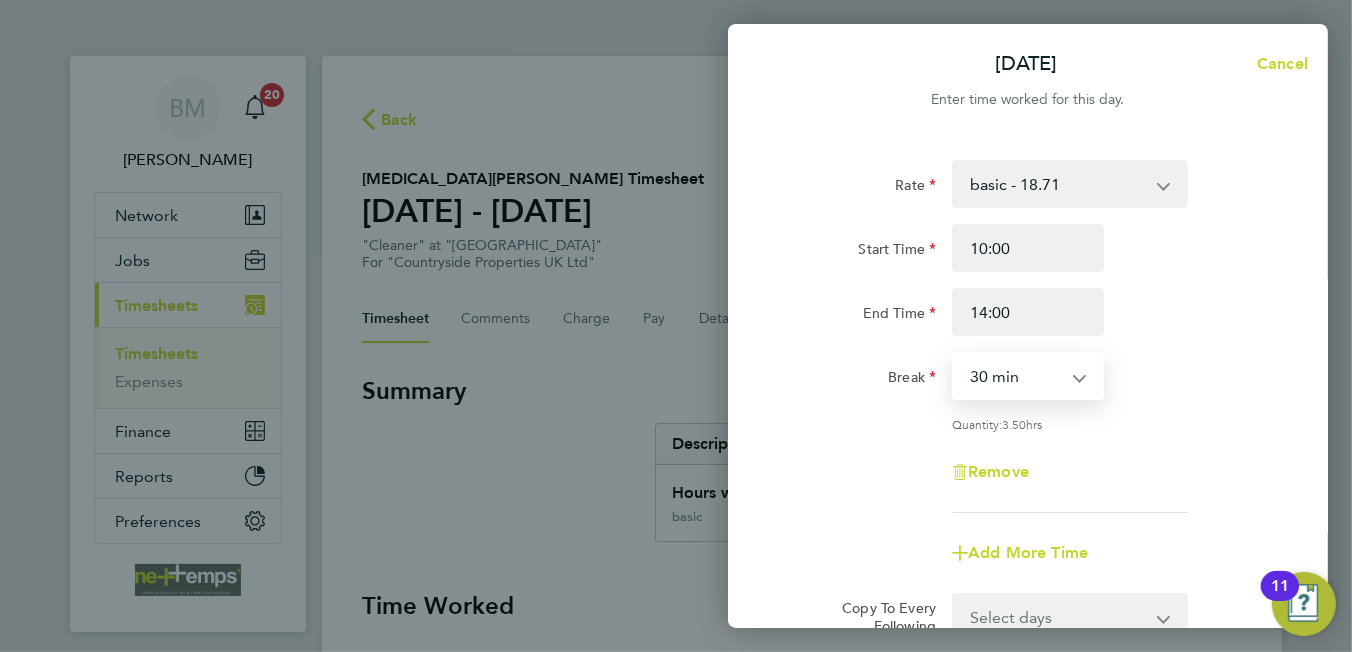 select on "0" 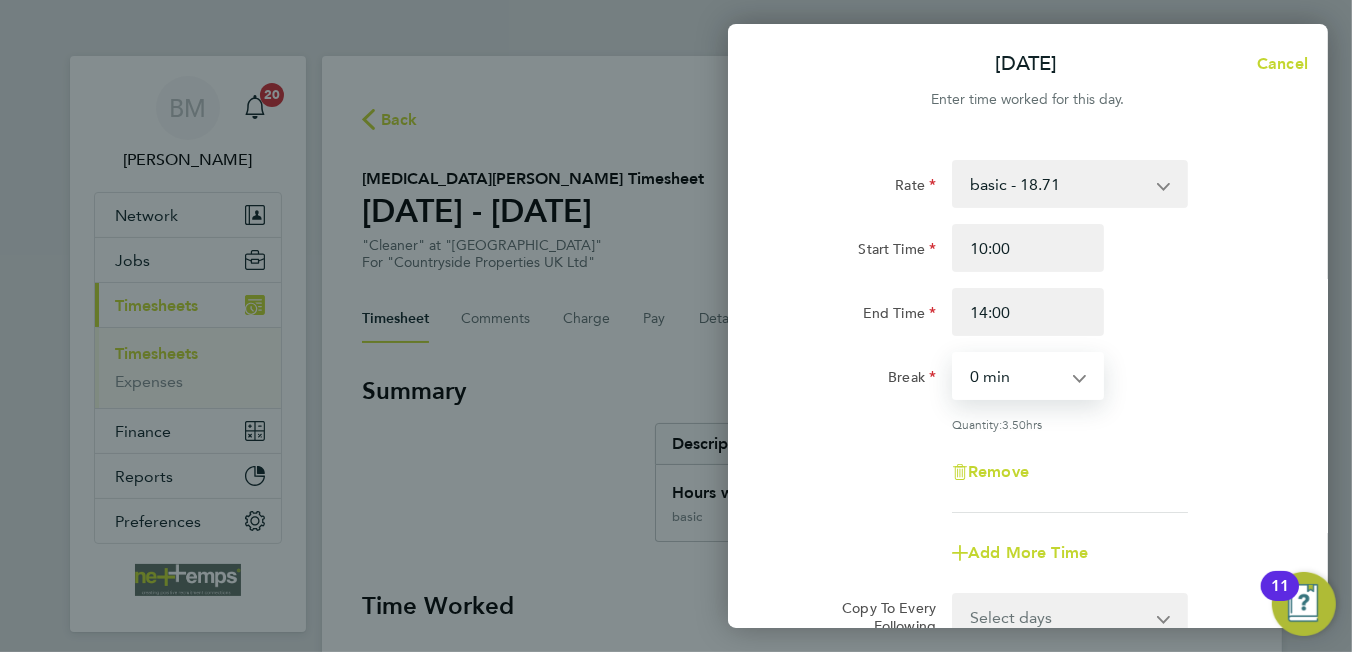 click on "0 min   15 min   30 min   45 min   60 min   75 min   90 min" at bounding box center (1016, 376) 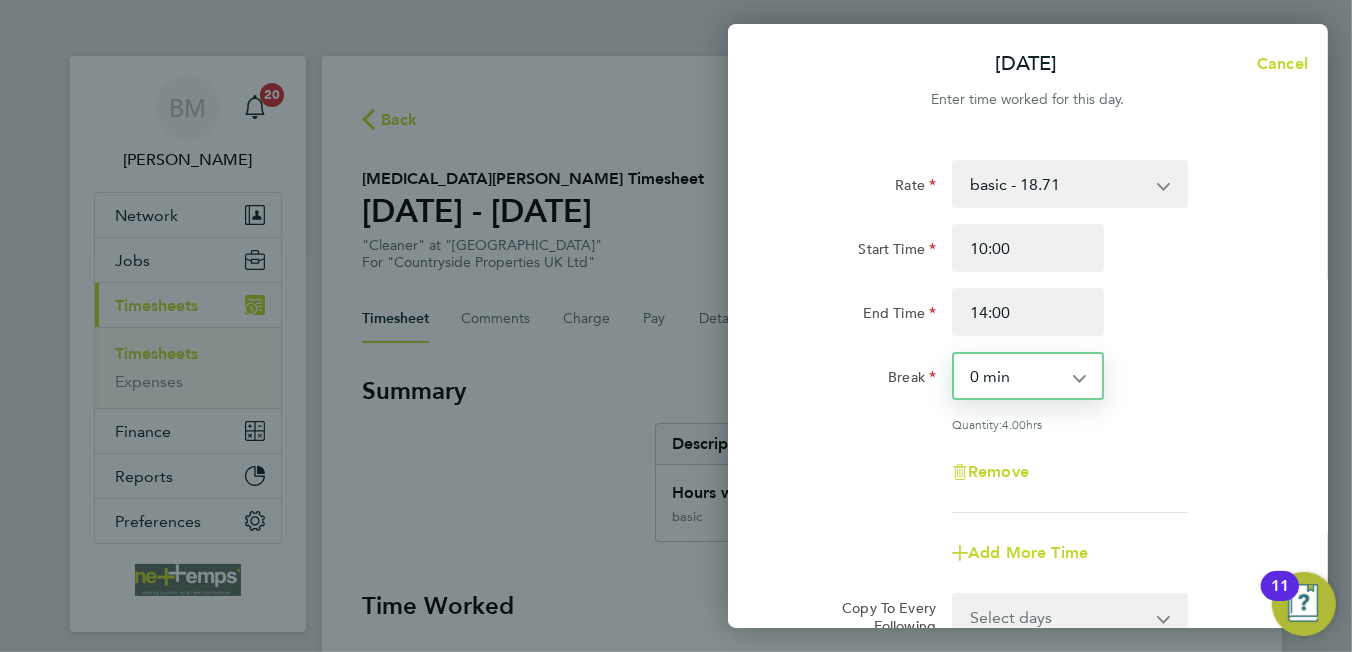 scroll, scrollTop: 250, scrollLeft: 0, axis: vertical 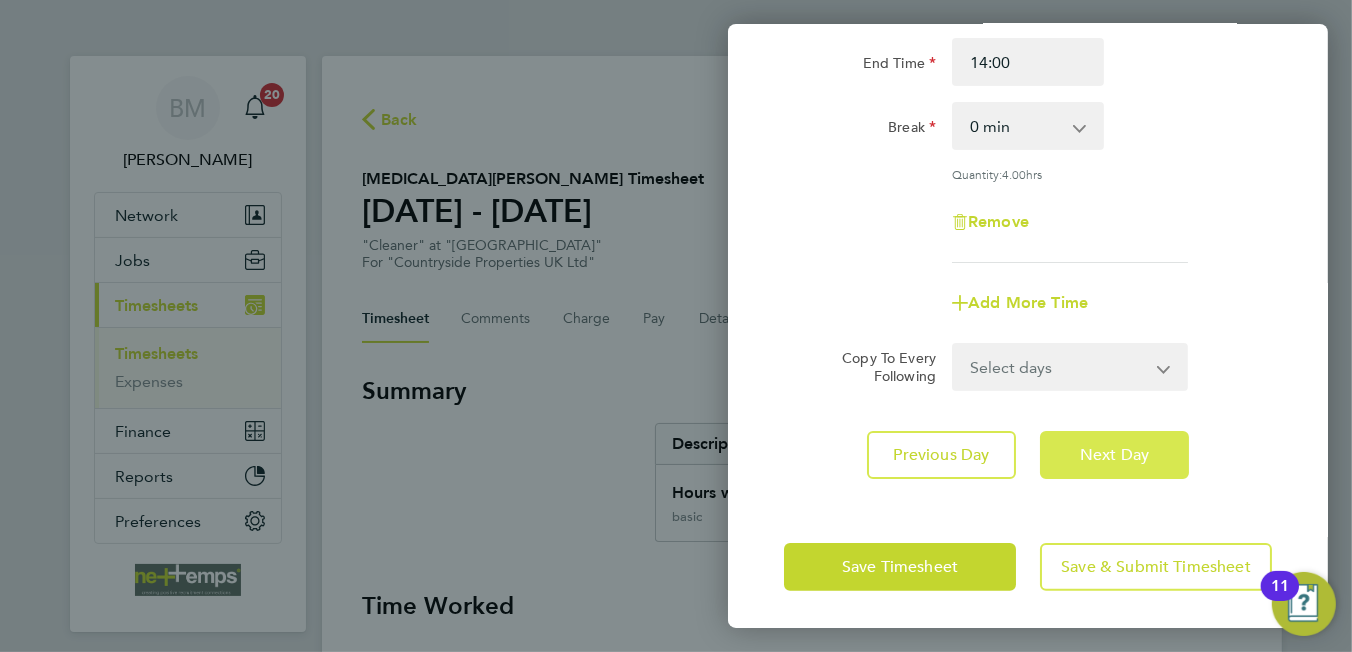 click on "Next Day" 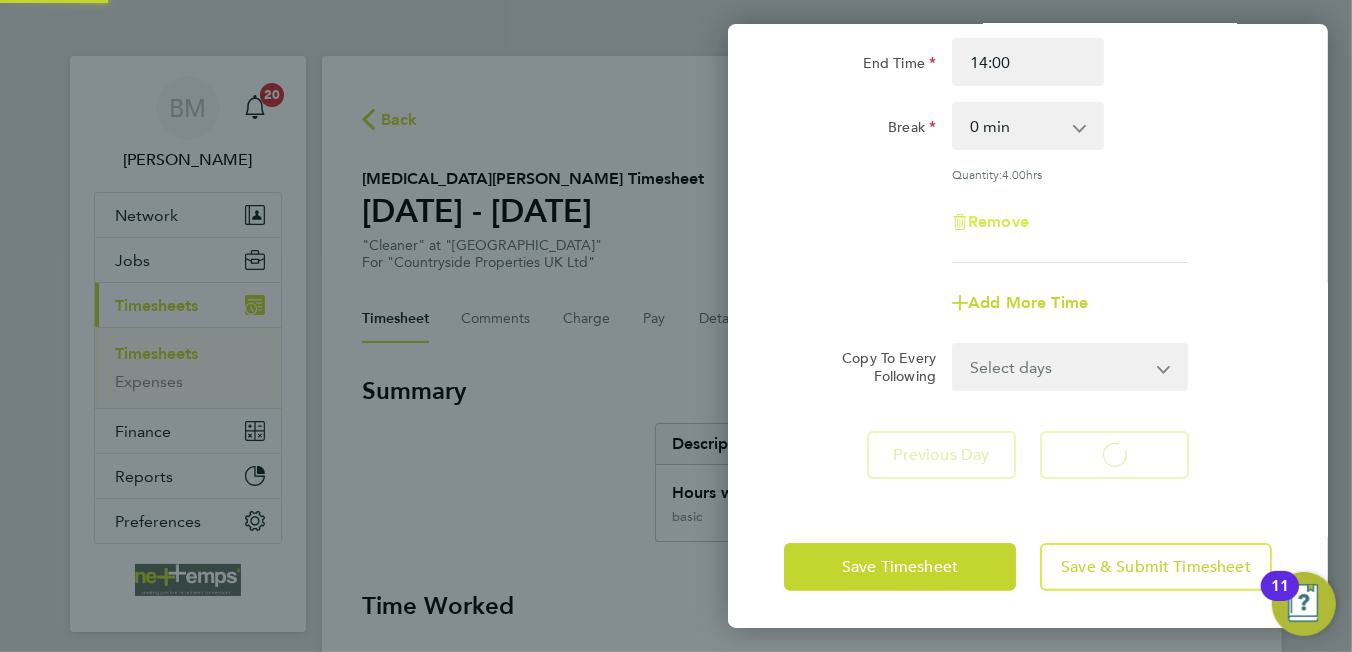 select on "30" 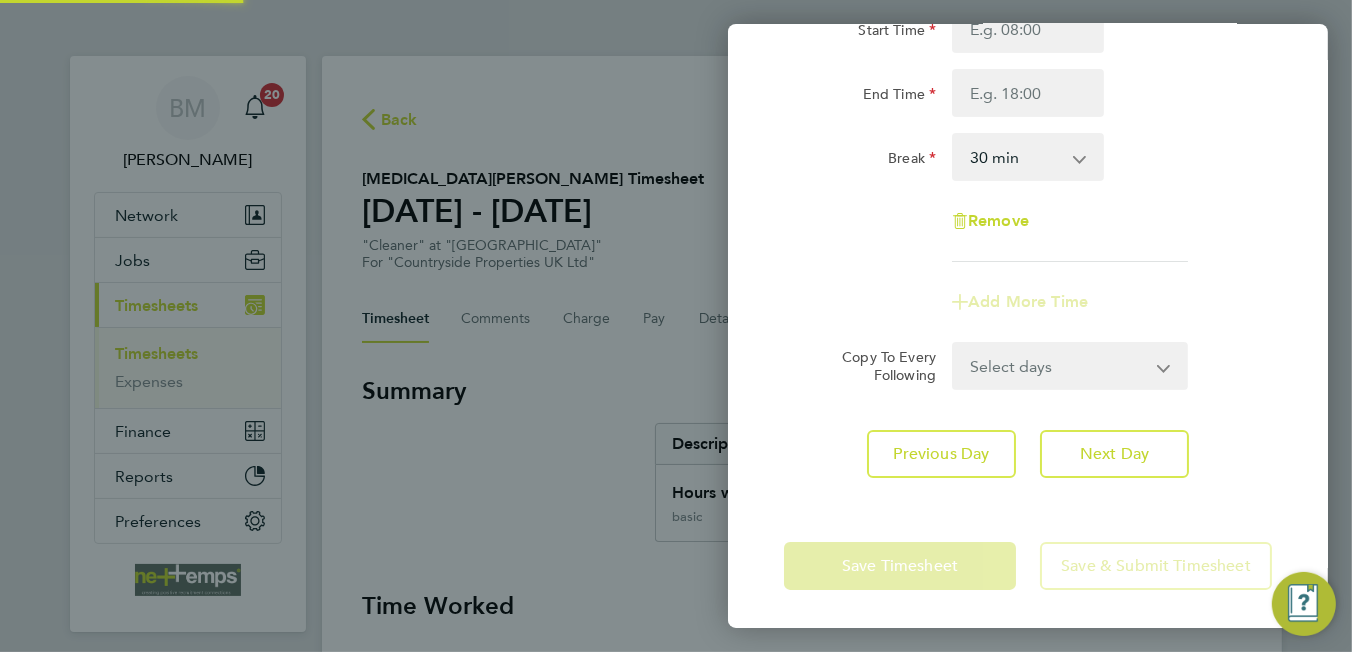 scroll, scrollTop: 0, scrollLeft: 0, axis: both 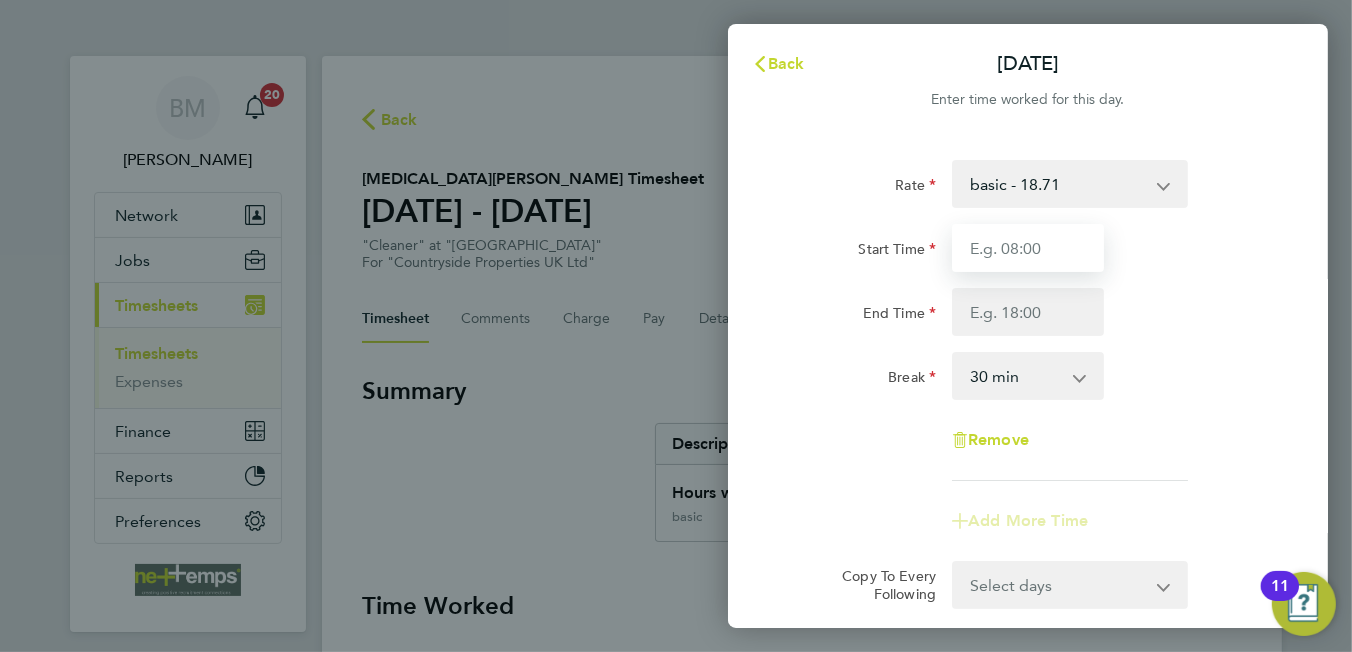 click on "Start Time" at bounding box center (1028, 248) 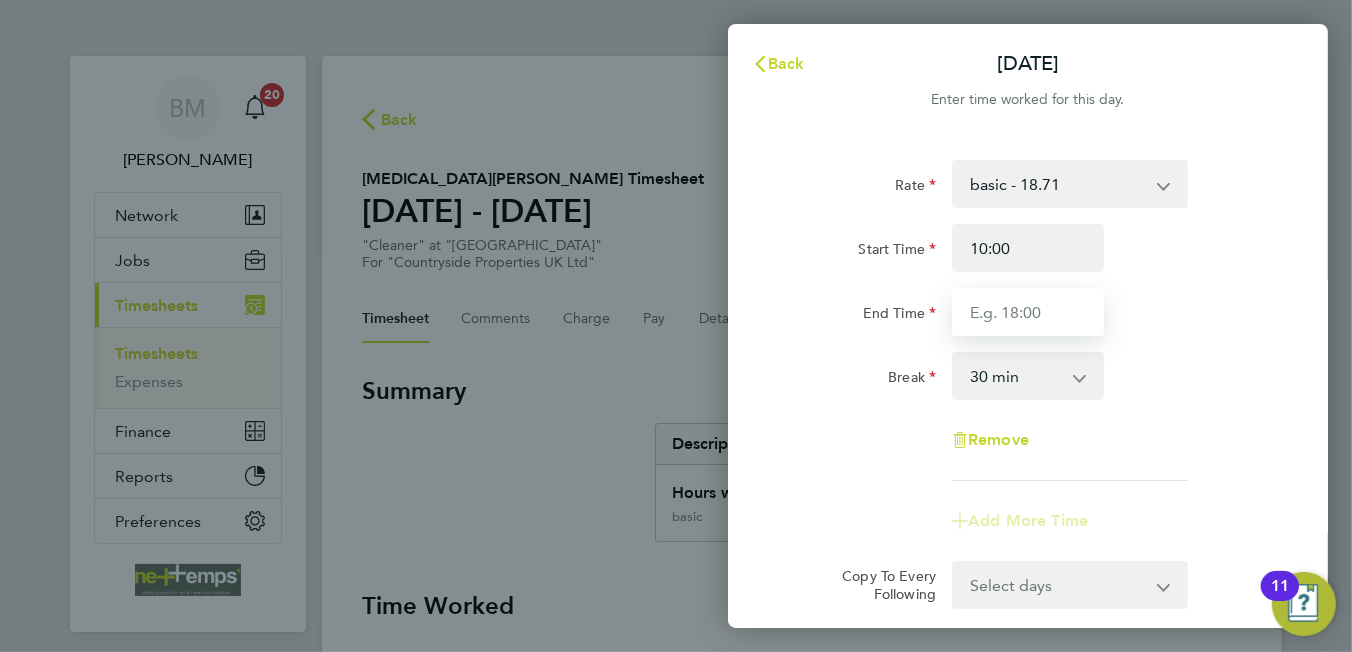 type on "14:00" 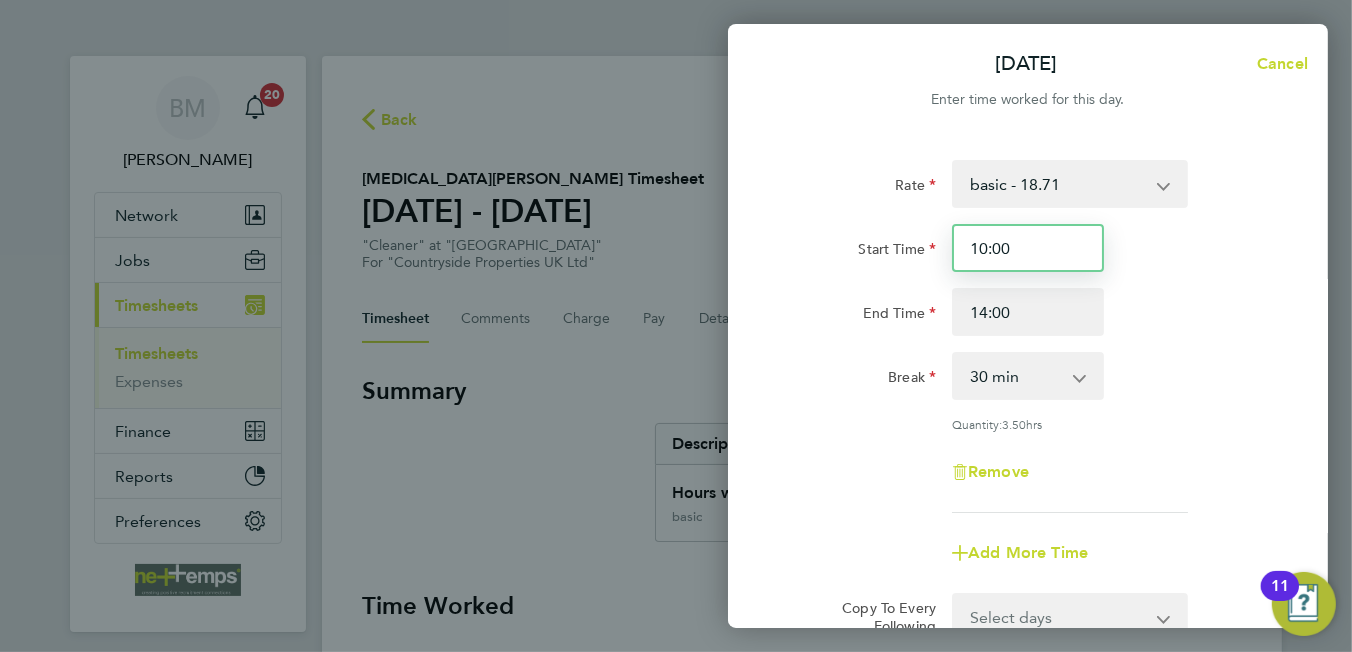 scroll, scrollTop: 99, scrollLeft: 0, axis: vertical 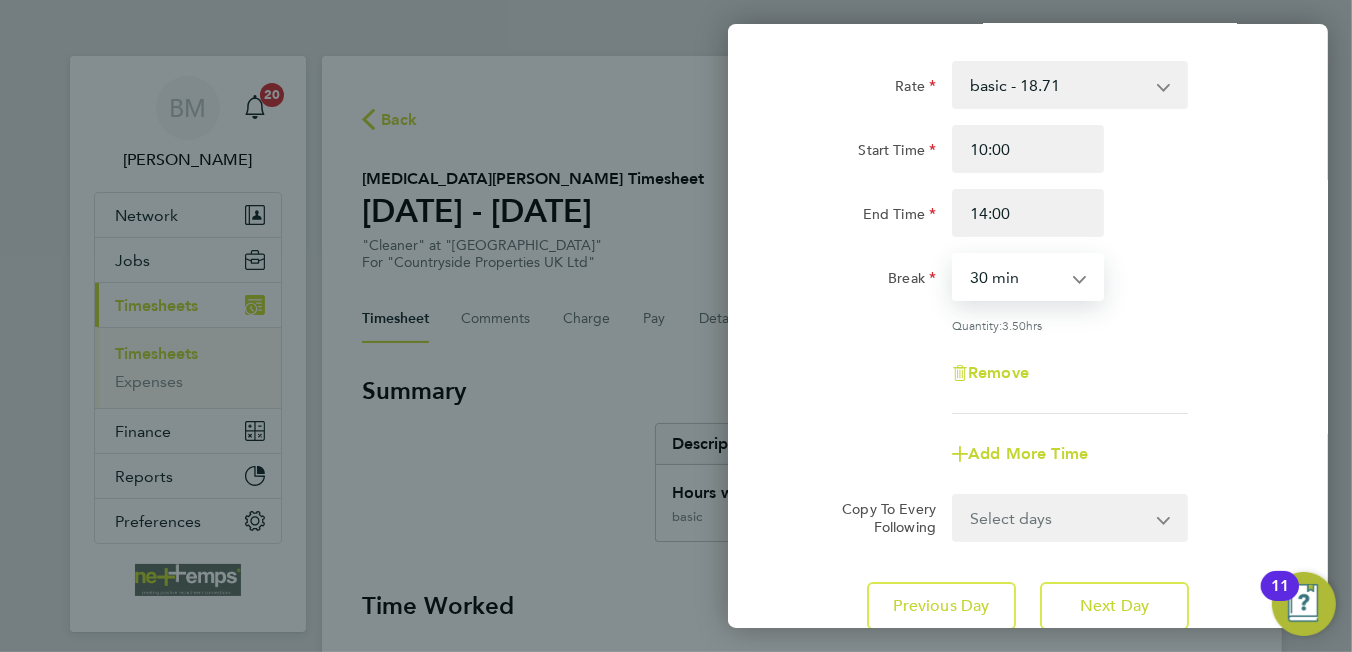 click on "0 min   15 min   30 min   45 min   60 min   75 min   90 min" at bounding box center [1016, 277] 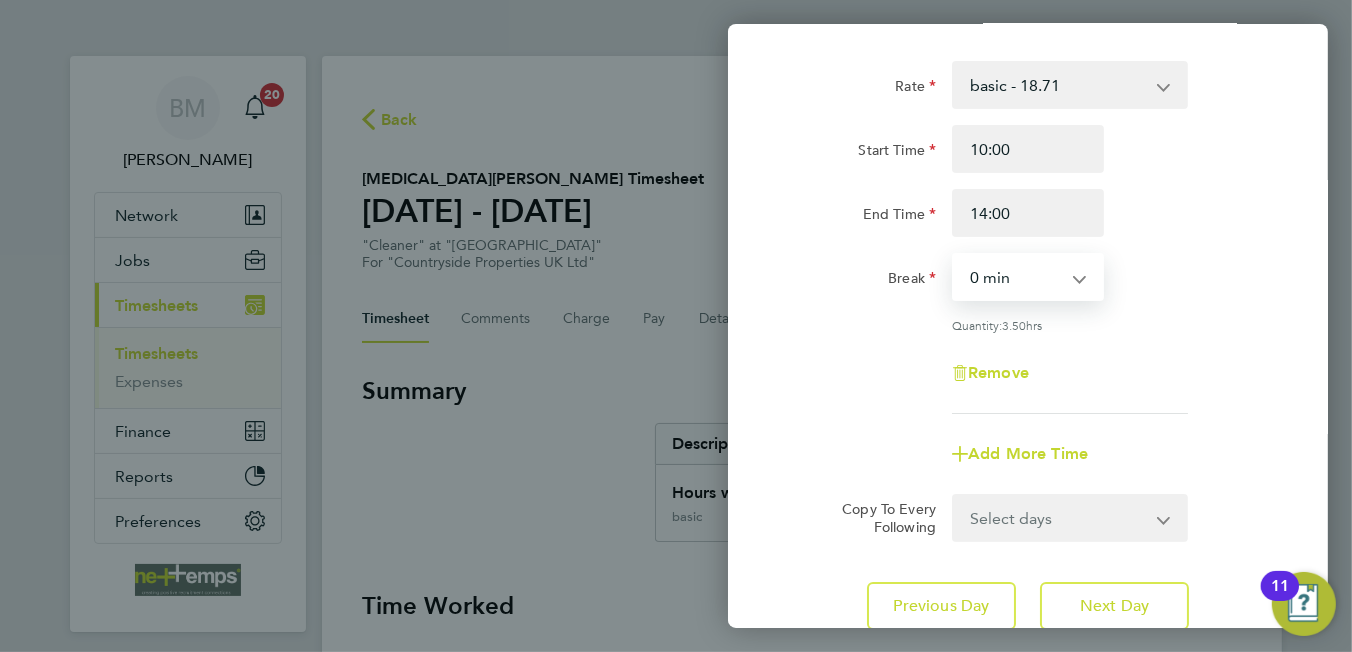 click on "0 min   15 min   30 min   45 min   60 min   75 min   90 min" at bounding box center (1016, 277) 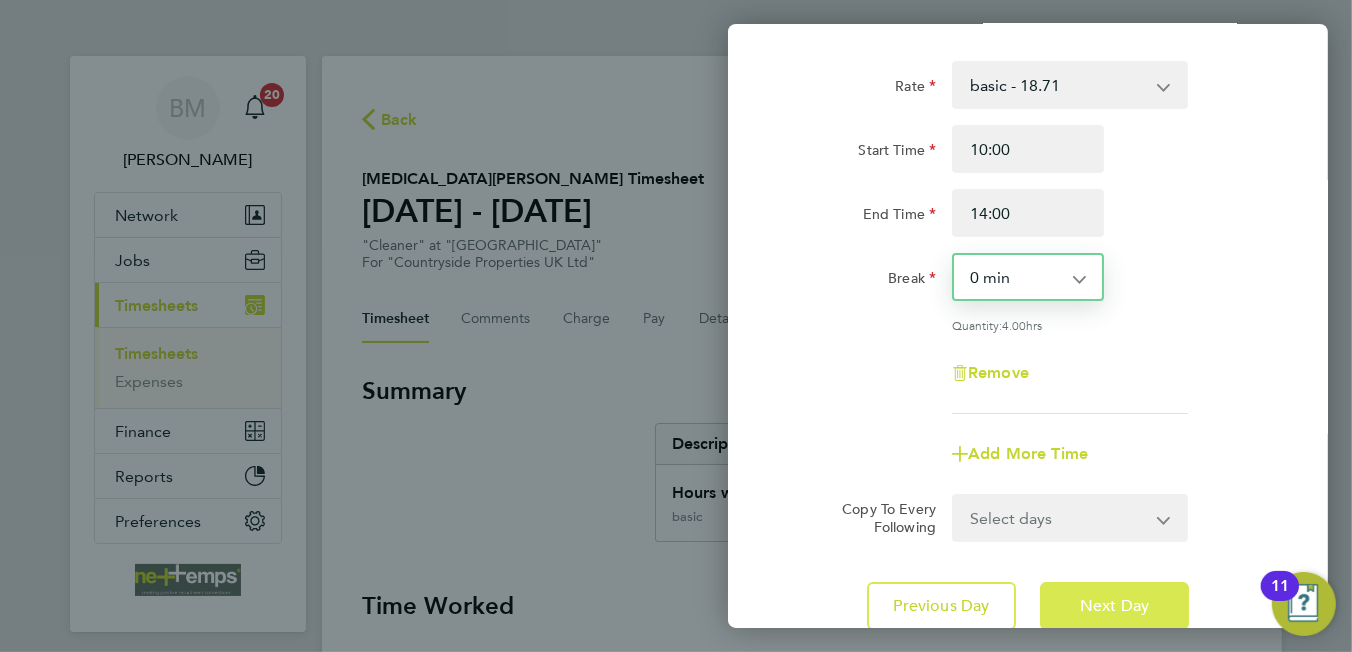 scroll, scrollTop: 250, scrollLeft: 0, axis: vertical 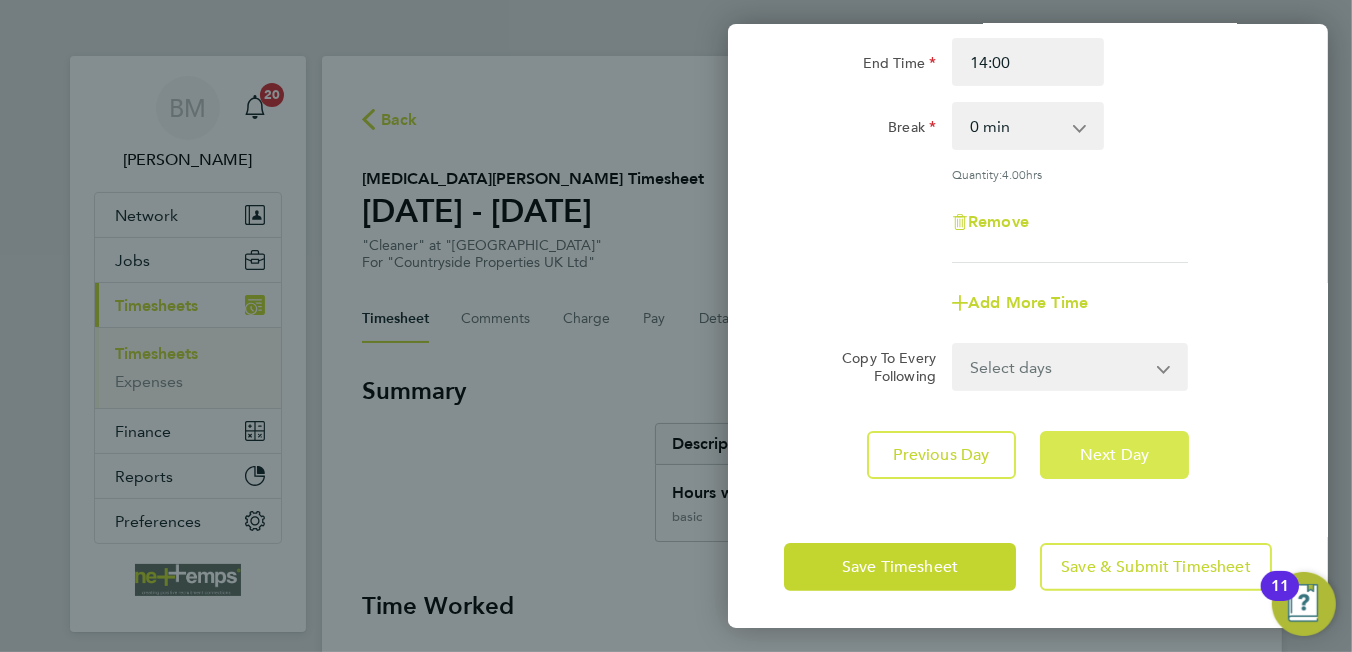 click on "Next Day" 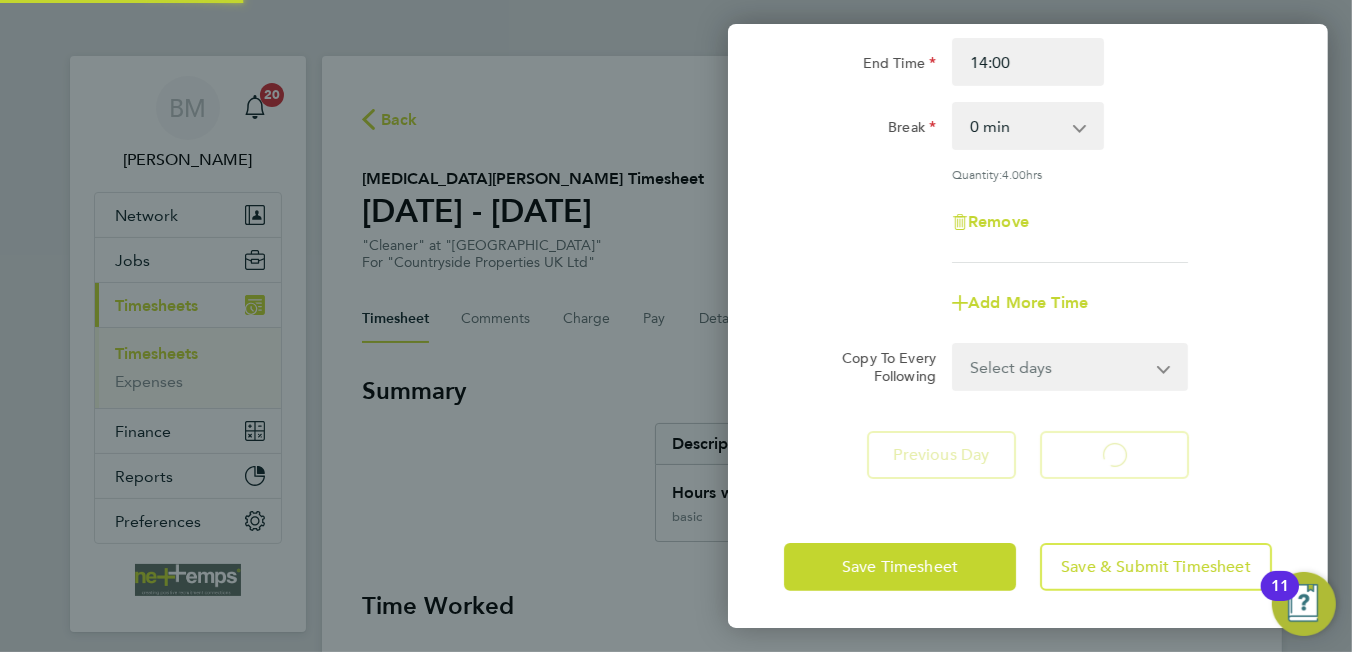 scroll, scrollTop: 0, scrollLeft: 0, axis: both 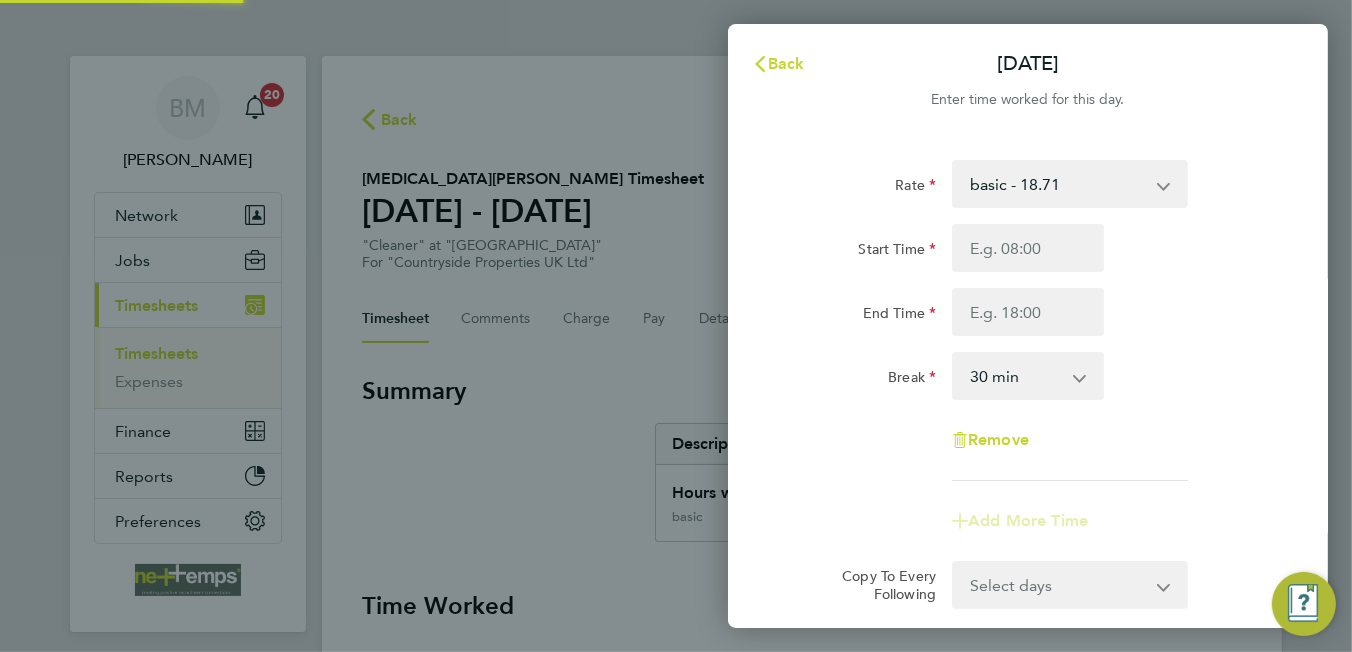 select on "30" 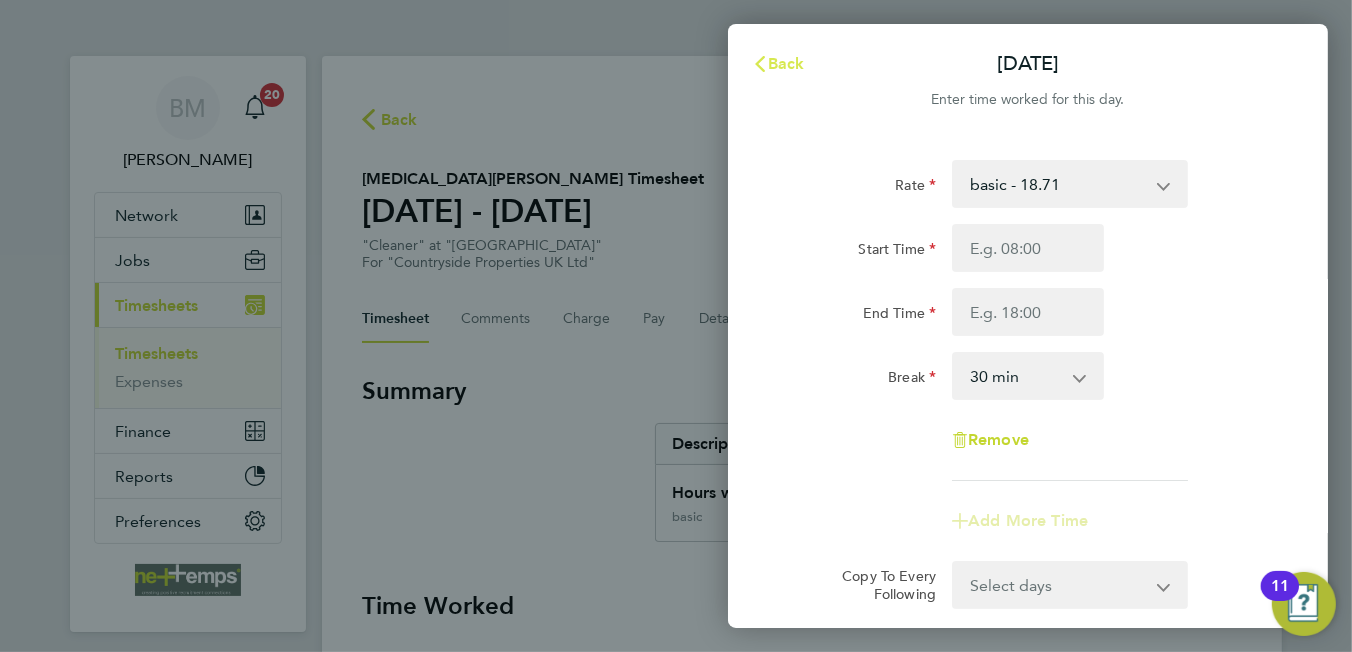 click on "Back" 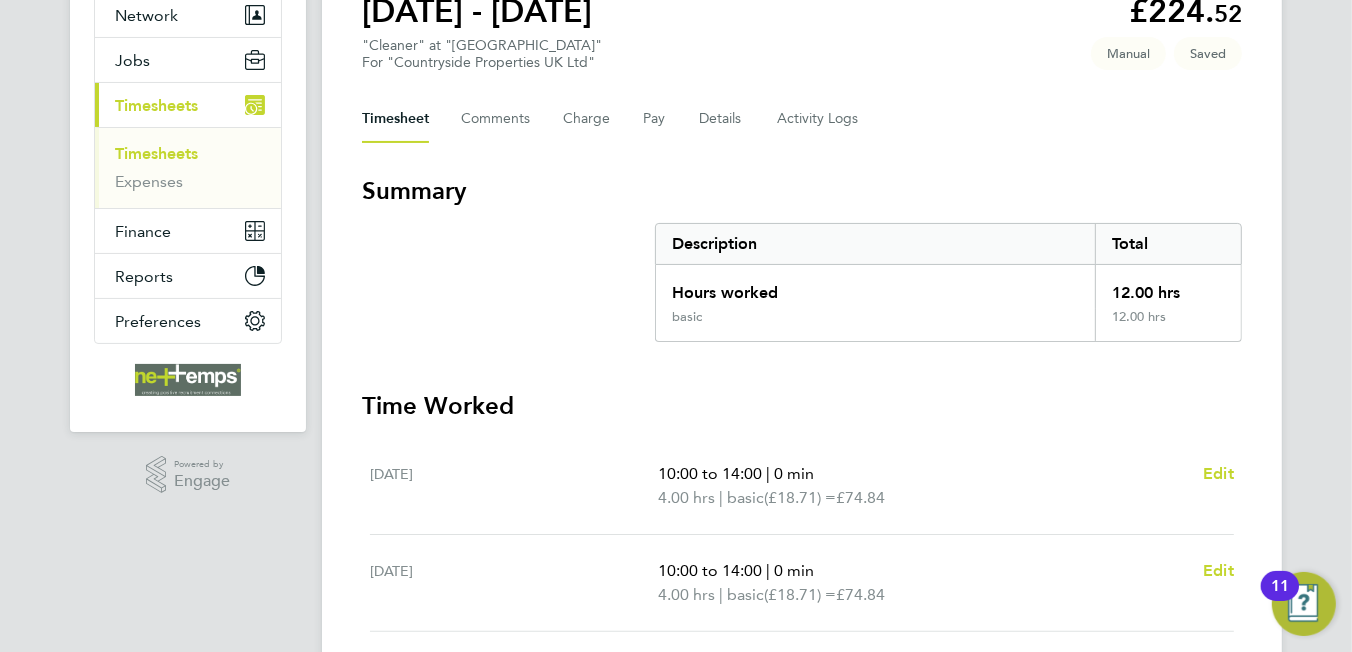 scroll, scrollTop: 499, scrollLeft: 0, axis: vertical 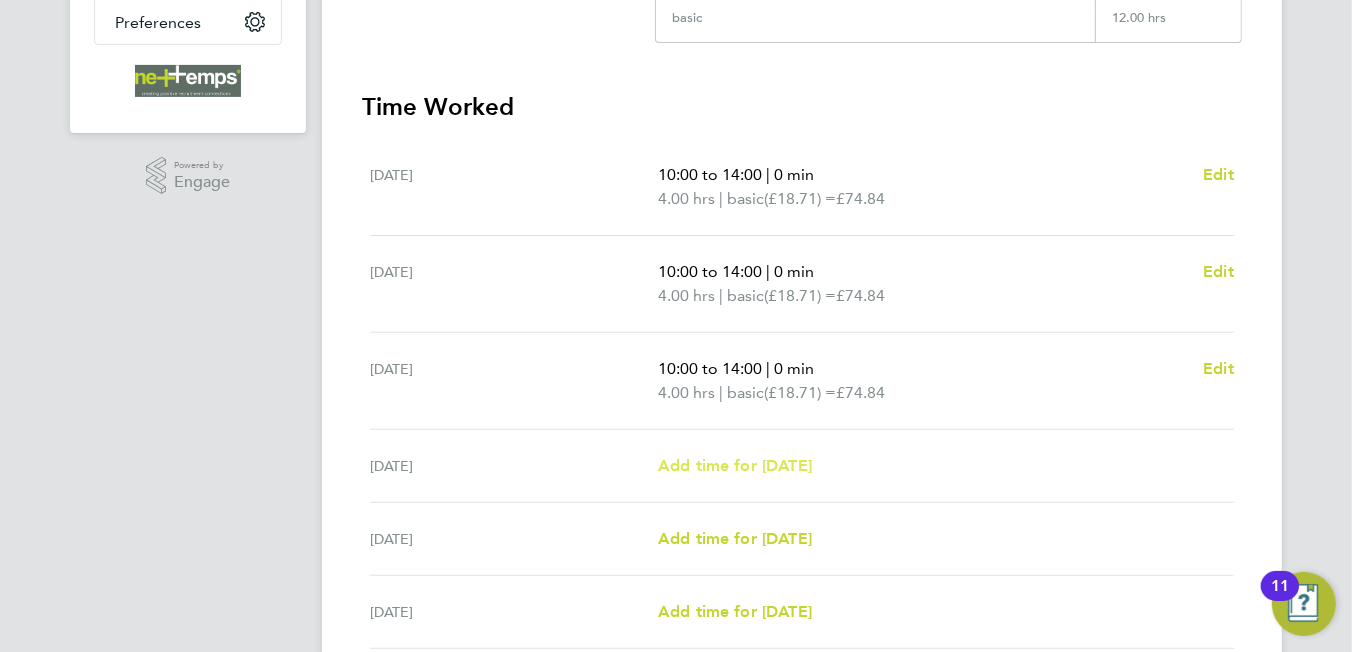 click on "Add time for Thu 10 Jul" at bounding box center [735, 465] 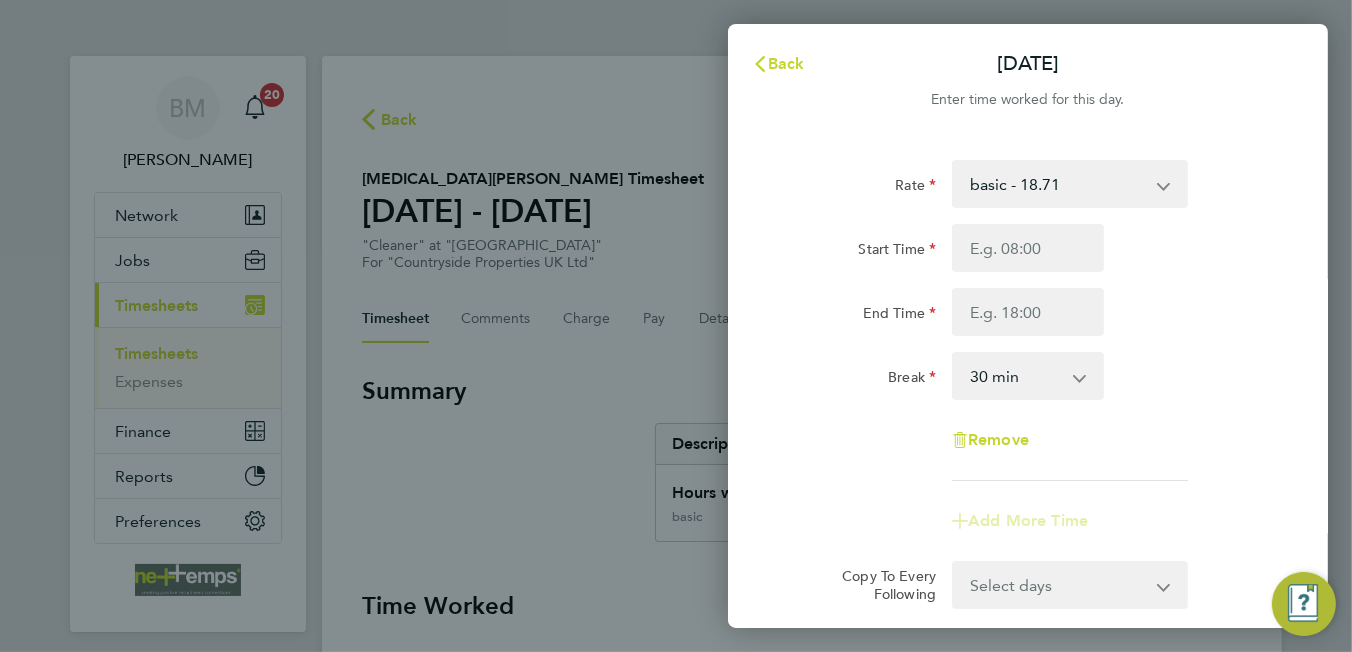 scroll, scrollTop: 0, scrollLeft: 0, axis: both 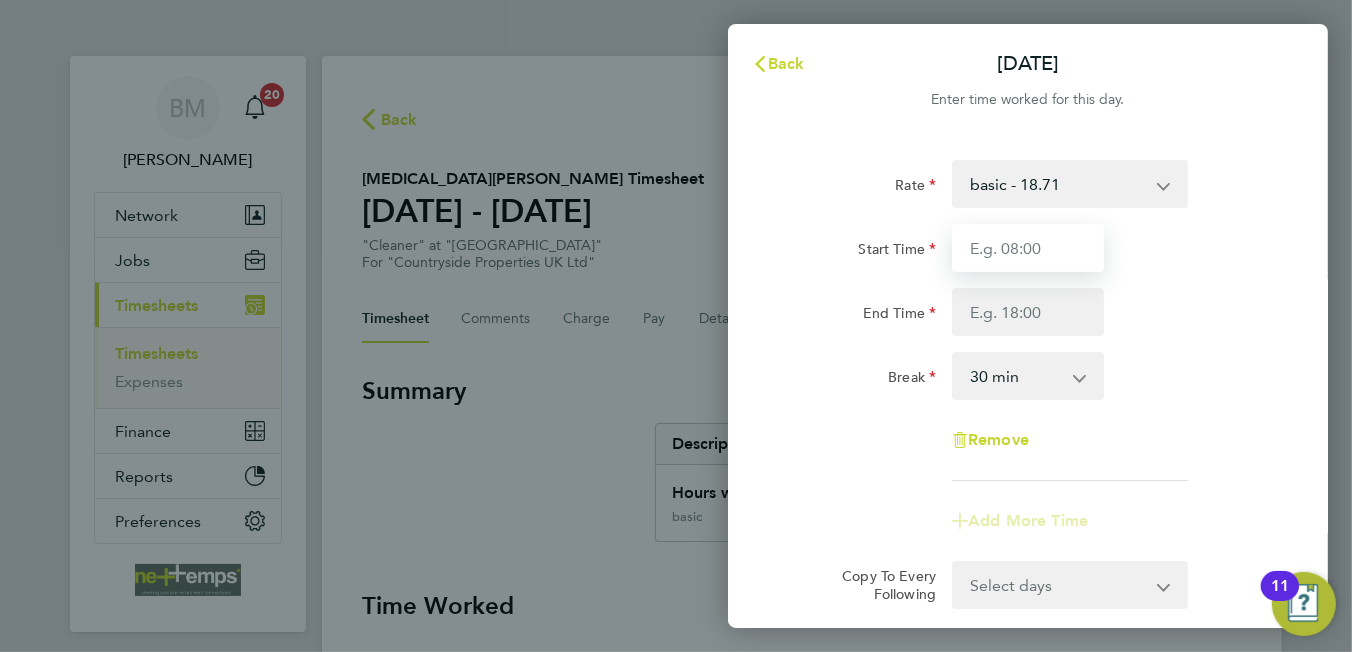 click on "Start Time" at bounding box center [1028, 248] 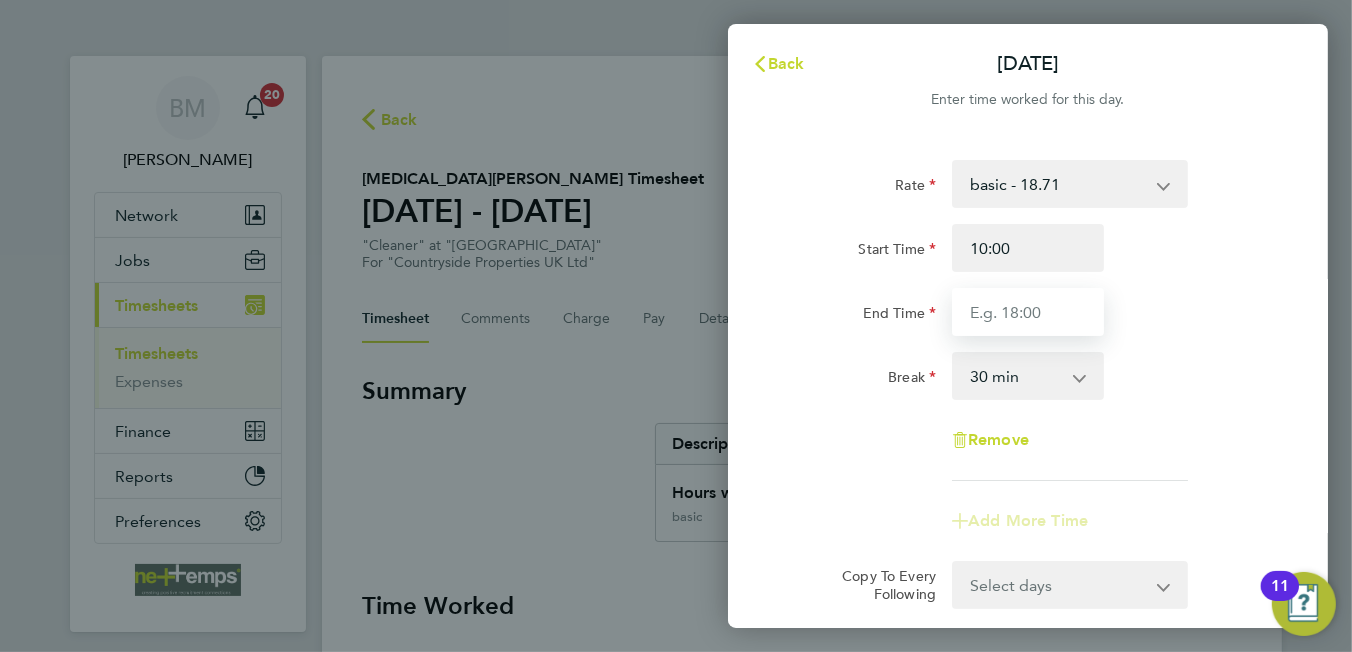 click on "End Time" at bounding box center (1028, 312) 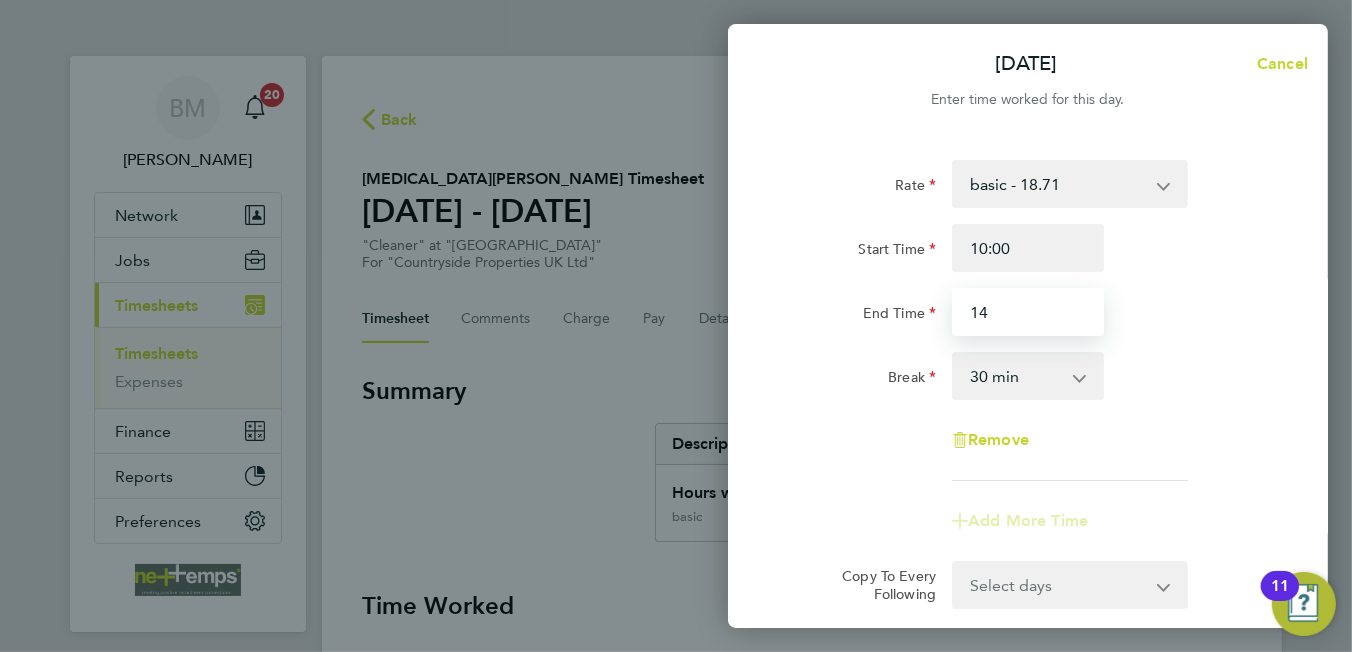 type on "14:00" 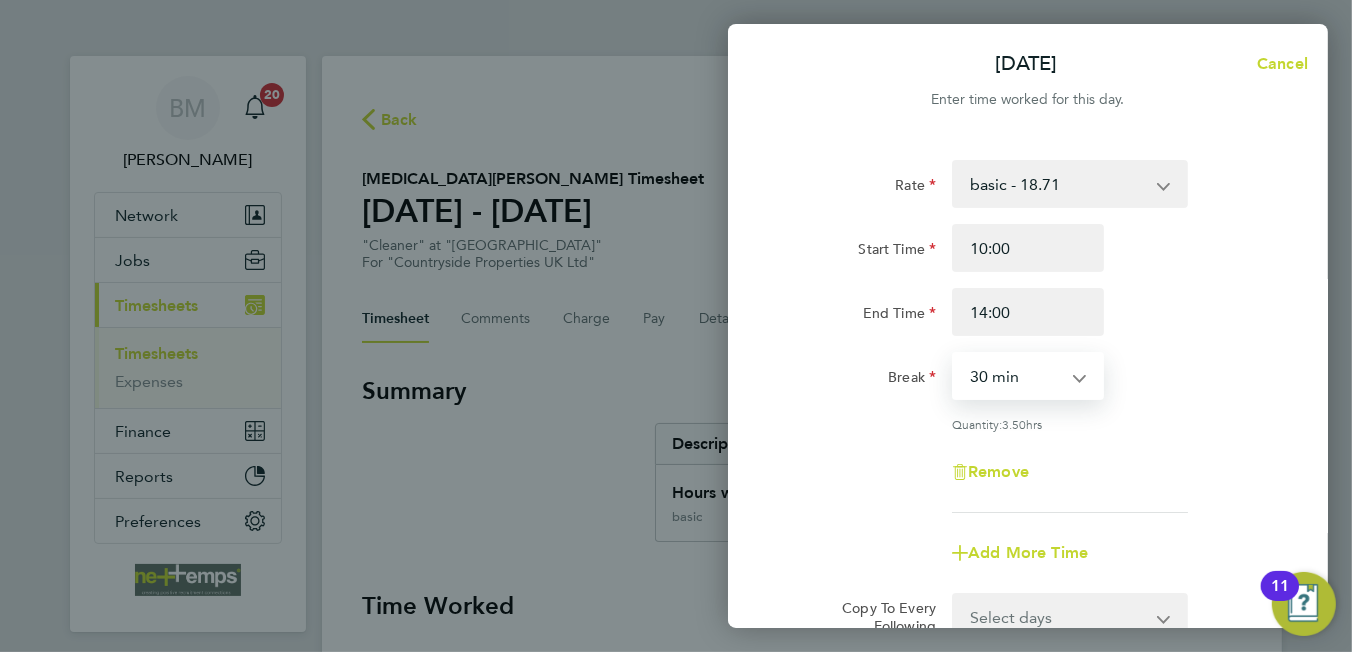 drag, startPoint x: 974, startPoint y: 391, endPoint x: 992, endPoint y: 384, distance: 19.313208 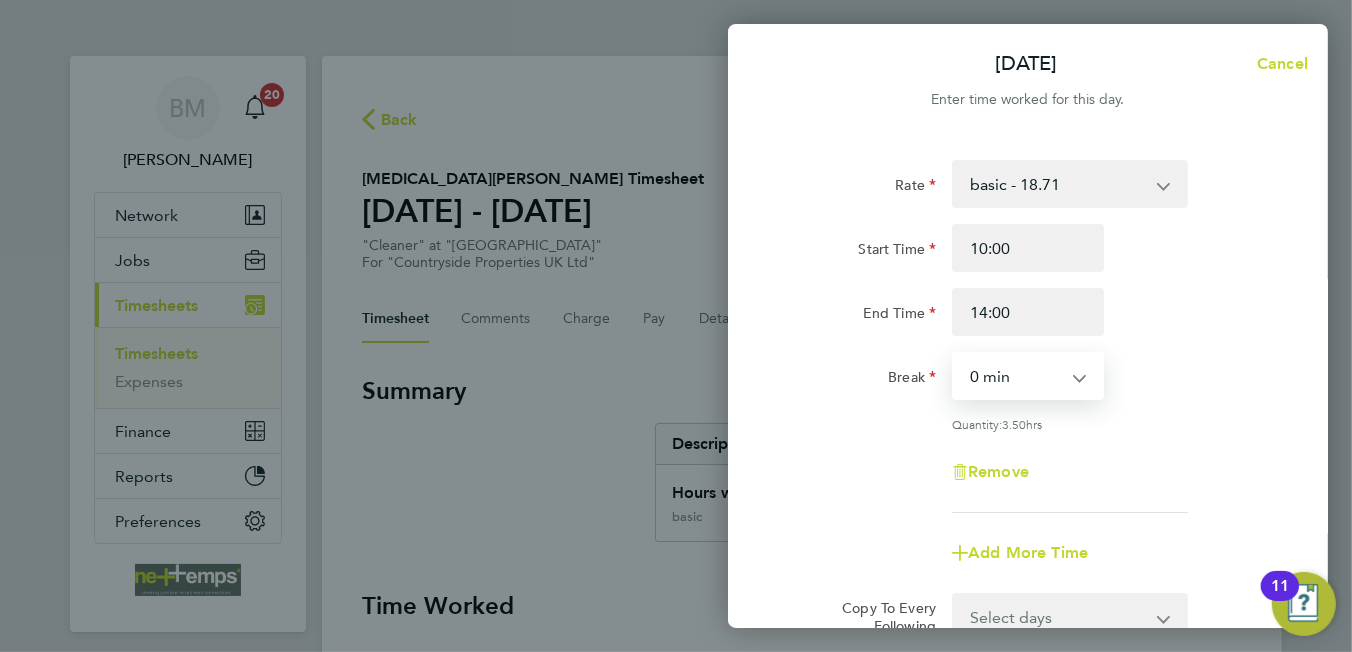 click on "0 min   15 min   30 min   45 min   60 min   75 min   90 min" at bounding box center [1016, 376] 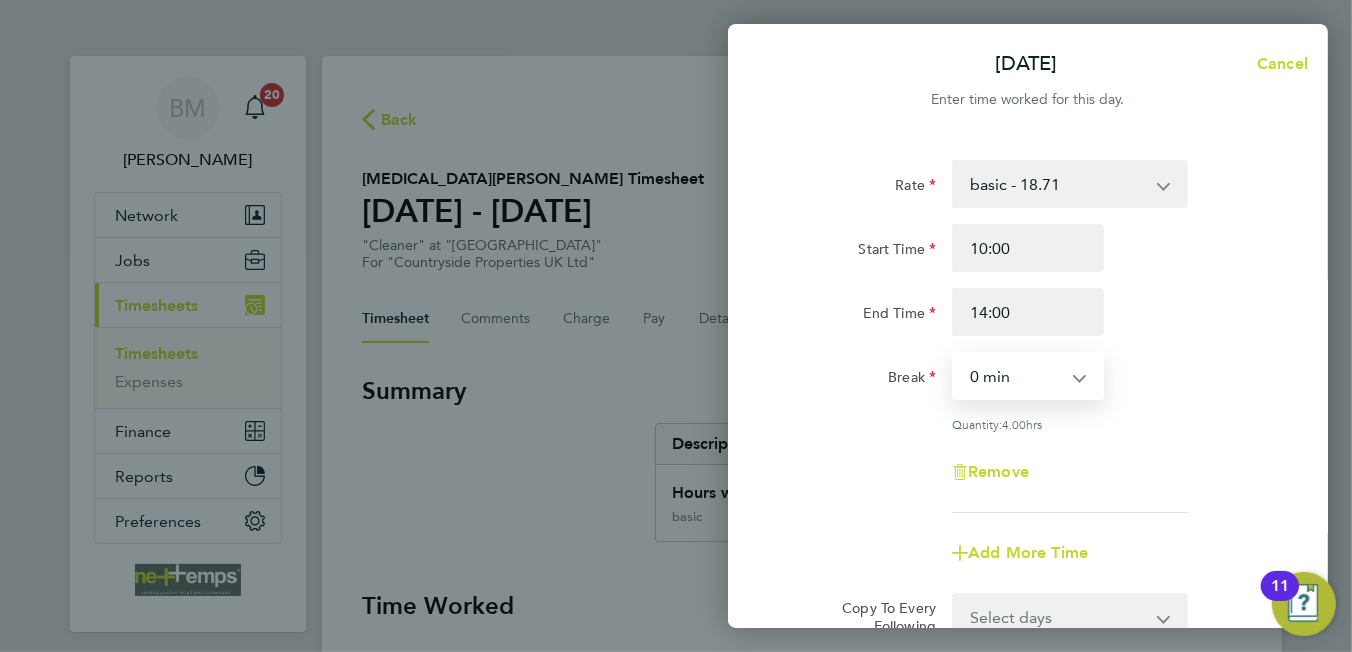 scroll, scrollTop: 250, scrollLeft: 0, axis: vertical 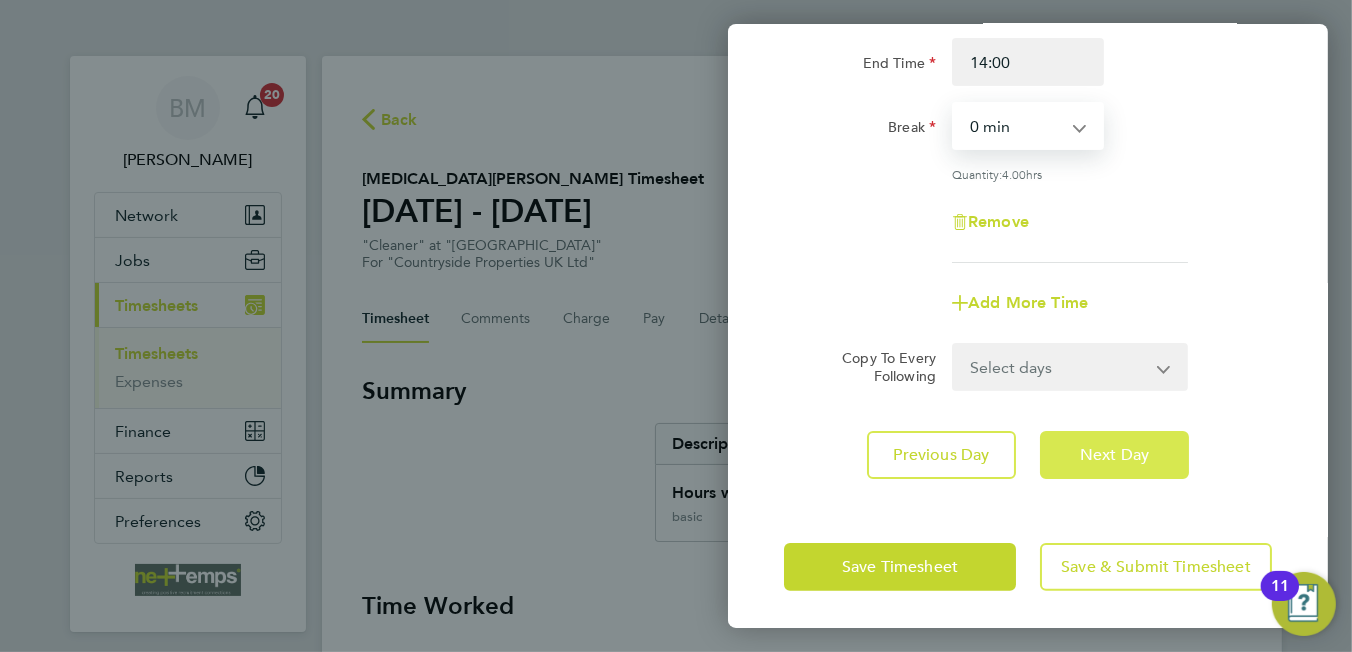 click on "Next Day" 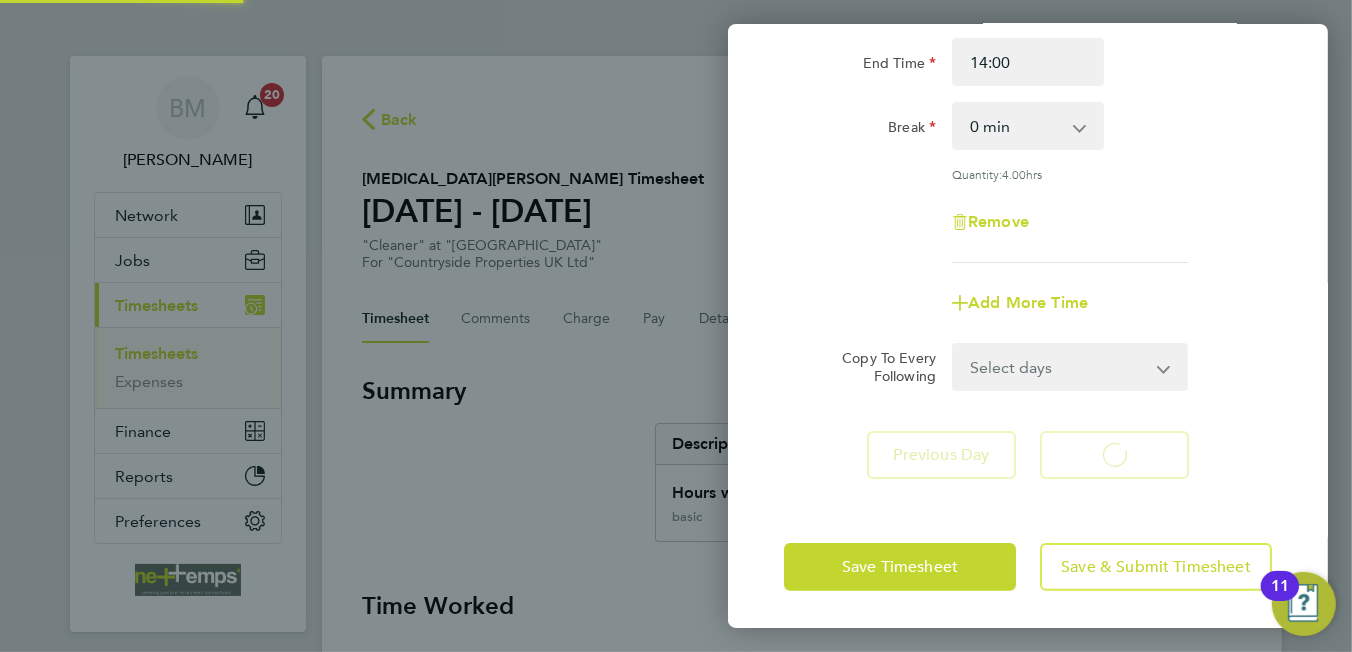 scroll, scrollTop: 219, scrollLeft: 0, axis: vertical 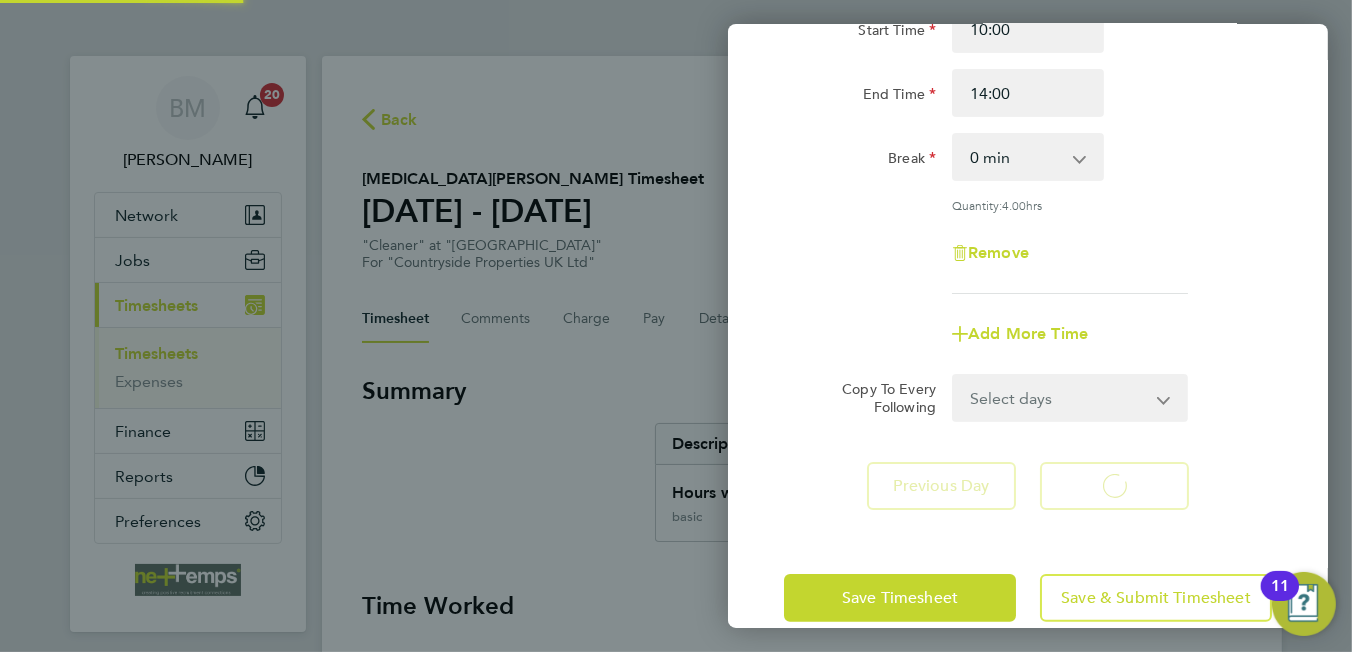 select on "30" 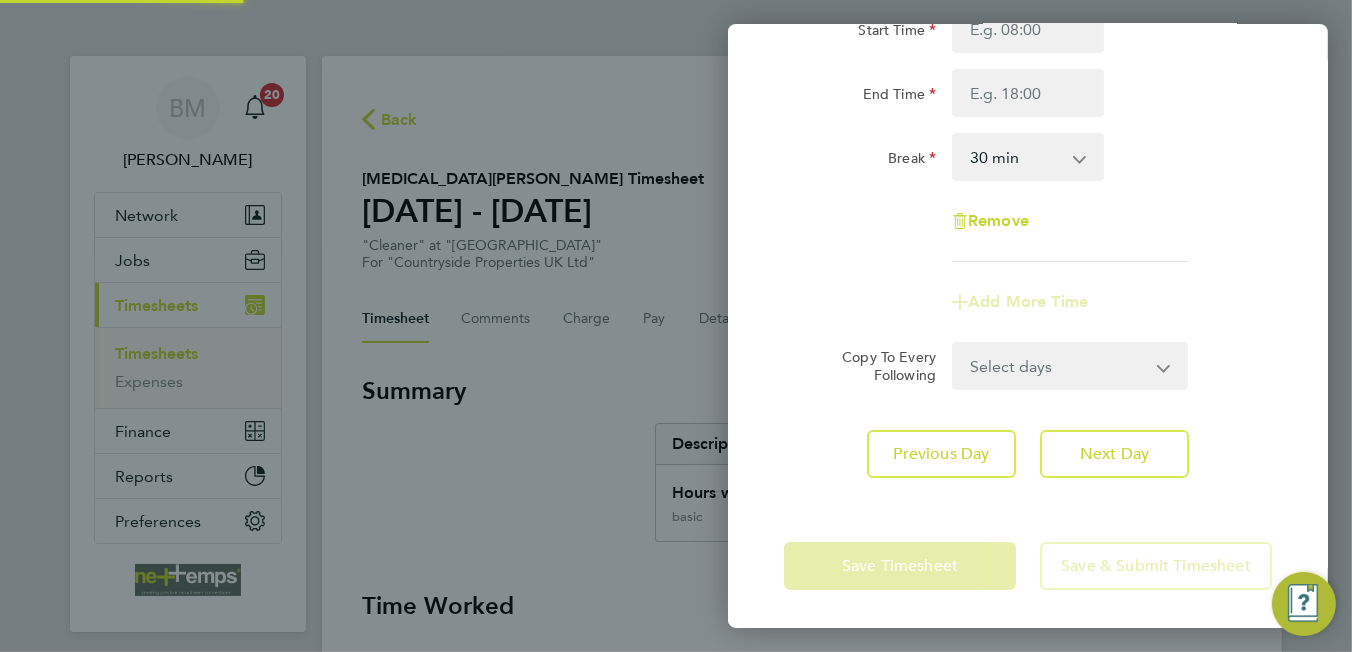 scroll, scrollTop: 0, scrollLeft: 0, axis: both 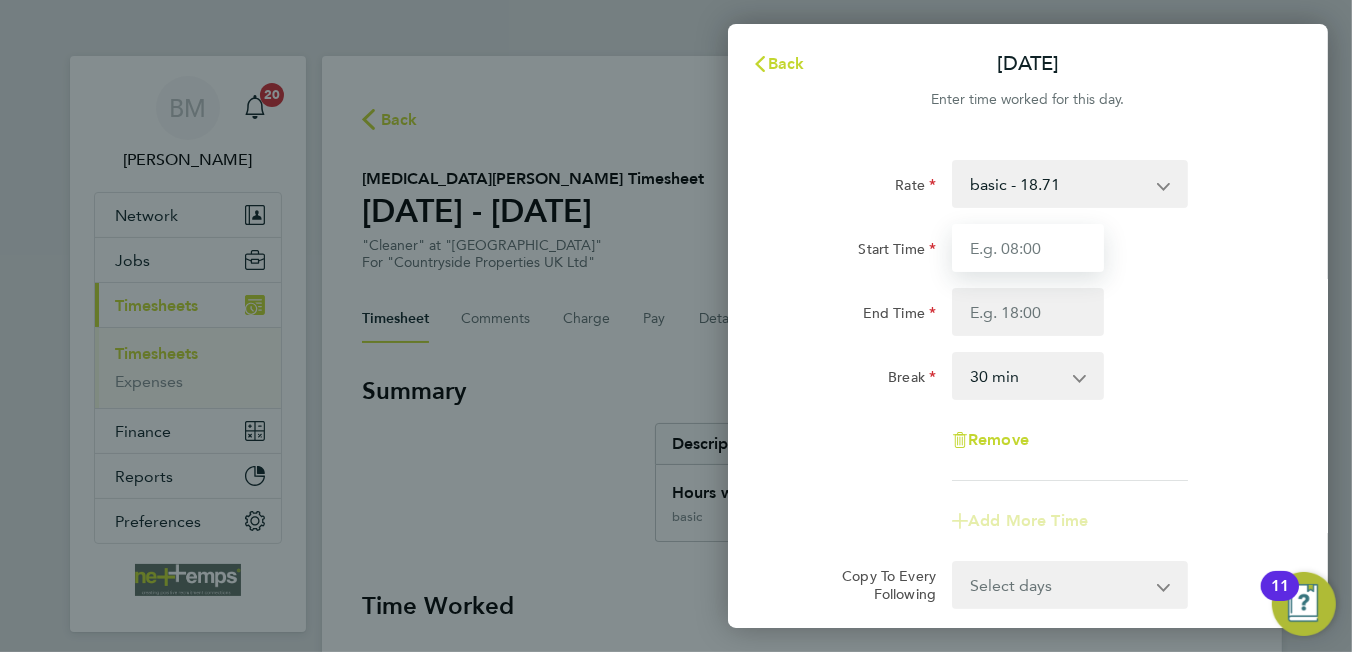 click on "Start Time" at bounding box center (1028, 248) 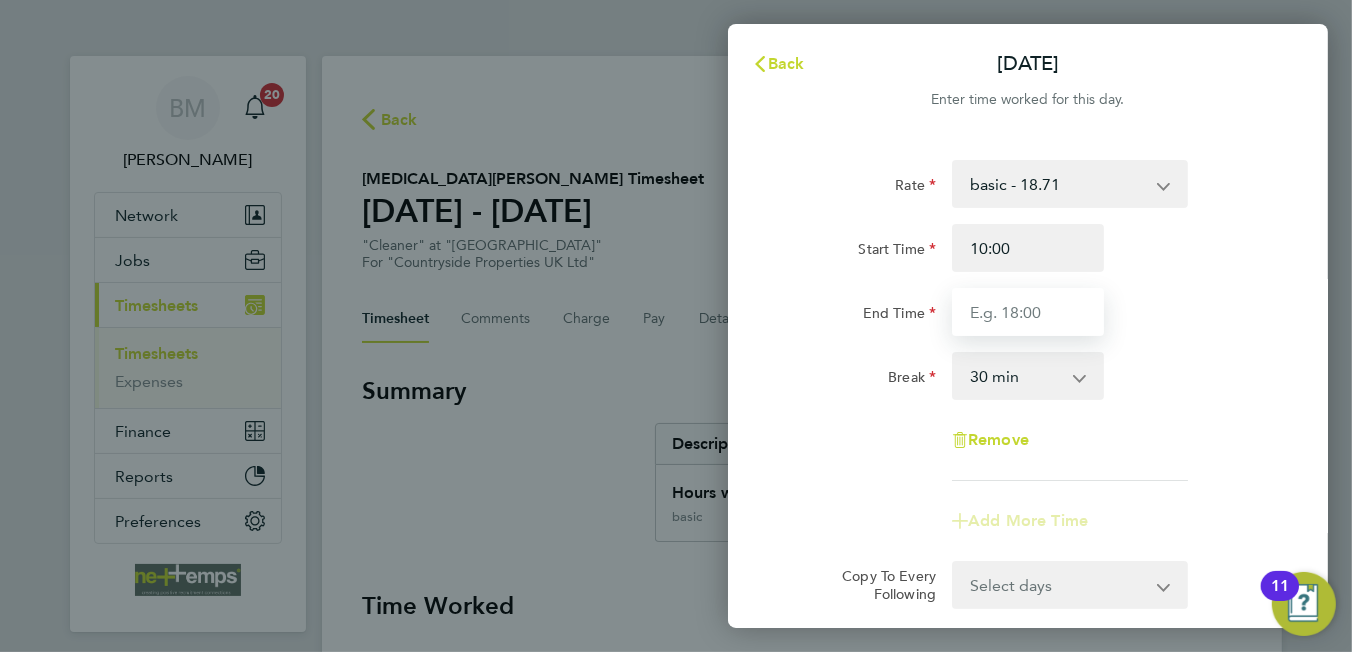 click on "End Time" at bounding box center [1028, 312] 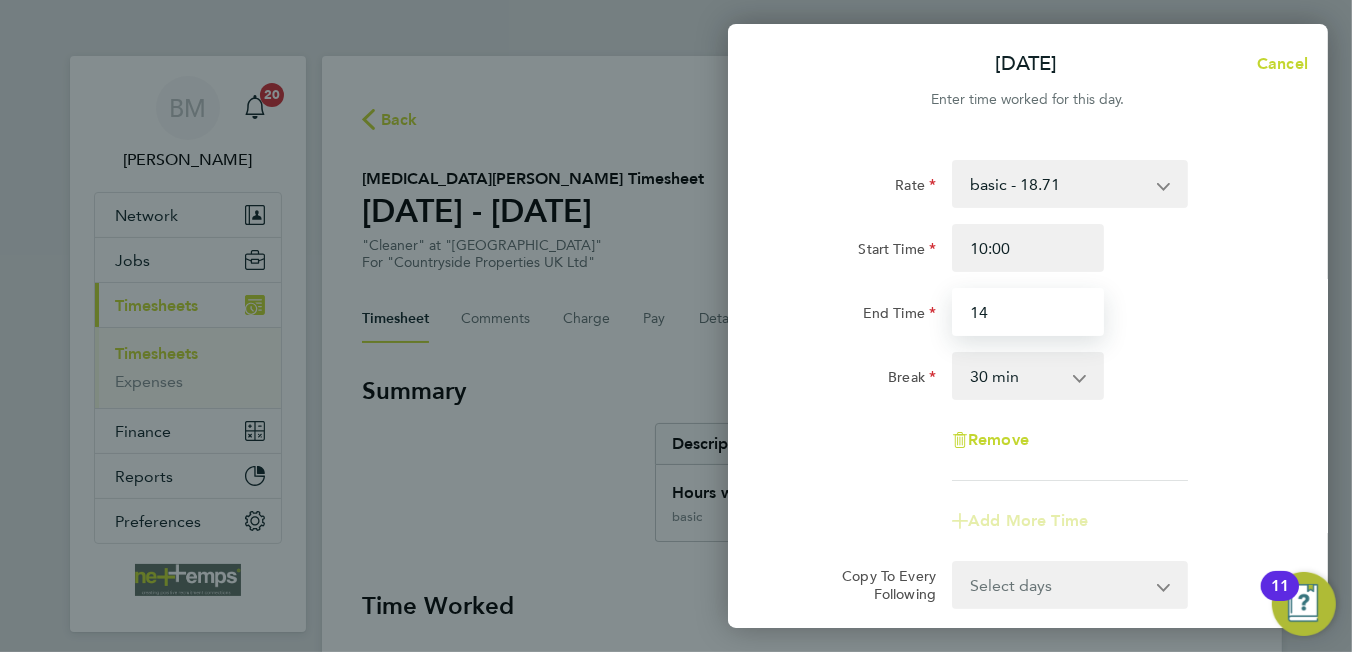 type on "14:00" 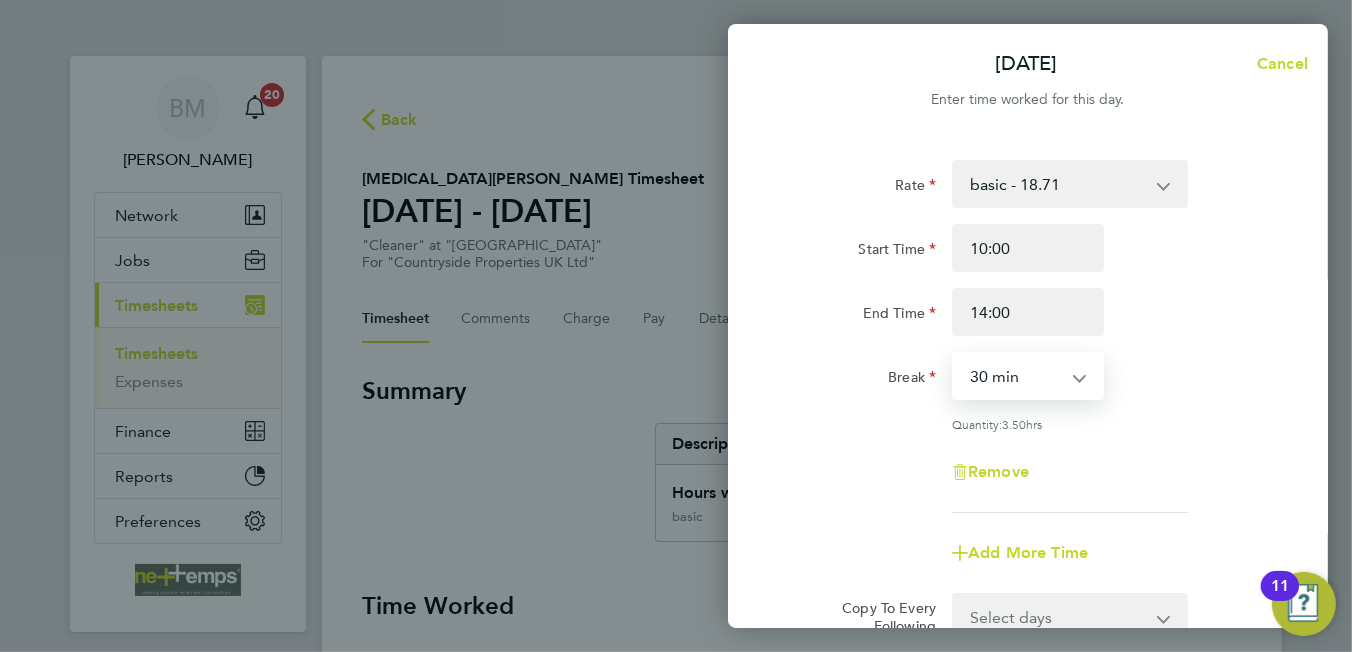 click on "0 min   15 min   30 min   45 min   60 min   75 min   90 min" at bounding box center (1016, 376) 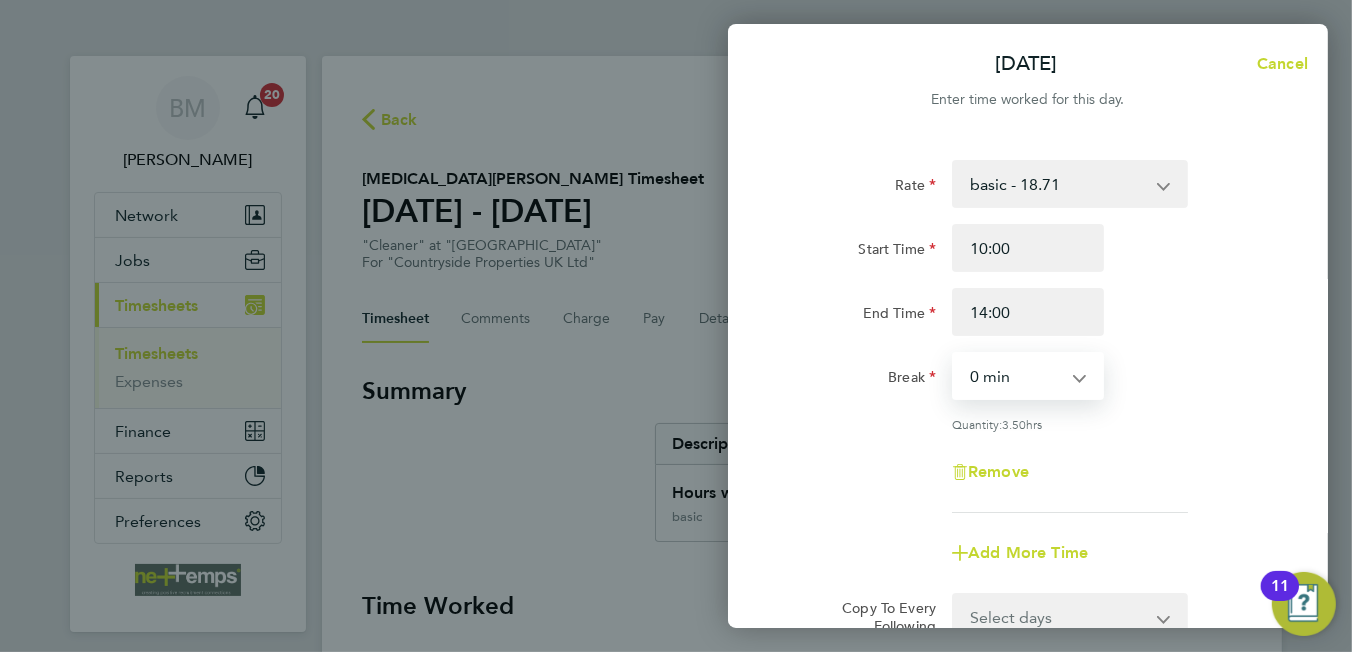 click on "0 min   15 min   30 min   45 min   60 min   75 min   90 min" at bounding box center (1016, 376) 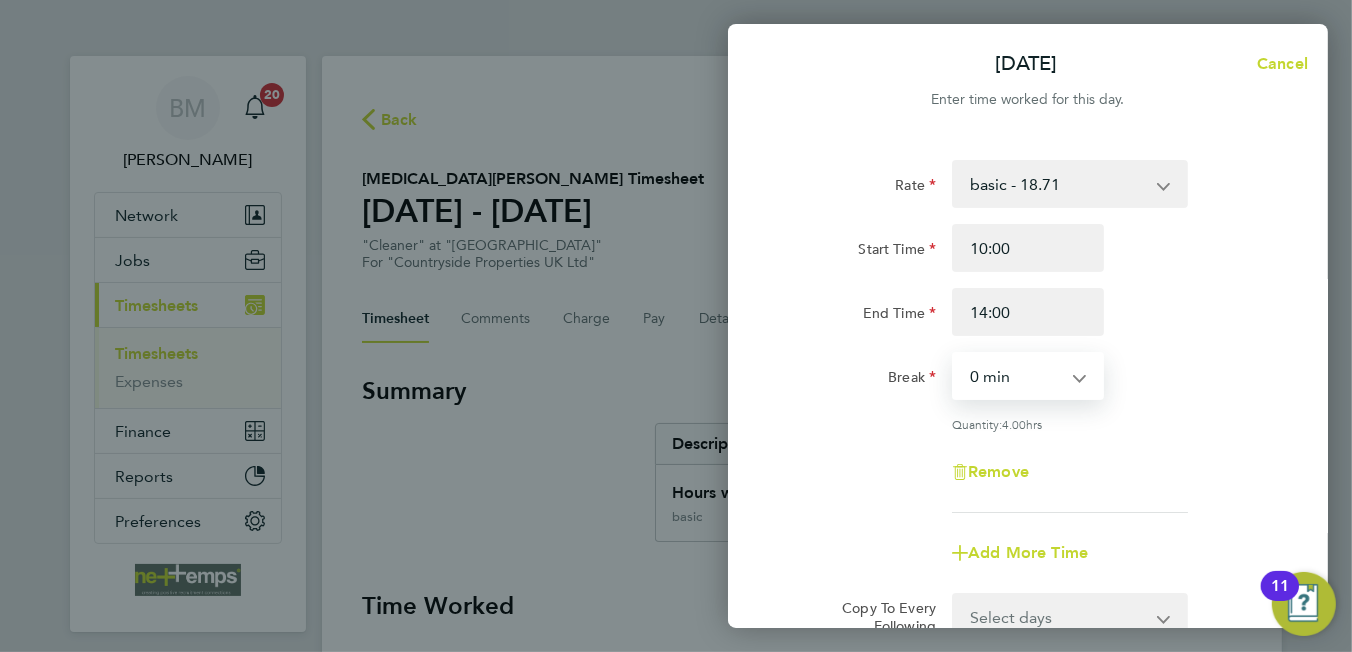 scroll, scrollTop: 200, scrollLeft: 0, axis: vertical 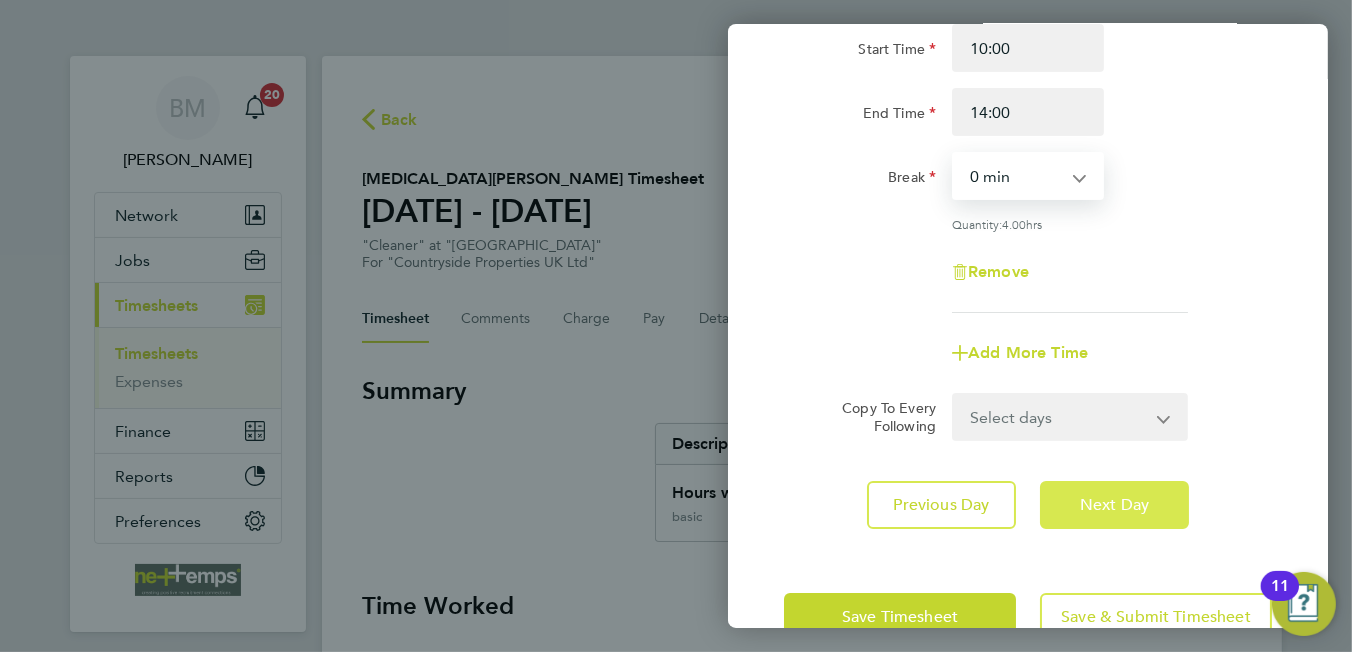click on "Next Day" 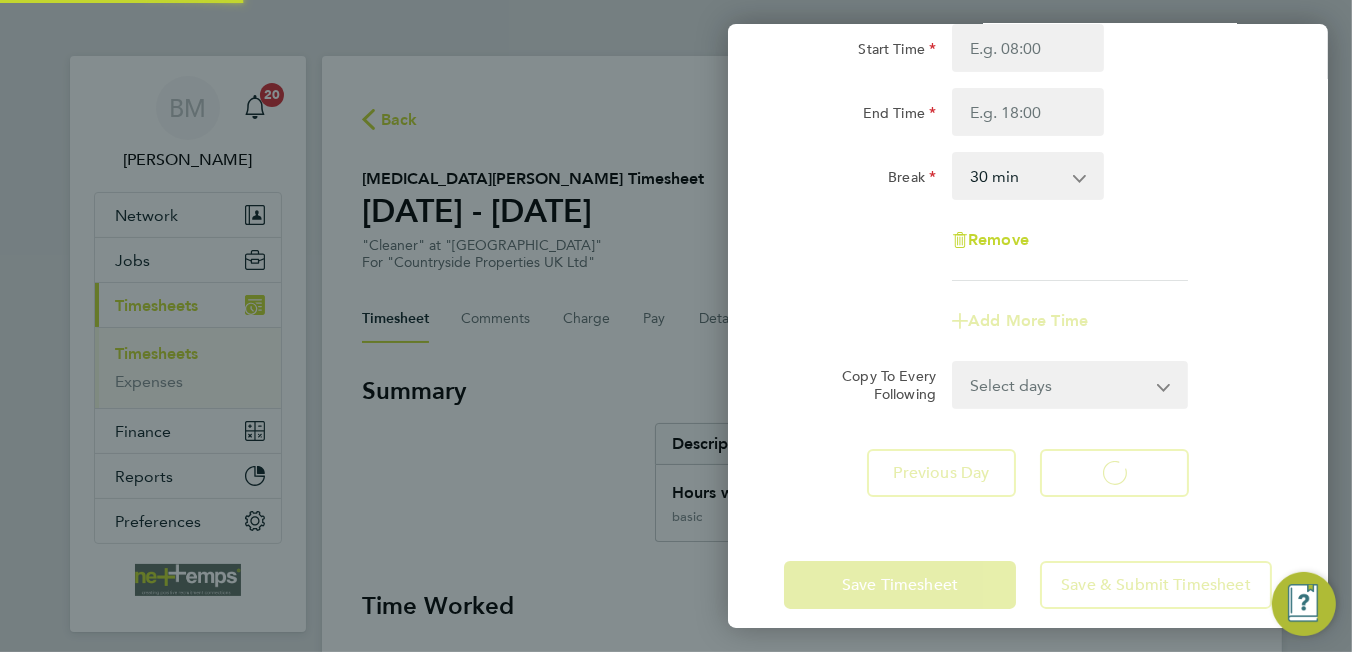 select on "30" 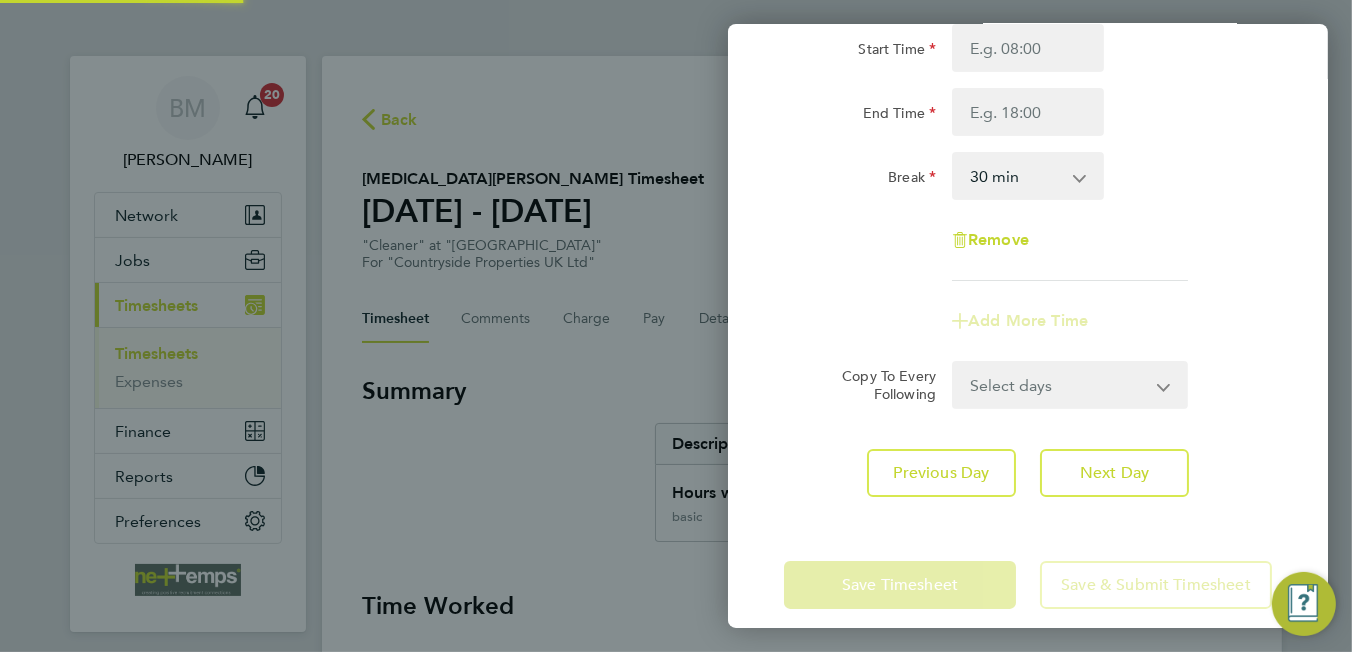 scroll, scrollTop: 0, scrollLeft: 0, axis: both 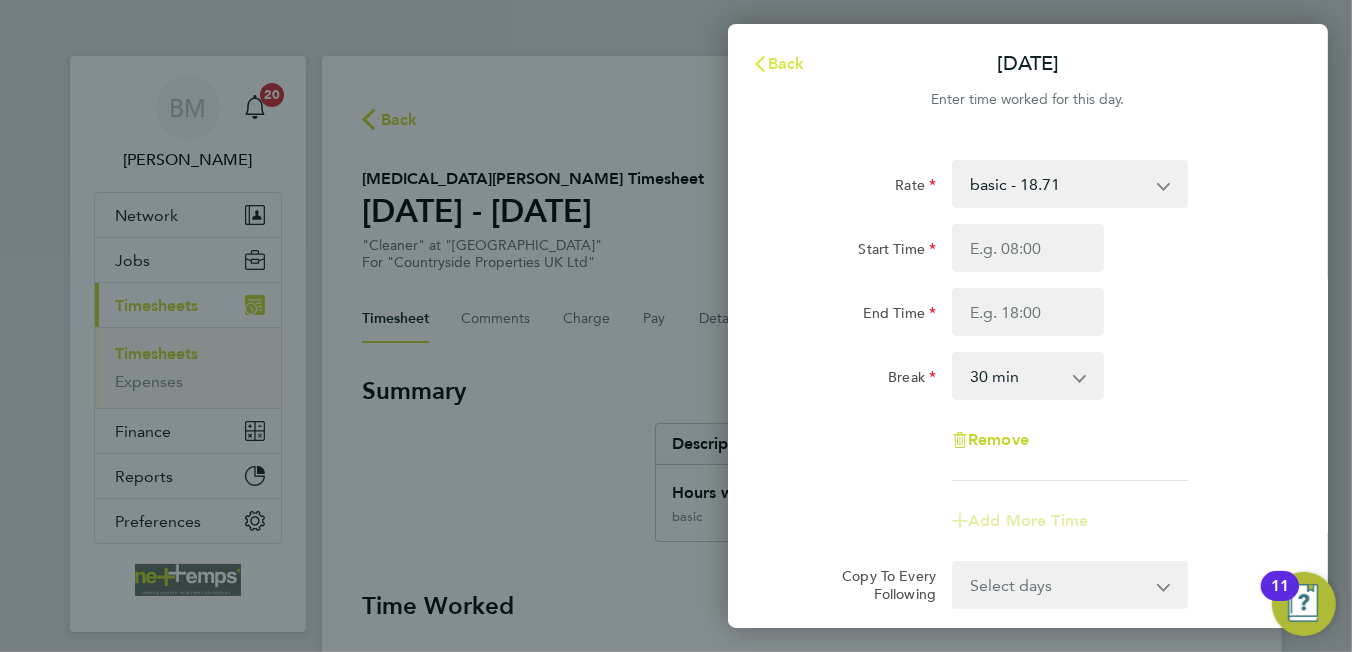 click 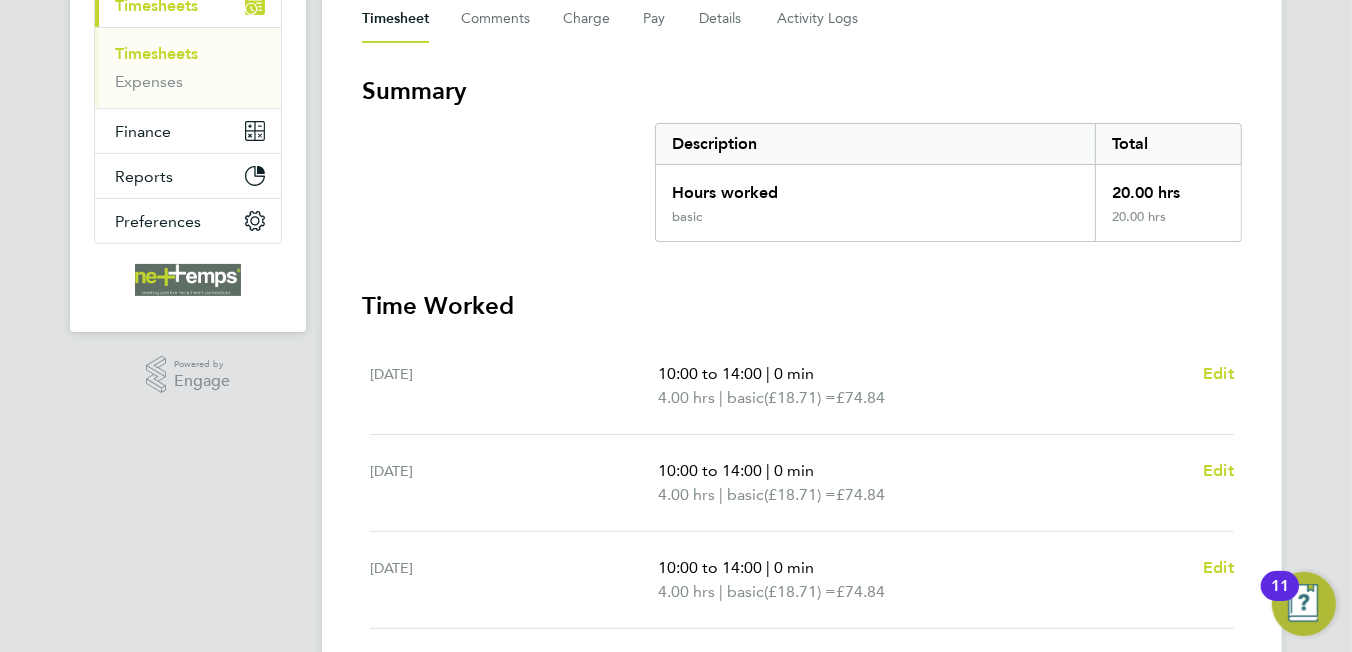 scroll, scrollTop: 400, scrollLeft: 0, axis: vertical 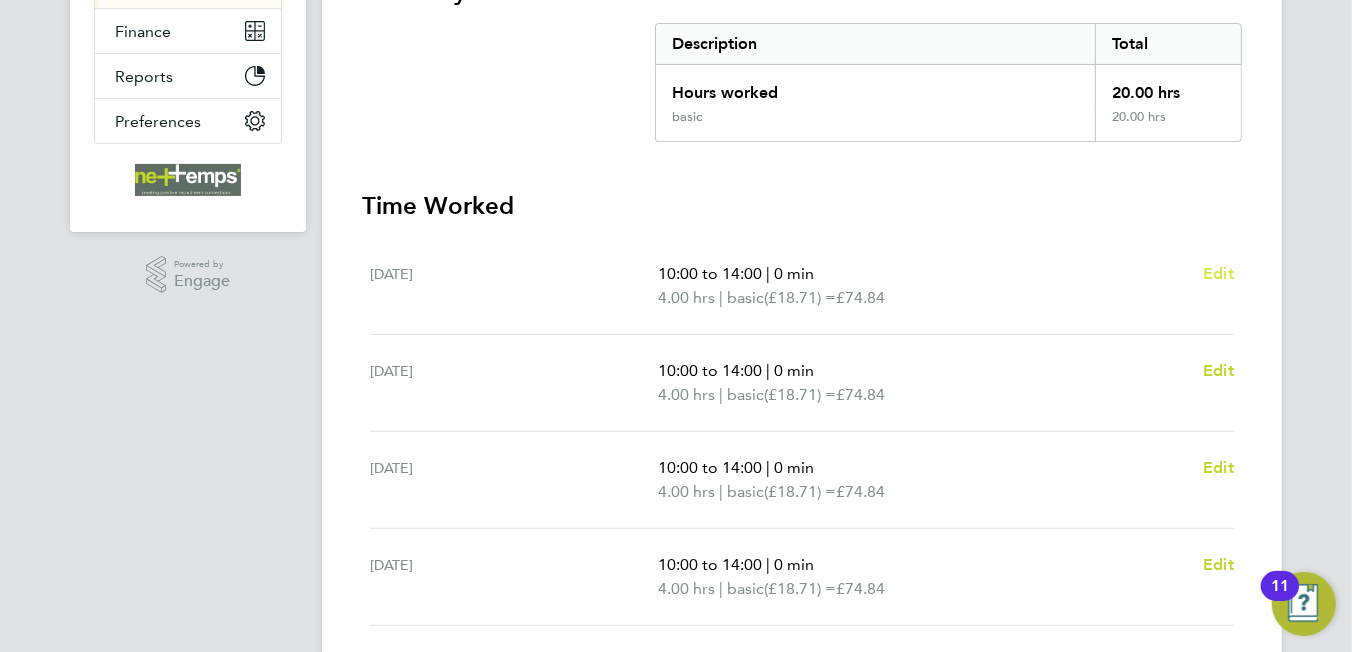 click on "Edit" at bounding box center [1218, 273] 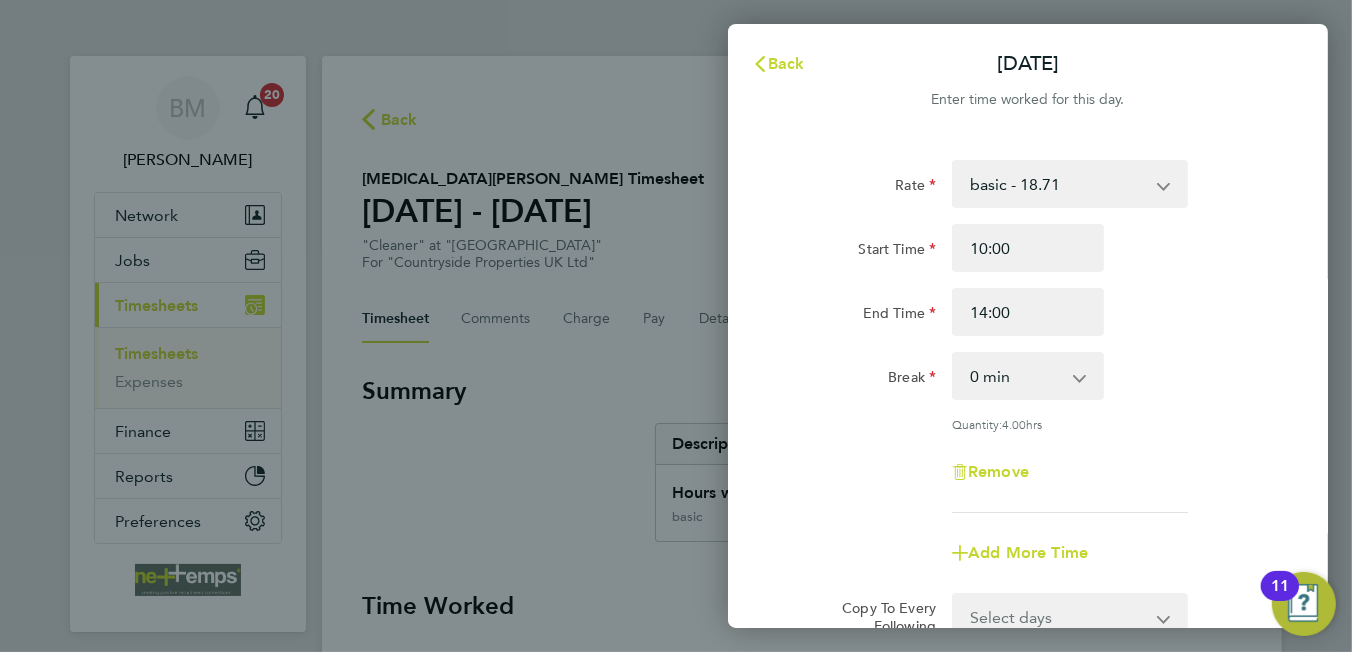 scroll, scrollTop: 0, scrollLeft: 0, axis: both 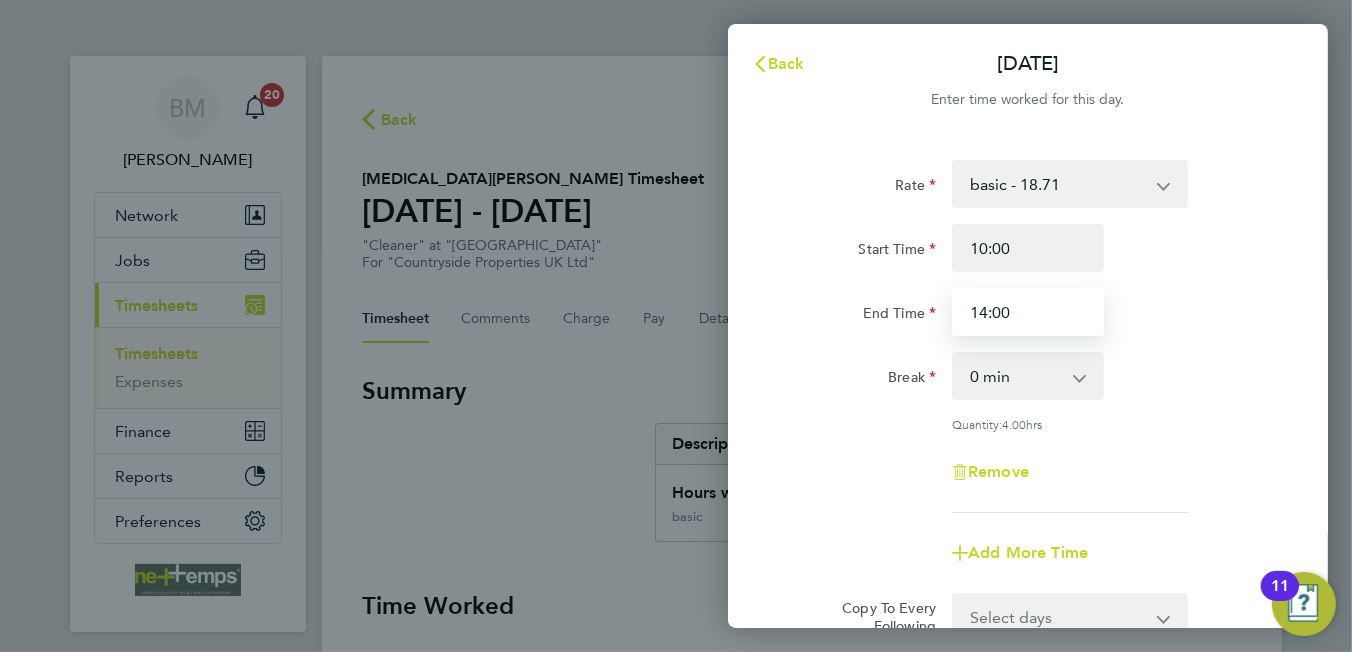 drag, startPoint x: 987, startPoint y: 311, endPoint x: 995, endPoint y: 304, distance: 10.630146 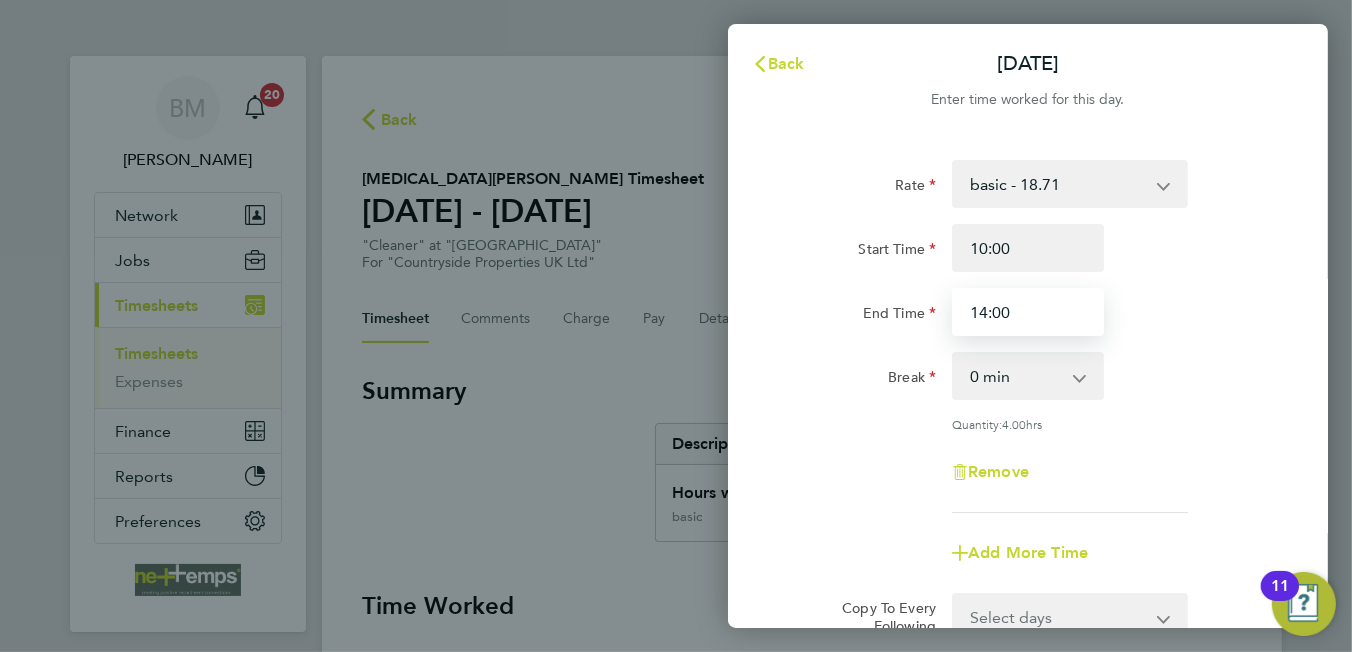 click on "14:00" at bounding box center (1028, 312) 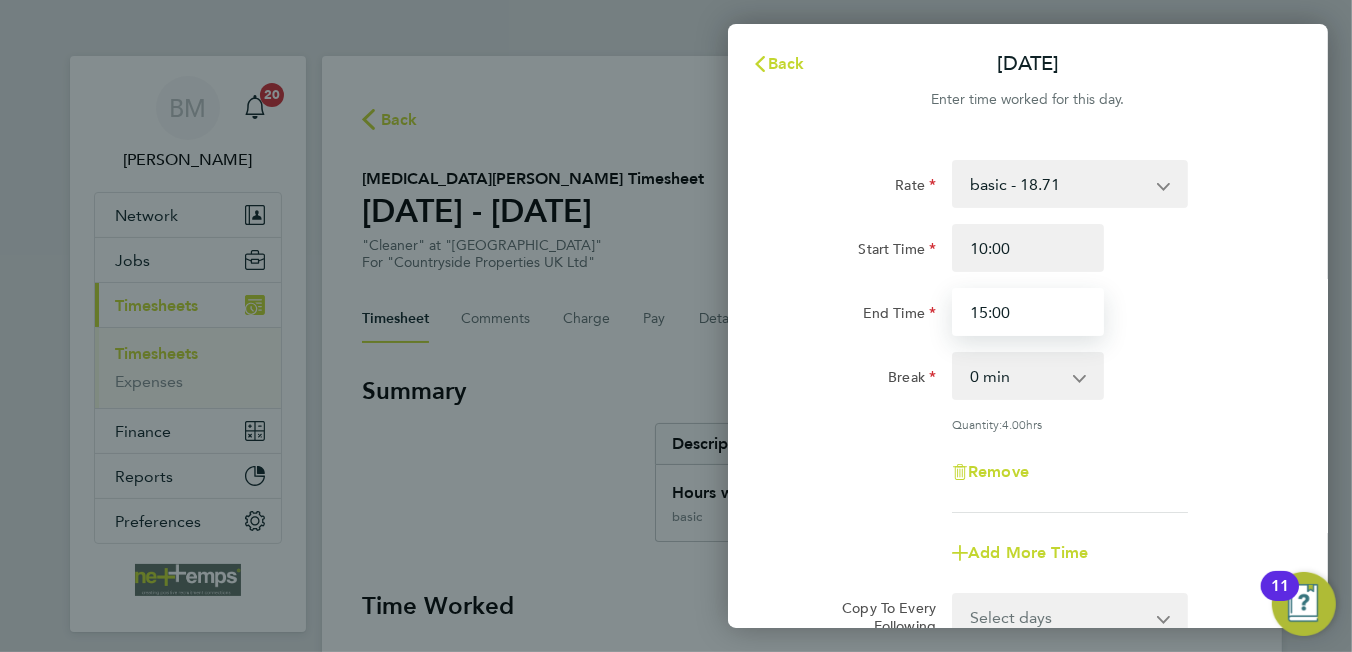 scroll, scrollTop: 250, scrollLeft: 0, axis: vertical 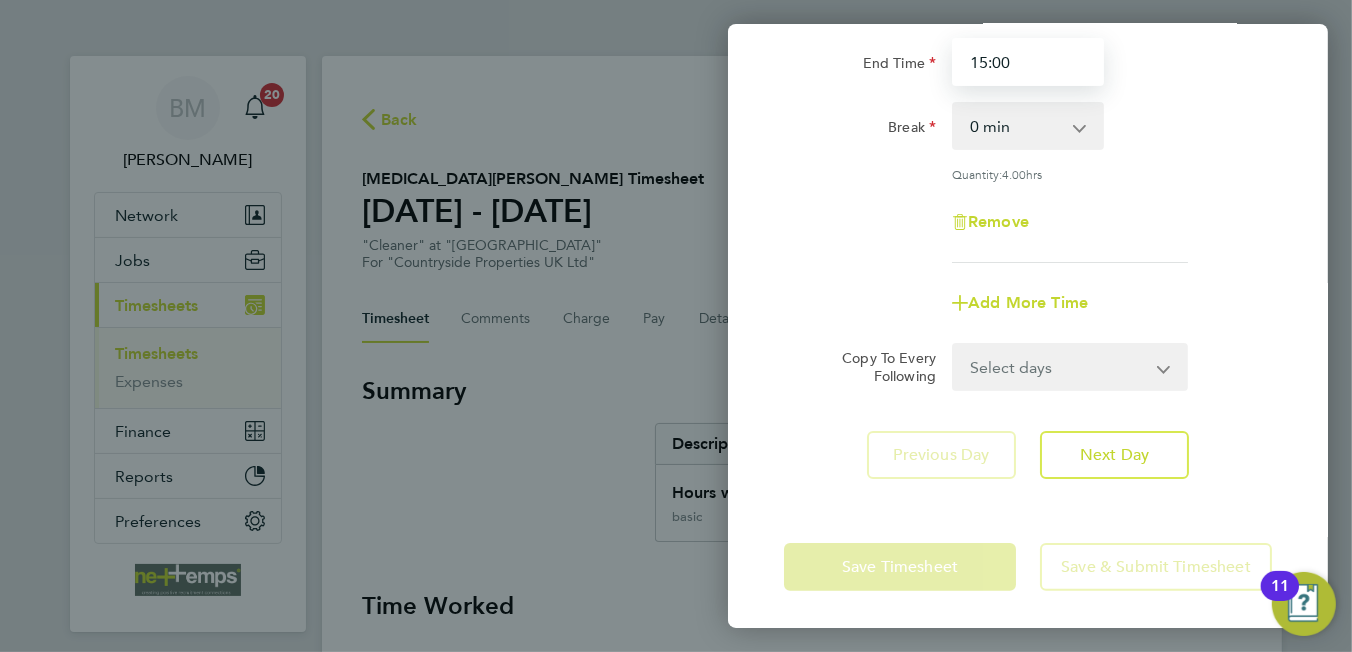 type on "15:00" 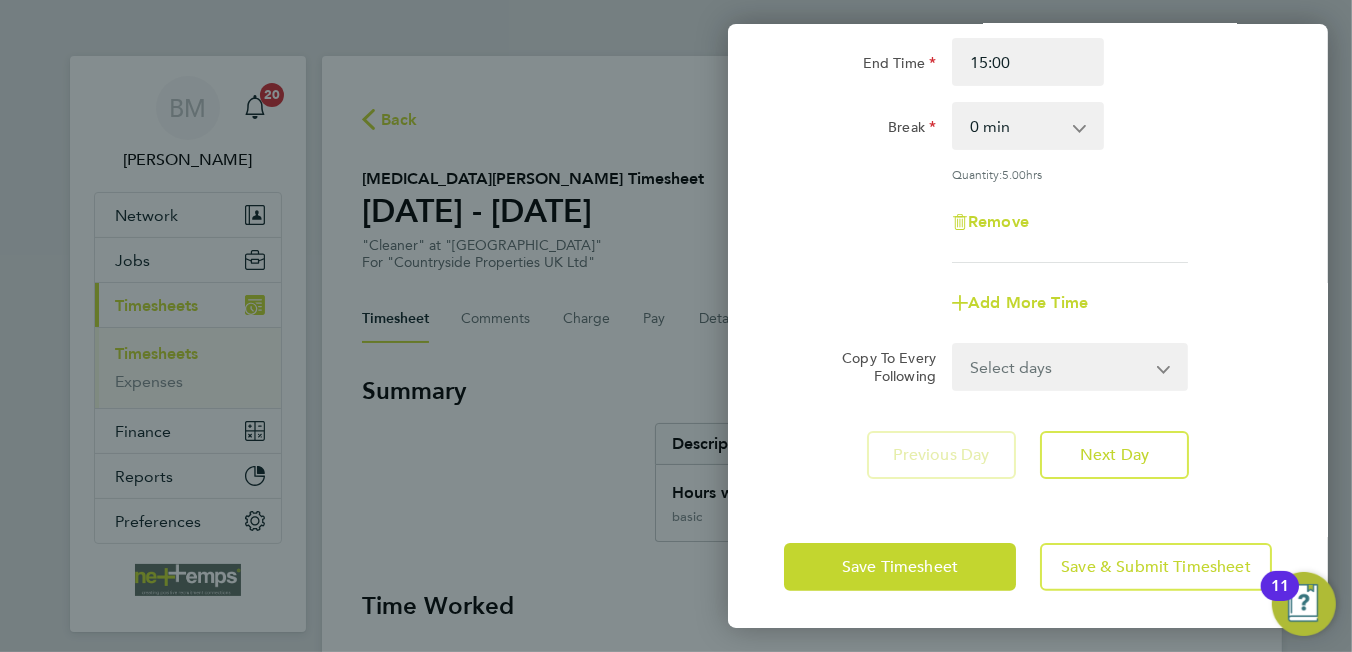 click on "Rate  basic - 18.71
Start Time 10:00 End Time 15:00 Break  0 min   15 min   30 min   45 min   60 min   75 min   90 min
Quantity:  5.00  hrs
Remove
Add More Time  Copy To Every Following  Select days   Day   Weekday (Mon-Fri)   Weekend (Sat-Sun)   Tuesday   Wednesday   Thursday   Friday   Saturday   Sunday
Previous Day   Next Day" 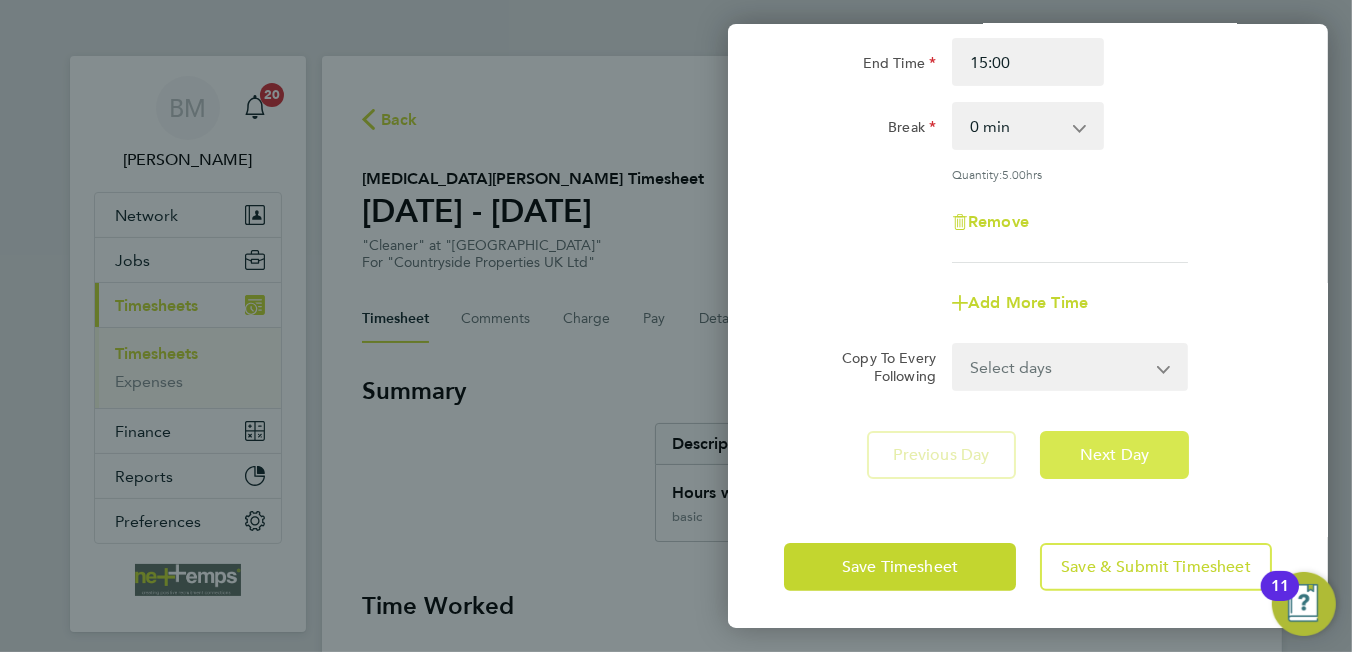click on "Next Day" 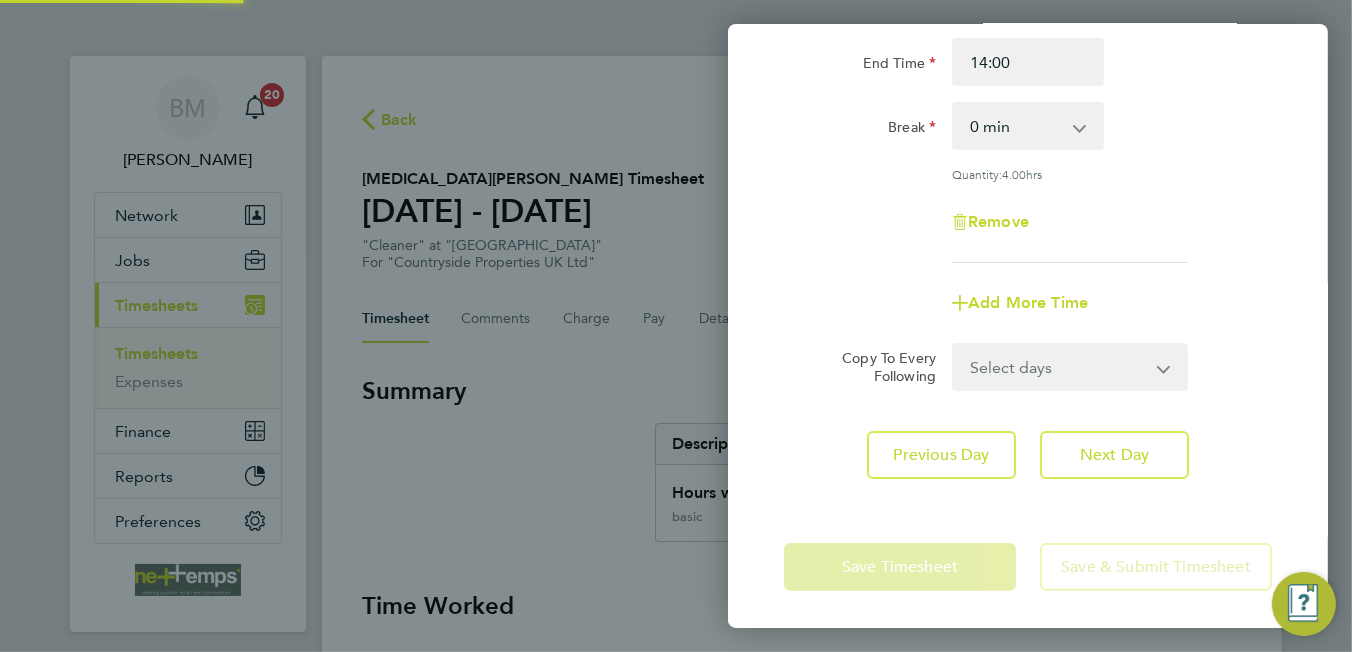 scroll, scrollTop: 0, scrollLeft: 0, axis: both 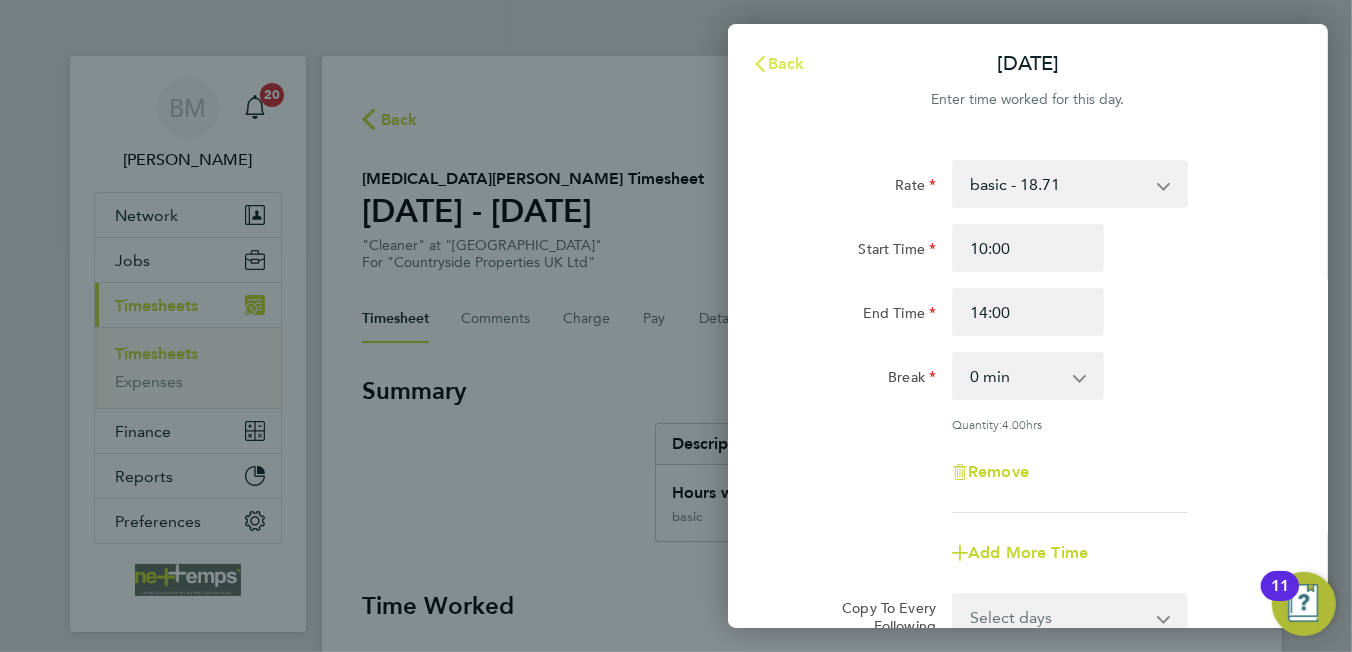click 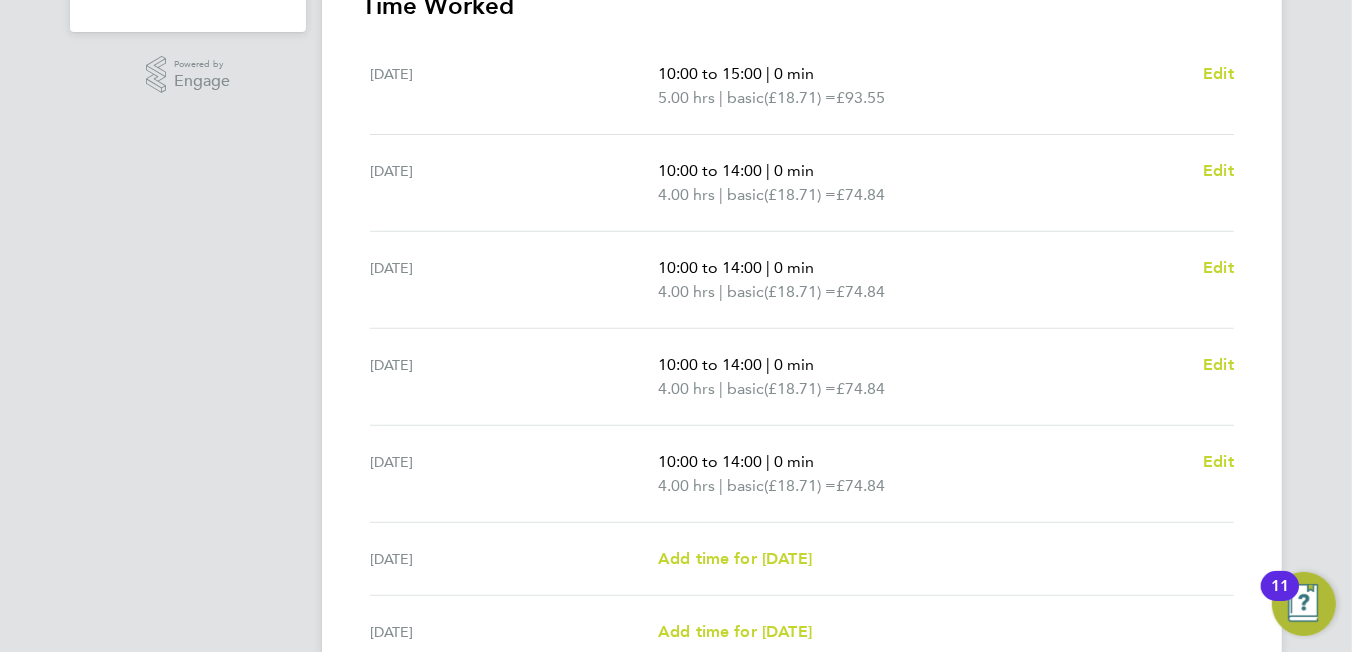 scroll, scrollTop: 789, scrollLeft: 0, axis: vertical 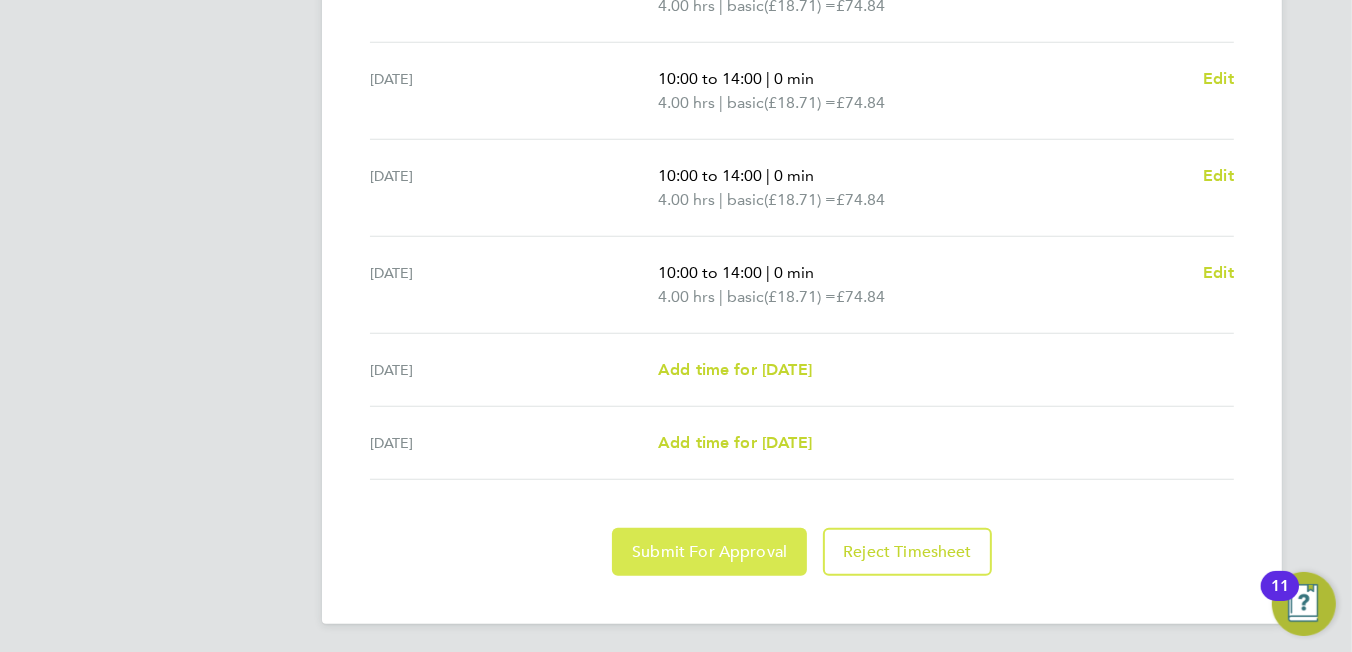 click on "Submit For Approval" 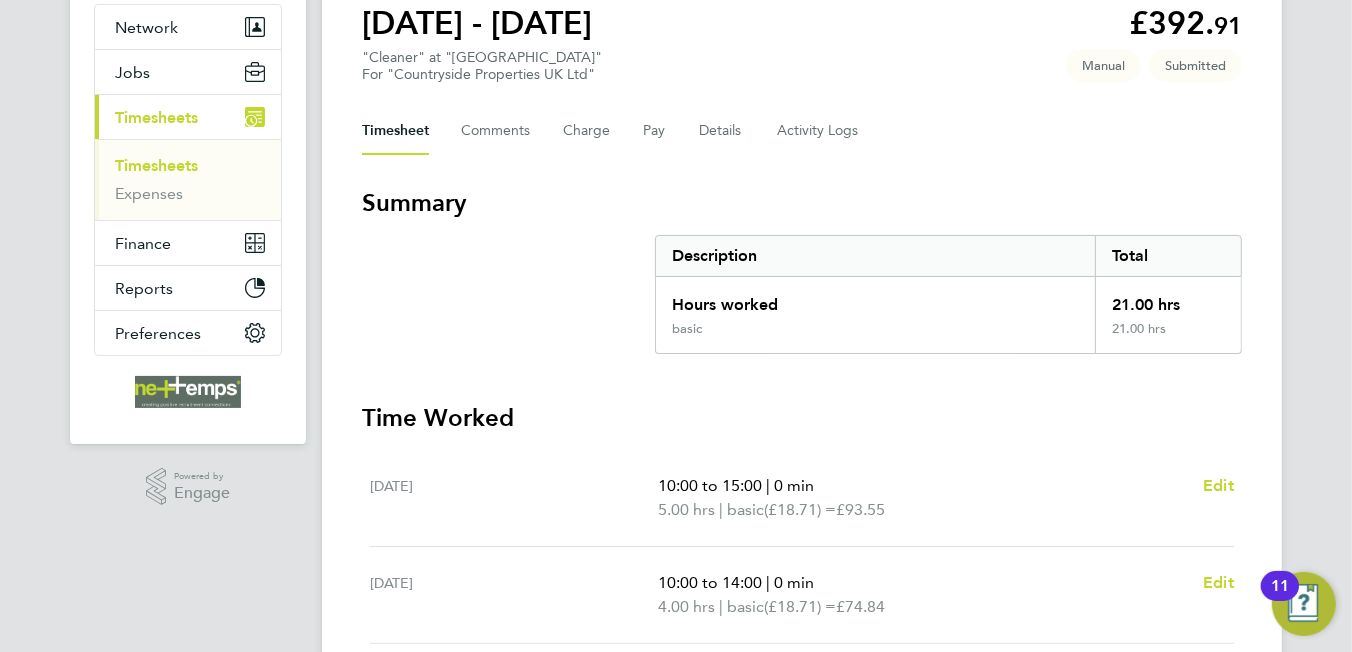scroll, scrollTop: 0, scrollLeft: 0, axis: both 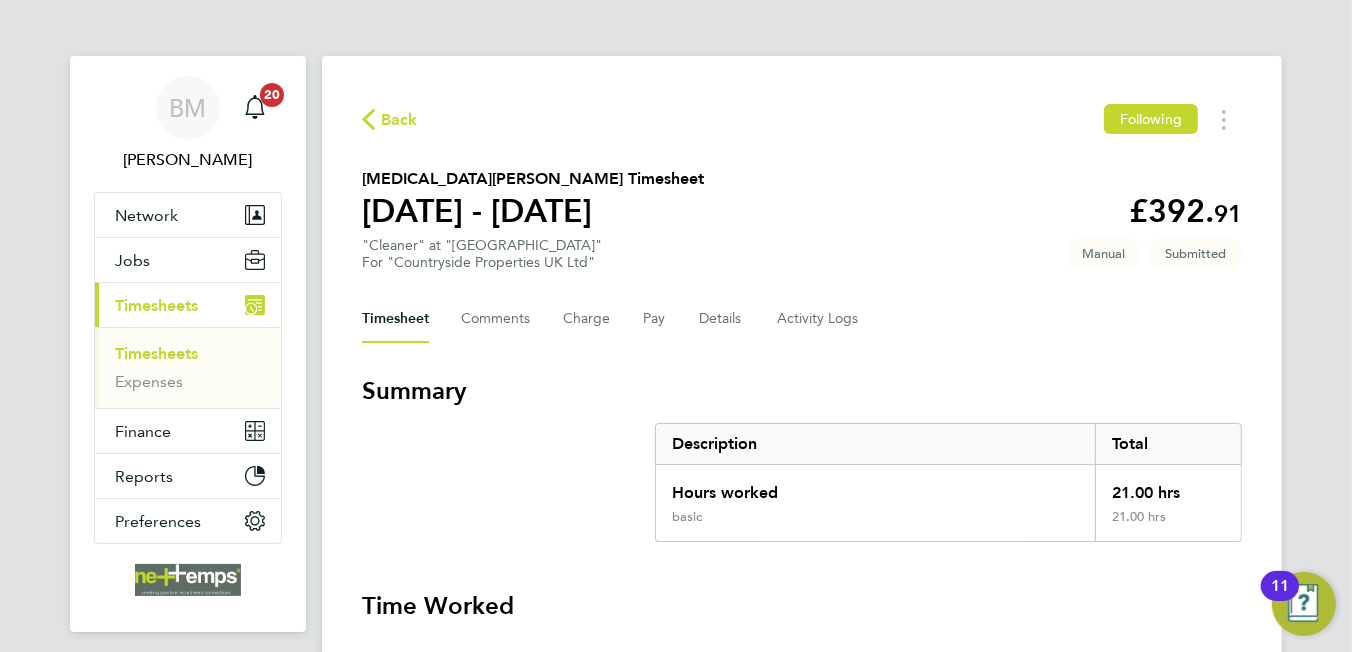 click on "Back" 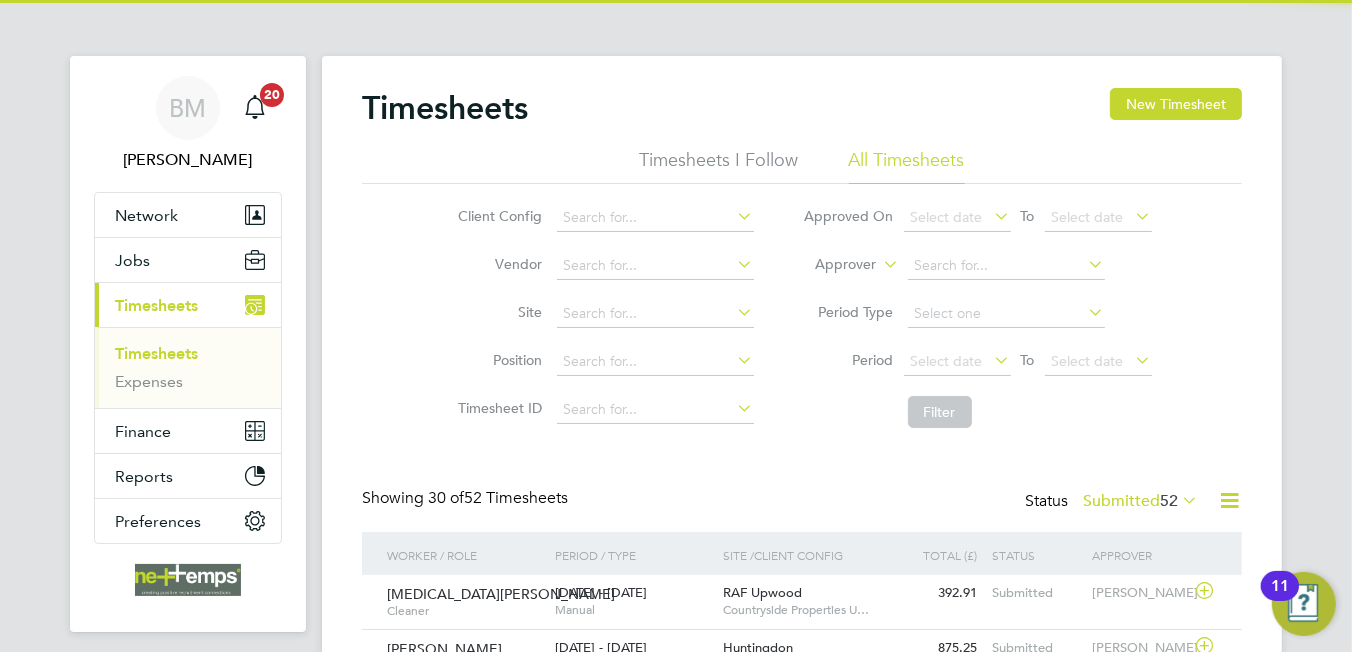 scroll, scrollTop: 10, scrollLeft: 9, axis: both 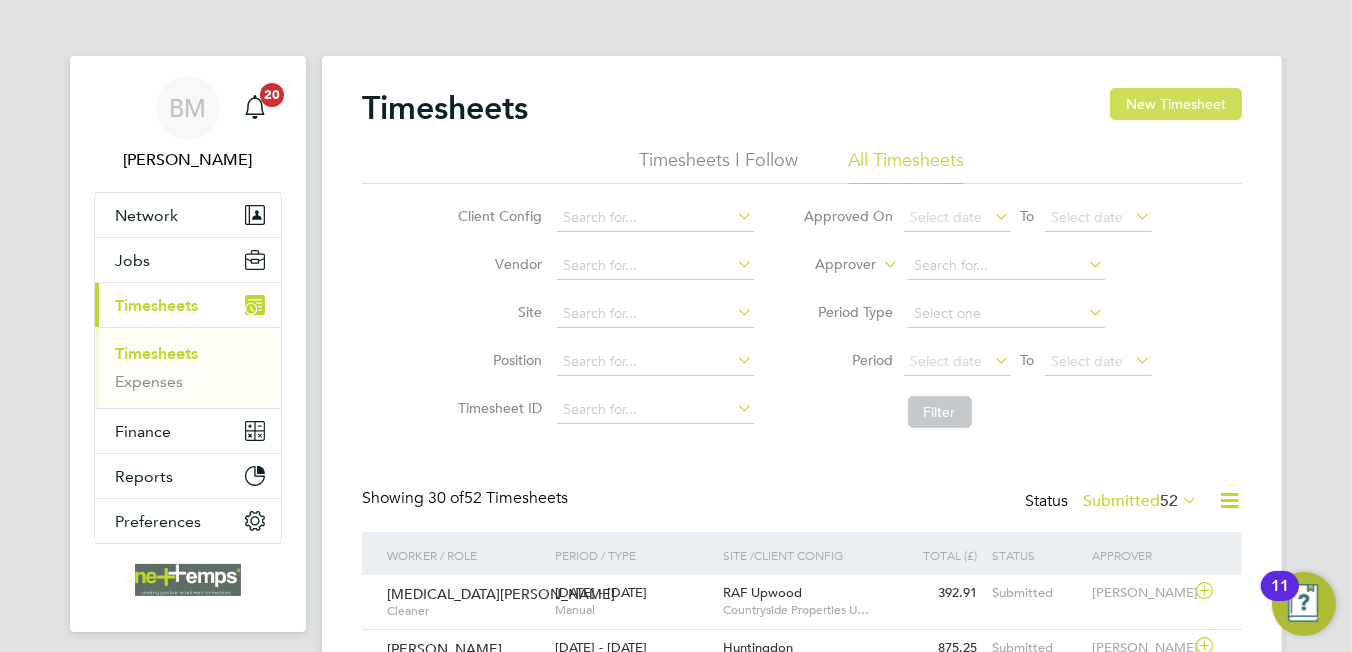 drag, startPoint x: 1192, startPoint y: 115, endPoint x: 1175, endPoint y: 119, distance: 17.464249 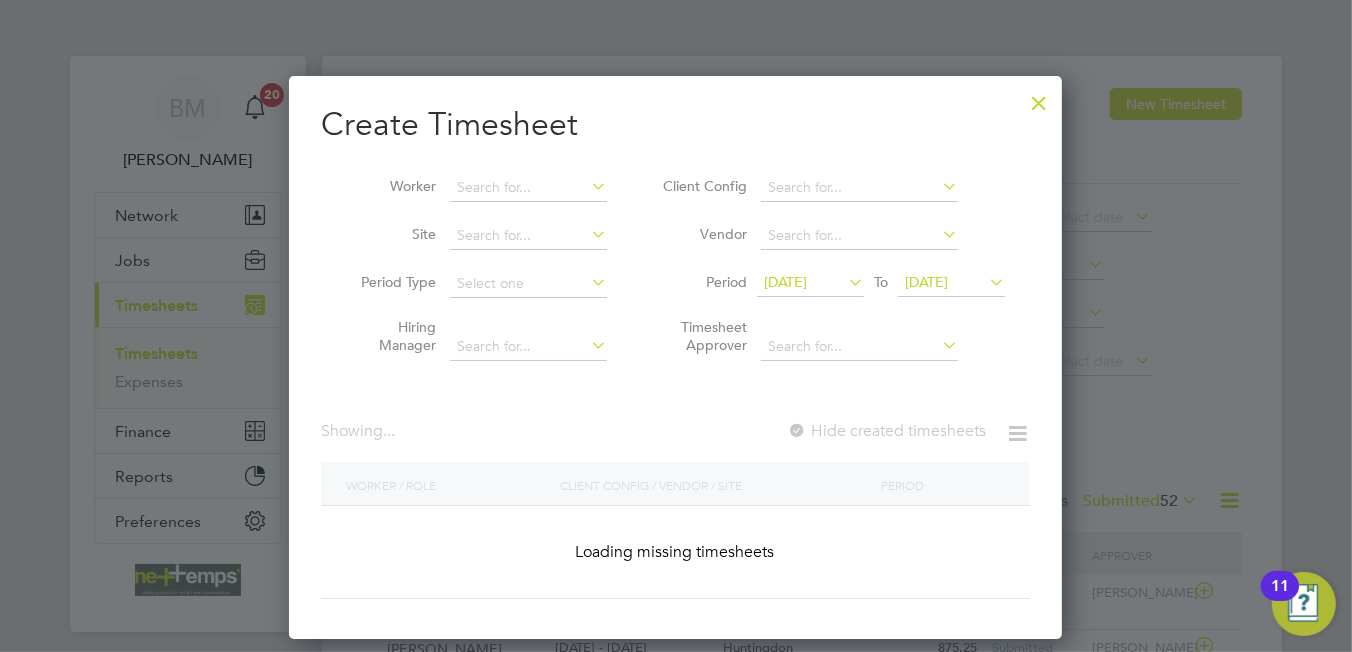 drag, startPoint x: 522, startPoint y: 194, endPoint x: 536, endPoint y: 199, distance: 14.866069 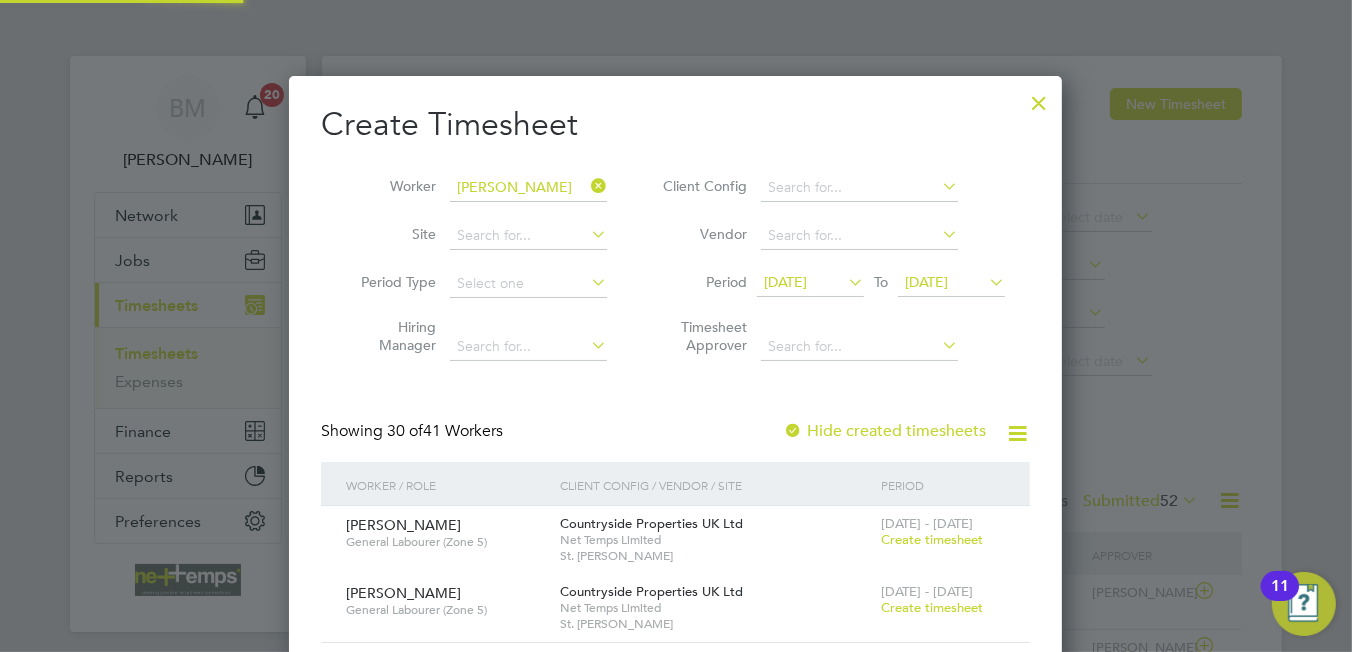 click on "Gurmeet  Singh" 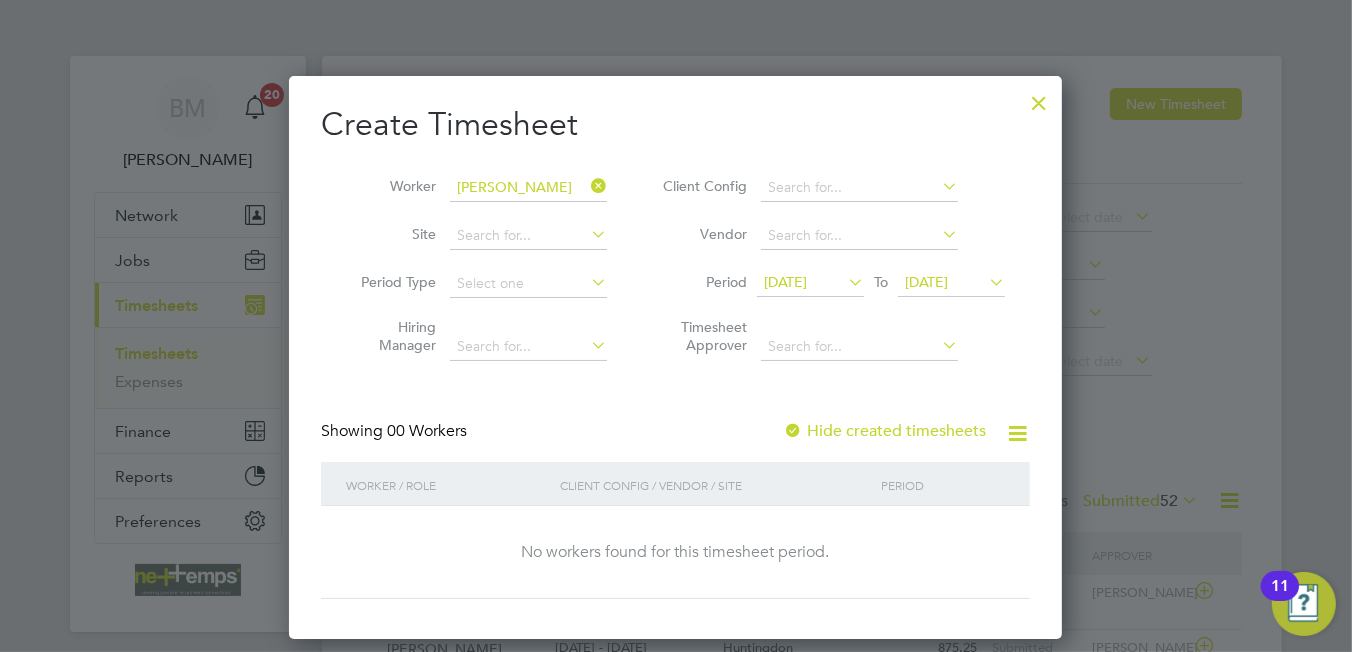 click on "30 Jun 2025" at bounding box center (785, 282) 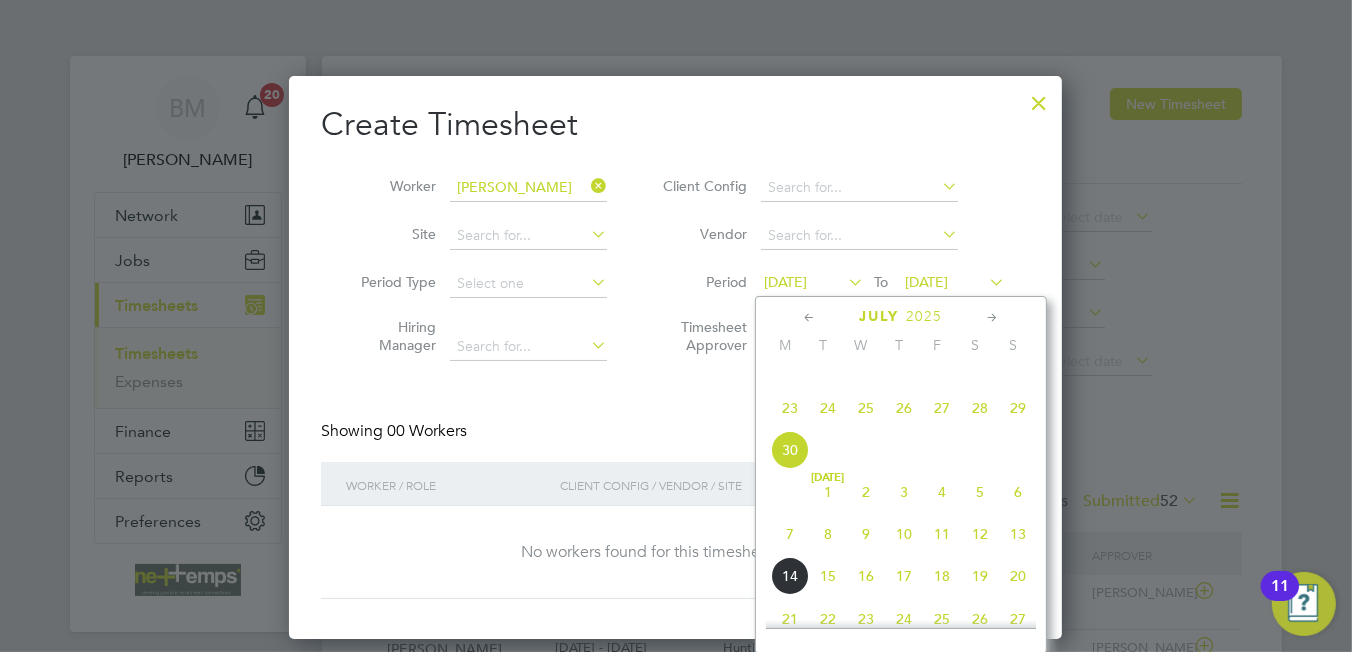 click on "7" 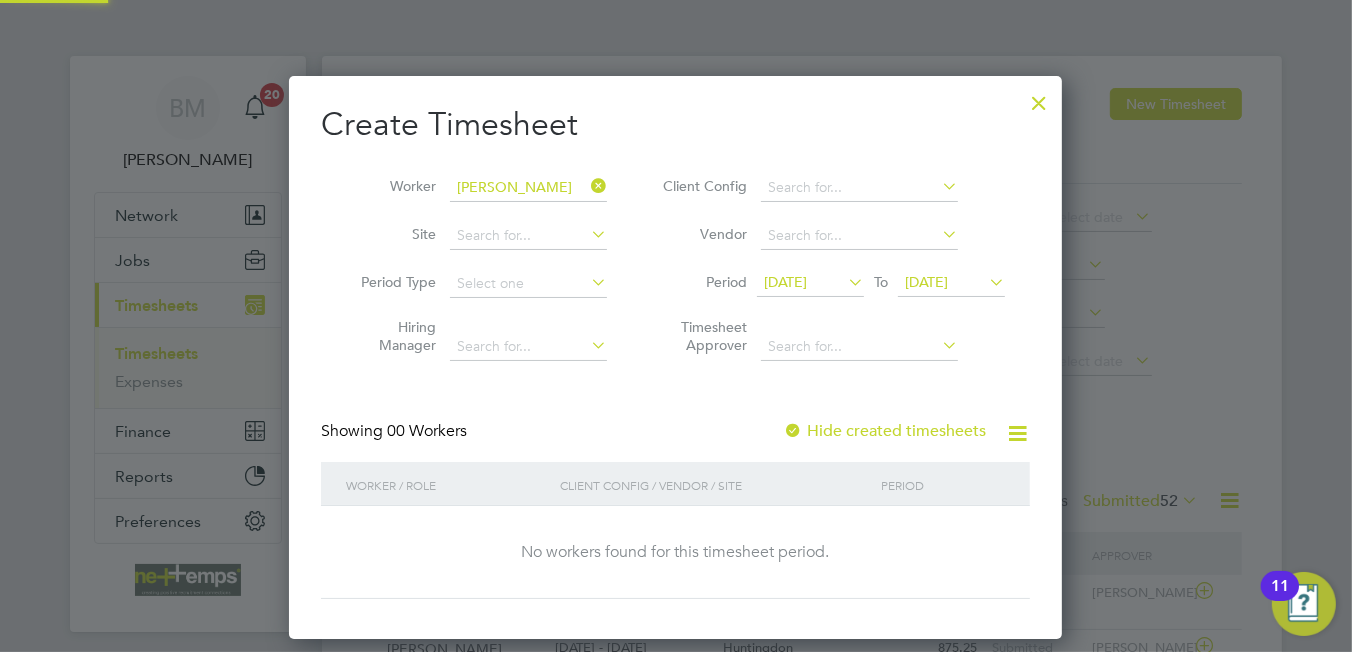 click on "07 Jul 2025" at bounding box center [926, 282] 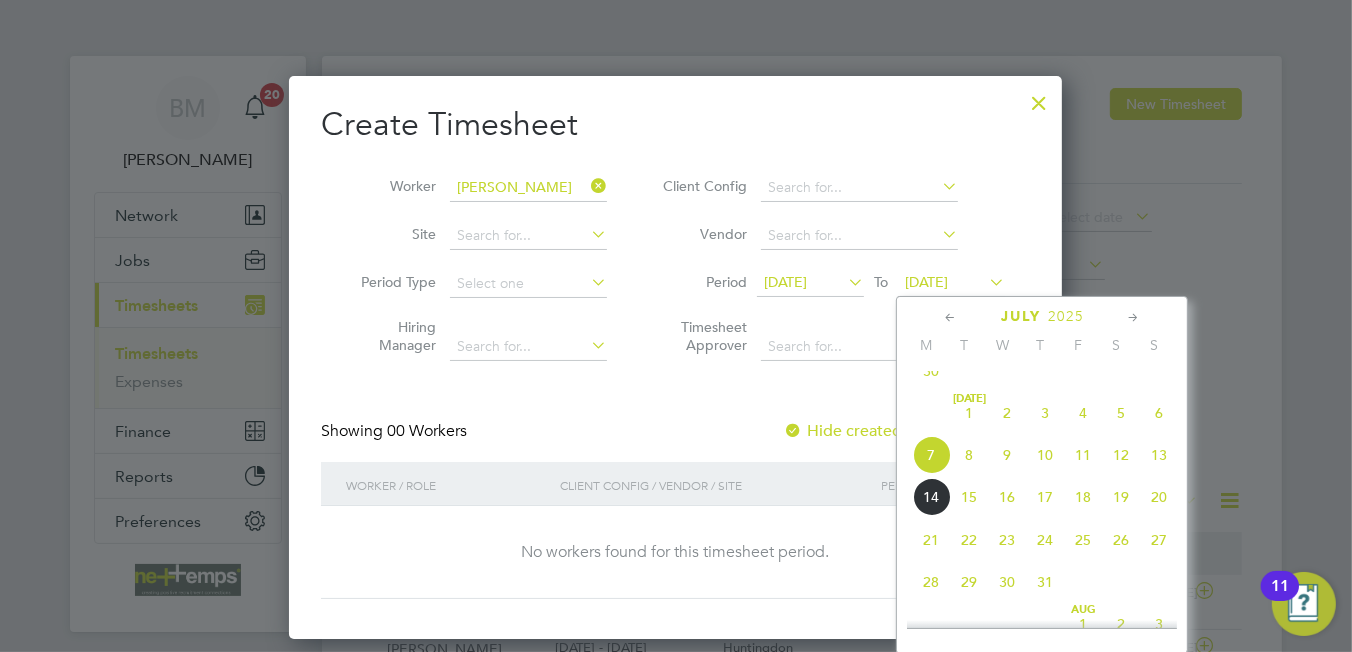 click on "13" 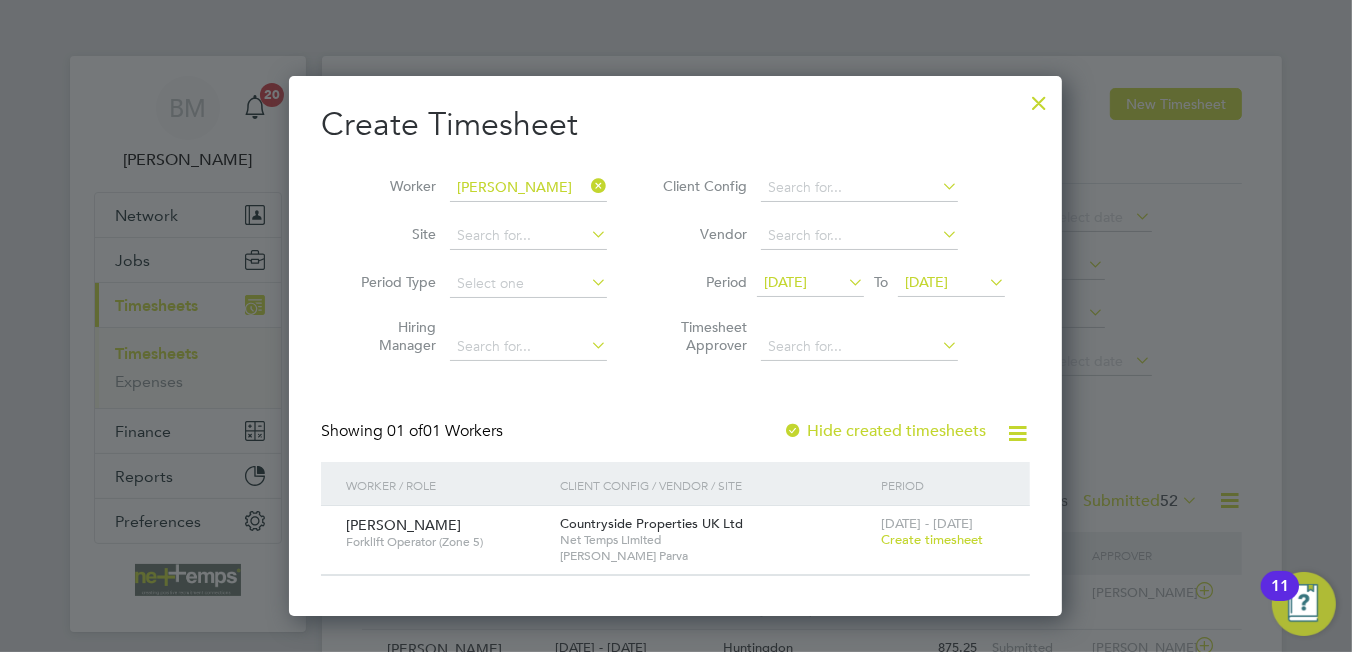 click on "Create timesheet" at bounding box center (932, 539) 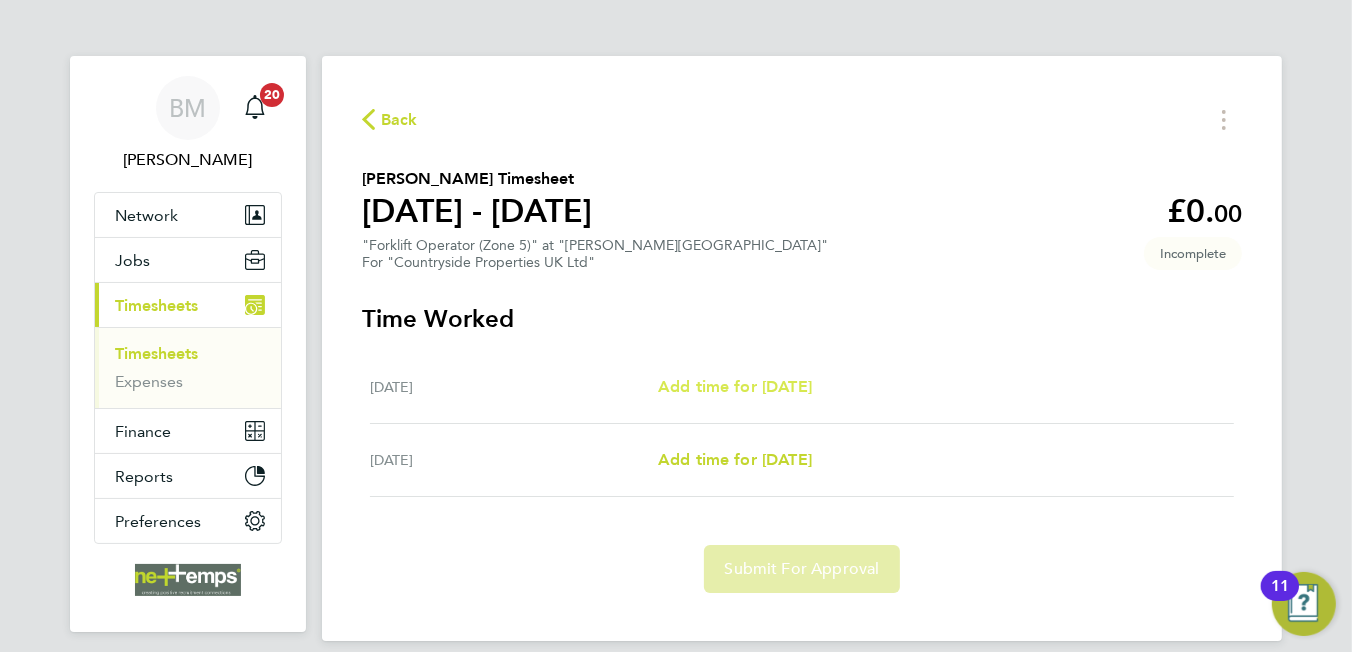click on "Add time for Fri 11 Jul" at bounding box center (735, 386) 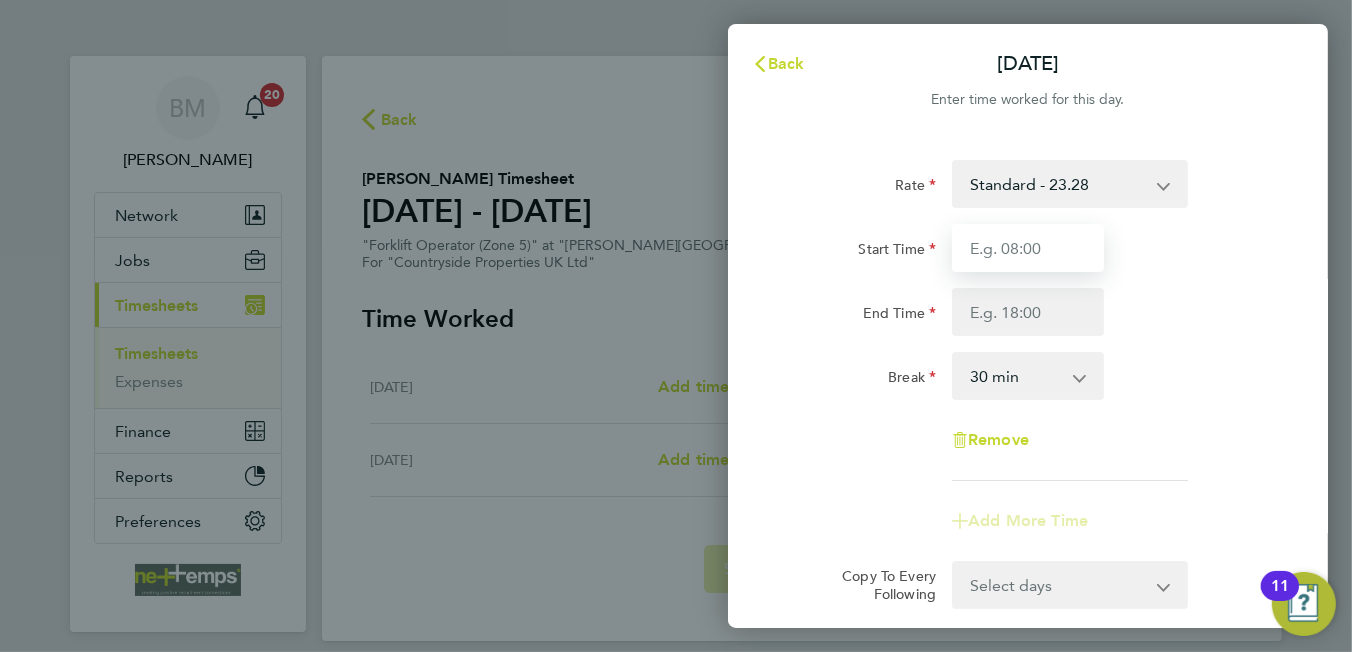 click on "Start Time" at bounding box center [1028, 248] 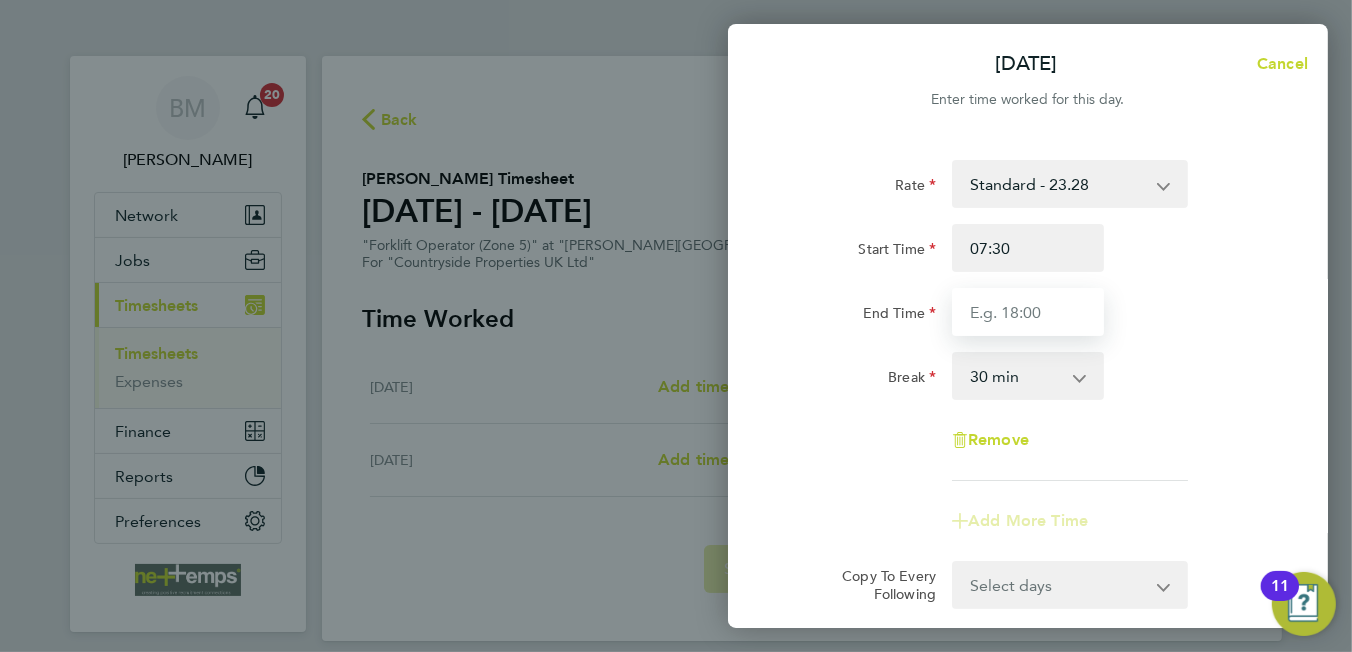 click on "End Time" at bounding box center [1028, 312] 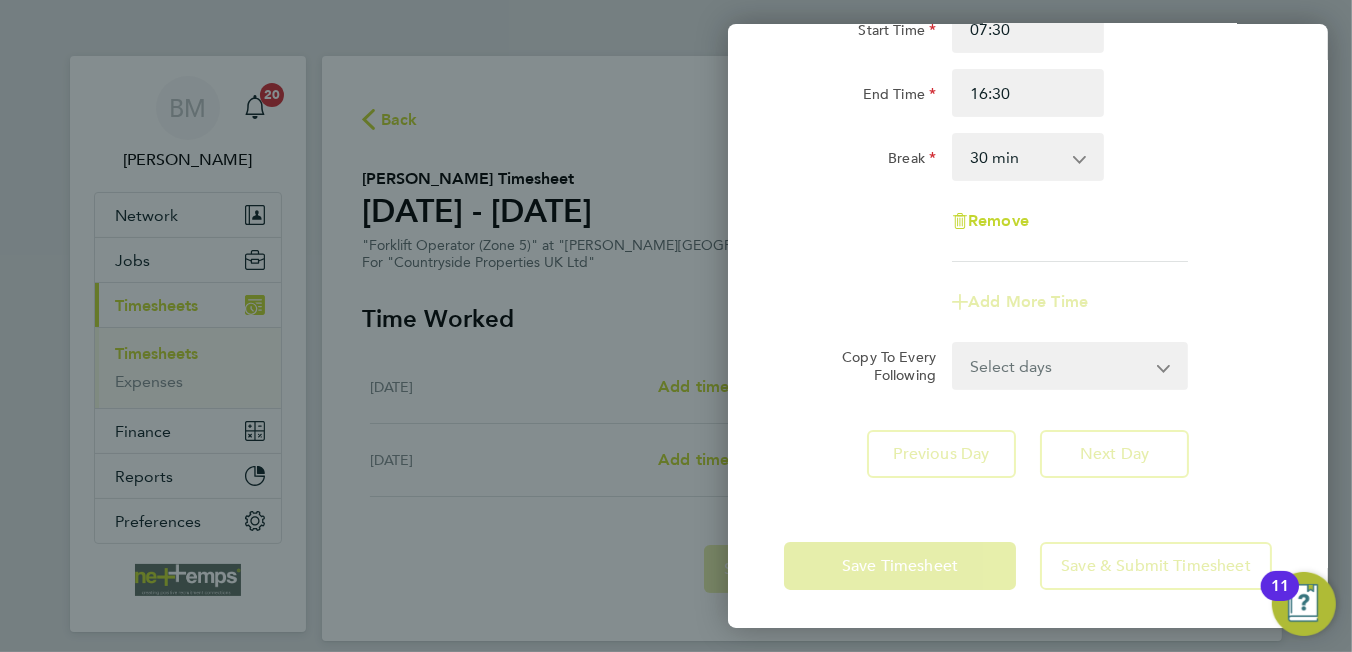 click on "Rate  Standard - 23.28
Start Time 07:30 End Time 16:30 Break  0 min   15 min   30 min   45 min   60 min   75 min   90 min
Remove
Add More Time" 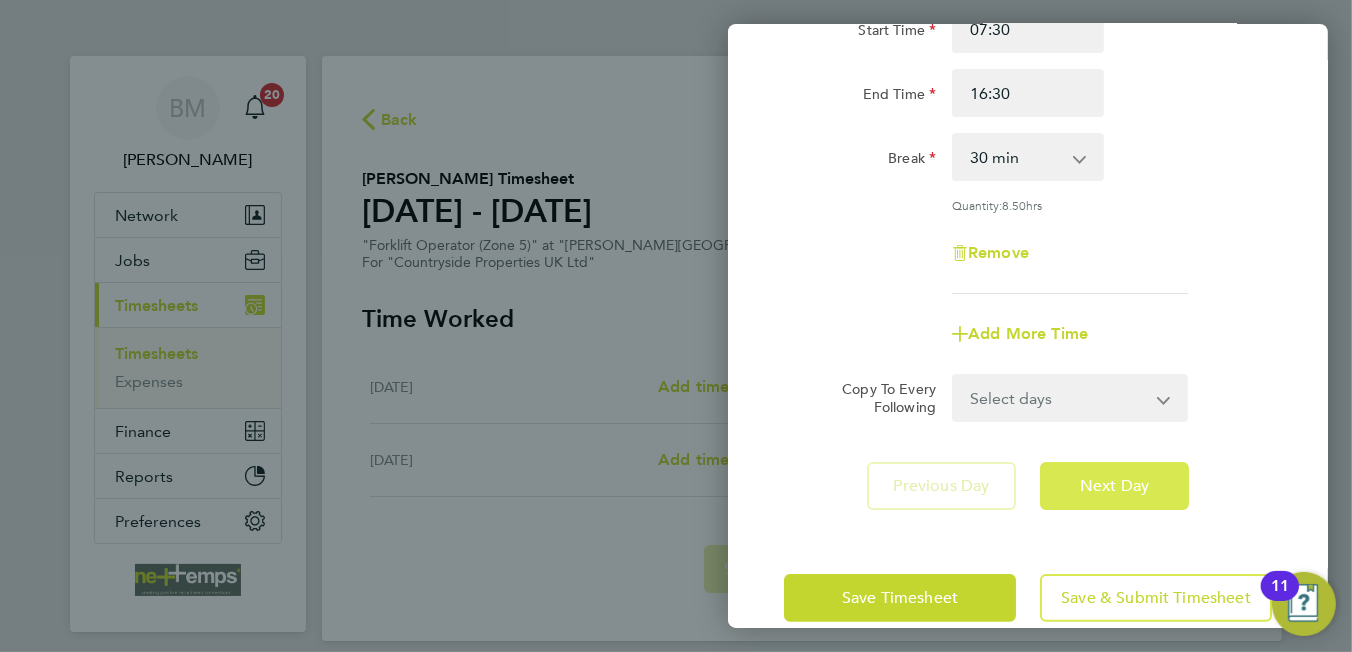 click on "Next Day" 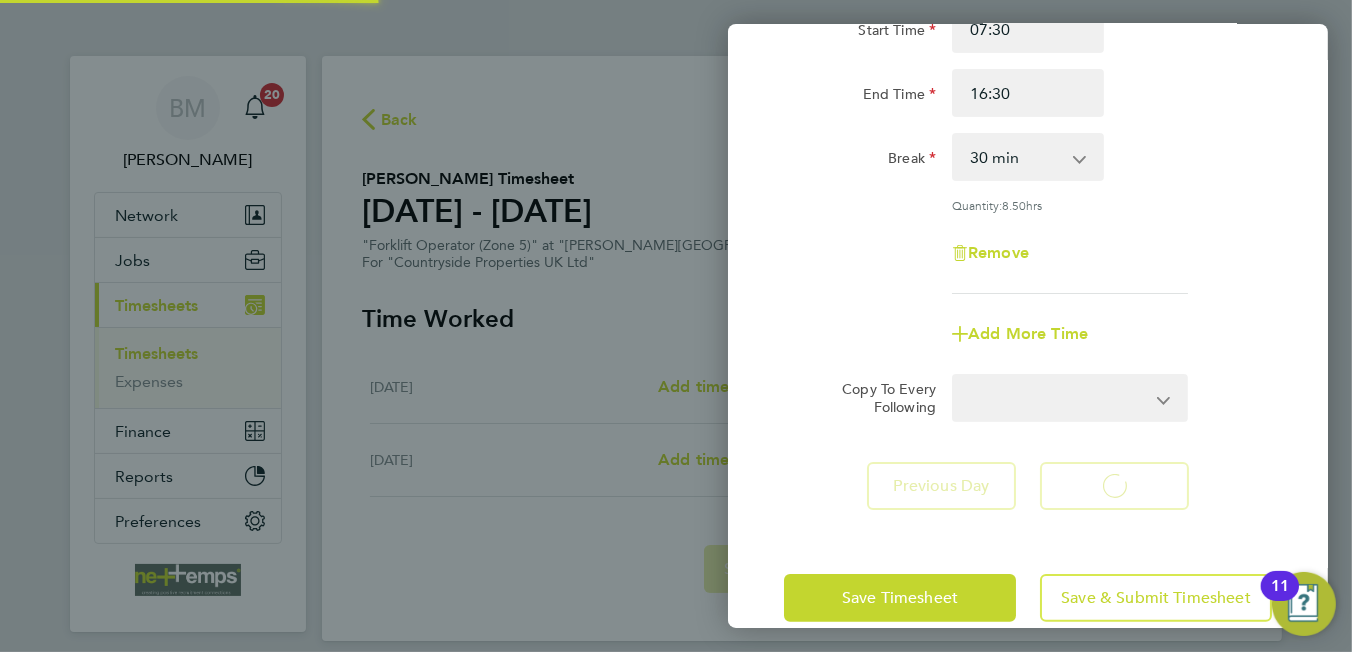 select on "30" 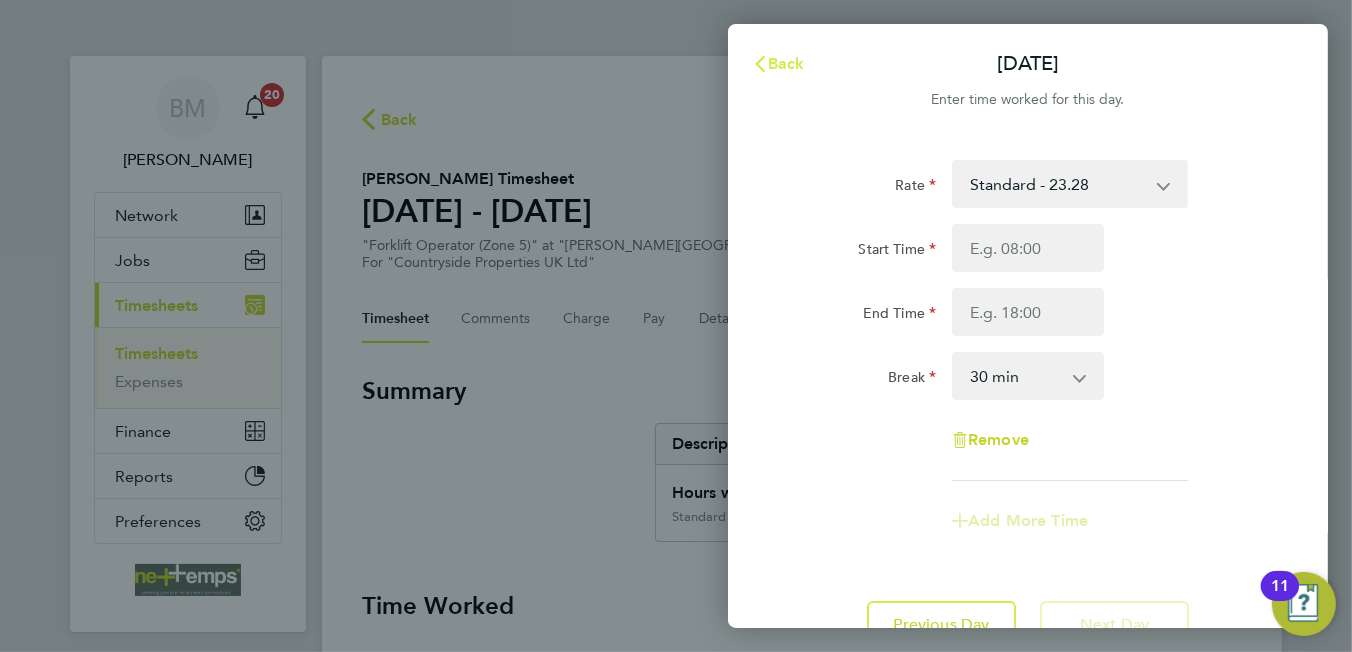drag, startPoint x: 782, startPoint y: 64, endPoint x: 801, endPoint y: 93, distance: 34.669872 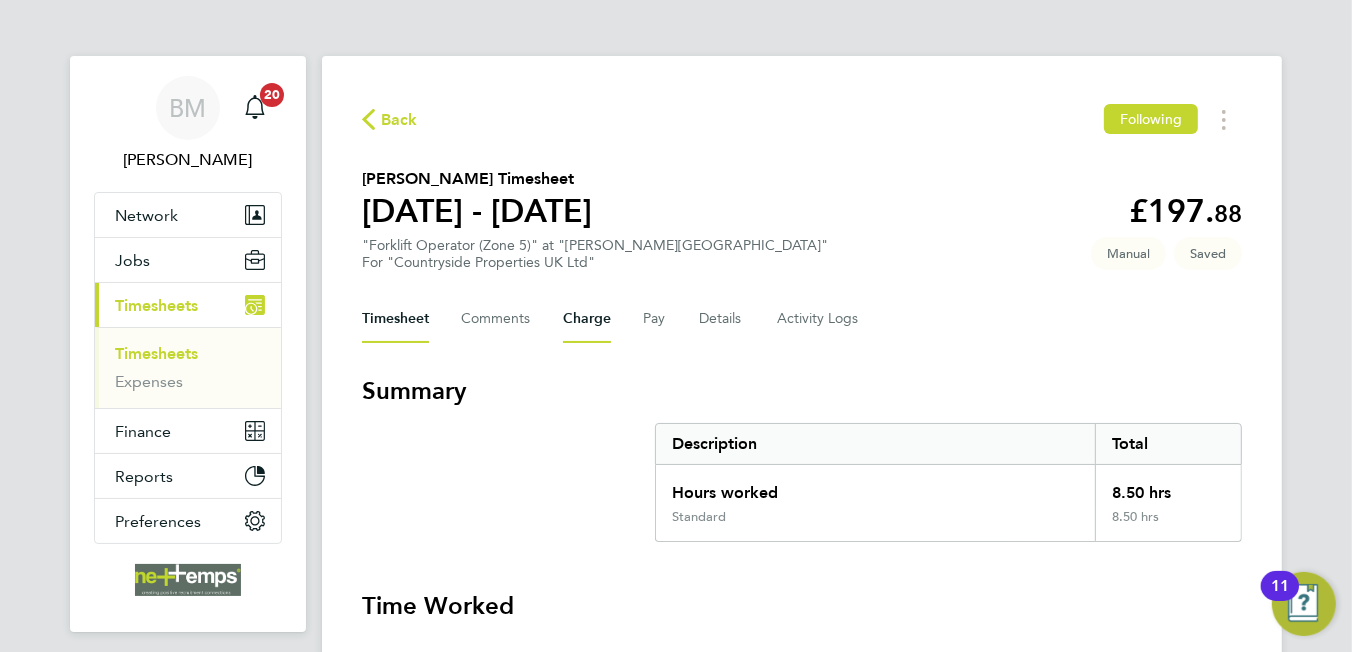 click on "Charge" at bounding box center (587, 319) 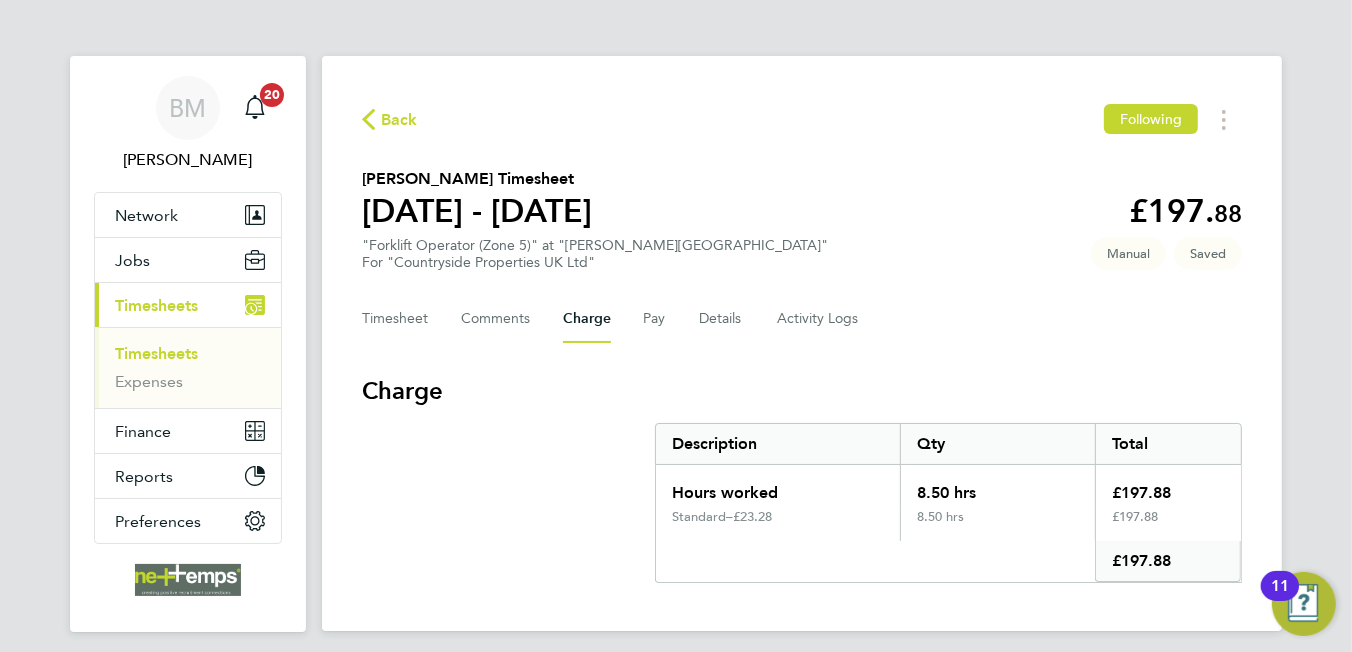 click on "Charge" at bounding box center [587, 319] 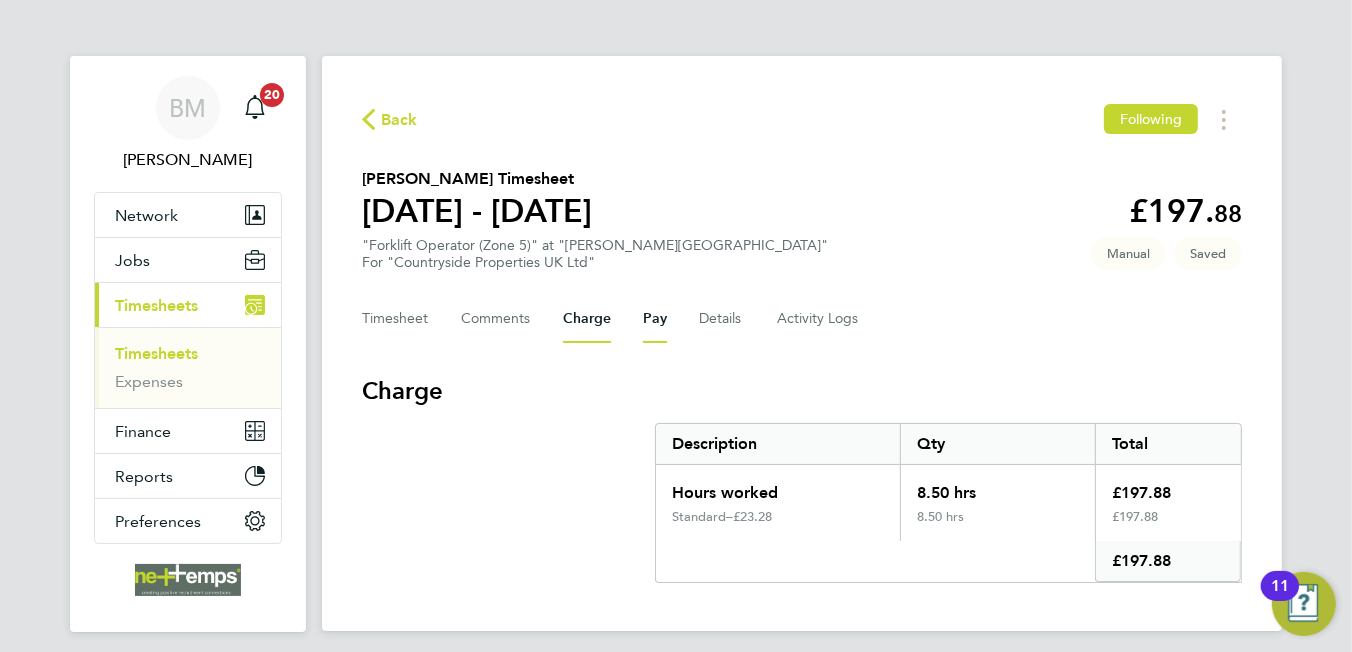 click on "Pay" at bounding box center [655, 319] 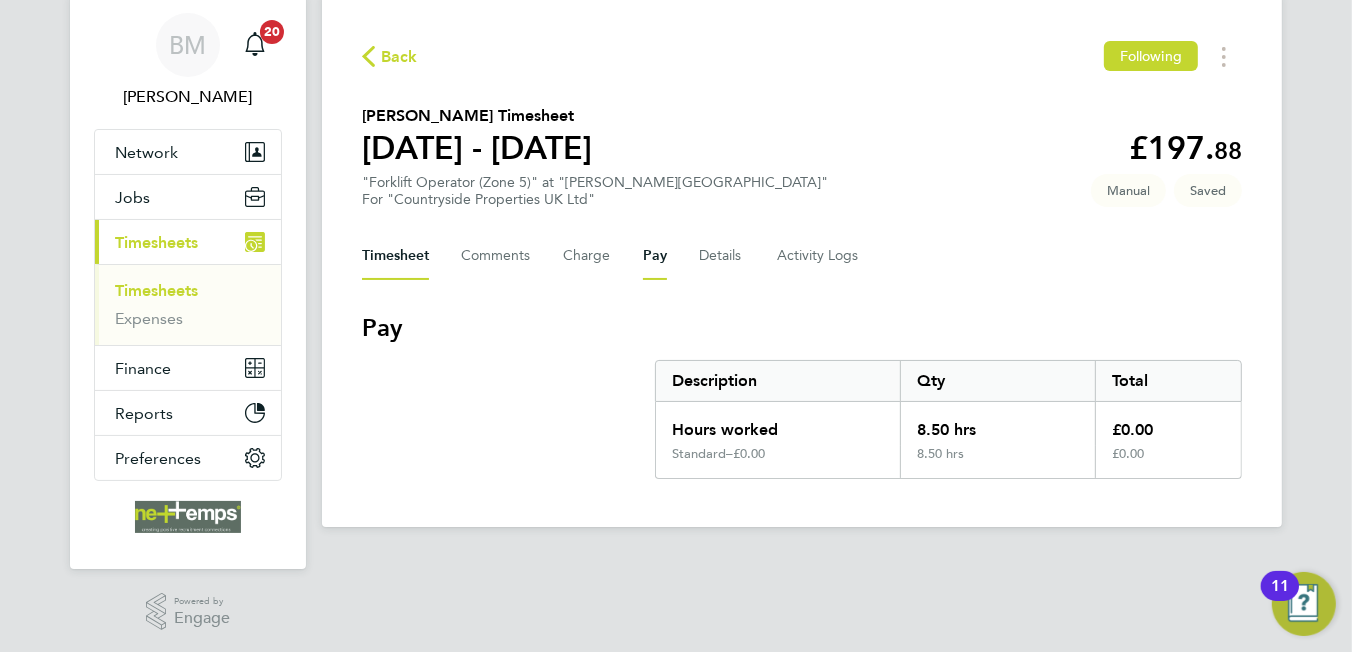 click on "Timesheet" at bounding box center (395, 256) 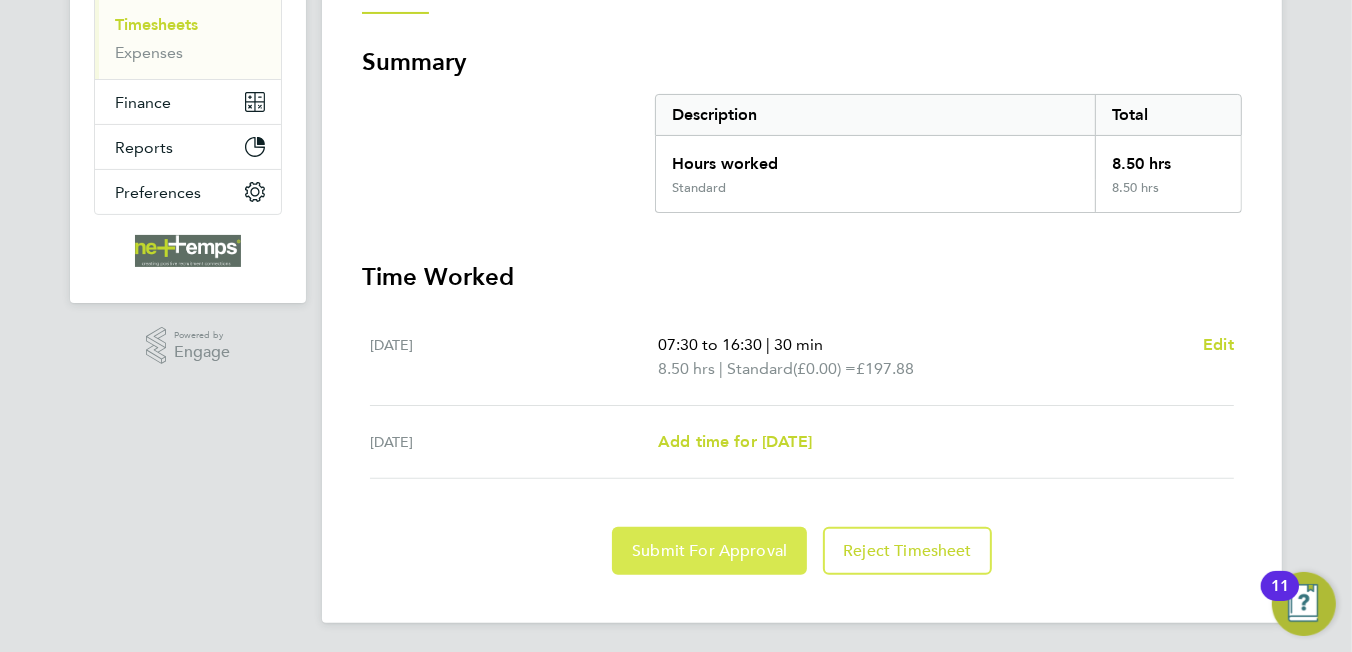 click on "Submit For Approval" 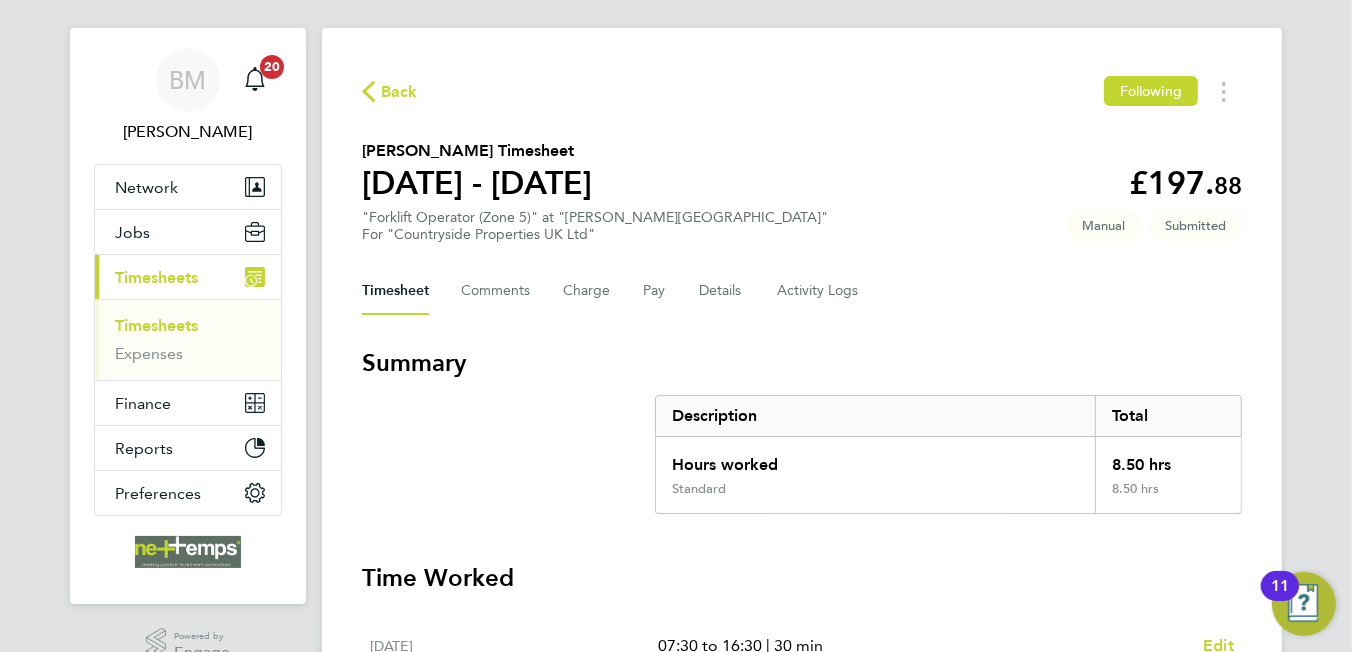 scroll, scrollTop: 0, scrollLeft: 0, axis: both 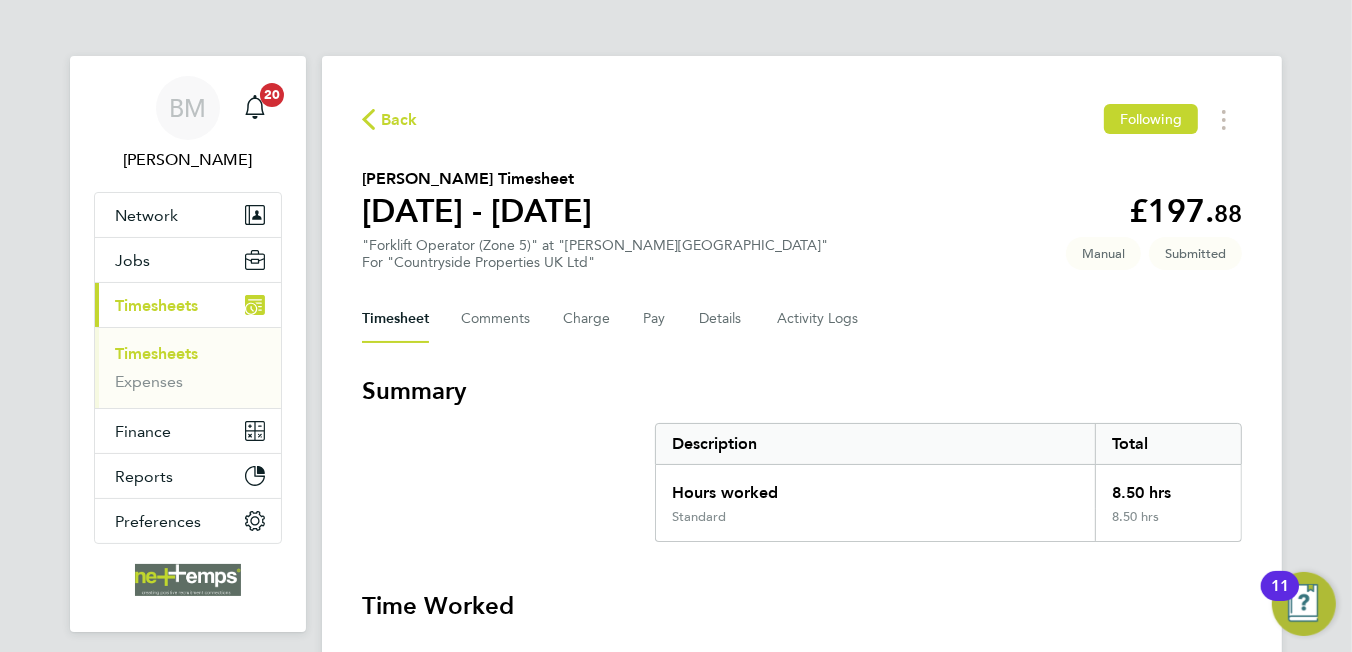 click on "Back" 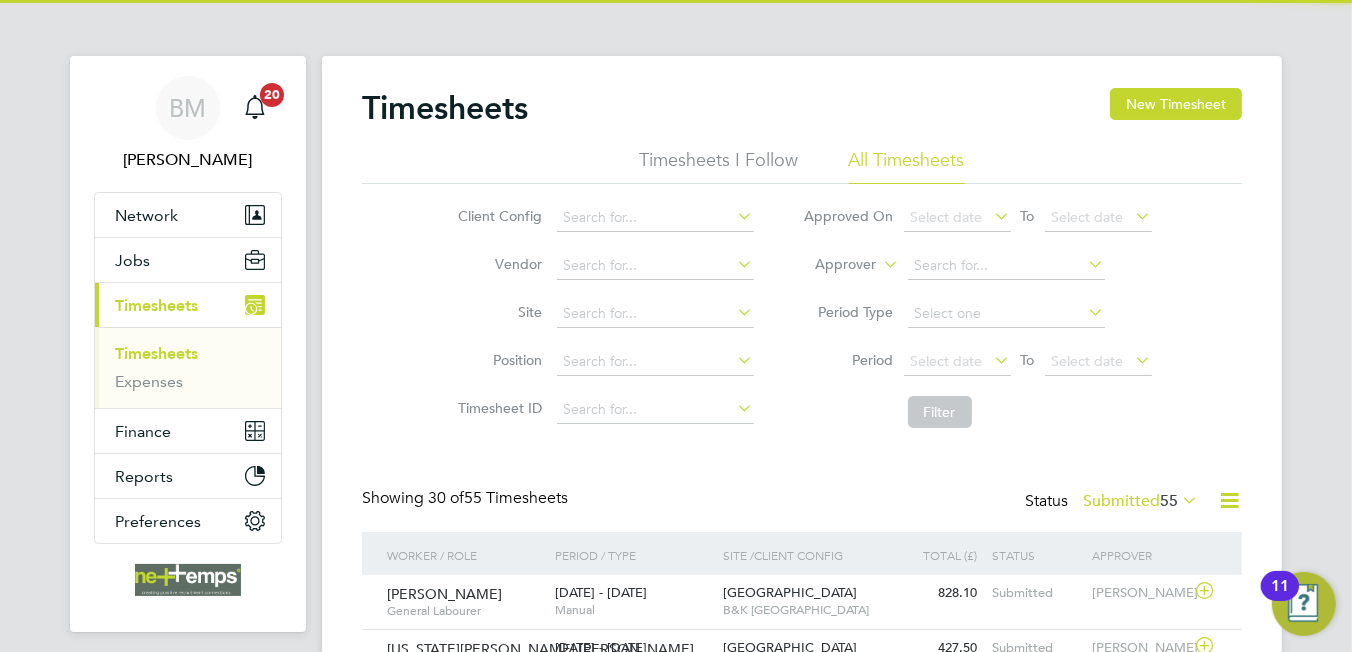 scroll, scrollTop: 10, scrollLeft: 9, axis: both 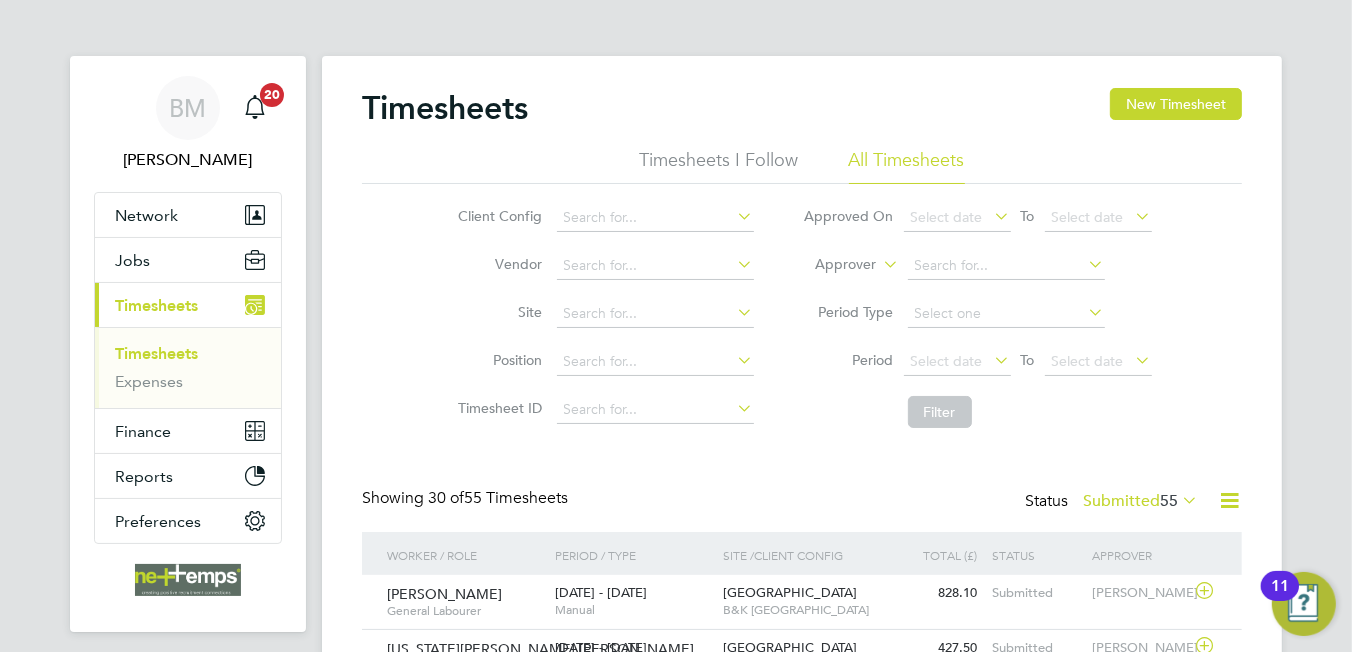 drag, startPoint x: 1193, startPoint y: 112, endPoint x: 1068, endPoint y: 133, distance: 126.751724 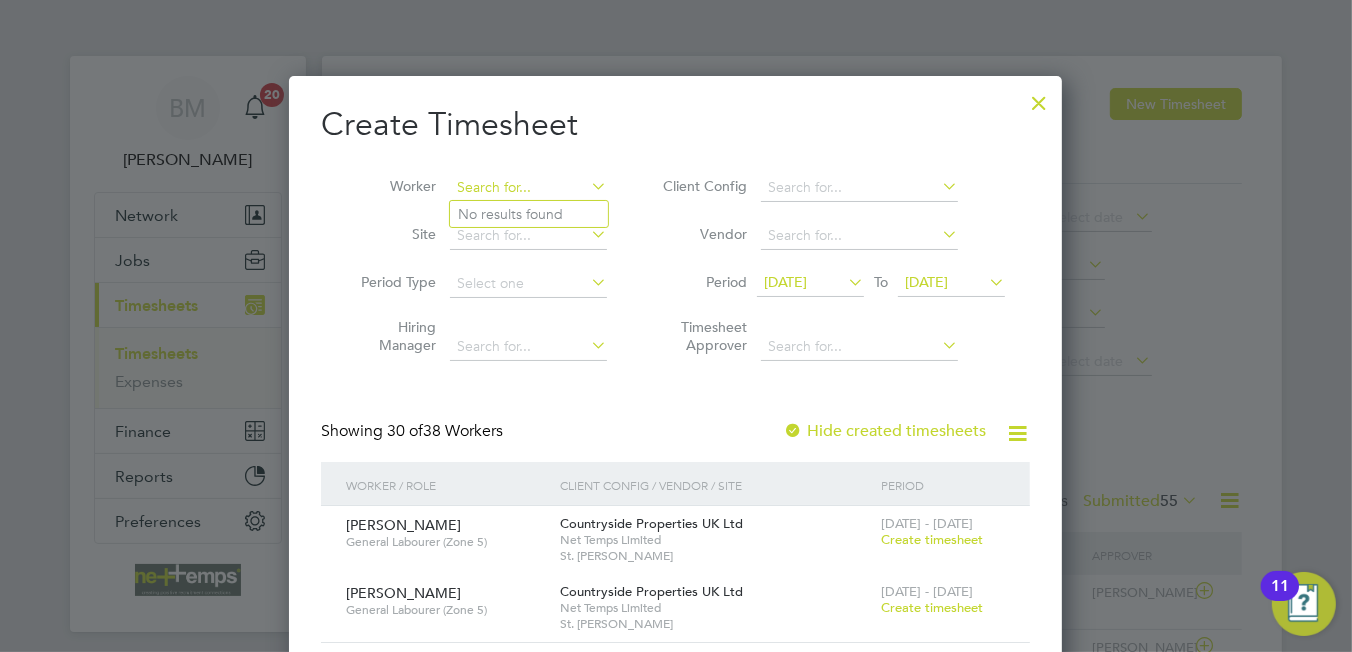 click at bounding box center (528, 188) 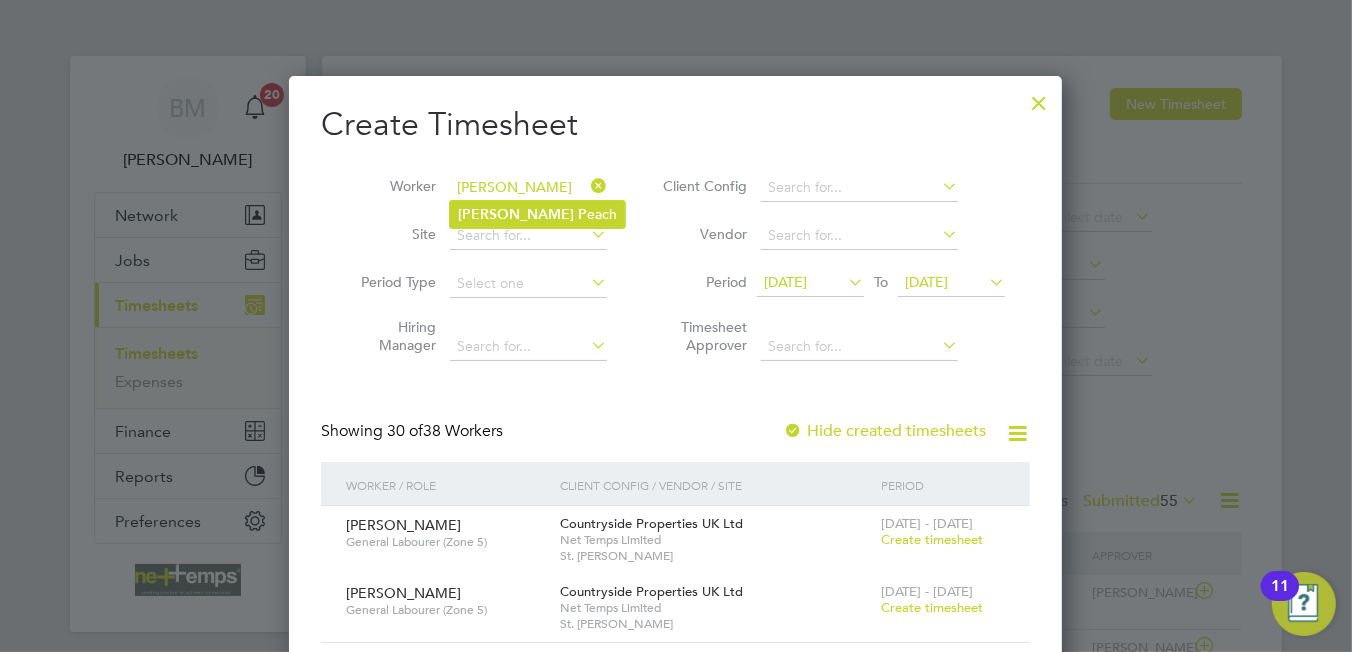click on "Andrew   P each" 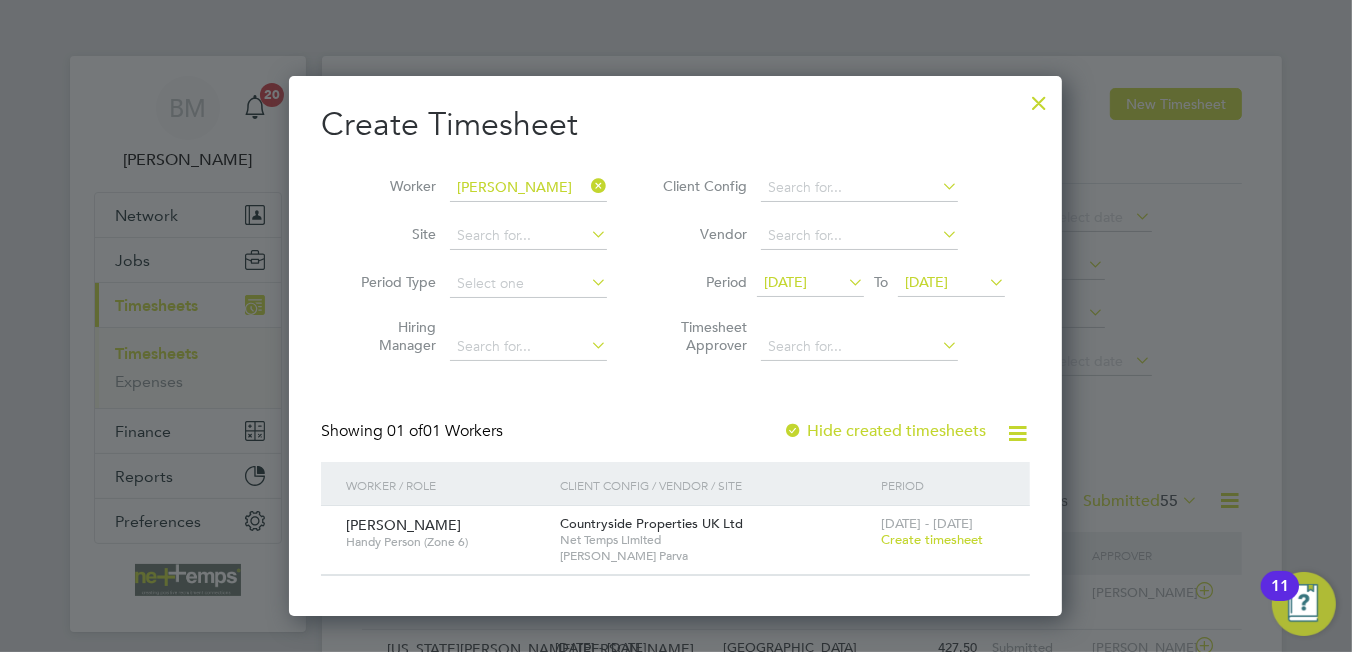 click on "Create timesheet" at bounding box center [932, 539] 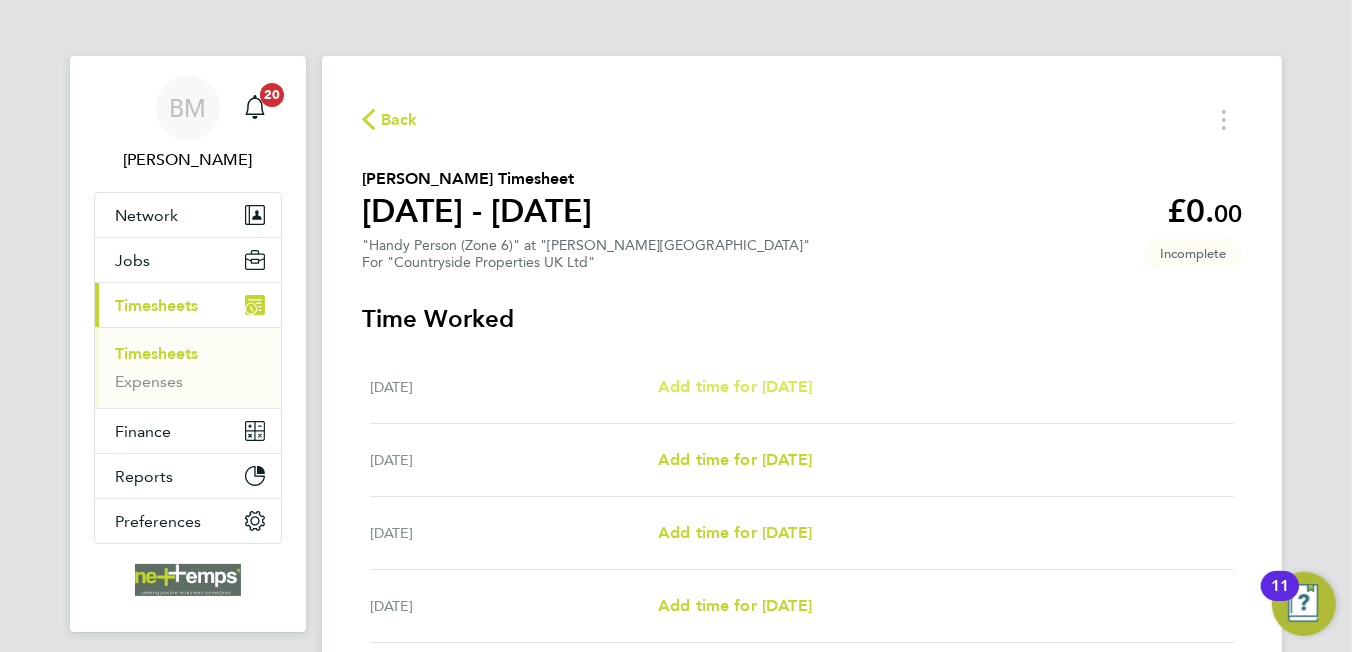 click on "Add time for Mon 07 Jul" at bounding box center (735, 386) 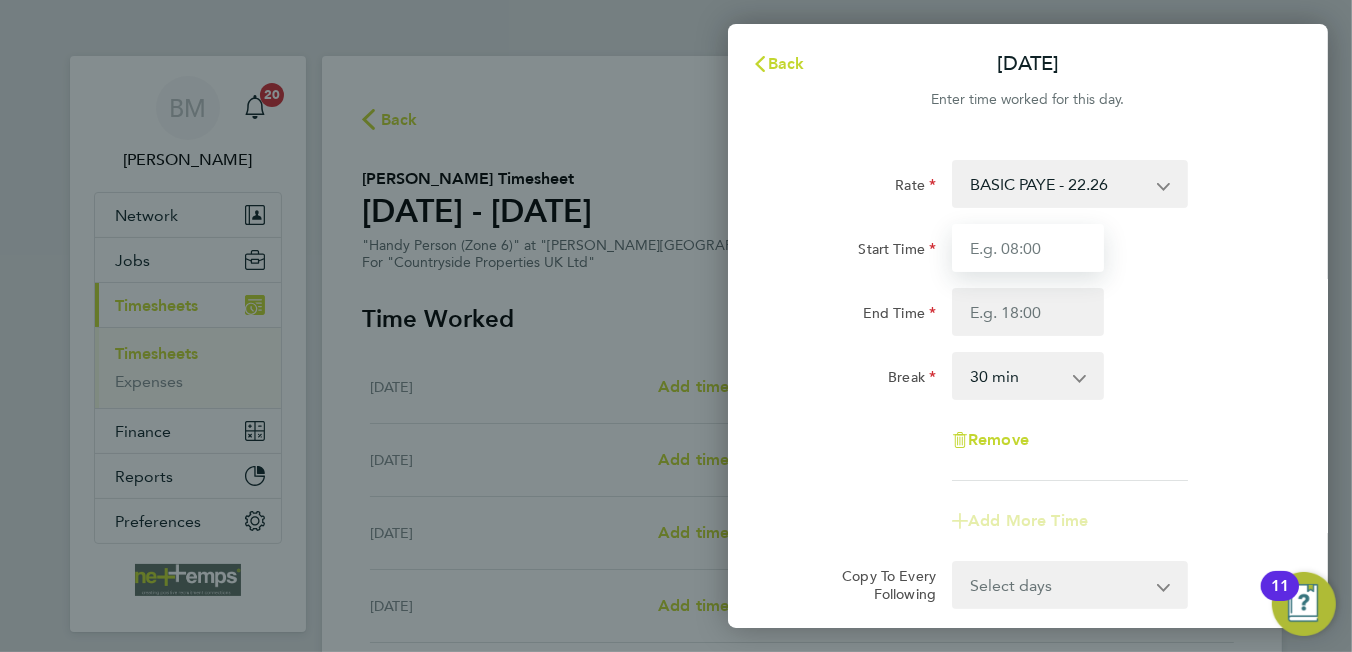 click on "Start Time" at bounding box center [1028, 248] 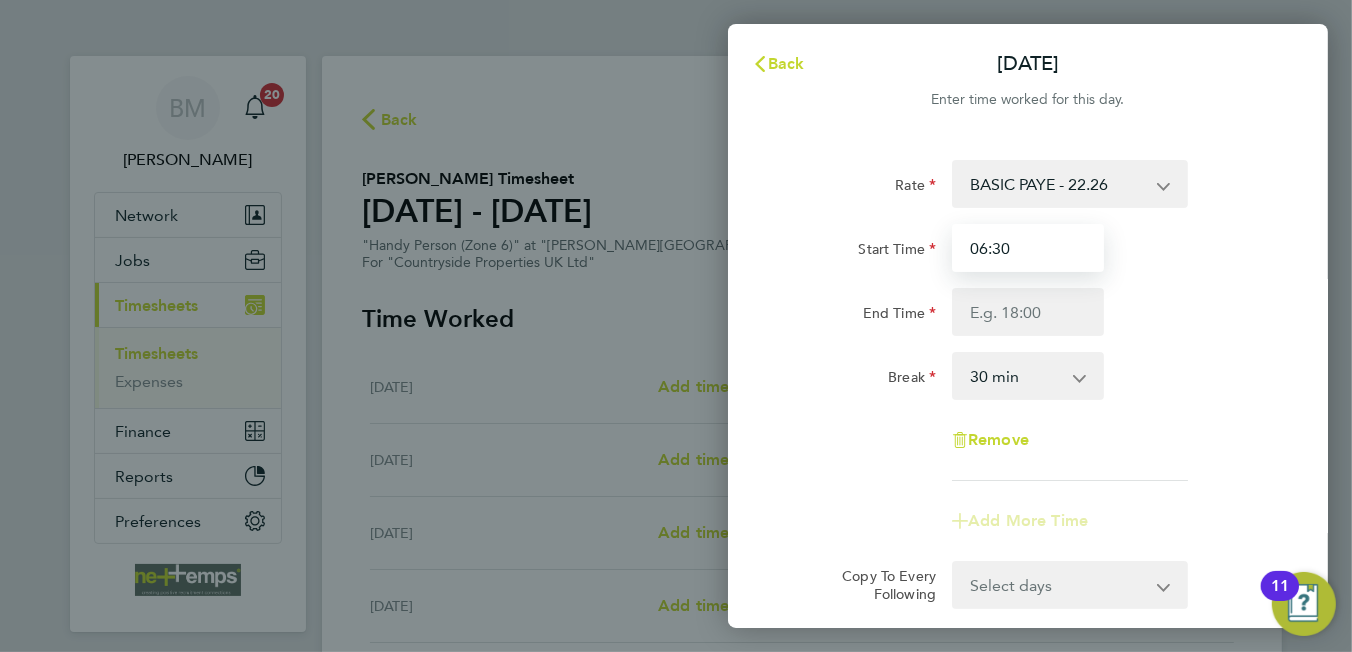 type on "06:30" 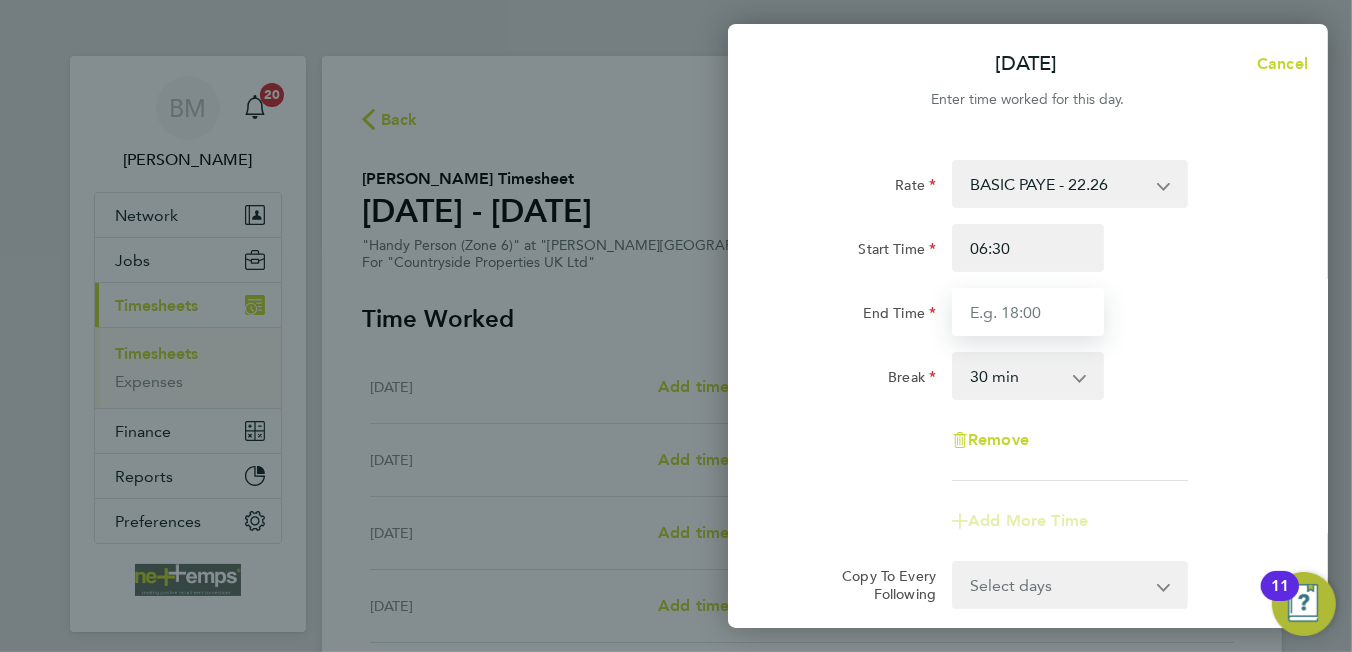 click on "End Time" at bounding box center (1028, 312) 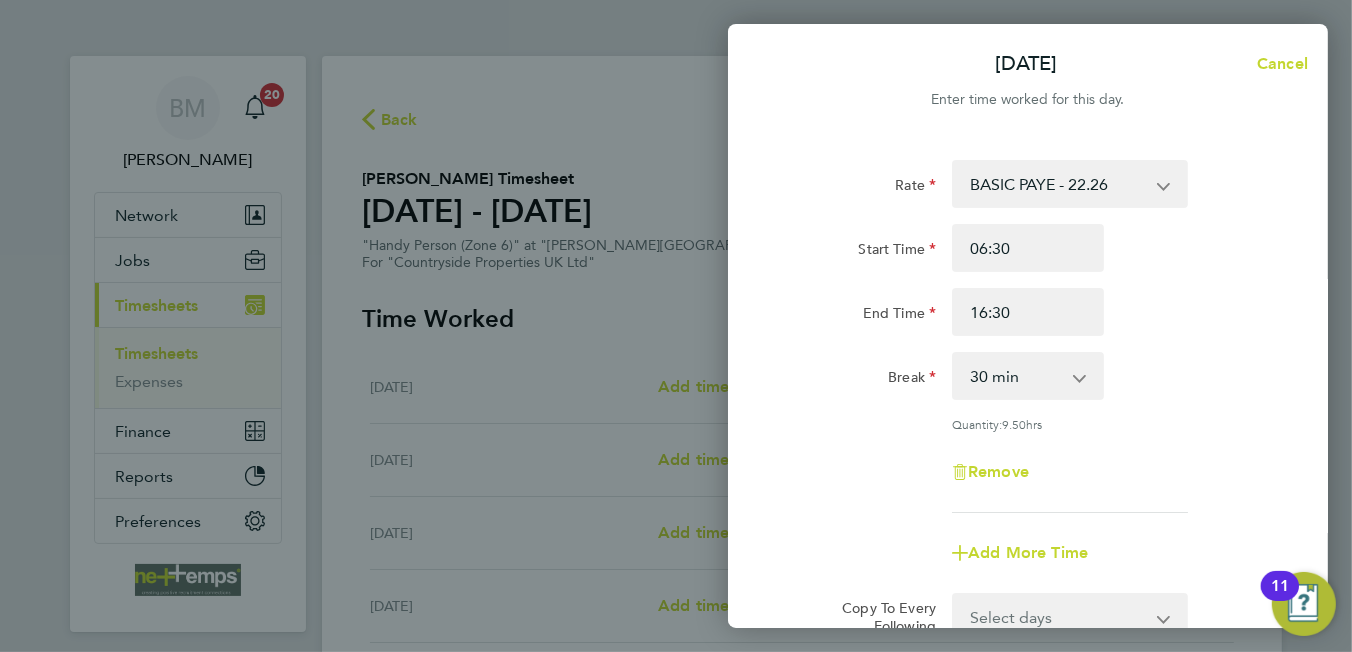 click on "Break  0 min   15 min   30 min   45 min   60 min   75 min   90 min" 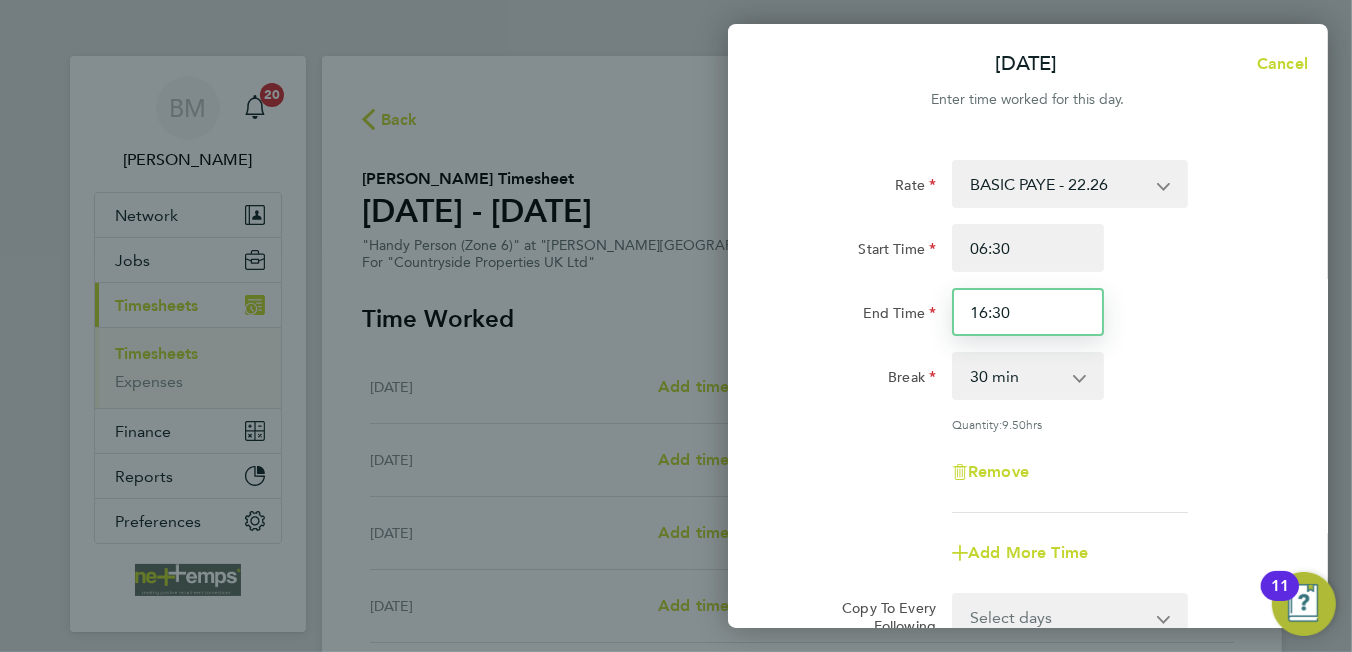 click on "16:30" at bounding box center [1028, 312] 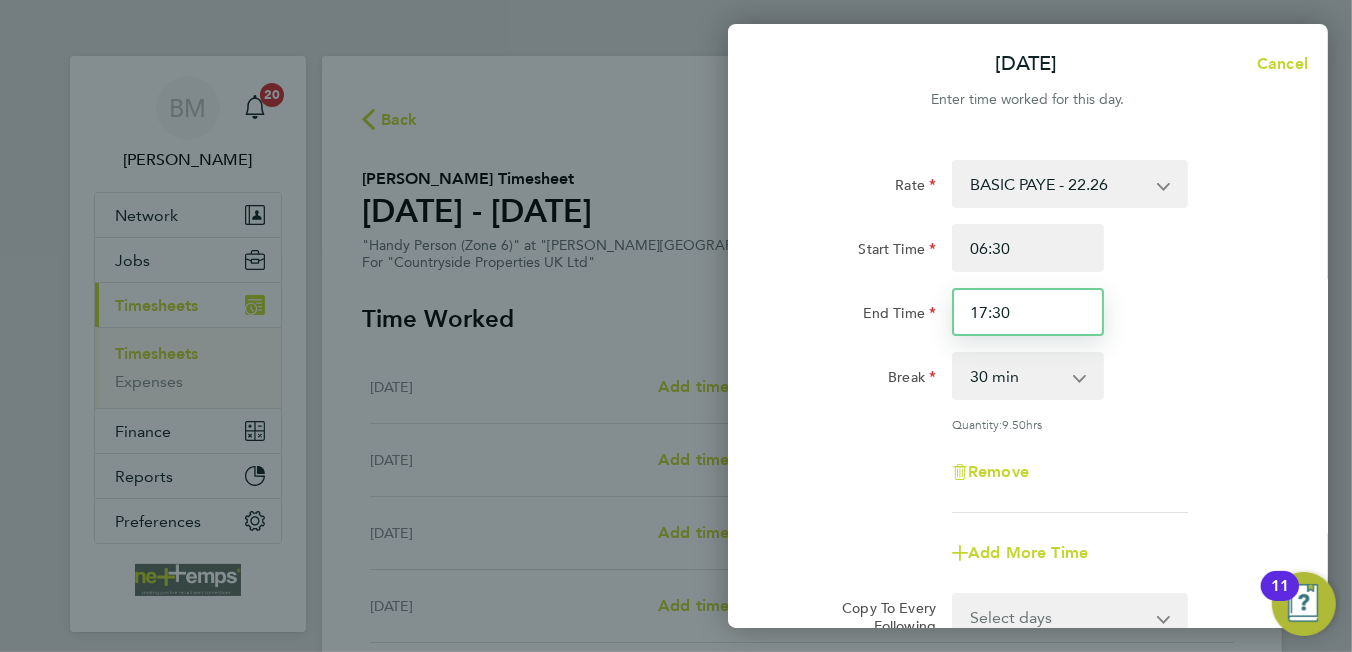 type on "17:30" 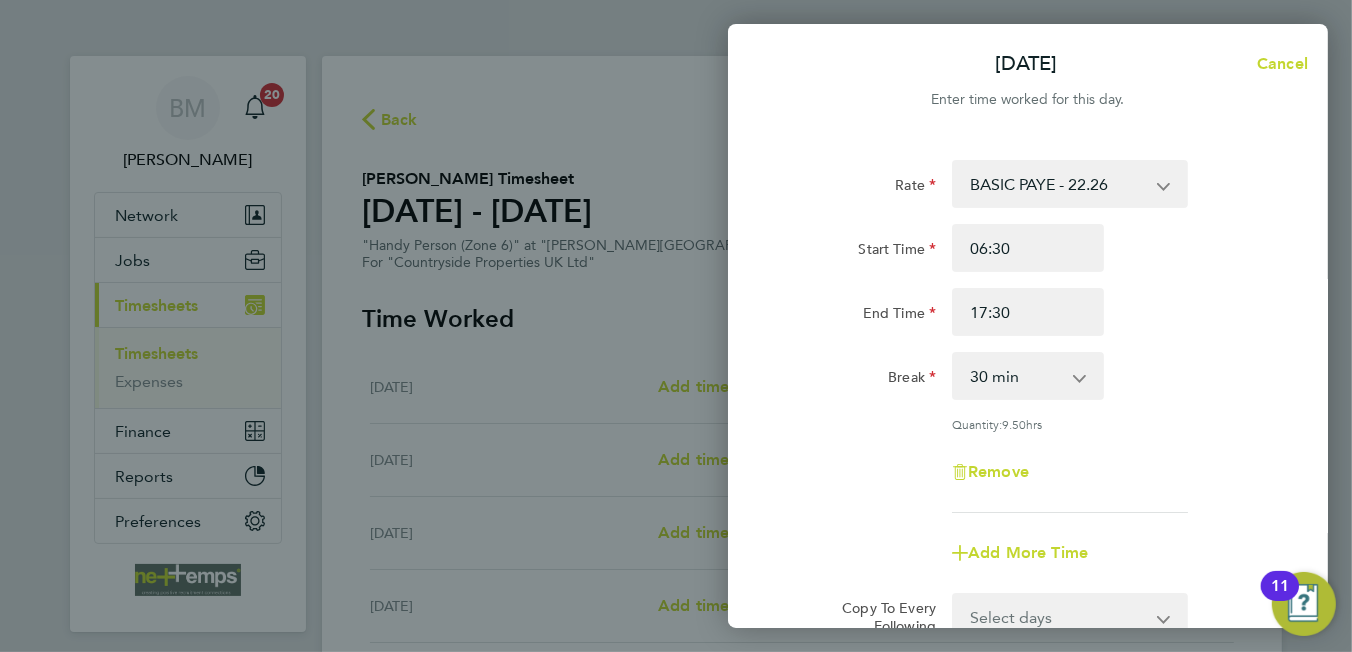 click on "End Time 17:30" 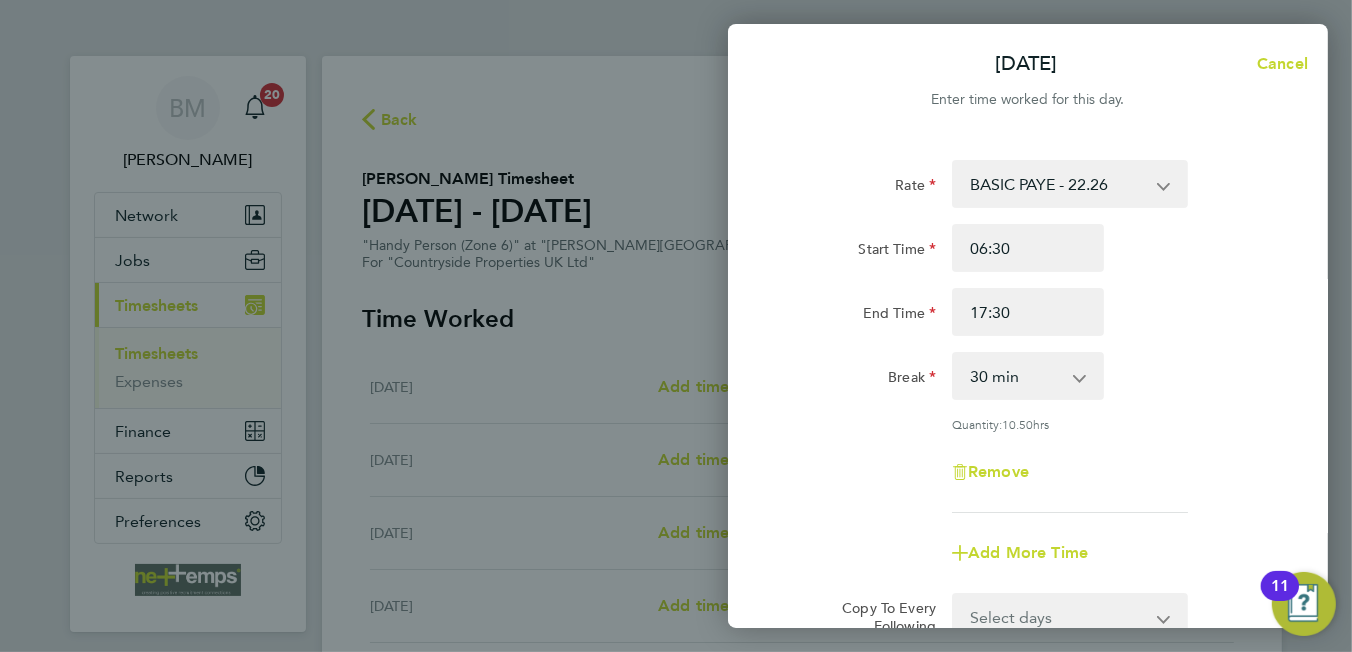scroll, scrollTop: 200, scrollLeft: 0, axis: vertical 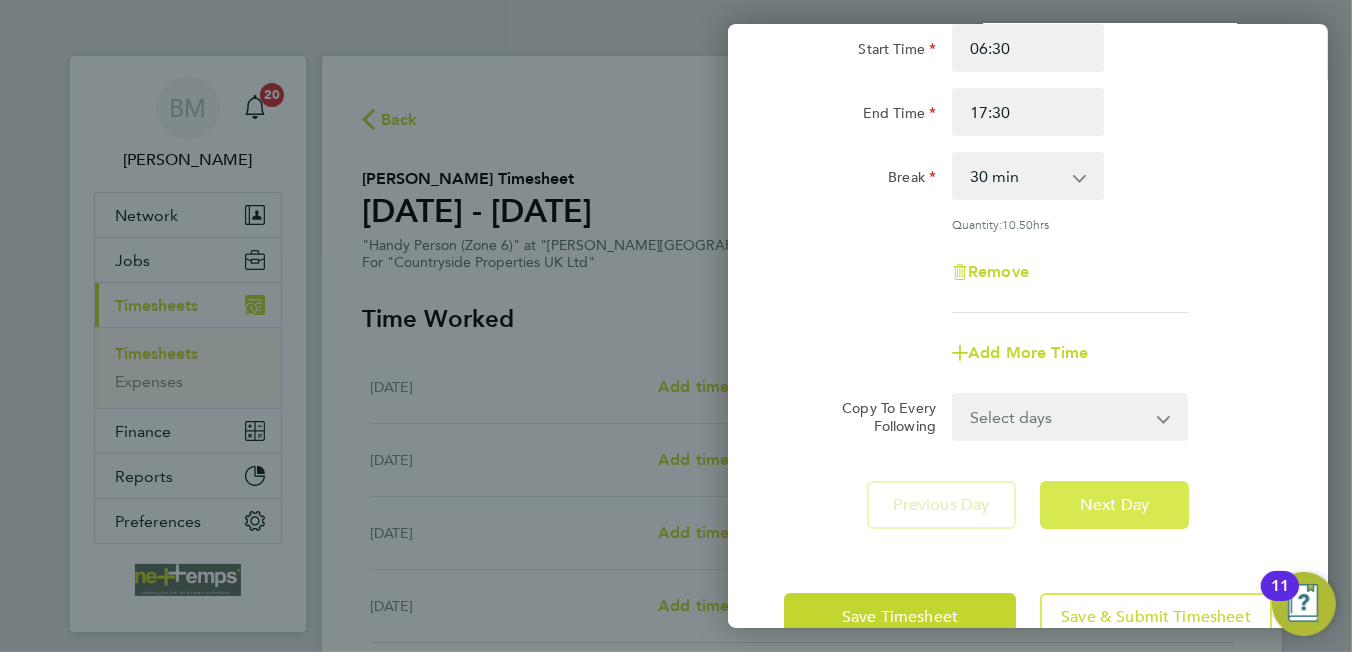 click on "Next Day" 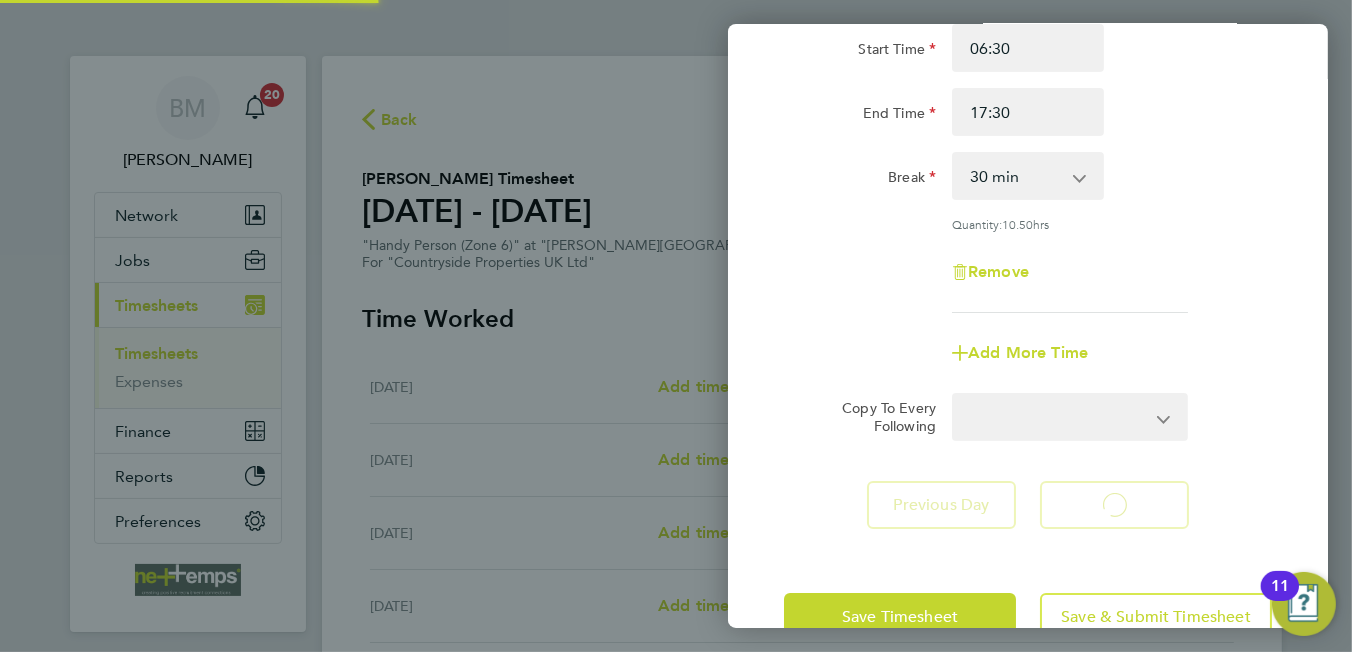 select on "30" 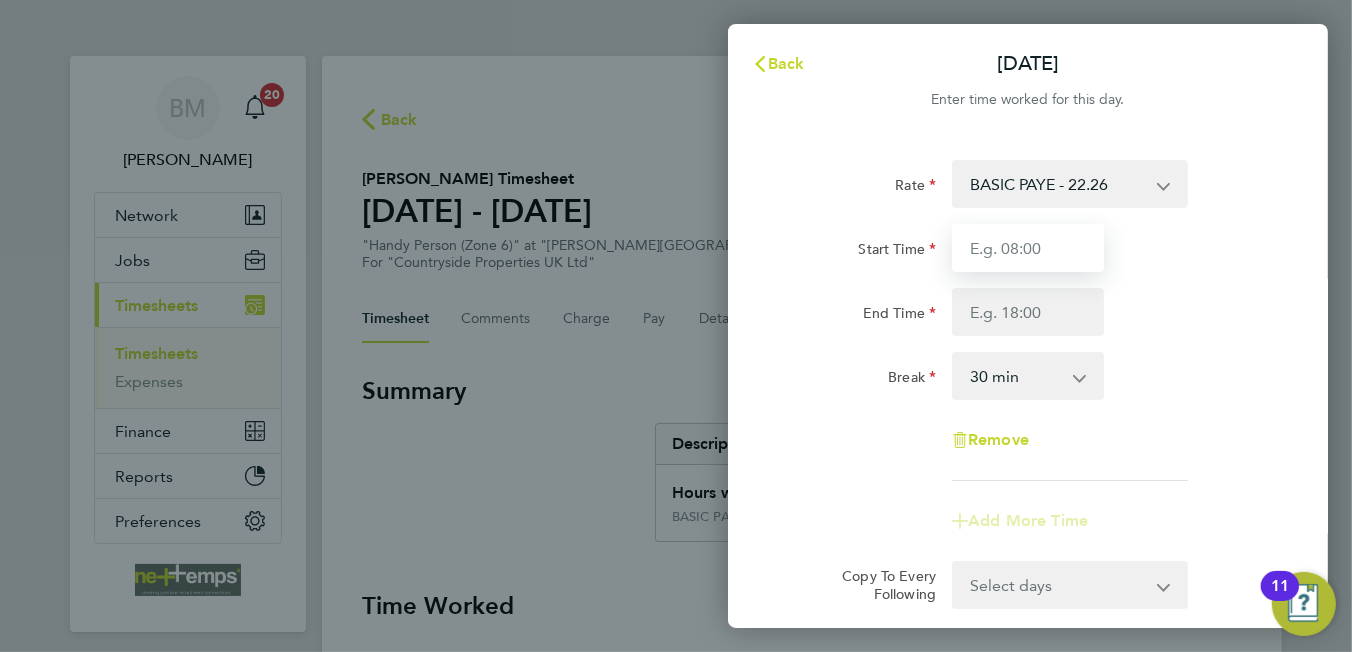 click on "Start Time" at bounding box center [1028, 248] 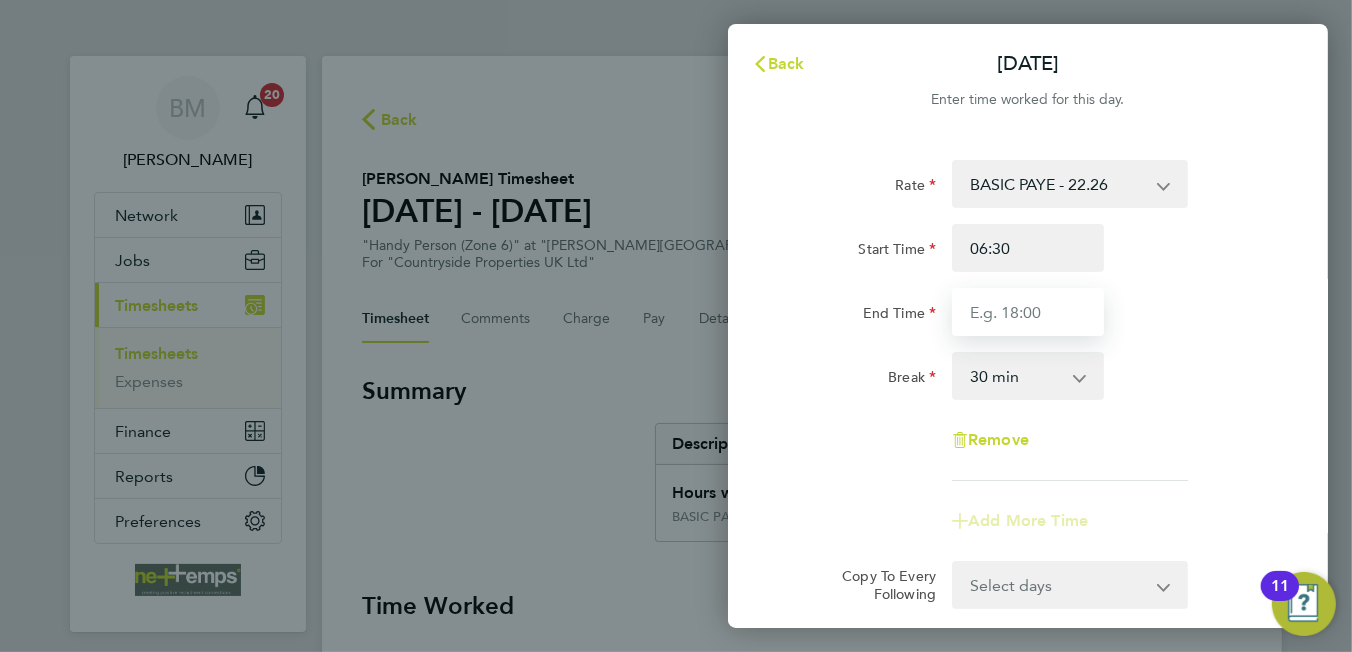 type on "17:30" 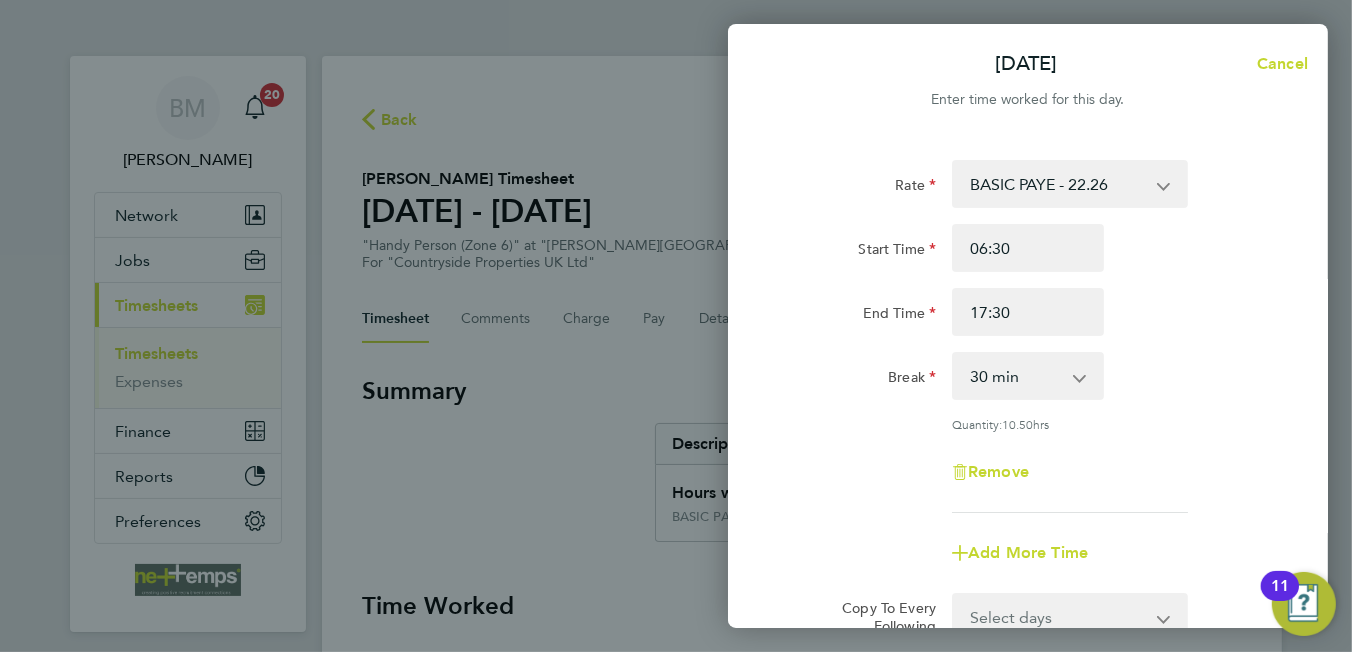 click on "0 min   15 min   30 min   45 min   60 min   75 min   90 min" at bounding box center (1016, 376) 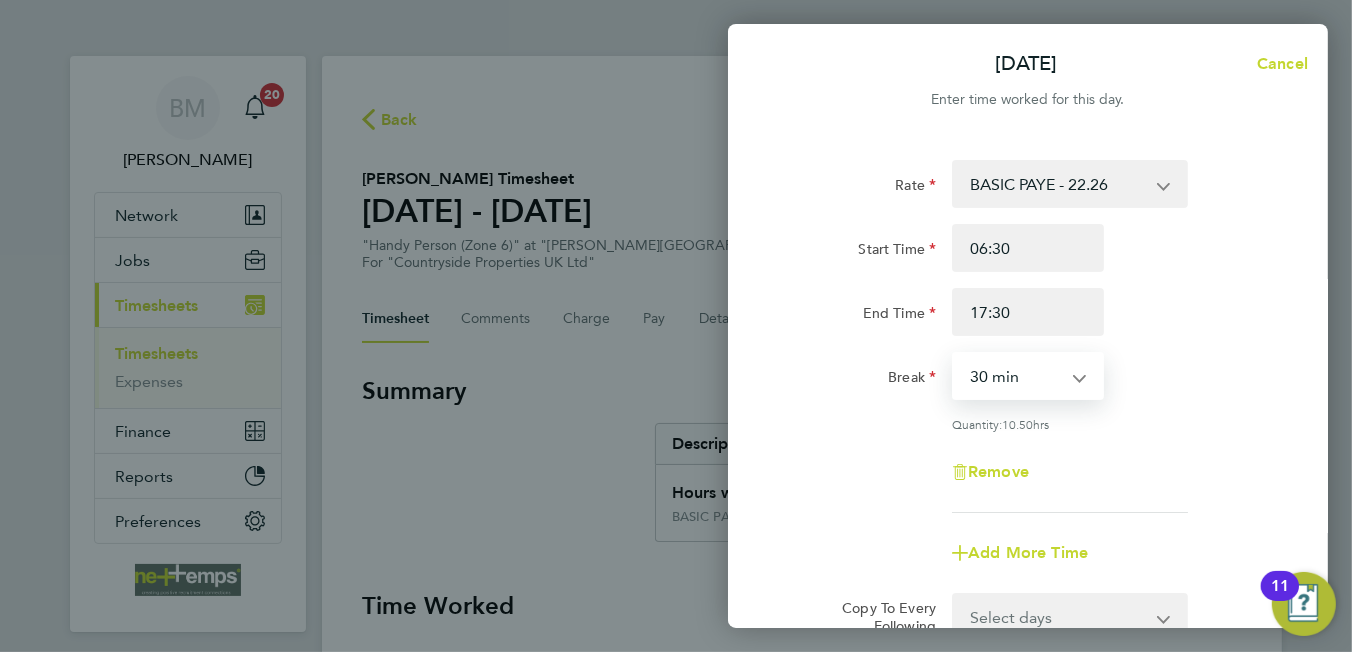 select on "0" 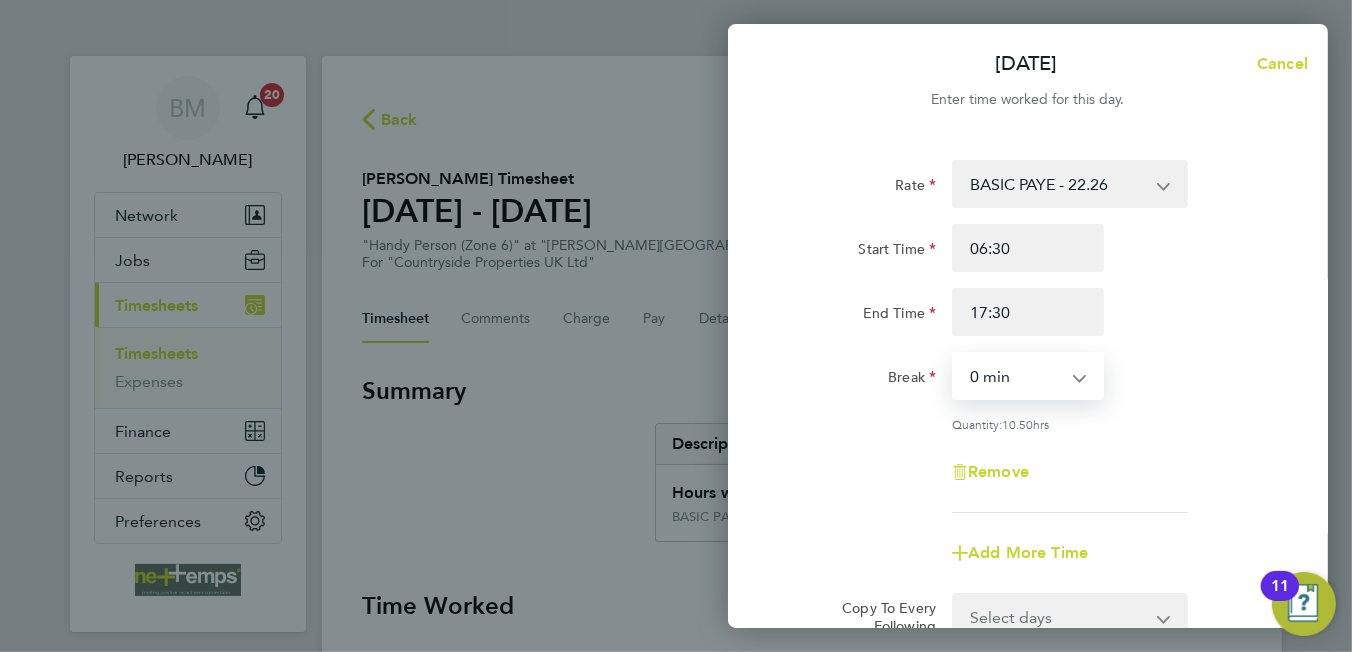 click on "0 min   15 min   30 min   45 min   60 min   75 min   90 min" at bounding box center [1016, 376] 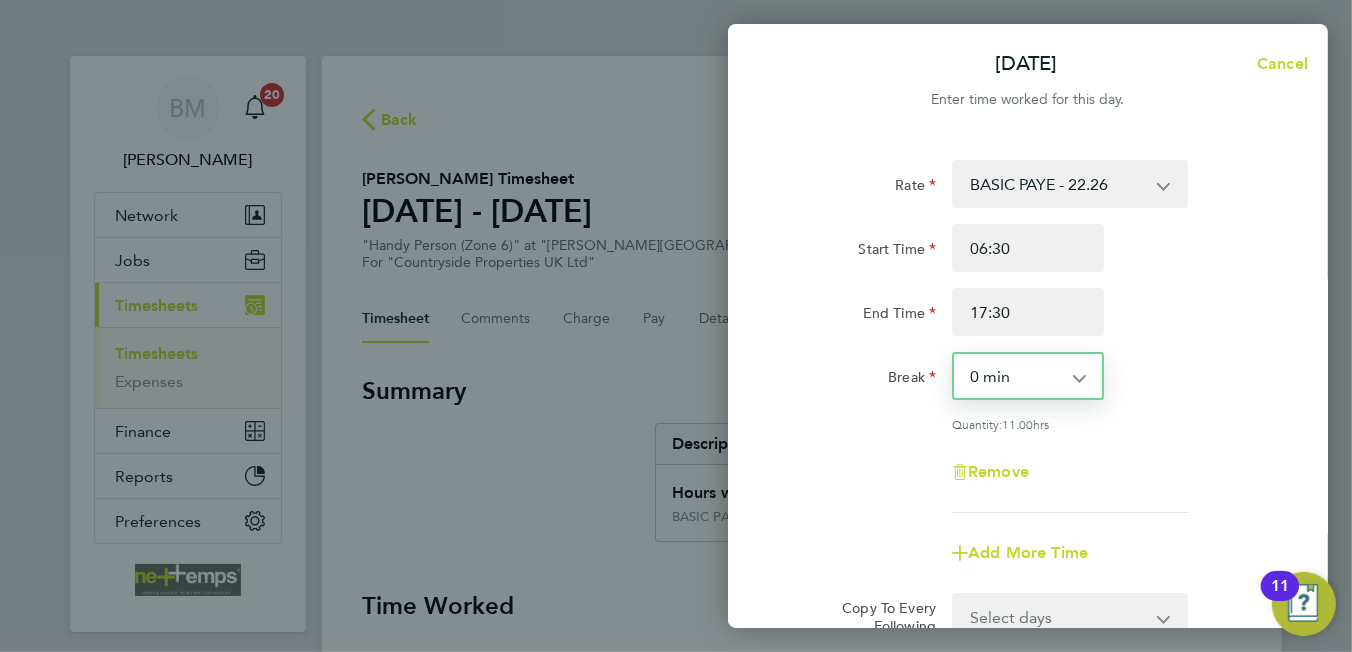 scroll, scrollTop: 99, scrollLeft: 0, axis: vertical 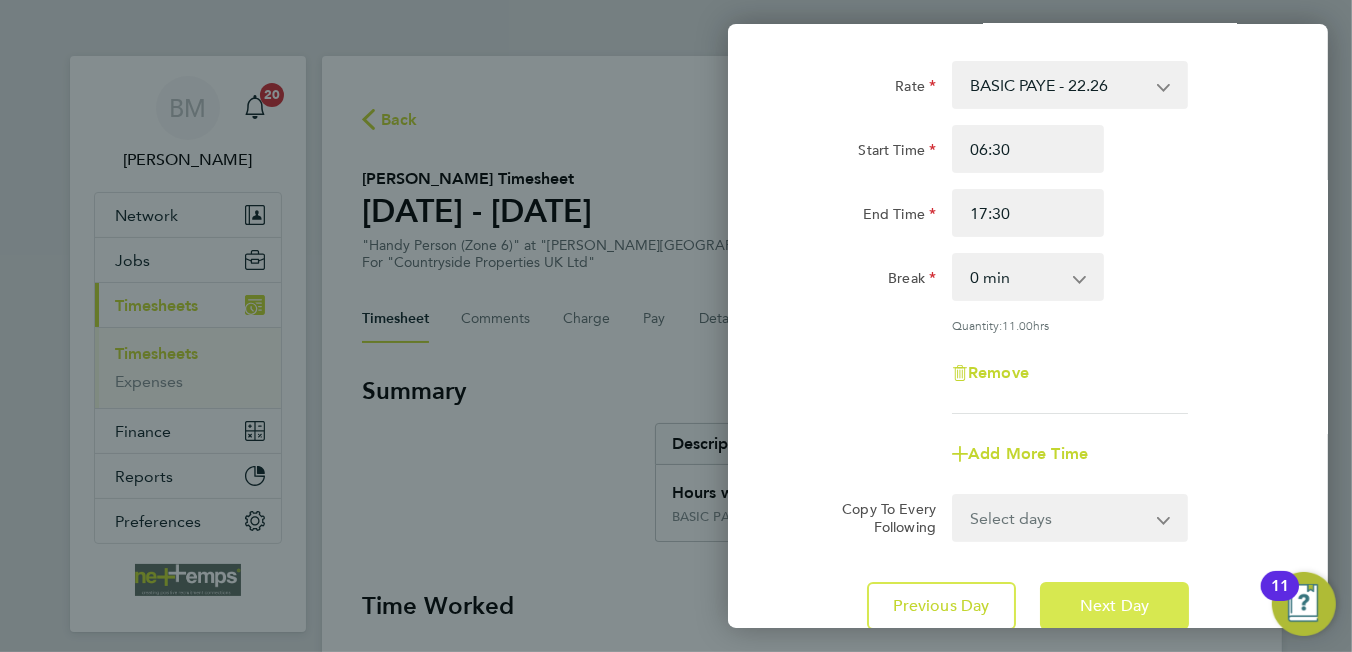 click on "Next Day" 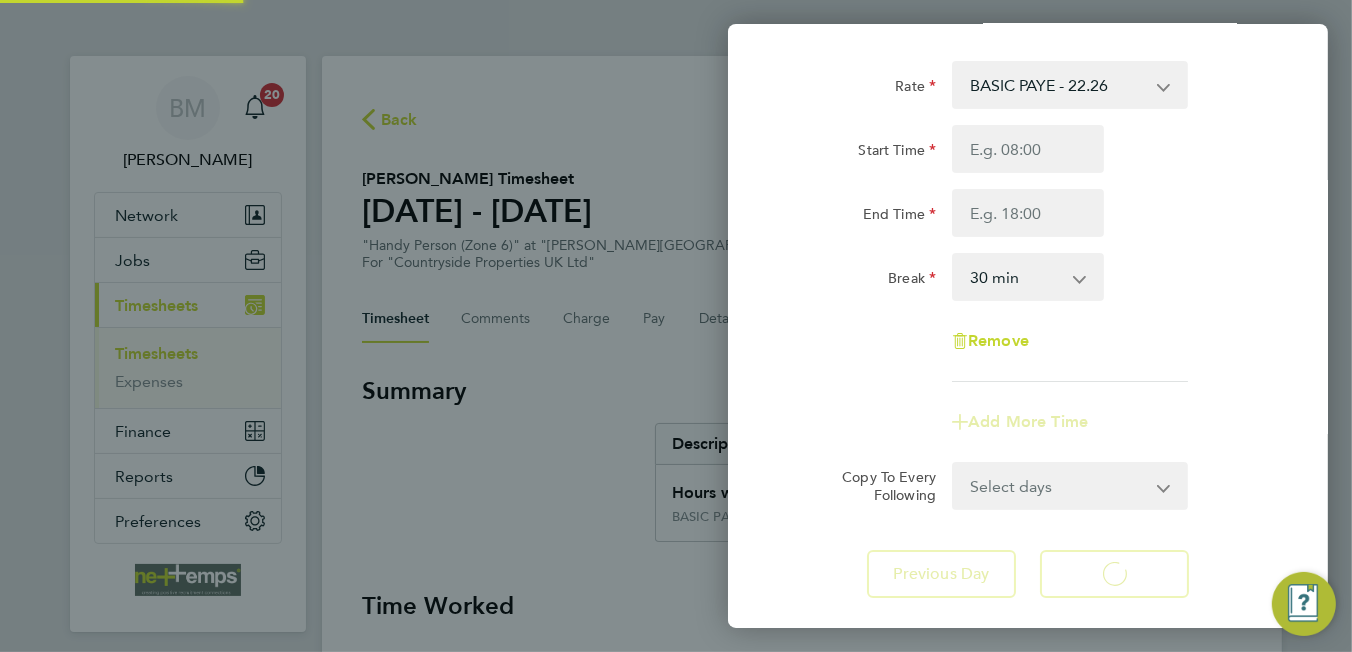 select on "30" 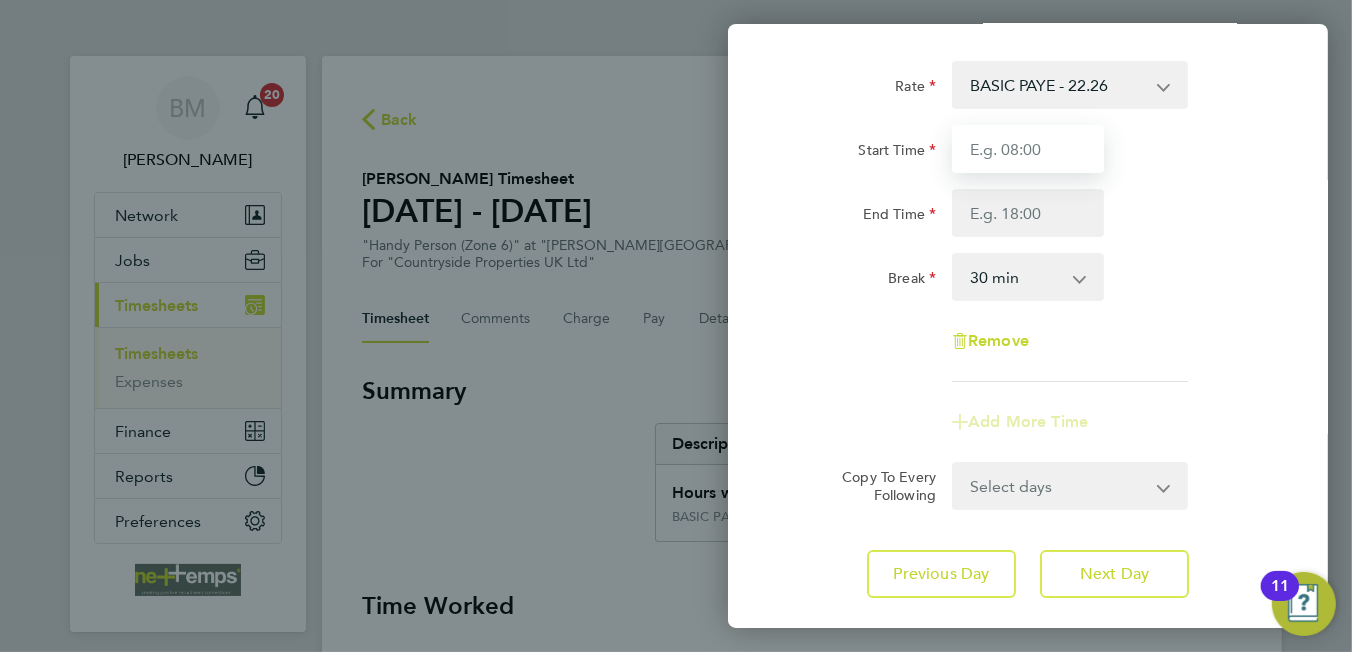 click on "Start Time" at bounding box center (1028, 149) 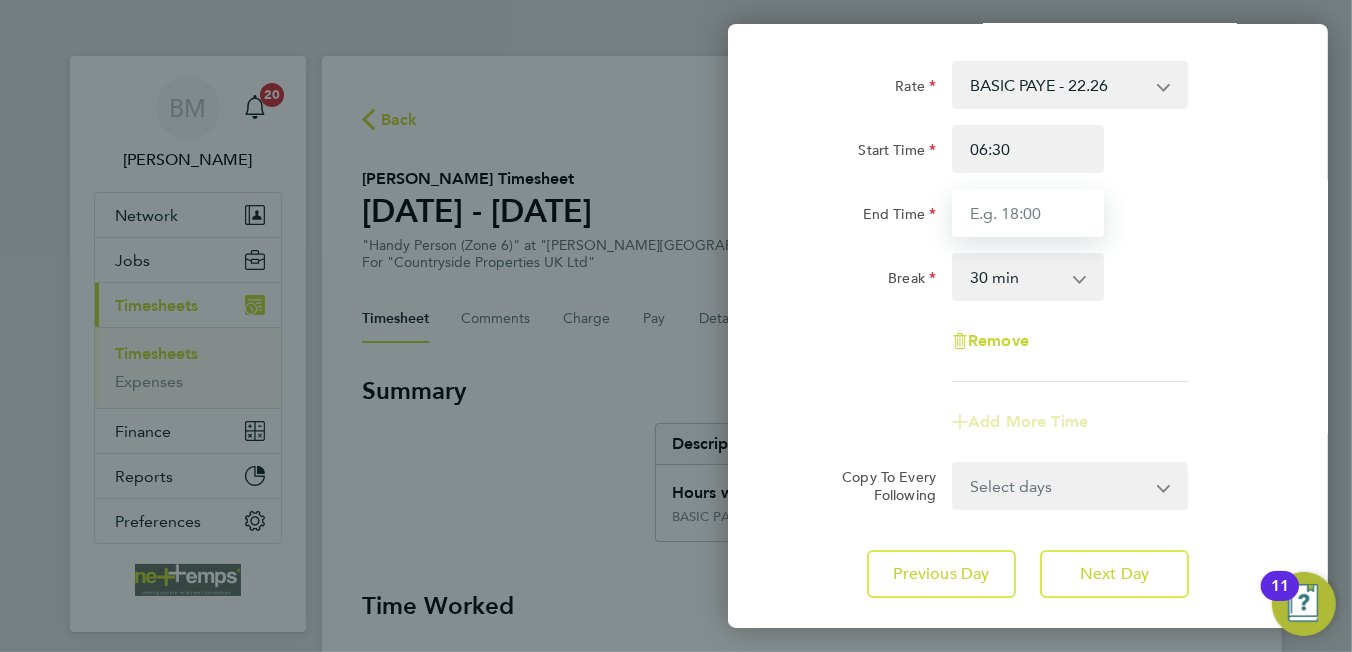 type on "17:30" 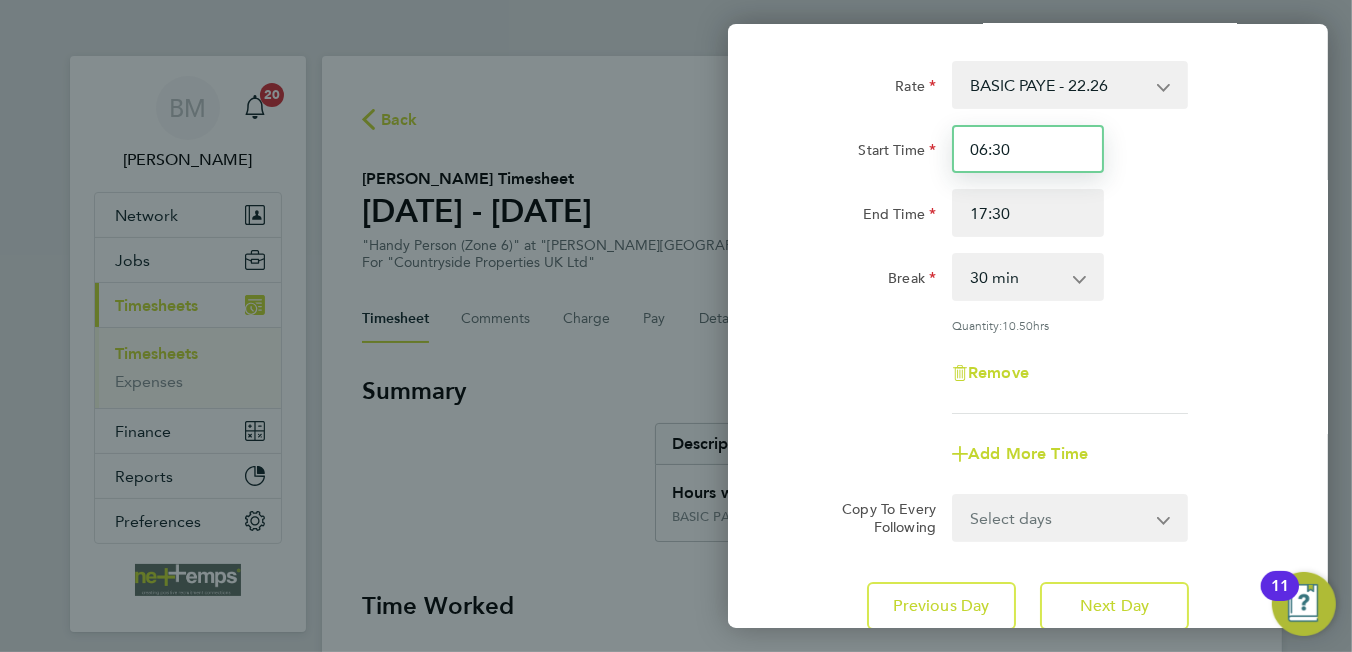 scroll, scrollTop: 250, scrollLeft: 0, axis: vertical 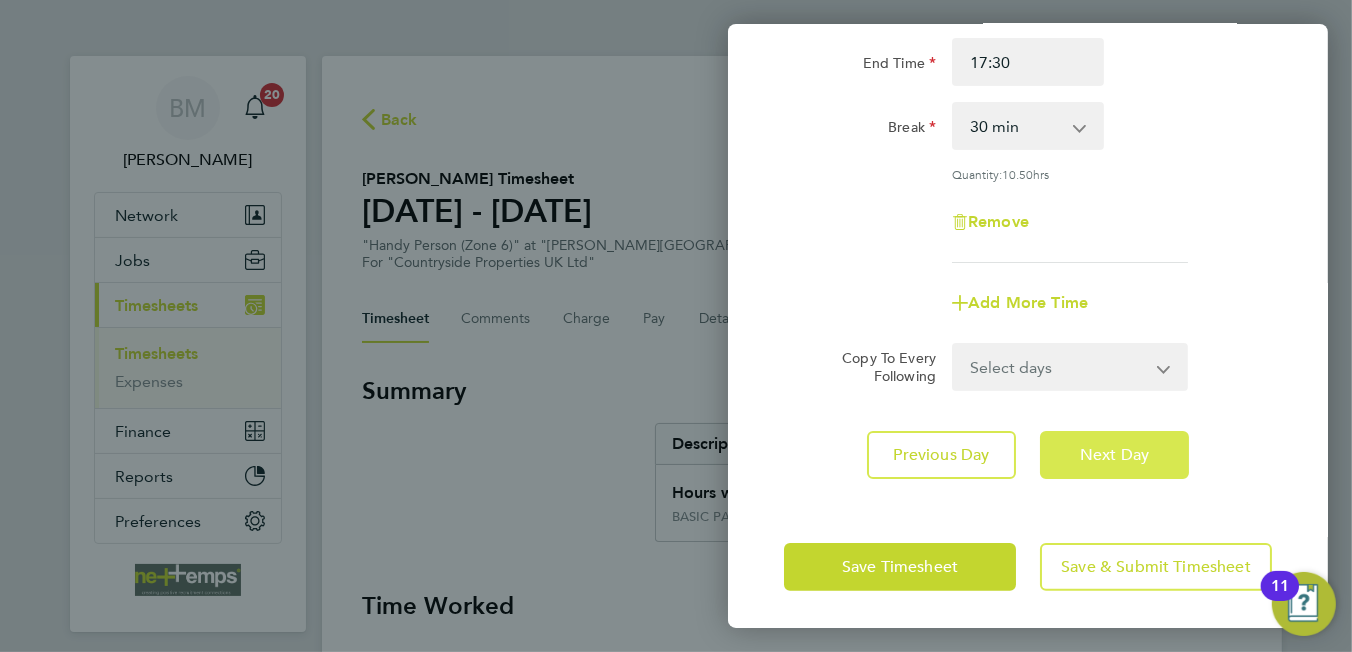 click on "Next Day" 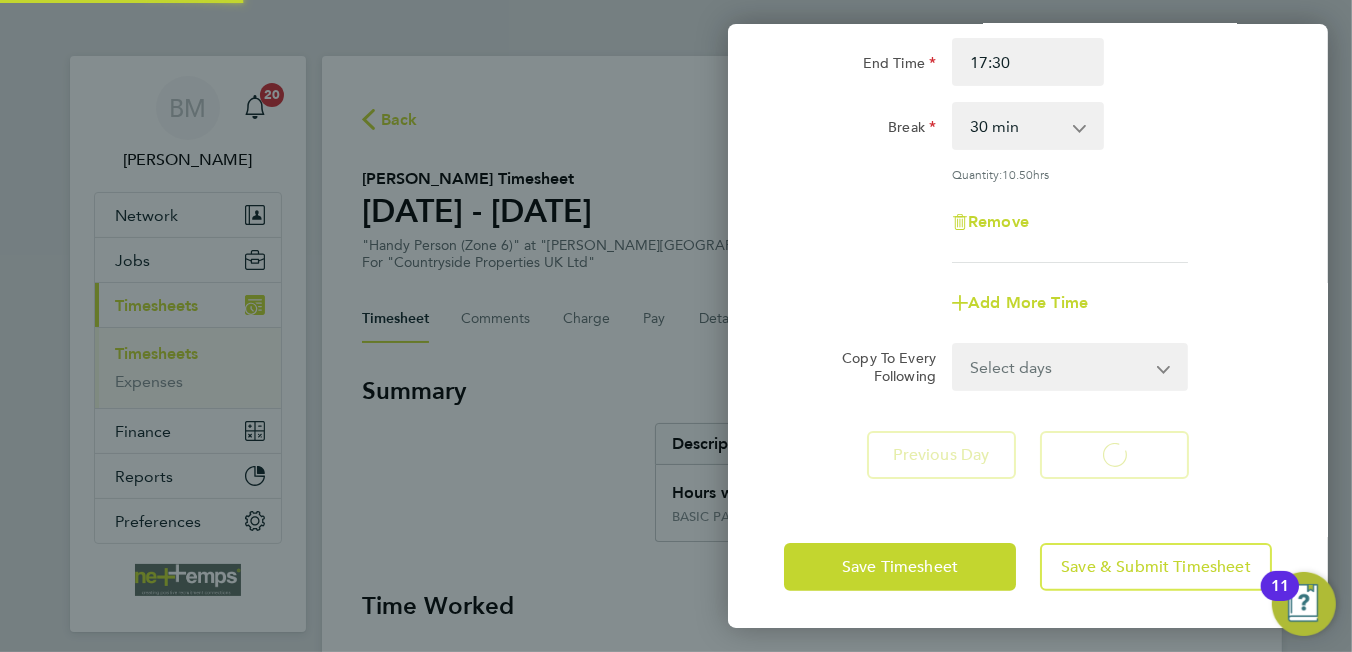 scroll, scrollTop: 219, scrollLeft: 0, axis: vertical 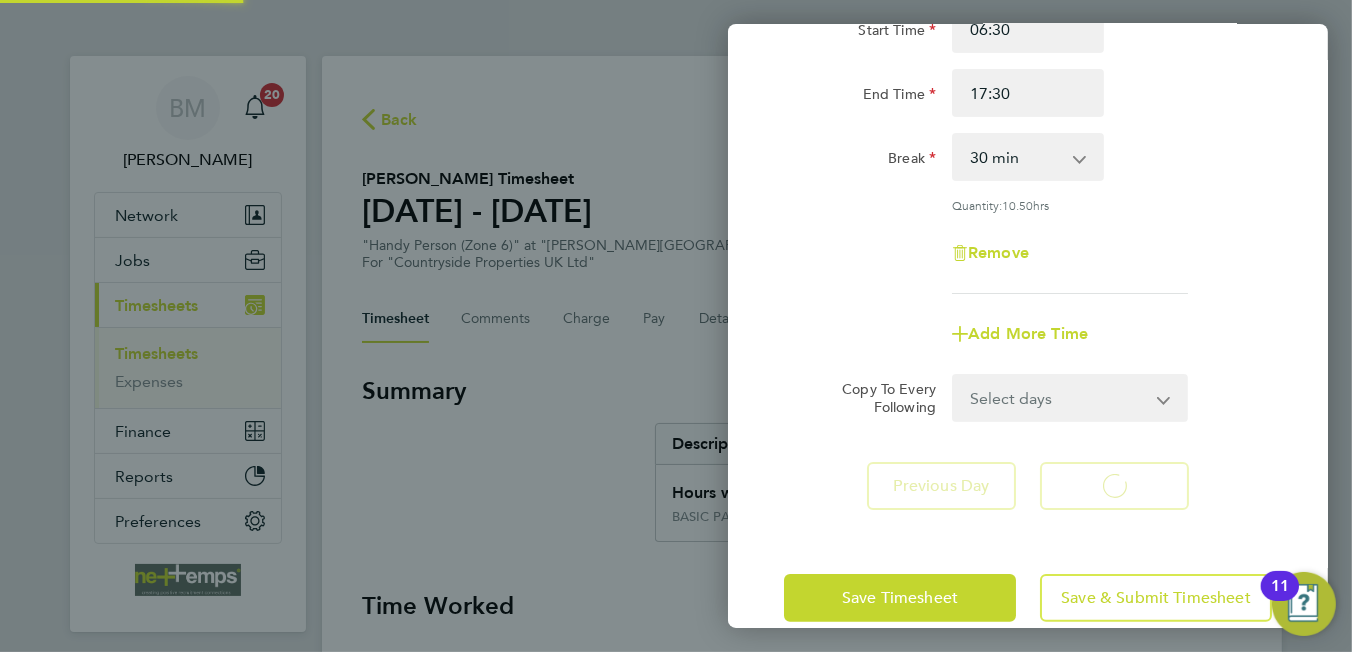 select on "30" 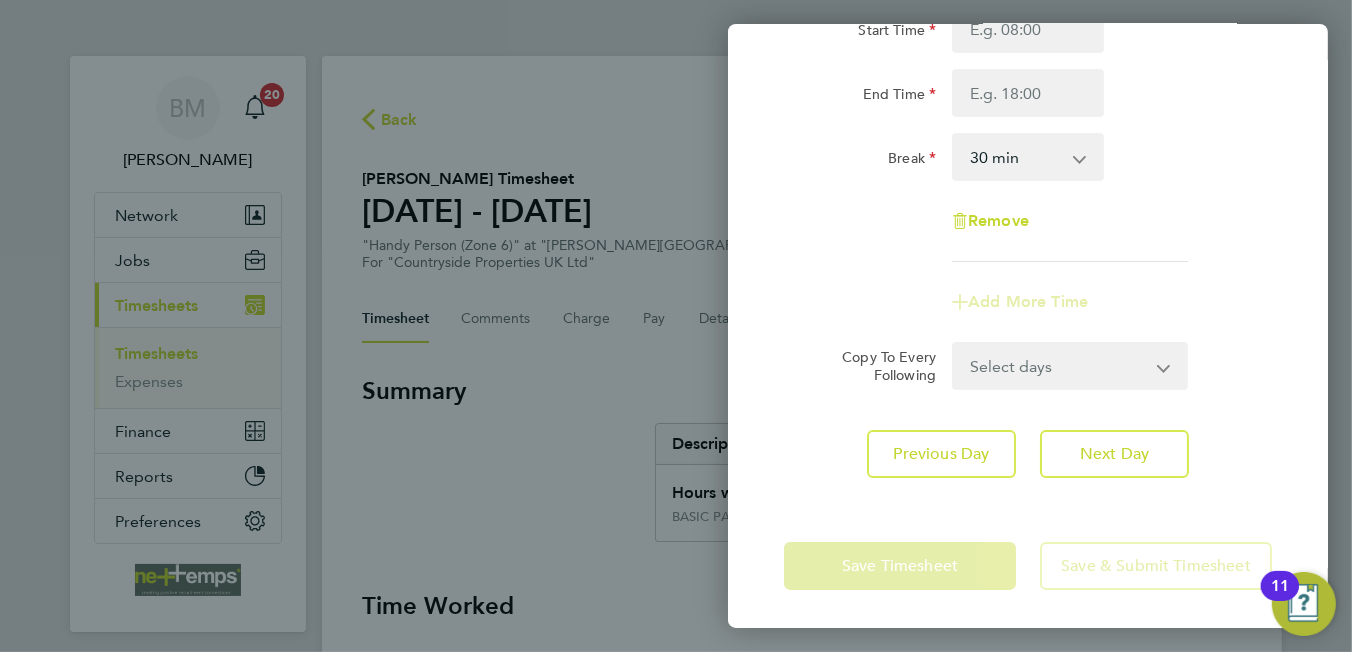 scroll, scrollTop: 0, scrollLeft: 0, axis: both 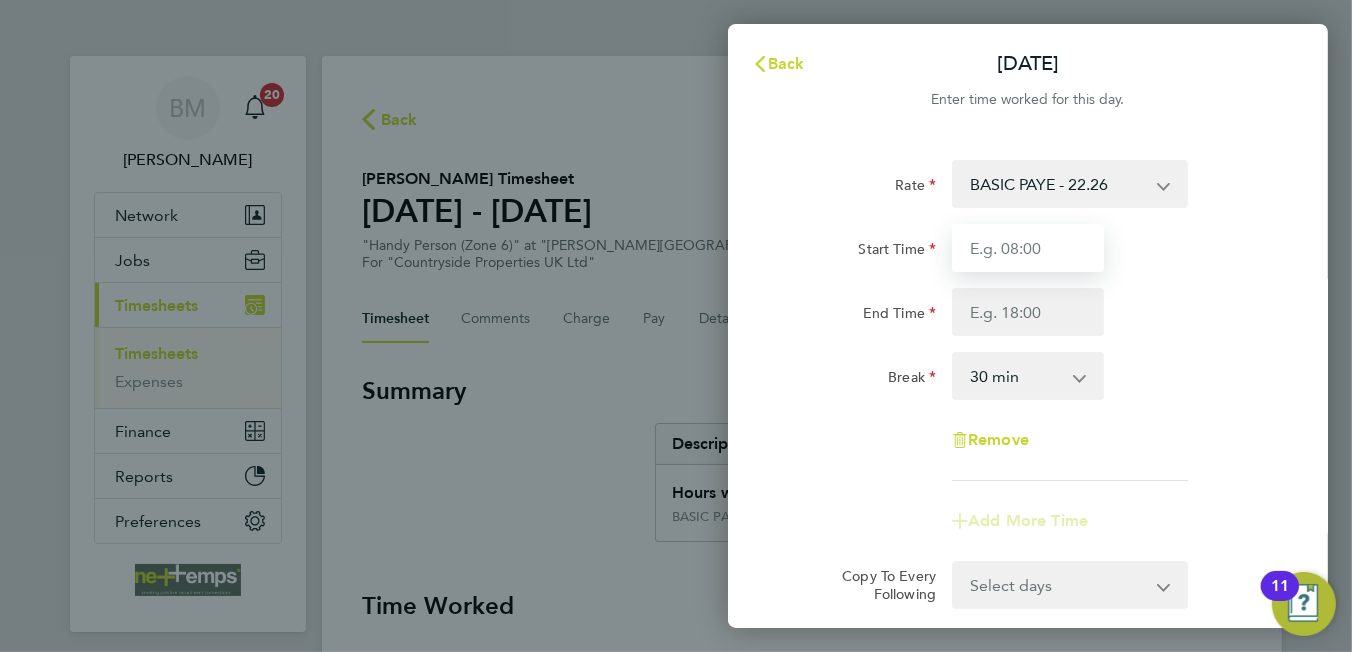 drag, startPoint x: 1045, startPoint y: 242, endPoint x: 1044, endPoint y: 257, distance: 15.033297 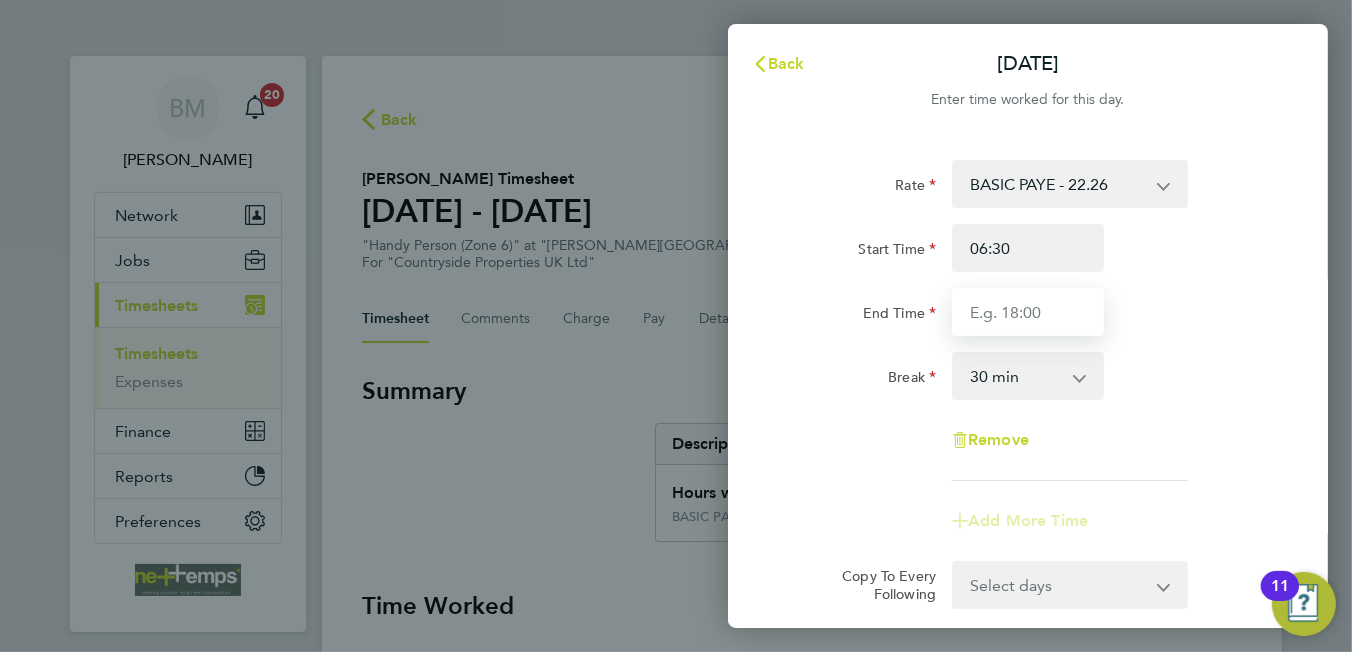 type on "17:30" 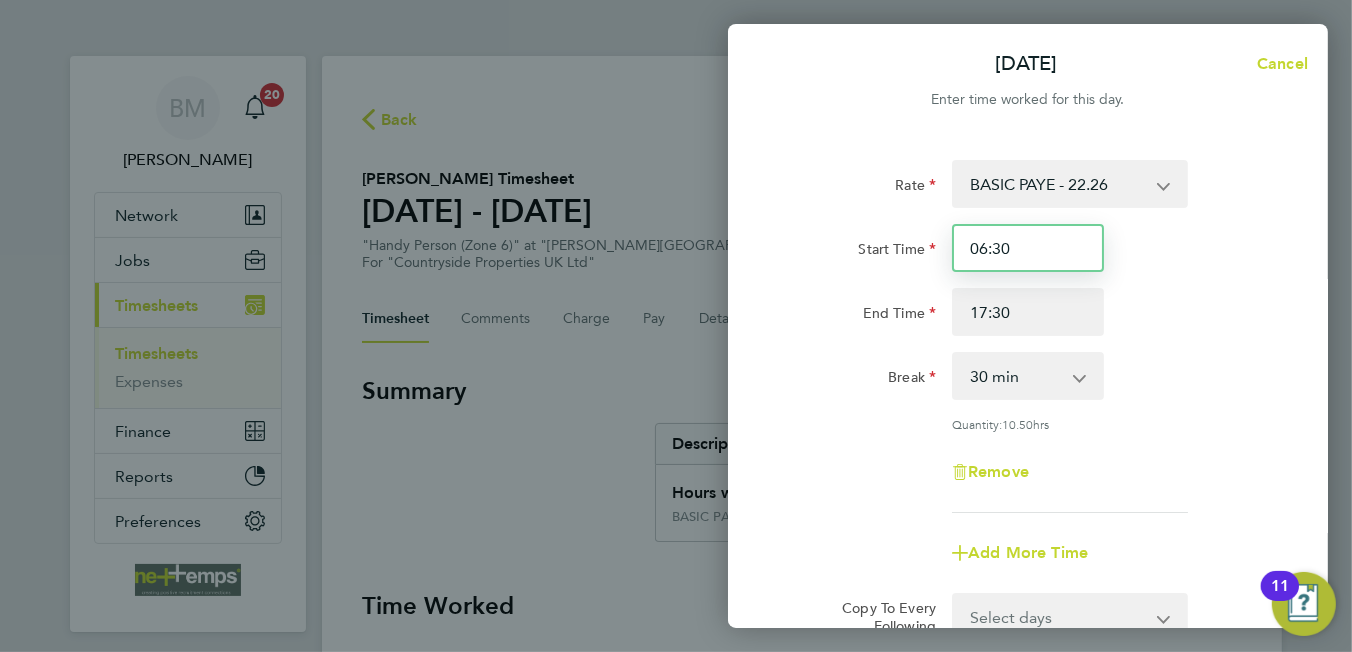 scroll, scrollTop: 99, scrollLeft: 0, axis: vertical 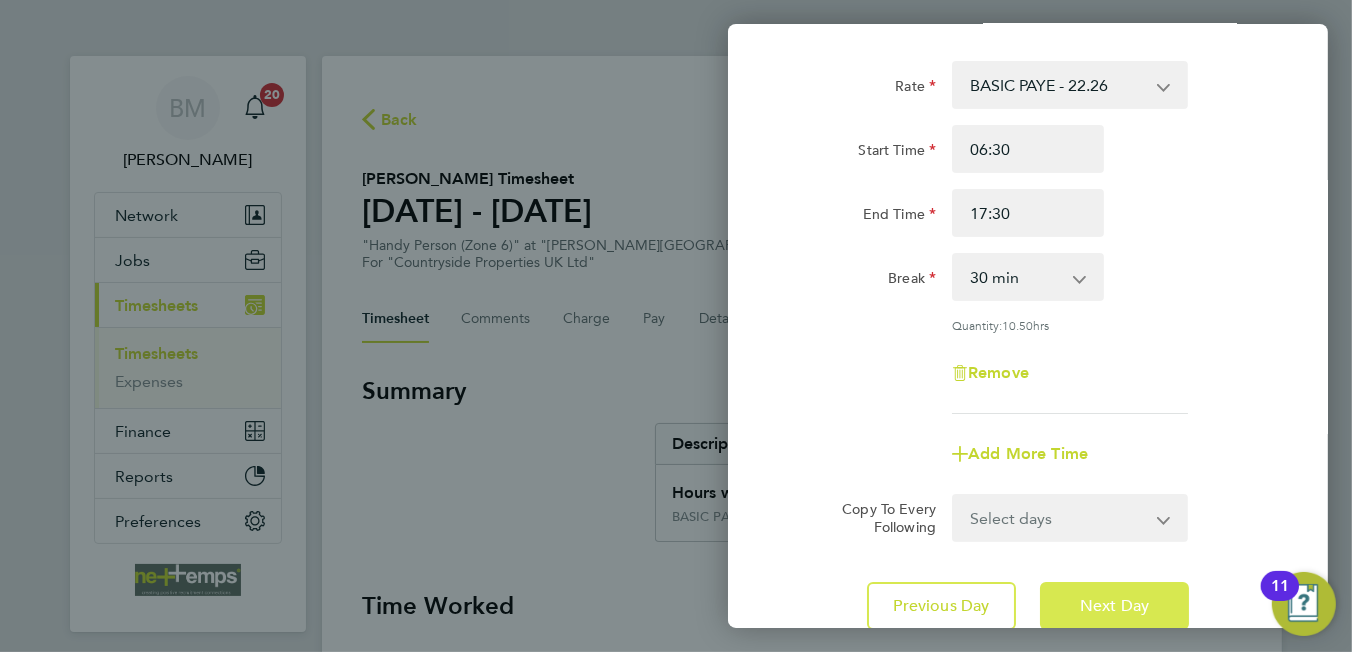 click on "Next Day" 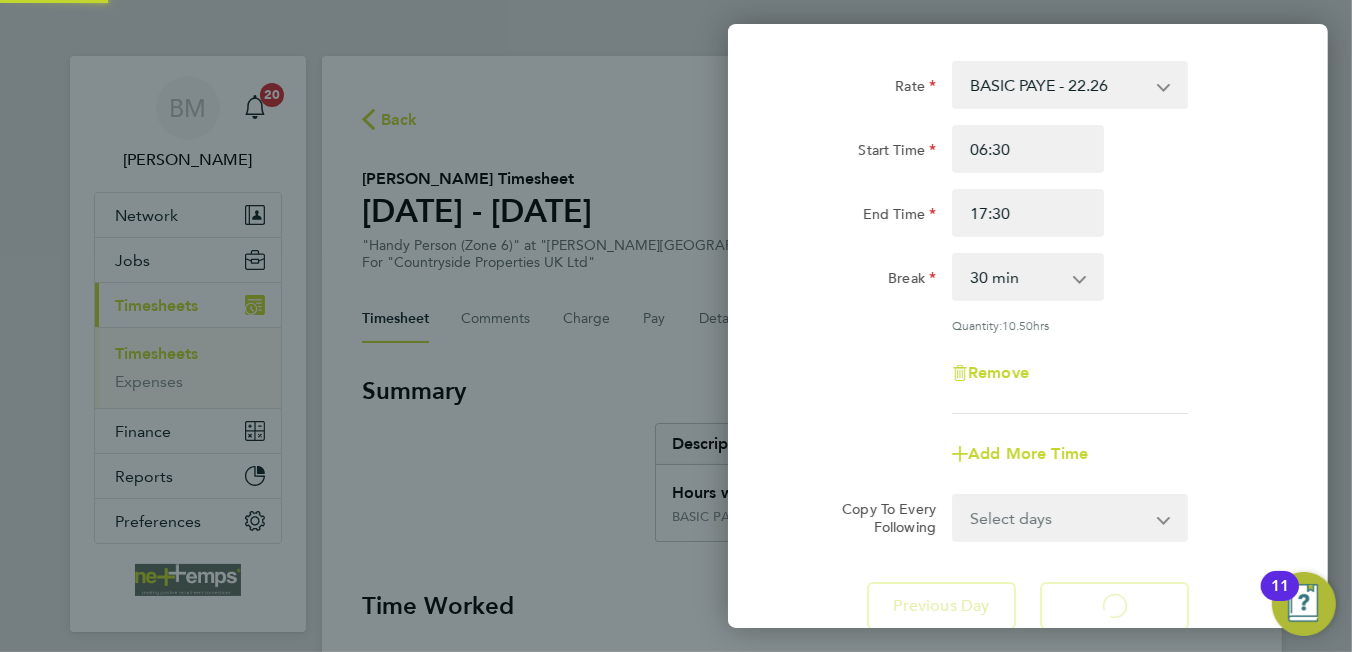 select on "30" 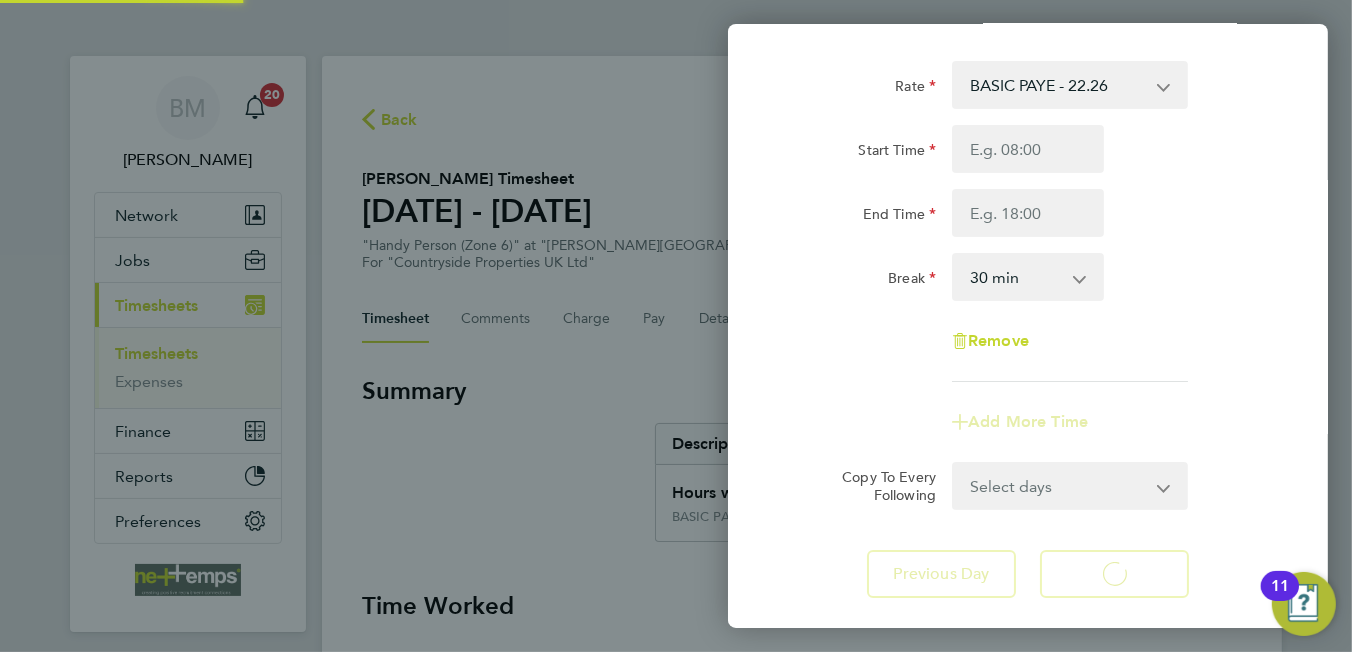 select on "30" 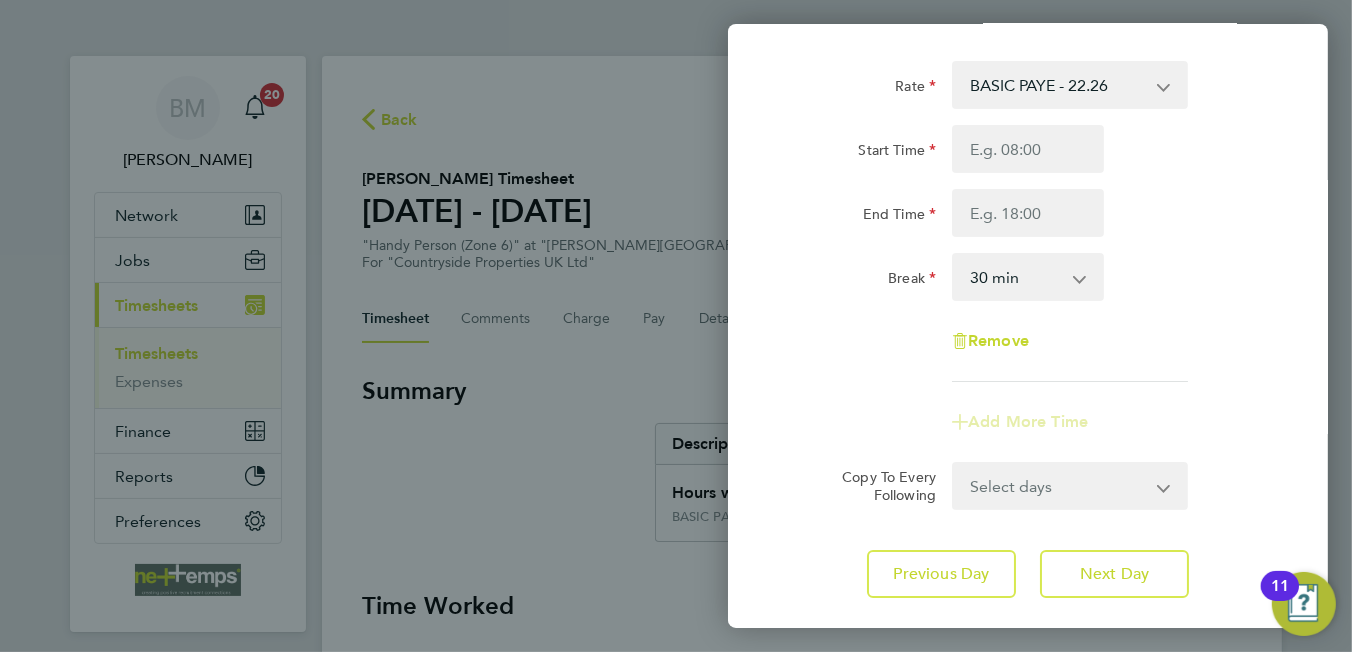 scroll, scrollTop: 0, scrollLeft: 0, axis: both 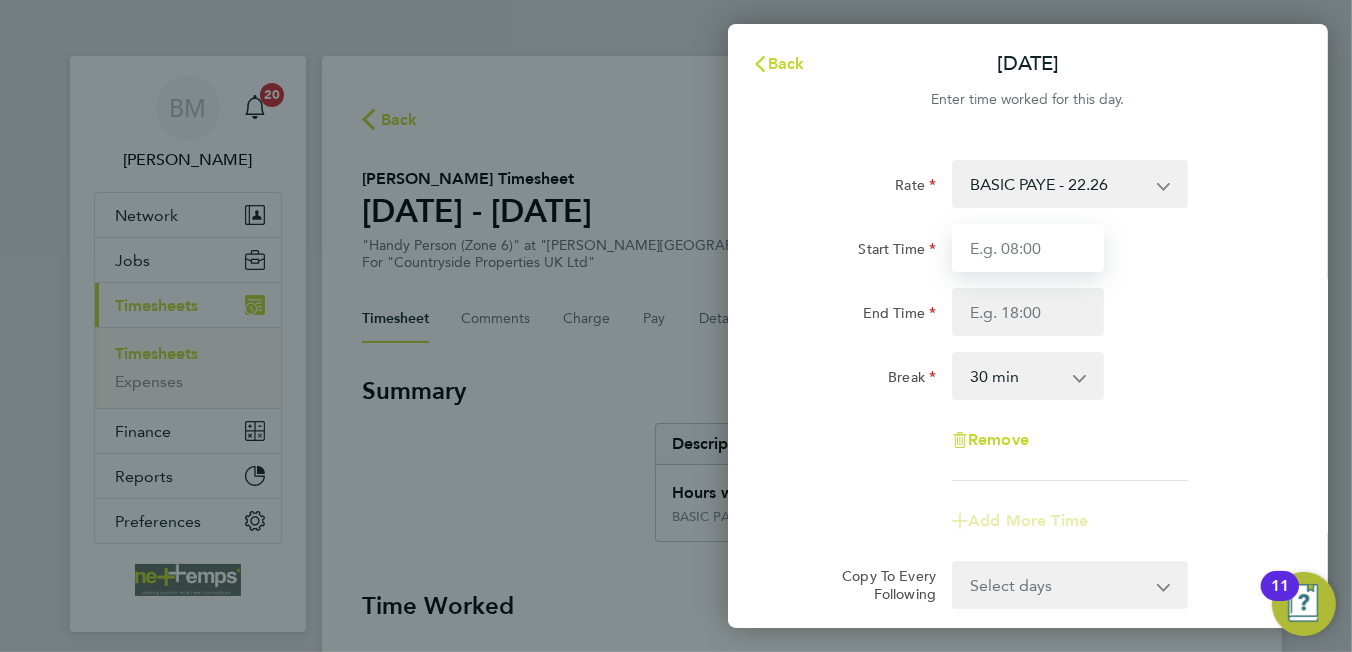 click on "Start Time" at bounding box center [1028, 248] 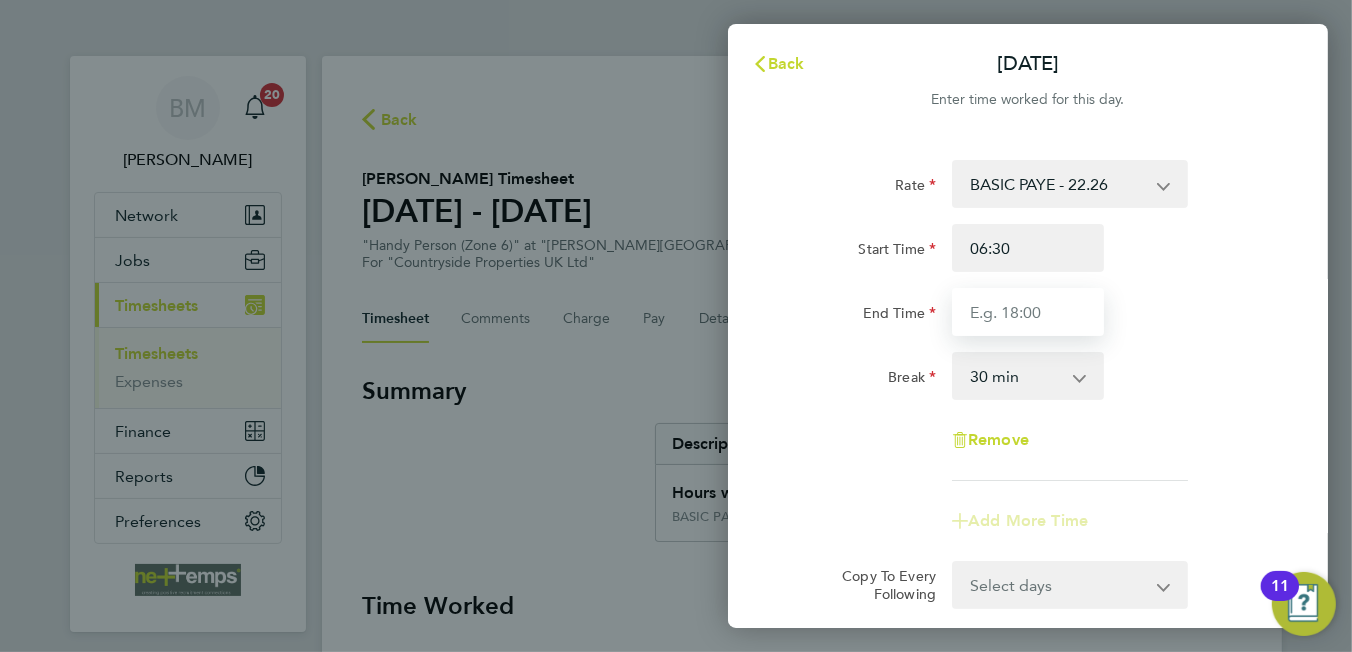 type on "17:30" 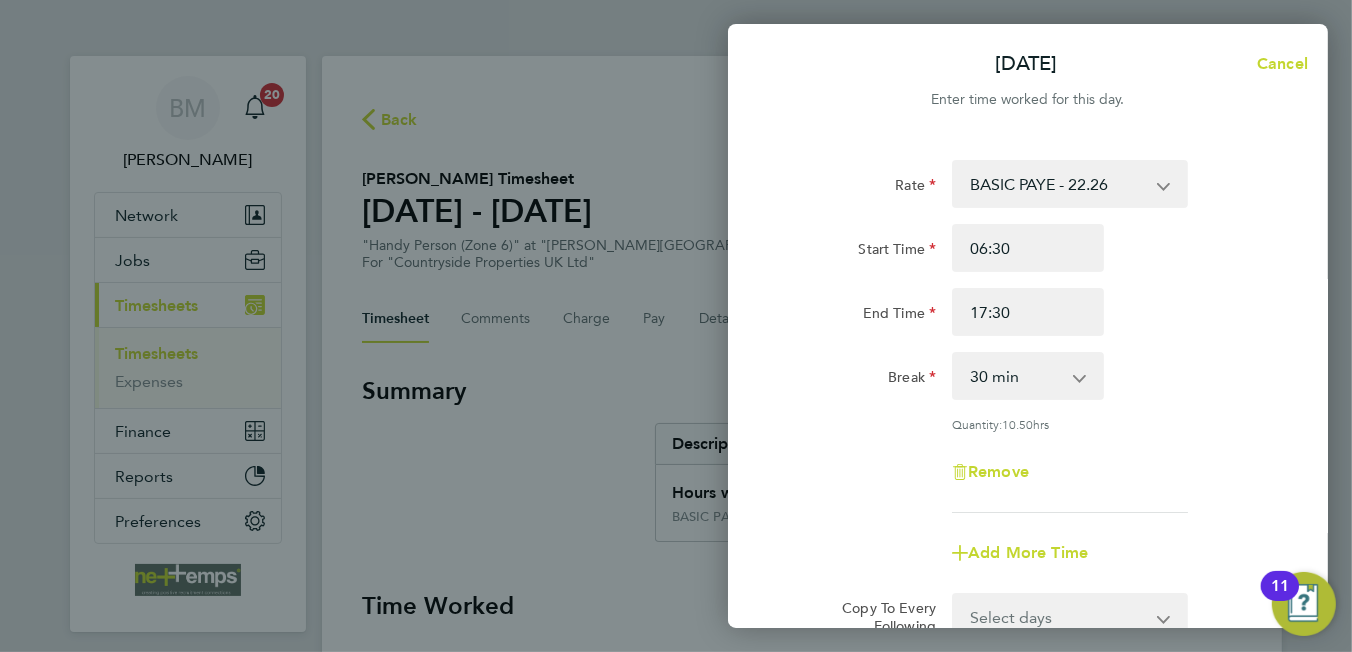 click on "Add More Time" 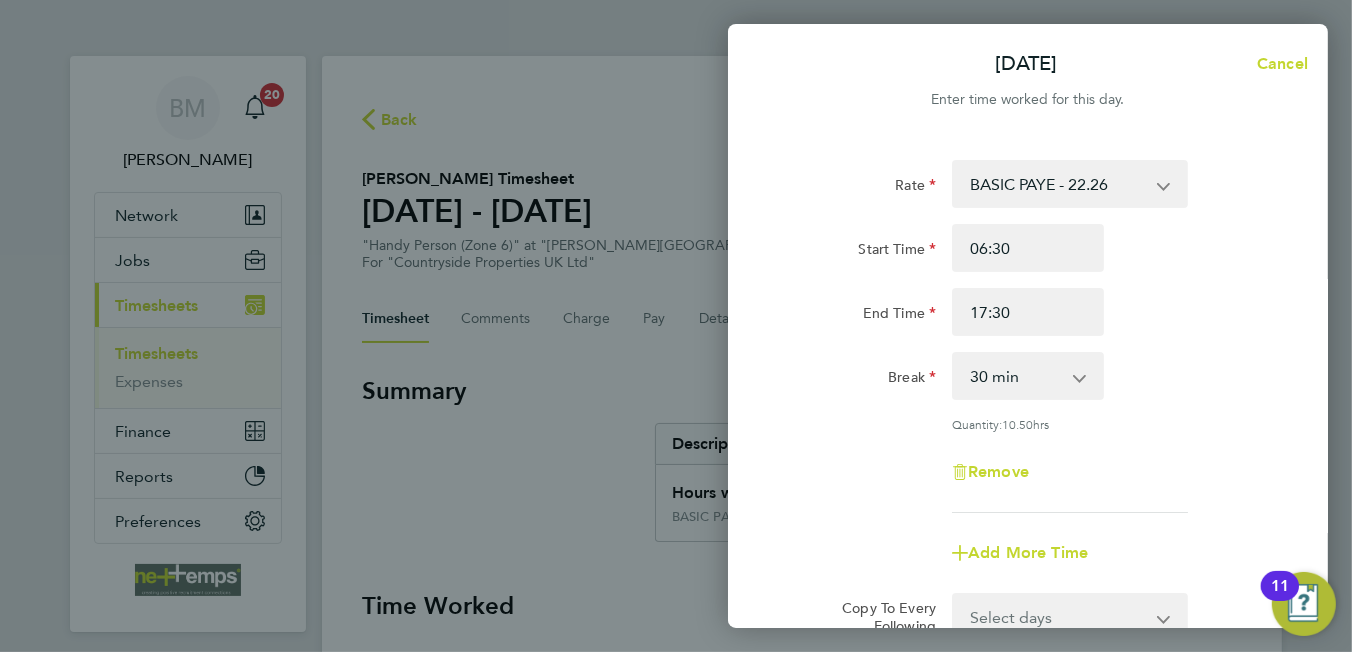 scroll, scrollTop: 200, scrollLeft: 0, axis: vertical 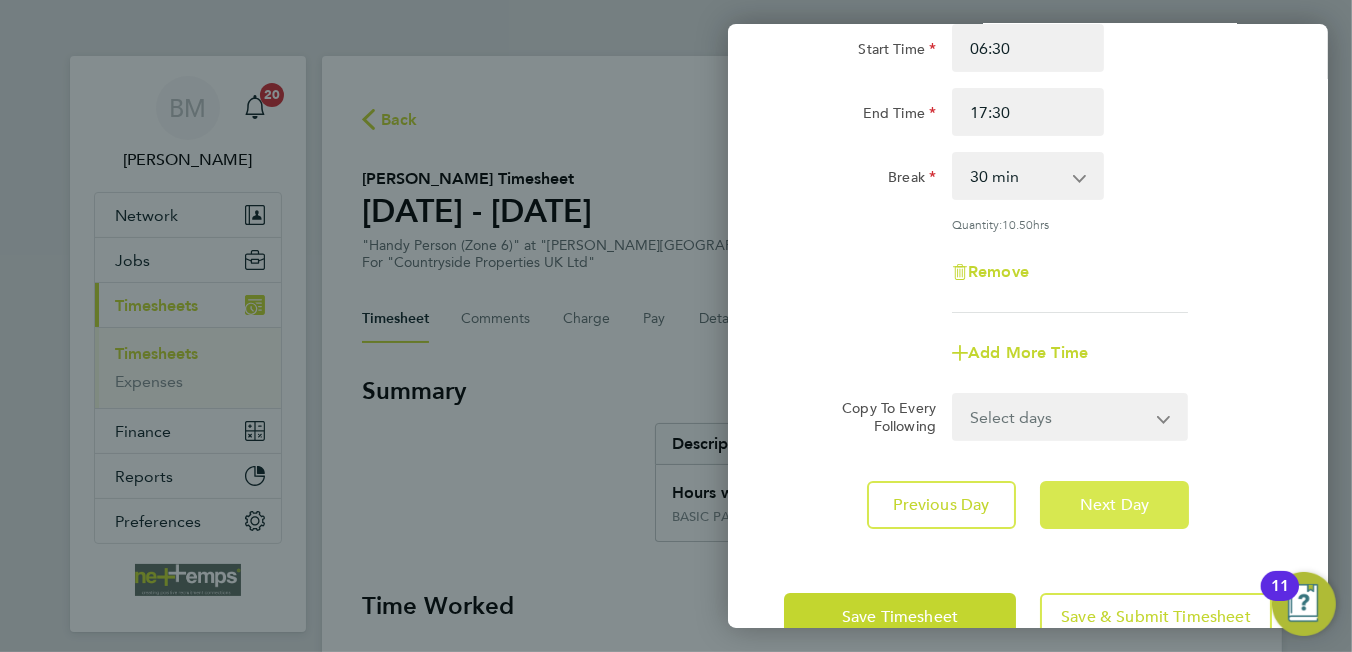 click on "Next Day" 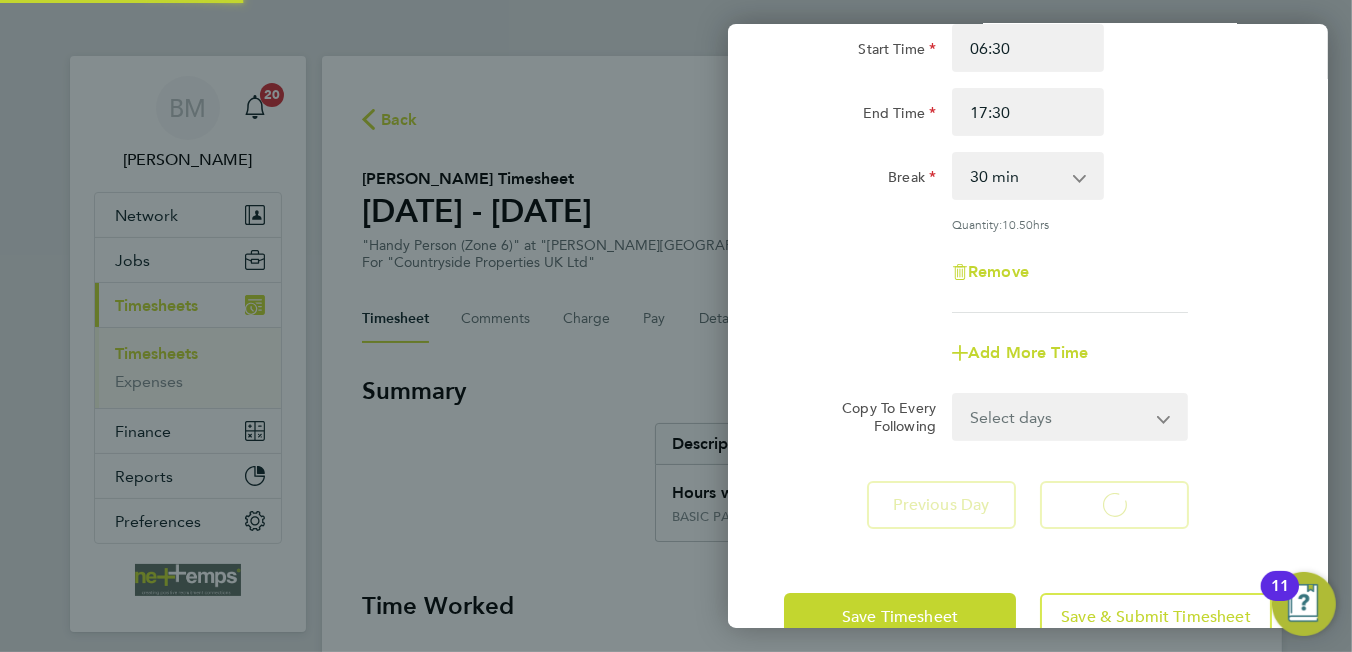 select on "30" 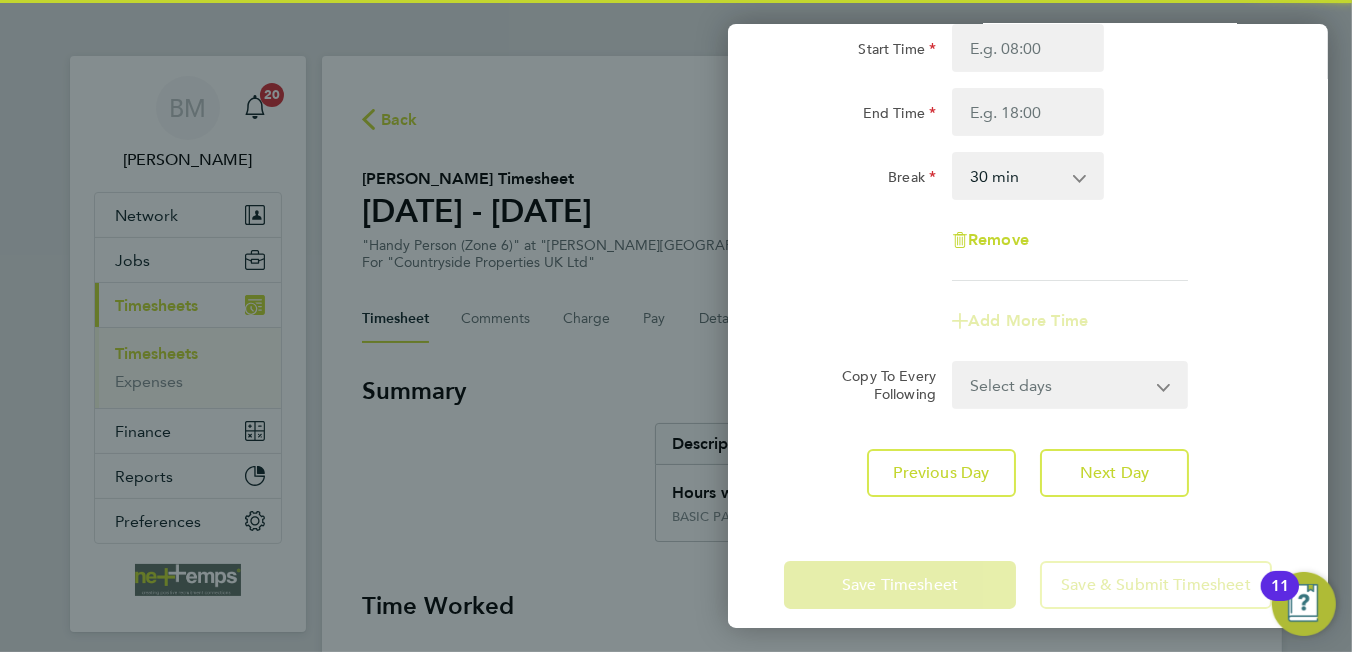 scroll, scrollTop: 0, scrollLeft: 0, axis: both 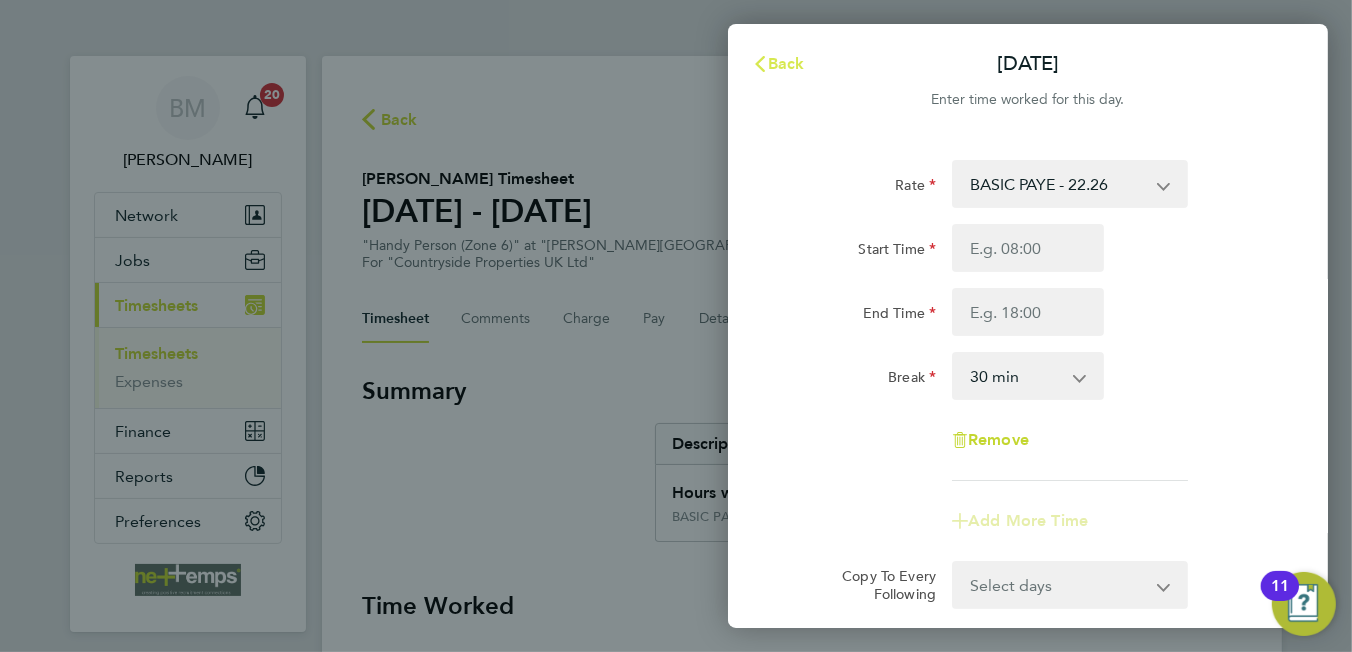click on "Back" 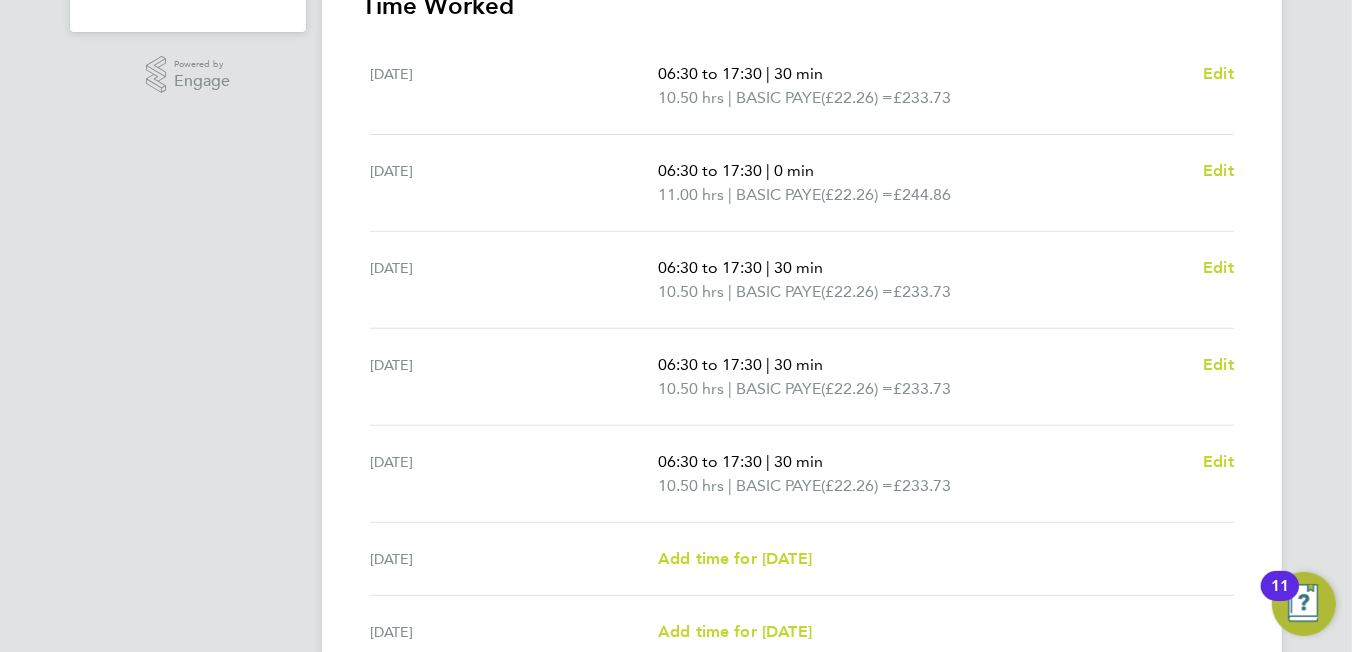 scroll, scrollTop: 789, scrollLeft: 0, axis: vertical 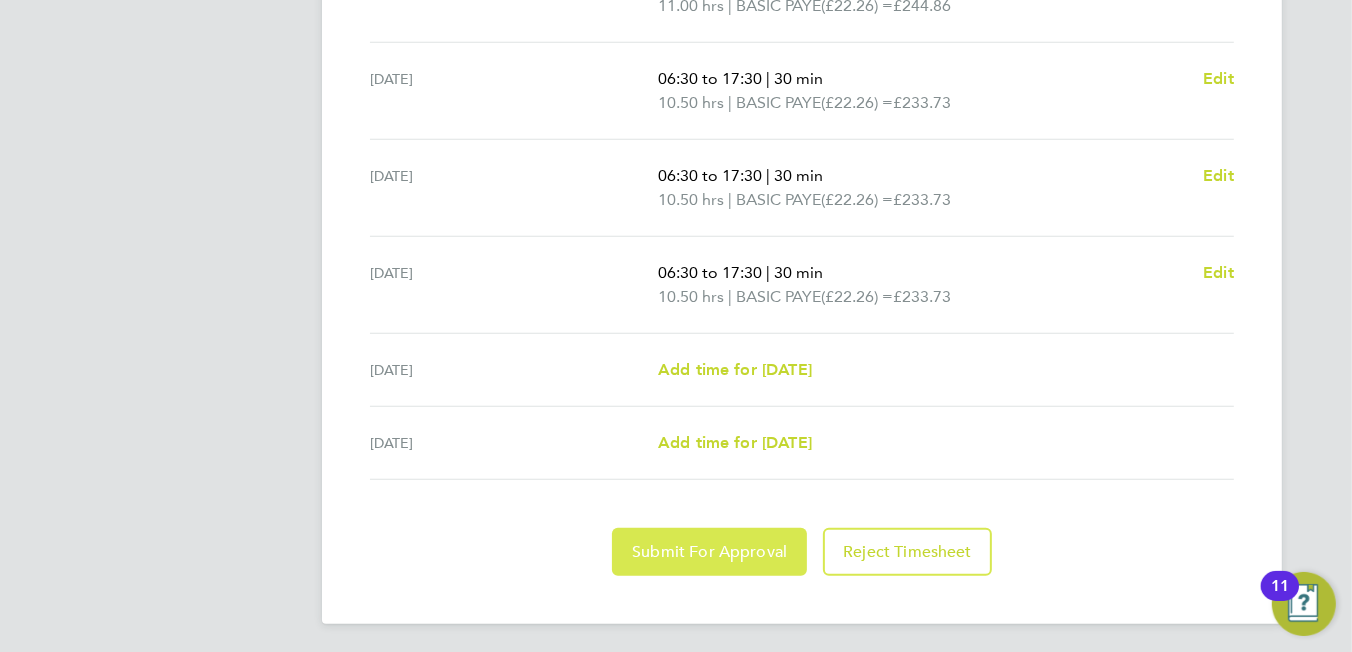 drag, startPoint x: 740, startPoint y: 544, endPoint x: 746, endPoint y: 532, distance: 13.416408 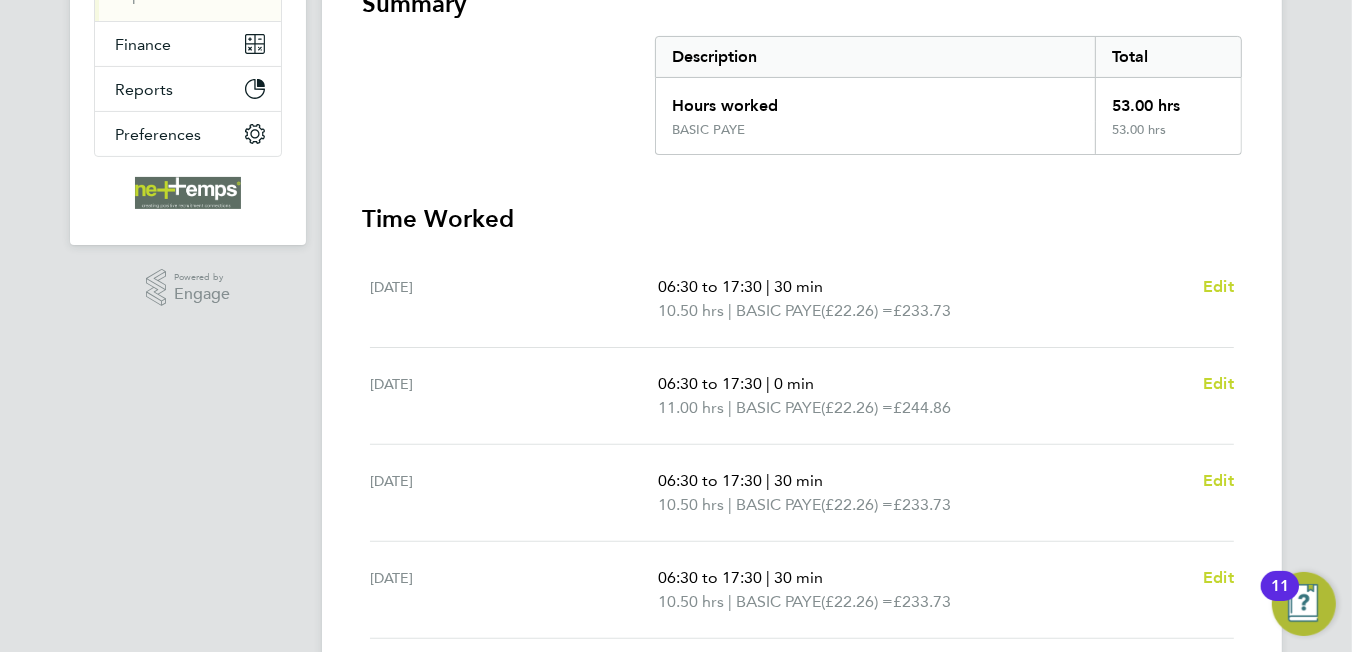 scroll, scrollTop: 87, scrollLeft: 0, axis: vertical 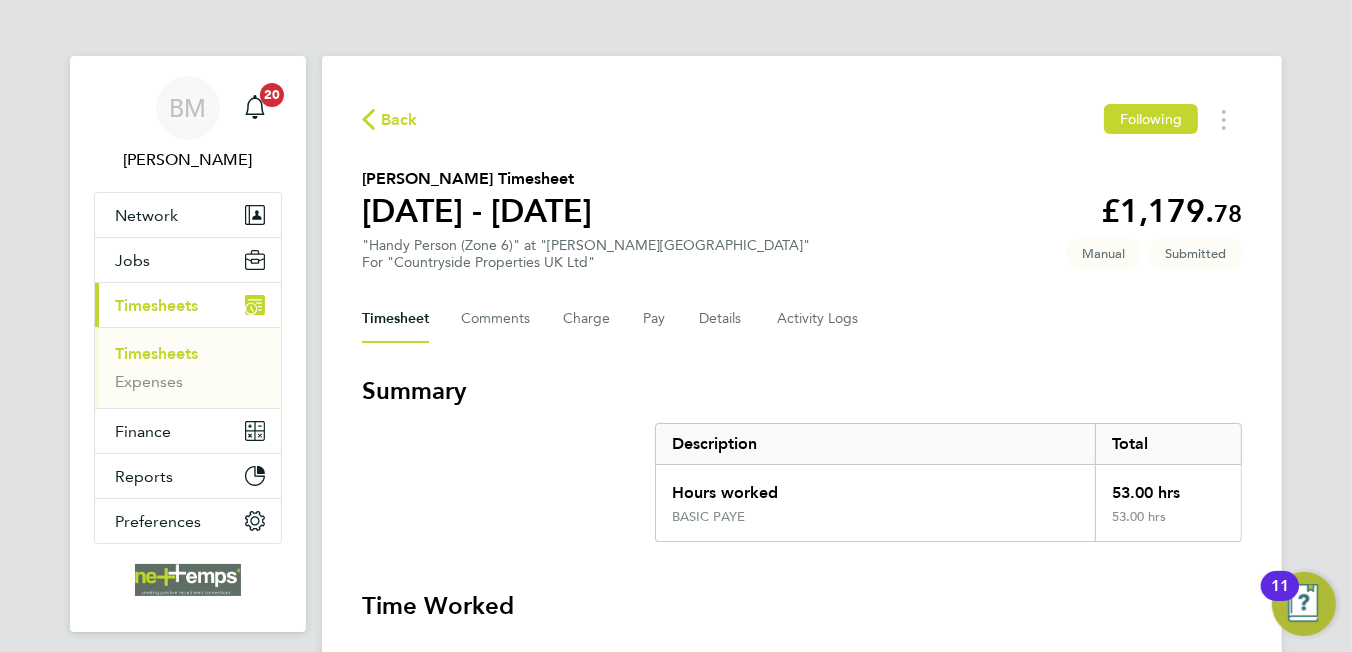 click on "Back" 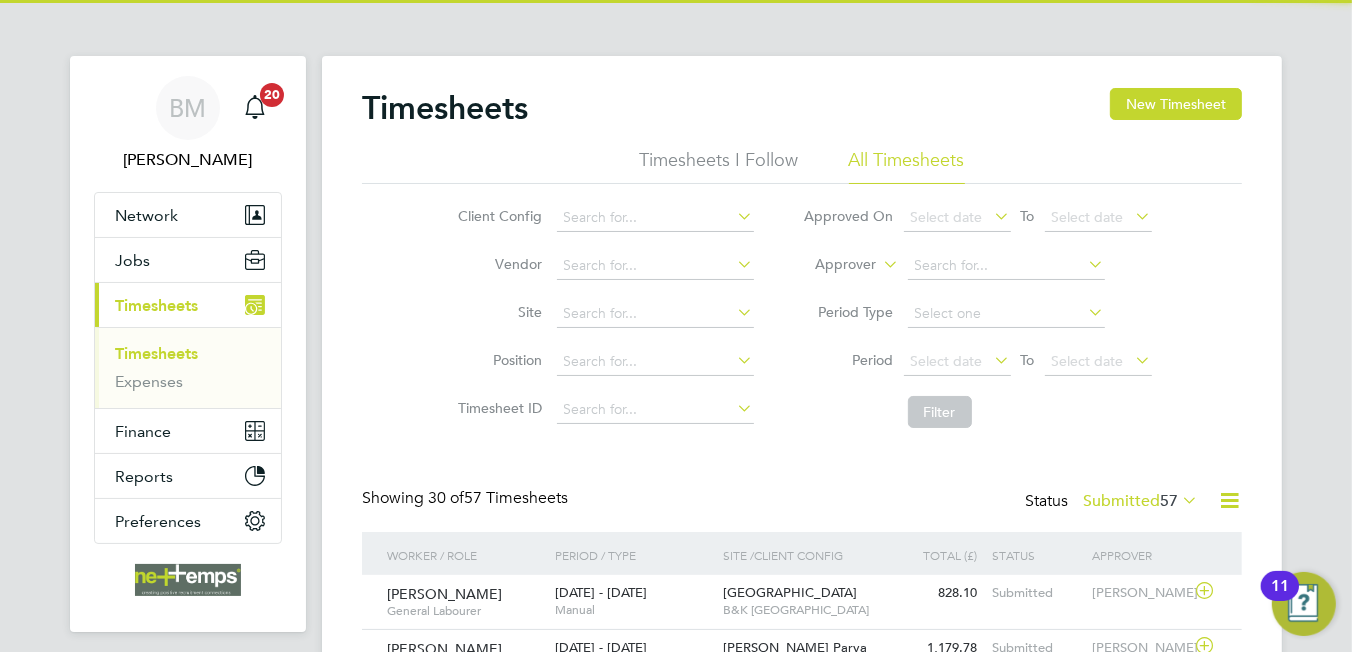 scroll, scrollTop: 10, scrollLeft: 9, axis: both 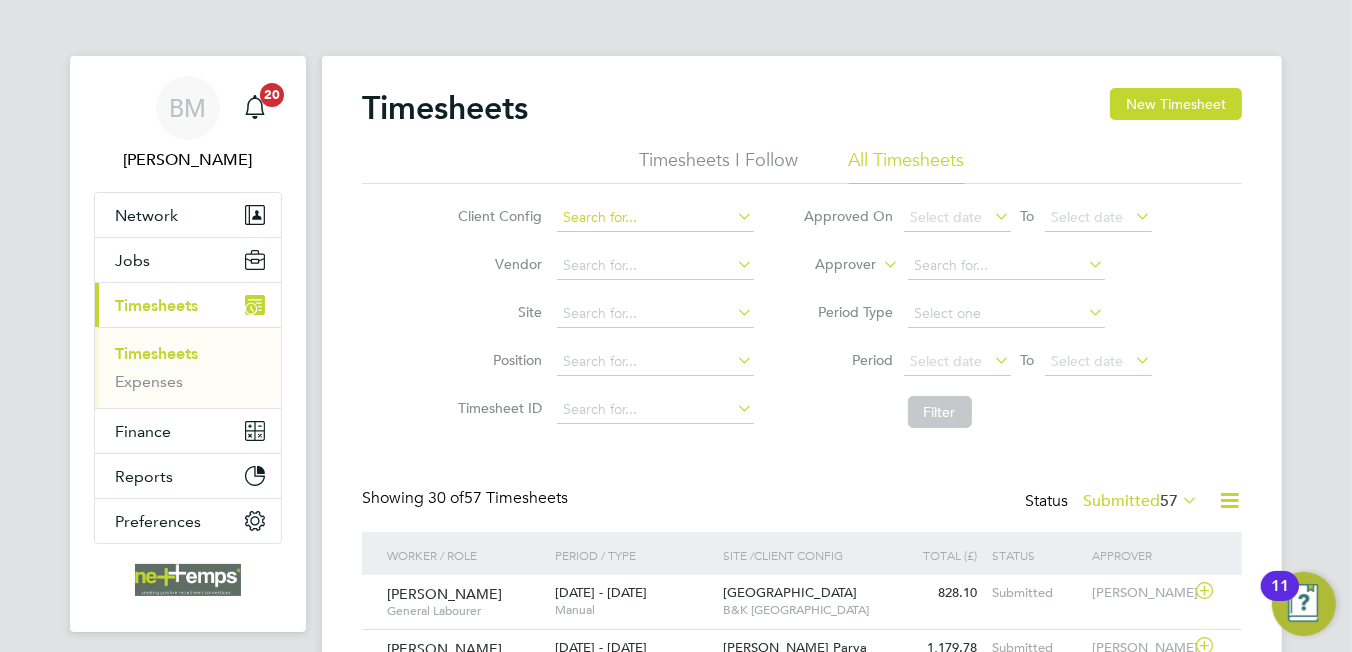 click 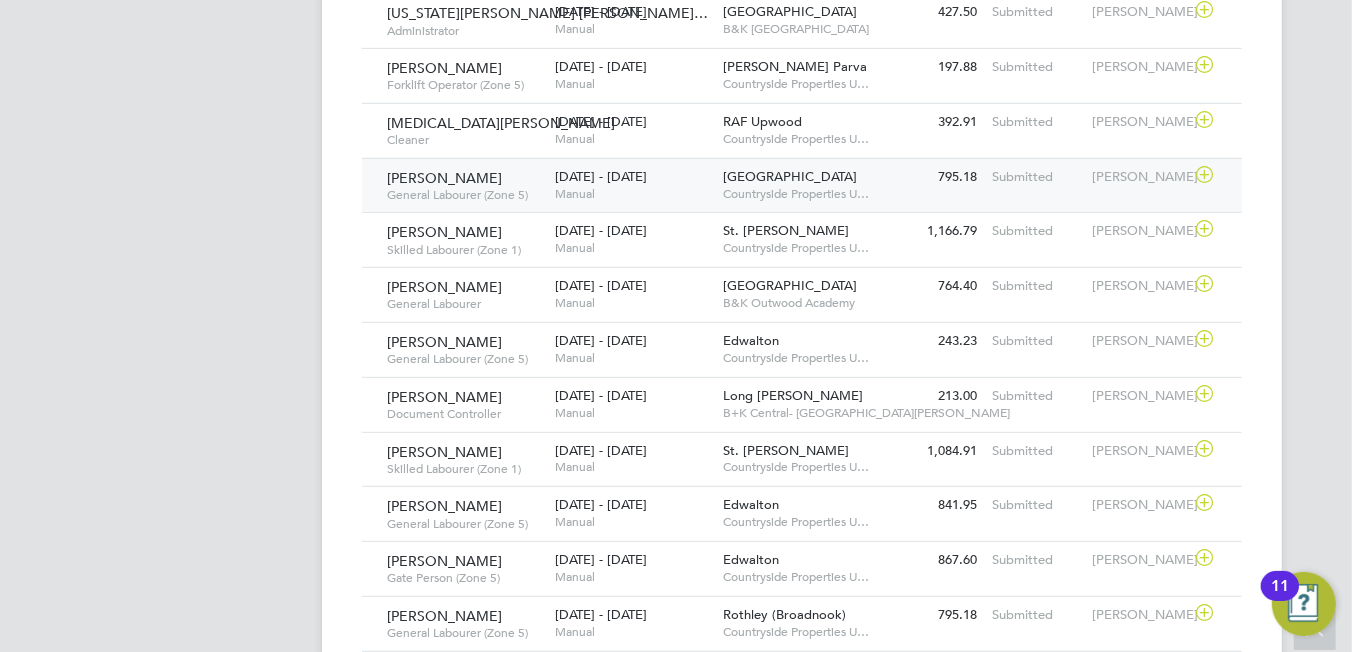 scroll, scrollTop: 899, scrollLeft: 0, axis: vertical 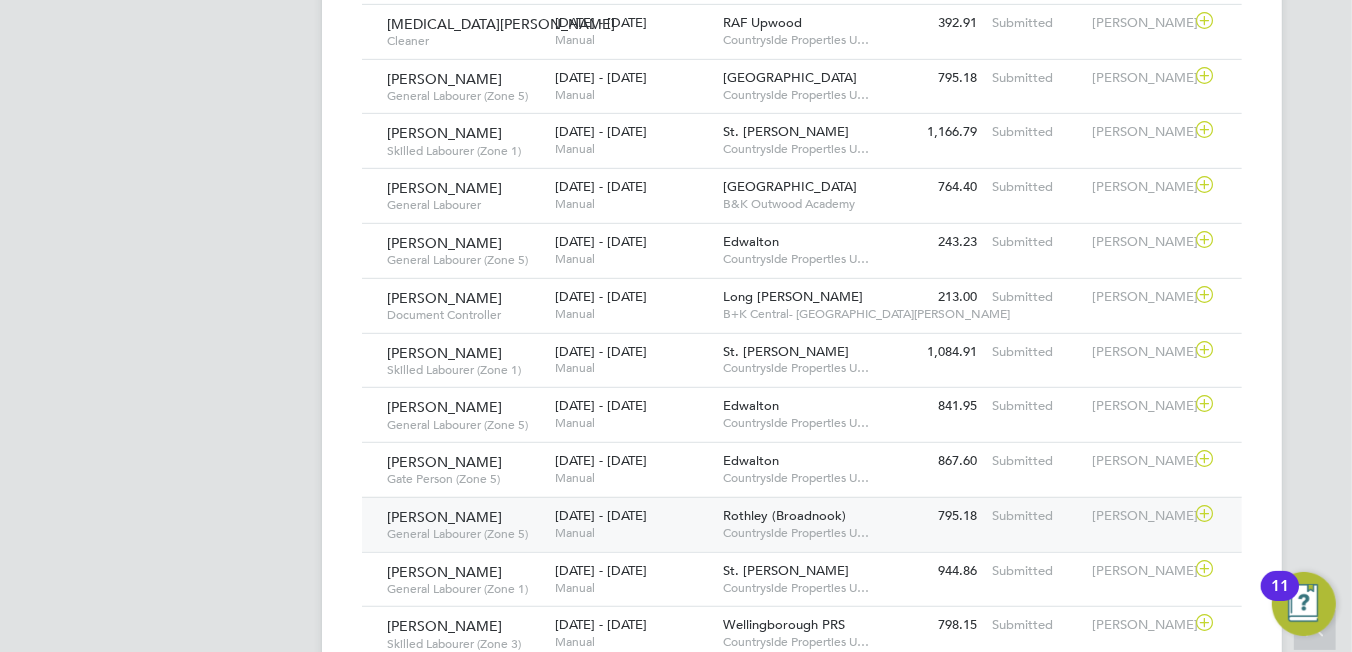 click on "Submitted" 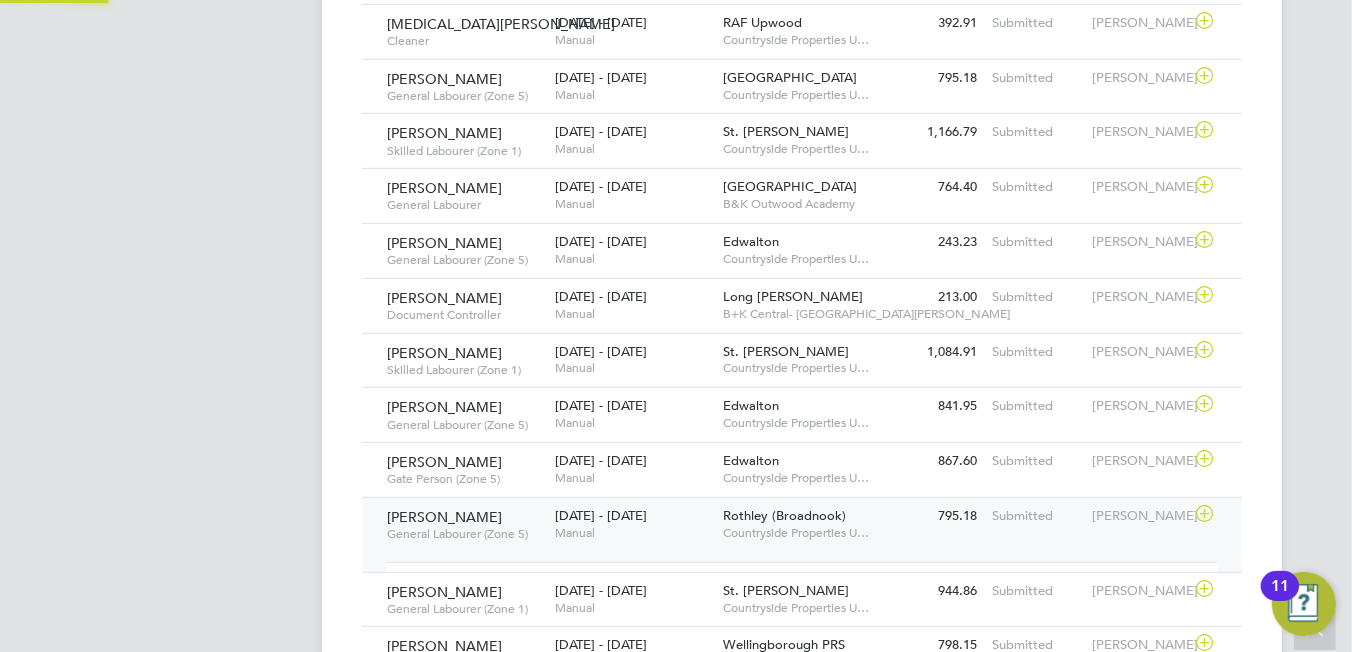 click on "Submitted" 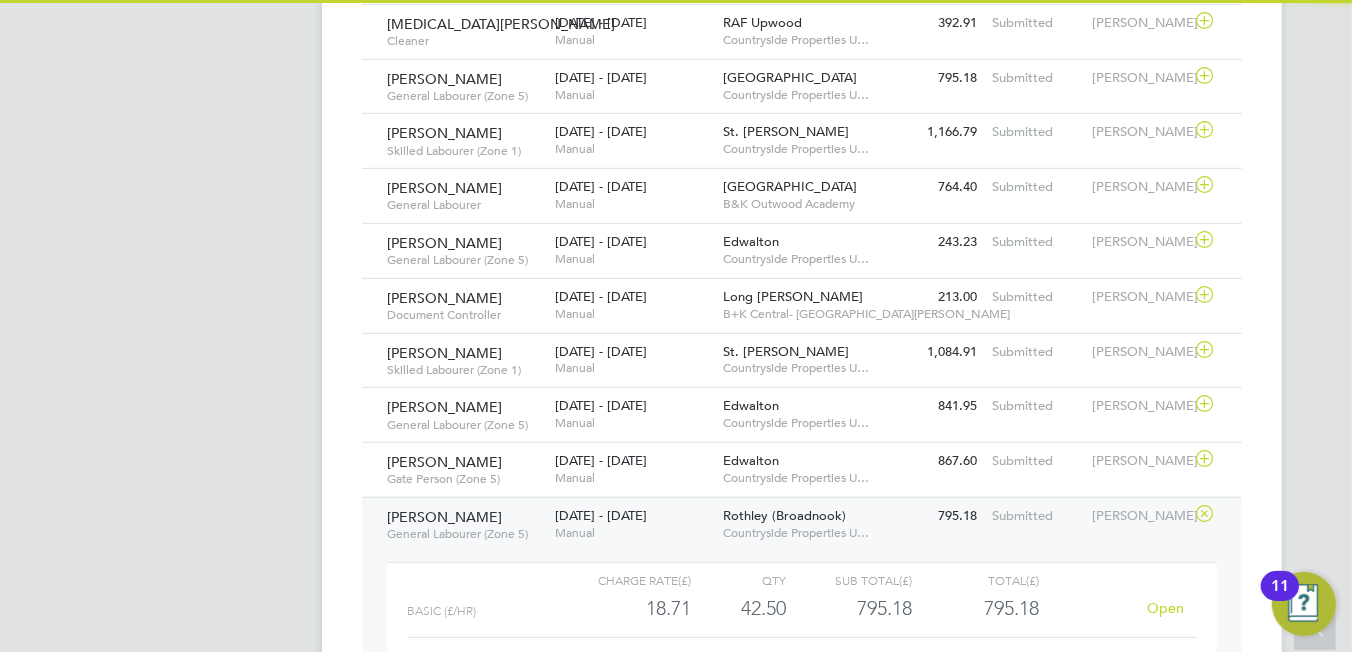 scroll, scrollTop: 9, scrollLeft: 9, axis: both 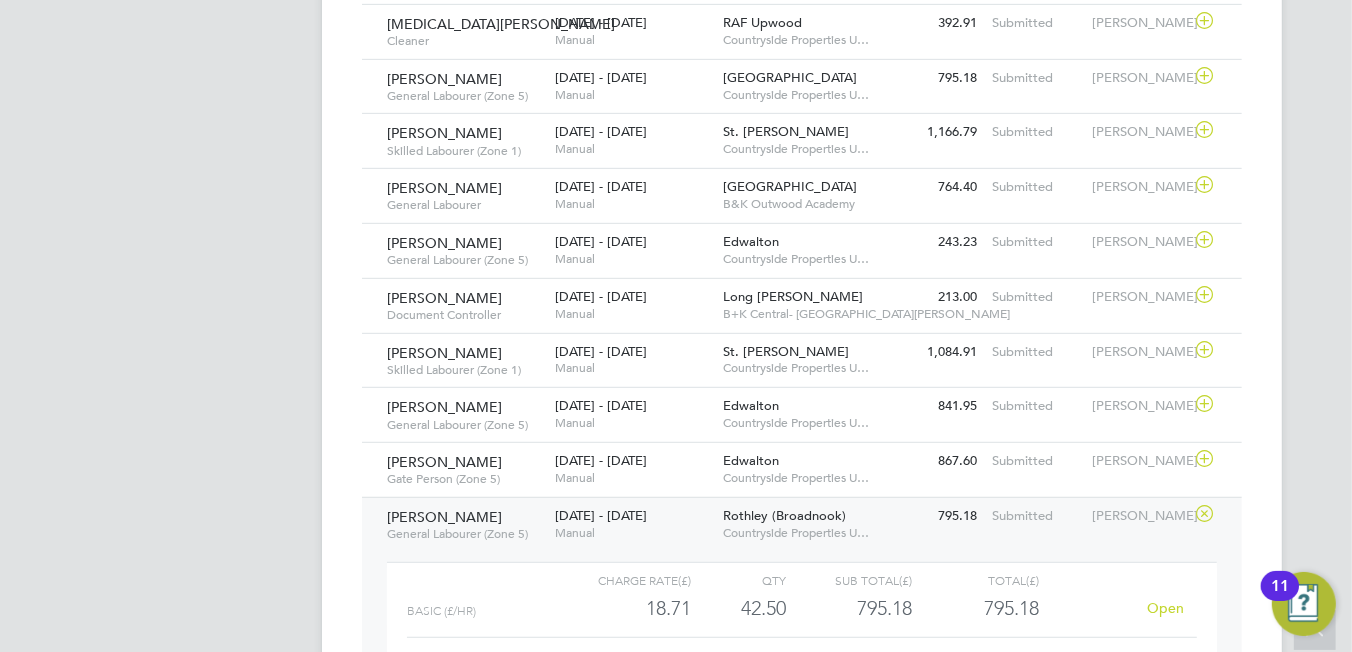click on "Submitted" 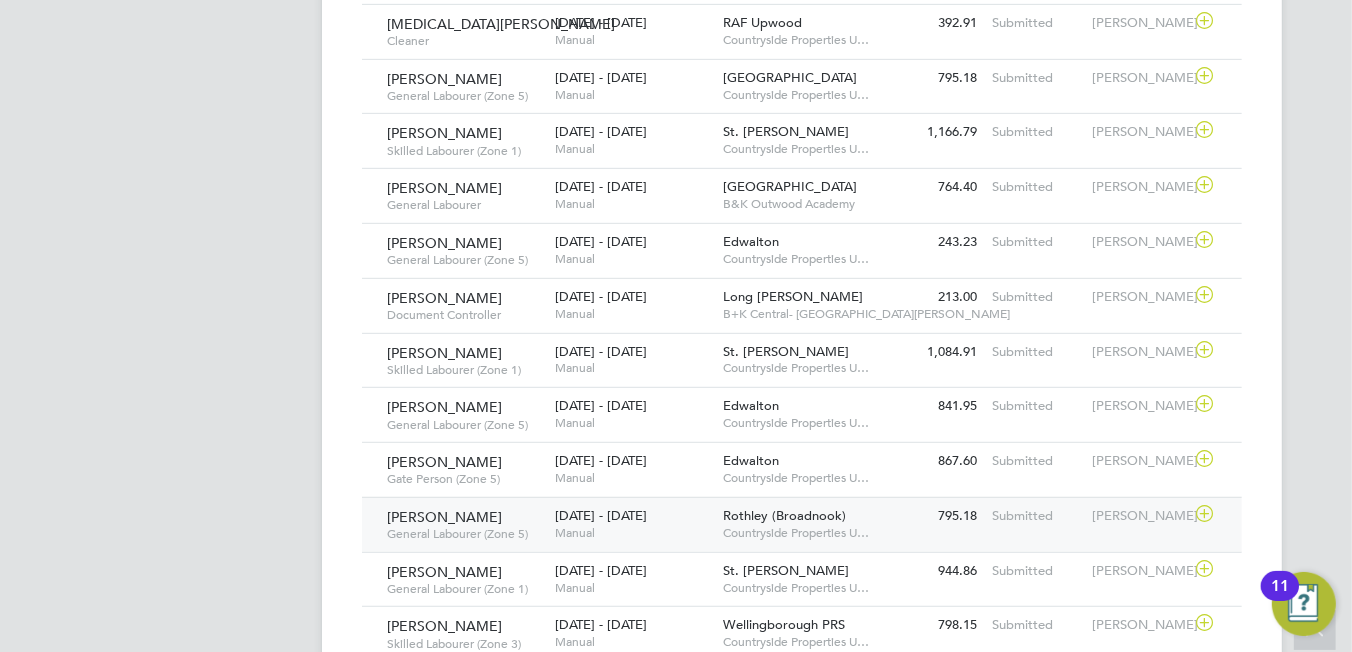 click on "Submitted" 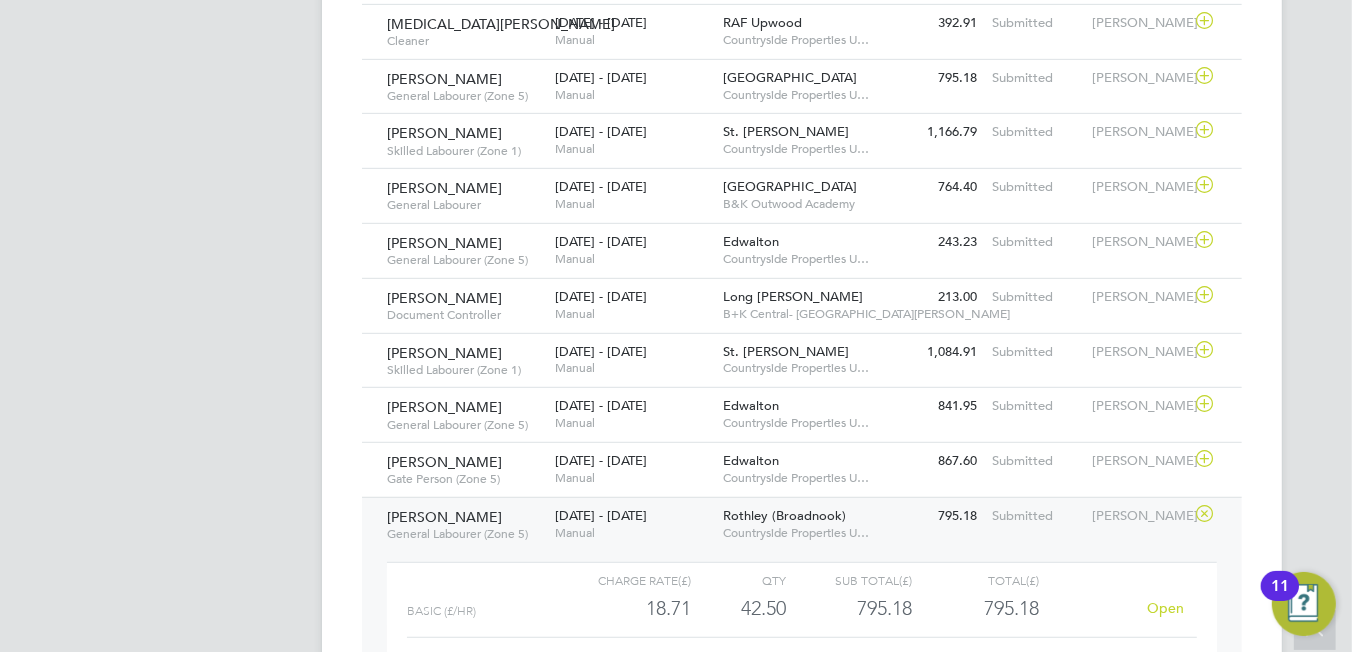 scroll, scrollTop: 9, scrollLeft: 9, axis: both 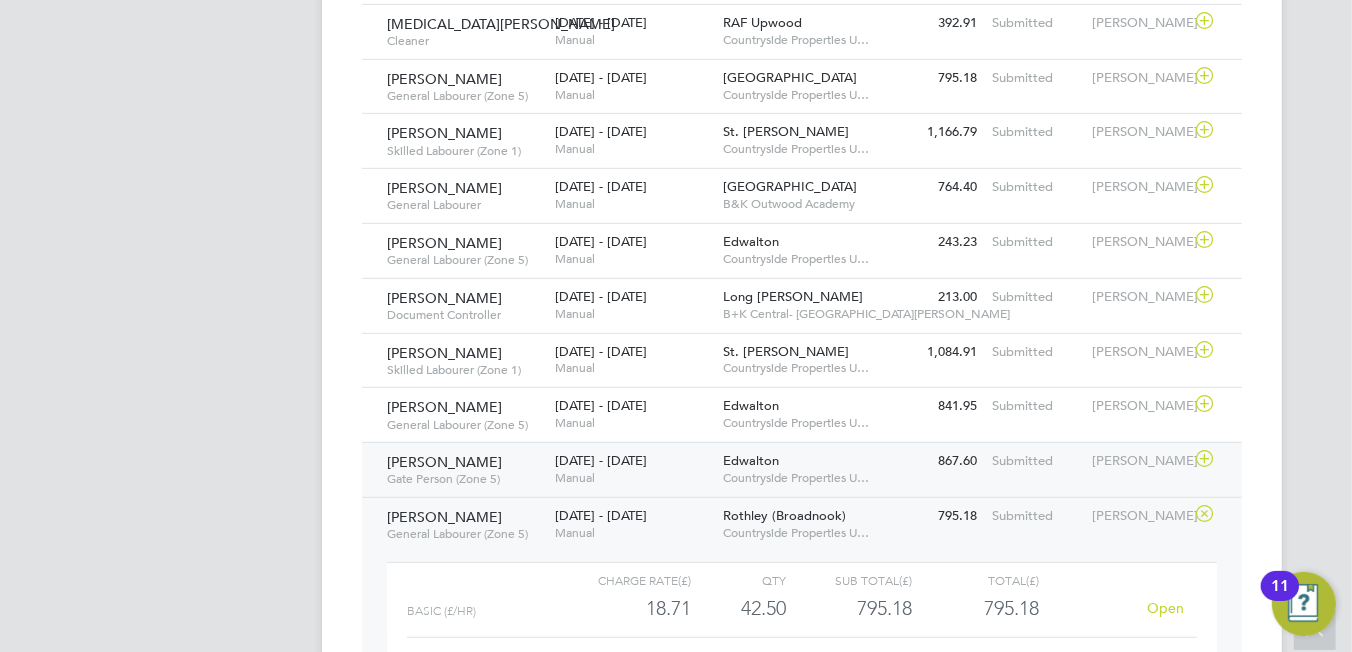 click on "867.60 Submitted" 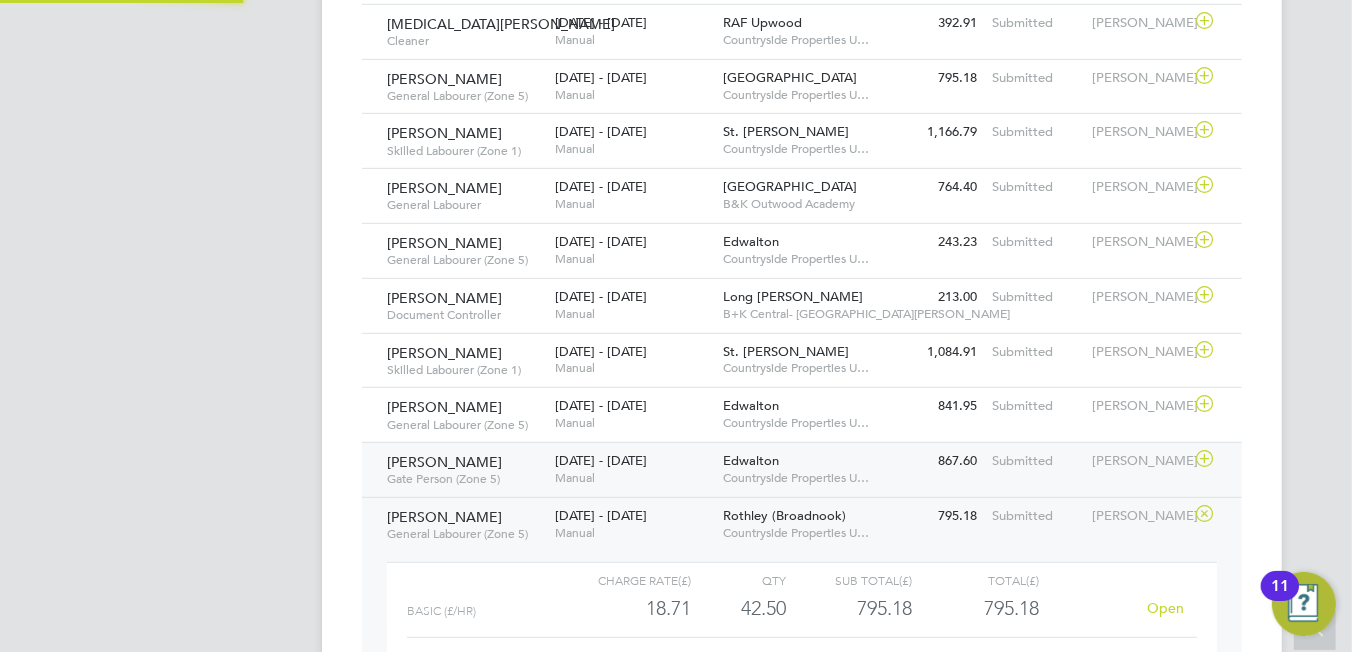click on "Submitted" 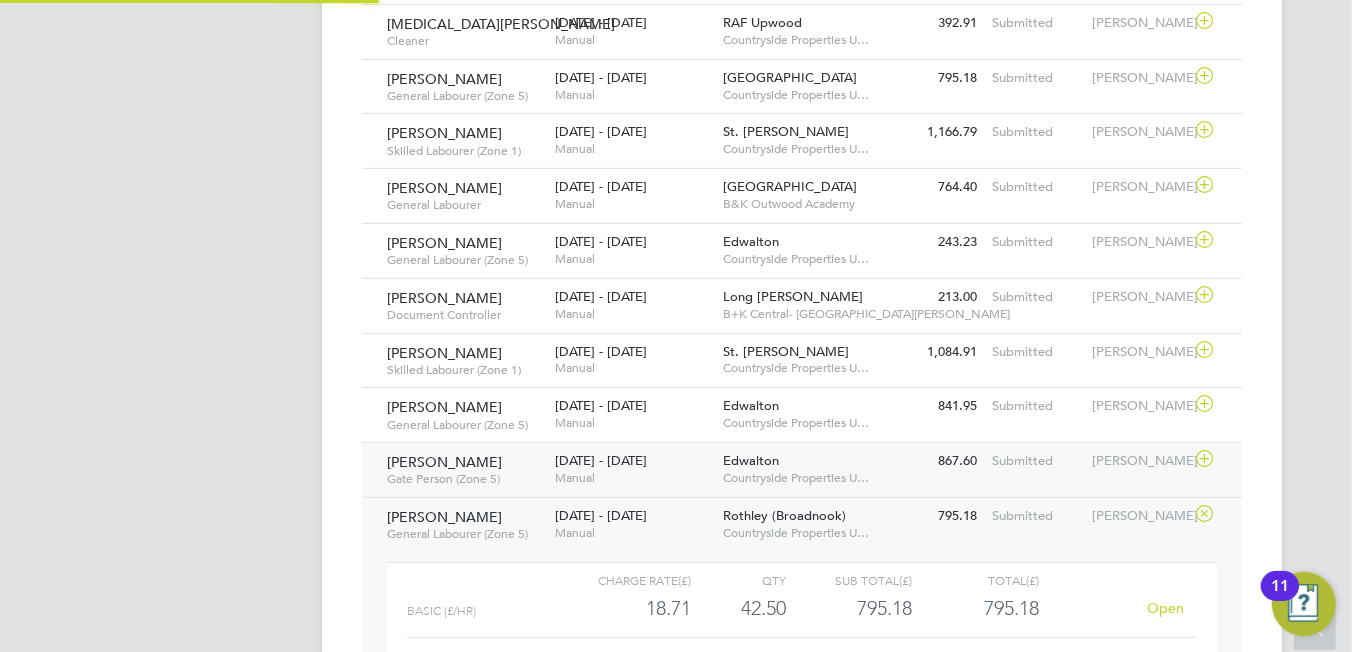 click on "Submitted" 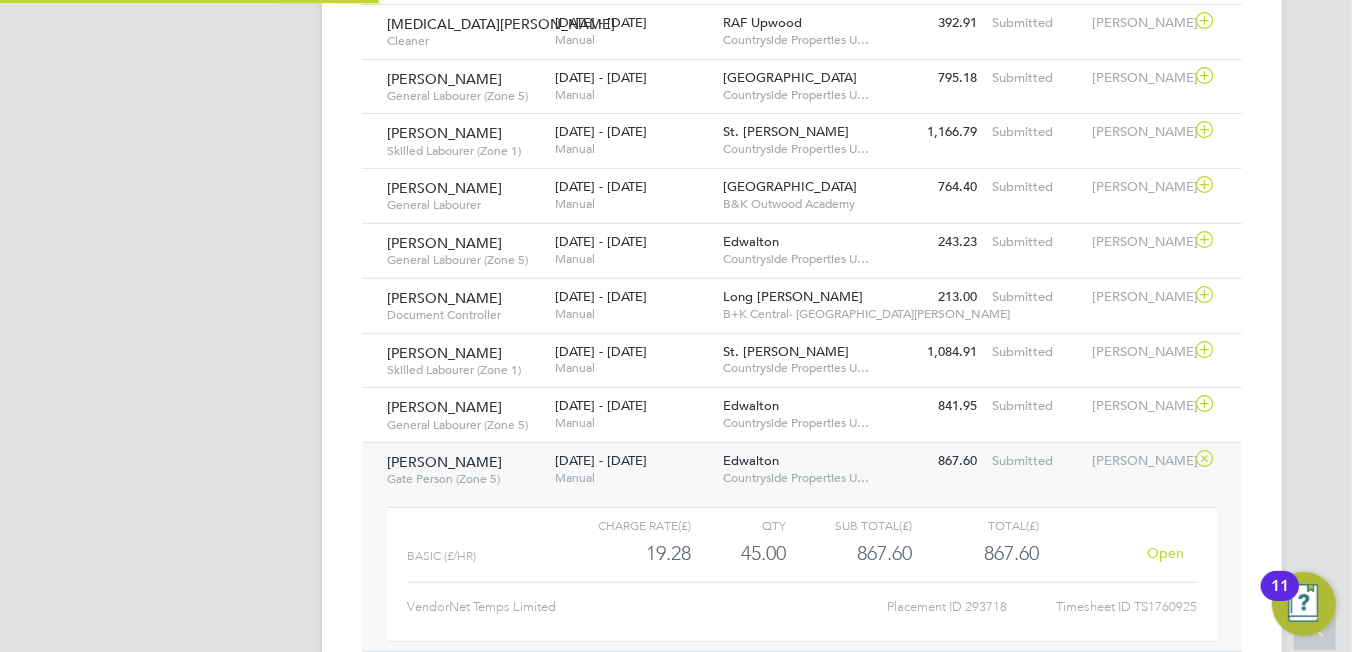 scroll, scrollTop: 9, scrollLeft: 9, axis: both 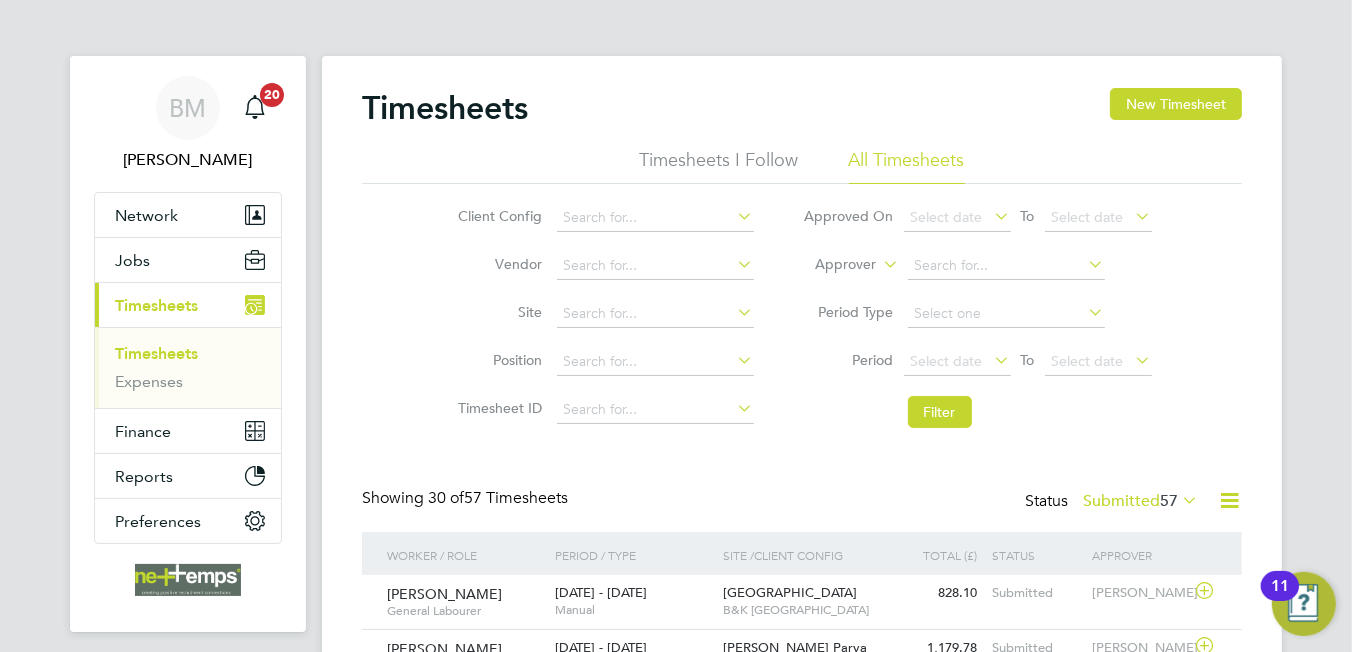 drag, startPoint x: 1194, startPoint y: 100, endPoint x: 926, endPoint y: 151, distance: 272.80945 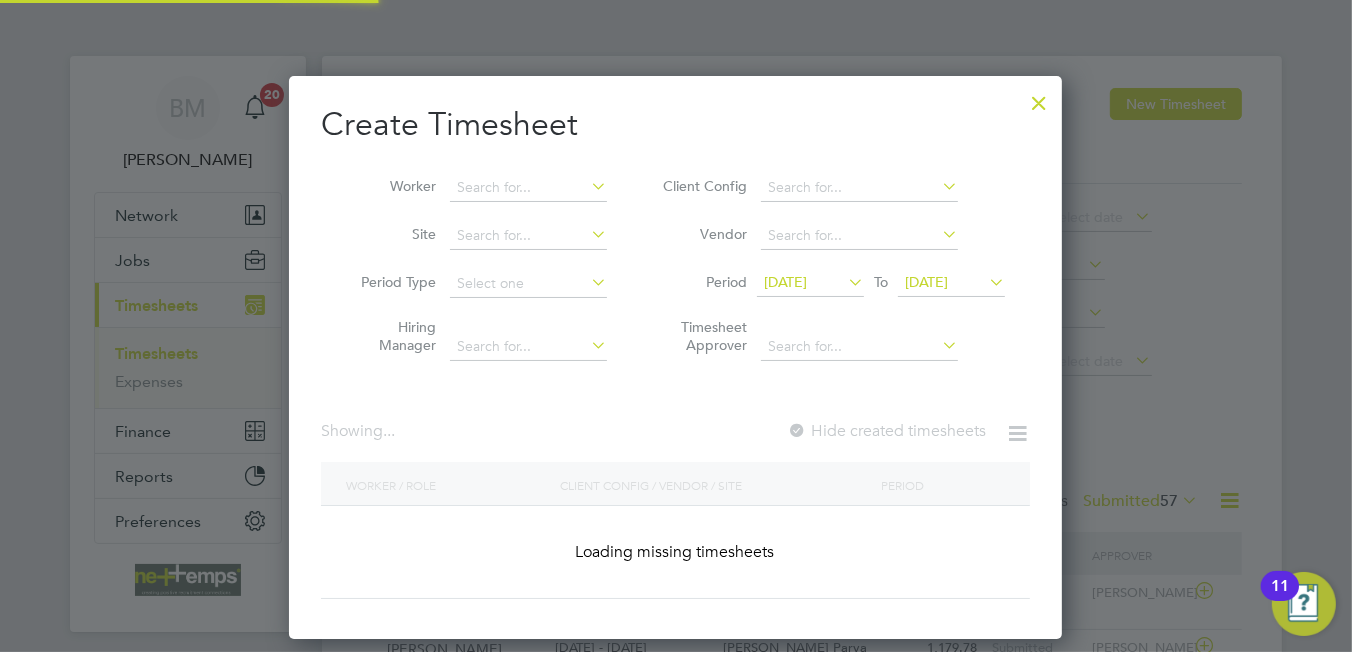 scroll, scrollTop: 9, scrollLeft: 9, axis: both 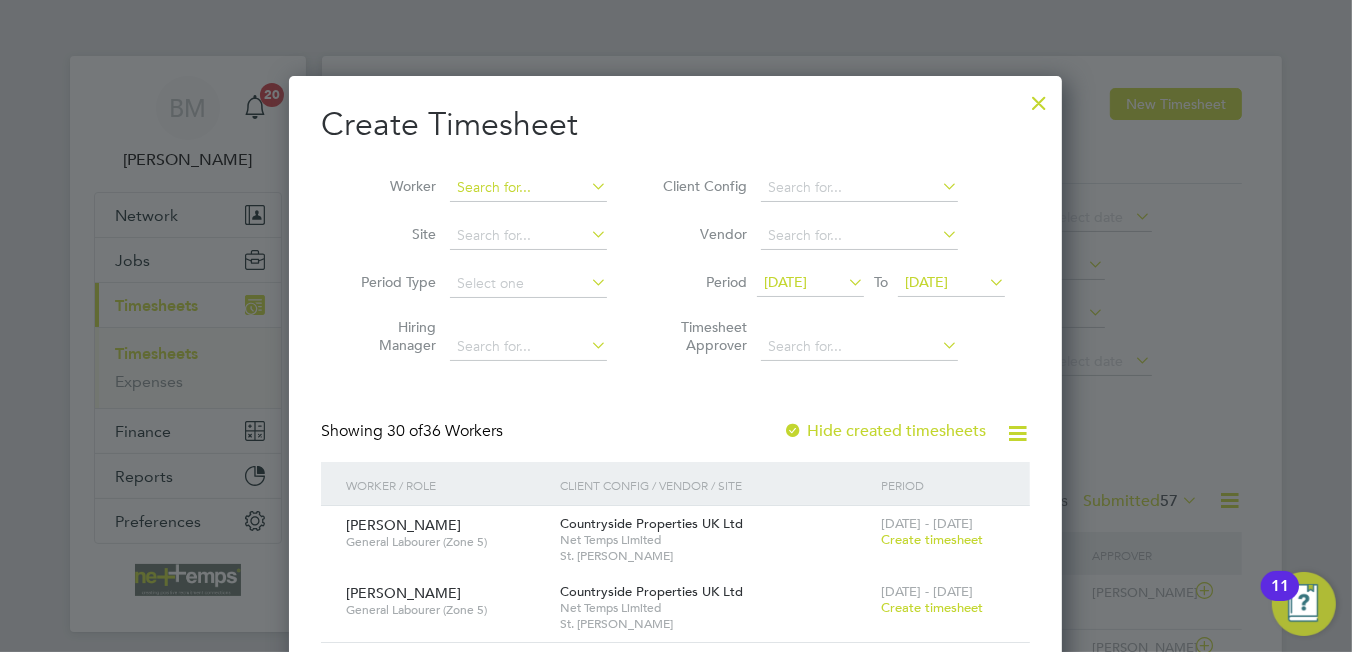 drag, startPoint x: 469, startPoint y: 174, endPoint x: 452, endPoint y: 176, distance: 17.117243 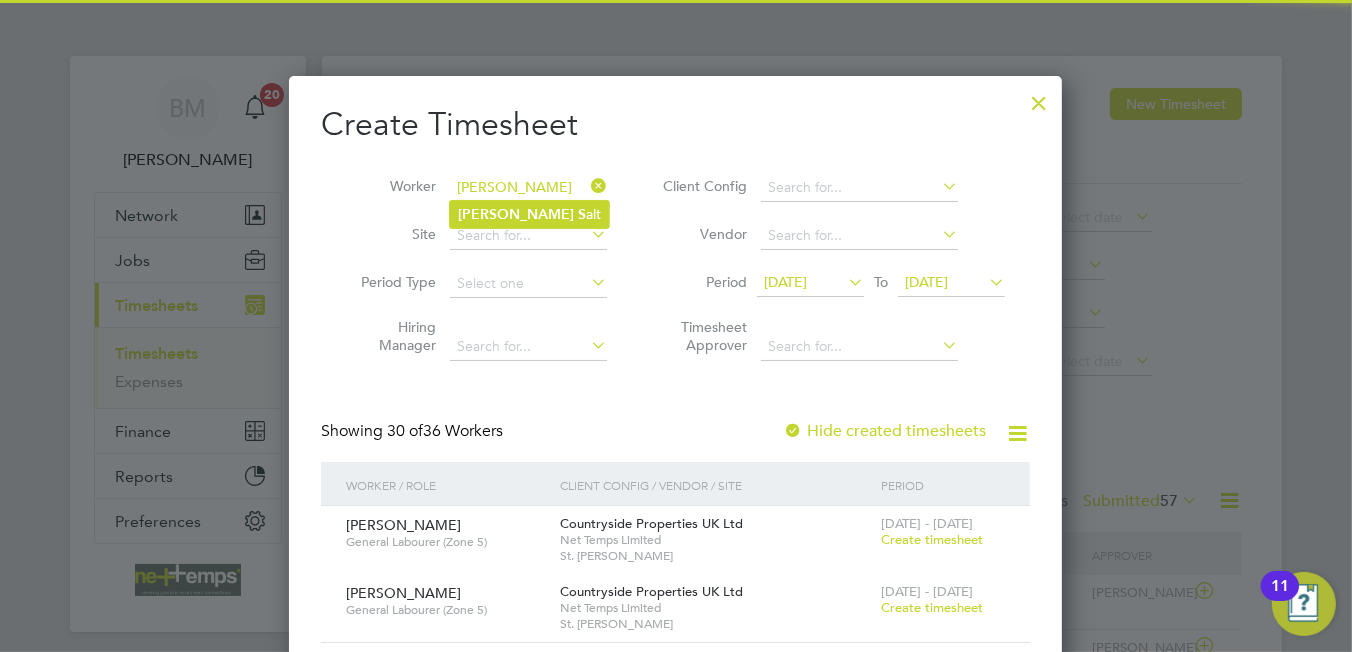 click on "Anthony   S alt" 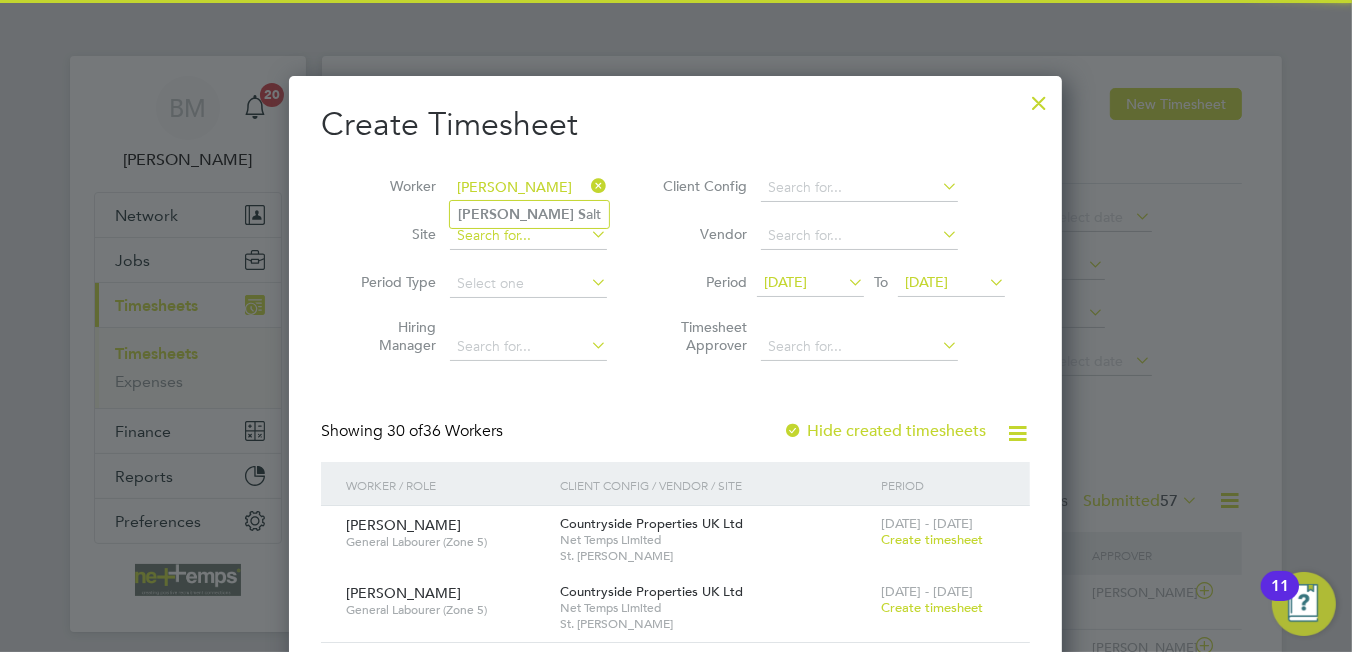scroll, scrollTop: 9, scrollLeft: 9, axis: both 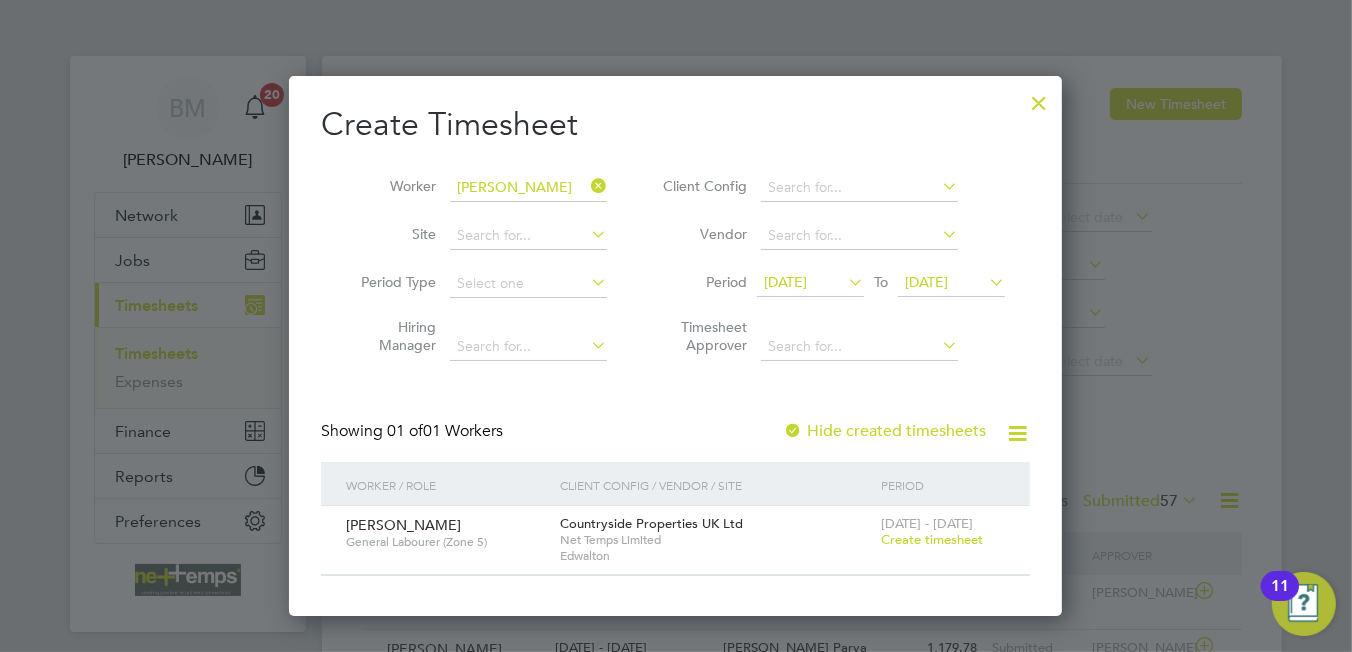 click on "Create timesheet" at bounding box center (932, 539) 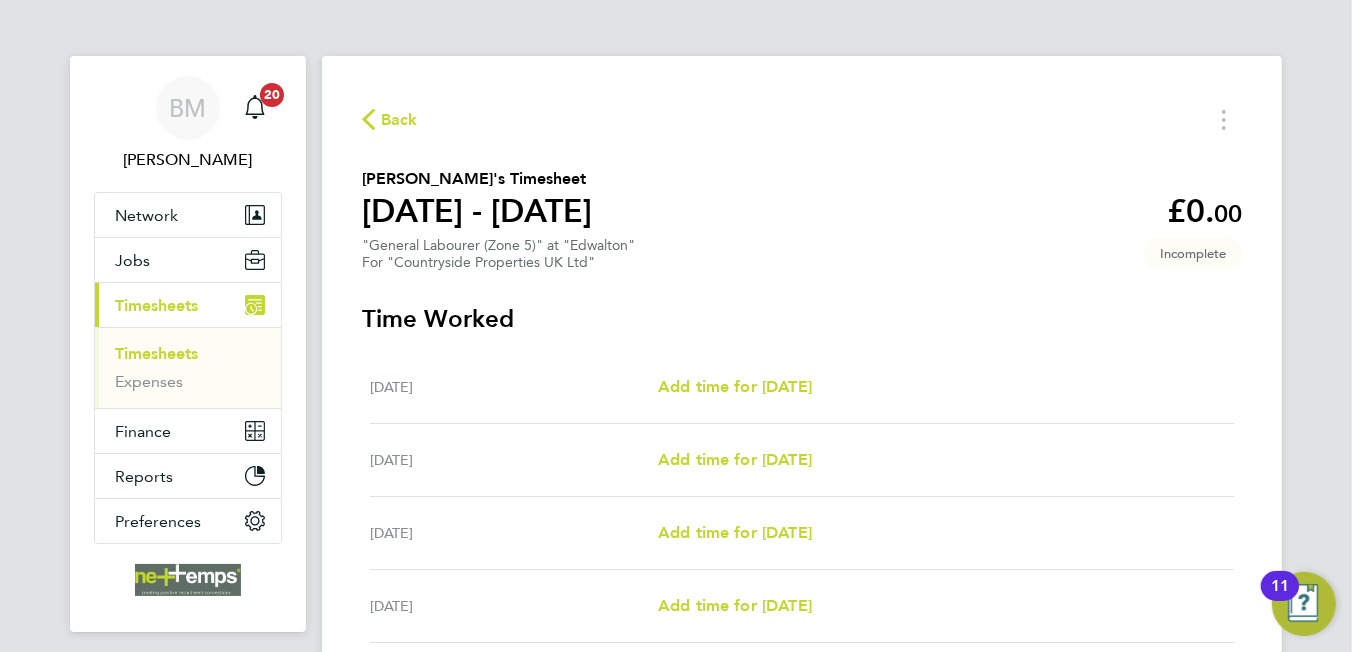 click on "Back" 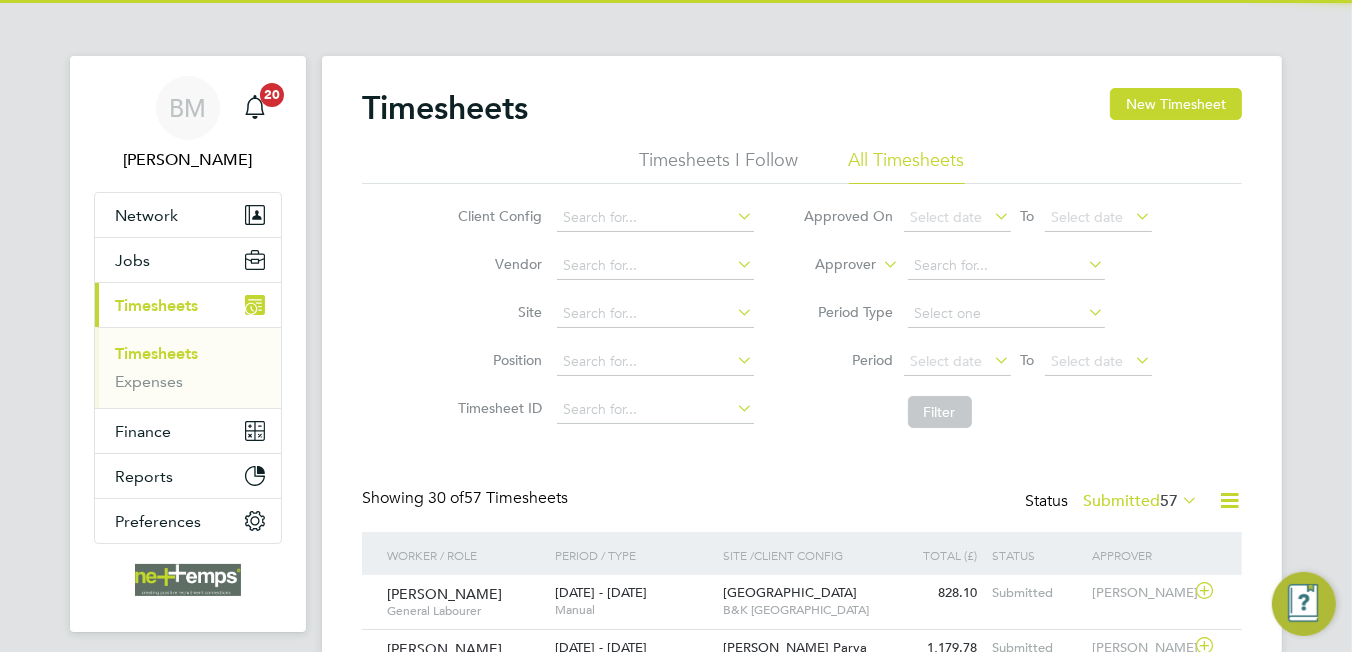 scroll, scrollTop: 10, scrollLeft: 9, axis: both 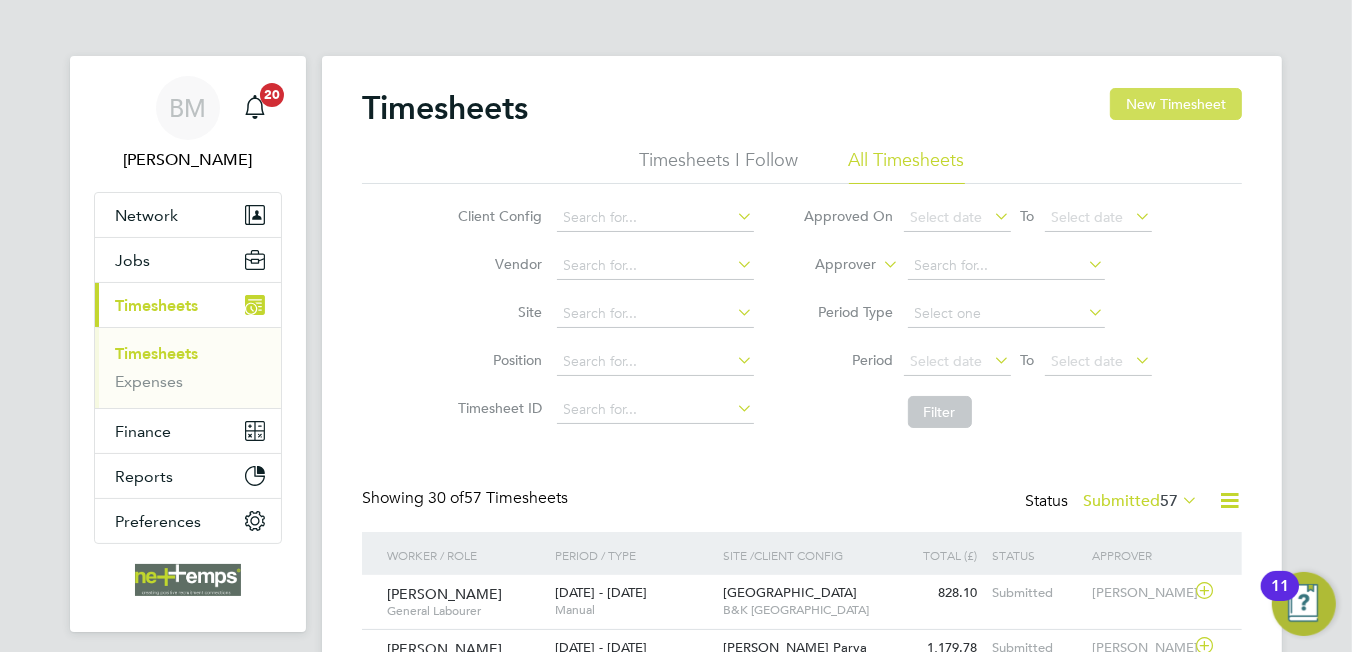 click on "New Timesheet" 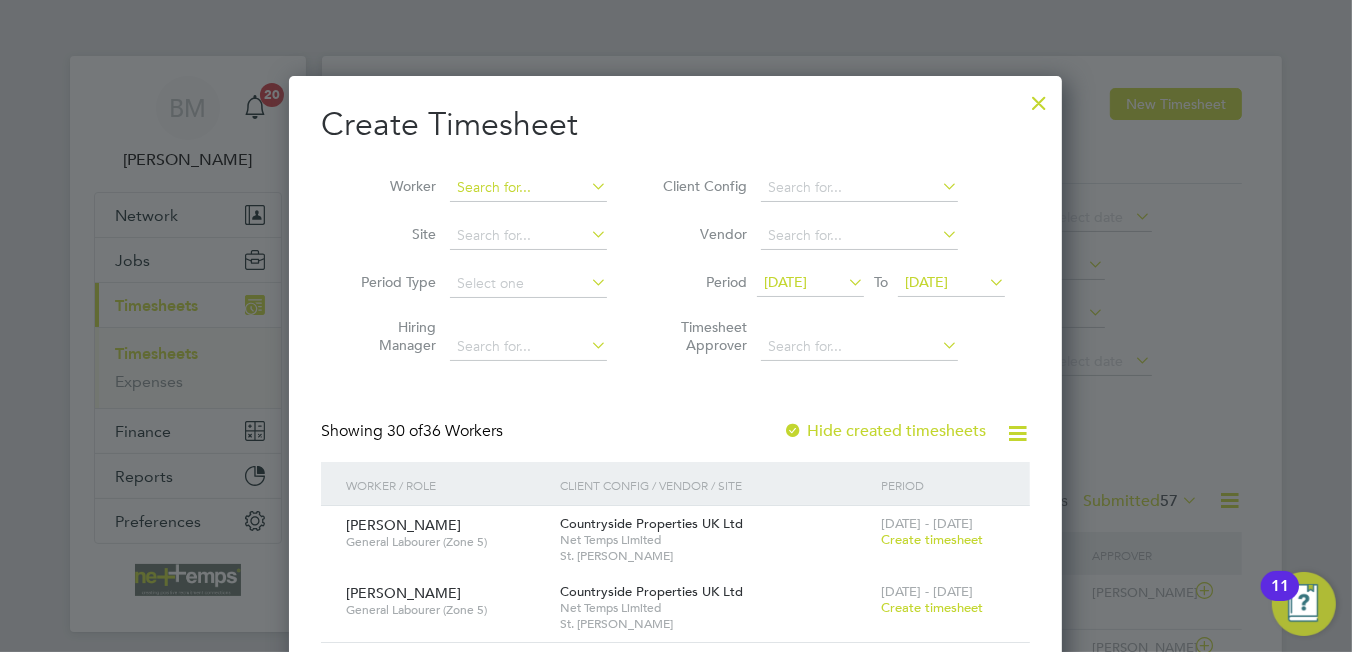 click at bounding box center [528, 188] 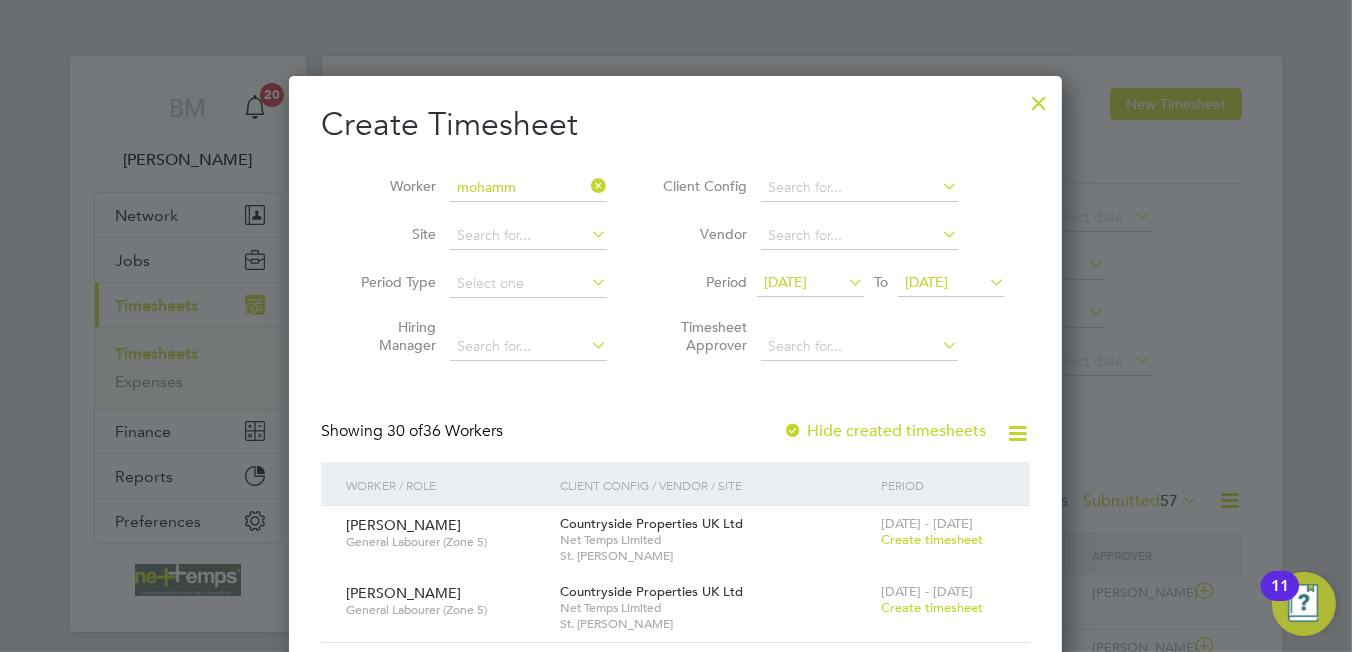 click on "Mohamm ed Ali" 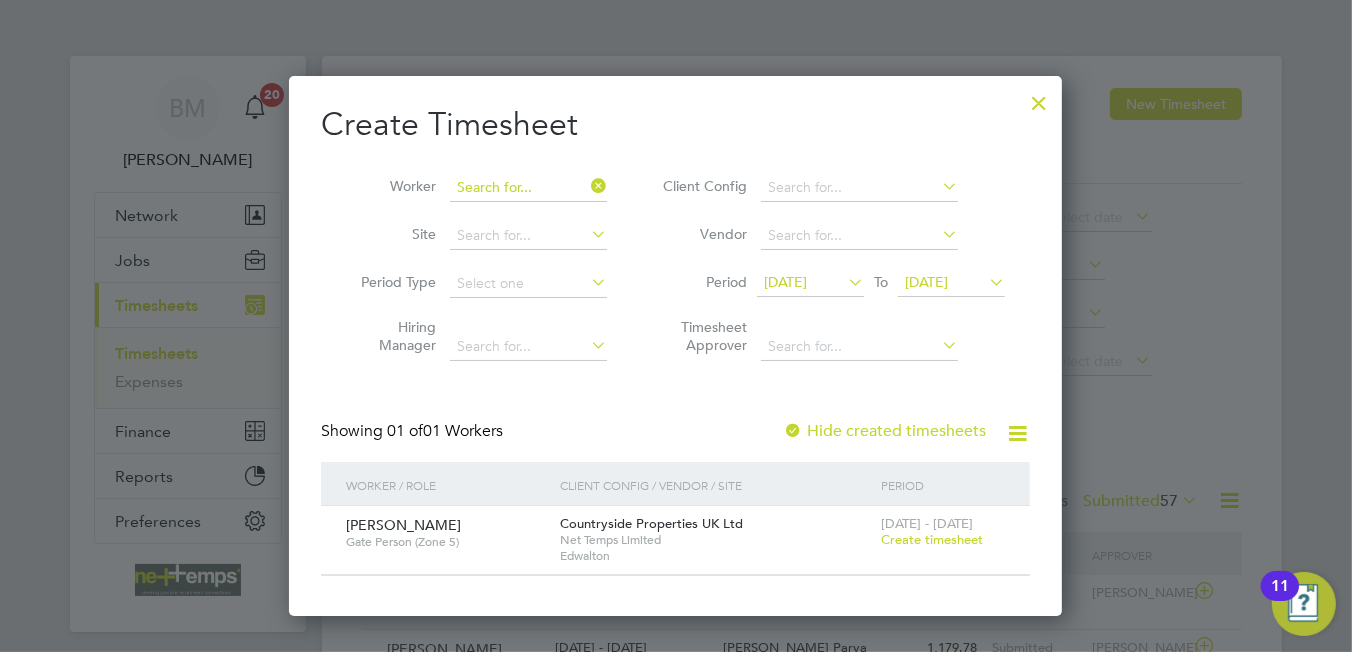click at bounding box center (528, 188) 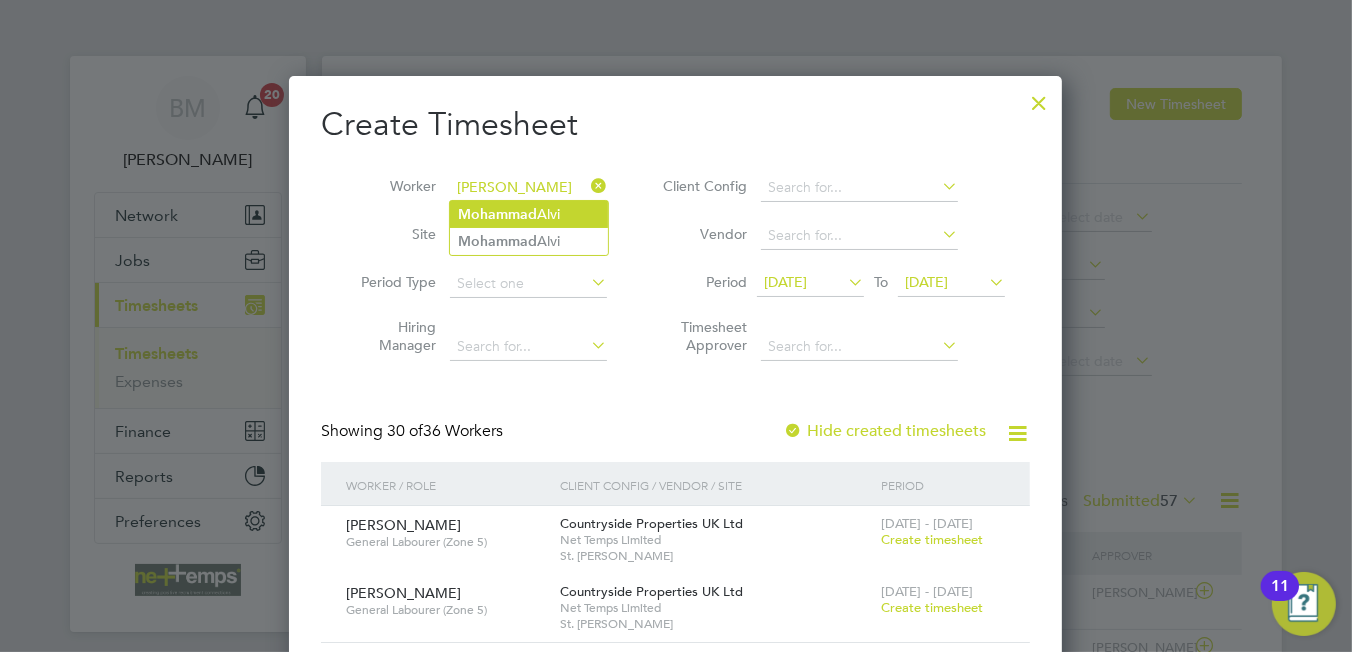 click on "Moh a mmad  Alvi" 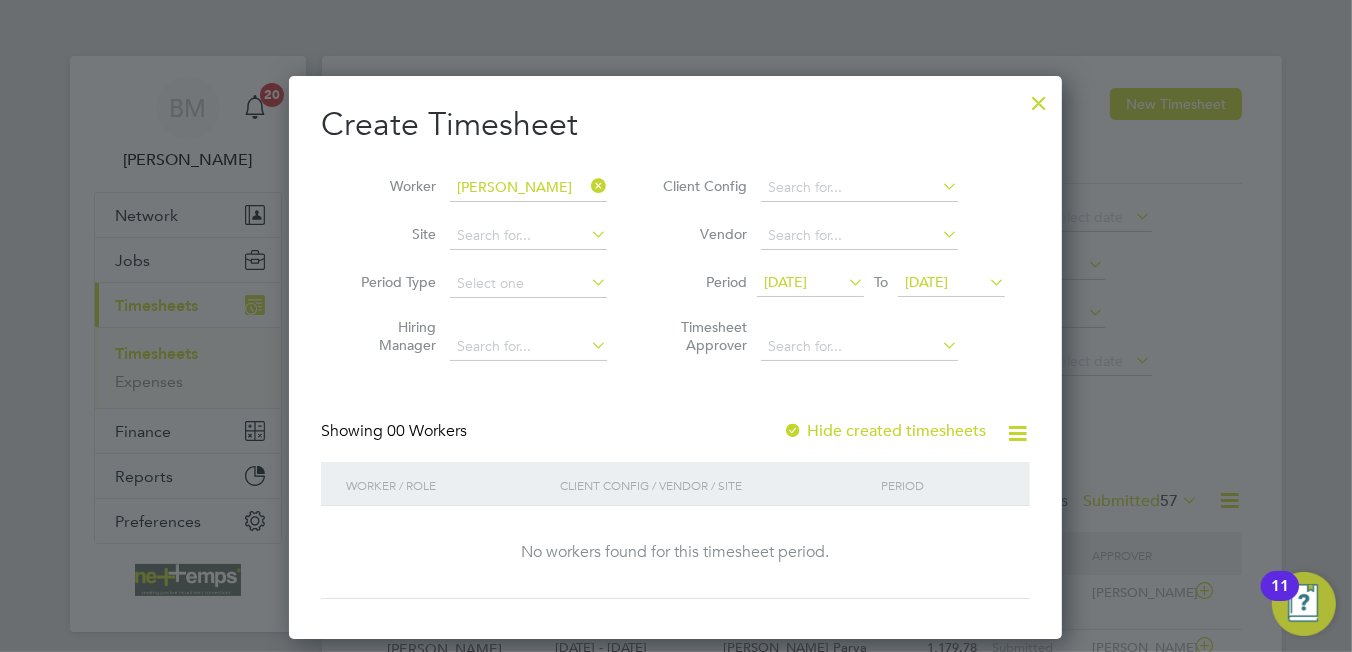 click on "30 Jun 2025" at bounding box center [785, 282] 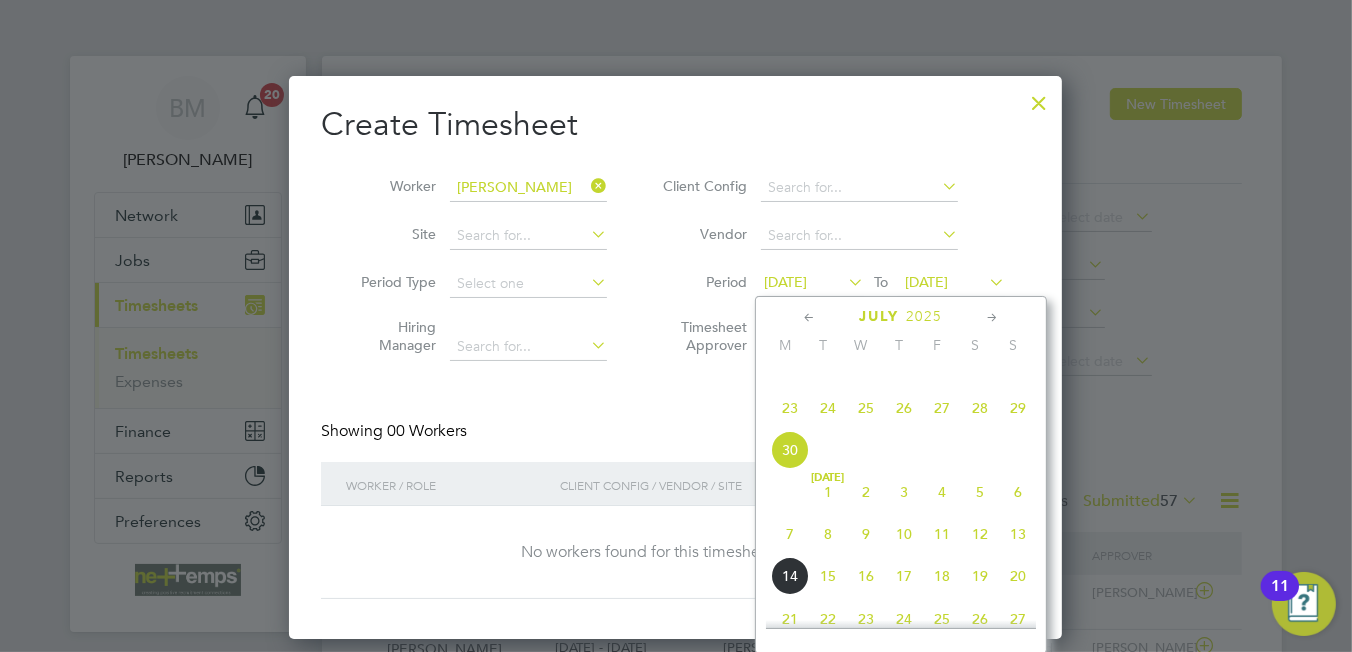 click on "7" 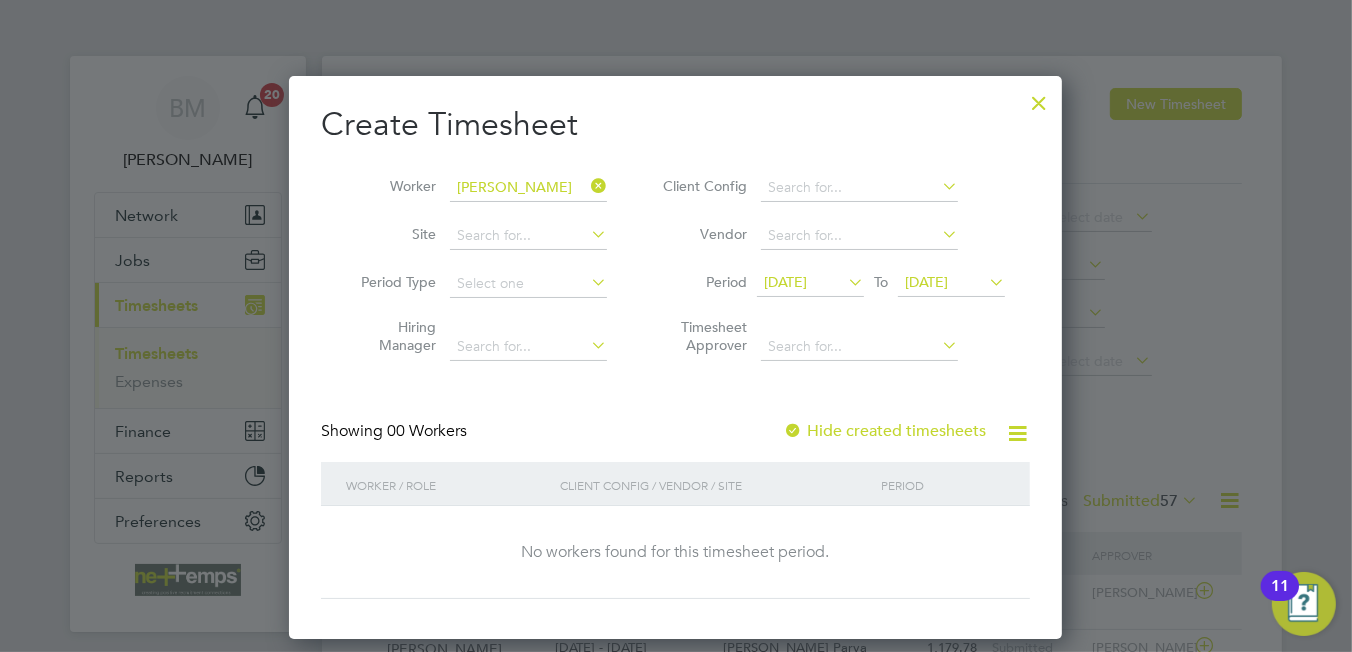 drag, startPoint x: 929, startPoint y: 271, endPoint x: 972, endPoint y: 296, distance: 49.73932 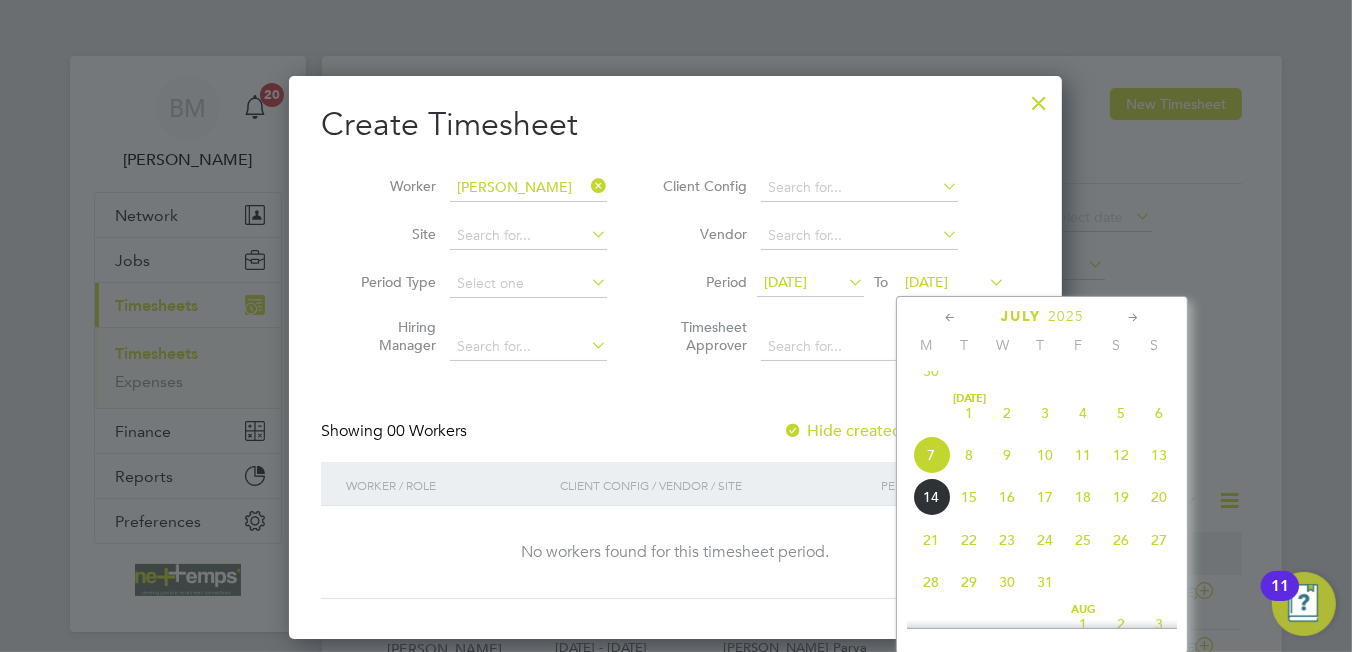 click on "13" 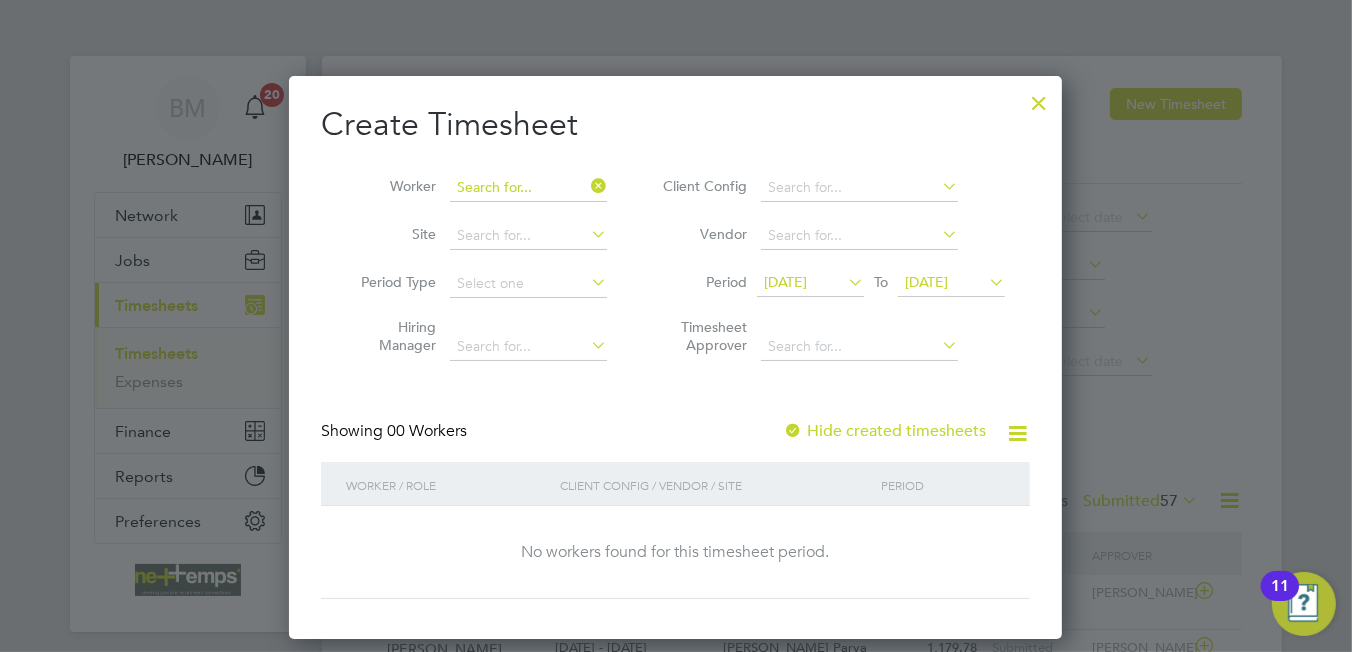 click at bounding box center [528, 188] 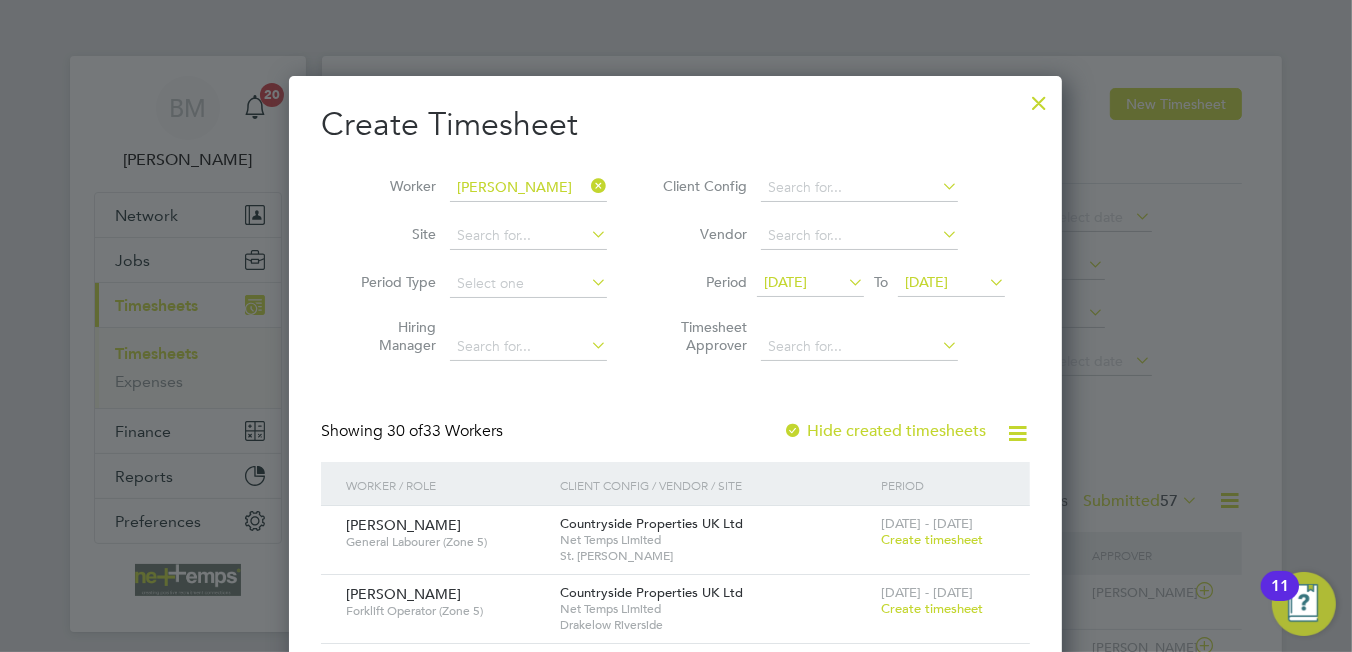 click on "Mohammad   Alvi" 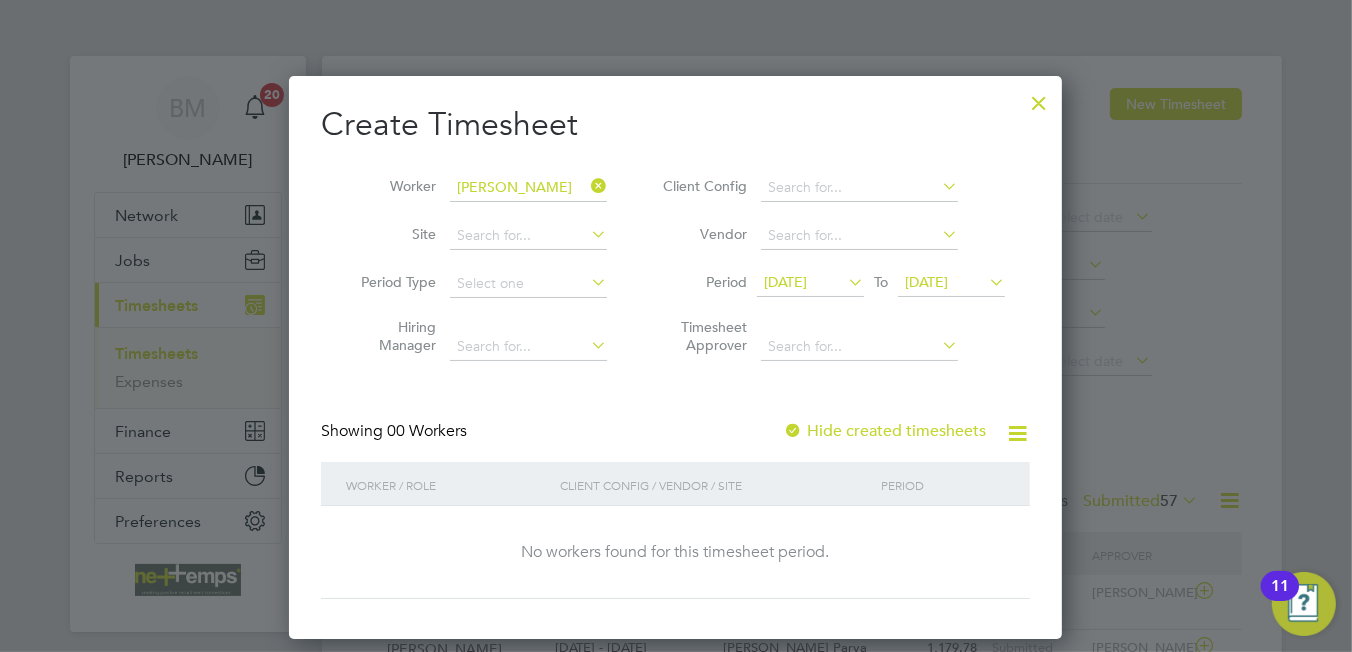 click on "Hide created timesheets" at bounding box center (884, 431) 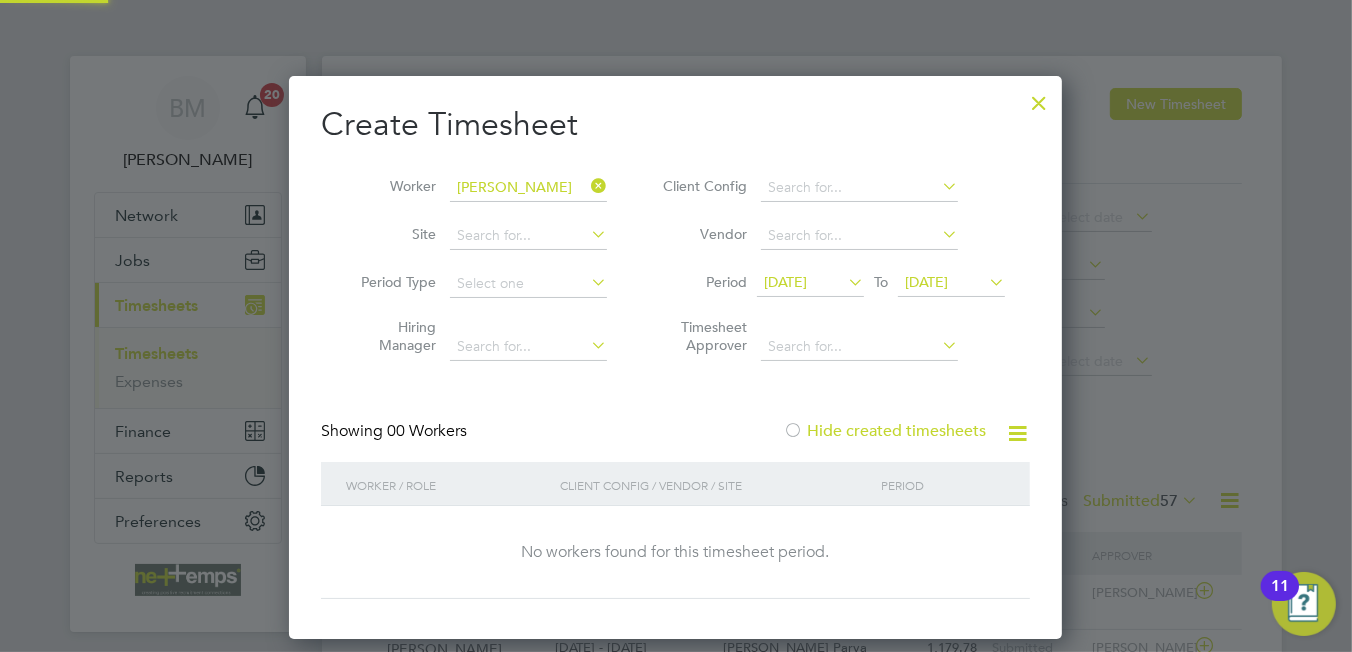 click on "Hide created timesheets" at bounding box center [884, 431] 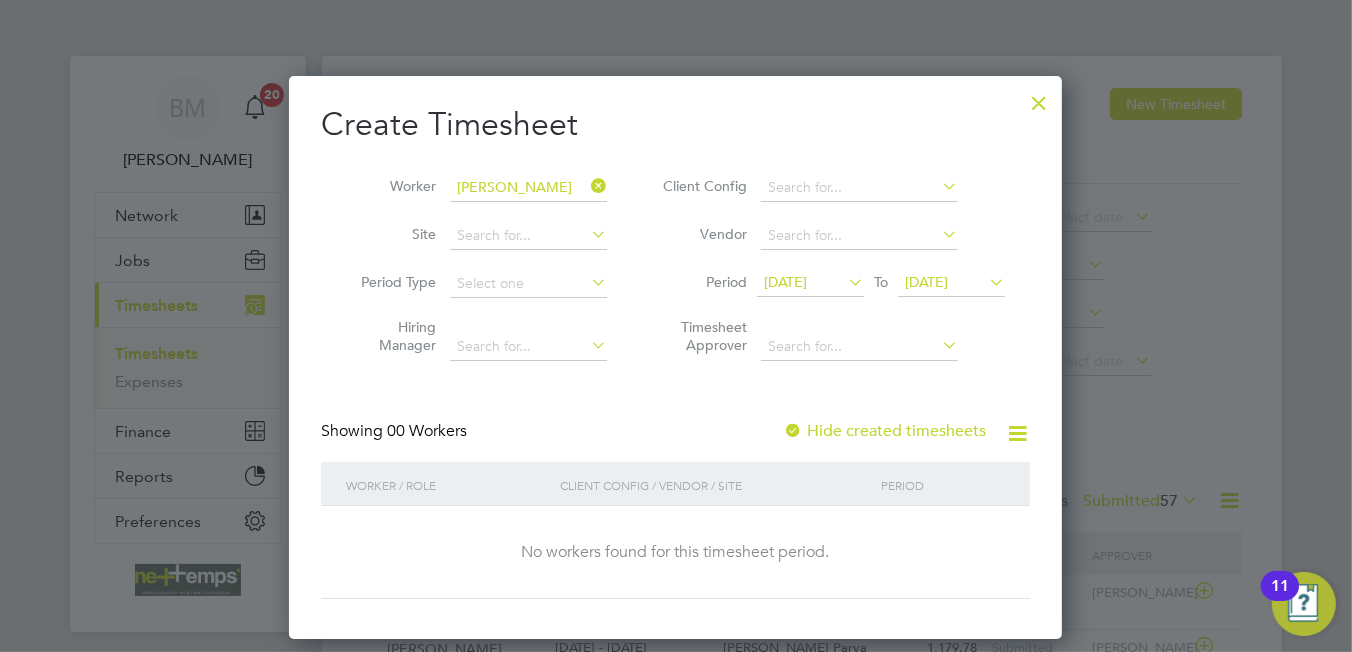 click on "Hide created timesheets" at bounding box center (884, 431) 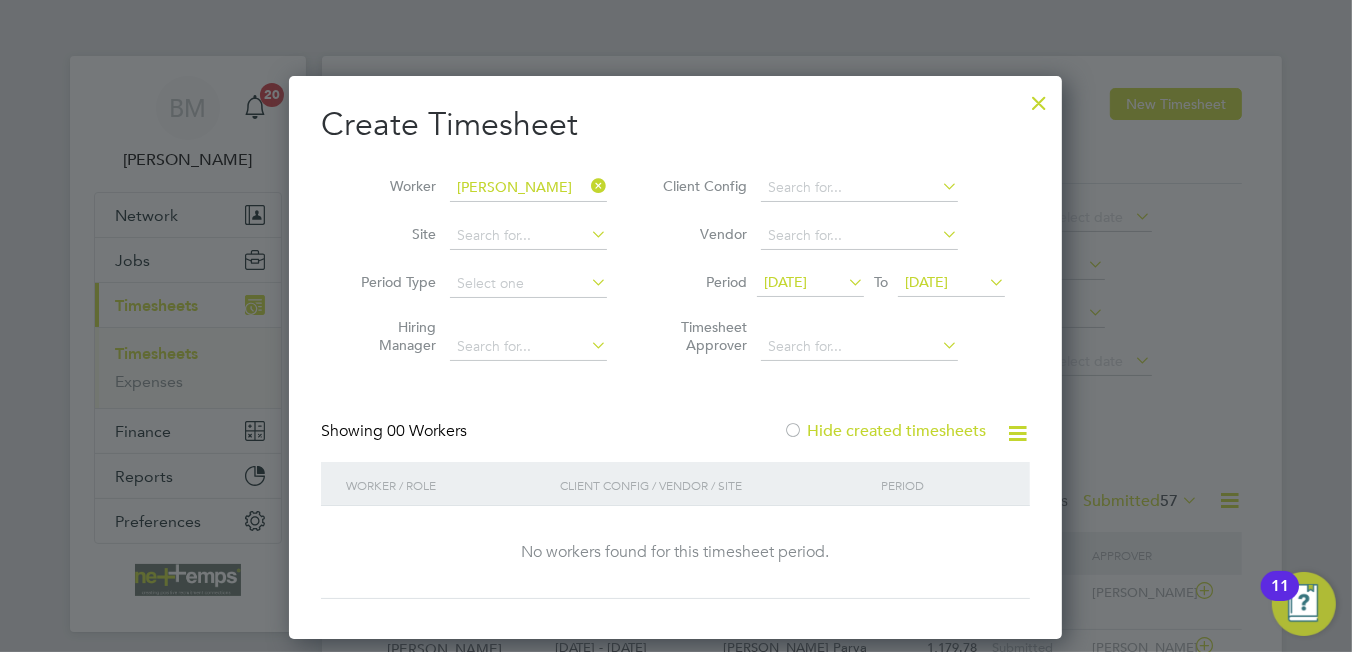 click on "Hide created timesheets" at bounding box center [884, 431] 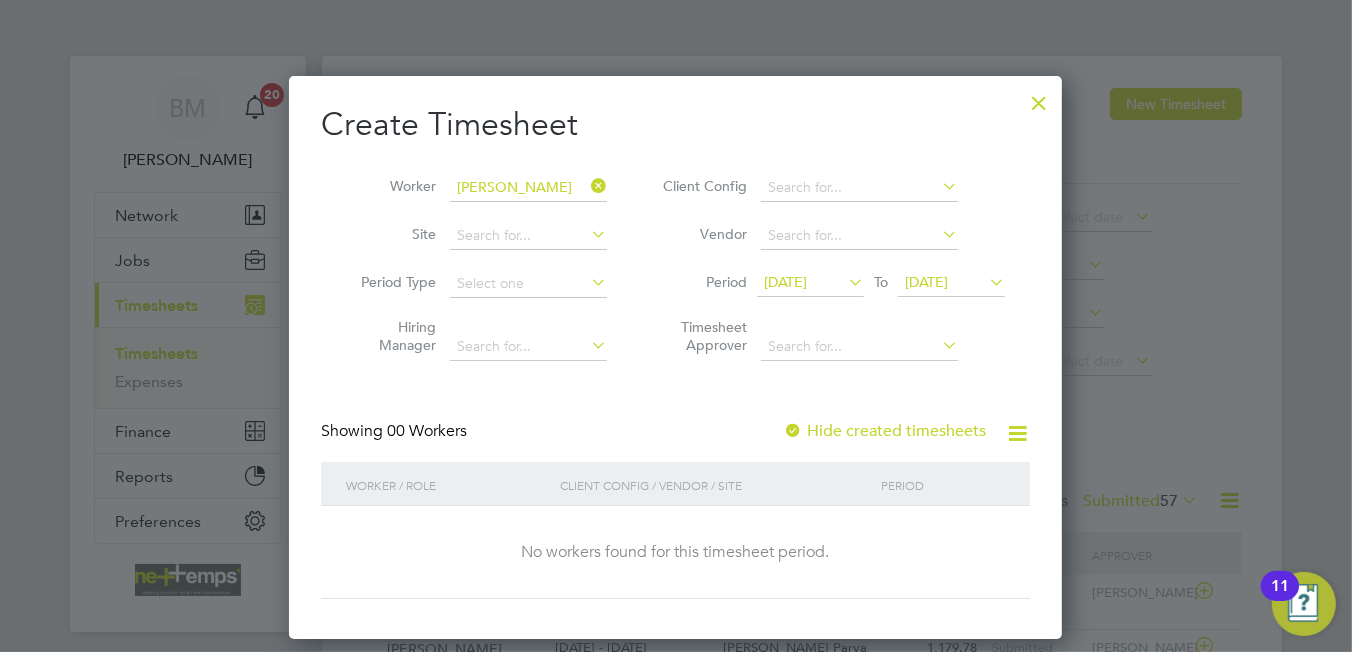 click on "Hide created timesheets" at bounding box center (884, 431) 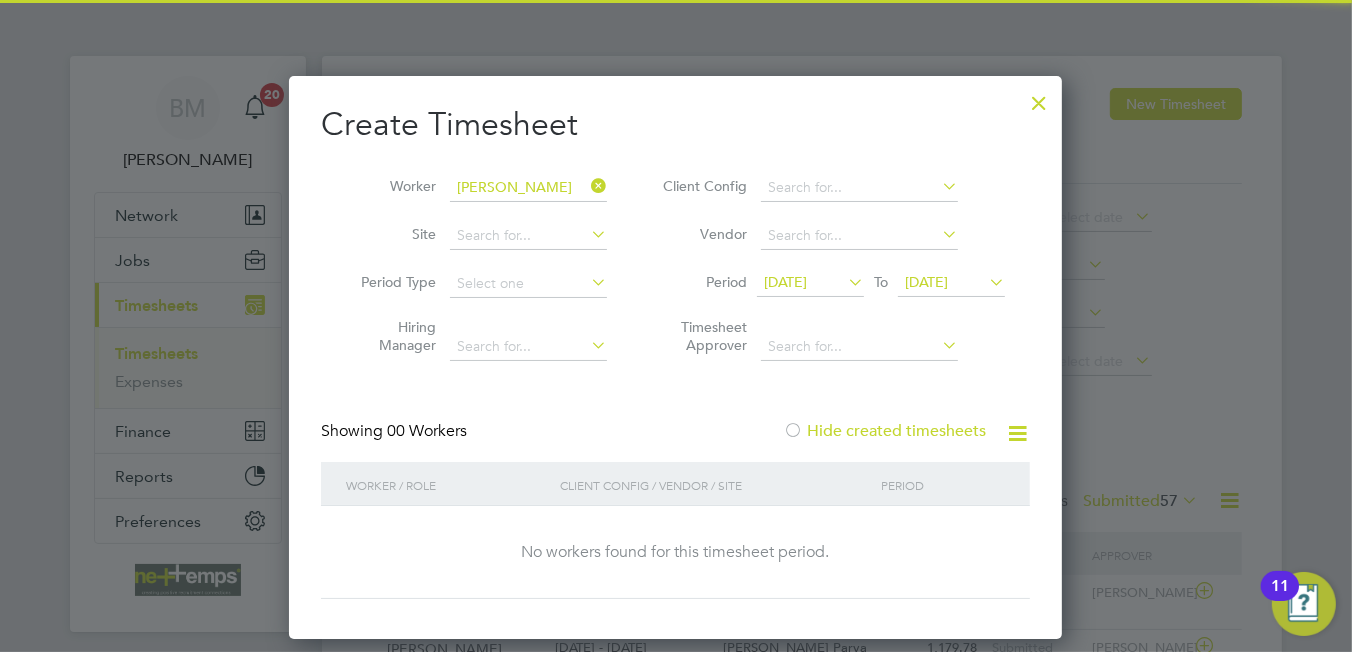 type 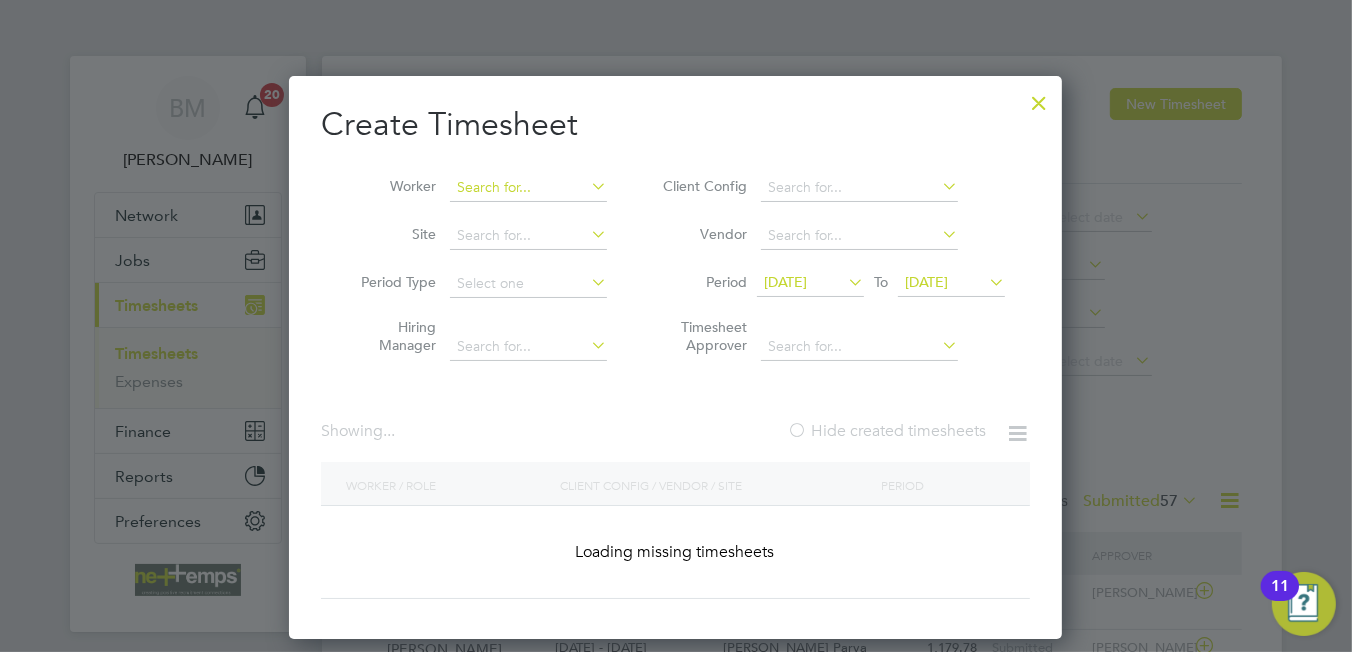 click at bounding box center [528, 188] 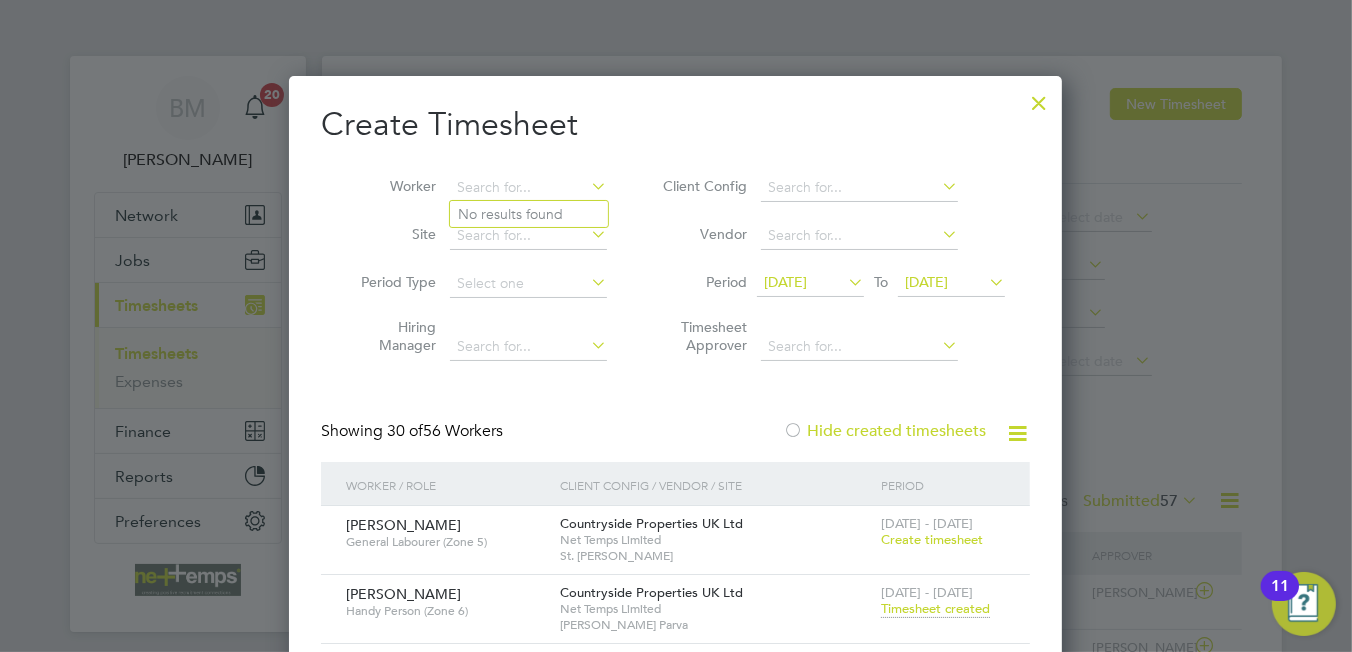 drag, startPoint x: 1045, startPoint y: 101, endPoint x: 243, endPoint y: 156, distance: 803.8837 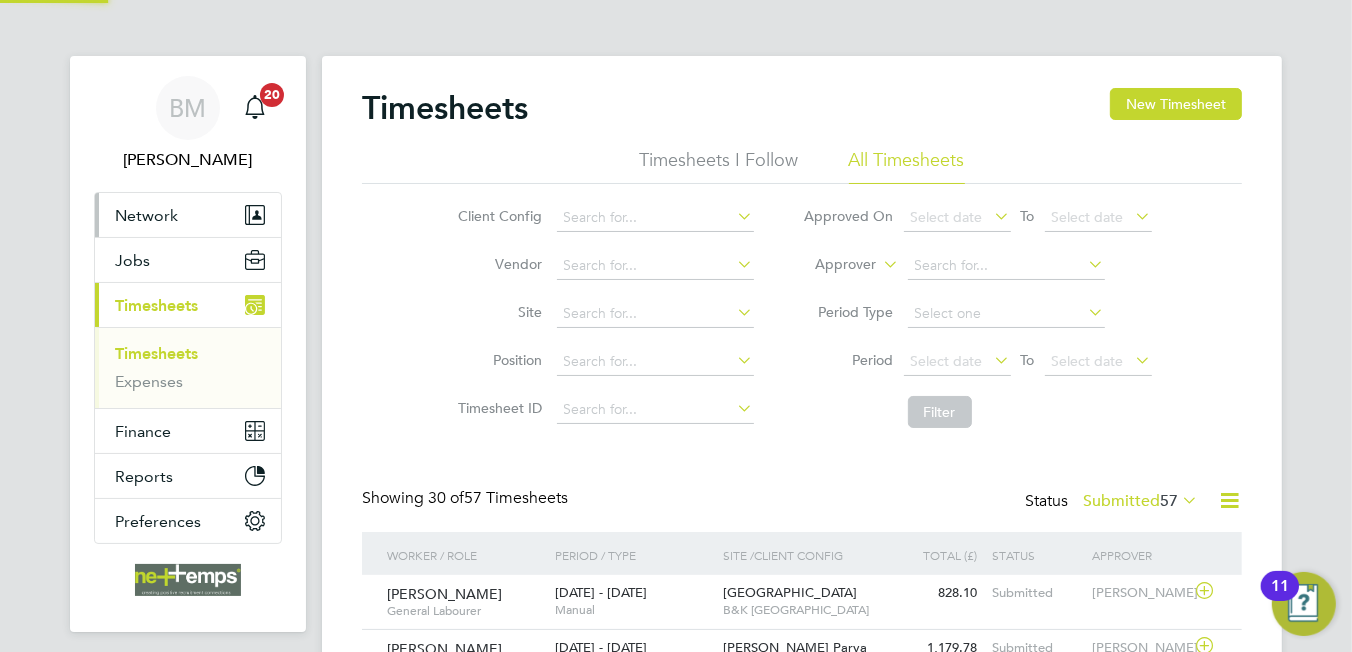 click on "Network" at bounding box center (146, 215) 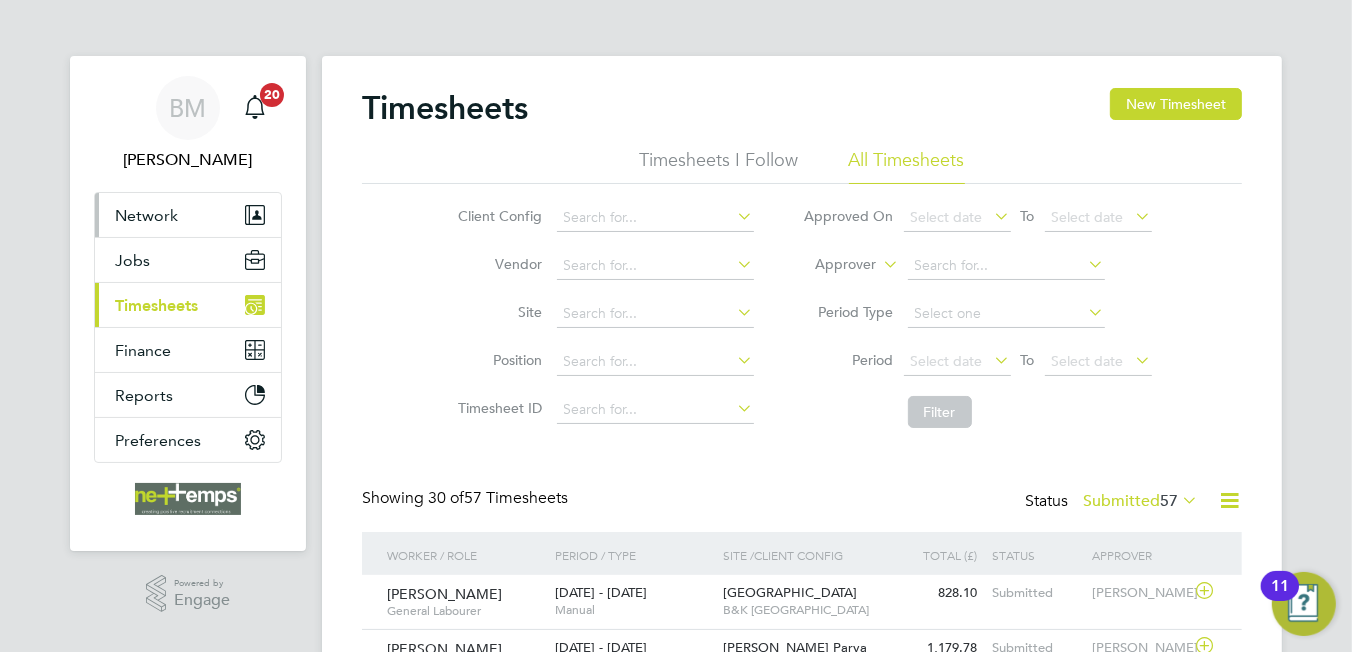 click on "Network" at bounding box center (188, 215) 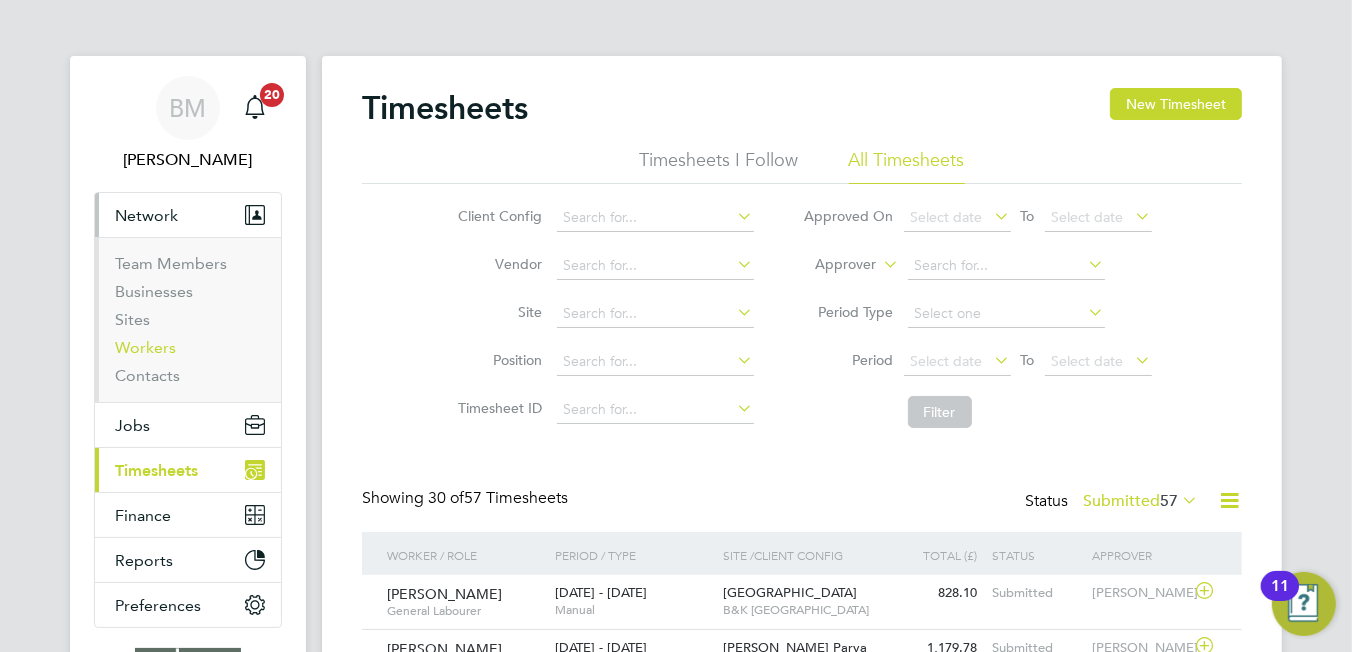 drag, startPoint x: 159, startPoint y: 350, endPoint x: 171, endPoint y: 342, distance: 14.422205 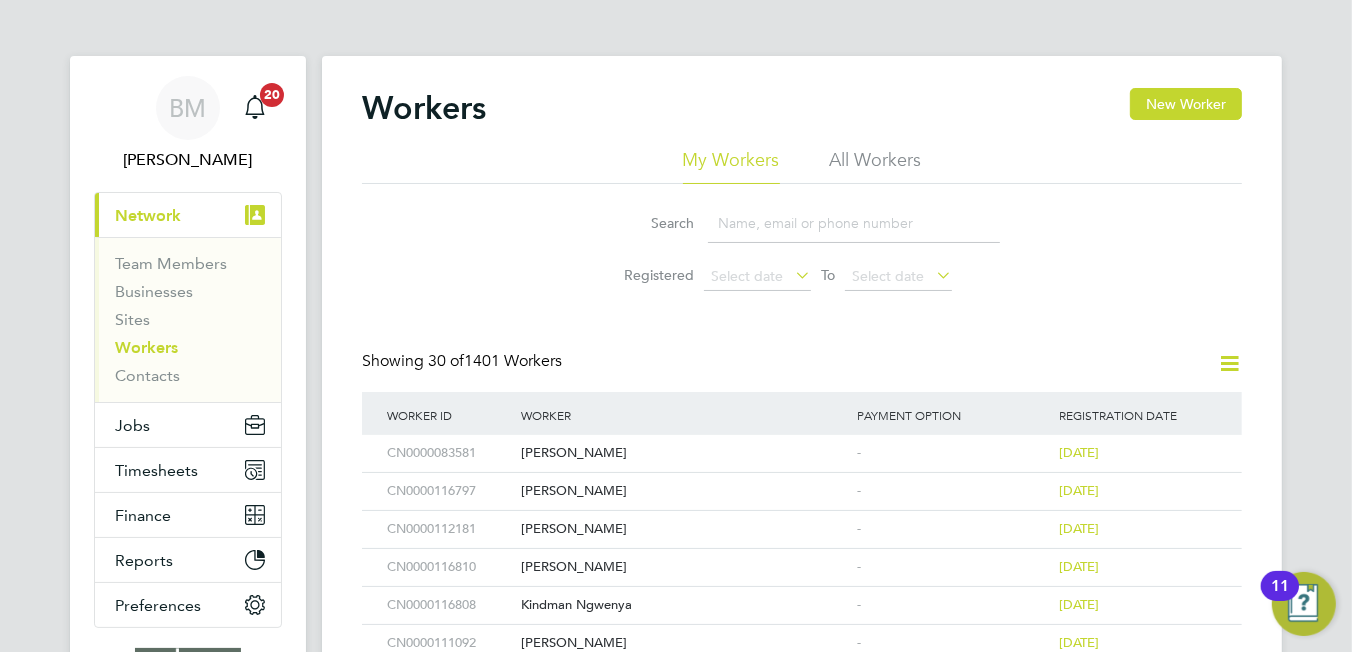 click 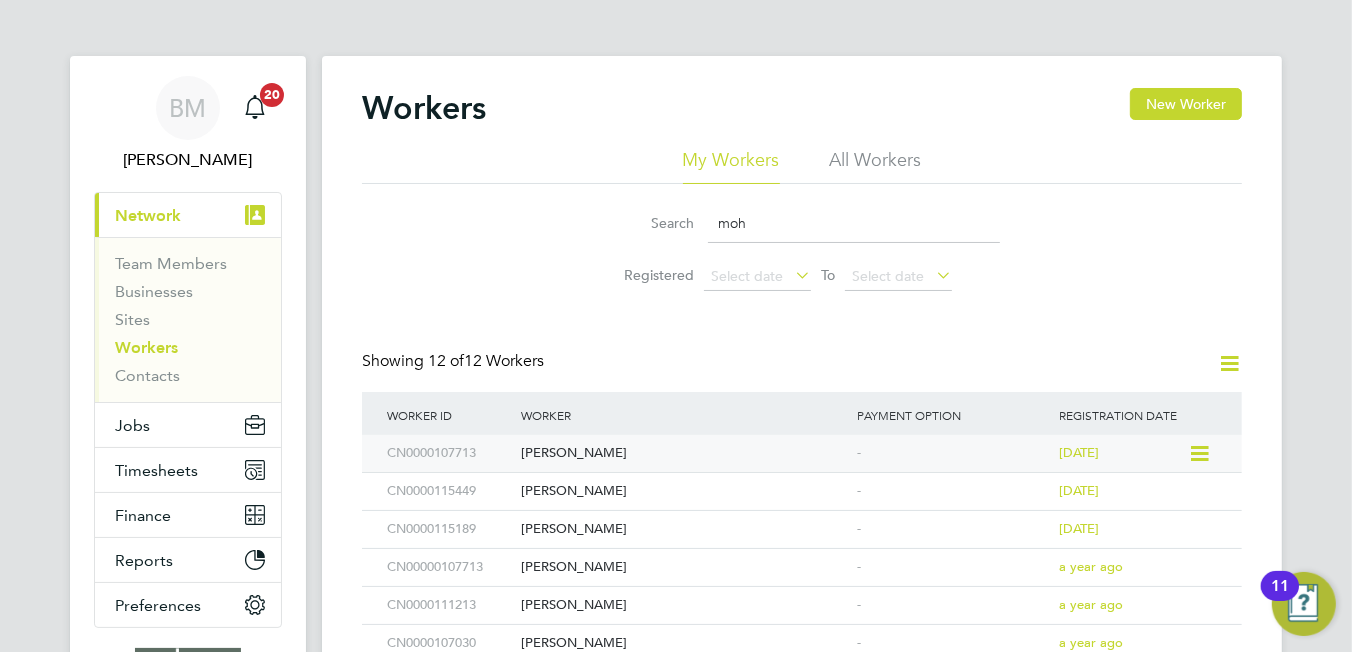 type on "moh" 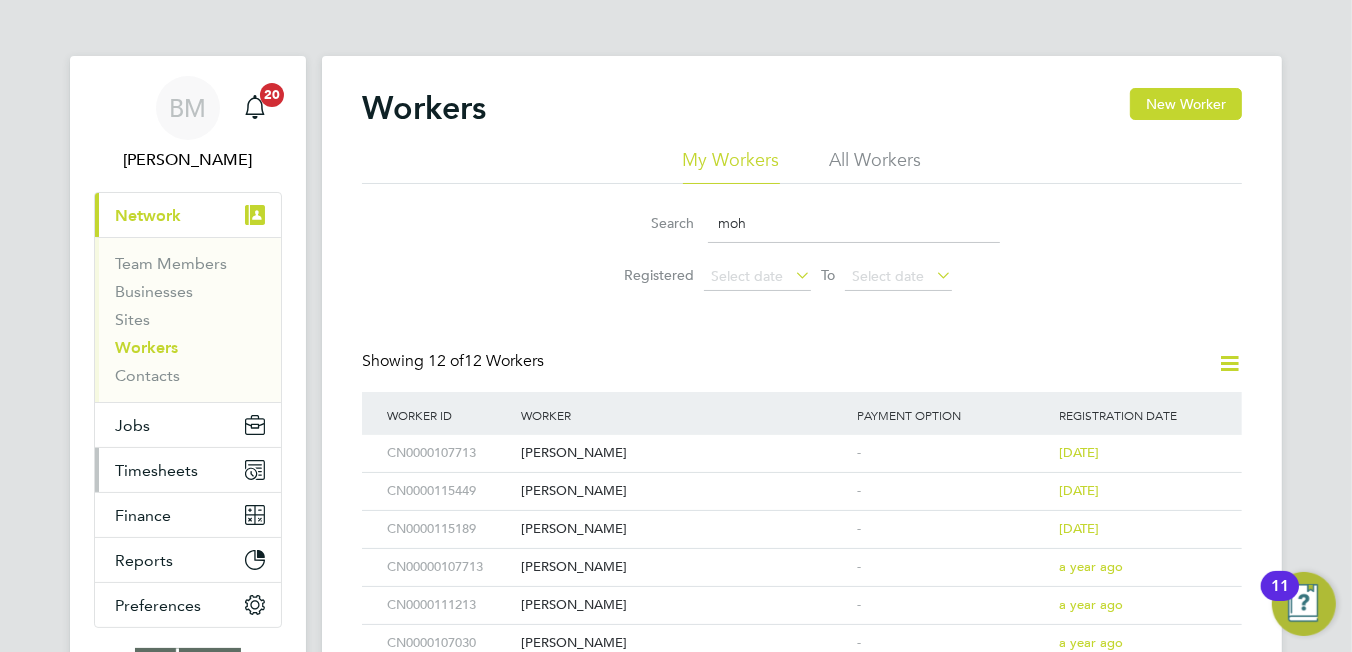 click on "Timesheets" at bounding box center (156, 470) 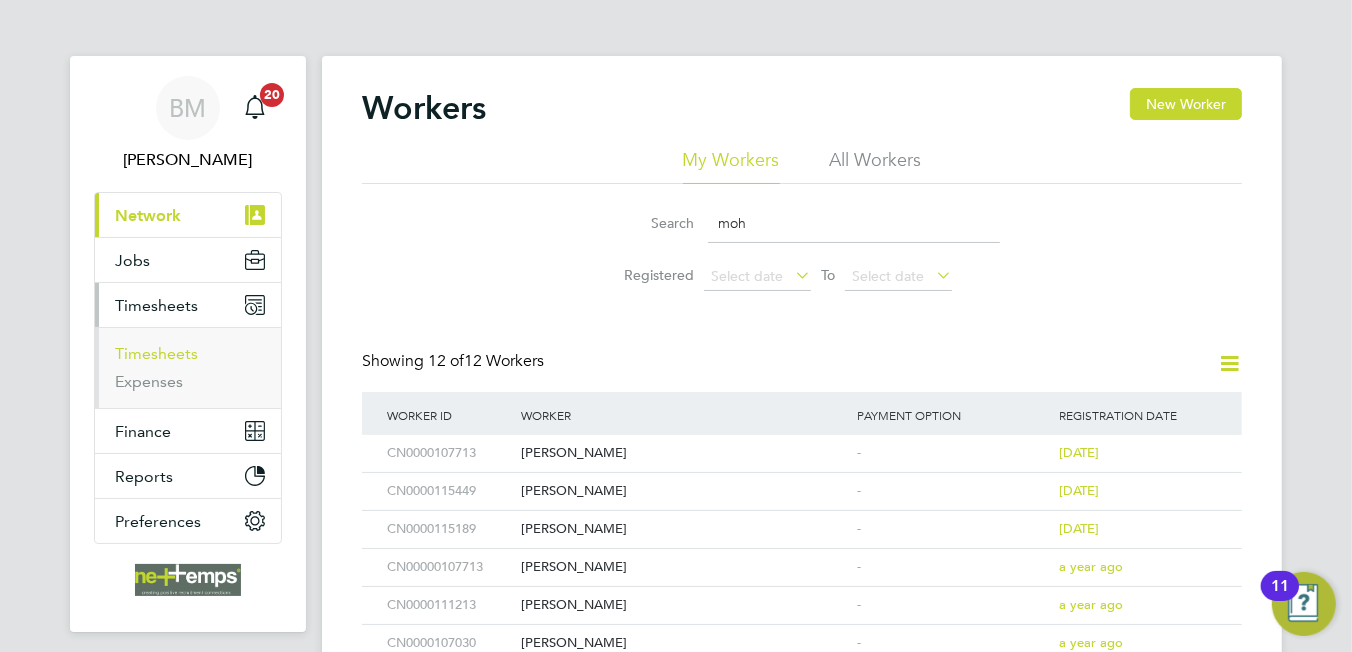 drag, startPoint x: 165, startPoint y: 355, endPoint x: 199, endPoint y: 358, distance: 34.132095 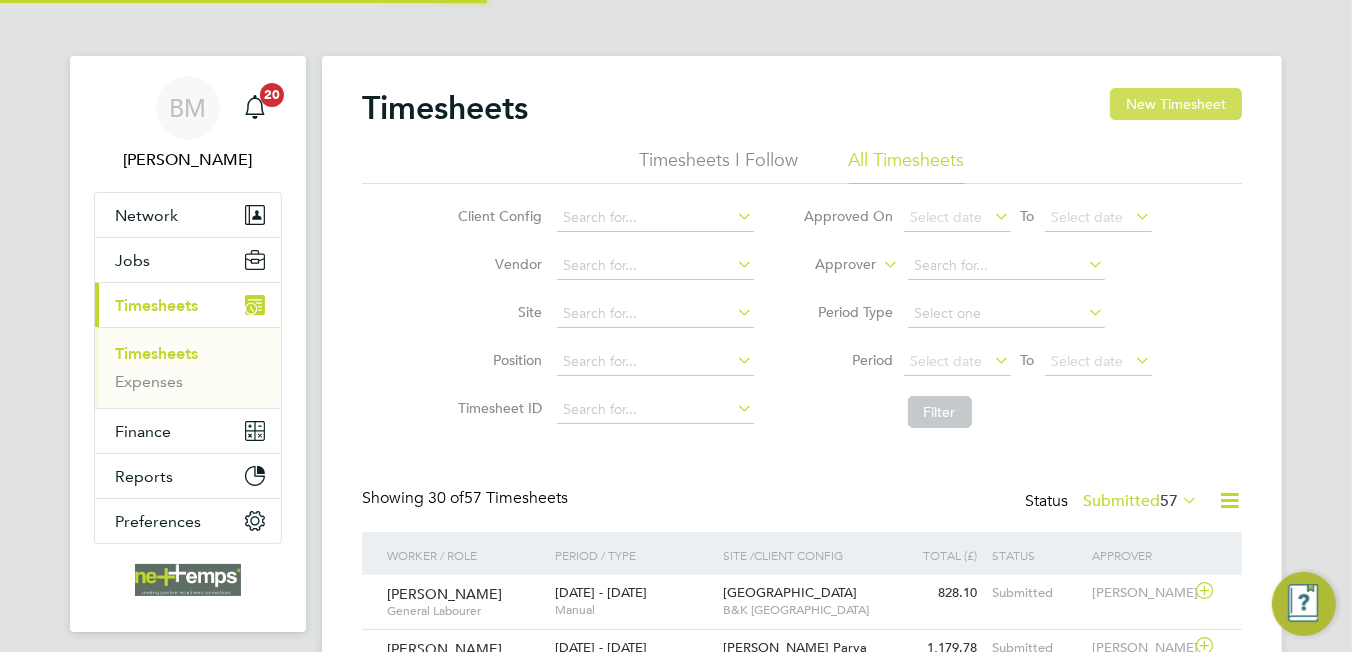 scroll, scrollTop: 10, scrollLeft: 9, axis: both 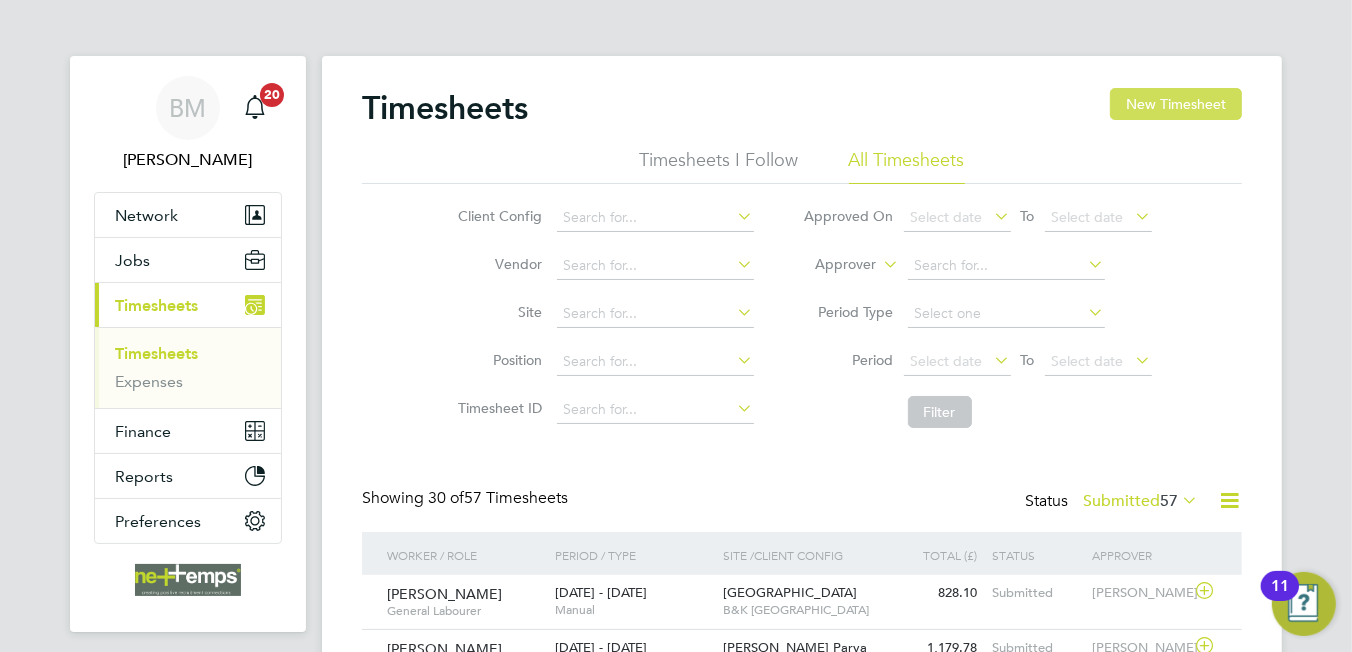 click on "New Timesheet" 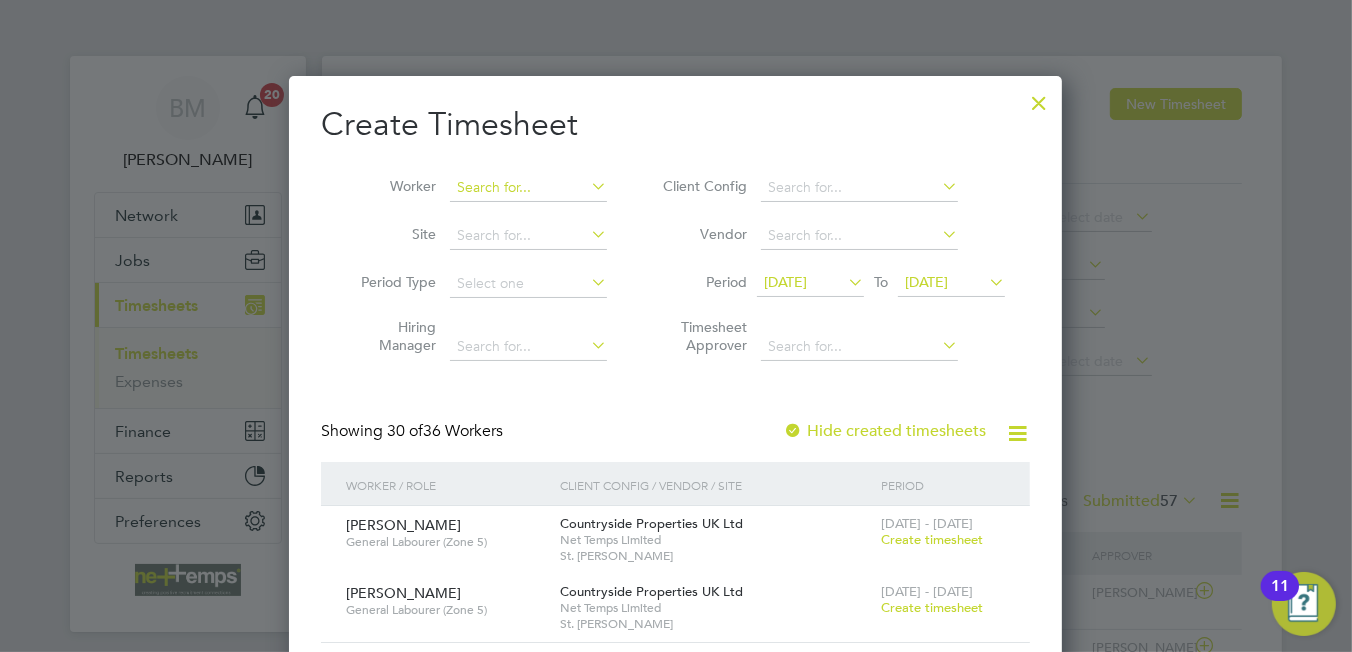 click at bounding box center (528, 188) 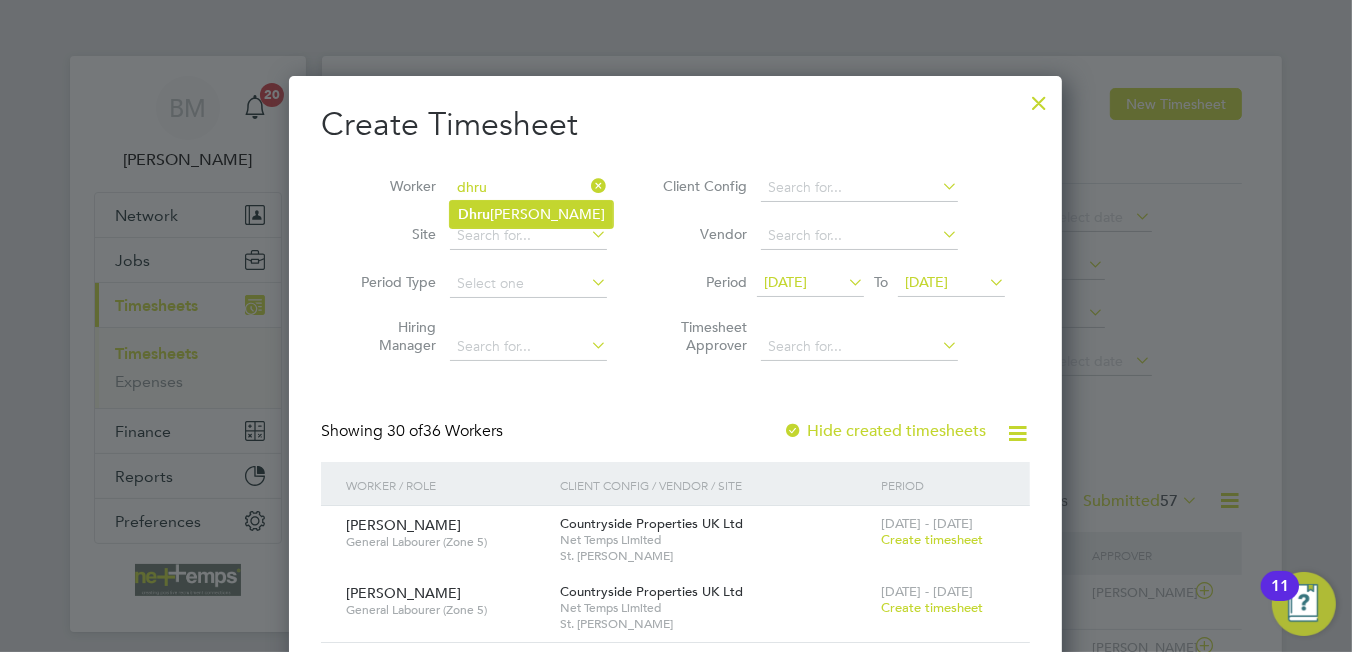 click on "Dhru vkumar Patel" 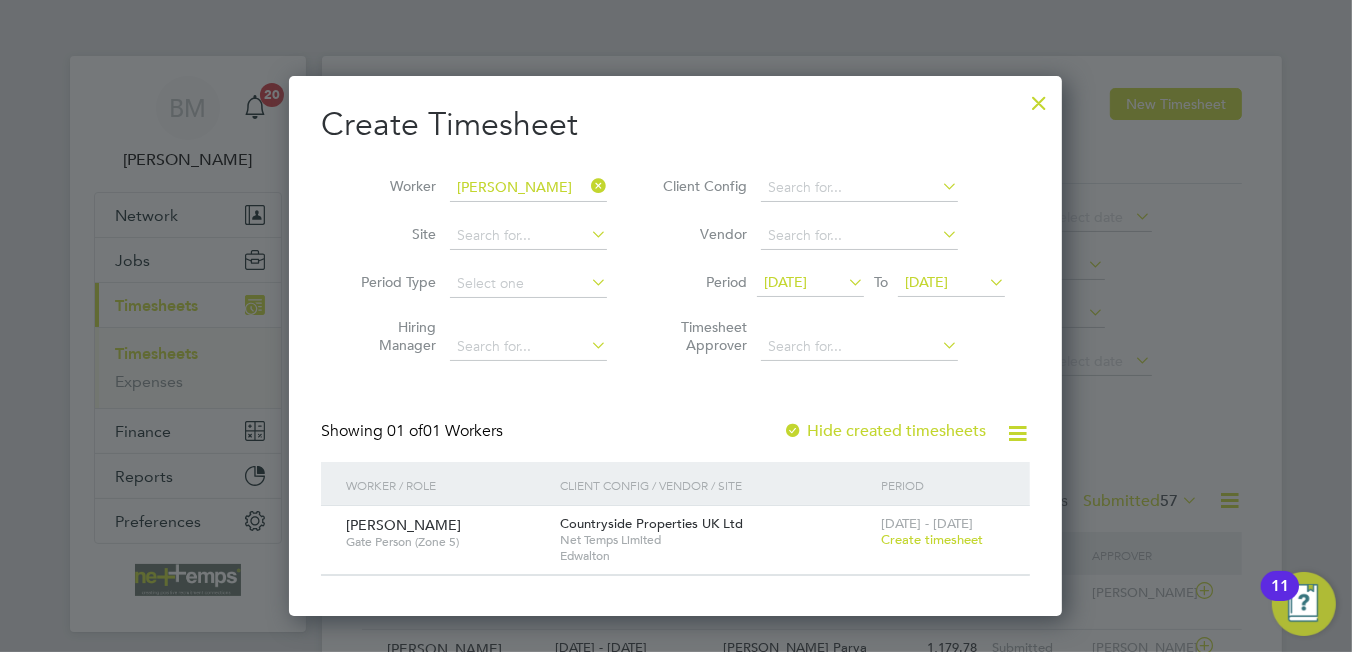 click on "Create timesheet" at bounding box center [932, 539] 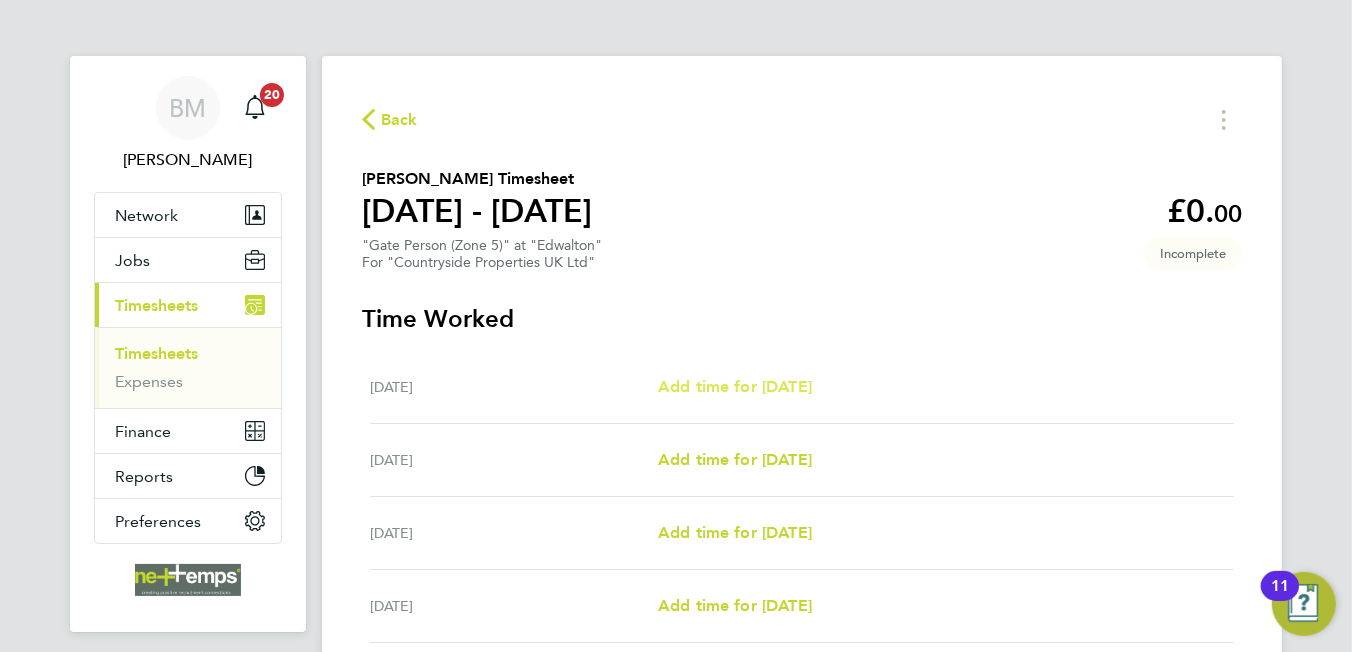 click on "Add time for Mon 07 Jul" at bounding box center (735, 386) 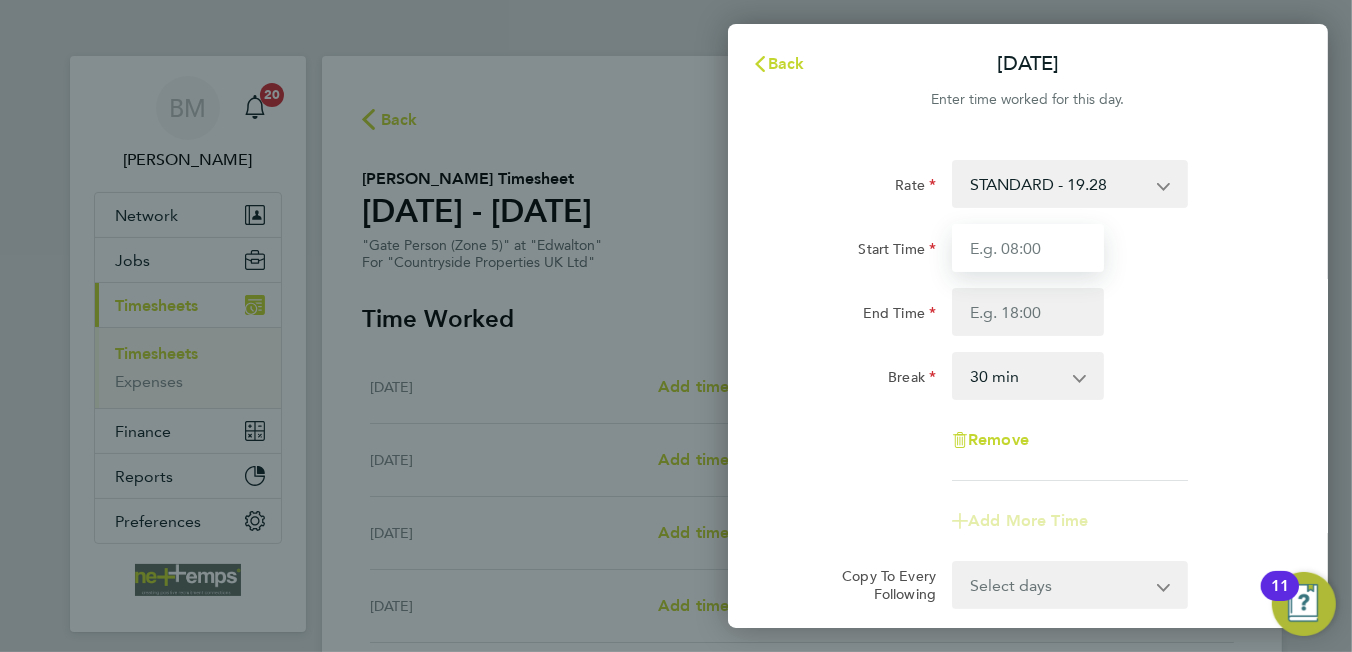 click on "Start Time" at bounding box center (1028, 248) 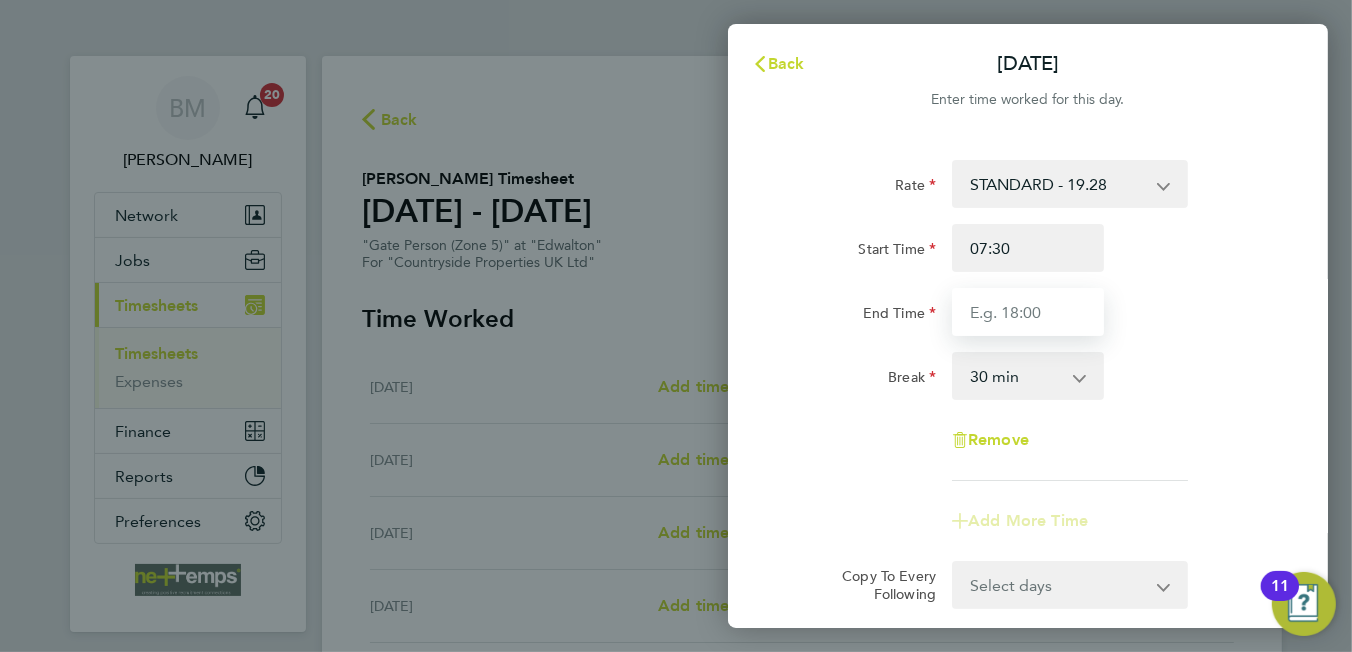 click on "End Time" at bounding box center [1028, 312] 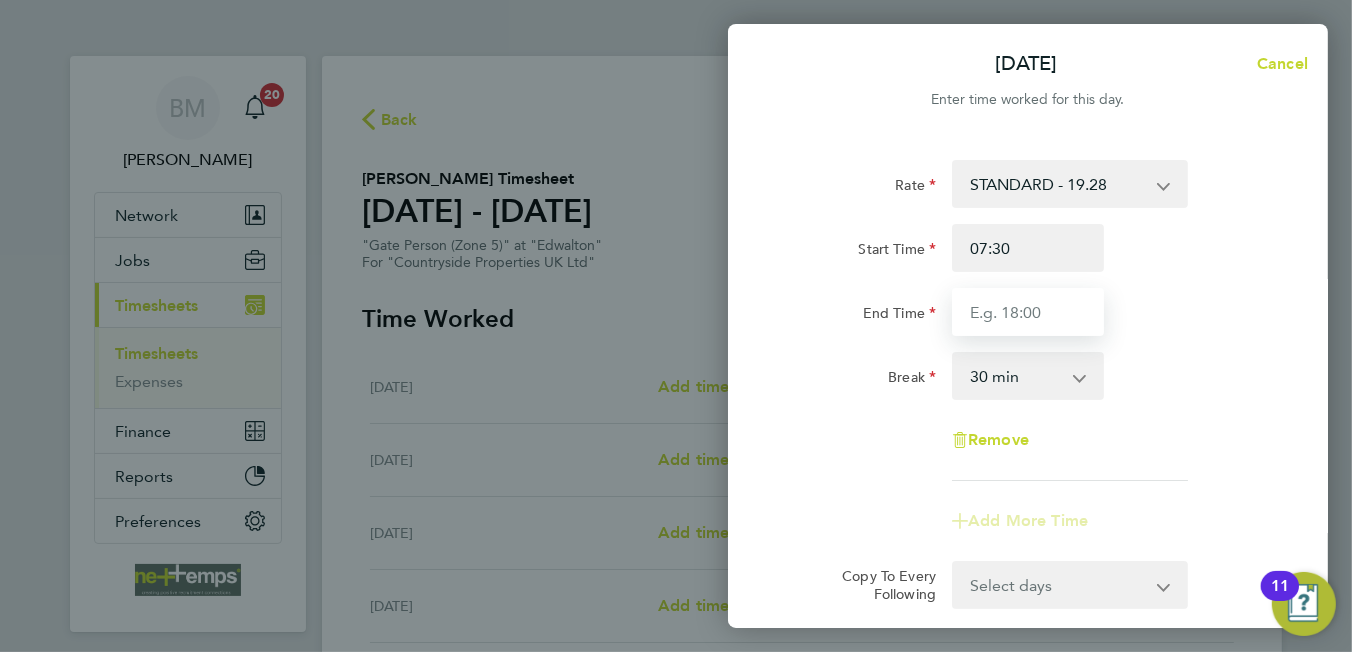 type on "16:30" 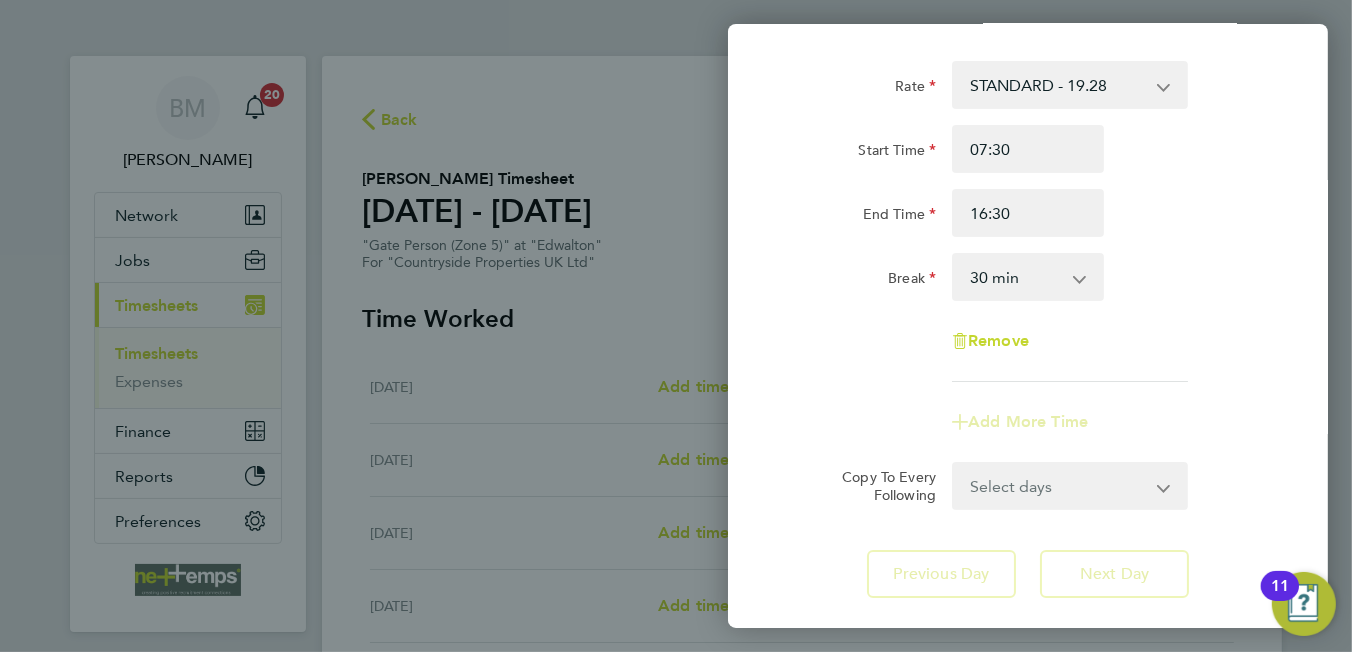 click on "Select days   Day   Weekday (Mon-Fri)   Weekend (Sat-Sun)   Tuesday   Wednesday   Thursday   Friday   Saturday   Sunday" at bounding box center [1059, 486] 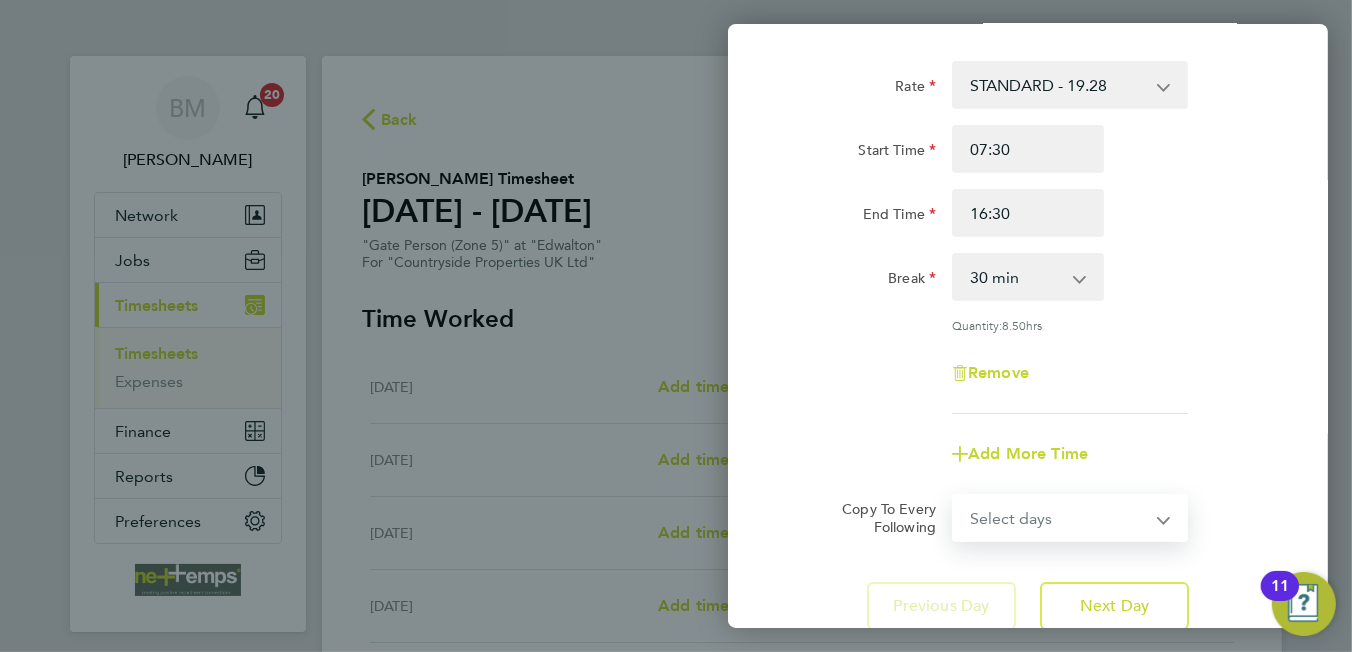 click on "Select days   Day   Weekday (Mon-Fri)   Weekend (Sat-Sun)   Tuesday   Wednesday   Thursday   Friday   Saturday   Sunday" at bounding box center [1059, 518] 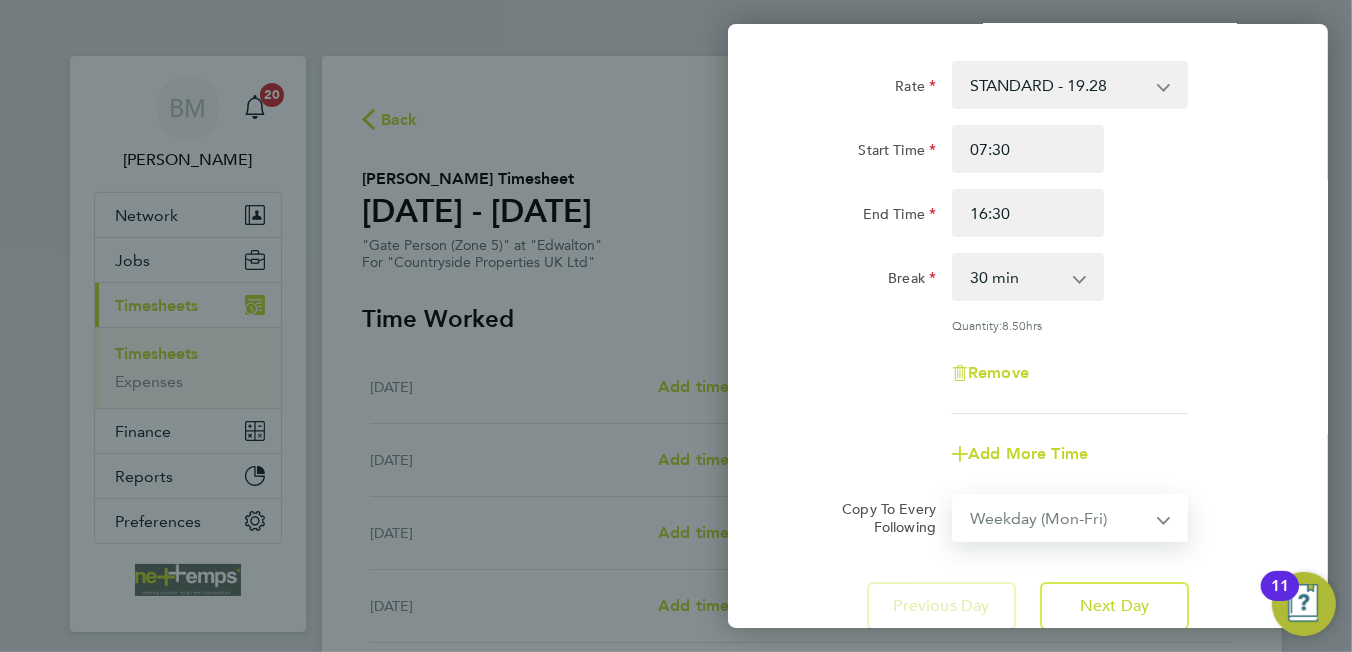 click on "Select days   Day   Weekday (Mon-Fri)   Weekend (Sat-Sun)   Tuesday   Wednesday   Thursday   Friday   Saturday   Sunday" at bounding box center [1059, 518] 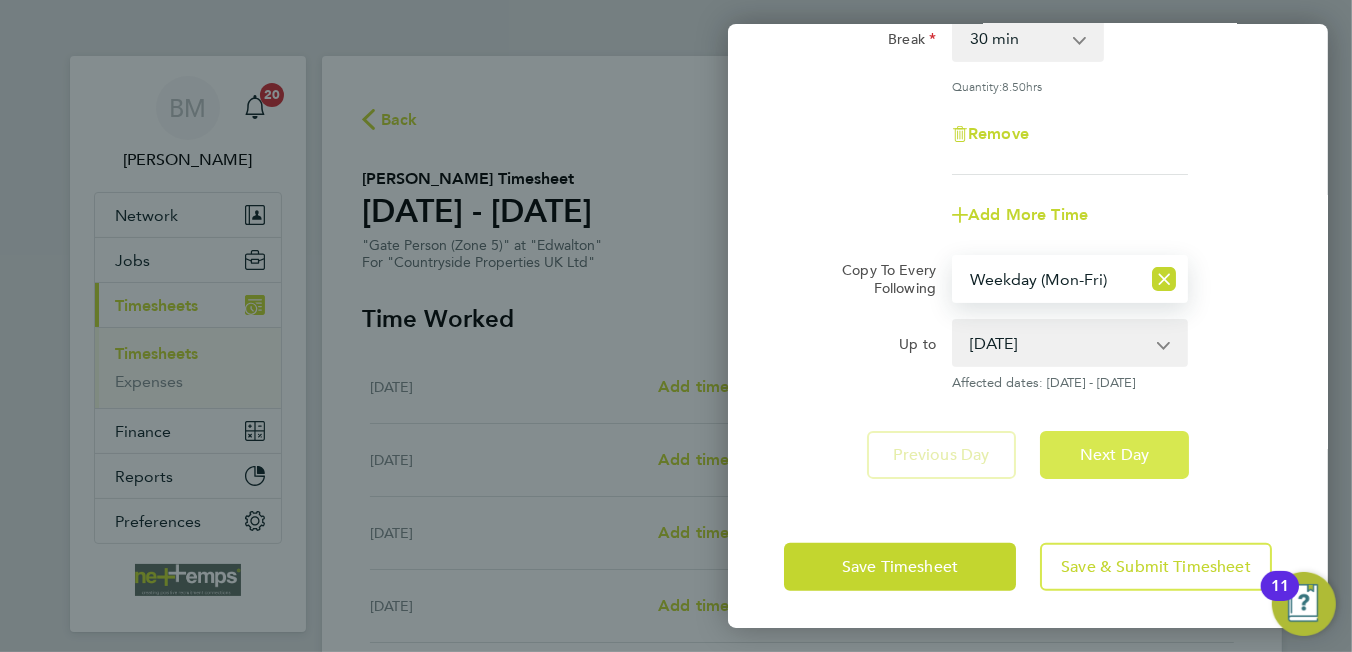 click on "Next Day" 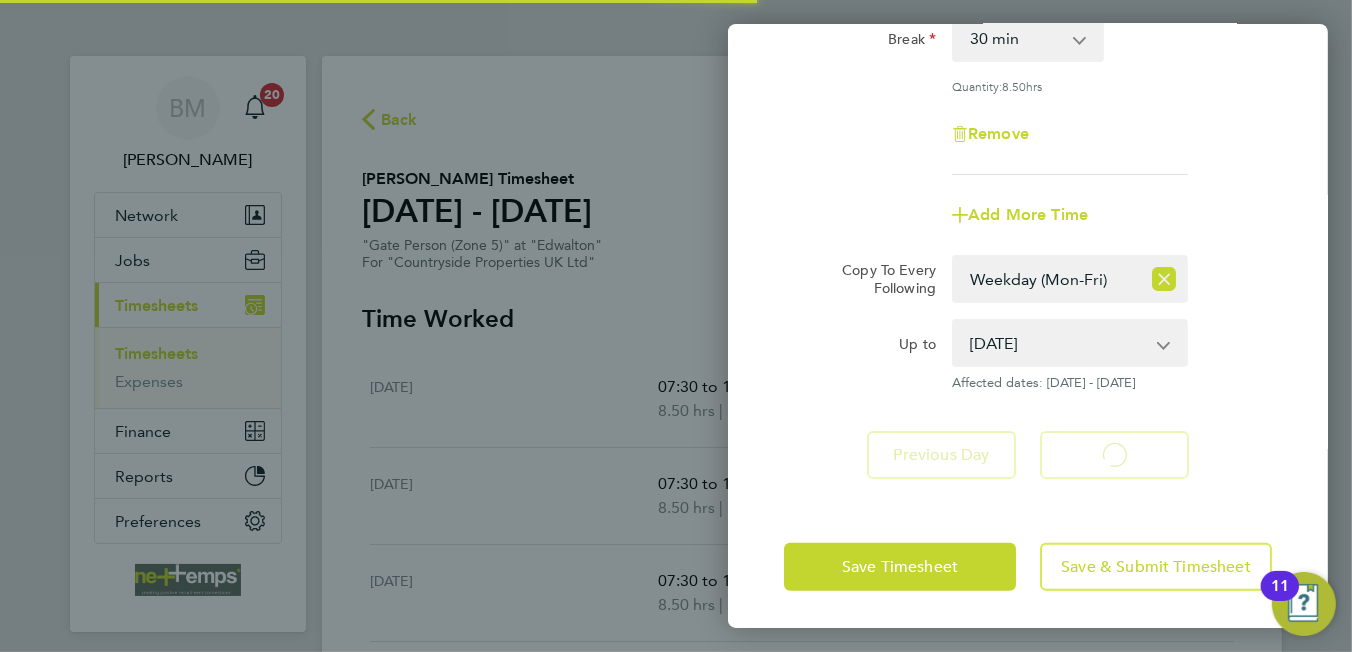 select on "30" 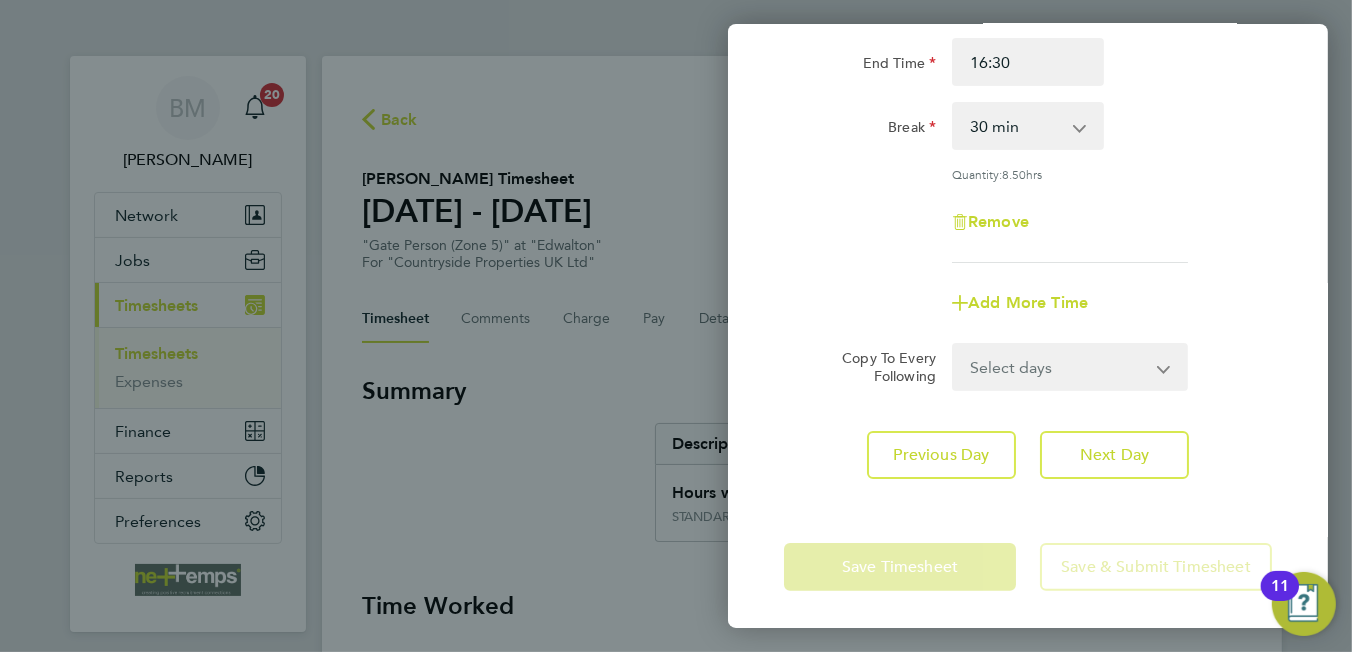 click on "Save Timesheet   Save & Submit Timesheet" 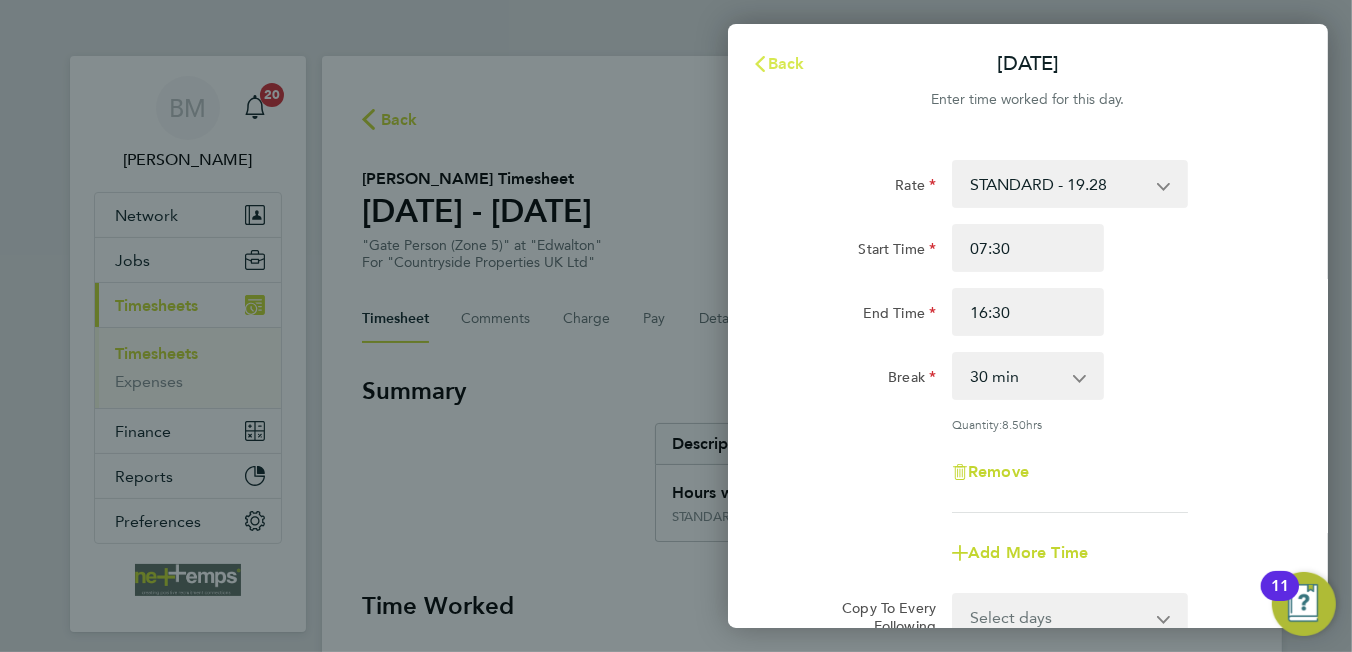 click on "Back" 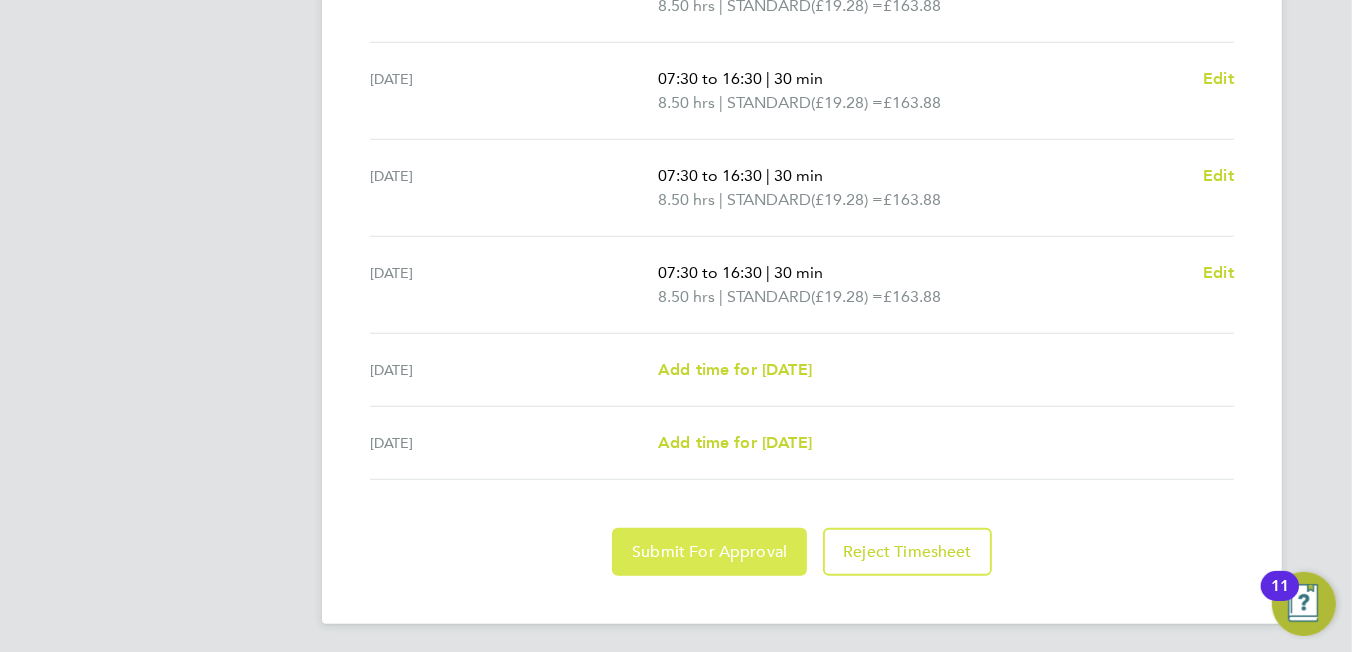 click on "Submit For Approval" 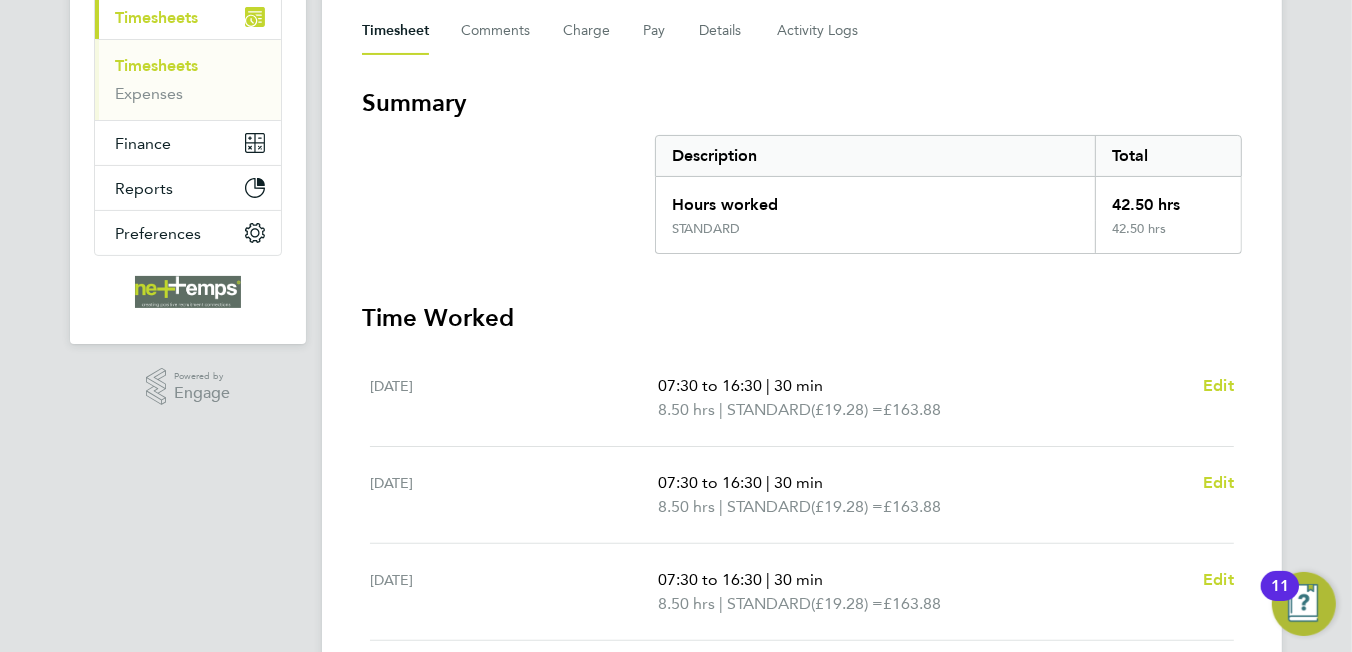 scroll, scrollTop: 0, scrollLeft: 0, axis: both 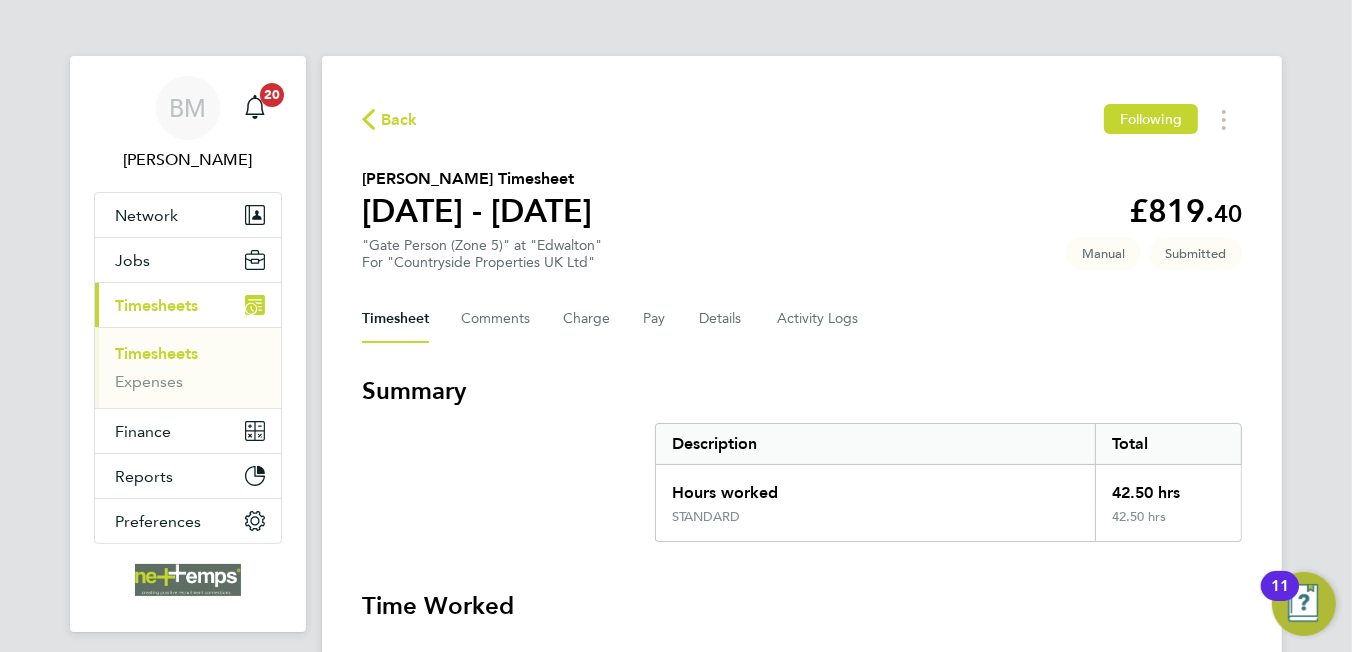 click on "Back  Following" 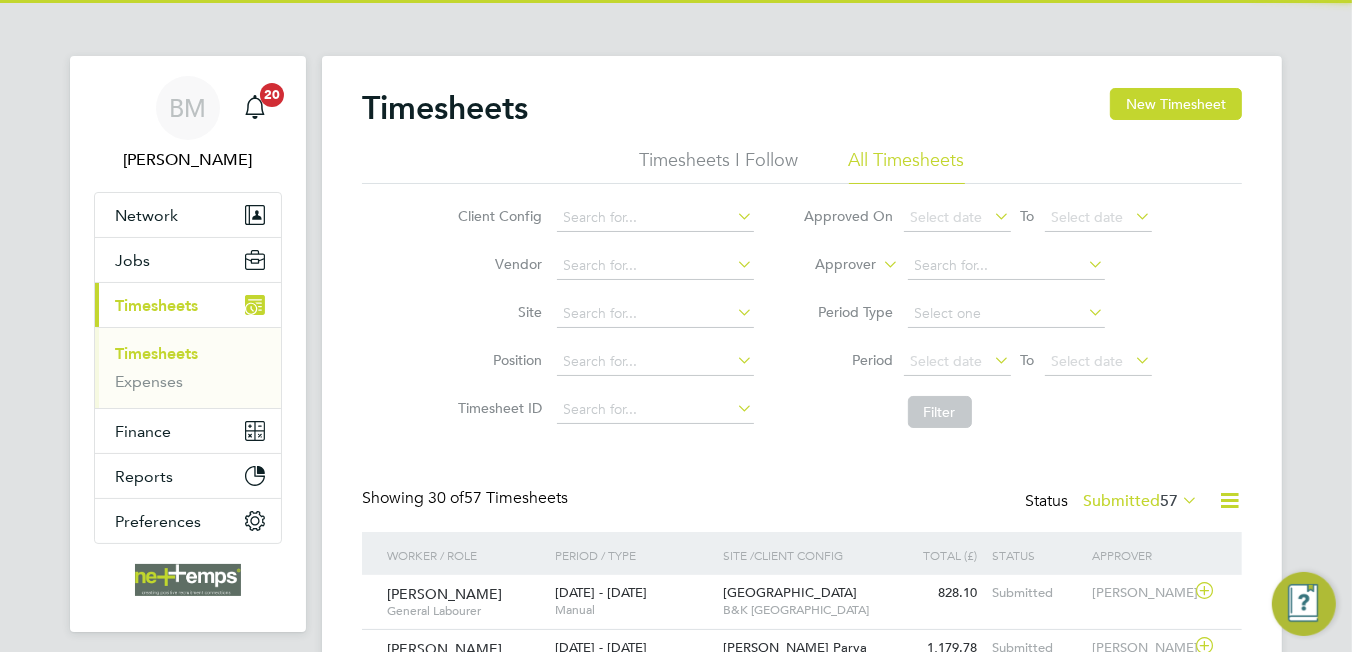 scroll, scrollTop: 10, scrollLeft: 9, axis: both 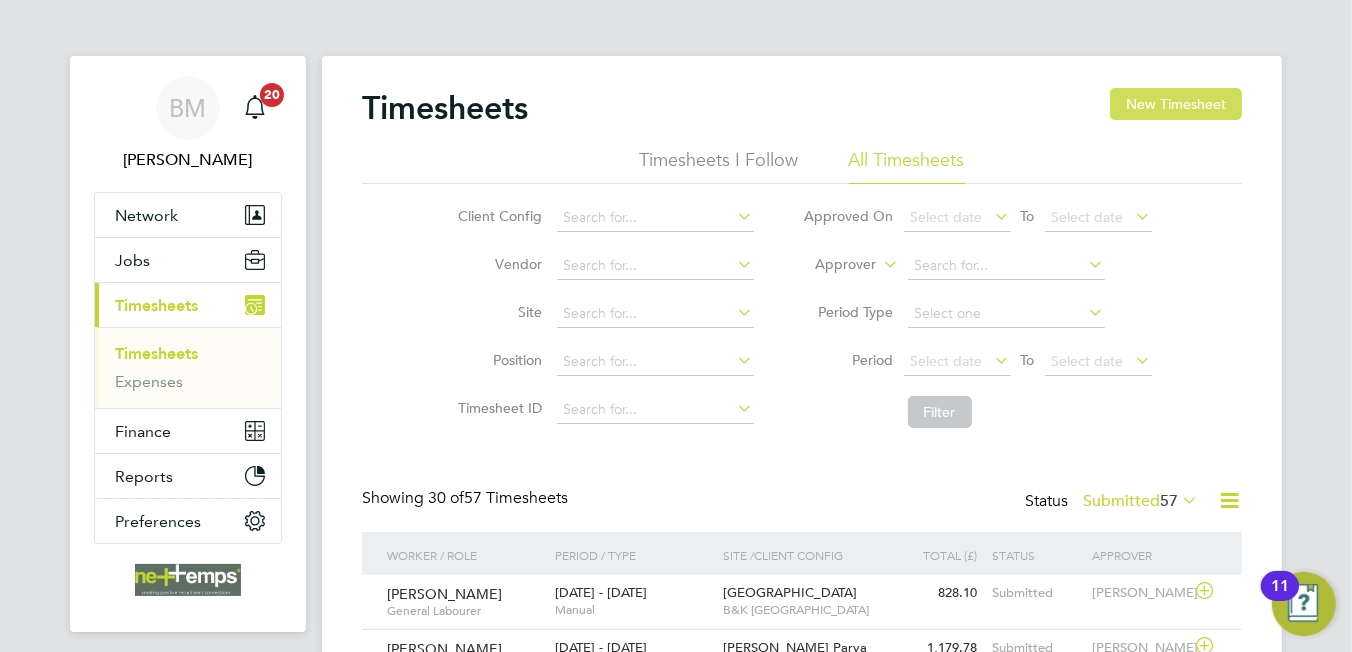 click on "New Timesheet" 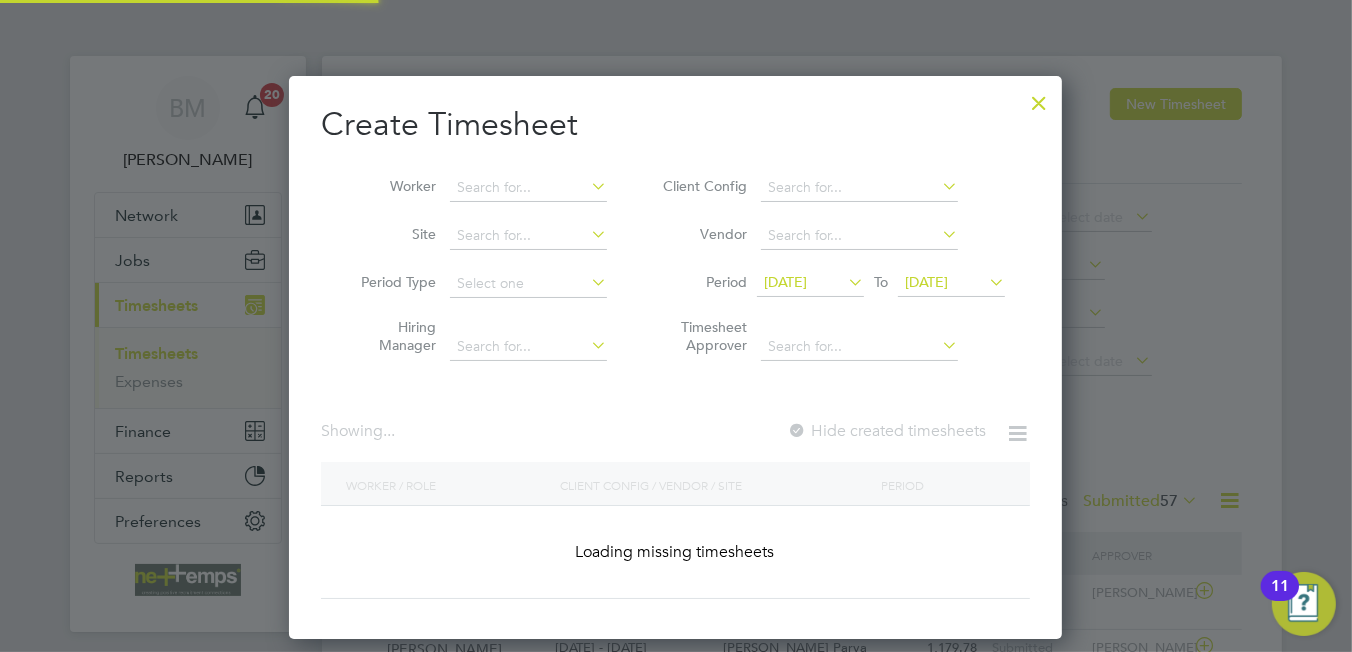 scroll, scrollTop: 9, scrollLeft: 9, axis: both 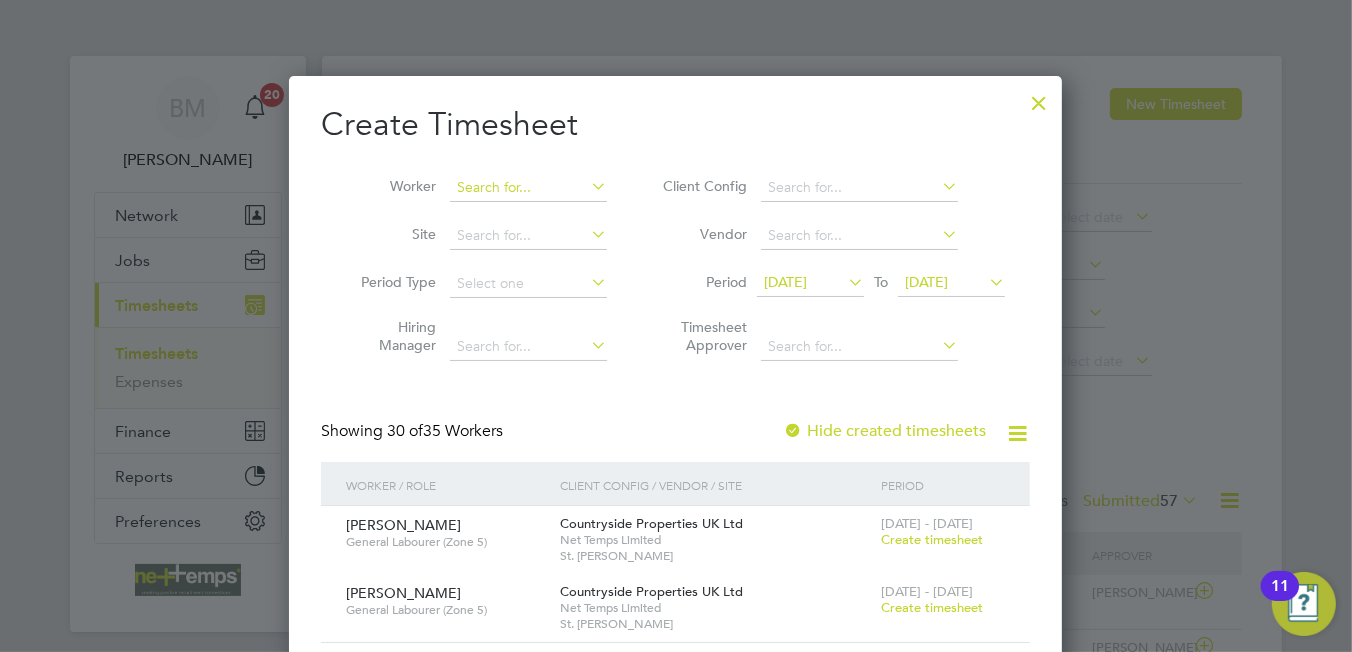 drag, startPoint x: 494, startPoint y: 190, endPoint x: 456, endPoint y: 190, distance: 38 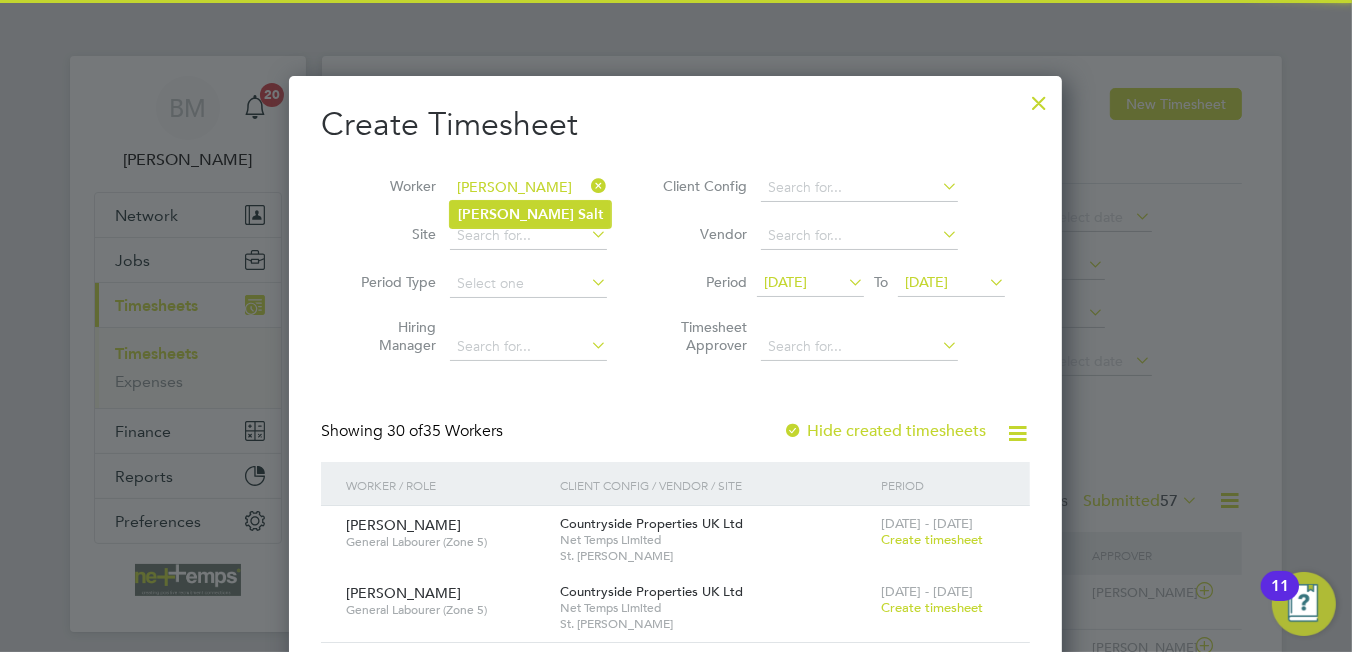 click on "Anthony   Salt" 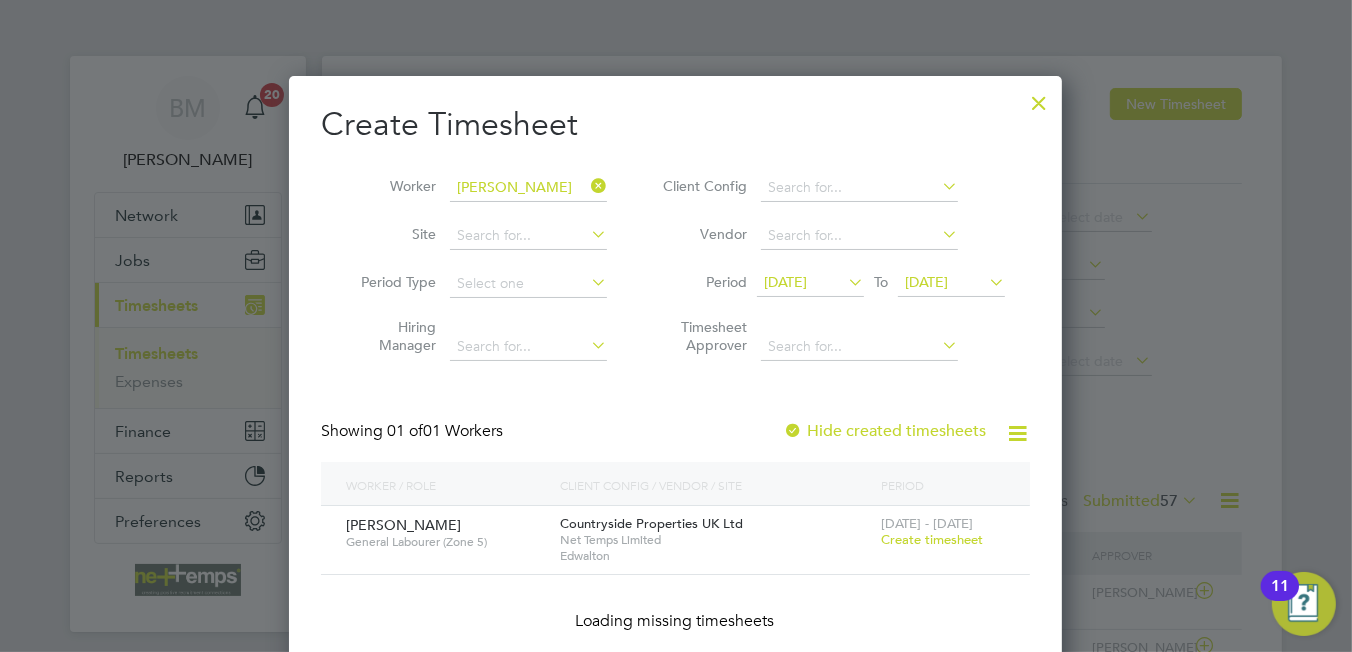 scroll, scrollTop: 101, scrollLeft: 9, axis: both 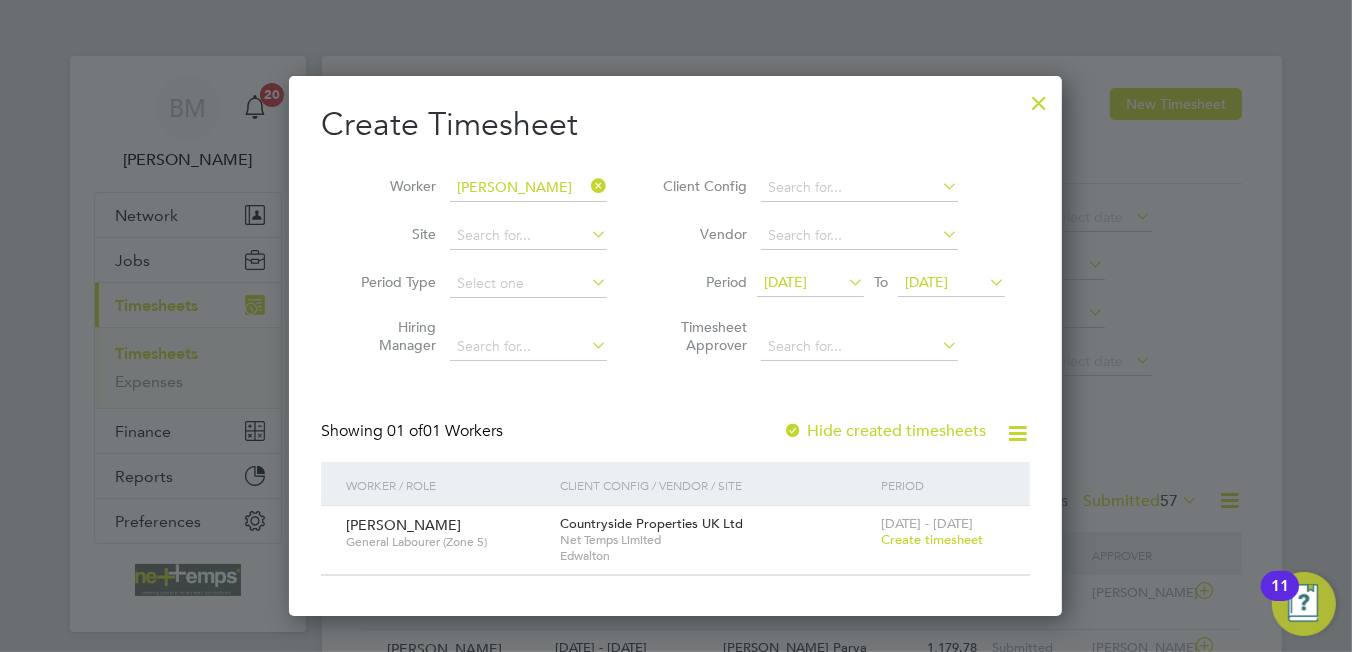 click on "30 Jun 2025" at bounding box center [785, 282] 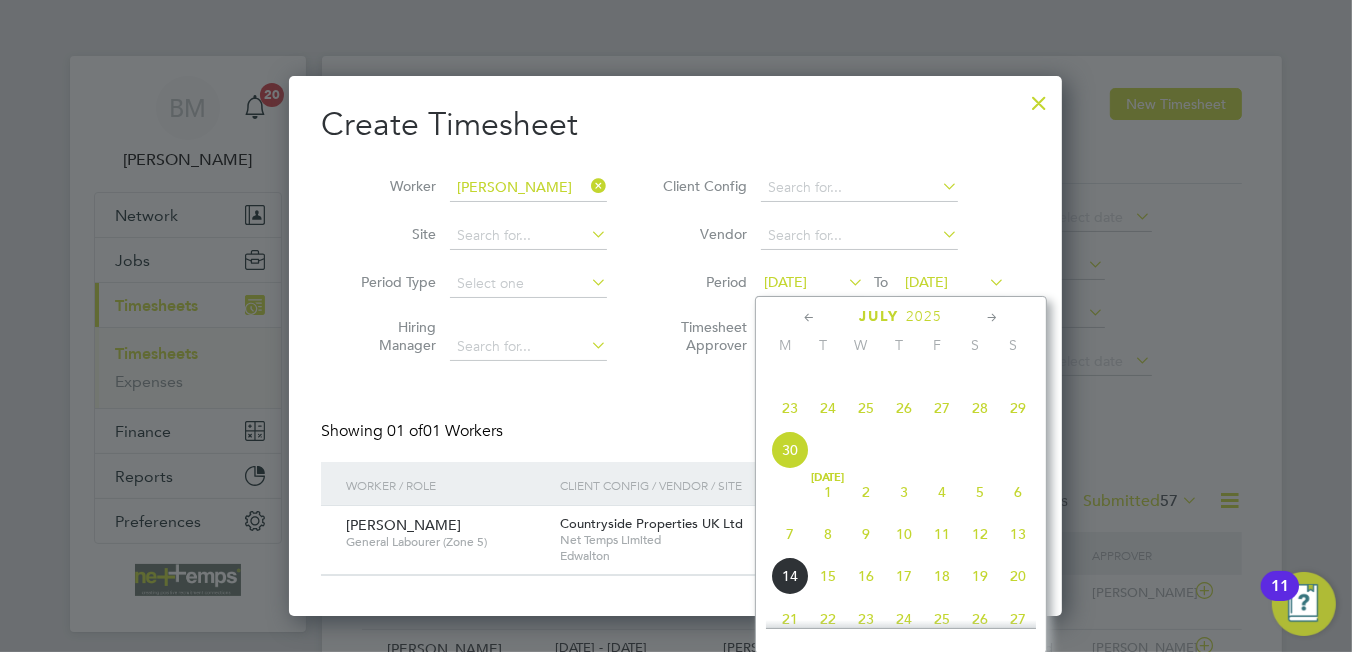 click on "7" 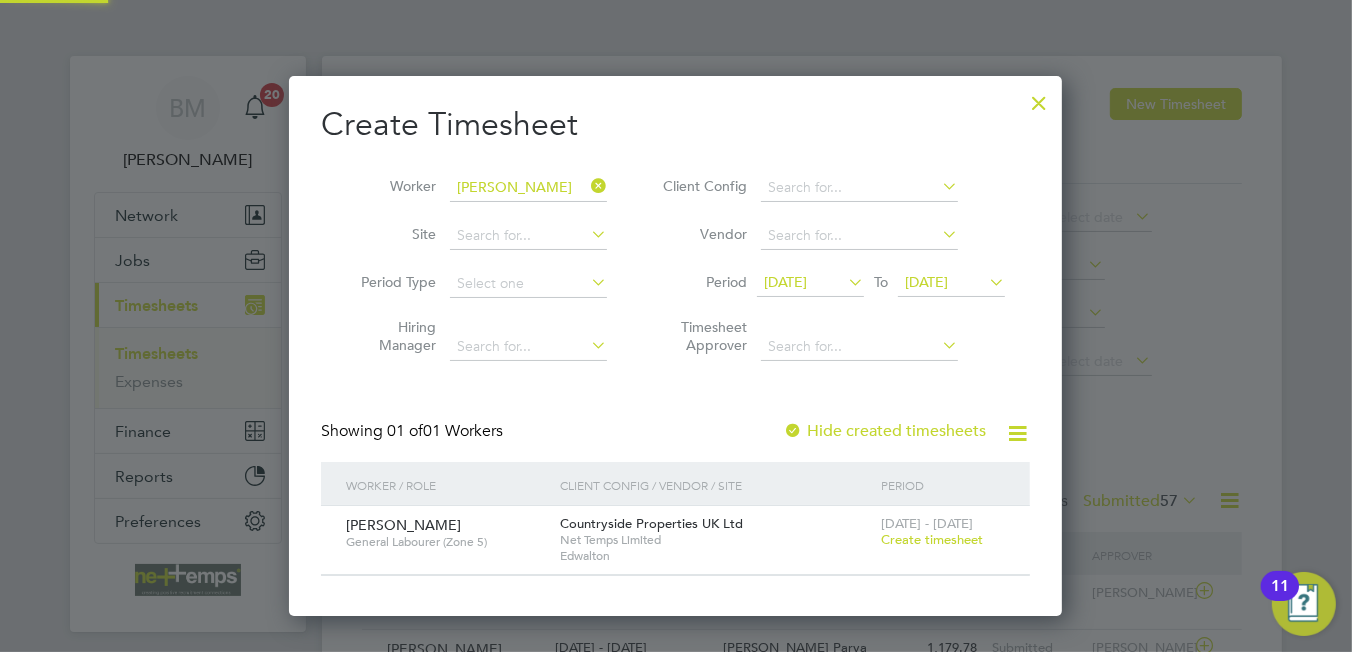 scroll, scrollTop: 9, scrollLeft: 9, axis: both 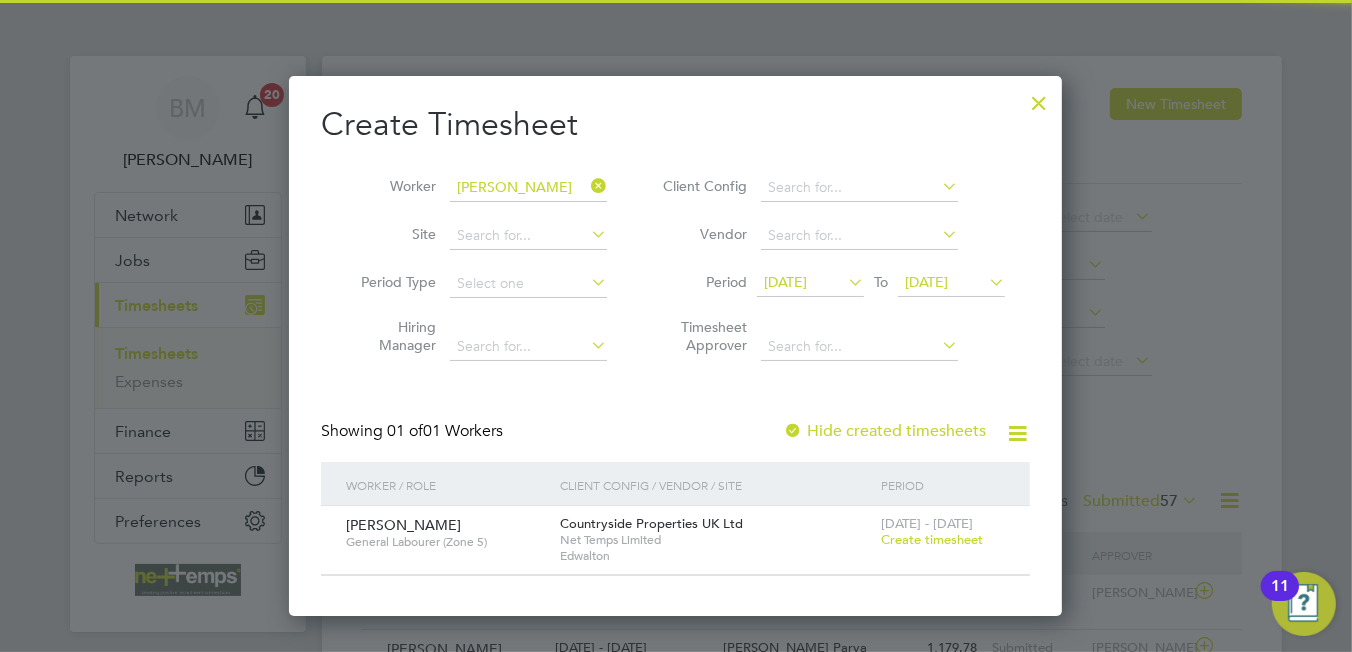 click on "07 Jul 2025" at bounding box center (926, 282) 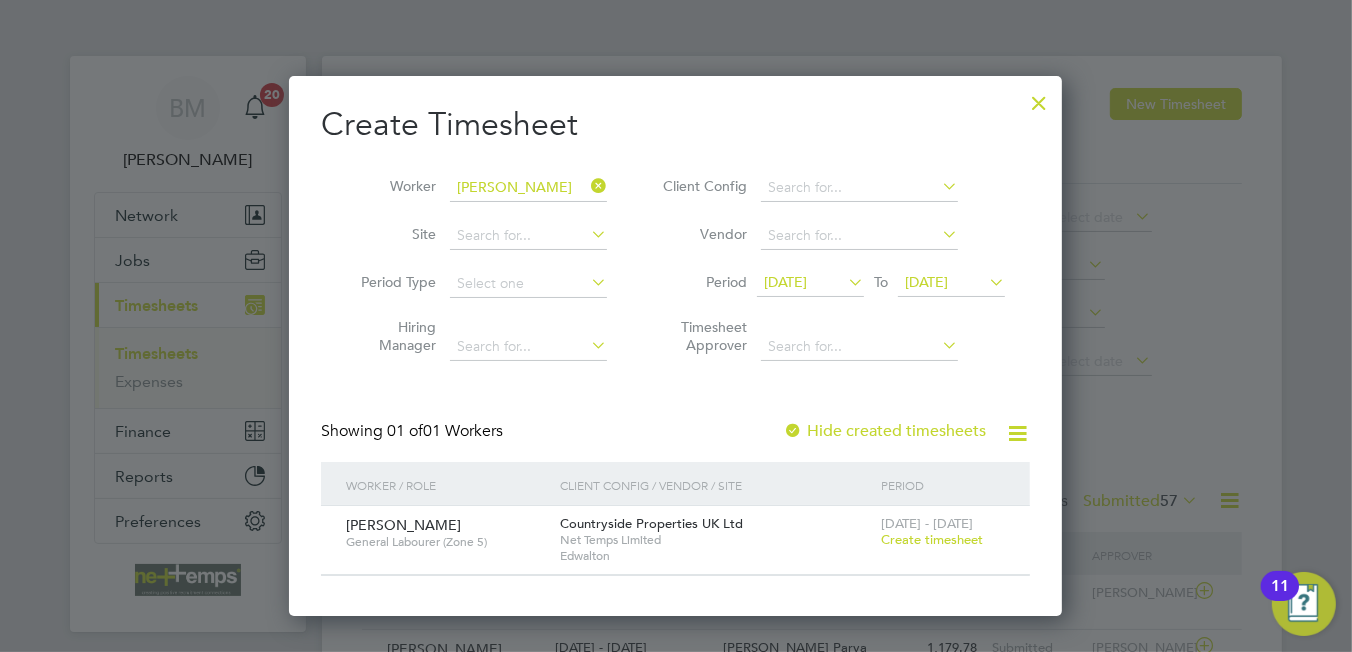 scroll, scrollTop: 653, scrollLeft: 0, axis: vertical 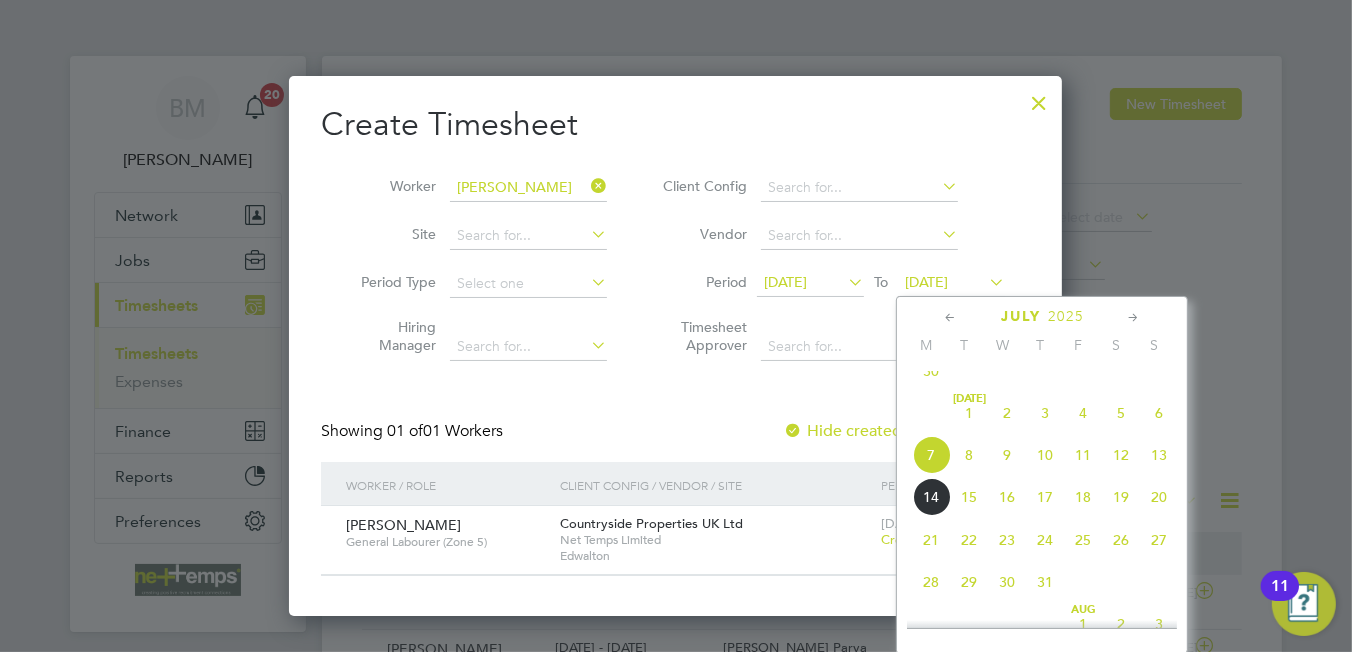 click on "13" 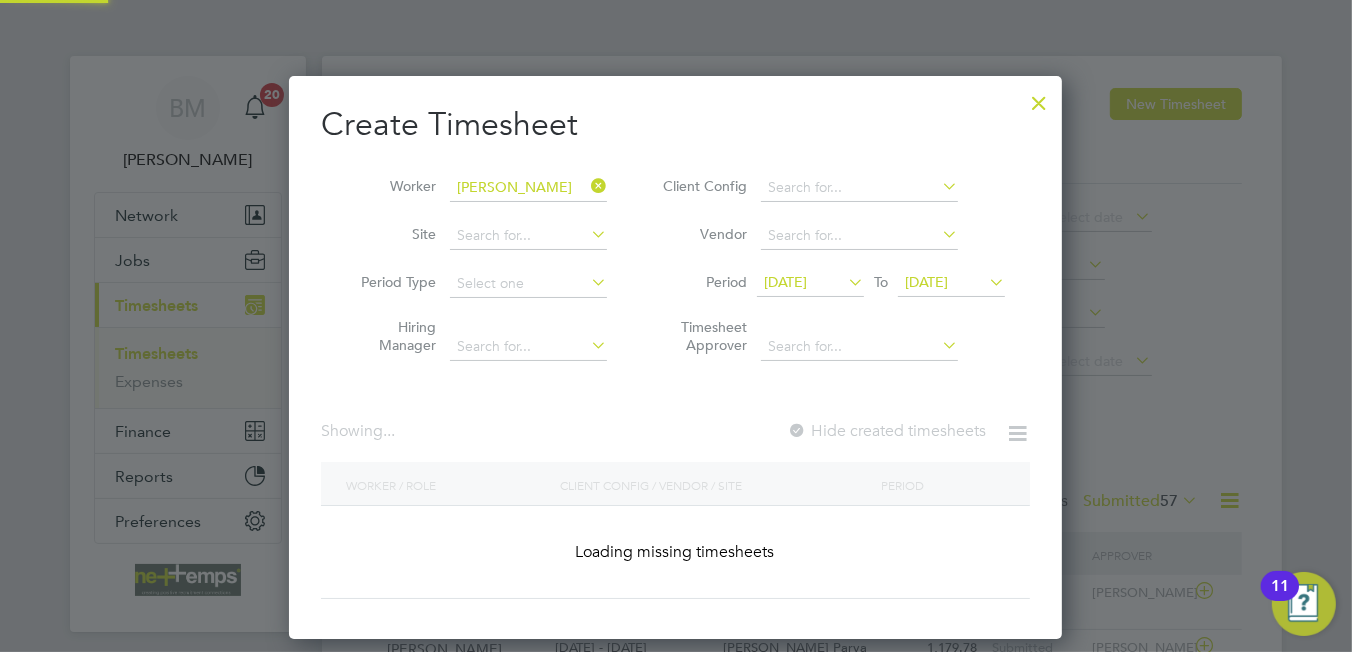 scroll, scrollTop: 9, scrollLeft: 9, axis: both 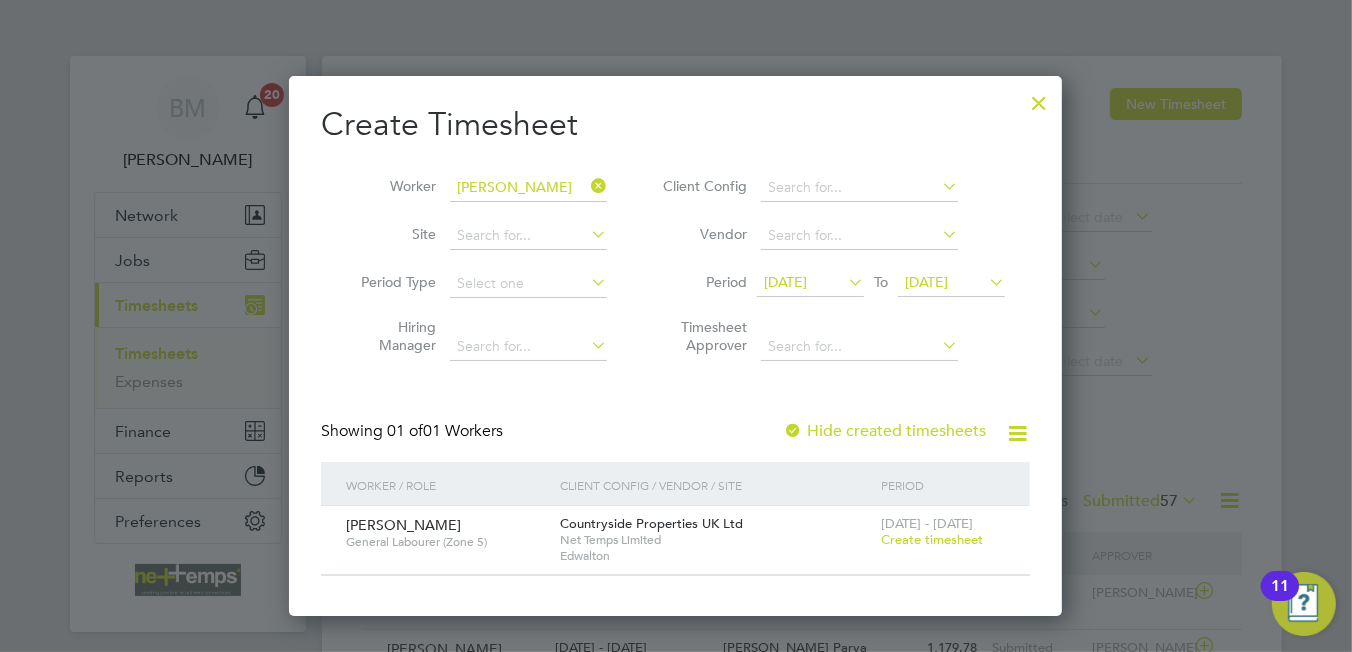 click on "Create timesheet" at bounding box center [932, 539] 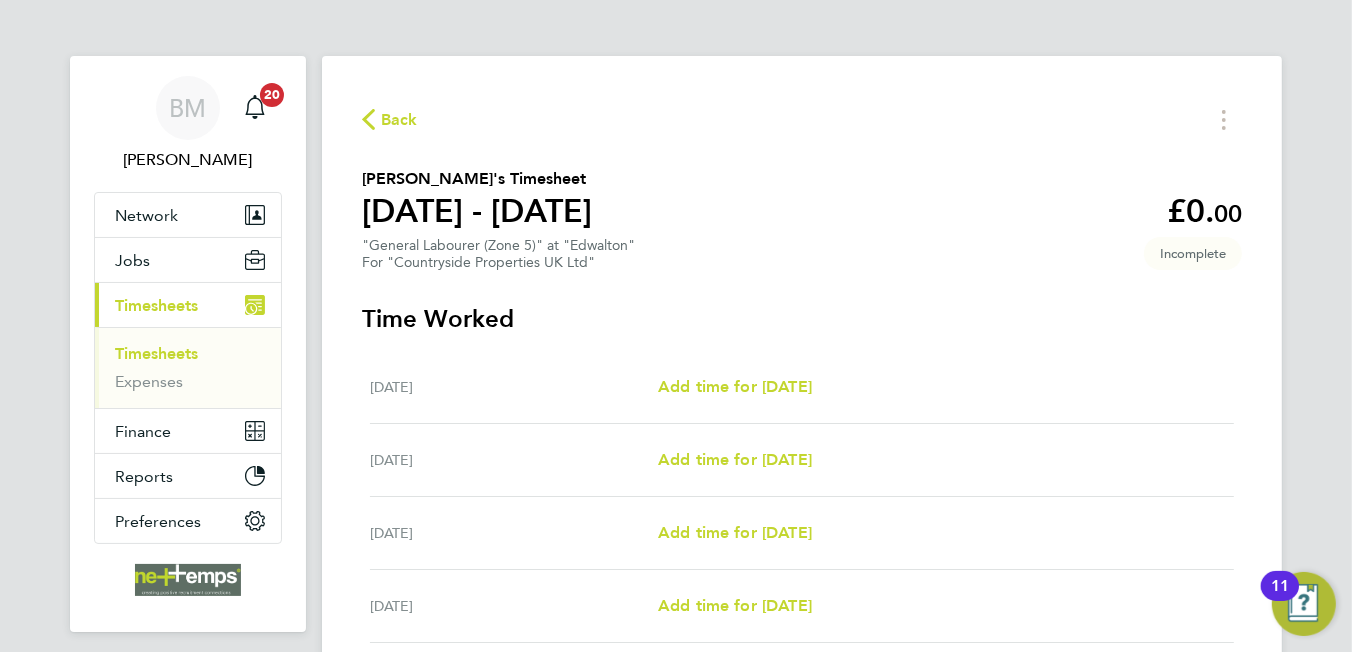 click on "Mon 07 Jul   Add time for Mon 07 Jul   Add time for Mon 07 Jul" at bounding box center [802, 387] 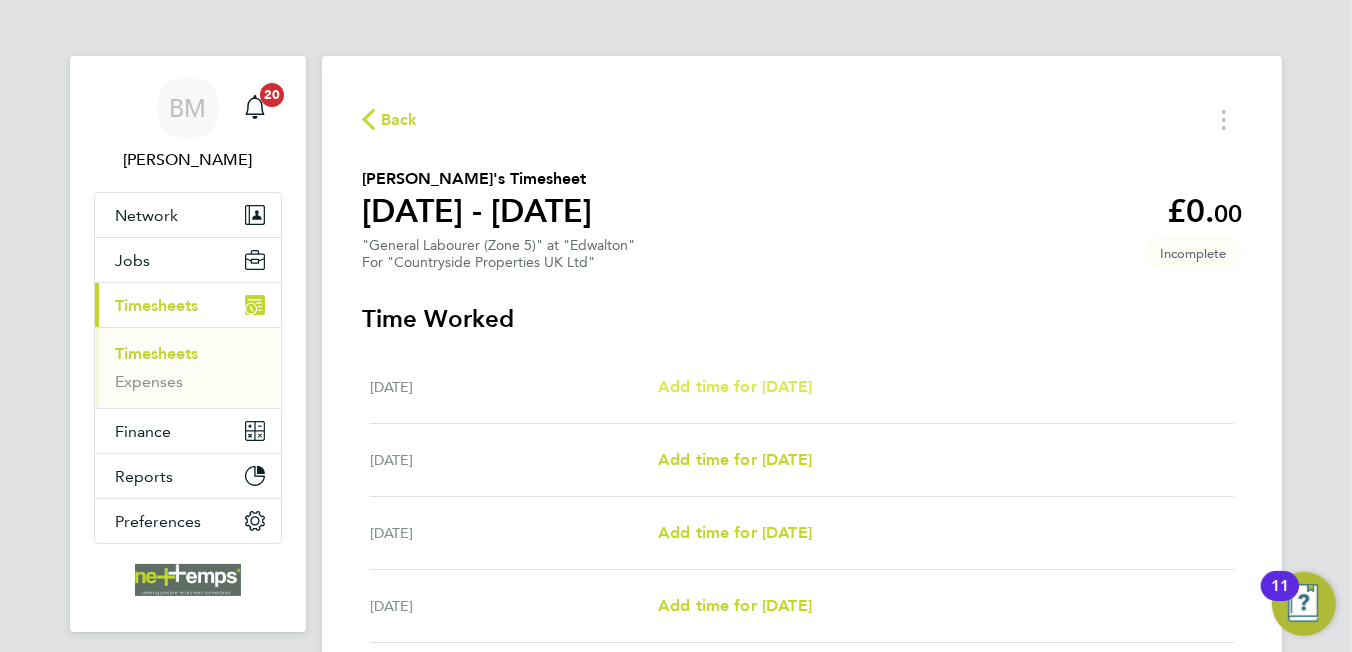 click on "Add time for Mon 07 Jul" at bounding box center (735, 386) 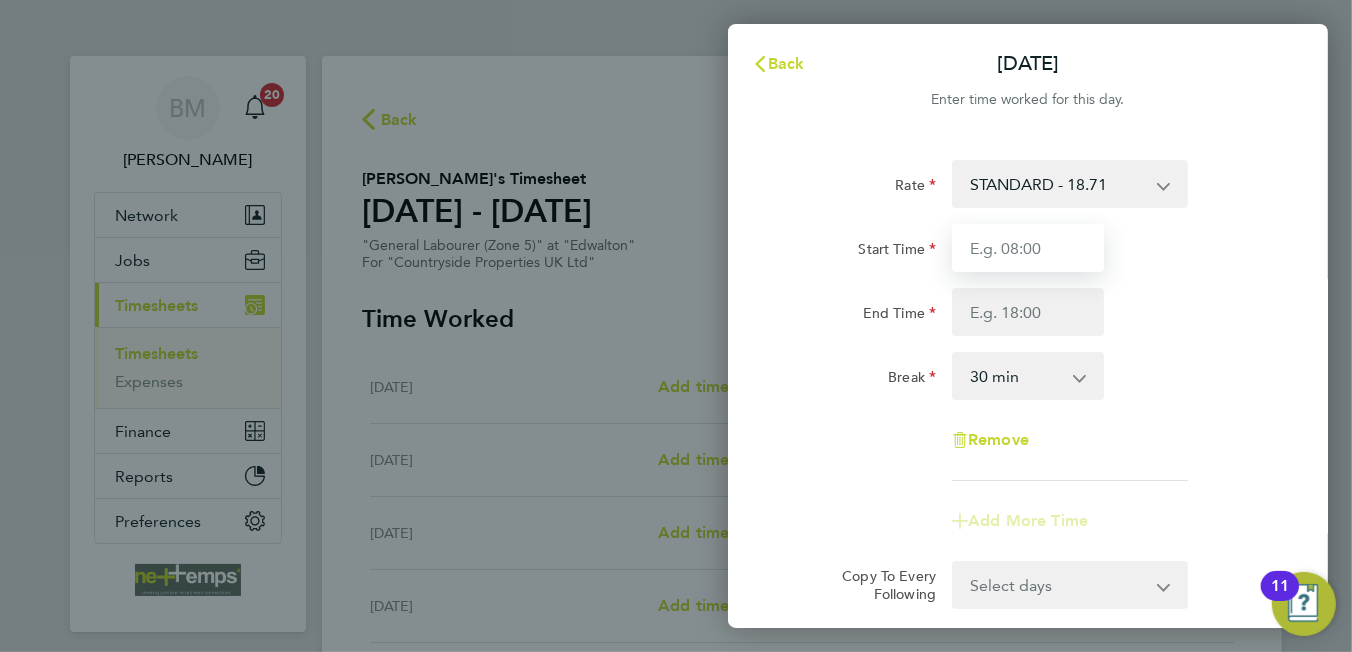 click on "Start Time" at bounding box center [1028, 248] 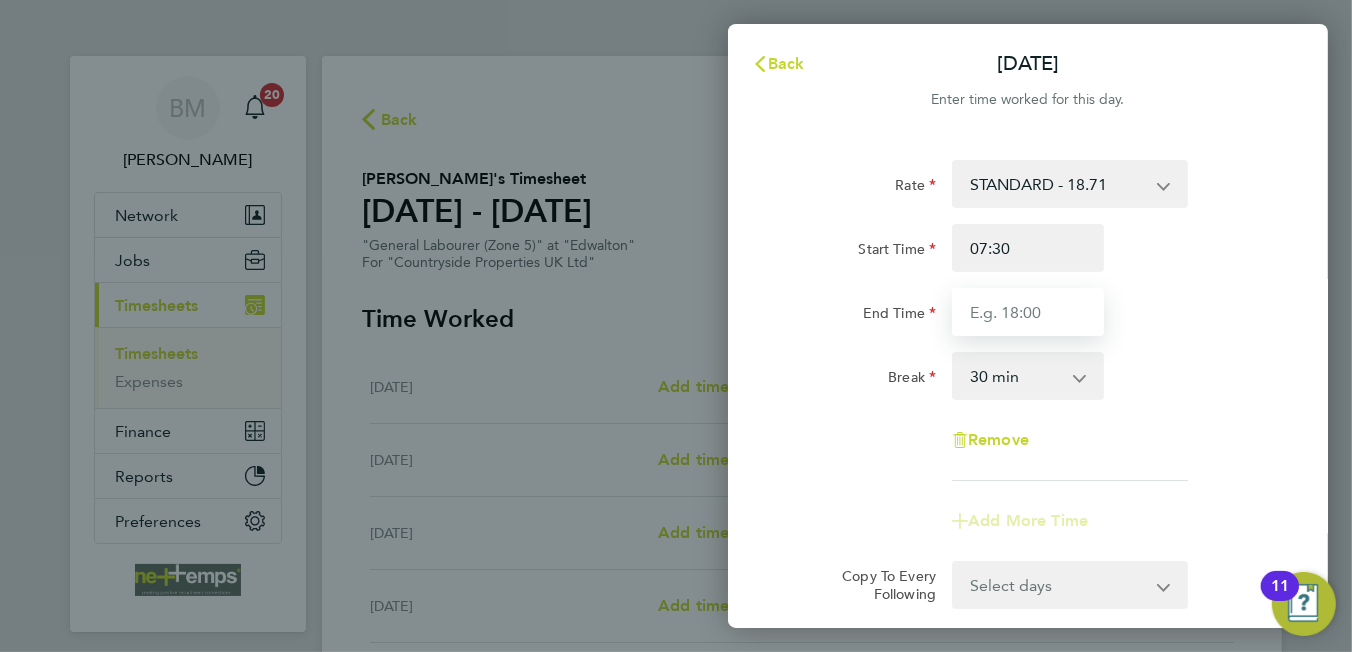 type on "16:30" 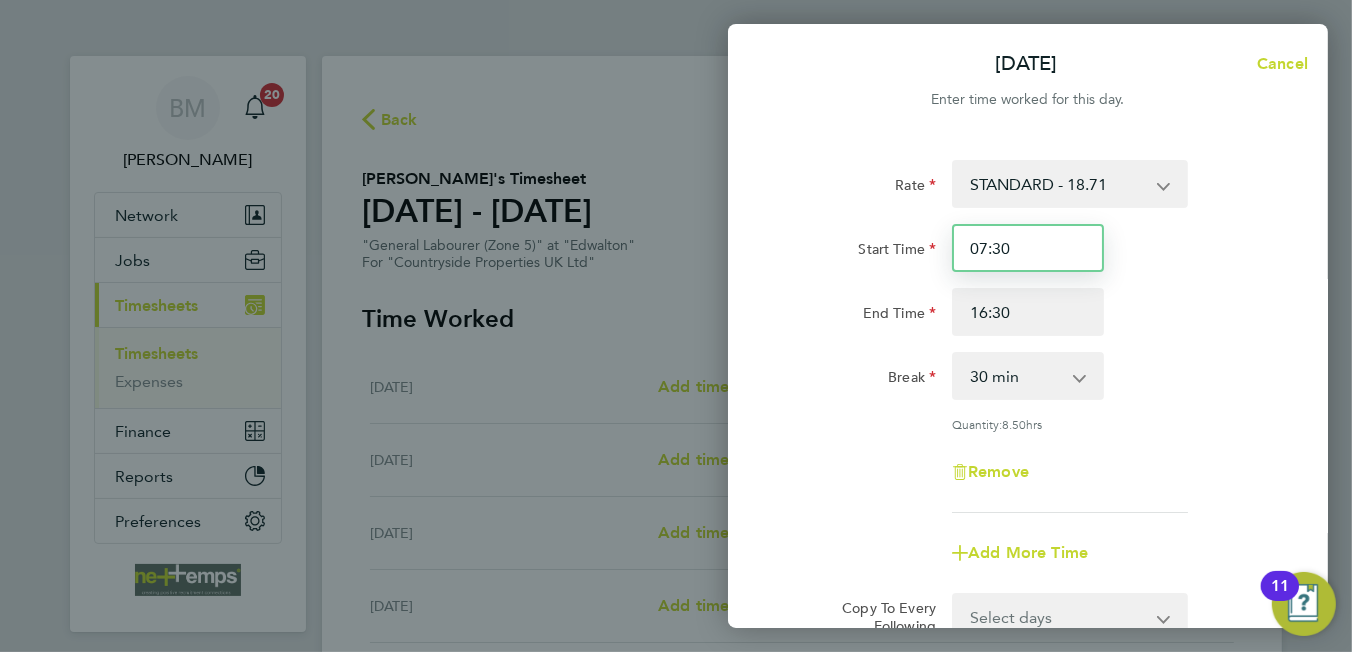 scroll, scrollTop: 250, scrollLeft: 0, axis: vertical 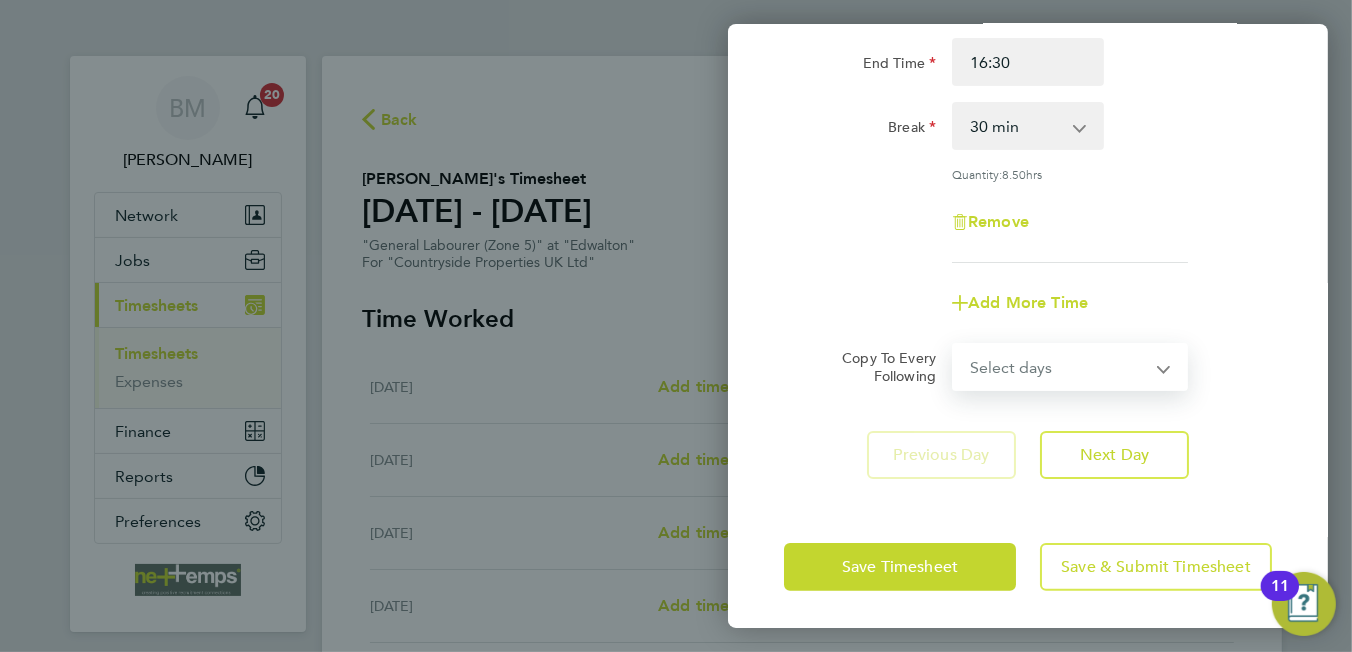 click on "Select days   Day   Weekday (Mon-Fri)   Weekend (Sat-Sun)   Tuesday   Wednesday   Thursday   Friday   Saturday   Sunday" at bounding box center [1059, 367] 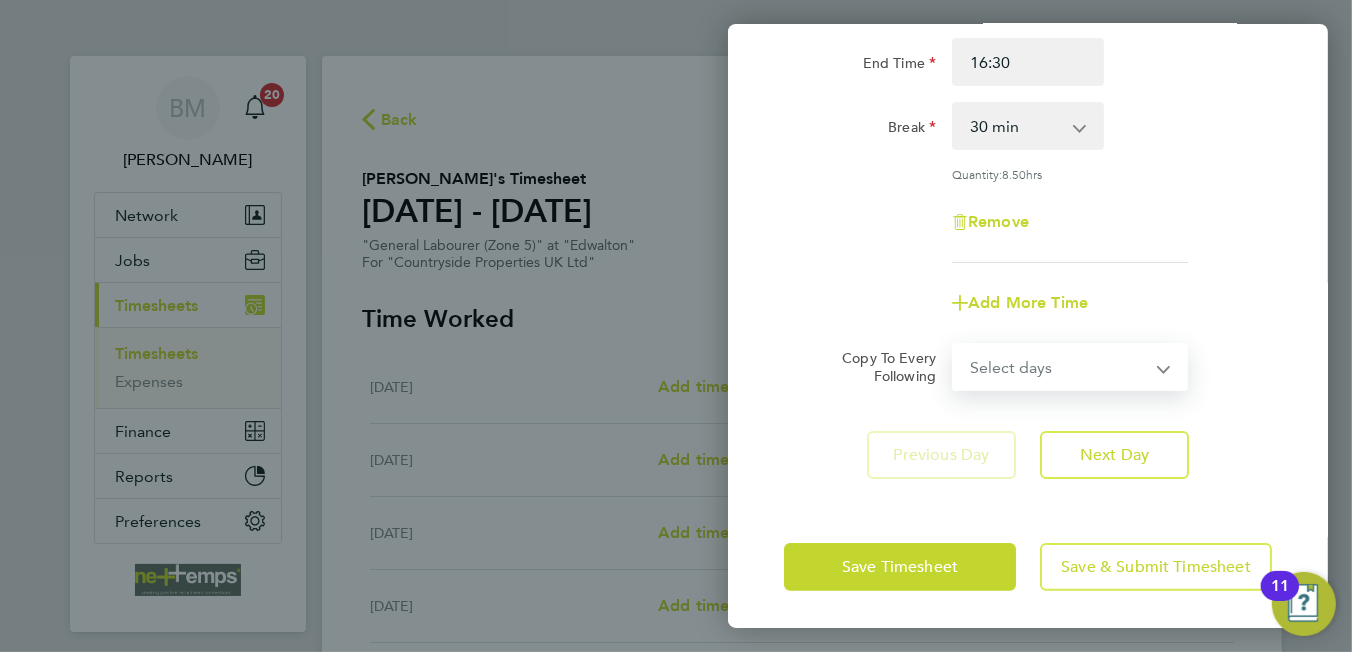 select on "WEEKDAY" 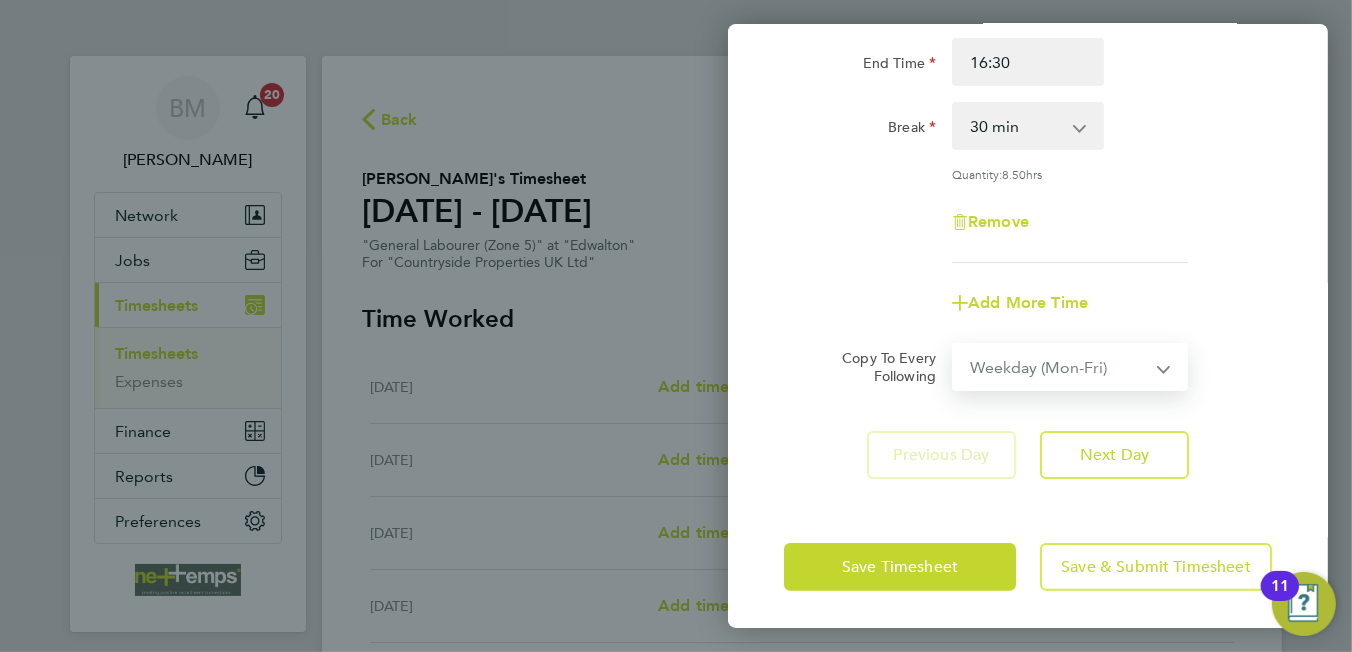 click on "Select days   Day   Weekday (Mon-Fri)   Weekend (Sat-Sun)   Tuesday   Wednesday   Thursday   Friday   Saturday   Sunday" at bounding box center [1059, 367] 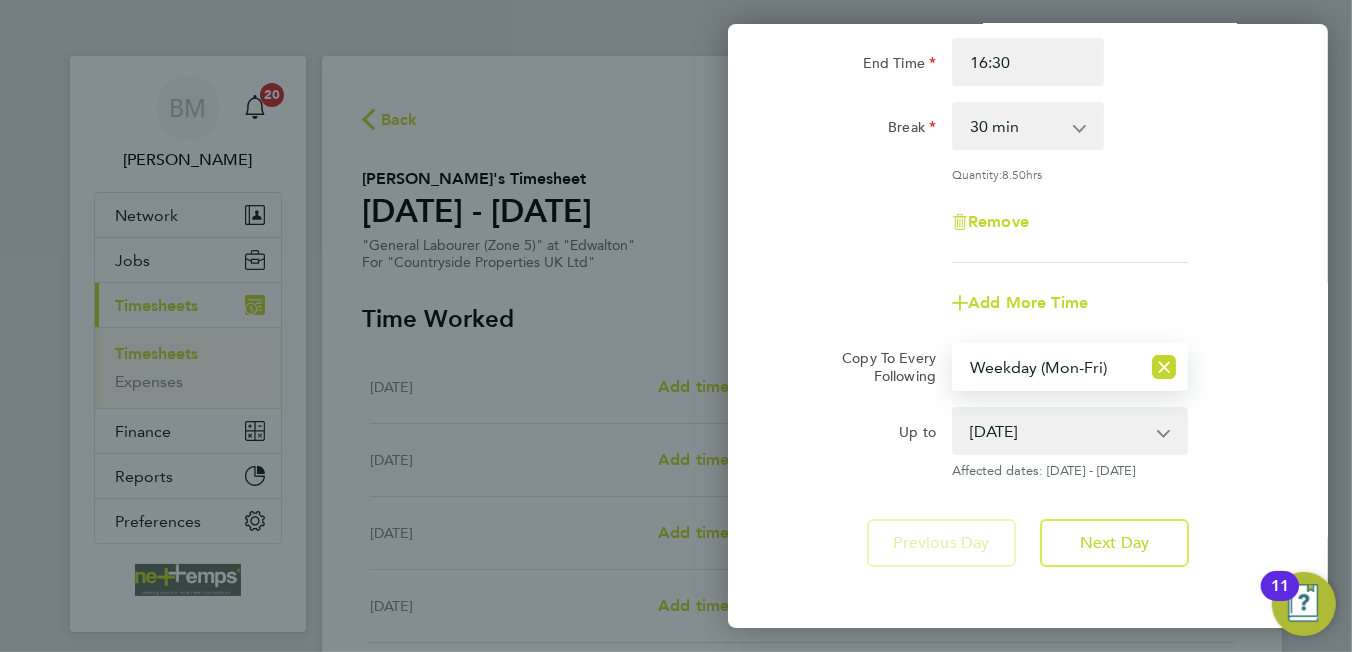 click on "0 min   15 min   30 min   45 min   60 min   75 min   90 min" at bounding box center [1016, 126] 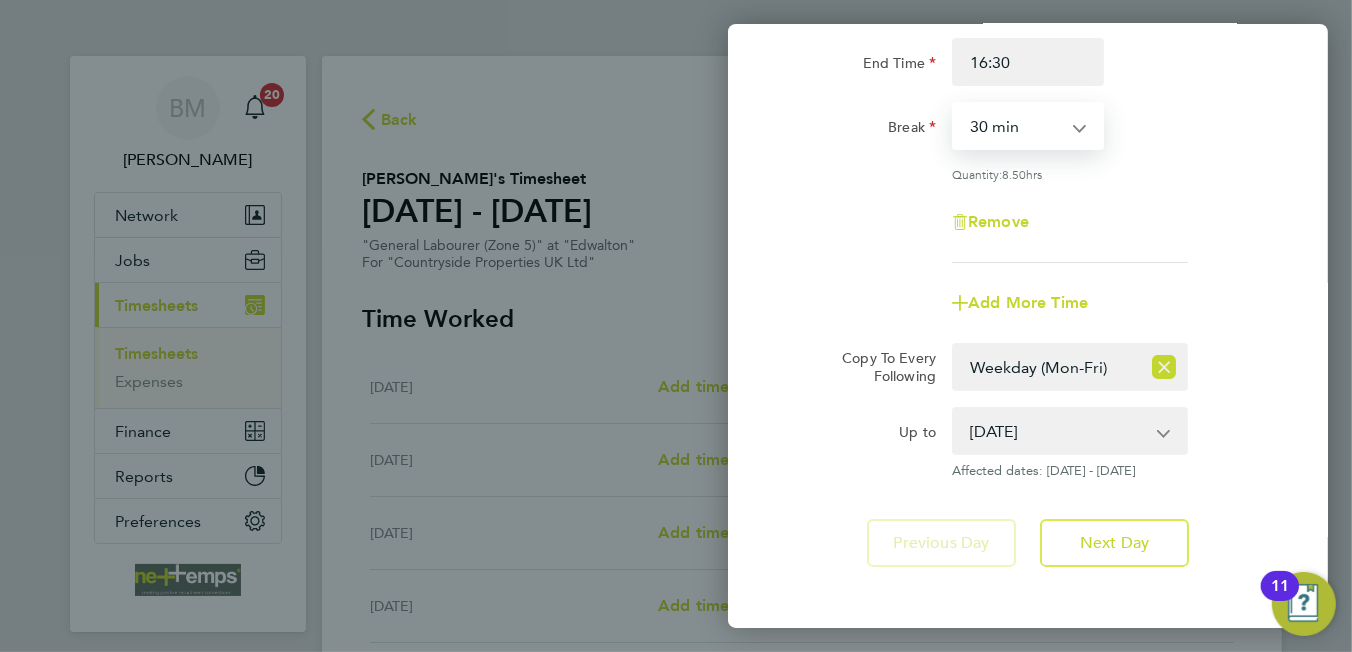 select on "0" 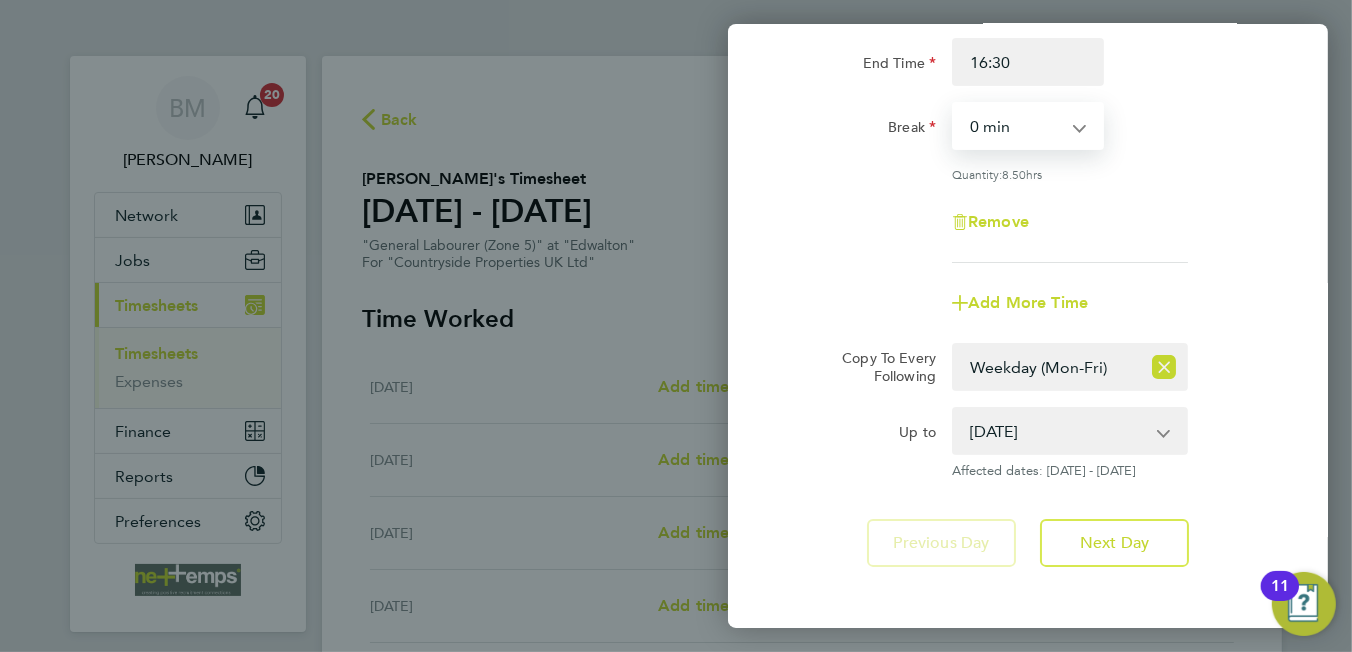 click on "0 min   15 min   30 min   45 min   60 min   75 min   90 min" at bounding box center (1016, 126) 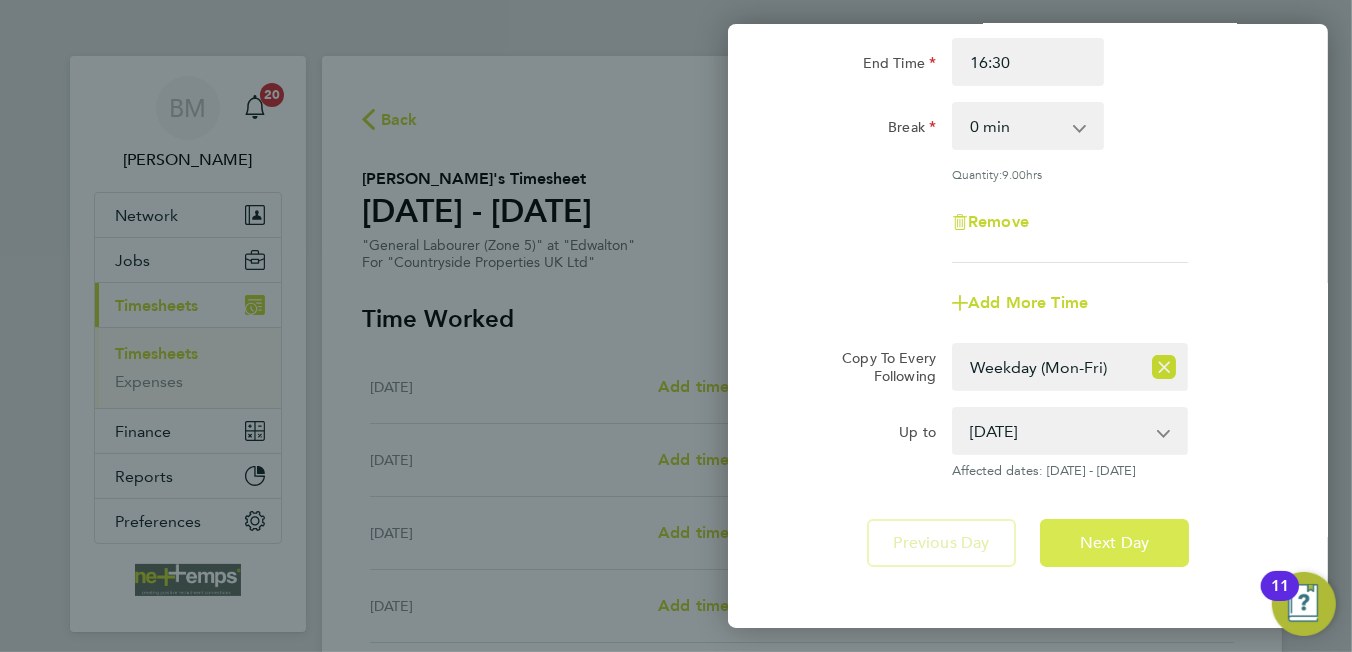 click on "Next Day" 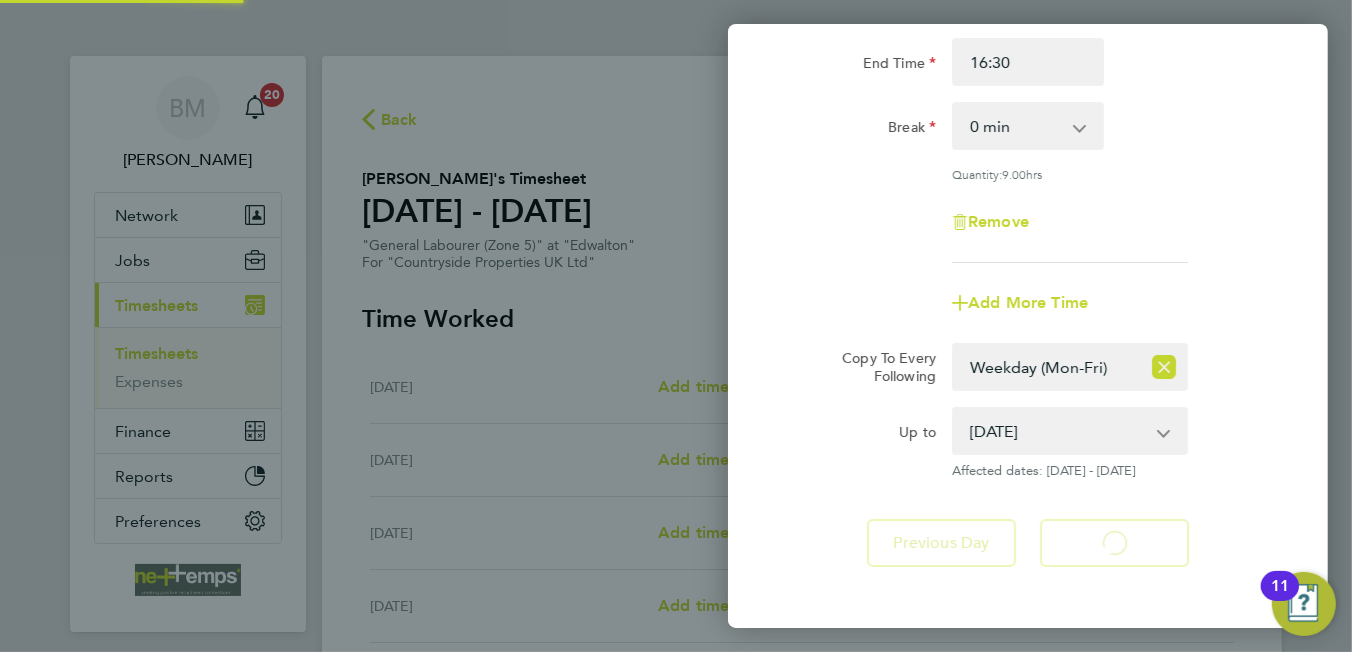 scroll, scrollTop: 0, scrollLeft: 0, axis: both 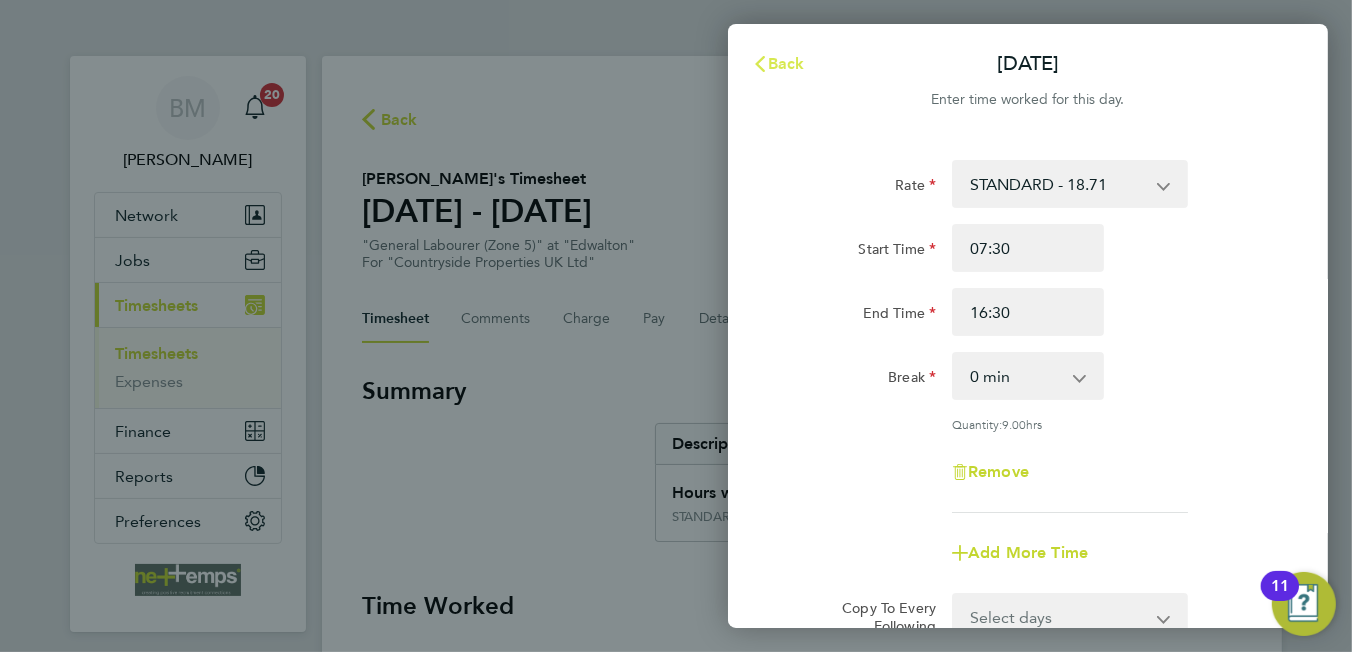click on "Back" 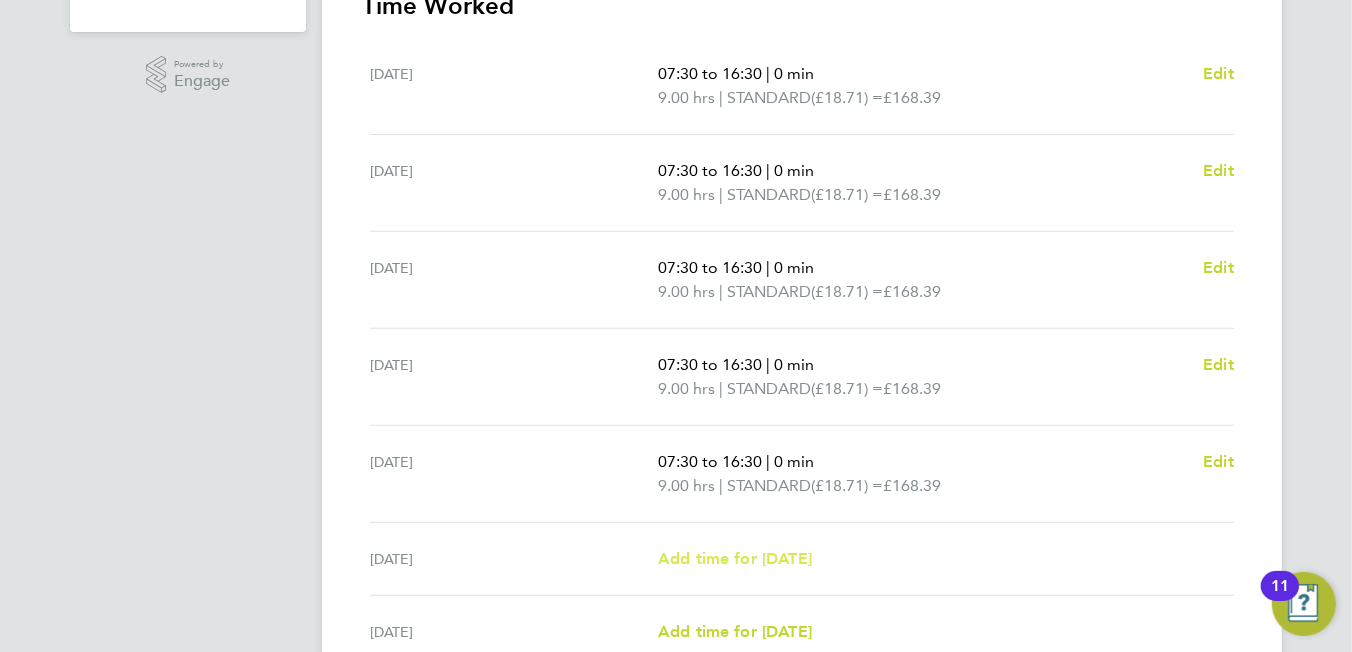 scroll, scrollTop: 789, scrollLeft: 0, axis: vertical 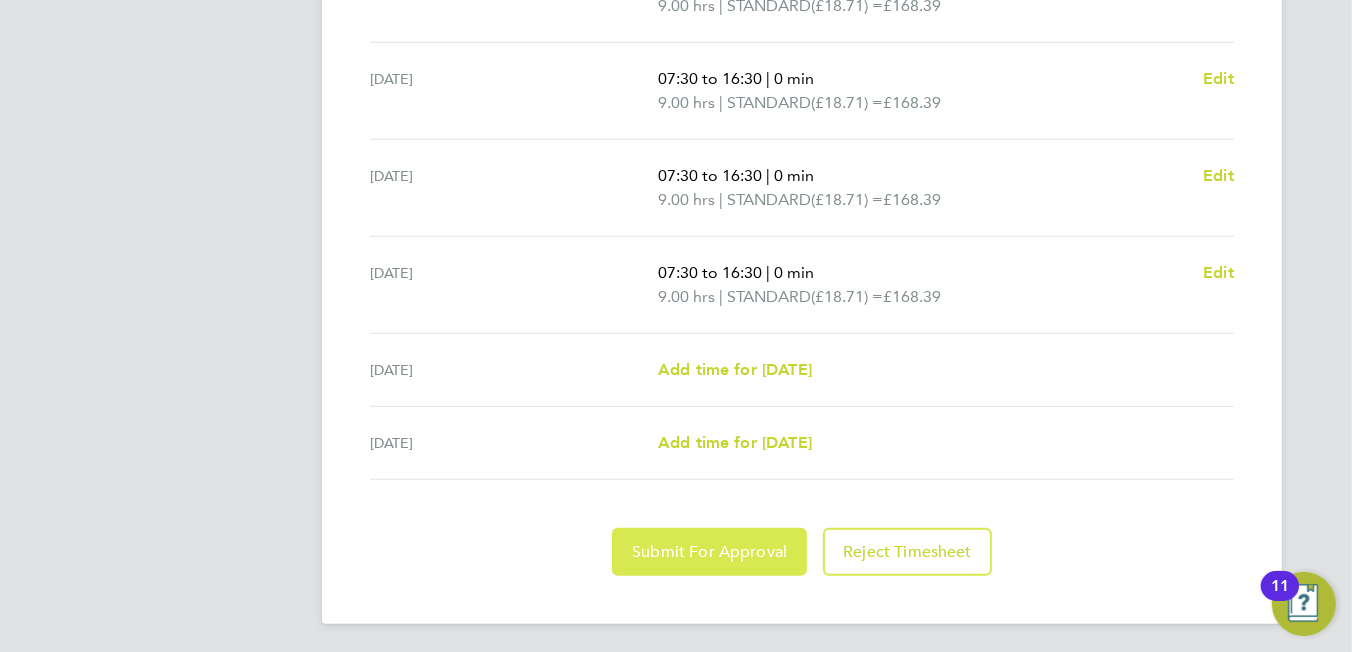 click on "Submit For Approval" 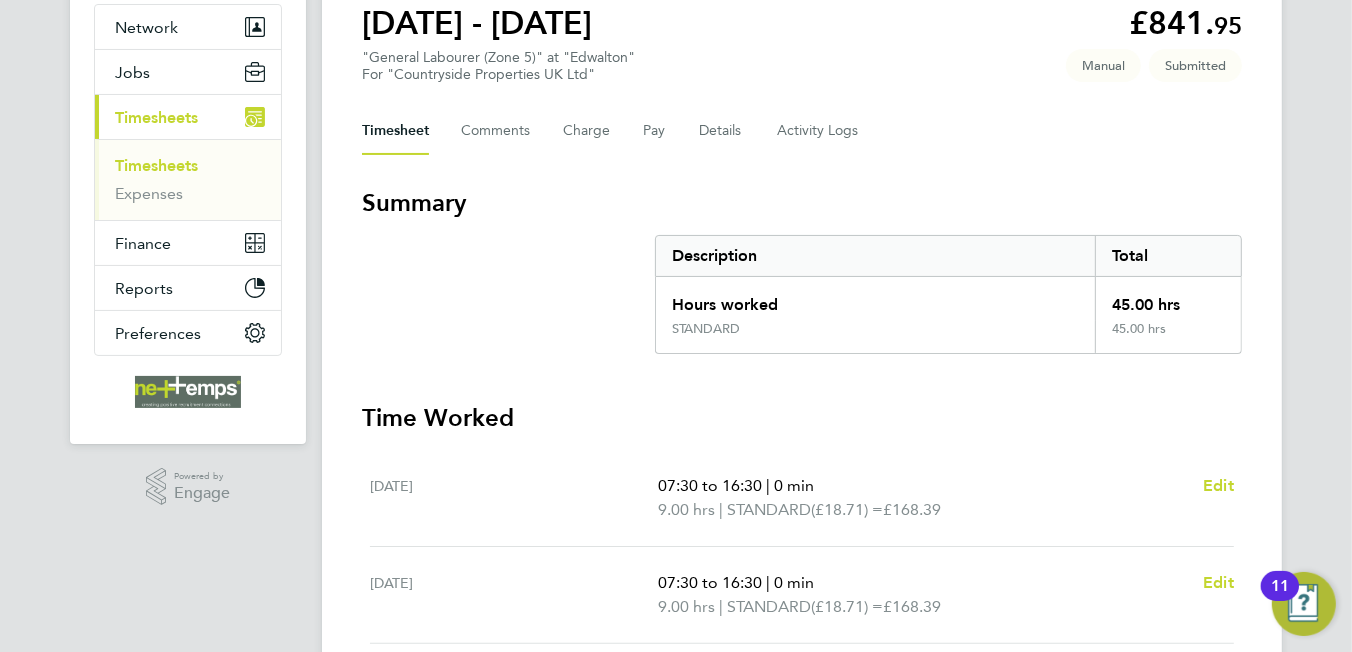 scroll, scrollTop: 0, scrollLeft: 0, axis: both 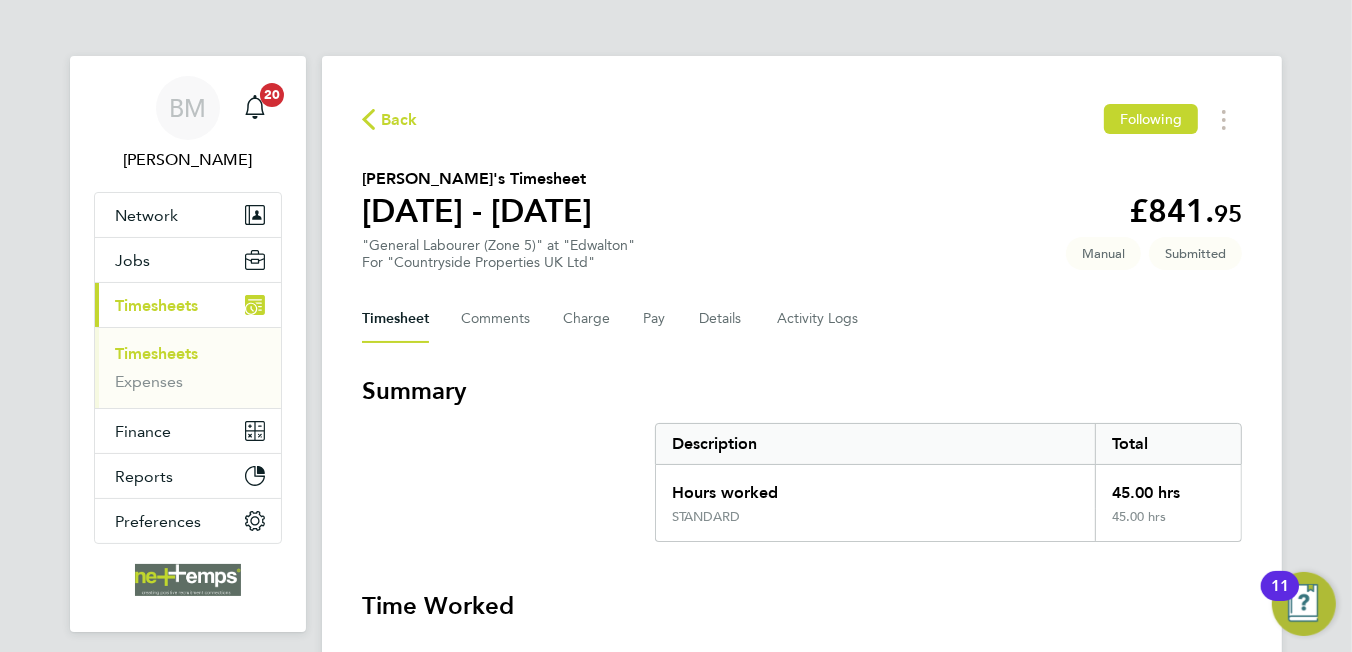 click on "Back" 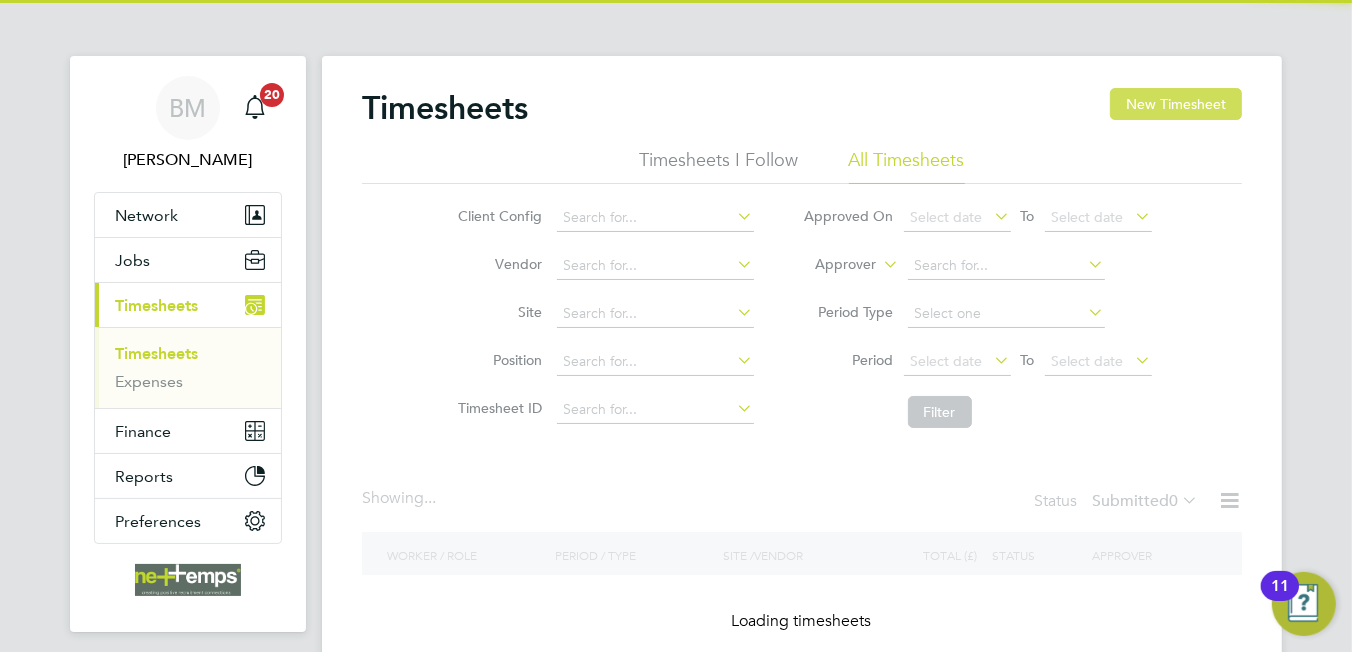 click on "New Timesheet" 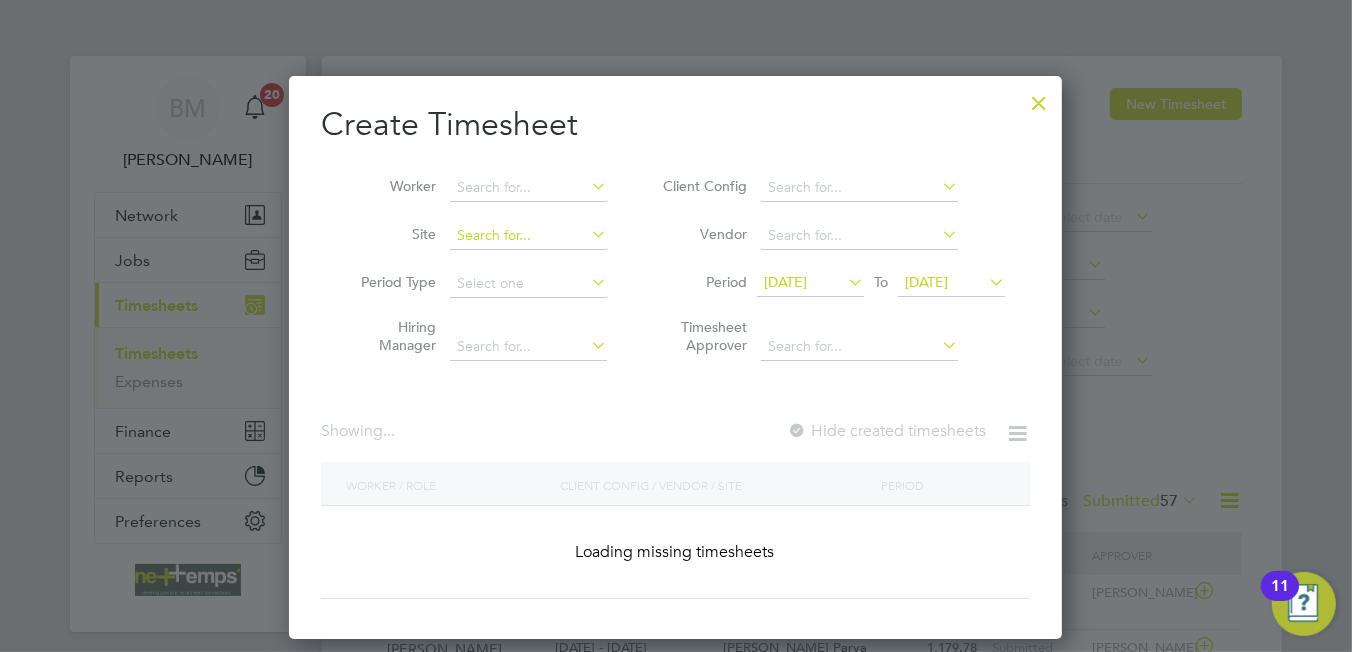 scroll, scrollTop: 10, scrollLeft: 9, axis: both 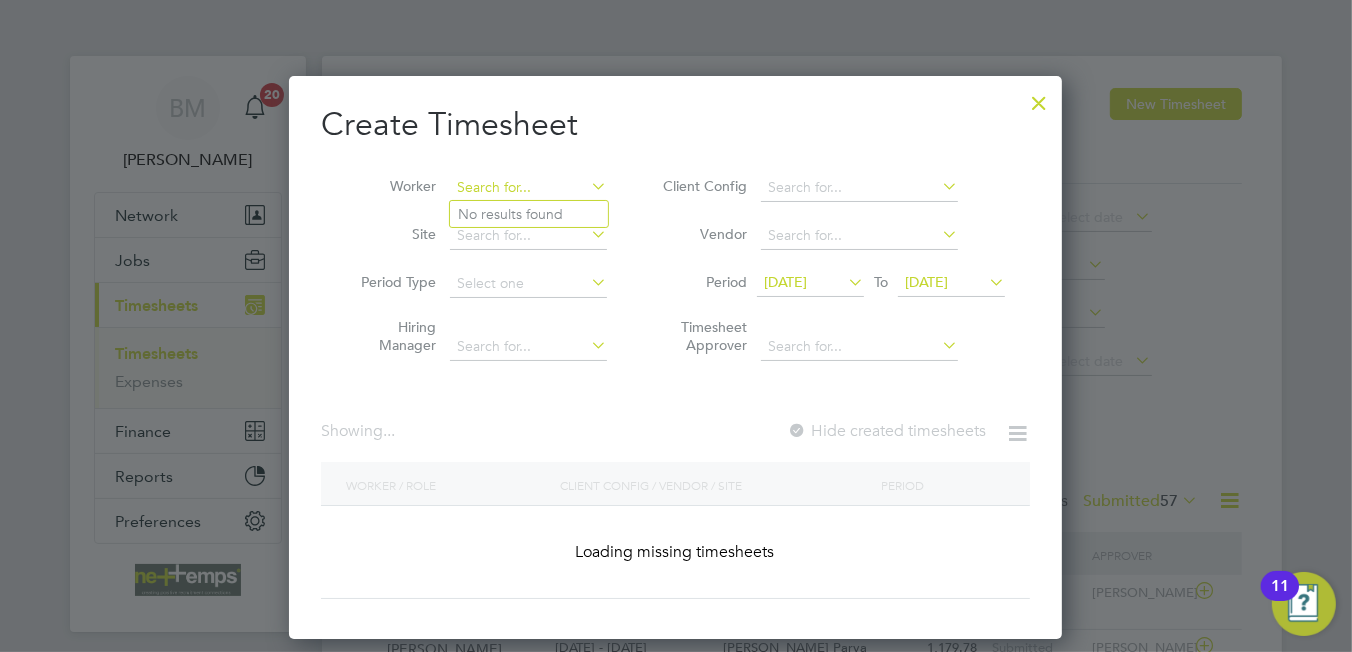 click at bounding box center [528, 188] 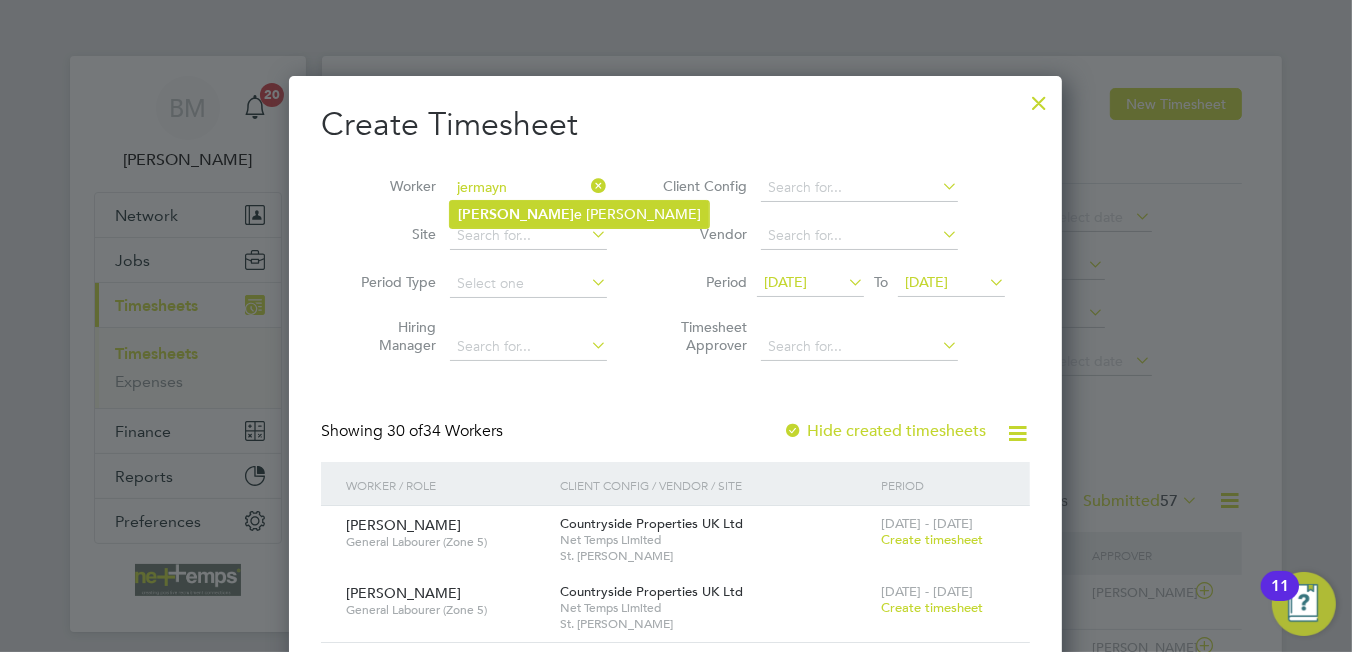 click on "Jermayn e Levy" 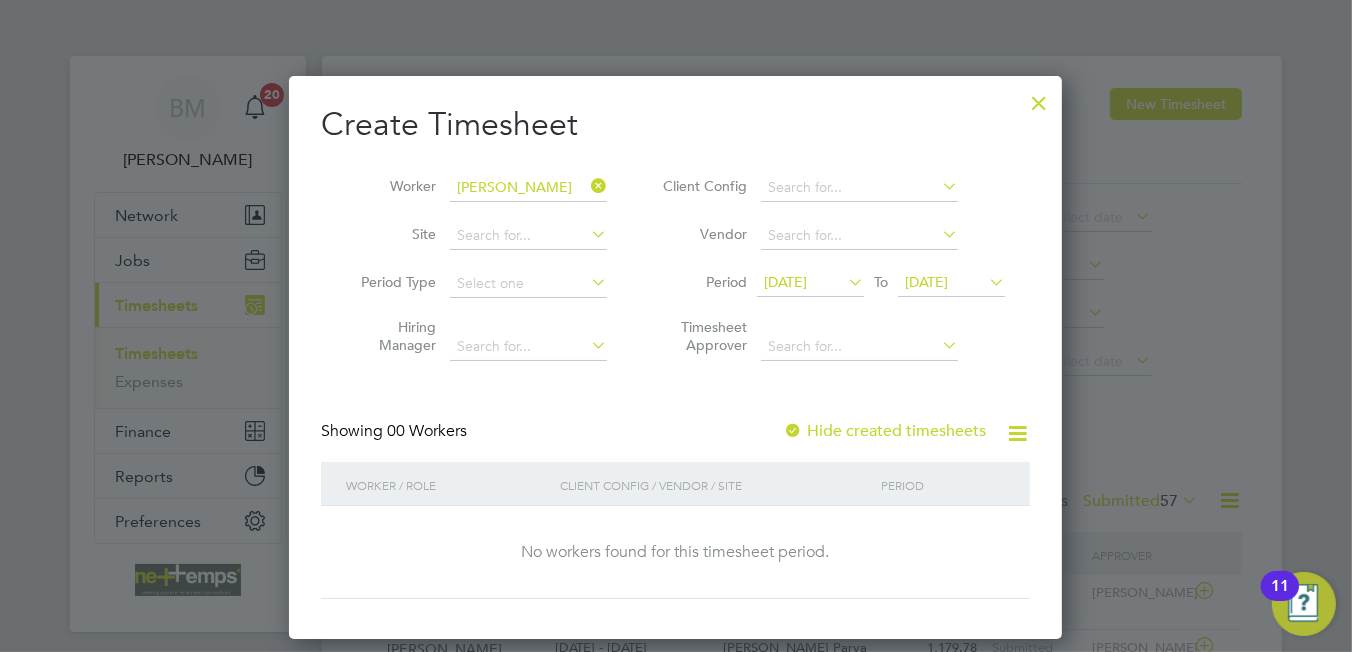 click on "30 Jun 2025" at bounding box center (785, 282) 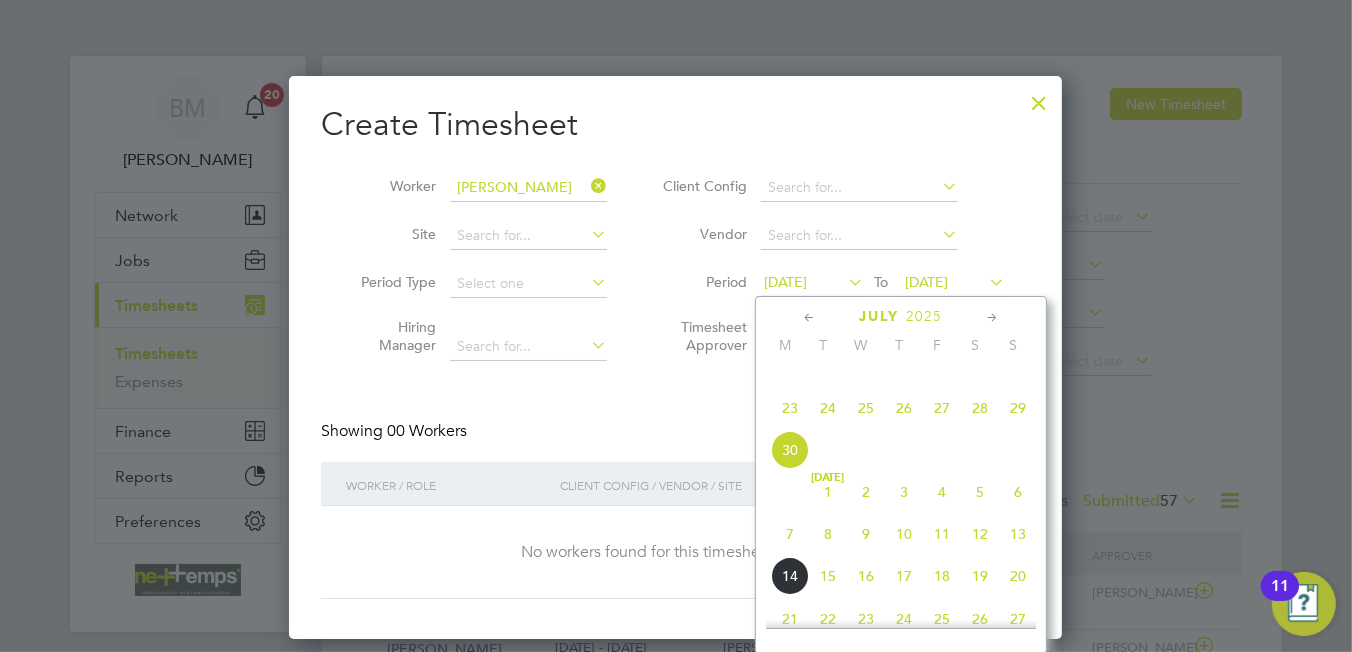 drag, startPoint x: 795, startPoint y: 566, endPoint x: 789, endPoint y: 556, distance: 11.661903 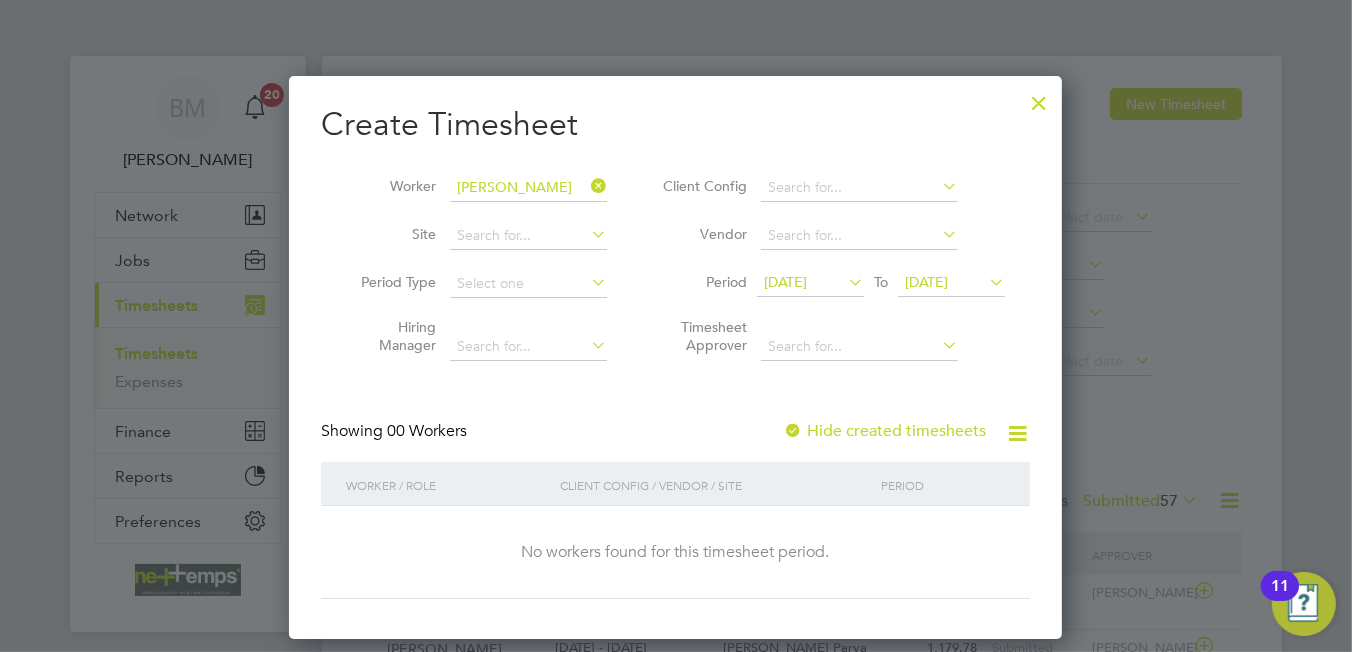 click on "07 Jul 2025" at bounding box center (926, 282) 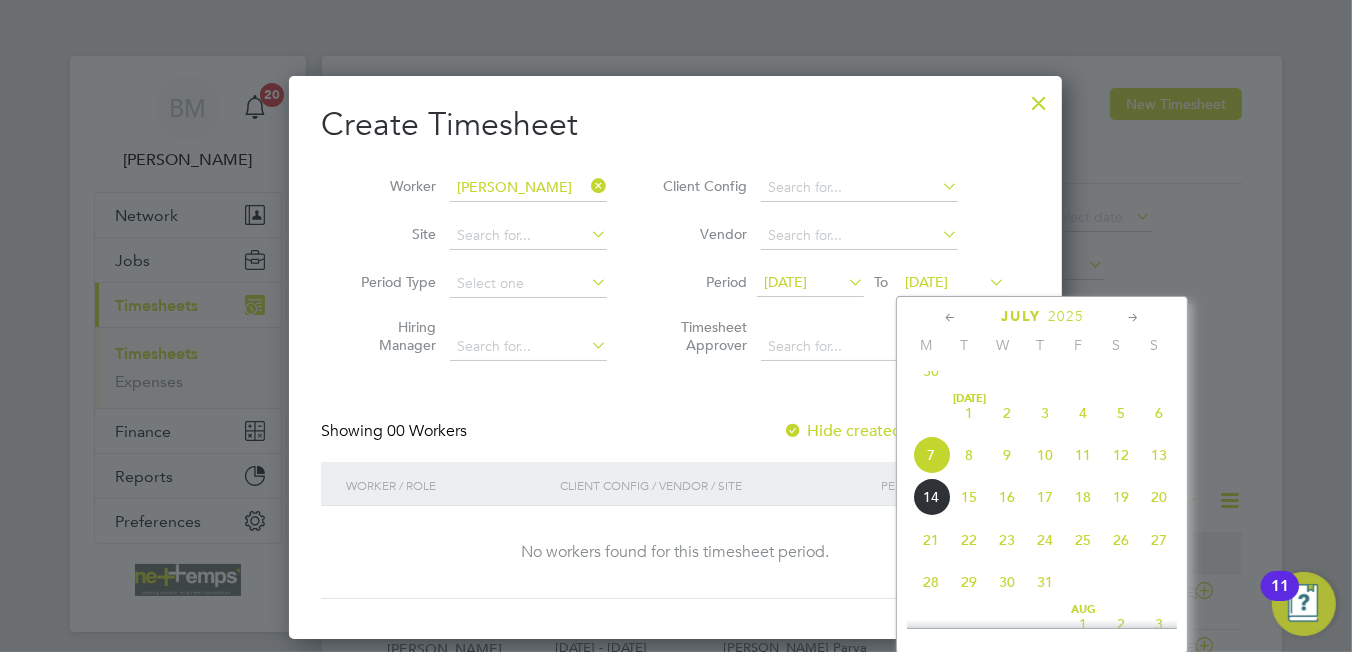 click on "13" 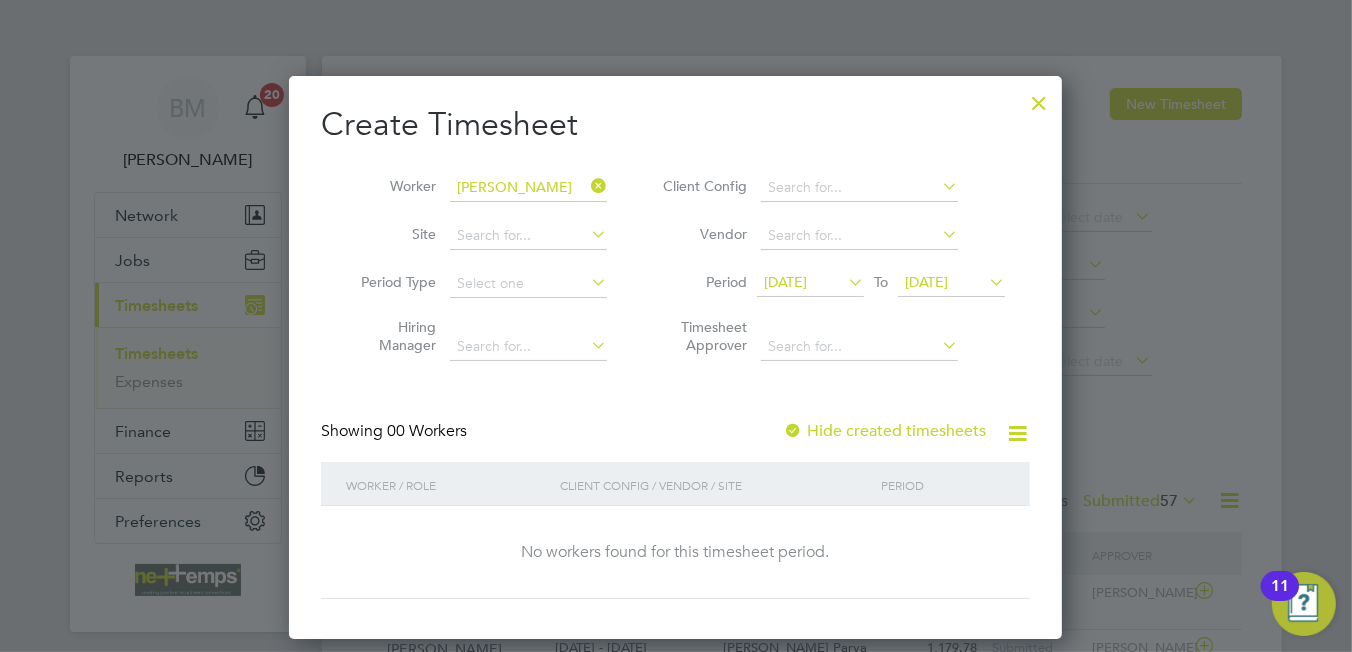 click on "Hide created timesheets" at bounding box center (884, 431) 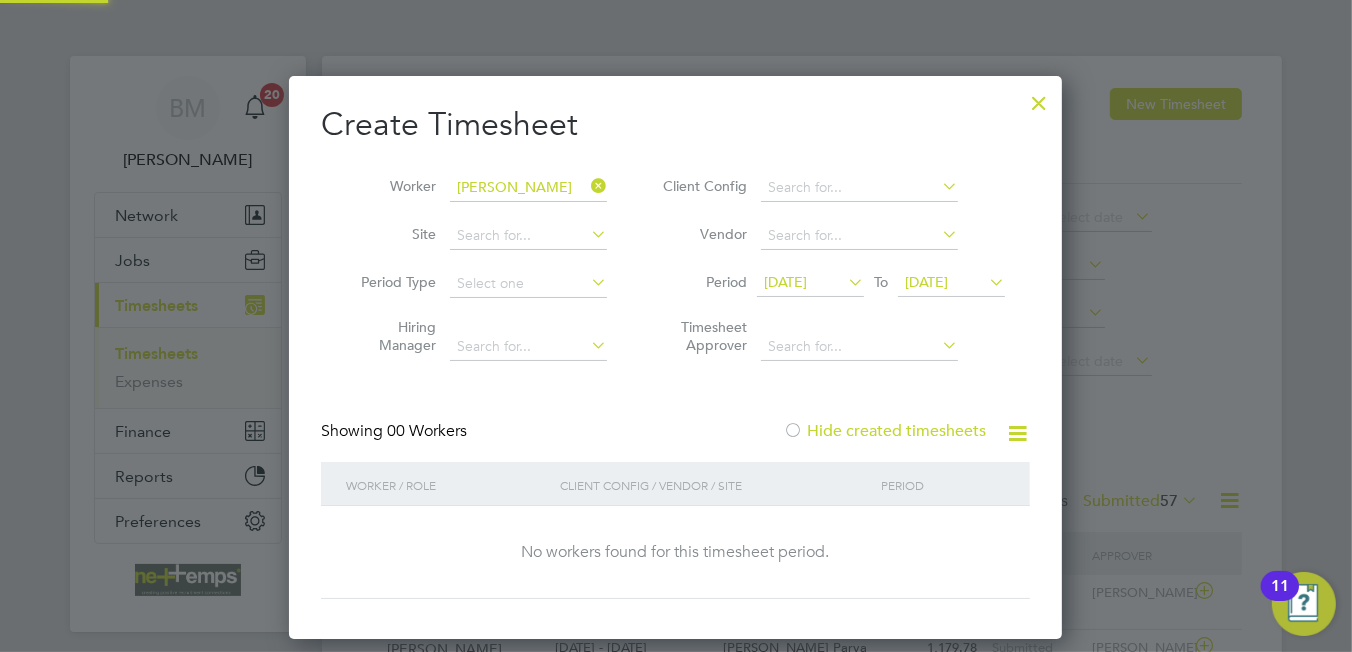 click on "Hide created timesheets" at bounding box center [884, 431] 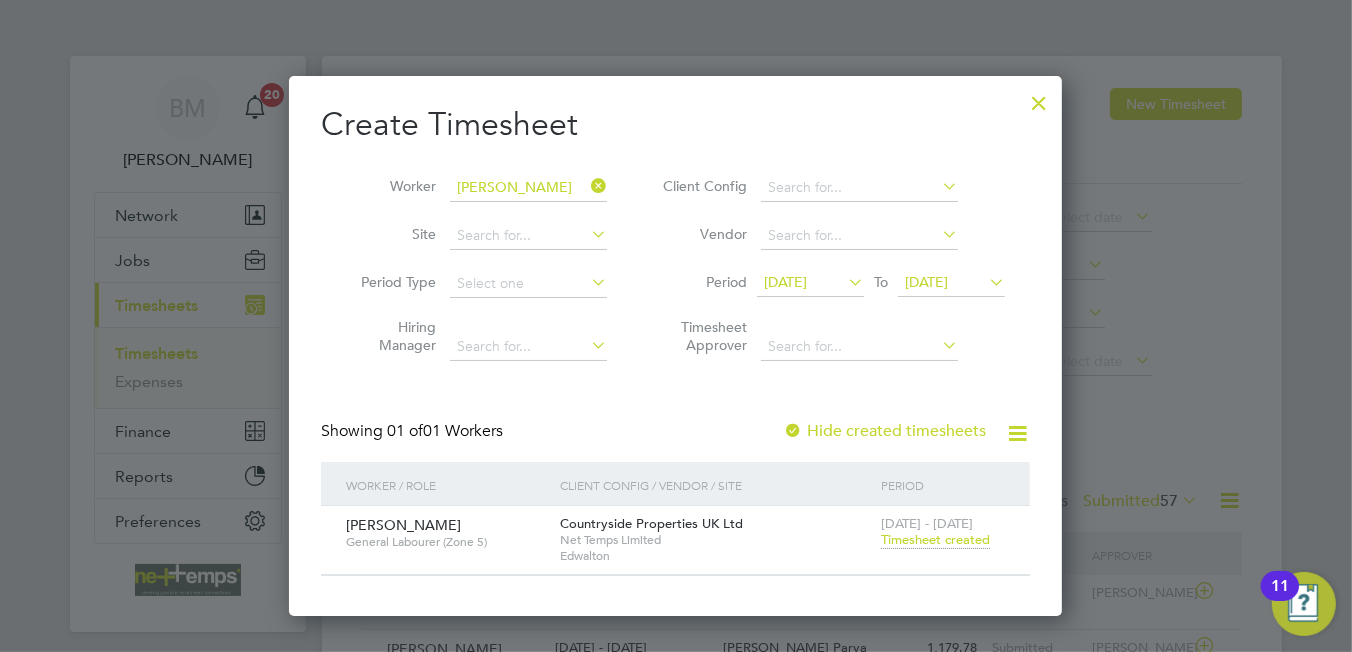 click on "Timesheet created" at bounding box center (935, 540) 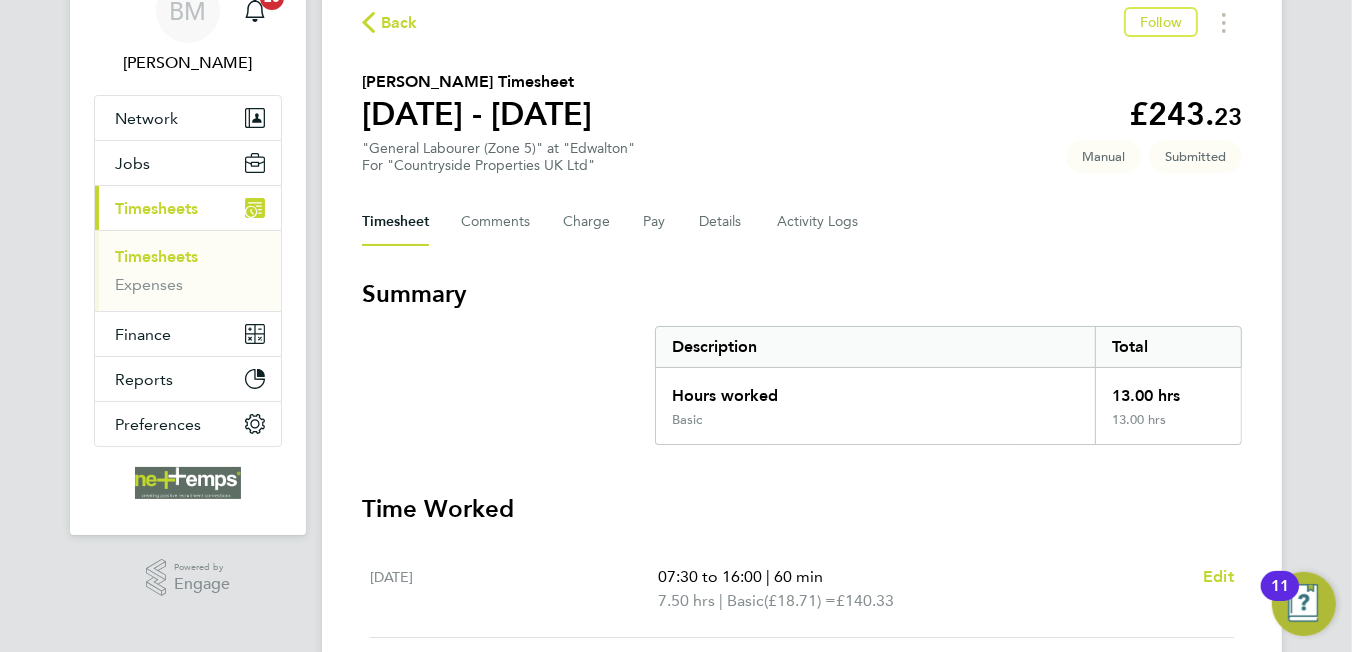 scroll, scrollTop: 0, scrollLeft: 0, axis: both 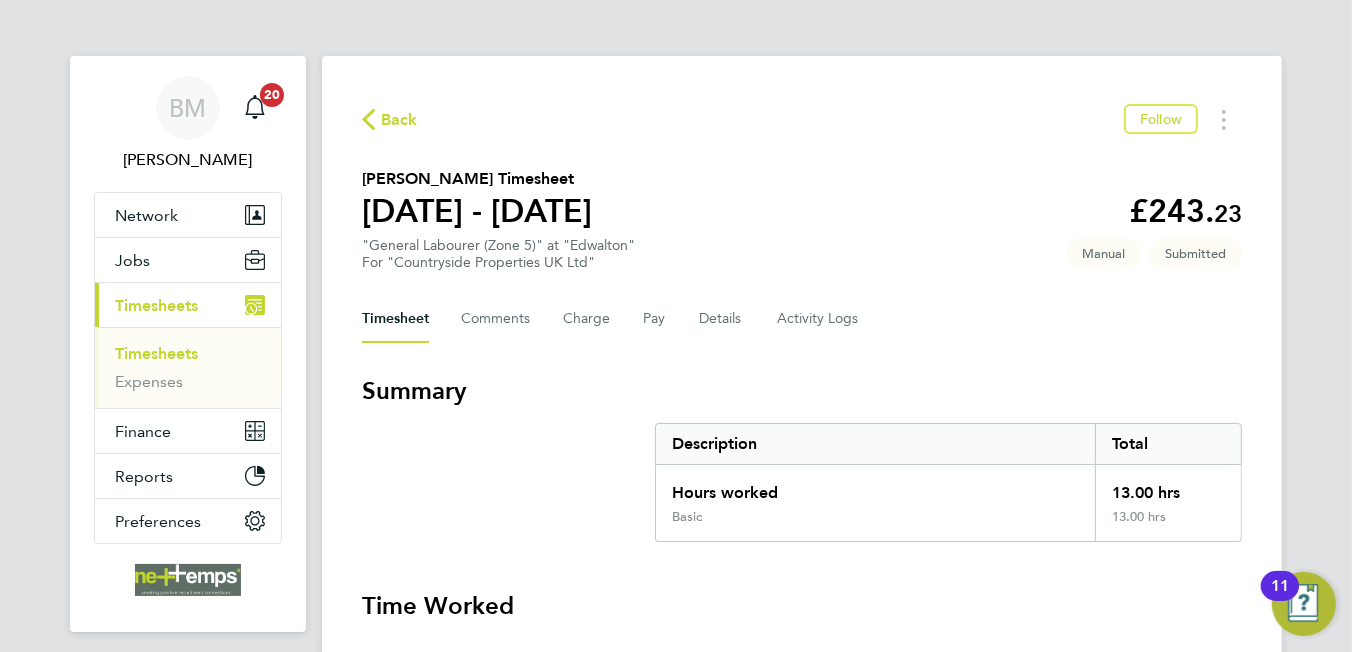 click on "Back" 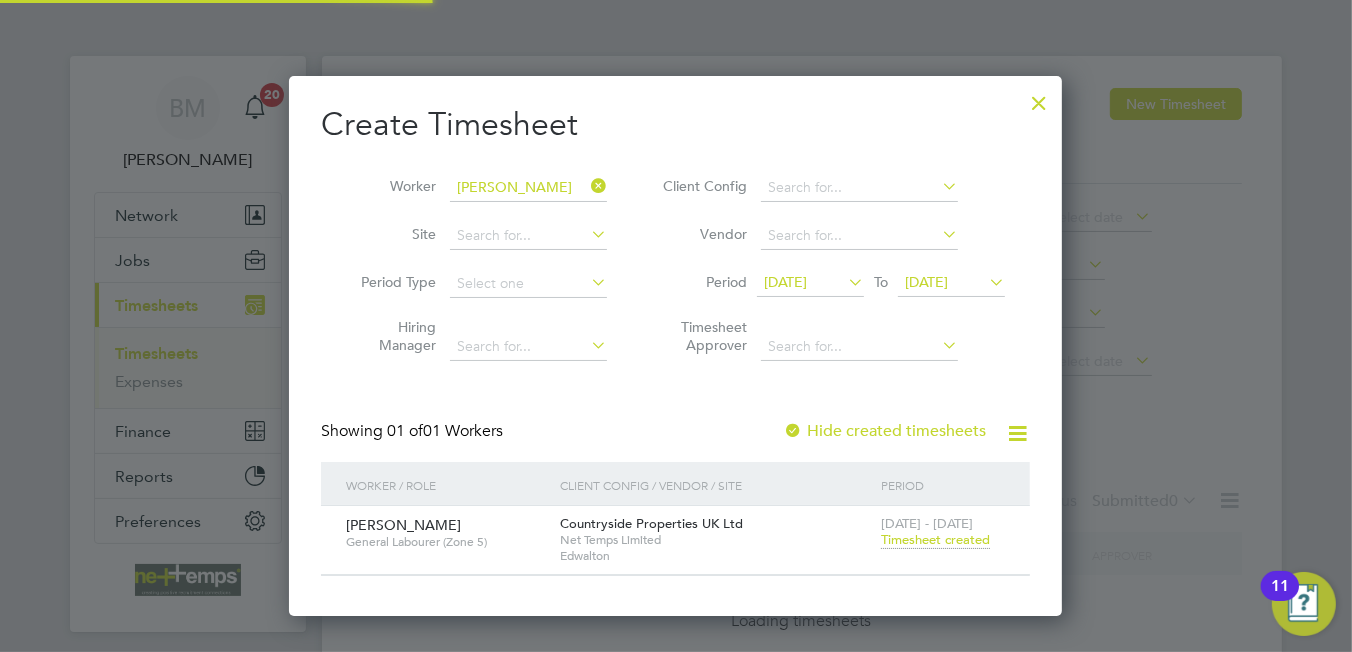 scroll, scrollTop: 538, scrollLeft: 774, axis: both 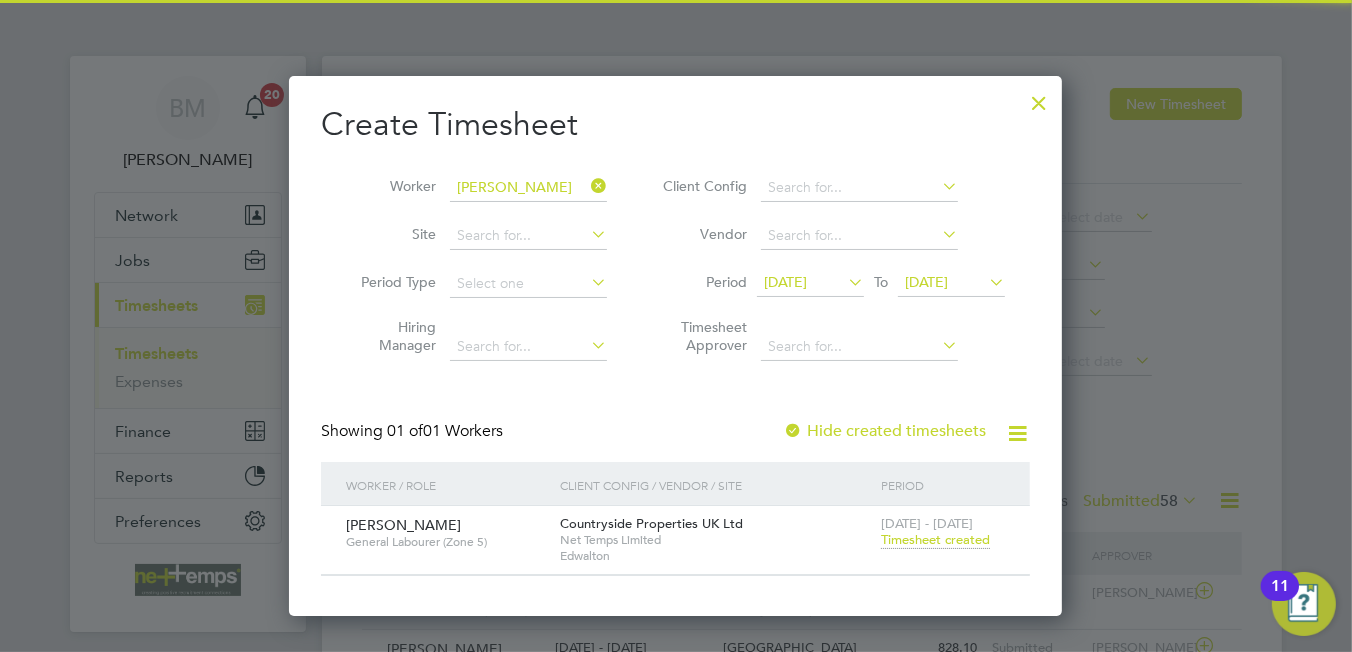 click at bounding box center (587, 186) 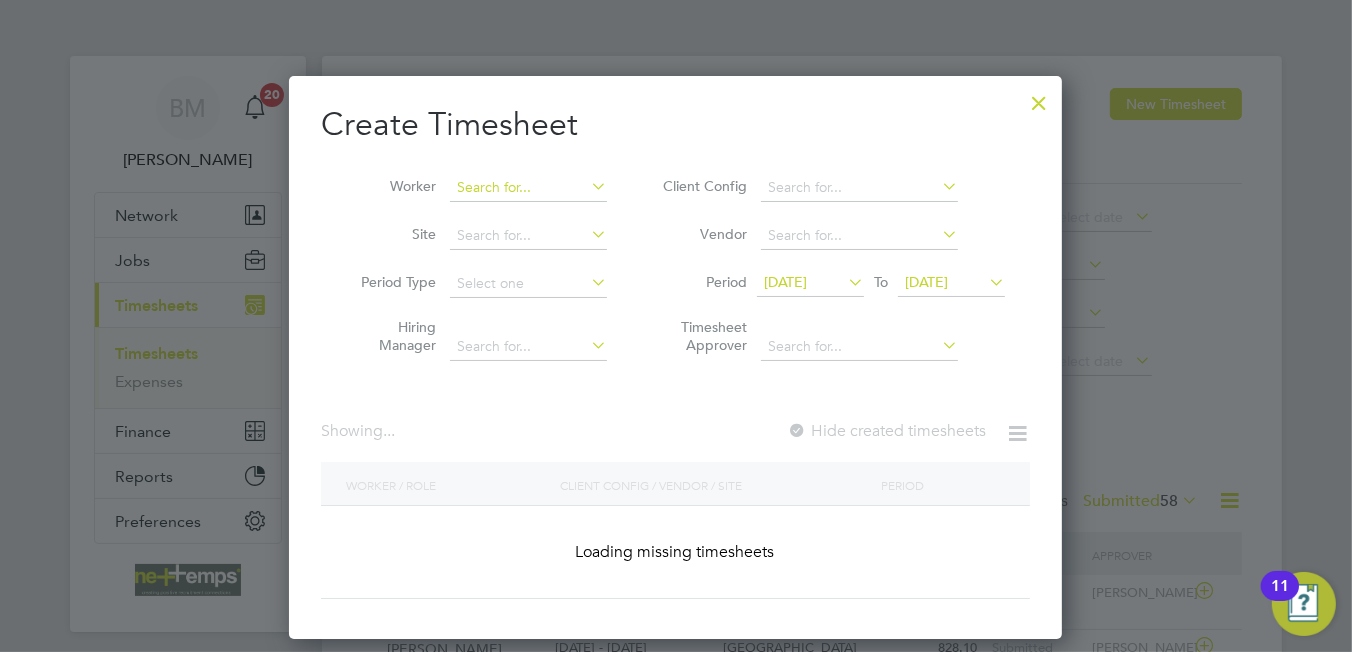click at bounding box center (528, 188) 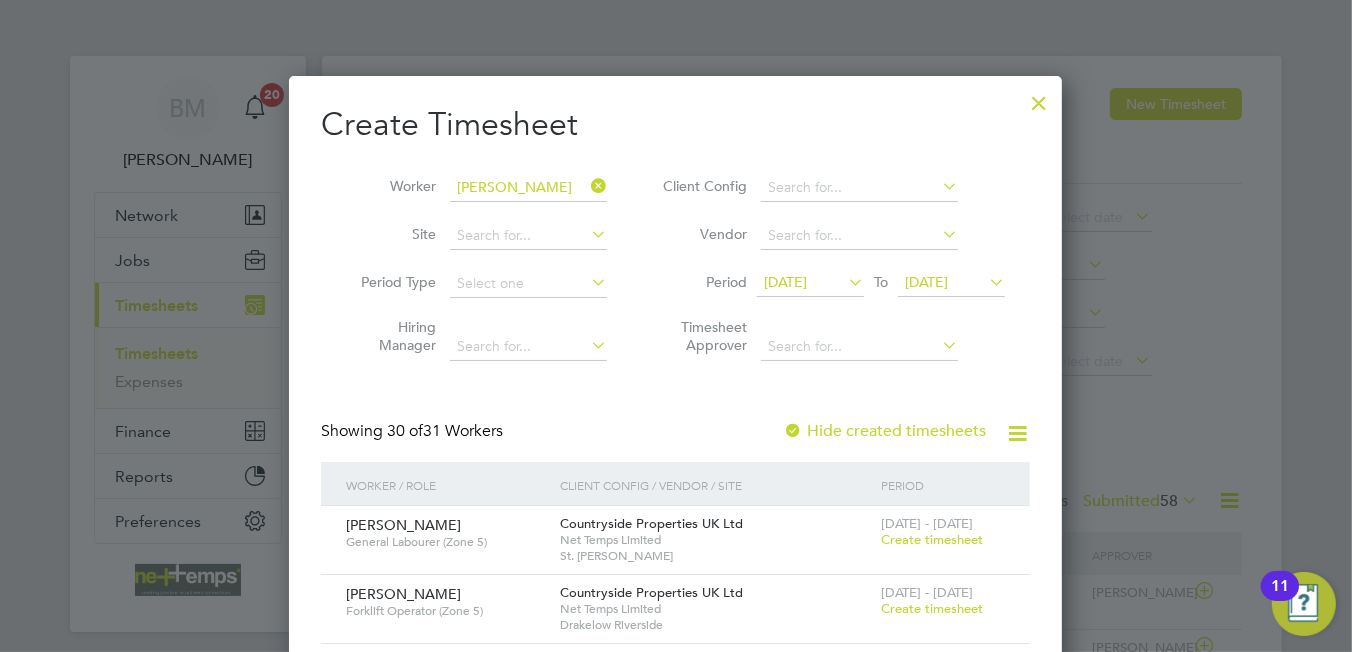 click on "Reuben  Thackeray" 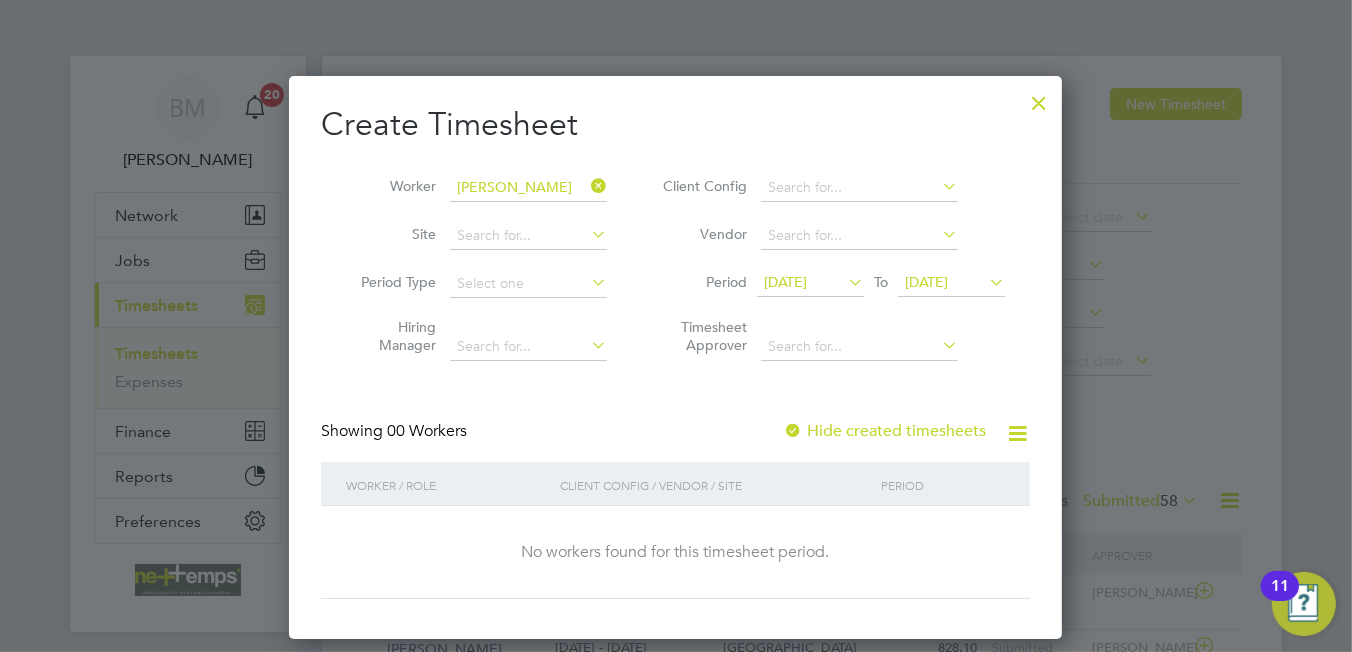 click on "Hide created timesheets" at bounding box center [884, 431] 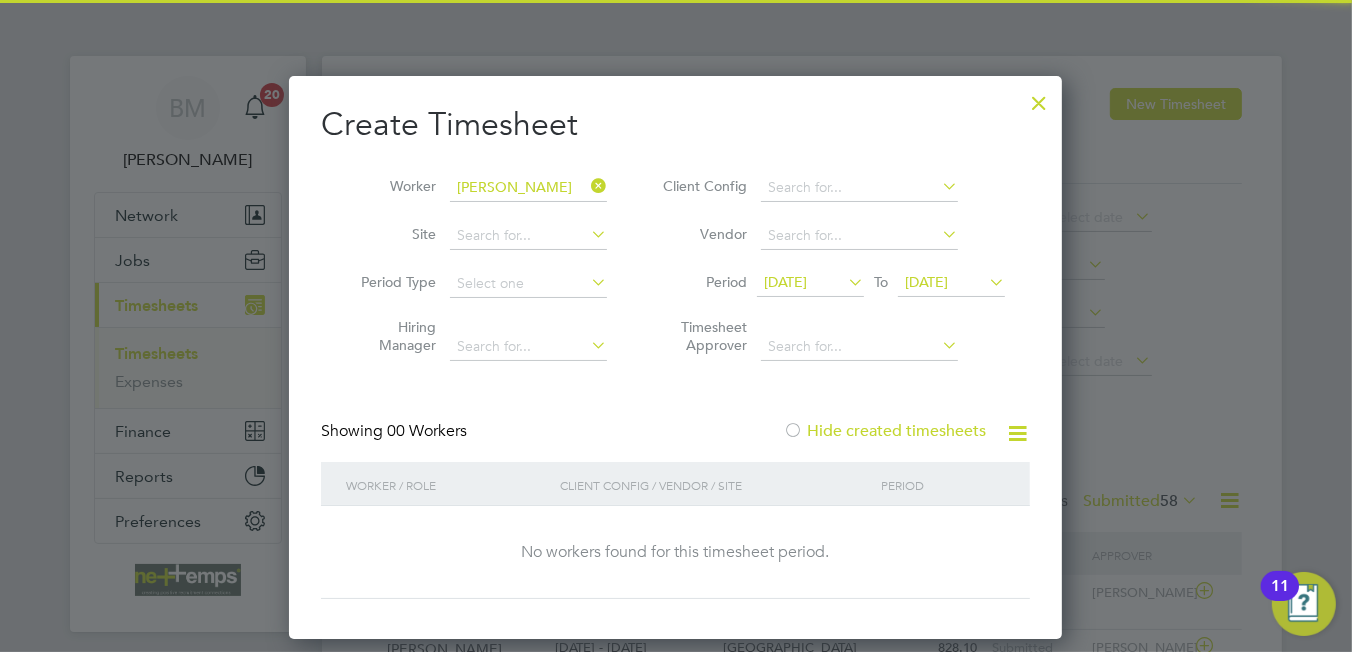 click on "Hide created timesheets" at bounding box center [884, 431] 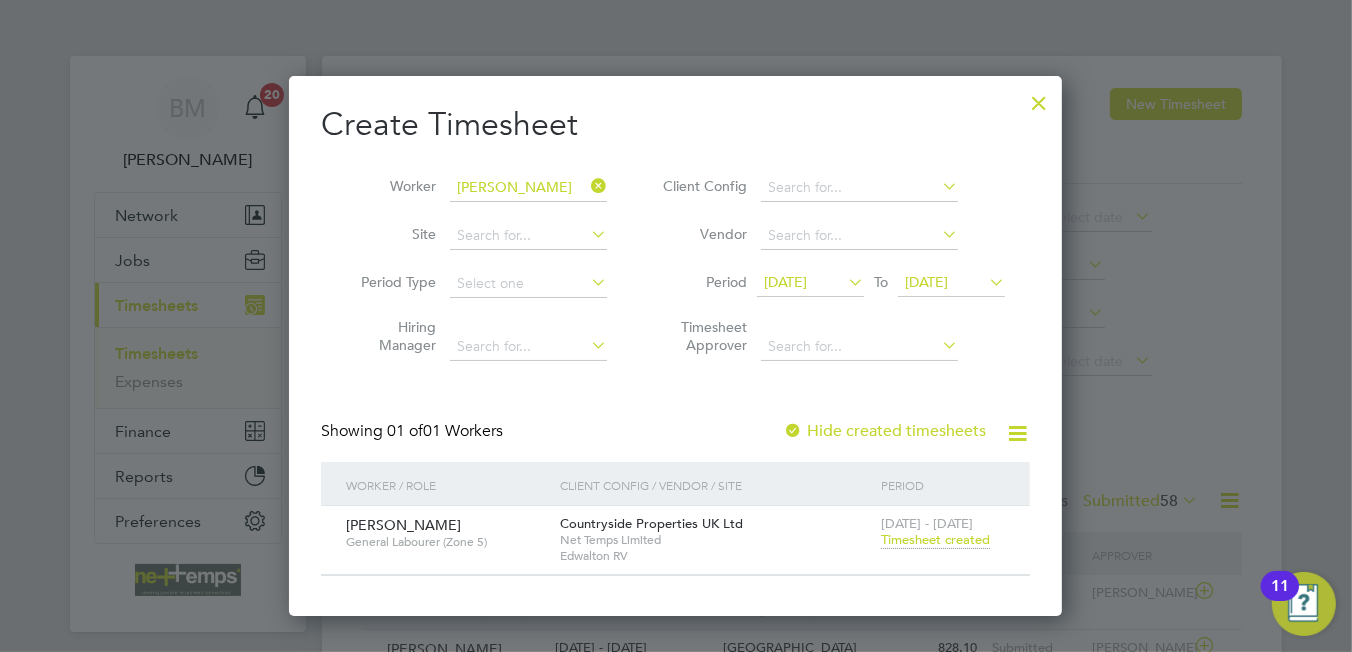 click on "Timesheet created" at bounding box center (935, 540) 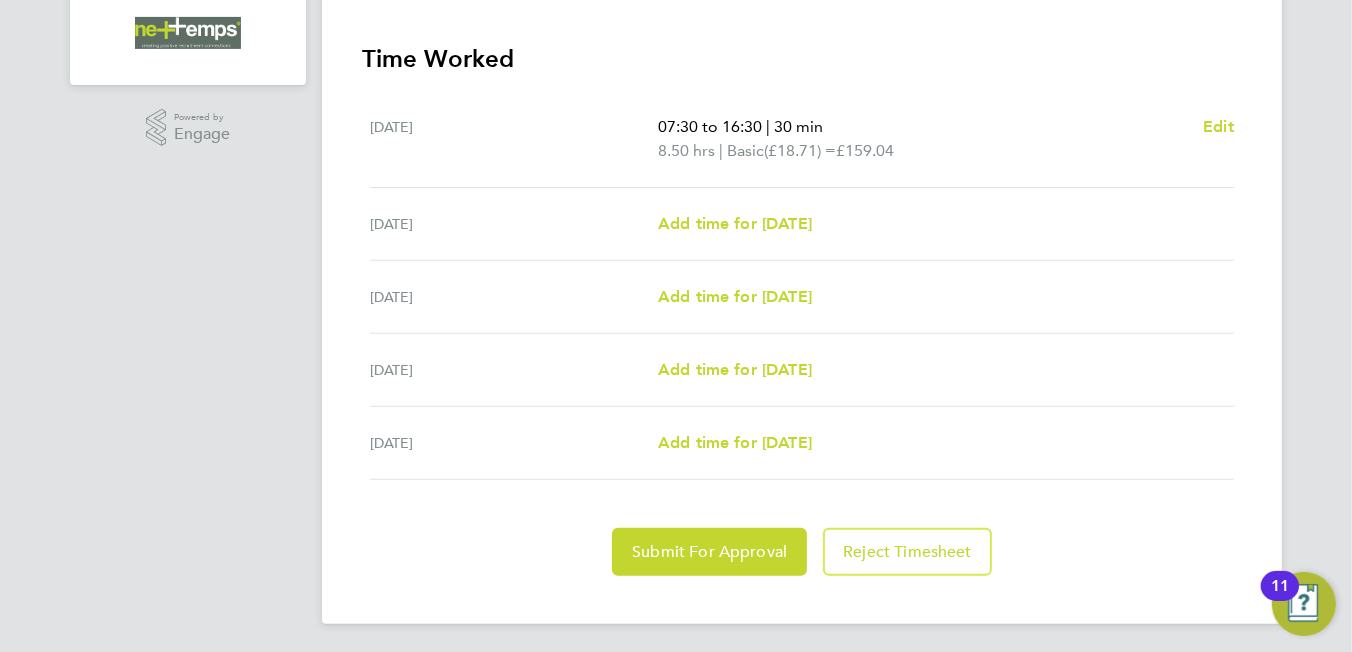 click on "Tue 08 Jul   Add time for Tue 08 Jul   Add time for Tue 08 Jul" at bounding box center [802, 224] 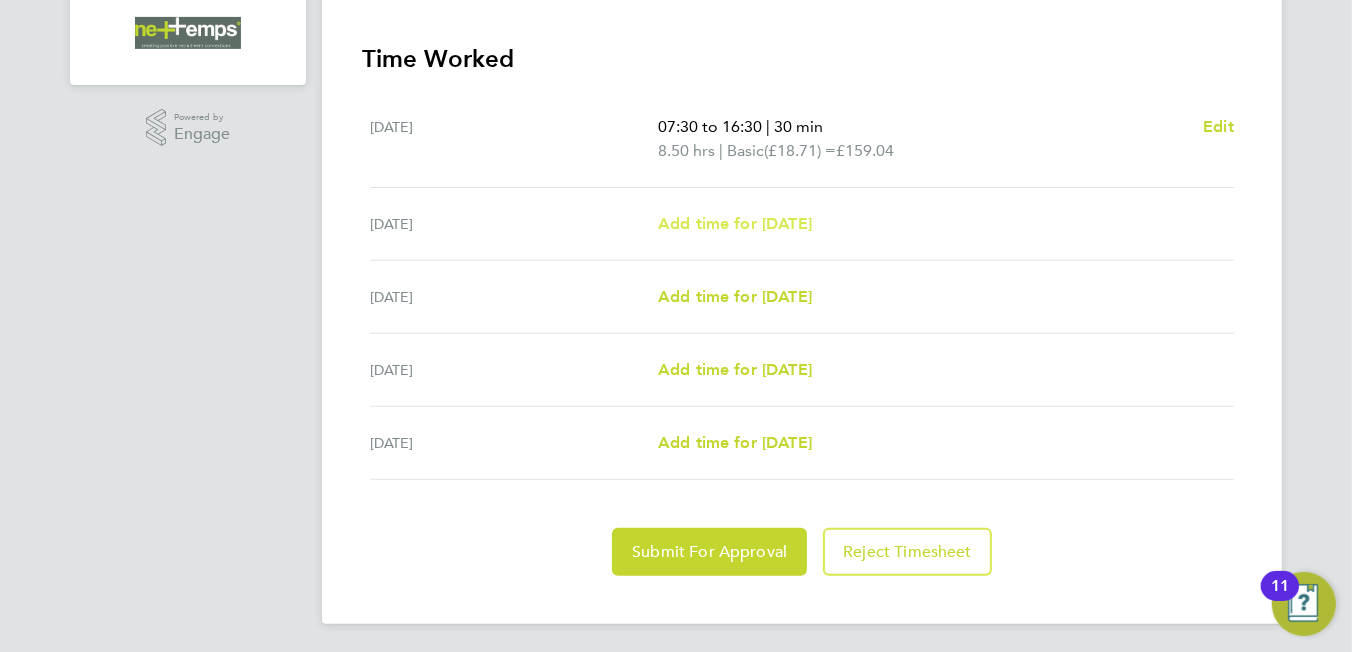 click on "Add time for Tue 08 Jul" at bounding box center [735, 223] 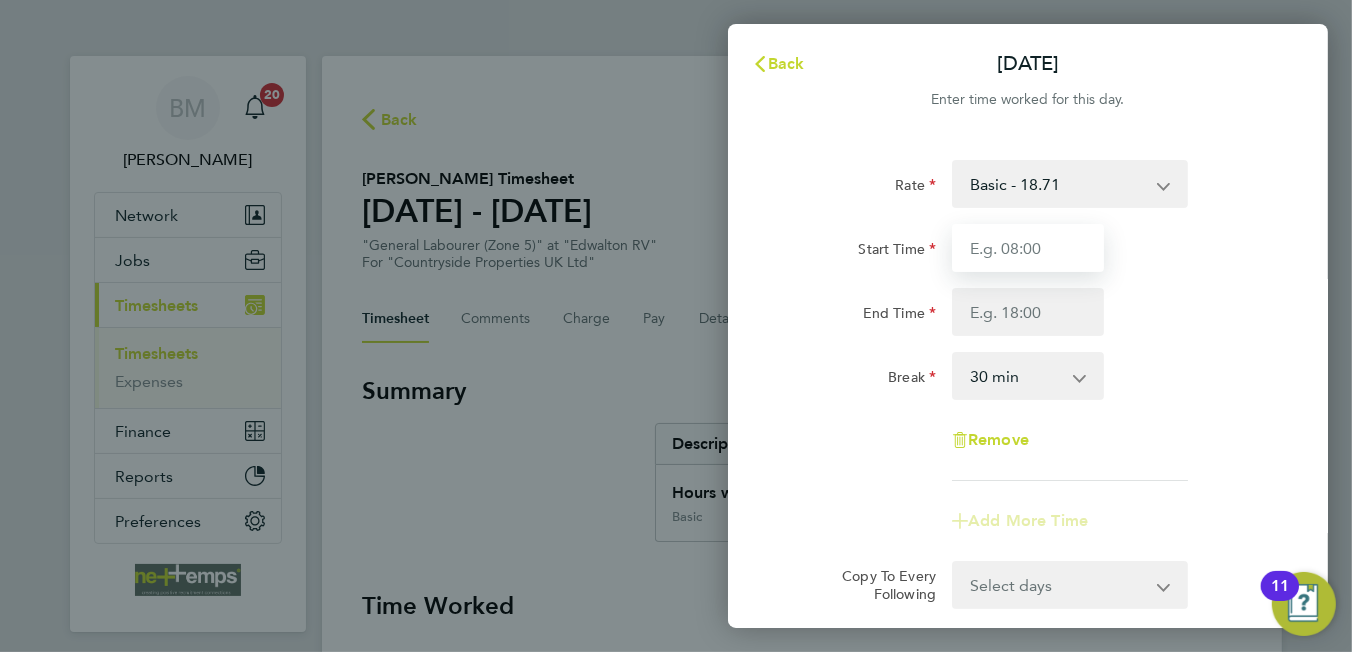 click on "Start Time" at bounding box center [1028, 248] 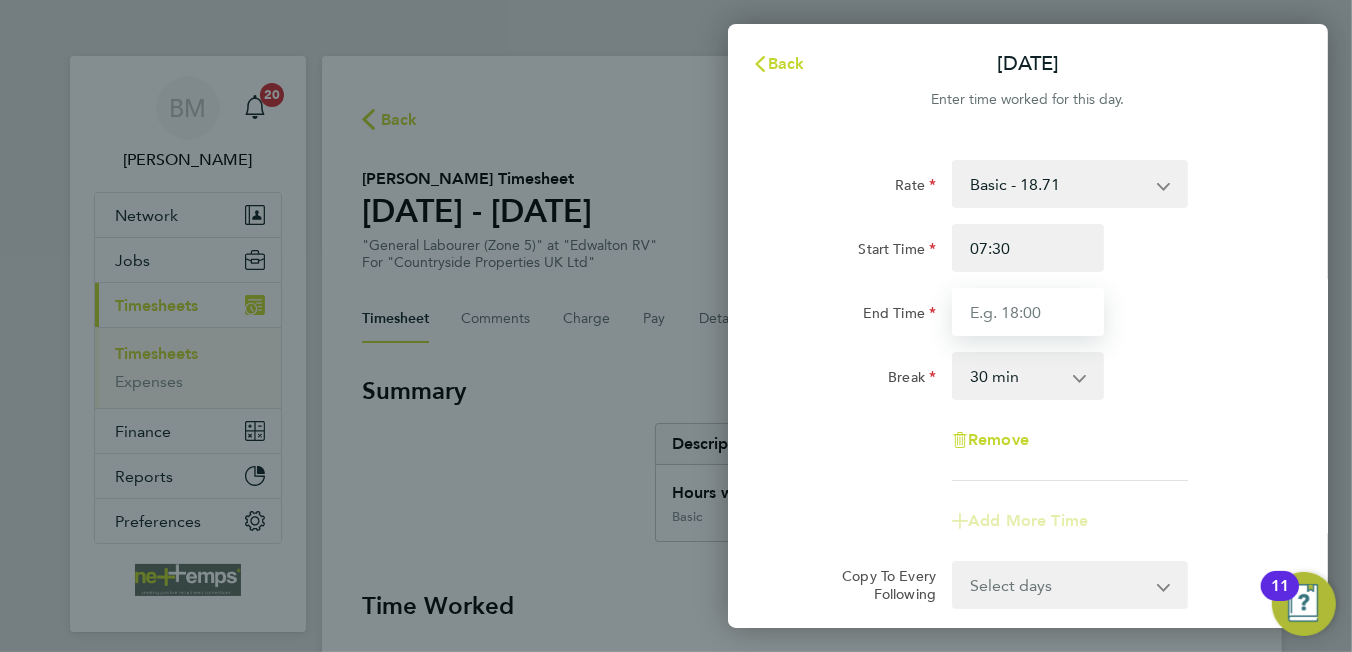 type on "16:30" 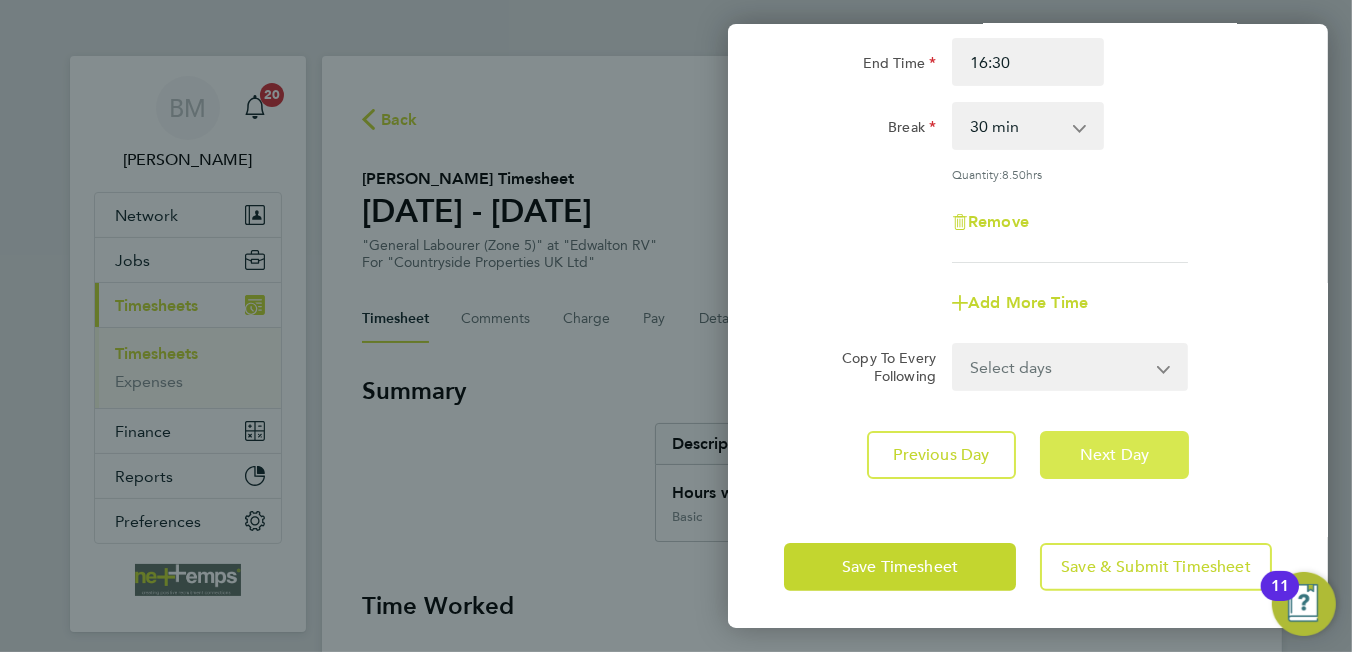 click on "Next Day" 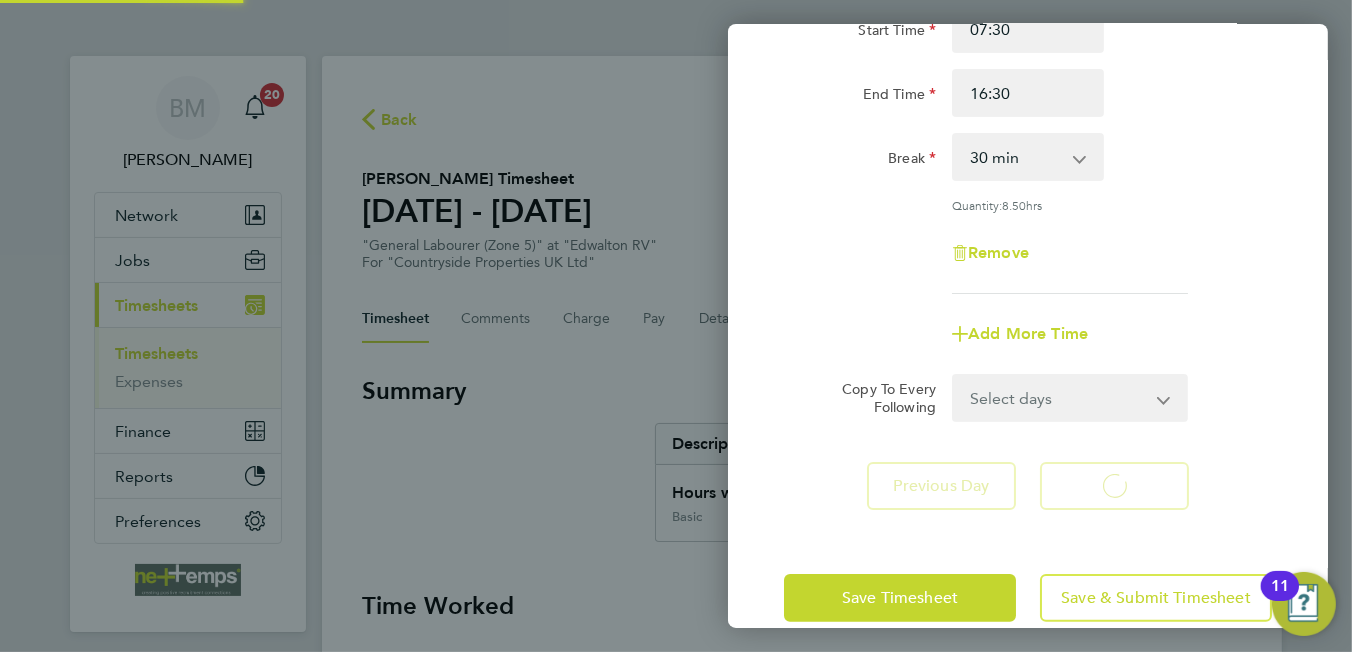 select on "30" 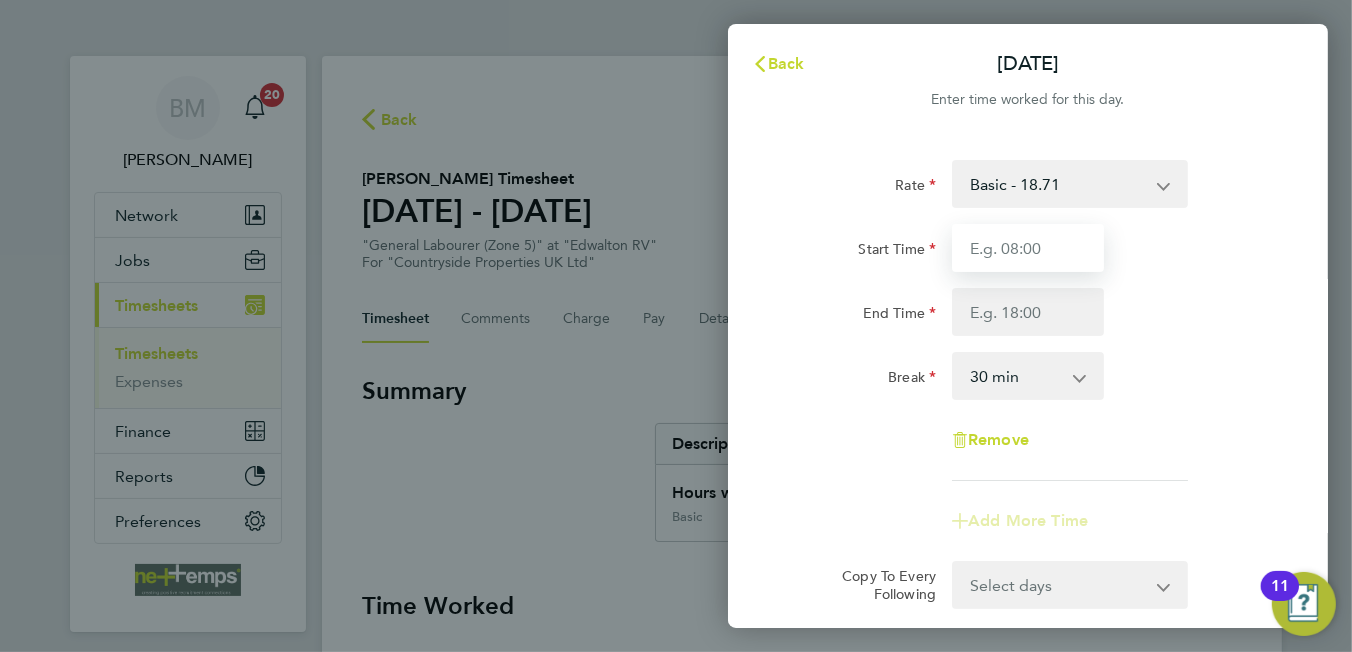 click on "Start Time" at bounding box center (1028, 248) 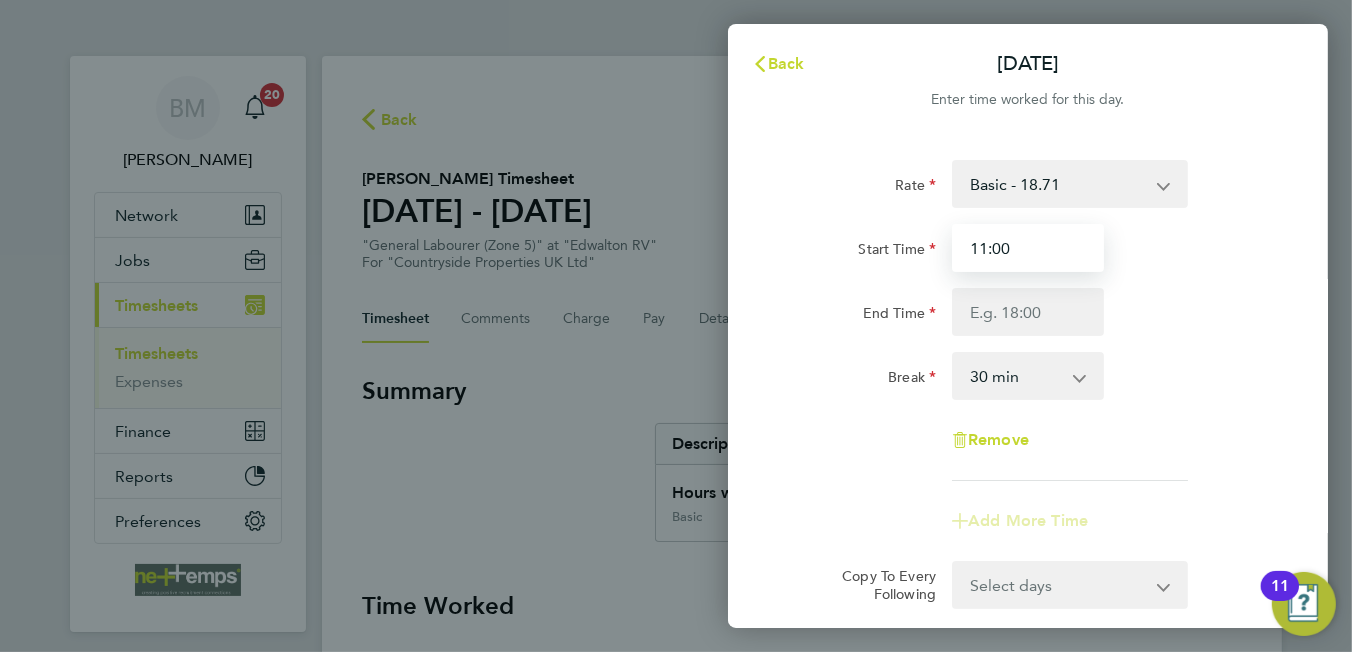 type on "11:00" 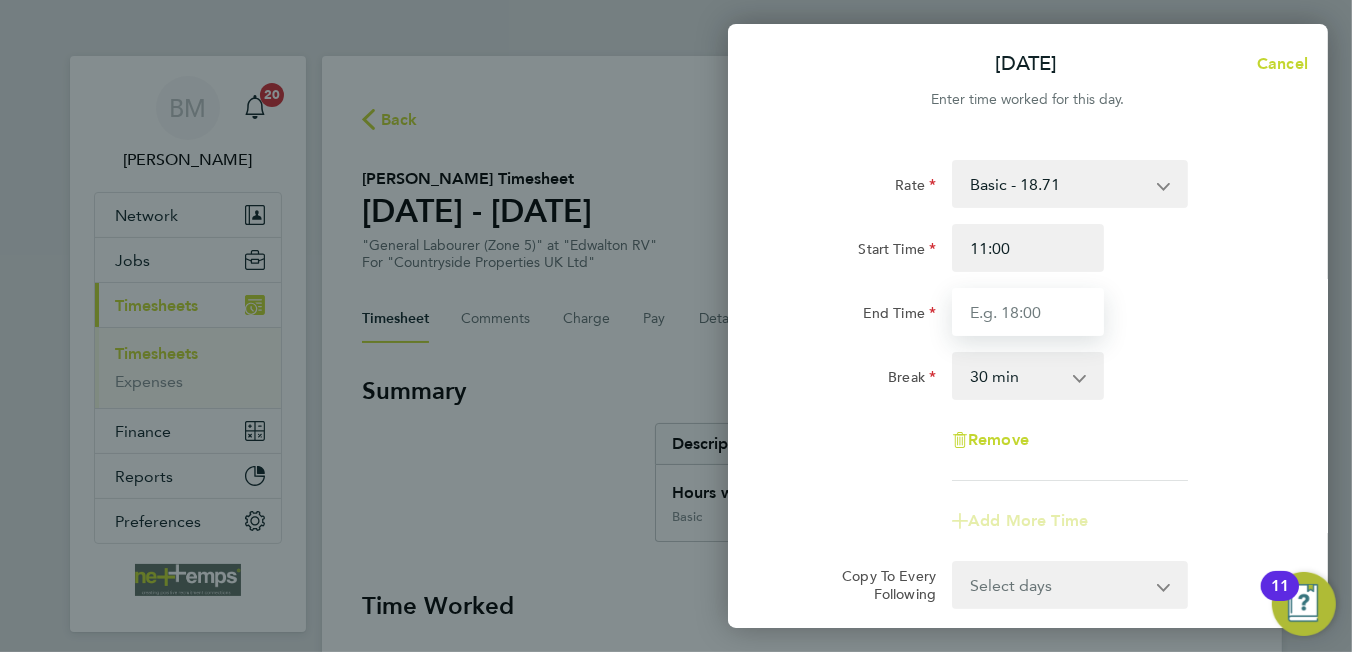 click on "End Time" at bounding box center [1028, 312] 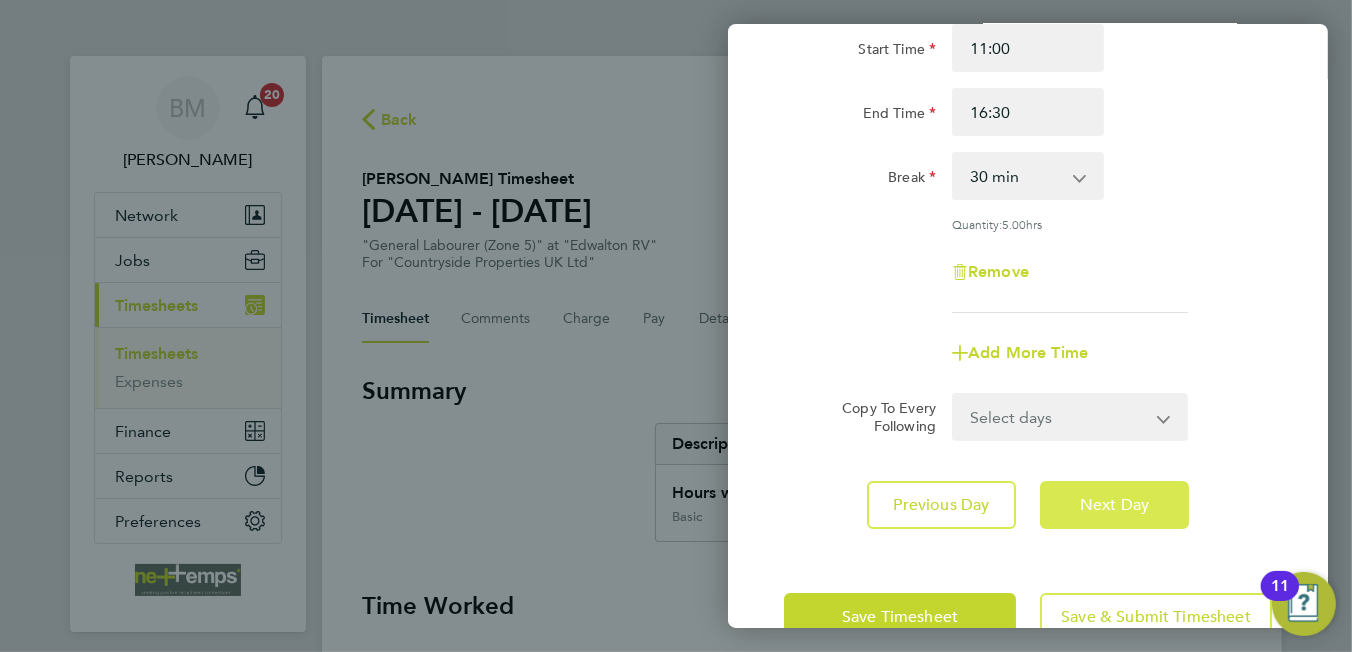 click on "Next Day" 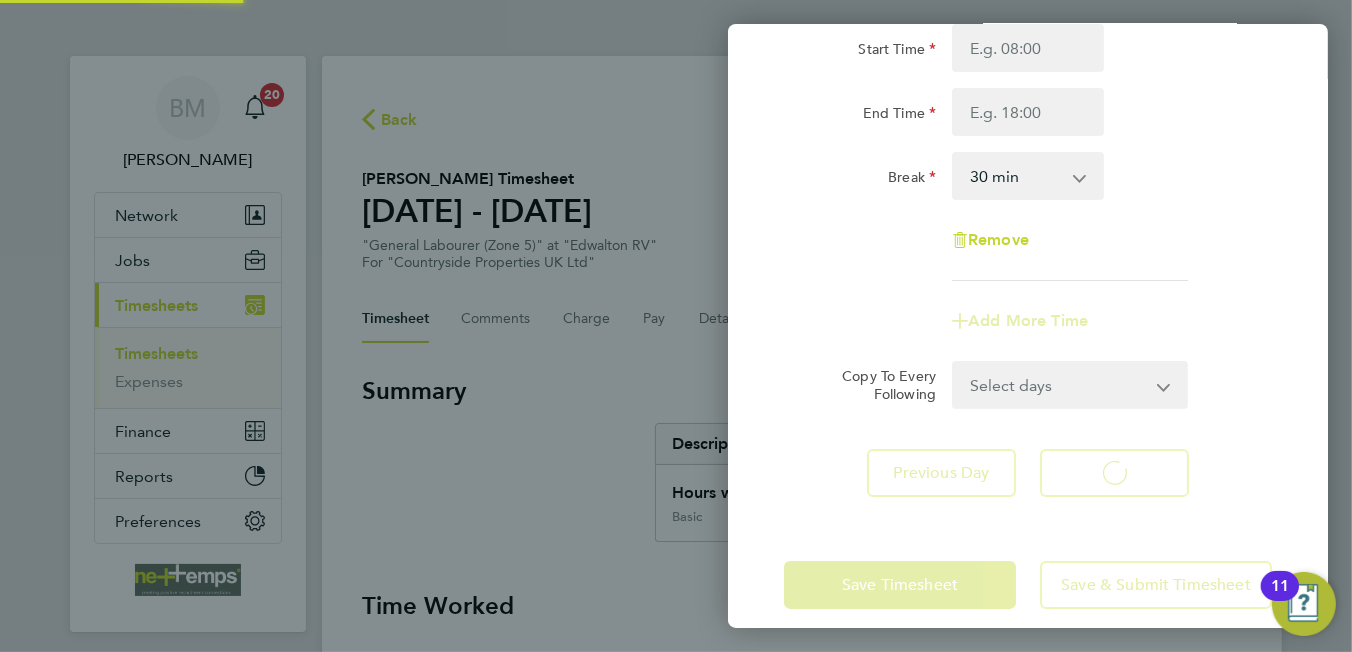 select on "30" 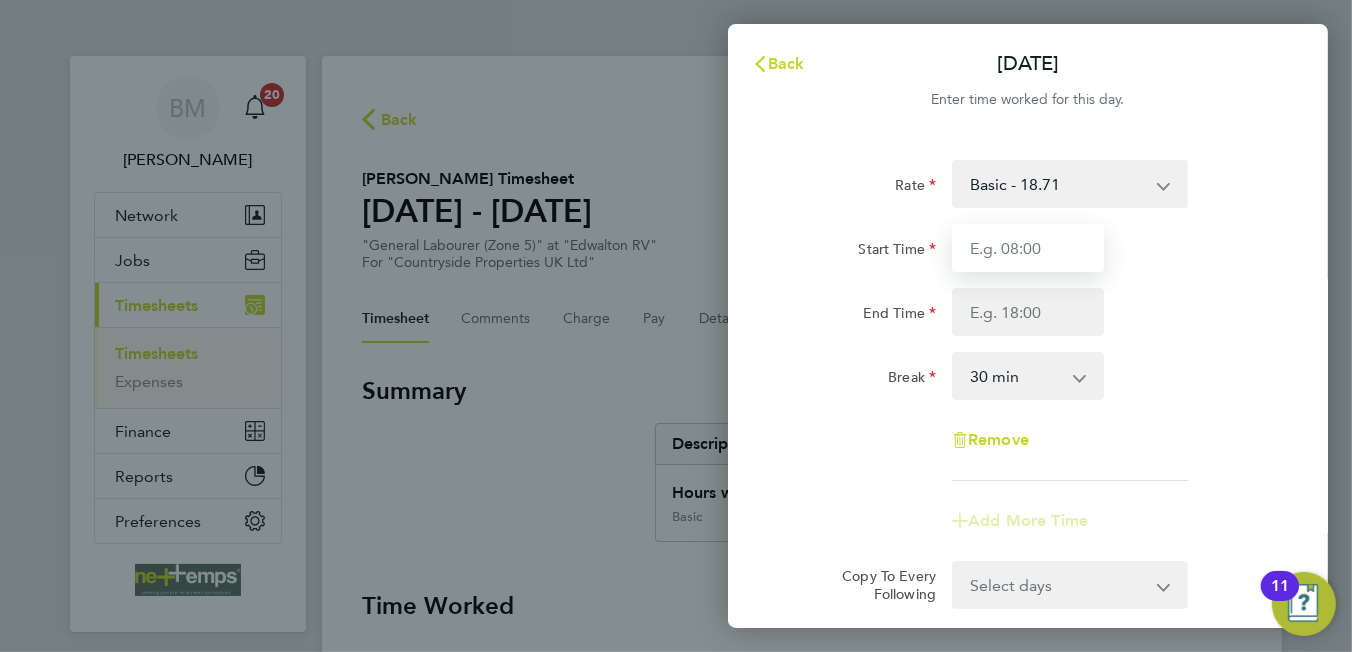 click on "Start Time" at bounding box center [1028, 248] 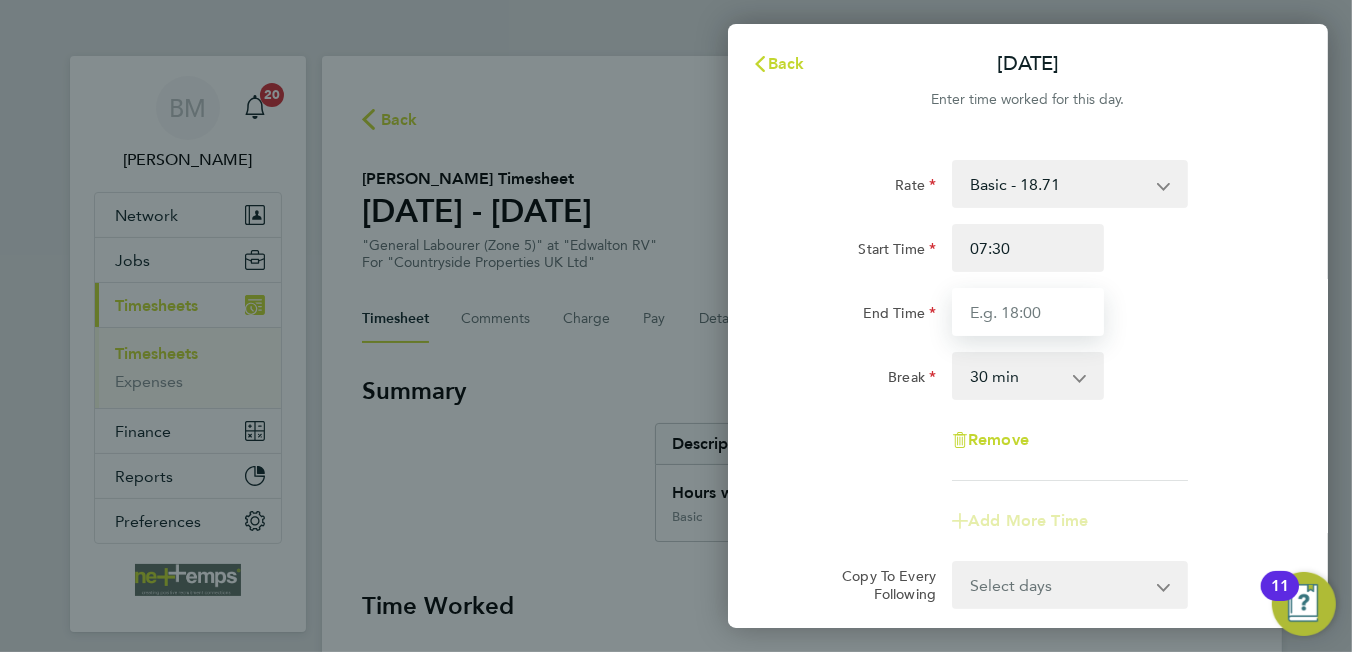 type on "16:30" 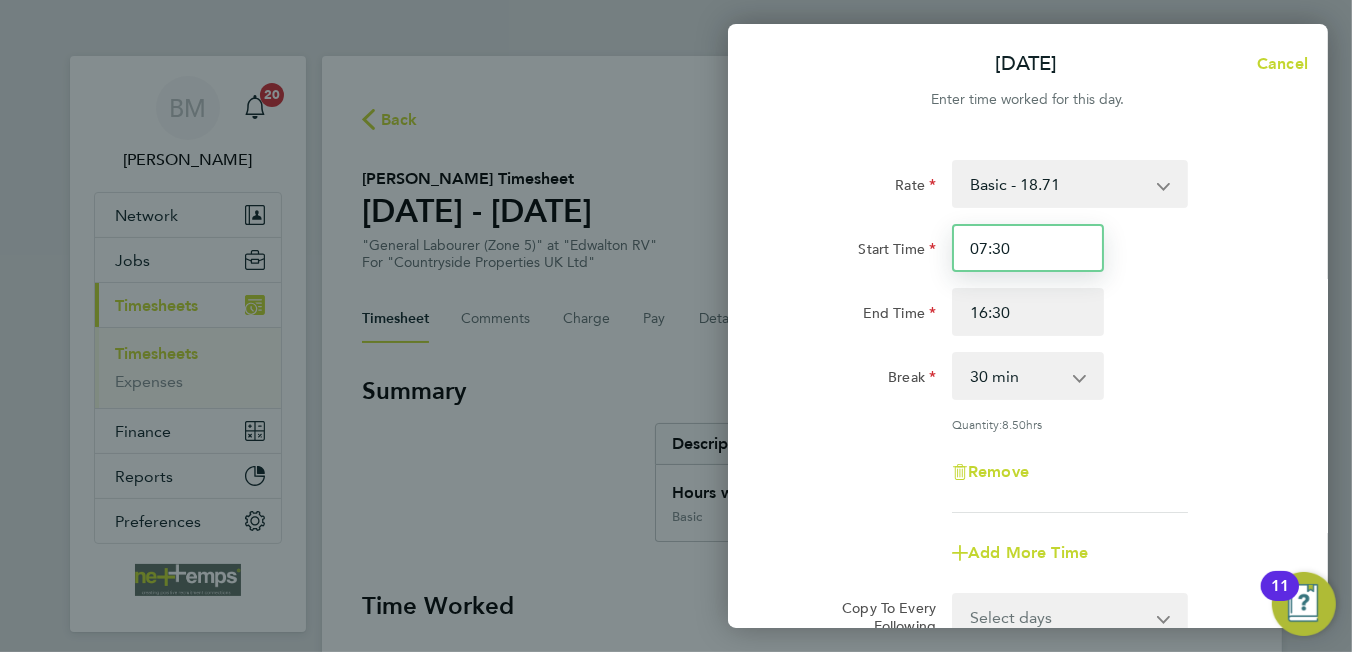 scroll, scrollTop: 250, scrollLeft: 0, axis: vertical 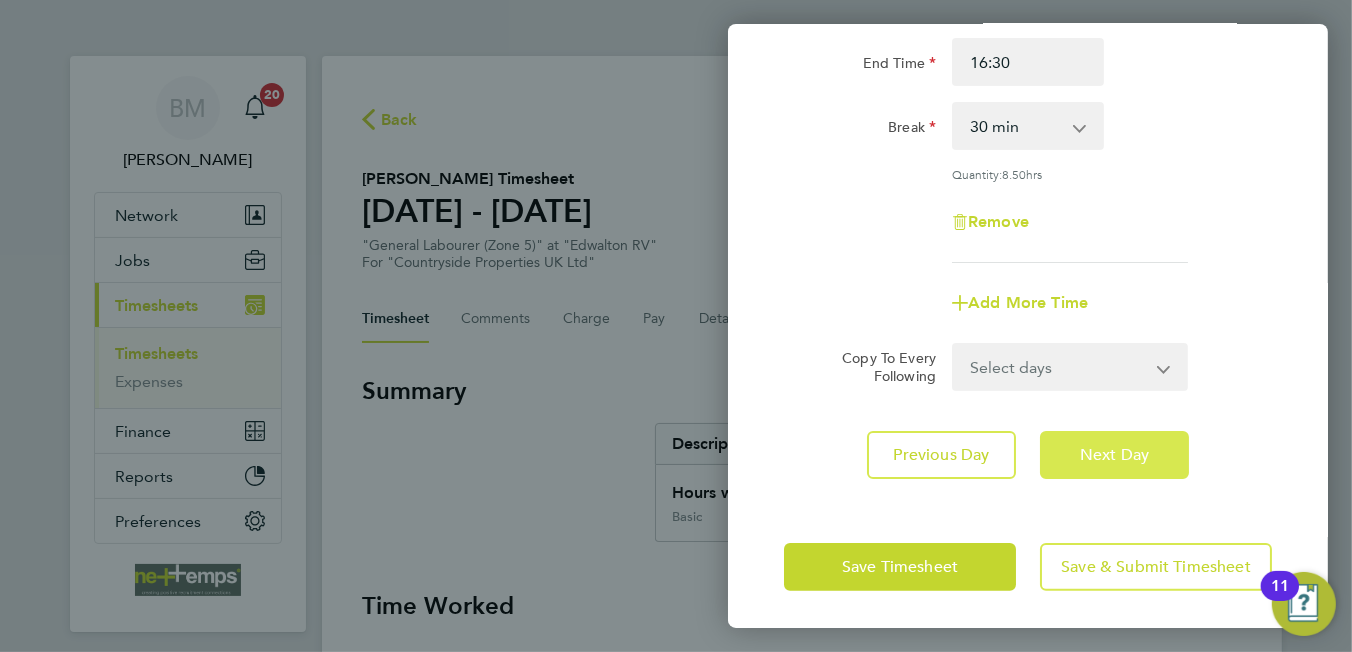 click on "Next Day" 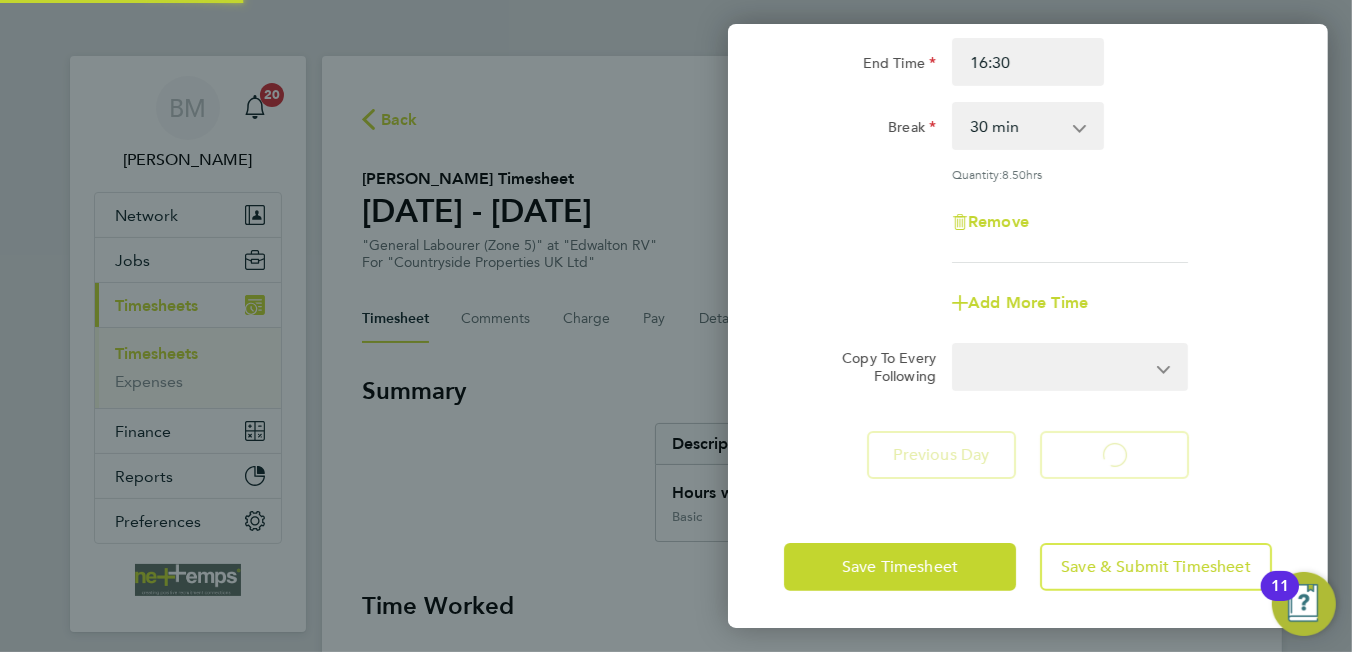 scroll, scrollTop: 171, scrollLeft: 0, axis: vertical 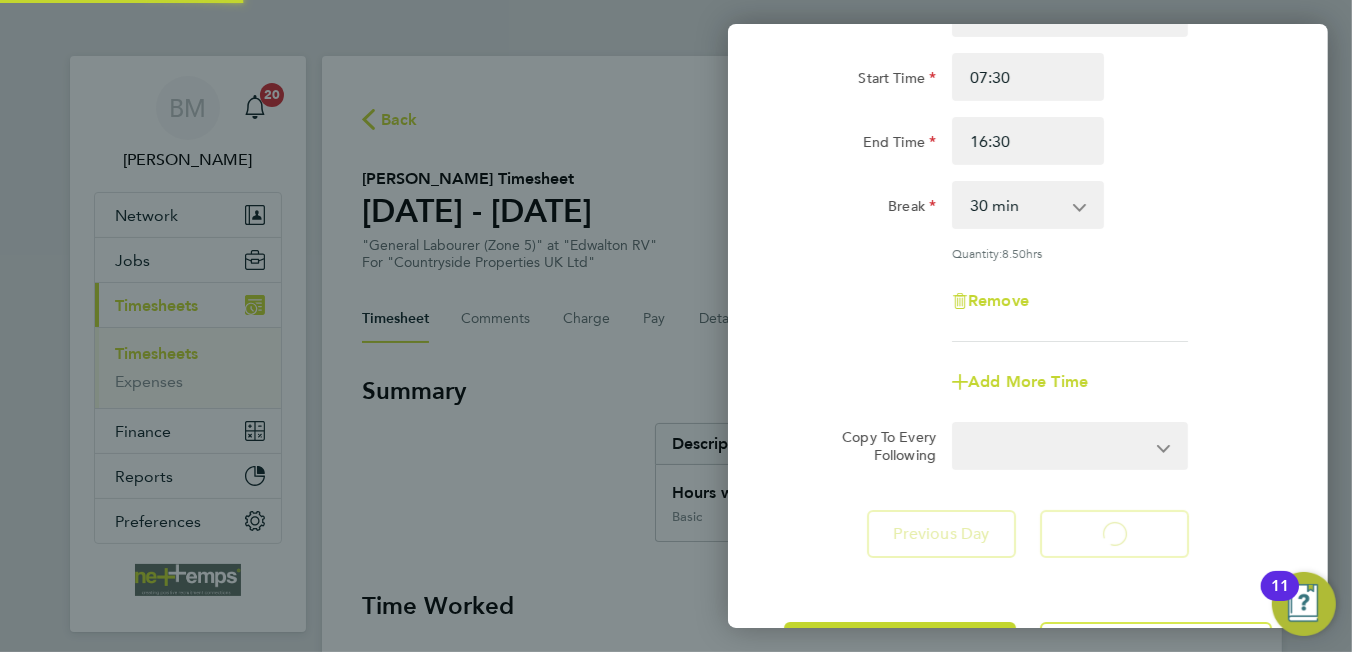 select on "30" 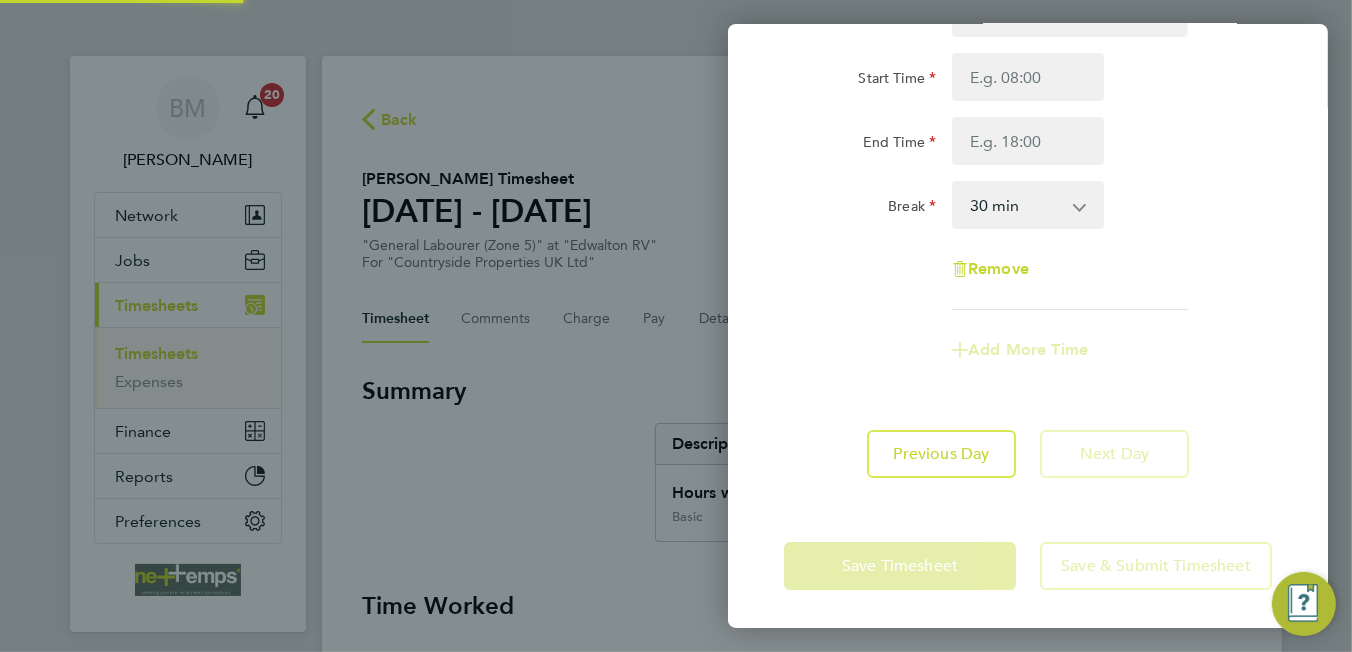scroll, scrollTop: 0, scrollLeft: 0, axis: both 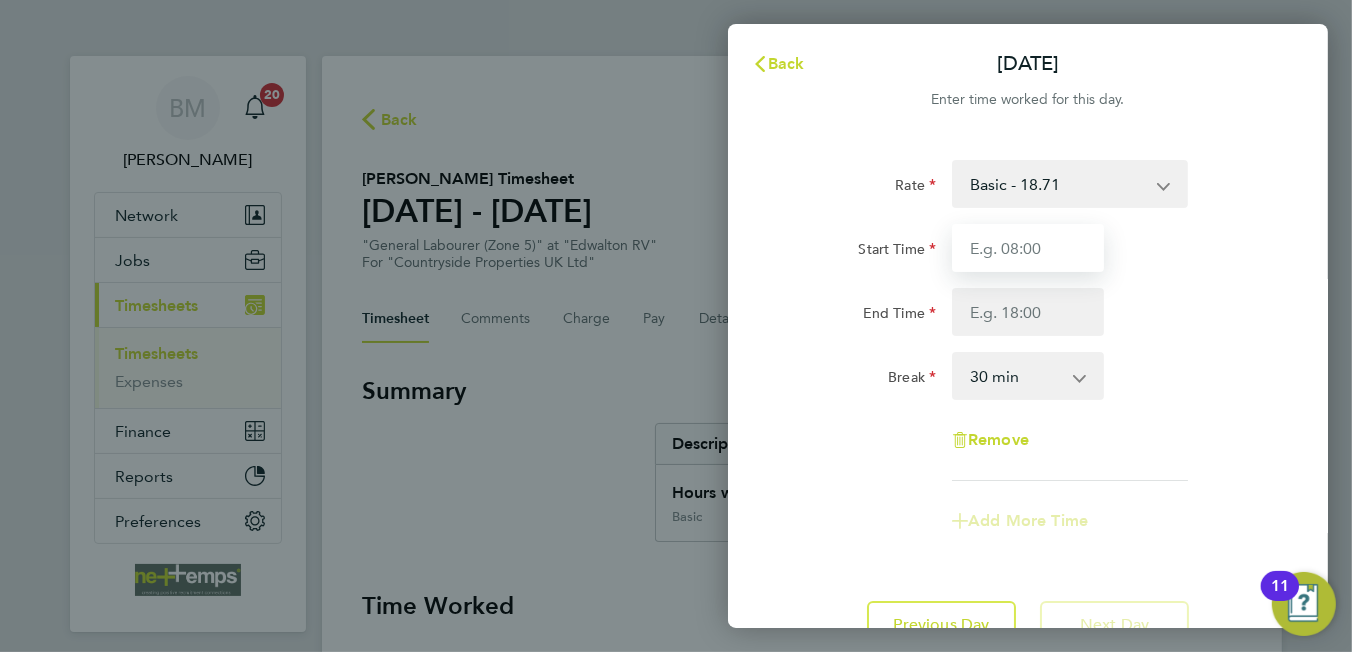 click on "Start Time" at bounding box center (1028, 248) 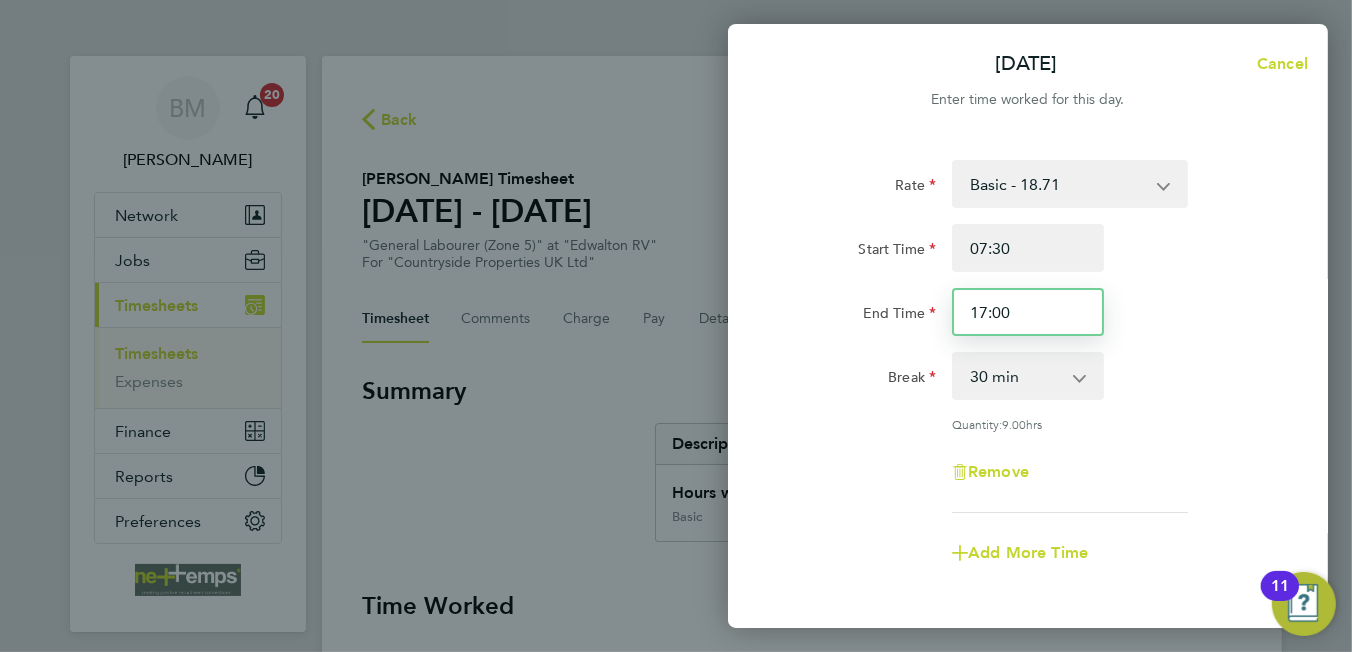 click on "17:00" at bounding box center (1028, 312) 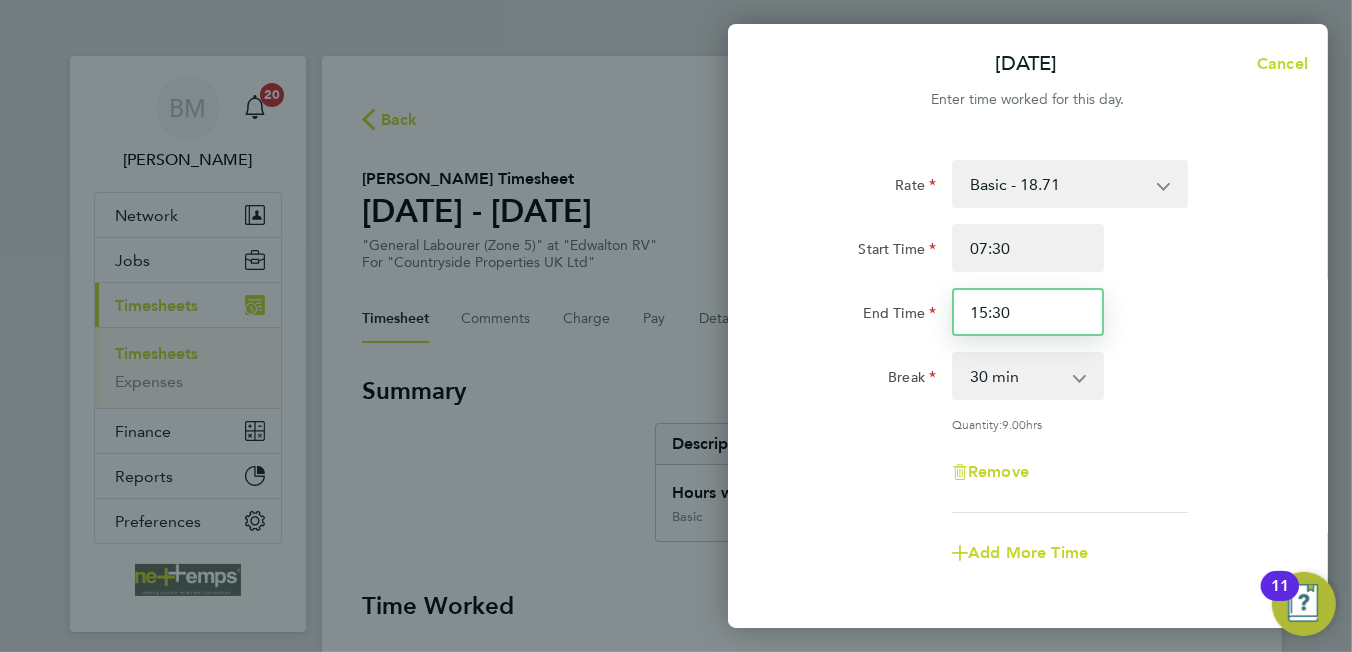 scroll, scrollTop: 200, scrollLeft: 0, axis: vertical 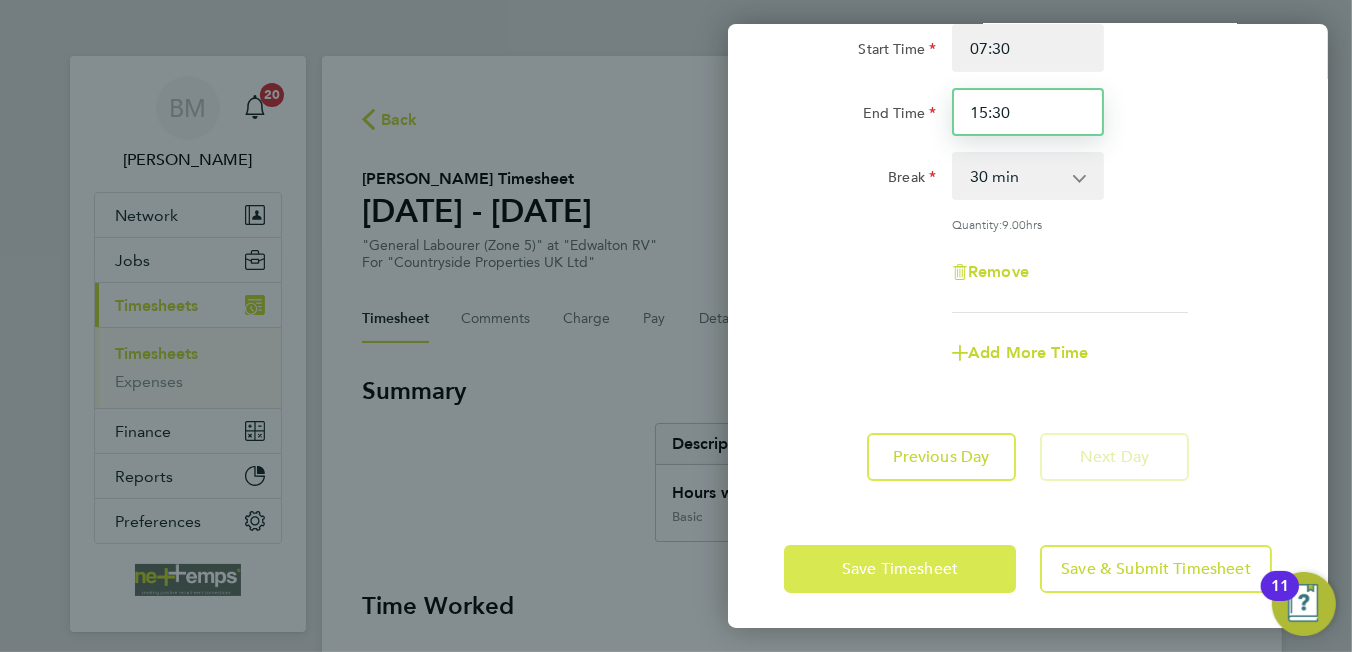 type on "15:30" 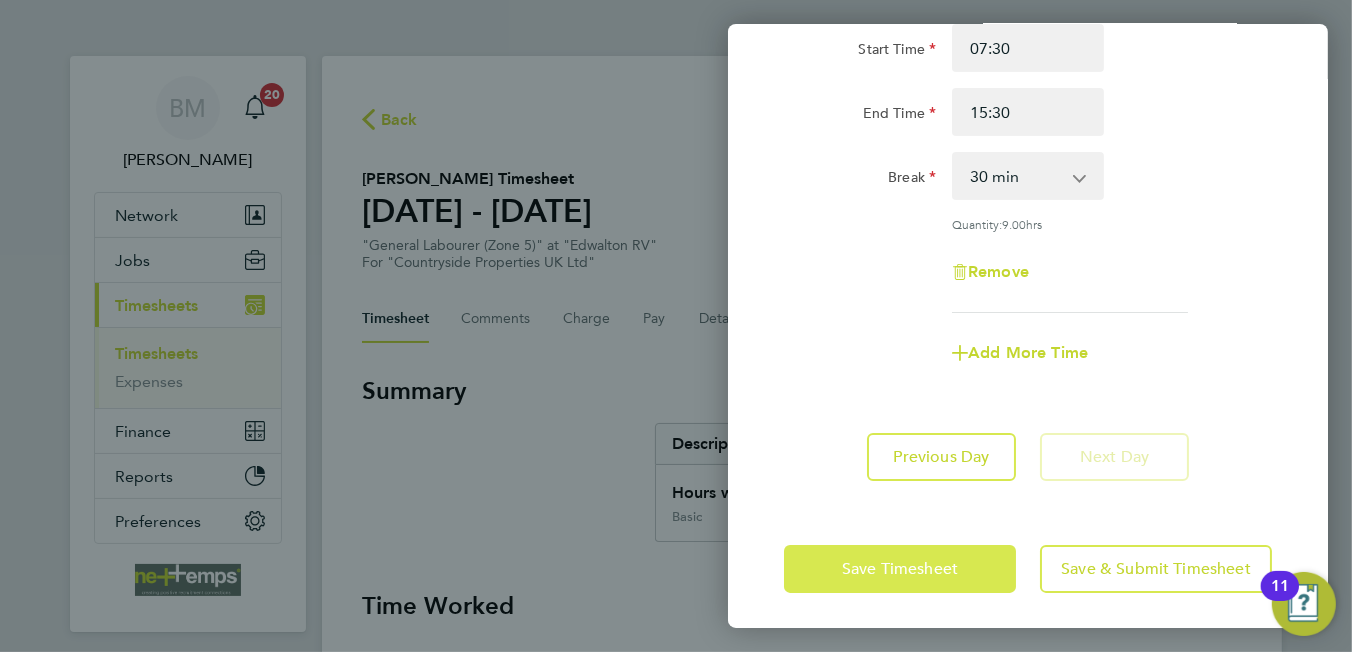 click on "Save Timesheet" 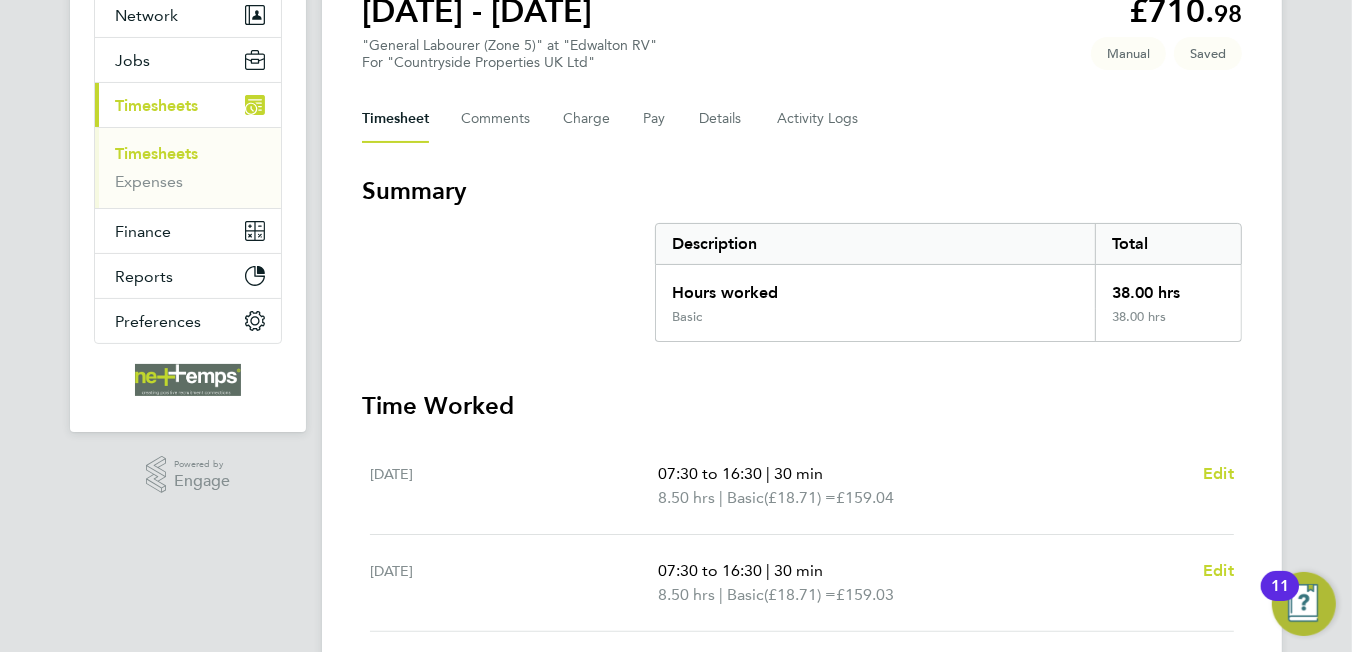 scroll, scrollTop: 0, scrollLeft: 0, axis: both 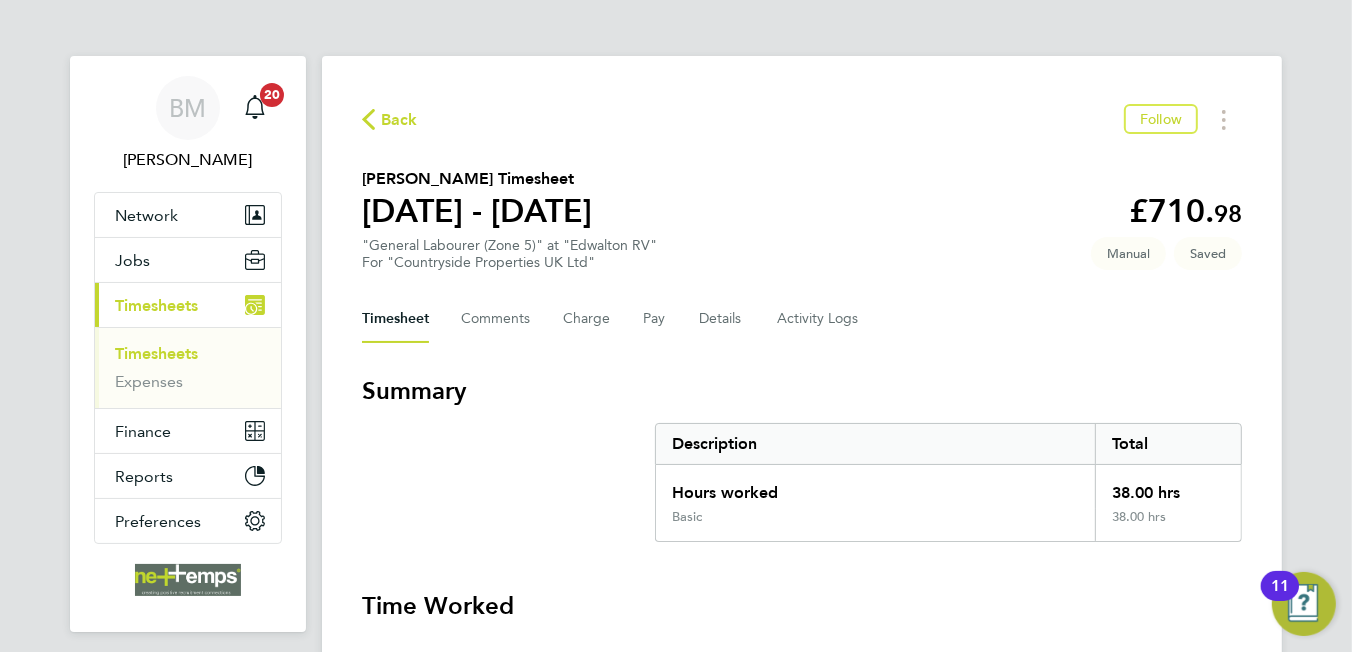 click on "Back" 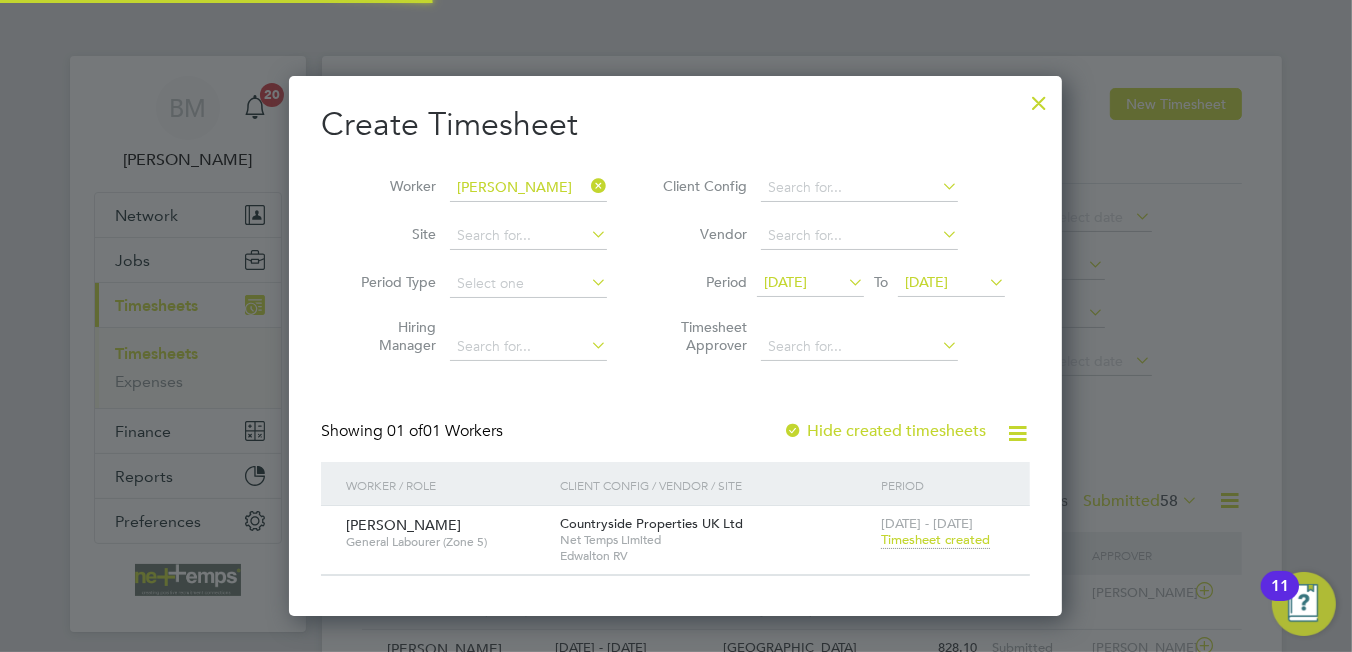 scroll, scrollTop: 538, scrollLeft: 774, axis: both 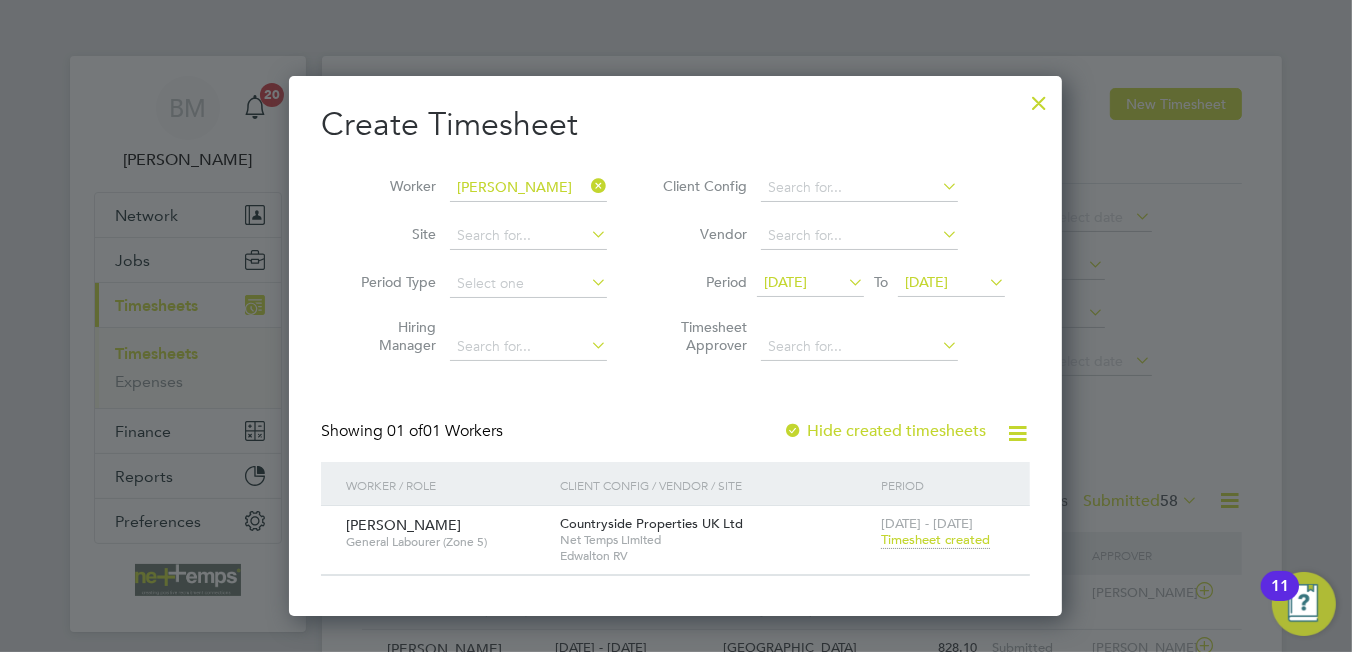 click at bounding box center (587, 186) 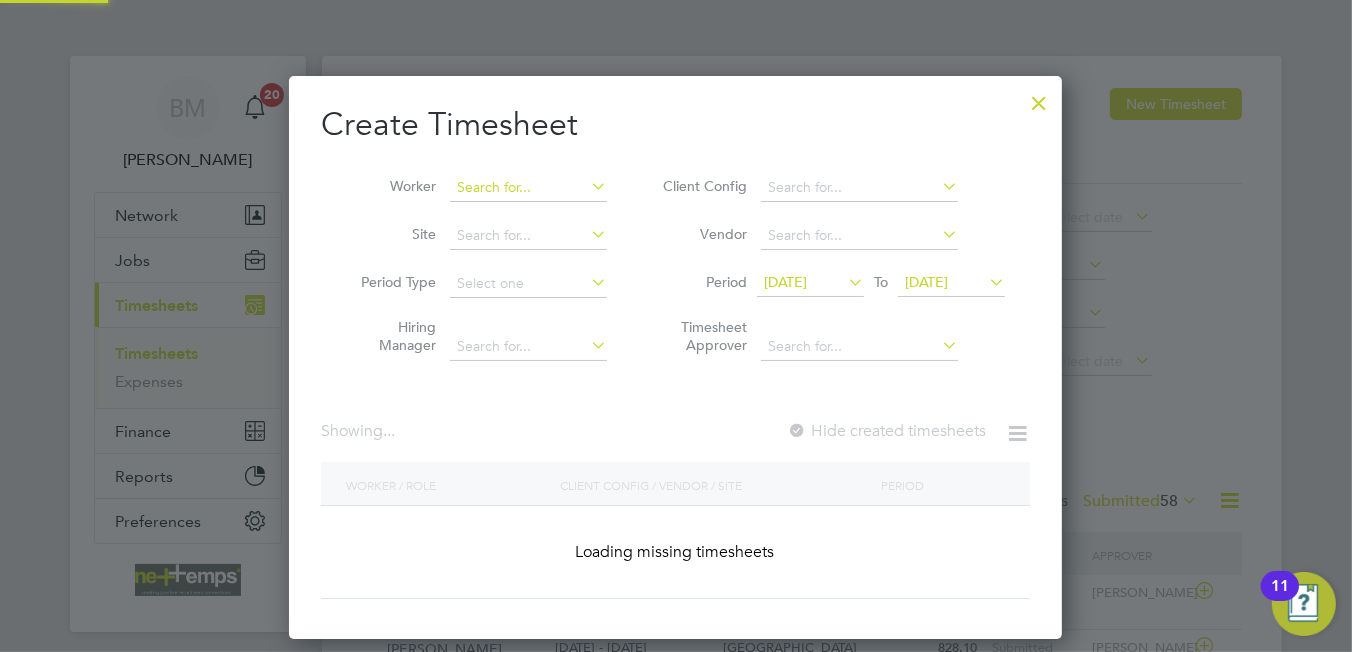 click at bounding box center [528, 188] 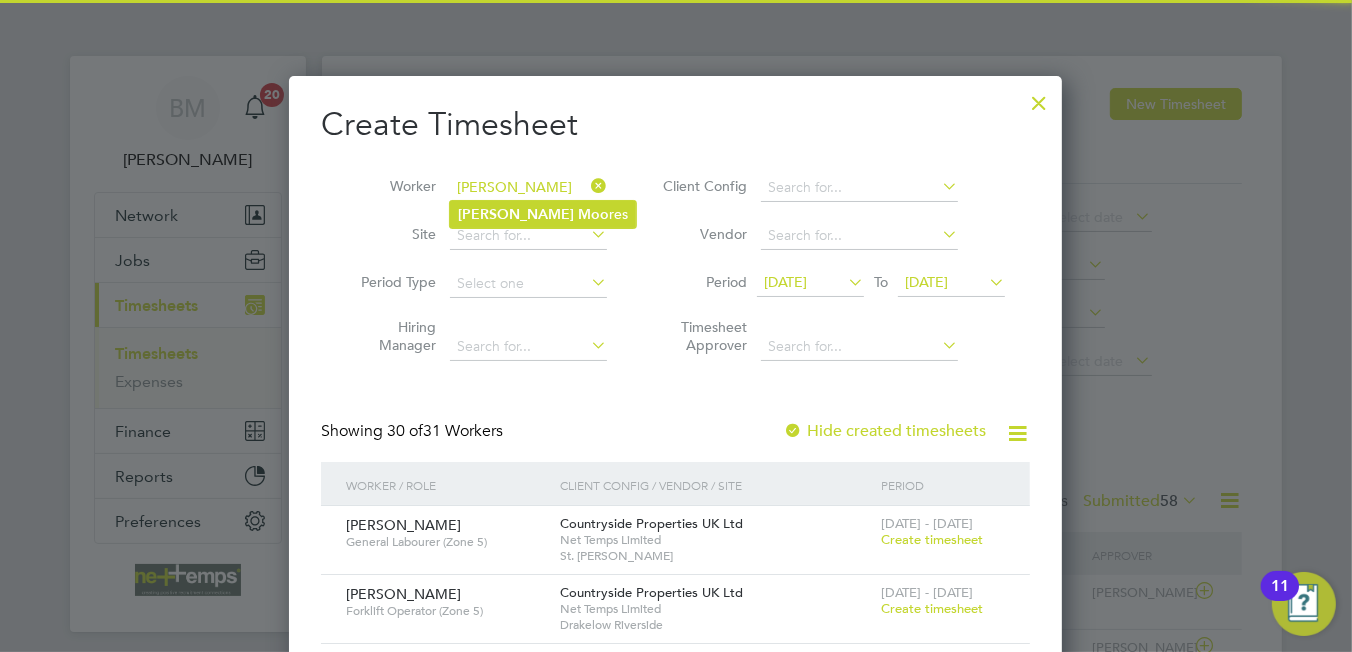 click on "David   Moo res" 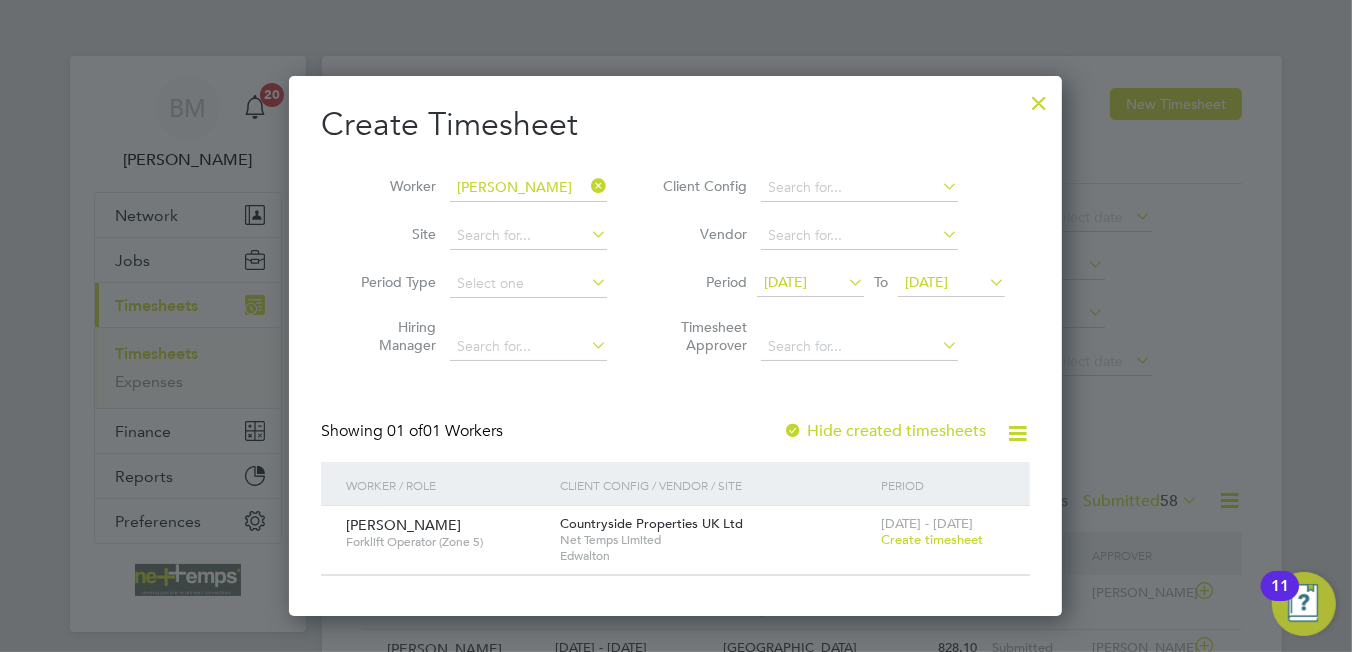 click on "Create timesheet" at bounding box center [932, 539] 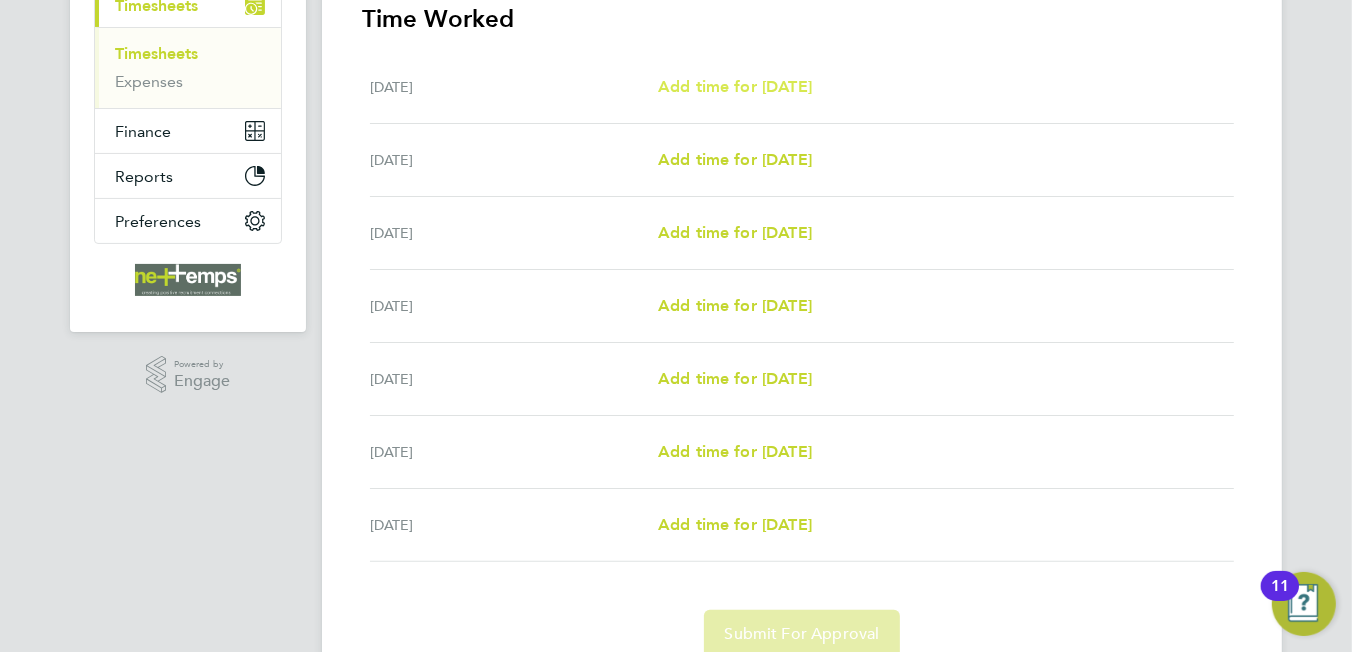 click on "Add time for Mon 07 Jul" at bounding box center [735, 86] 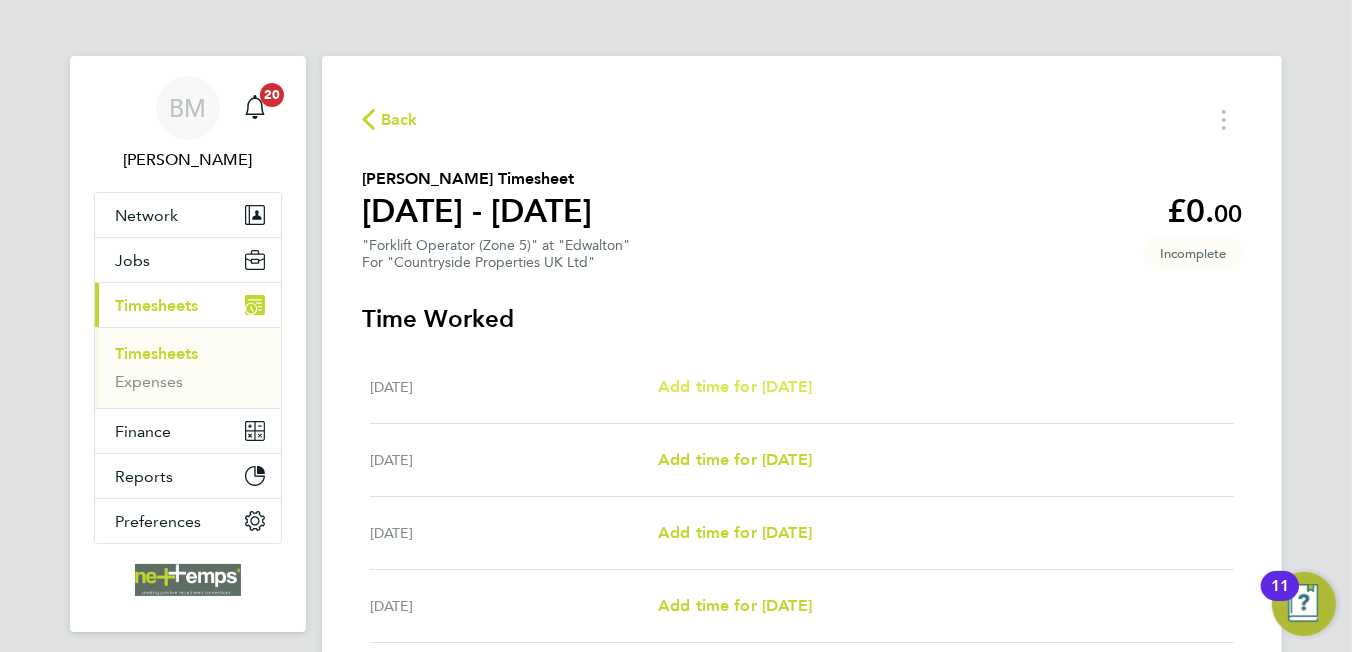 select on "30" 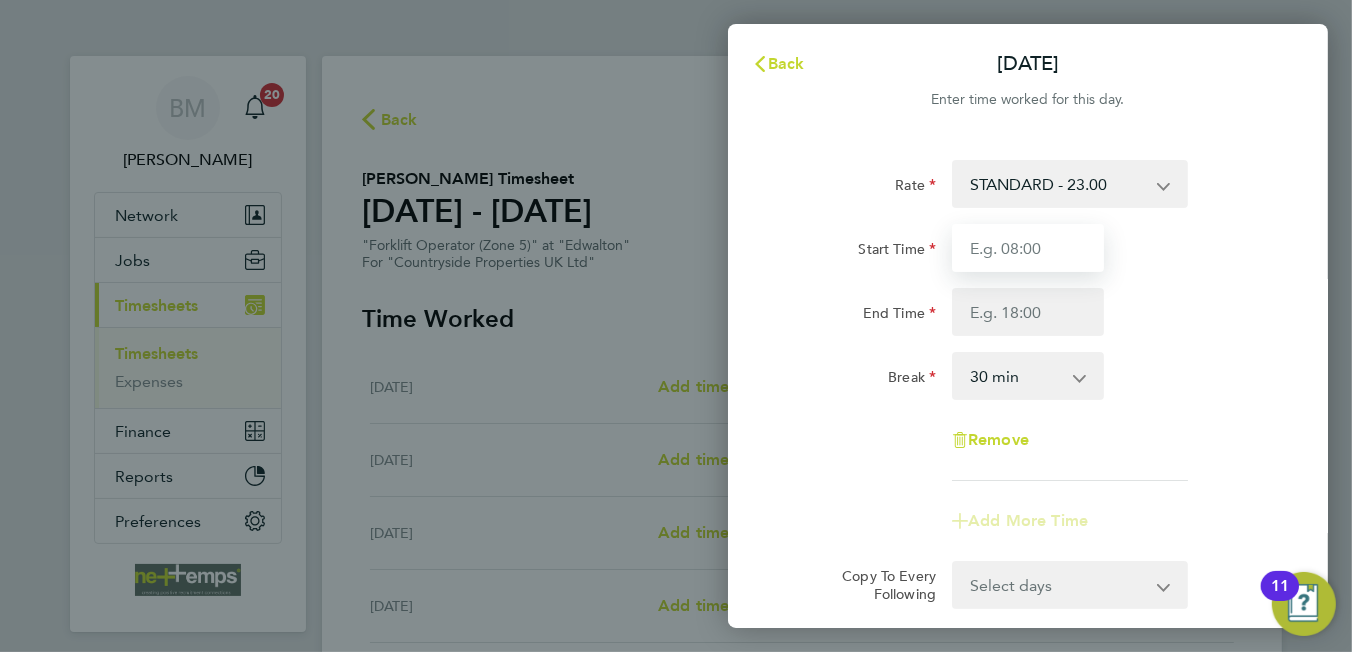 click on "Start Time" at bounding box center (1028, 248) 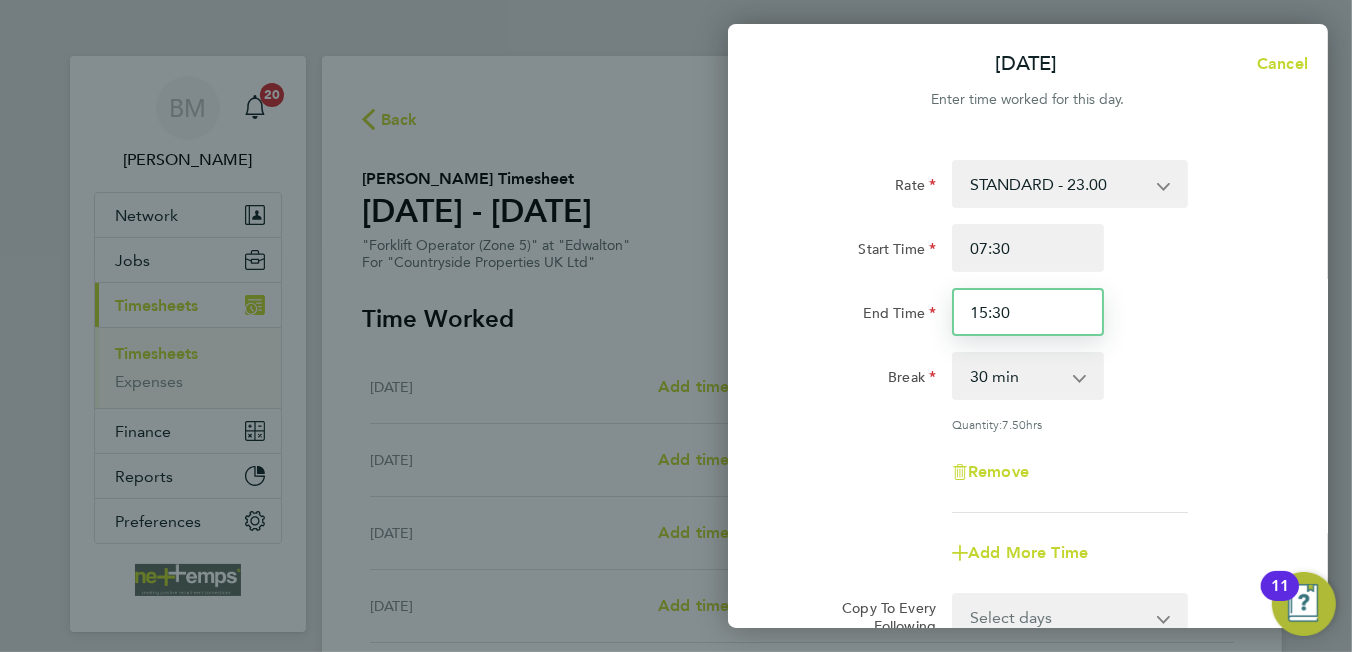 click on "15:30" at bounding box center [1028, 312] 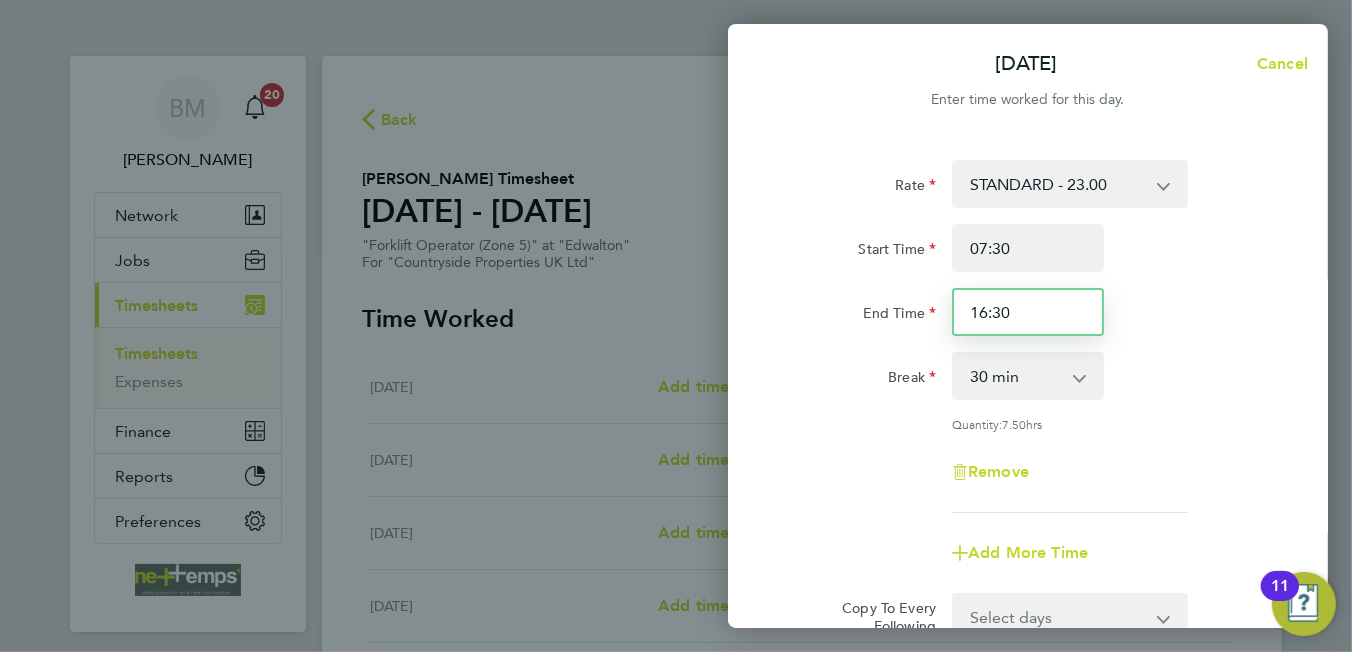 scroll, scrollTop: 200, scrollLeft: 0, axis: vertical 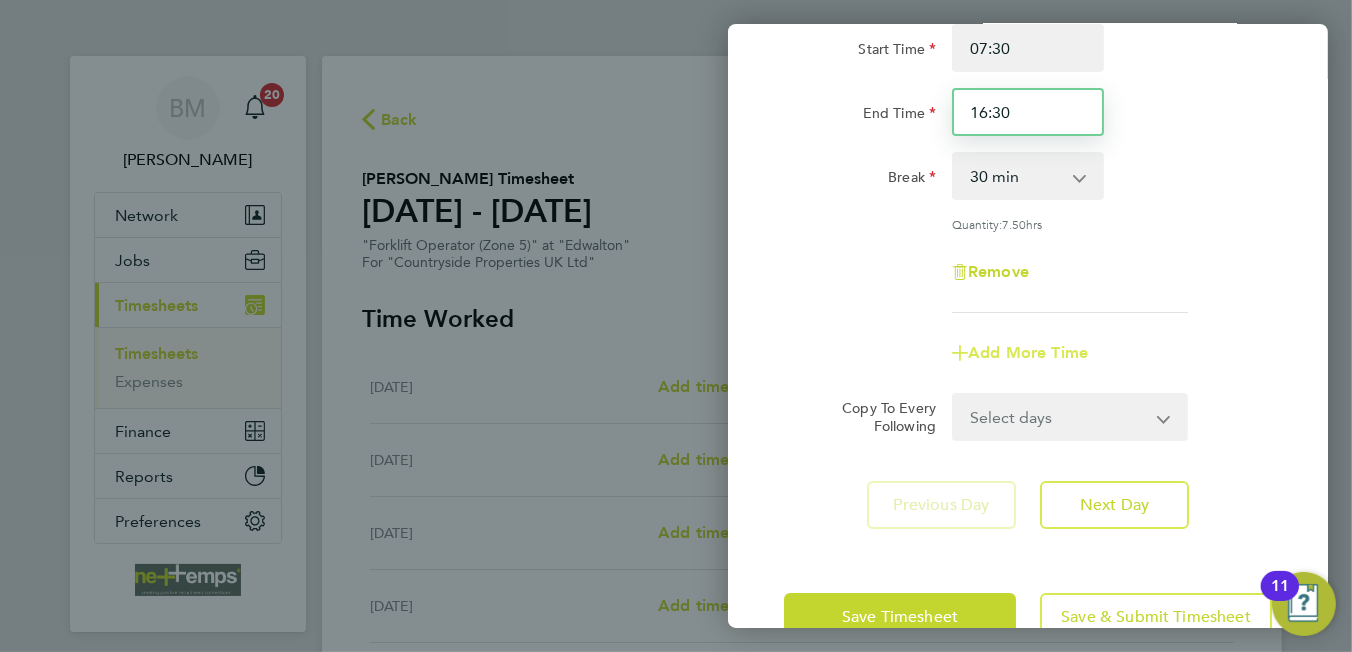 type on "16:30" 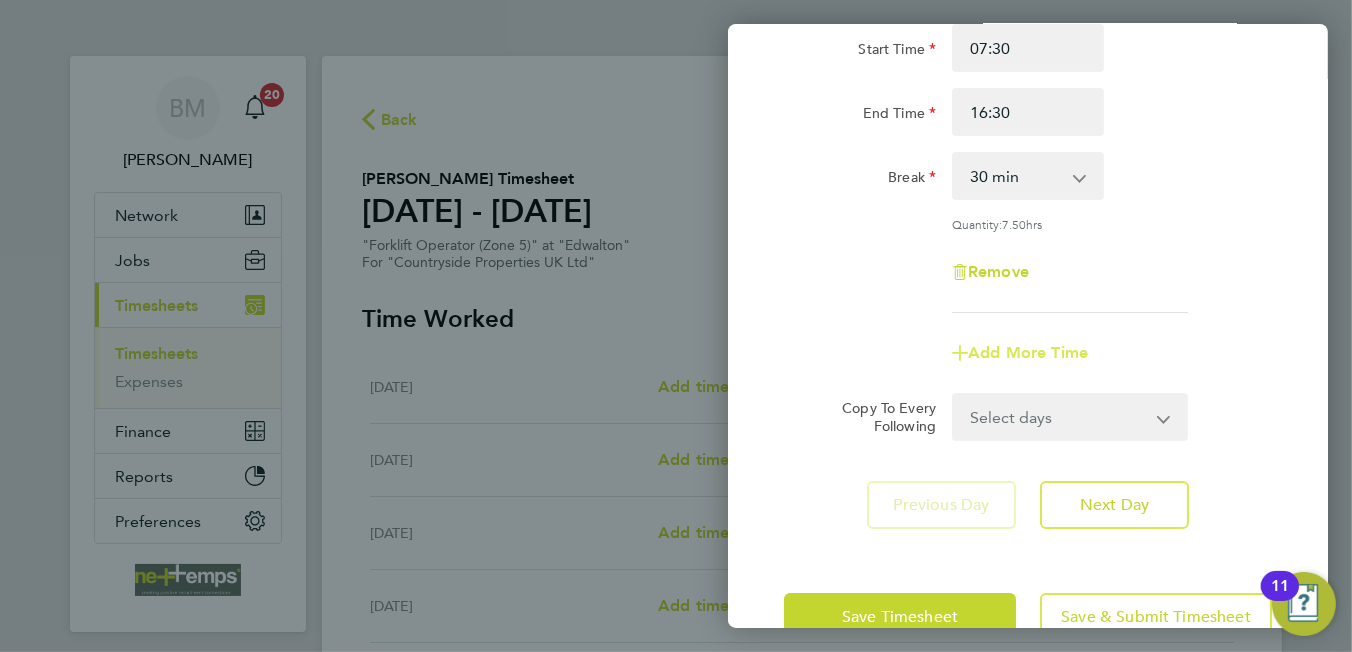 click on "Add More Time" 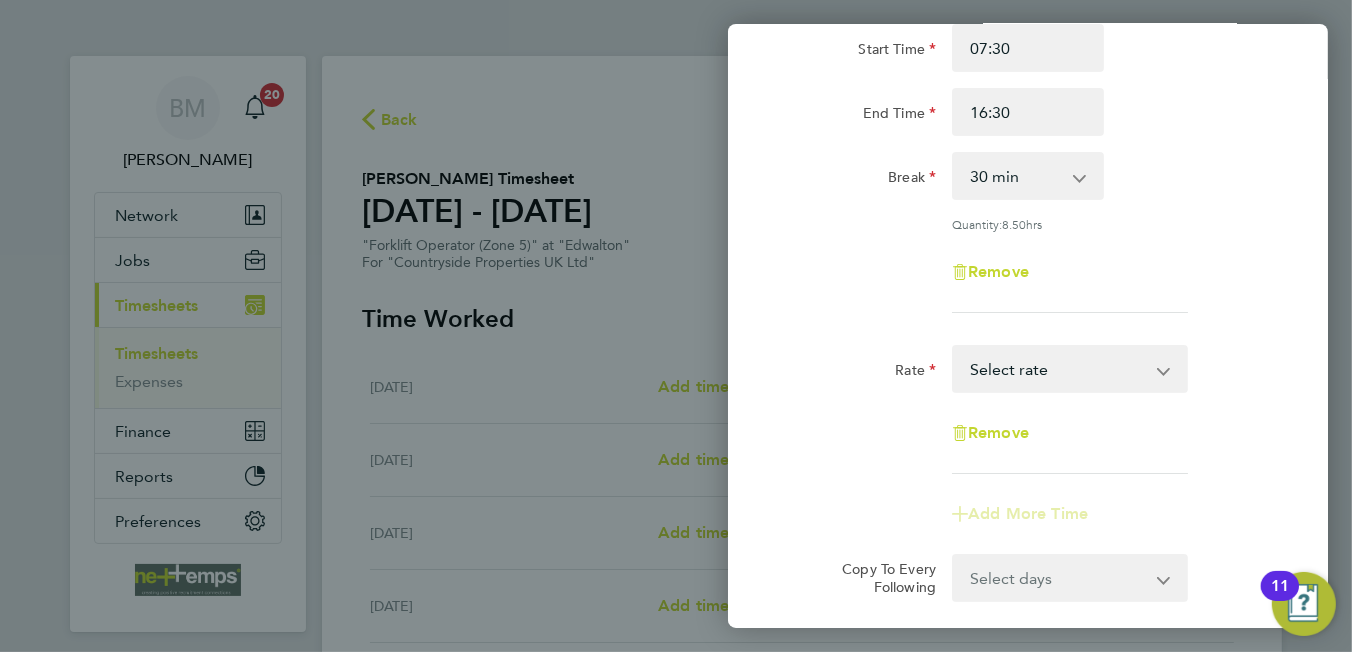 click on "Remove" 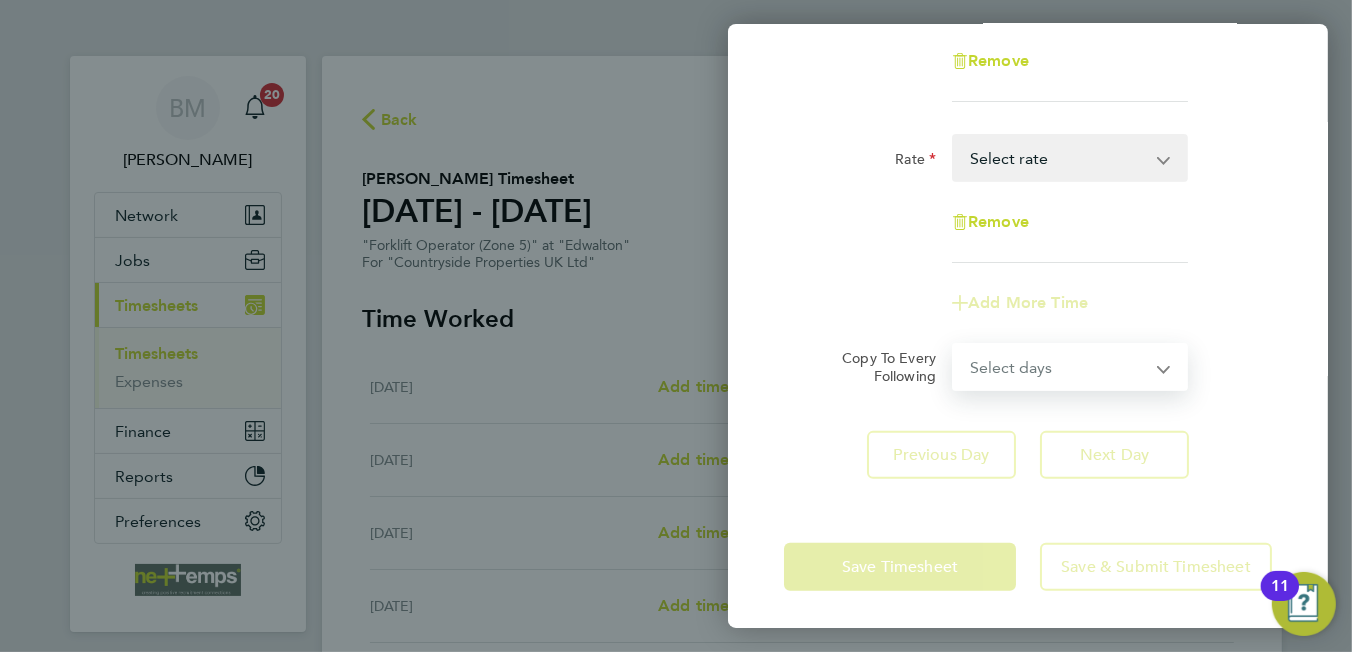 click on "Select days   Day   Weekday (Mon-Fri)   Weekend (Sat-Sun)   Tuesday   Wednesday   Thursday   Friday   Saturday   Sunday" at bounding box center [1059, 367] 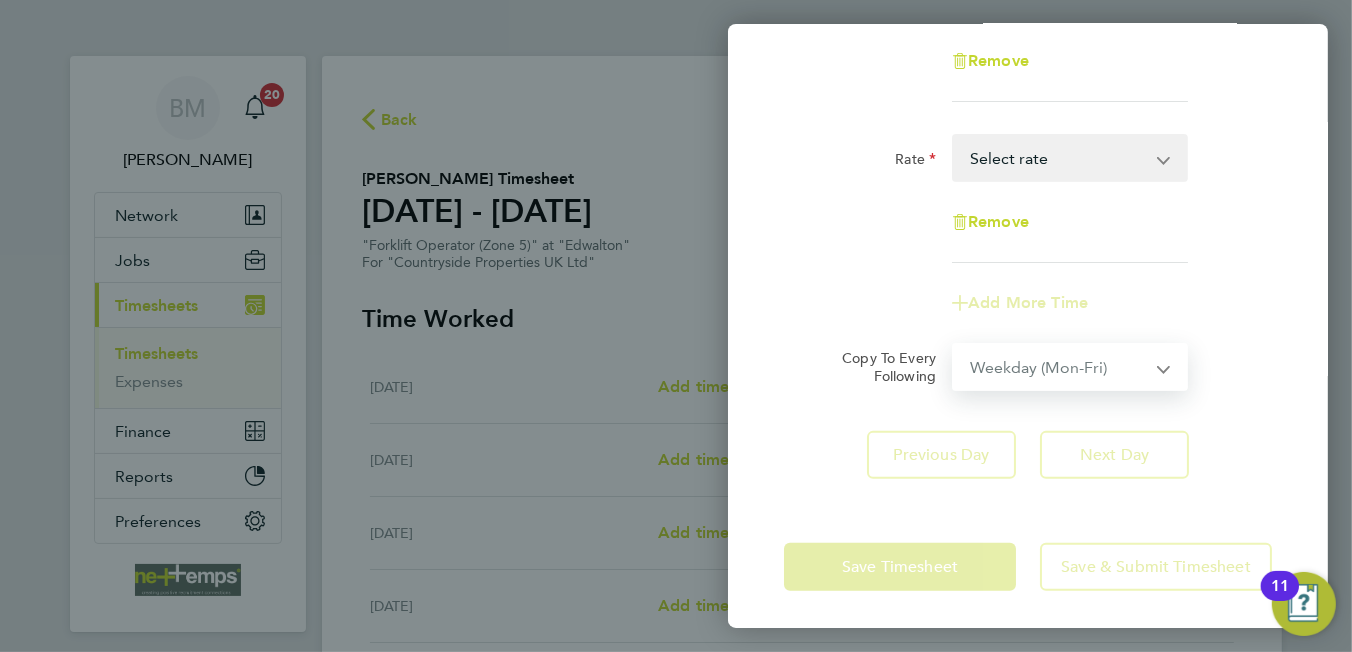 click on "Select days   Day   Weekday (Mon-Fri)   Weekend (Sat-Sun)   Tuesday   Wednesday   Thursday   Friday   Saturday   Sunday" at bounding box center [1059, 367] 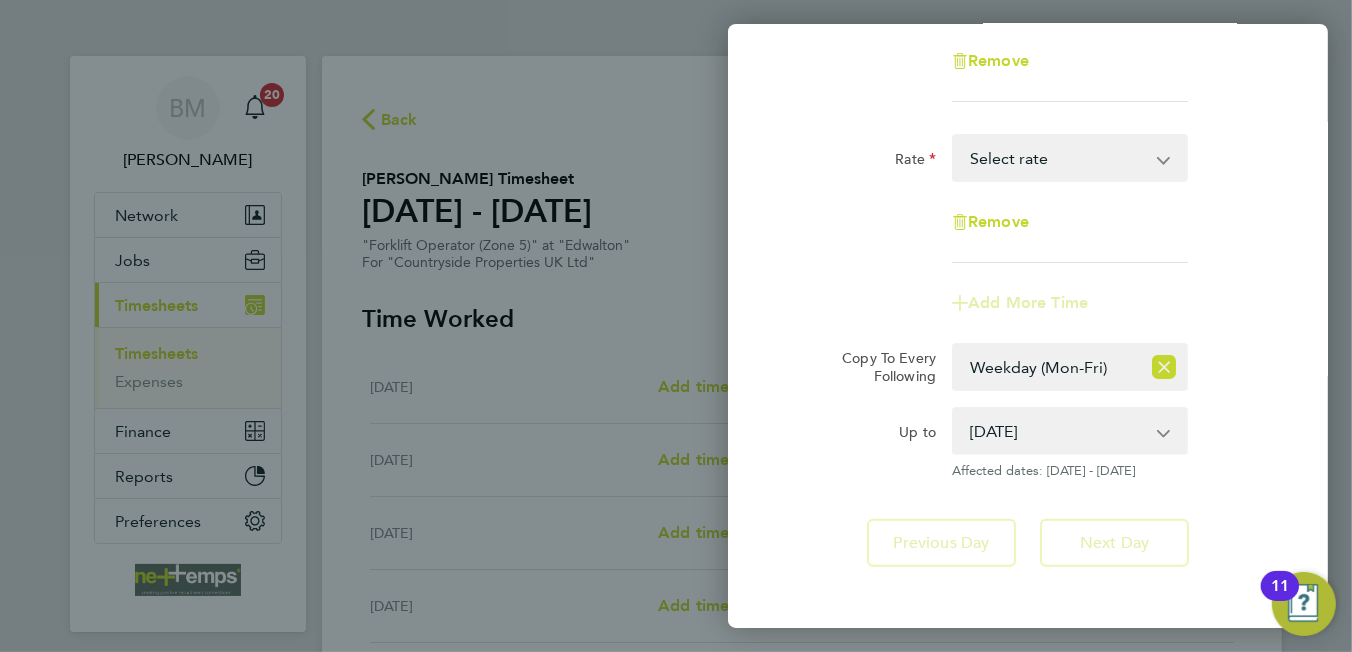 click on "Up to" 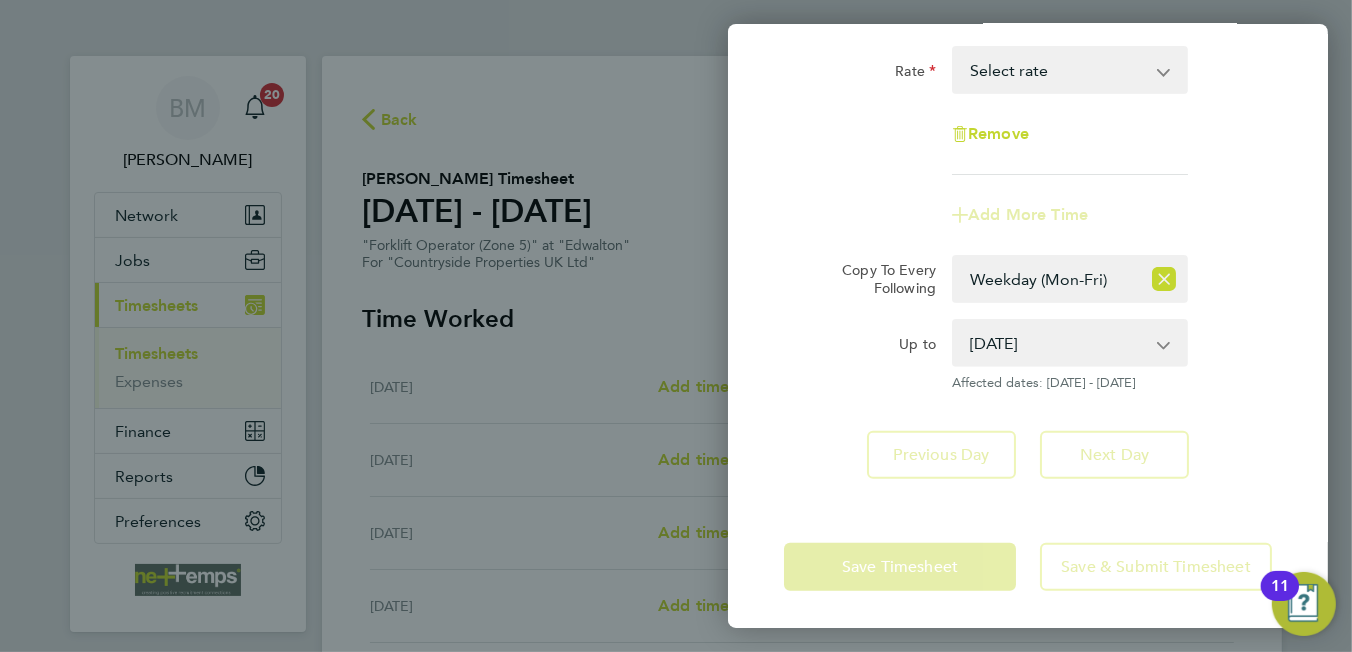 click on "Save Timesheet   Save & Submit Timesheet" 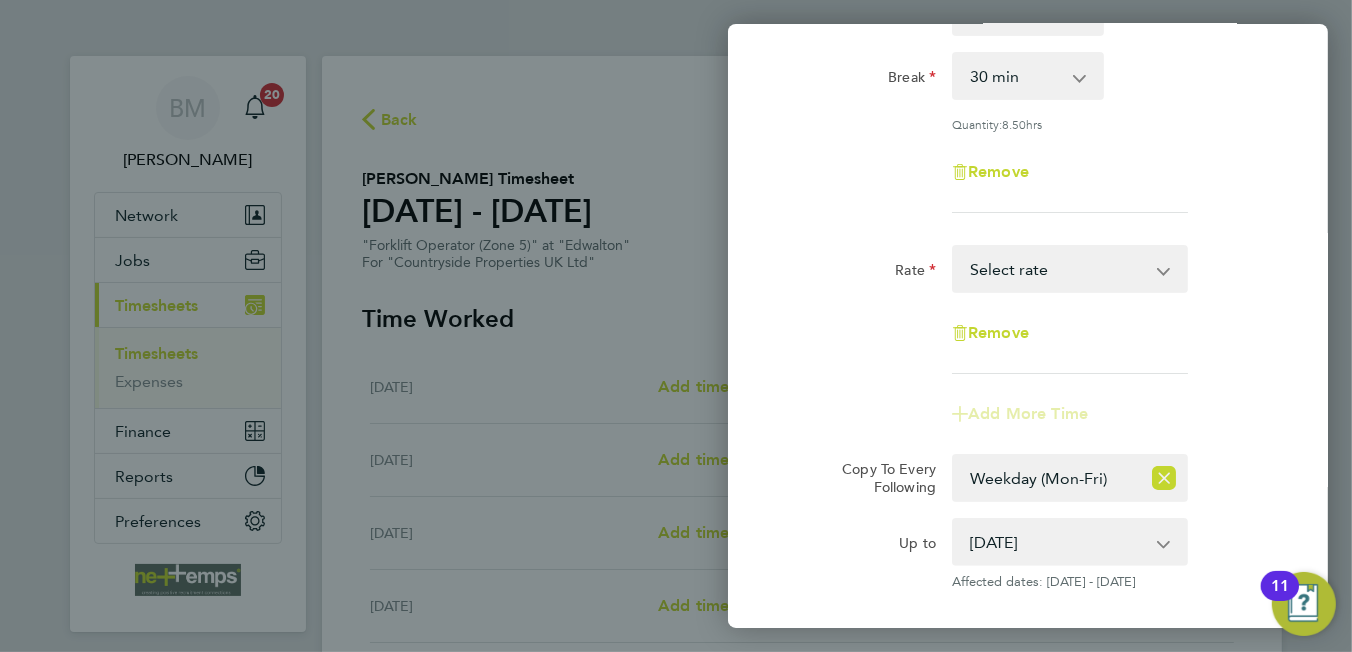 scroll, scrollTop: 499, scrollLeft: 0, axis: vertical 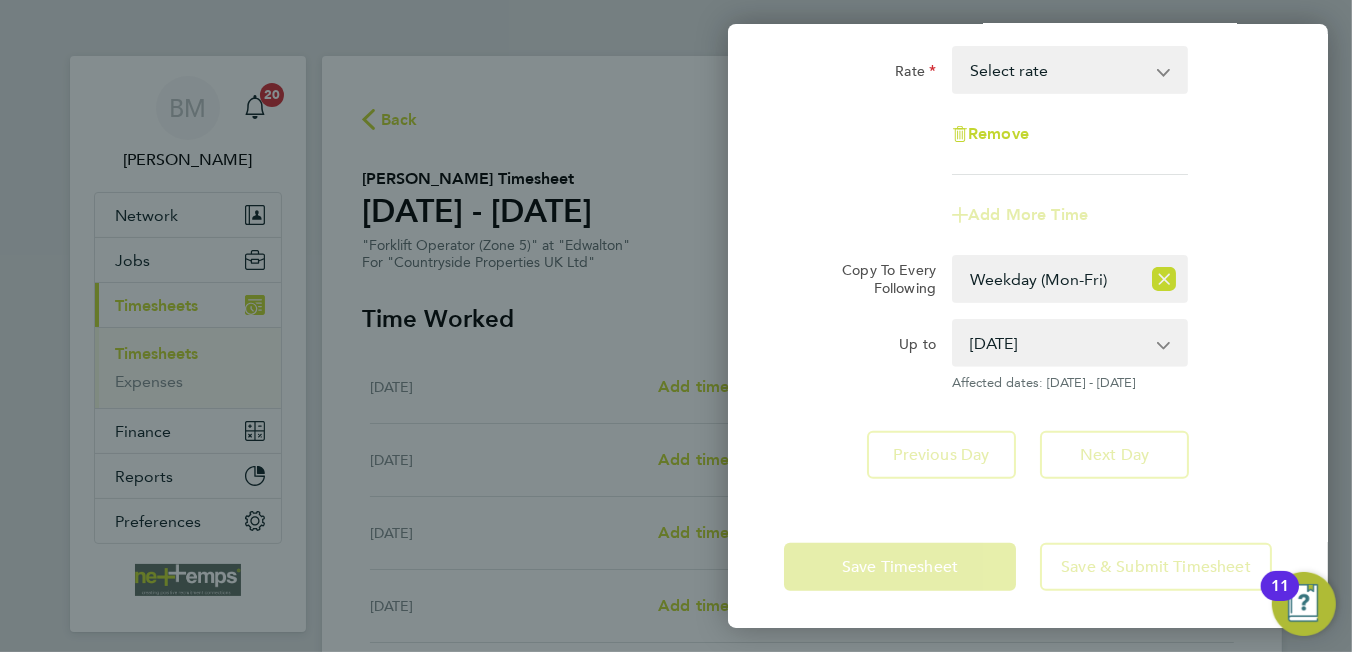 click on "Previous Day   Next Day" 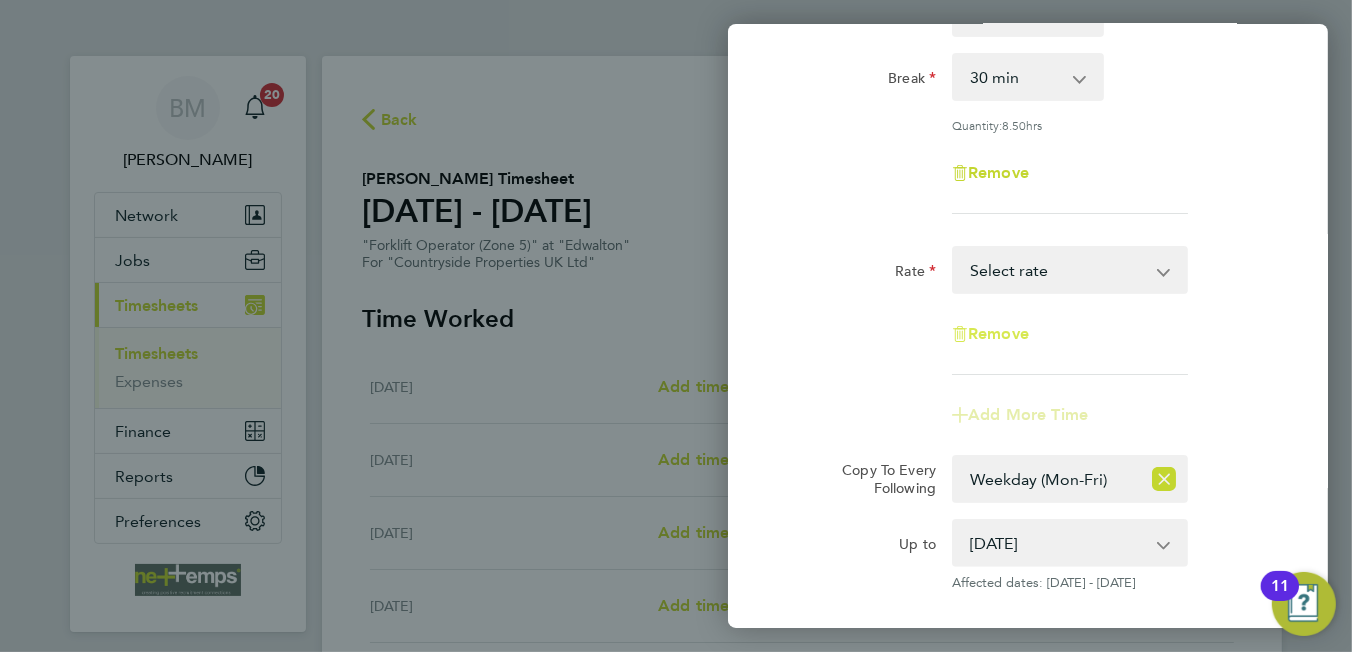 click on "Remove" 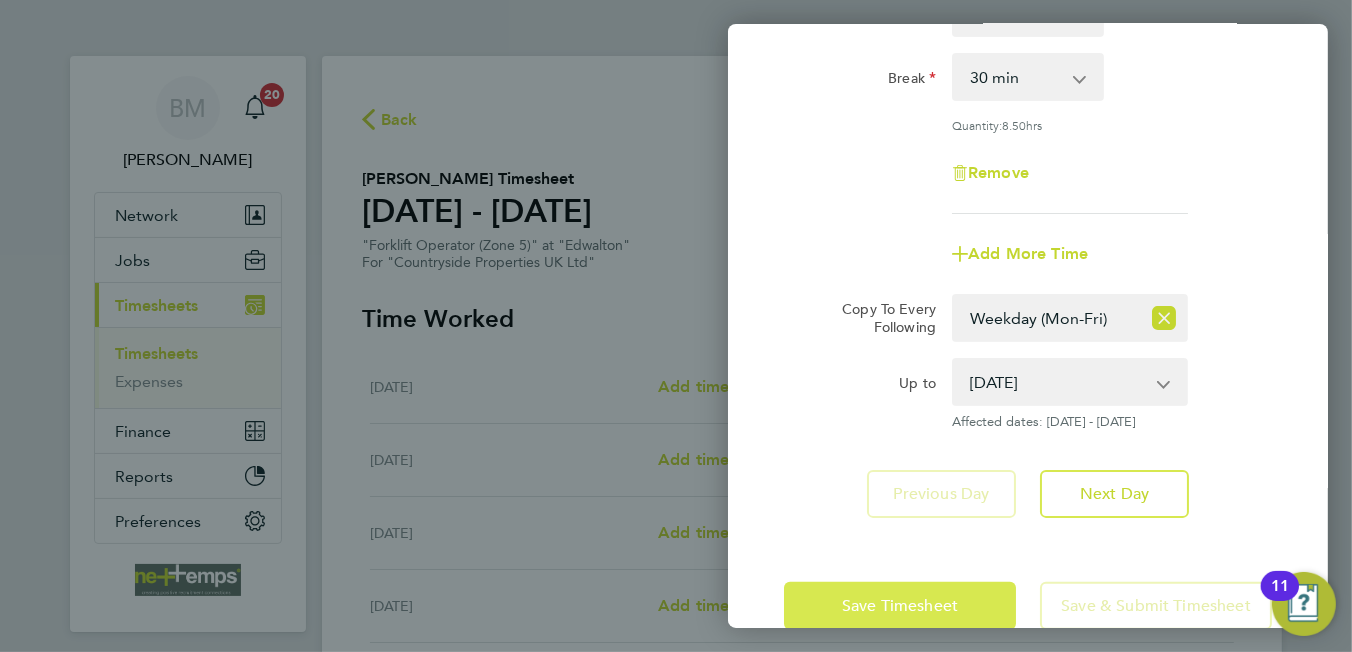 click on "Save Timesheet" 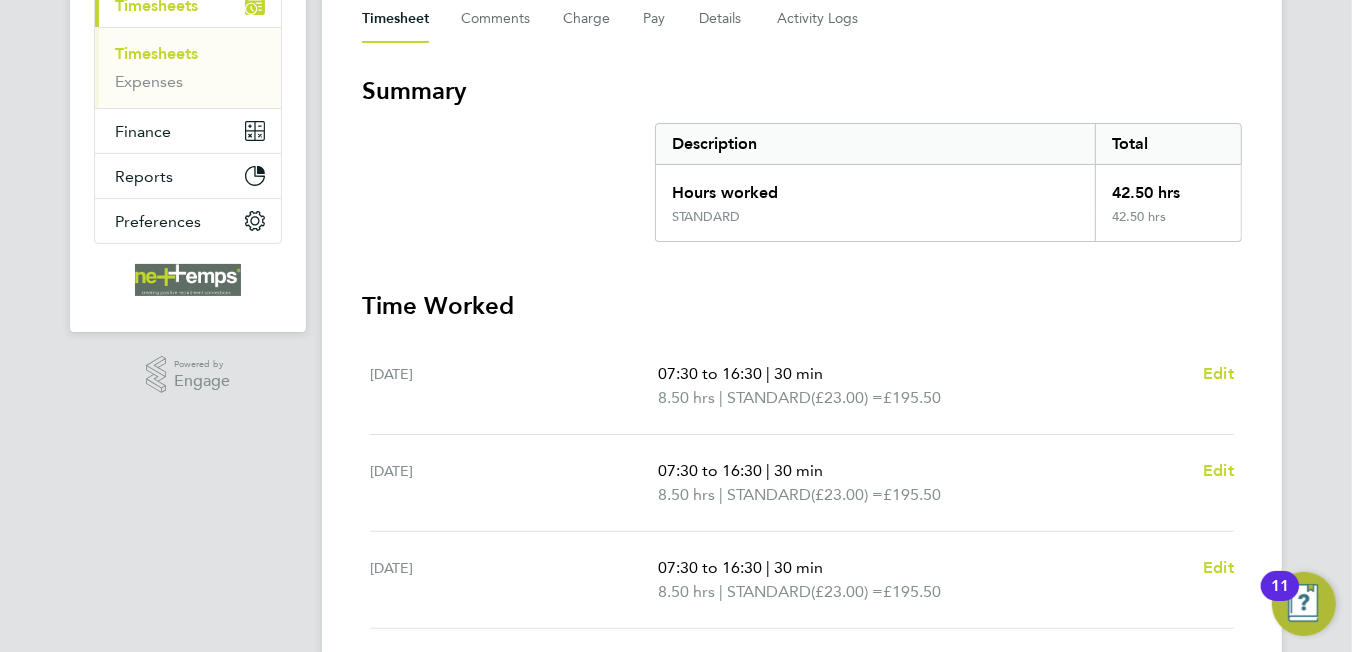 scroll, scrollTop: 789, scrollLeft: 0, axis: vertical 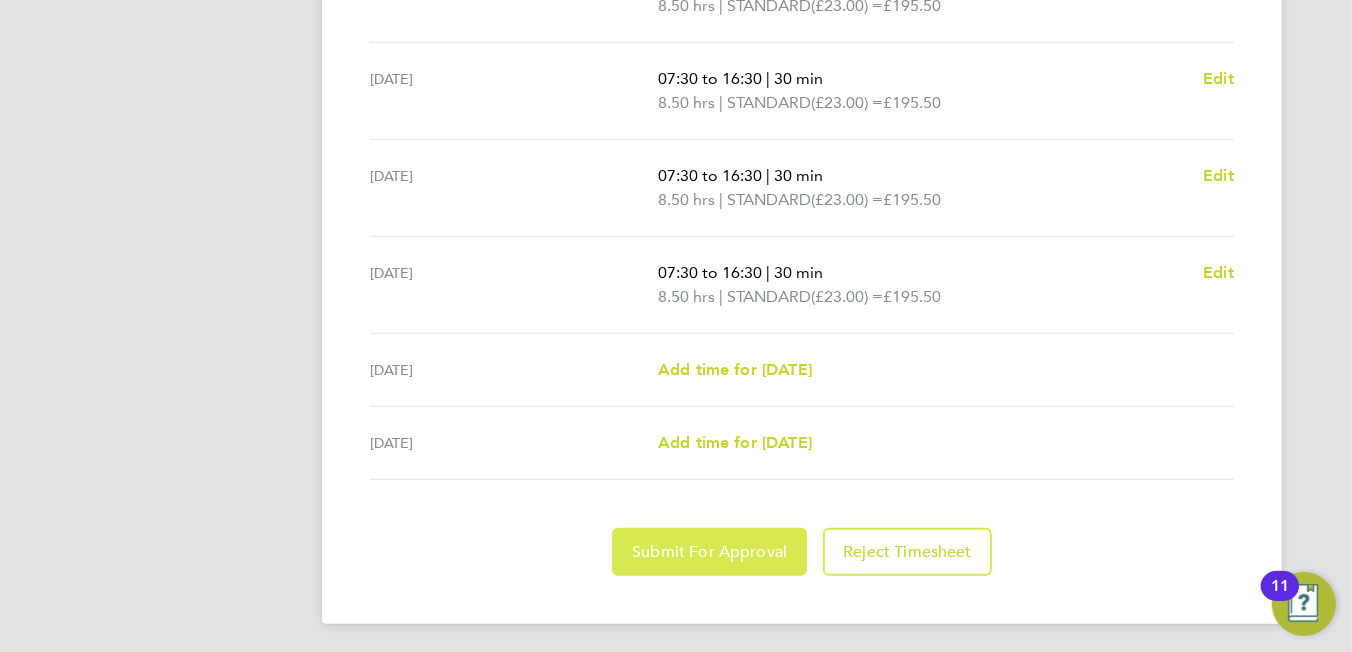 click on "Submit For Approval" 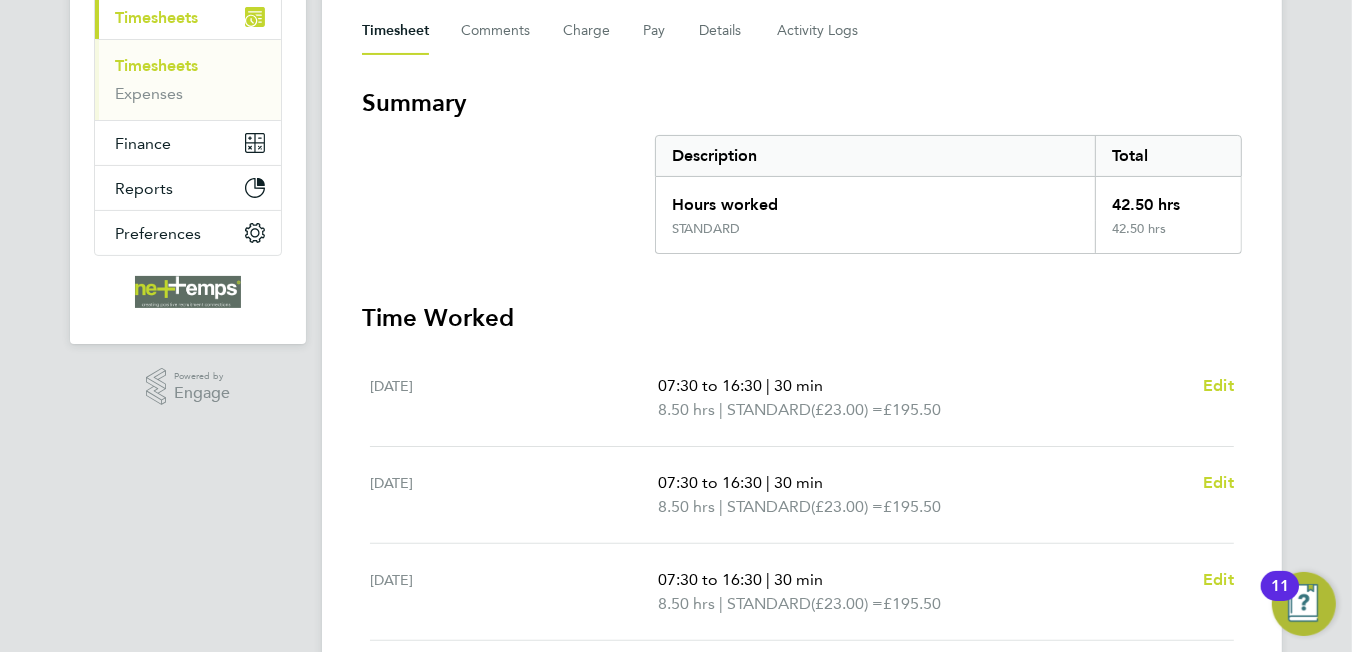 scroll, scrollTop: 87, scrollLeft: 0, axis: vertical 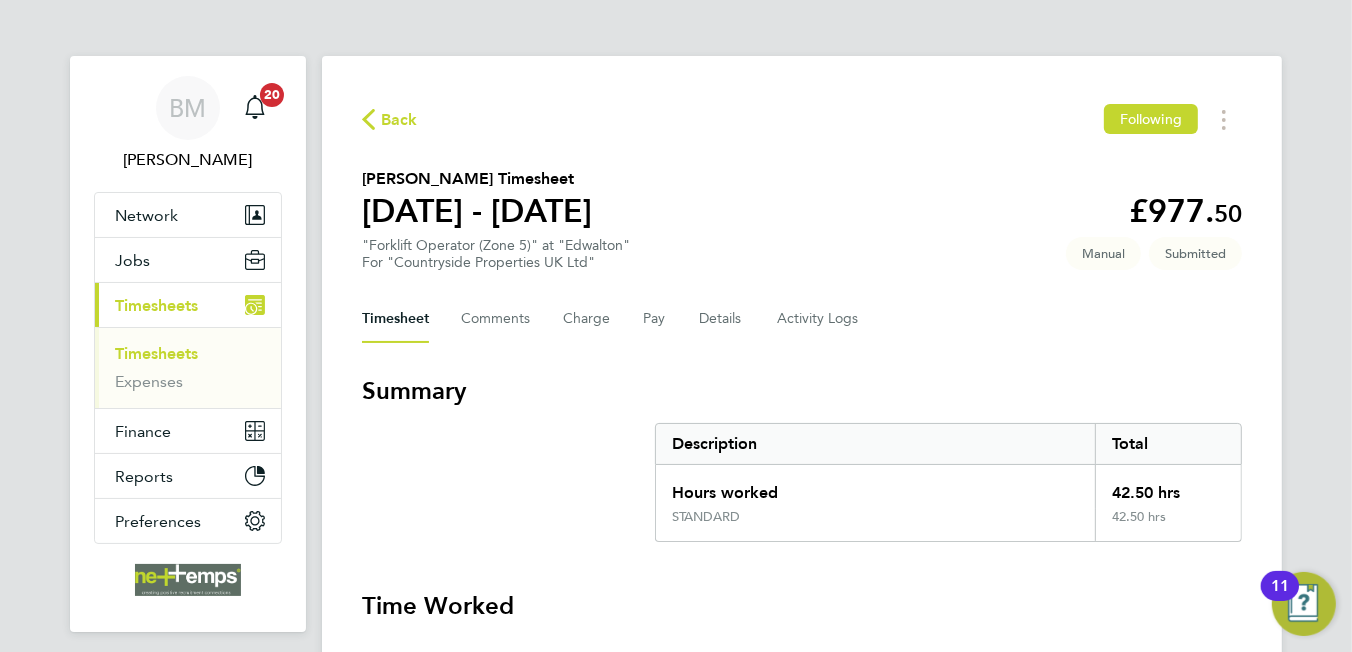 click 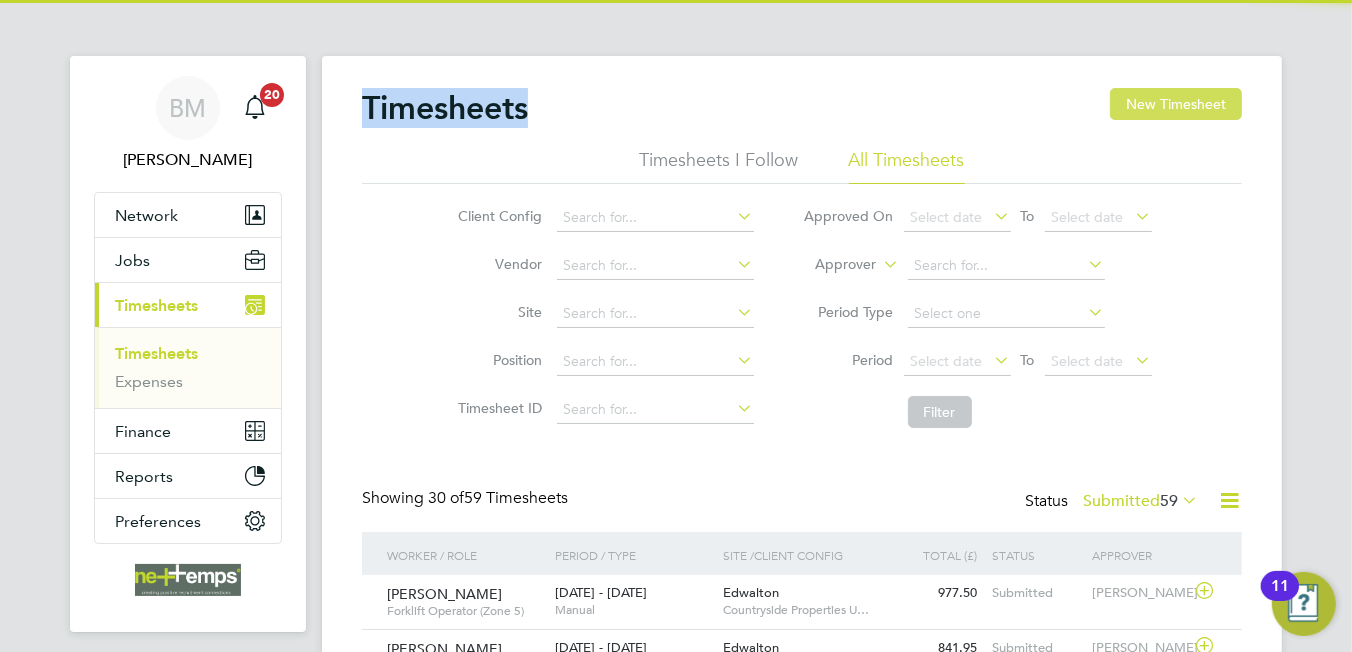 click on "New Timesheet" 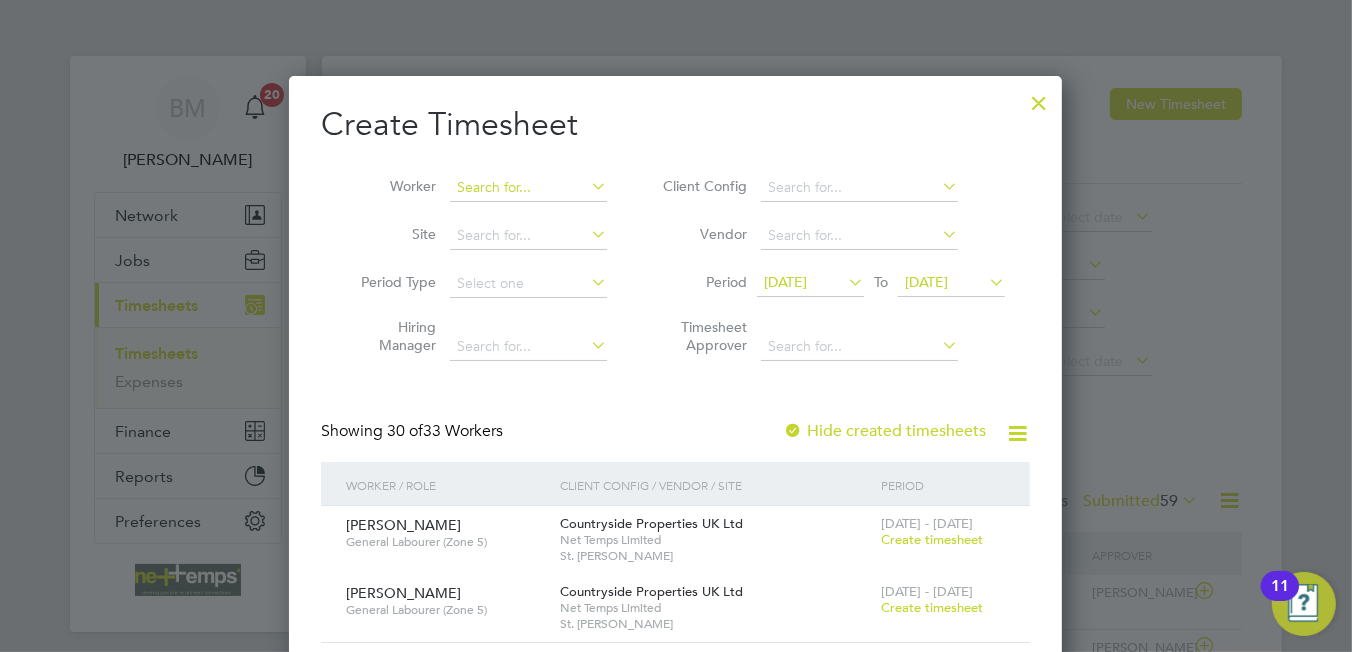 click at bounding box center [528, 188] 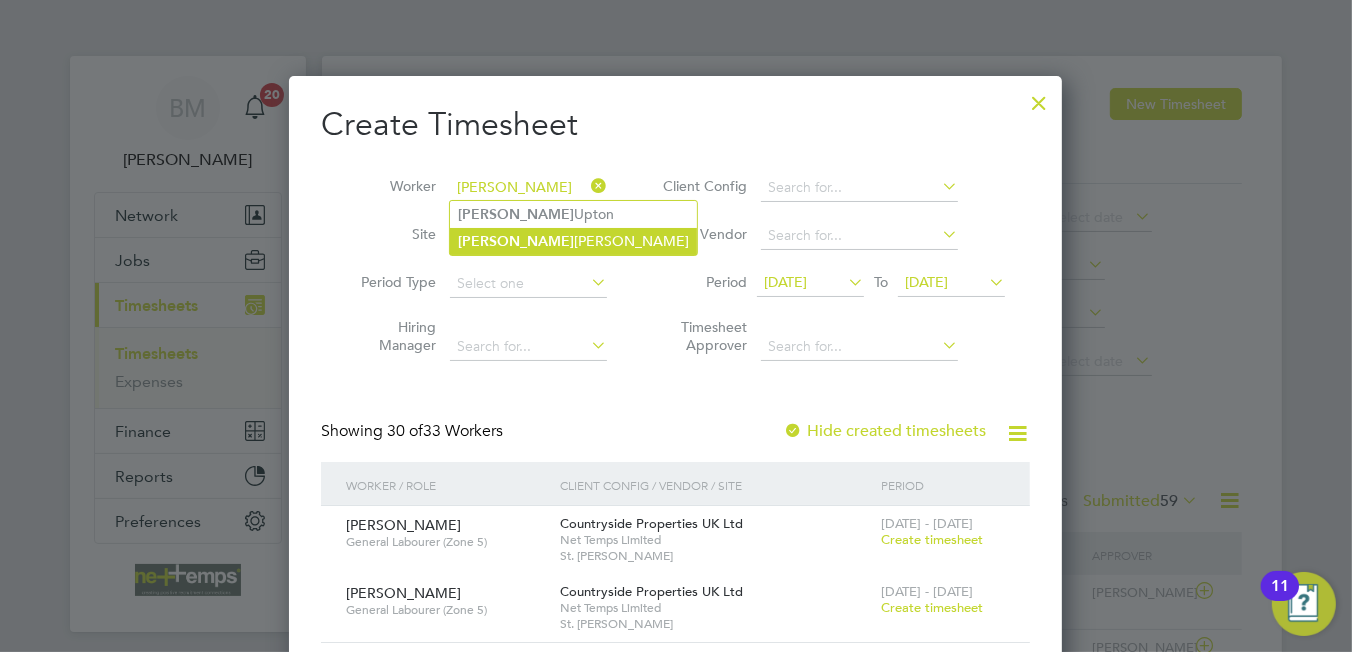 click on "Leigh  Dabbs" 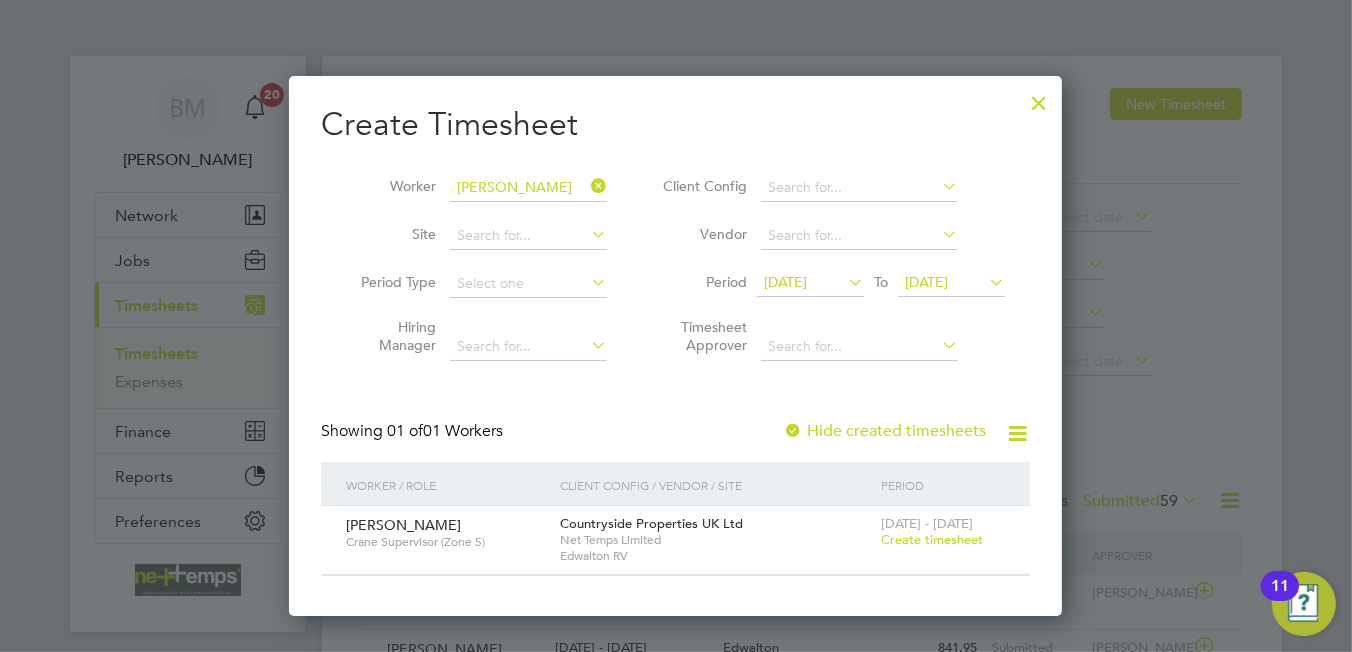 drag, startPoint x: 946, startPoint y: 542, endPoint x: 912, endPoint y: 527, distance: 37.161808 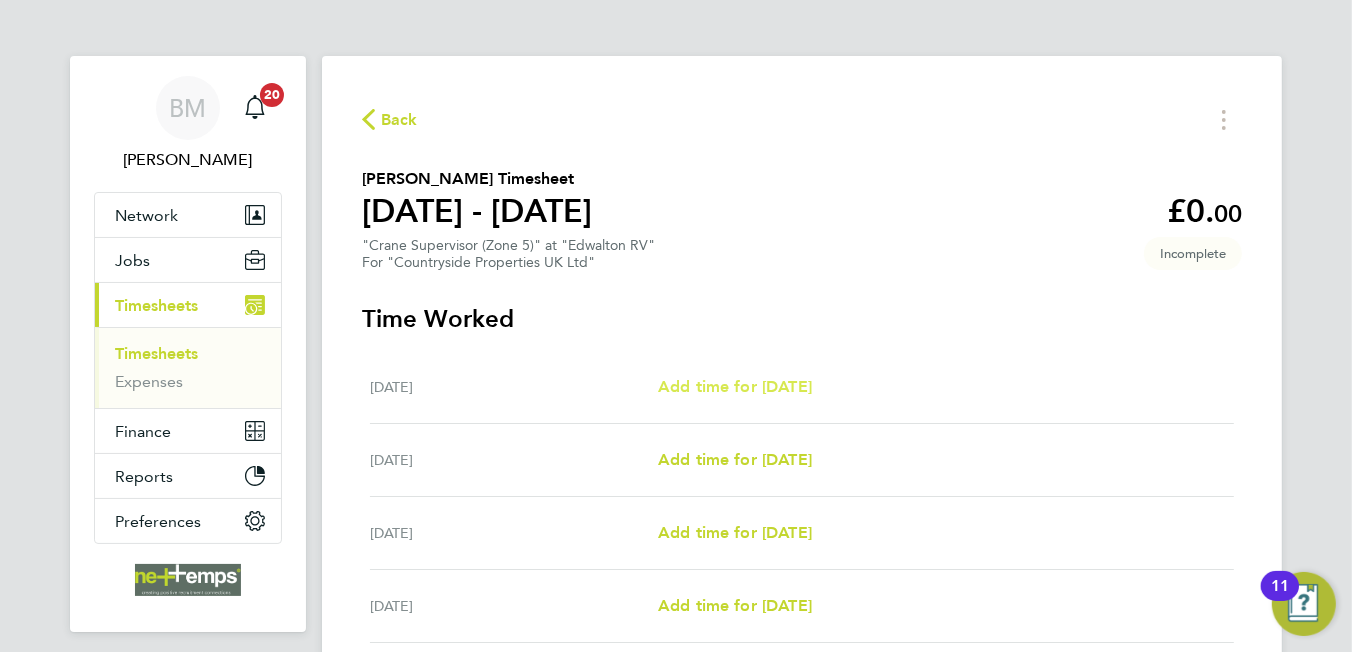 drag, startPoint x: 802, startPoint y: 365, endPoint x: 803, endPoint y: 379, distance: 14.035668 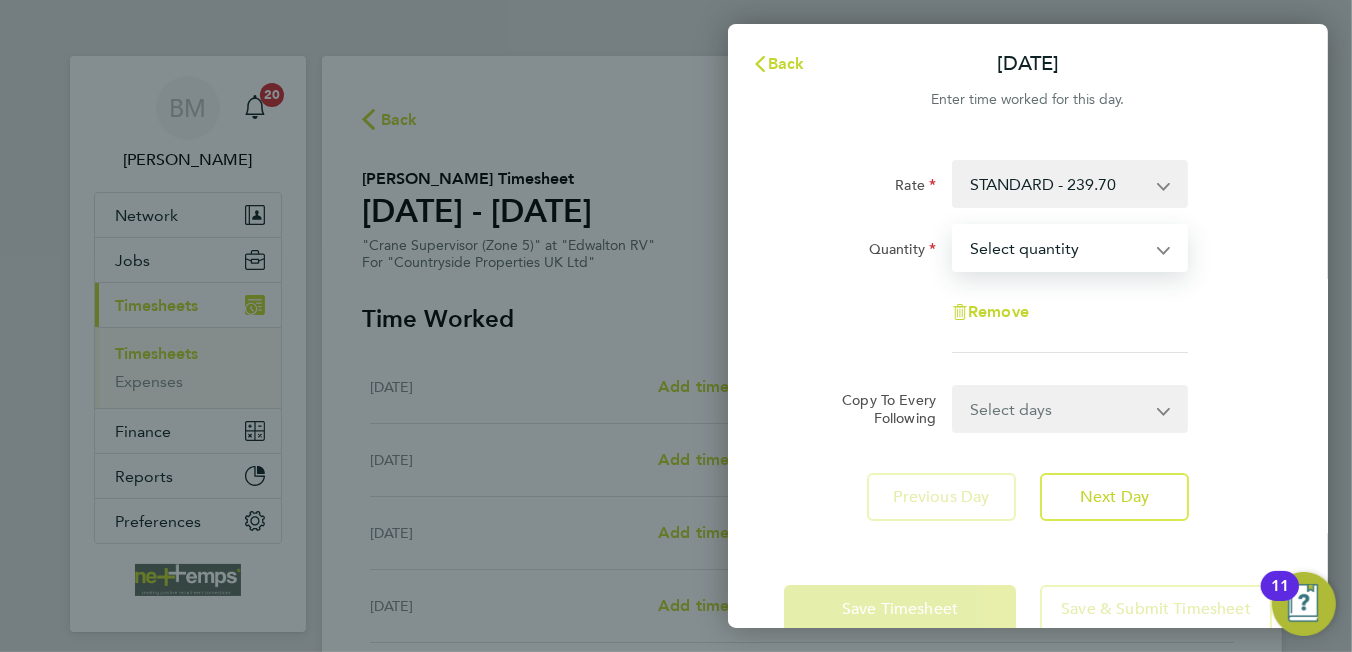 click on "Select quantity   0.5   1" at bounding box center (1058, 248) 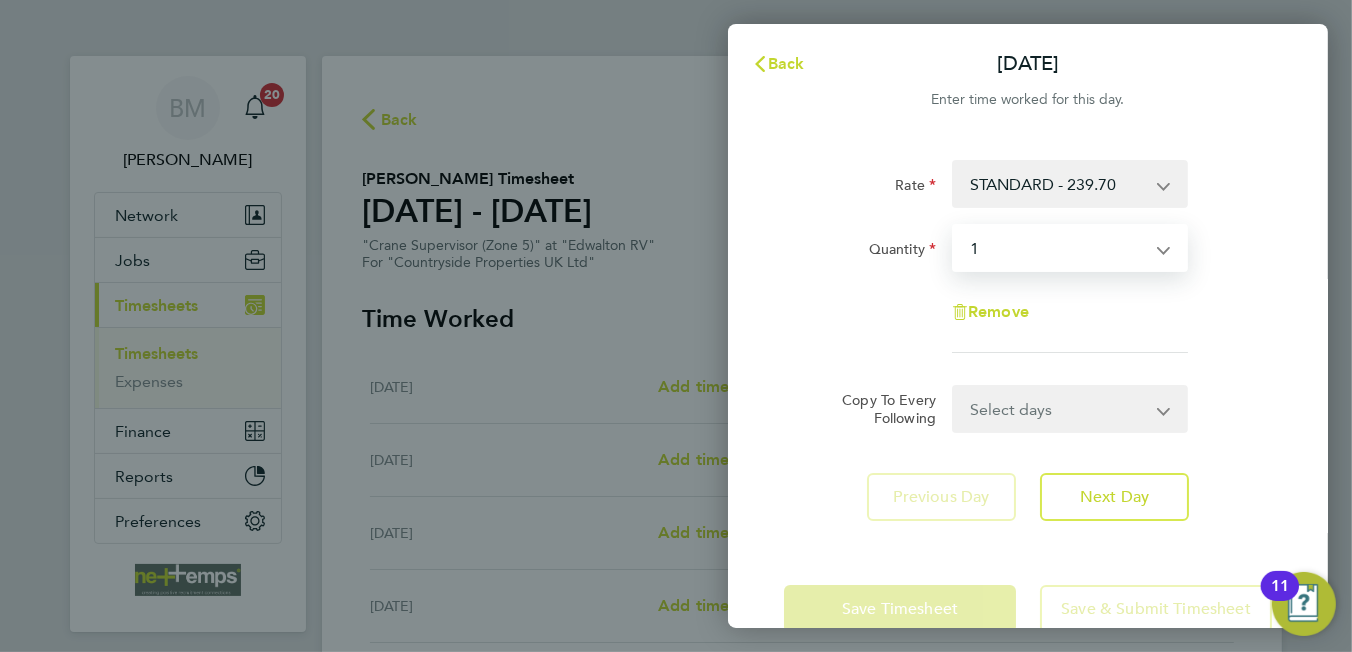 click on "Select quantity   0.5   1" at bounding box center (1058, 248) 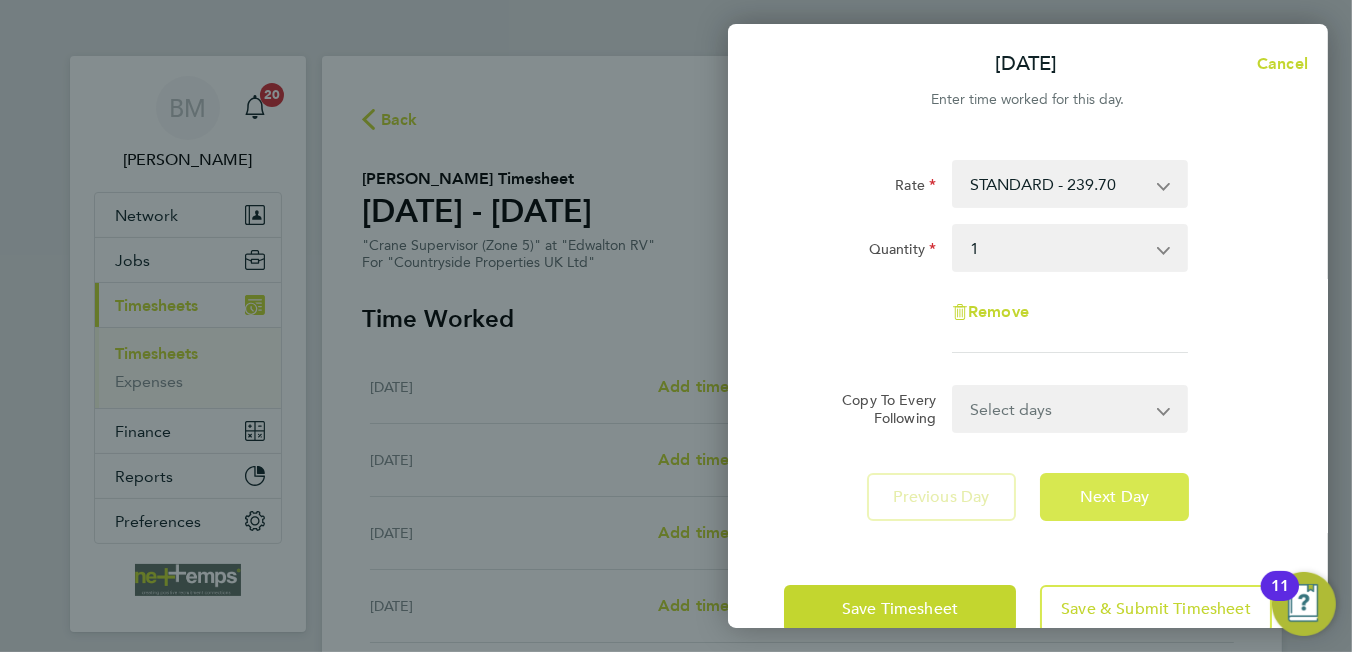 click on "Next Day" 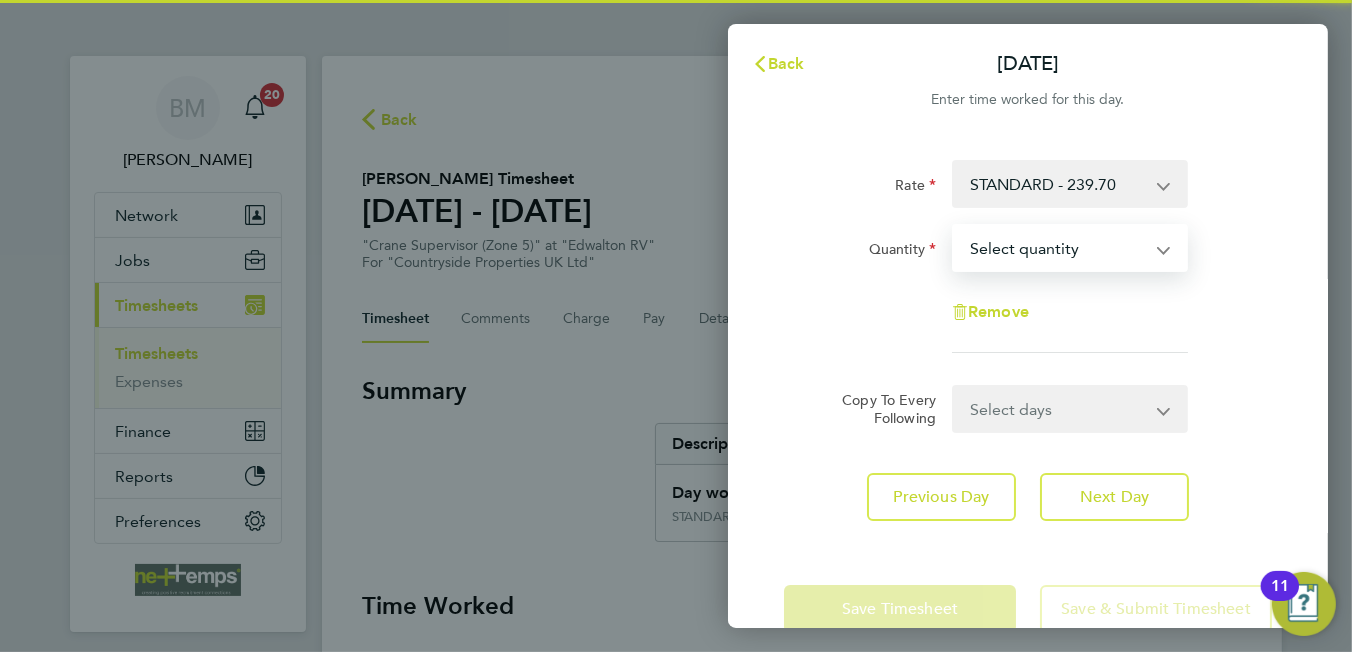 click on "Select quantity   0.5   1" at bounding box center (1058, 248) 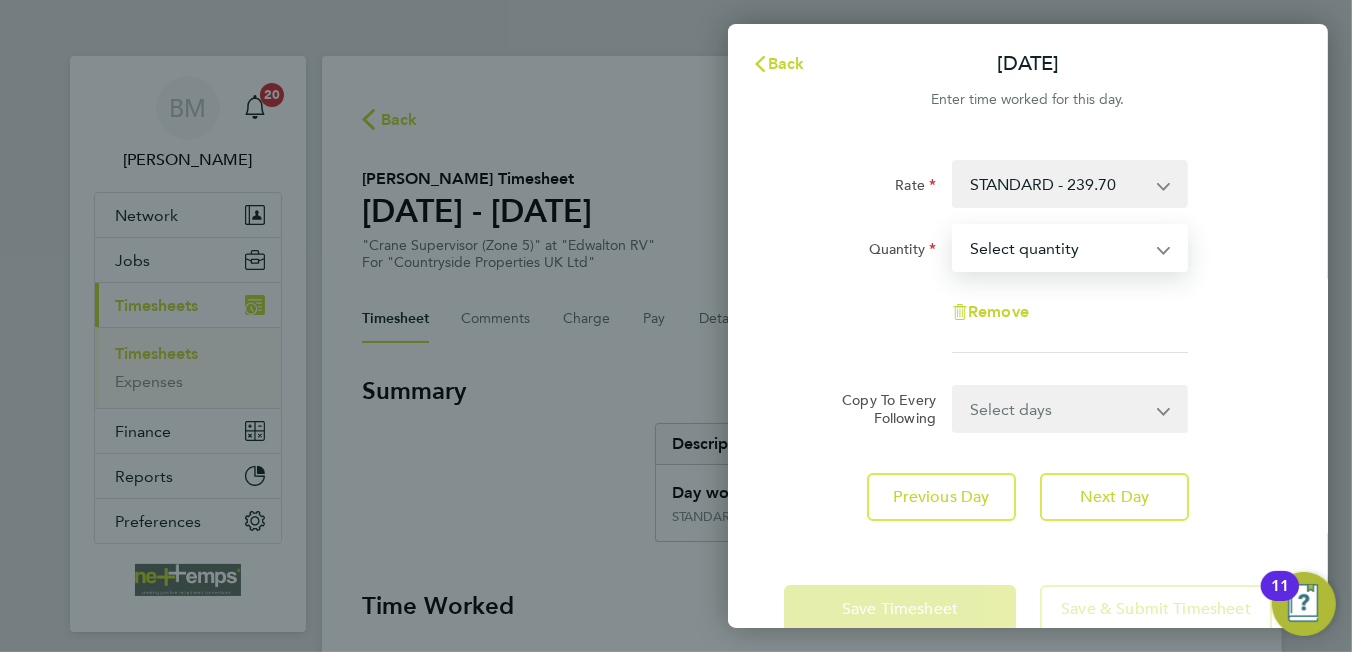 select on "1" 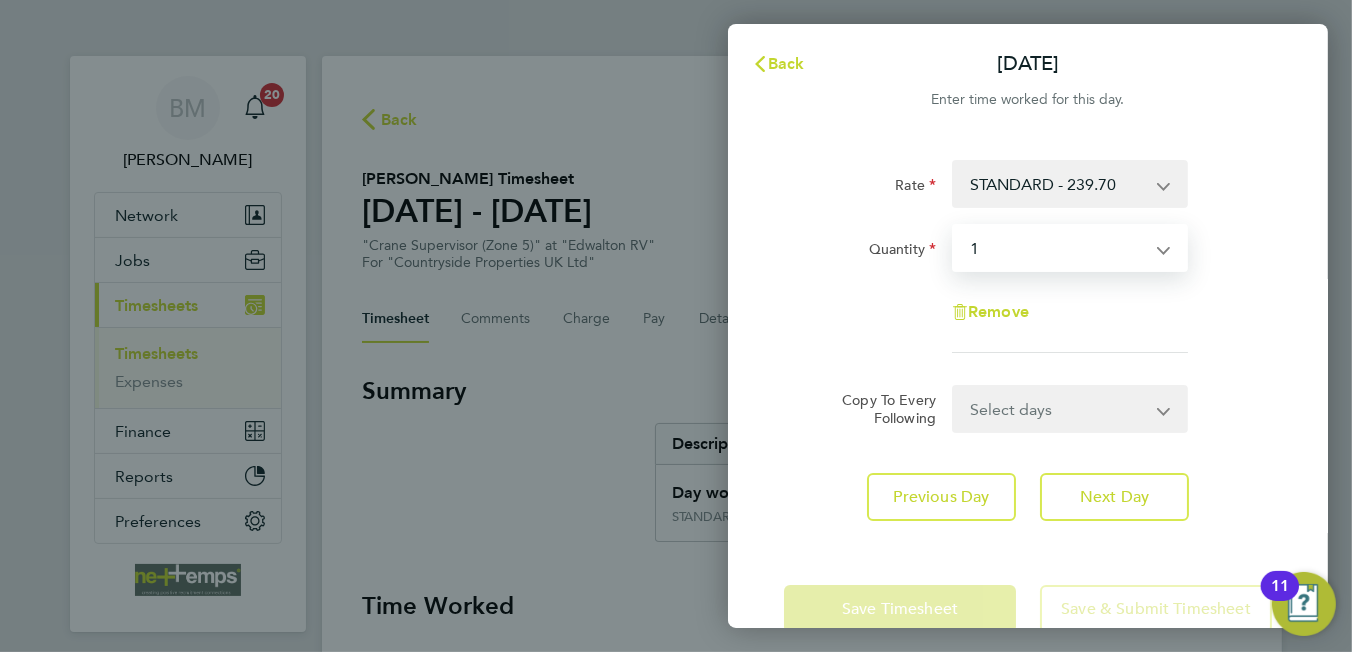 click on "Select quantity   0.5   1" at bounding box center [1058, 248] 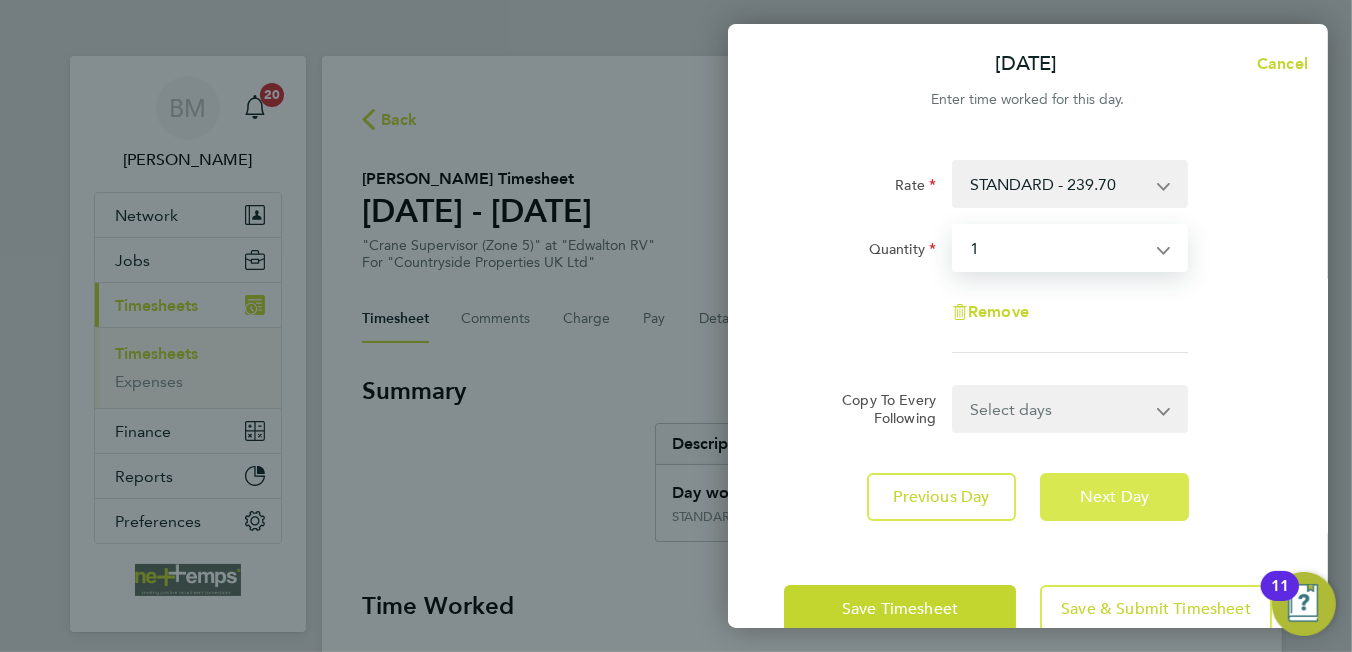 click on "Next Day" 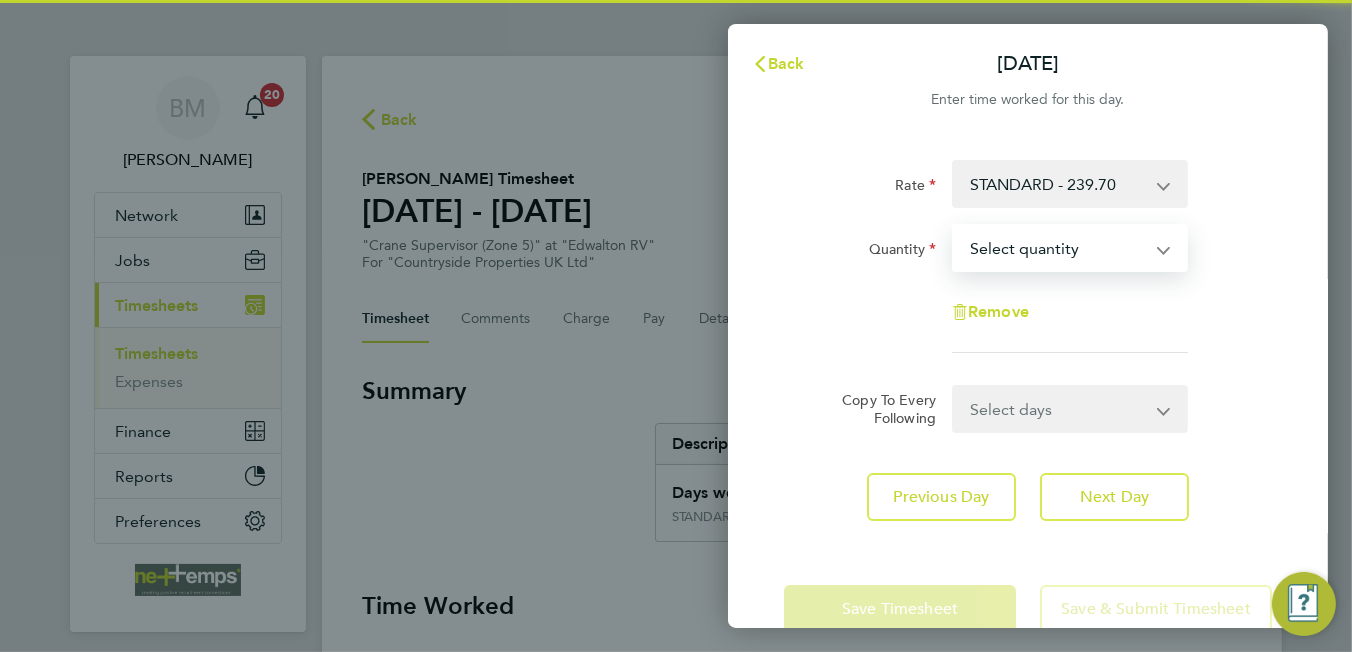 click on "Select quantity   0.5   1" at bounding box center [1058, 248] 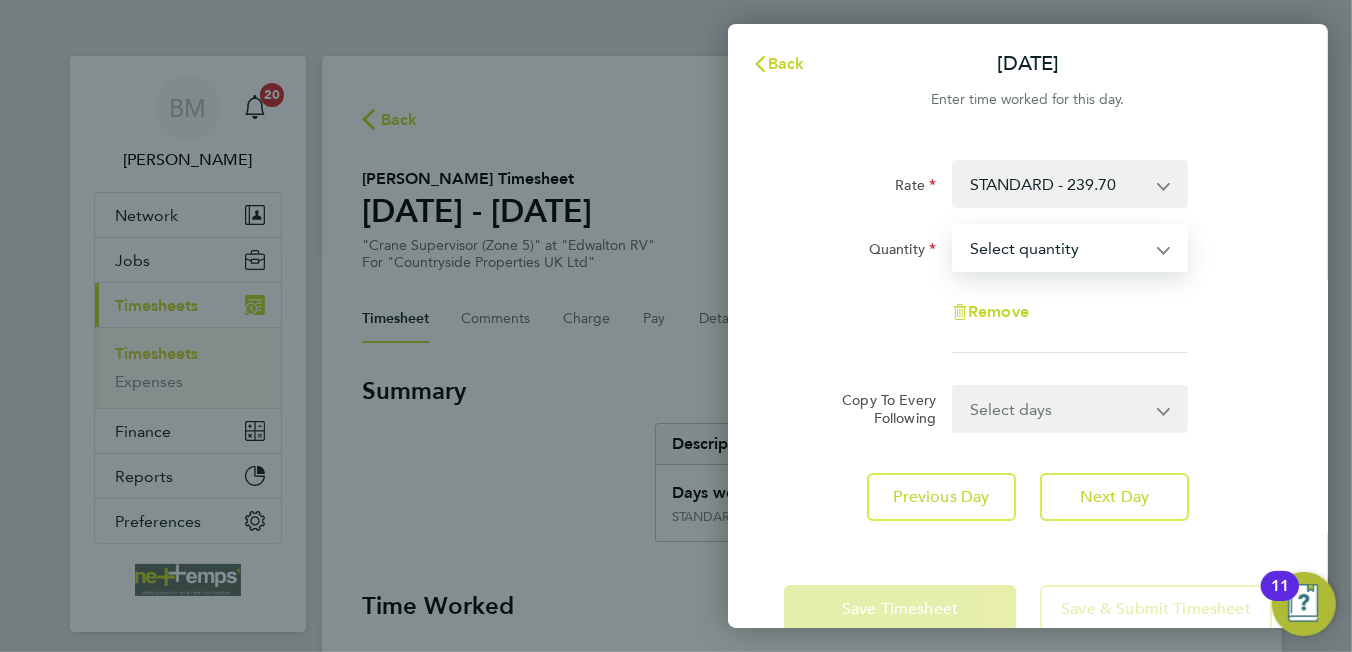 select on "1" 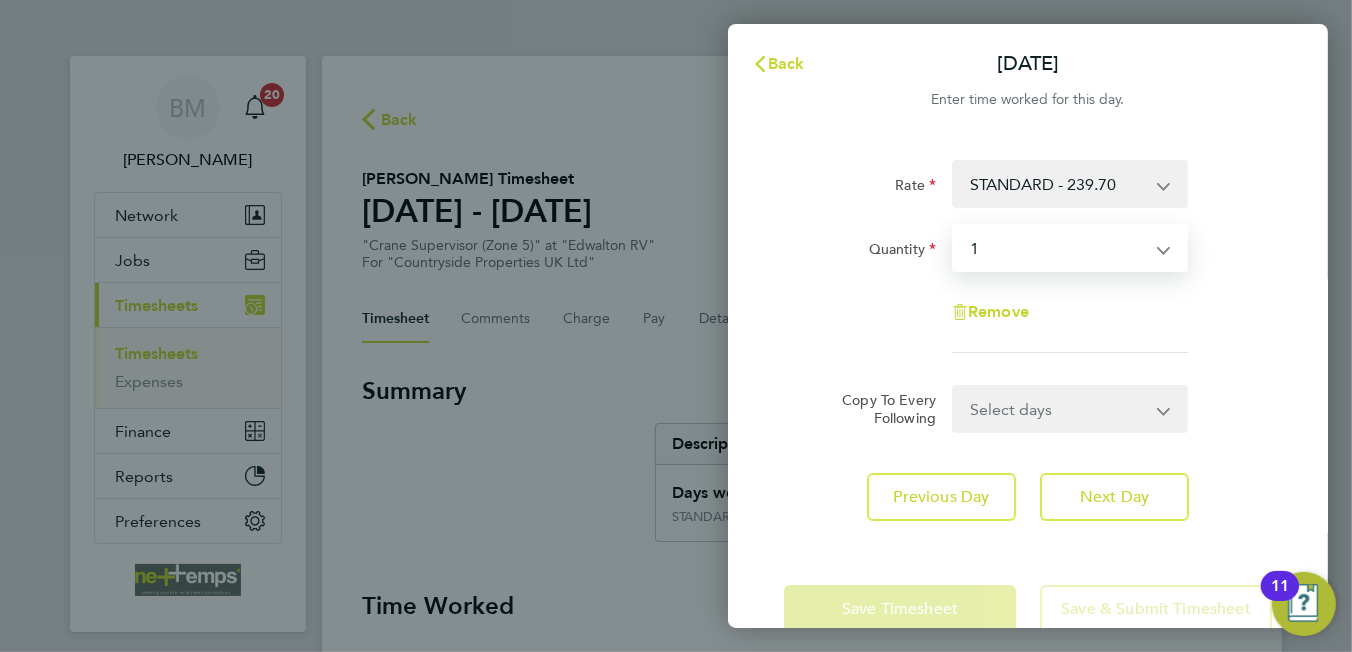 click on "Select quantity   0.5   1" at bounding box center (1058, 248) 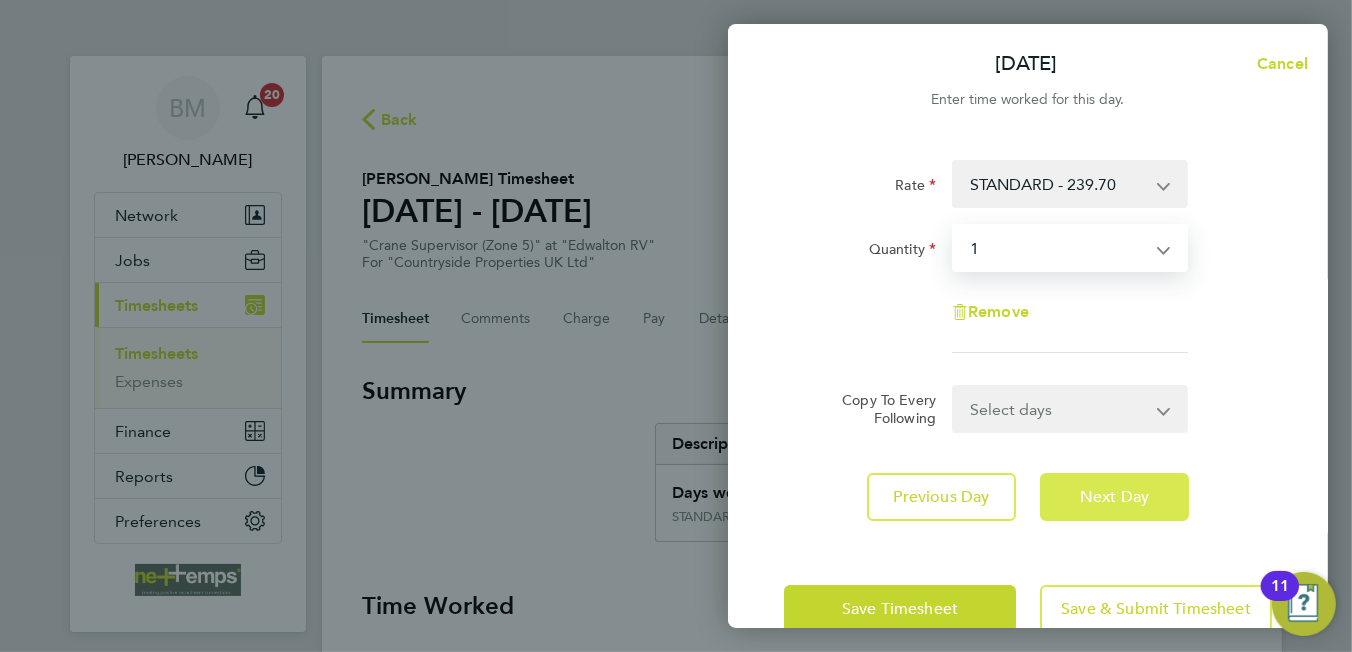 click on "Next Day" 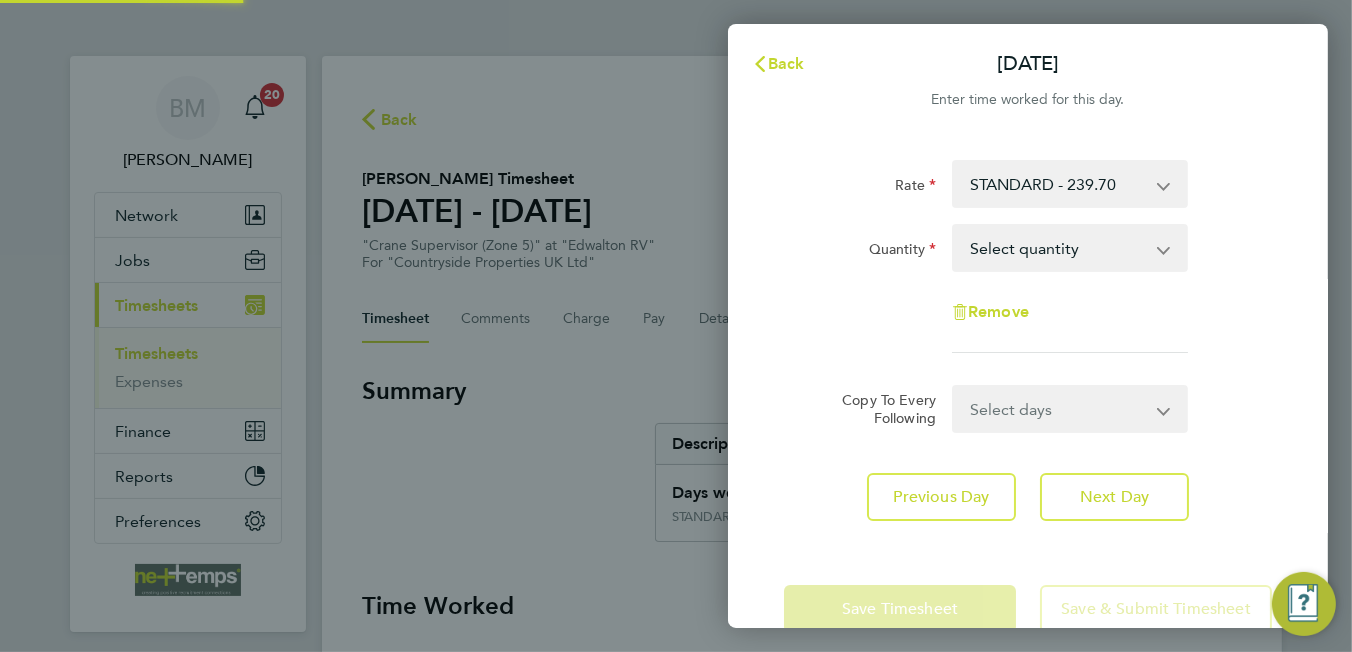 drag, startPoint x: 1035, startPoint y: 281, endPoint x: 1030, endPoint y: 265, distance: 16.763054 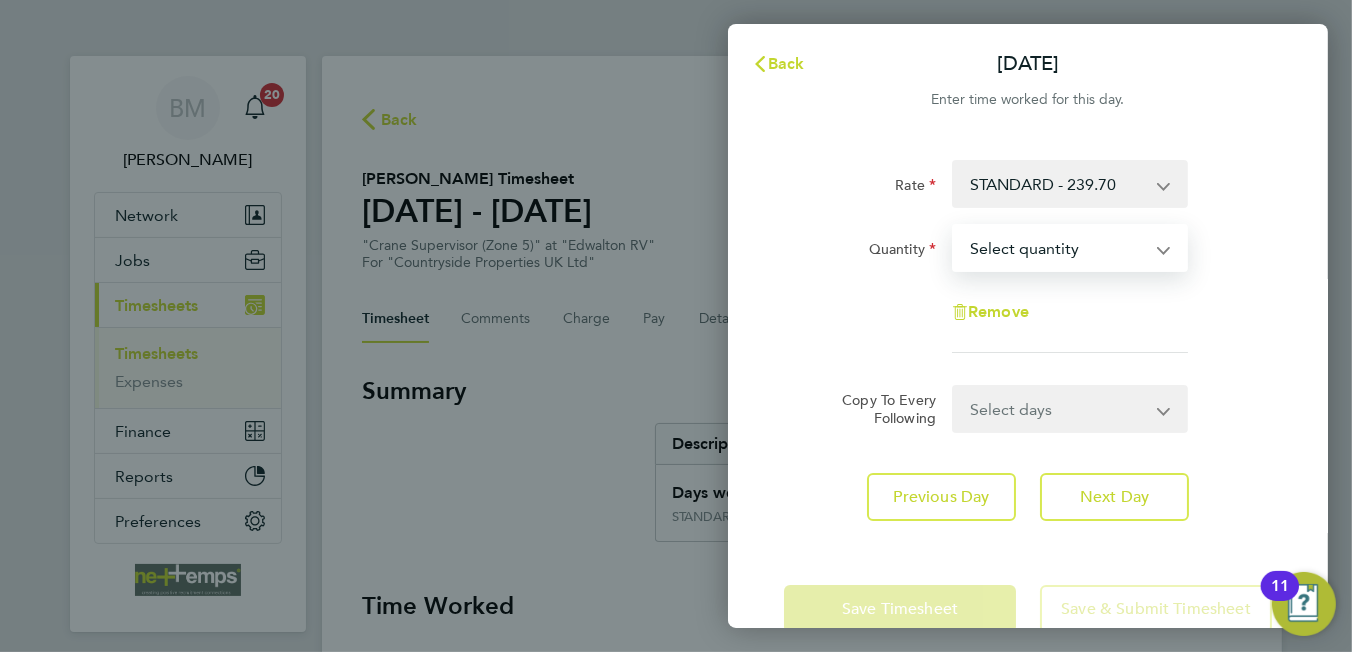 select on "1" 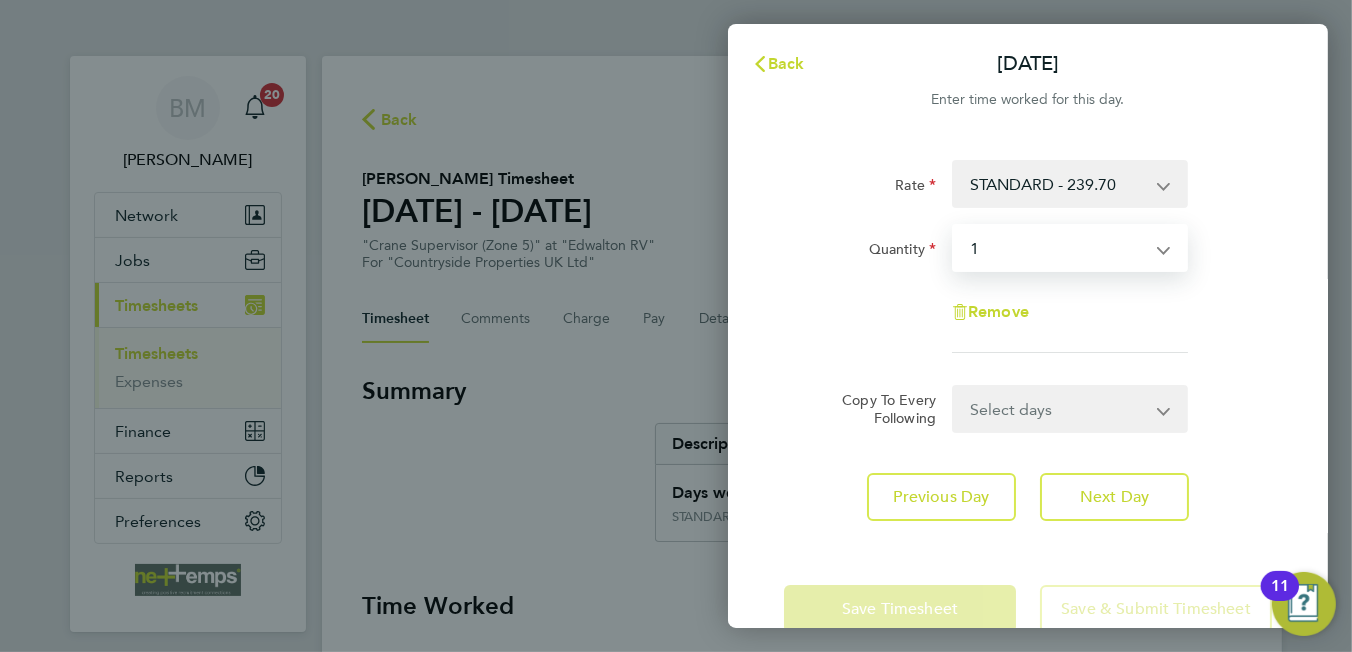 click on "Select quantity   0.5   1" at bounding box center (1058, 248) 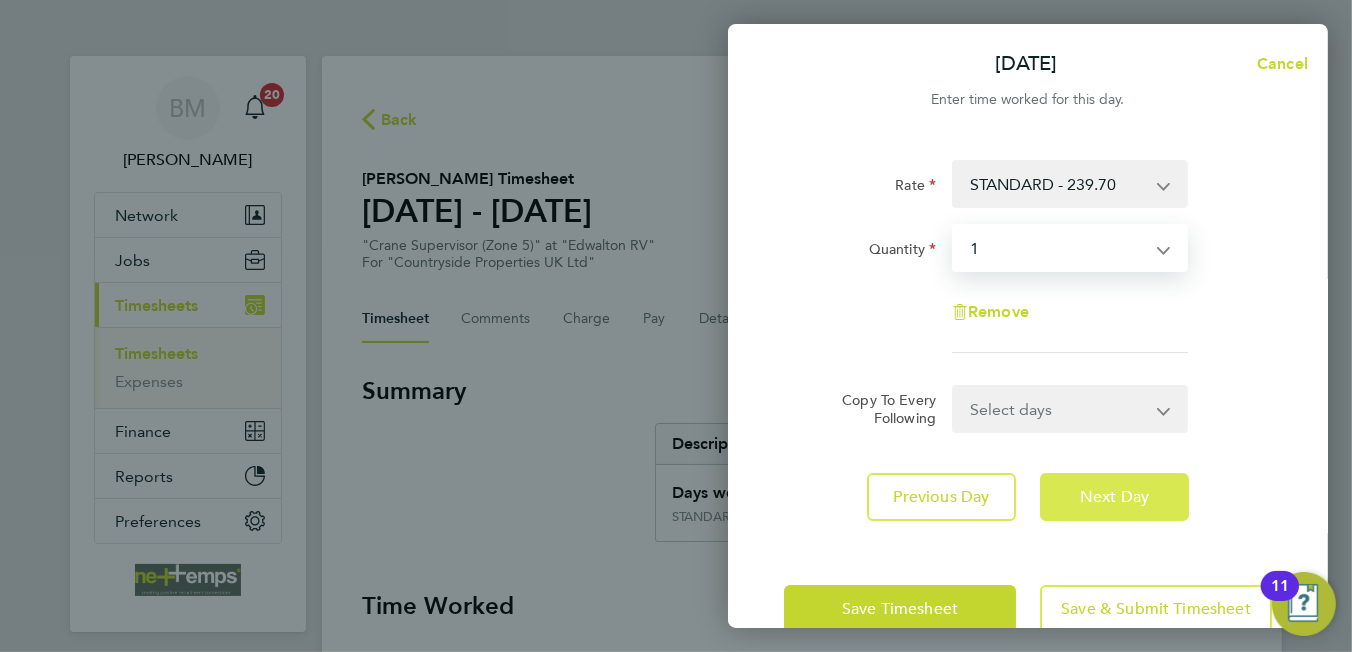 click on "Next Day" 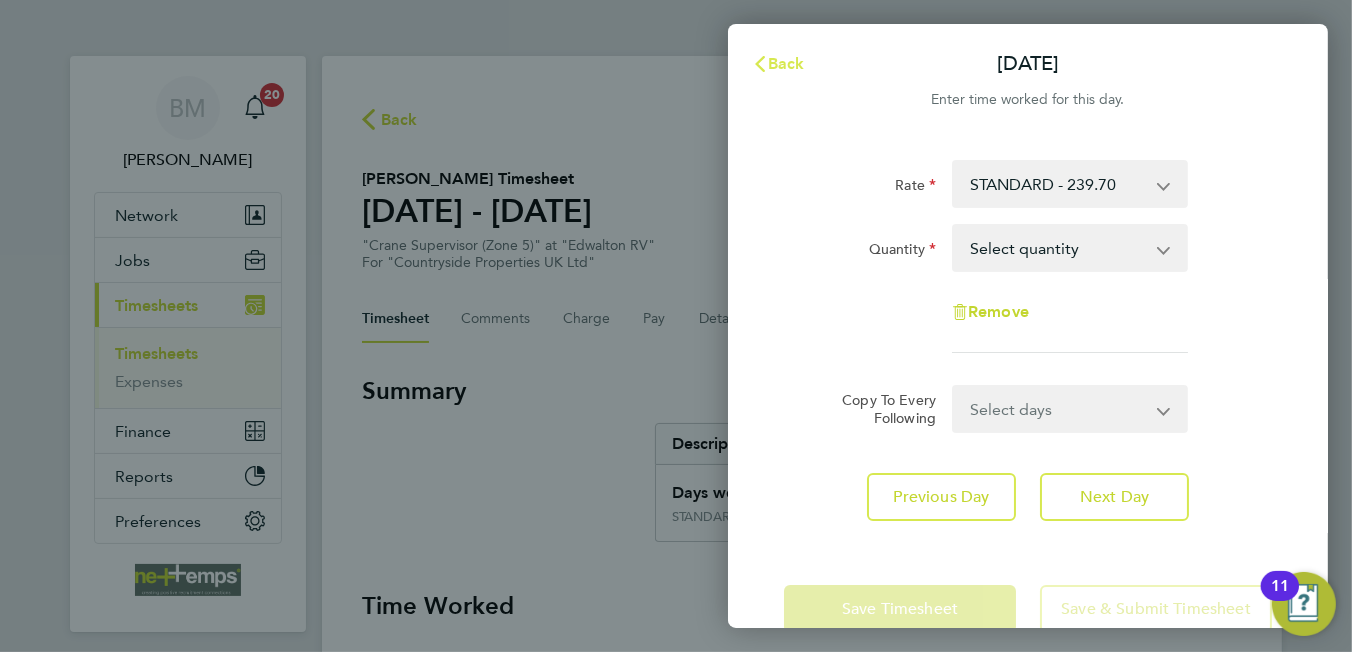 click on "Back" 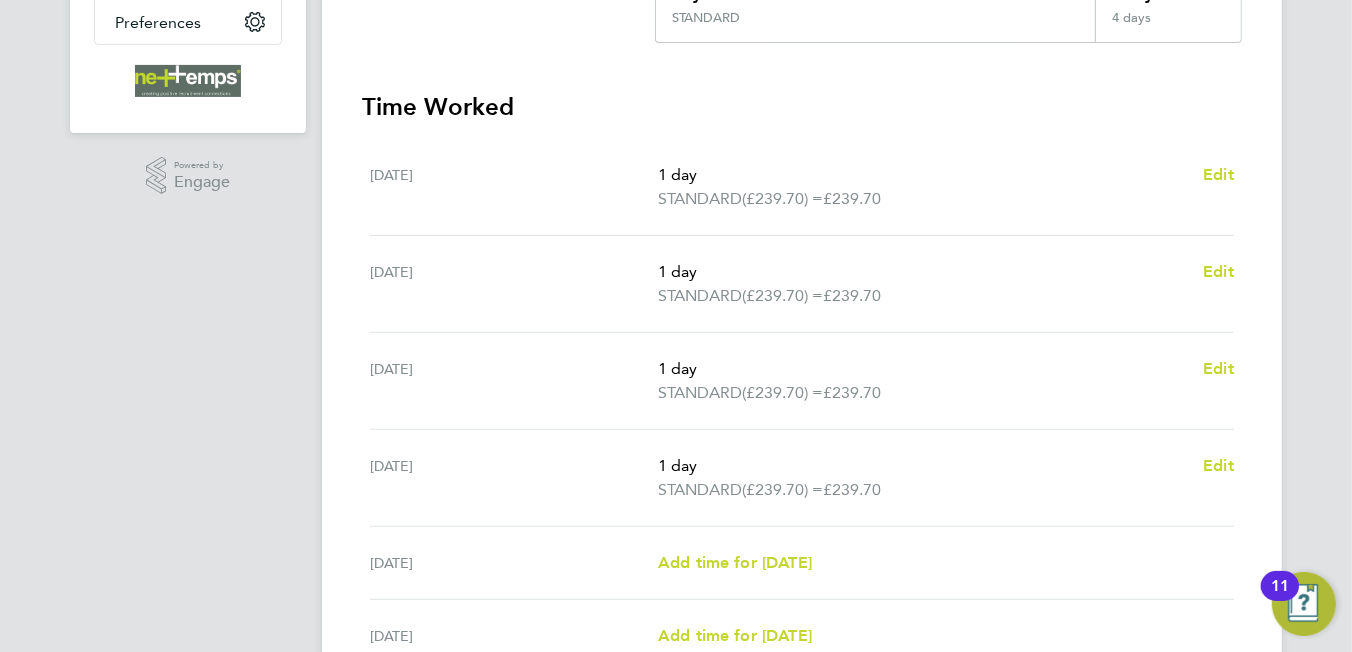 scroll, scrollTop: 765, scrollLeft: 0, axis: vertical 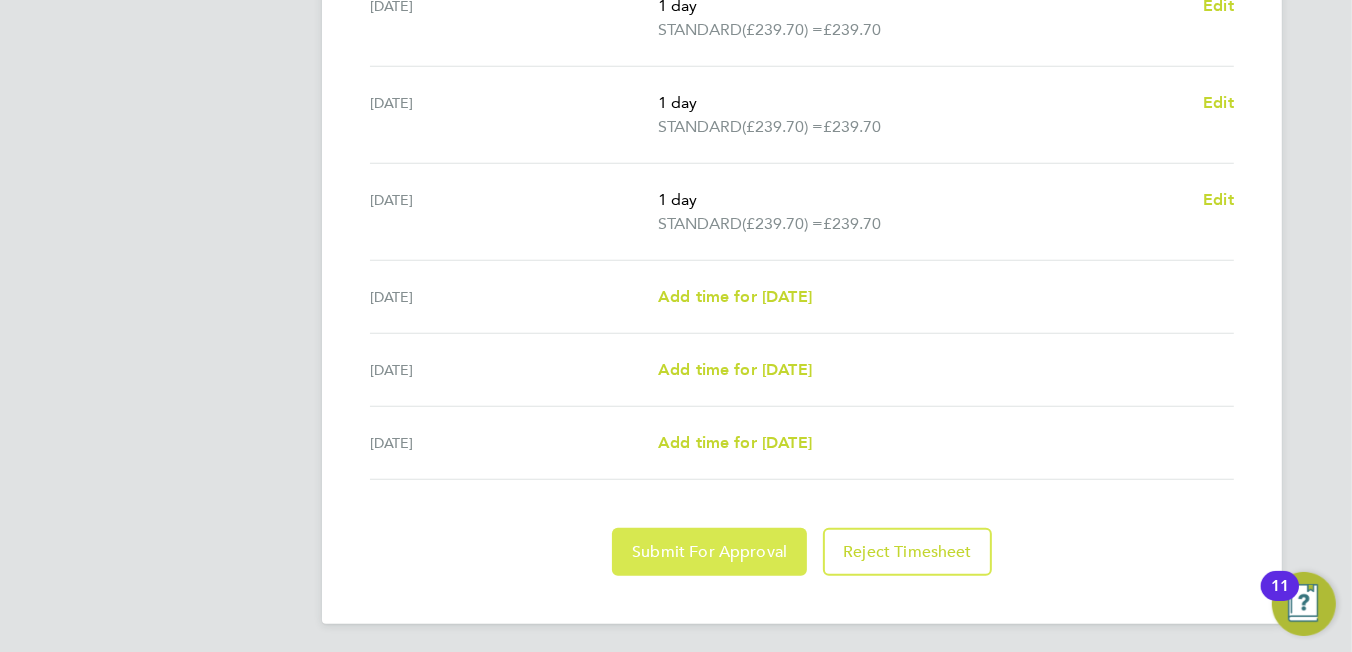 click on "Submit For Approval" 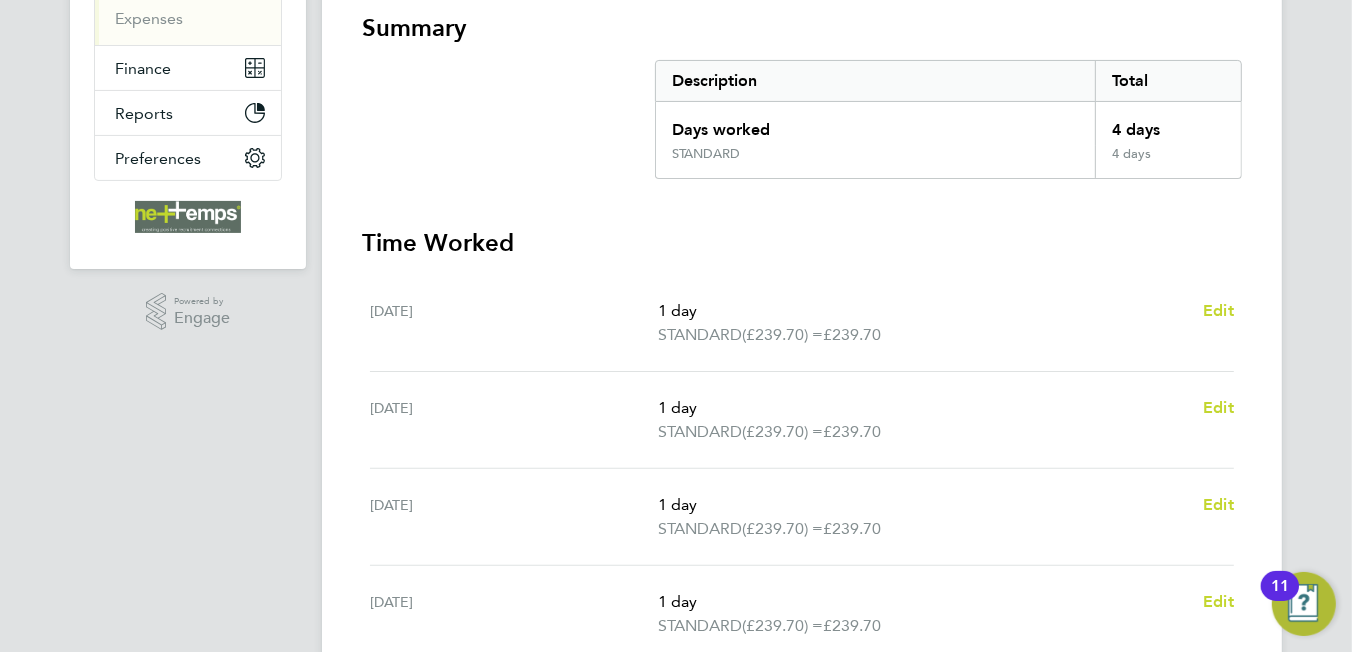 scroll, scrollTop: 0, scrollLeft: 0, axis: both 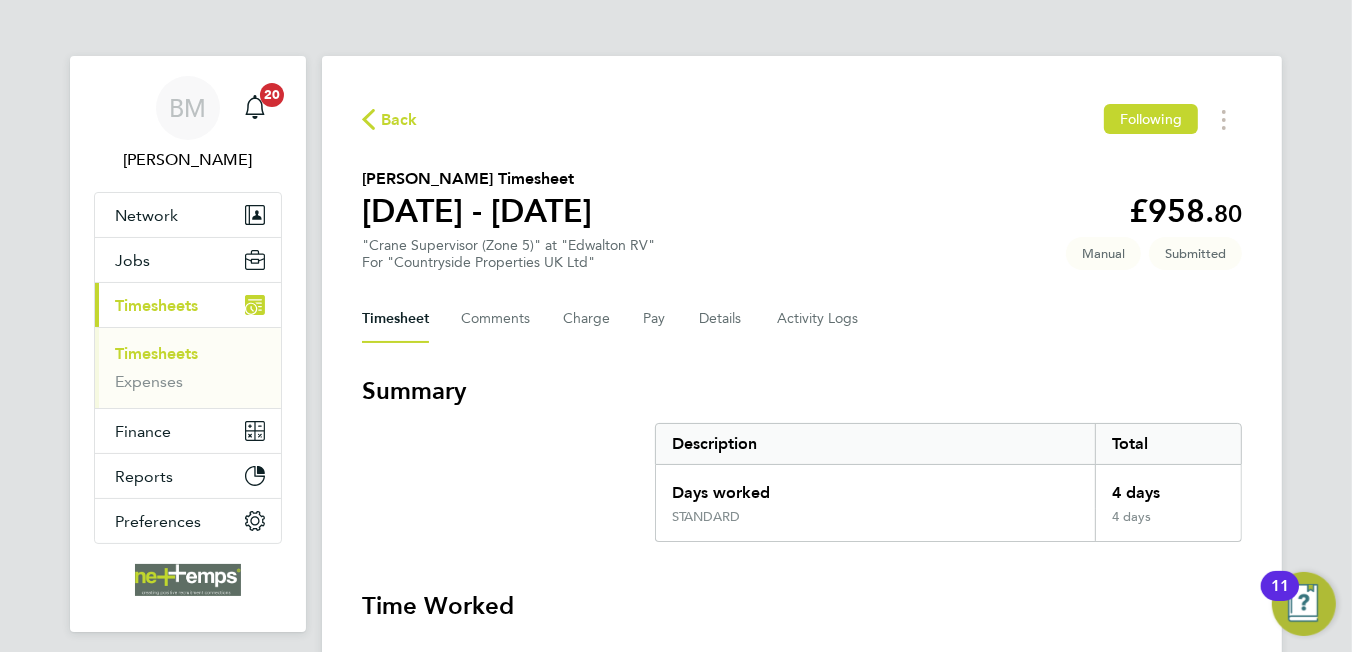 click on "Back" 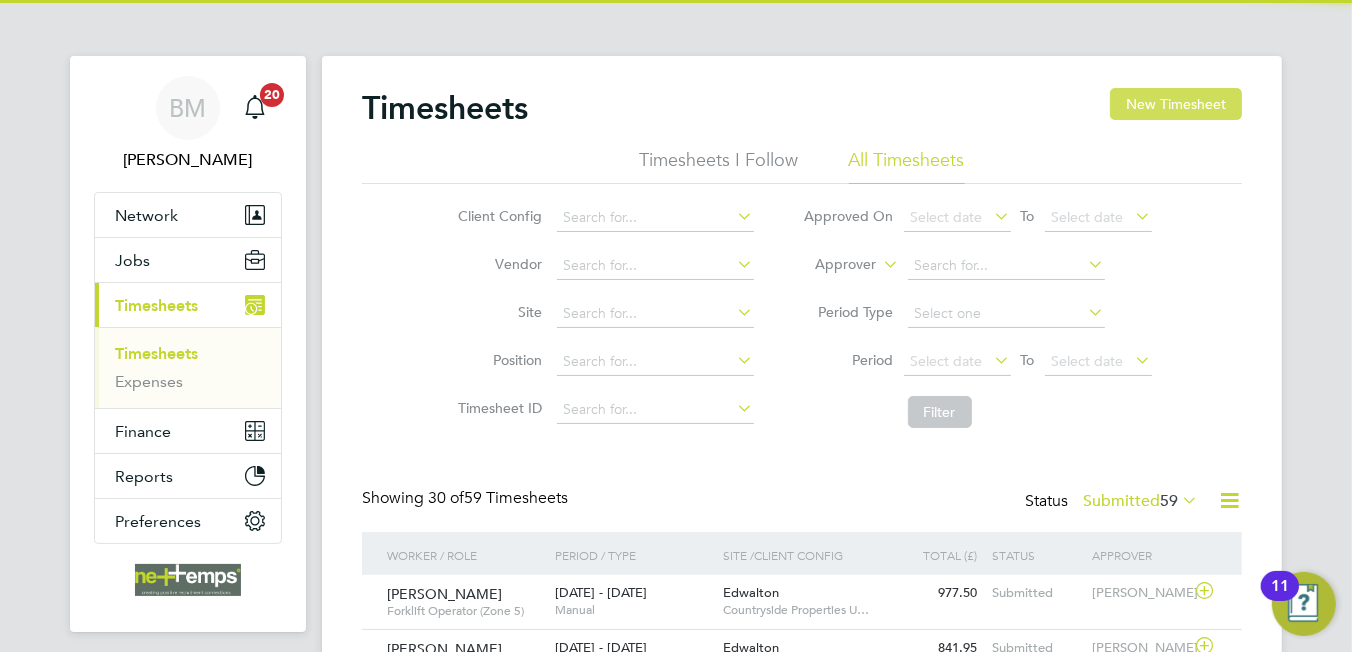 scroll, scrollTop: 10, scrollLeft: 9, axis: both 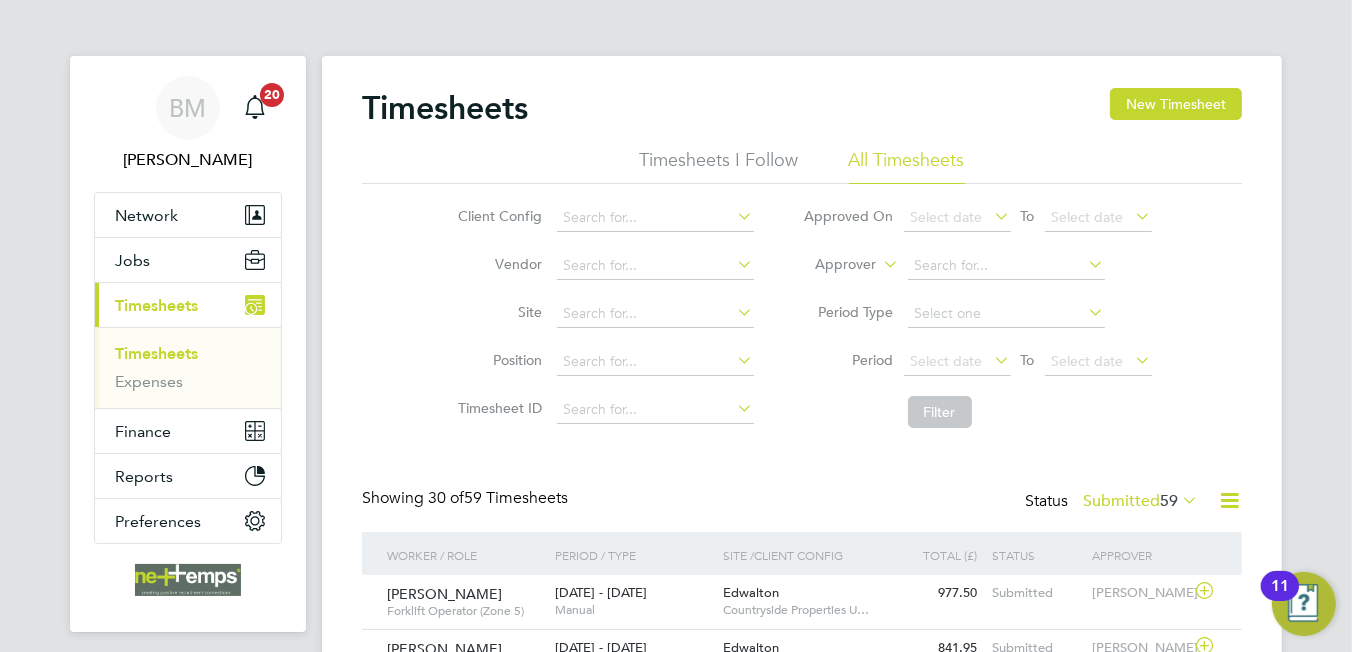 drag, startPoint x: 1149, startPoint y: 115, endPoint x: 1120, endPoint y: 112, distance: 29.15476 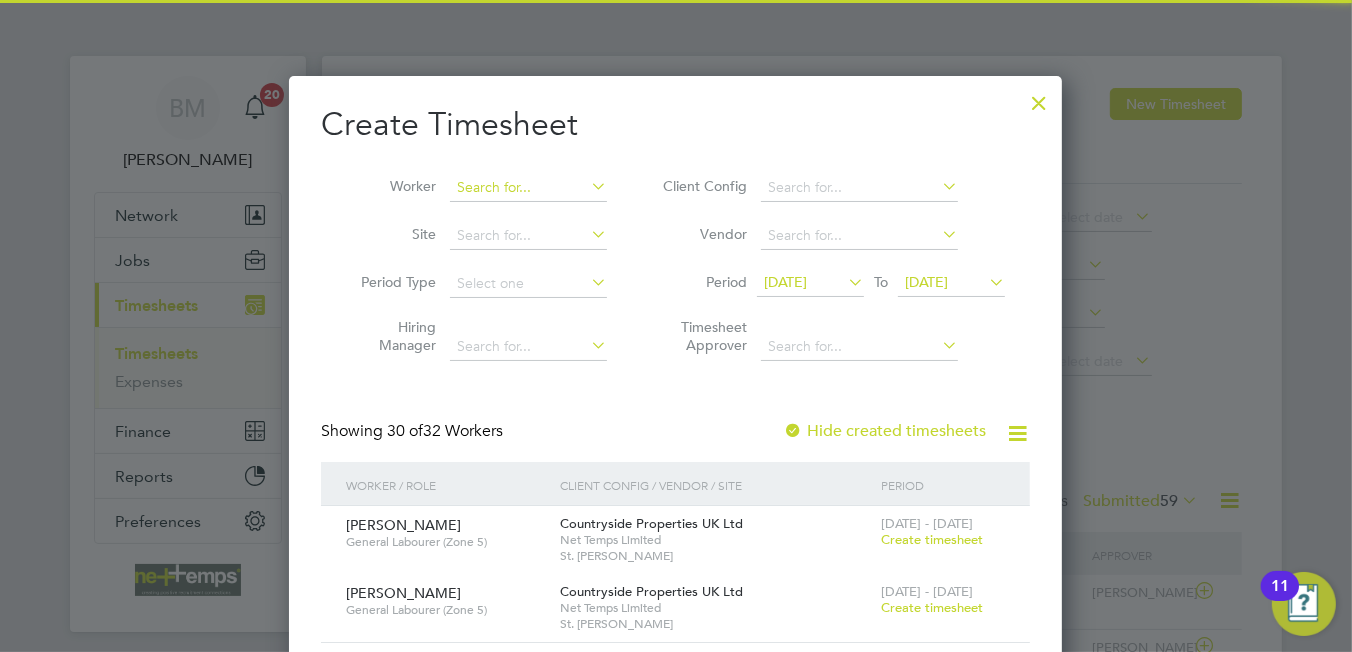 click at bounding box center (528, 188) 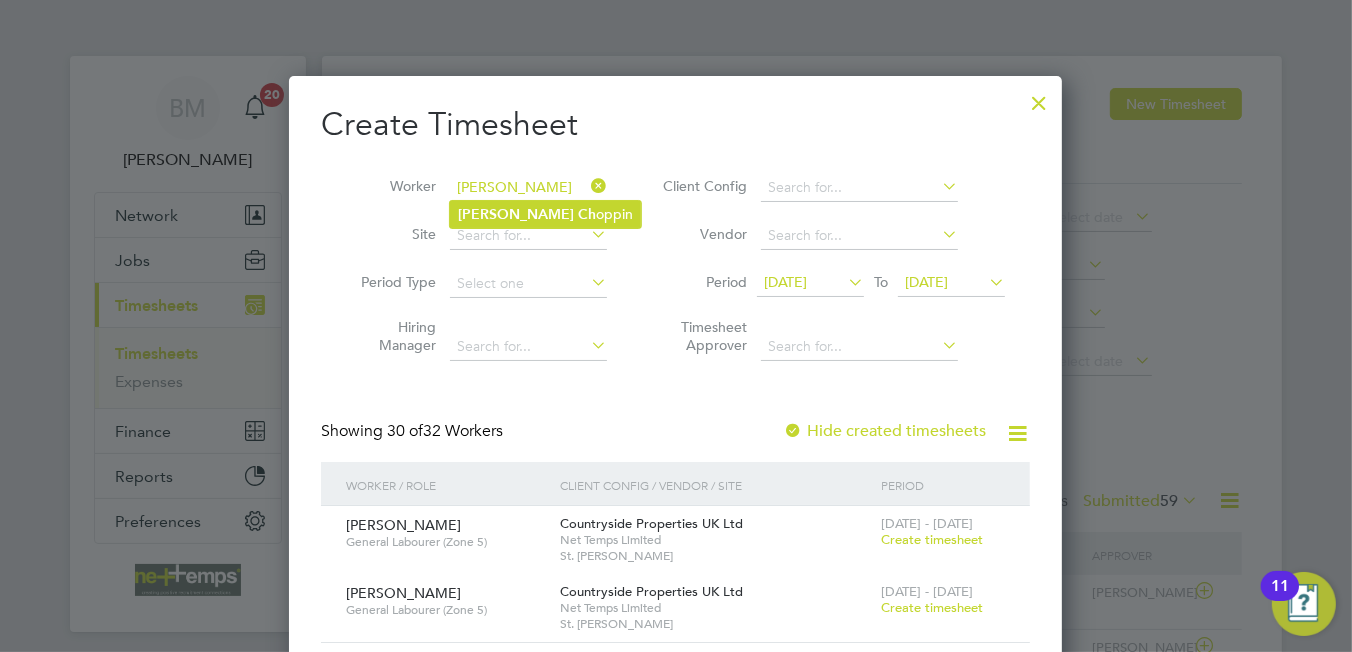 click on "Scott   Ch oppin" 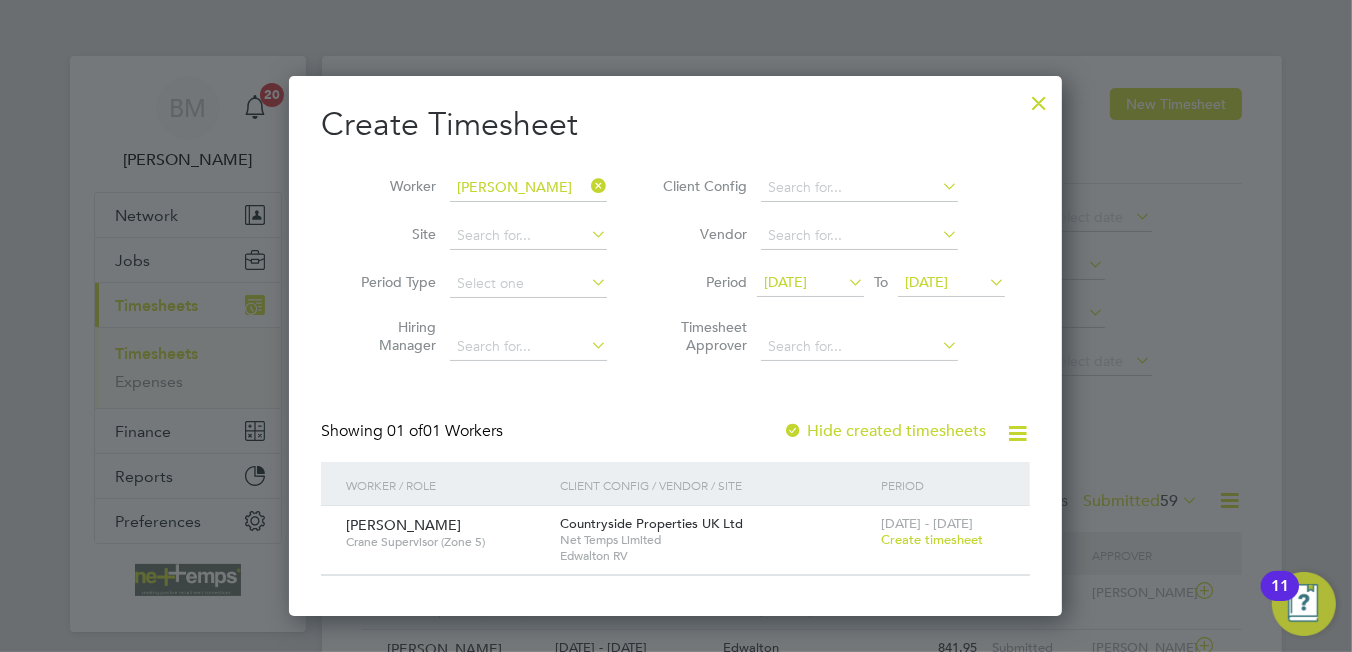 click on "Create timesheet" at bounding box center [932, 539] 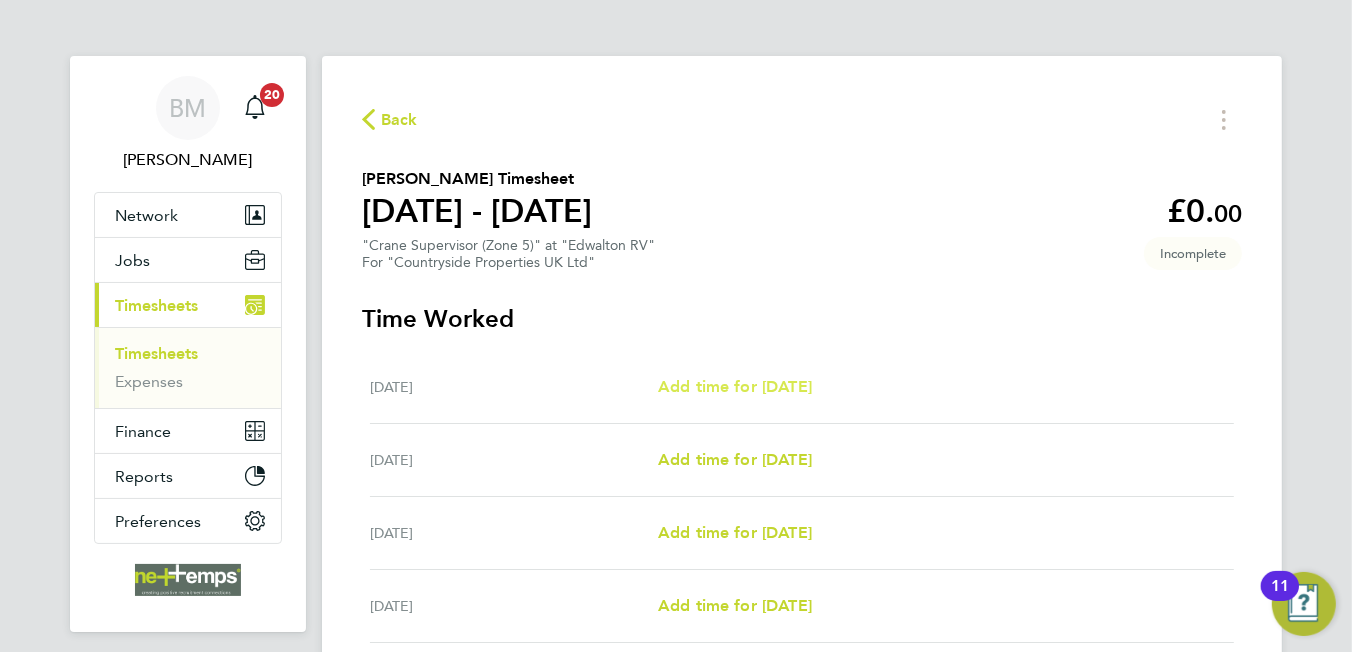 click on "Add time for Mon 07 Jul" at bounding box center (735, 386) 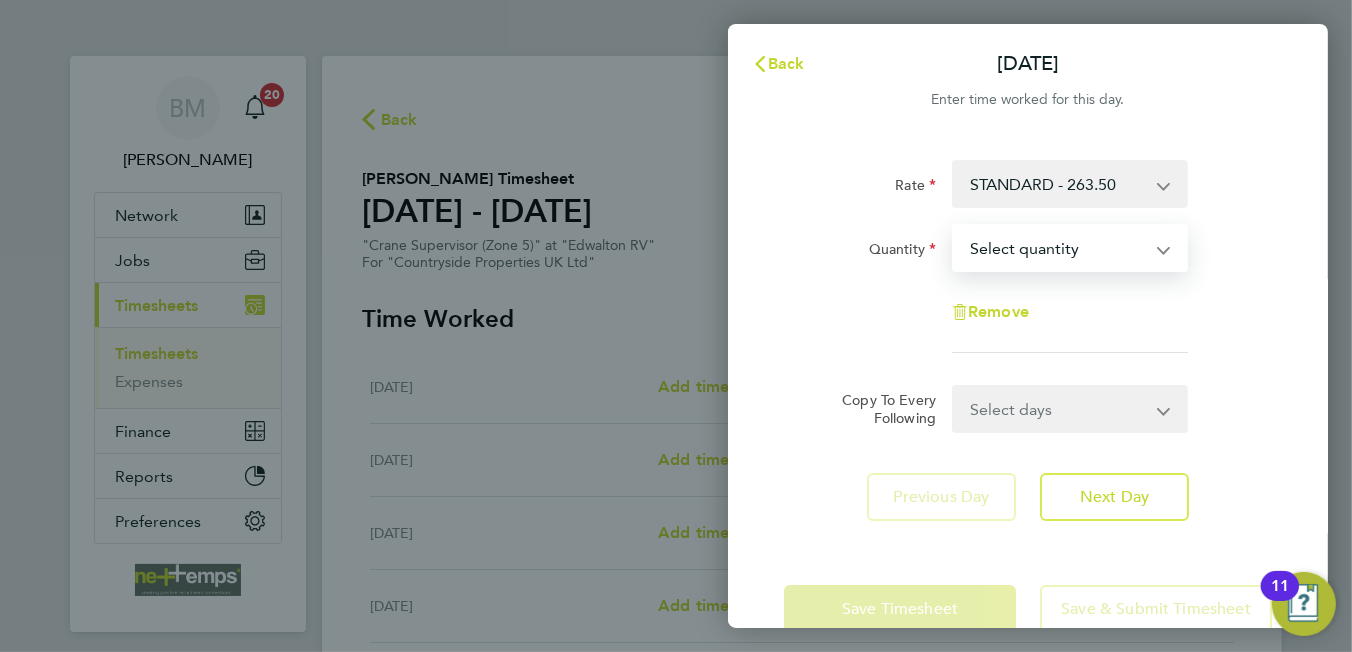 drag, startPoint x: 1086, startPoint y: 248, endPoint x: 1090, endPoint y: 271, distance: 23.345236 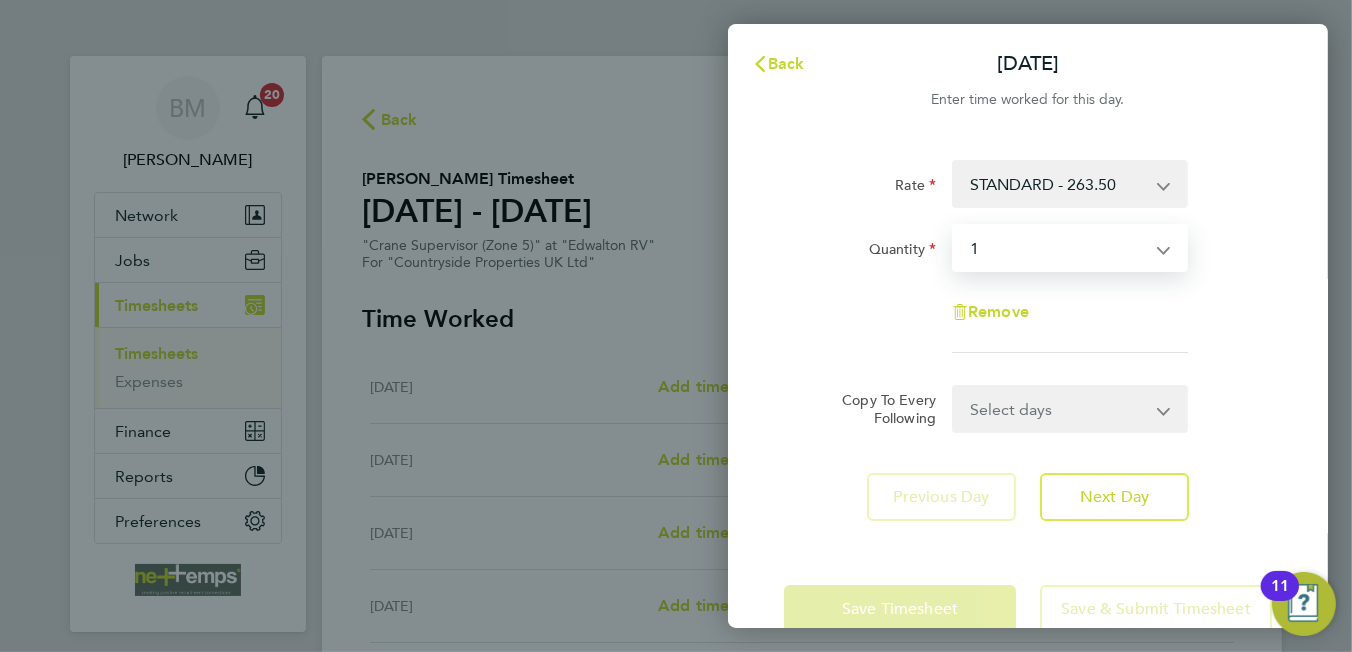 click on "Select quantity   0.5   1" at bounding box center (1058, 248) 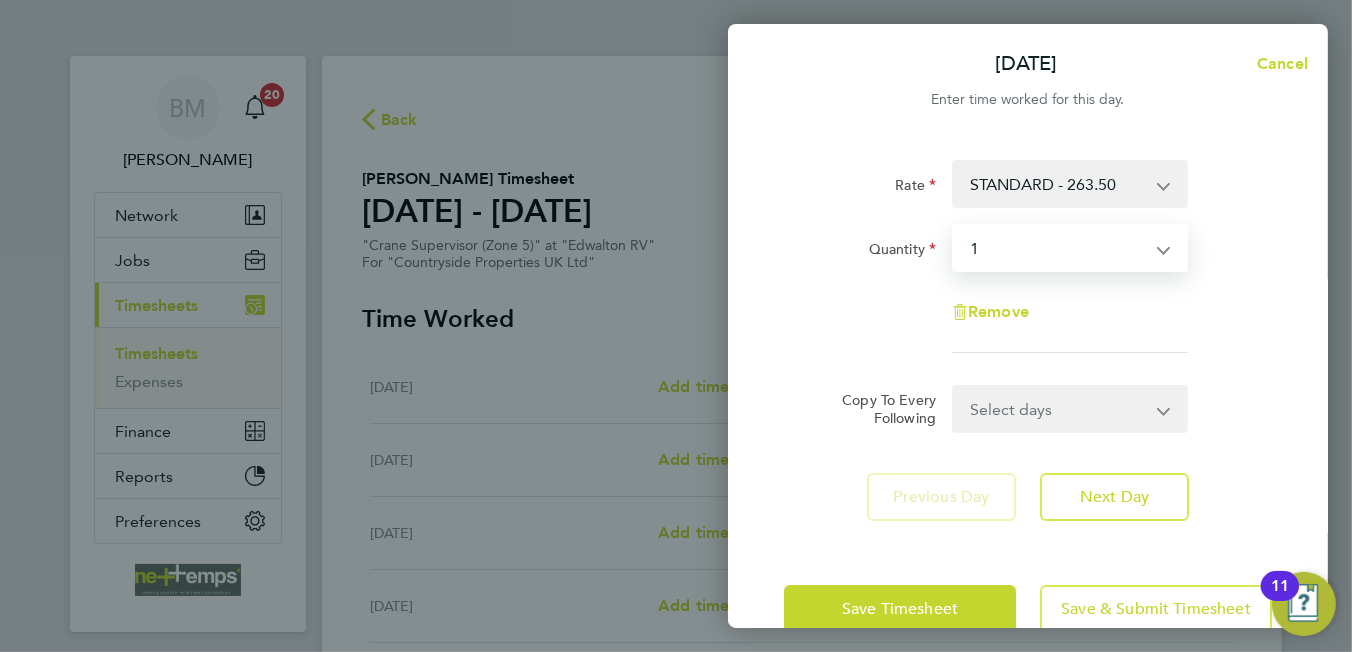 click on "Select days   Day   Weekday (Mon-Fri)   Weekend (Sat-Sun)   Tuesday   Wednesday   Thursday   Friday   Saturday   Sunday" at bounding box center (1059, 409) 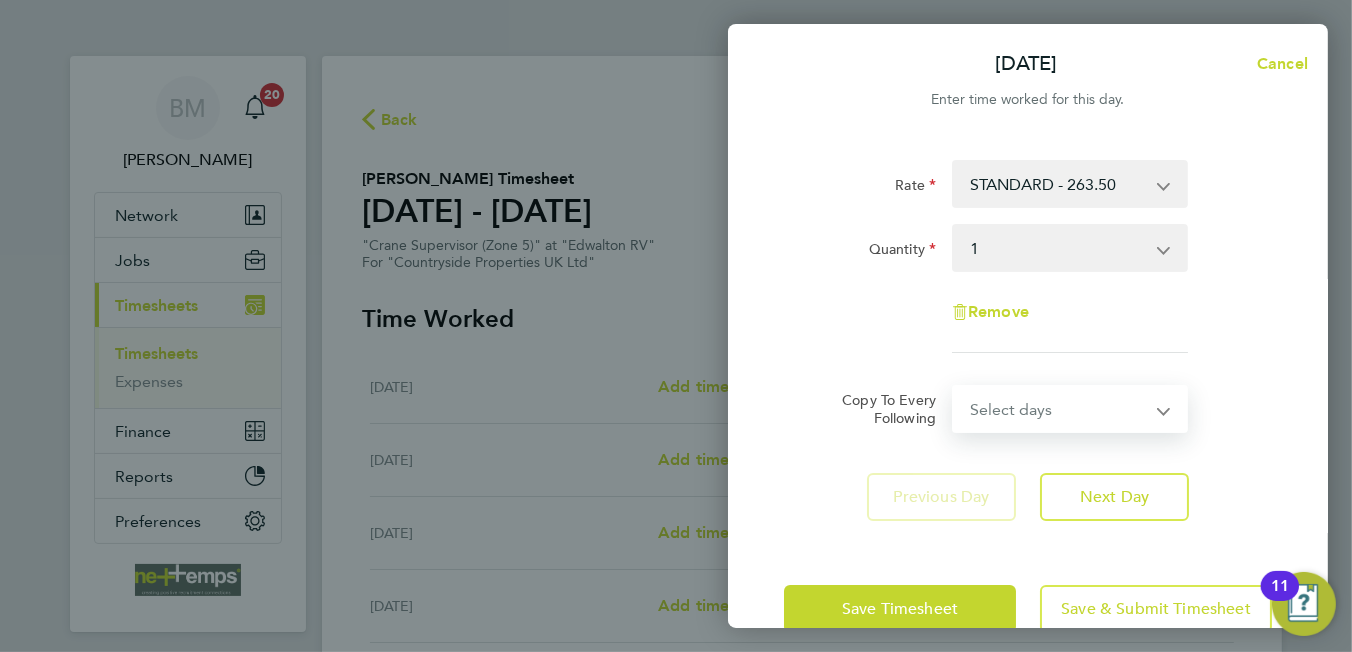 select on "WEEKDAY" 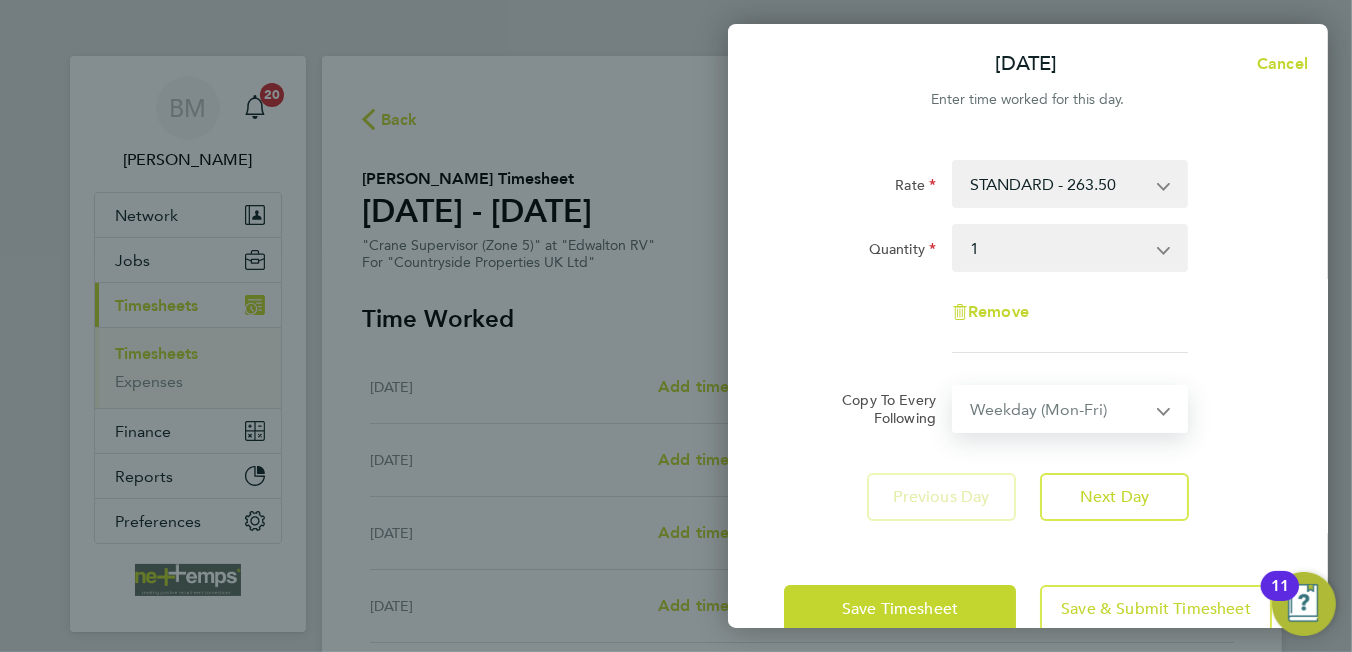 click on "Select days   Day   Weekday (Mon-Fri)   Weekend (Sat-Sun)   Tuesday   Wednesday   Thursday   Friday   Saturday   Sunday" at bounding box center (1059, 409) 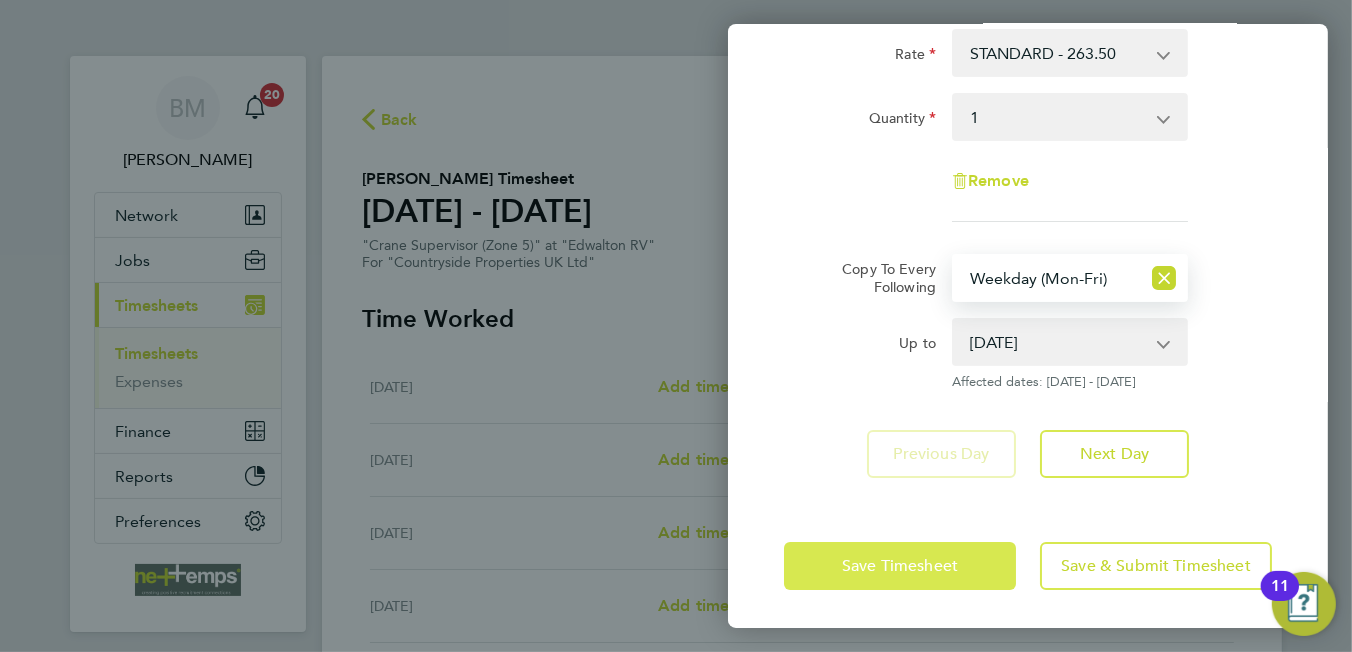 click on "Save Timesheet" 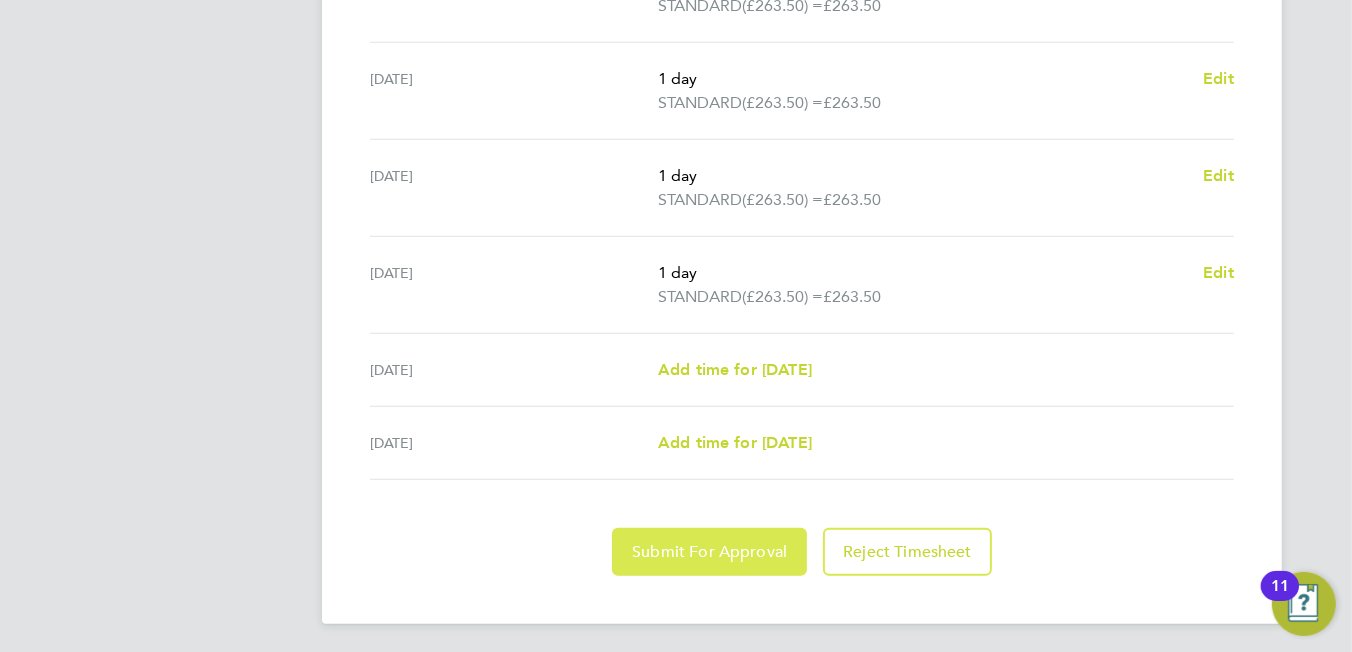 click on "Submit For Approval" 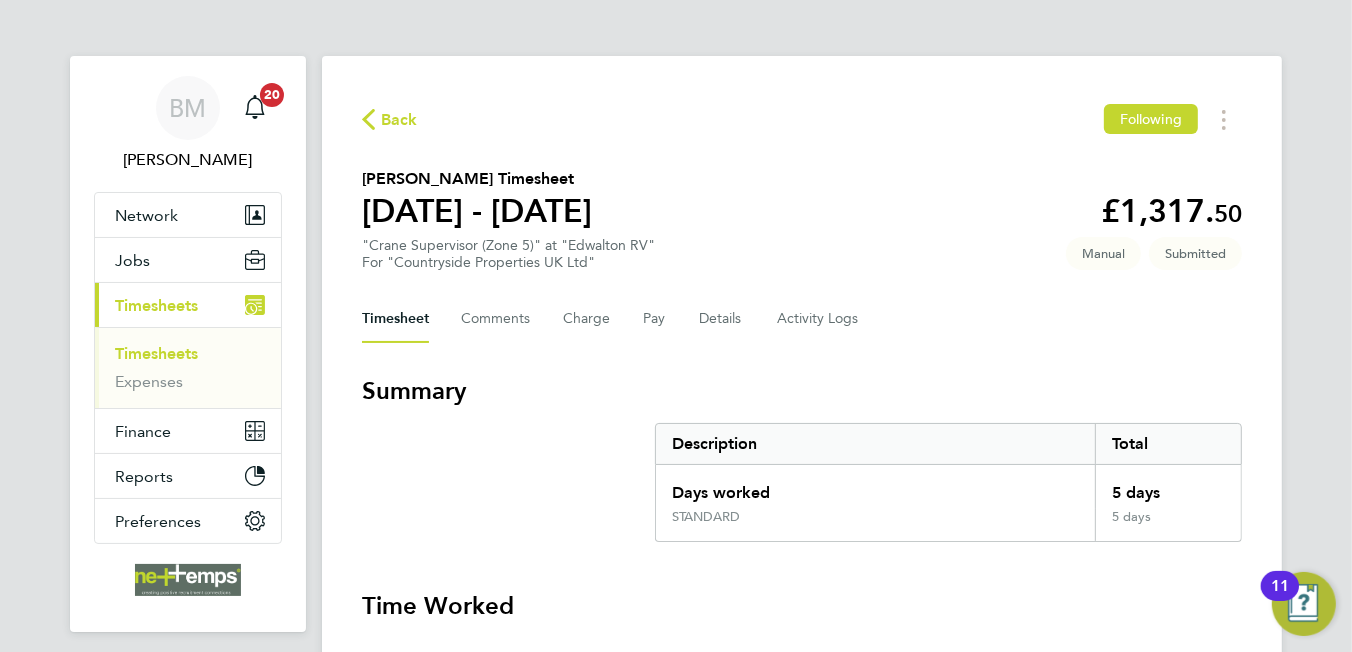 click on "Back  Following" 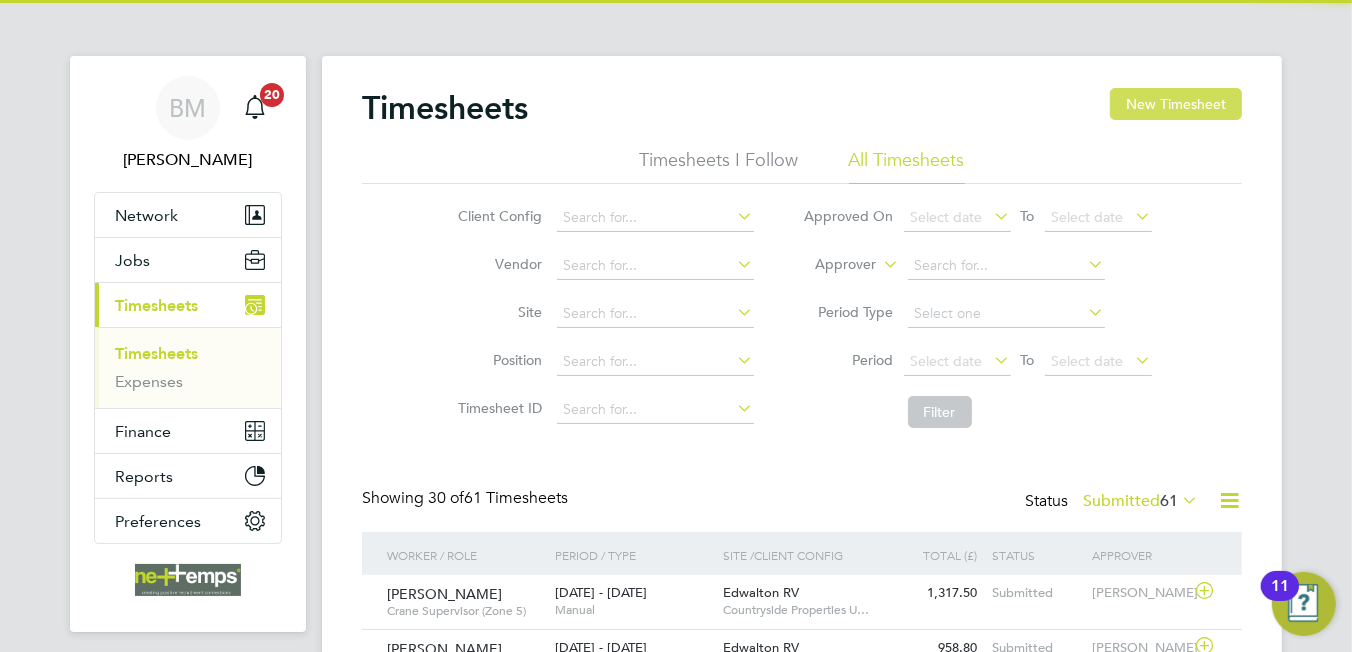 scroll, scrollTop: 10, scrollLeft: 9, axis: both 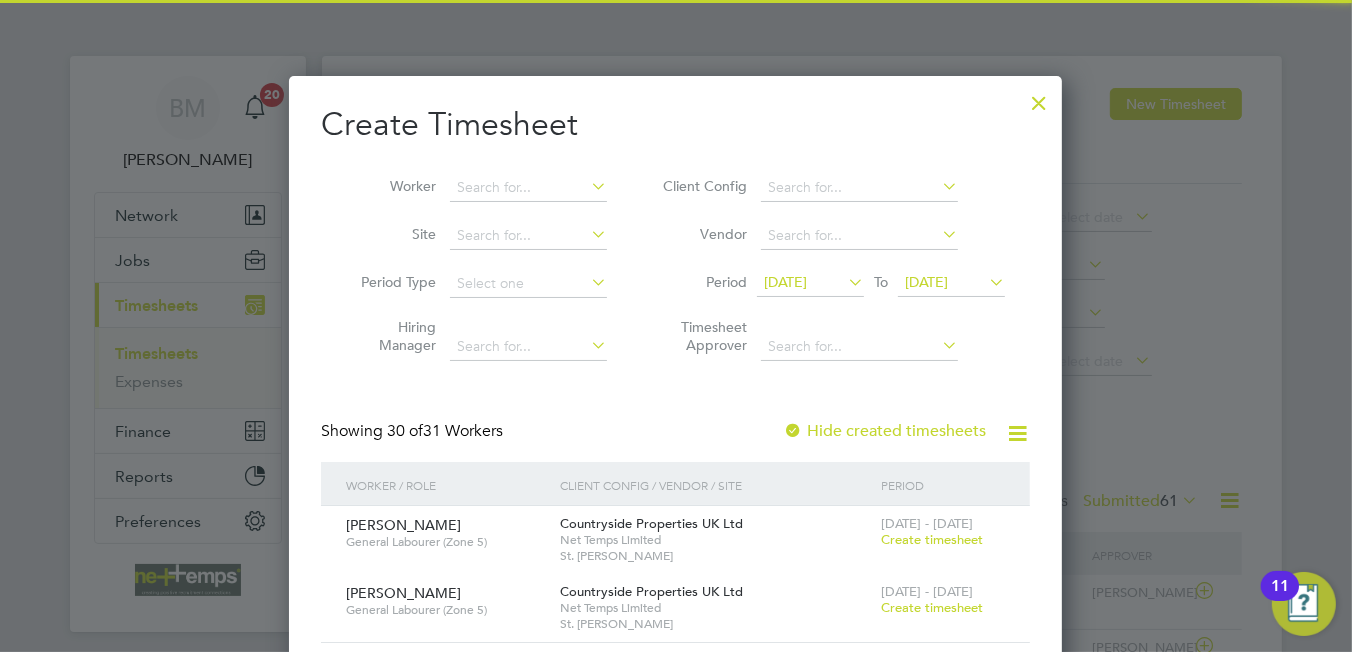 drag, startPoint x: 519, startPoint y: 180, endPoint x: 502, endPoint y: 172, distance: 18.788294 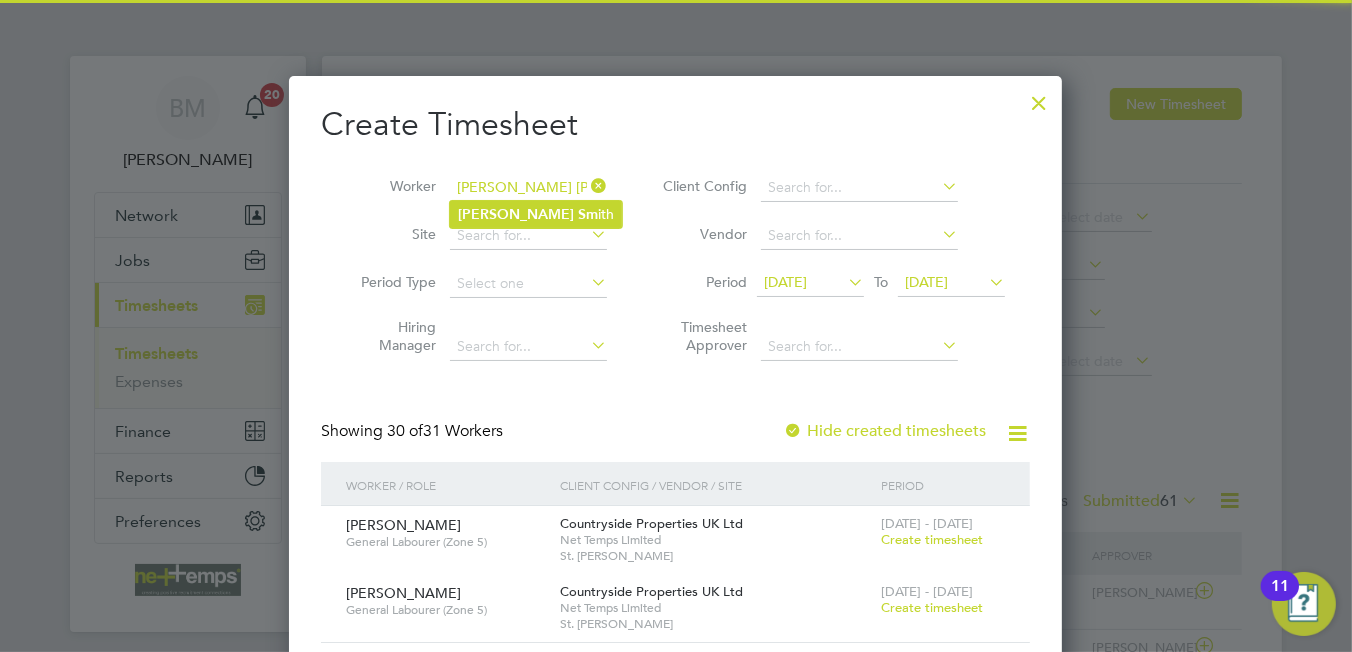 click on "Shaun   Sm ith" 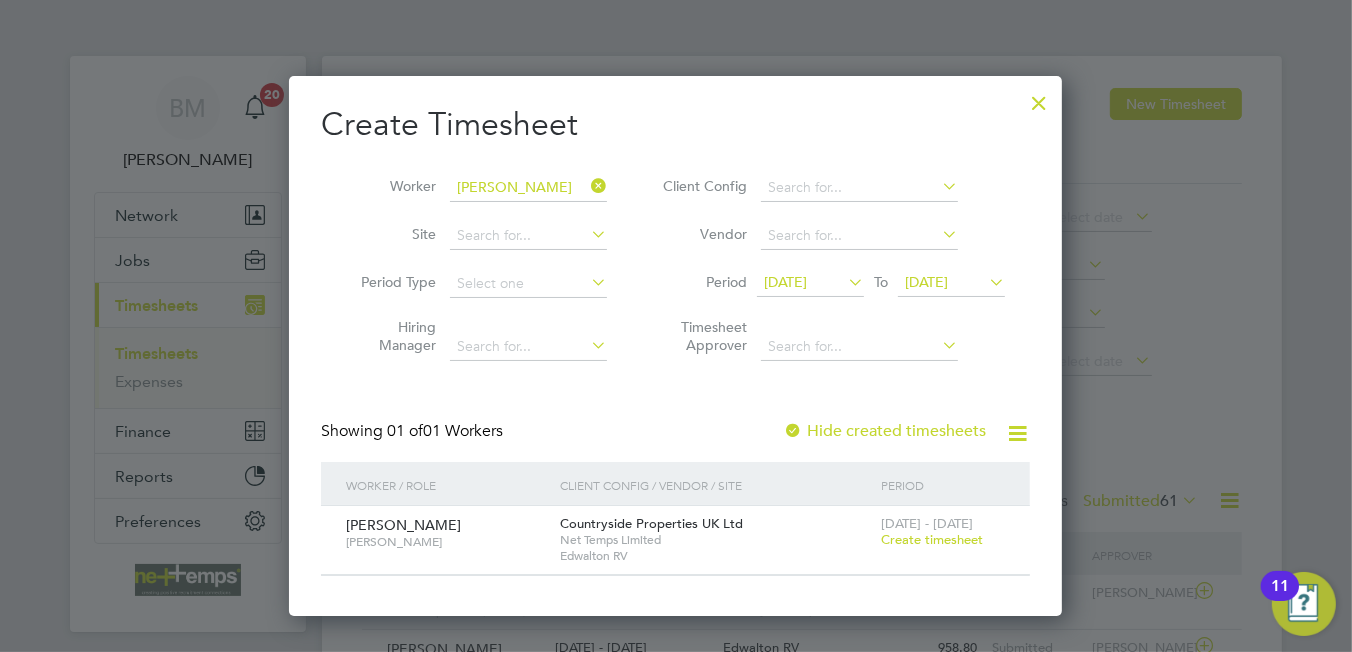 click on "Create timesheet" at bounding box center [932, 539] 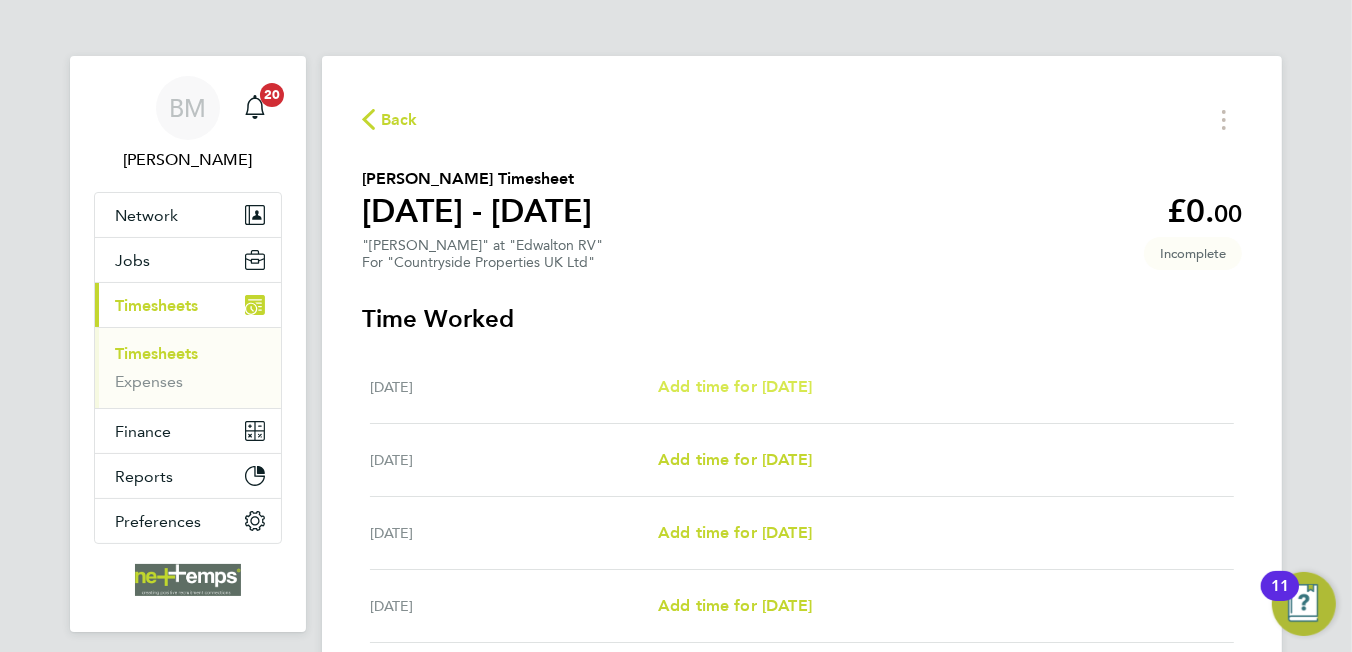 click on "Mon 07 Jul   Add time for Mon 07 Jul   Add time for Mon 07 Jul" at bounding box center (802, 387) 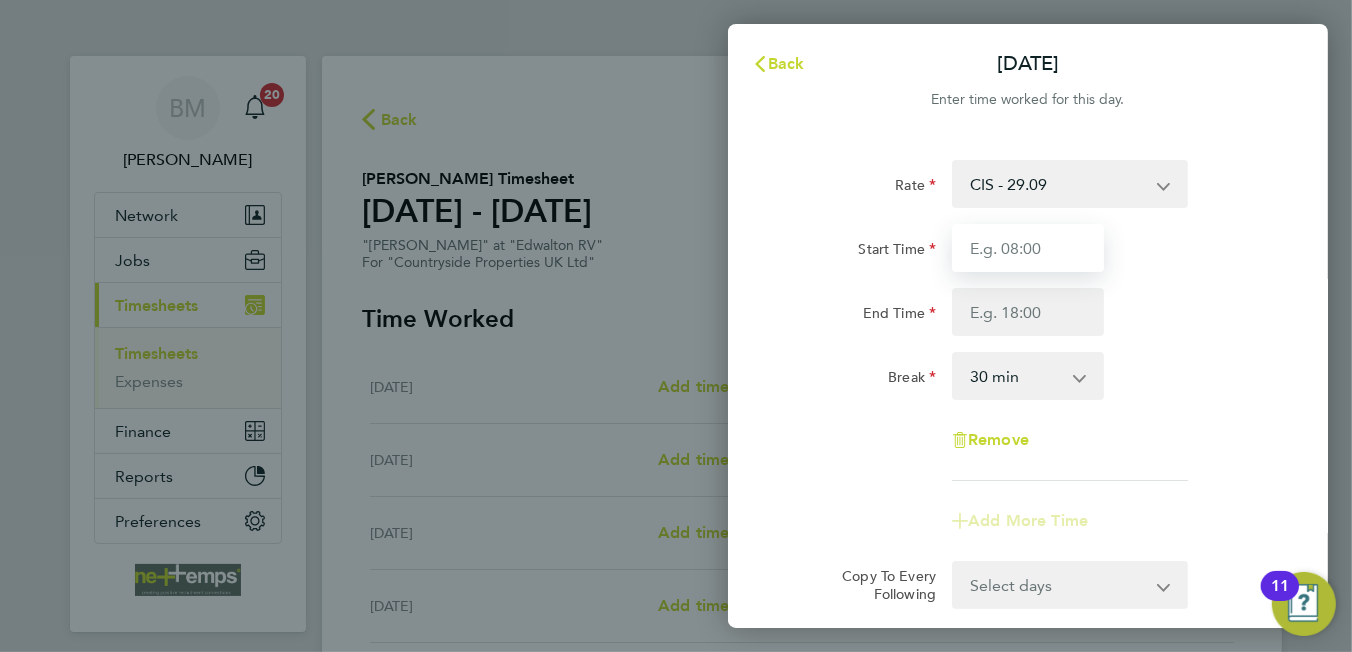 click on "Start Time" at bounding box center [1028, 248] 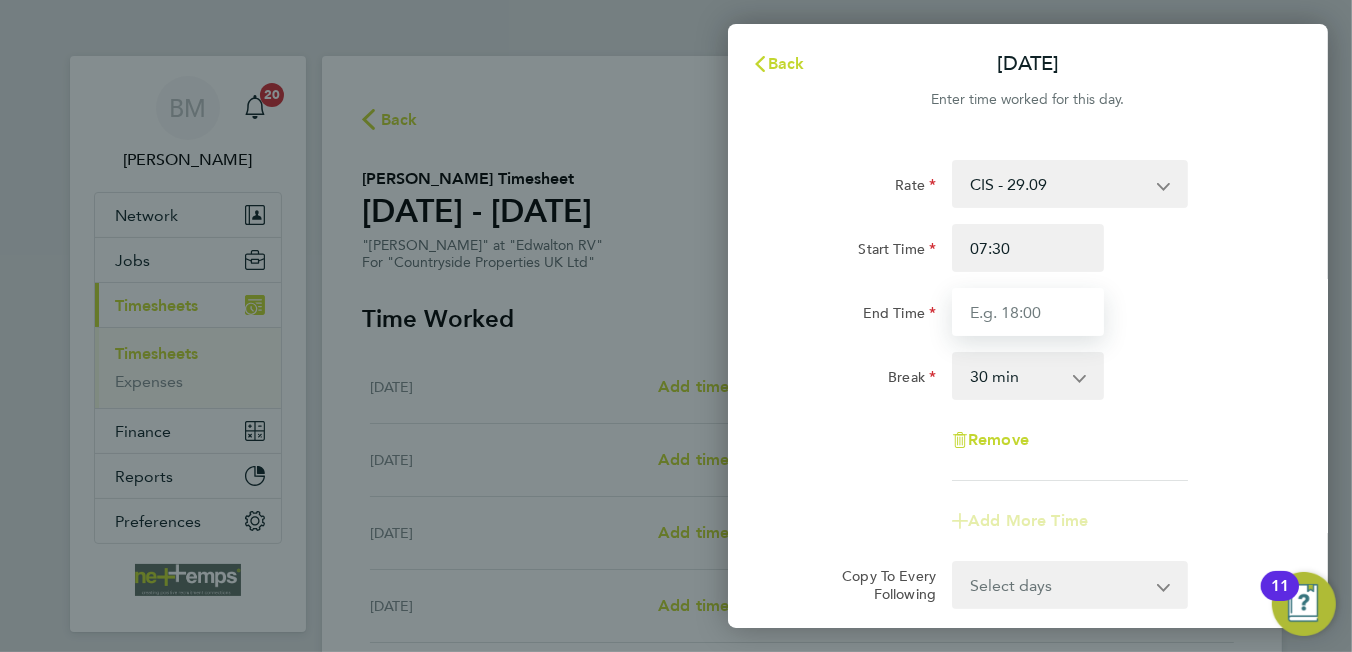 type on "16:30" 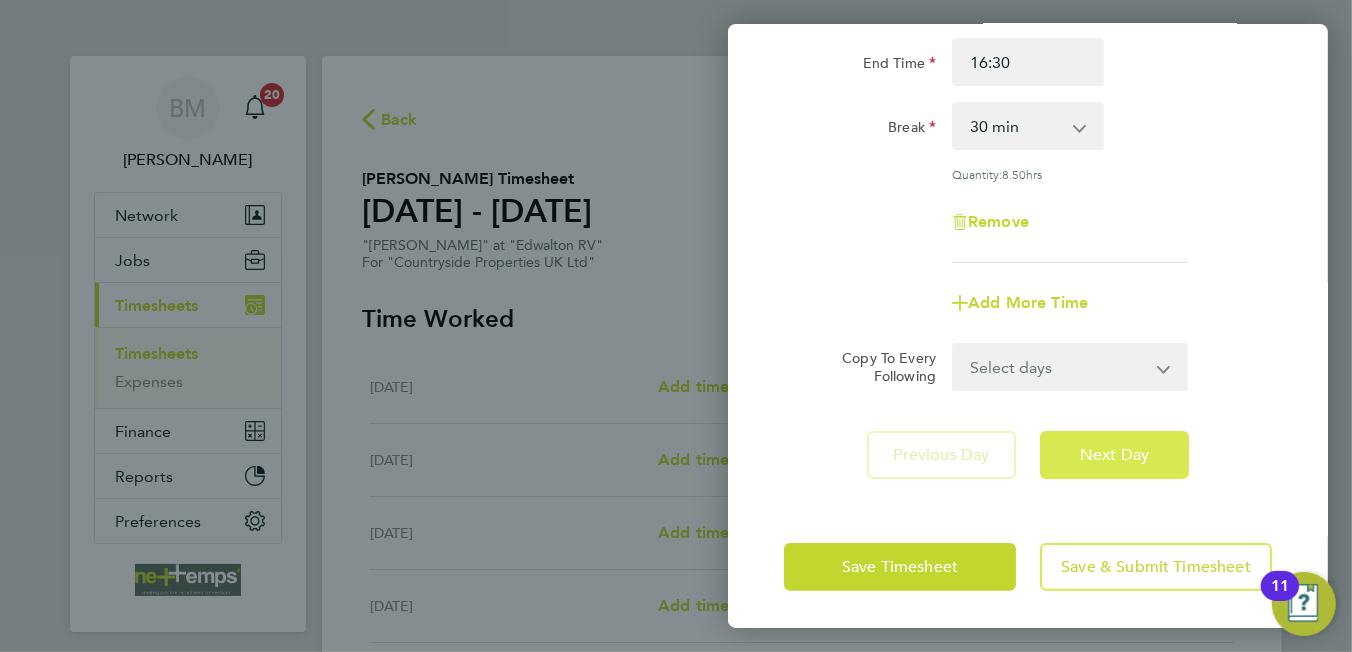 click on "Next Day" 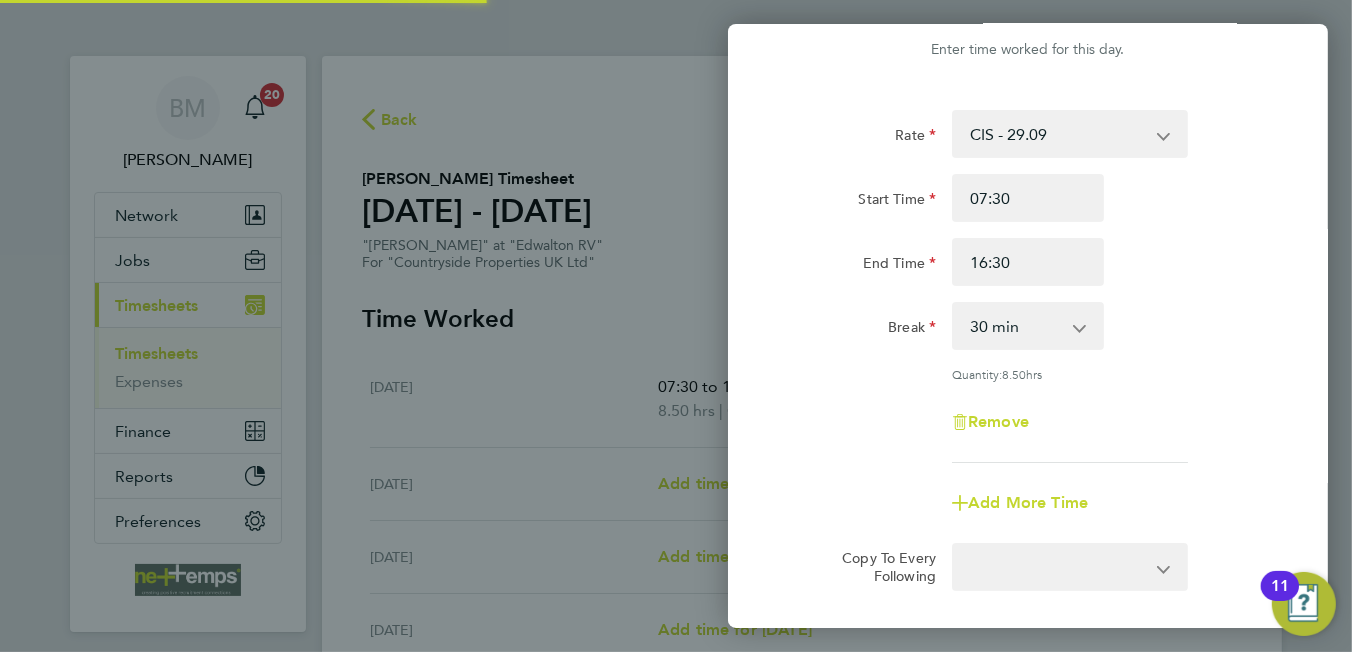 select on "30" 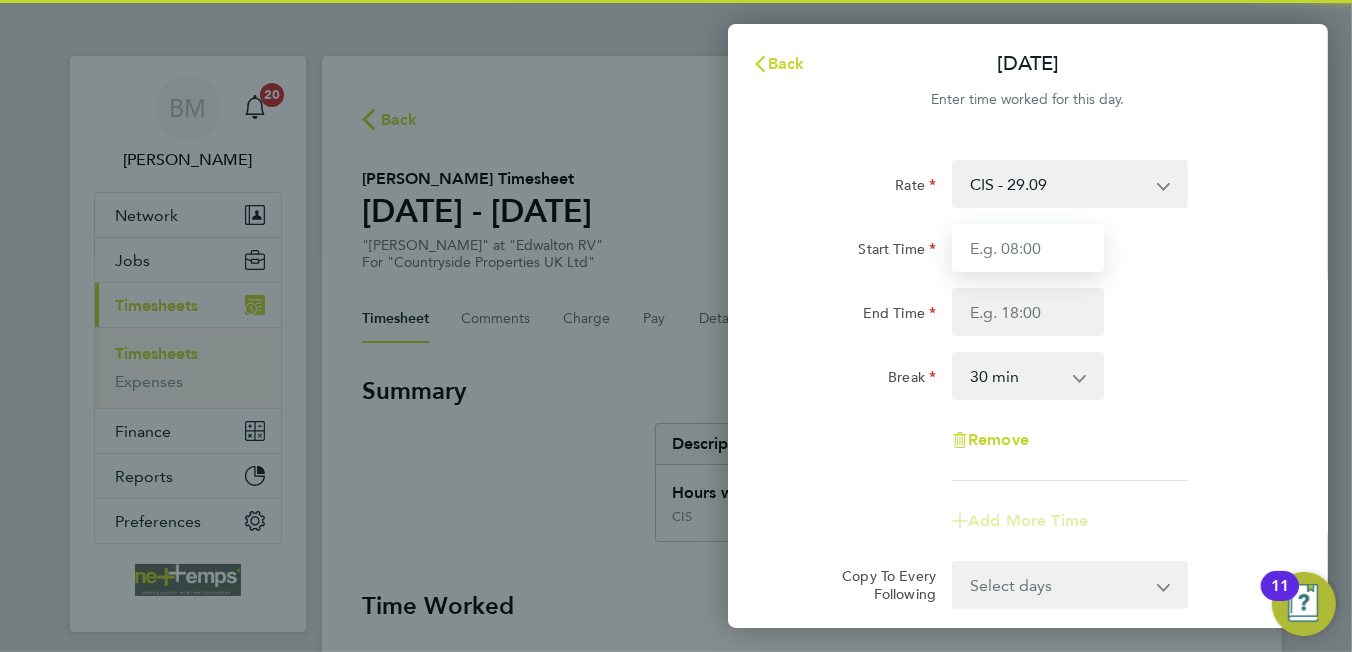 click on "Start Time" at bounding box center (1028, 248) 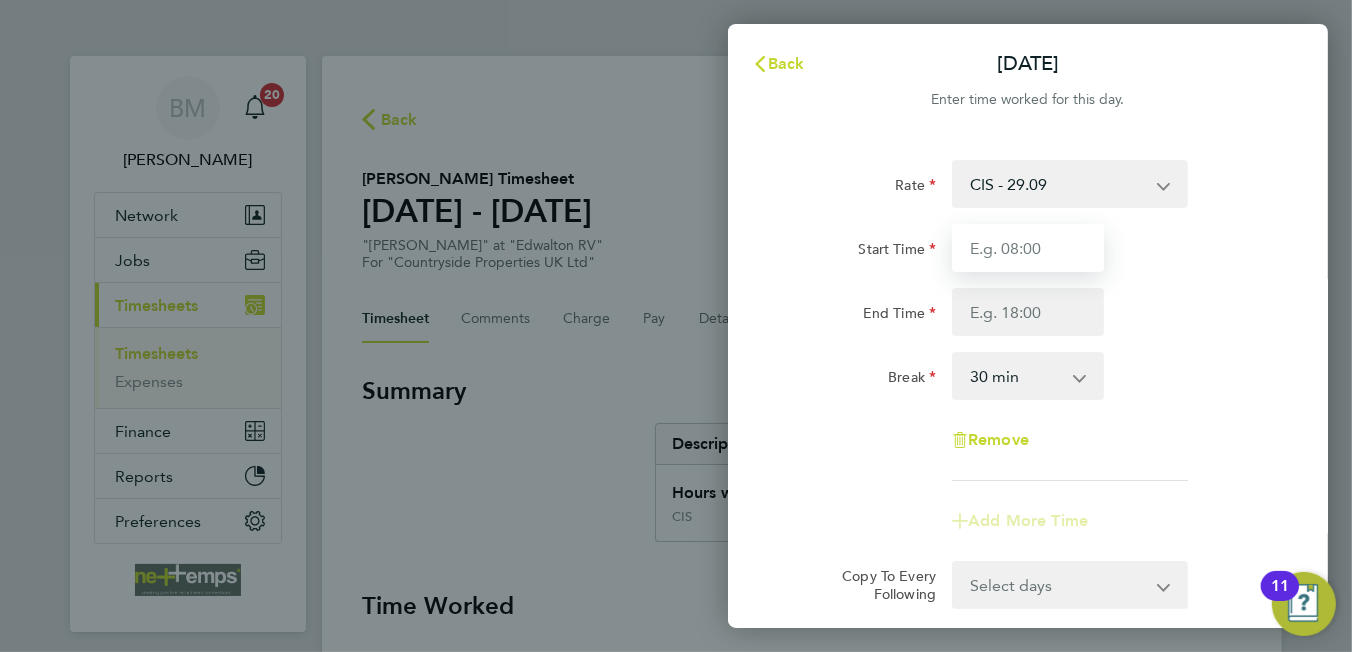 type on "07:30" 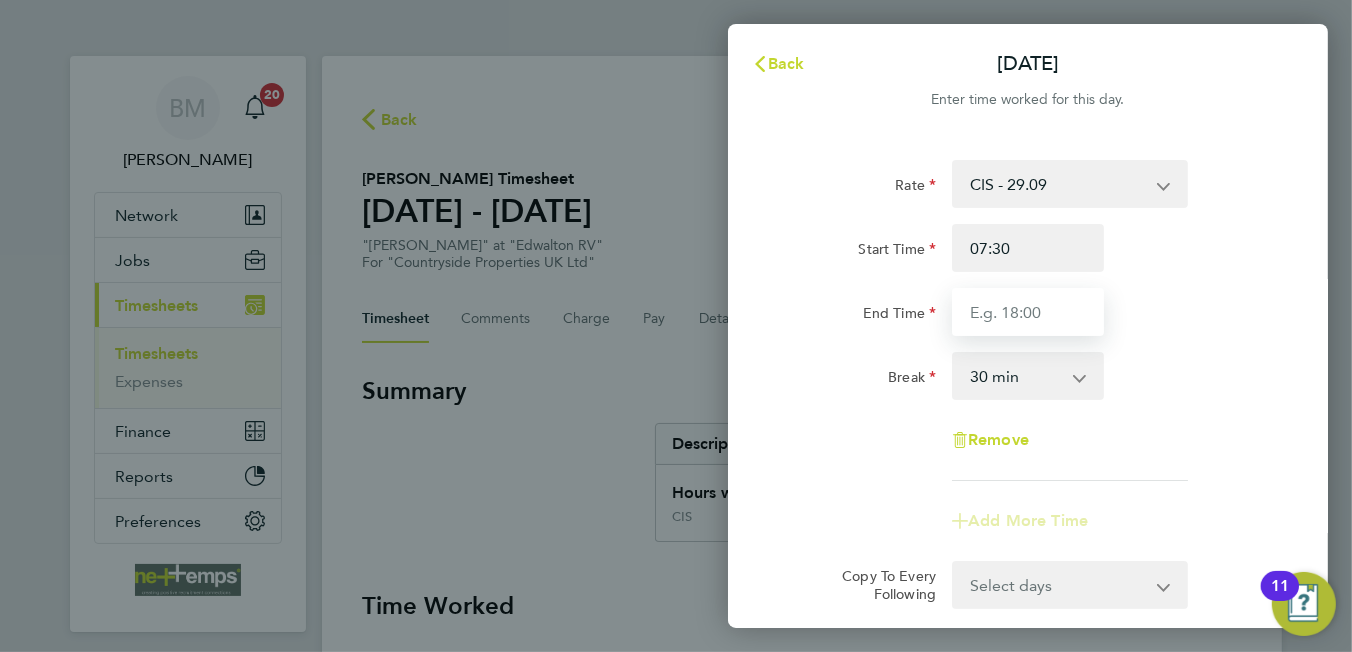 type on "16:30" 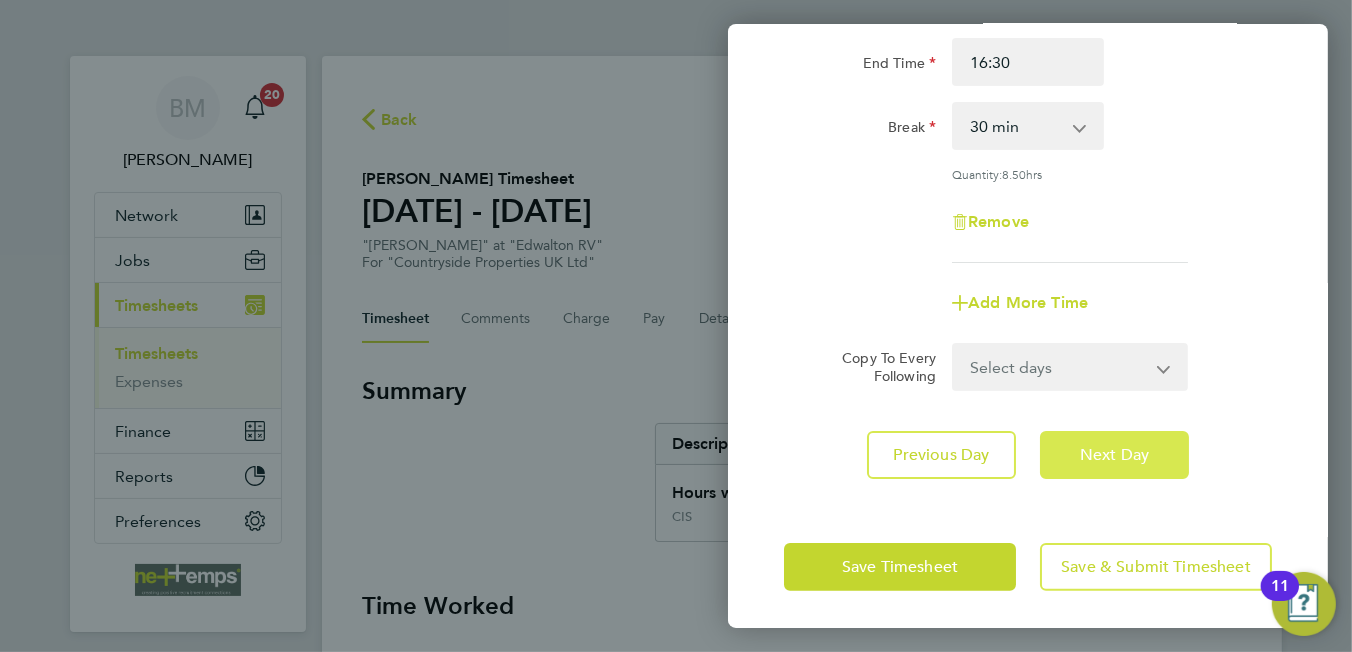 click on "Next Day" 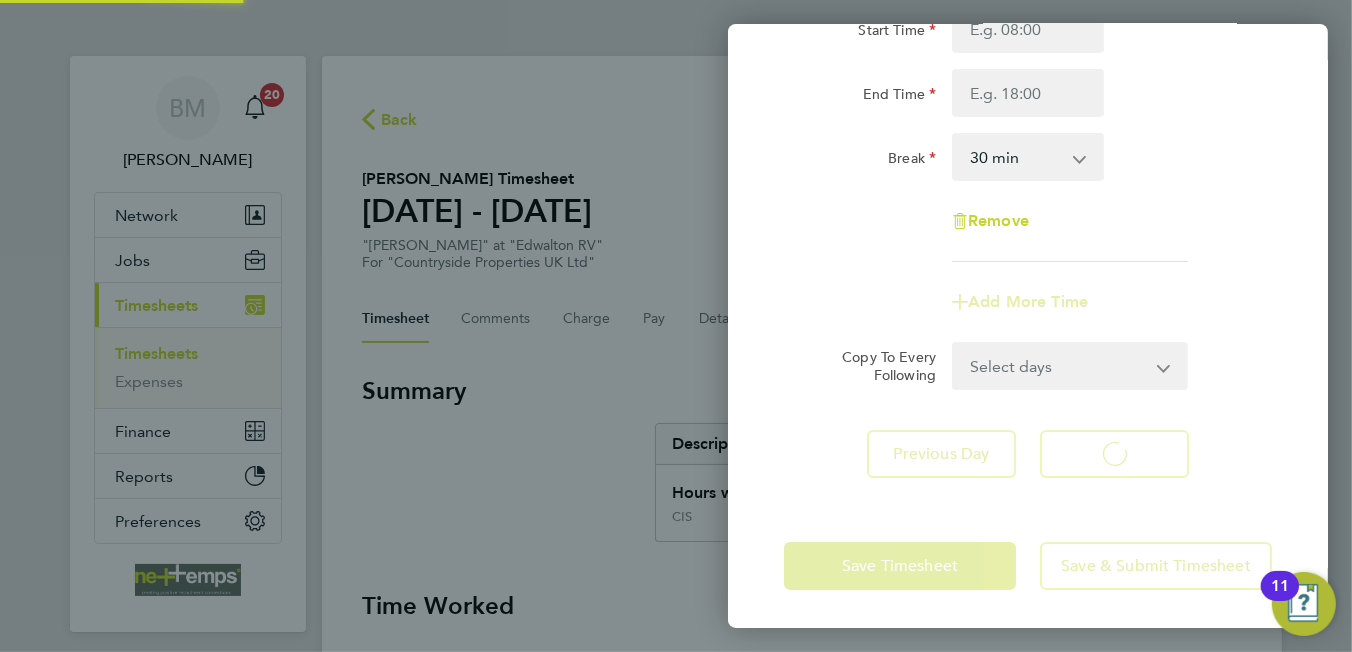 select on "30" 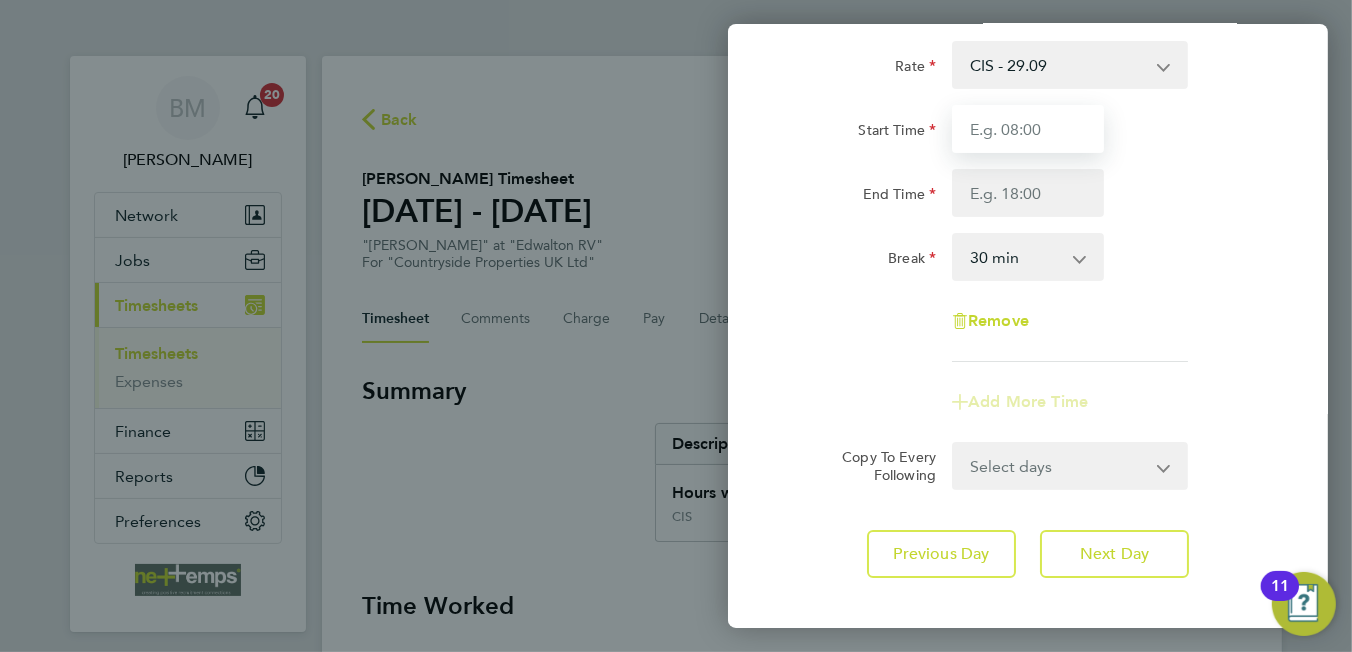 click on "Start Time" at bounding box center (1028, 129) 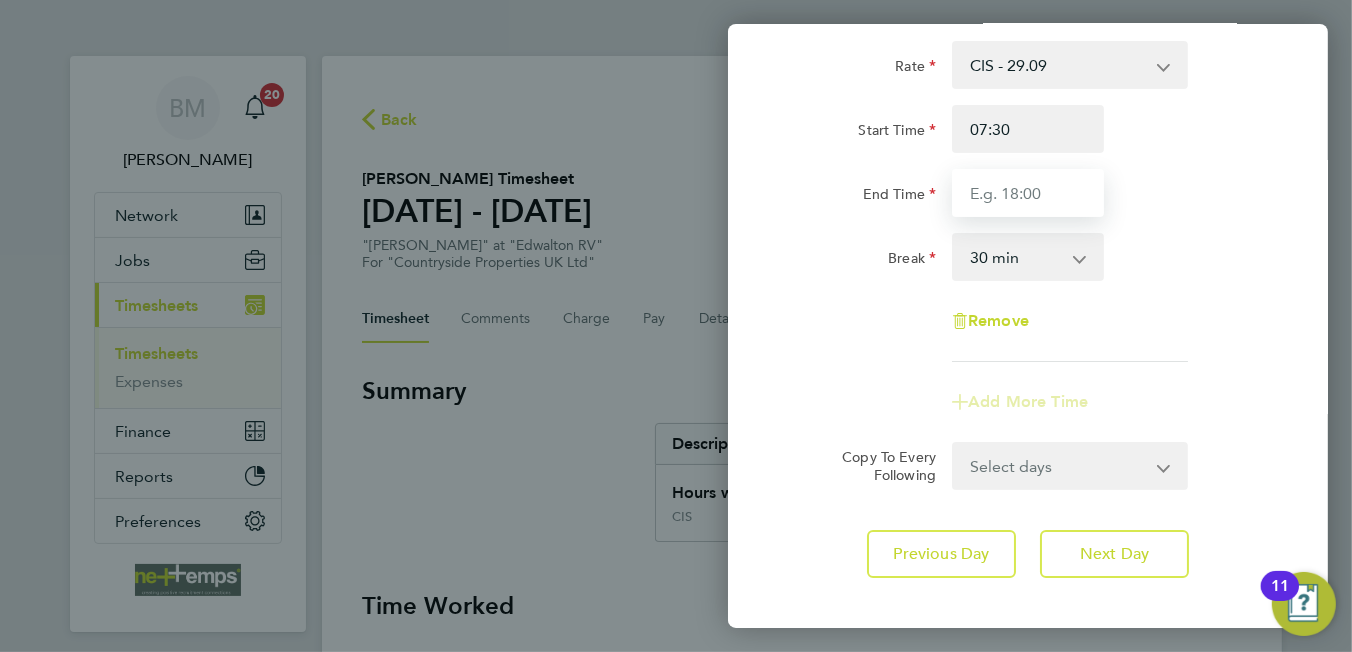type on "16:30" 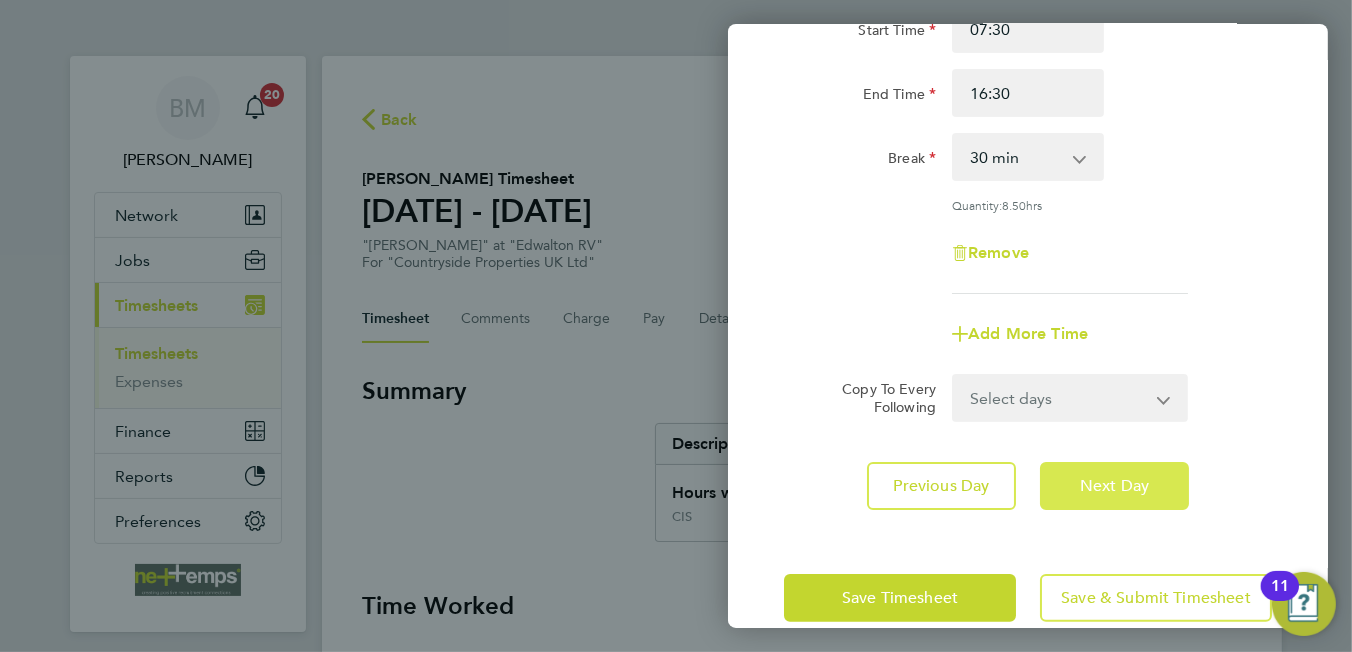 click on "Next Day" 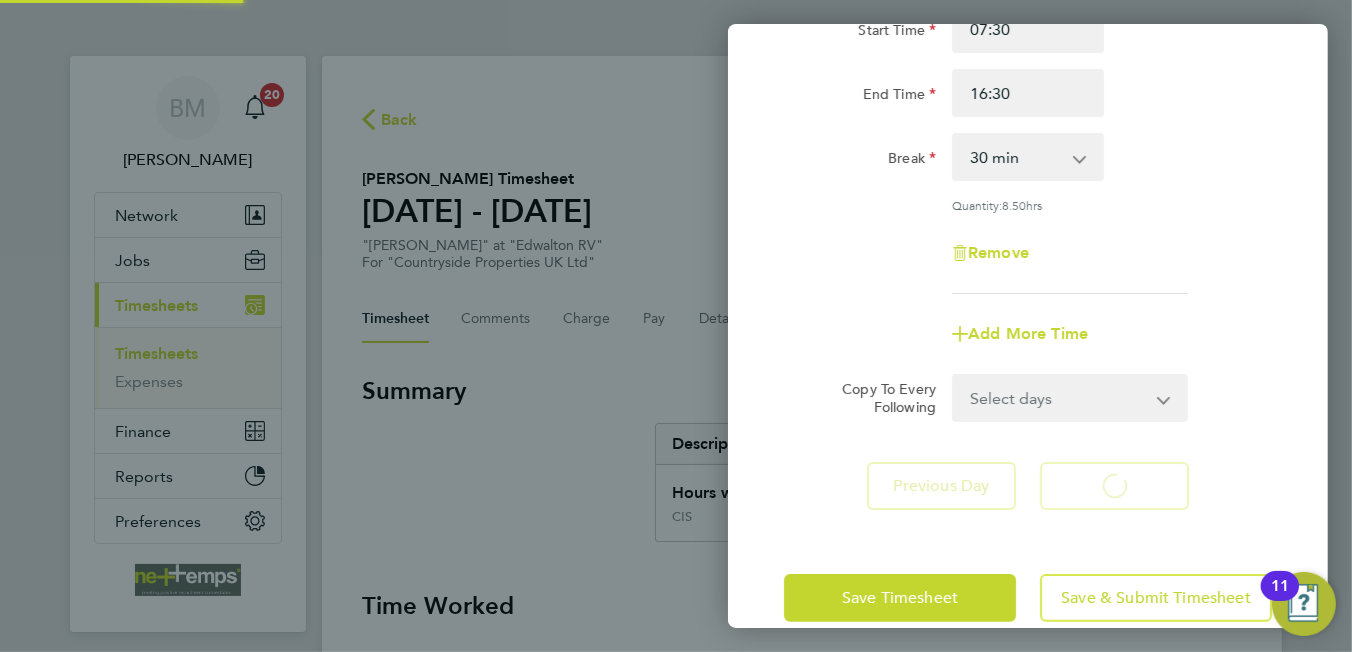 select on "30" 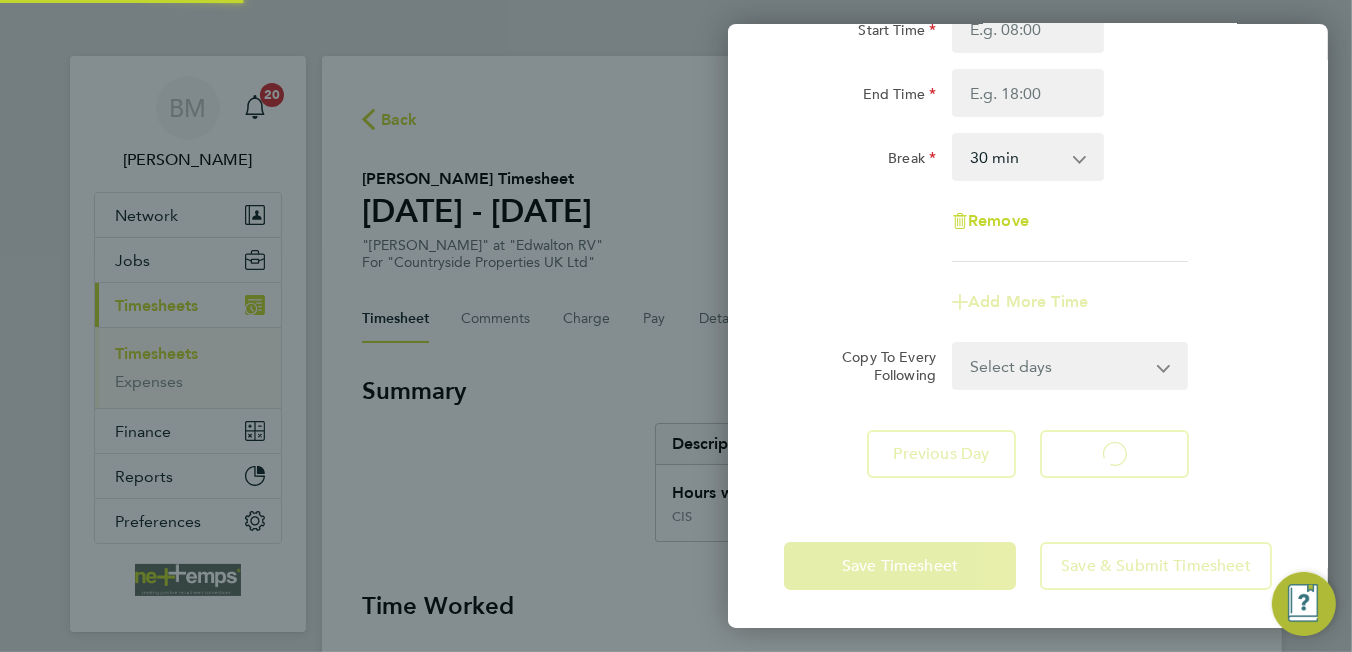 select on "30" 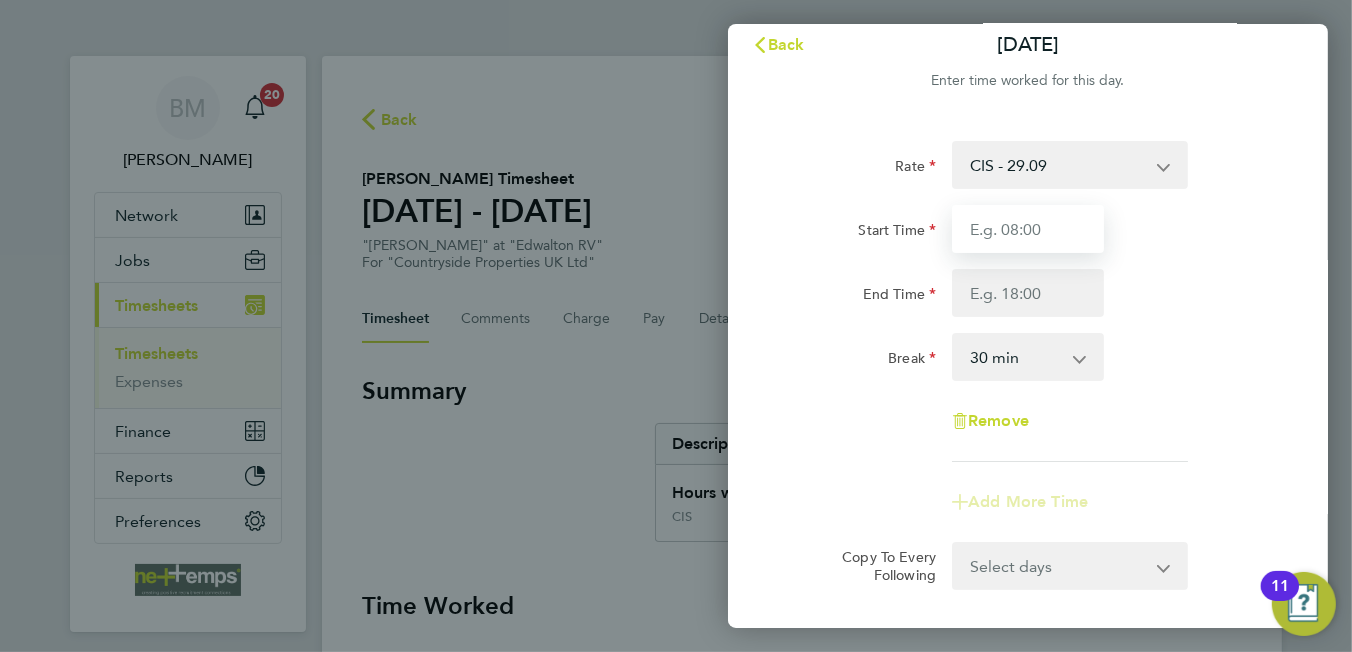 drag, startPoint x: 1026, startPoint y: 224, endPoint x: 1033, endPoint y: 240, distance: 17.464249 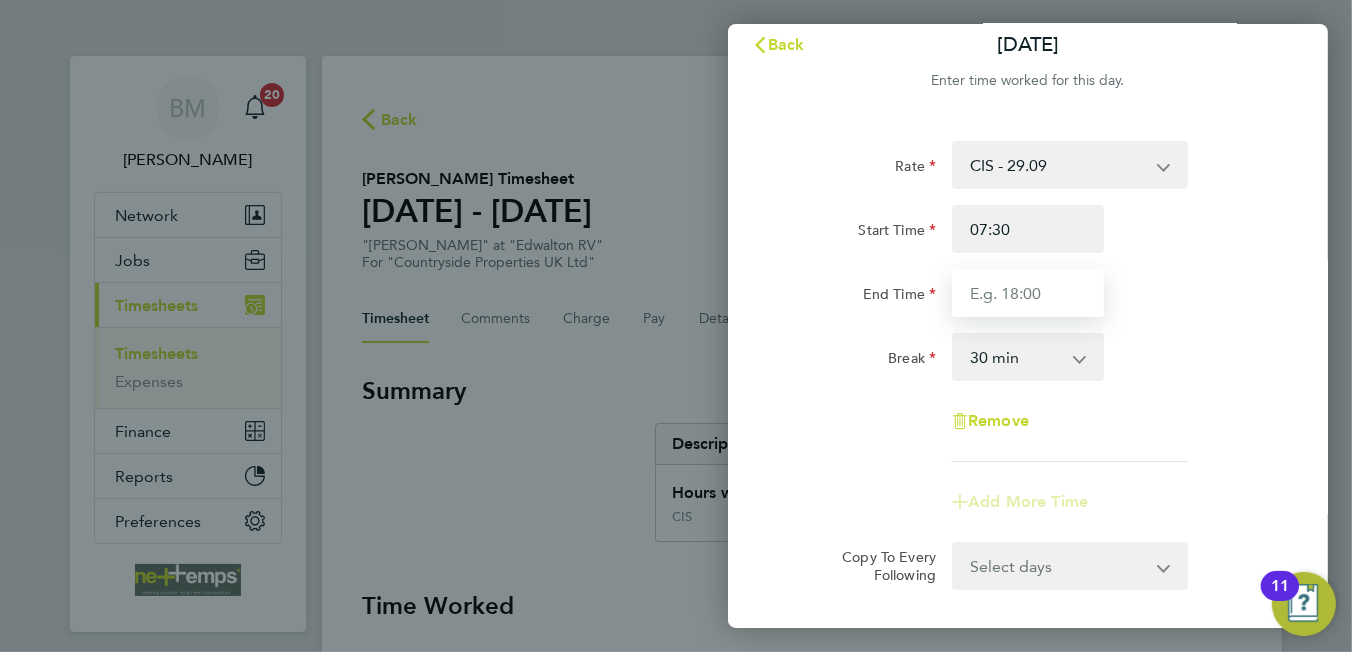 type on "16:30" 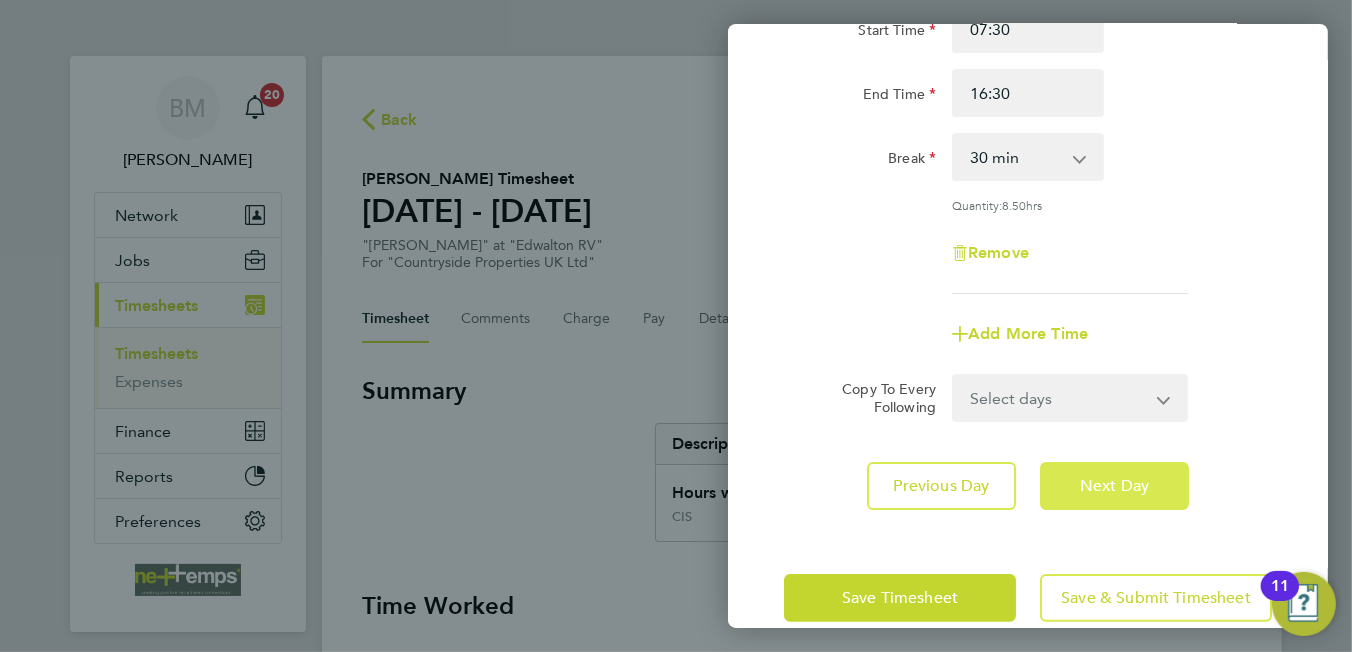 click on "Next Day" 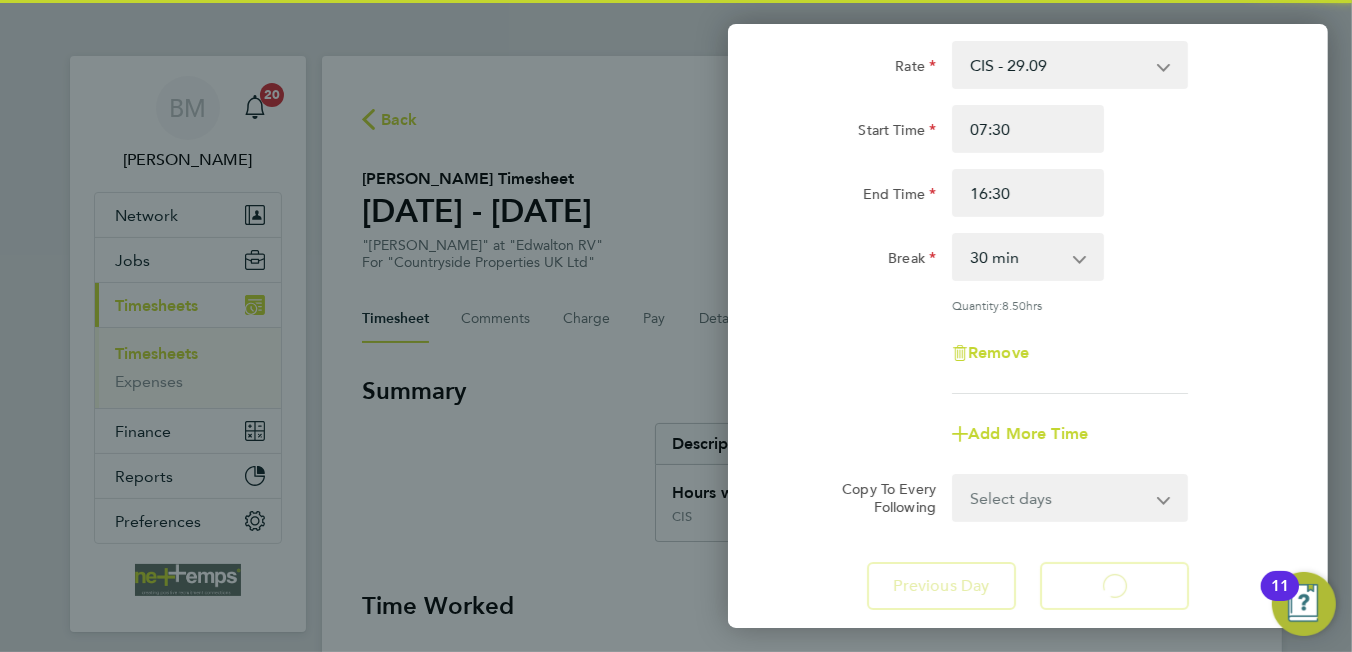 select on "30" 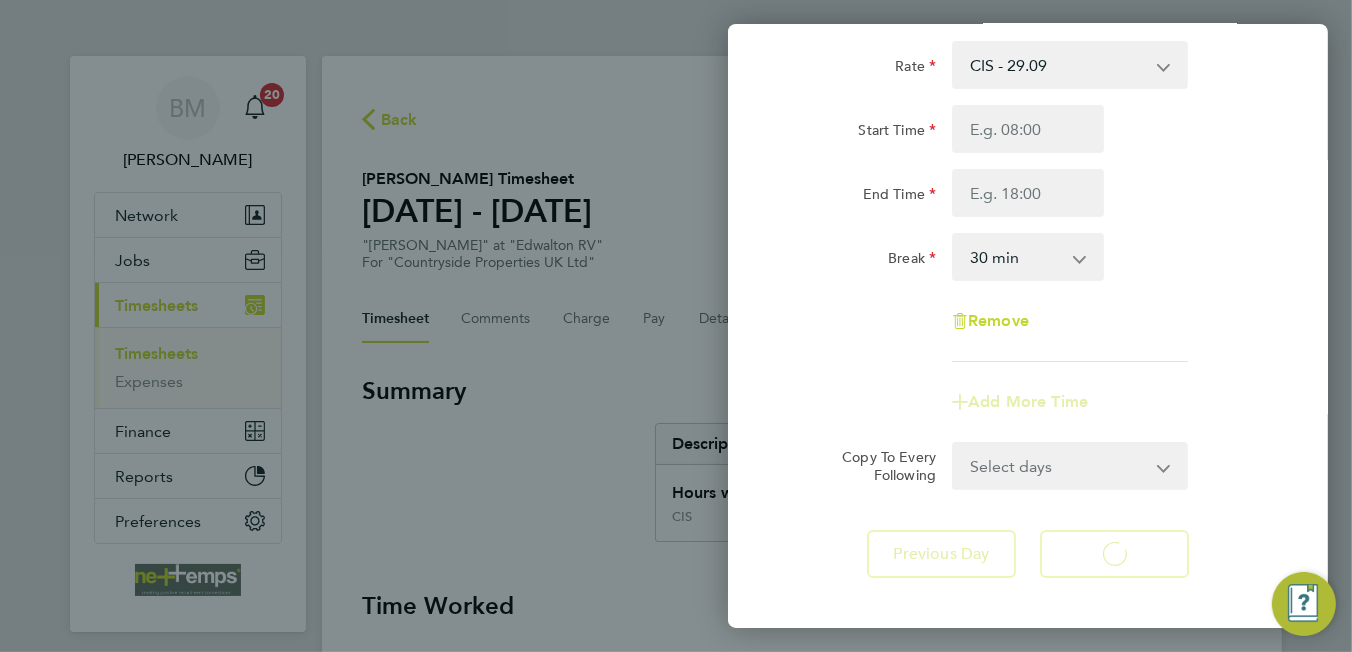 select on "30" 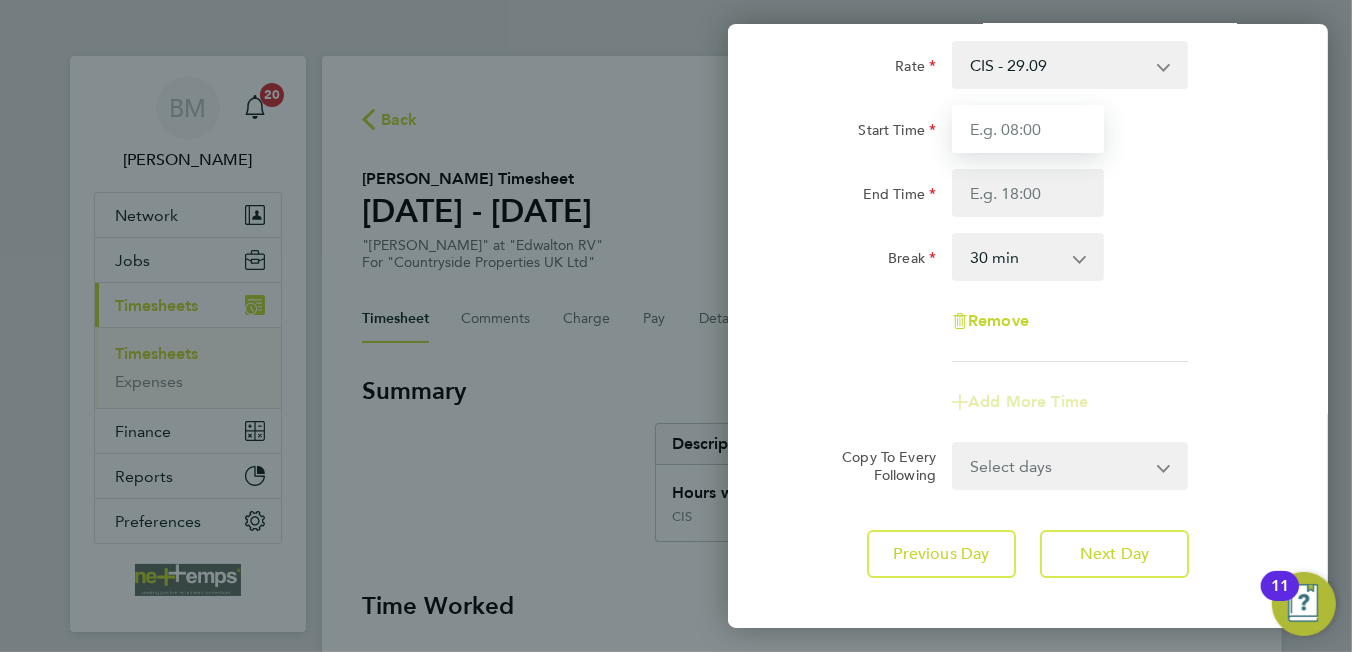 click on "Start Time" at bounding box center (1028, 129) 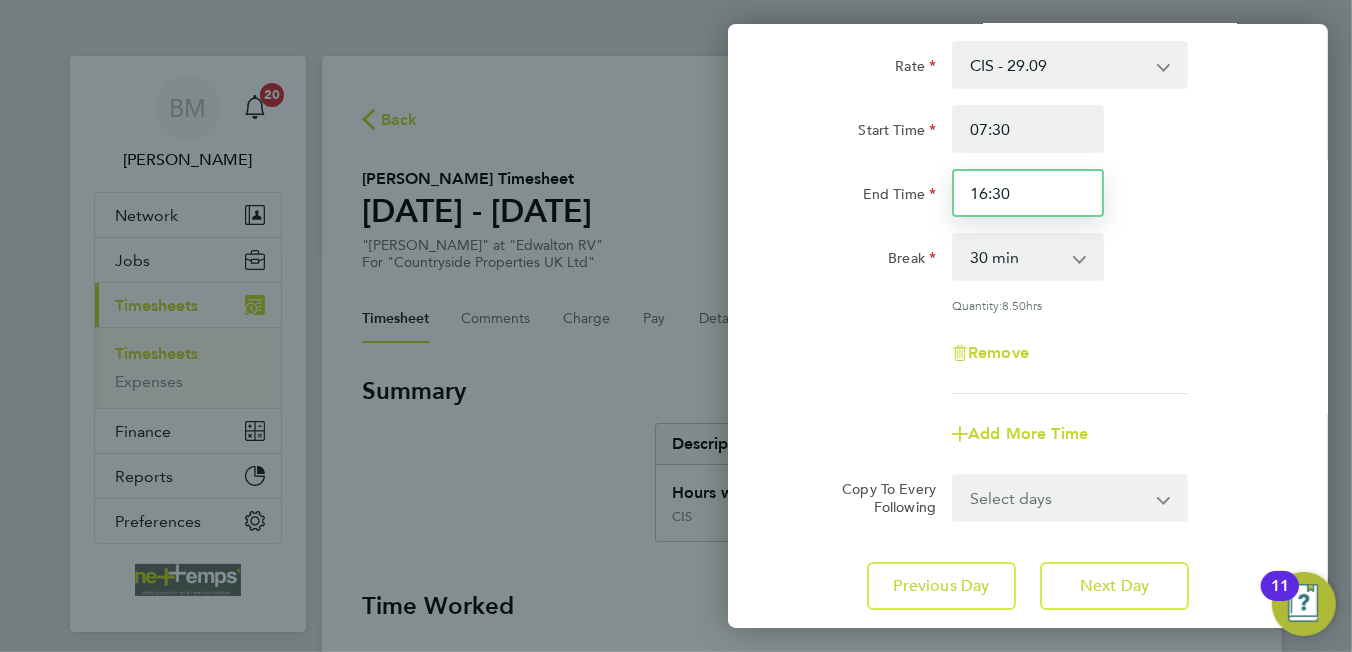 click on "16:30" at bounding box center [1028, 193] 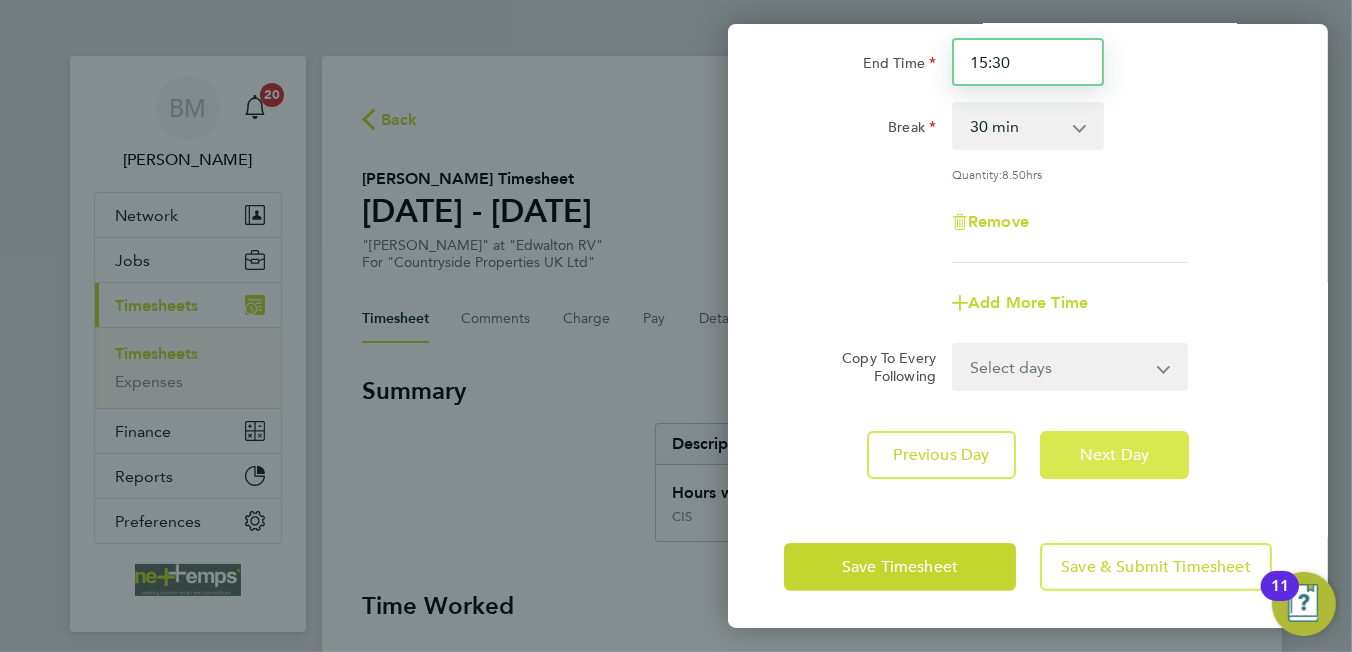 type on "15:30" 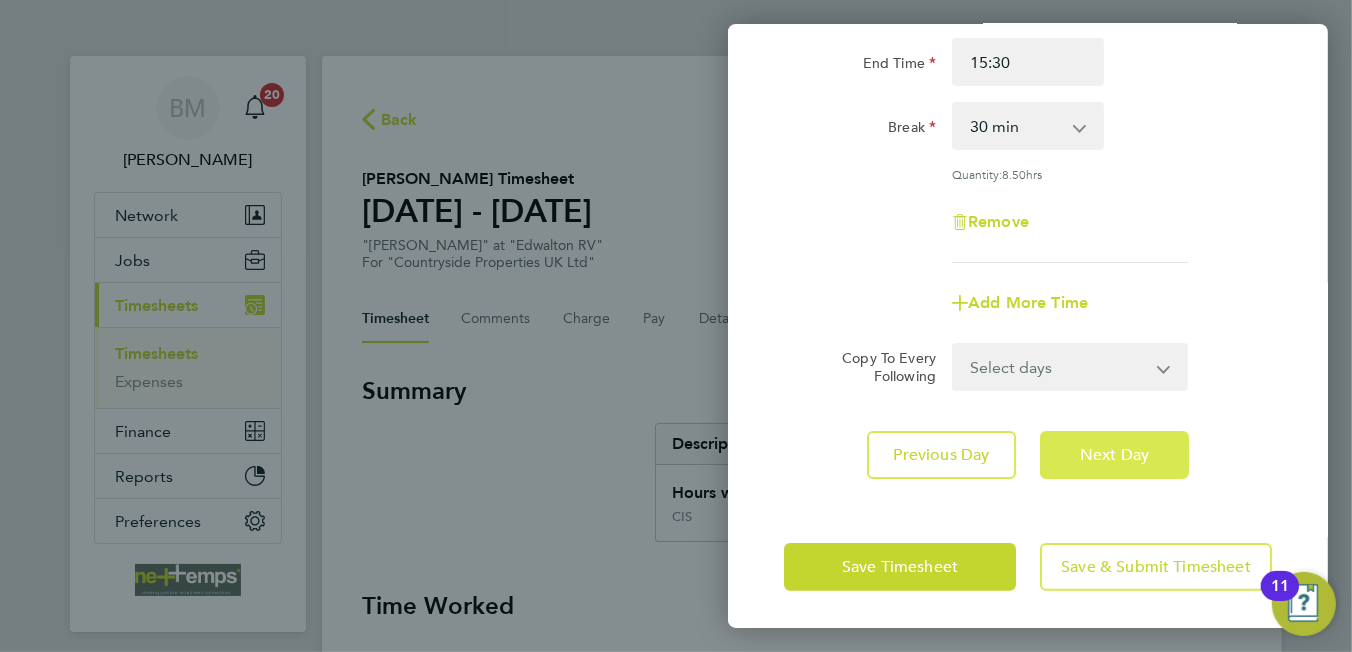 click on "Next Day" 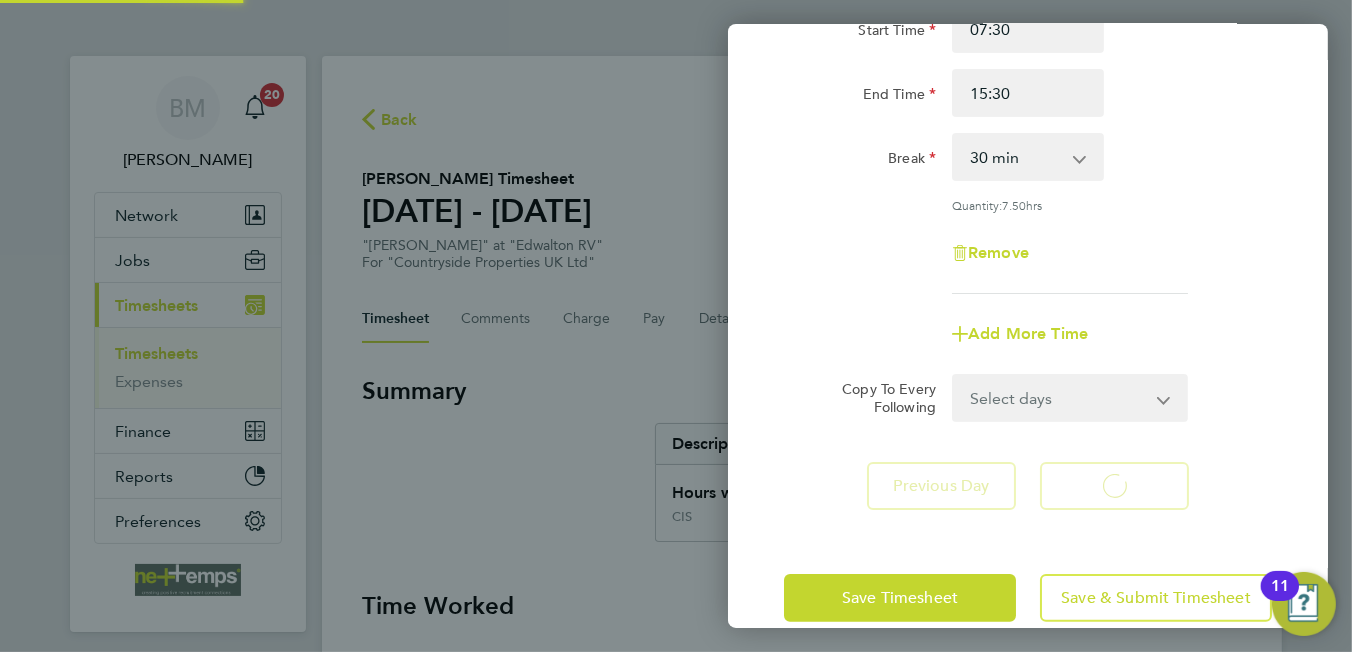select on "30" 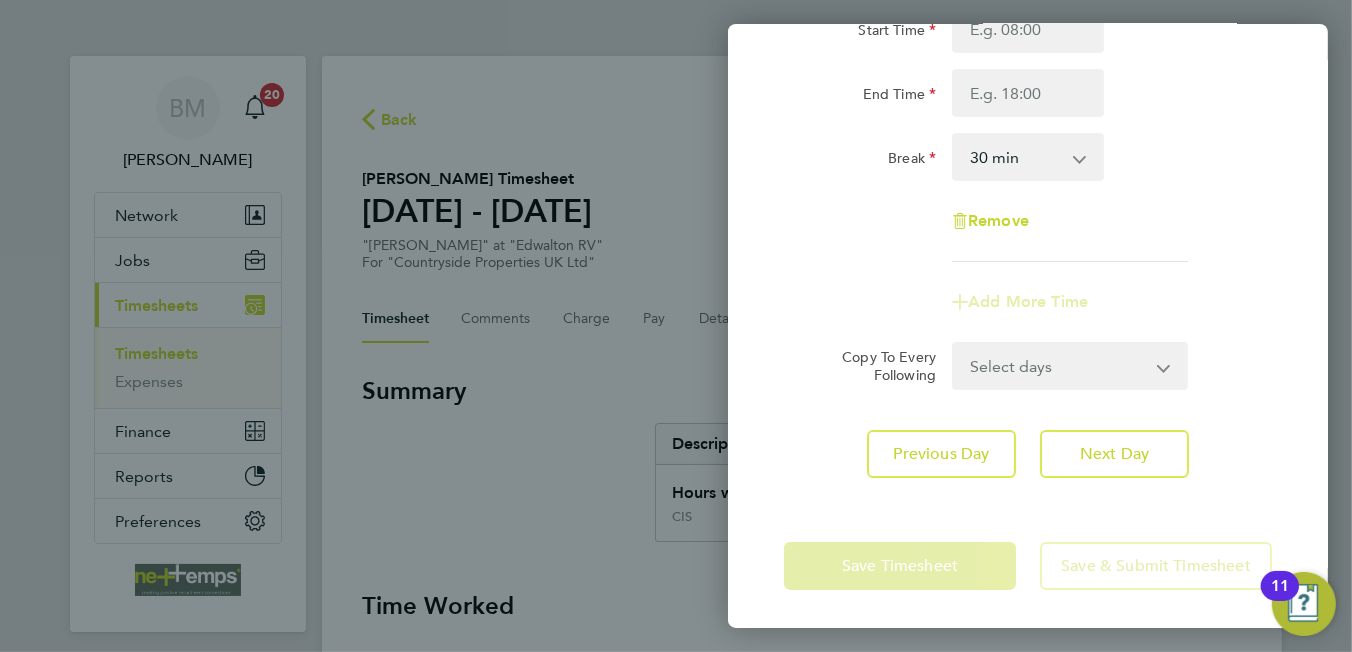 click on "Rate  CIS - 29.09
Start Time End Time Break  0 min   15 min   30 min   45 min   60 min   75 min   90 min
Remove
Add More Time  Copy To Every Following  Select days   Sunday
Previous Day   Next Day" 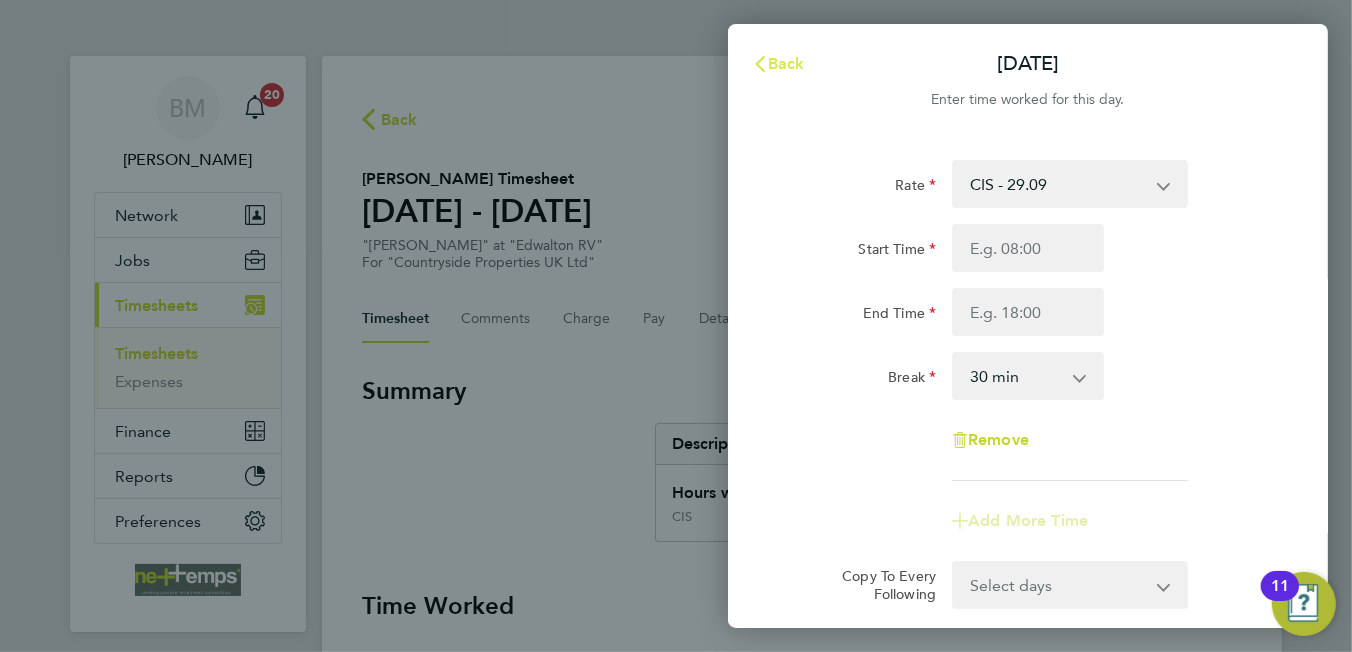 click on "Back" 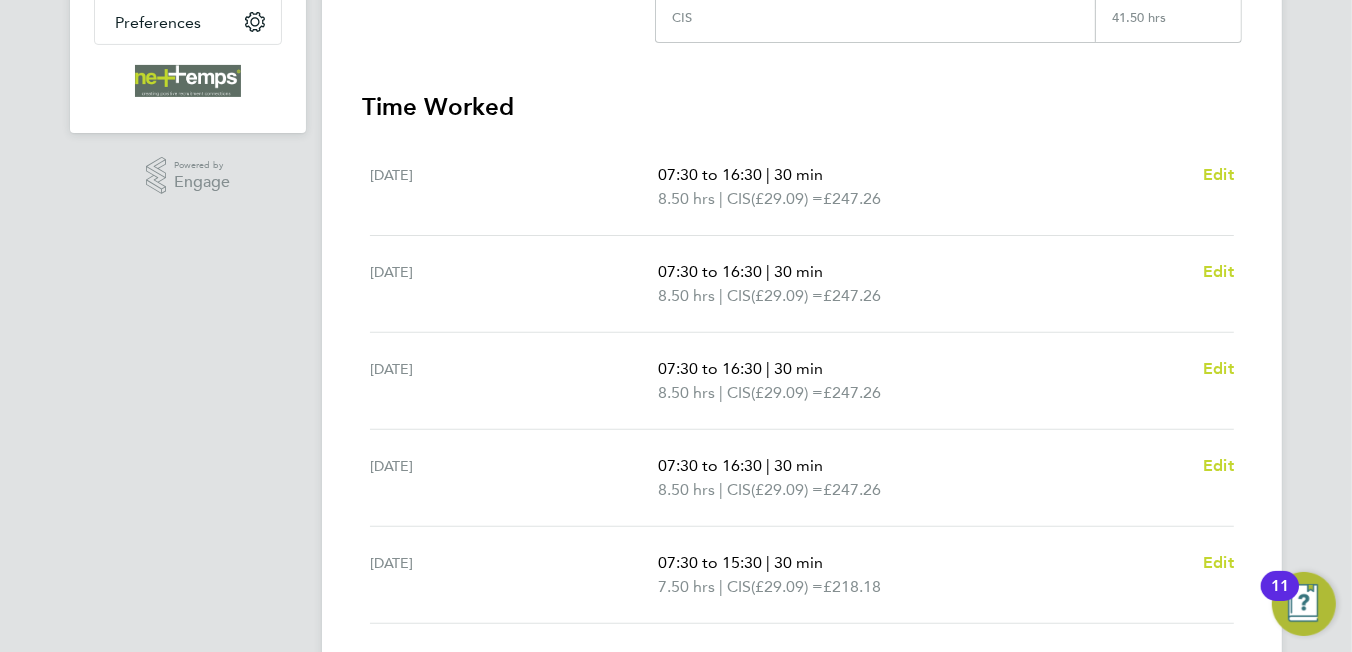scroll, scrollTop: 700, scrollLeft: 0, axis: vertical 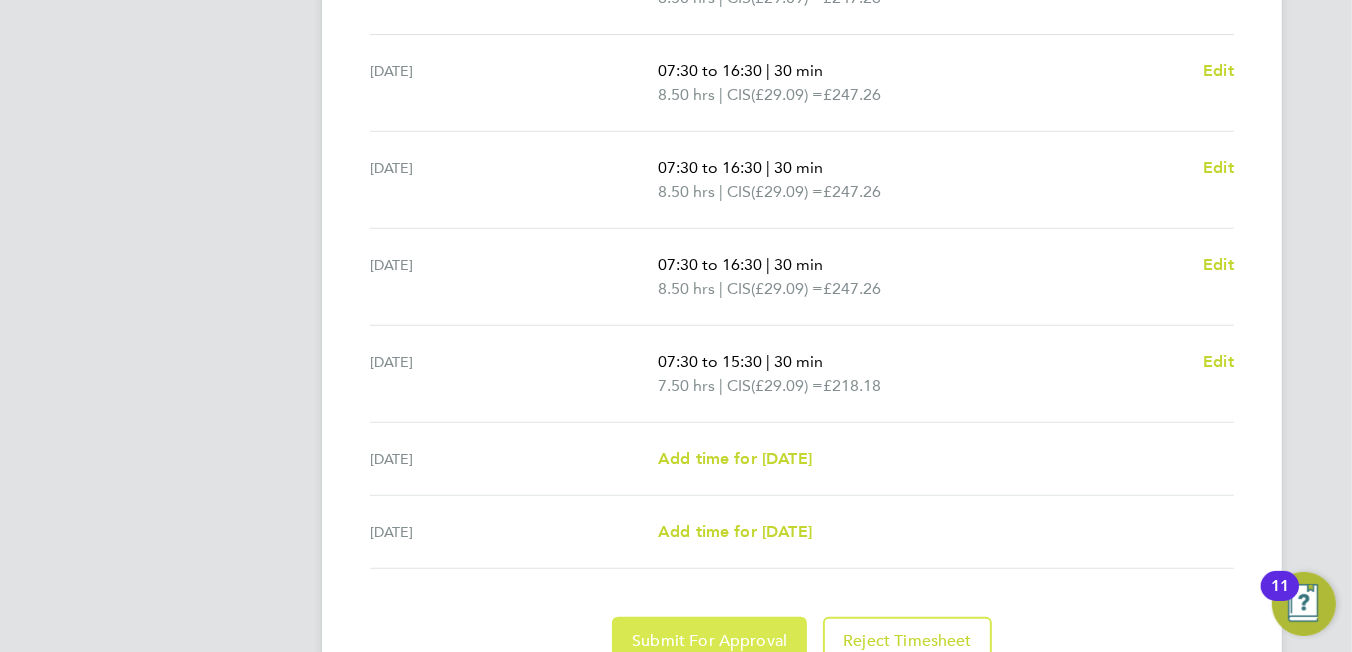 click on "Submit For Approval" 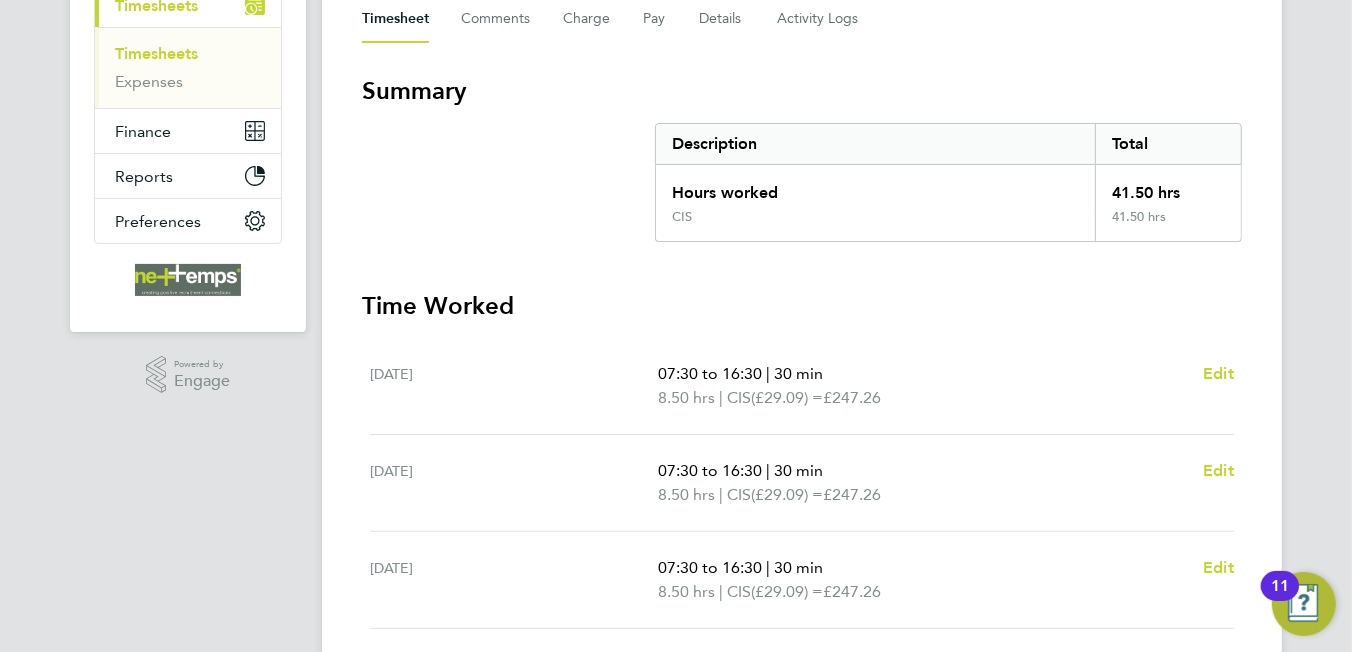 scroll, scrollTop: 0, scrollLeft: 0, axis: both 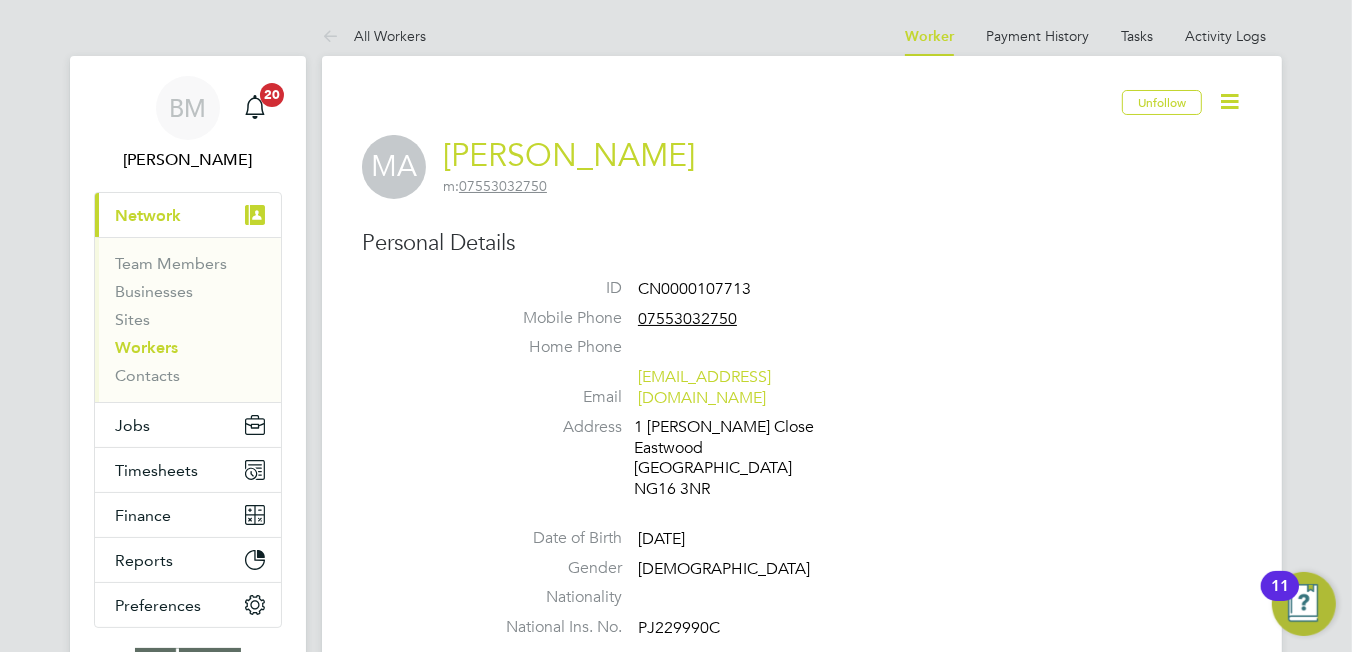 click 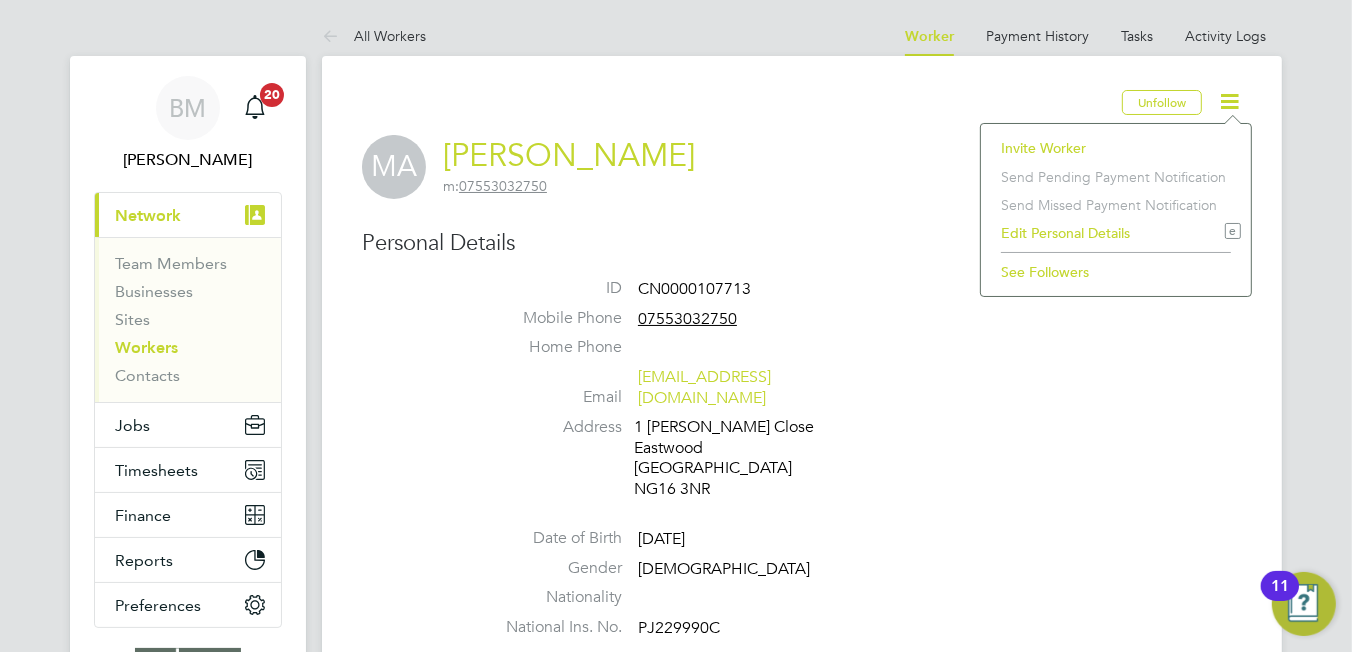 click on "Address [STREET_ADDRESS][PERSON_NAME][PERSON_NAME]" 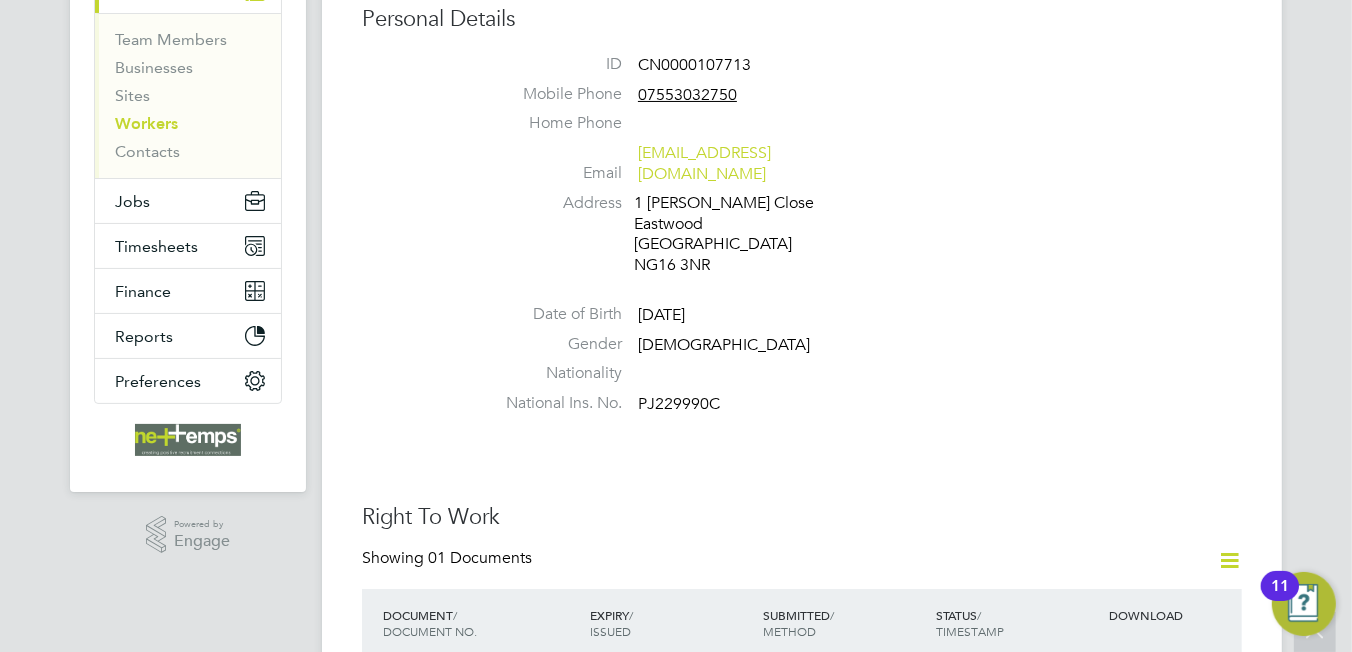 scroll, scrollTop: 0, scrollLeft: 0, axis: both 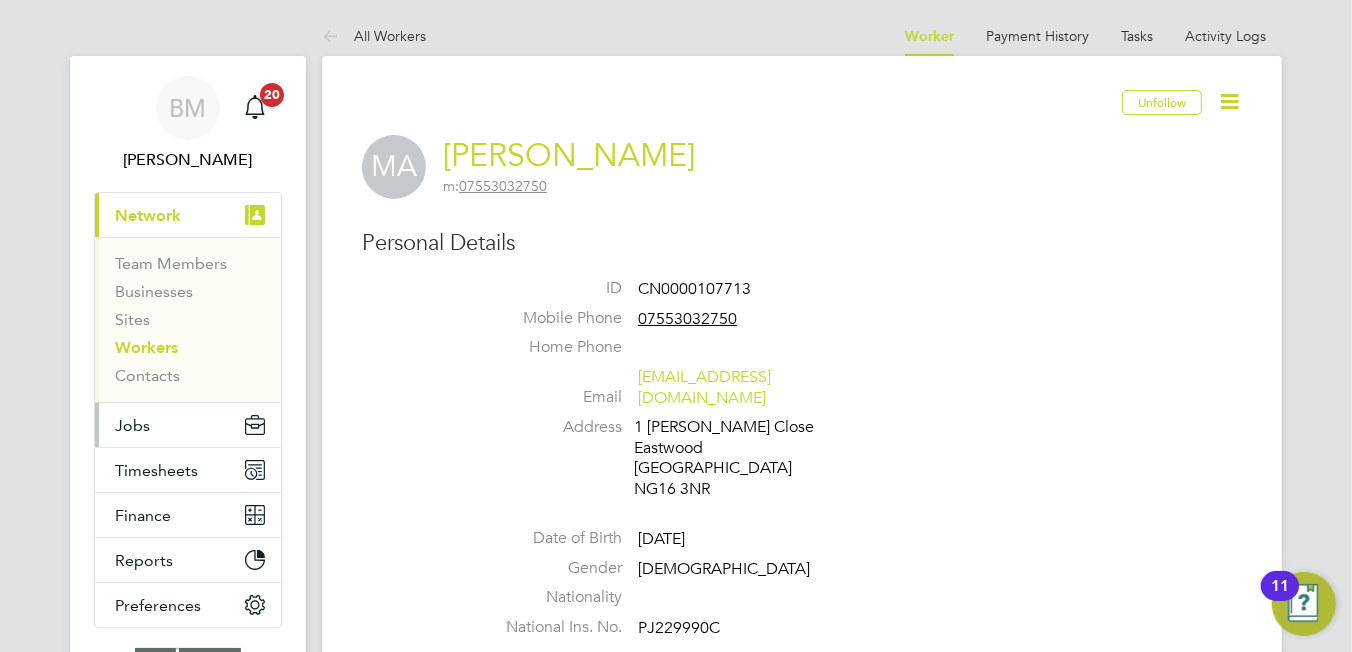 click on "Jobs" at bounding box center [188, 425] 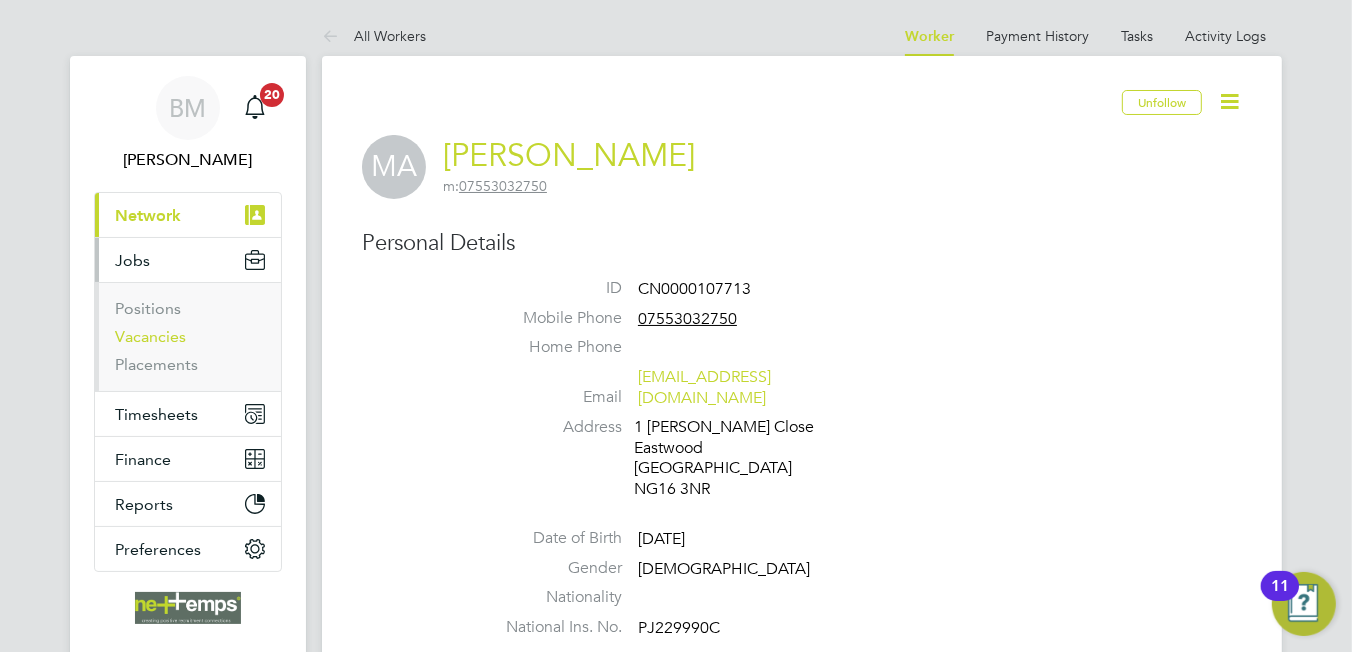 click on "Vacancies" at bounding box center (150, 336) 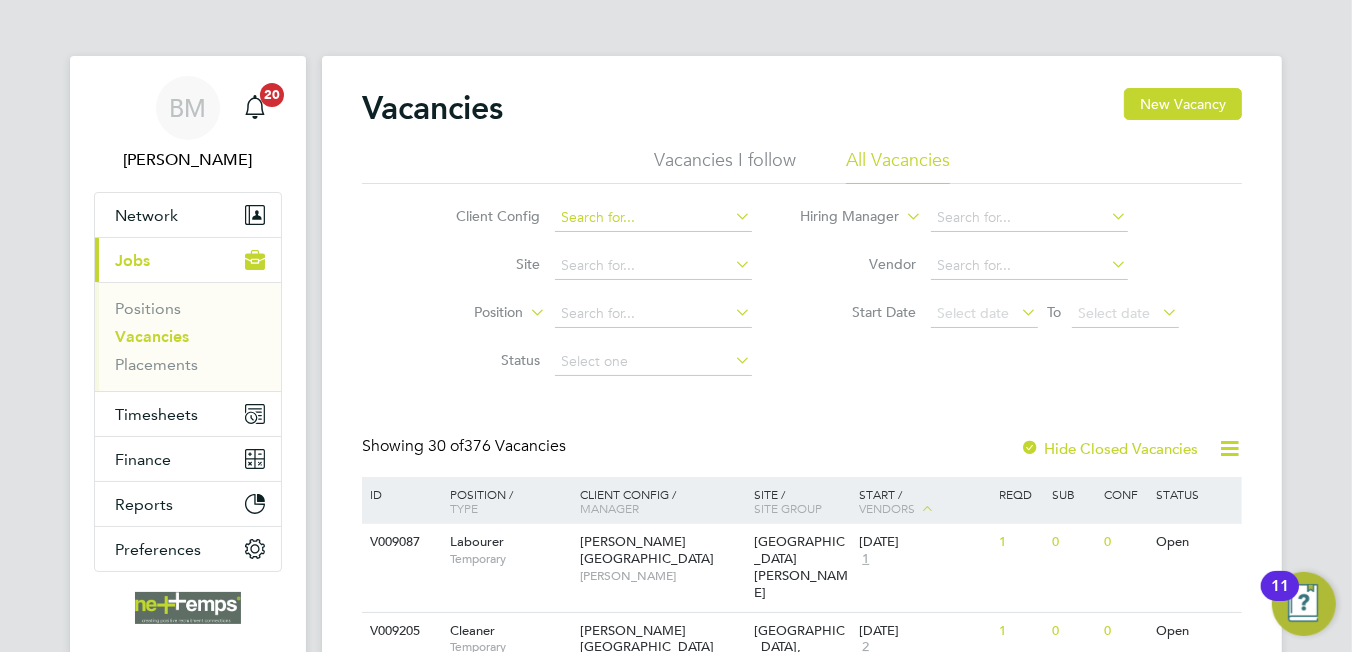 click 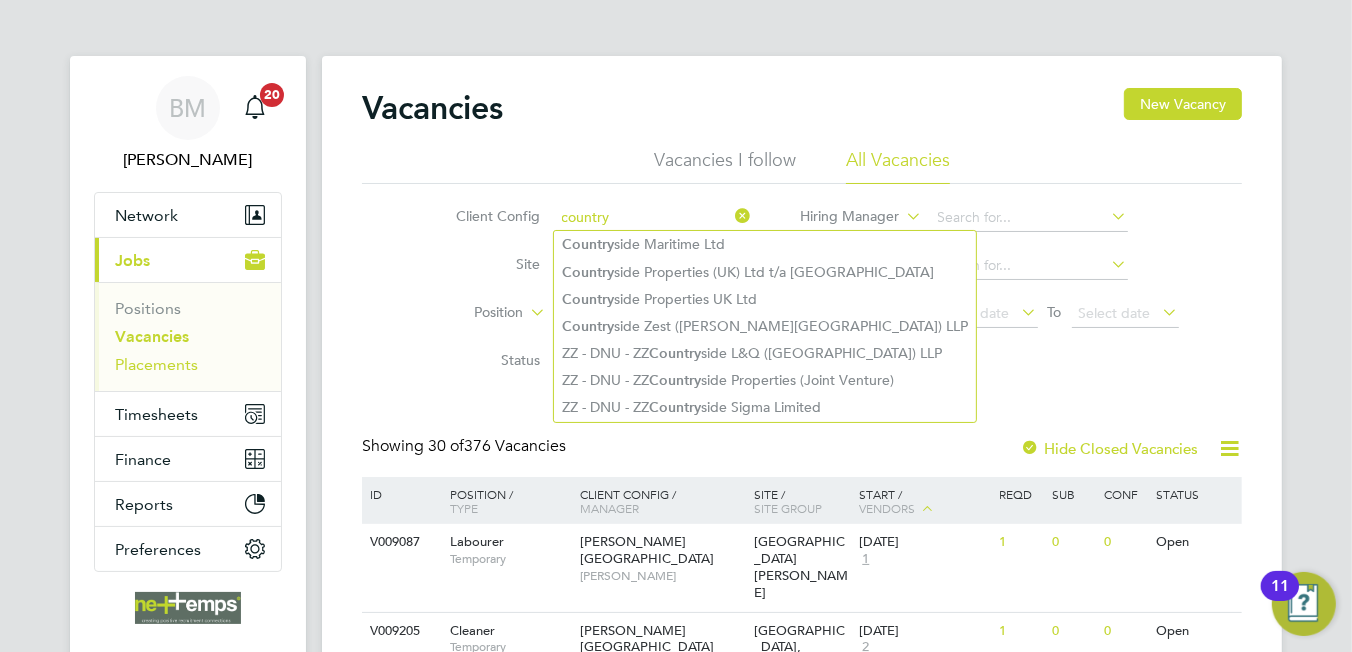 type on "country" 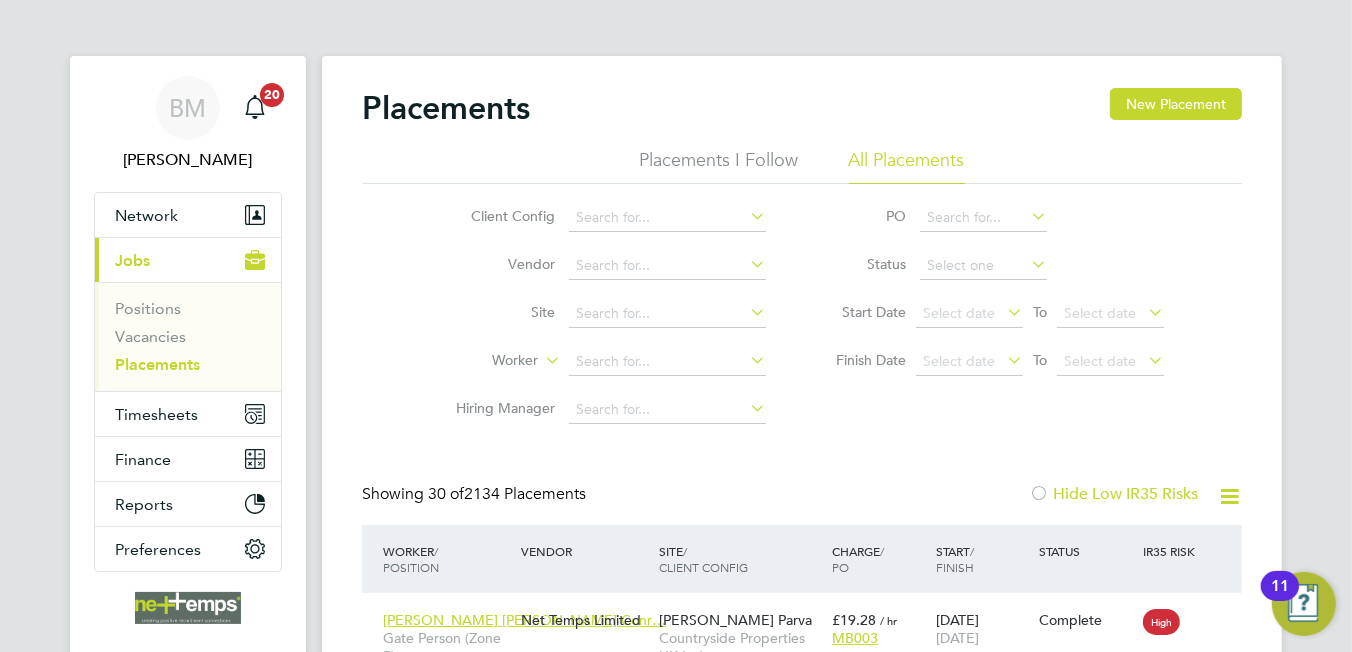 scroll, scrollTop: 9, scrollLeft: 9, axis: both 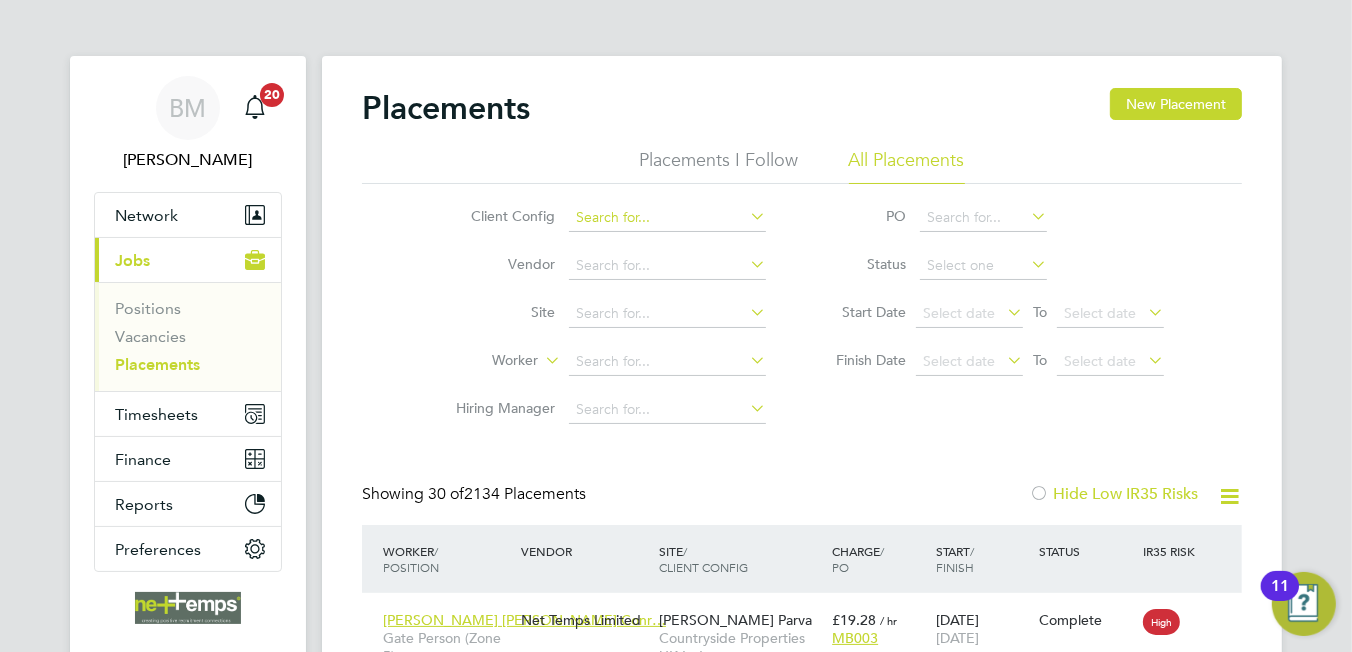 click 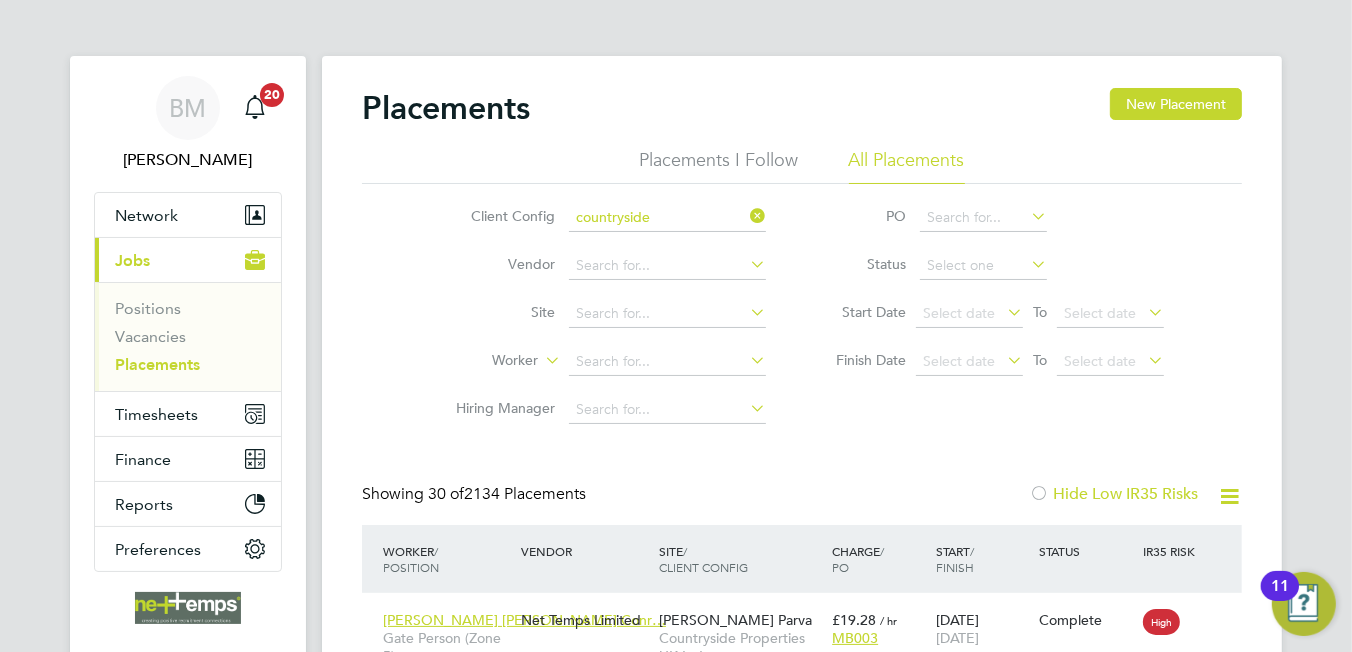 click on "Countryside  Properties UK Ltd" 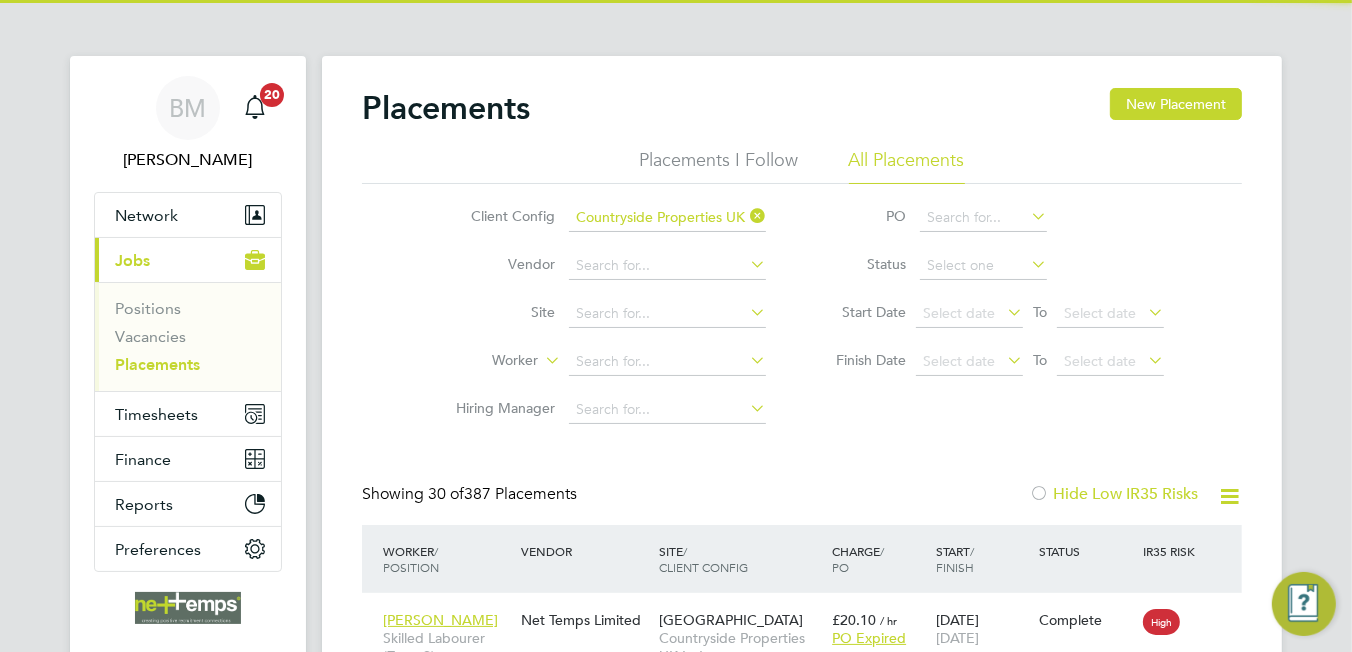 scroll, scrollTop: 9, scrollLeft: 9, axis: both 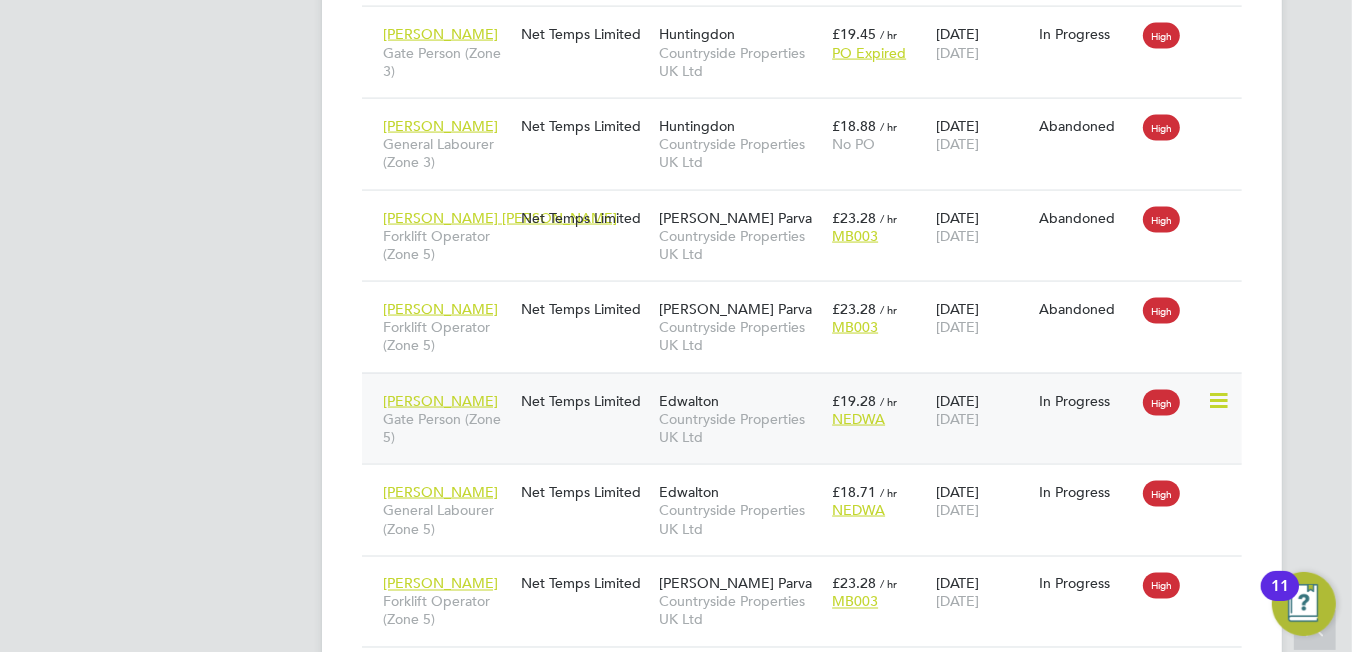 click on "[PERSON_NAME]" 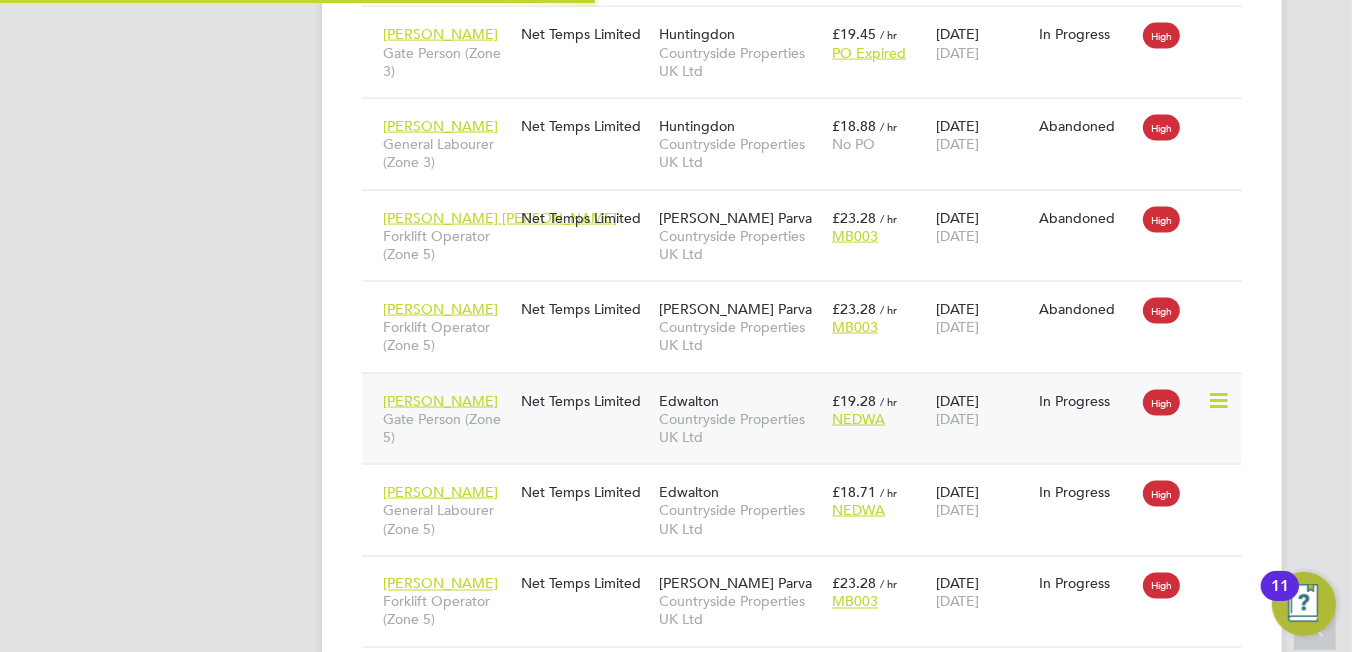 click on "[PERSON_NAME]" 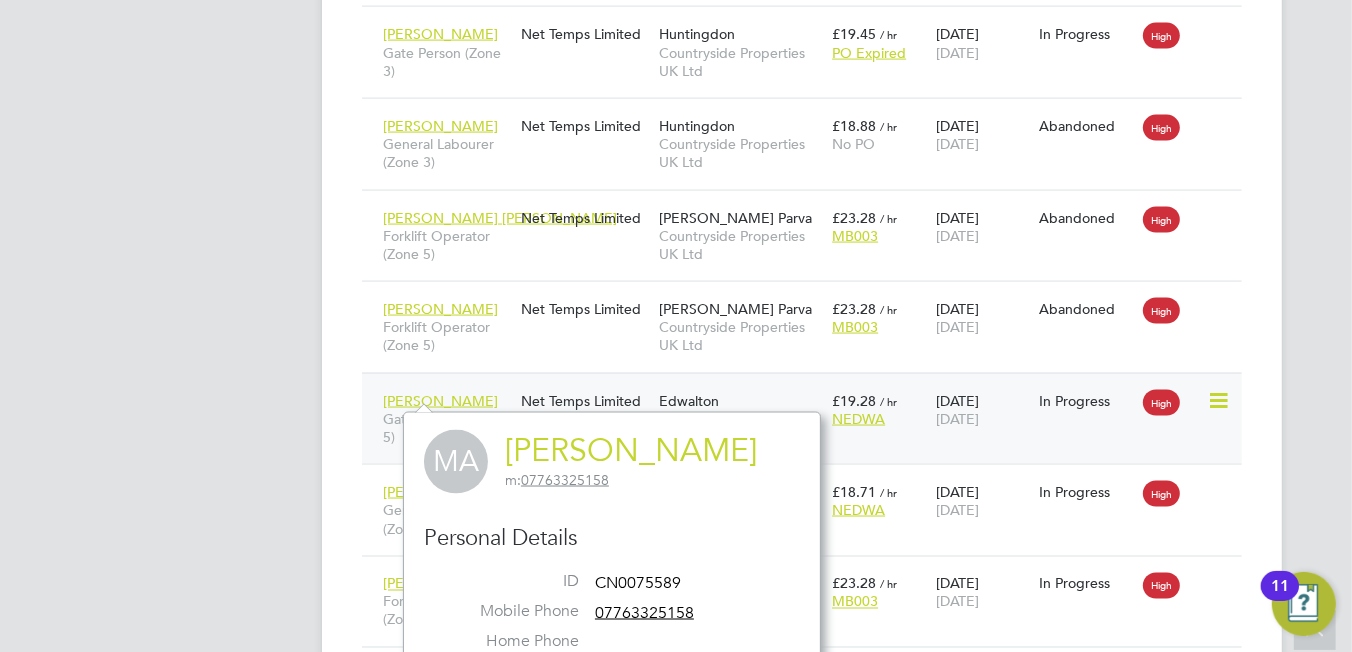 click on "Mohammed Ali Gate Person (Zone 5)" 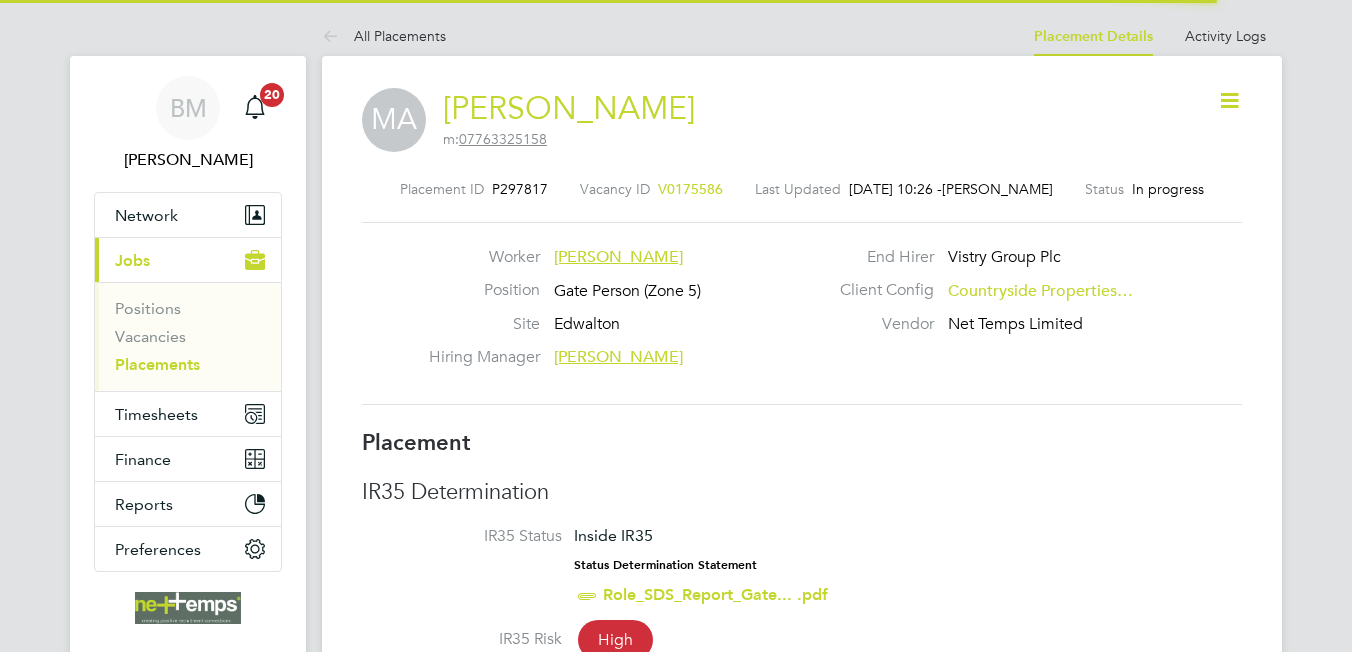scroll, scrollTop: 0, scrollLeft: 0, axis: both 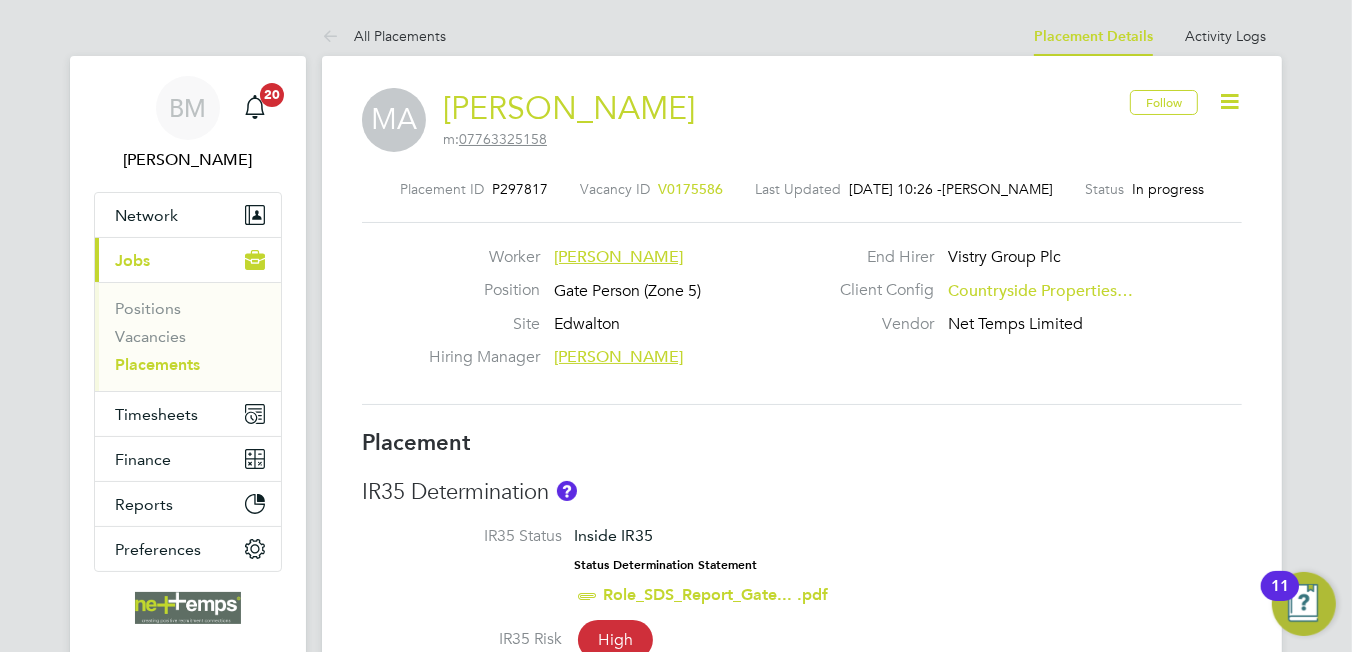 click 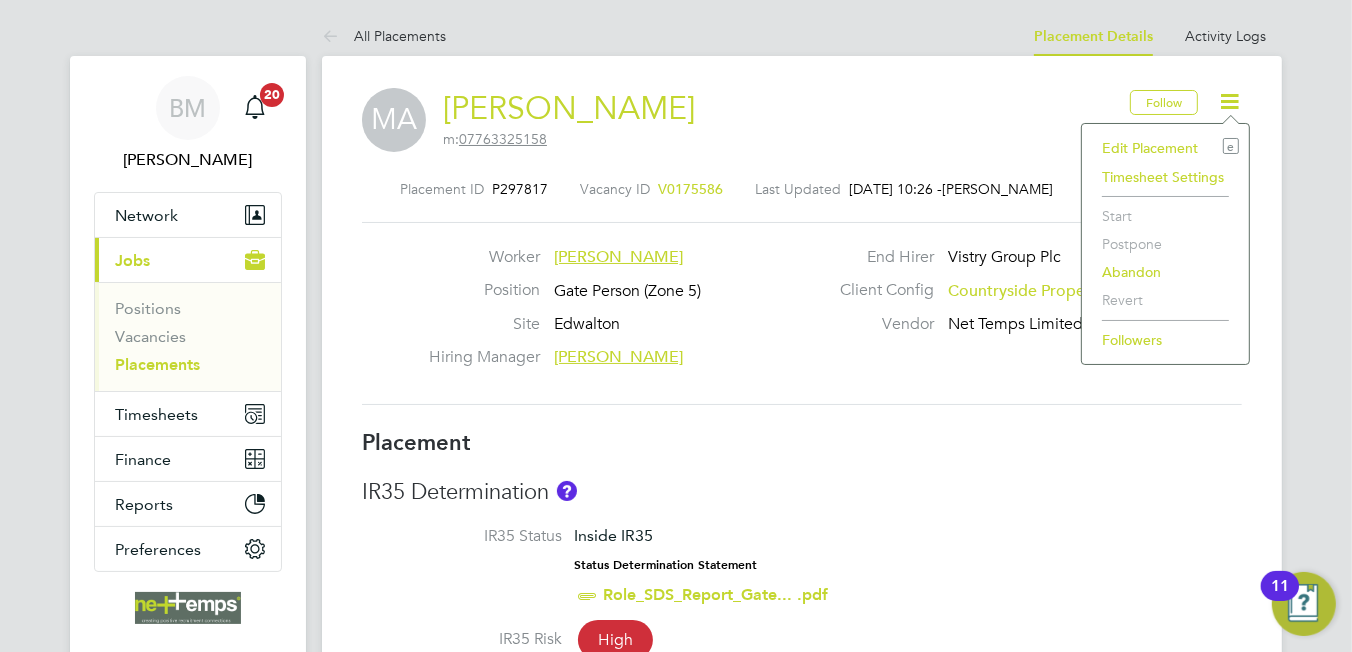click on "Abandon" 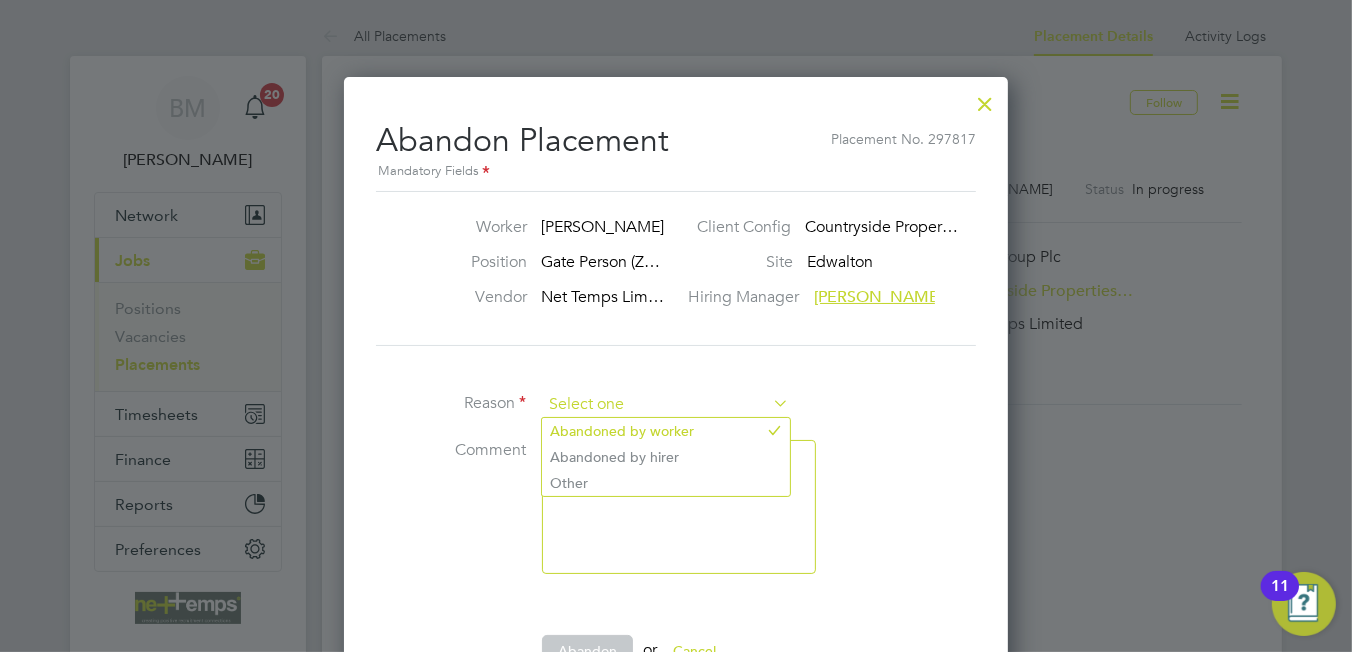 scroll, scrollTop: 10, scrollLeft: 9, axis: both 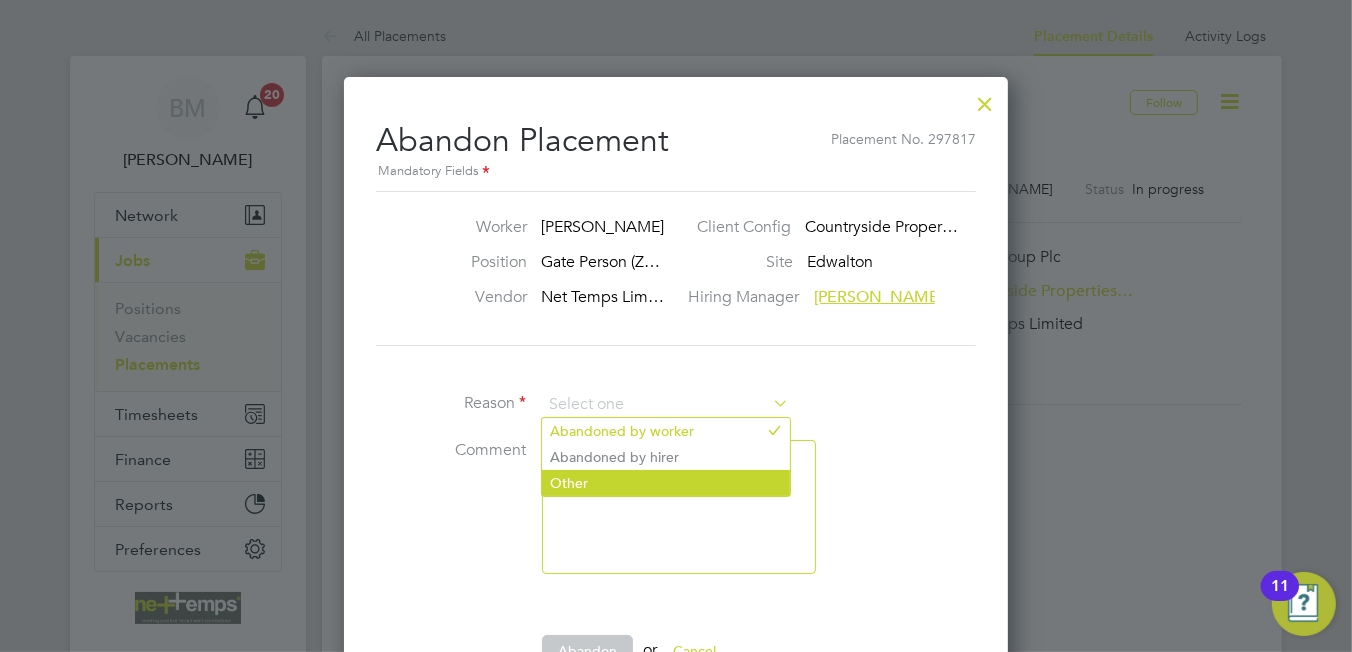 click on "Other" 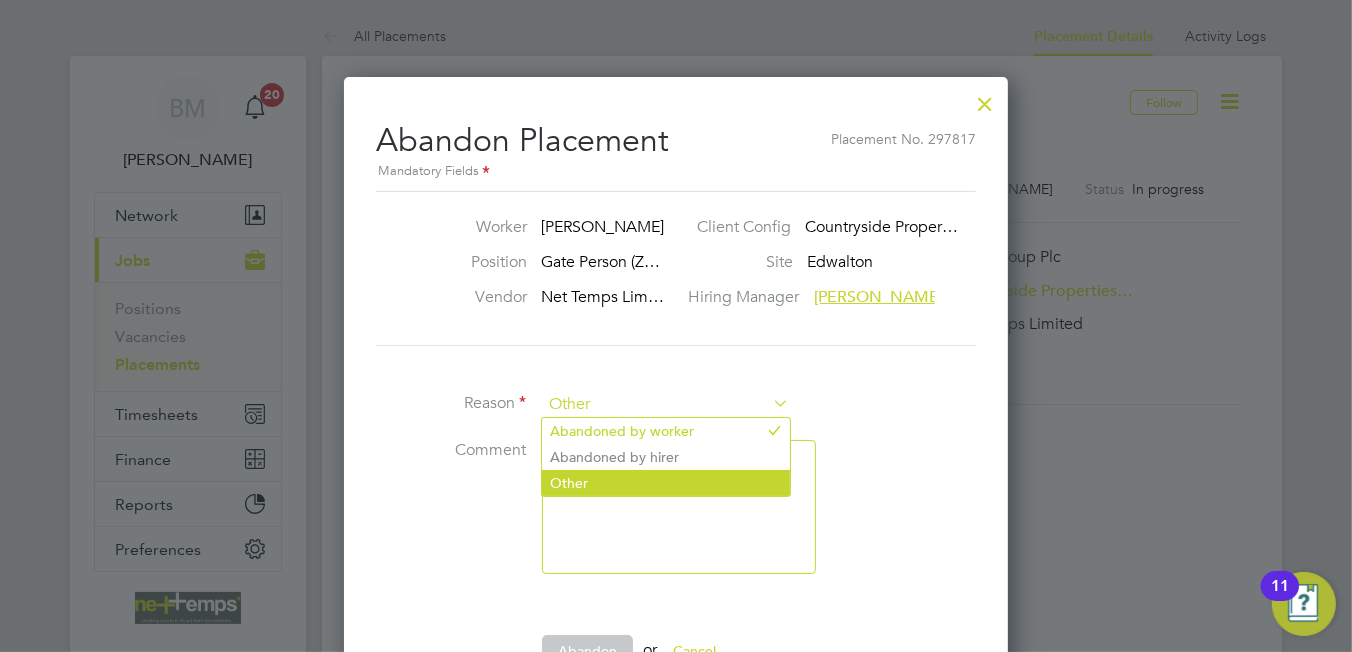 scroll, scrollTop: 648, scrollLeft: 665, axis: both 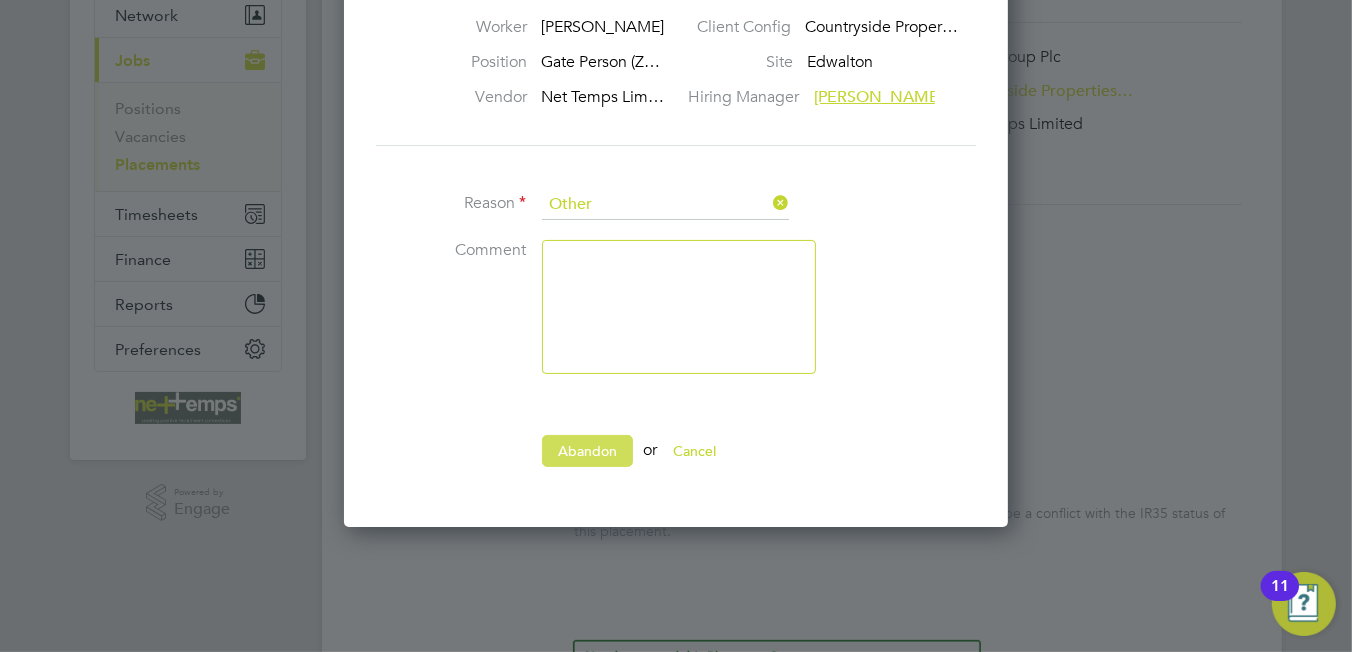 click on "Abandon" at bounding box center [587, 451] 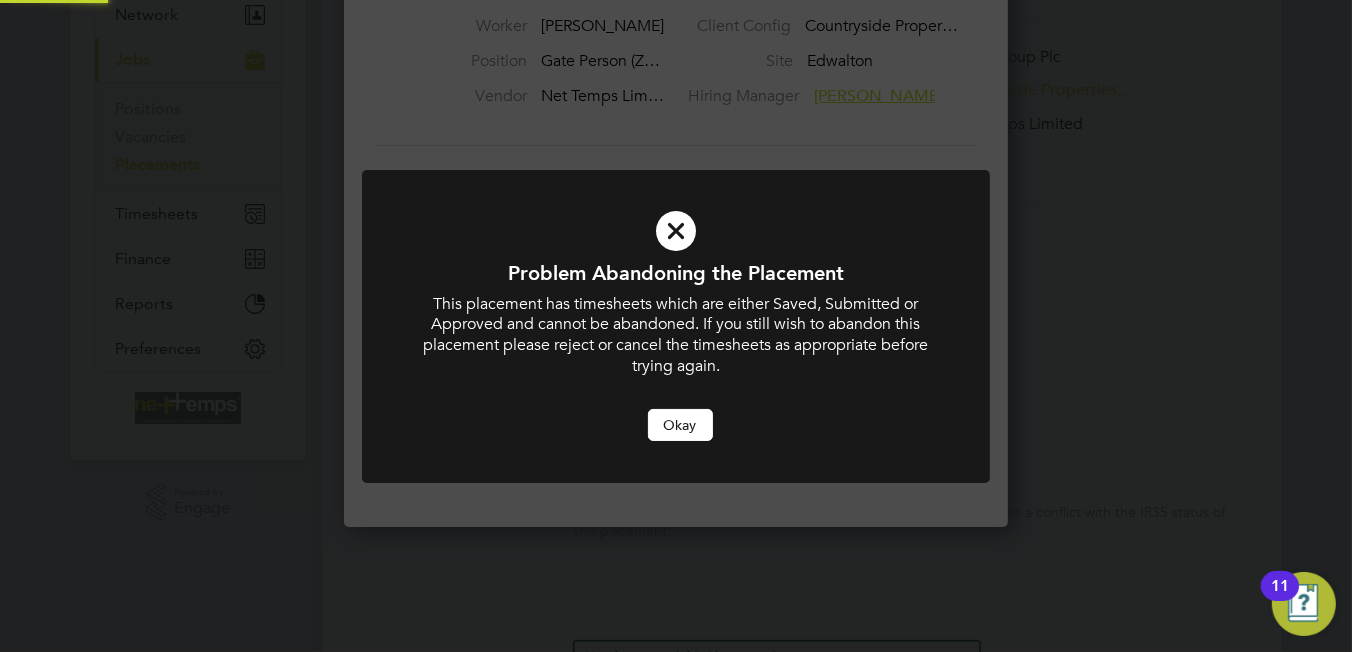 scroll, scrollTop: 0, scrollLeft: 0, axis: both 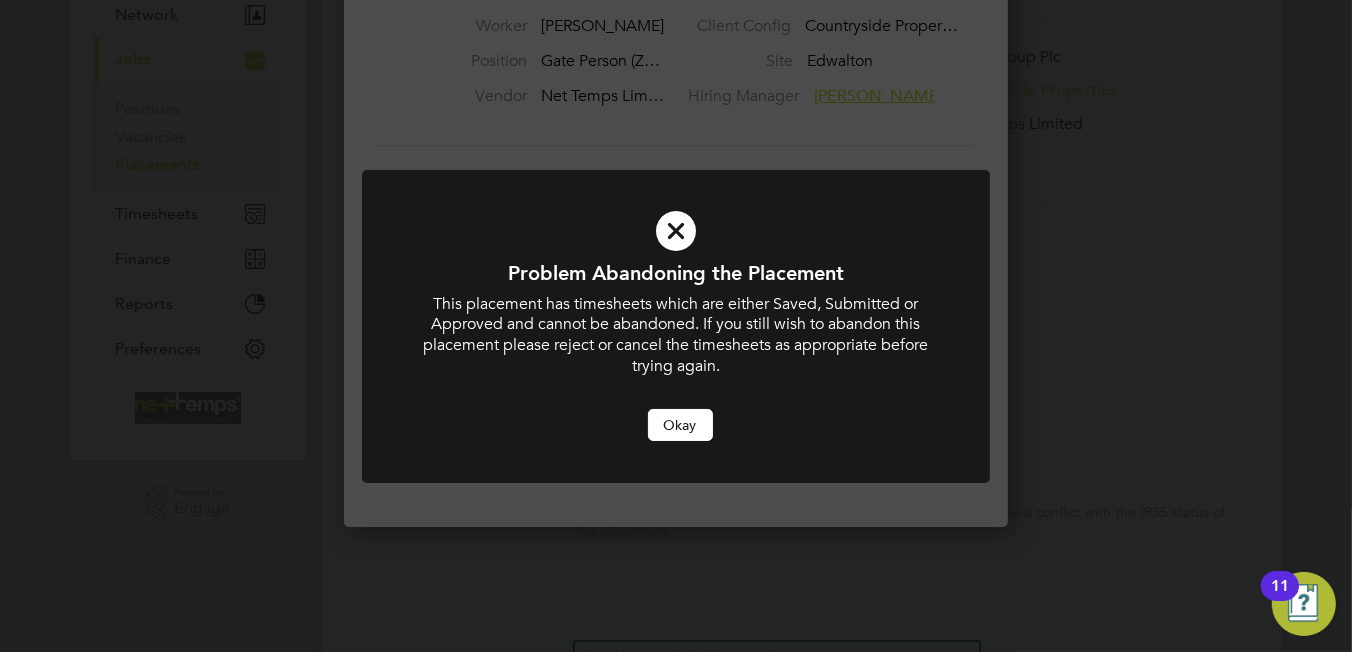 click on "Okay" at bounding box center [680, 425] 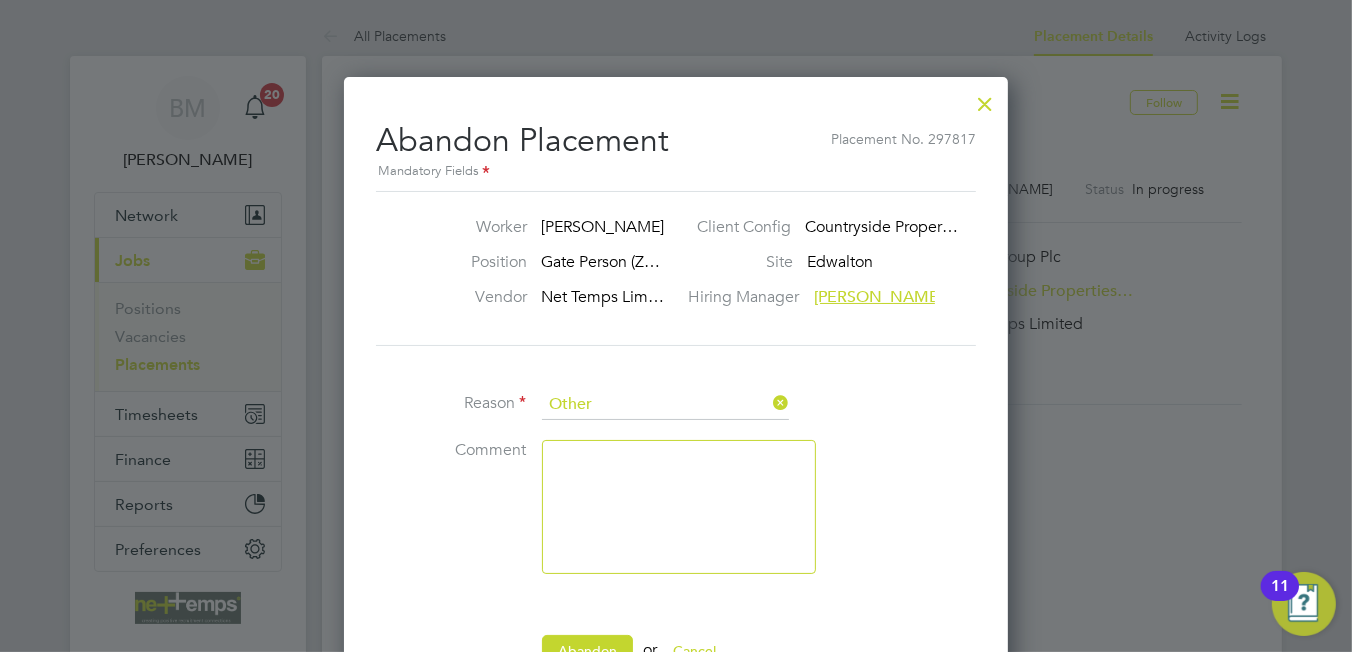 scroll, scrollTop: 0, scrollLeft: 0, axis: both 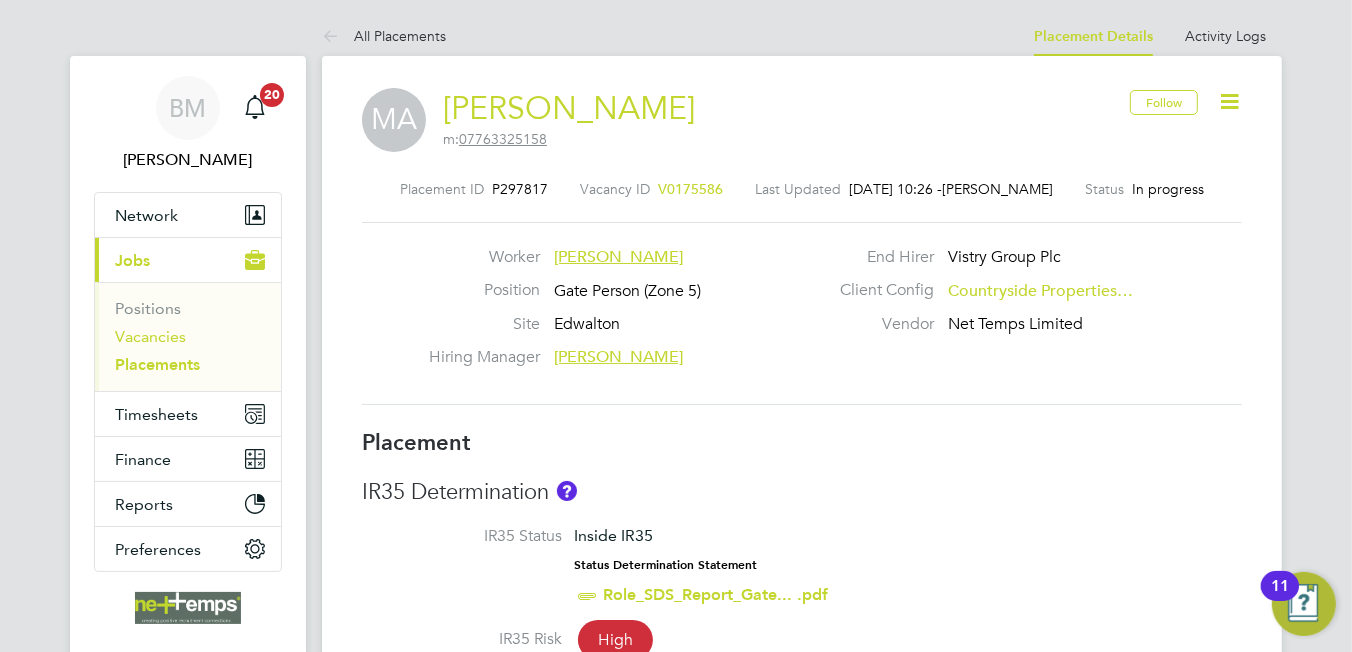 click on "Vacancies" at bounding box center [150, 336] 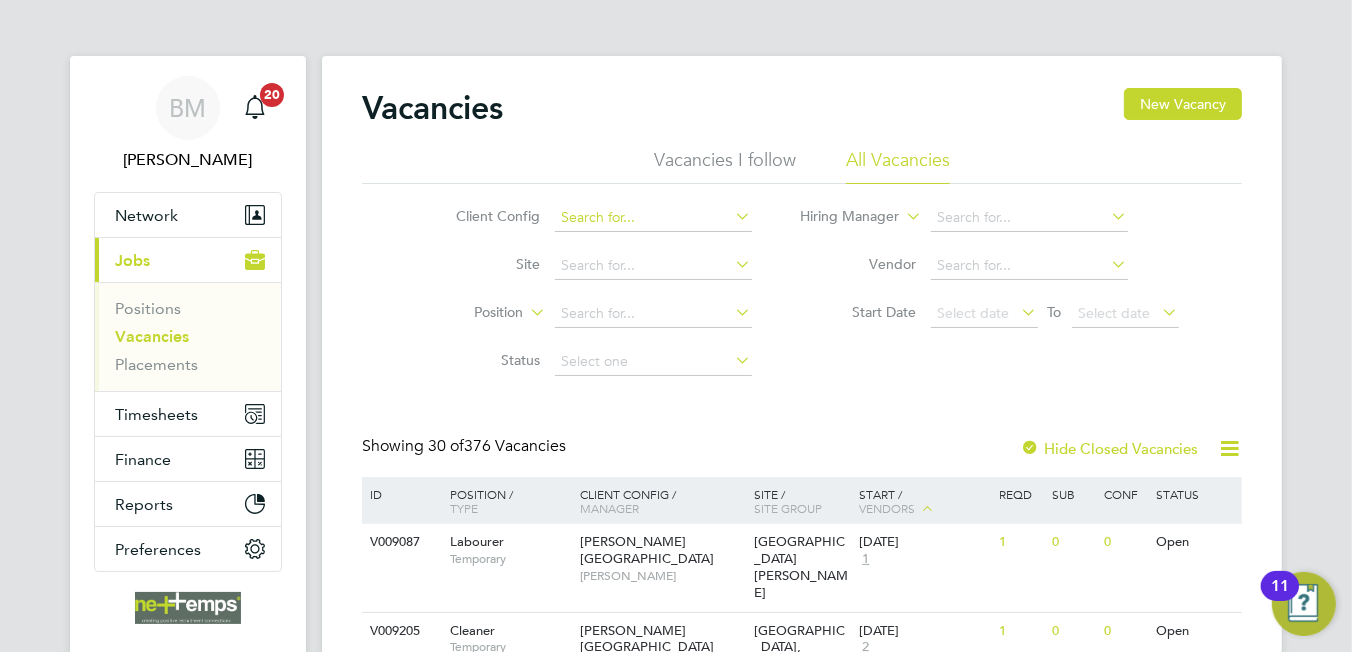 click 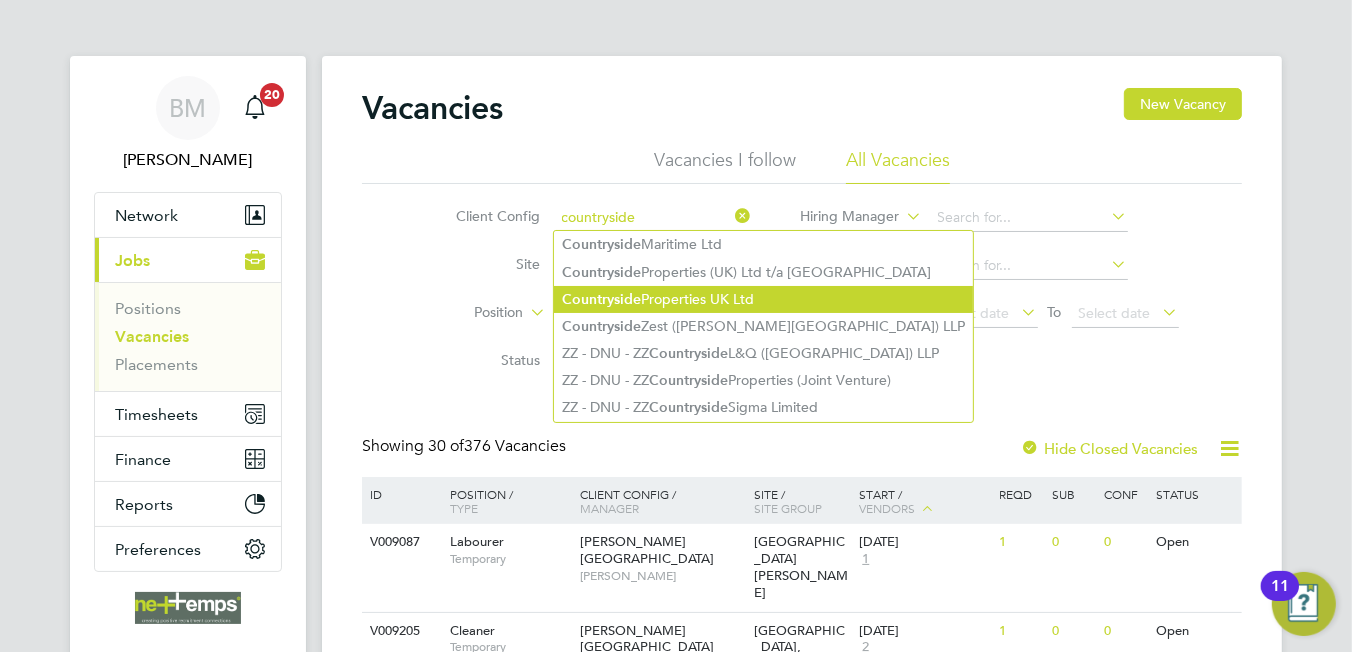 click on "Countryside  Properties UK Ltd" 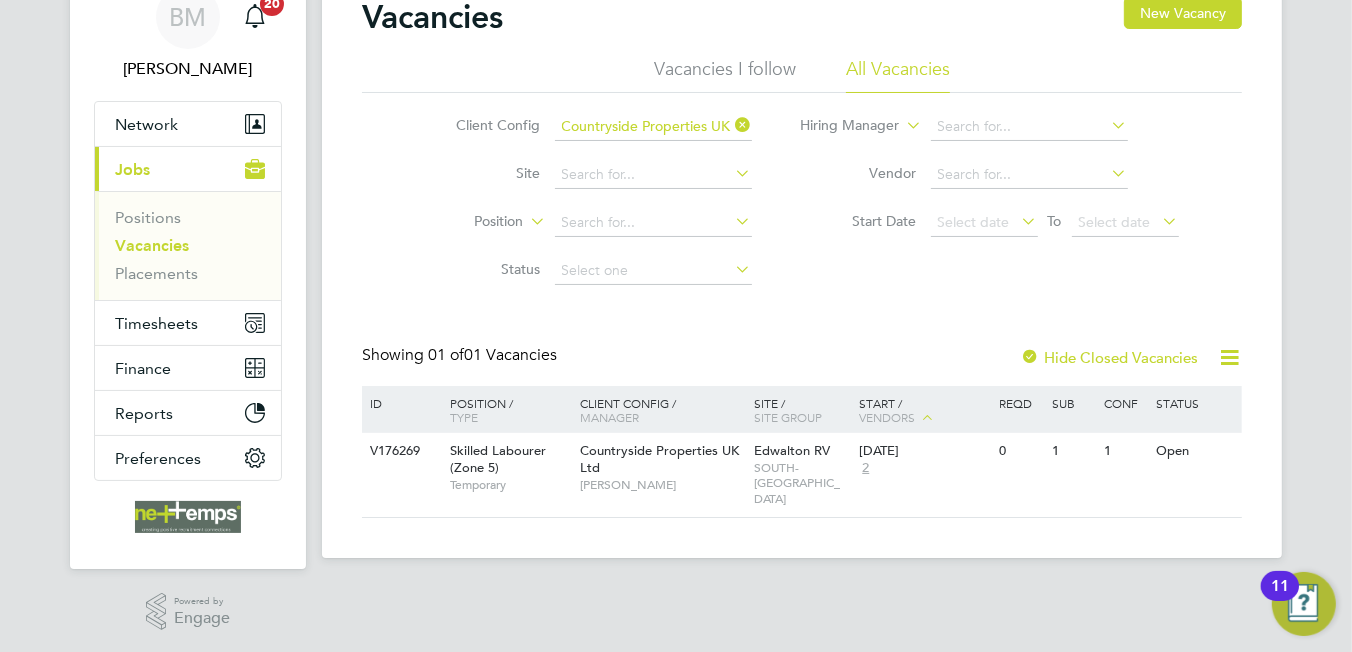 scroll, scrollTop: 0, scrollLeft: 0, axis: both 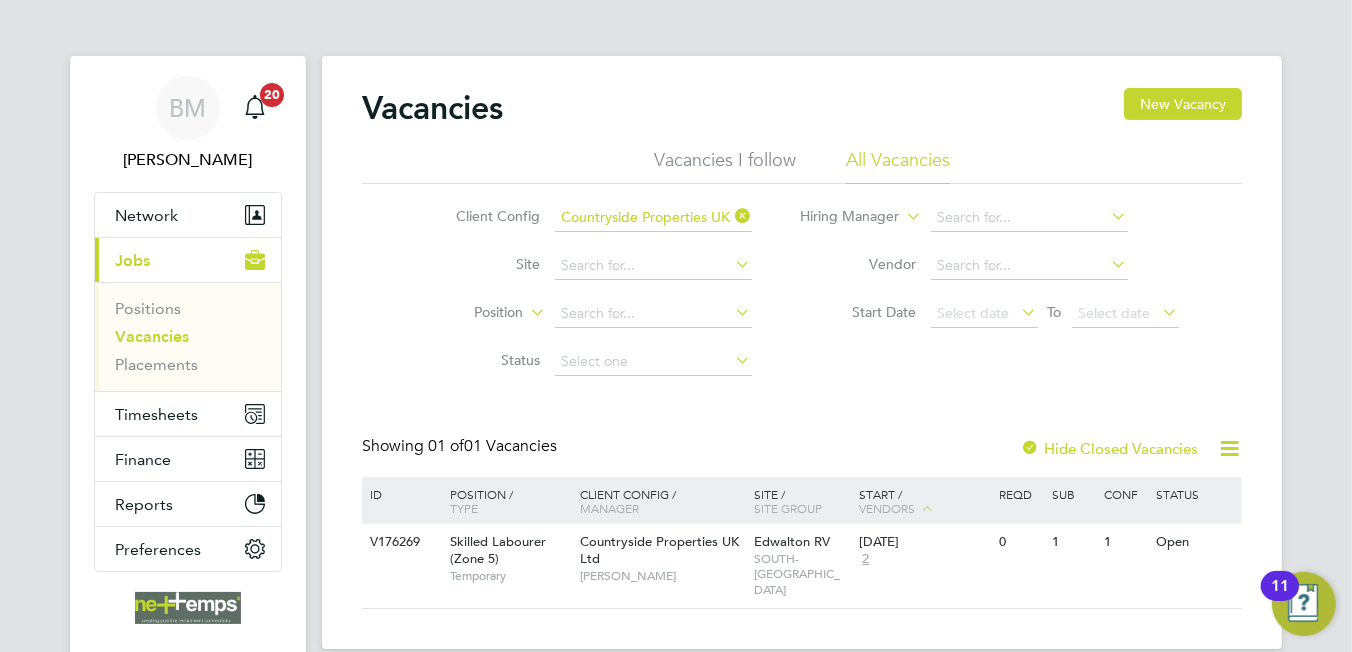 click on "Hide Closed Vacancies" 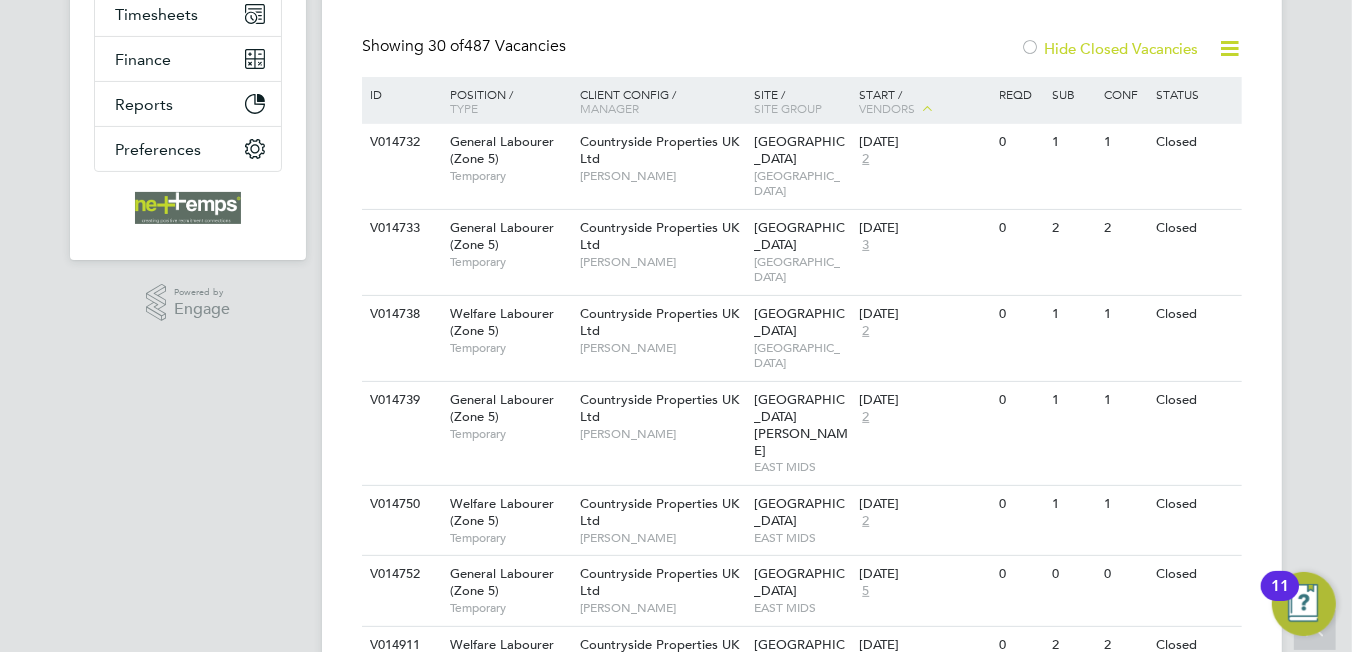 scroll, scrollTop: 0, scrollLeft: 0, axis: both 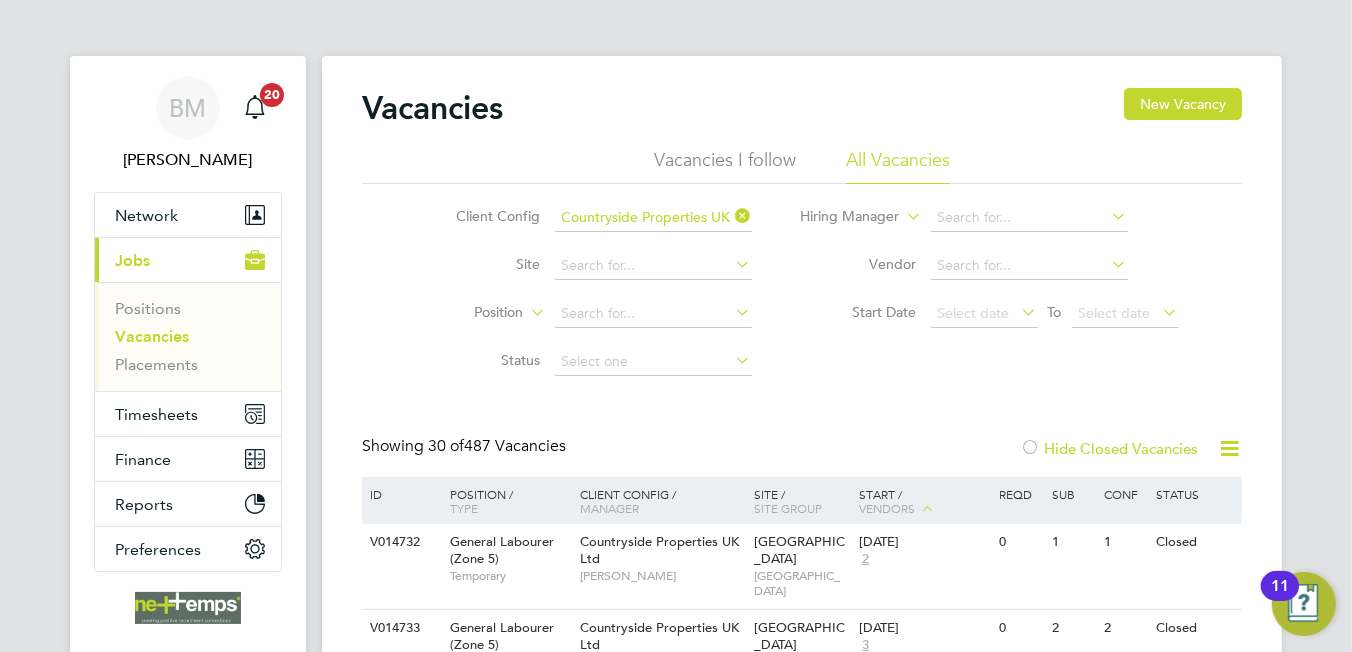 click 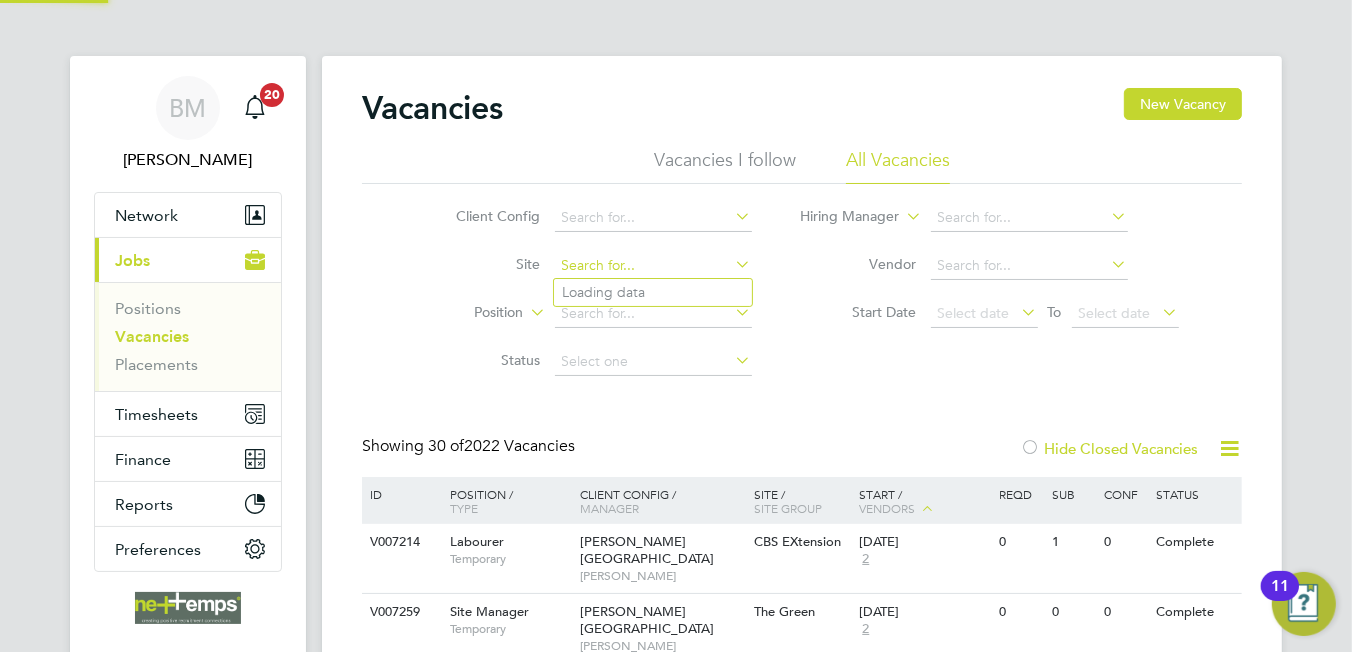 click 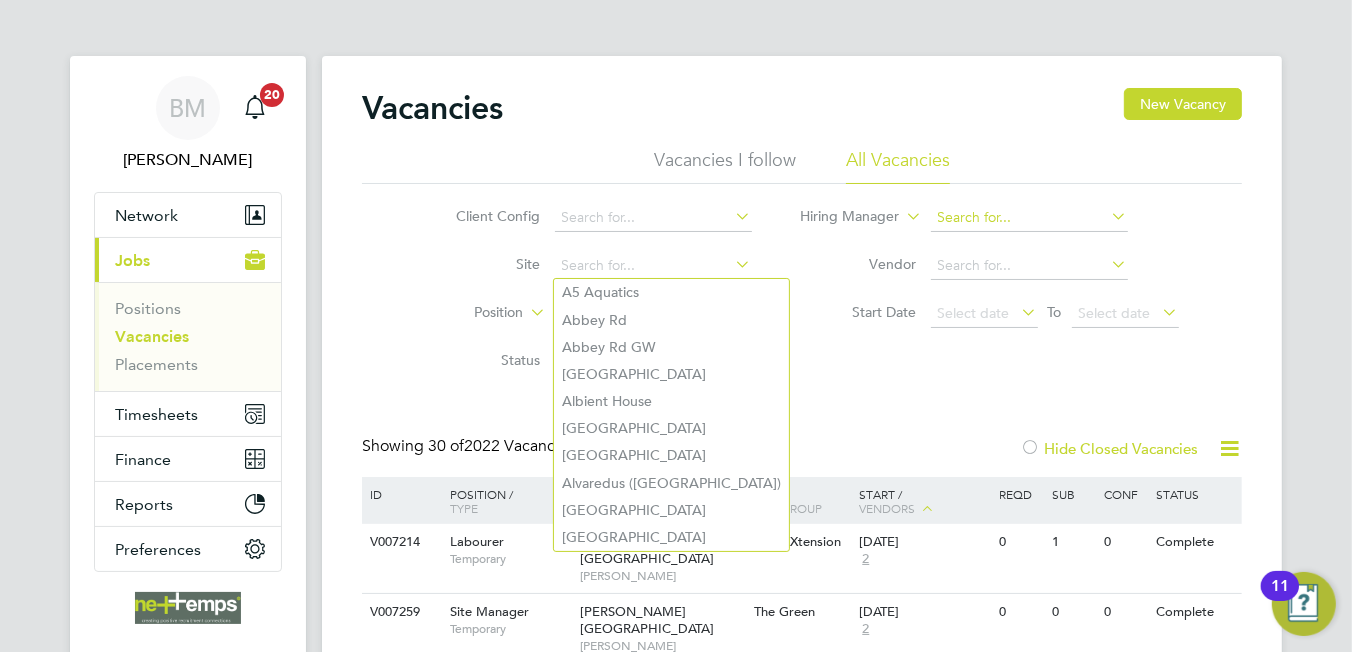 click 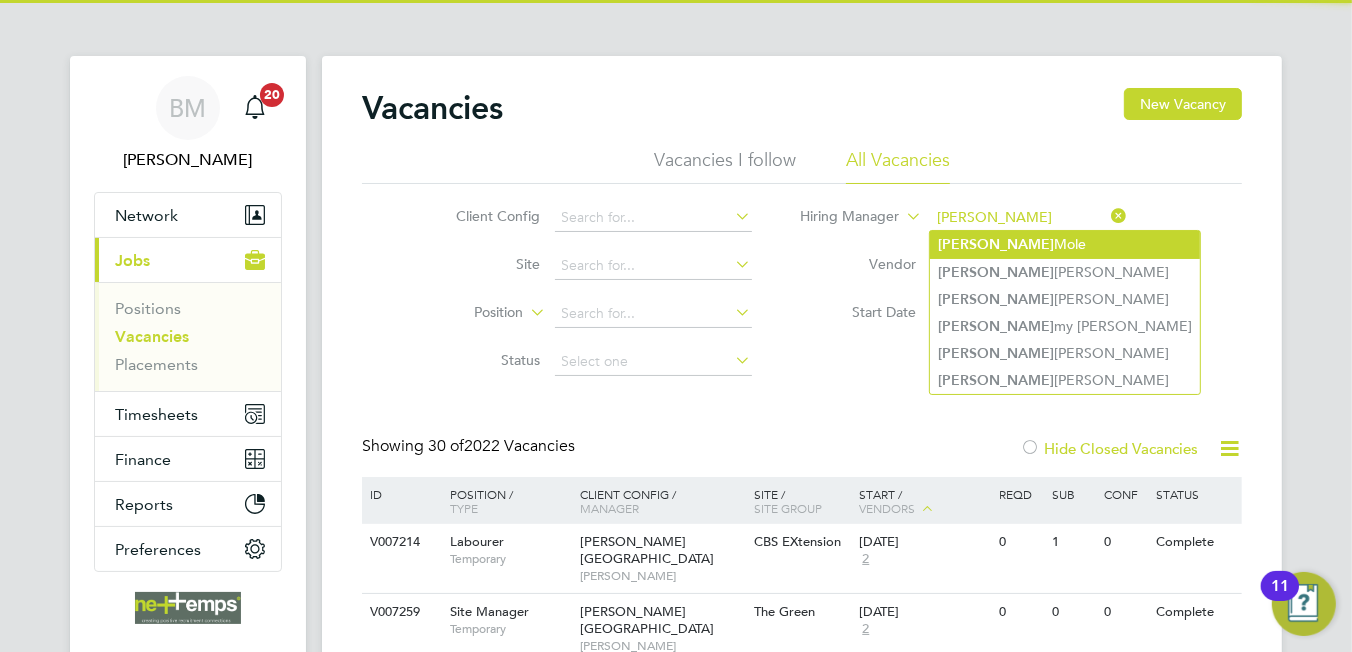 type on "[PERSON_NAME] to" 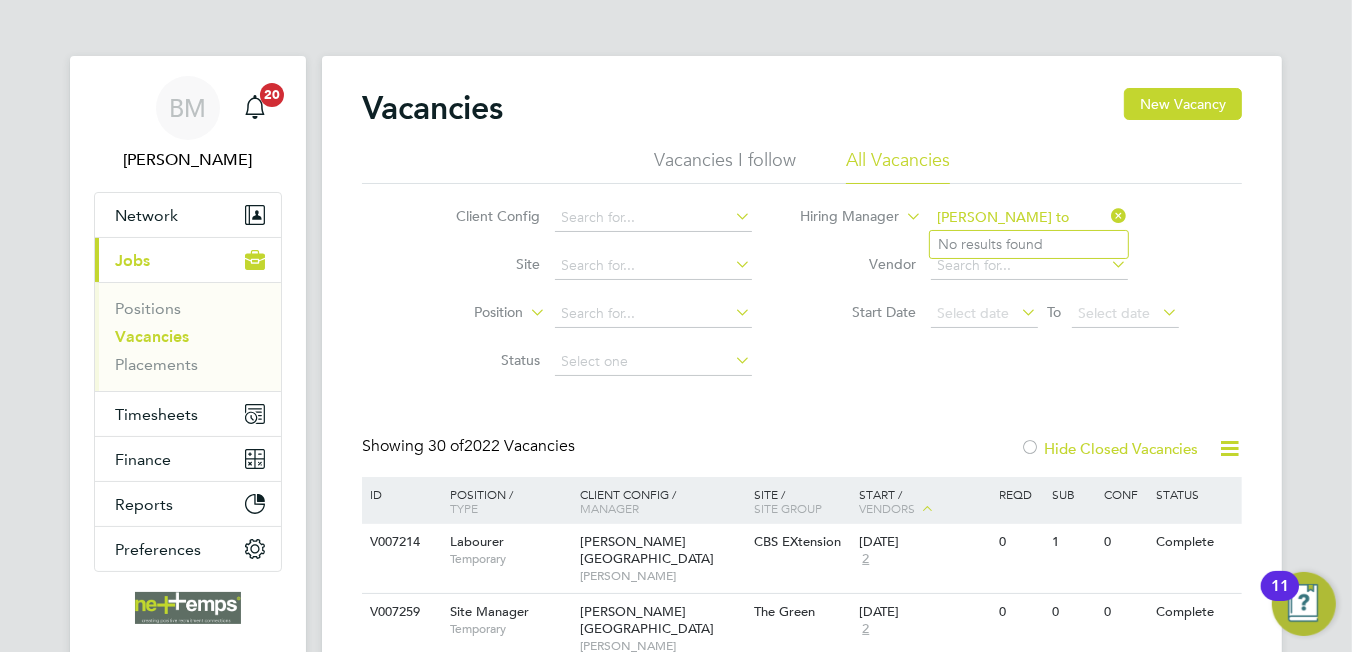 drag, startPoint x: 1019, startPoint y: 216, endPoint x: 896, endPoint y: 242, distance: 125.71794 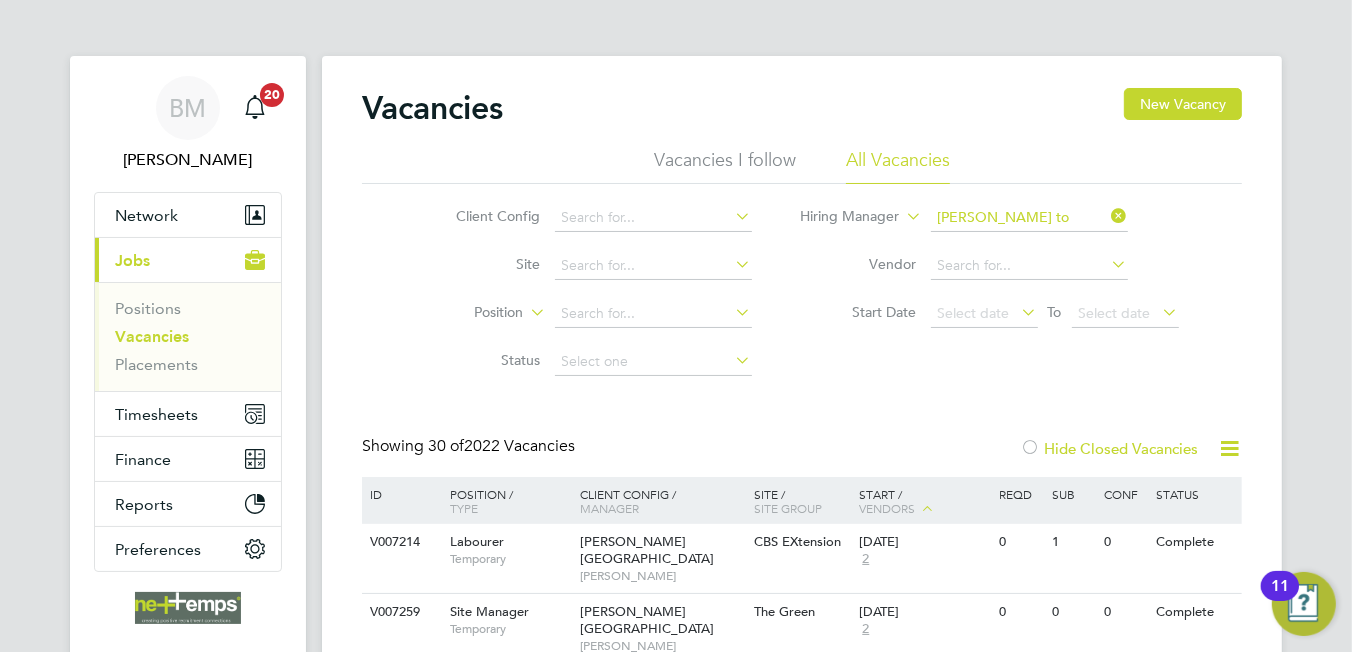 click on "[PERSON_NAME]" 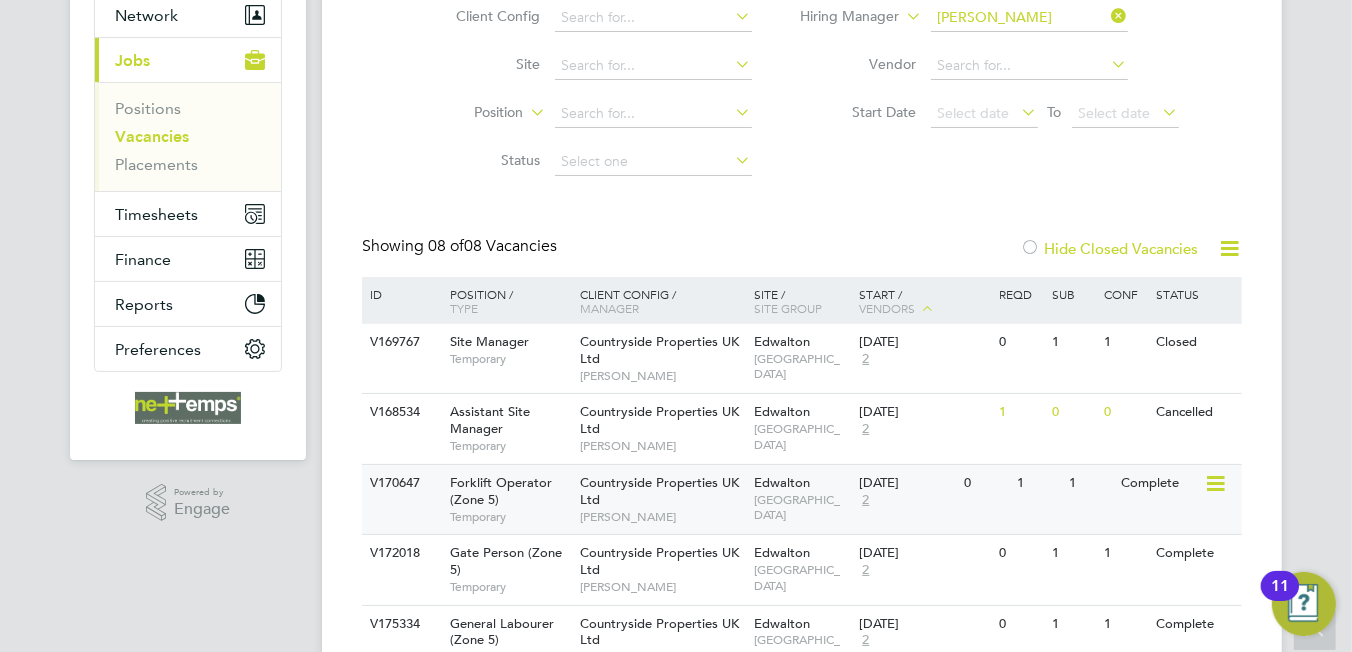 scroll, scrollTop: 400, scrollLeft: 0, axis: vertical 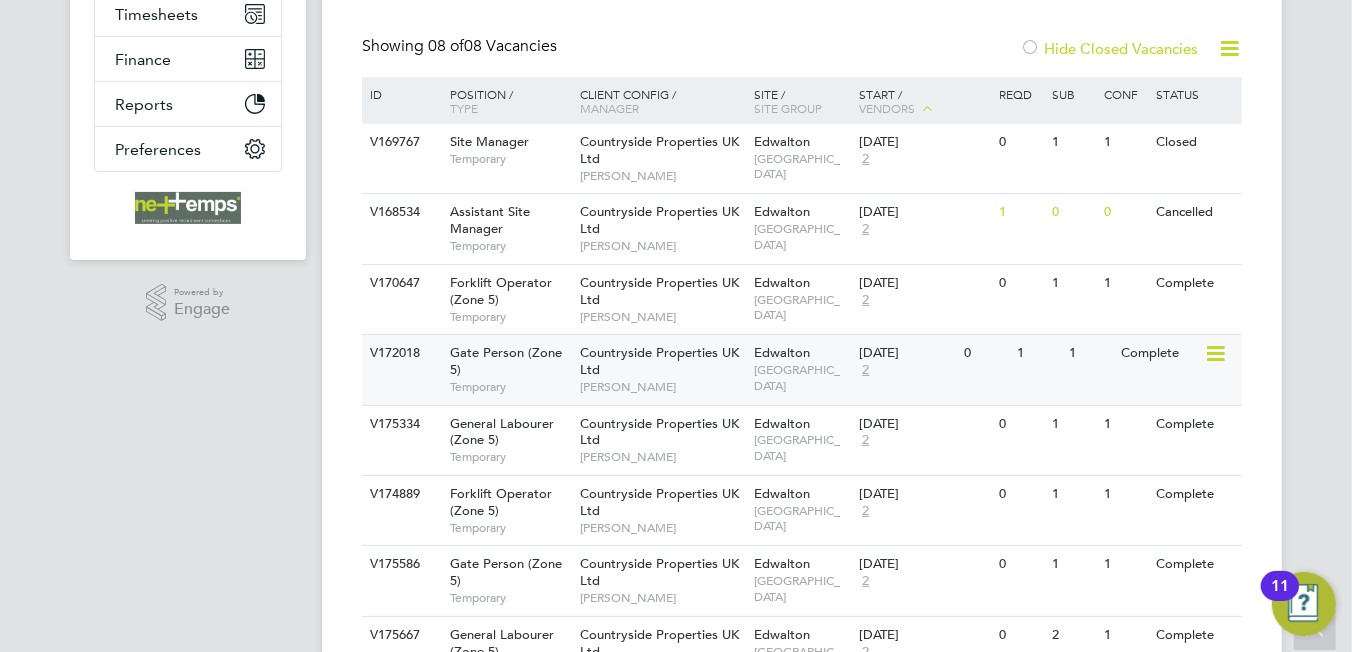 click on "Edwalton   [GEOGRAPHIC_DATA]" 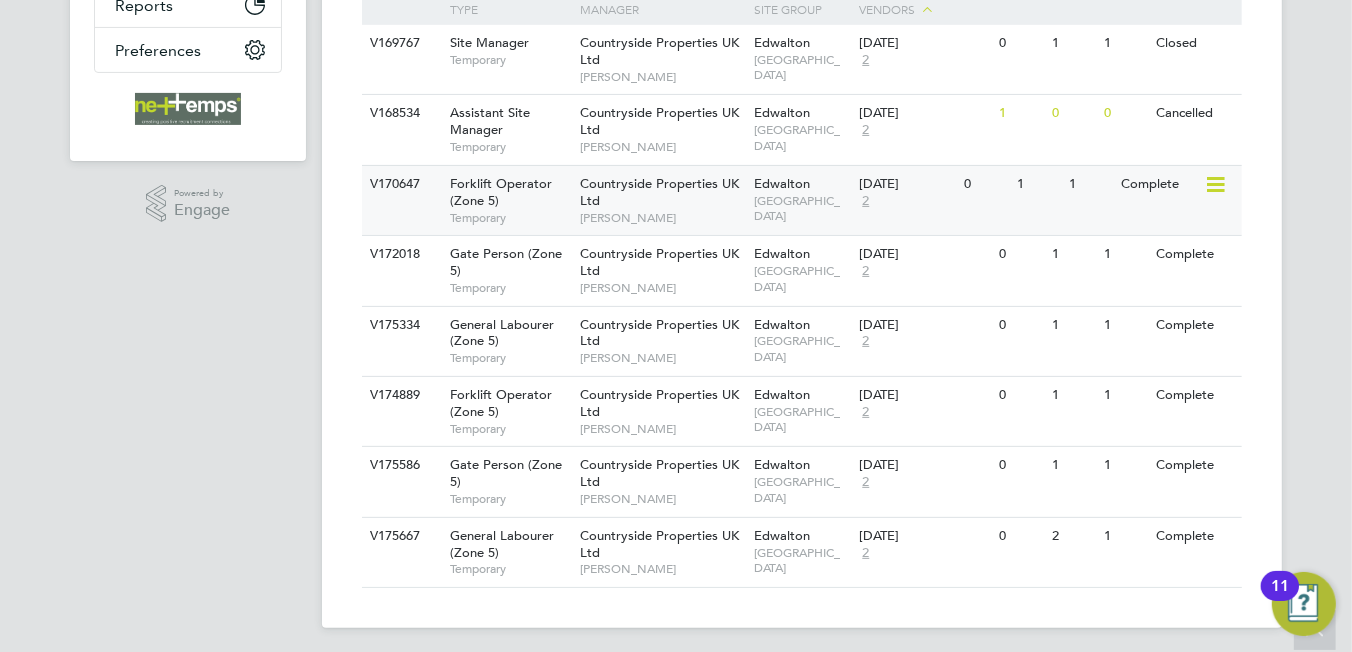 scroll, scrollTop: 618, scrollLeft: 0, axis: vertical 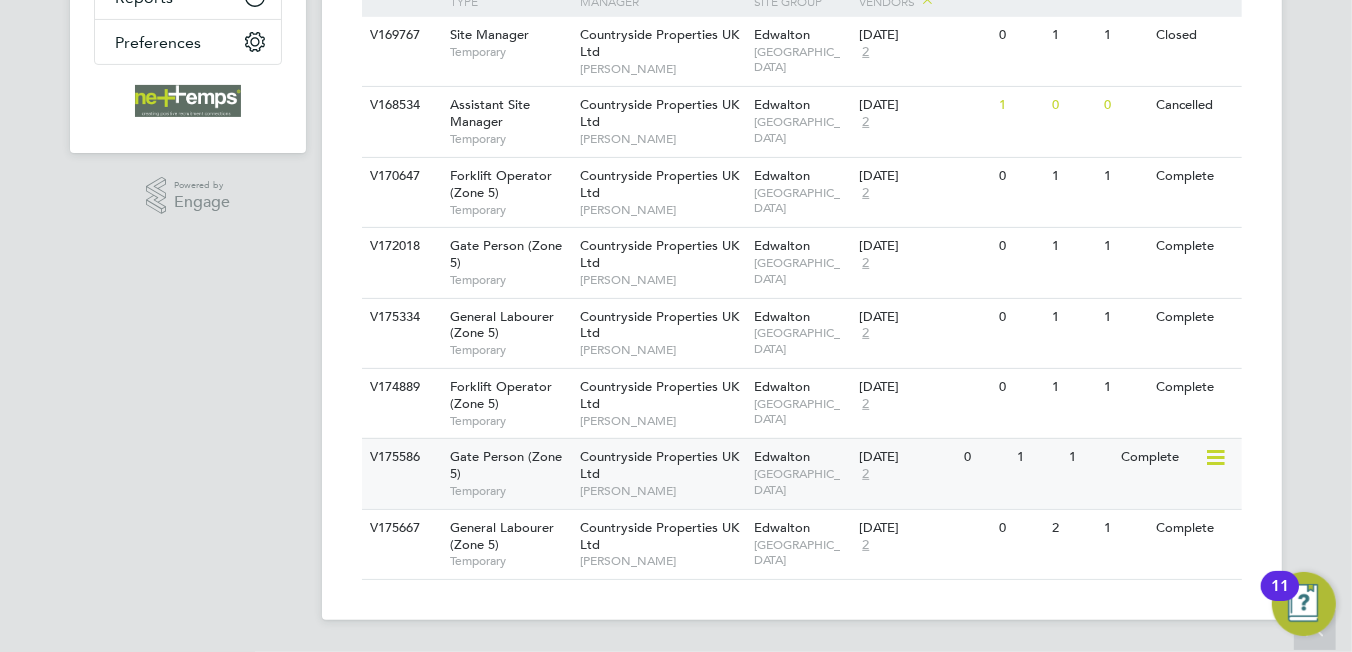 click on "Countryside Properties UK Ltd   [PERSON_NAME]" 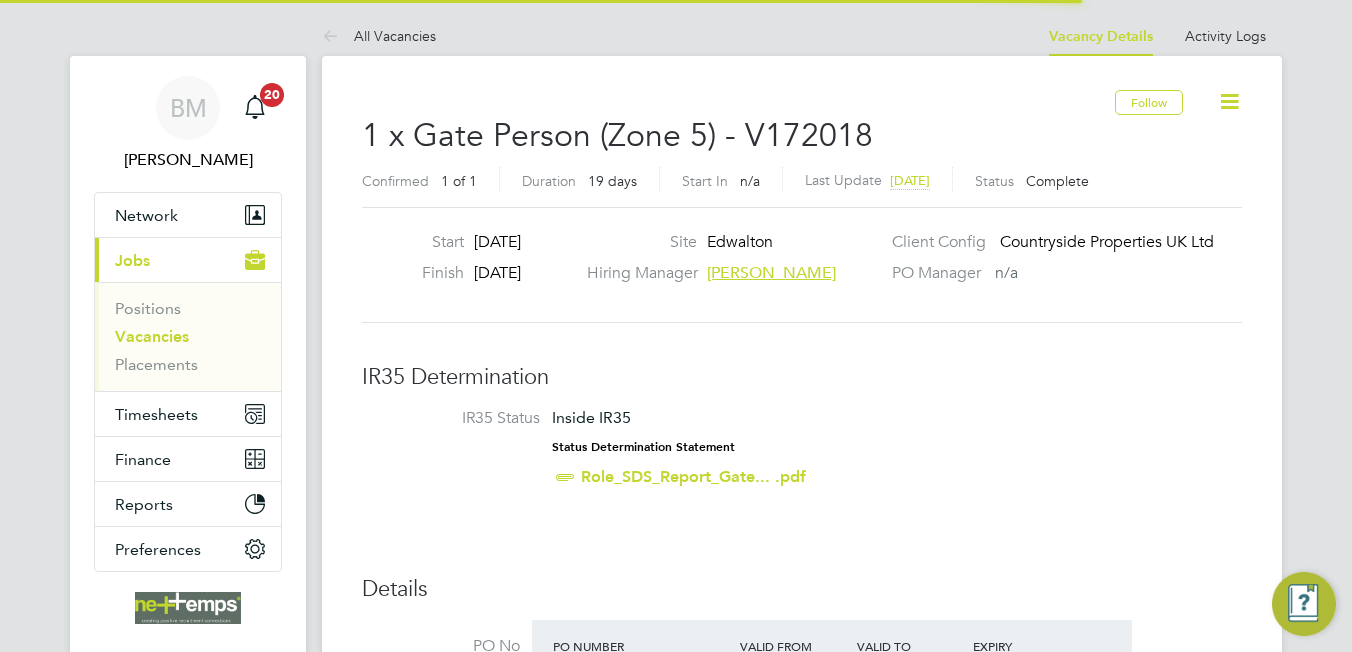 scroll, scrollTop: 0, scrollLeft: 0, axis: both 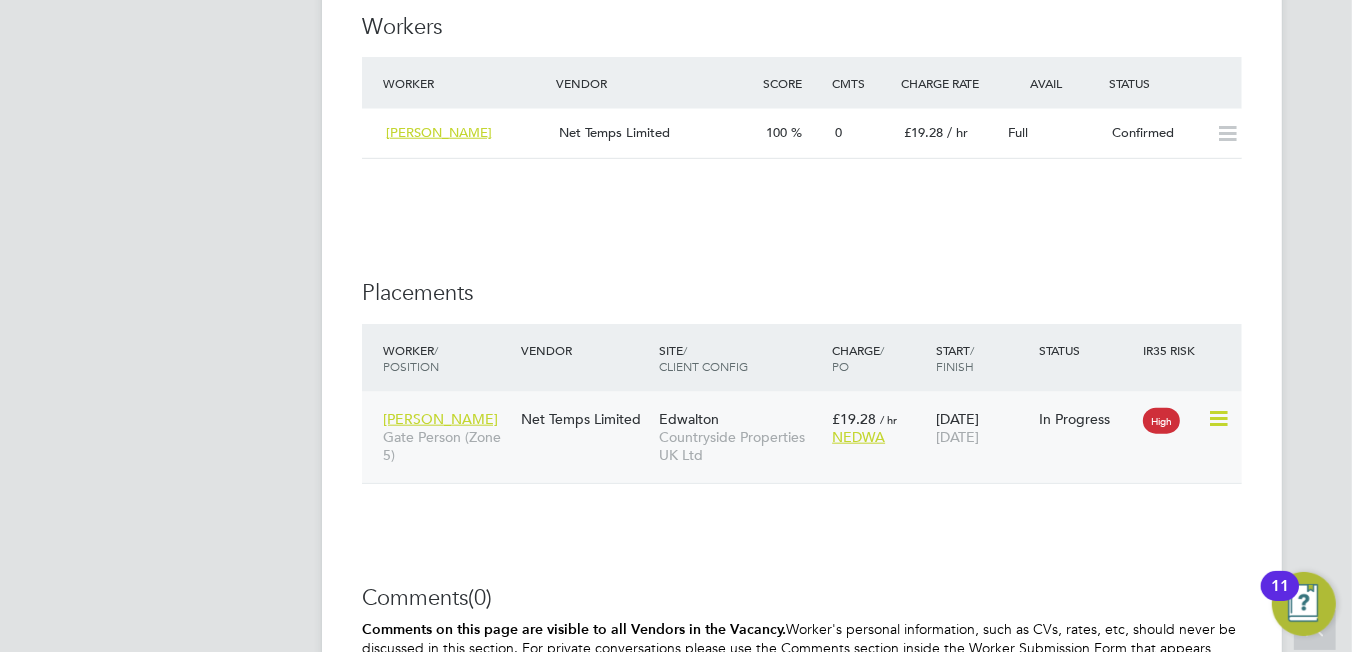 click 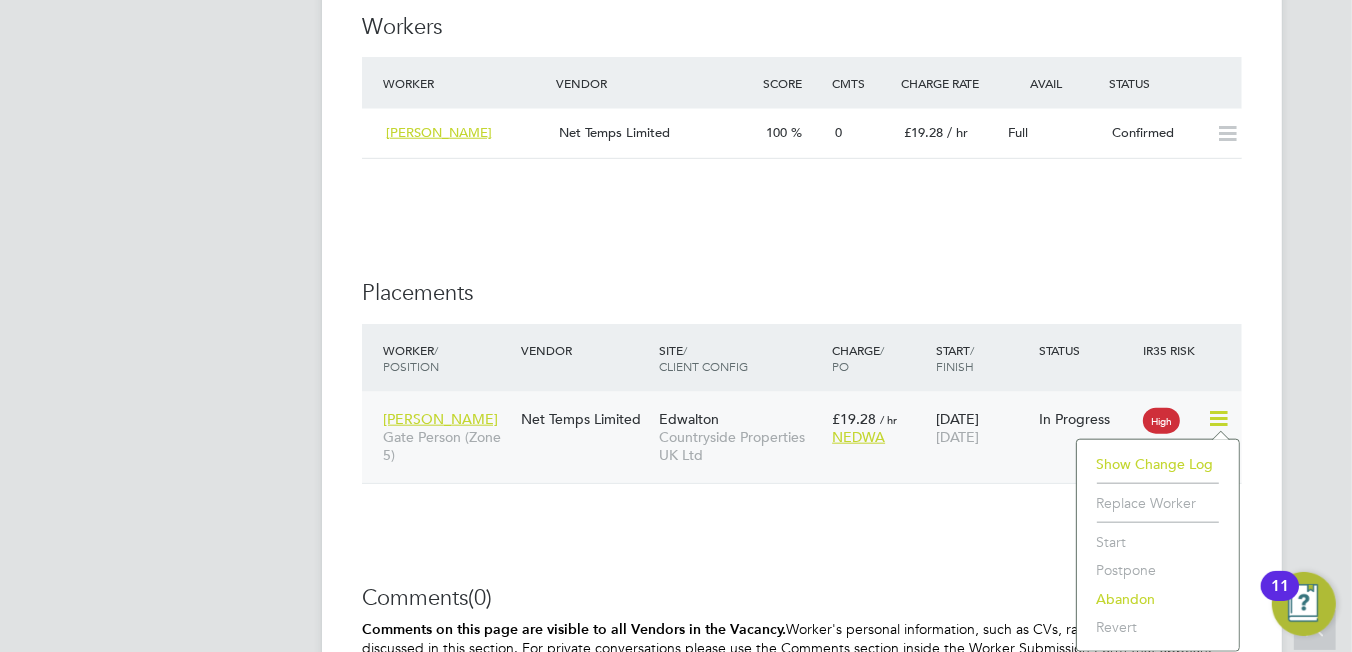 click on "Abandon" 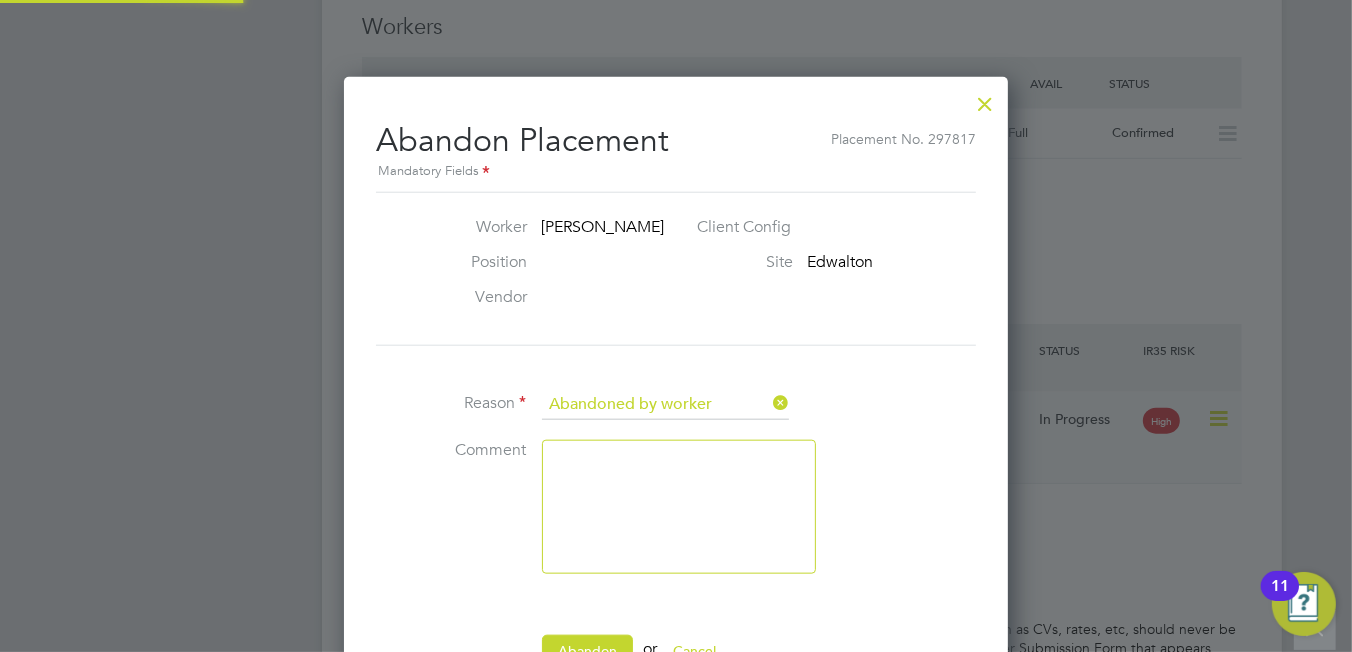 scroll, scrollTop: 9, scrollLeft: 9, axis: both 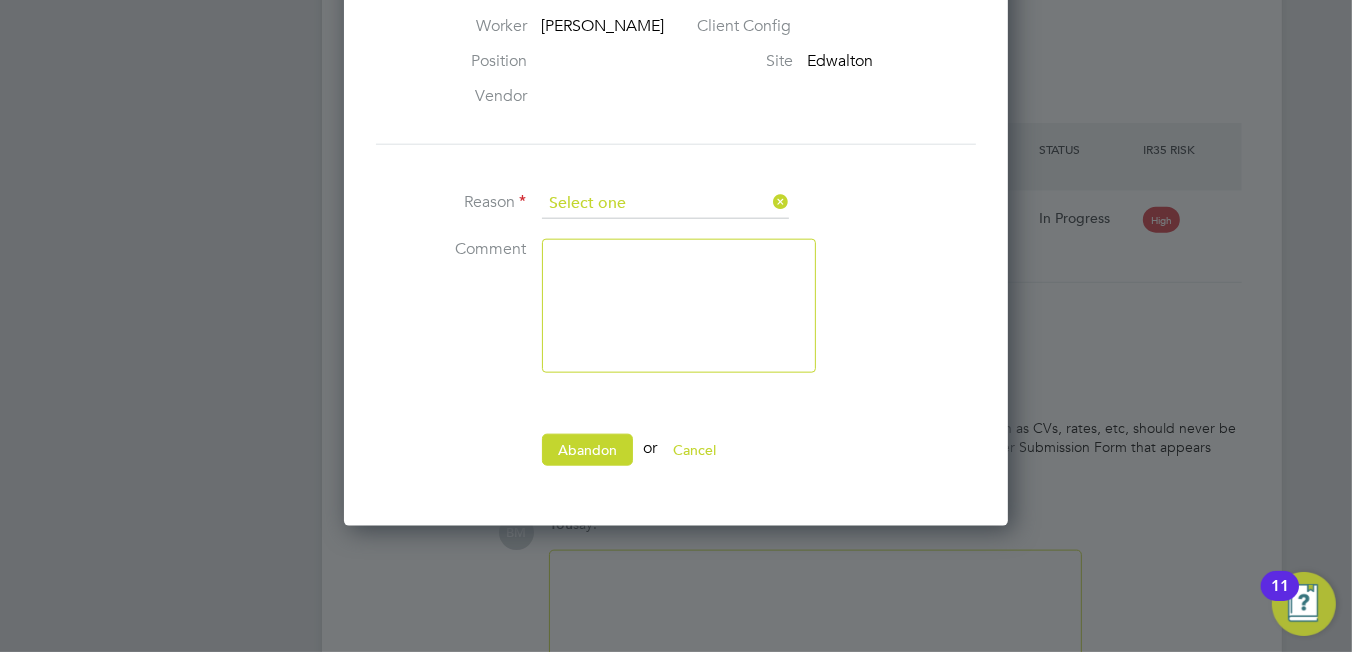 click at bounding box center (665, 204) 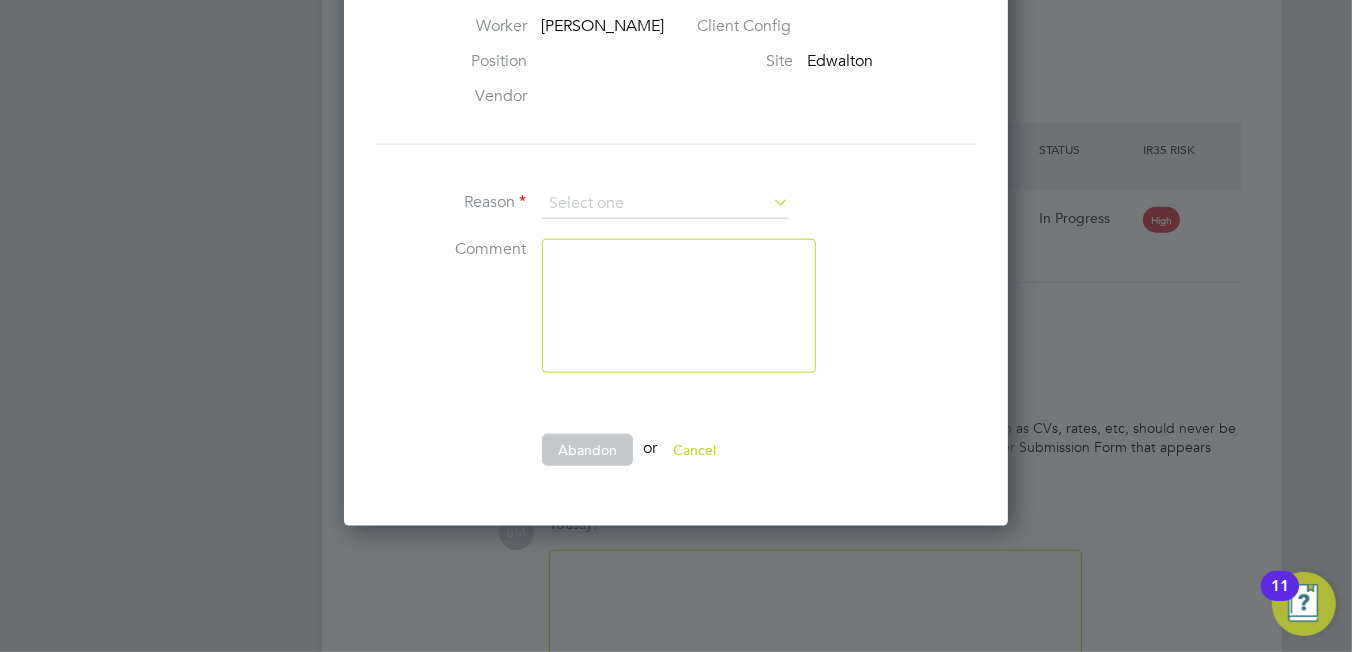 click on "Other" 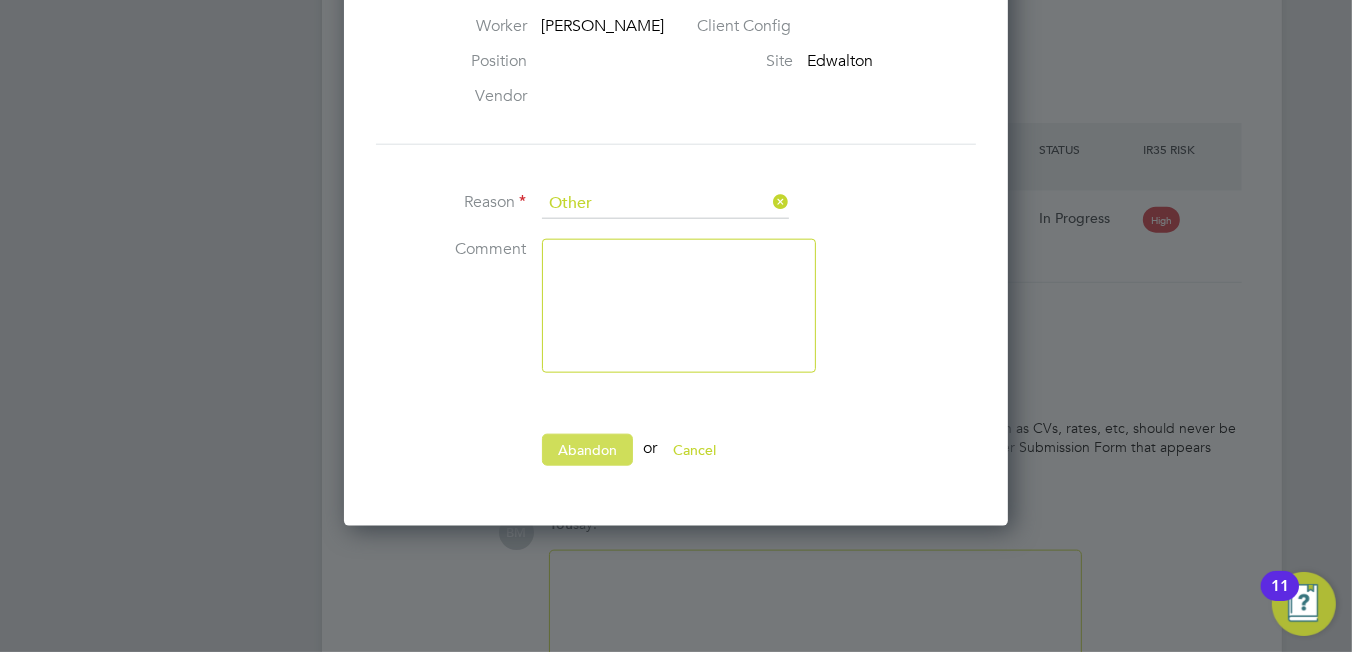 click on "Abandon" at bounding box center [587, 450] 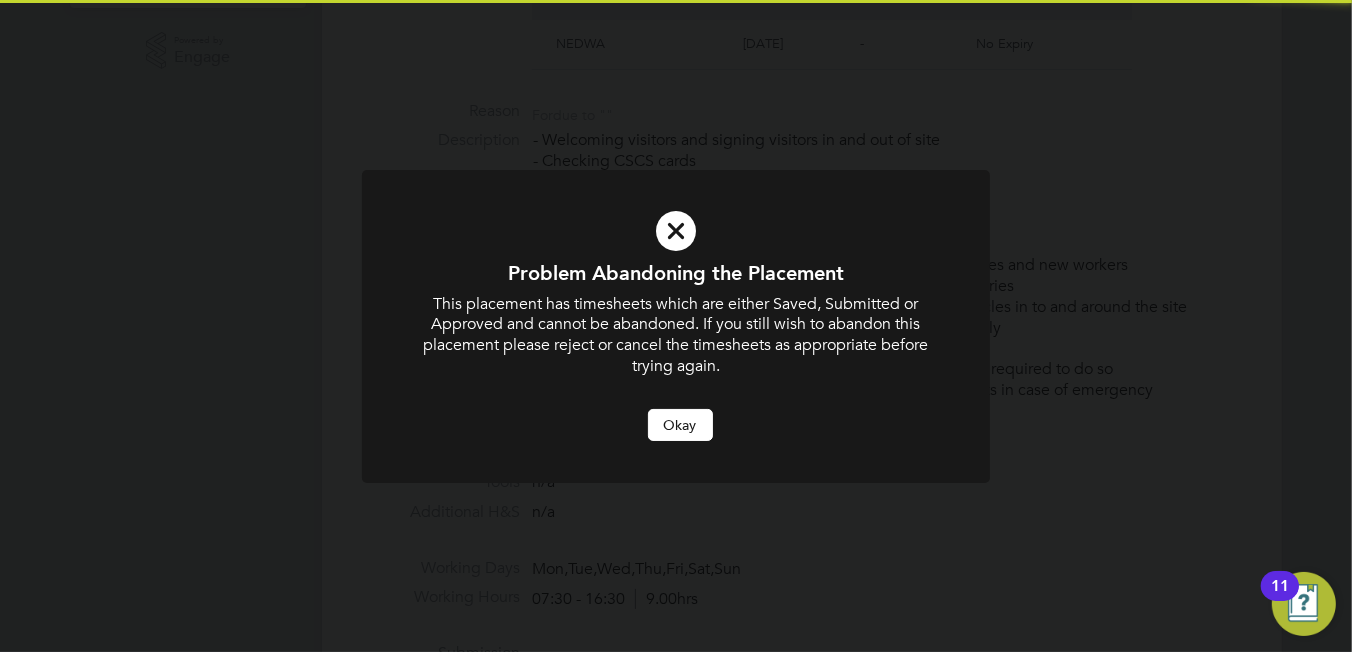 click on "Okay" at bounding box center [680, 425] 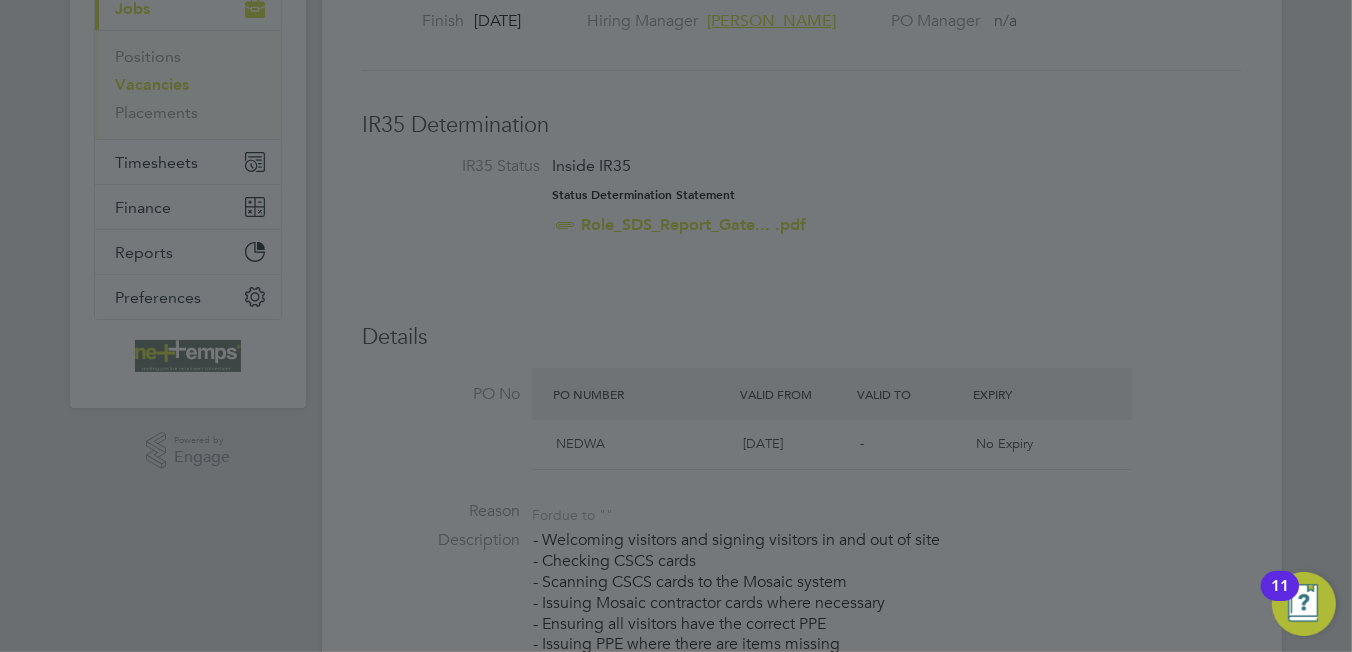click 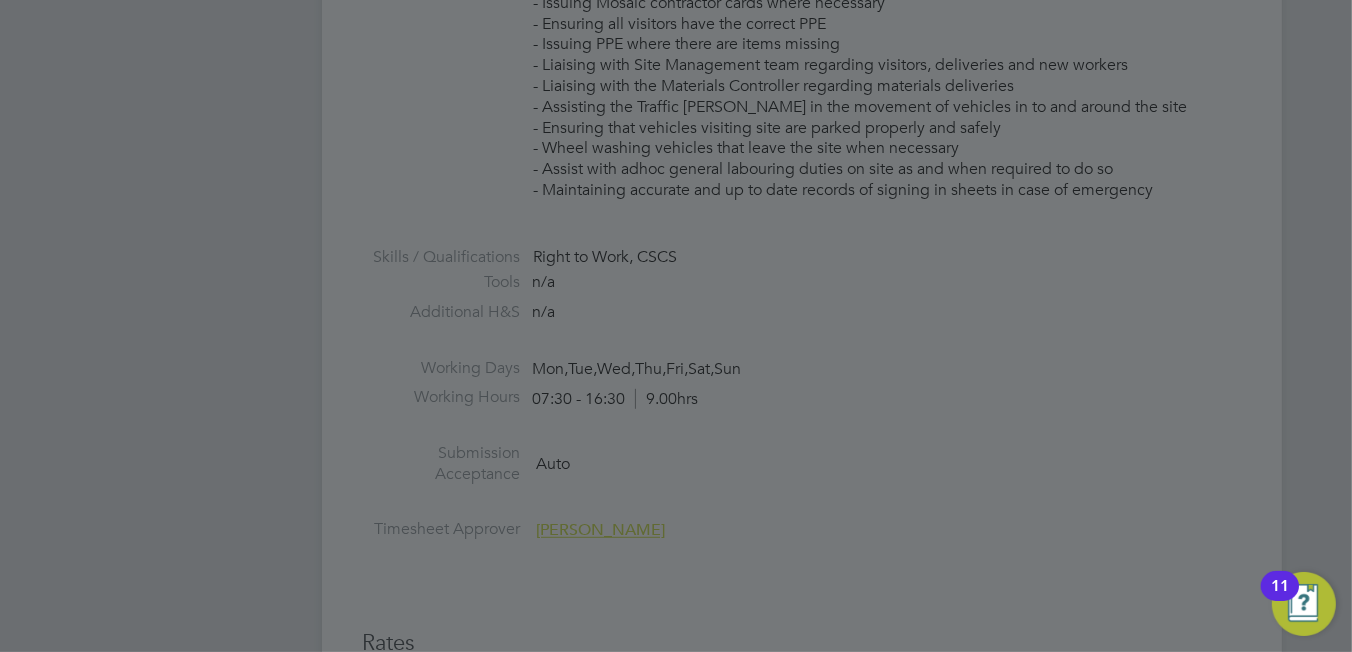 click 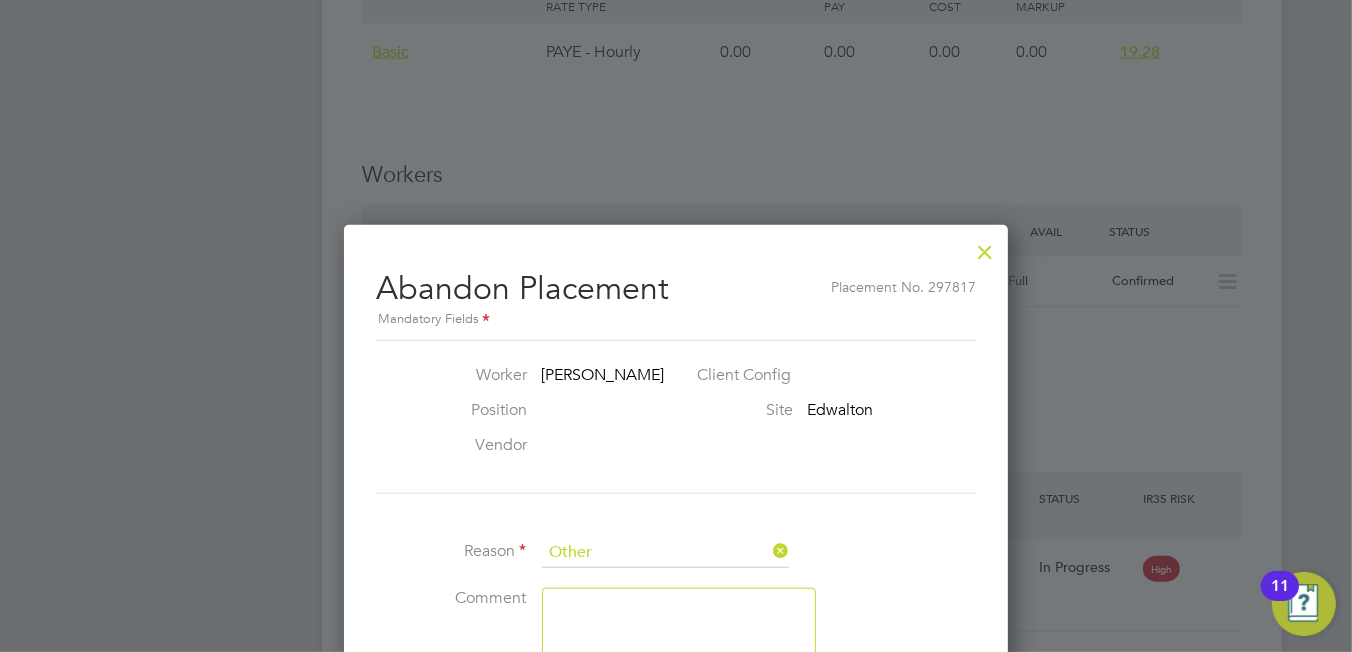 click at bounding box center [985, 247] 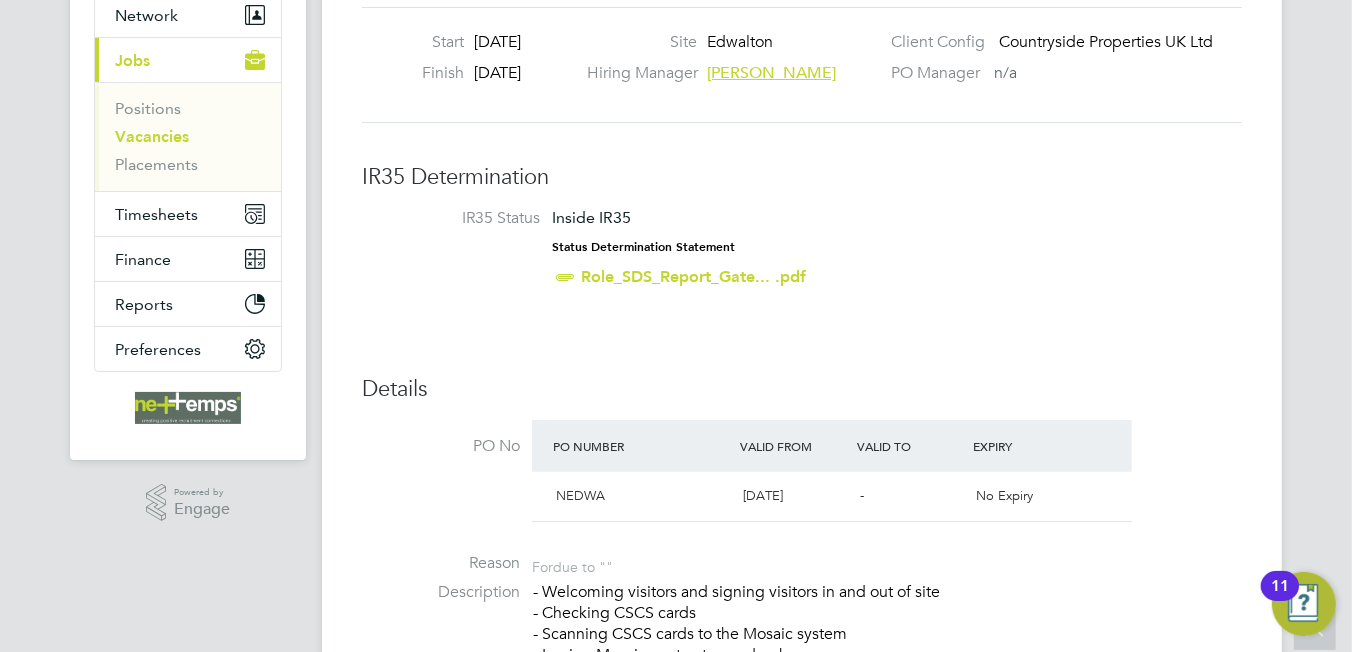 scroll, scrollTop: 0, scrollLeft: 0, axis: both 